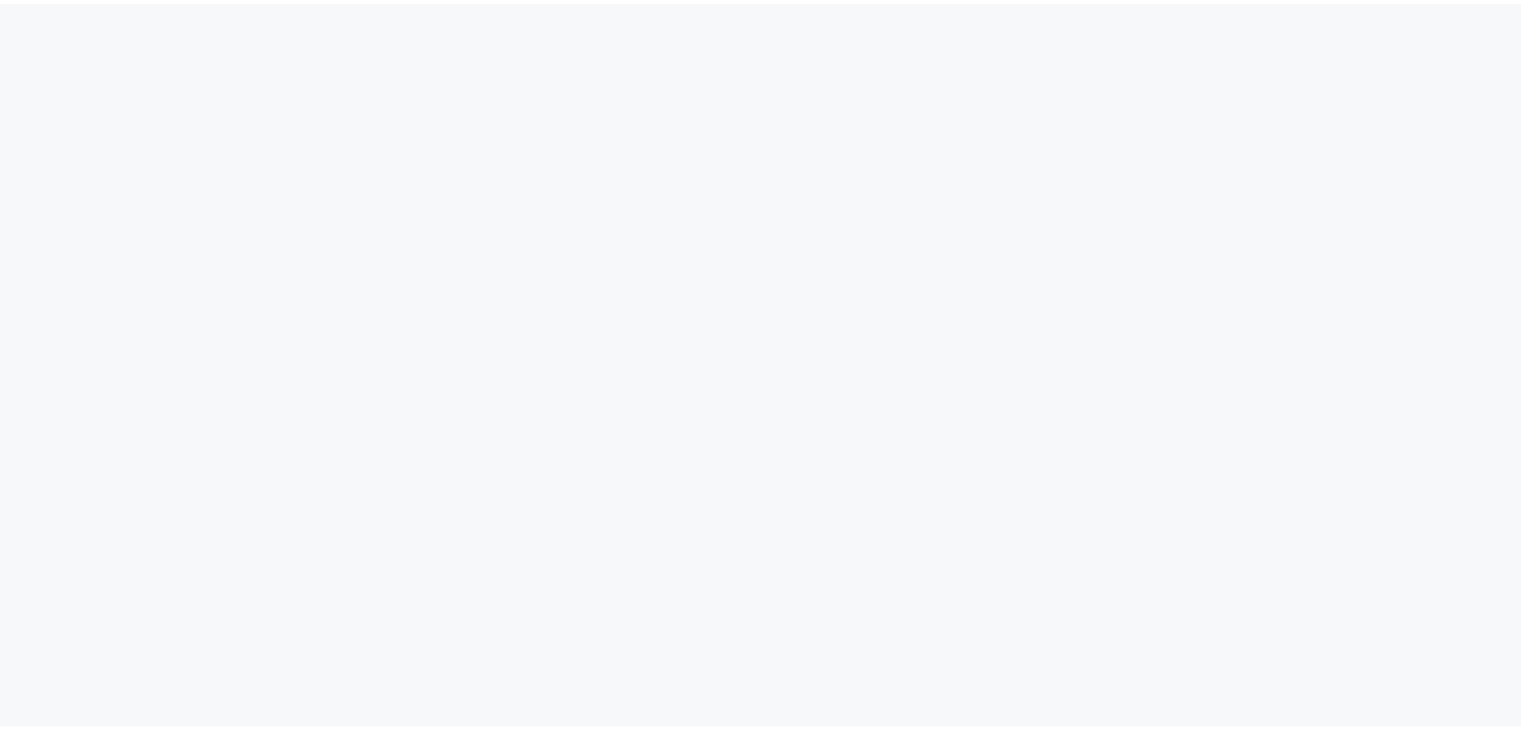 scroll, scrollTop: 0, scrollLeft: 0, axis: both 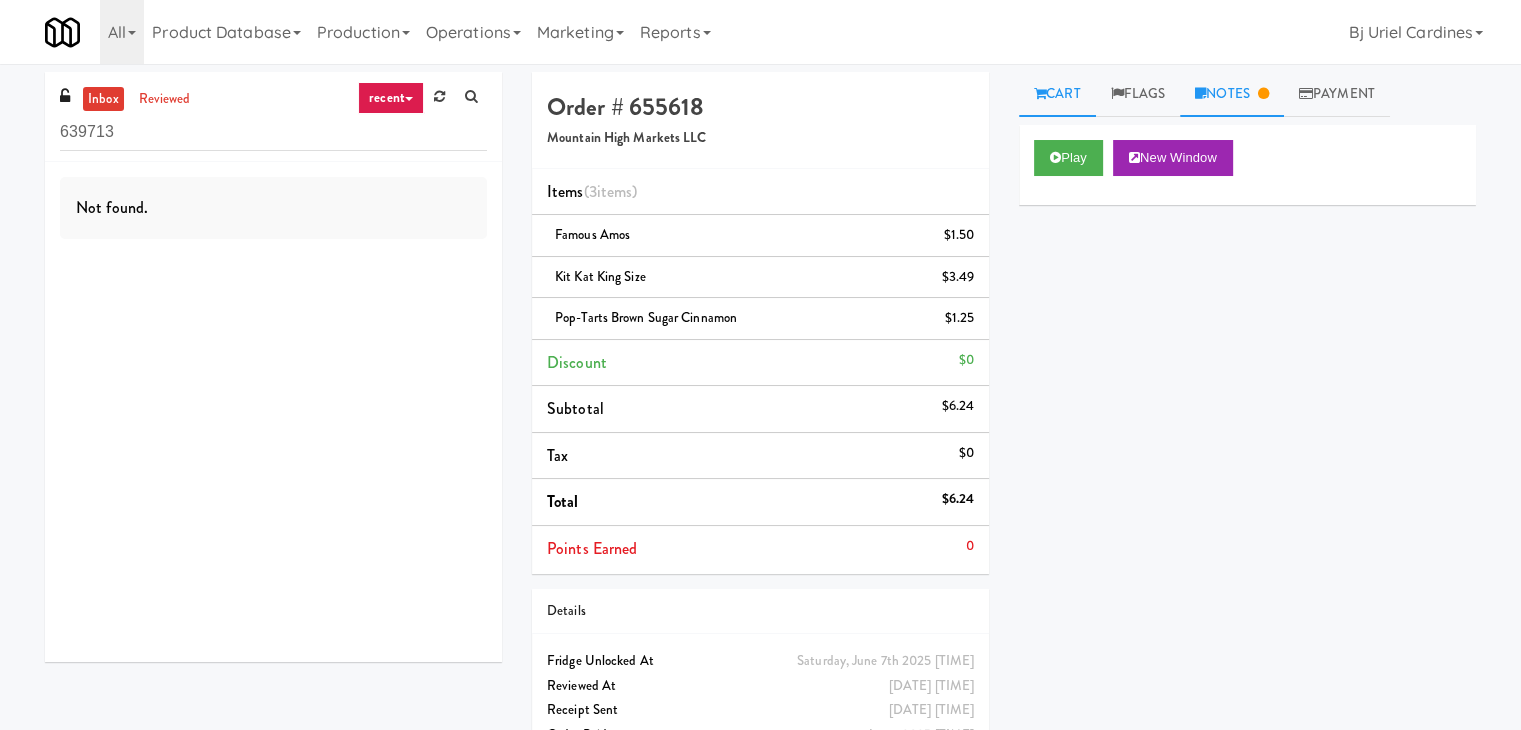click on "Notes" at bounding box center (1232, 94) 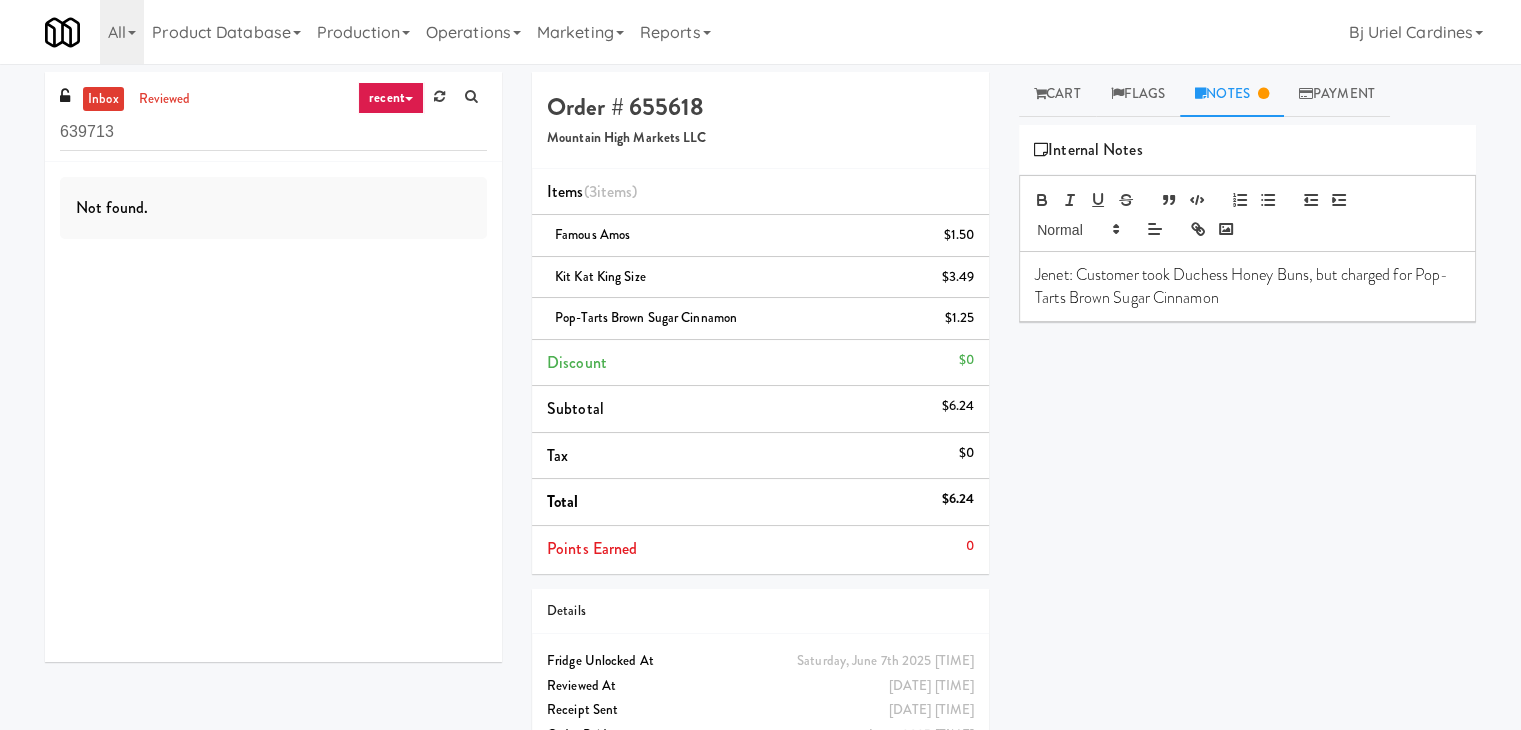 click on "recent" at bounding box center (391, 98) 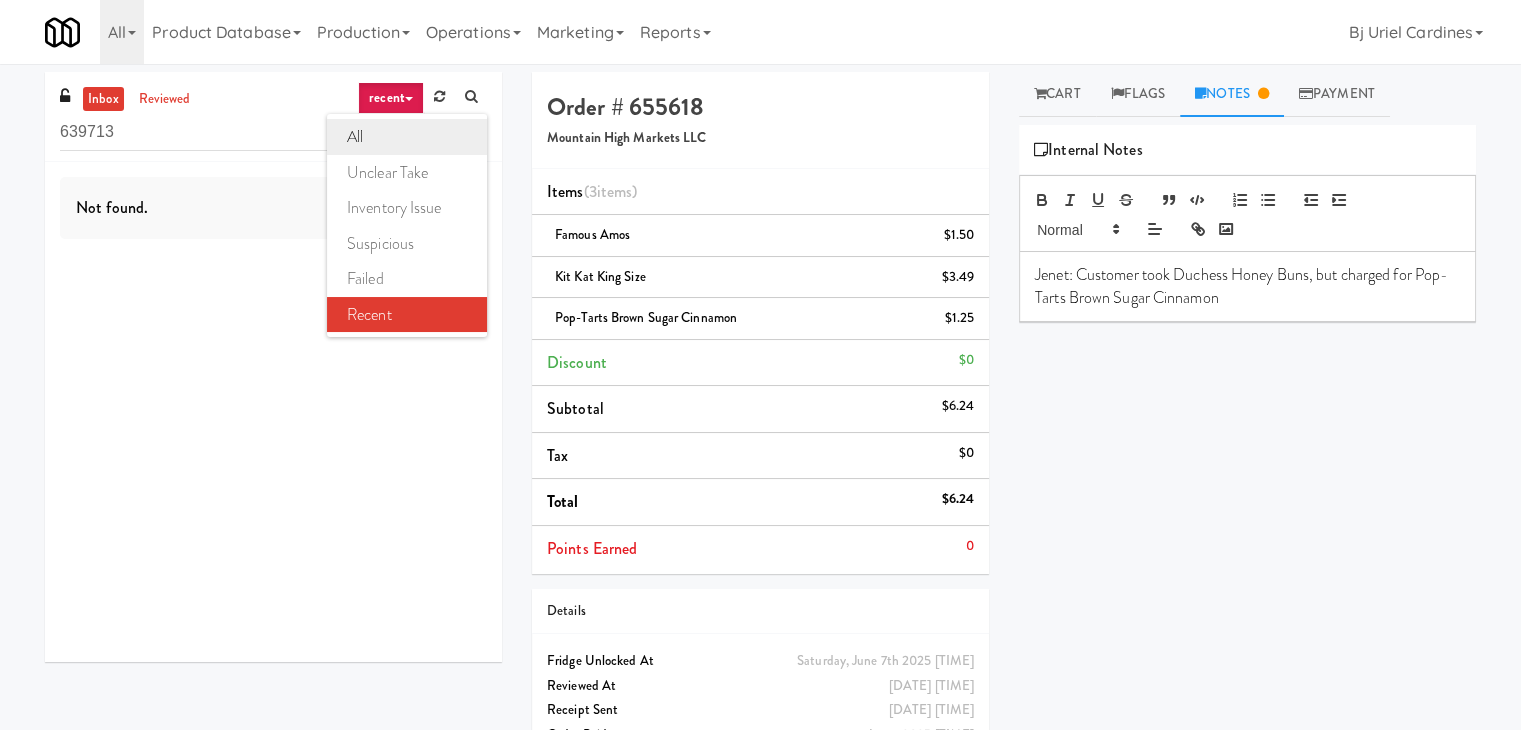 click on "all" at bounding box center [407, 137] 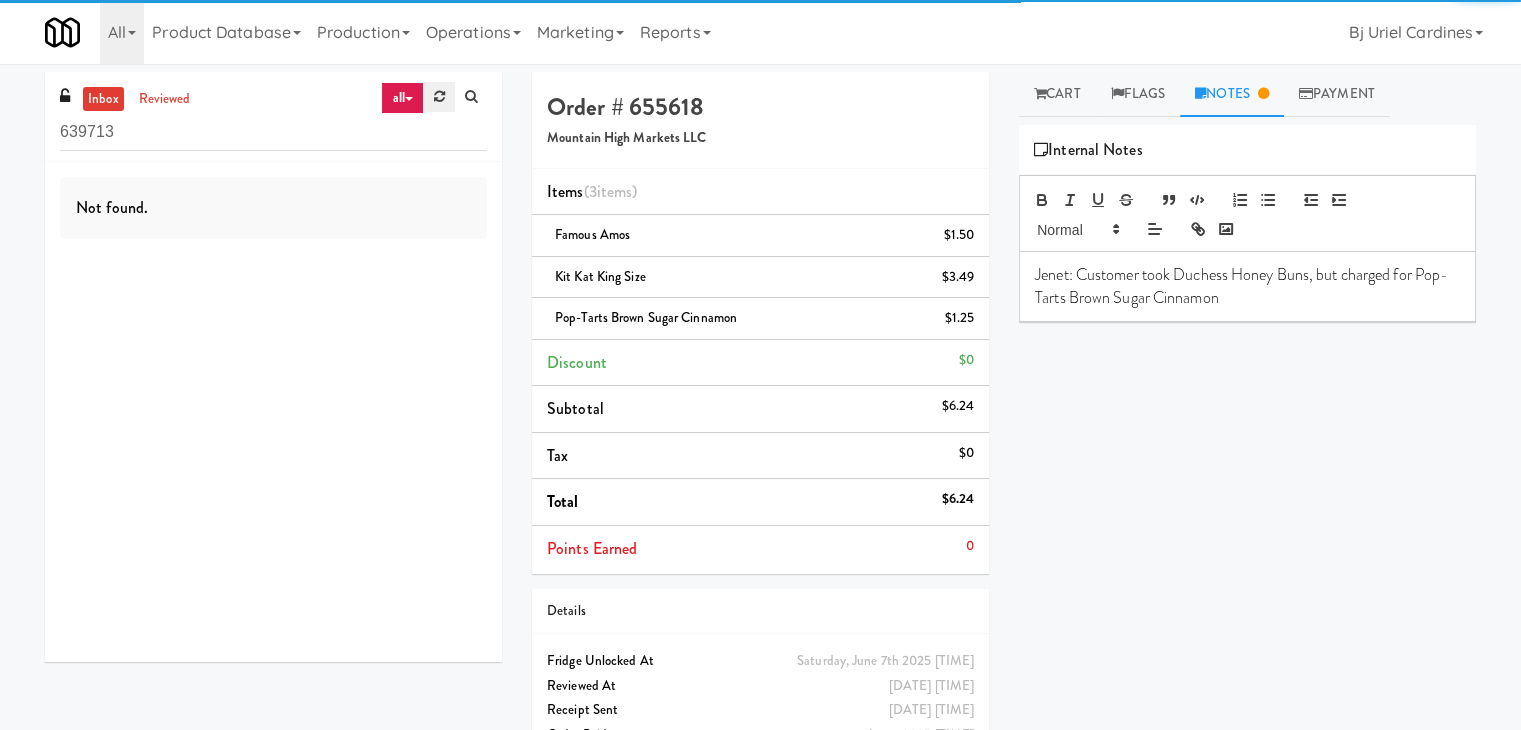 click at bounding box center (439, 96) 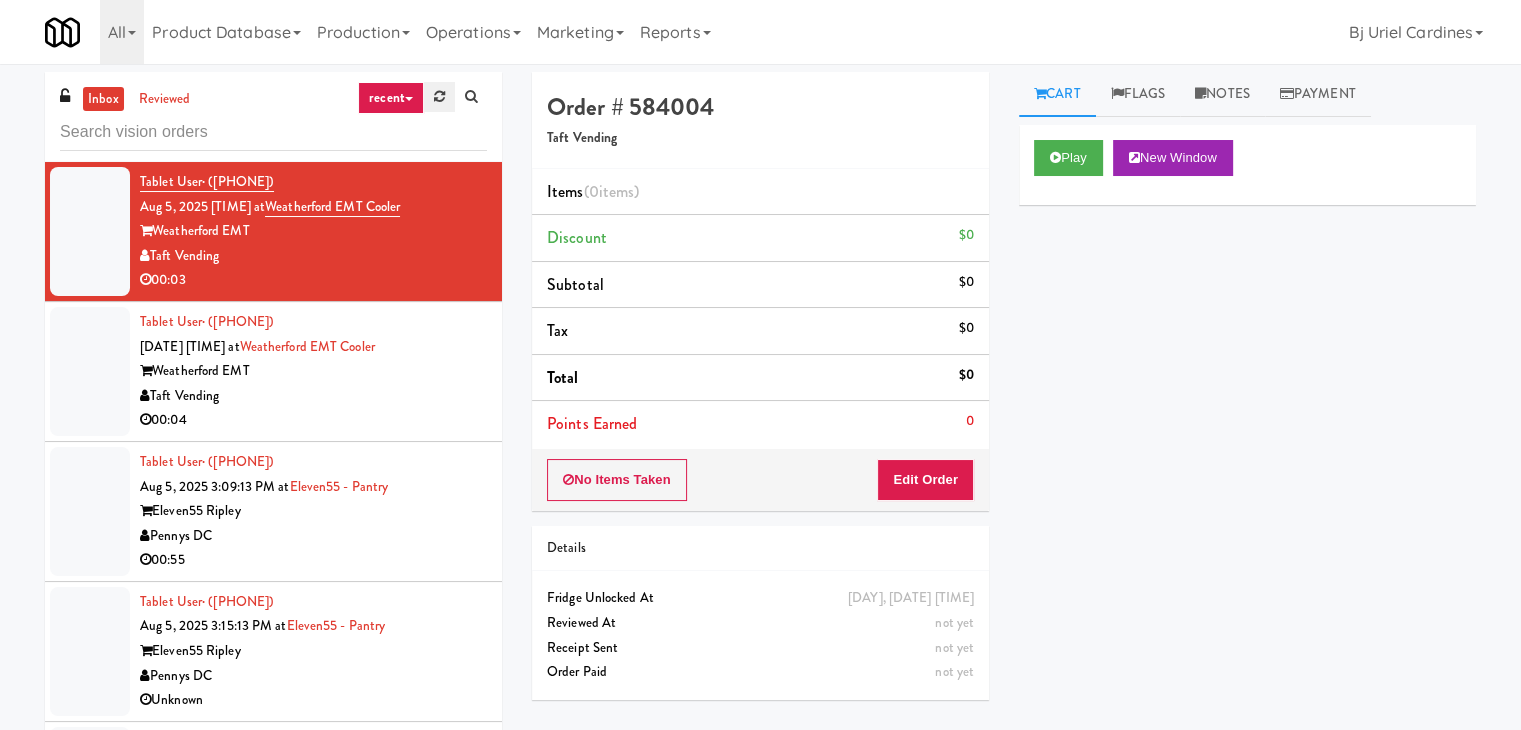 click at bounding box center [439, 96] 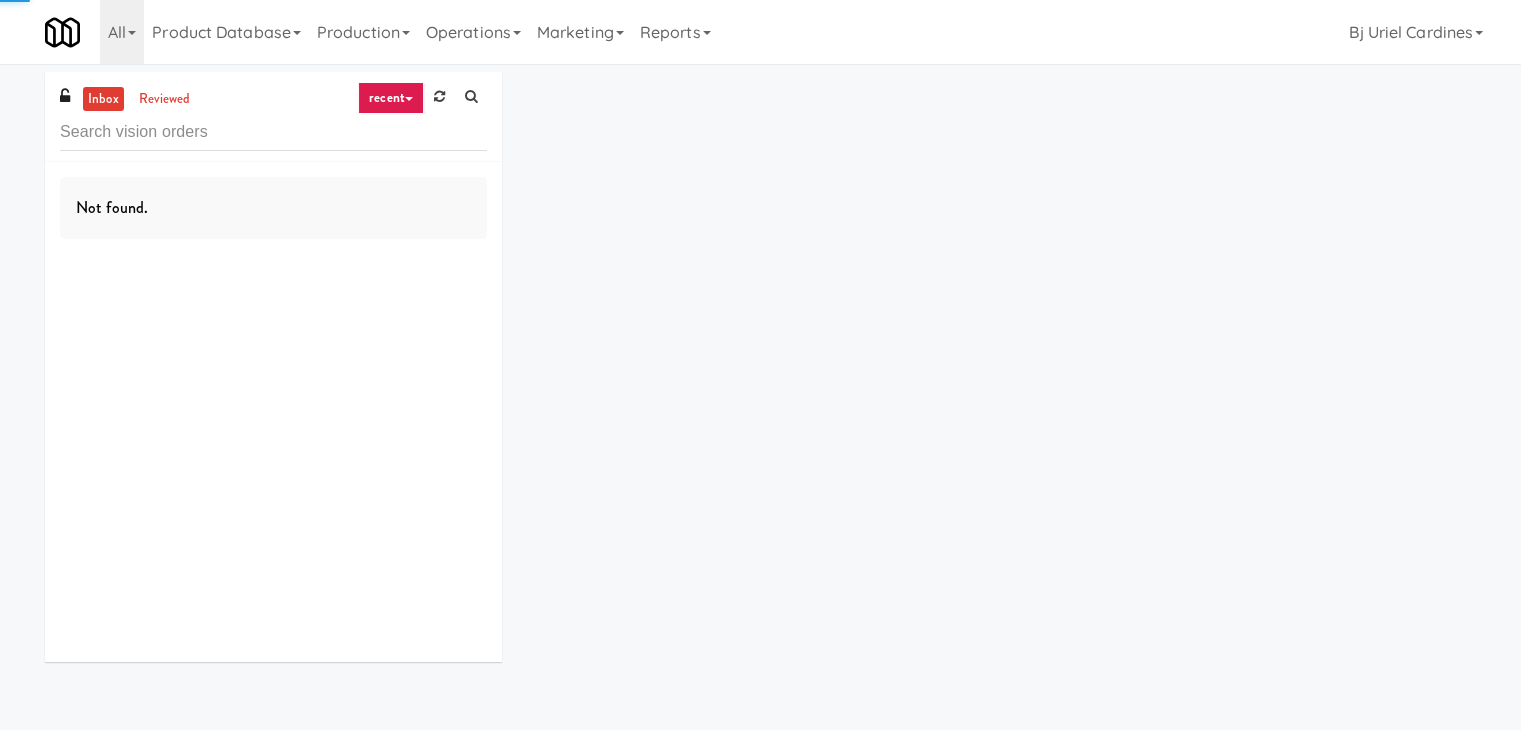 click on "recent" at bounding box center [391, 98] 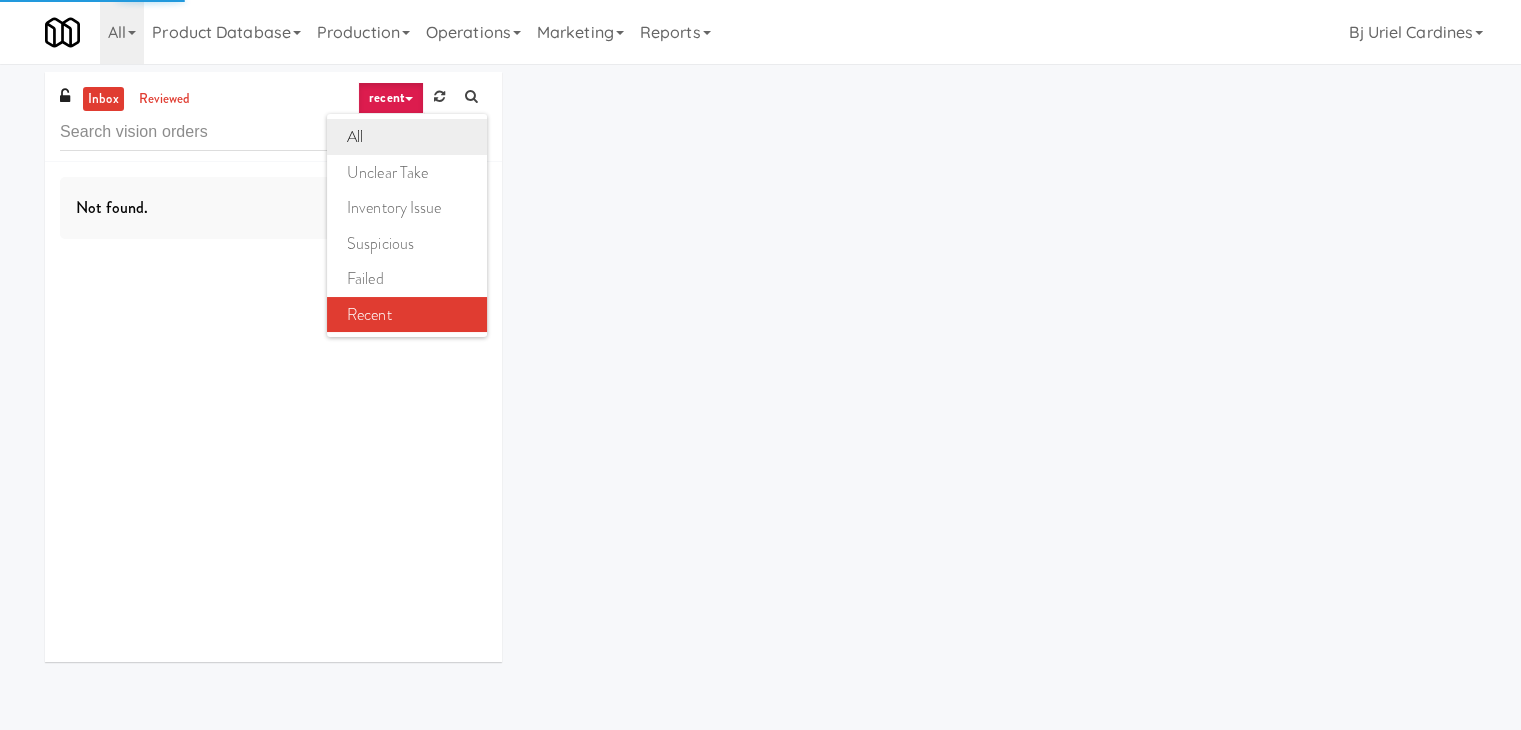 click on "all" at bounding box center [407, 137] 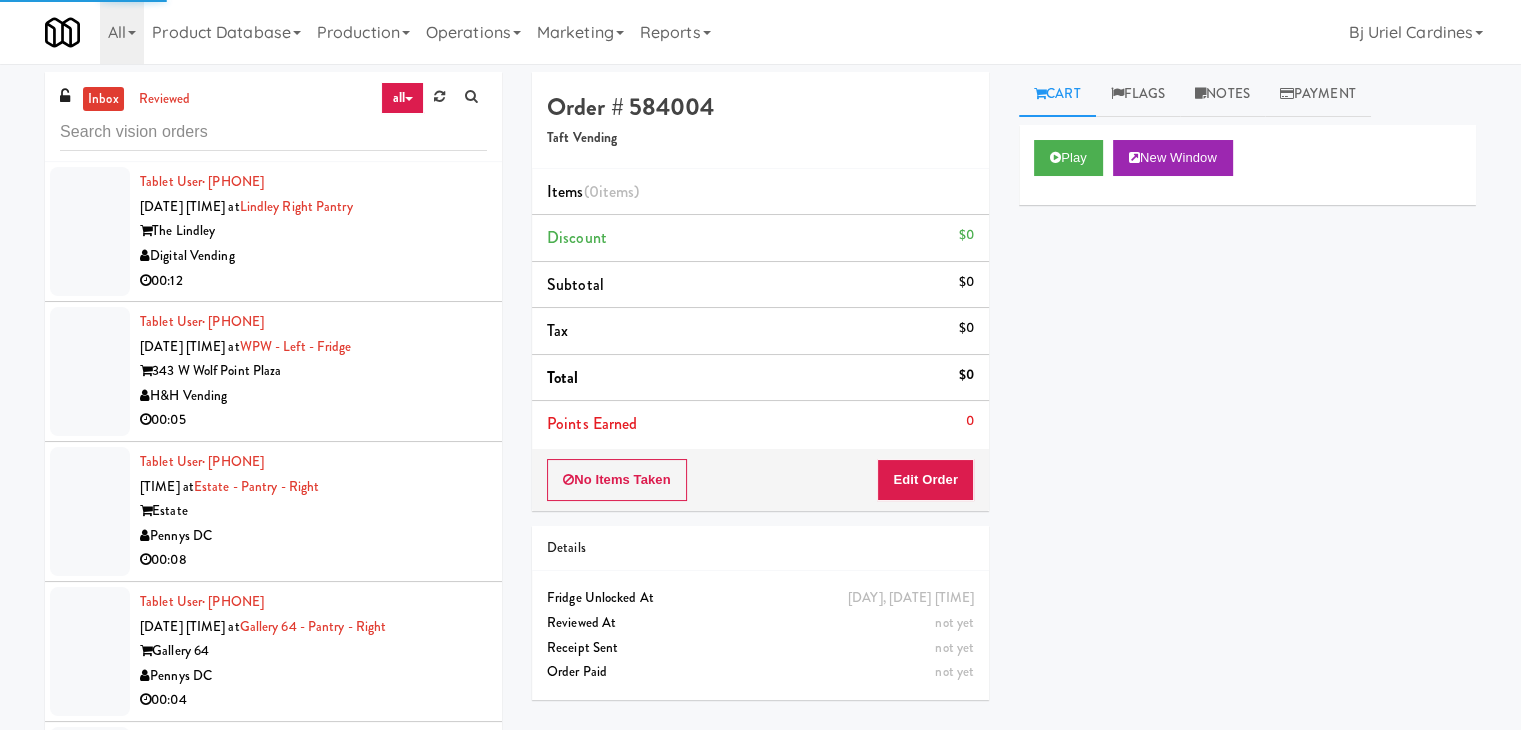 scroll, scrollTop: 4821, scrollLeft: 0, axis: vertical 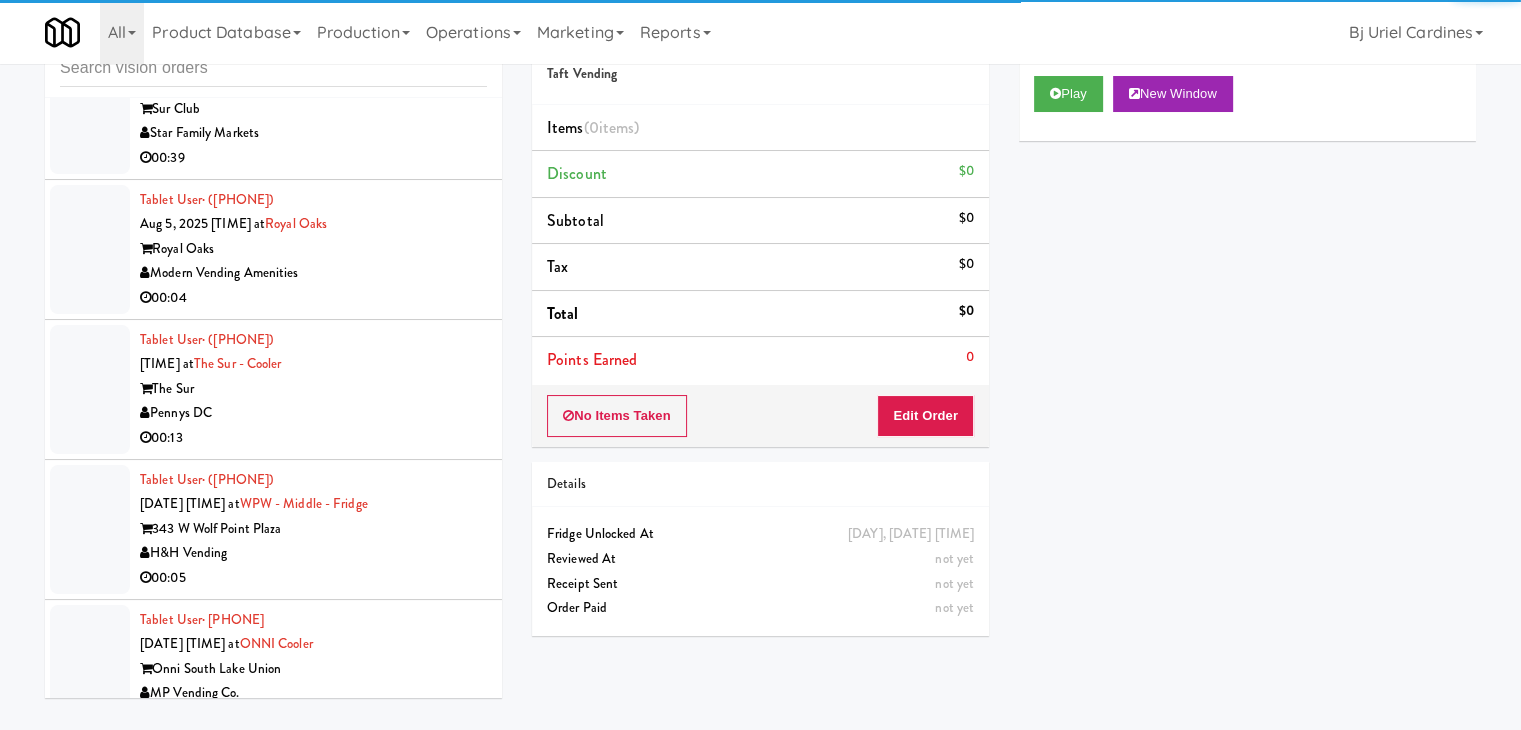 click on "Modern Vending Amenities" at bounding box center (313, 273) 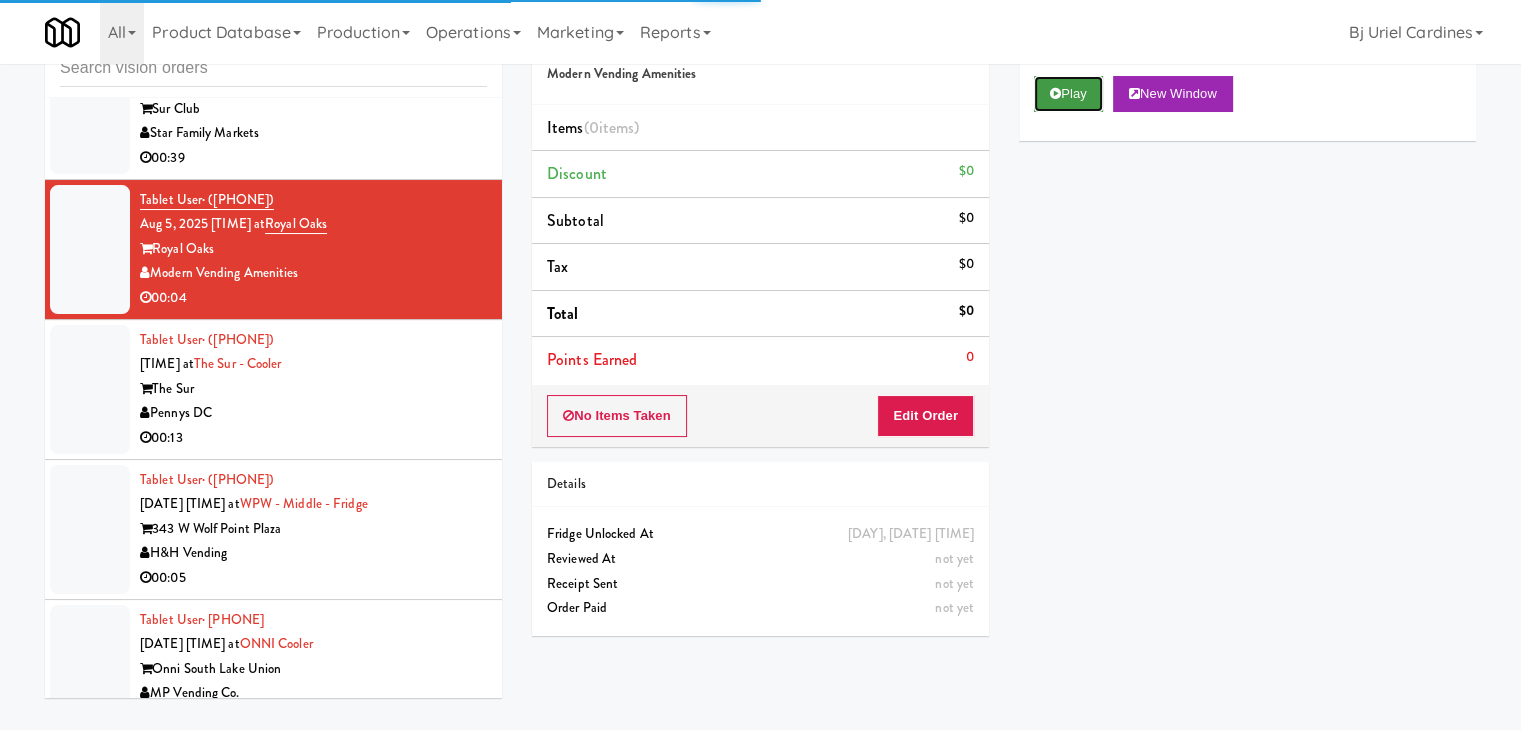 click on "Play" at bounding box center [1068, 94] 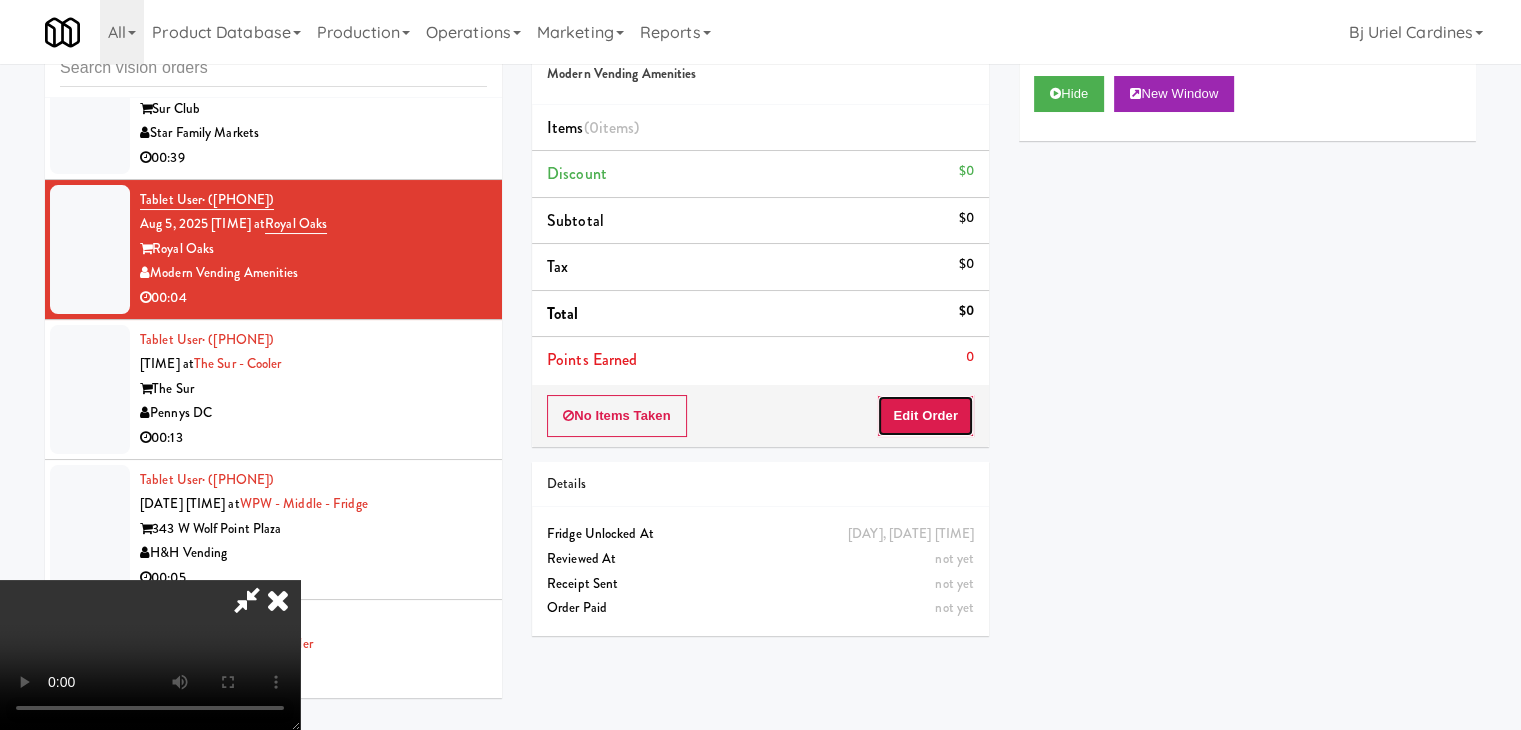 click on "Edit Order" at bounding box center (925, 416) 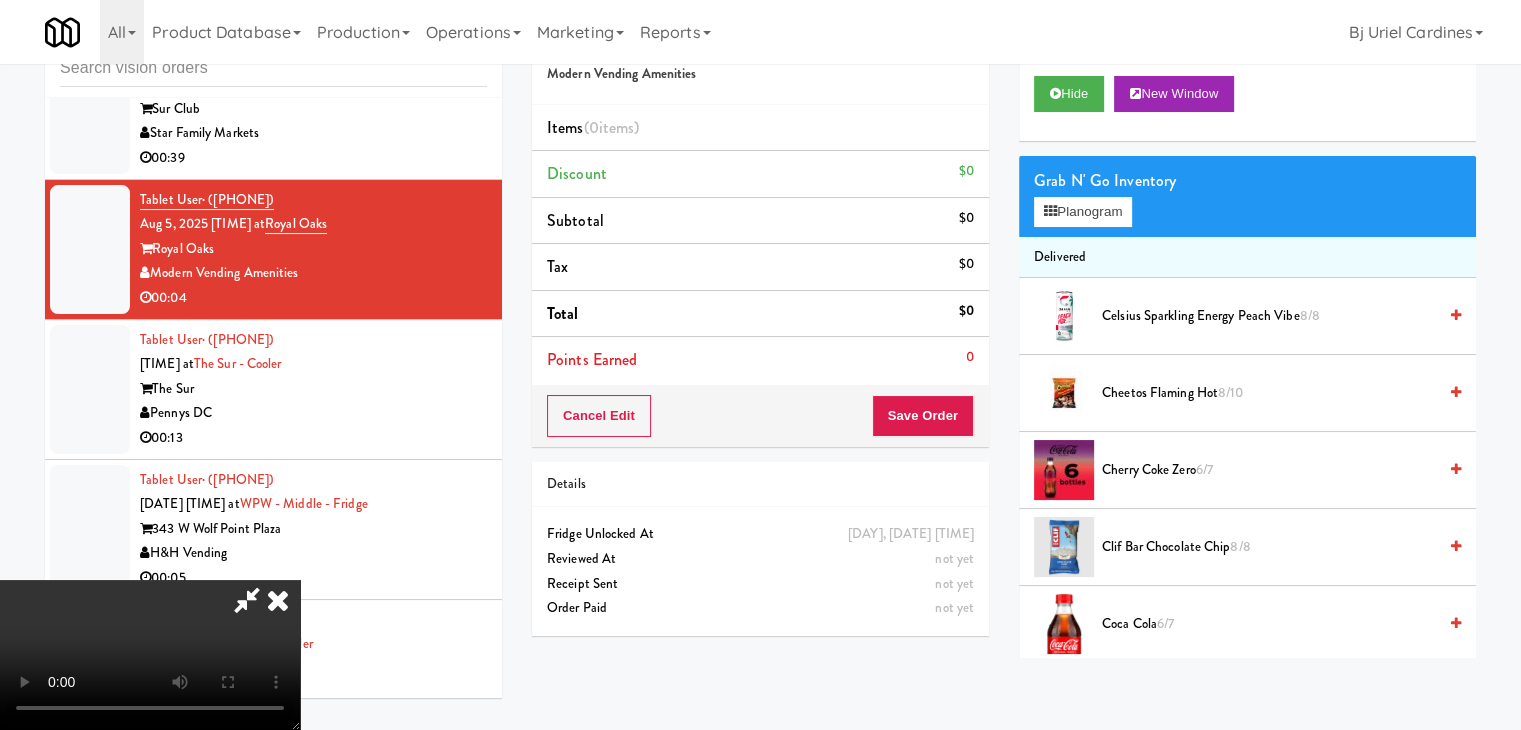 type 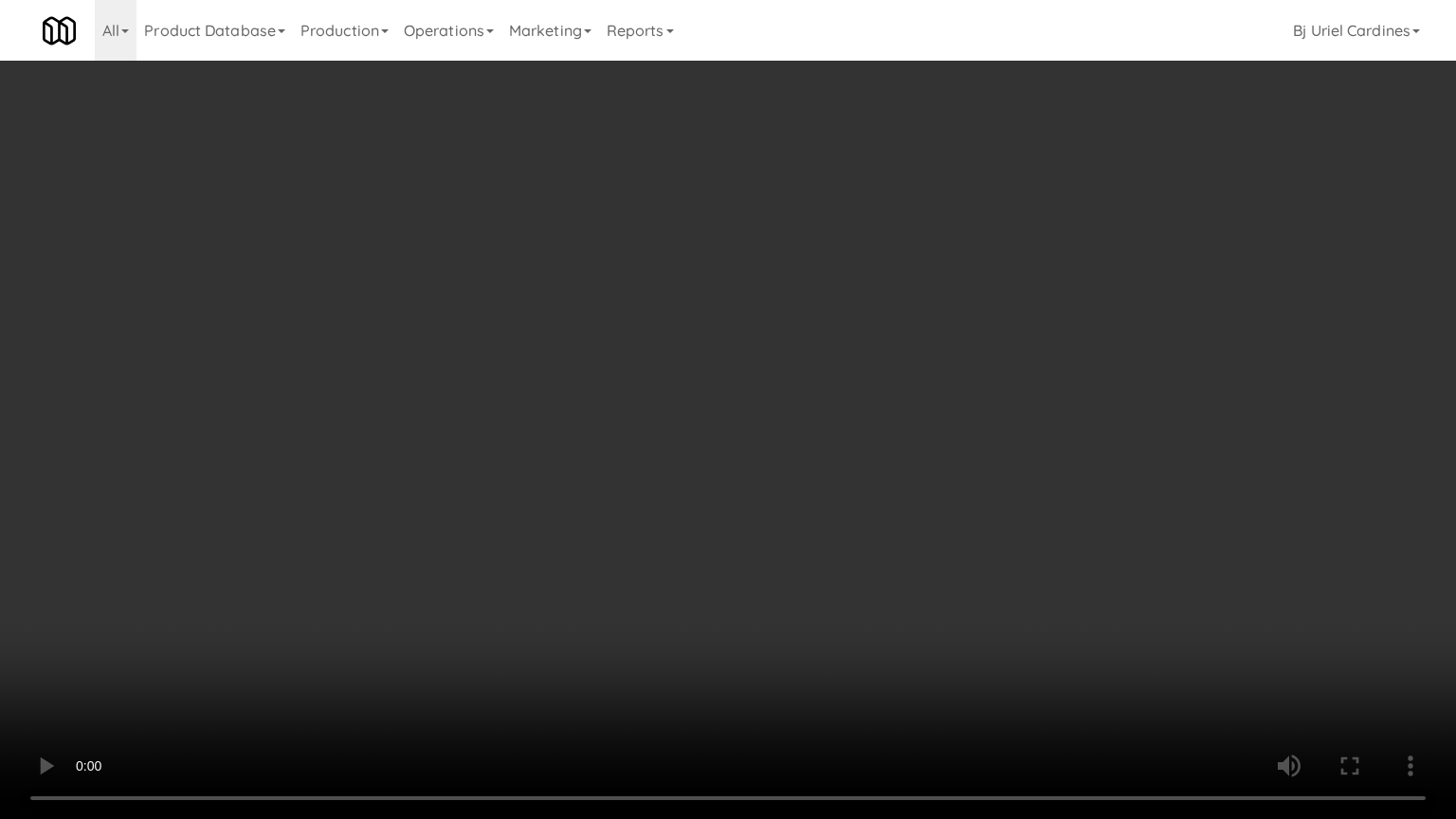 click at bounding box center [728, 410] 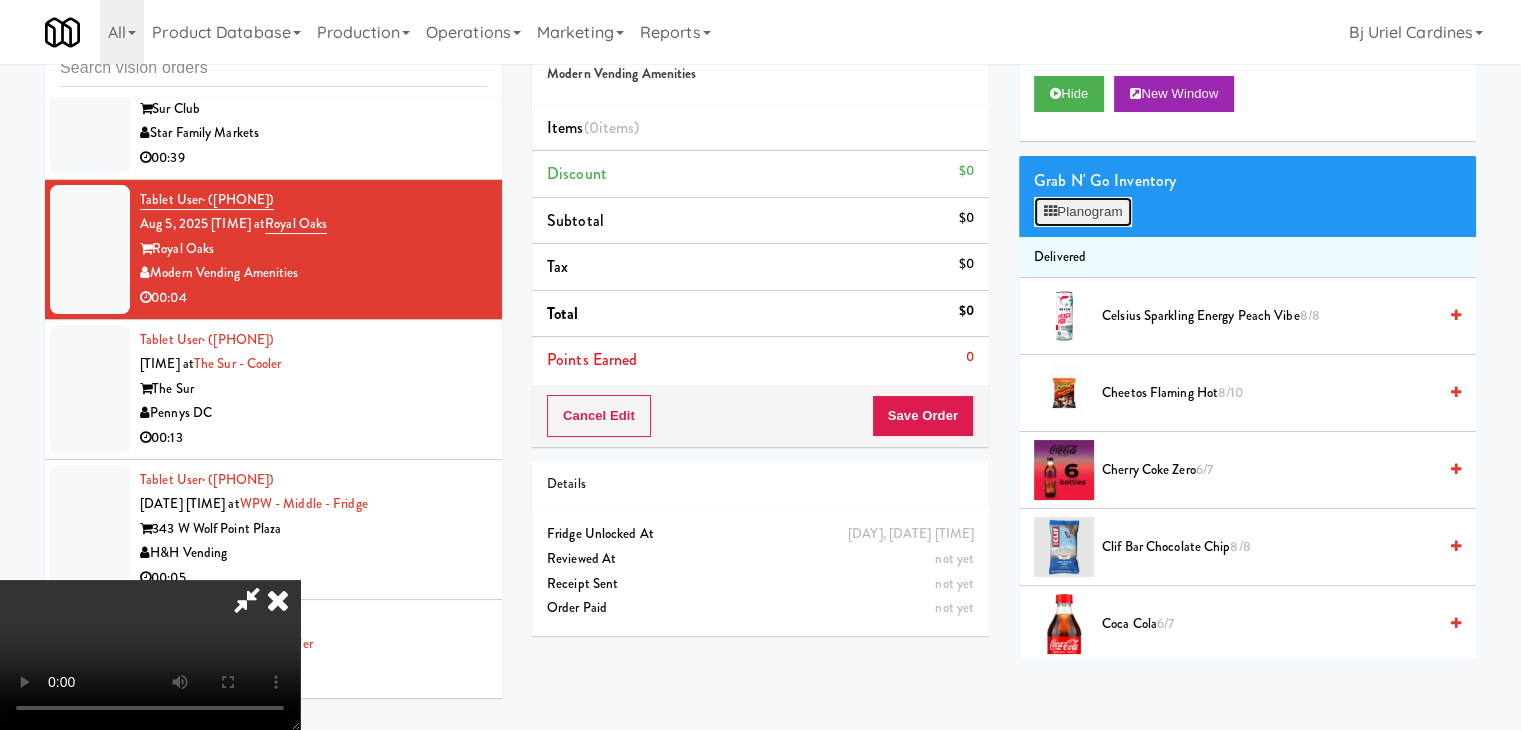 click on "Planogram" at bounding box center (1083, 212) 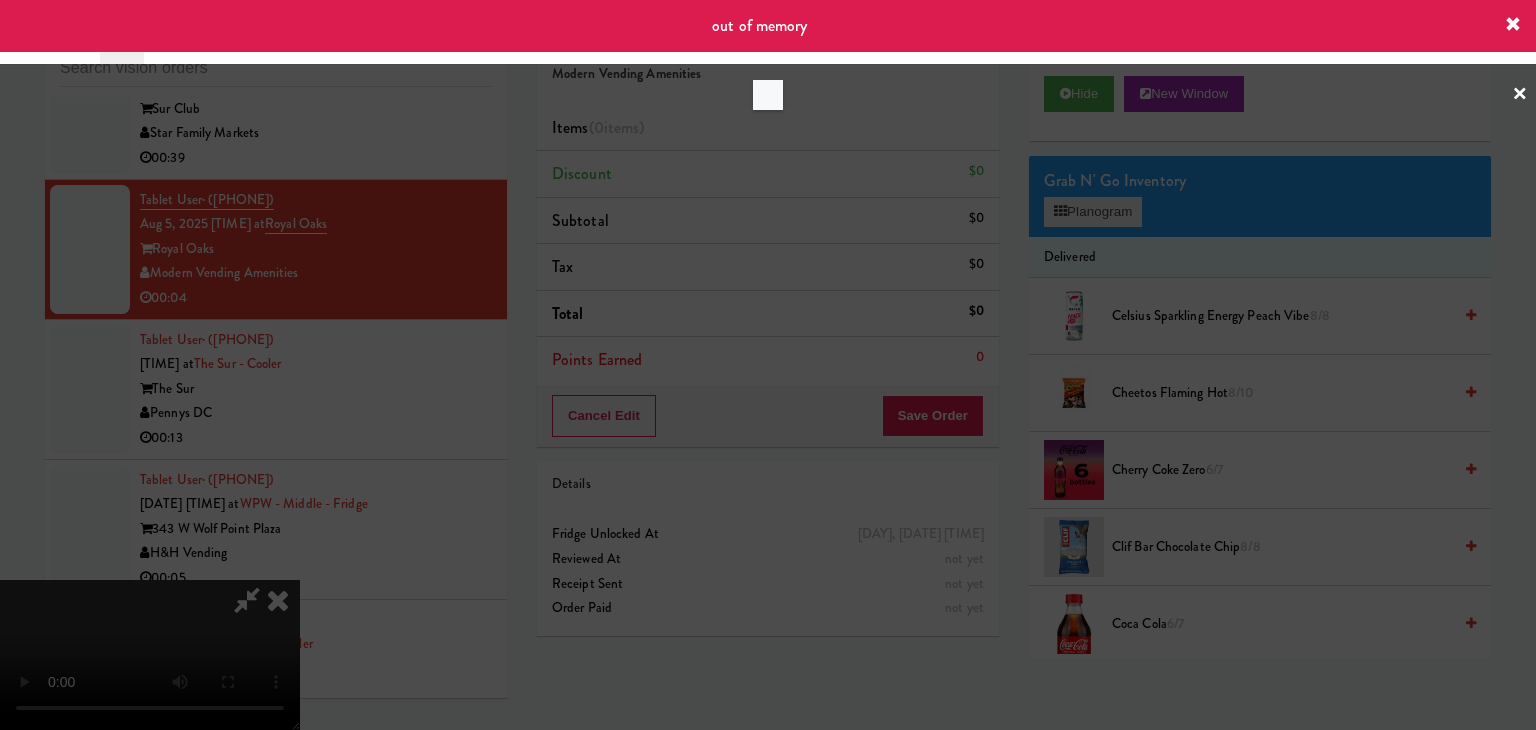 click at bounding box center [768, 365] 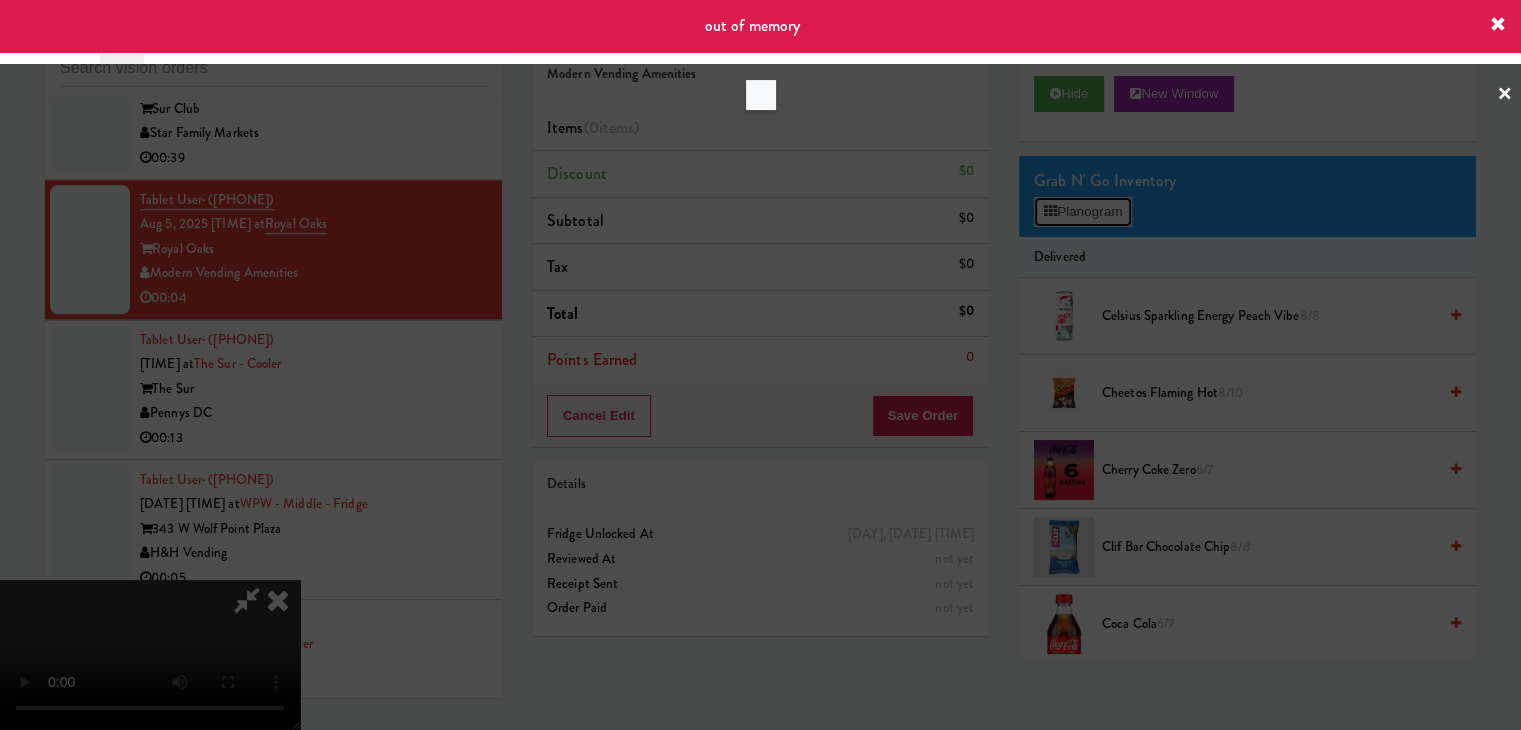 click on "Planogram" at bounding box center (1083, 212) 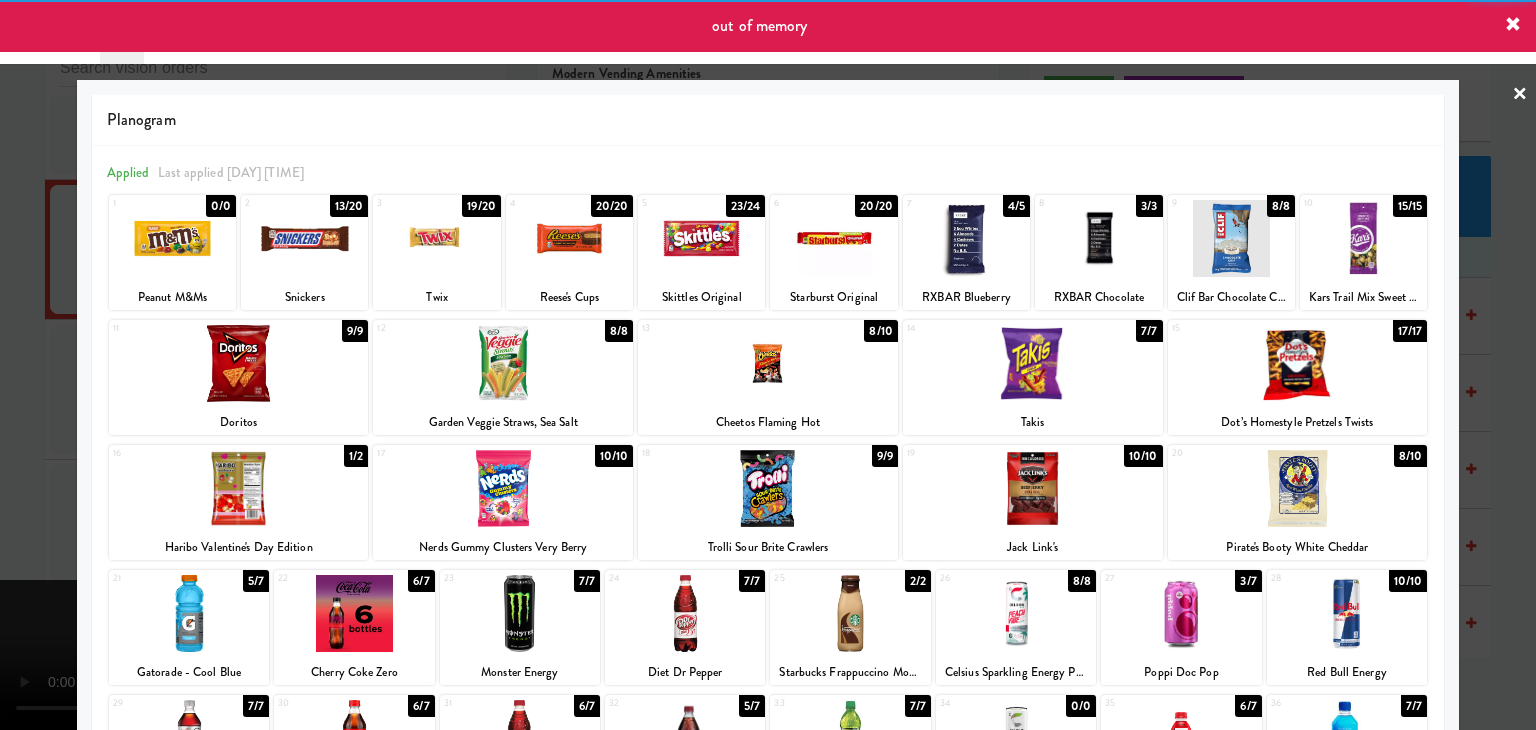 click at bounding box center [304, 238] 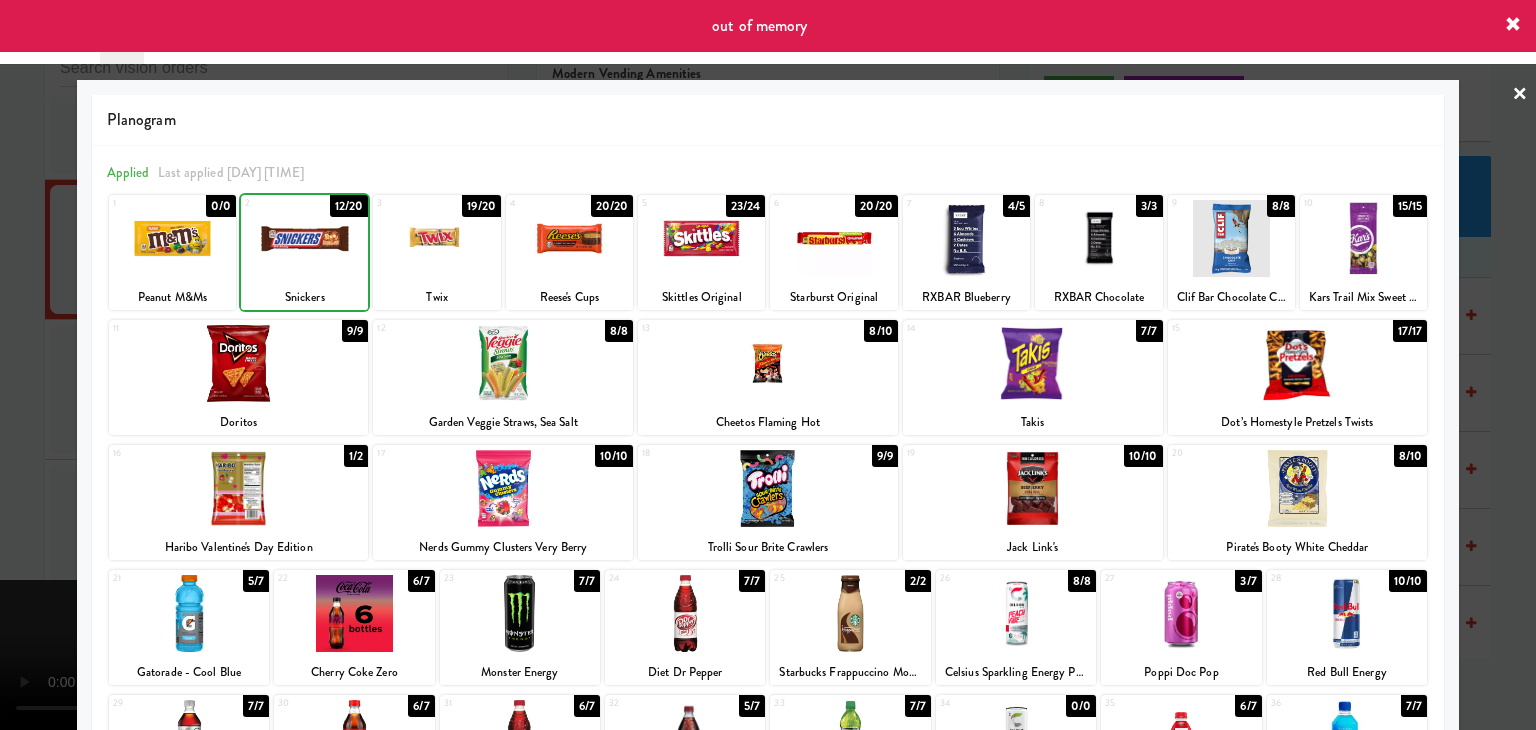 click at bounding box center (304, 238) 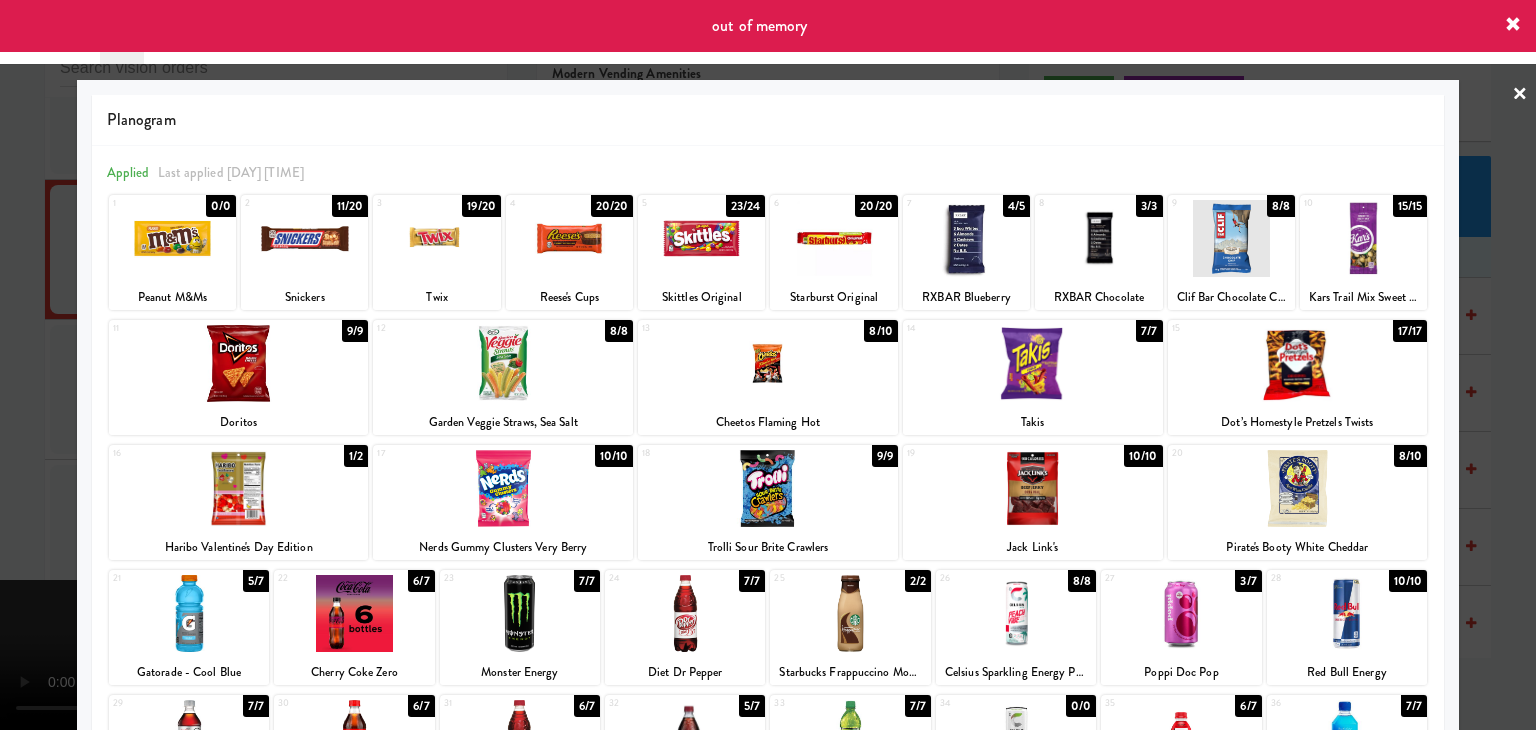 drag, startPoint x: 0, startPoint y: 342, endPoint x: 205, endPoint y: 361, distance: 205.8786 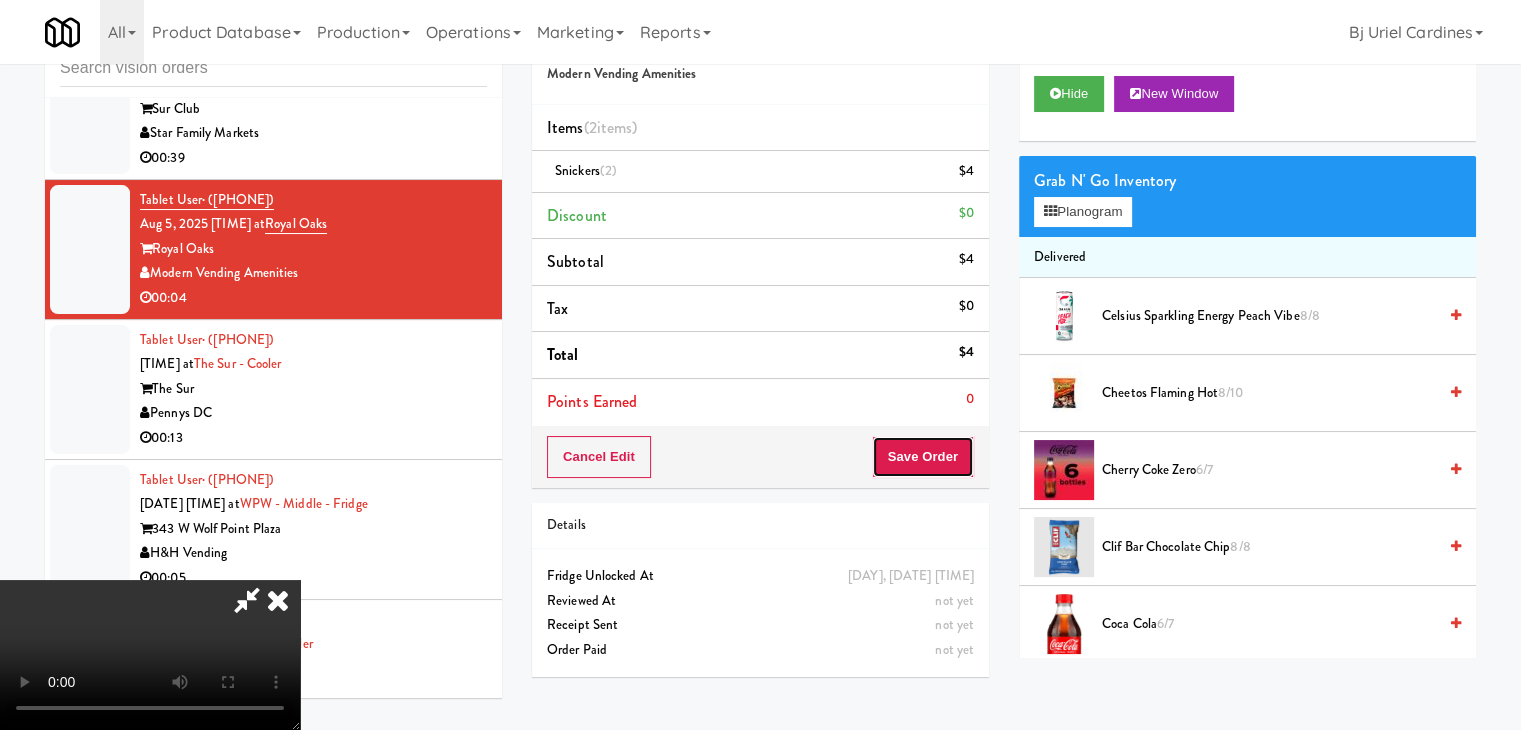 click on "Save Order" at bounding box center (923, 457) 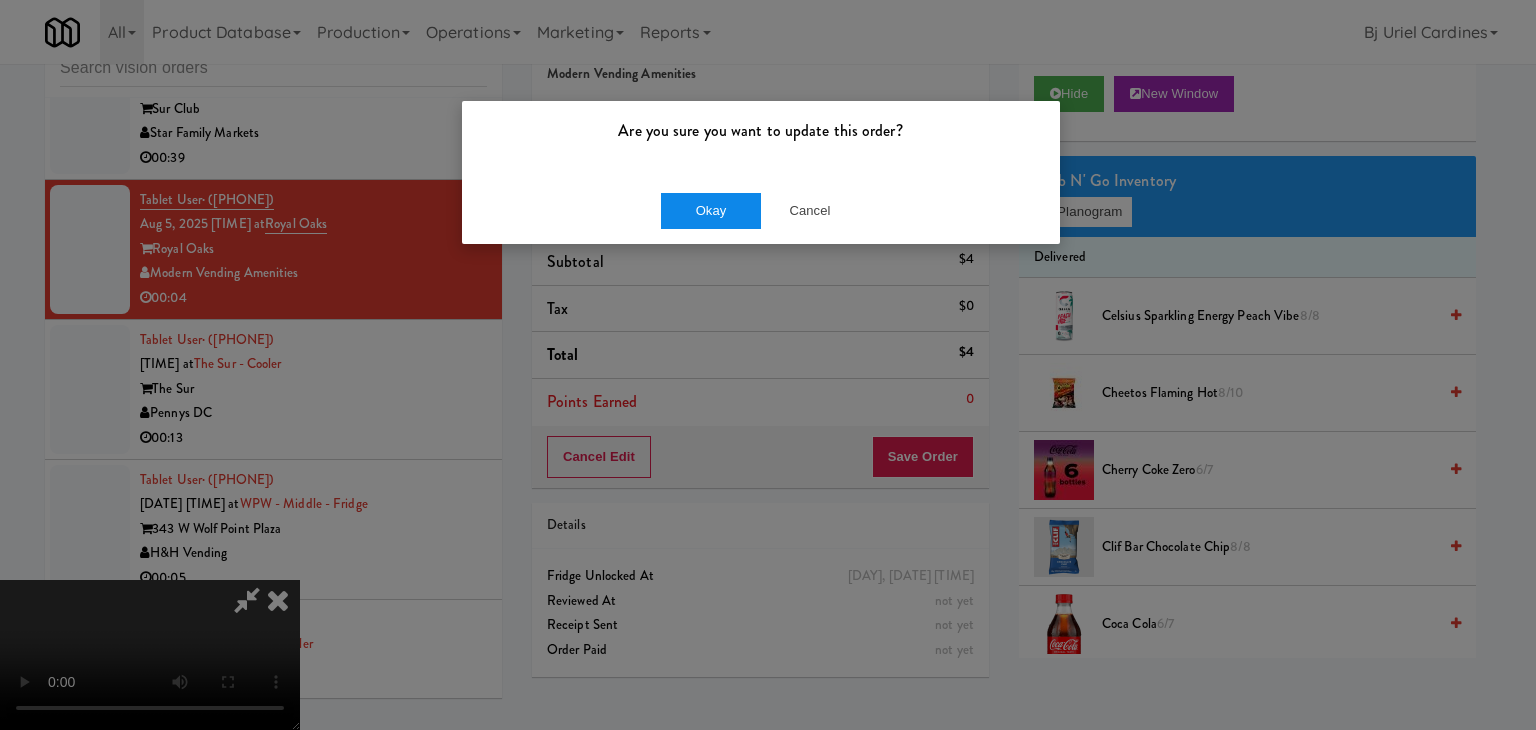 drag, startPoint x: 666, startPoint y: 189, endPoint x: 690, endPoint y: 209, distance: 31.241 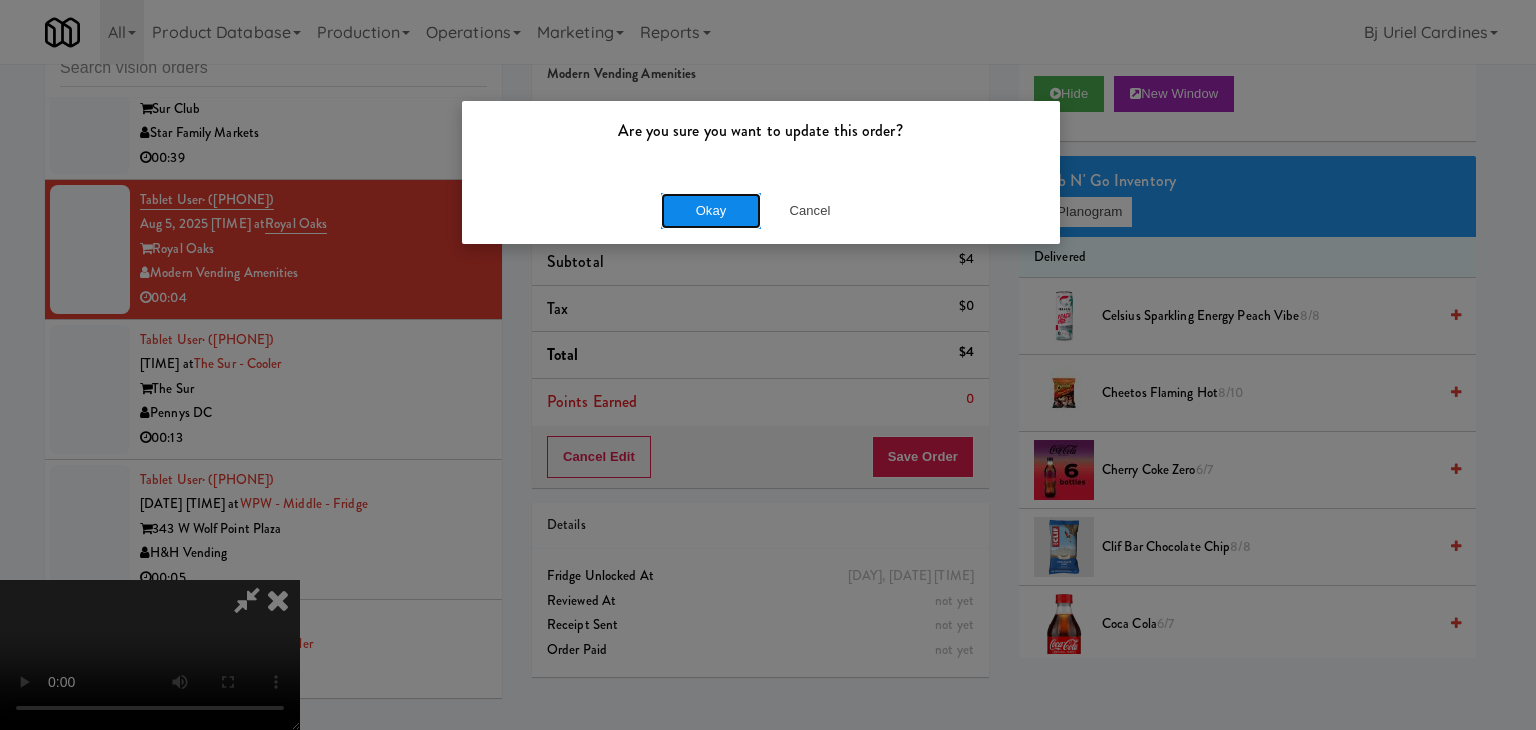 click on "Okay" at bounding box center [711, 211] 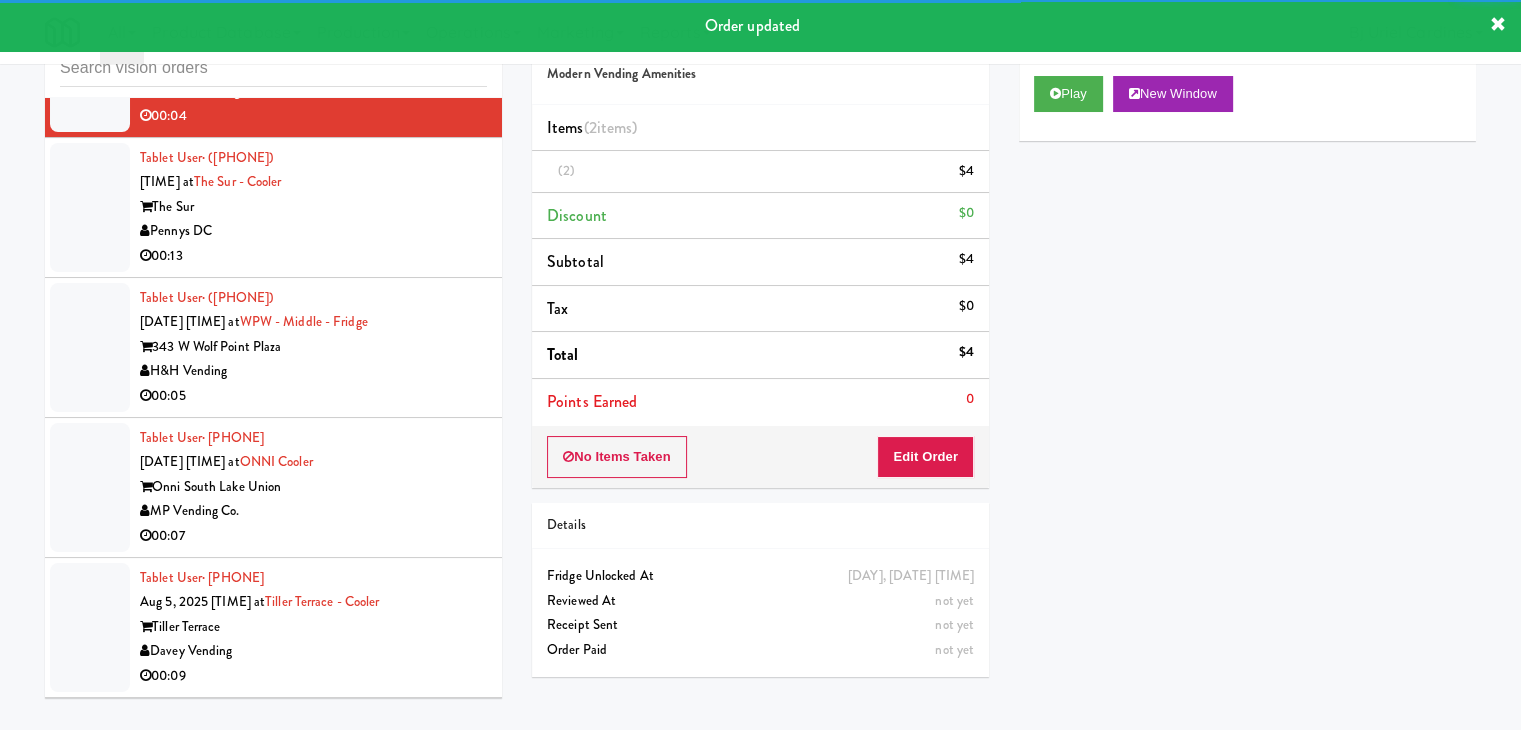 scroll, scrollTop: 9621, scrollLeft: 0, axis: vertical 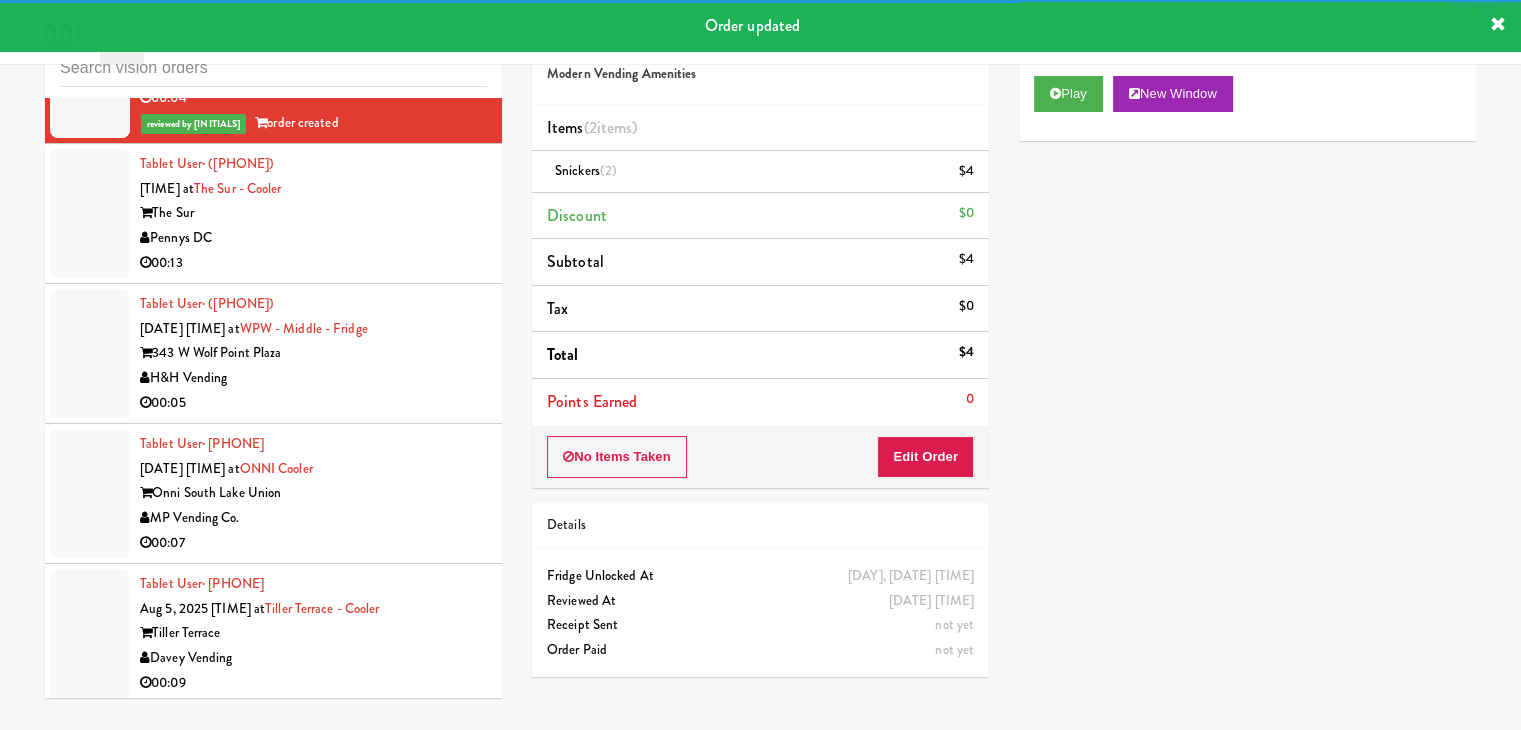 click on "The Sur" at bounding box center (313, 213) 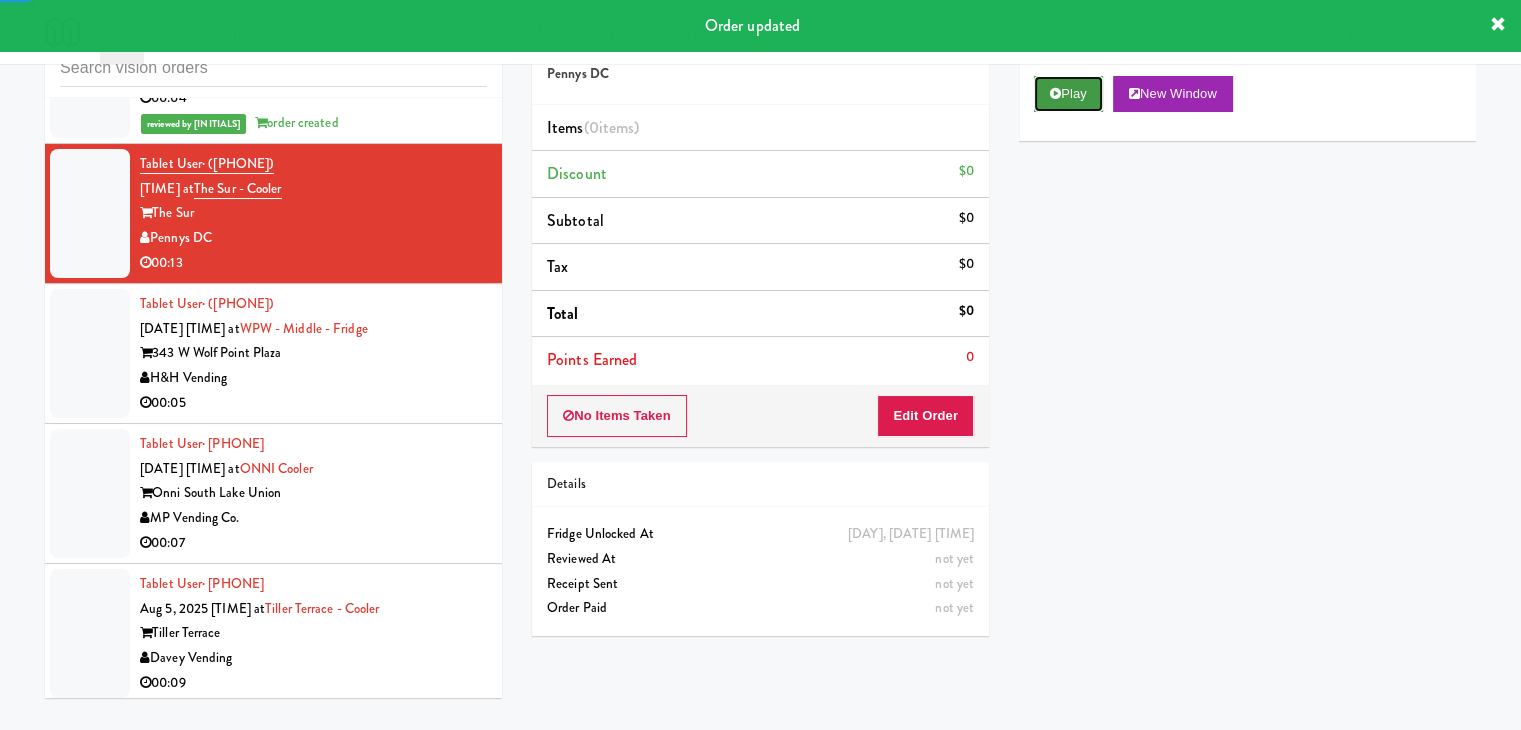 click on "Play" at bounding box center (1068, 94) 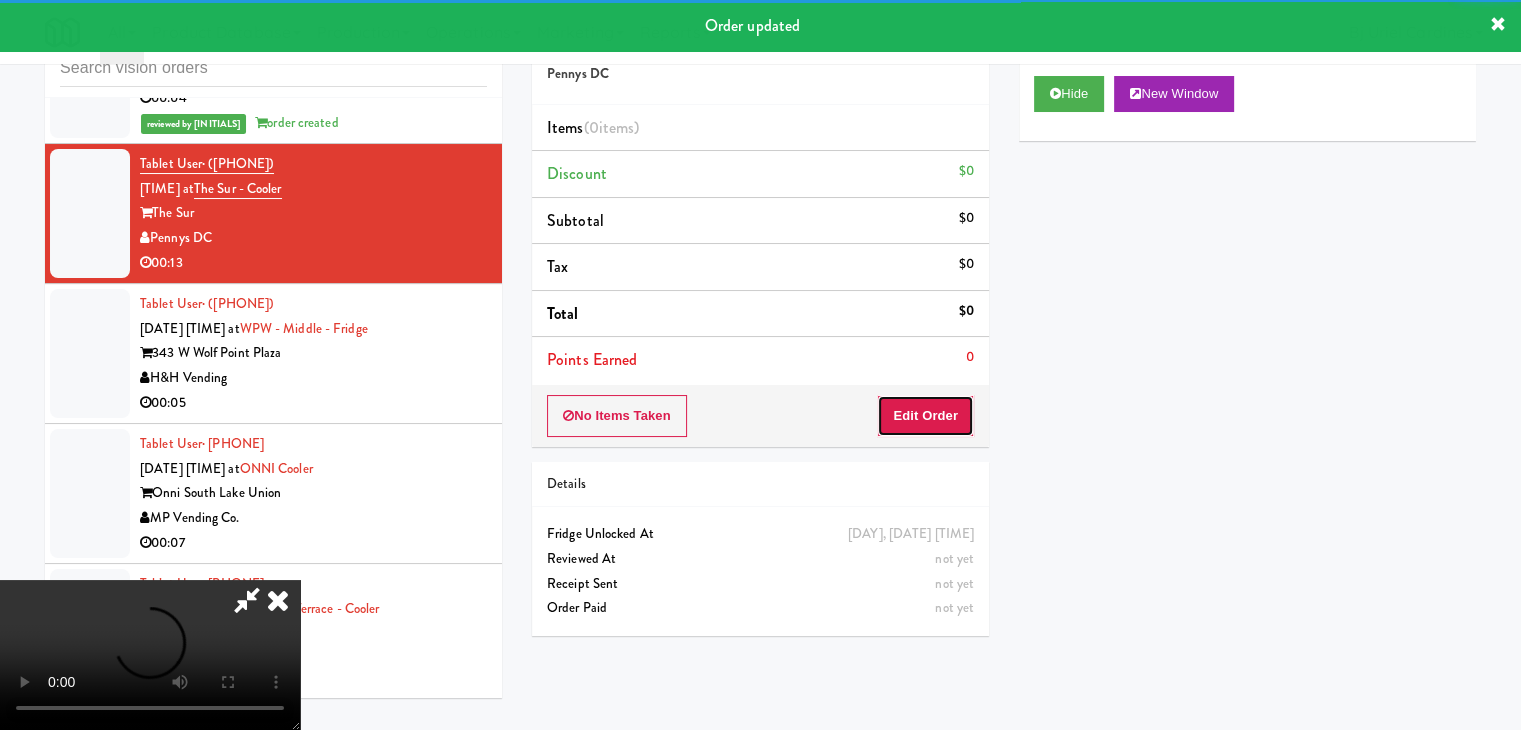 click on "Edit Order" at bounding box center [925, 416] 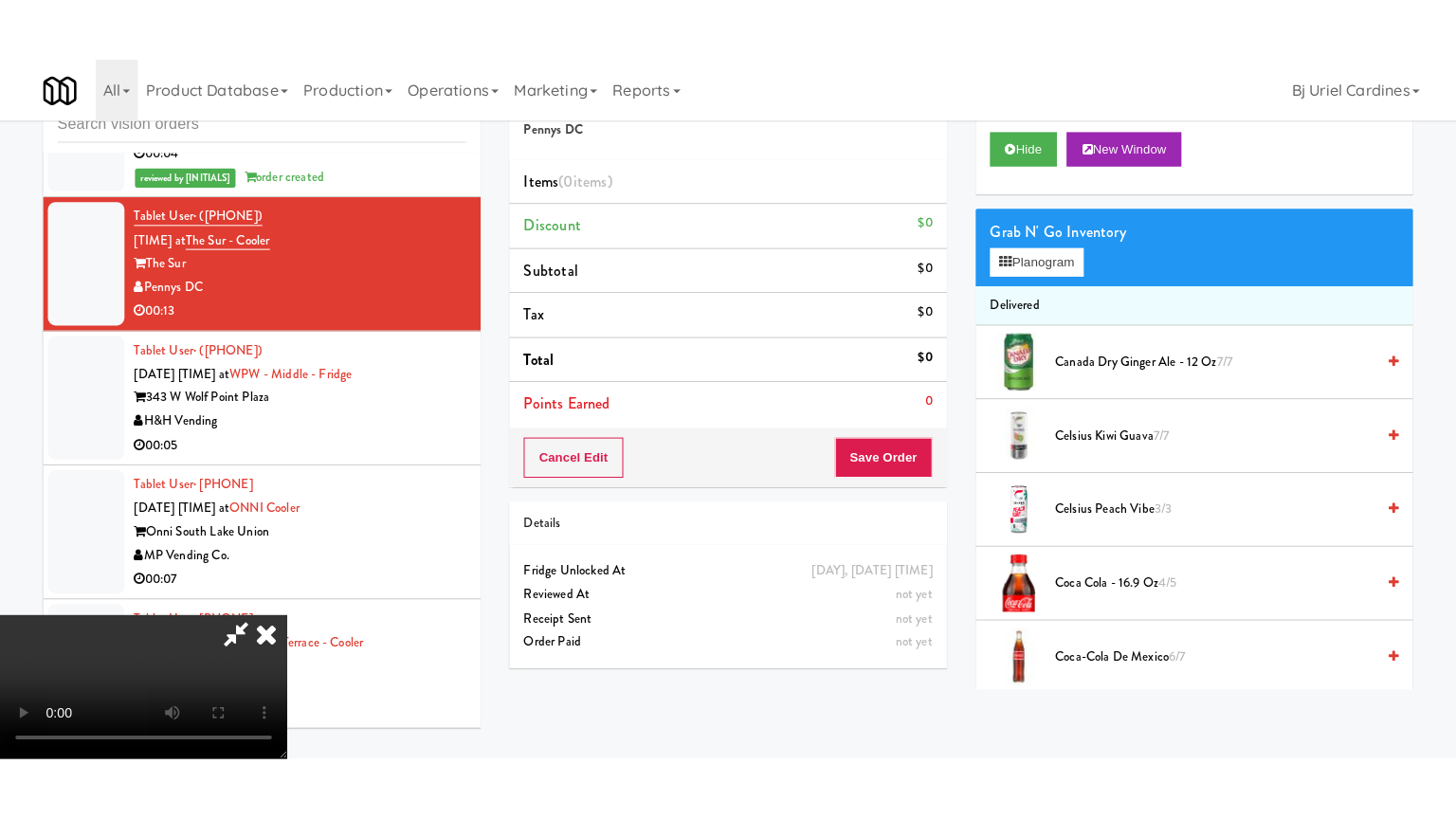 scroll, scrollTop: 266, scrollLeft: 0, axis: vertical 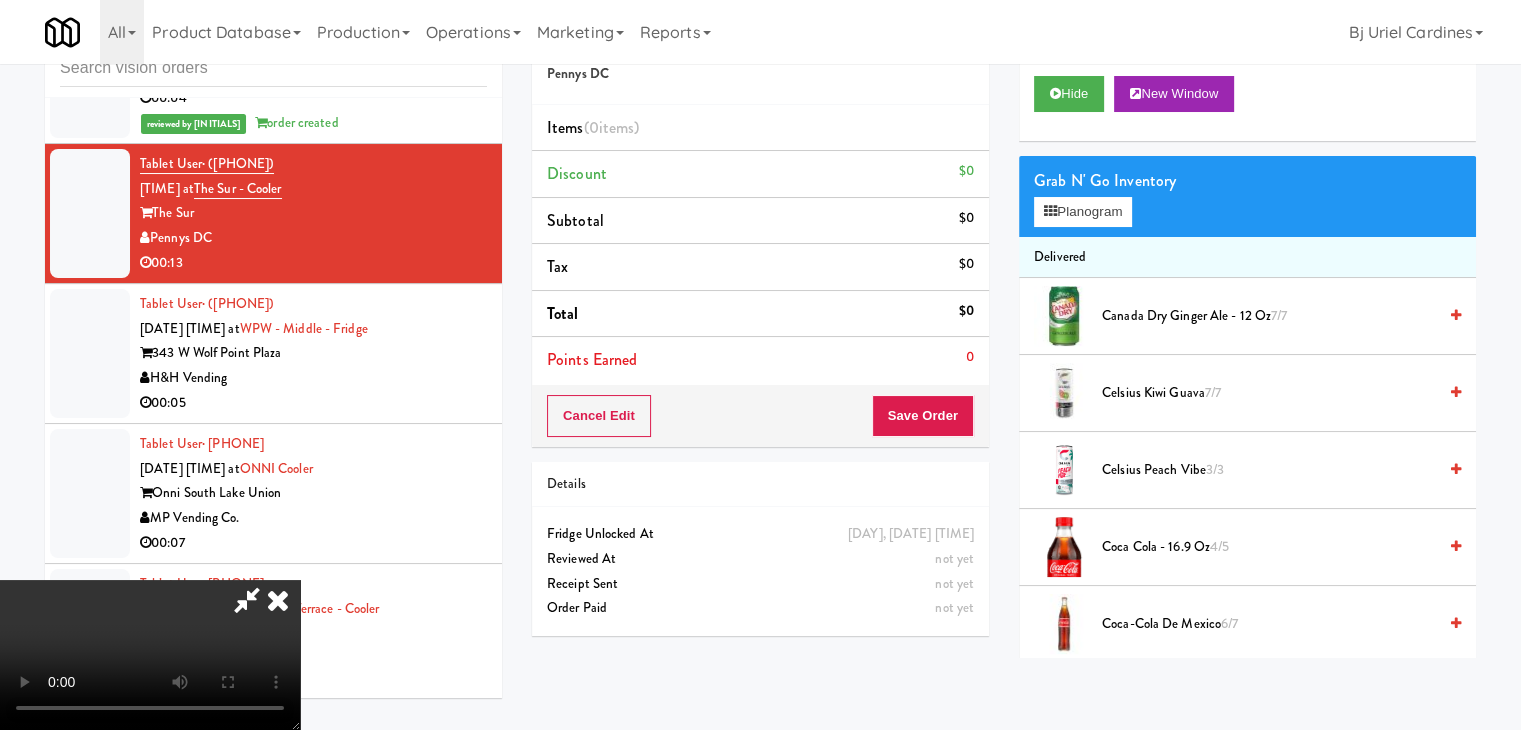 type 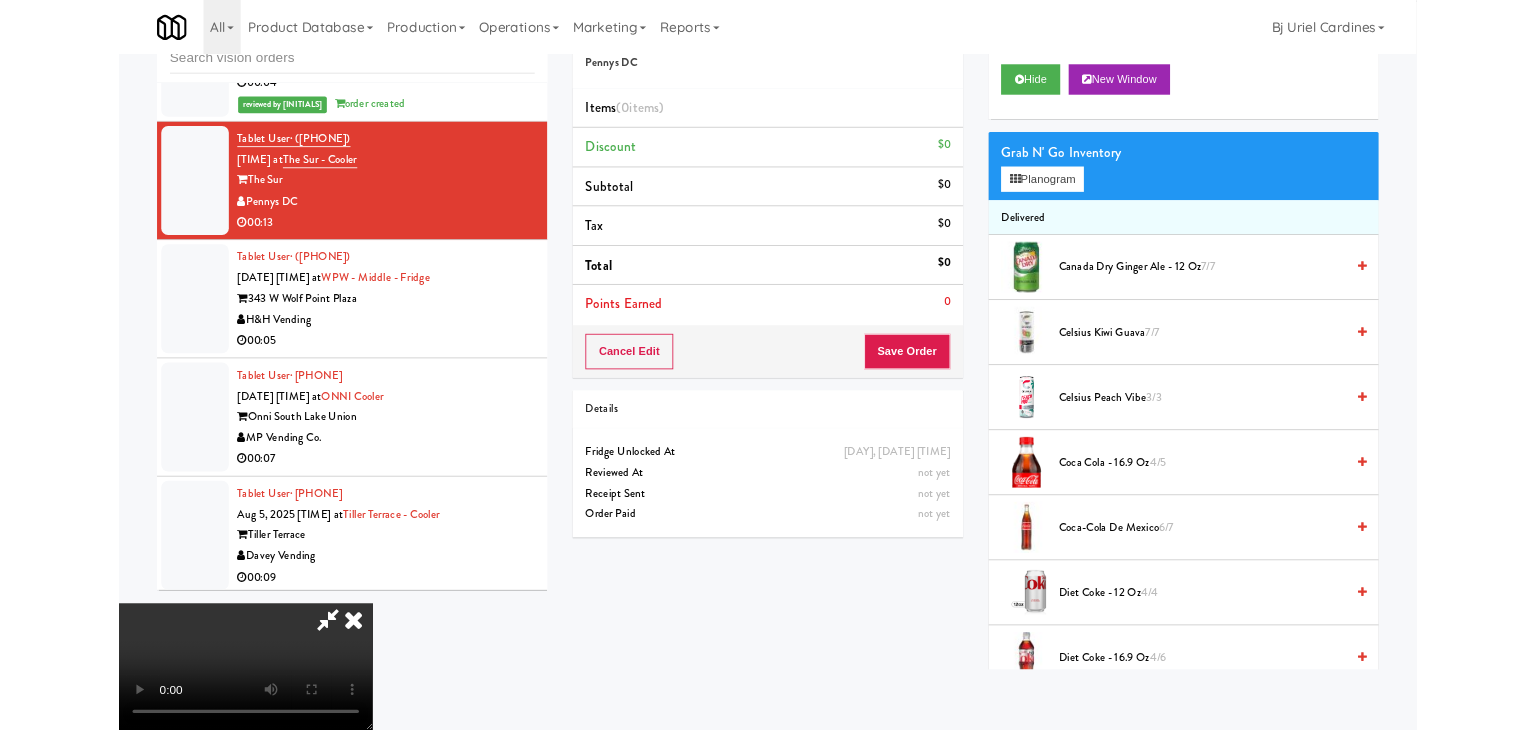 scroll, scrollTop: 0, scrollLeft: 0, axis: both 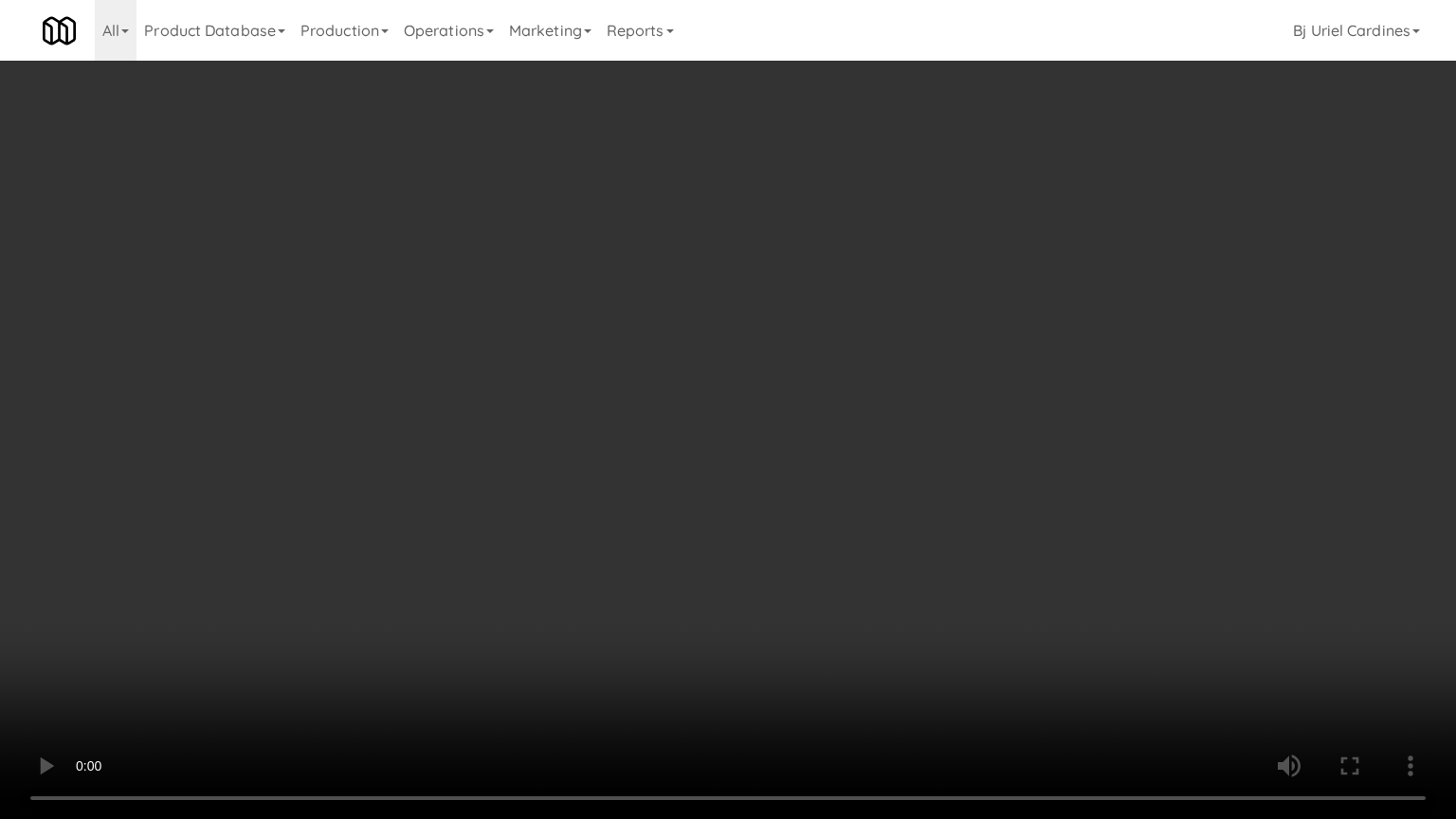 click at bounding box center [728, 410] 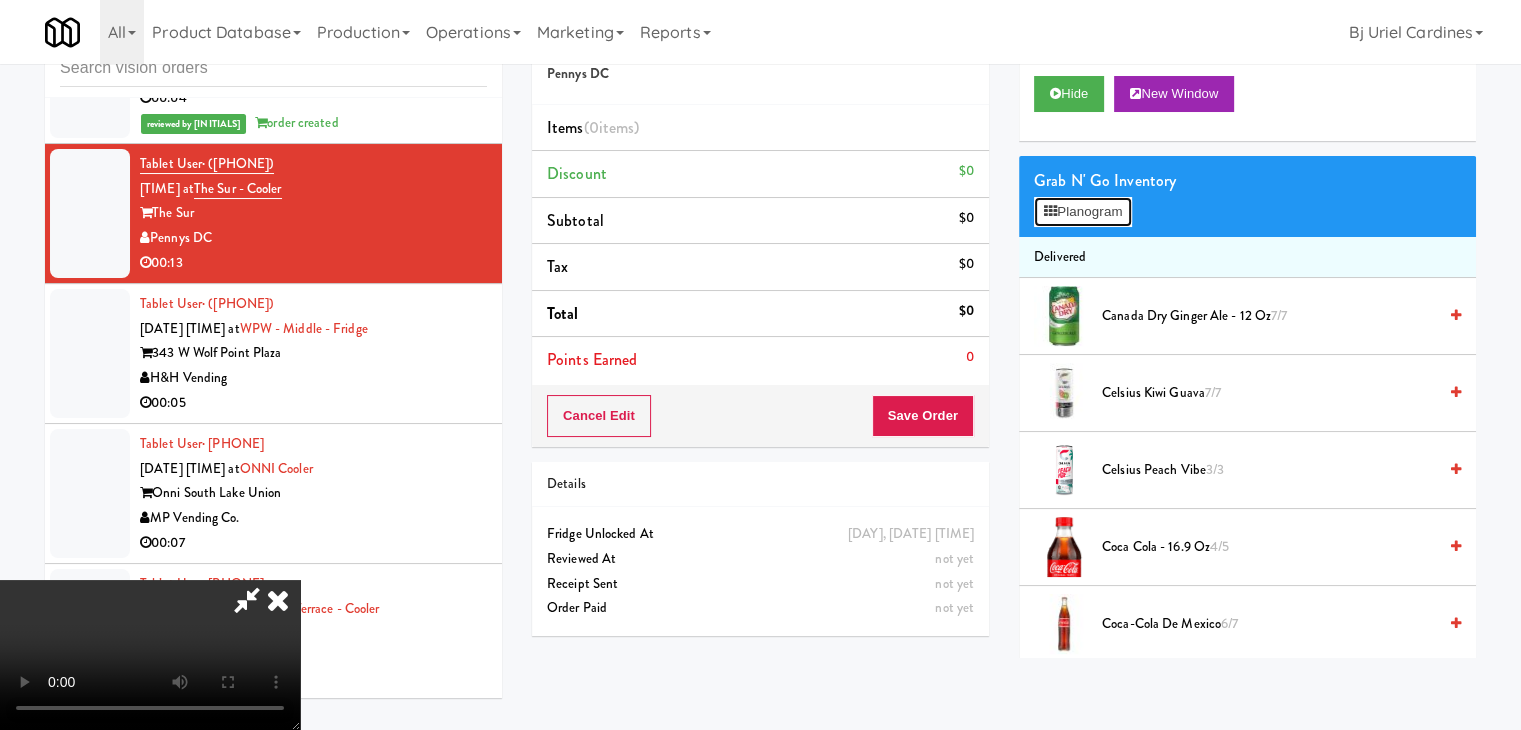 click on "Planogram" at bounding box center [1083, 212] 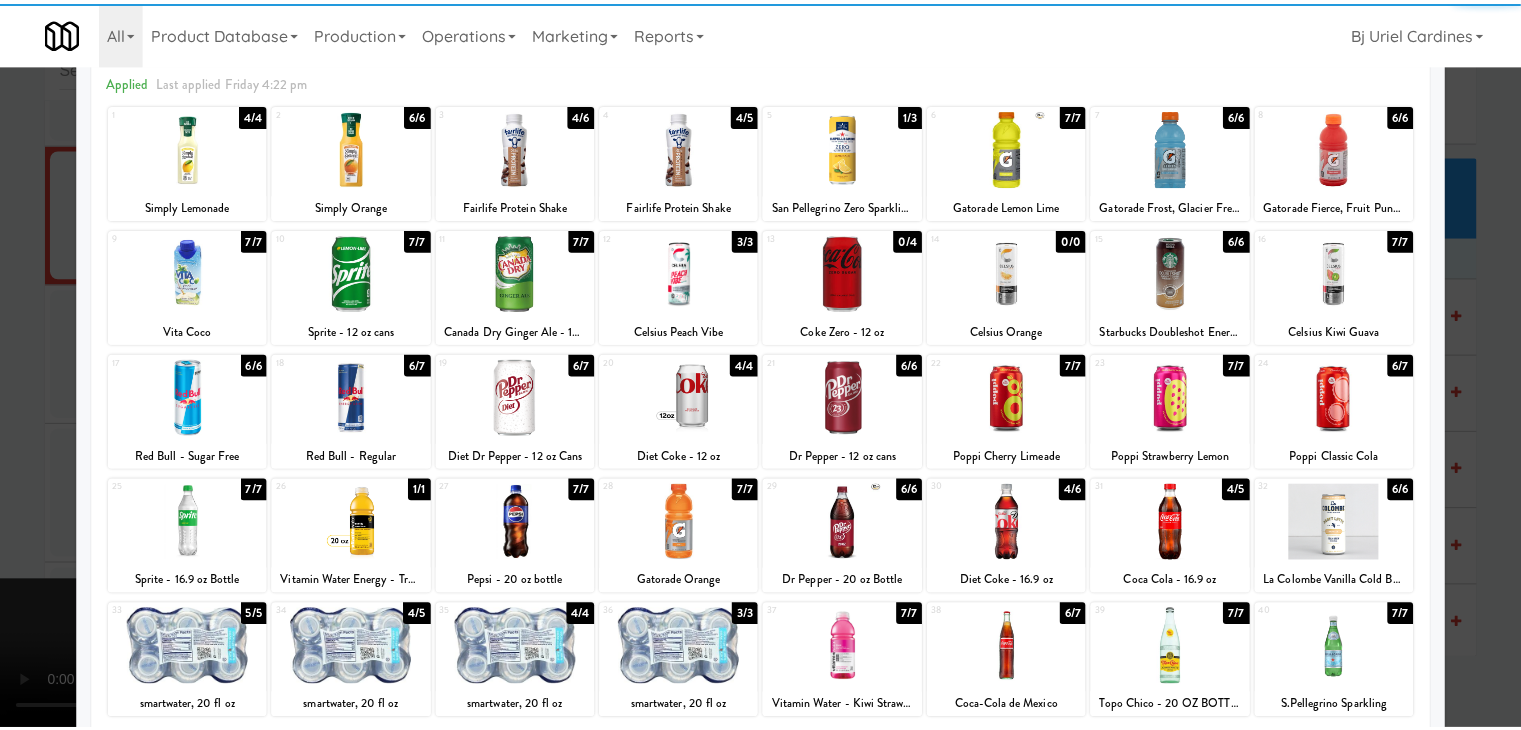 scroll, scrollTop: 100, scrollLeft: 0, axis: vertical 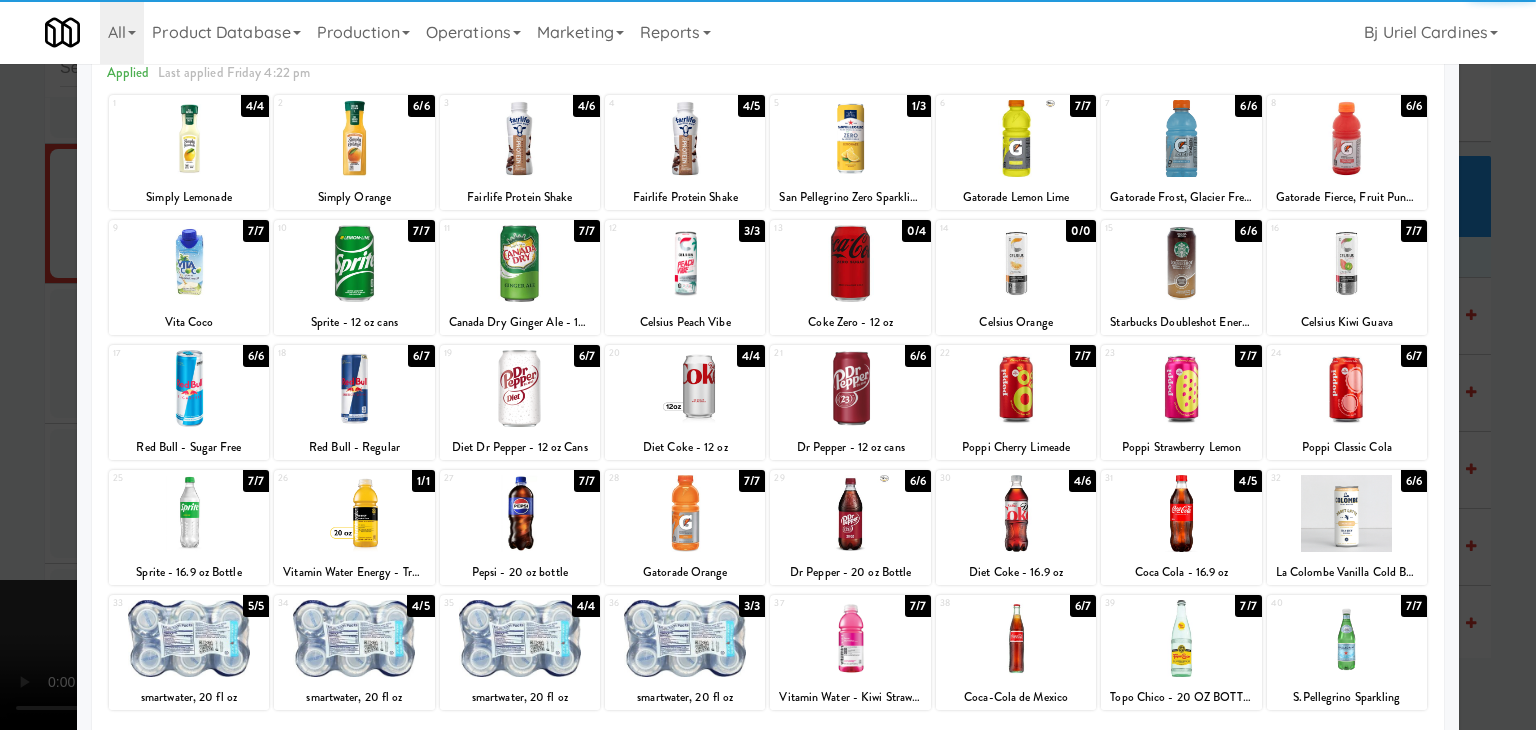 drag, startPoint x: 1155, startPoint y: 371, endPoint x: 570, endPoint y: 393, distance: 585.4135 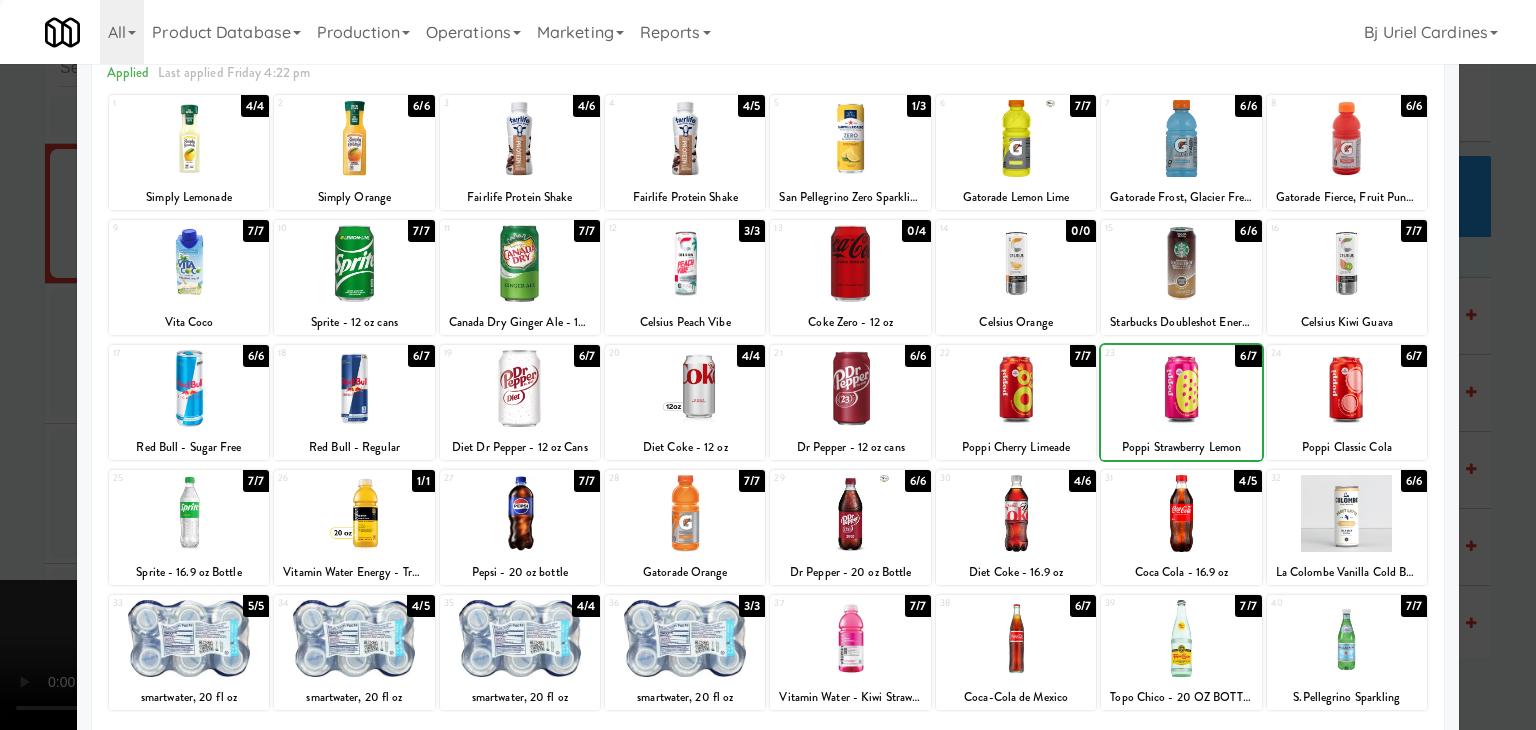 drag, startPoint x: 0, startPoint y: 461, endPoint x: 487, endPoint y: 470, distance: 487.08316 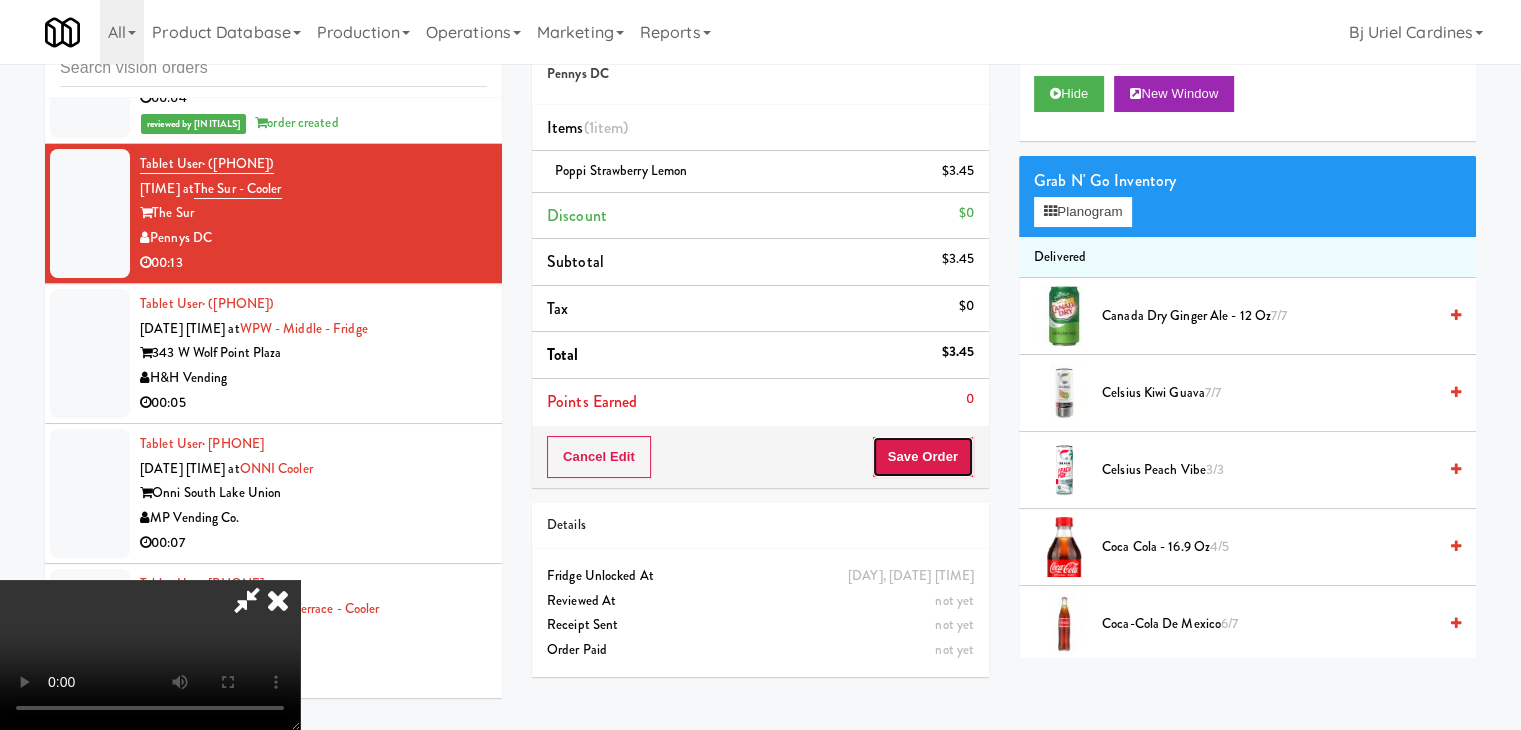 click on "Save Order" at bounding box center [923, 457] 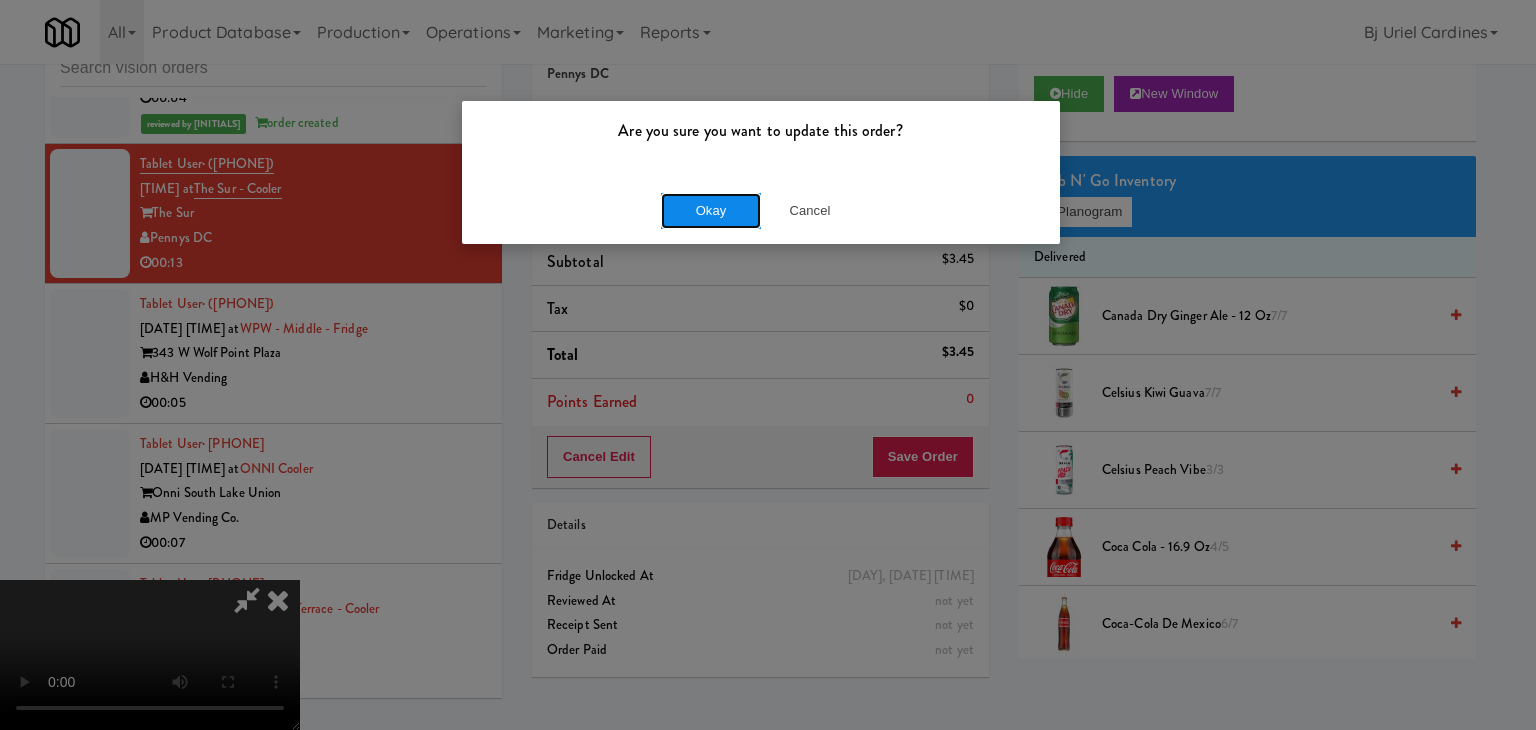 drag, startPoint x: 704, startPoint y: 196, endPoint x: 700, endPoint y: 207, distance: 11.7046995 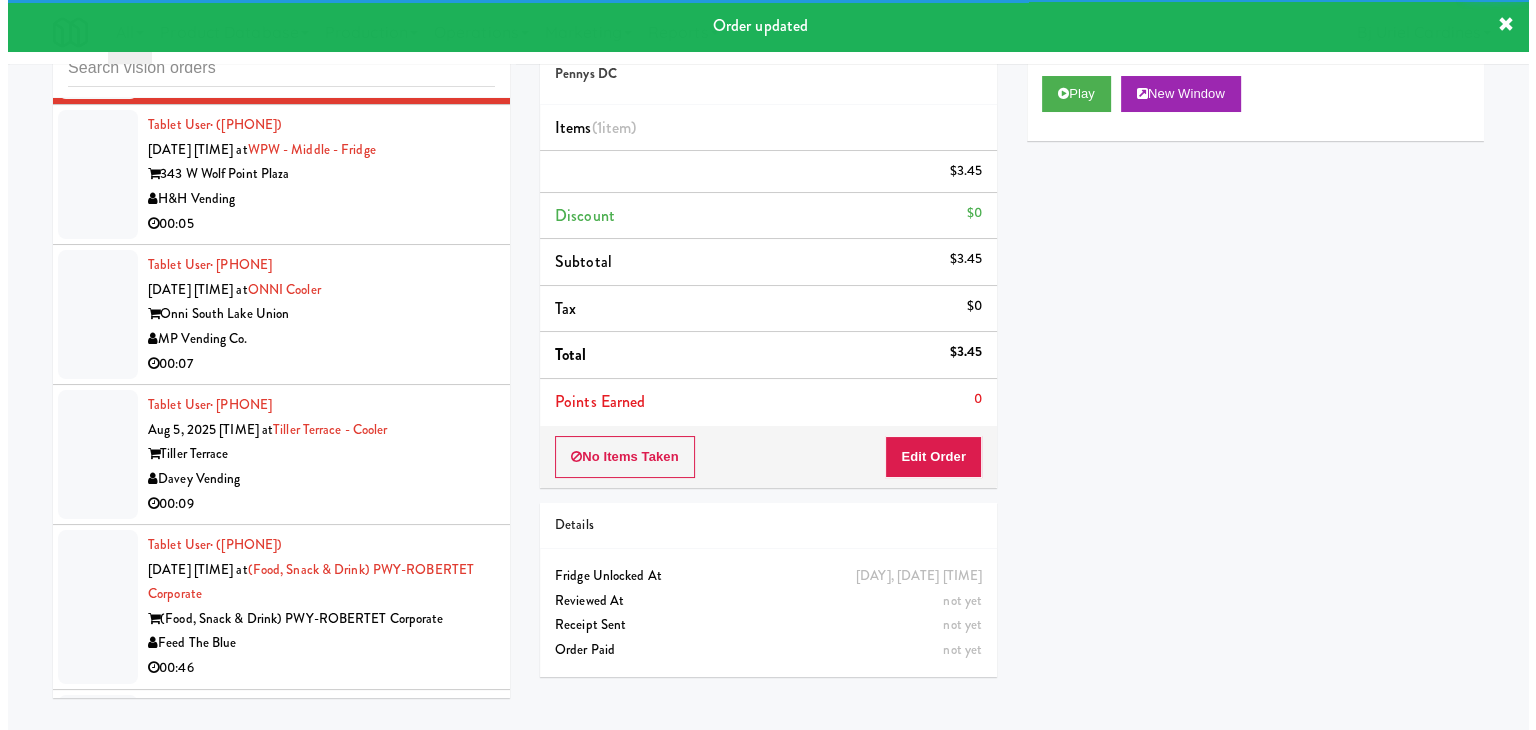 scroll, scrollTop: 9821, scrollLeft: 0, axis: vertical 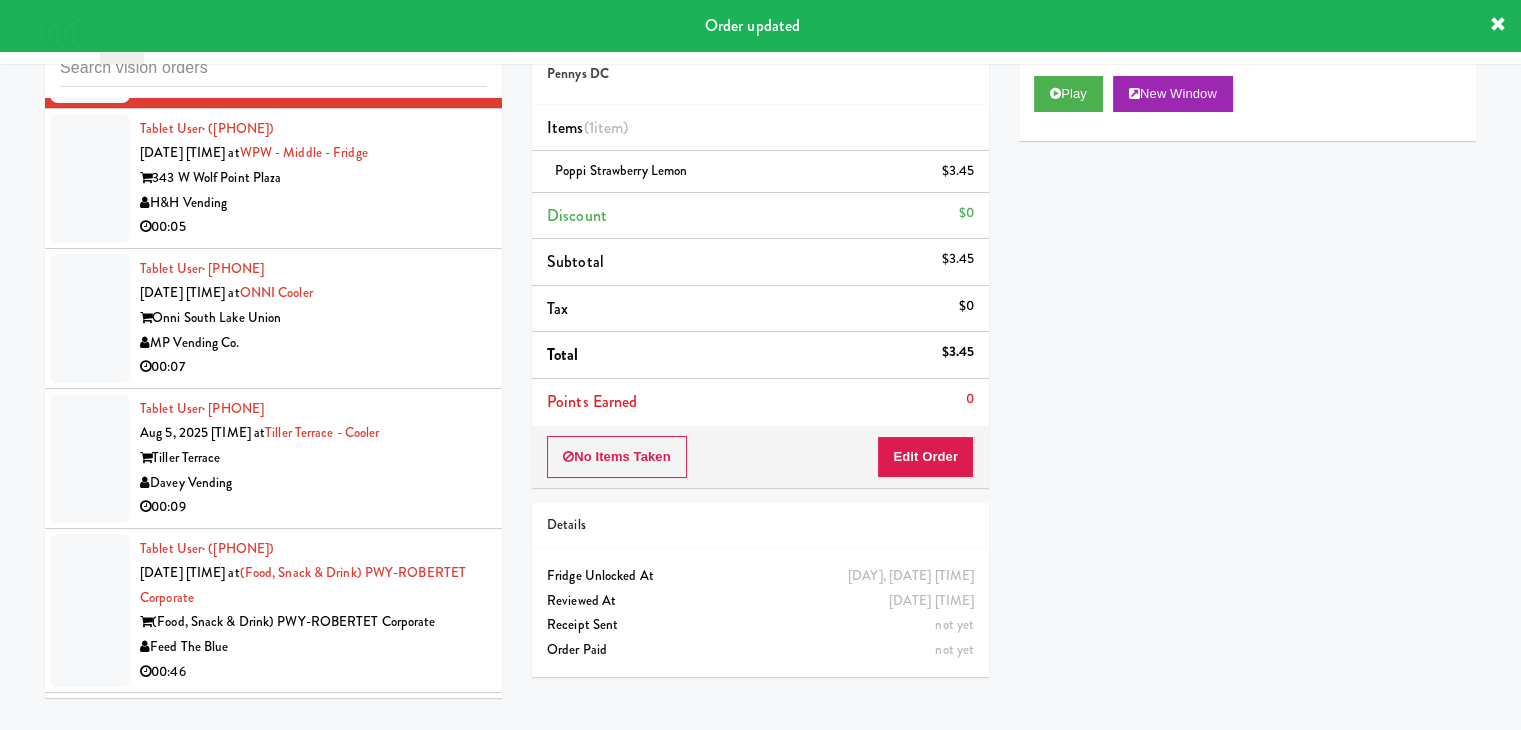 click on "Tablet User  · ([PHONE]) Aug 5, 2025 [TIME] at  JVT drink (energy)  Juneau Village Towers  Brew City Bites  00:05" at bounding box center (273, 179) 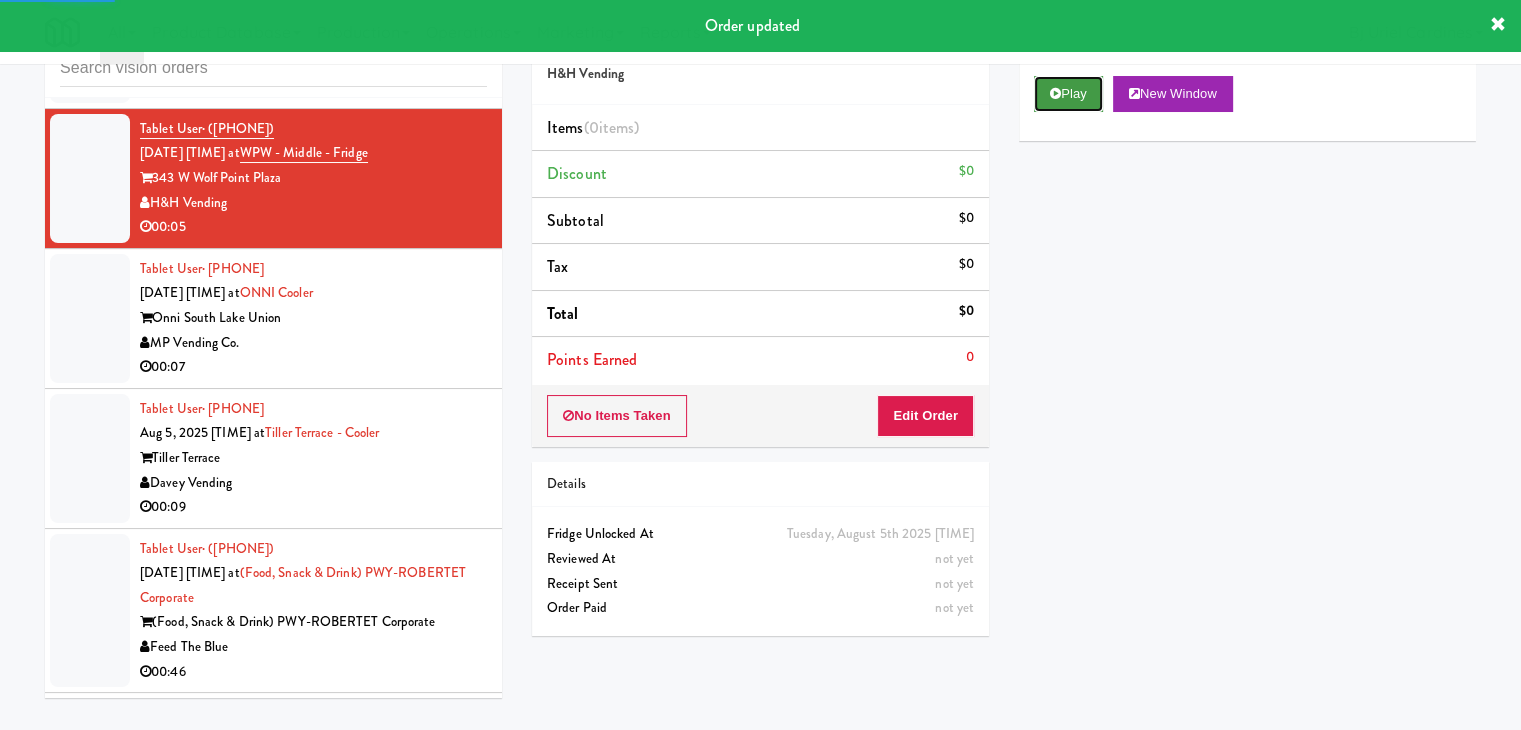 click on "Play" at bounding box center (1068, 94) 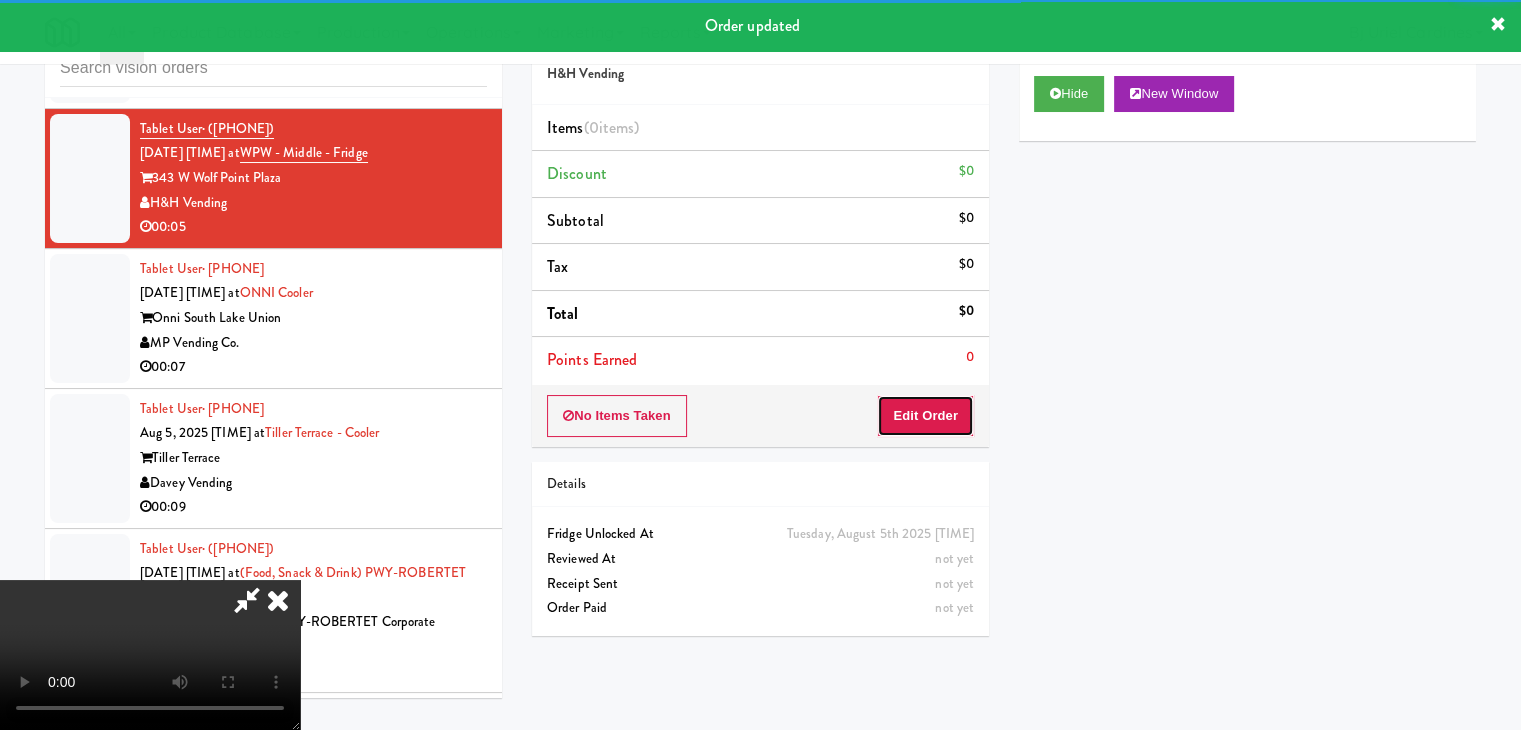 click on "Edit Order" at bounding box center (925, 416) 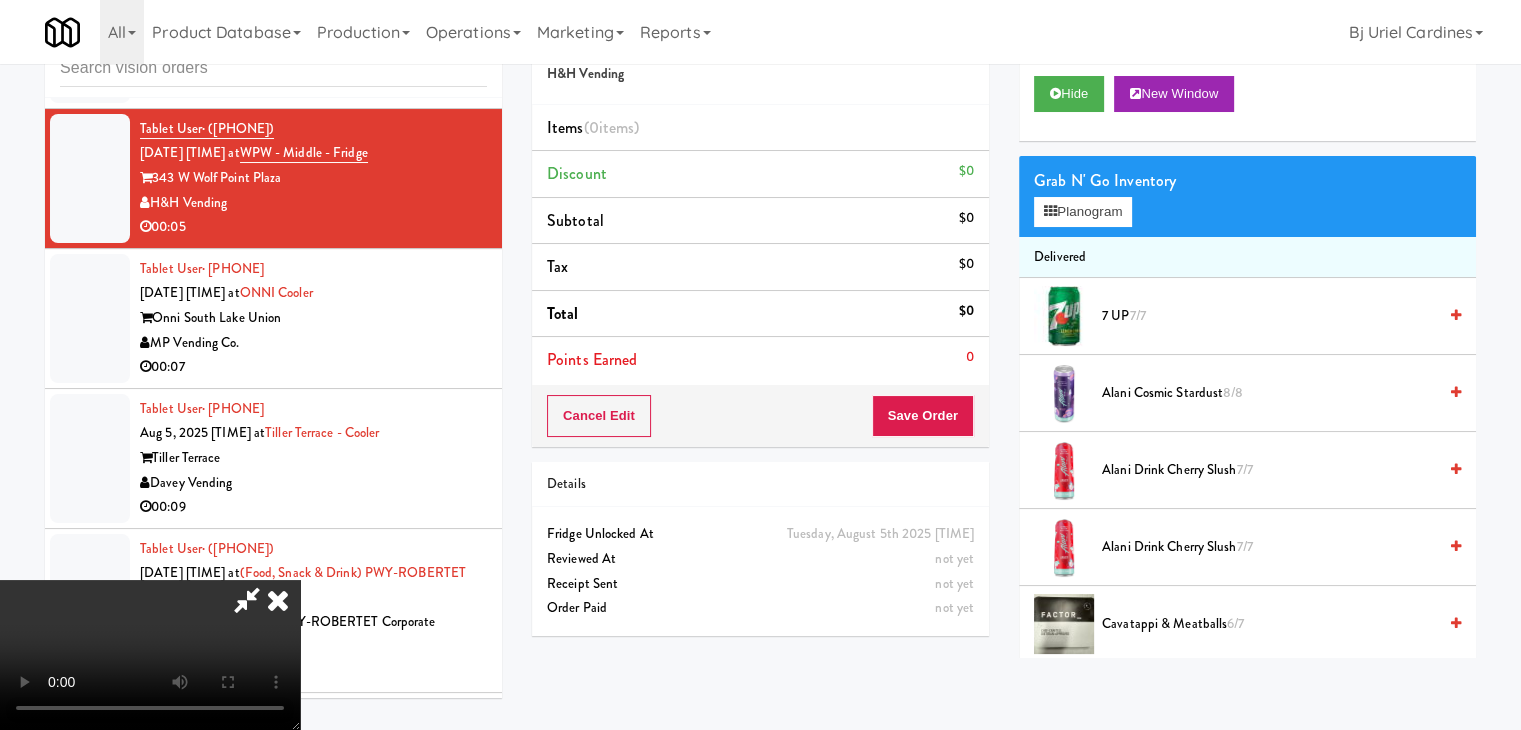 type 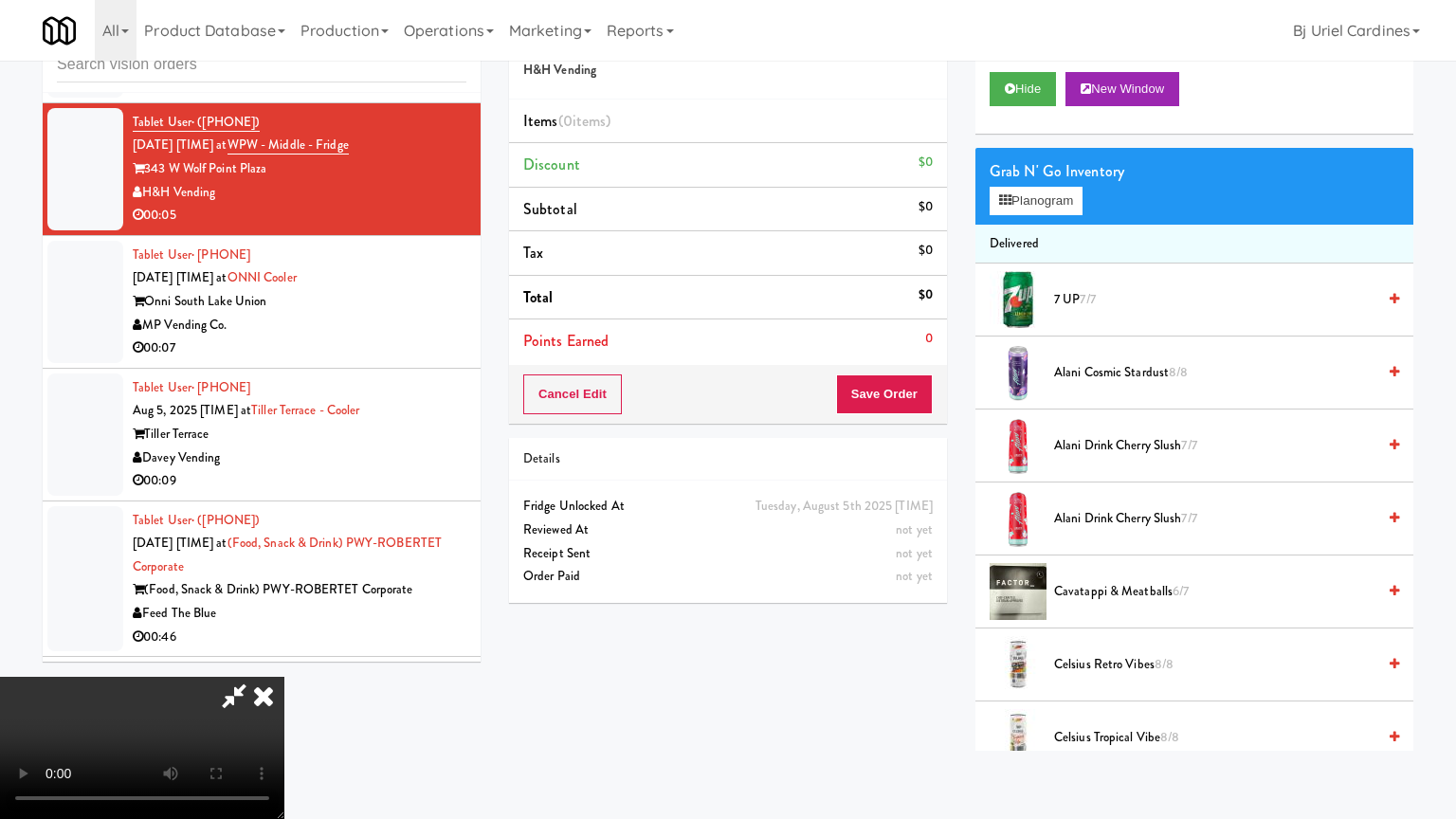 click at bounding box center [142, 748] 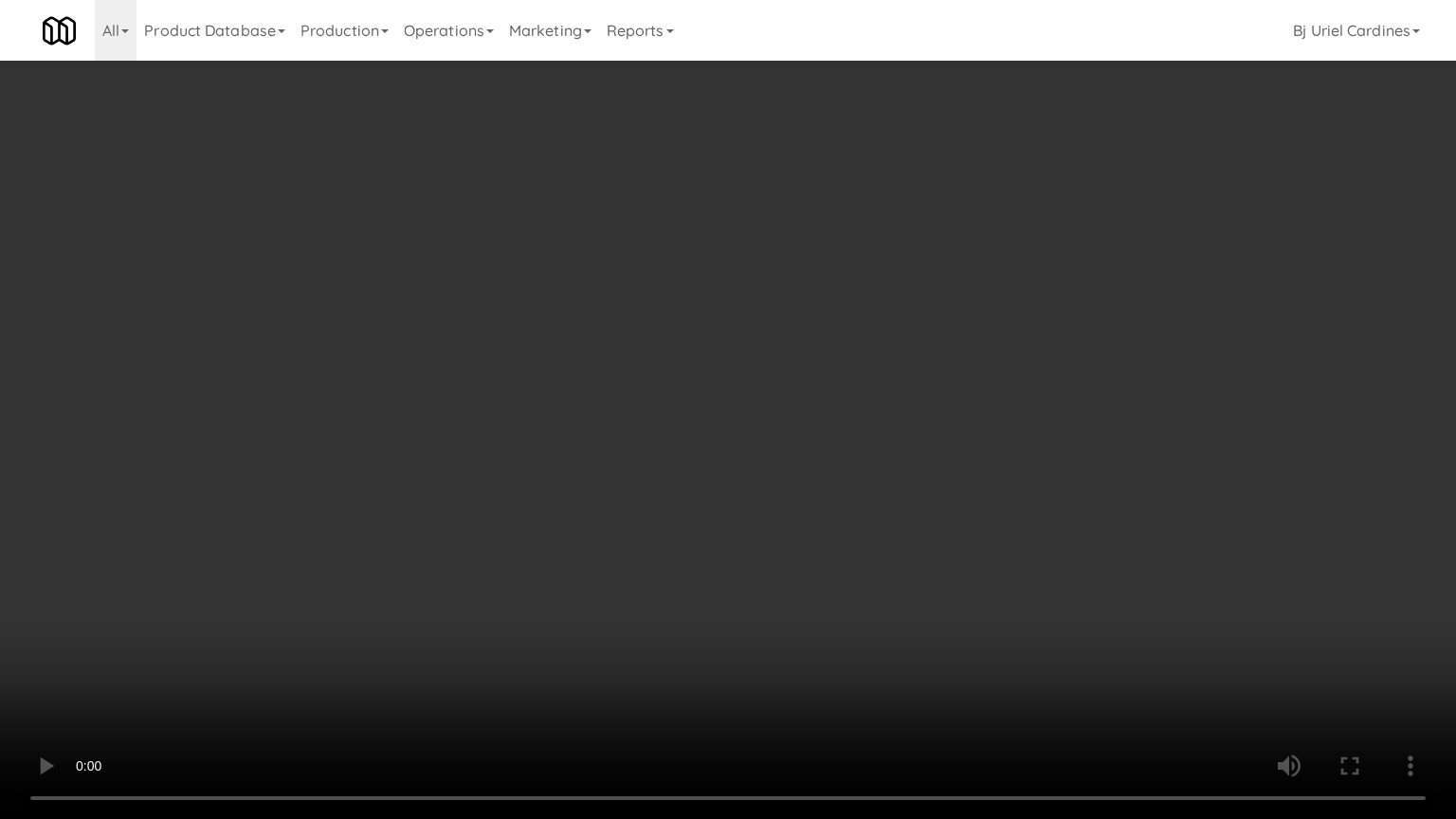 click at bounding box center (728, 410) 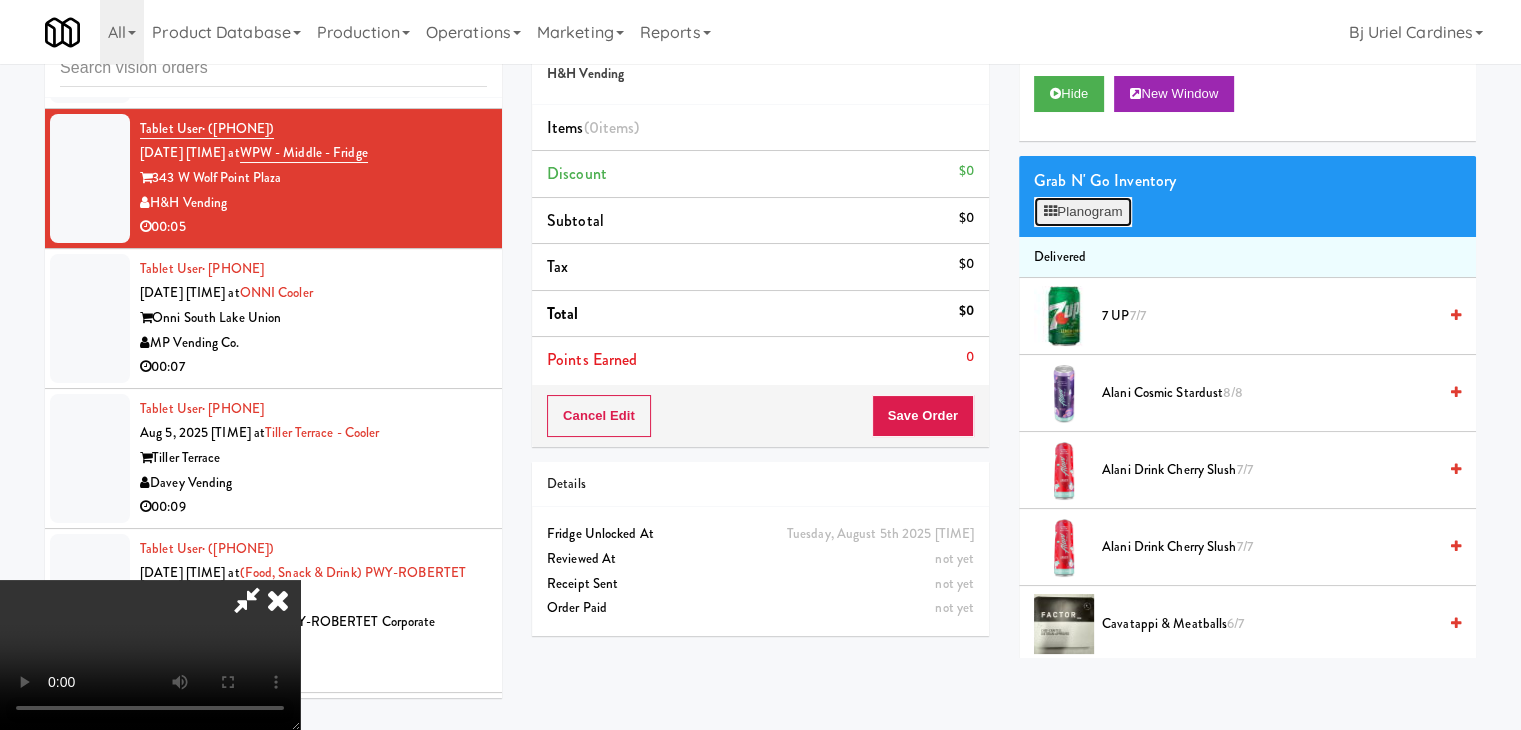 click on "Planogram" at bounding box center (1083, 212) 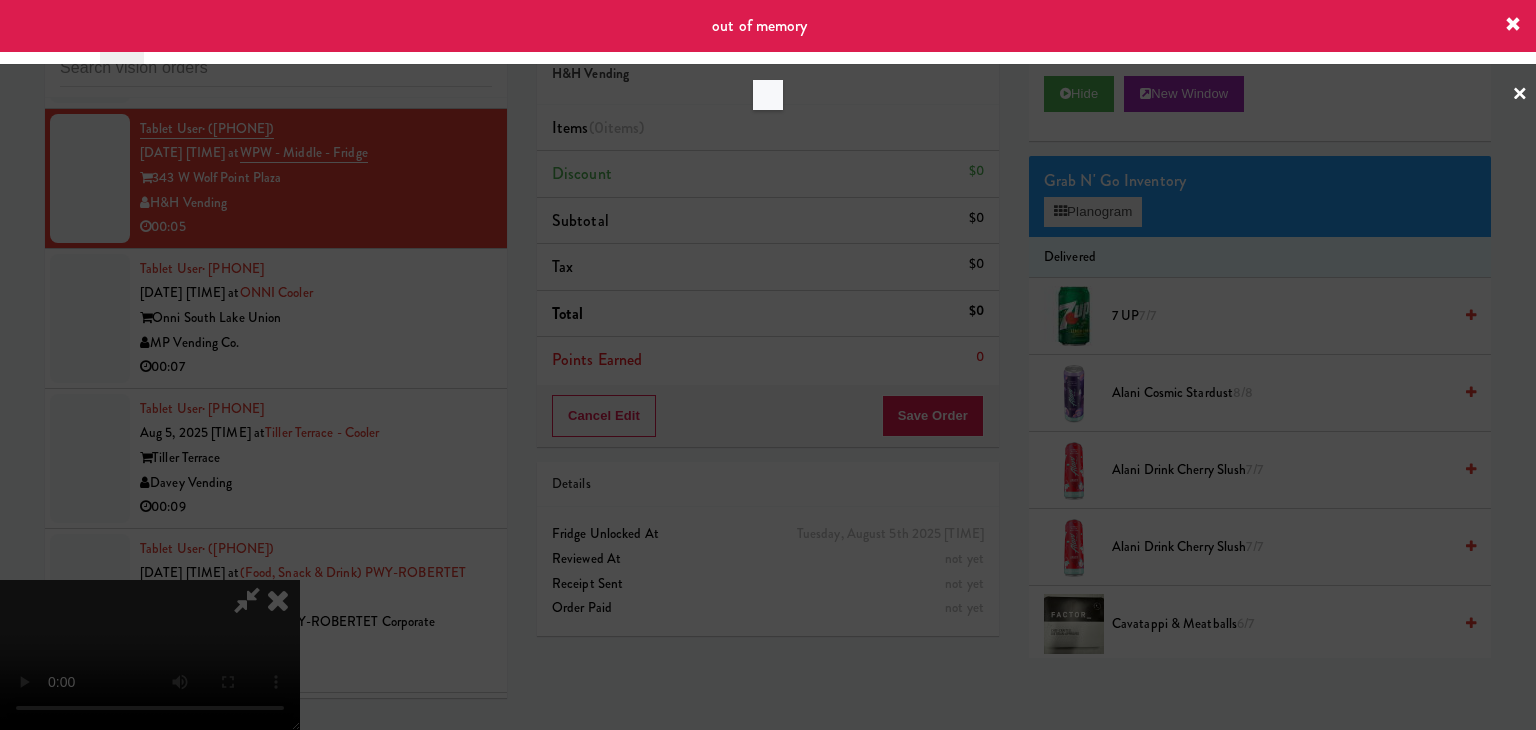 click at bounding box center (768, 365) 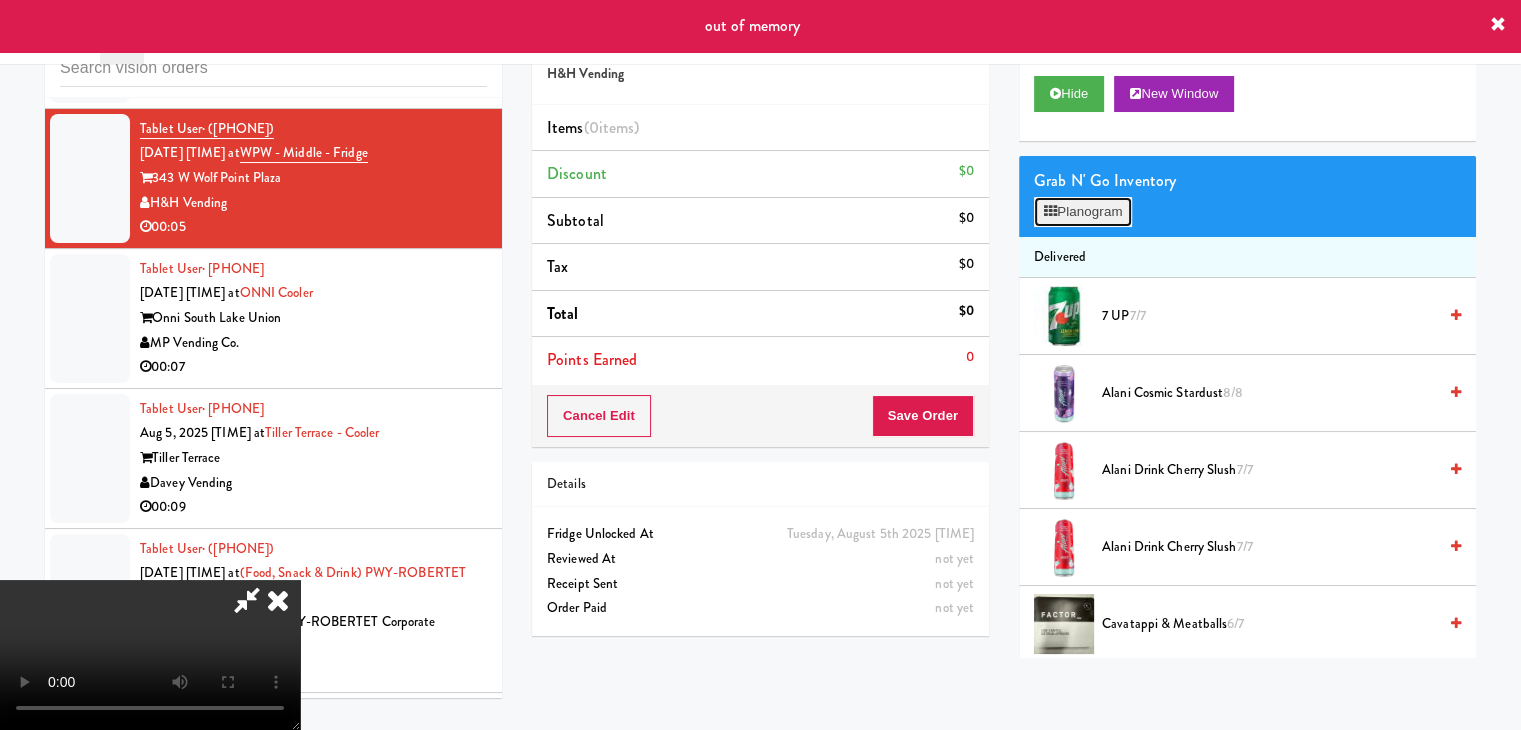 click on "Planogram" at bounding box center (1083, 212) 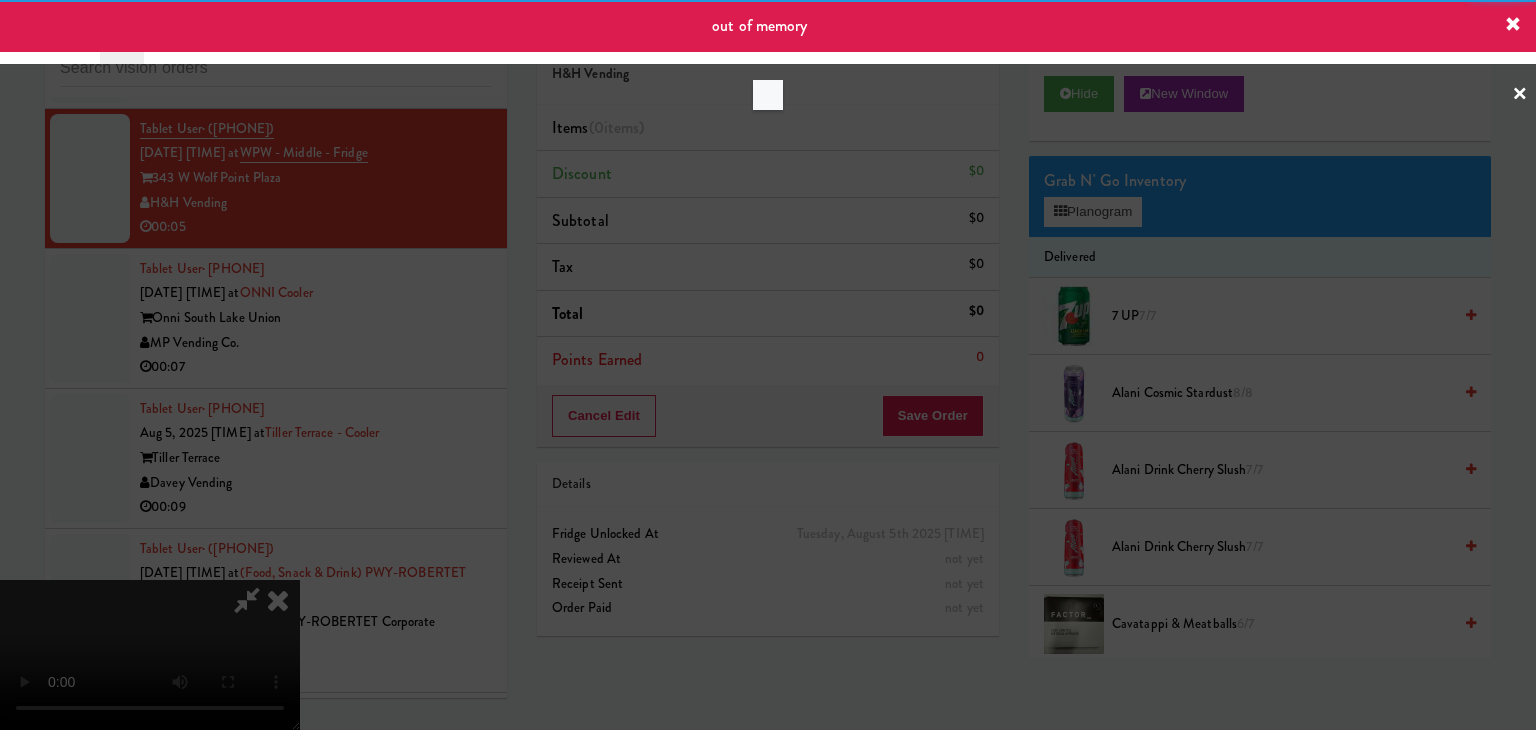 click at bounding box center [768, 365] 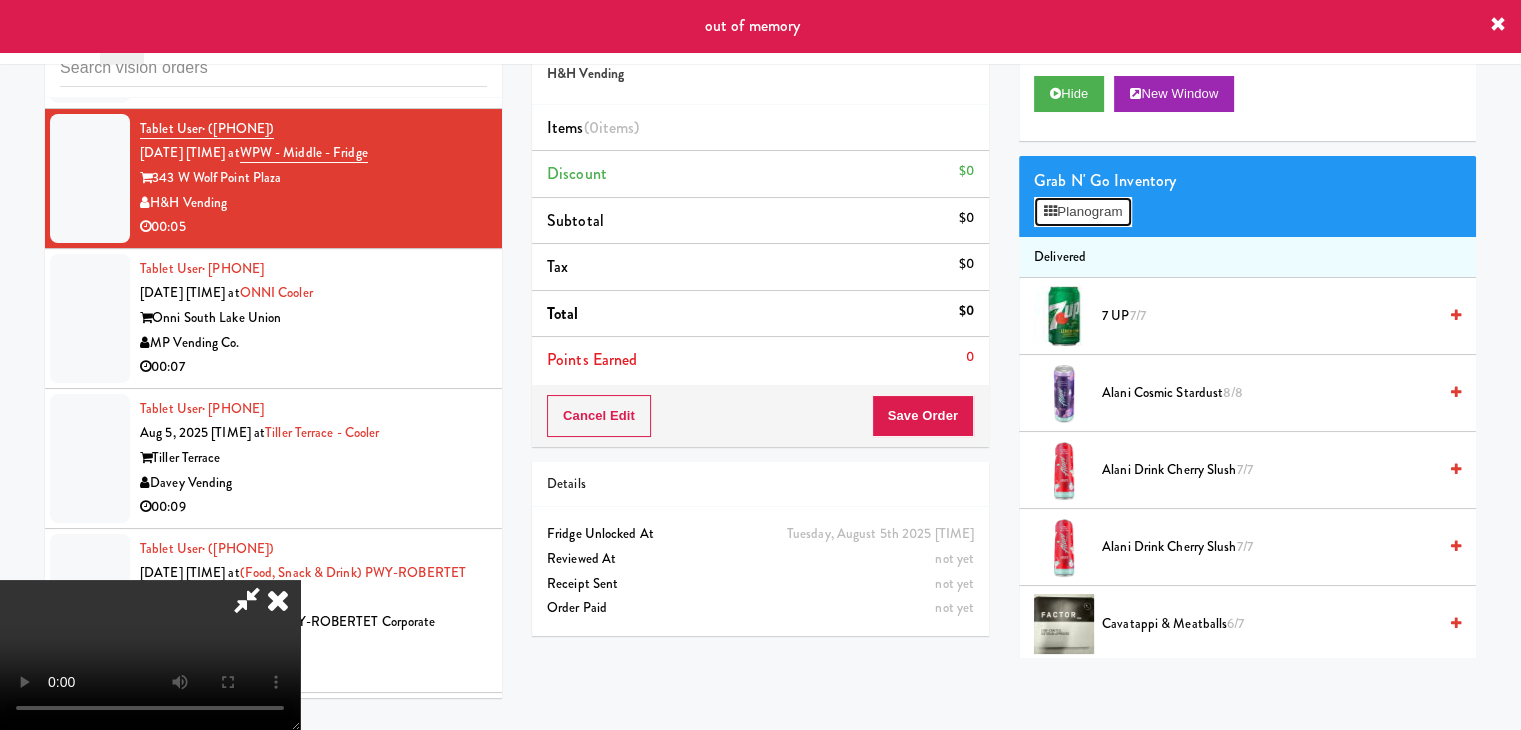 click on "Planogram" at bounding box center (1083, 212) 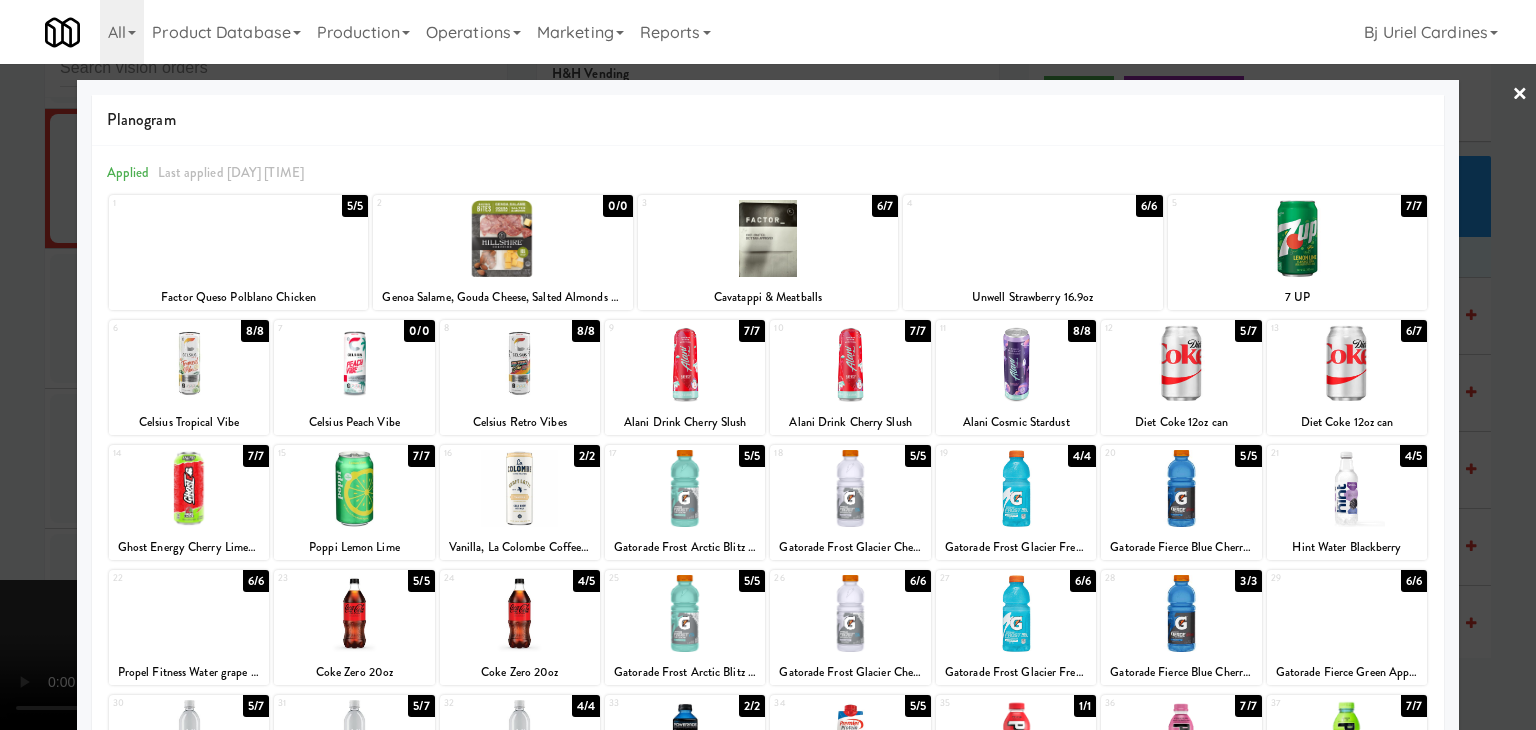 click at bounding box center (239, 238) 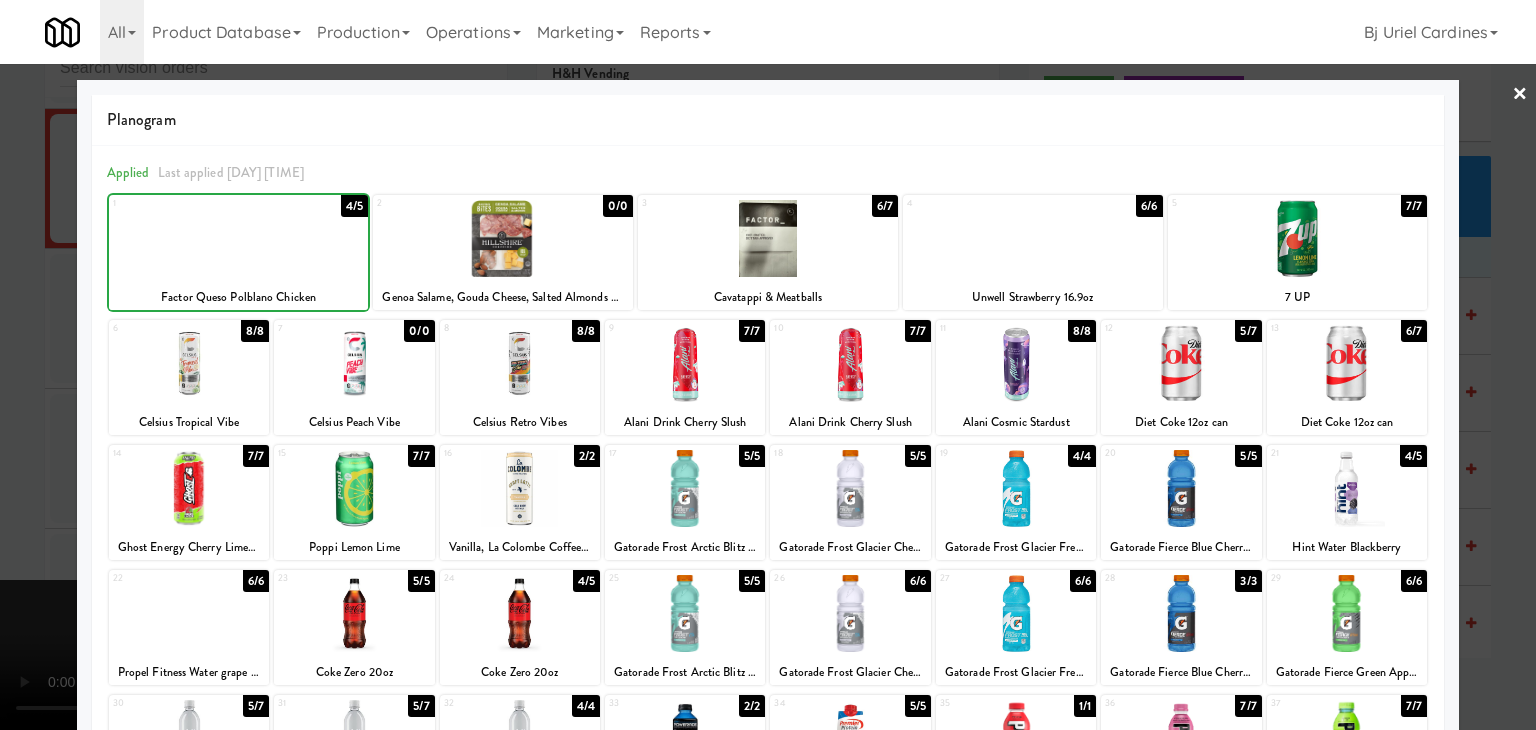 drag, startPoint x: 3, startPoint y: 405, endPoint x: 283, endPoint y: 408, distance: 280.01608 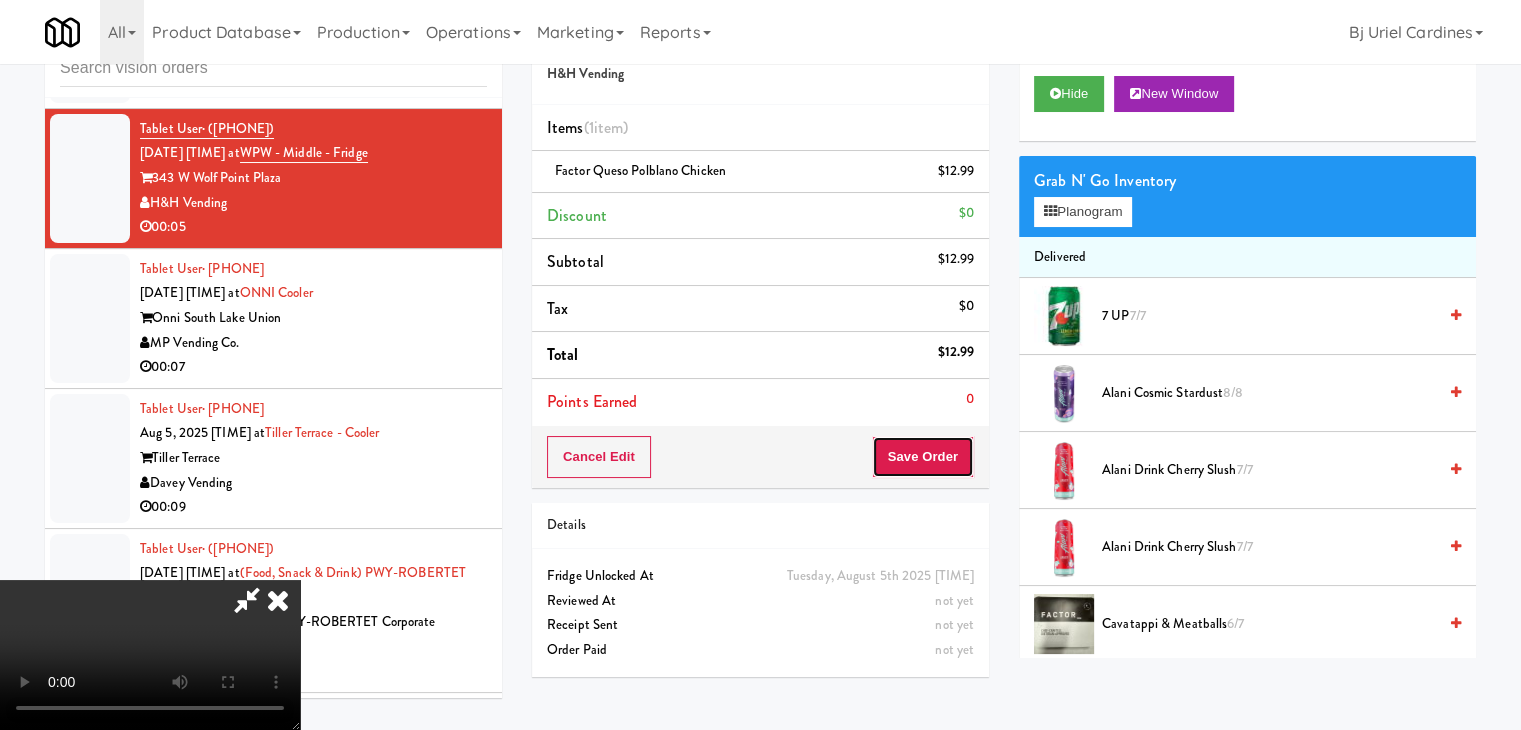 click on "Save Order" at bounding box center (923, 457) 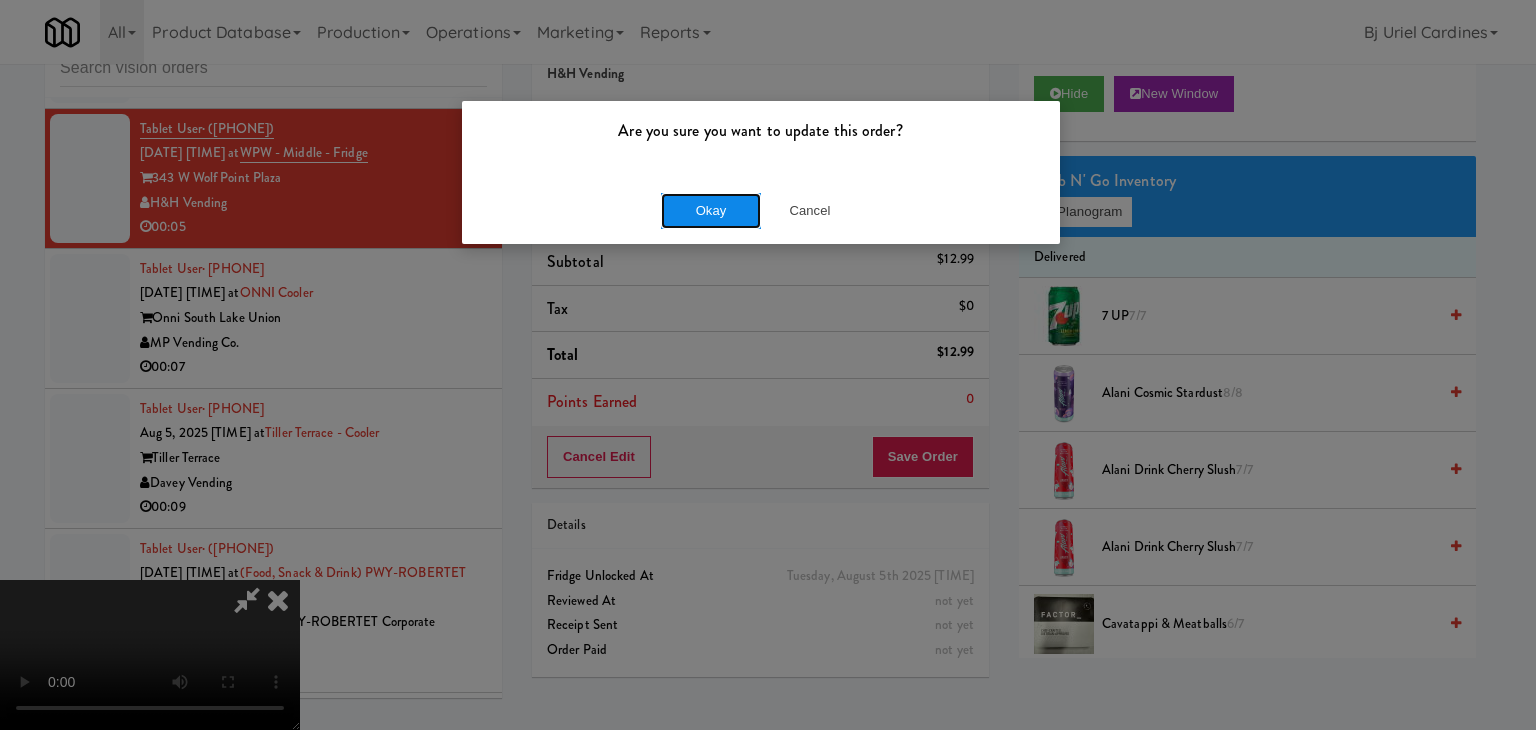 click on "Okay" at bounding box center (711, 211) 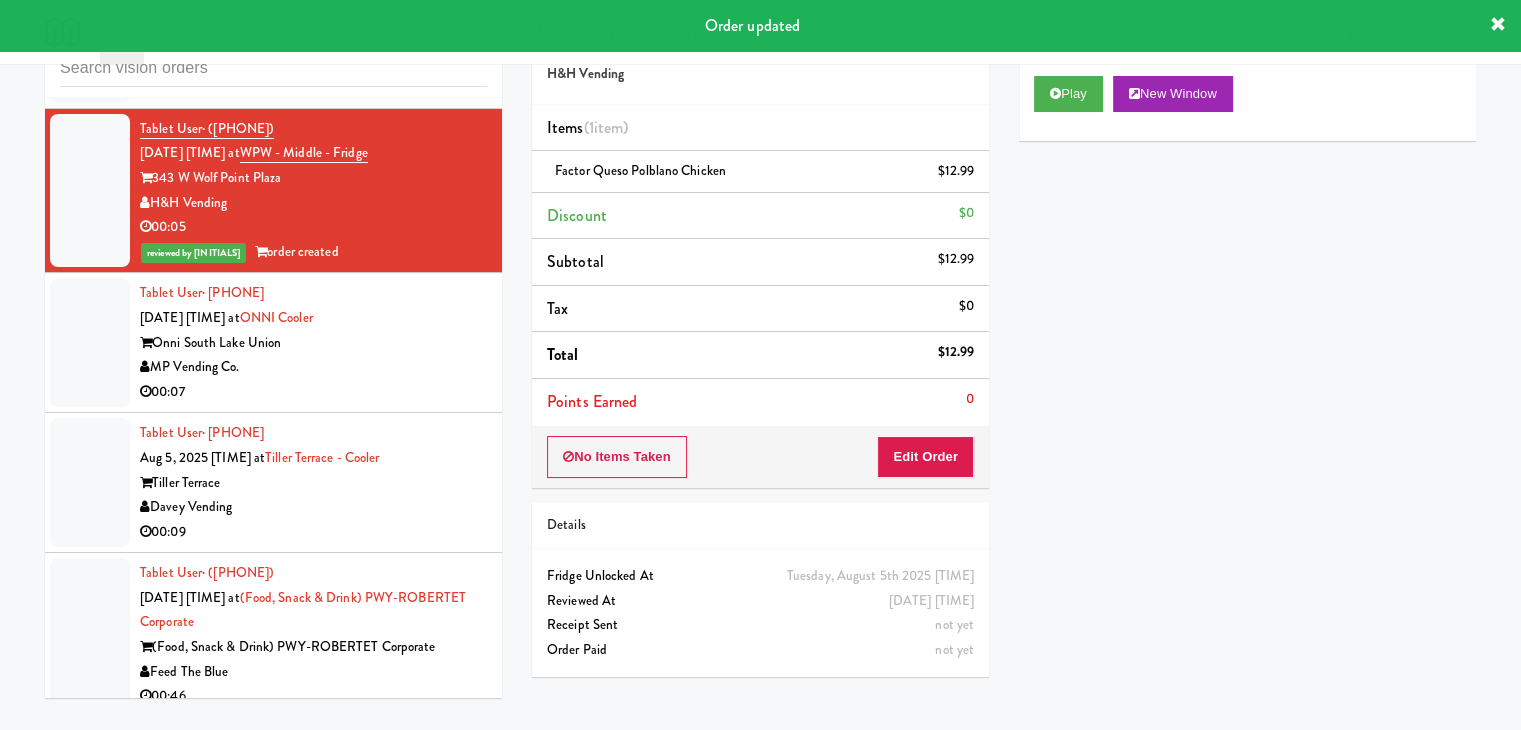 click on "MP Vending Co." at bounding box center [313, 367] 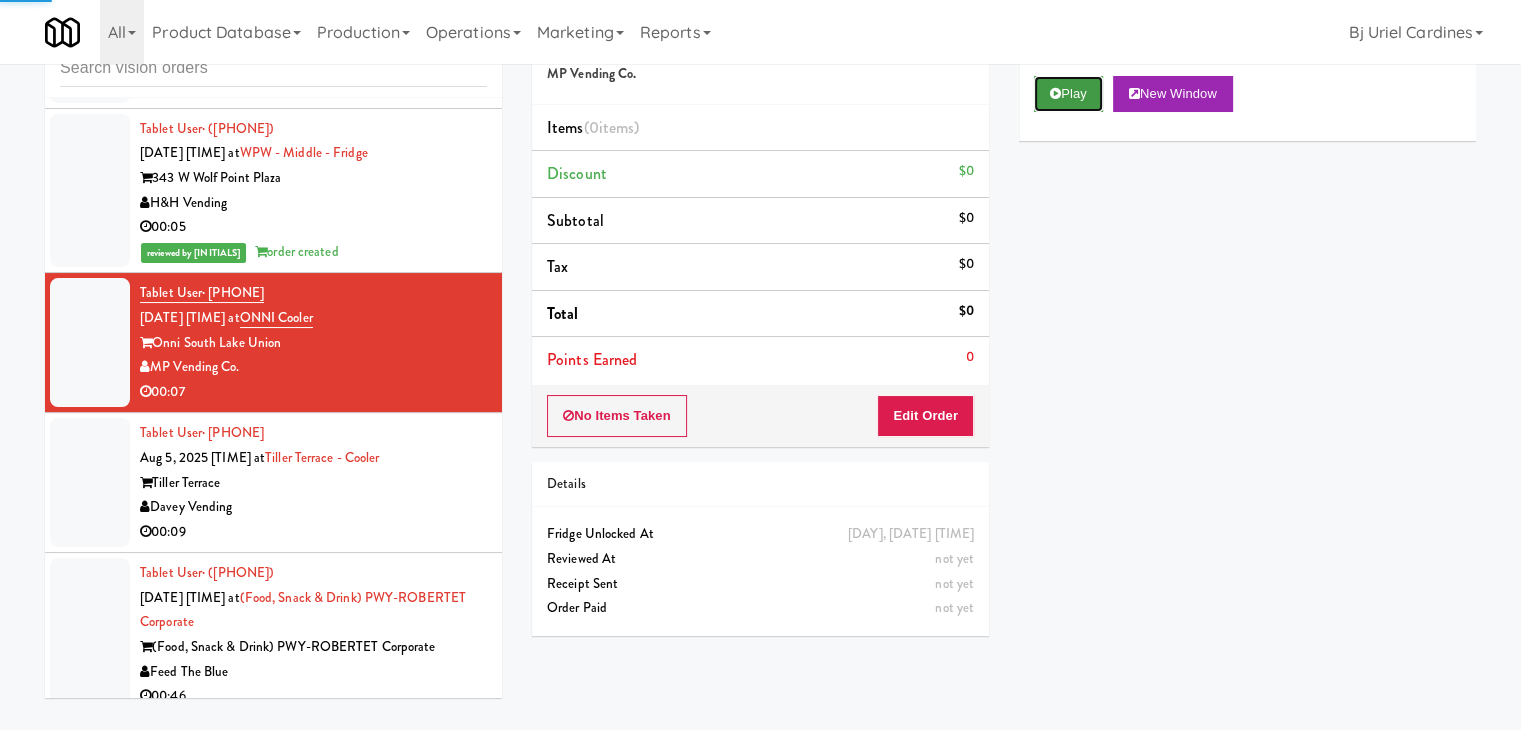 click on "Play" at bounding box center (1068, 94) 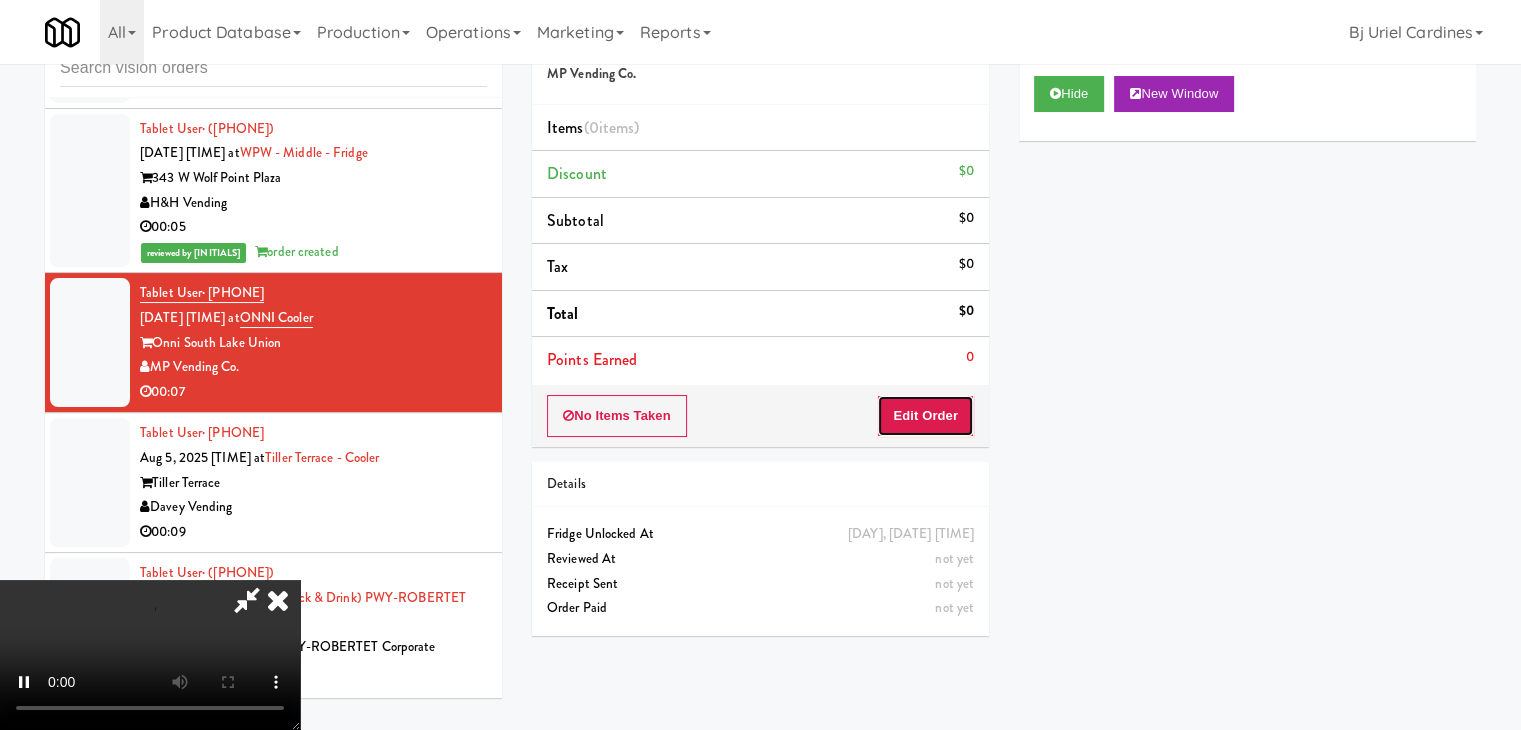 click on "Edit Order" at bounding box center (925, 416) 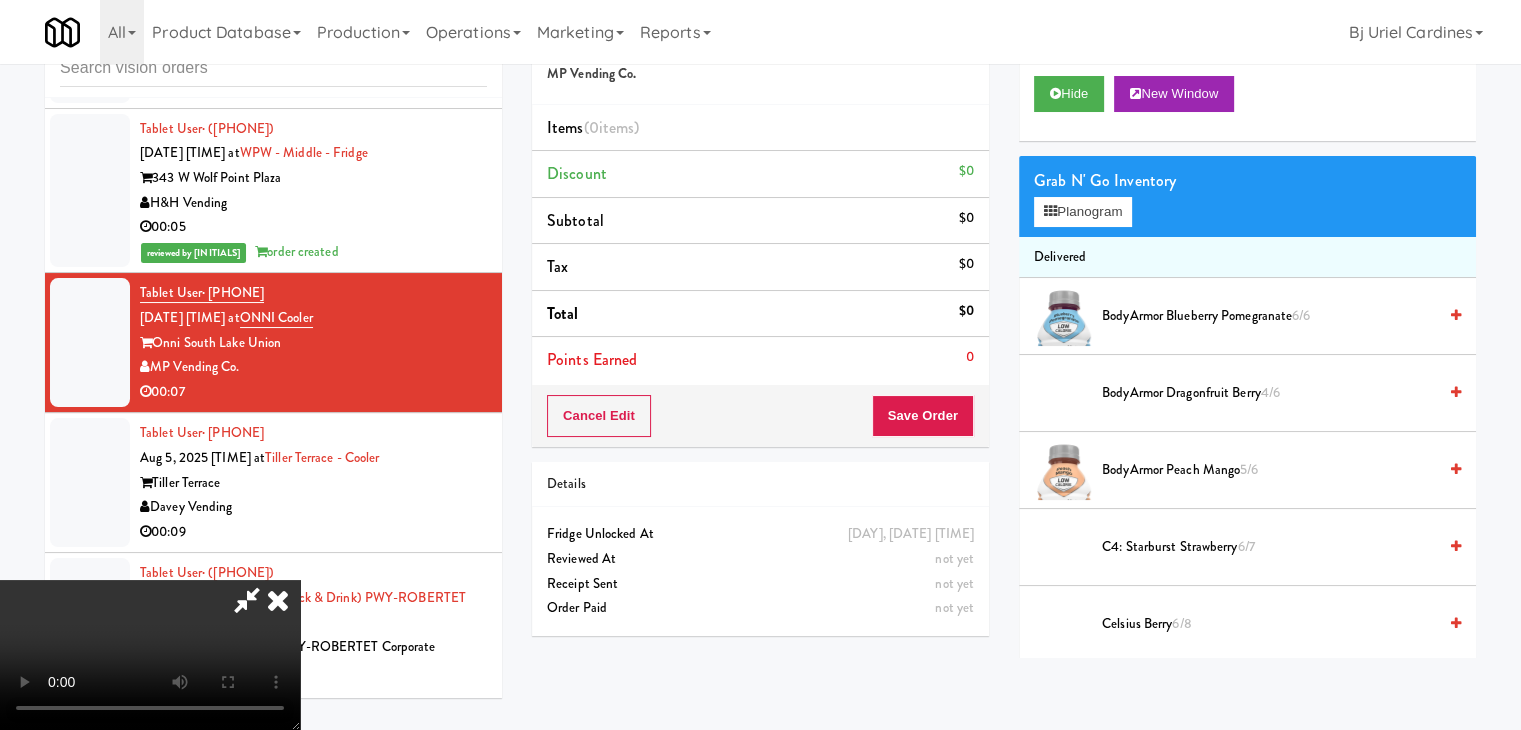 type 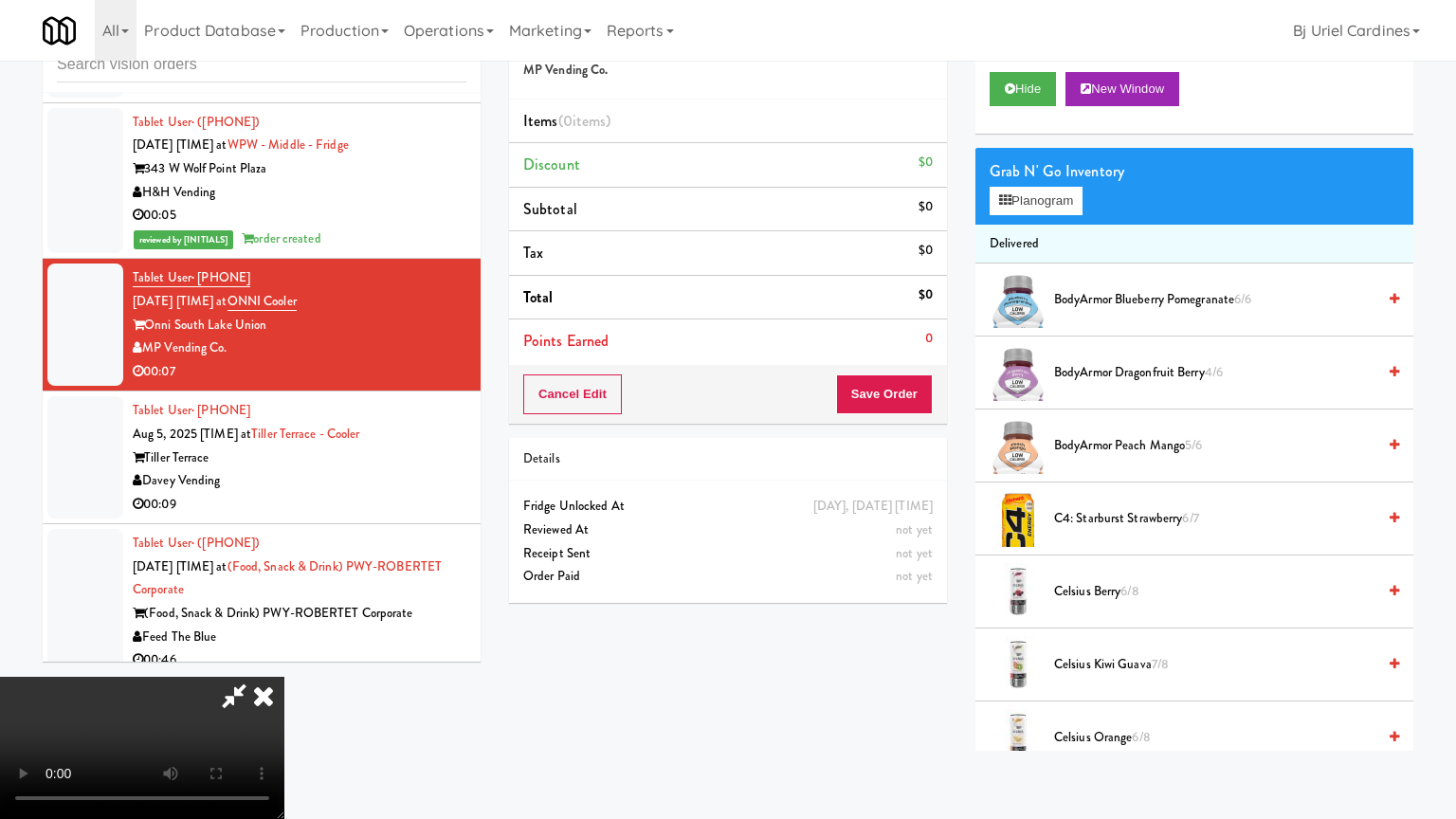 click at bounding box center [142, 748] 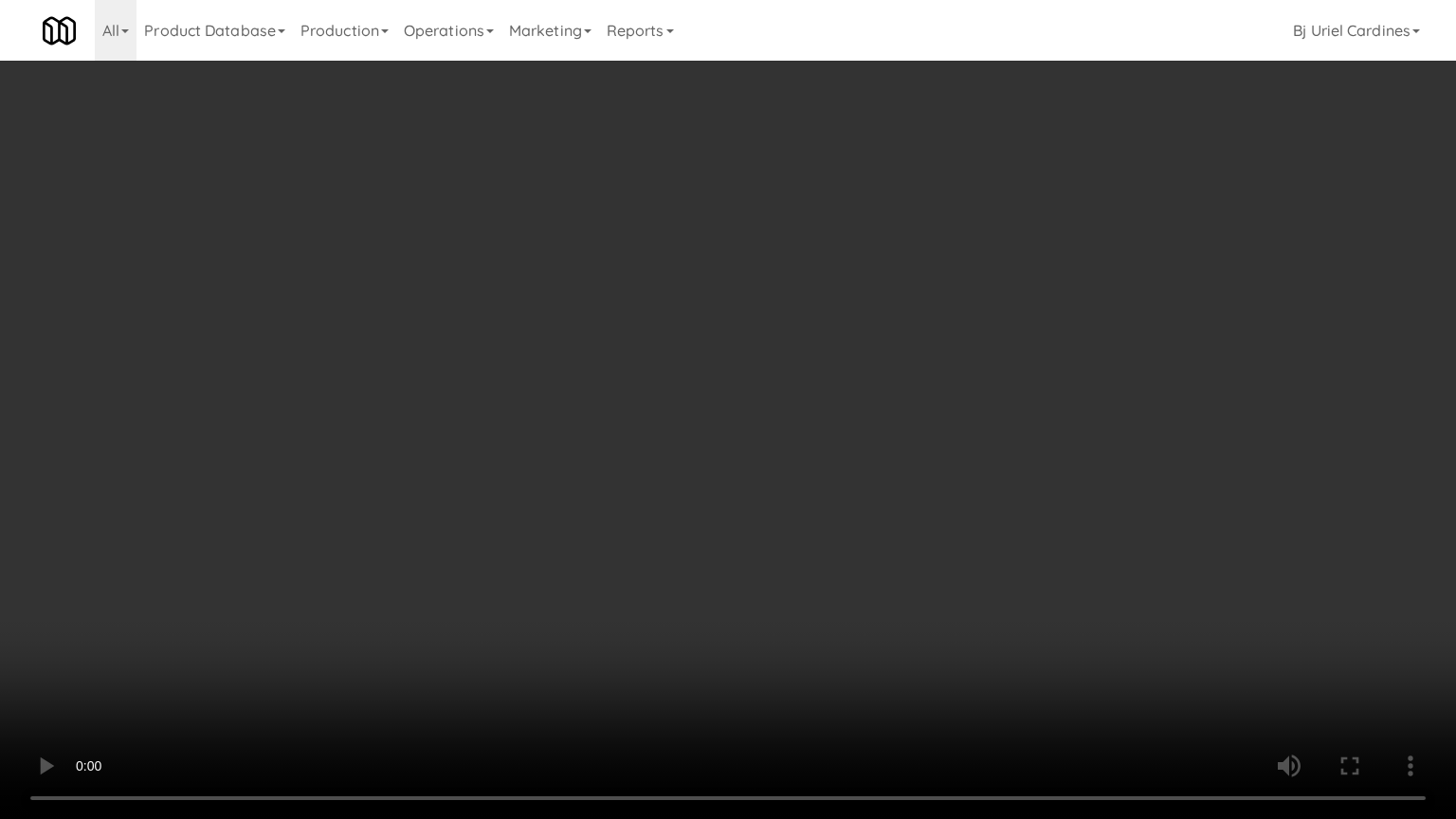 click at bounding box center (728, 410) 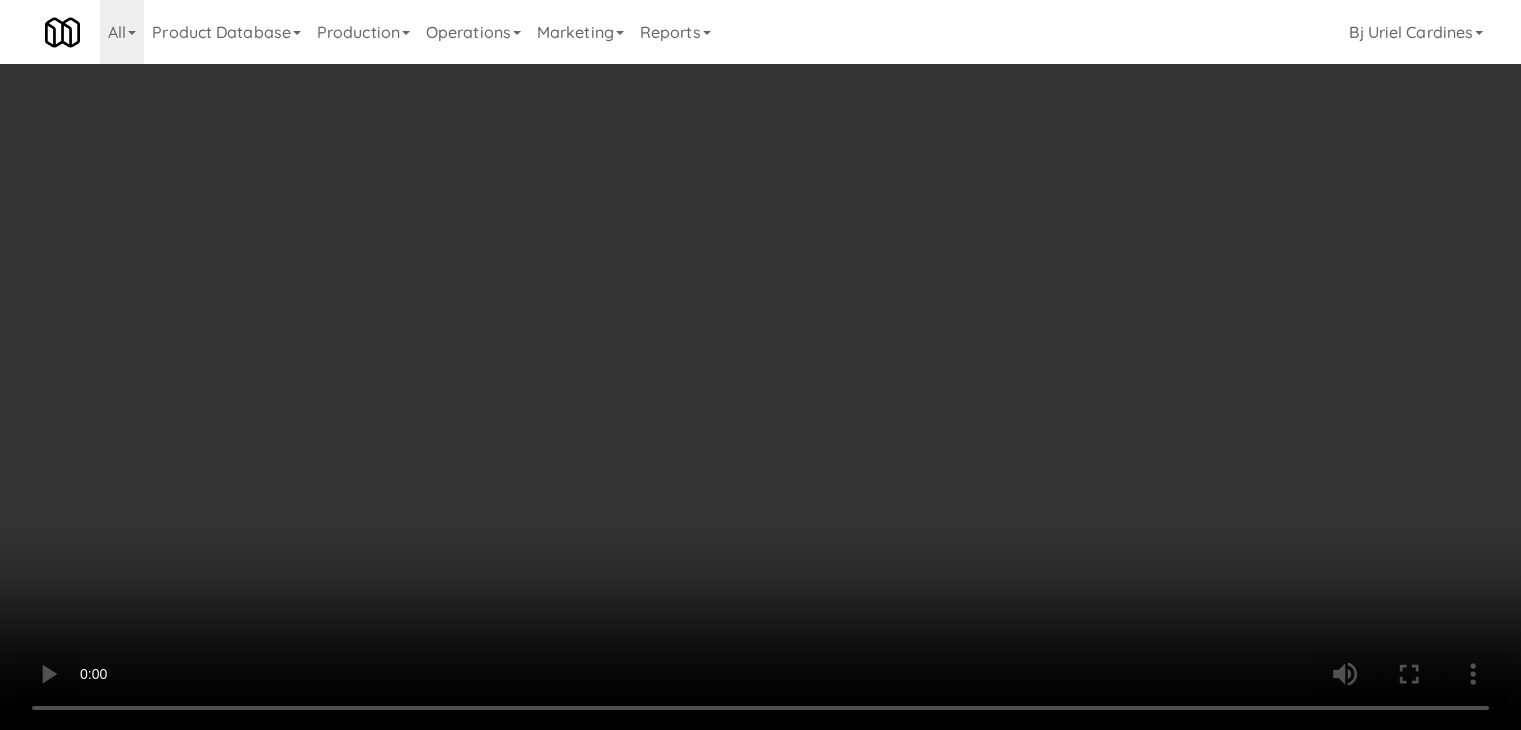 click on "Grab N' Go Inventory" at bounding box center (1247, 181) 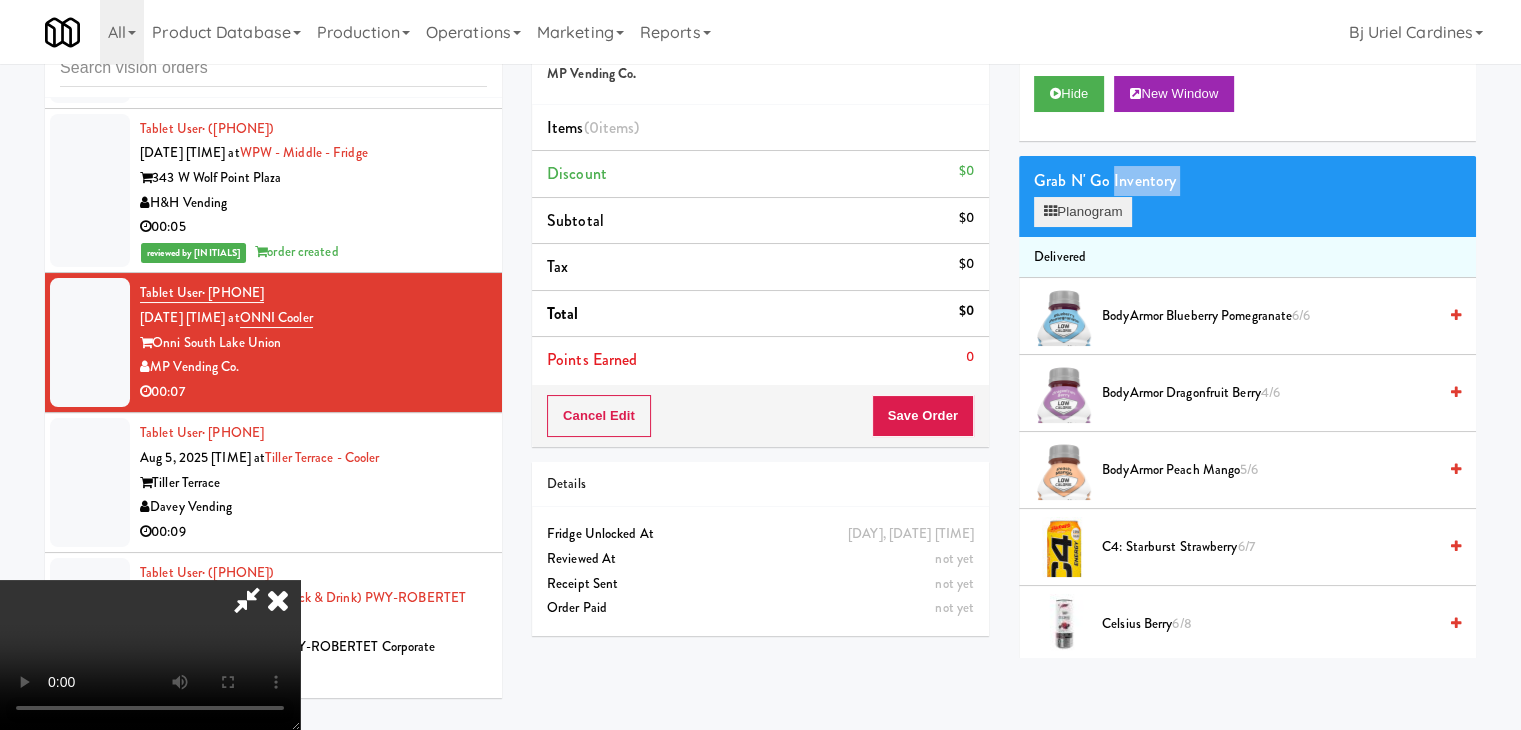 click on "Grab N' Go Inventory  Planogram" at bounding box center [1247, 196] 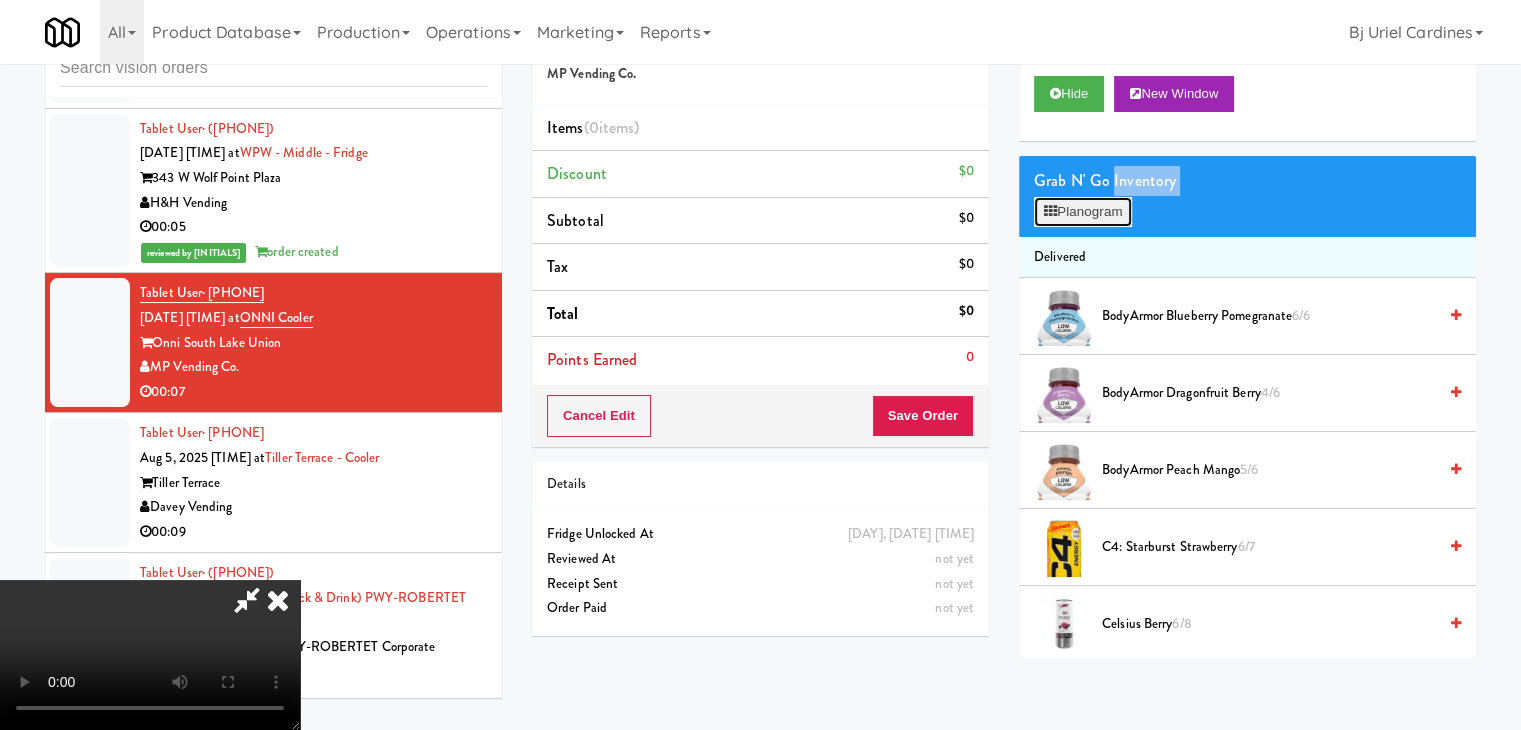 click on "Planogram" at bounding box center (1083, 212) 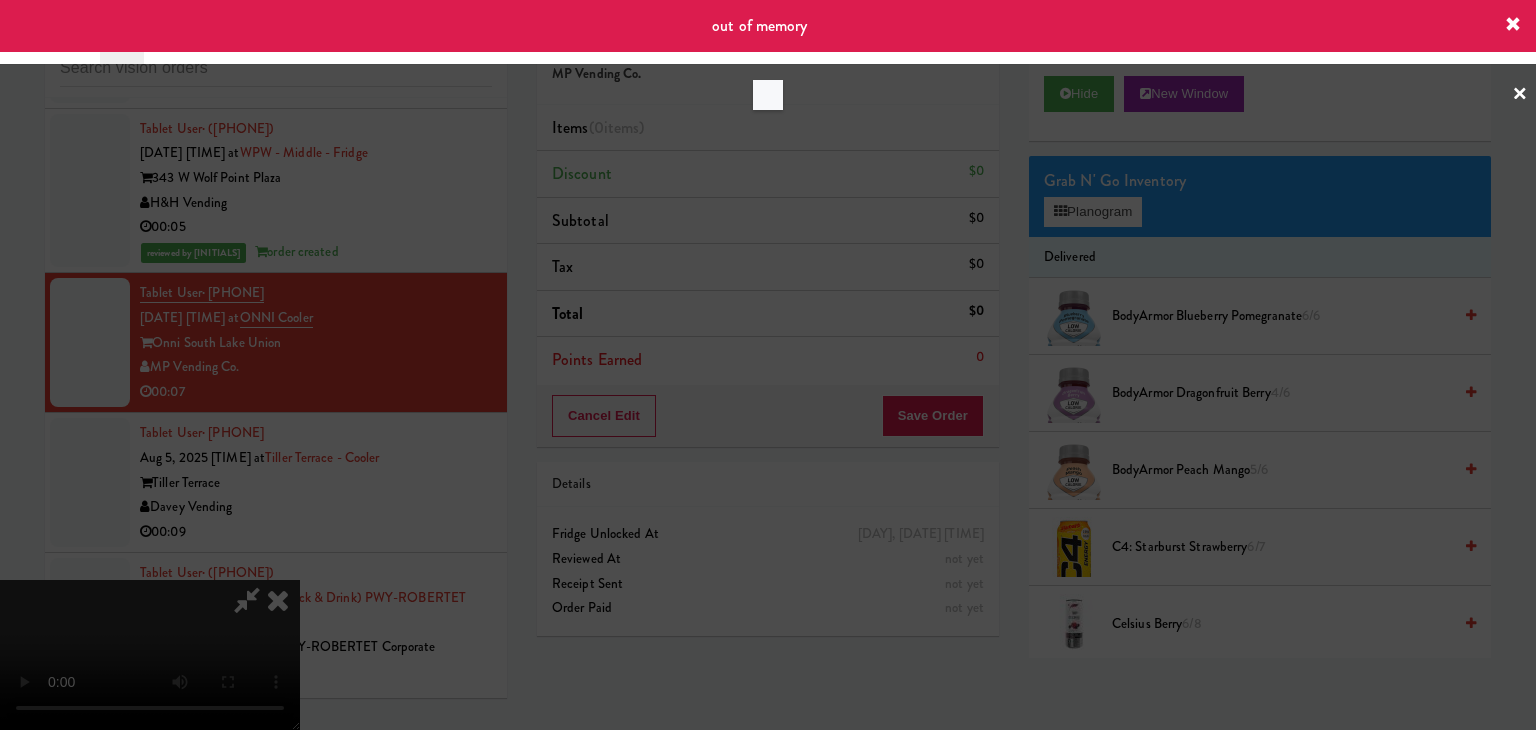 click at bounding box center [768, 365] 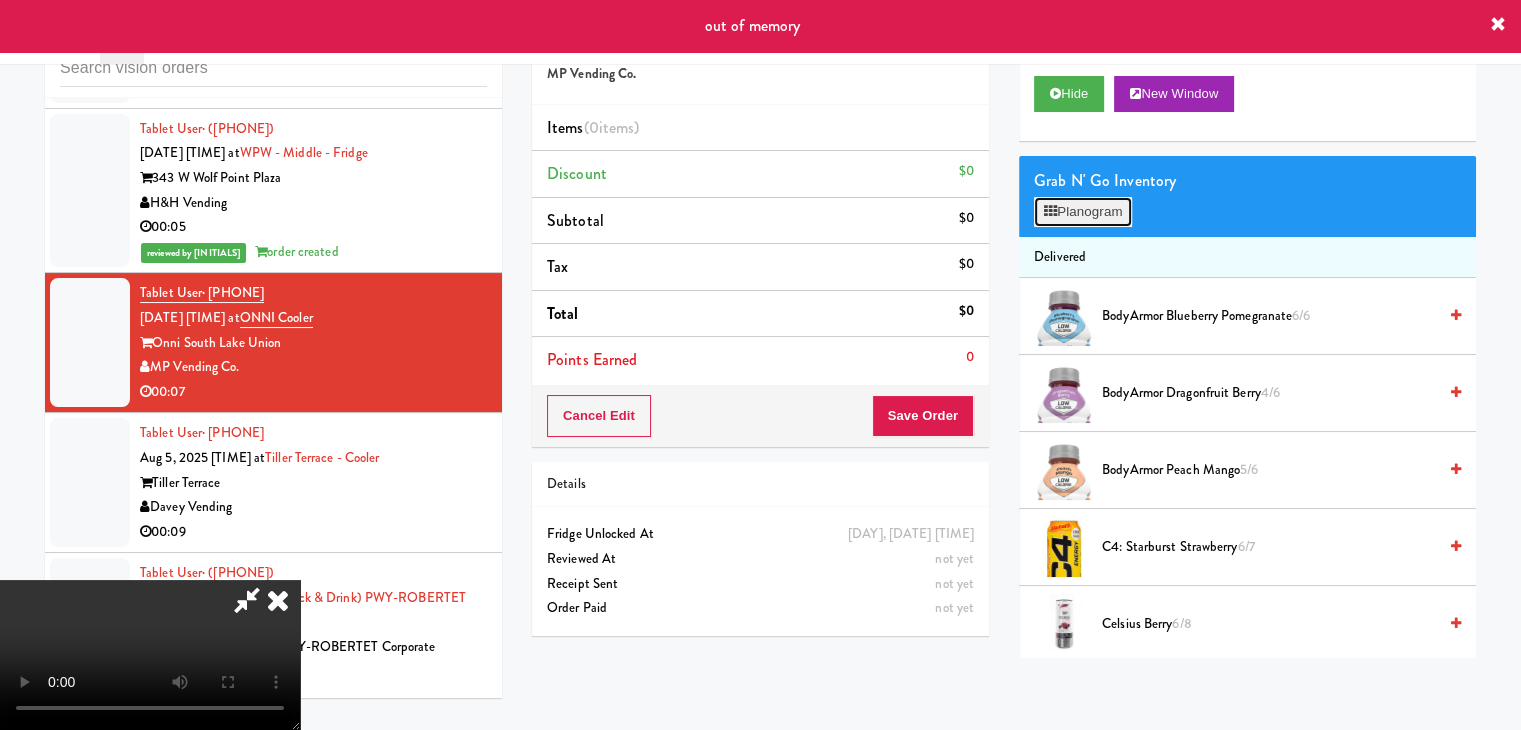 click on "Planogram" at bounding box center [1083, 212] 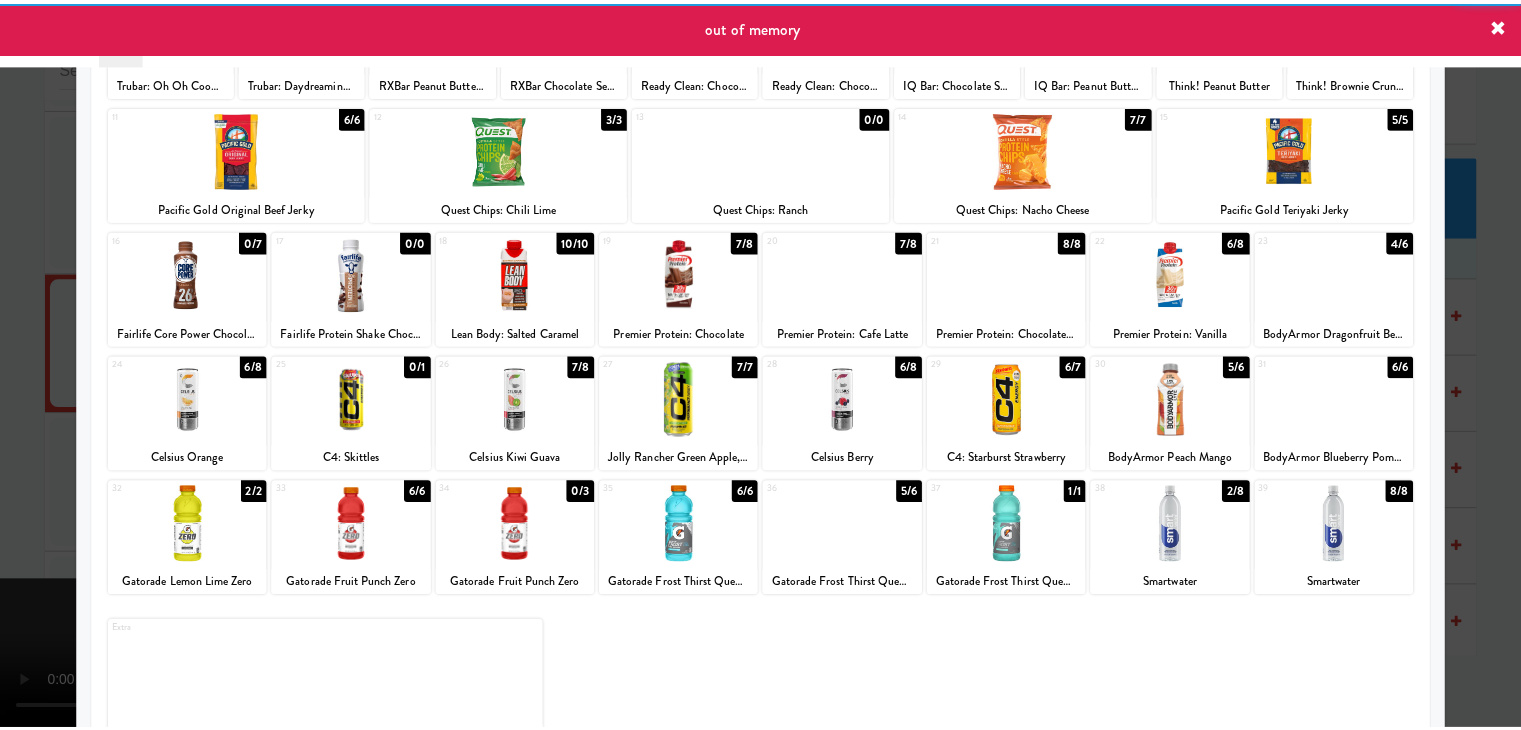 scroll, scrollTop: 252, scrollLeft: 0, axis: vertical 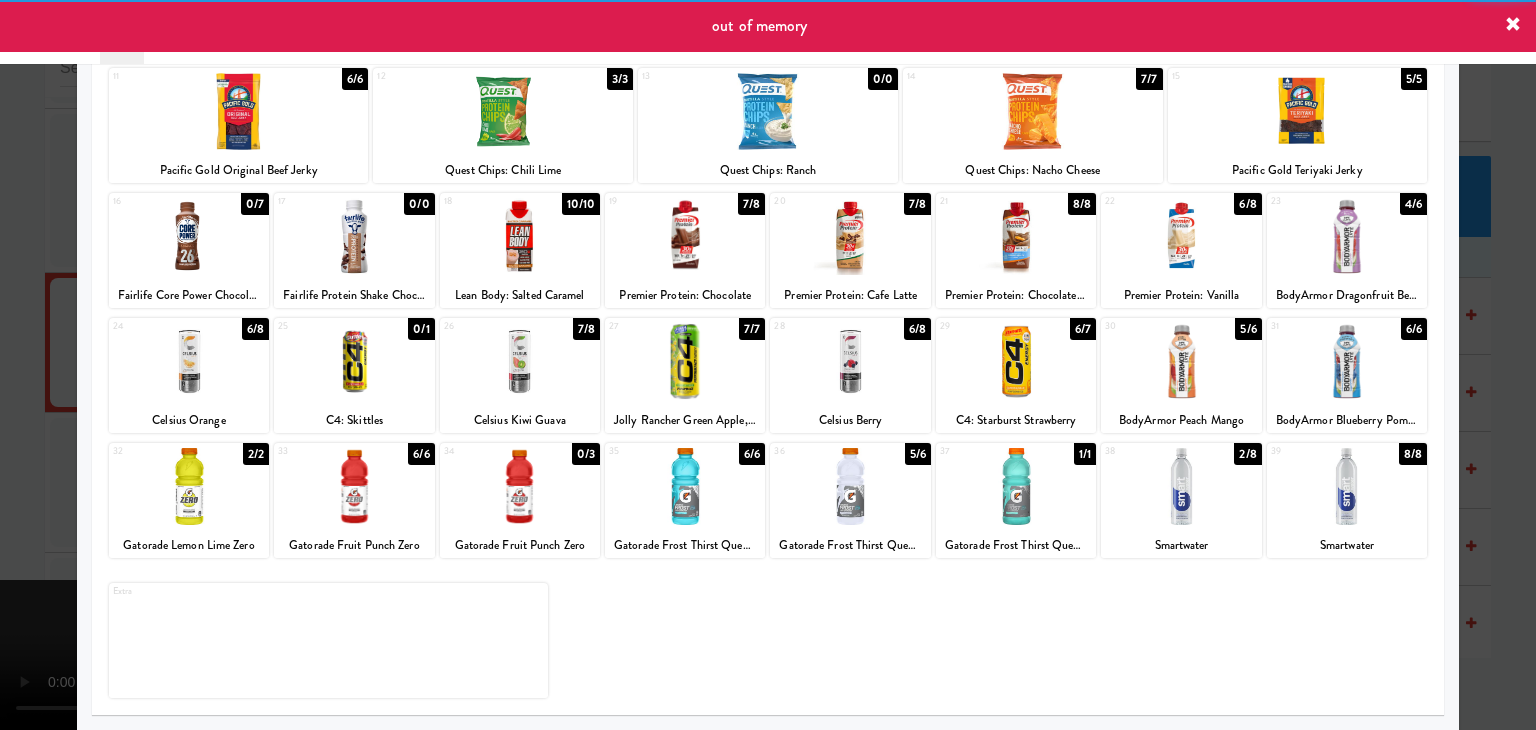 drag, startPoint x: 216, startPoint y: 499, endPoint x: 30, endPoint y: 499, distance: 186 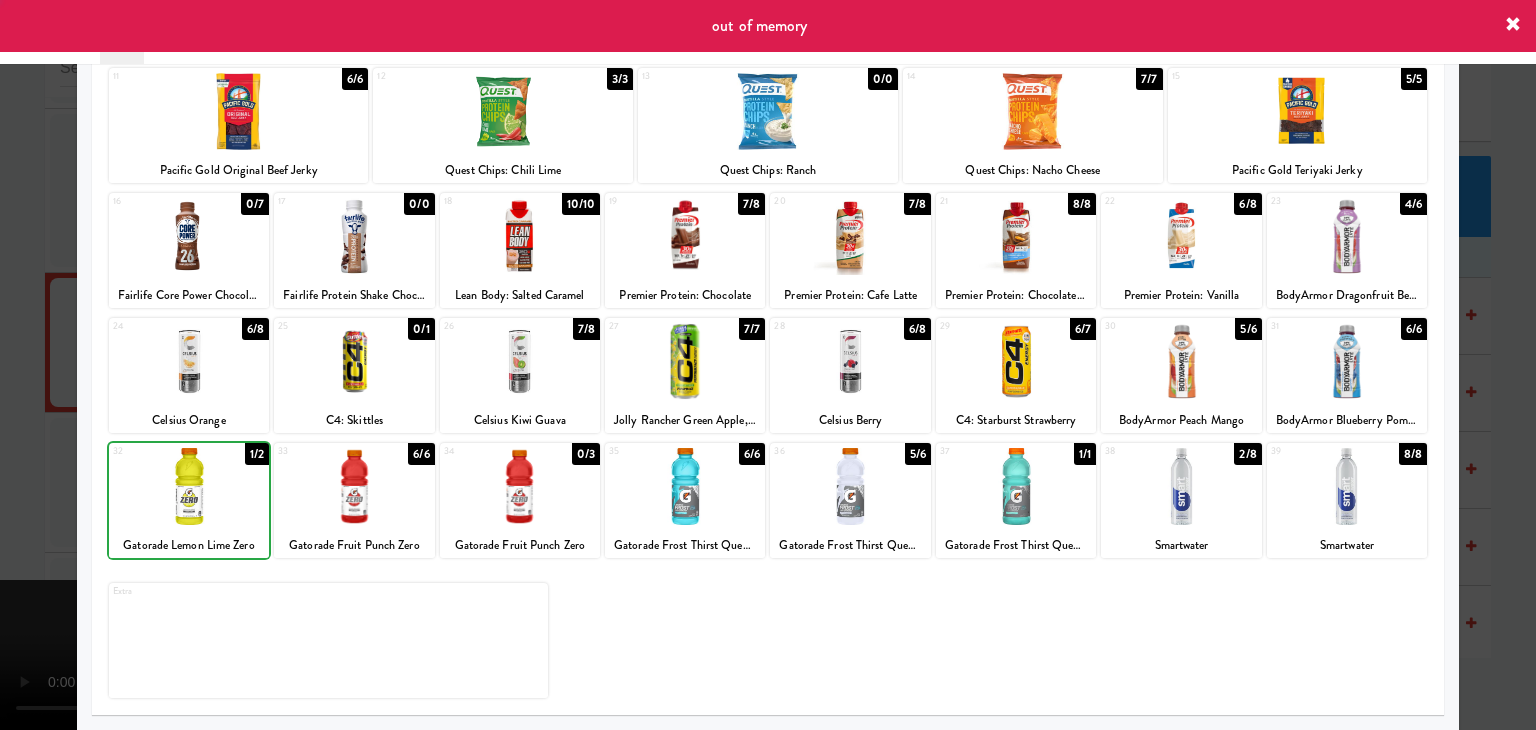 drag, startPoint x: 0, startPoint y: 496, endPoint x: 149, endPoint y: 481, distance: 149.75313 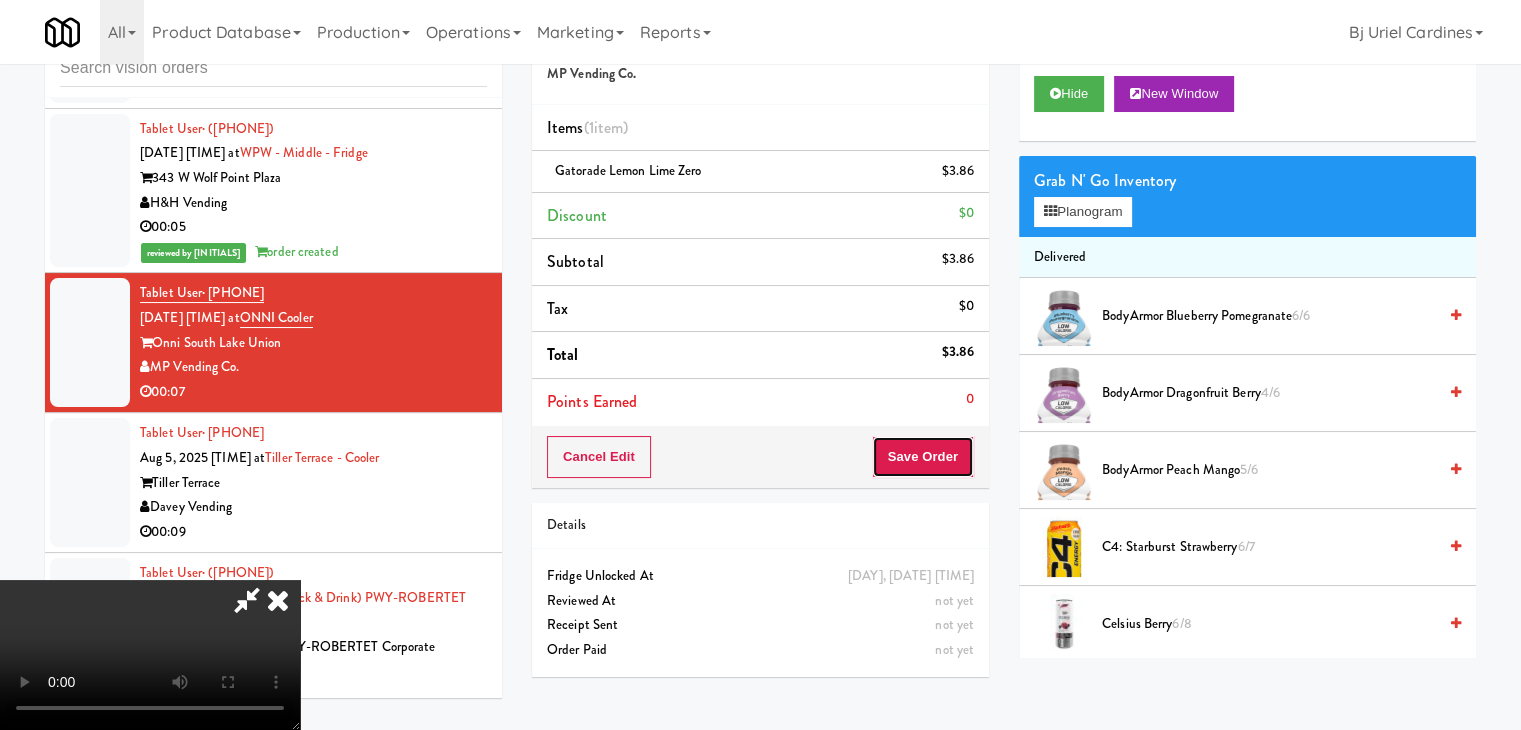 click on "Save Order" at bounding box center (923, 457) 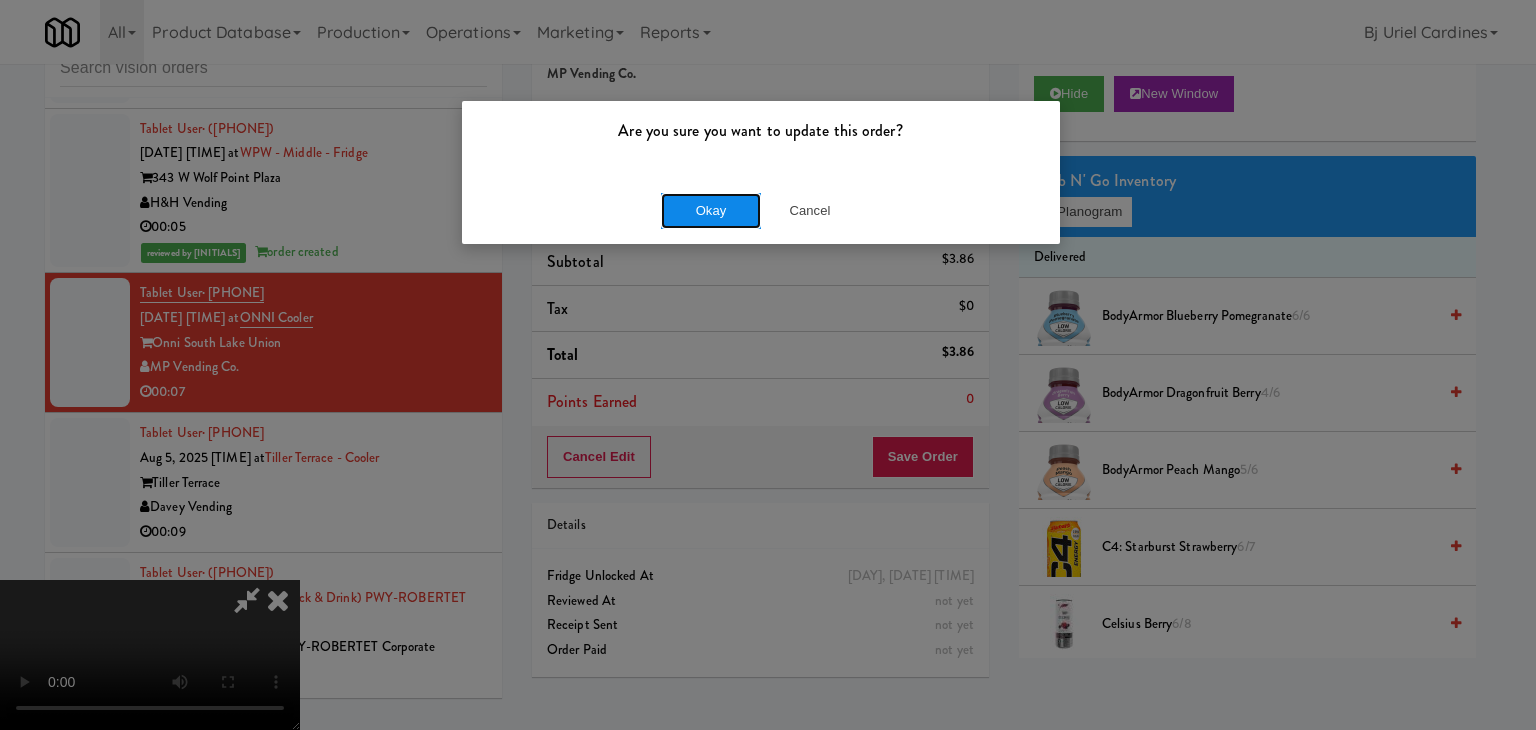 click on "Okay" at bounding box center (711, 211) 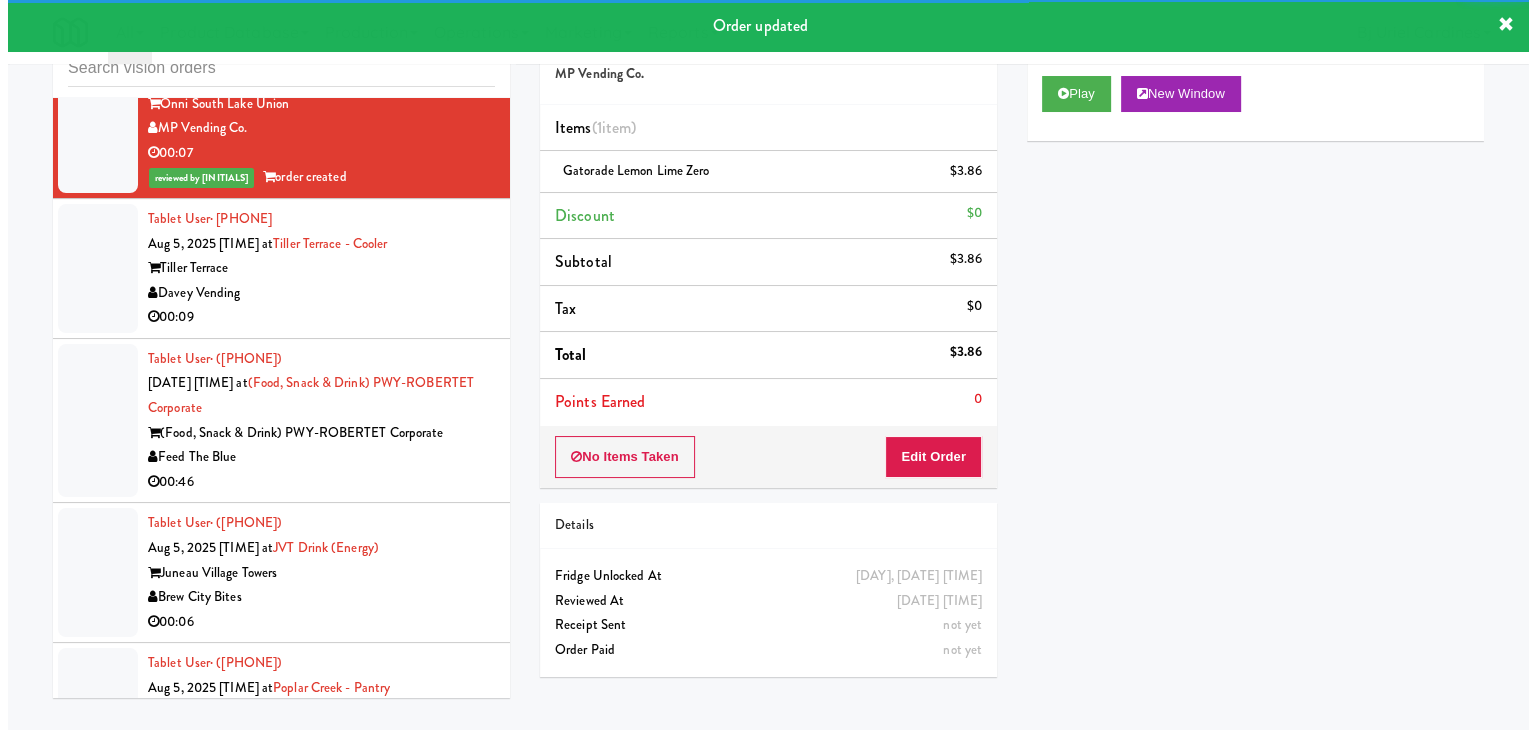 scroll, scrollTop: 10121, scrollLeft: 0, axis: vertical 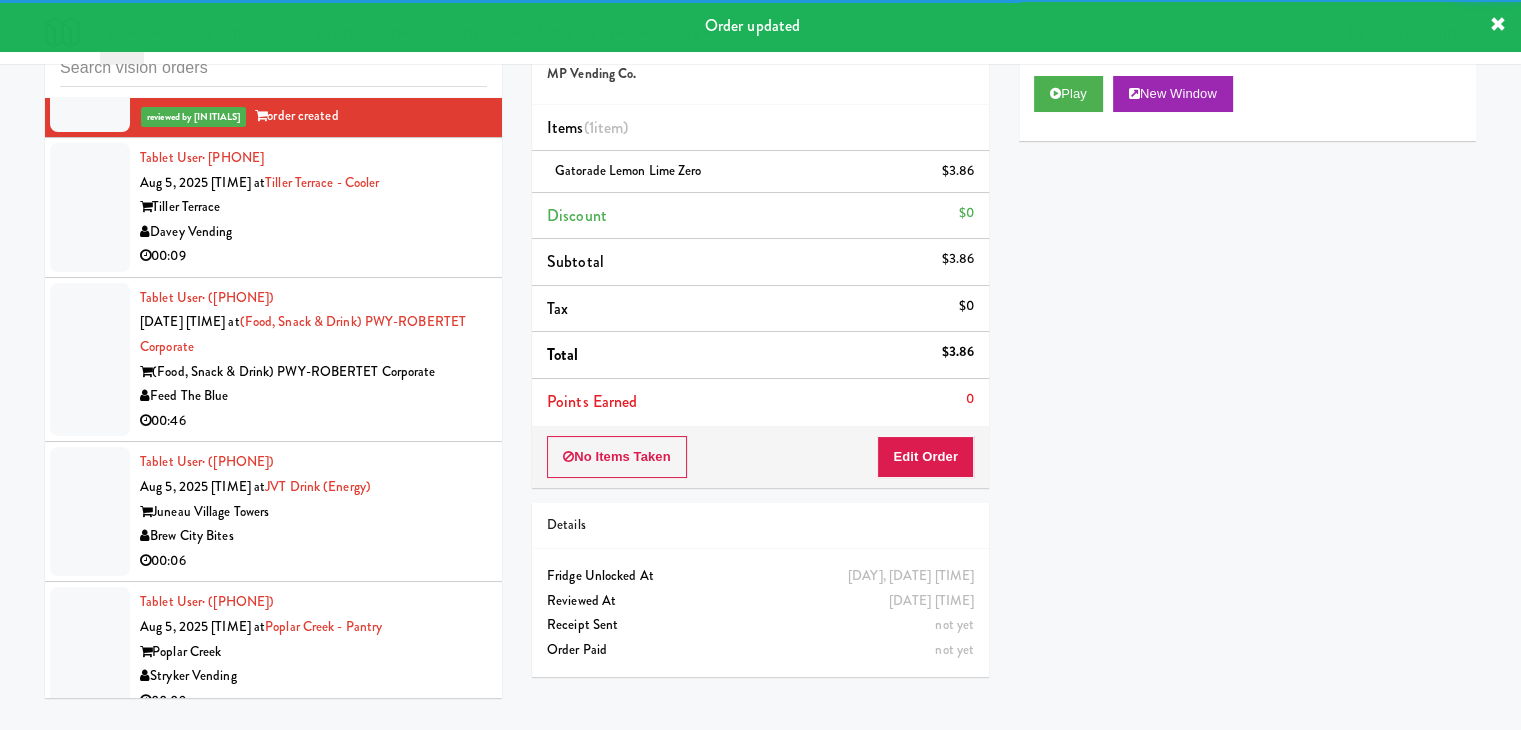 click on "Davey Vending" at bounding box center [313, 232] 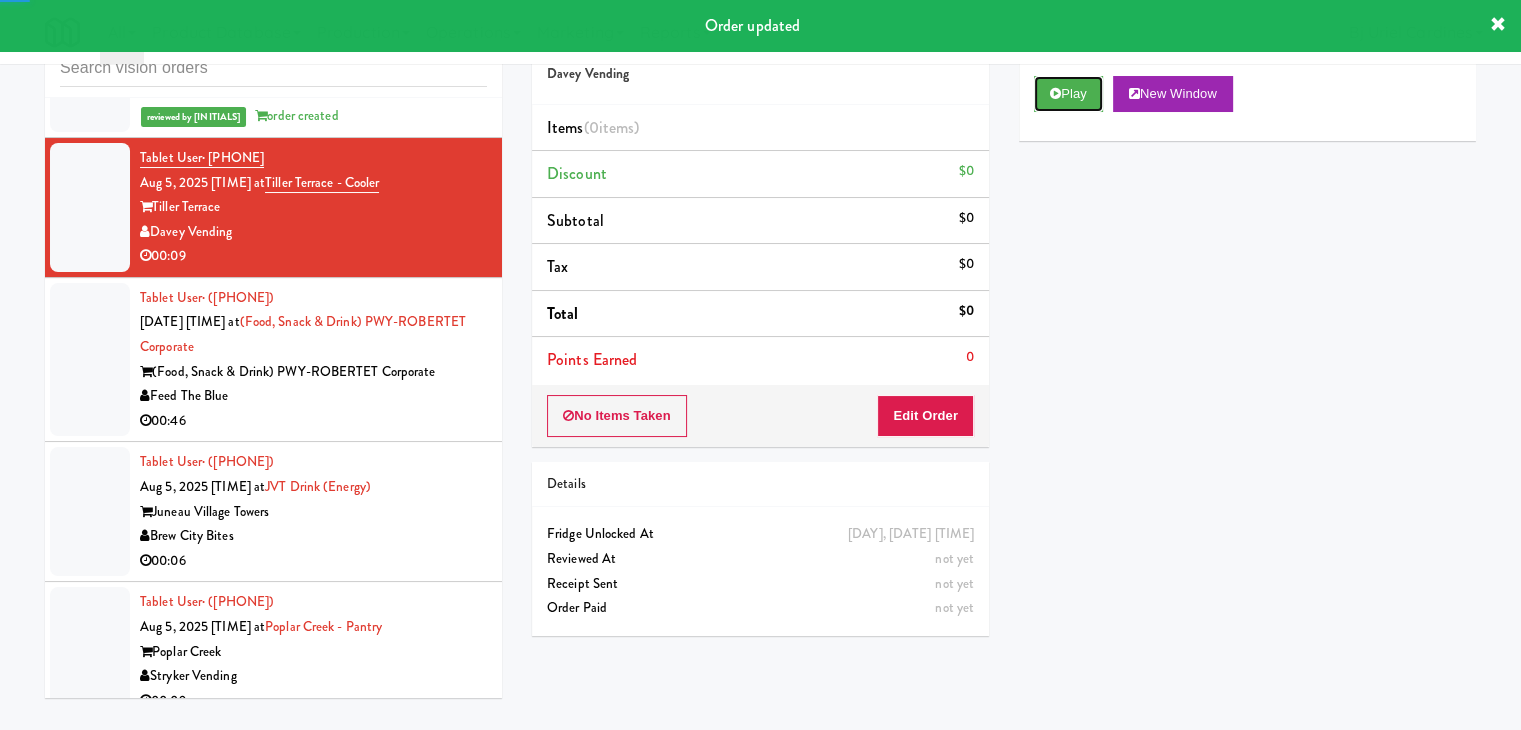 drag, startPoint x: 1080, startPoint y: 100, endPoint x: 1073, endPoint y: 141, distance: 41.59327 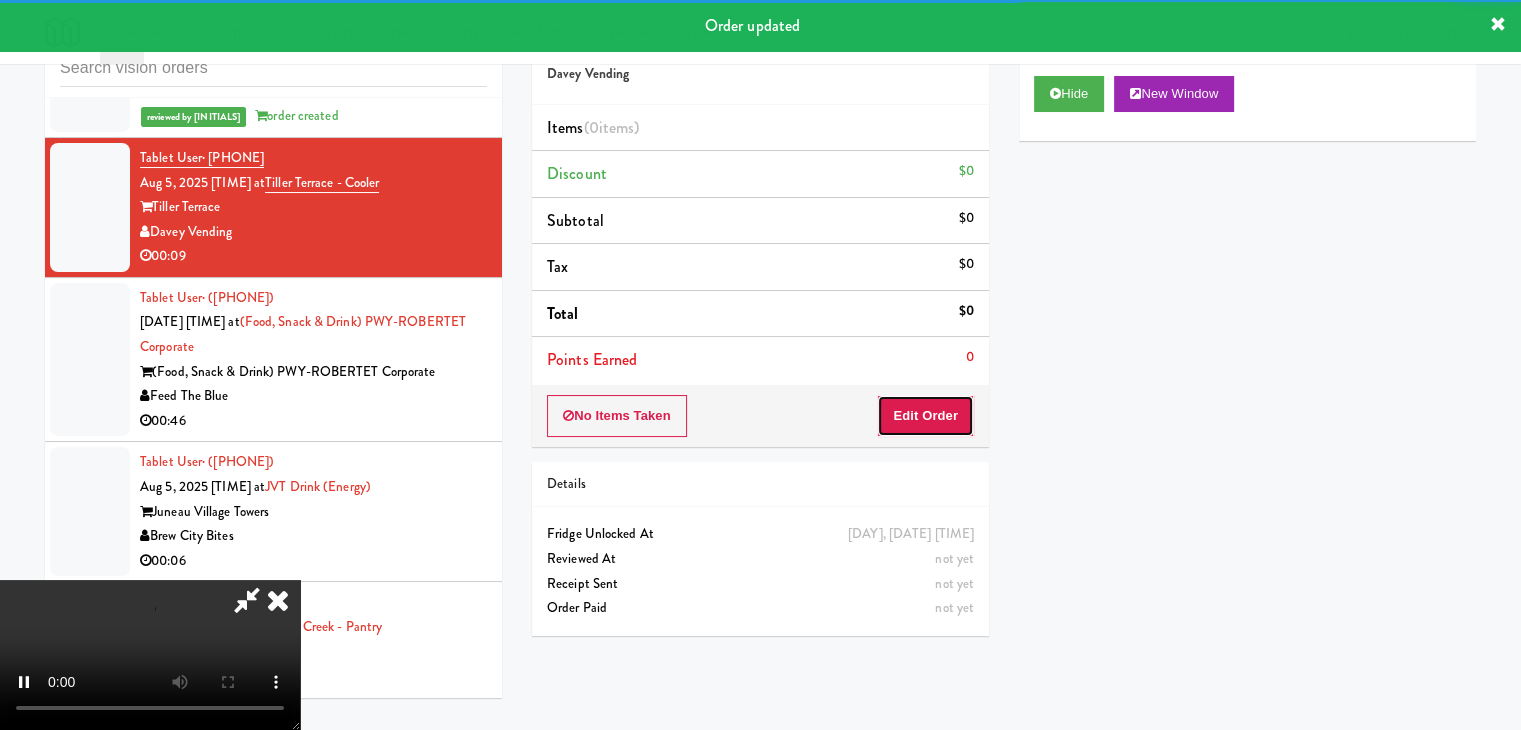 click on "Edit Order" at bounding box center (925, 416) 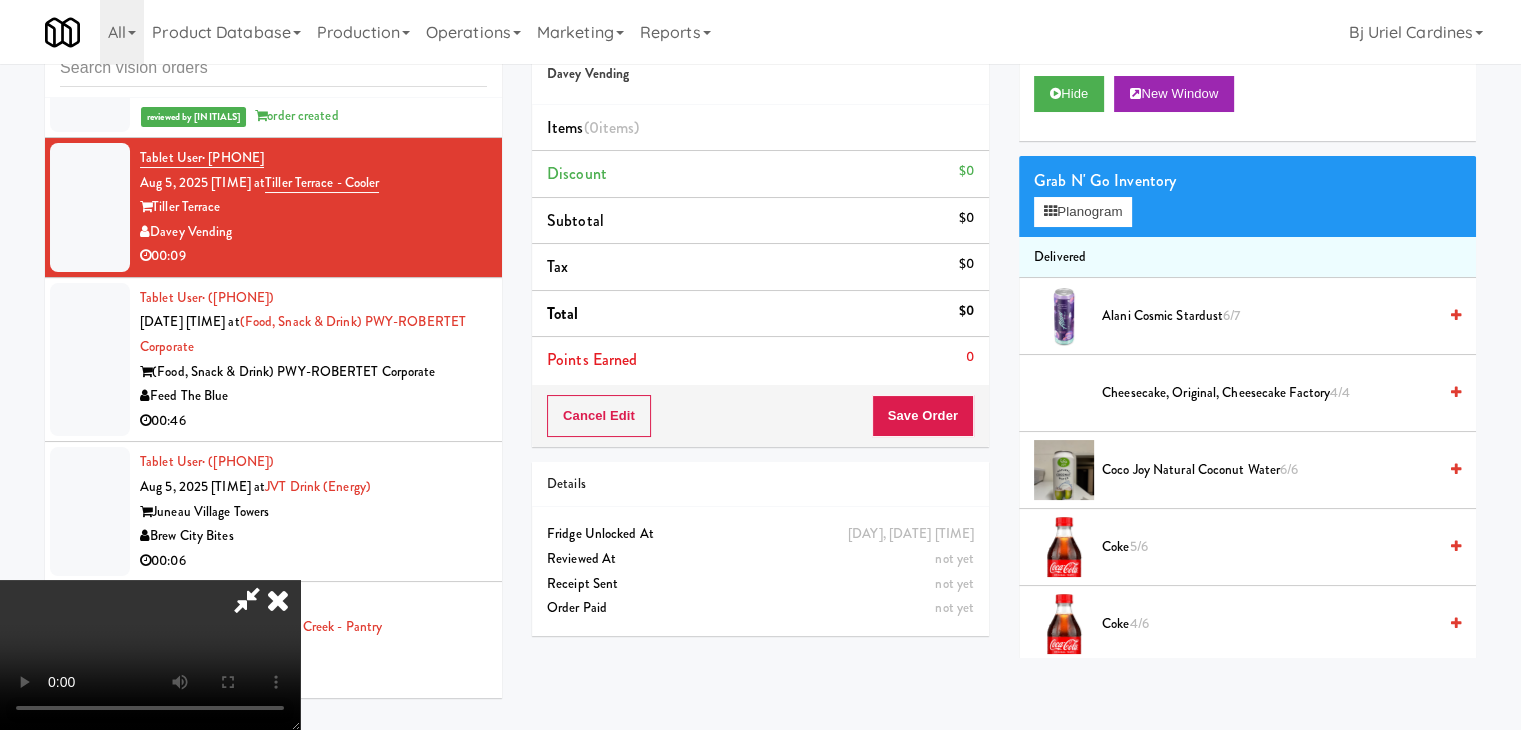 type 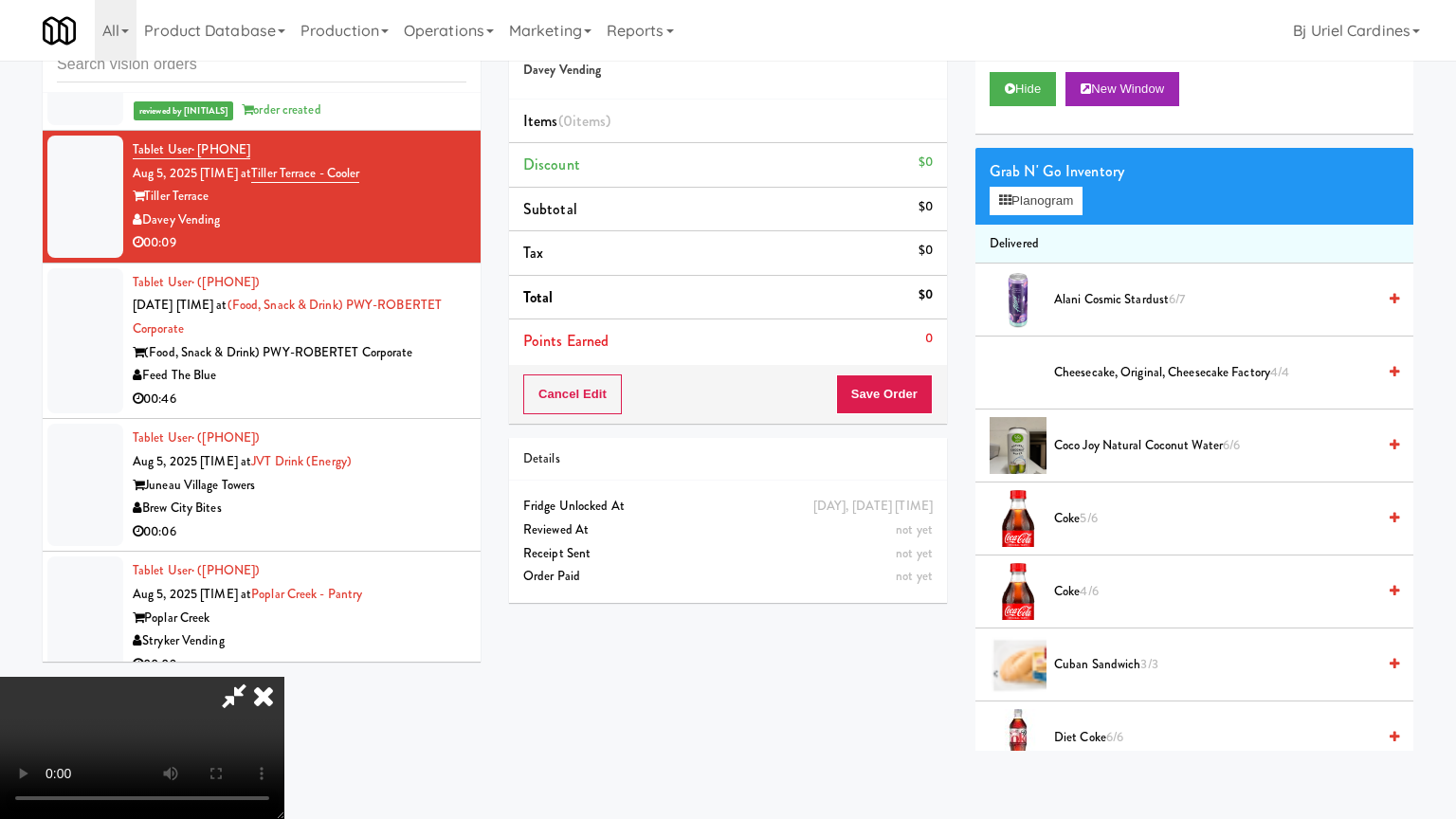 click at bounding box center (142, 748) 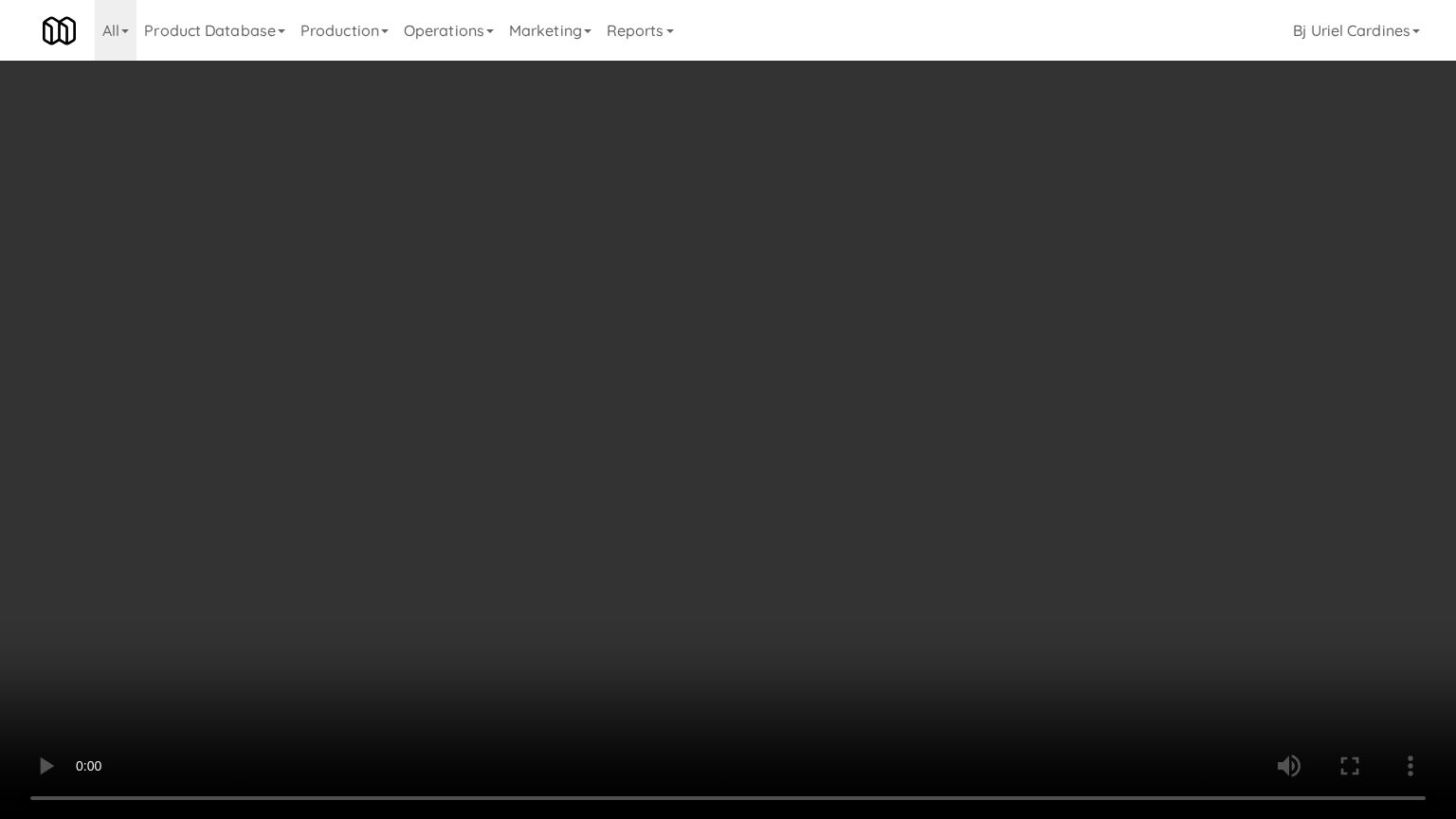 click at bounding box center (728, 410) 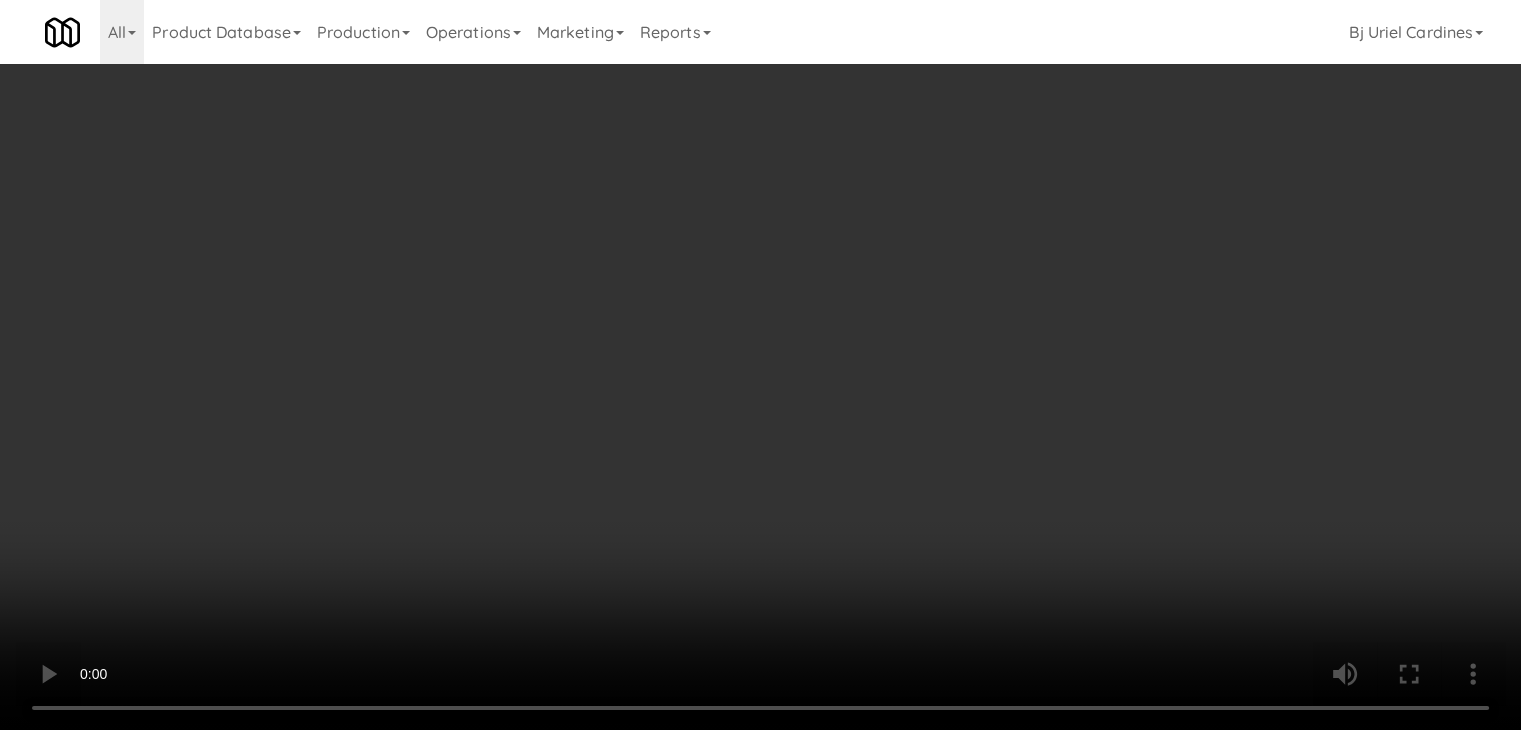 click on "Planogram" at bounding box center [1083, 212] 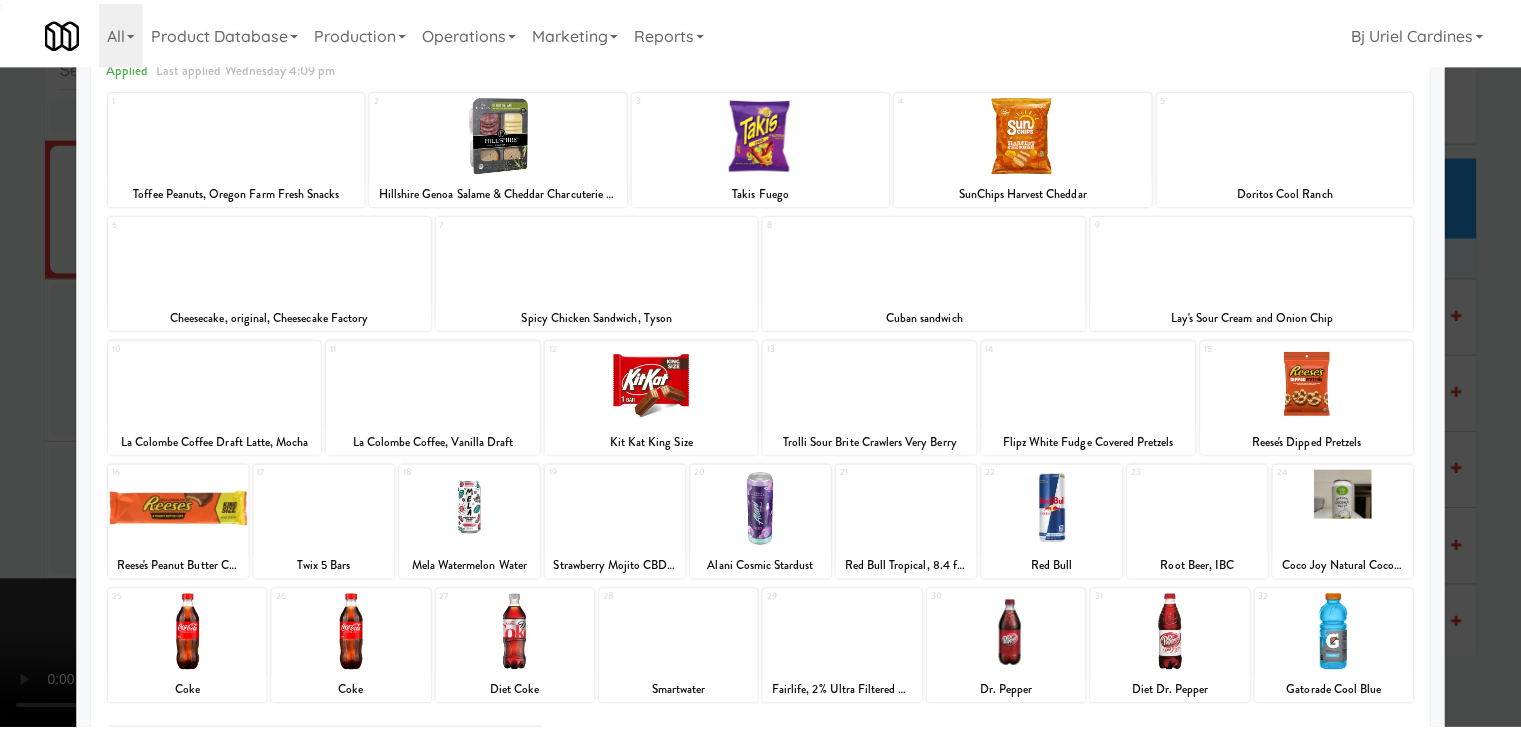 scroll, scrollTop: 252, scrollLeft: 0, axis: vertical 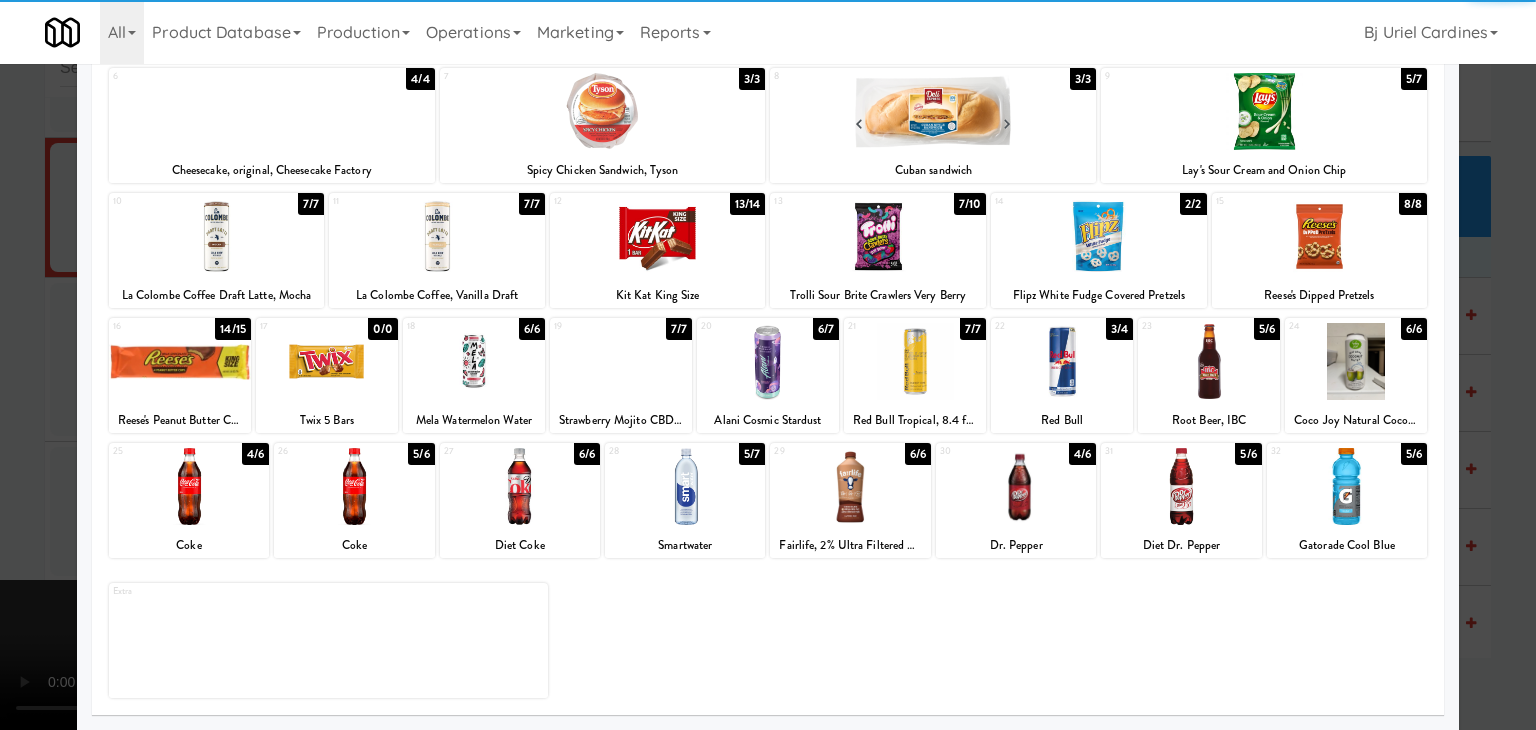 drag, startPoint x: 1178, startPoint y: 485, endPoint x: 1415, endPoint y: 487, distance: 237.00844 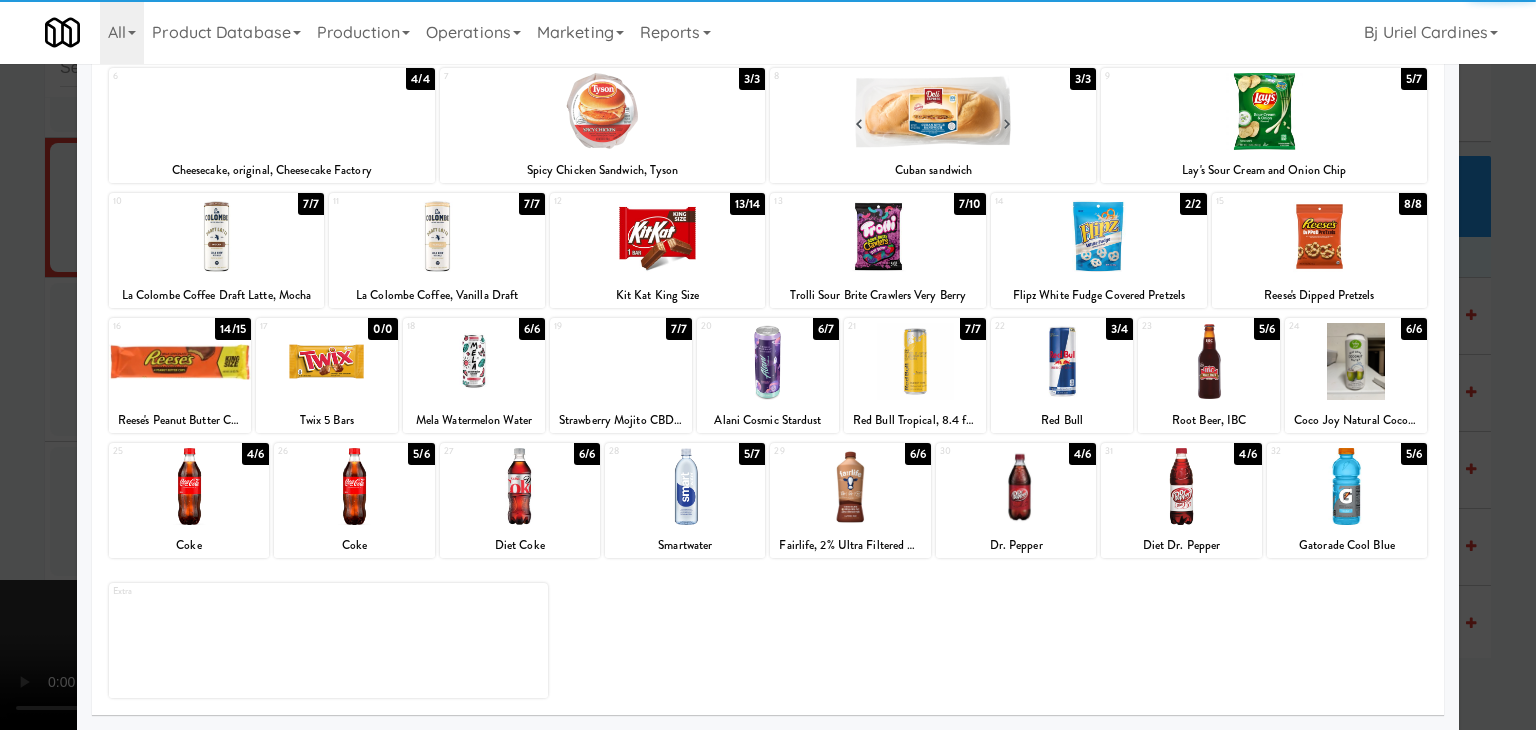 click at bounding box center [768, 365] 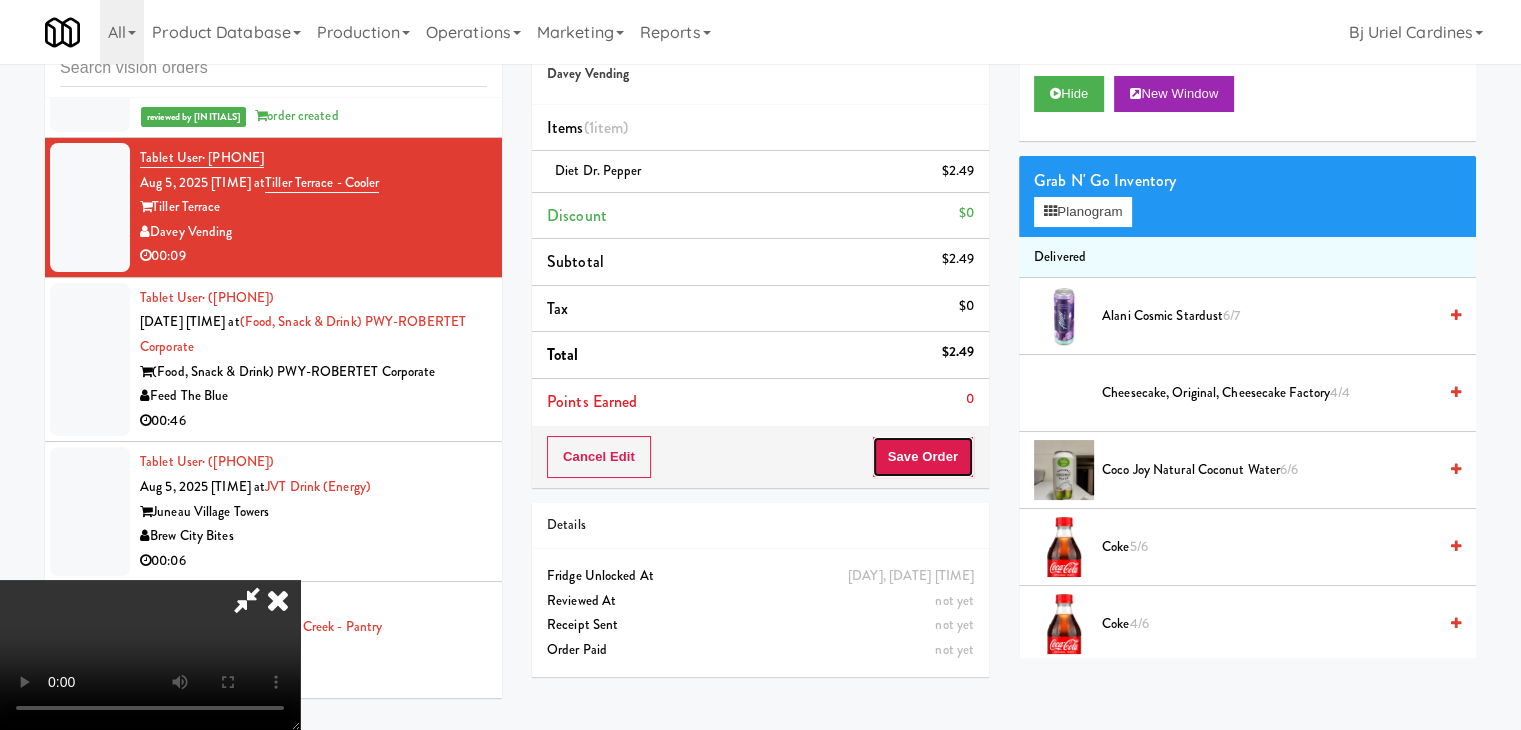 click on "Save Order" at bounding box center [923, 457] 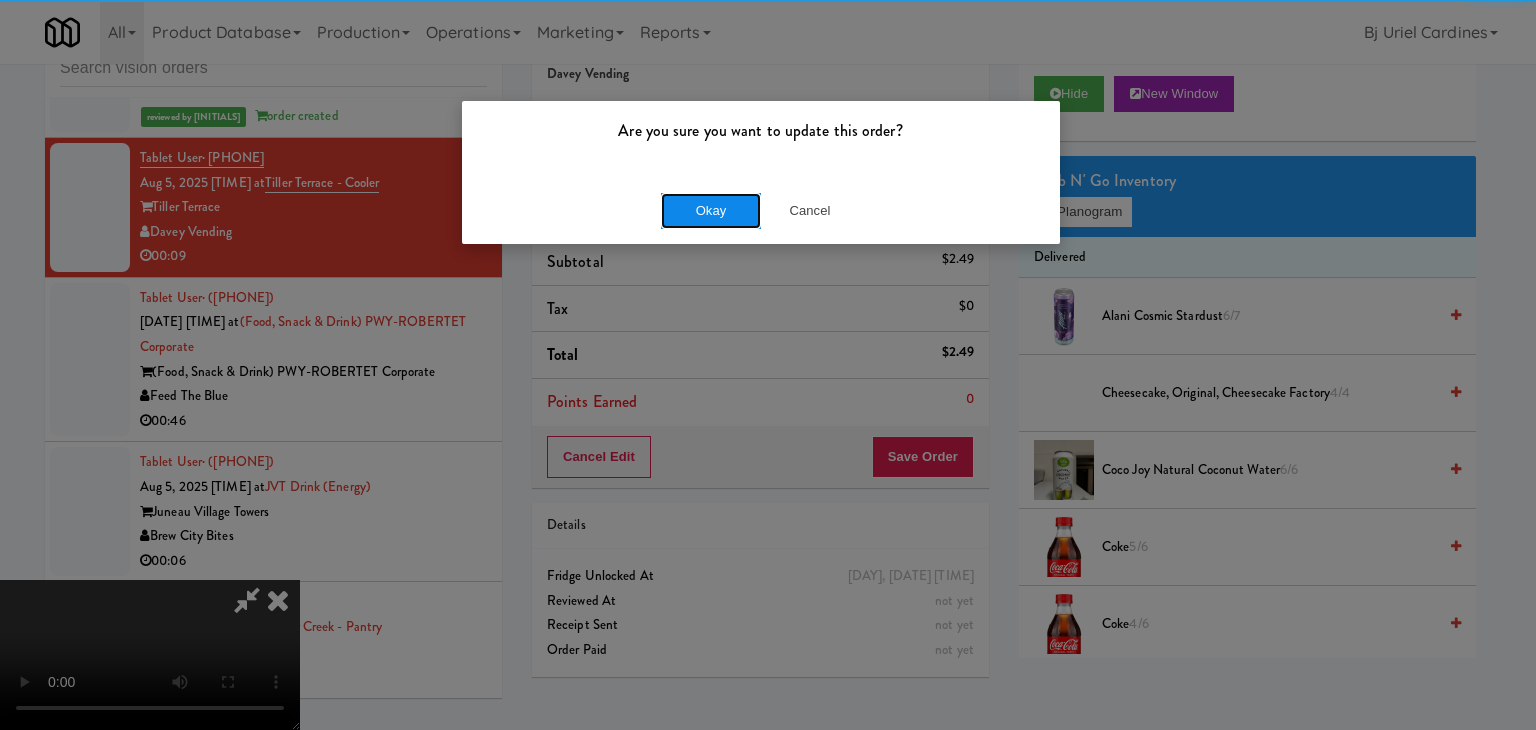 click on "Okay" at bounding box center [711, 211] 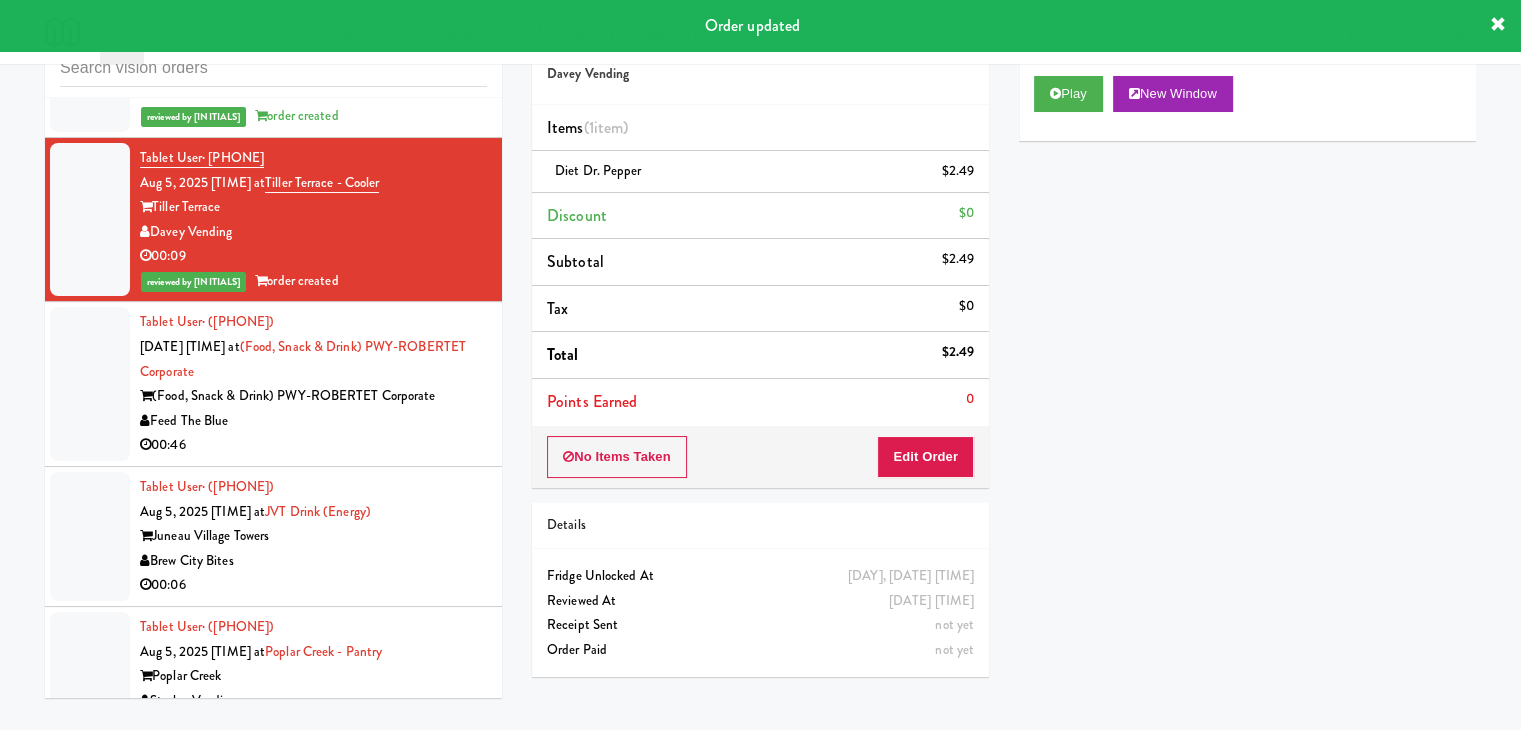 drag, startPoint x: 347, startPoint y: 488, endPoint x: 700, endPoint y: 420, distance: 359.48993 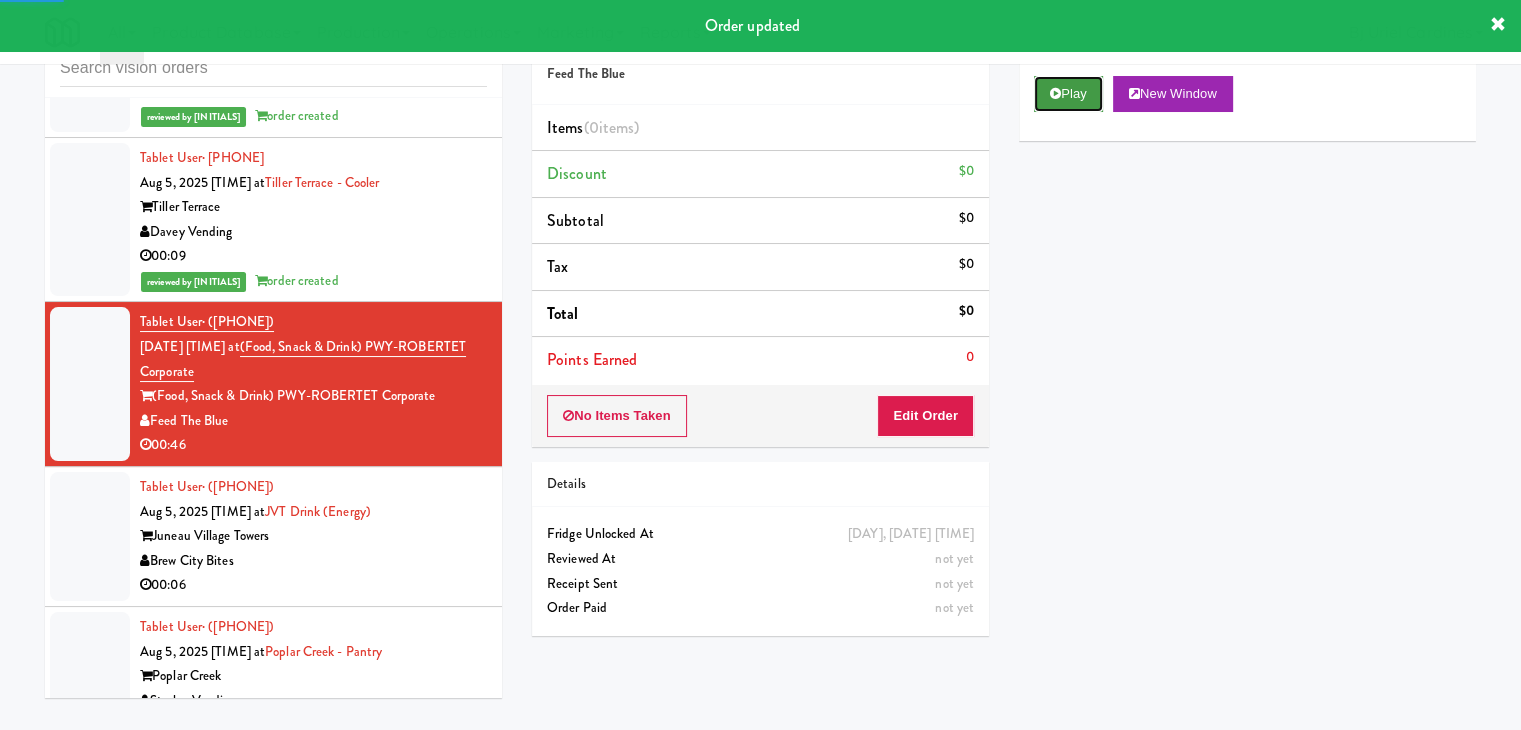 click on "Play" at bounding box center [1068, 94] 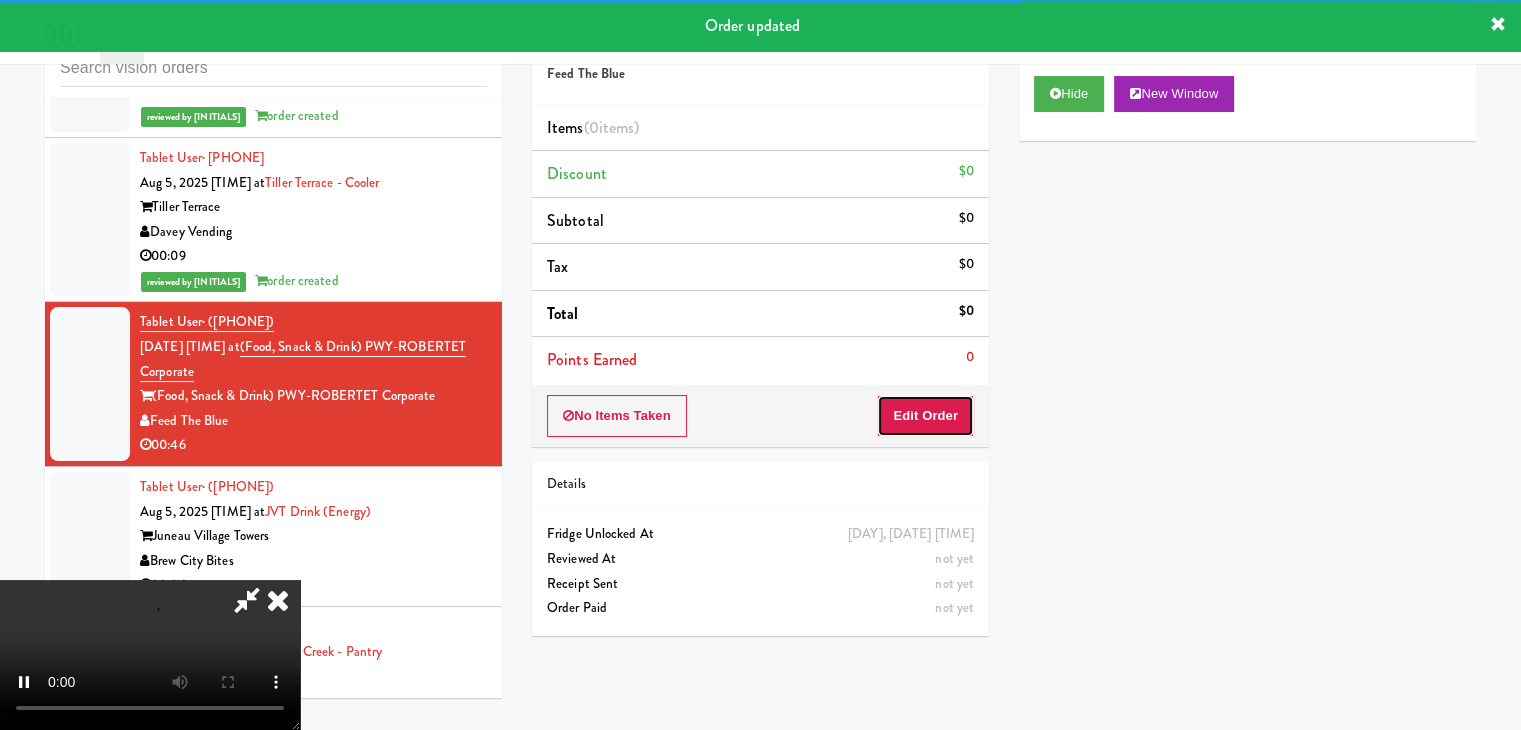click on "Edit Order" at bounding box center (925, 416) 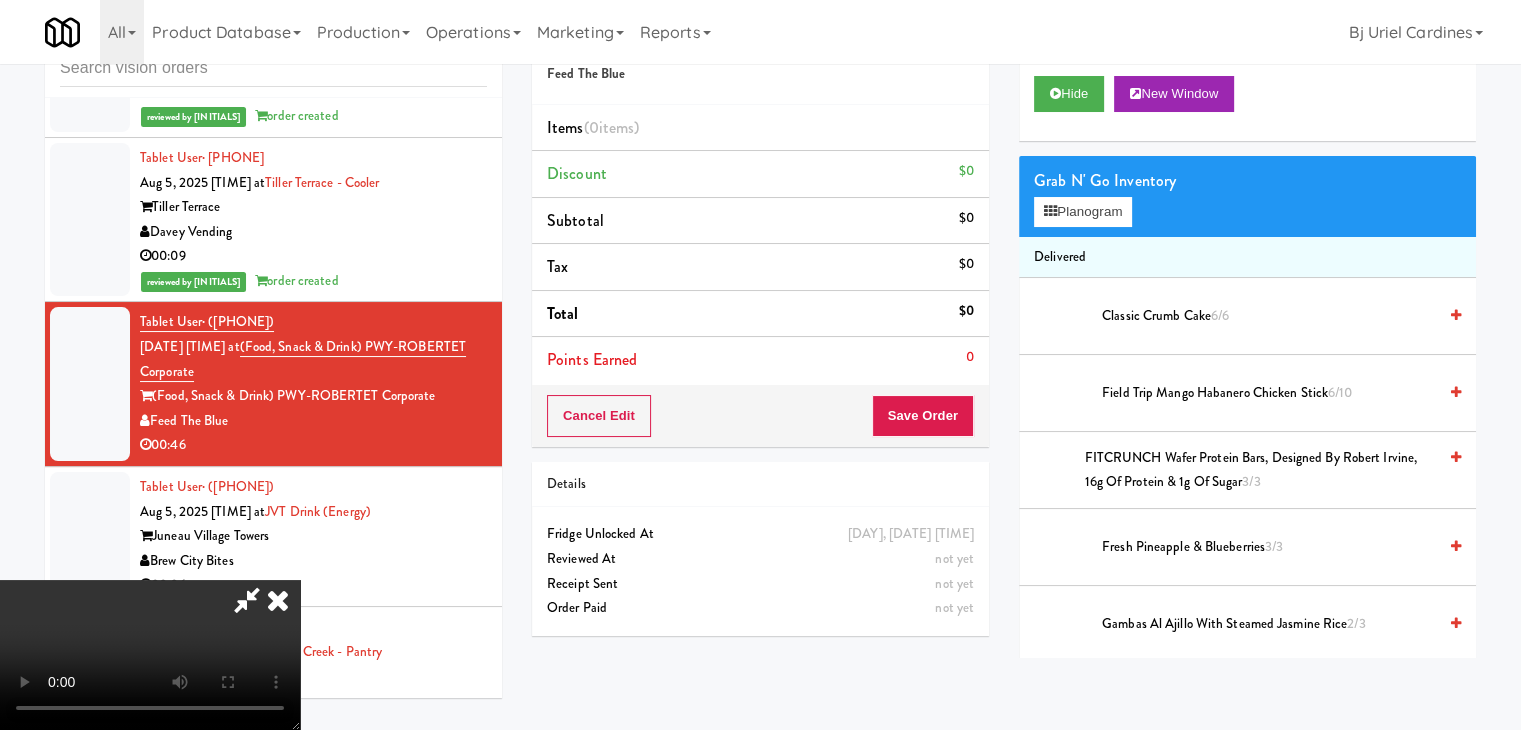 type 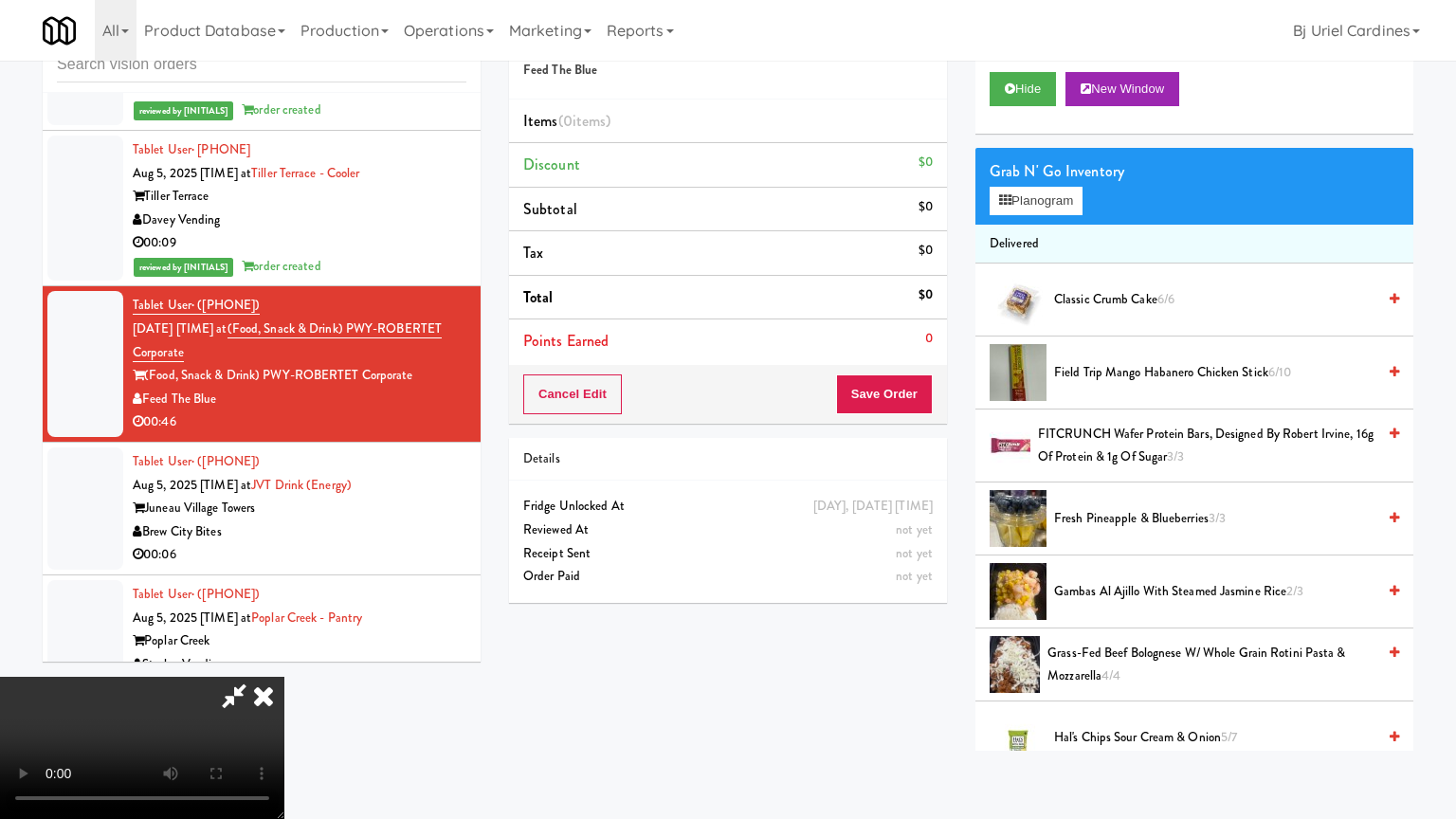 click at bounding box center [142, 748] 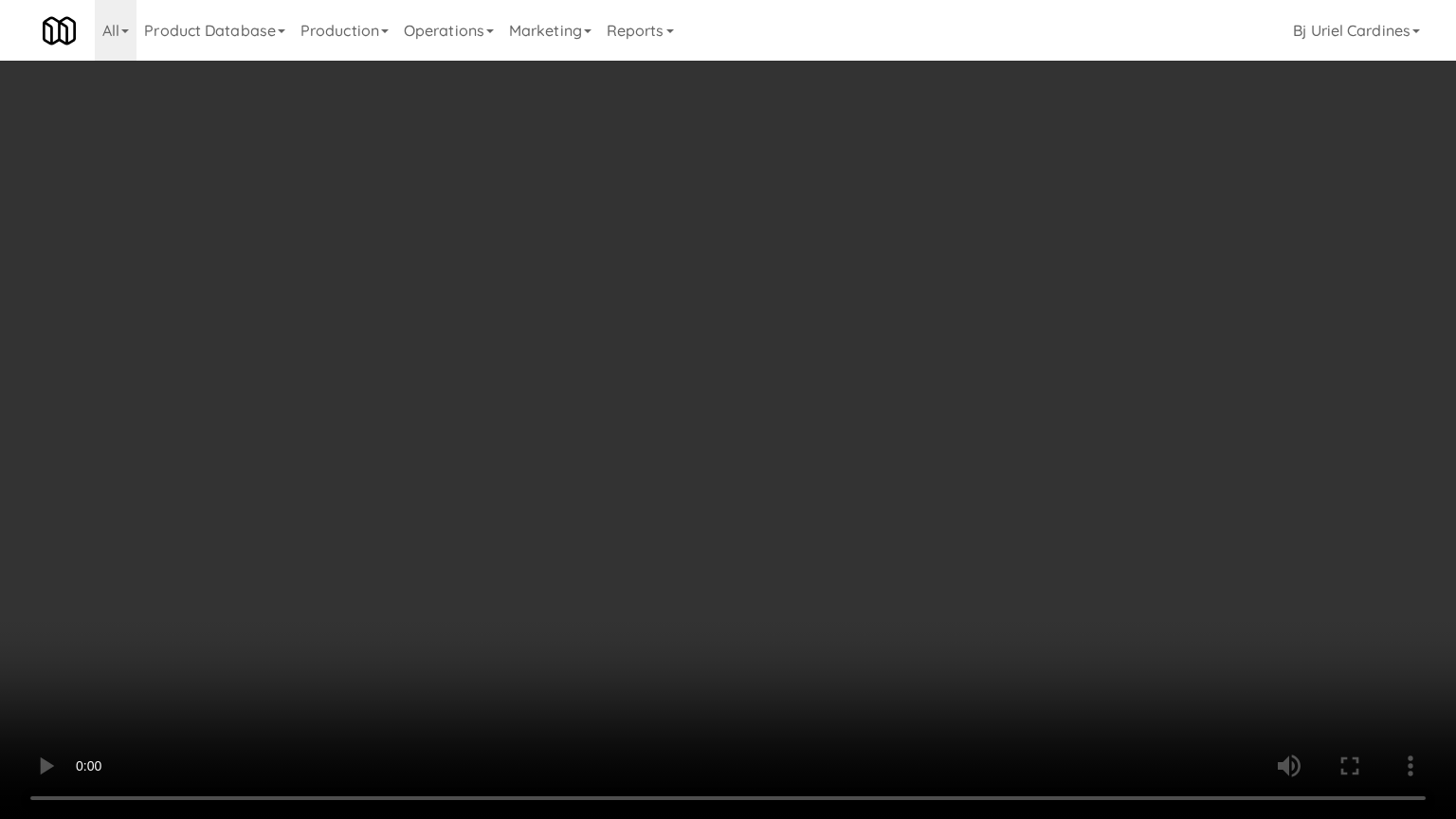 click at bounding box center (728, 410) 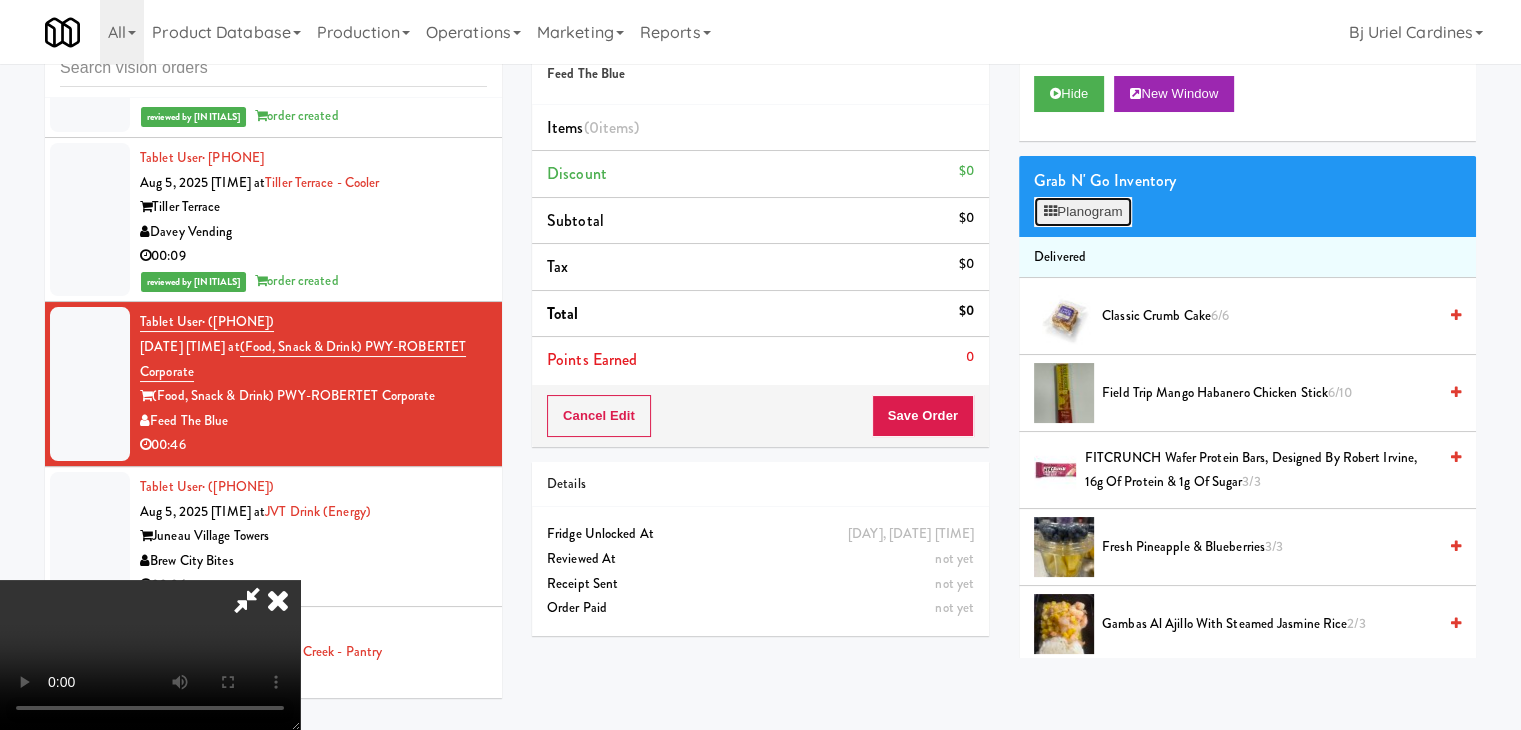 click on "Planogram" at bounding box center [1083, 212] 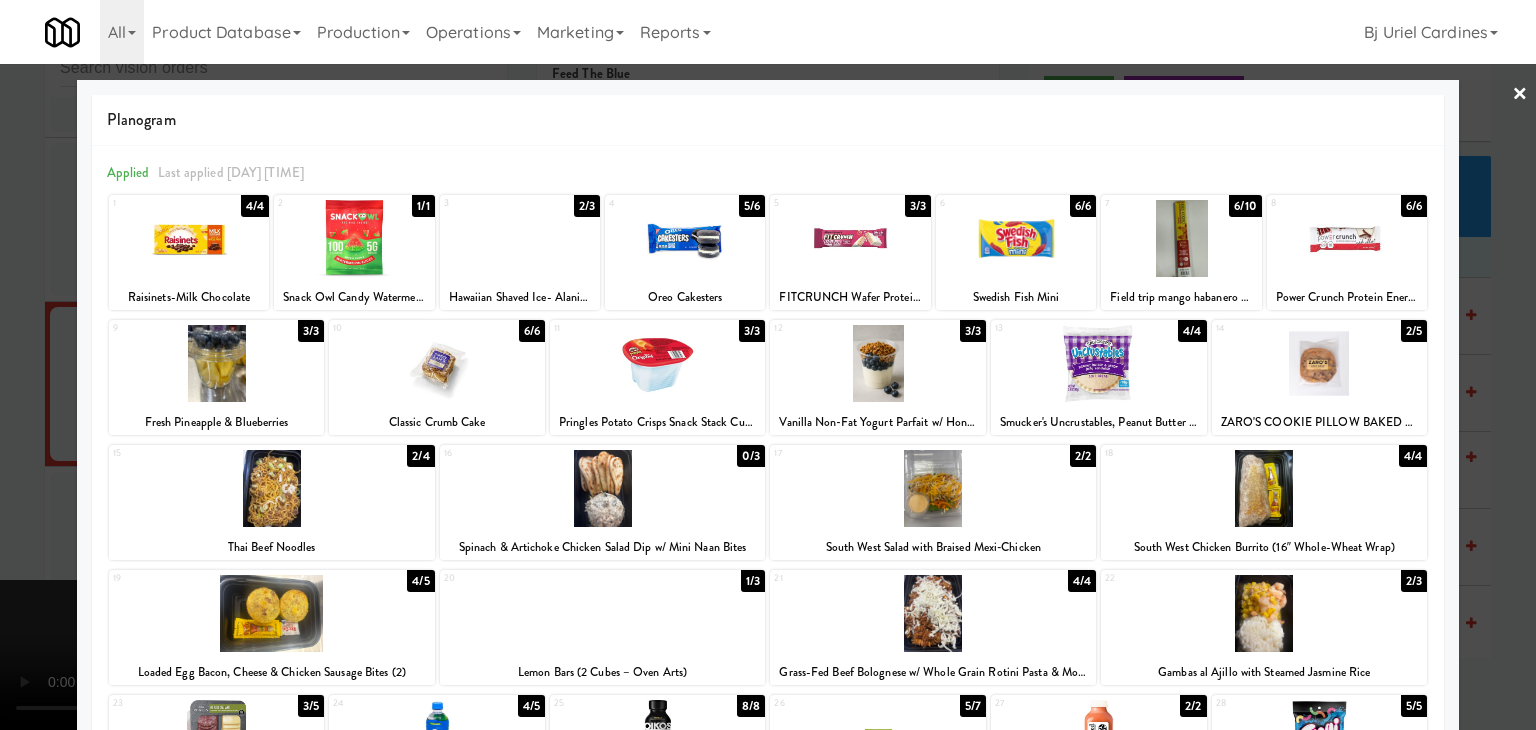 click at bounding box center (1264, 488) 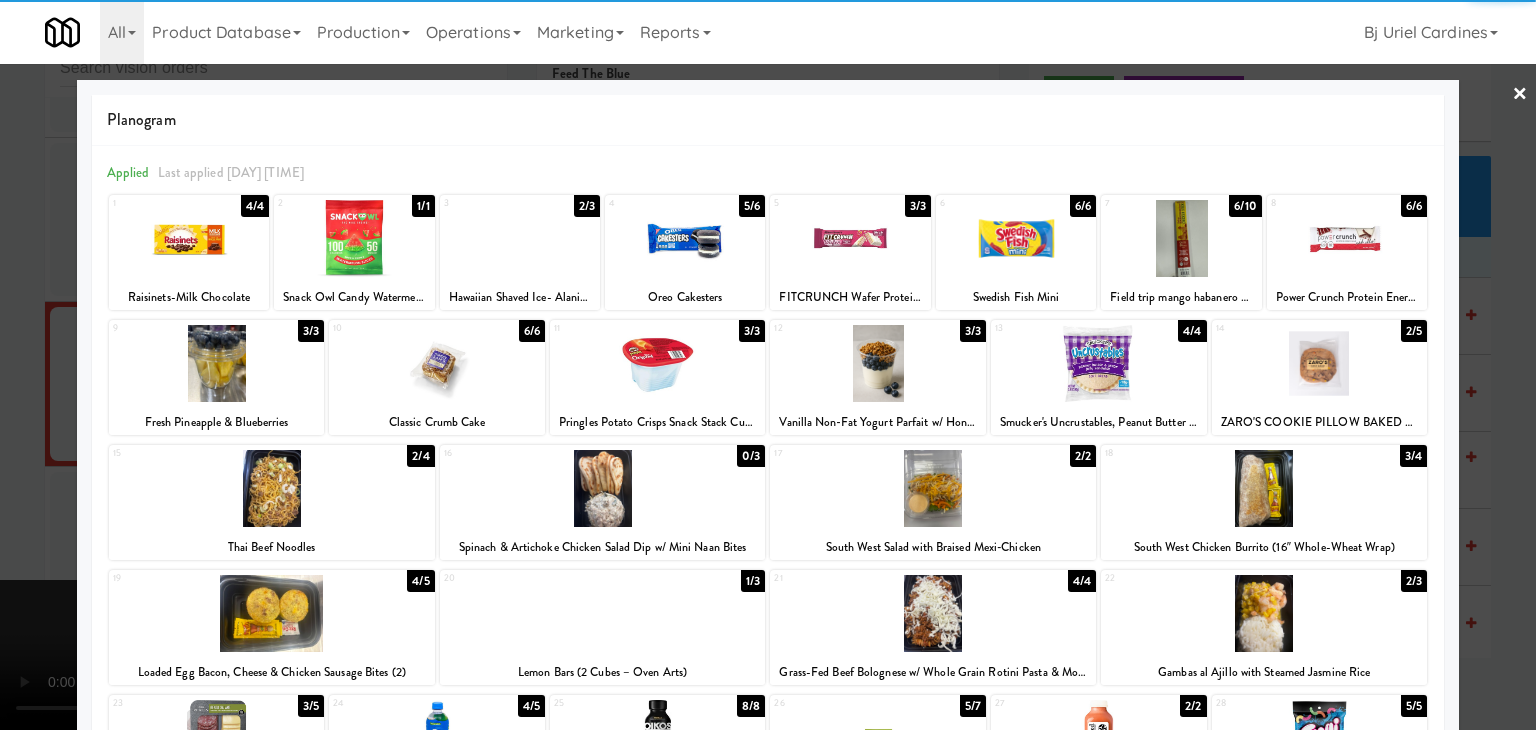 click at bounding box center [1181, 238] 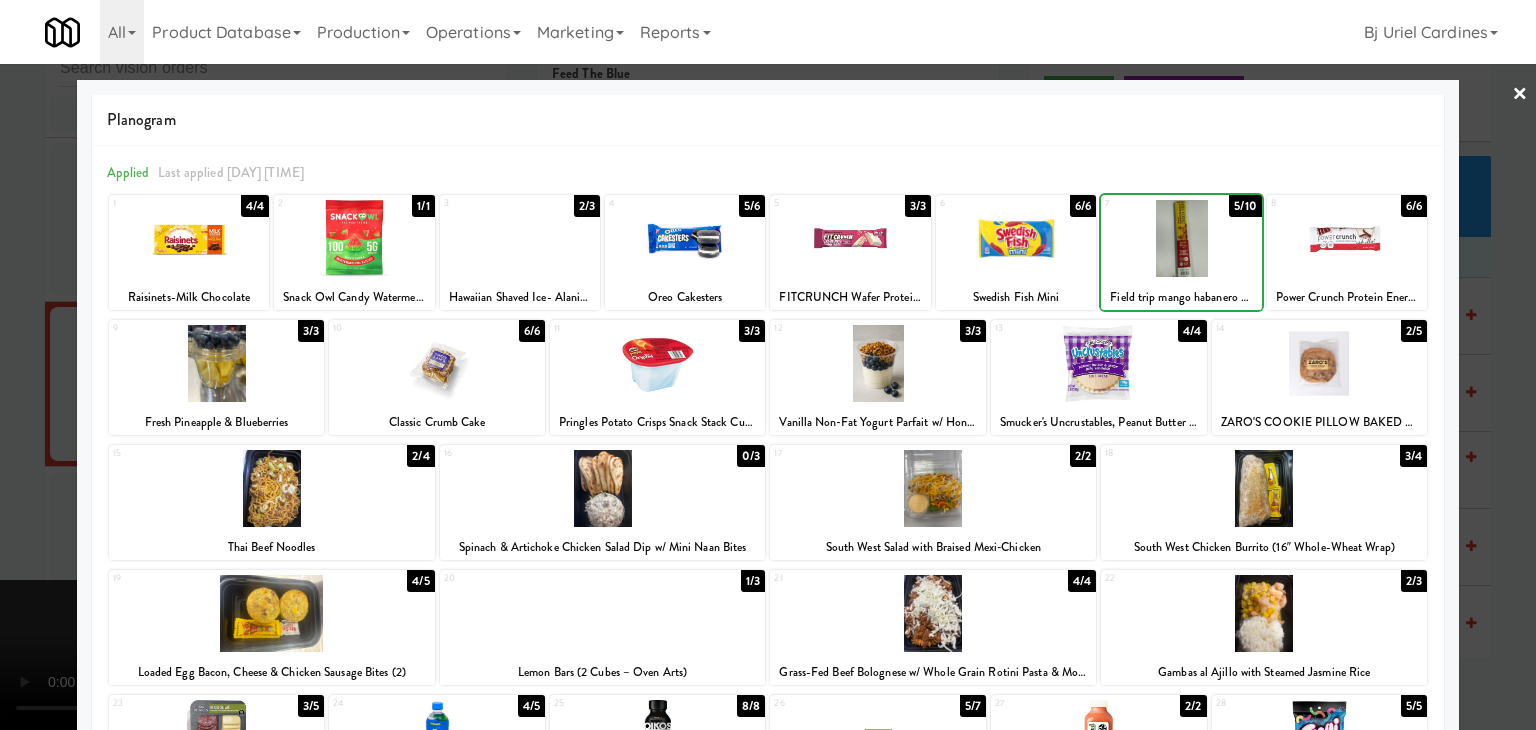 click at bounding box center [1181, 238] 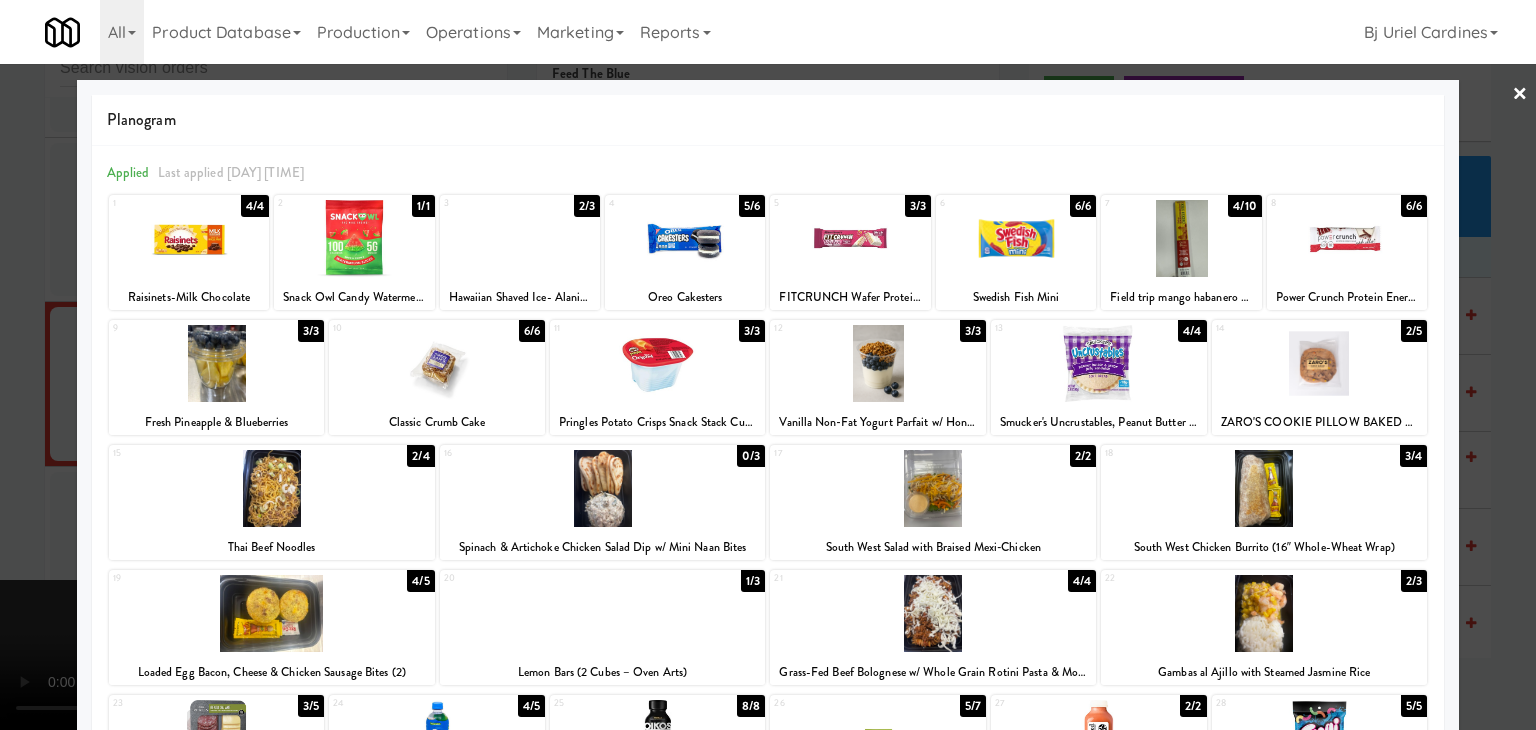 click at bounding box center [768, 365] 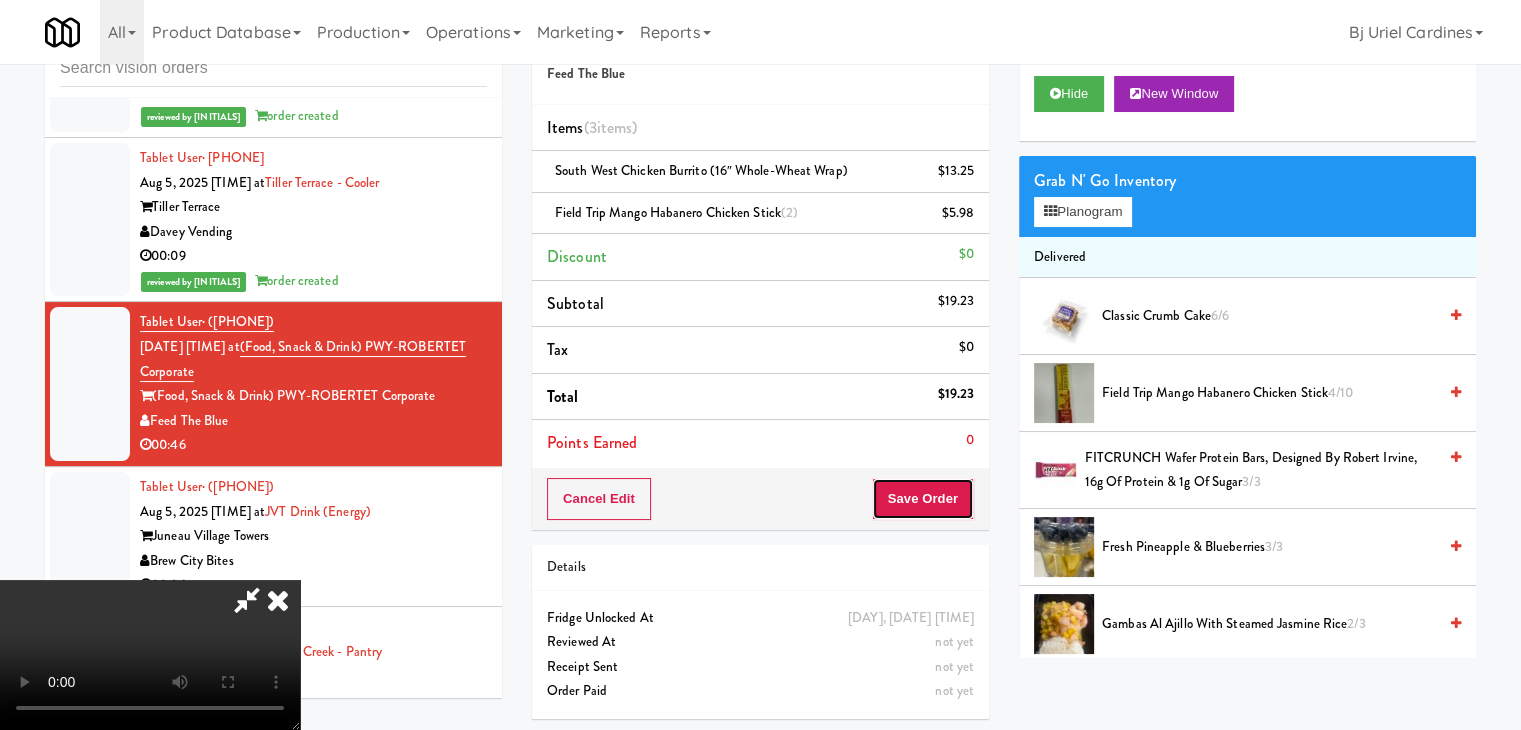 click on "Save Order" at bounding box center (923, 499) 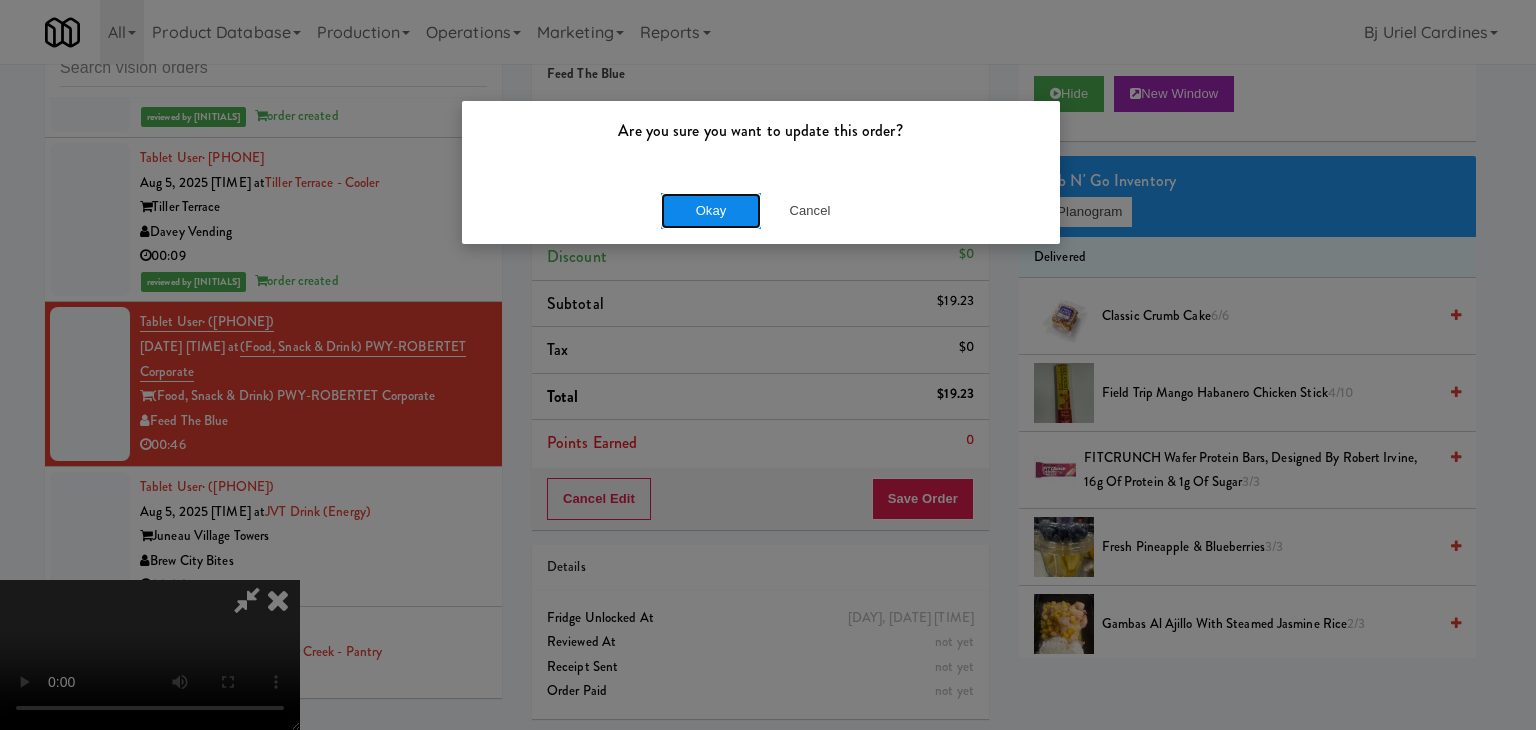 click on "Okay" at bounding box center (711, 211) 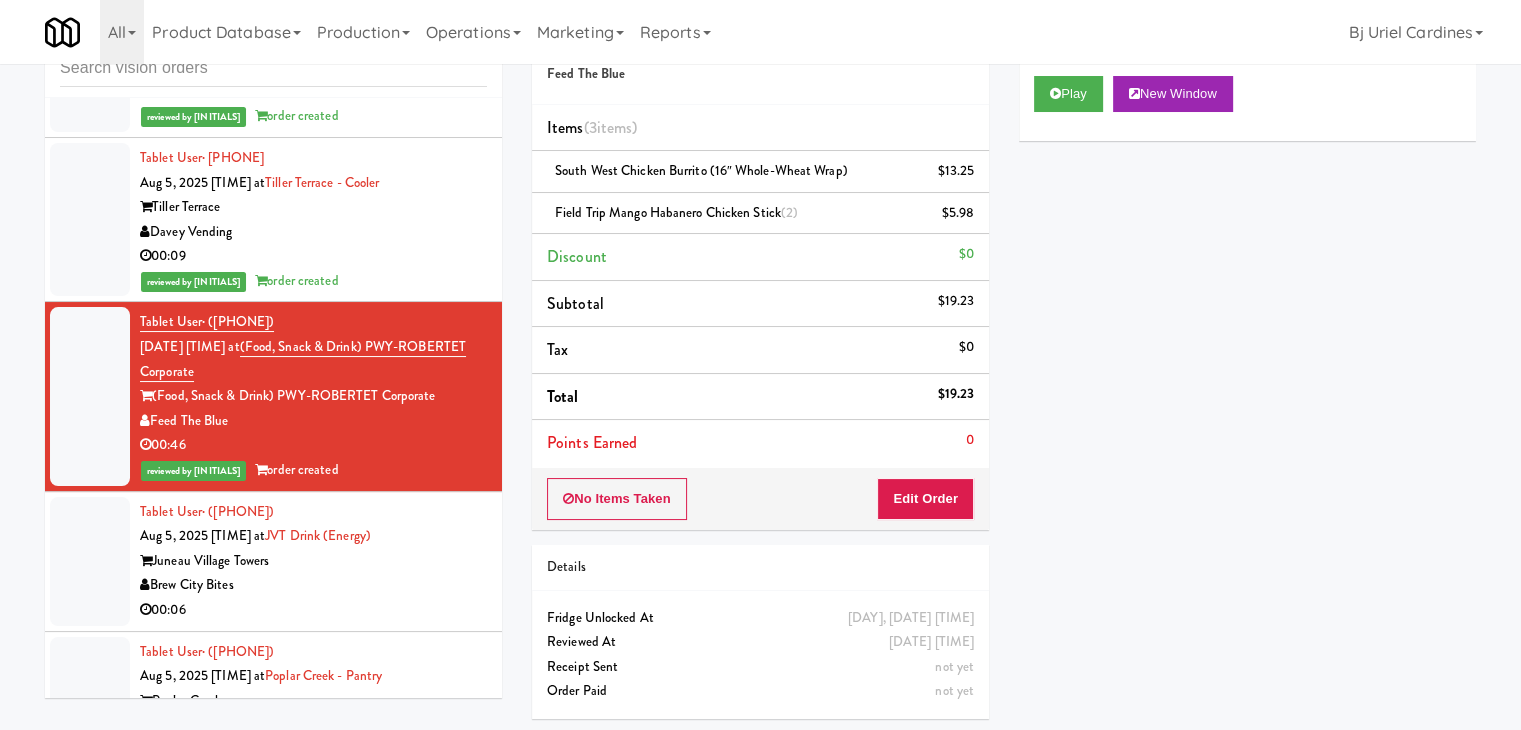 scroll, scrollTop: 66, scrollLeft: 0, axis: vertical 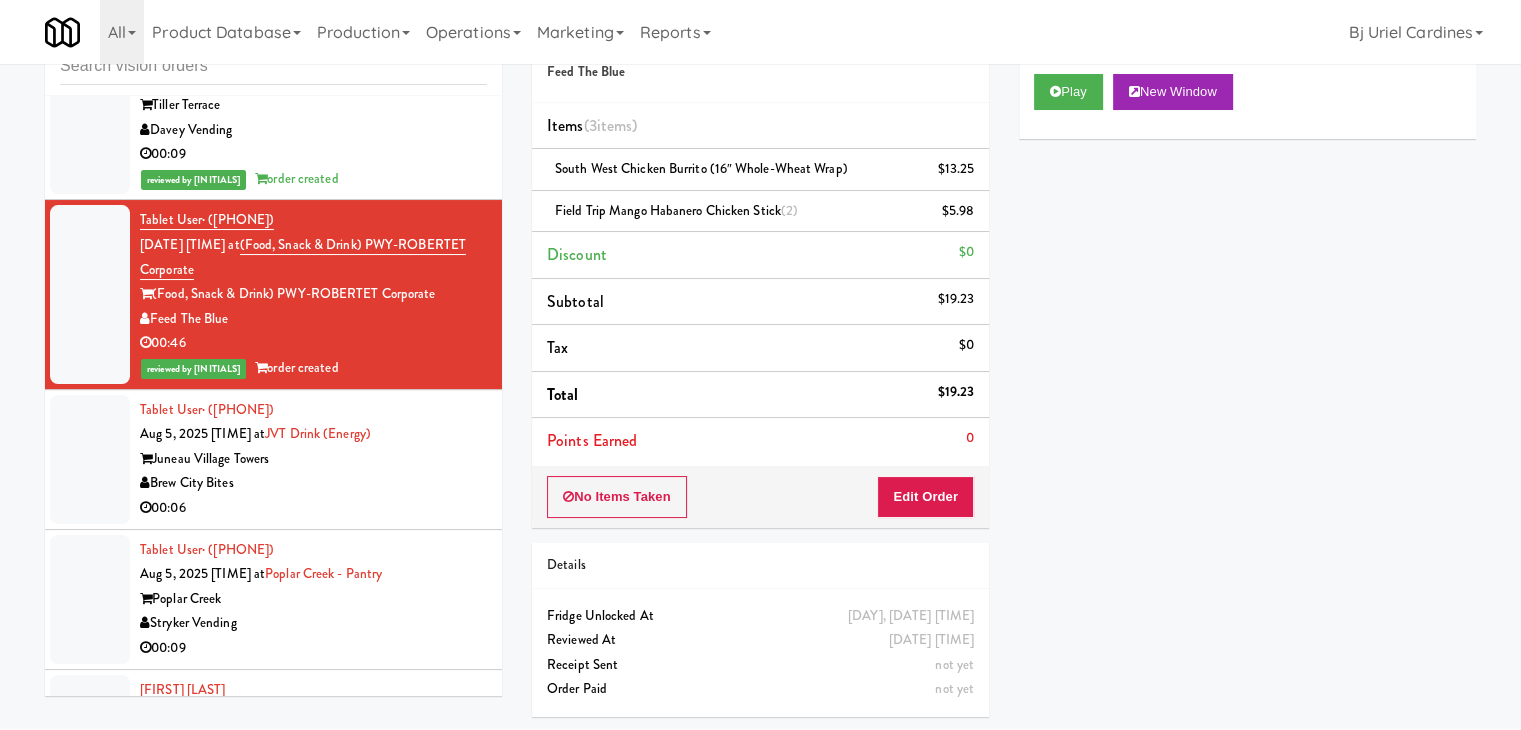 click on "Brew City Bites" at bounding box center [313, 483] 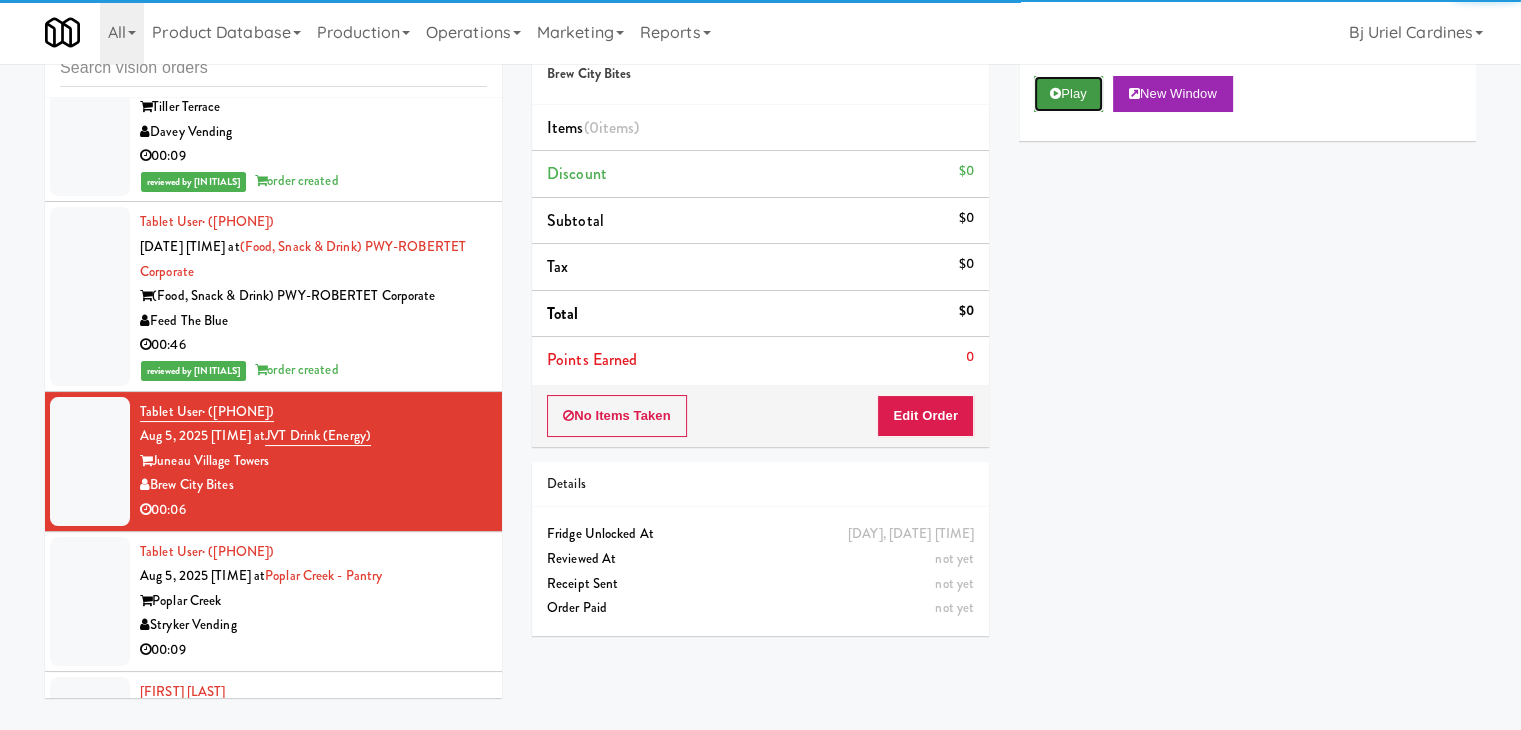 click on "Play" at bounding box center (1068, 94) 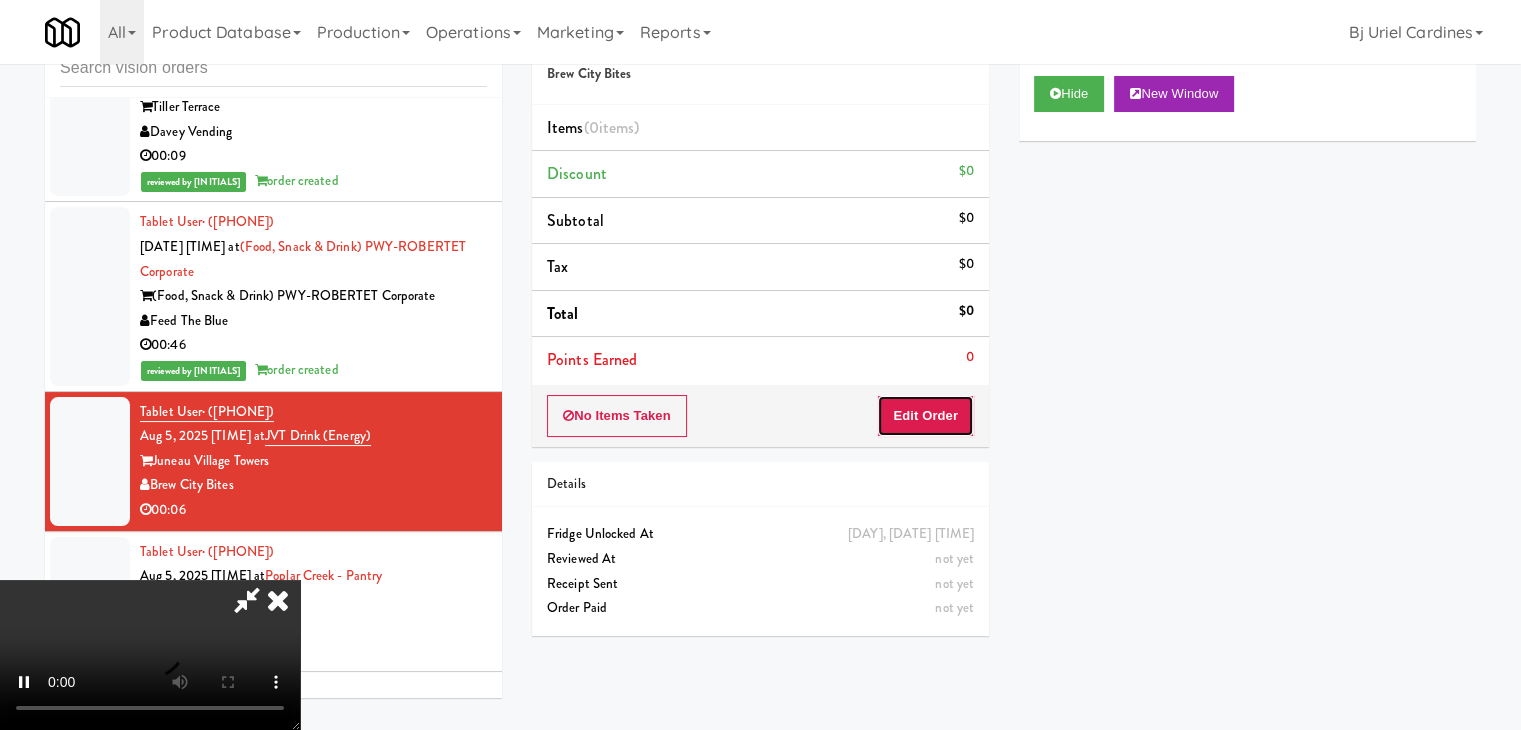 click on "Edit Order" at bounding box center [925, 416] 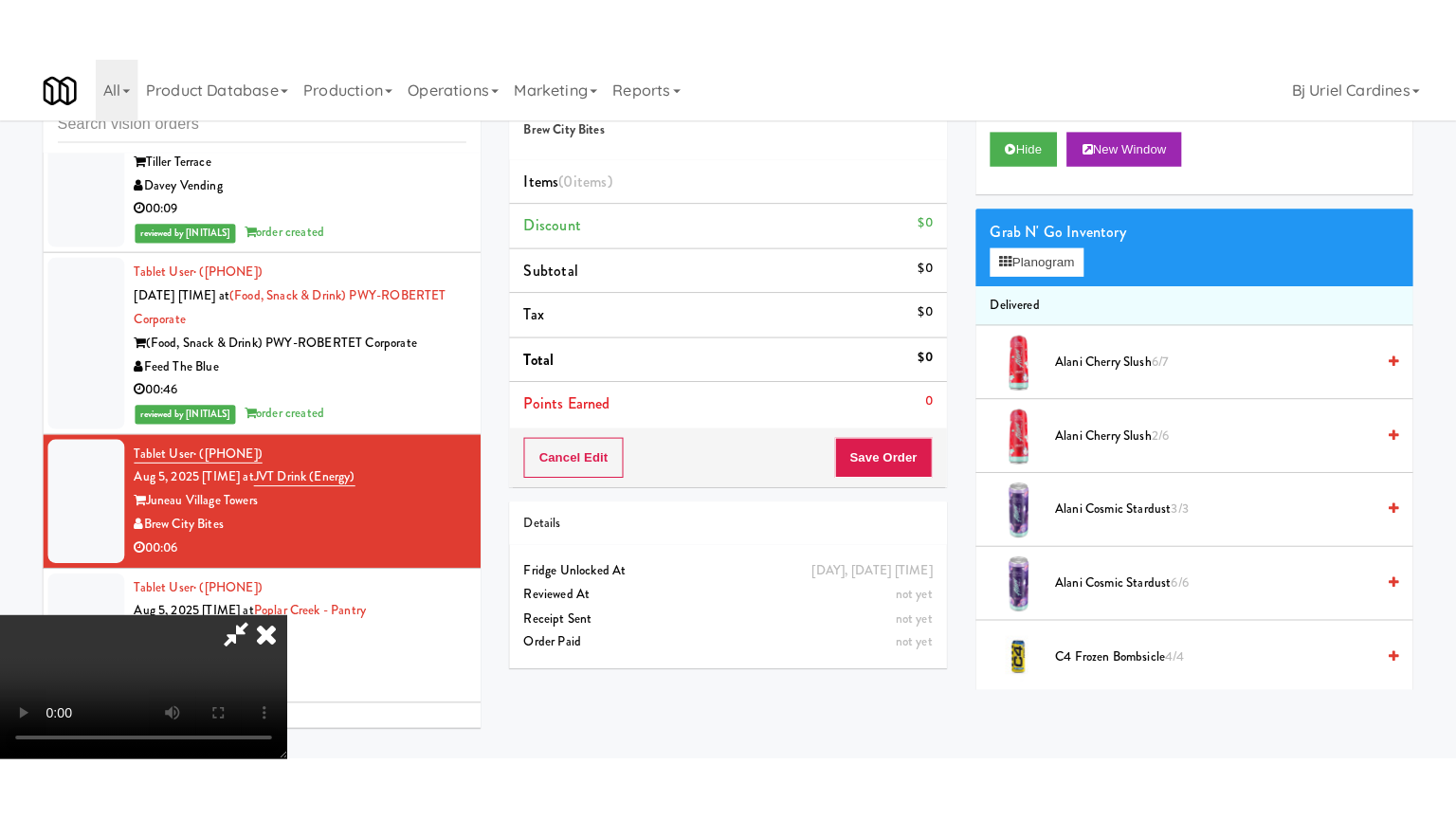 scroll, scrollTop: 266, scrollLeft: 0, axis: vertical 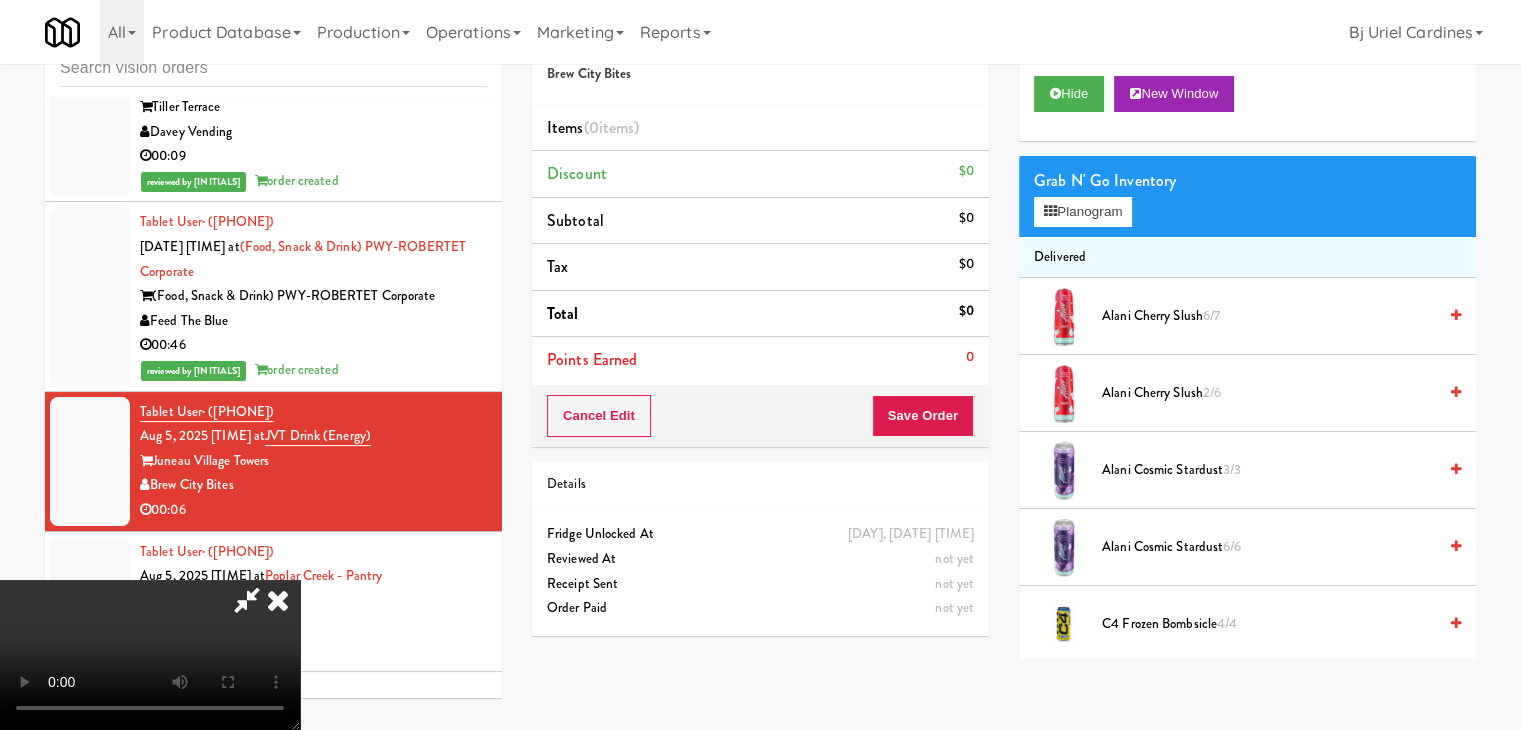 type 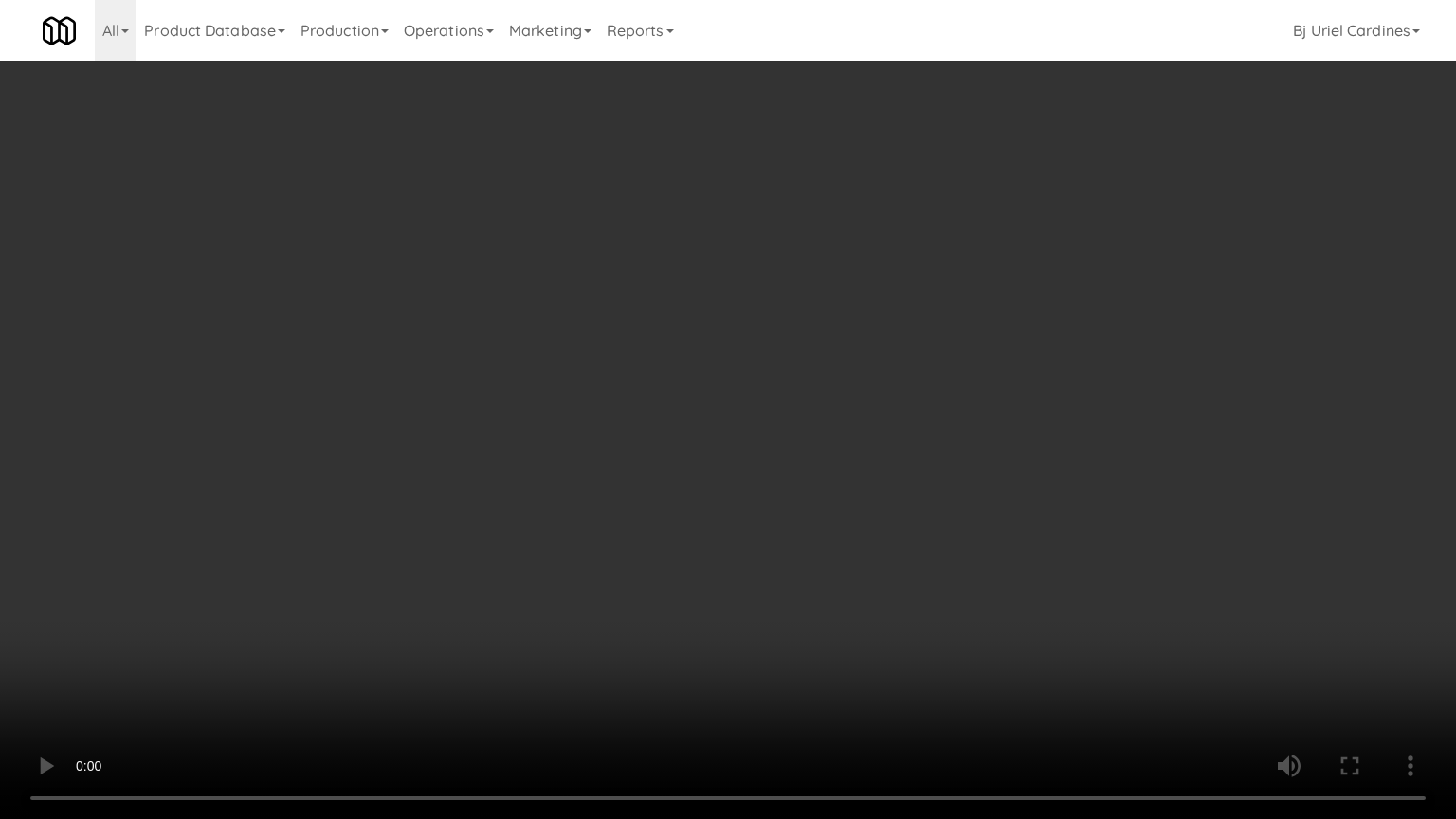 click at bounding box center (728, 410) 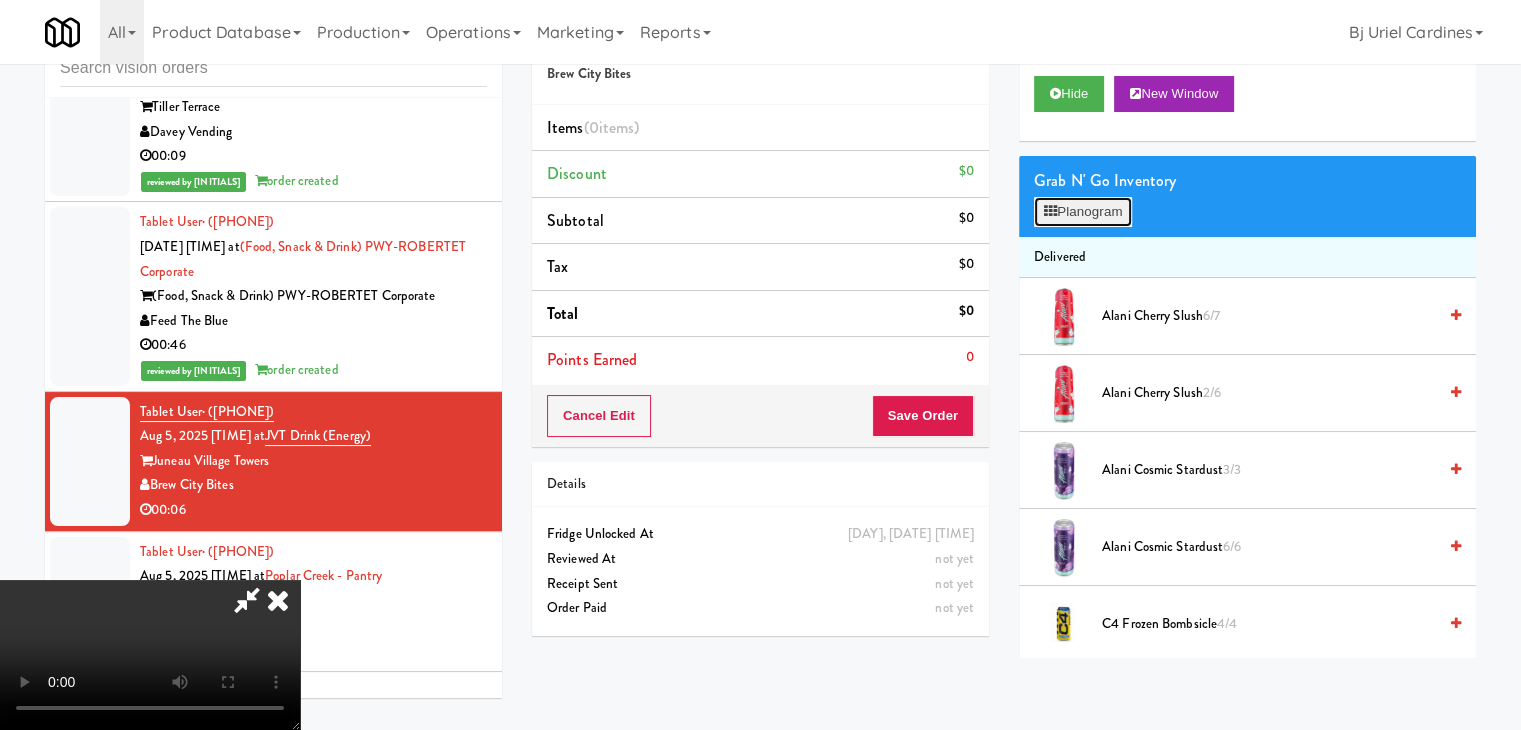 click on "Planogram" at bounding box center [1083, 212] 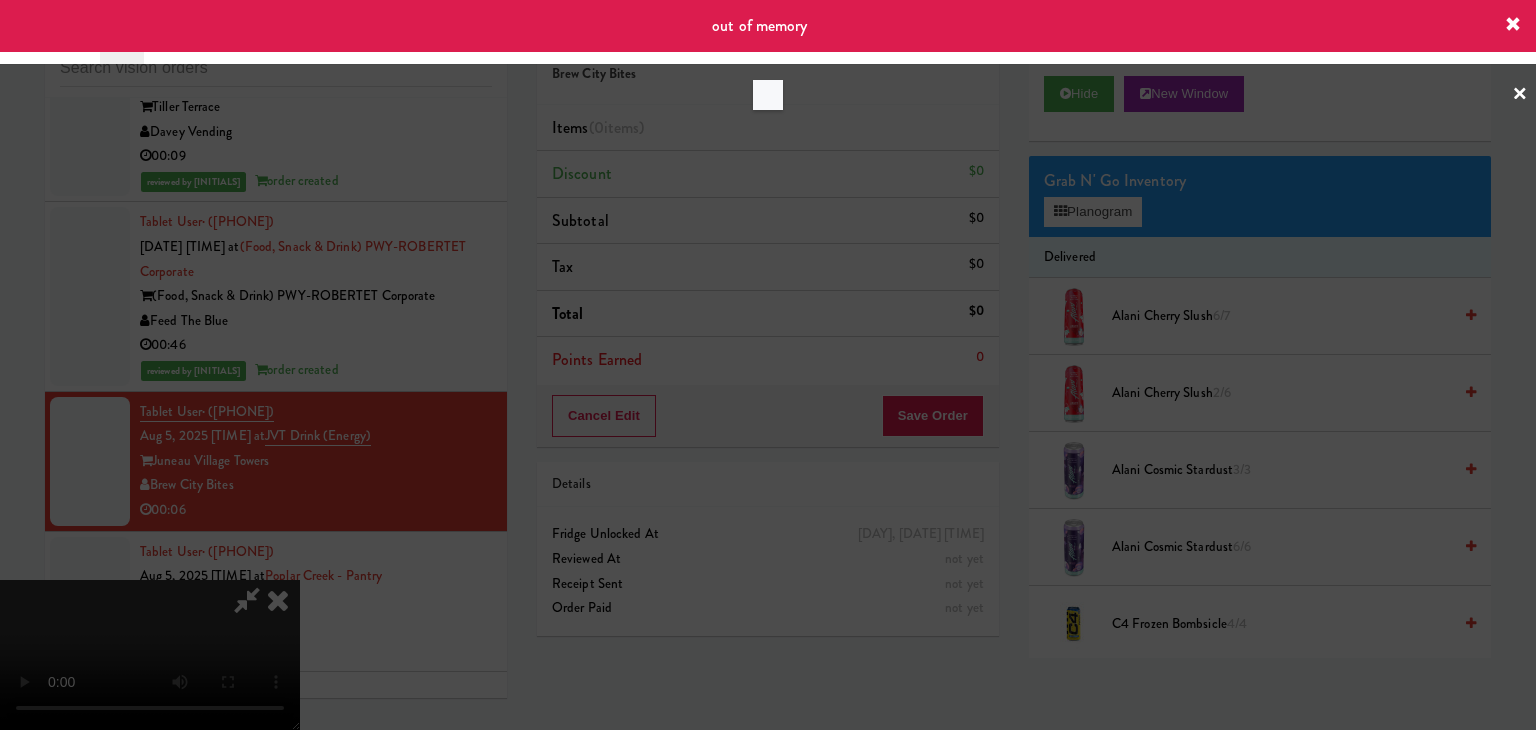 click at bounding box center [768, 365] 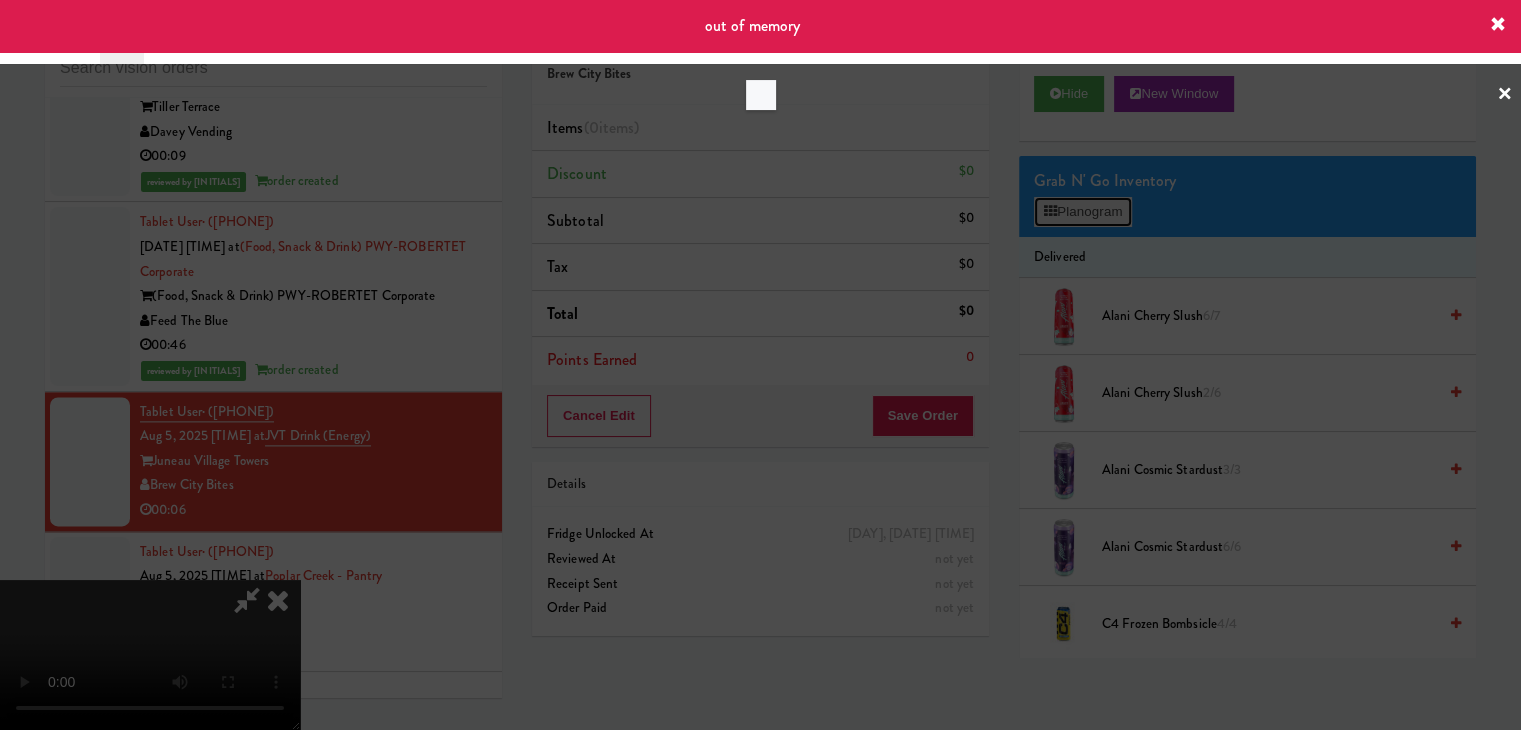 click on "Planogram" at bounding box center (1083, 212) 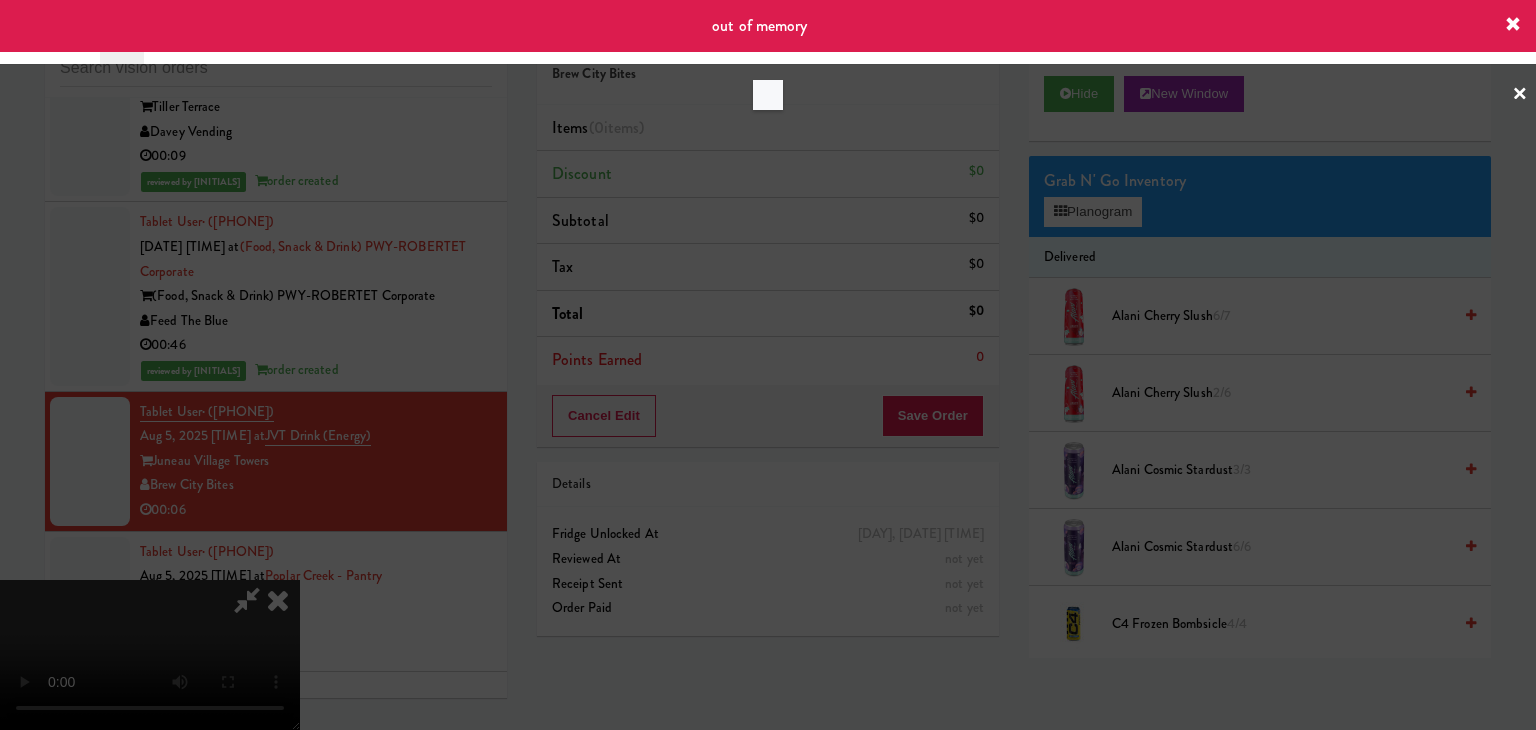drag, startPoint x: 1120, startPoint y: 222, endPoint x: 1139, endPoint y: 237, distance: 24.207438 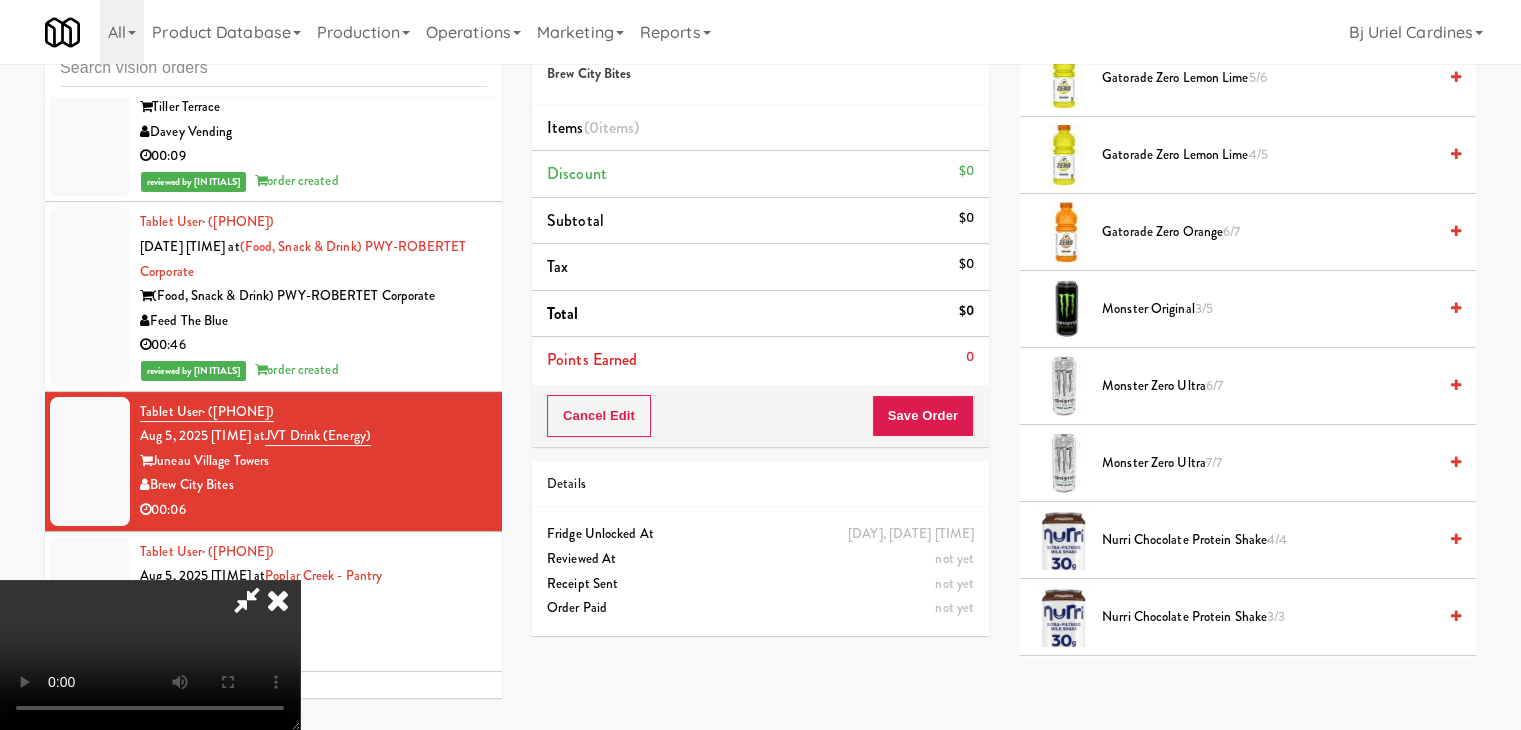 scroll, scrollTop: 1200, scrollLeft: 0, axis: vertical 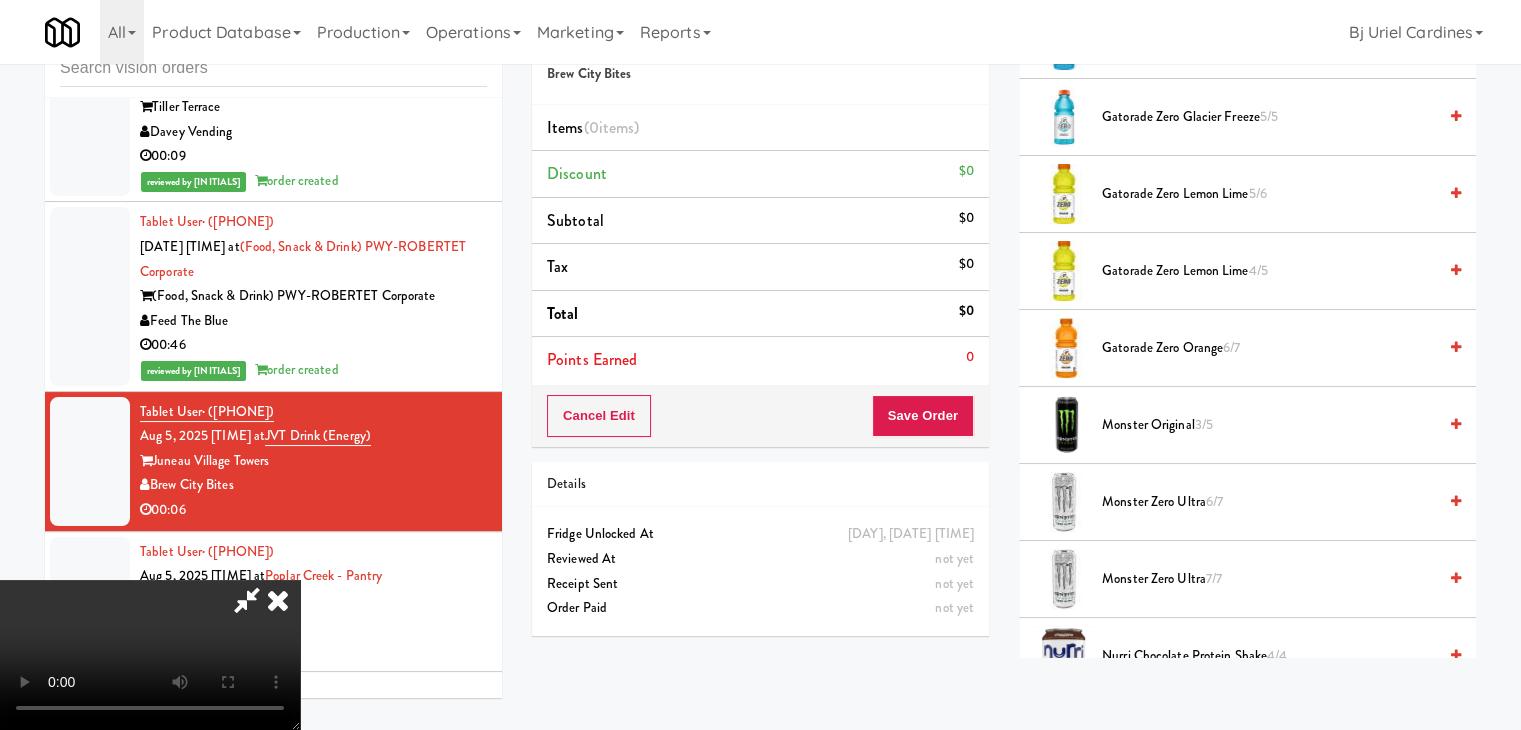 click on "Gatorade Zero Orange  6/7" at bounding box center (1269, 348) 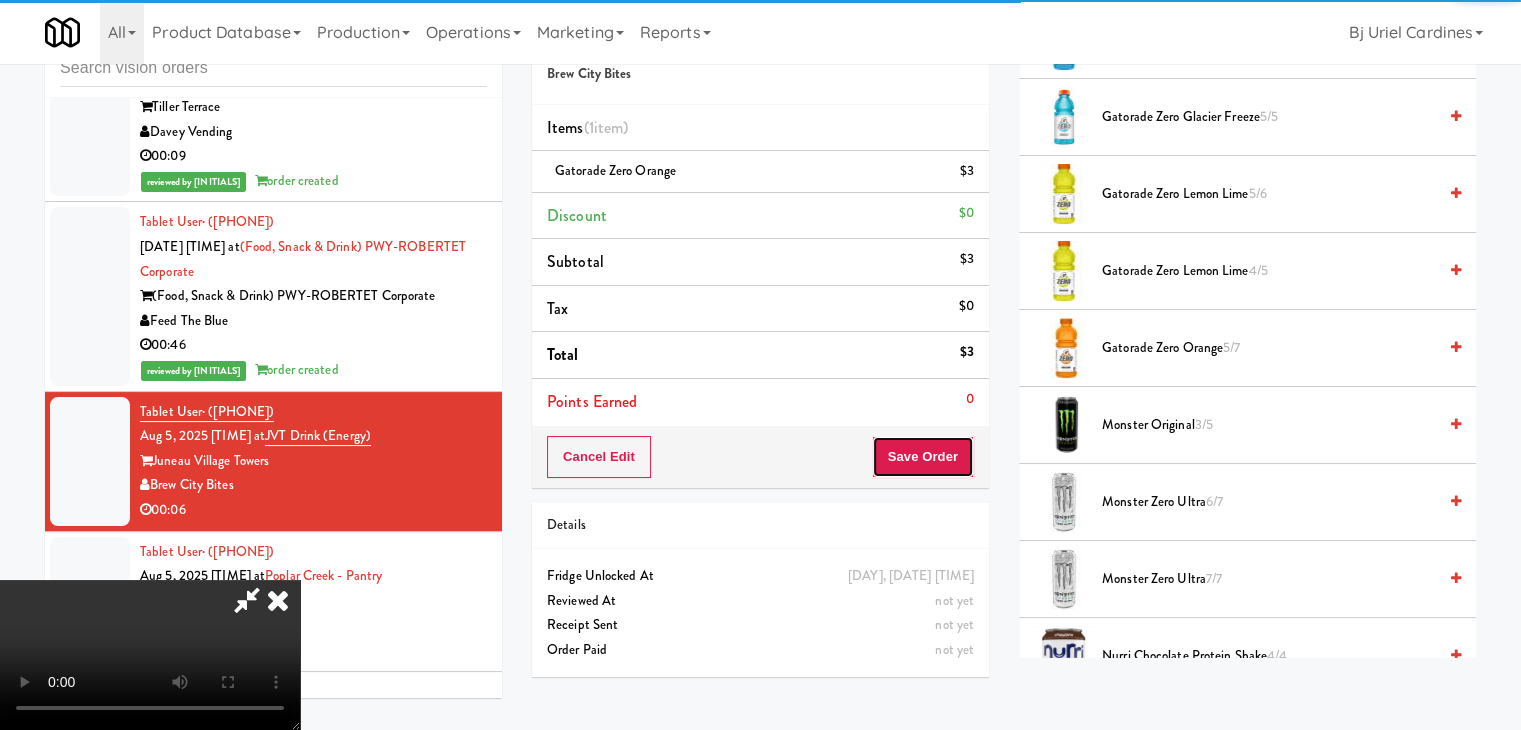 drag, startPoint x: 934, startPoint y: 469, endPoint x: 939, endPoint y: 457, distance: 13 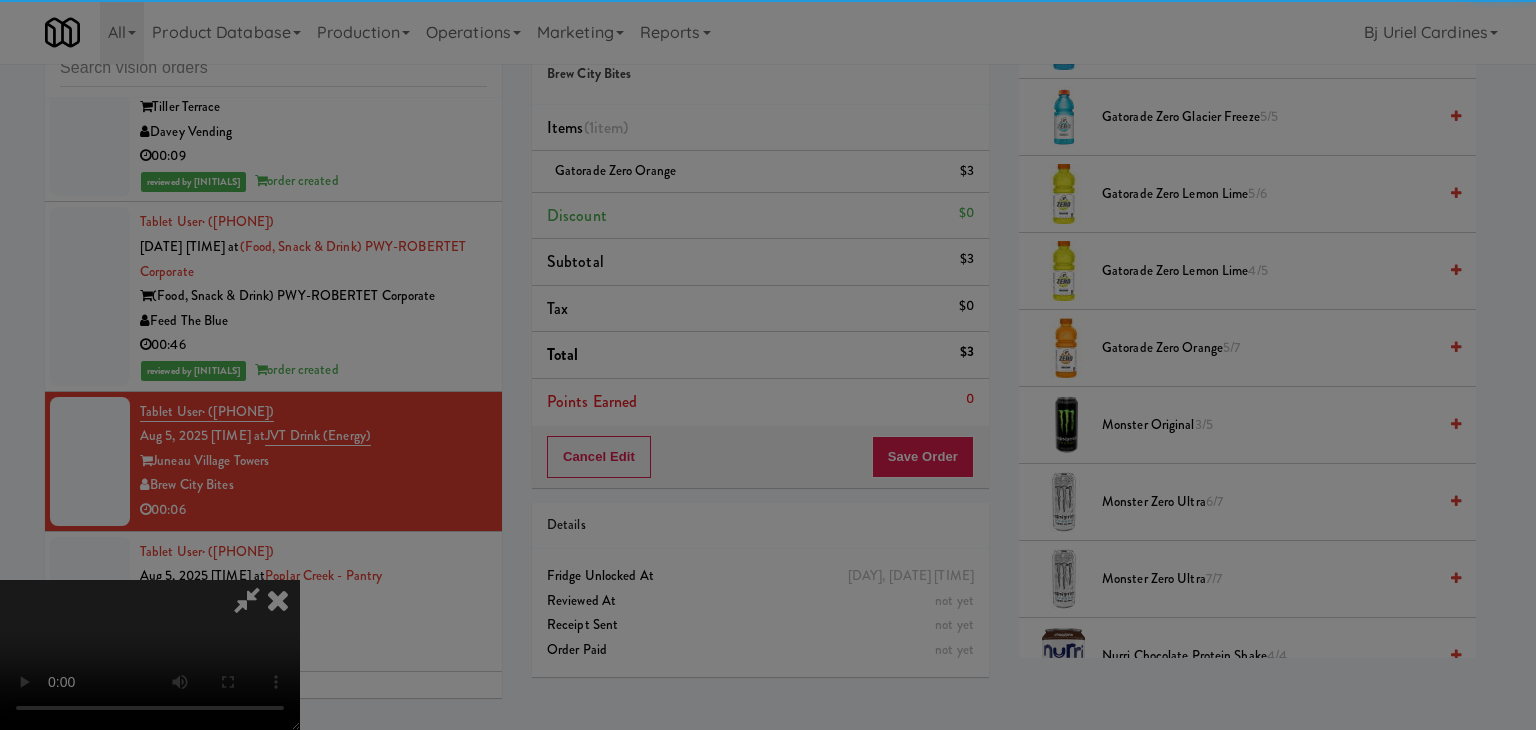 click on "Are you sure you want to update this order? Okay Cancel Okay Are you sure you want to update this order? Select date:
previous
2025-Aug
next
Su Mo Tu We Th Fr Sa
27 28 29 30 31 1 2
3 4 5 6 7 8 9
10 11 12 13 14 15 16
17 18 19 20 21 22 23
24 25 26 27 28 29 30
31 1 2 3 4 5 6
Okay Cancel Toggle navigation All   901 Smrt Mrkt https://classic.micromart.com/vision-orders/639713?operator_id=142   9518002 Canada https://classic.micromart.com/vision-orders/639713?operator_id=259   AA Vending https://classic.micromart.com/vision-orders/639713?operator_id=374   Abrom Vending https://classic.micromart.com/vision-orders/639713?operator_id=294   Access Amenities   Ace Plus Vending" at bounding box center [768, 365] 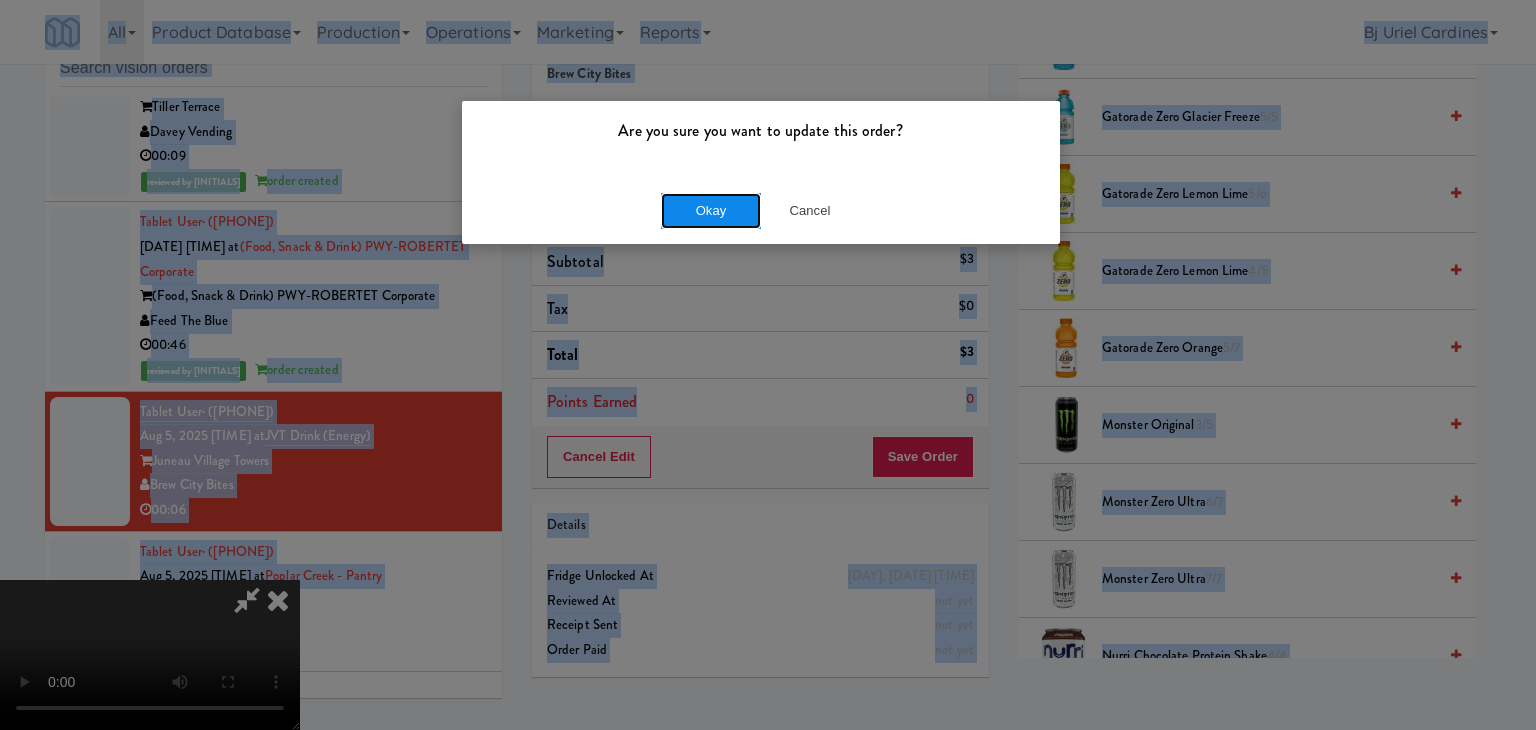 click on "Okay" at bounding box center [711, 211] 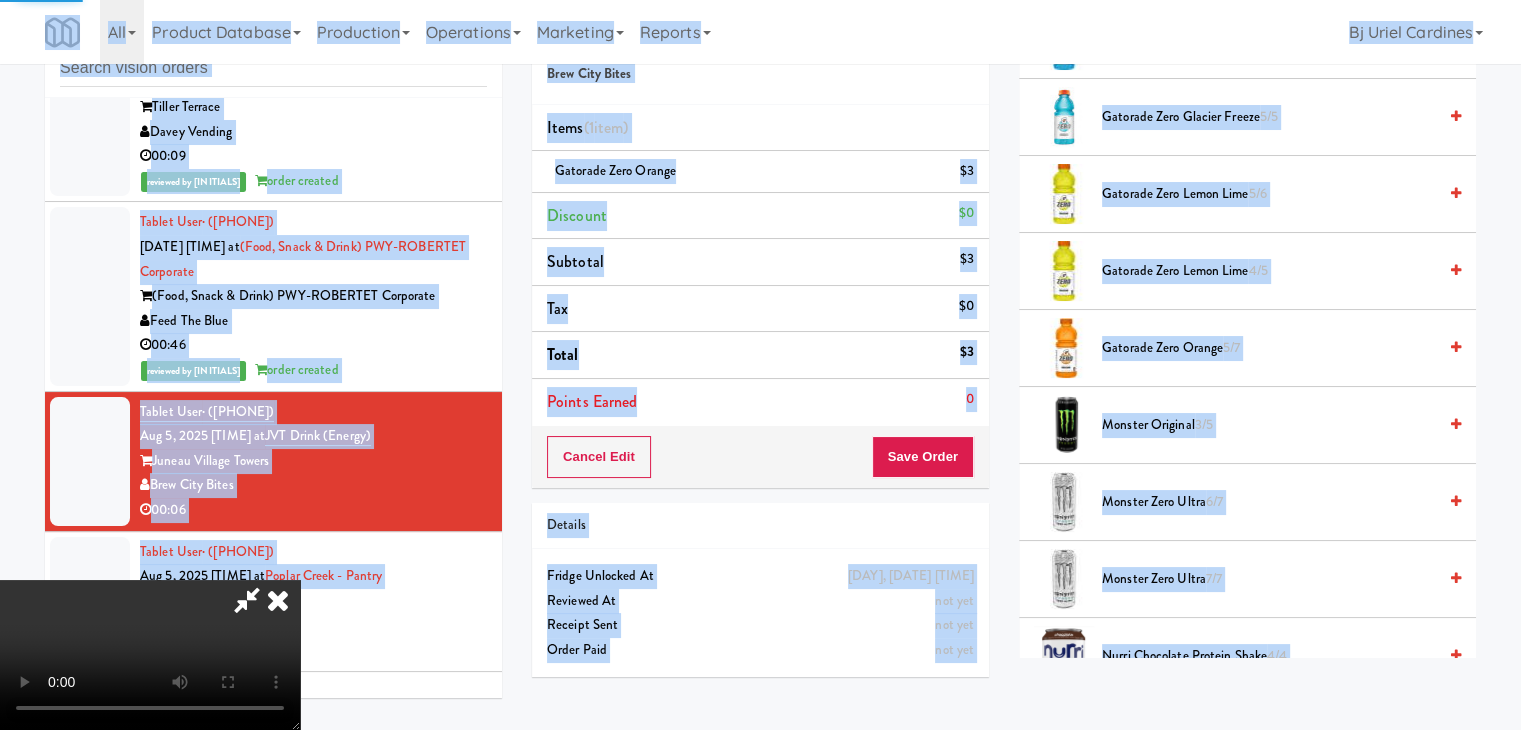 scroll, scrollTop: 152, scrollLeft: 0, axis: vertical 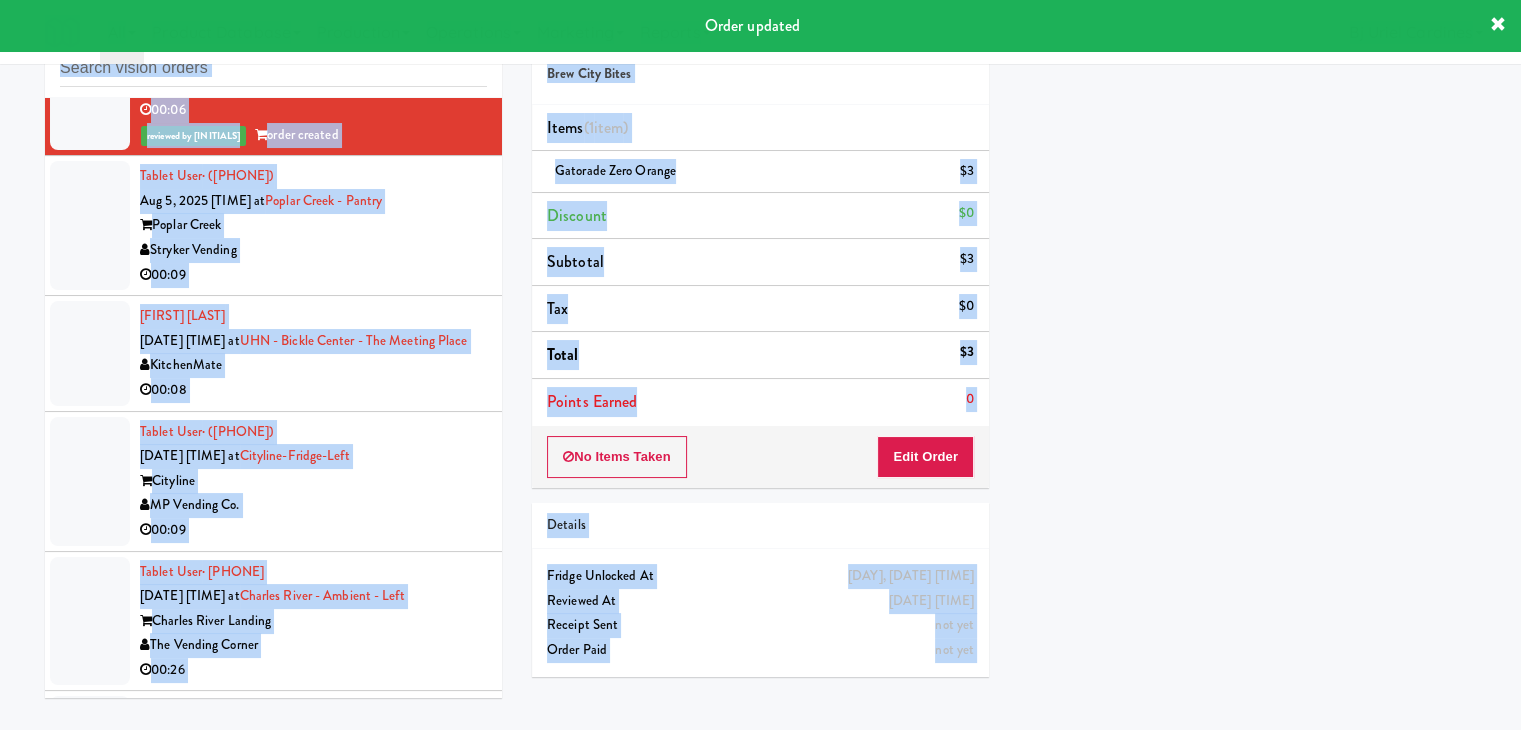 click on "[USER] [DATE] [TIME] at UHN - Bickle Center - The Meeting Place KitchenMate 00:08" at bounding box center (273, 353) 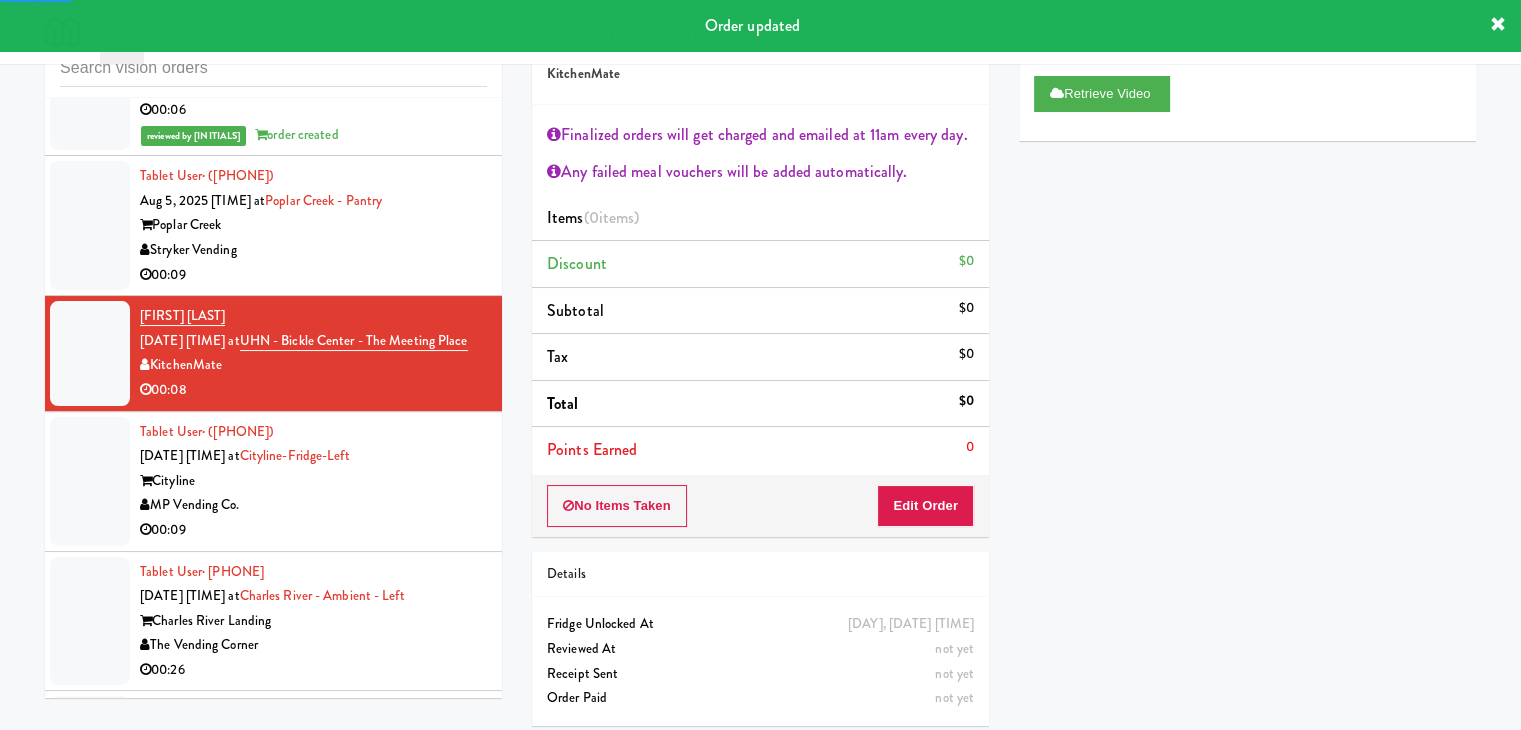 drag, startPoint x: 332, startPoint y: 292, endPoint x: 489, endPoint y: 292, distance: 157 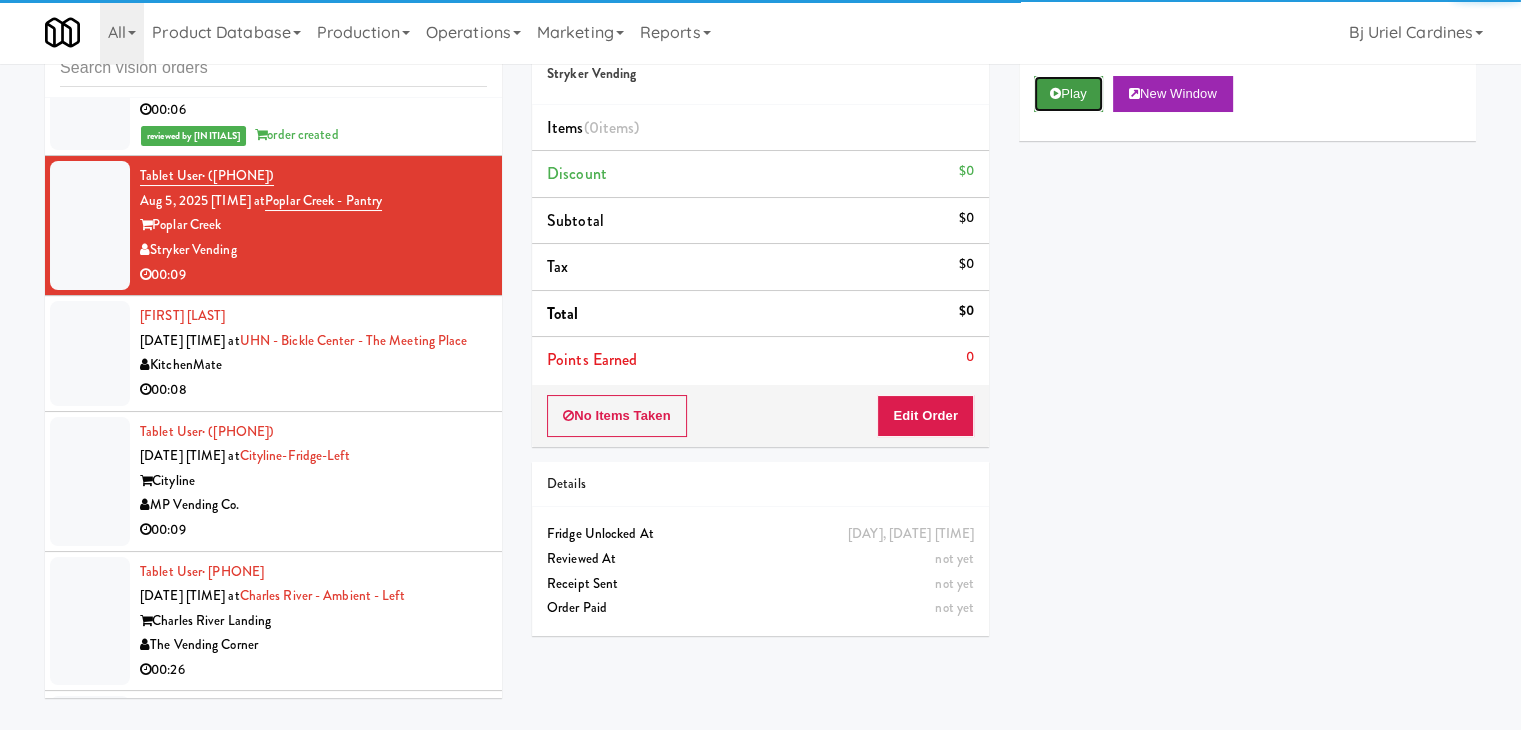 click on "Play" at bounding box center (1068, 94) 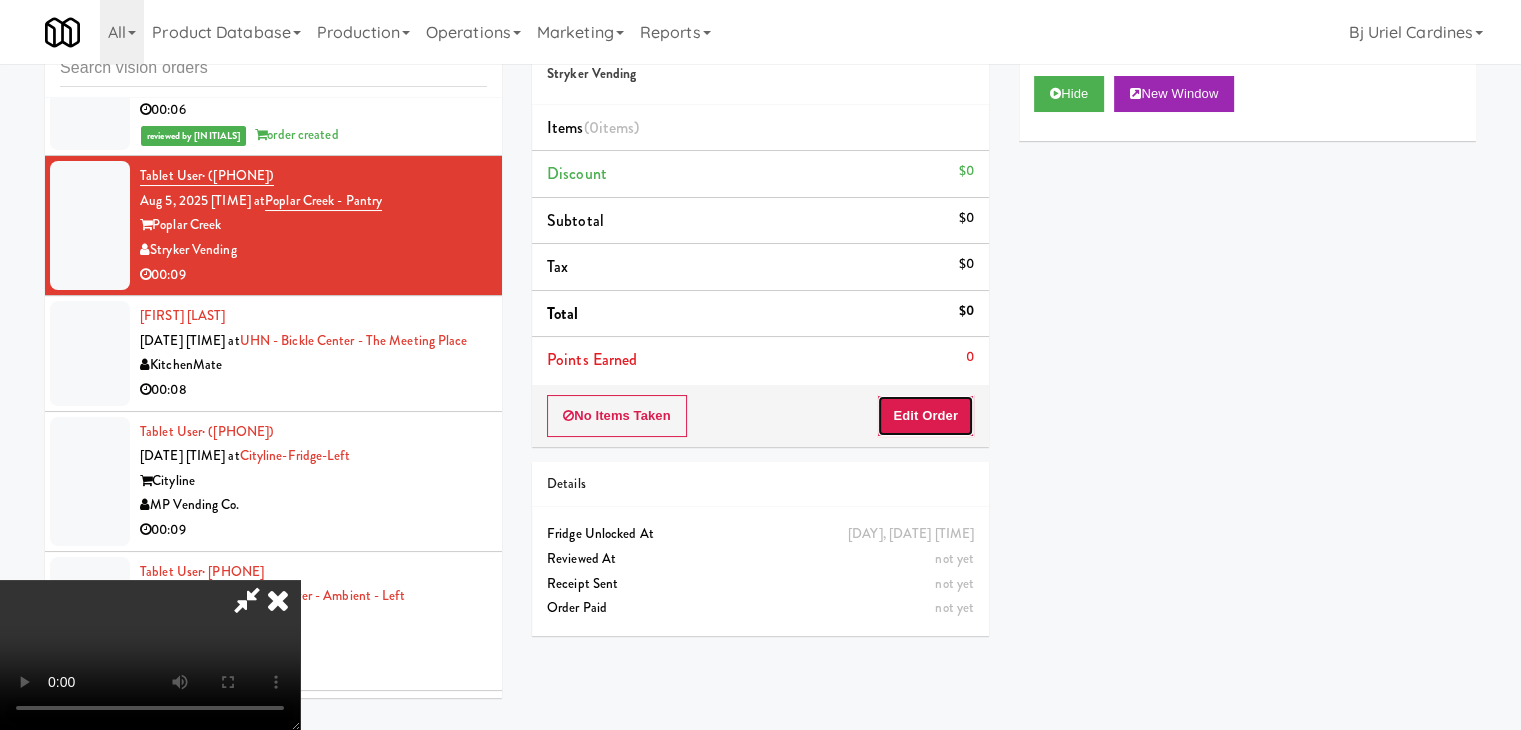 click on "Edit Order" at bounding box center (925, 416) 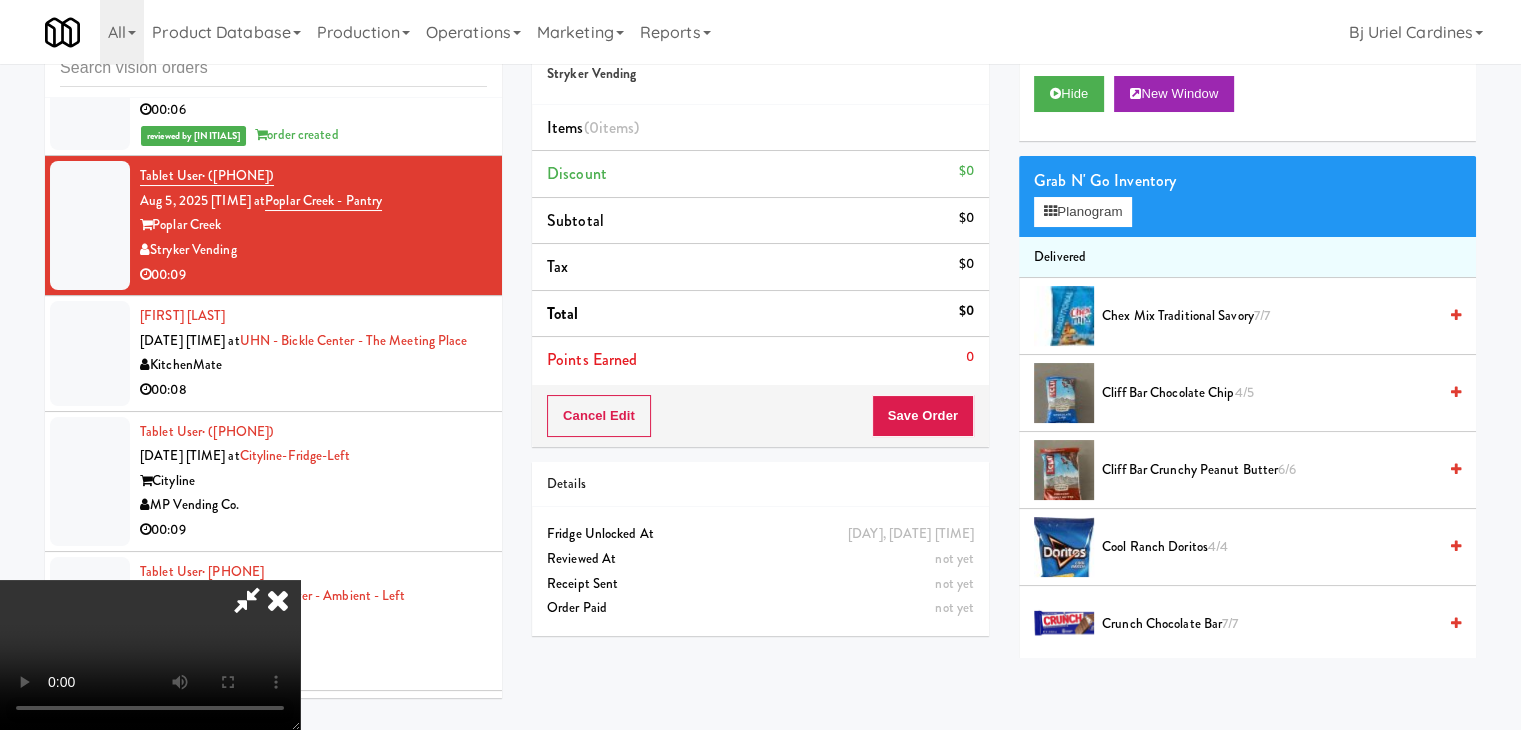 type 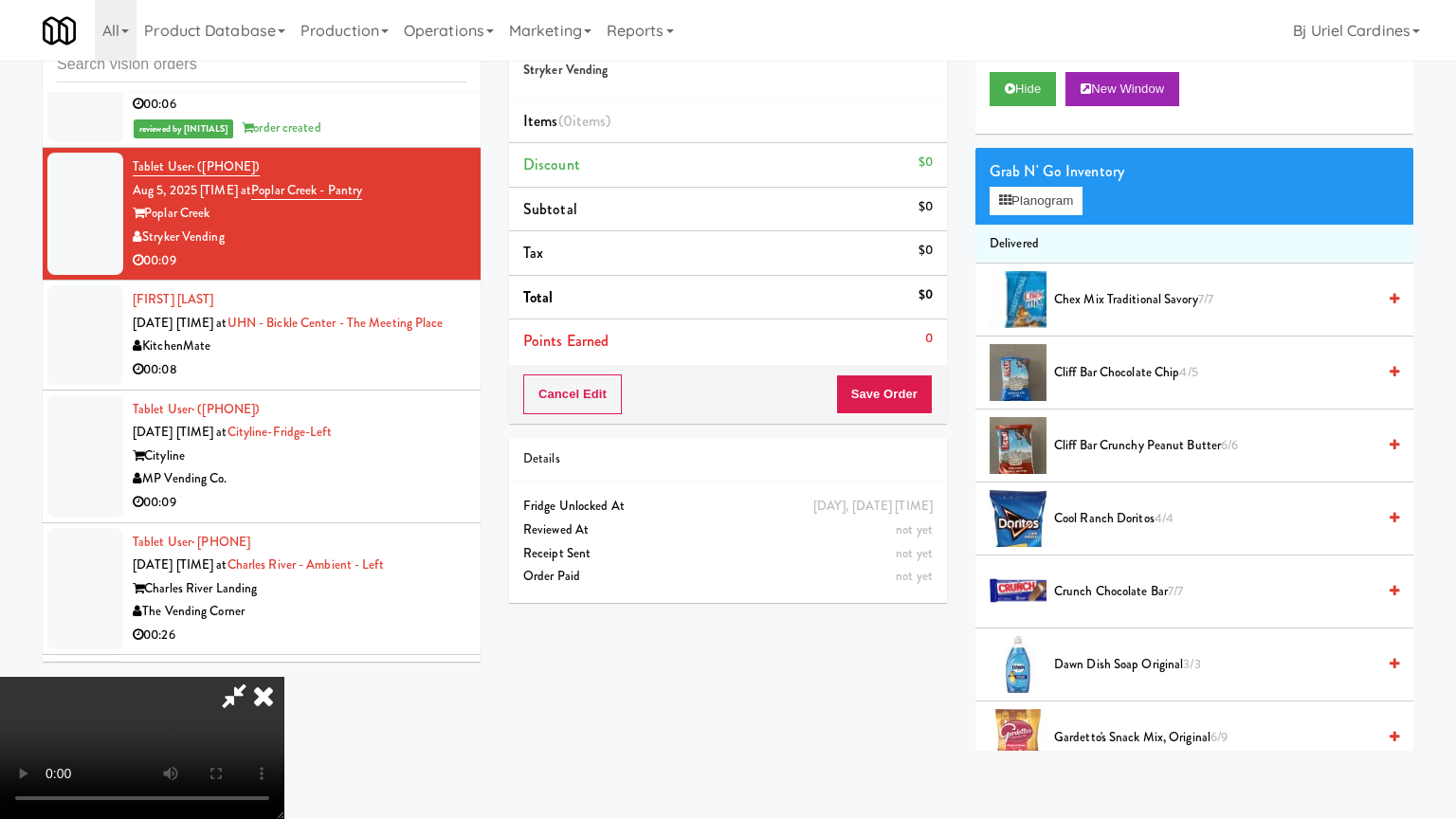click at bounding box center (142, 748) 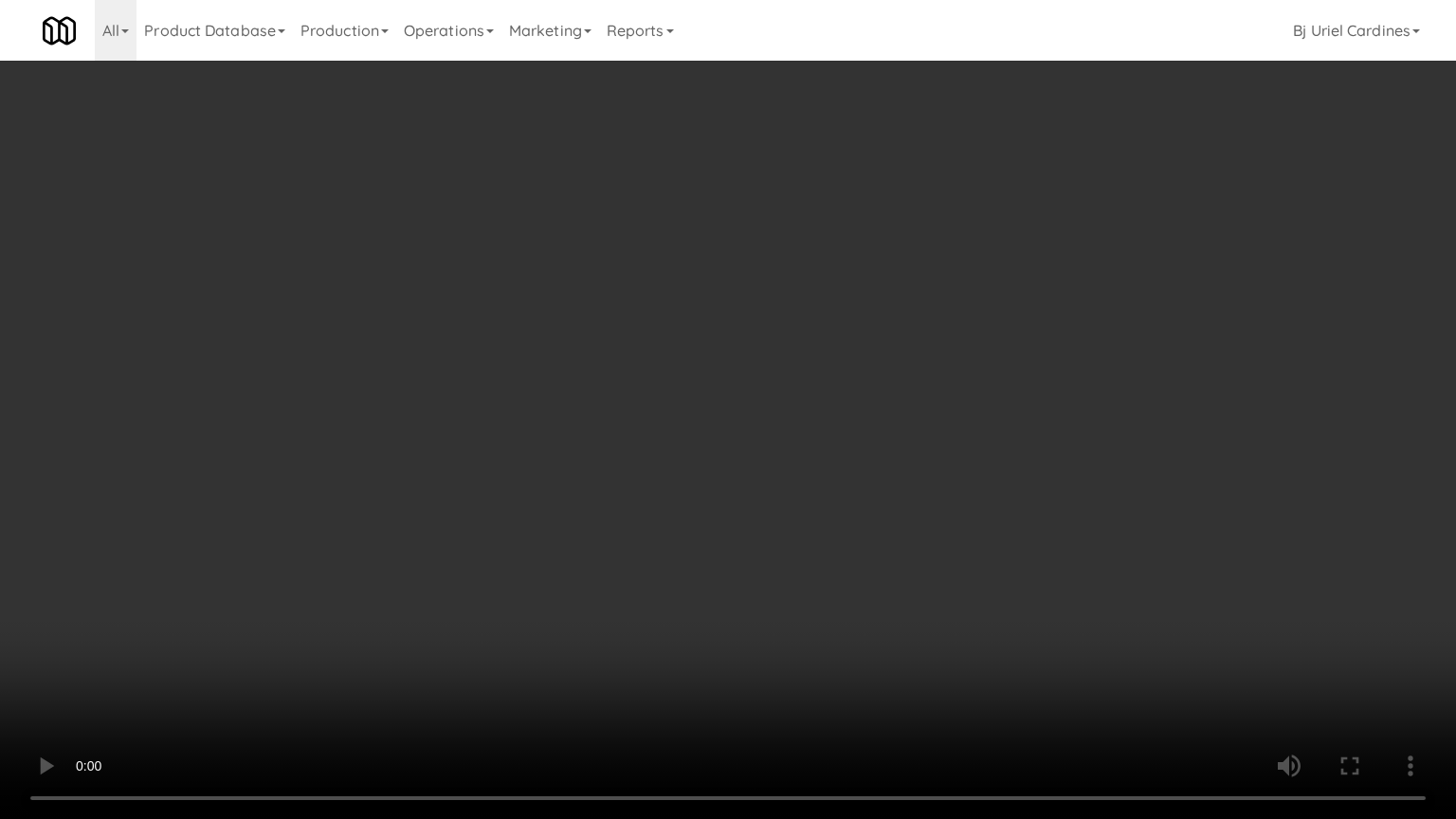 click at bounding box center (728, 410) 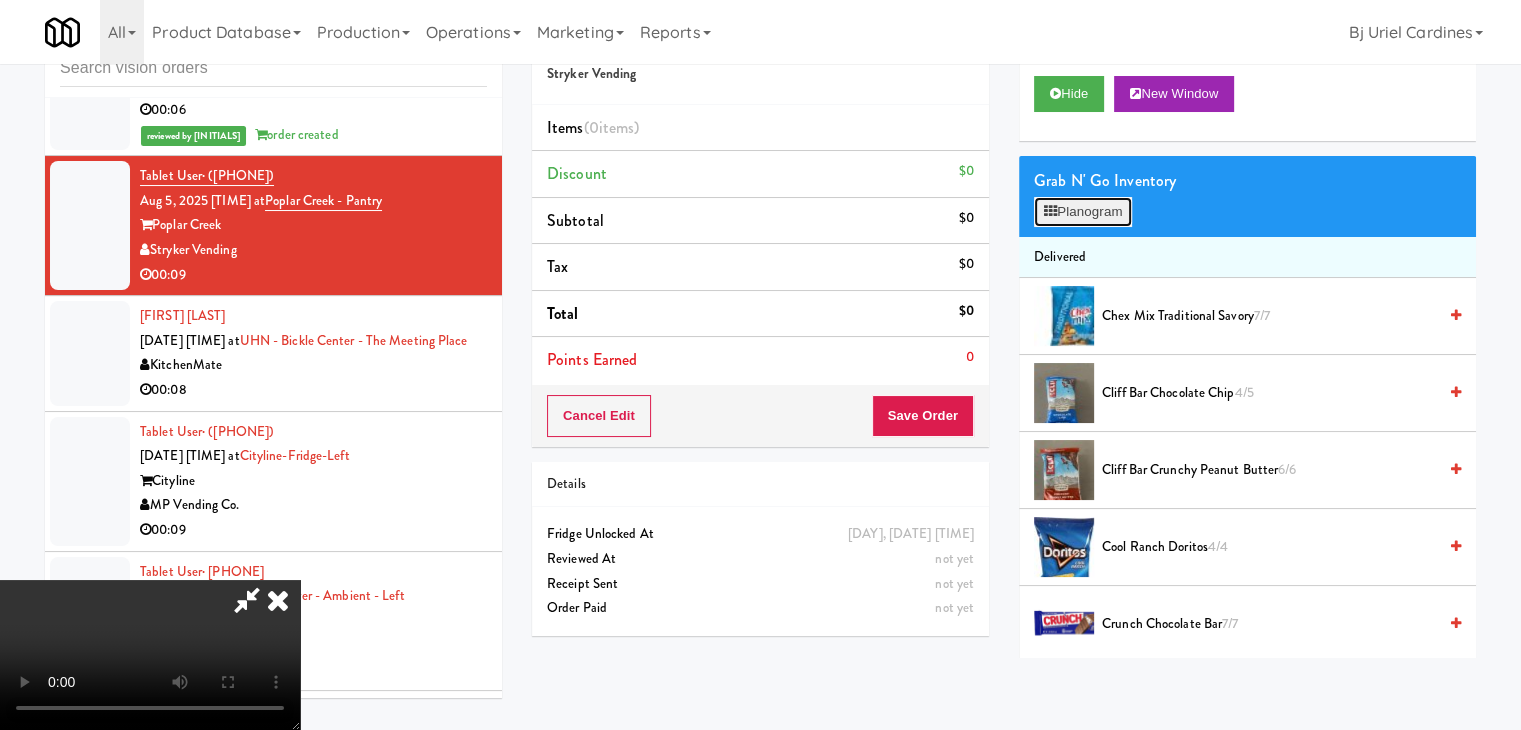 click on "Planogram" at bounding box center [1083, 212] 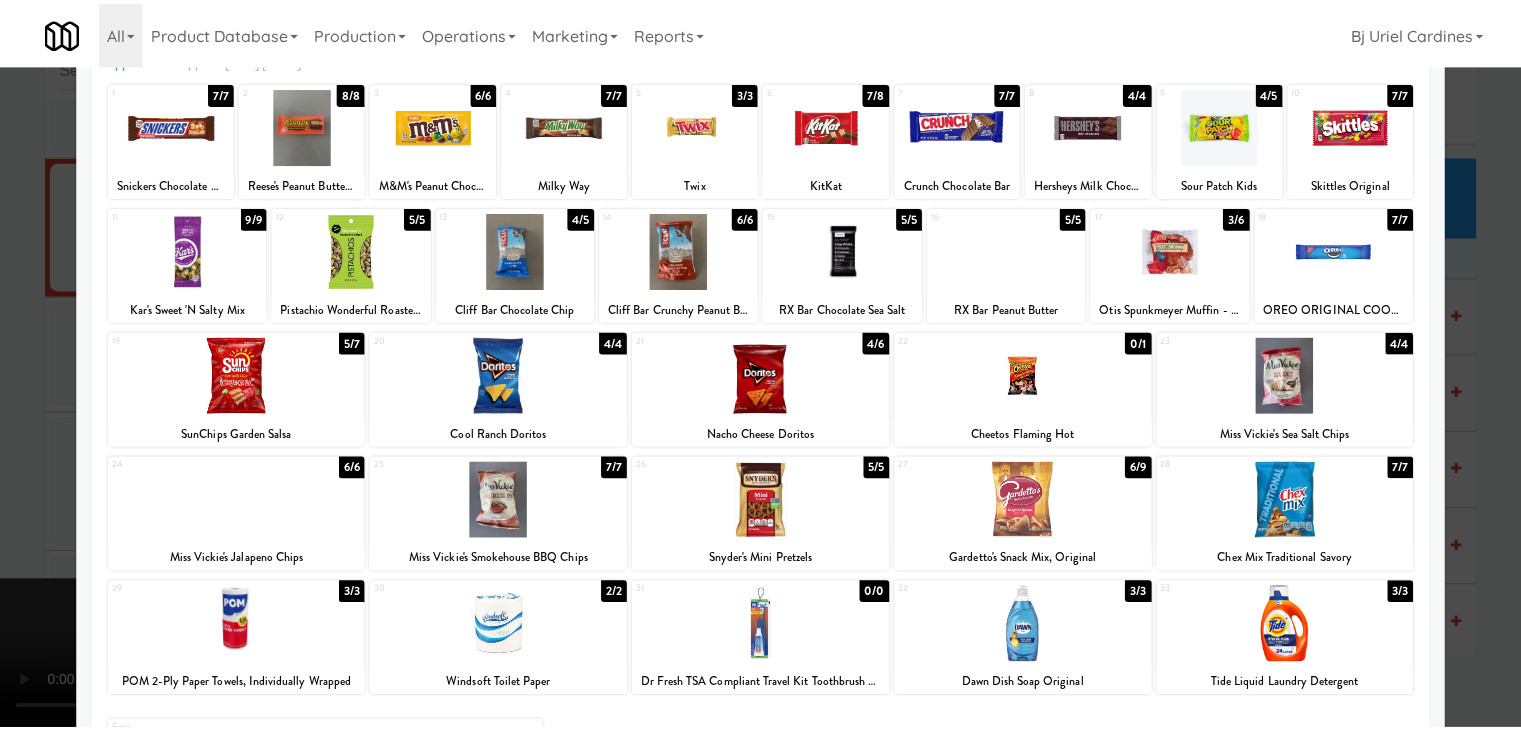 scroll, scrollTop: 200, scrollLeft: 0, axis: vertical 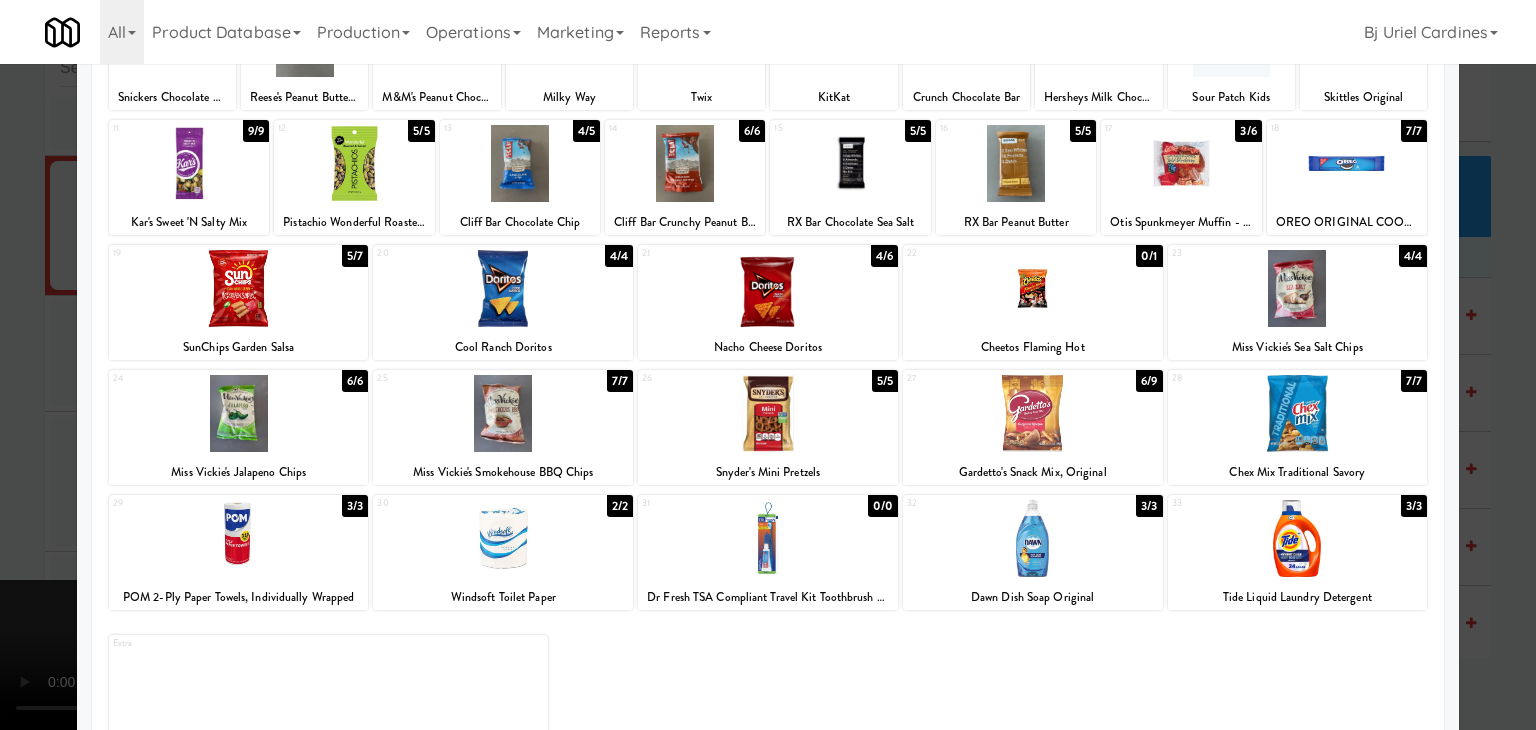 click at bounding box center [239, 413] 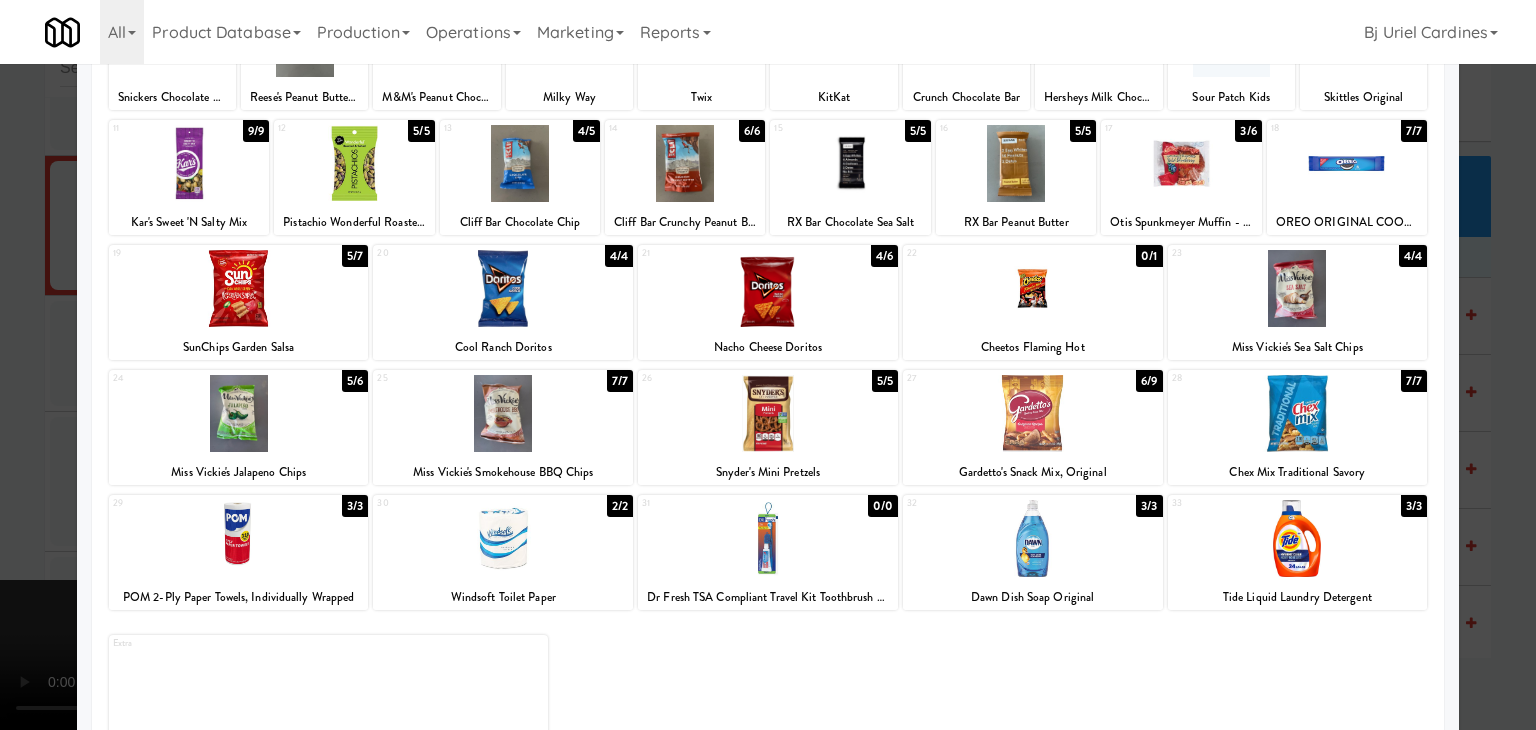 drag, startPoint x: 821, startPoint y: 441, endPoint x: 1196, endPoint y: 469, distance: 376.04388 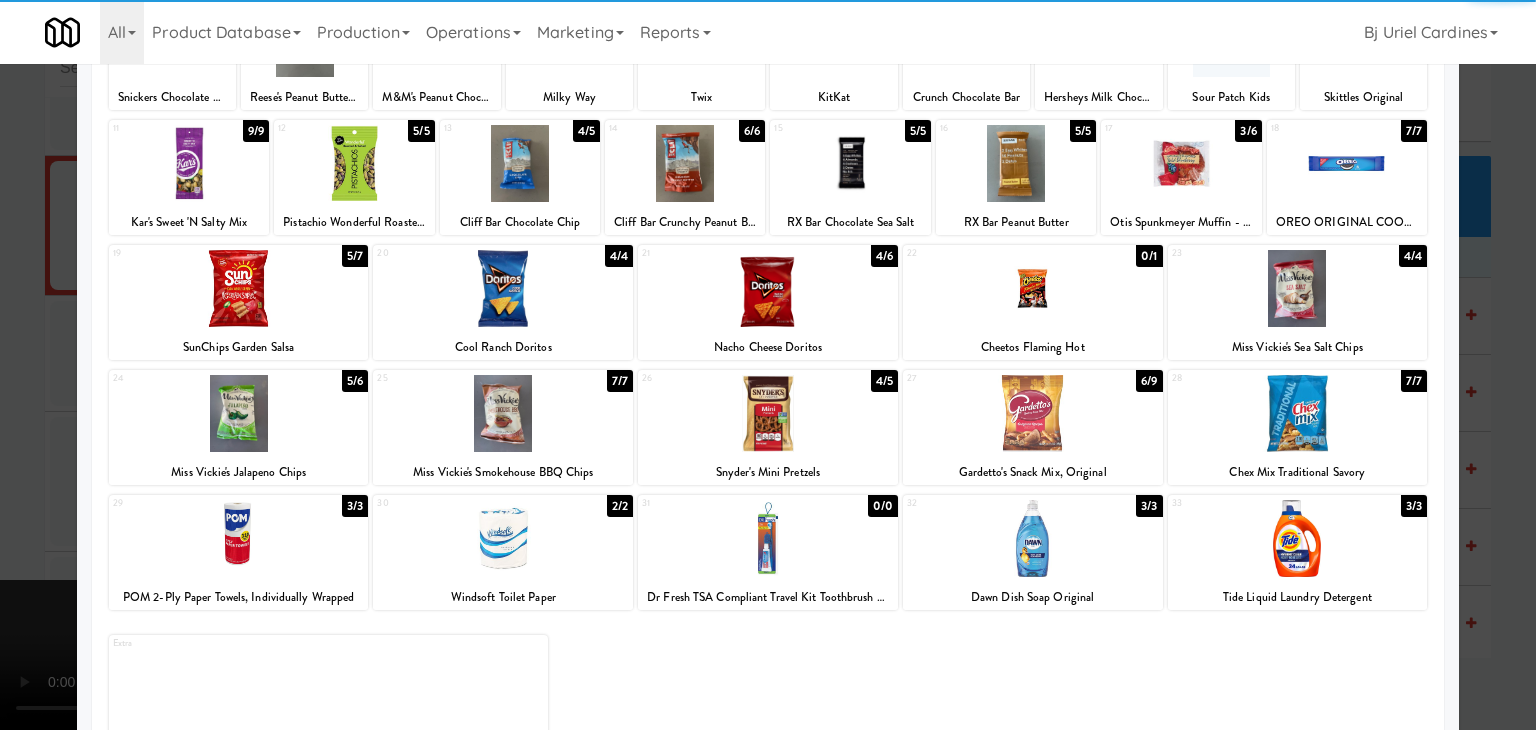 click at bounding box center (768, 365) 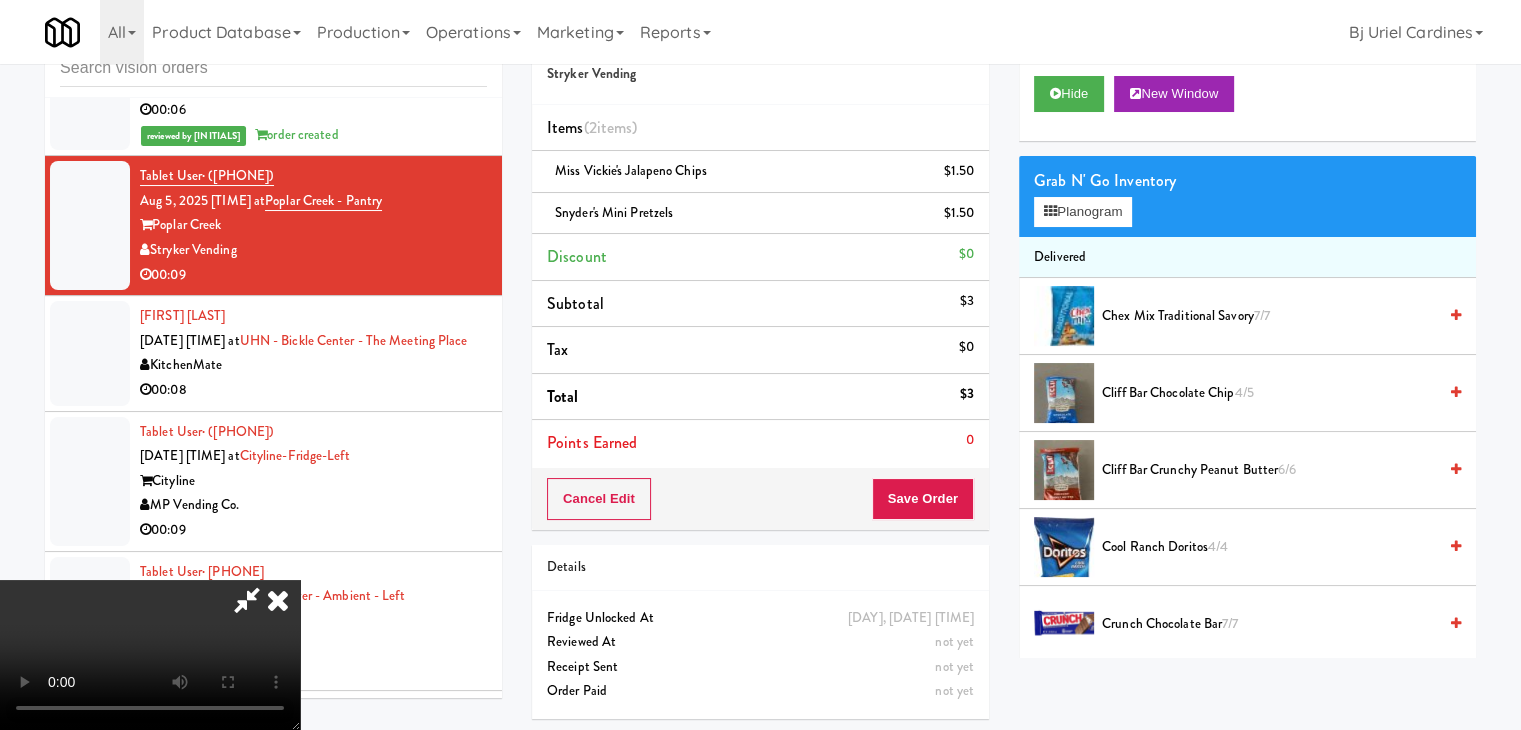 click at bounding box center [150, 655] 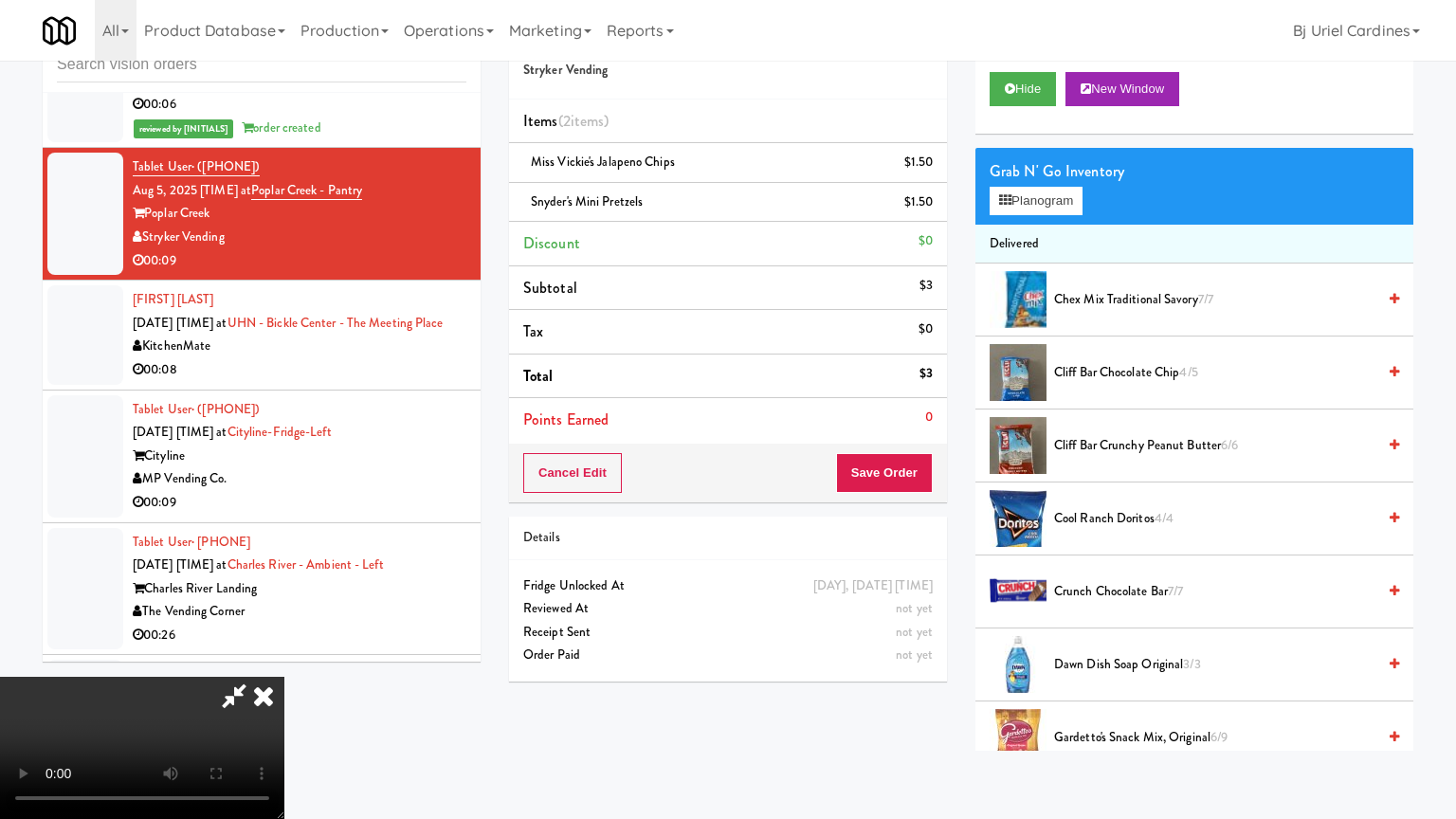 click at bounding box center [142, 748] 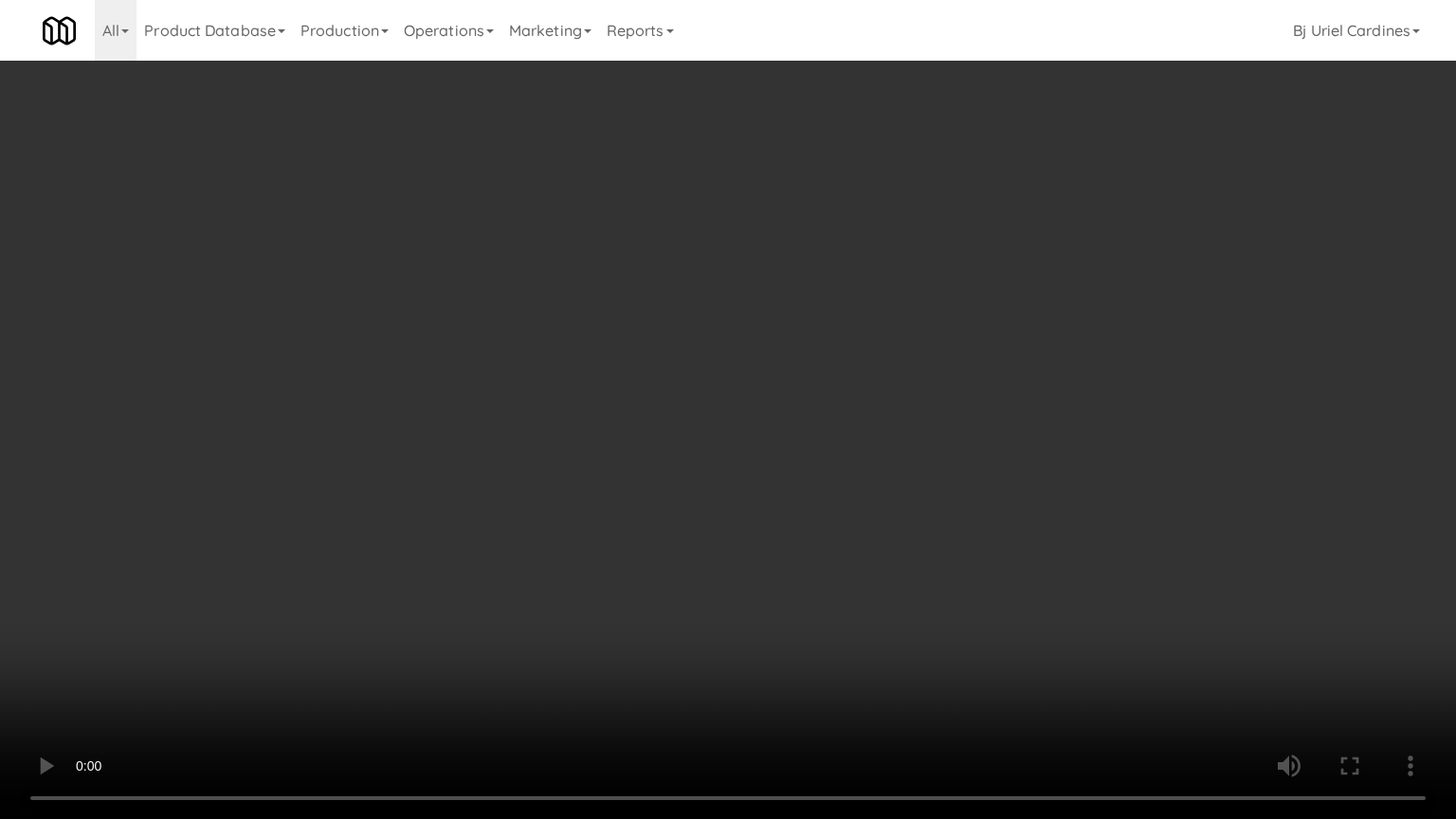 click at bounding box center (728, 410) 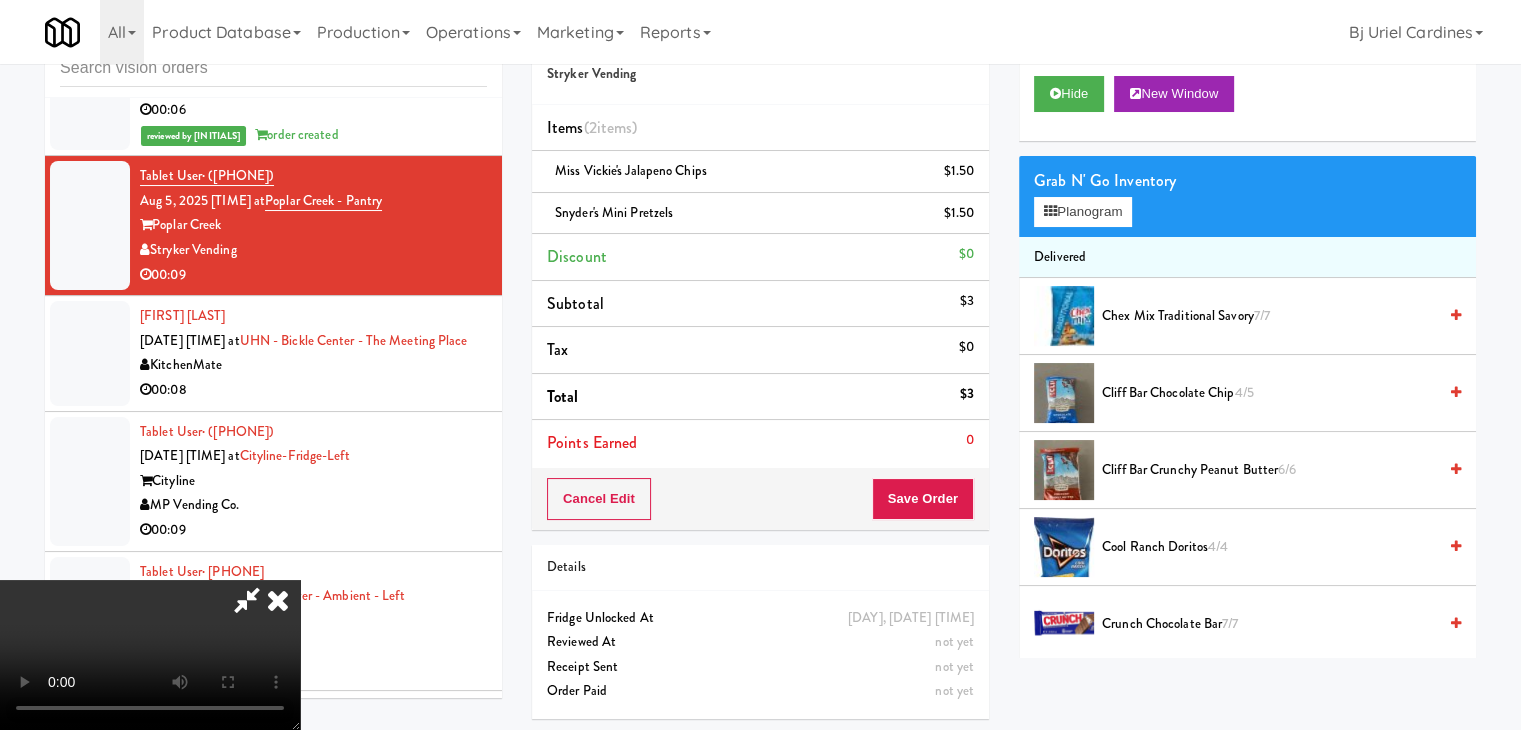 click on "Chex Mix Traditional Savory  7/7" at bounding box center [1269, 316] 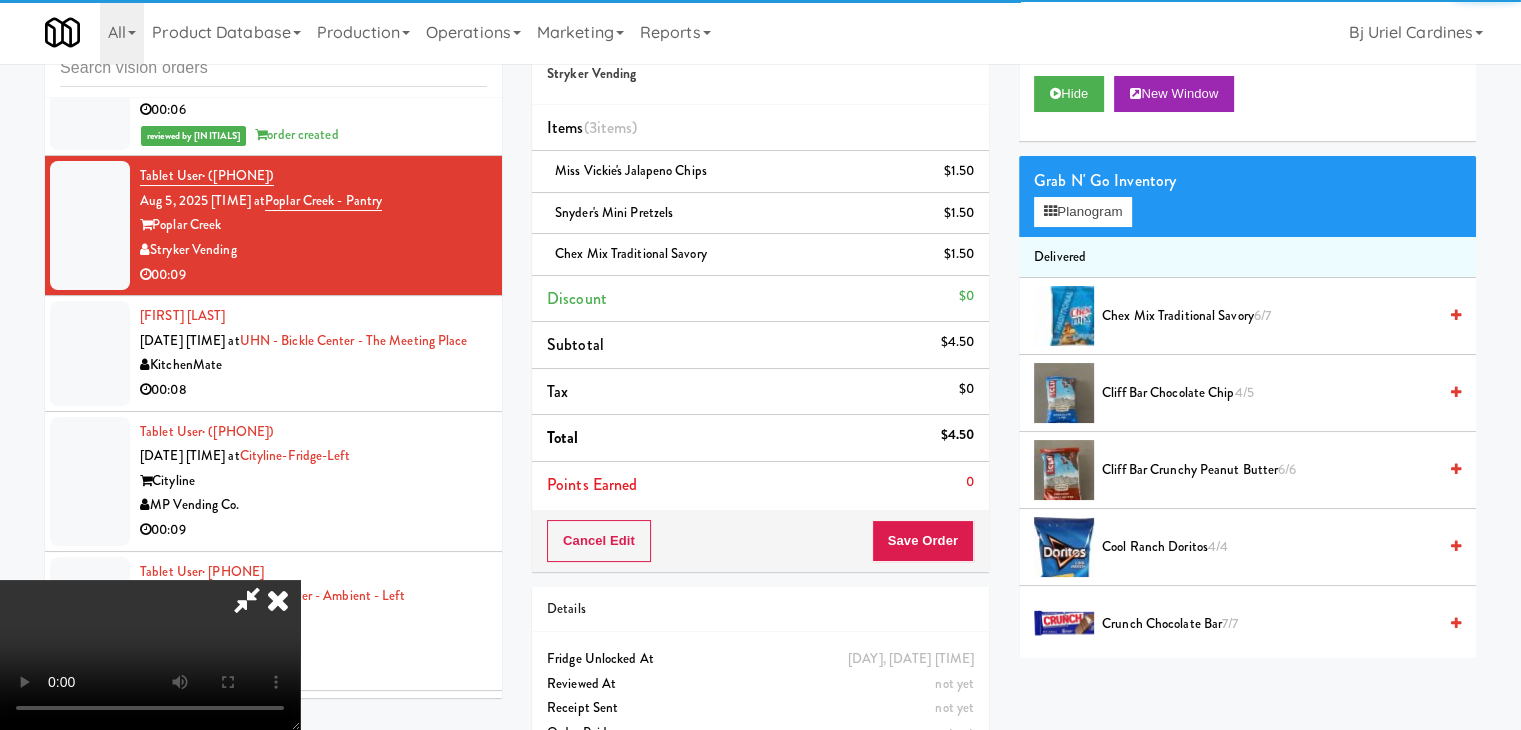 click at bounding box center [150, 655] 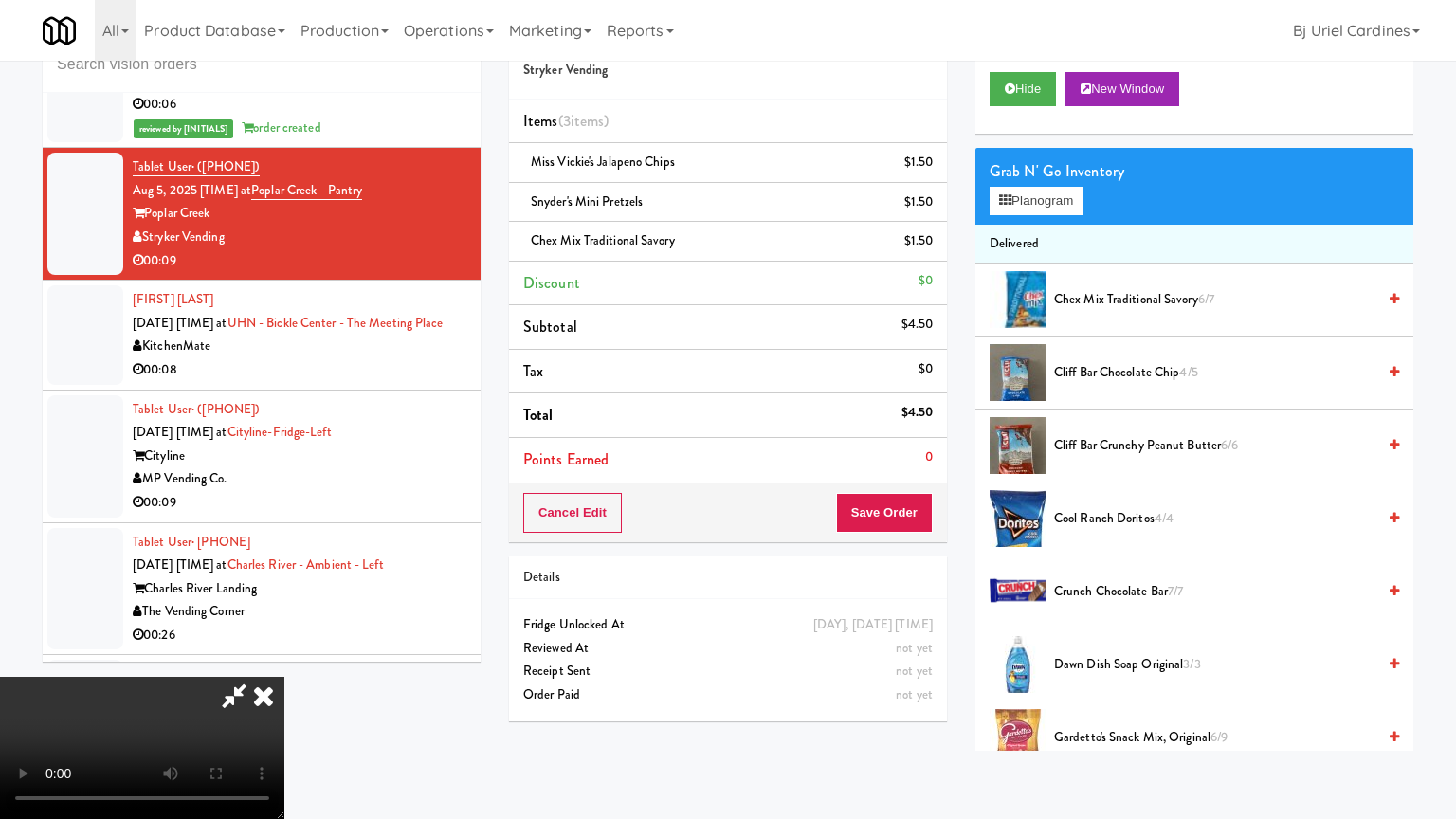 click at bounding box center (142, 748) 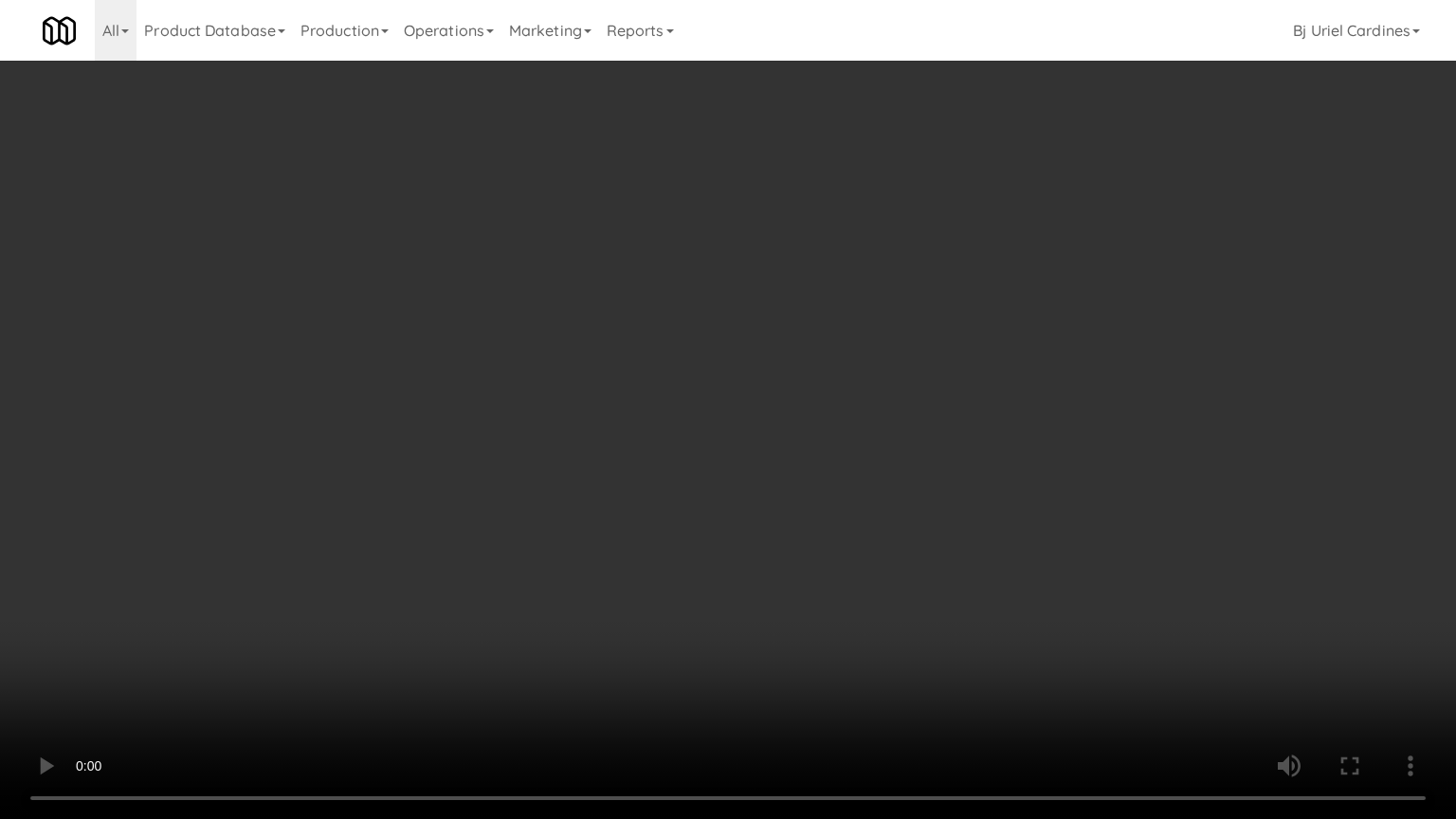 click at bounding box center (728, 410) 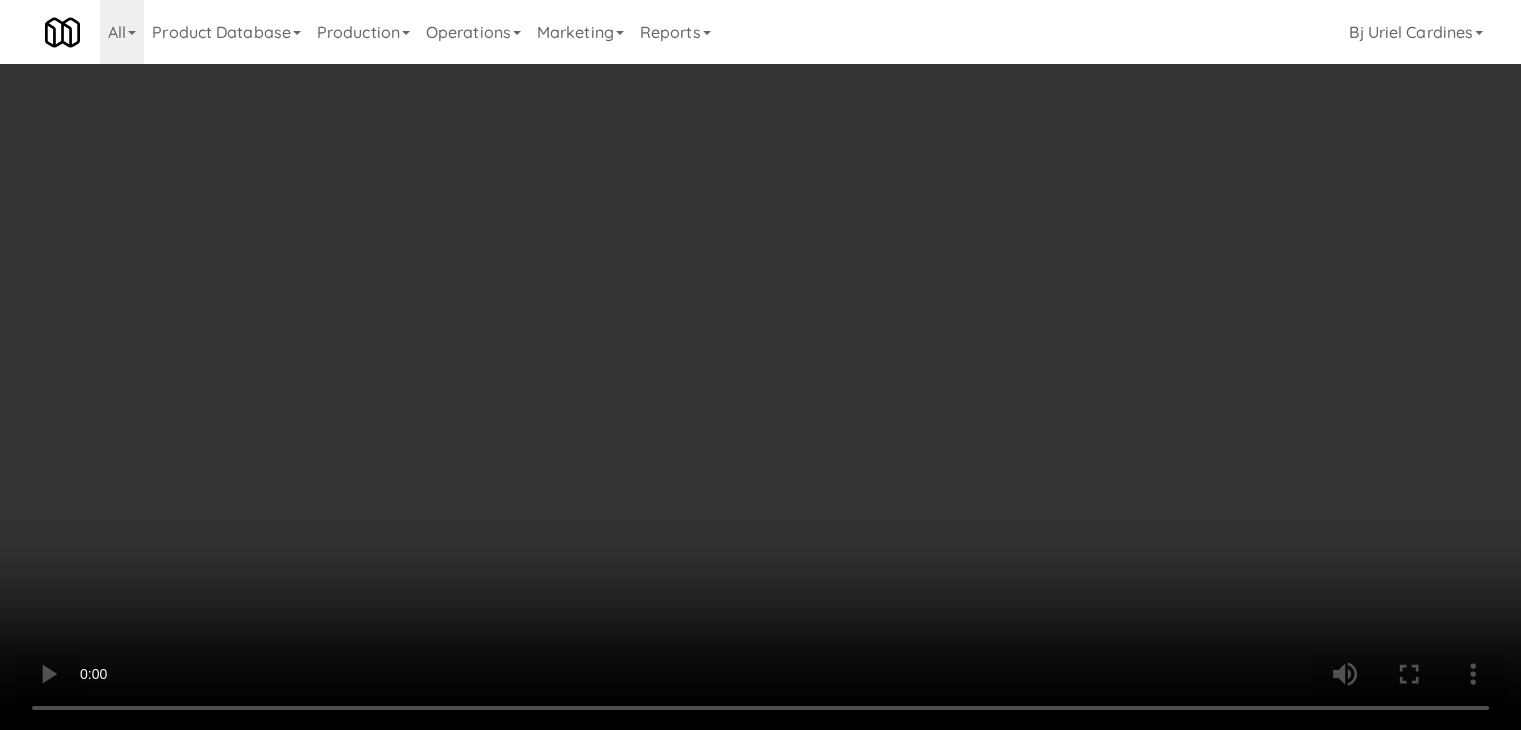 click on "Grab N' Go Inventory" at bounding box center [1247, 181] 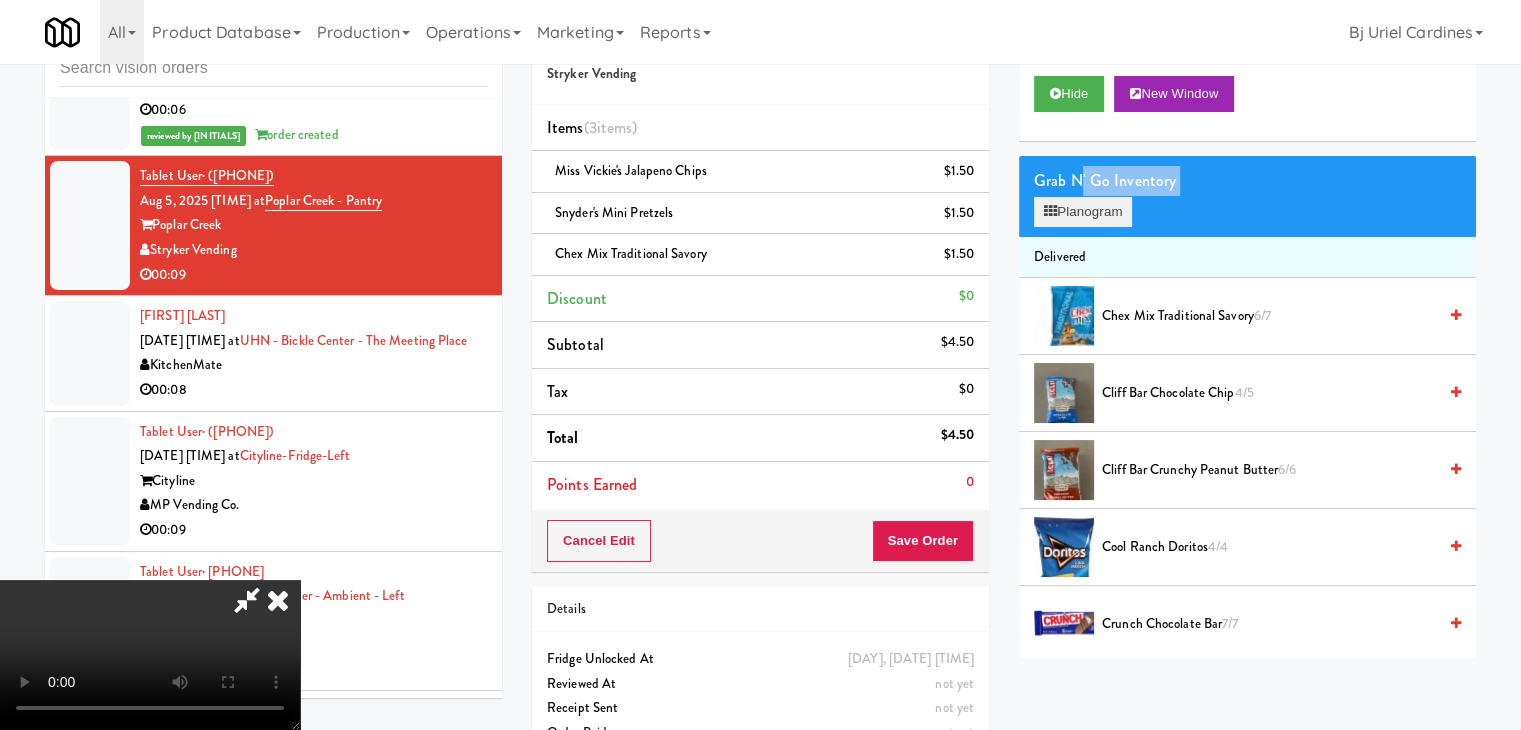 click on "Grab N' Go Inventory  Planogram" at bounding box center [1247, 196] 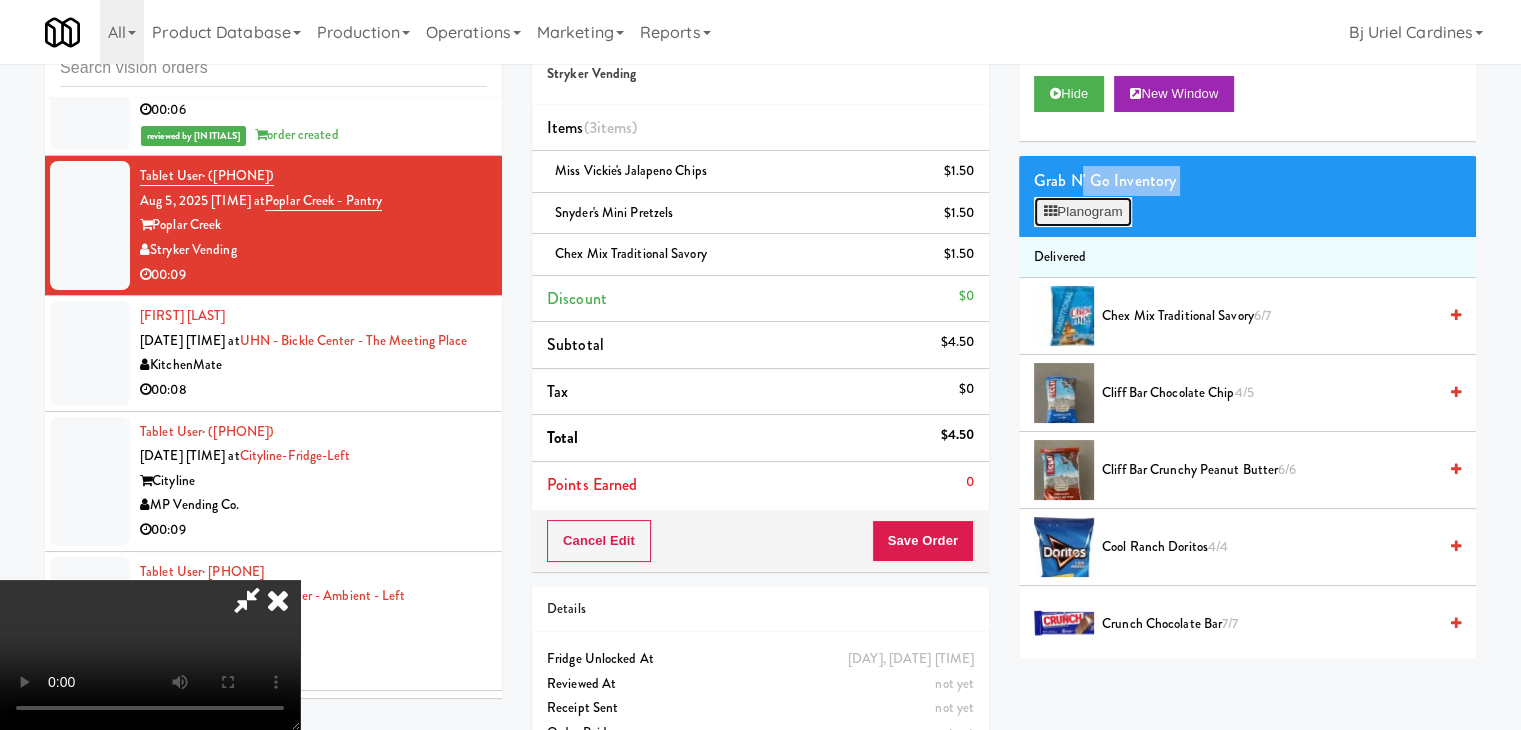 click on "Planogram" at bounding box center [1083, 212] 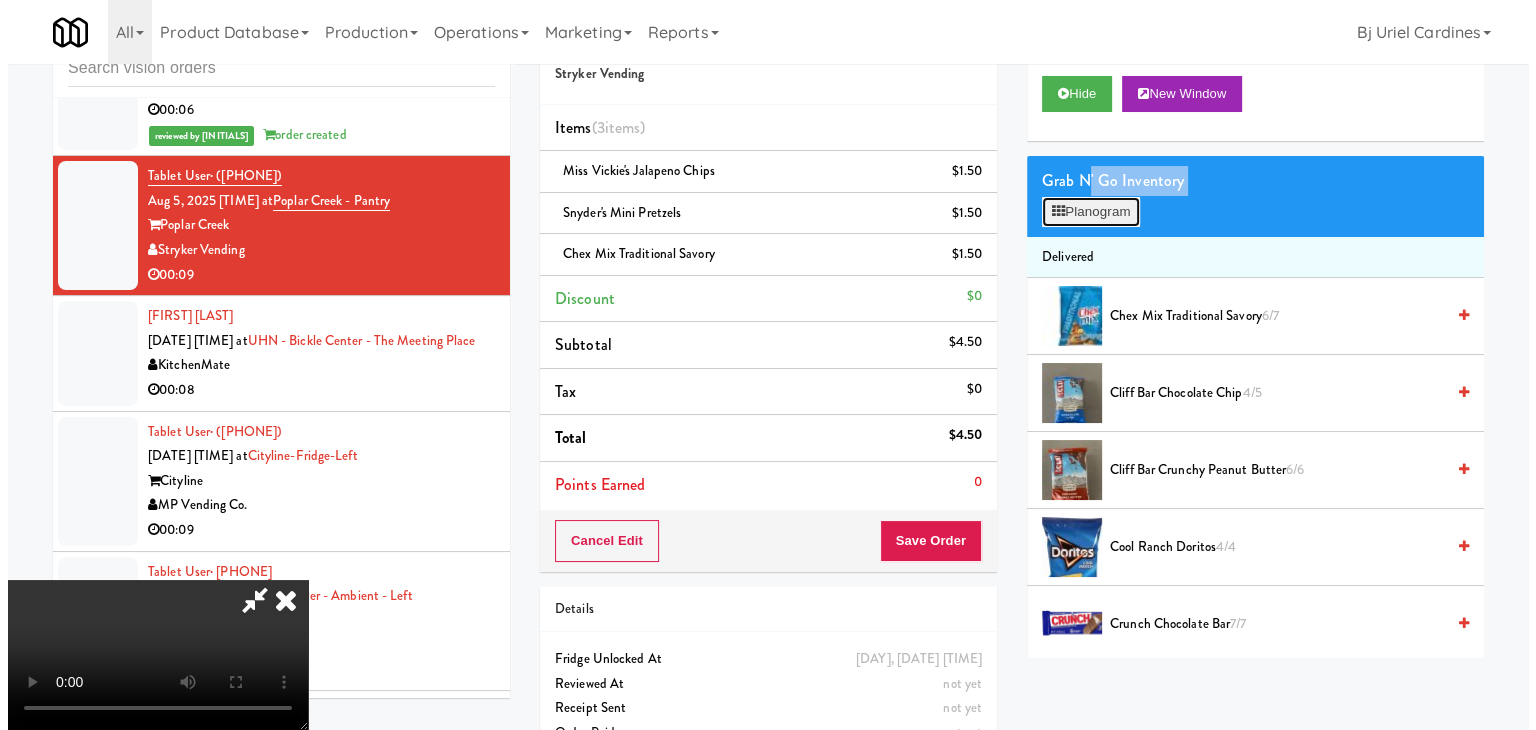 scroll, scrollTop: 0, scrollLeft: 0, axis: both 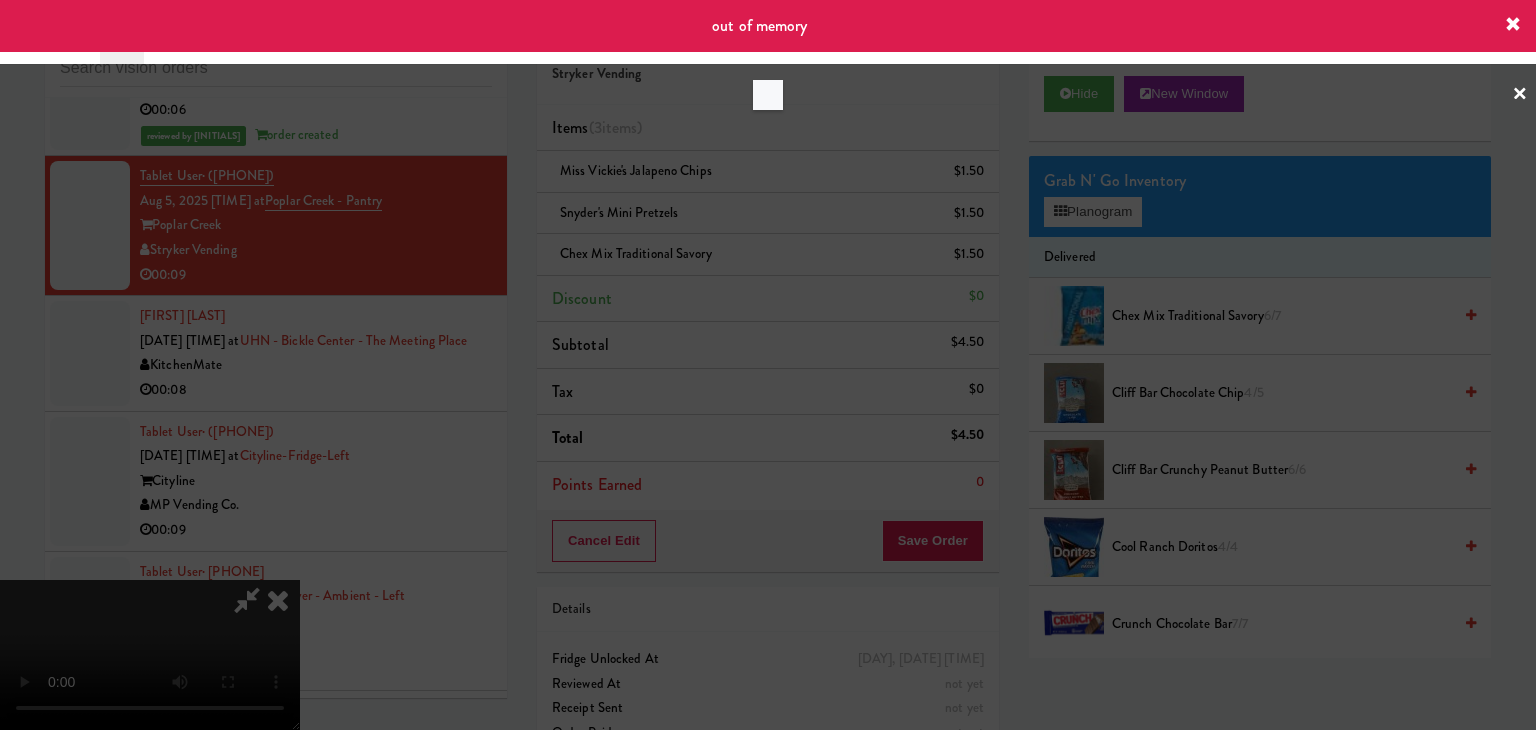 click at bounding box center [768, 365] 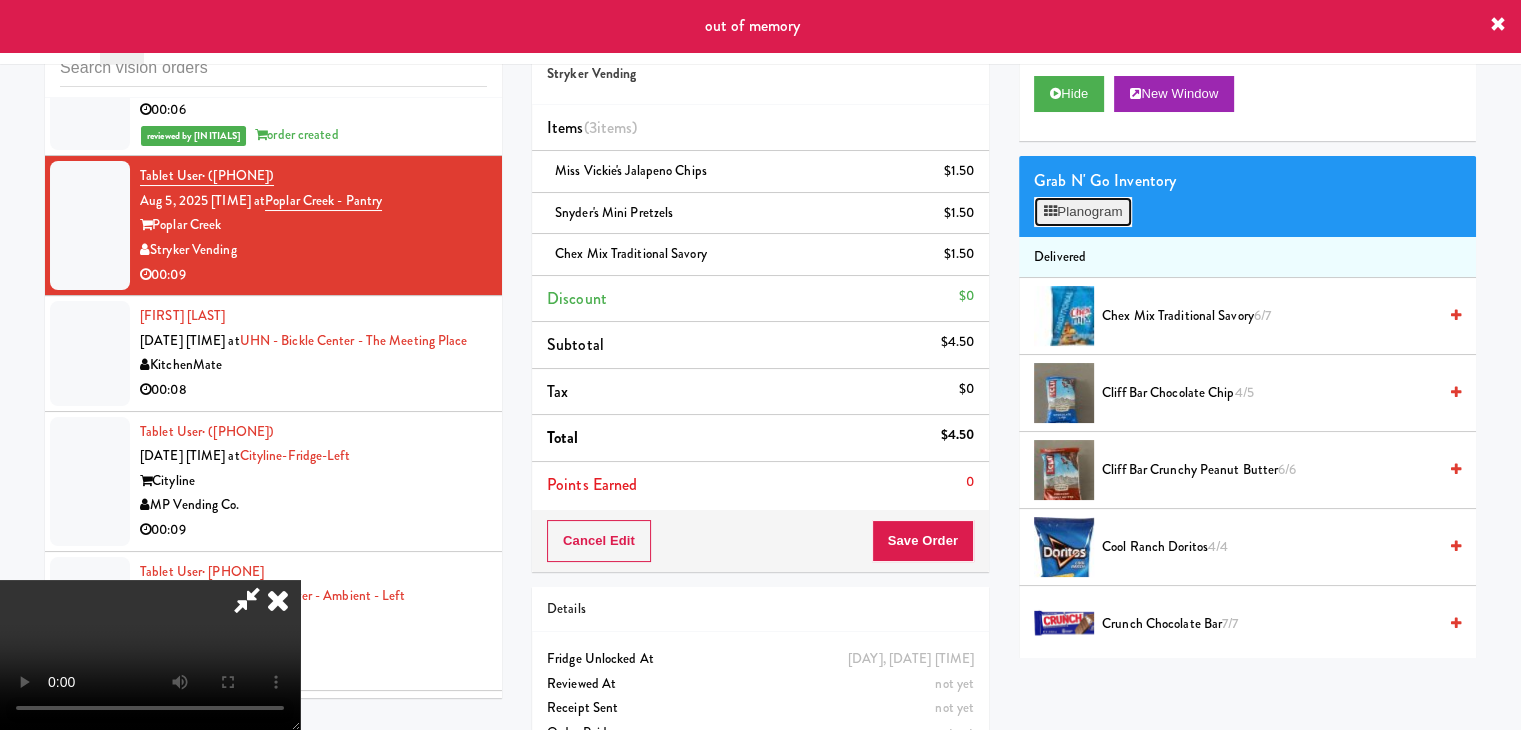 click on "Planogram" at bounding box center (1083, 212) 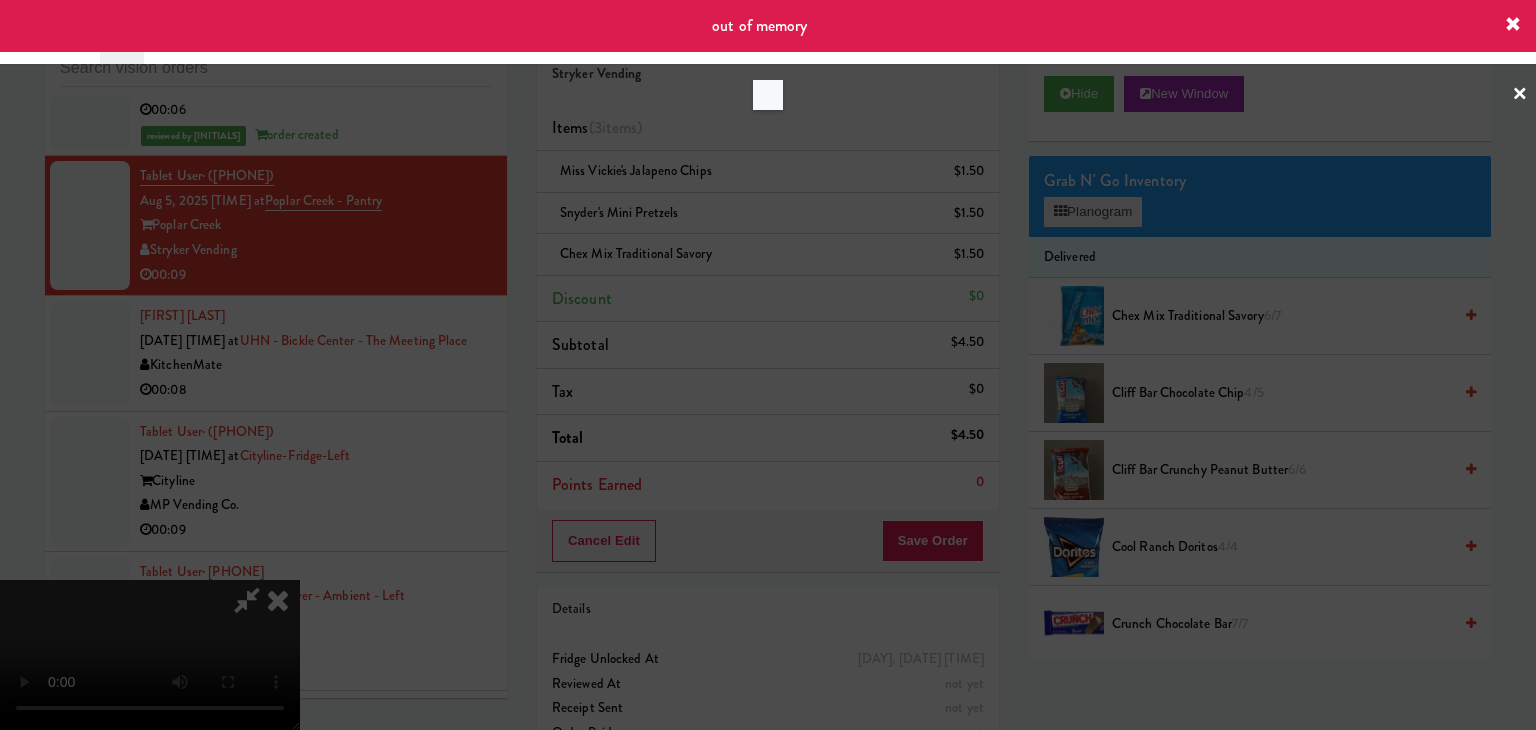 click at bounding box center [768, 365] 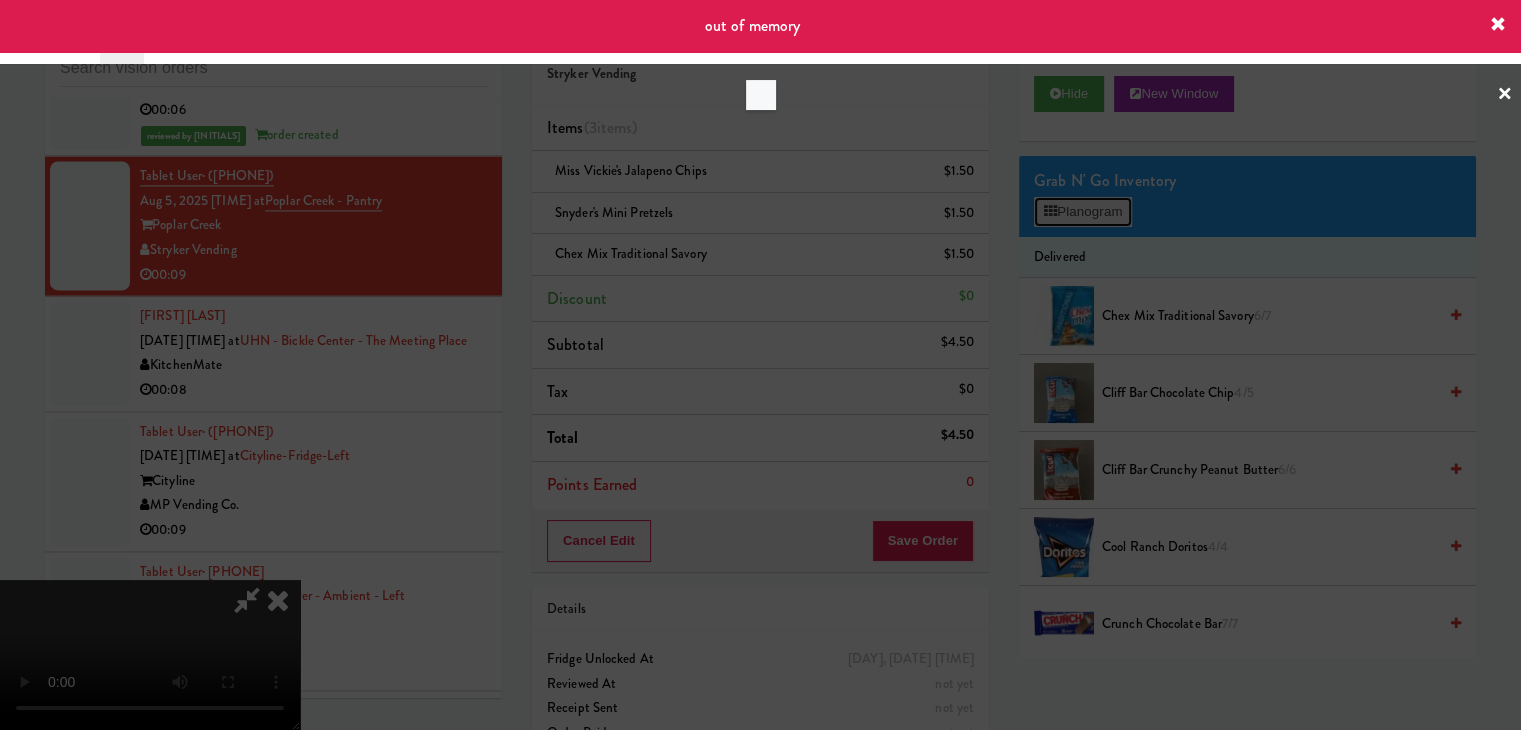 click on "Planogram" at bounding box center (1083, 212) 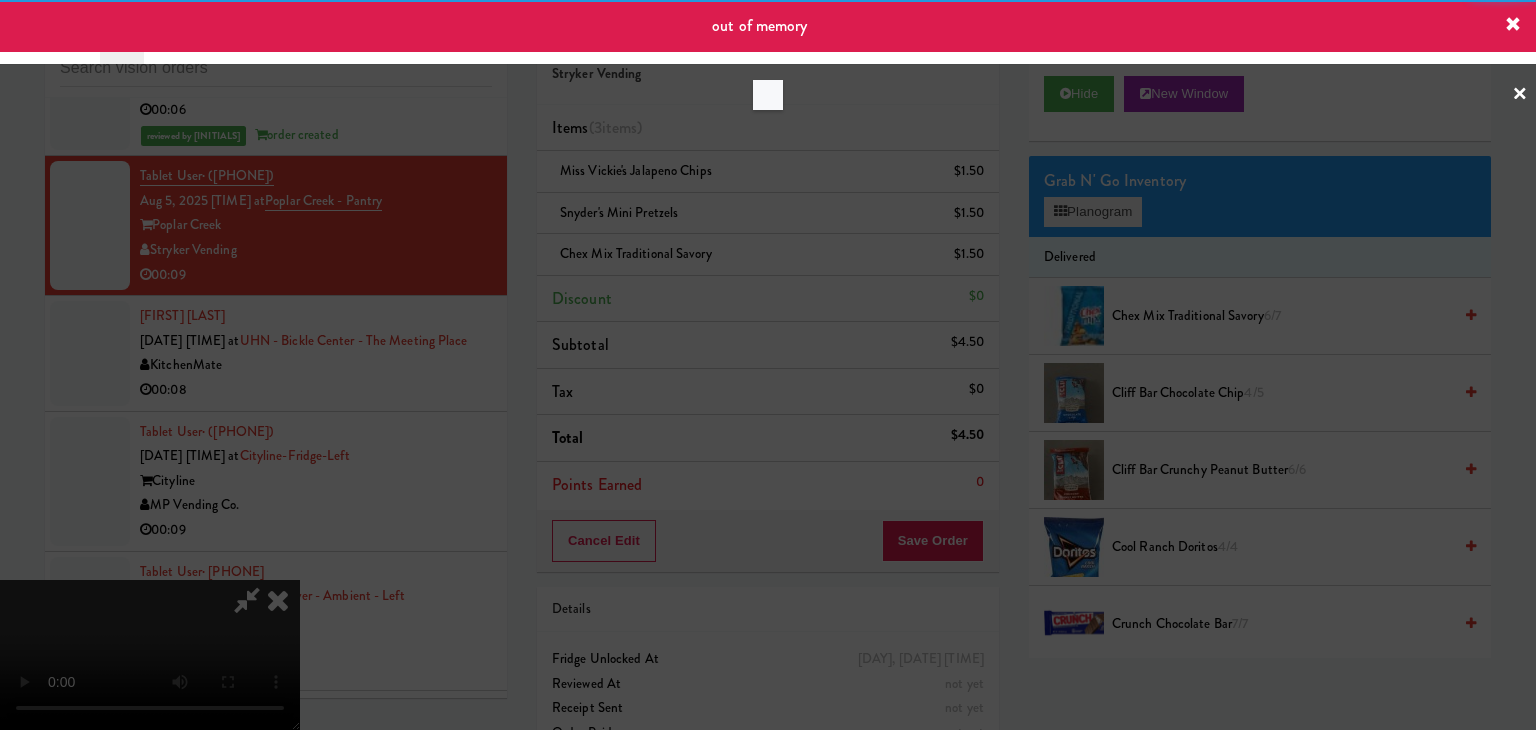 click at bounding box center [768, 365] 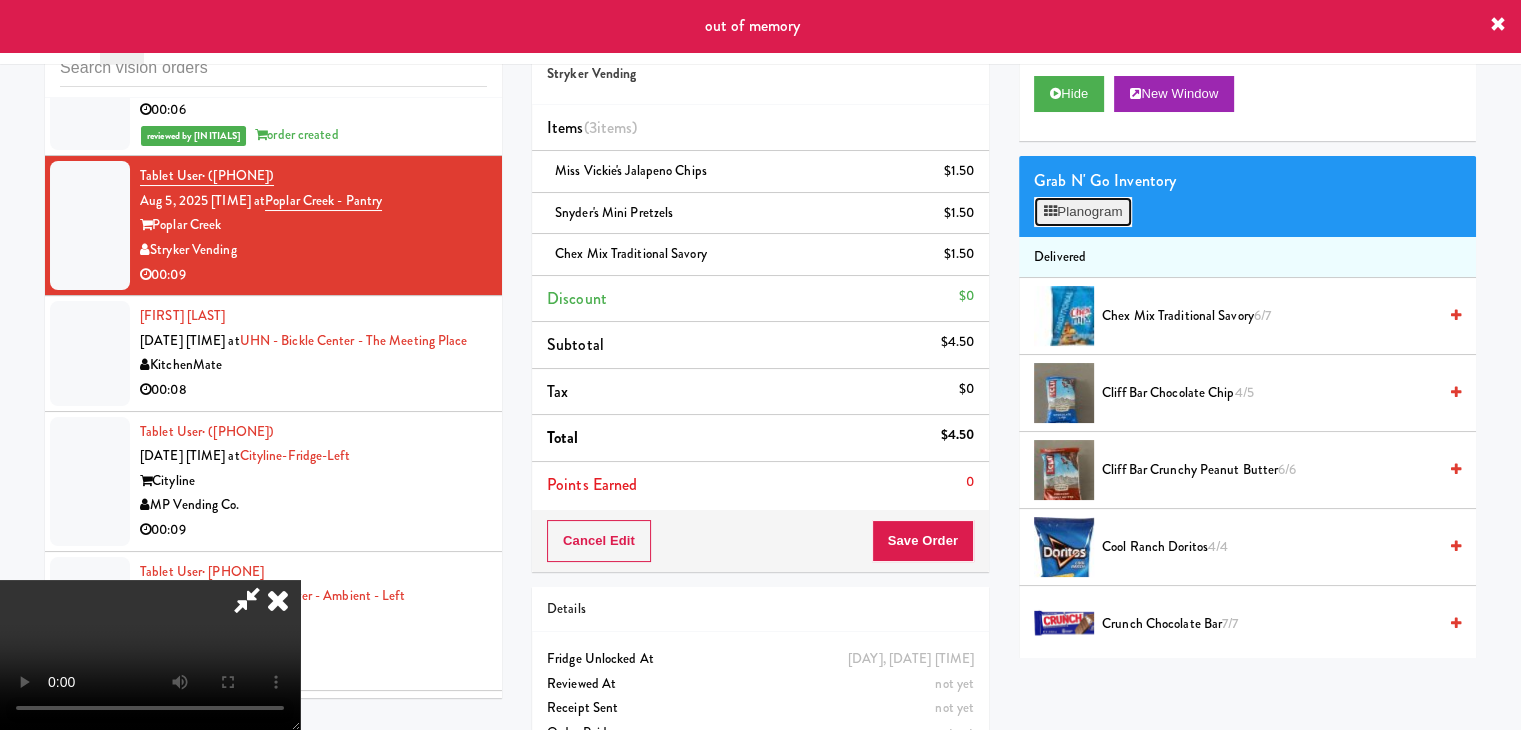 click on "Planogram" at bounding box center (1083, 212) 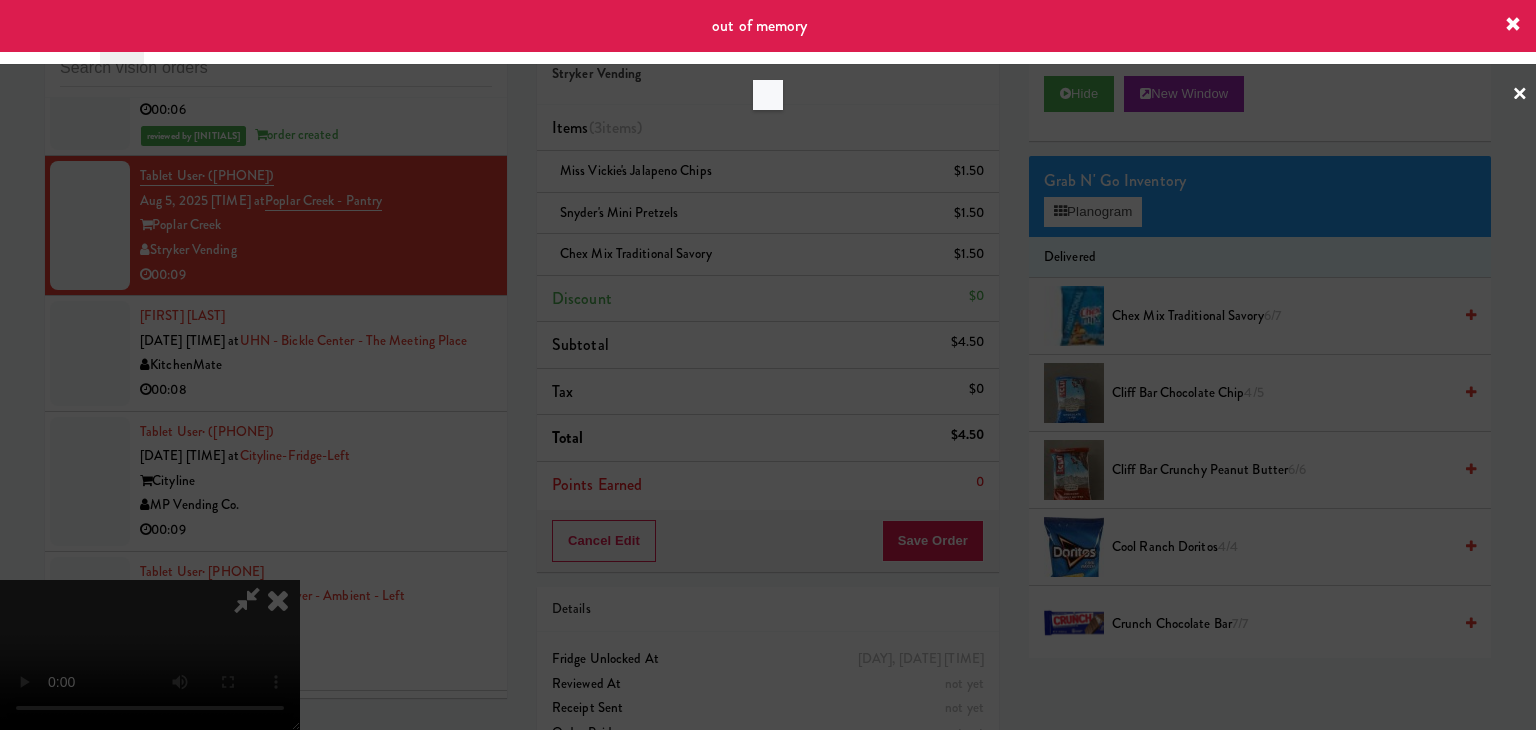 click at bounding box center (768, 365) 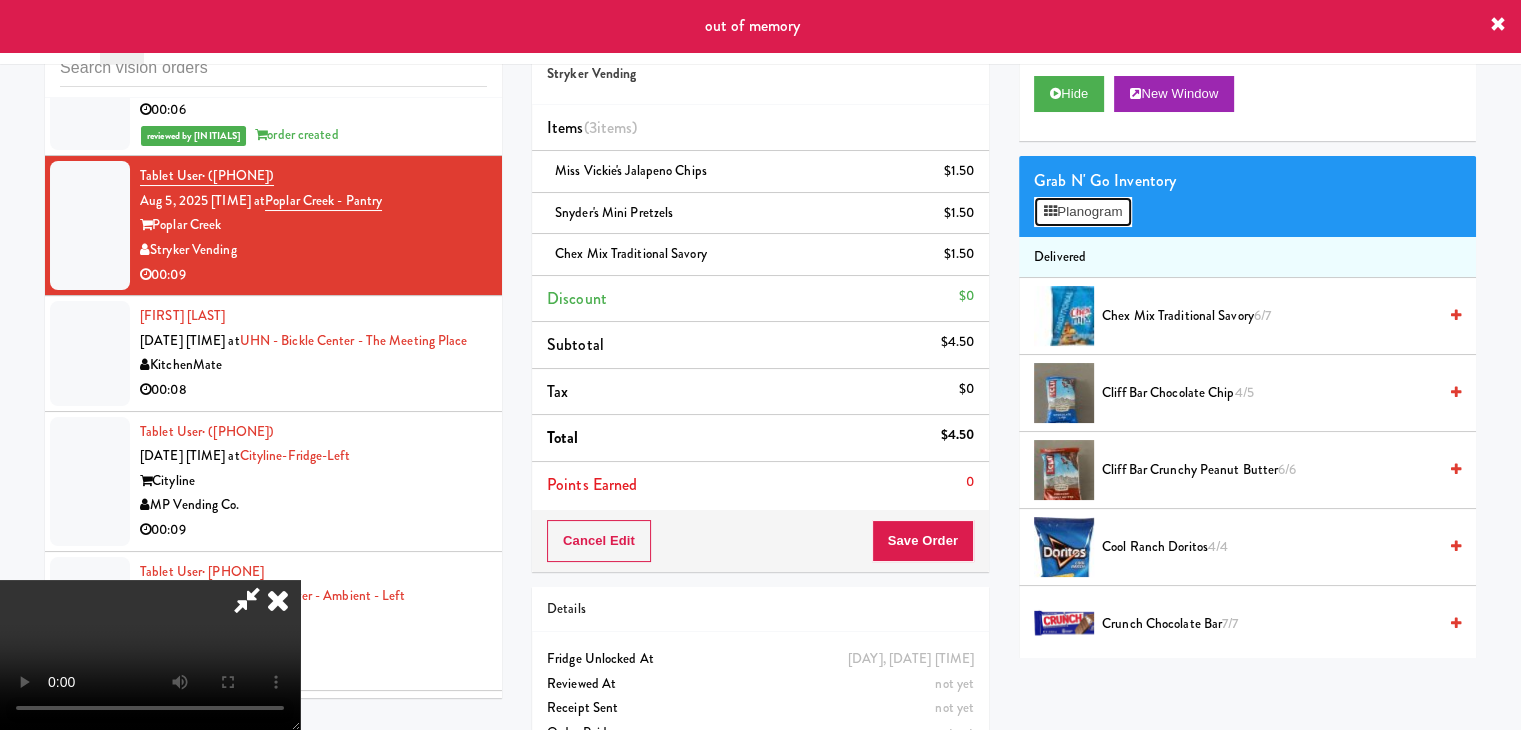 click on "Planogram" at bounding box center (1083, 212) 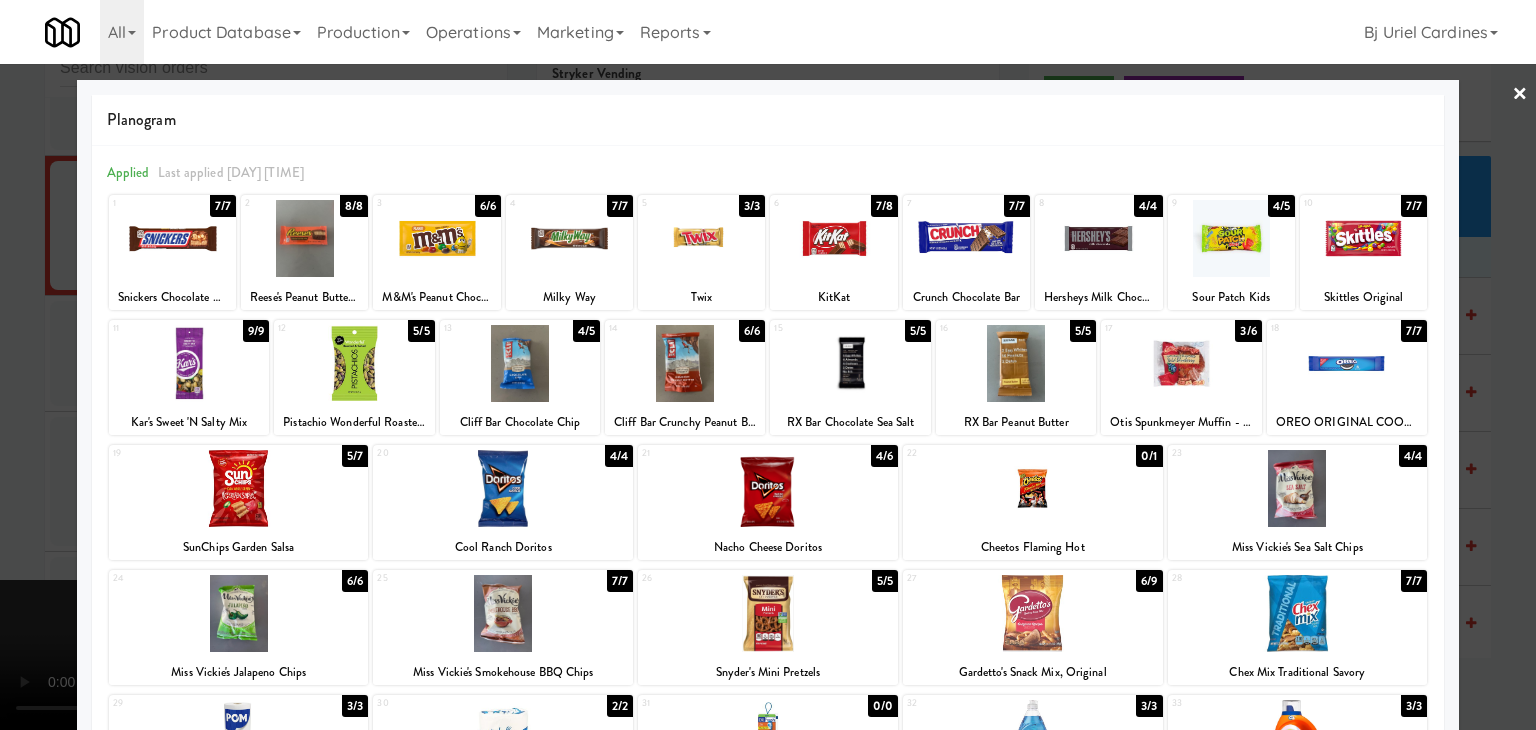 click at bounding box center [768, 365] 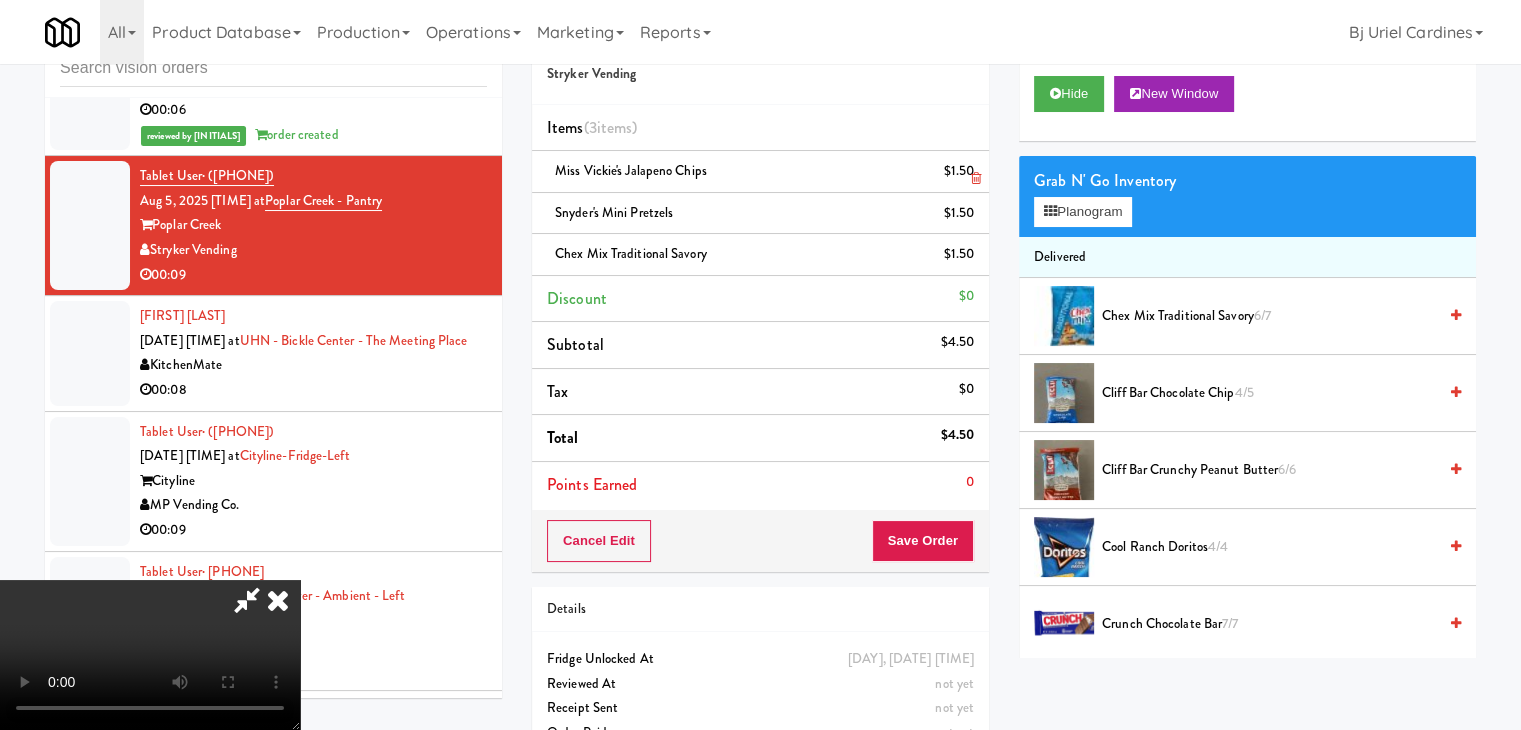 click at bounding box center (976, 178) 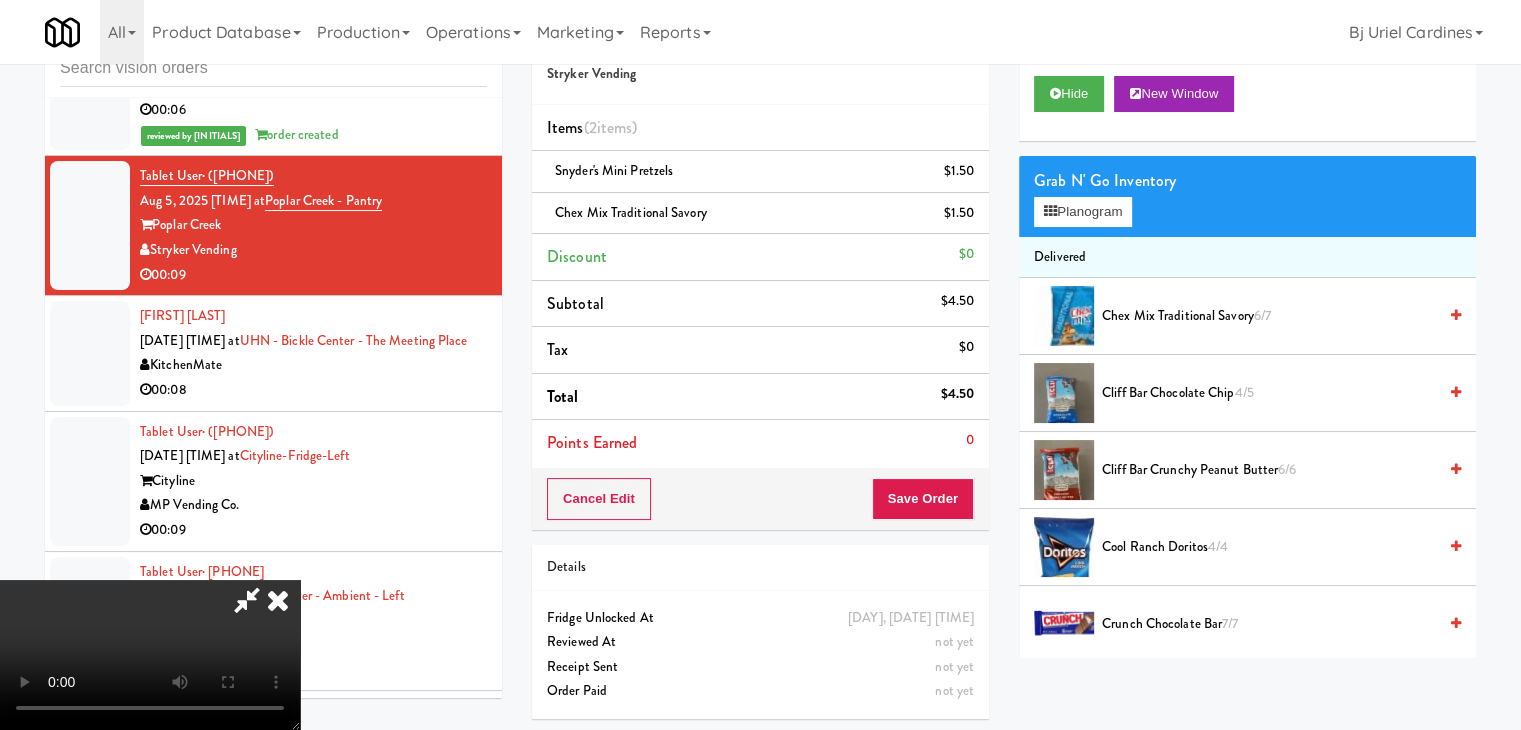 click at bounding box center (976, 178) 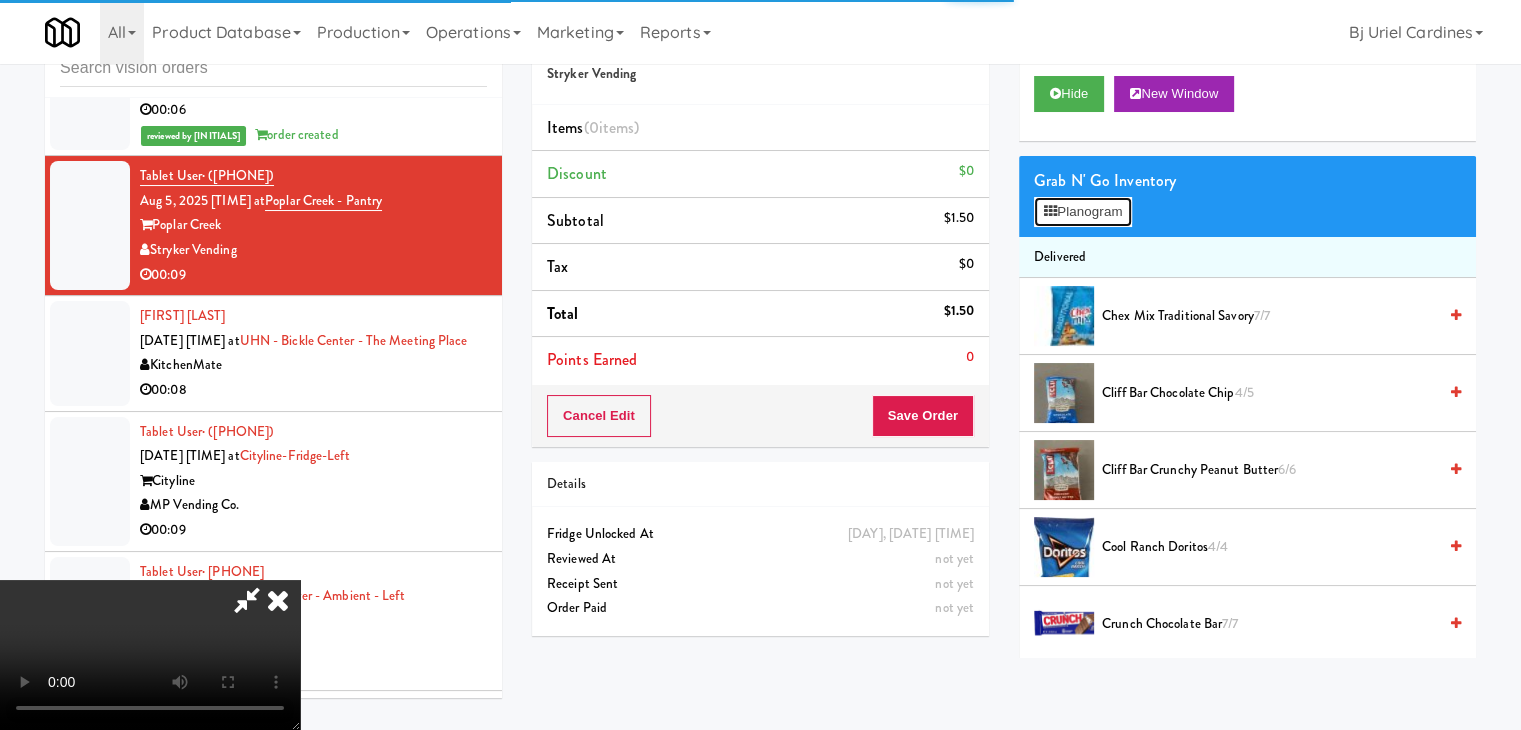 click on "Planogram" at bounding box center [1083, 212] 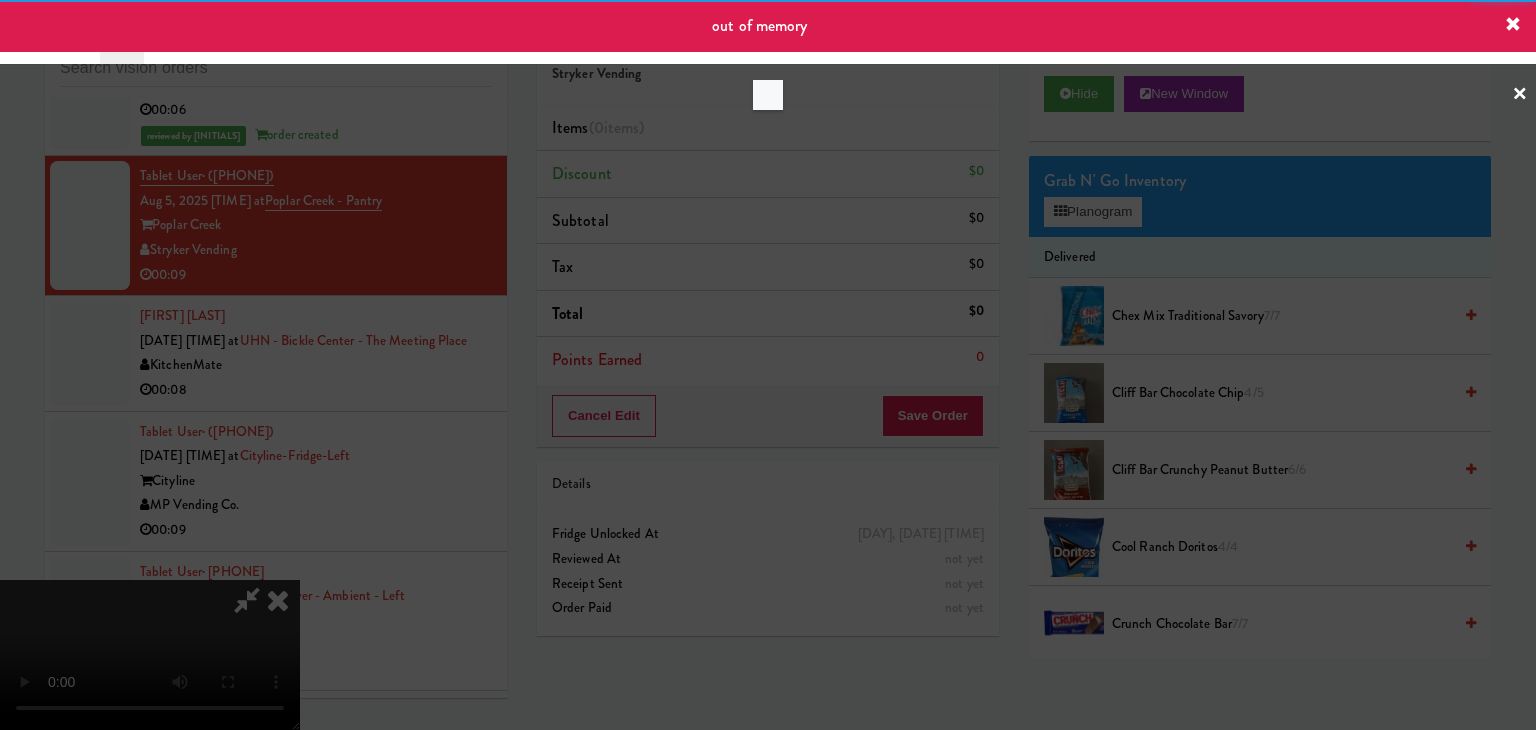 click at bounding box center [768, 365] 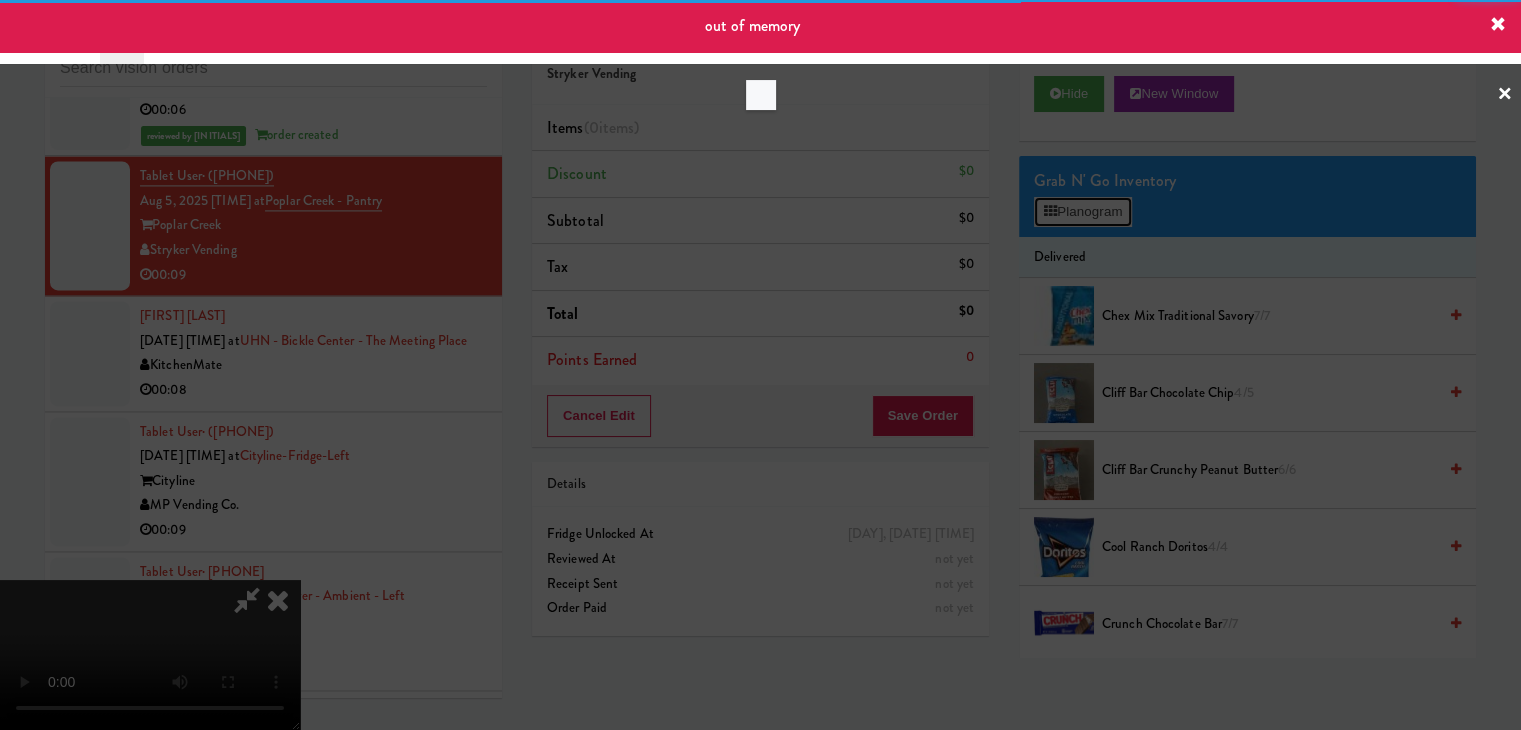 click on "Planogram" at bounding box center (1083, 212) 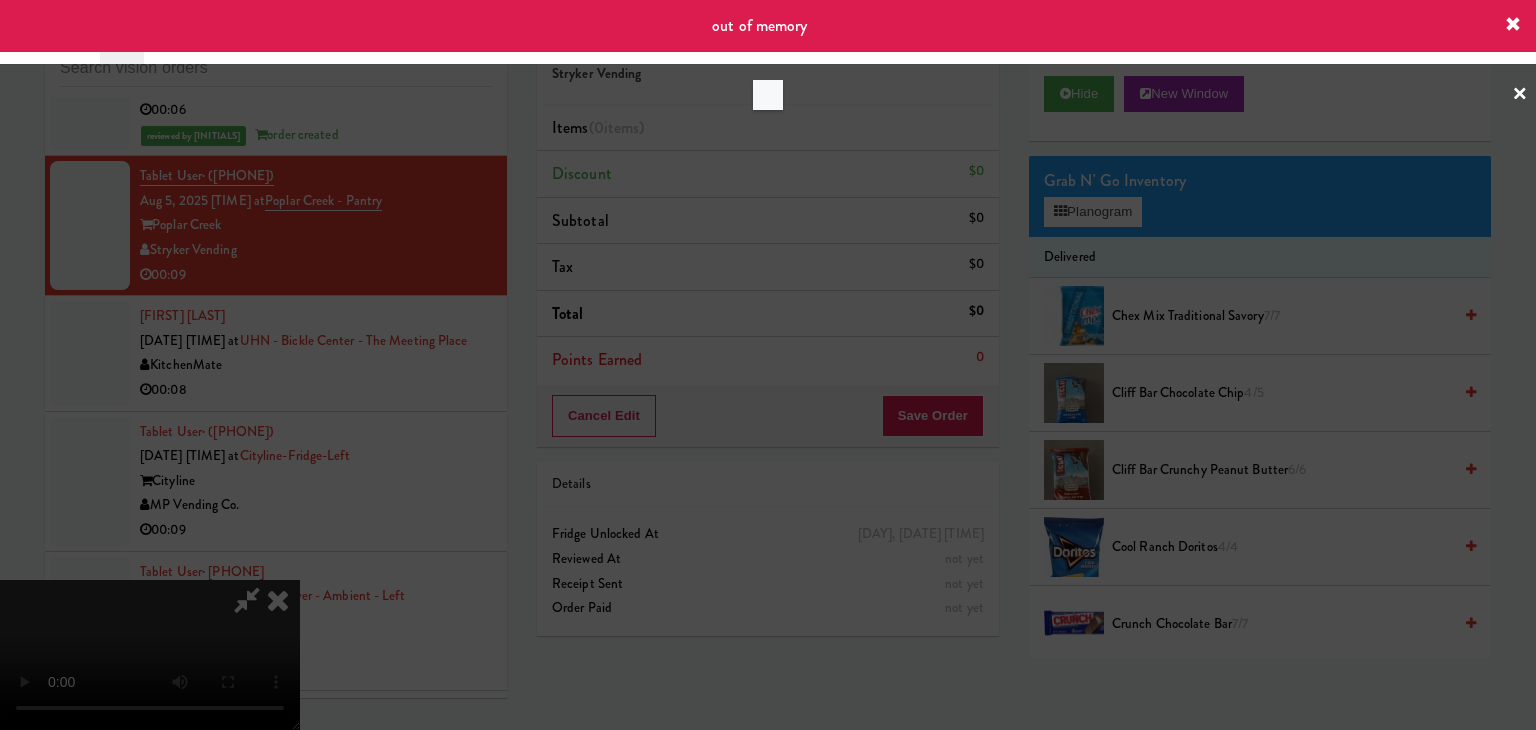click at bounding box center (768, 365) 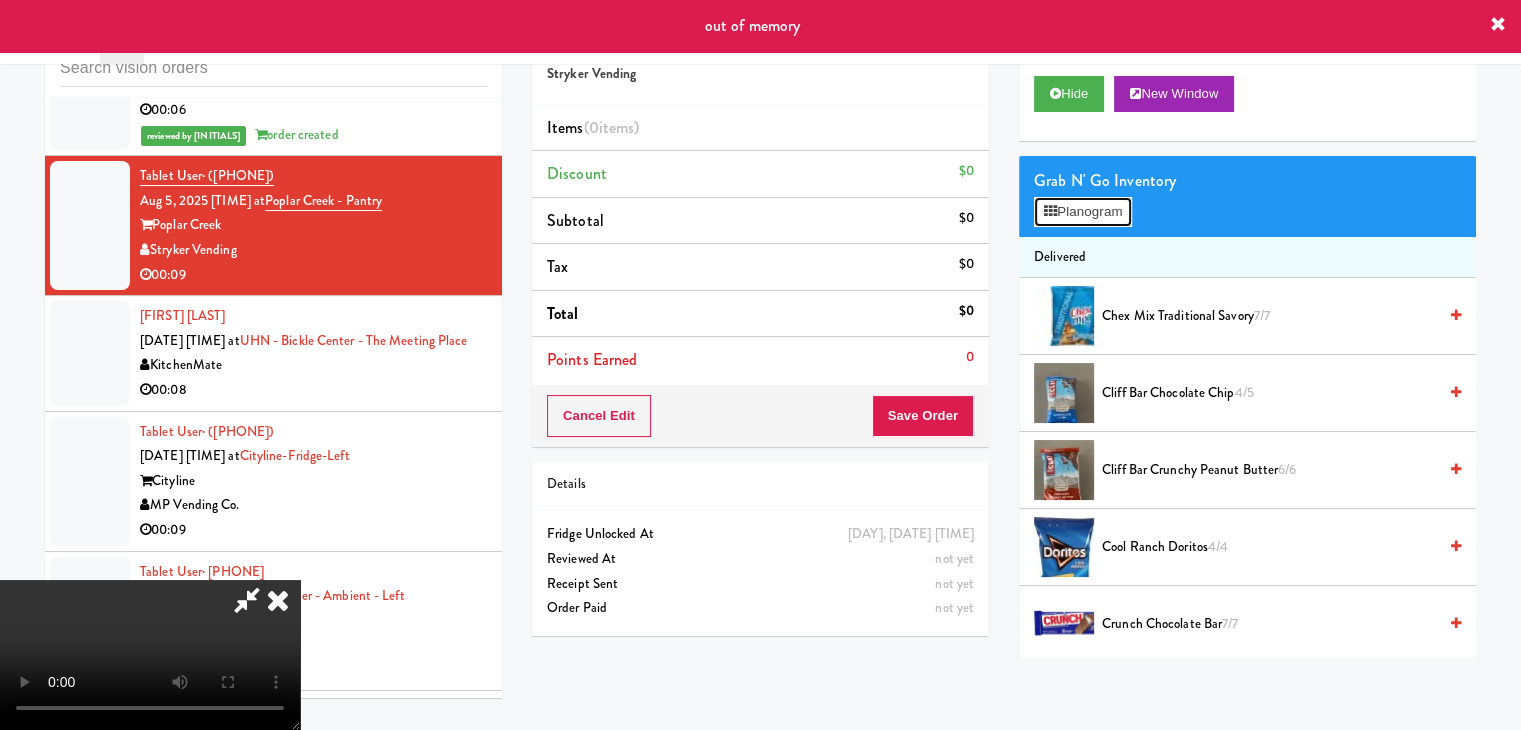 click on "Planogram" at bounding box center [1083, 212] 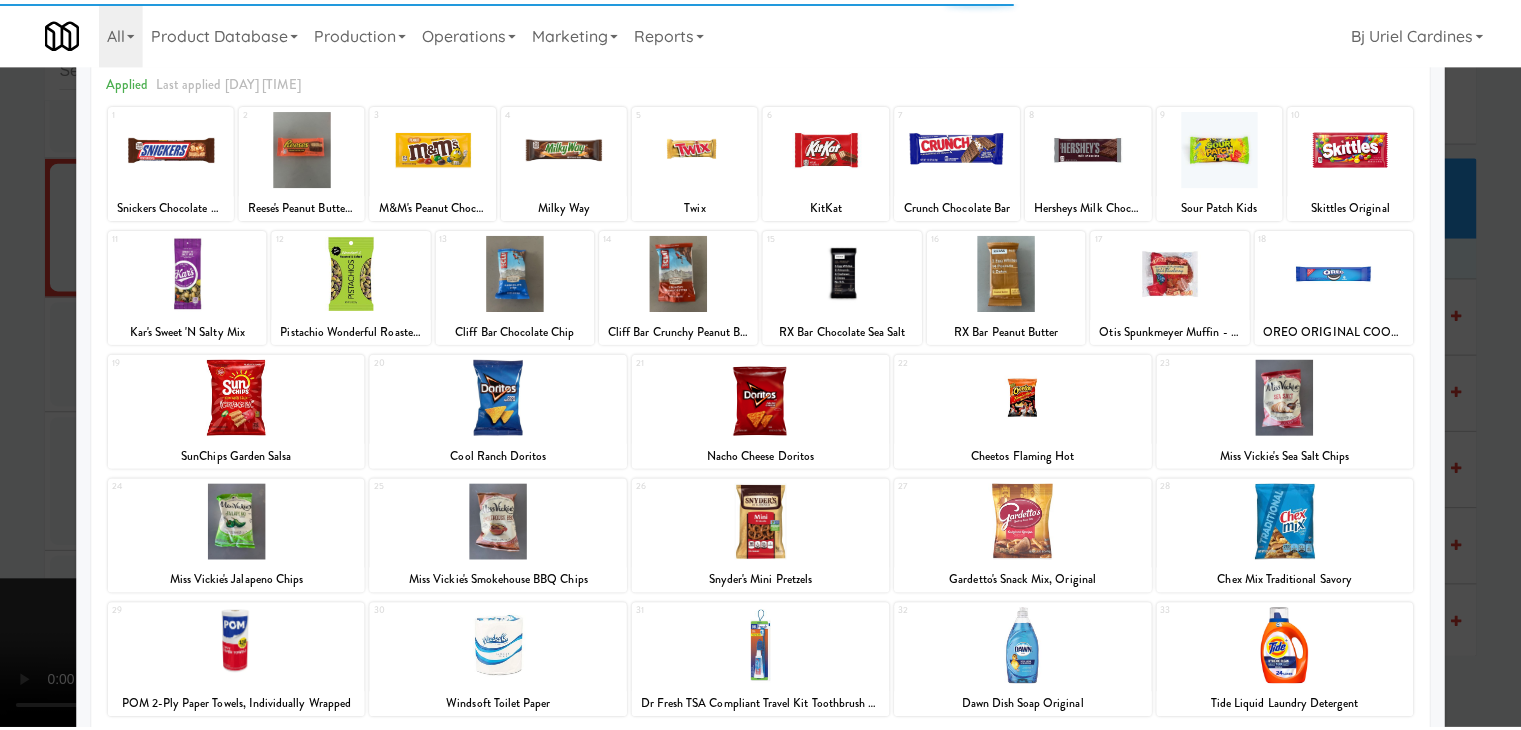 scroll, scrollTop: 200, scrollLeft: 0, axis: vertical 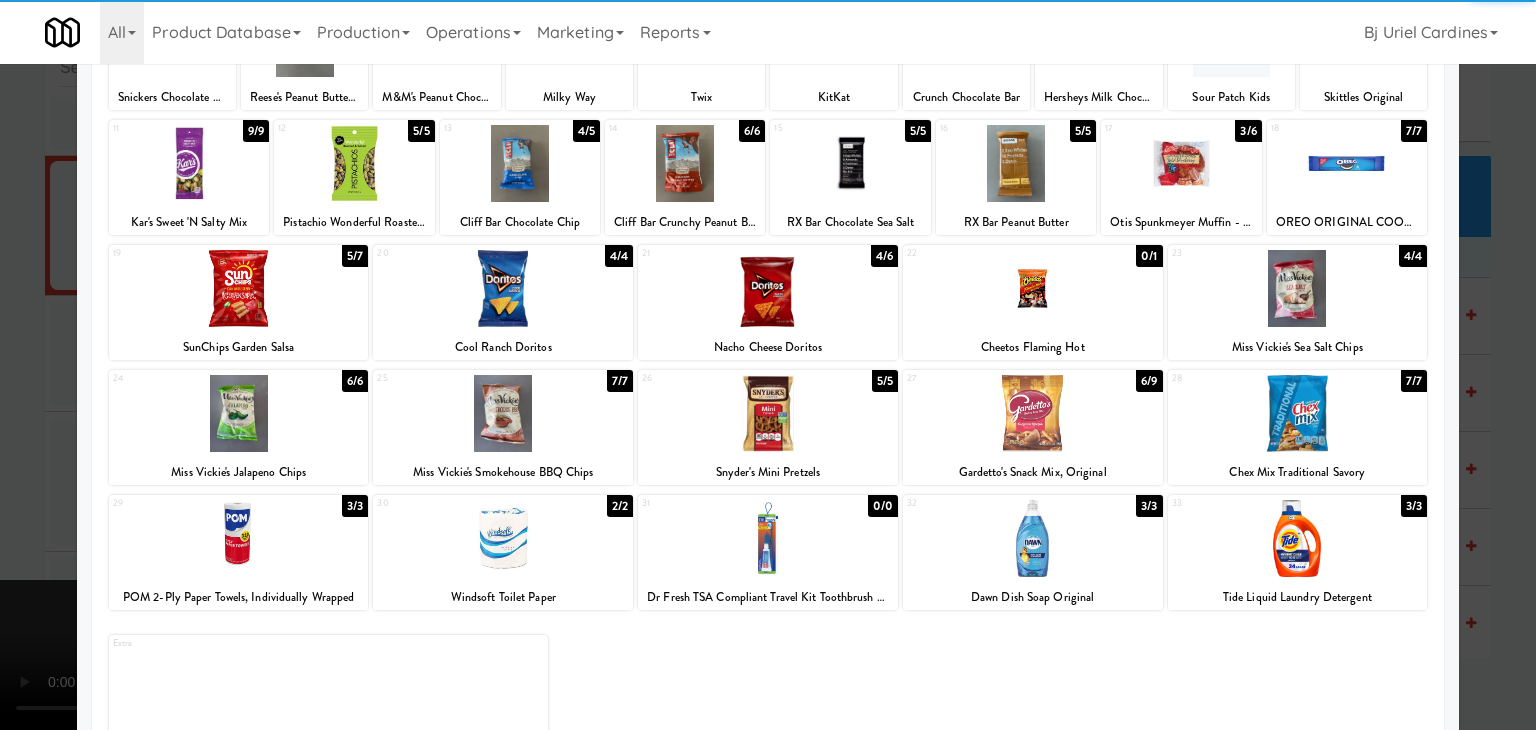 click at bounding box center [239, 413] 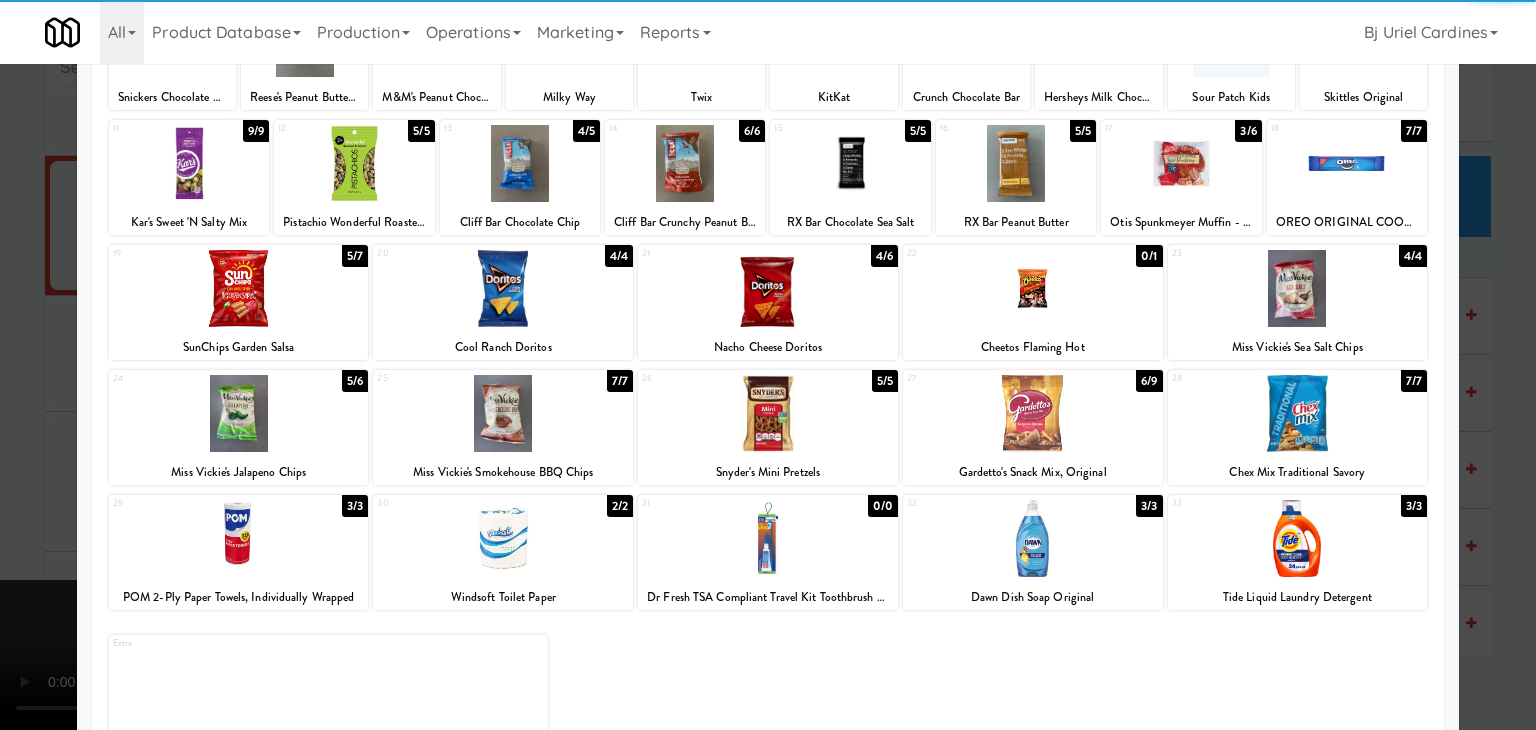 click at bounding box center [1298, 413] 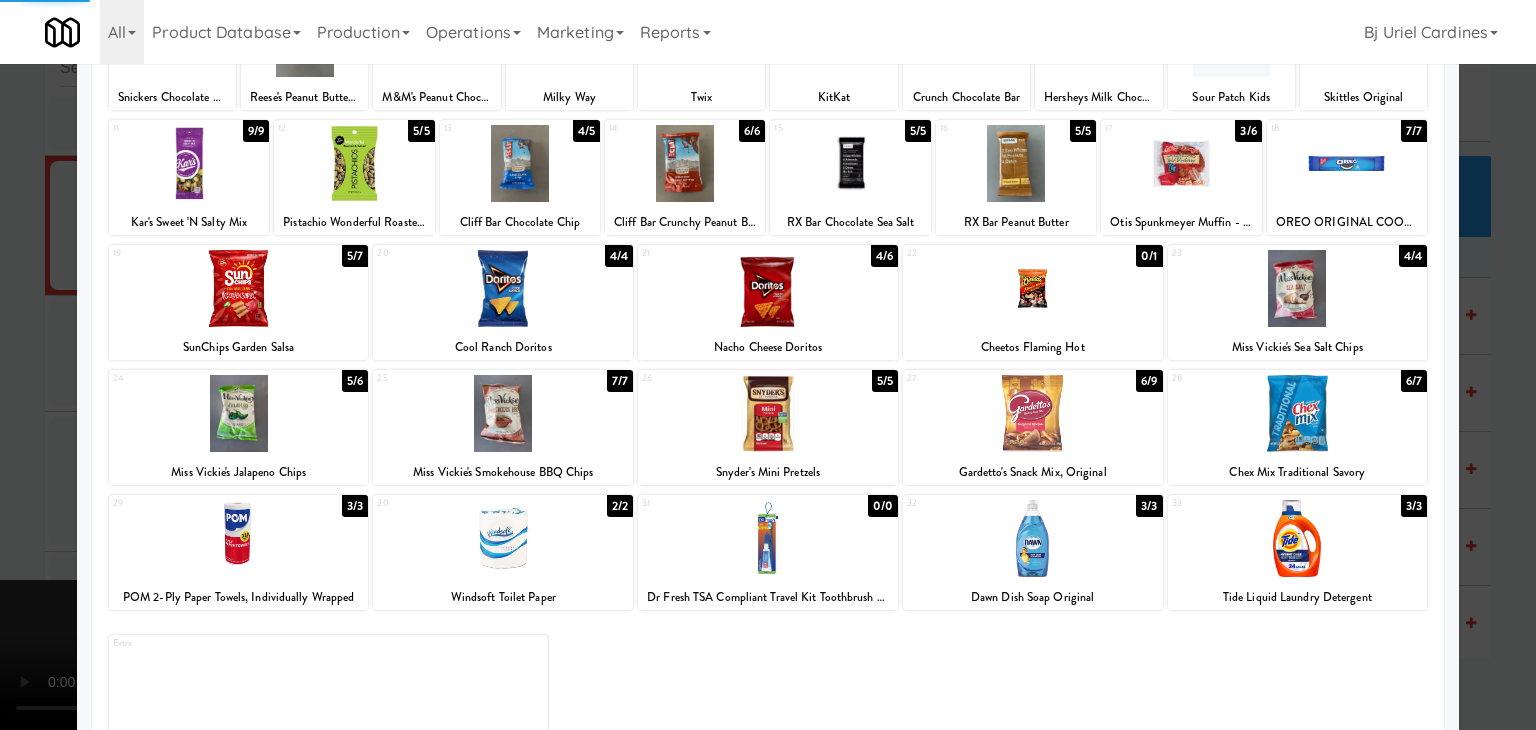 click at bounding box center [1033, 413] 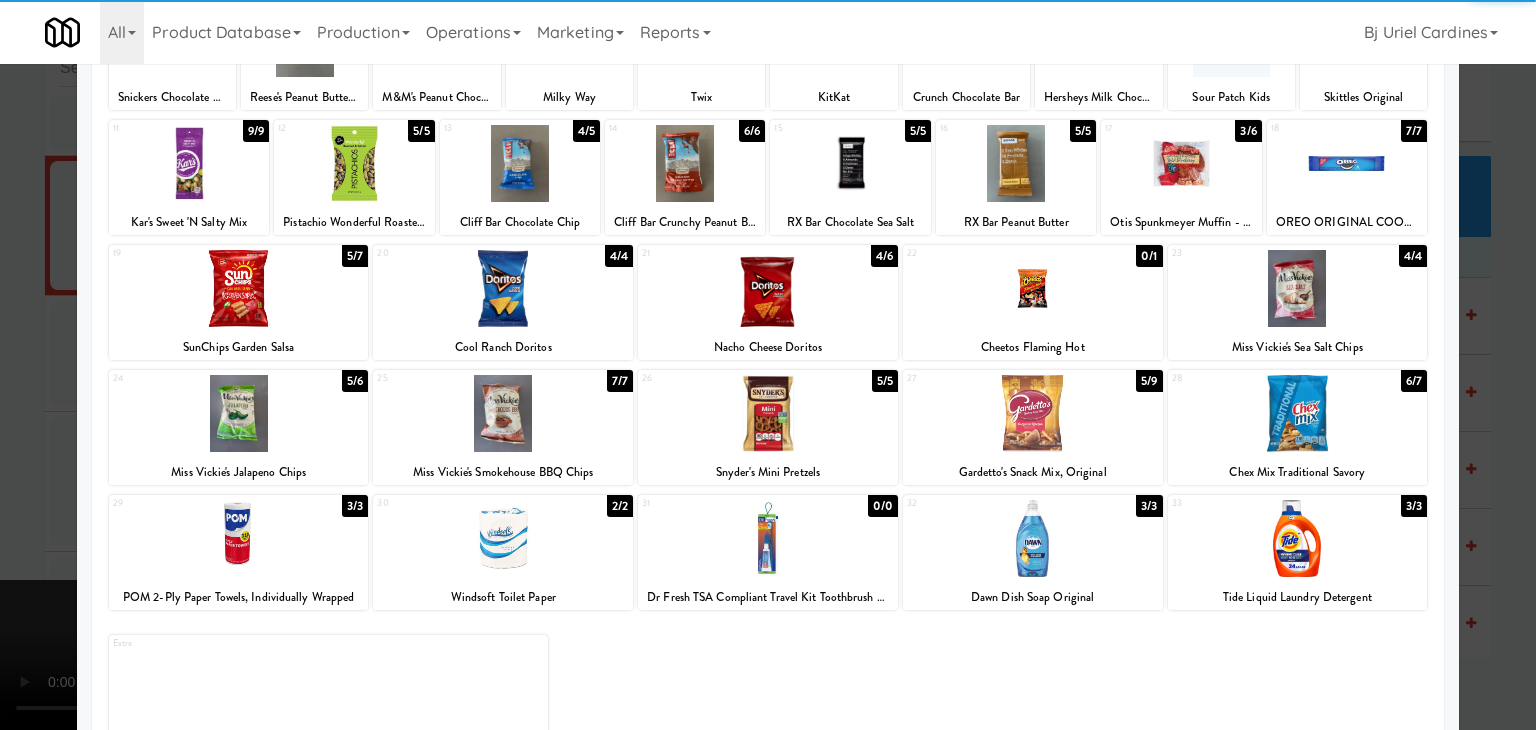 drag, startPoint x: 0, startPoint y: 435, endPoint x: 144, endPoint y: 437, distance: 144.01389 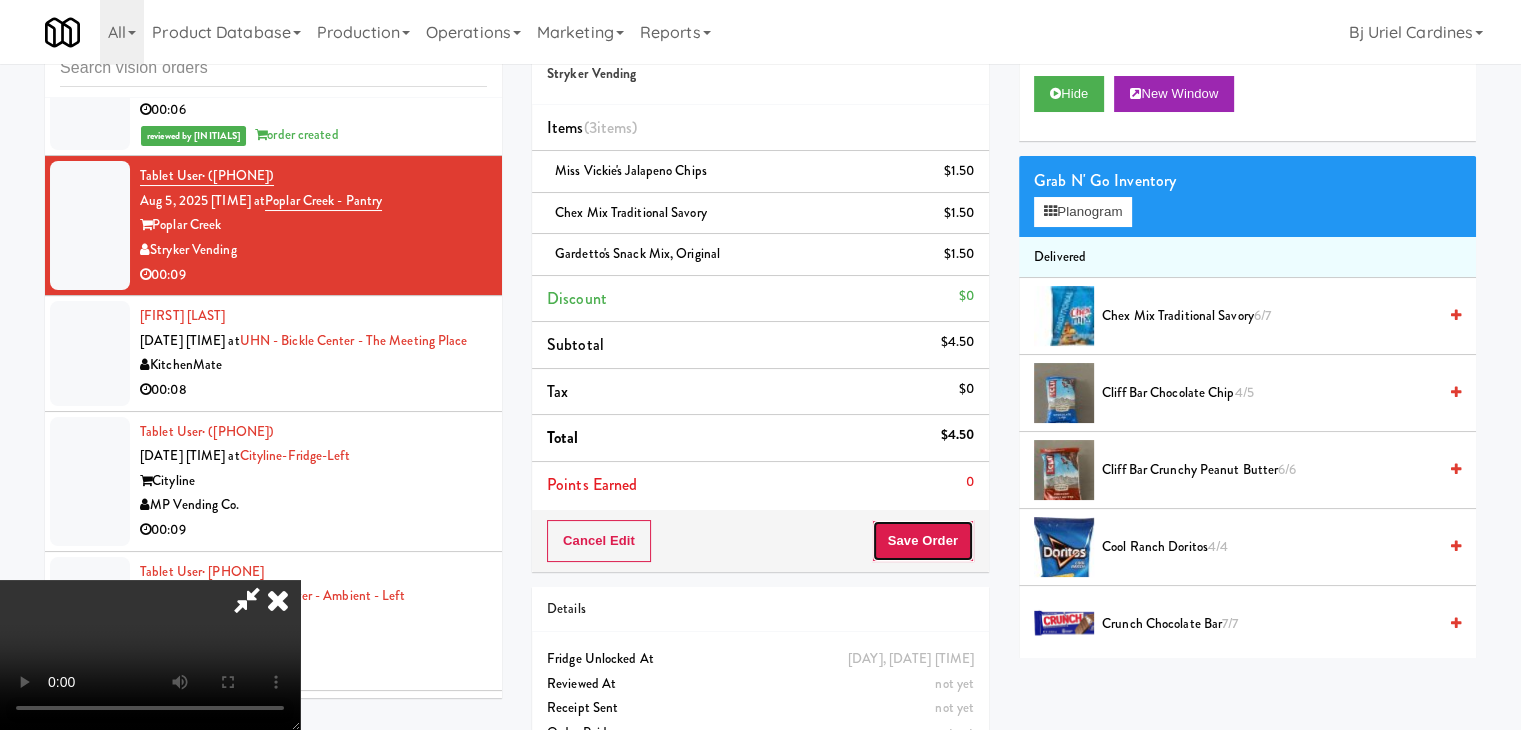 click on "Save Order" at bounding box center [923, 541] 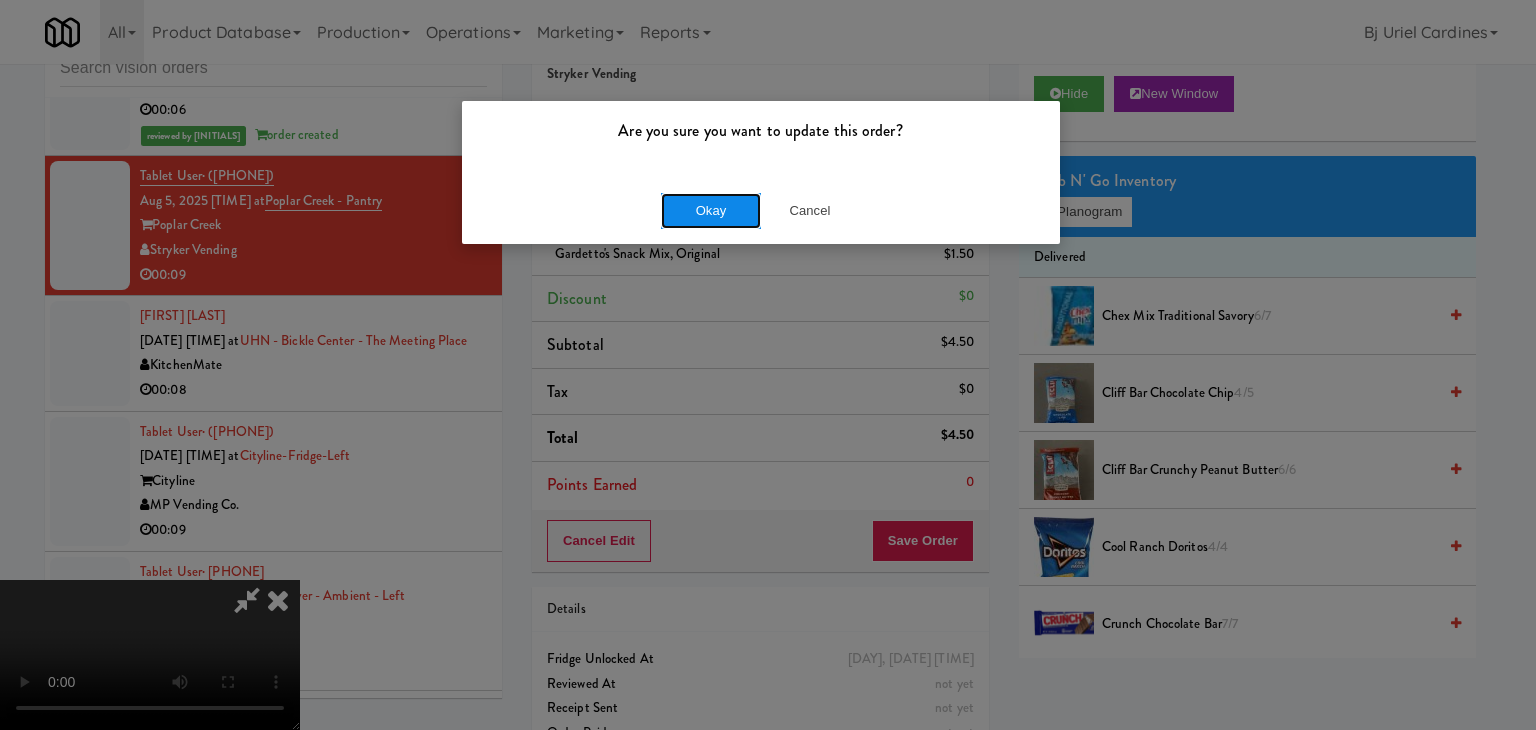 click on "Okay" at bounding box center [711, 211] 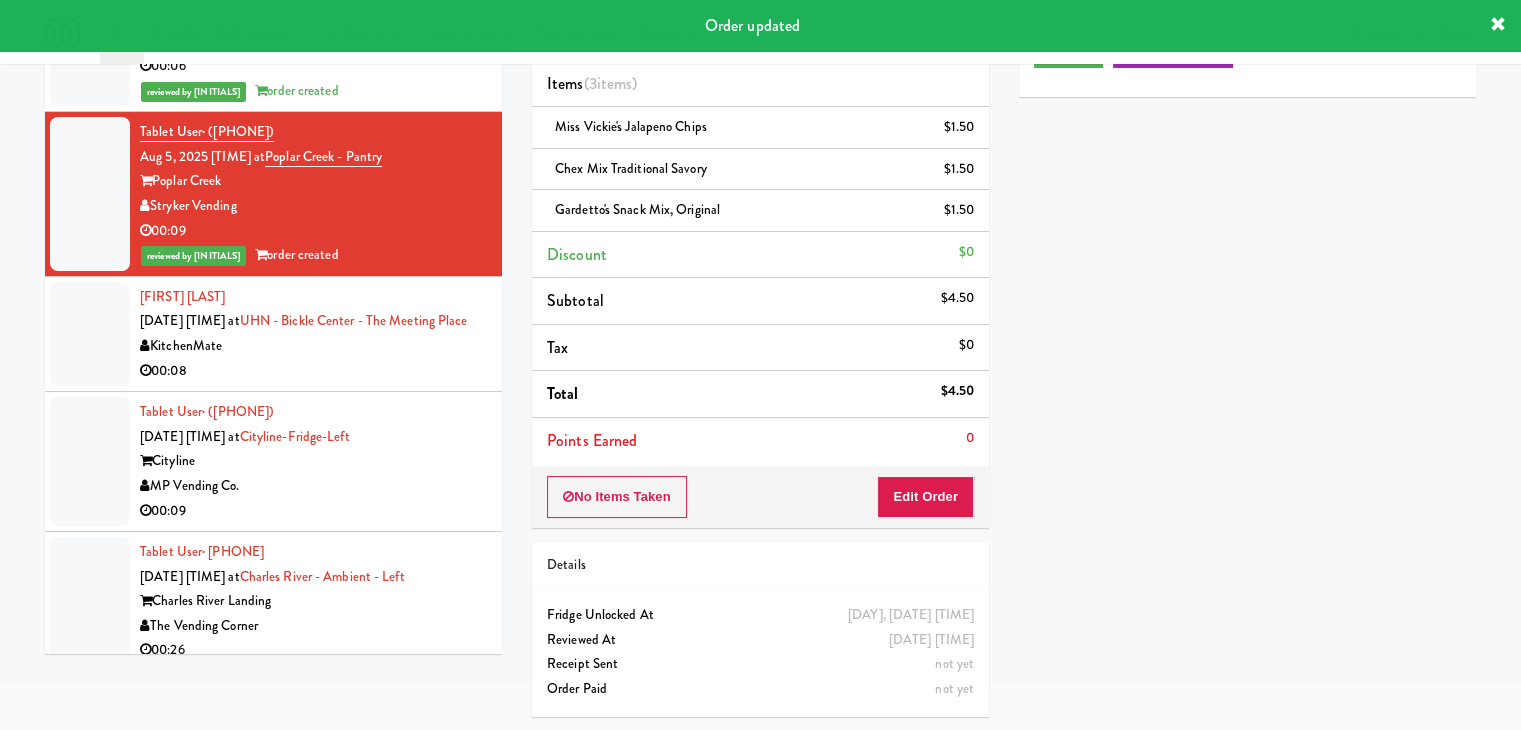 click on "00:08" at bounding box center (313, 371) 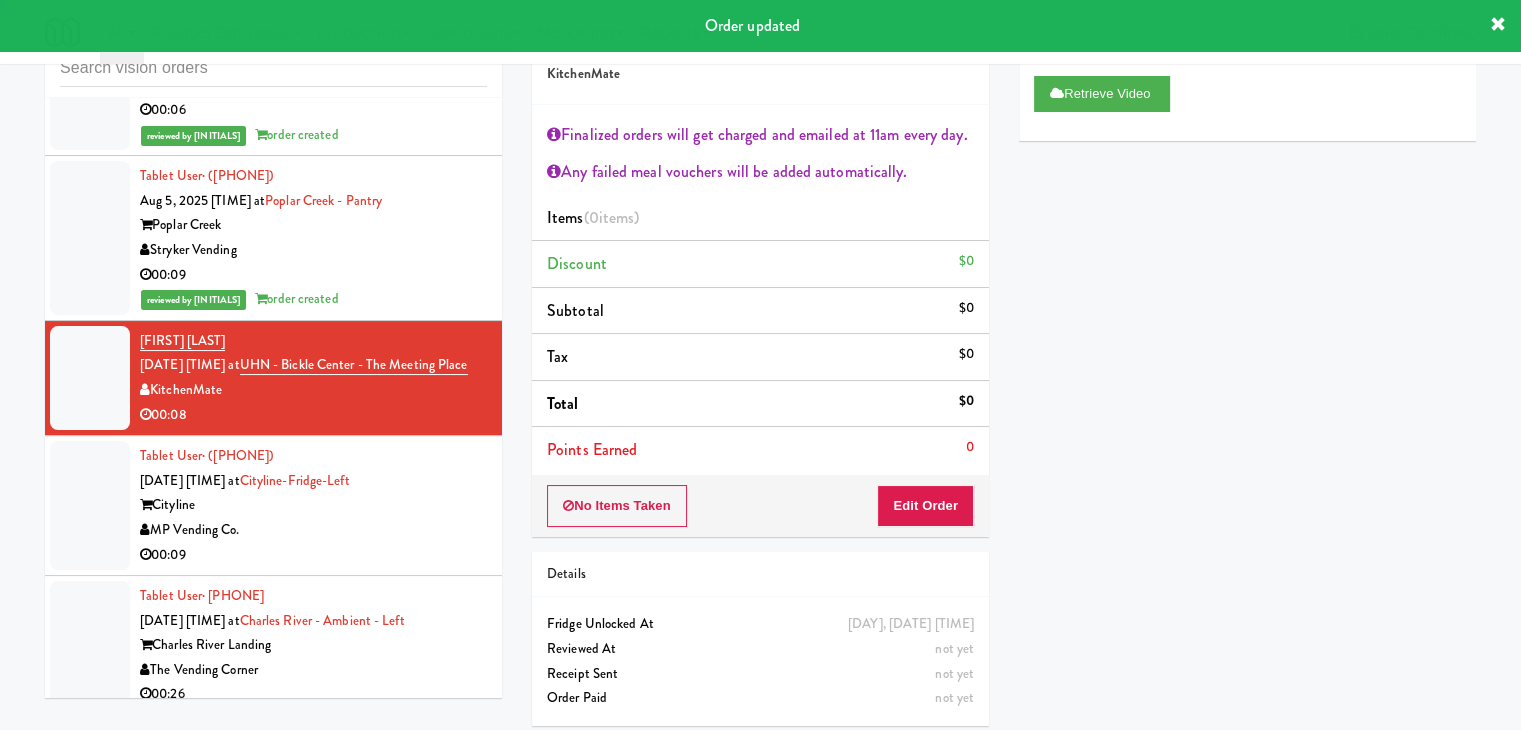 scroll, scrollTop: 73, scrollLeft: 0, axis: vertical 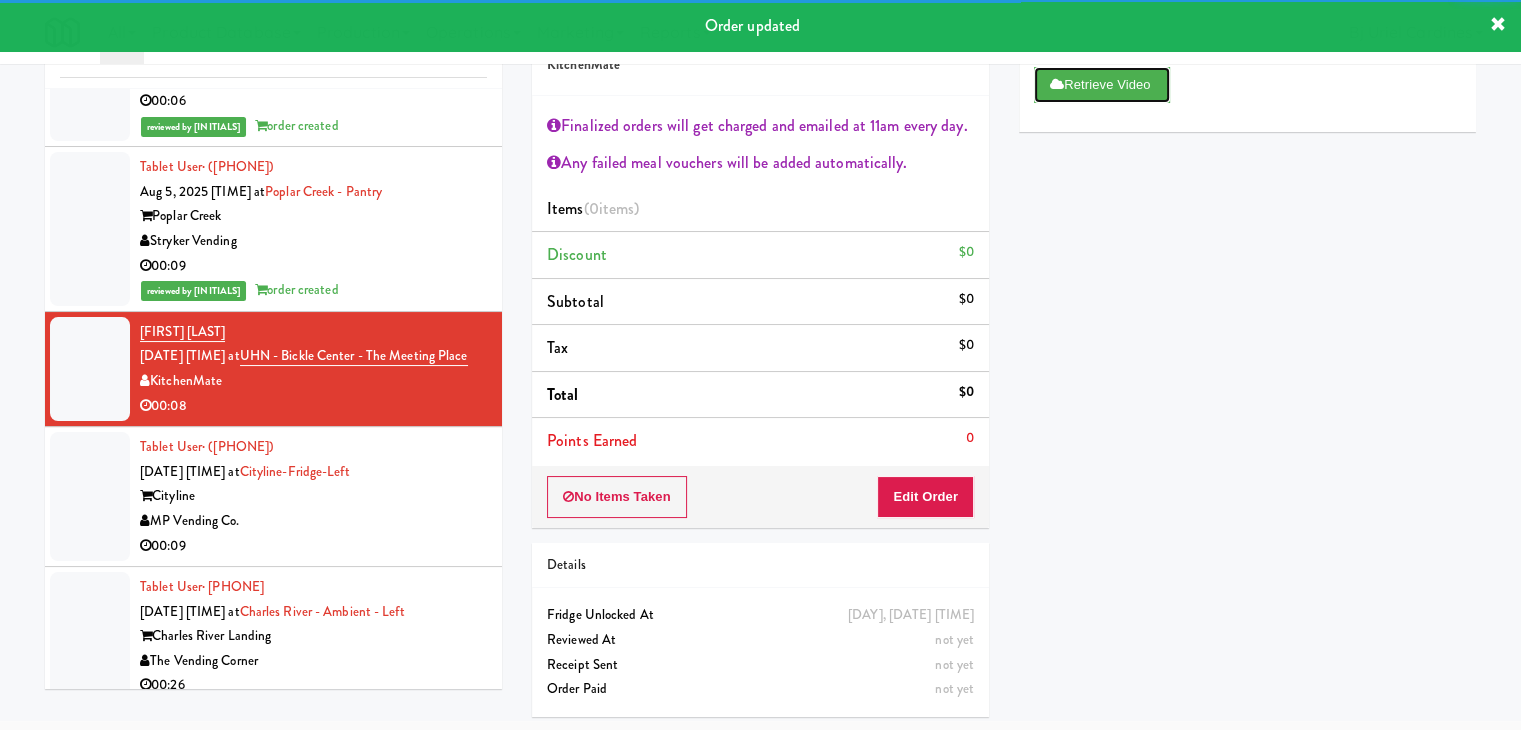 drag, startPoint x: 1112, startPoint y: 101, endPoint x: 956, endPoint y: 357, distance: 299.7866 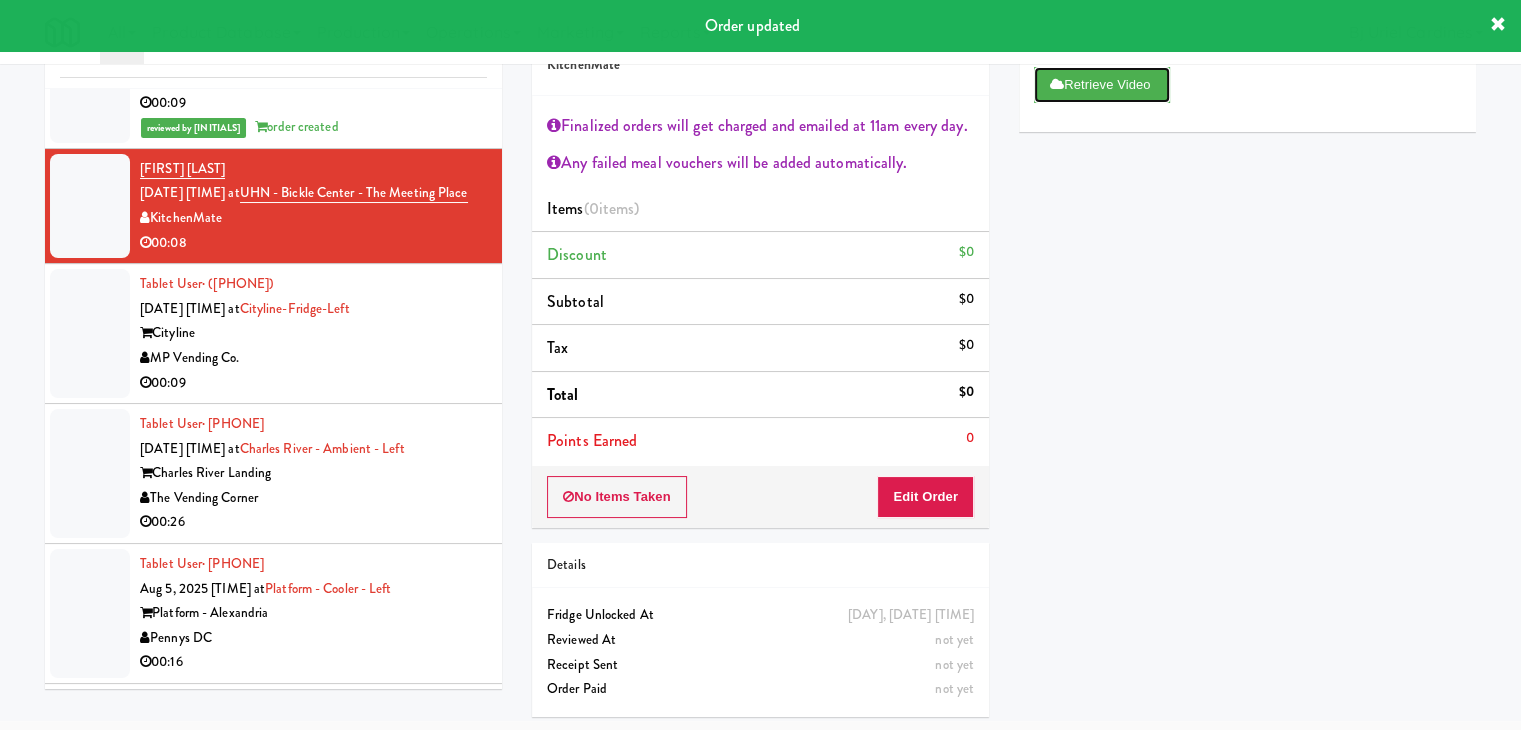 scroll, scrollTop: 10921, scrollLeft: 0, axis: vertical 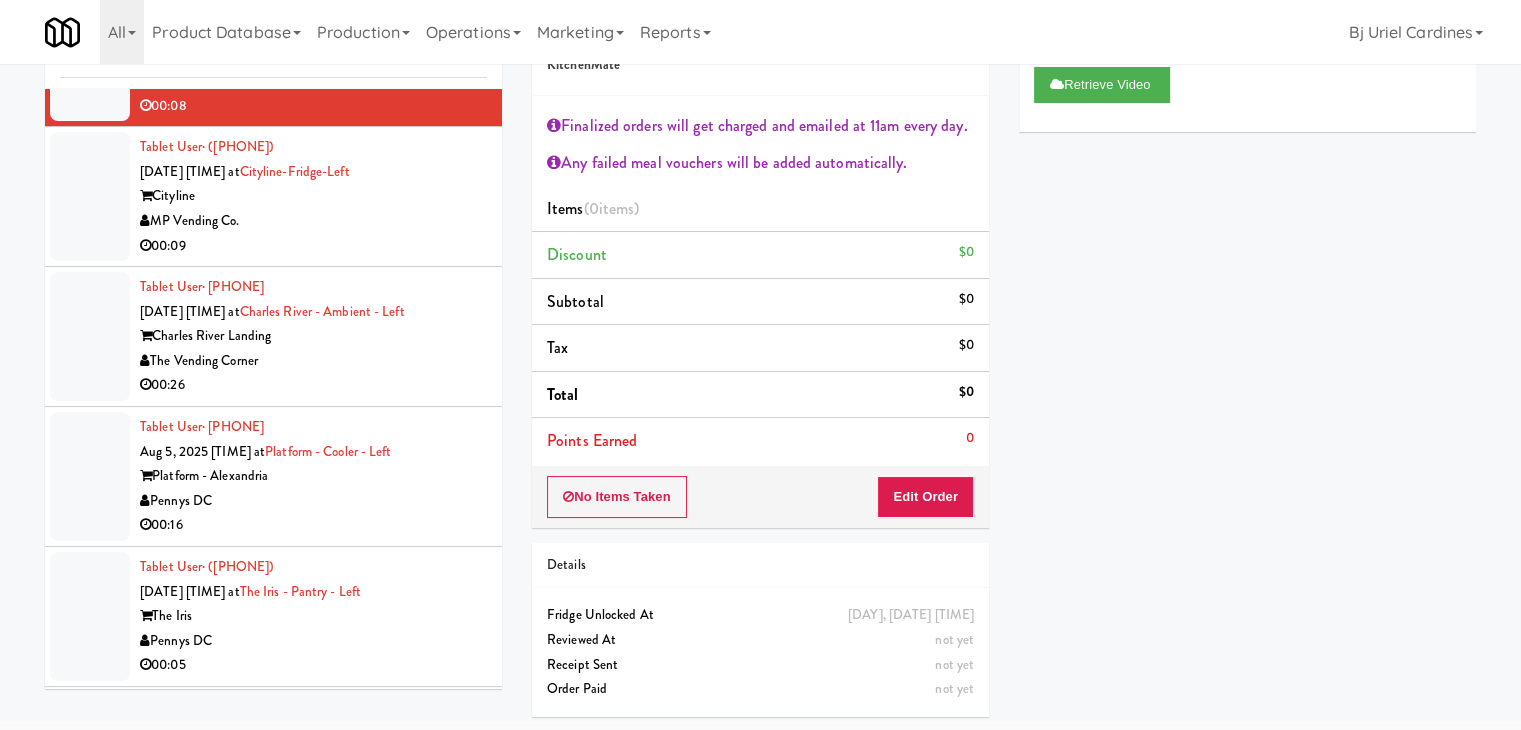 drag, startPoint x: 408, startPoint y: 281, endPoint x: 1030, endPoint y: 225, distance: 624.5158 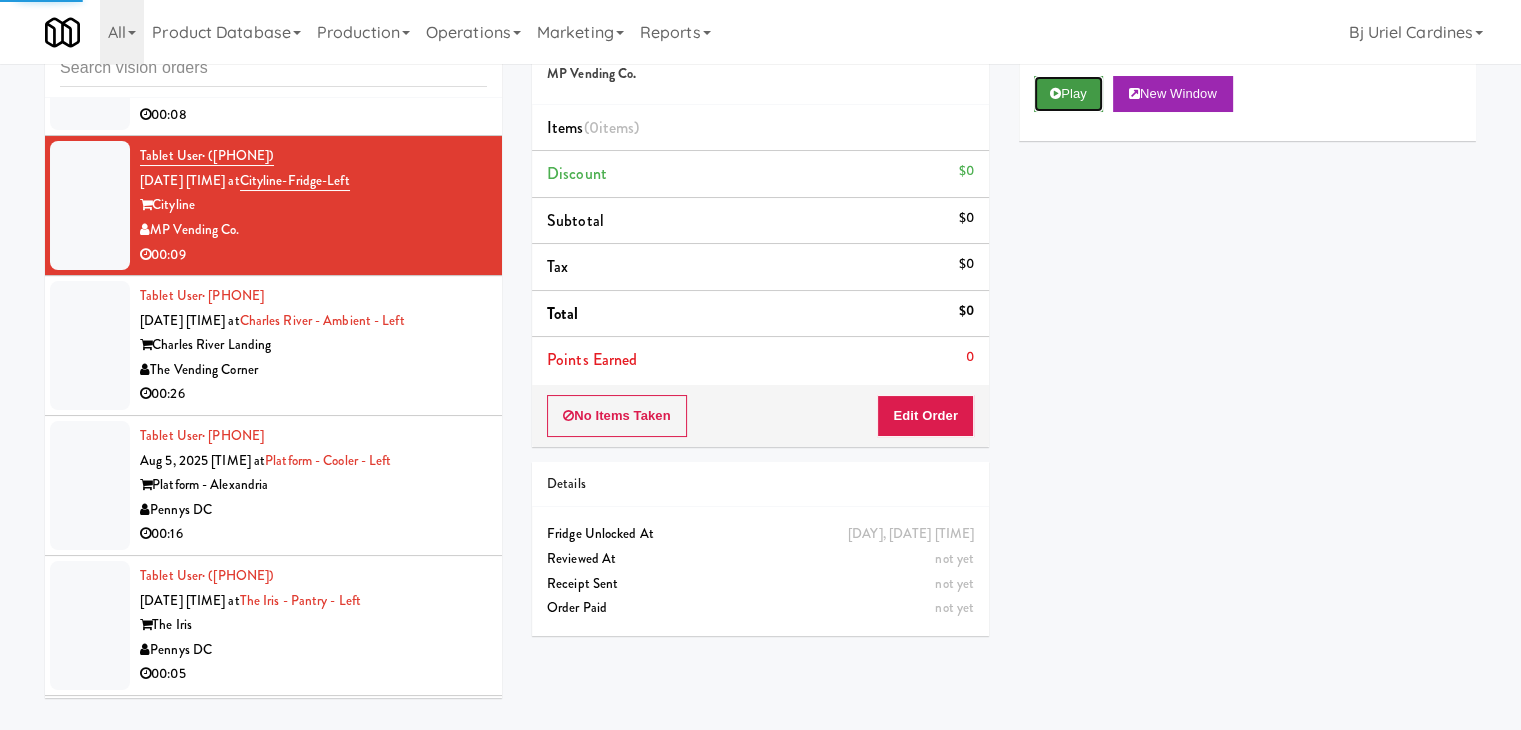 click on "Play" at bounding box center [1068, 94] 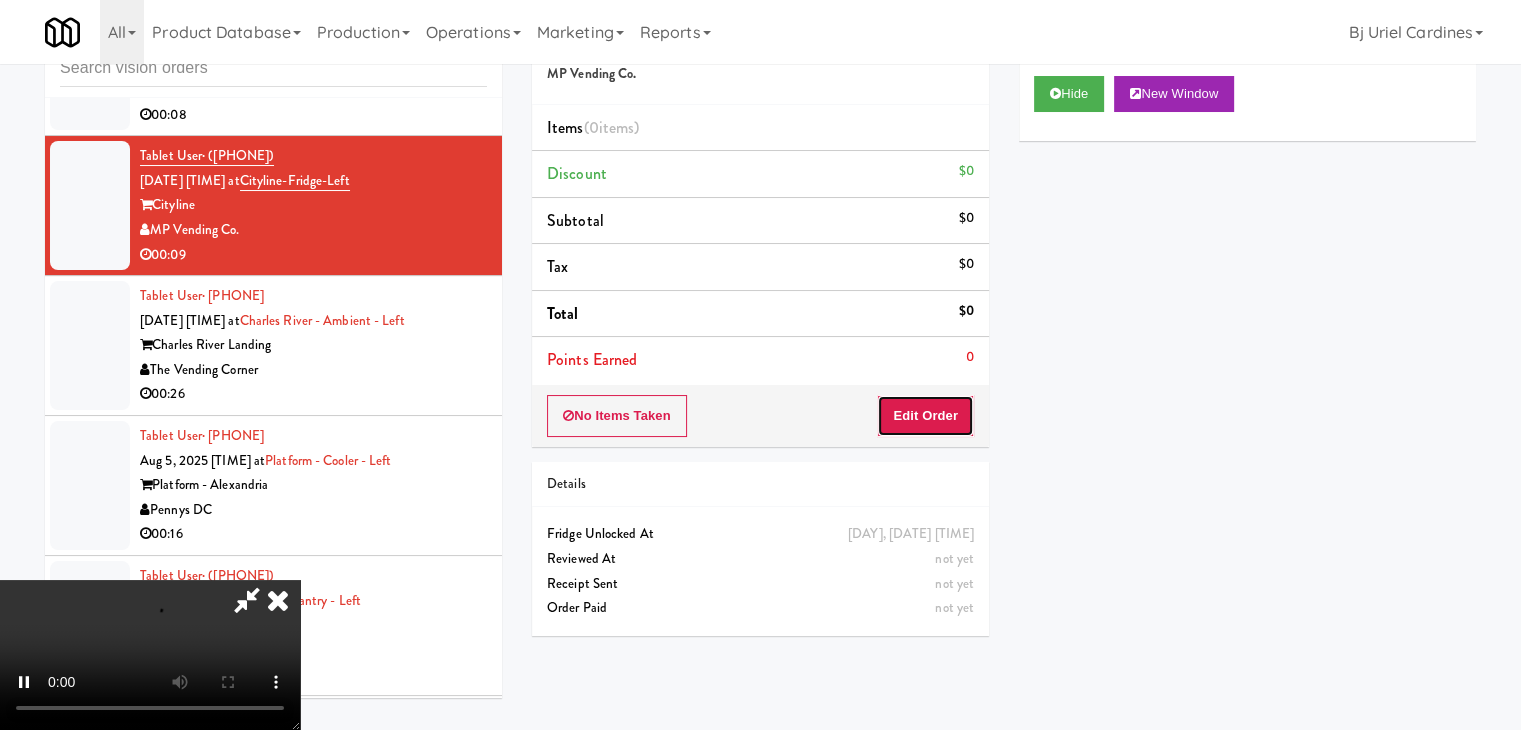 click on "Edit Order" at bounding box center [925, 416] 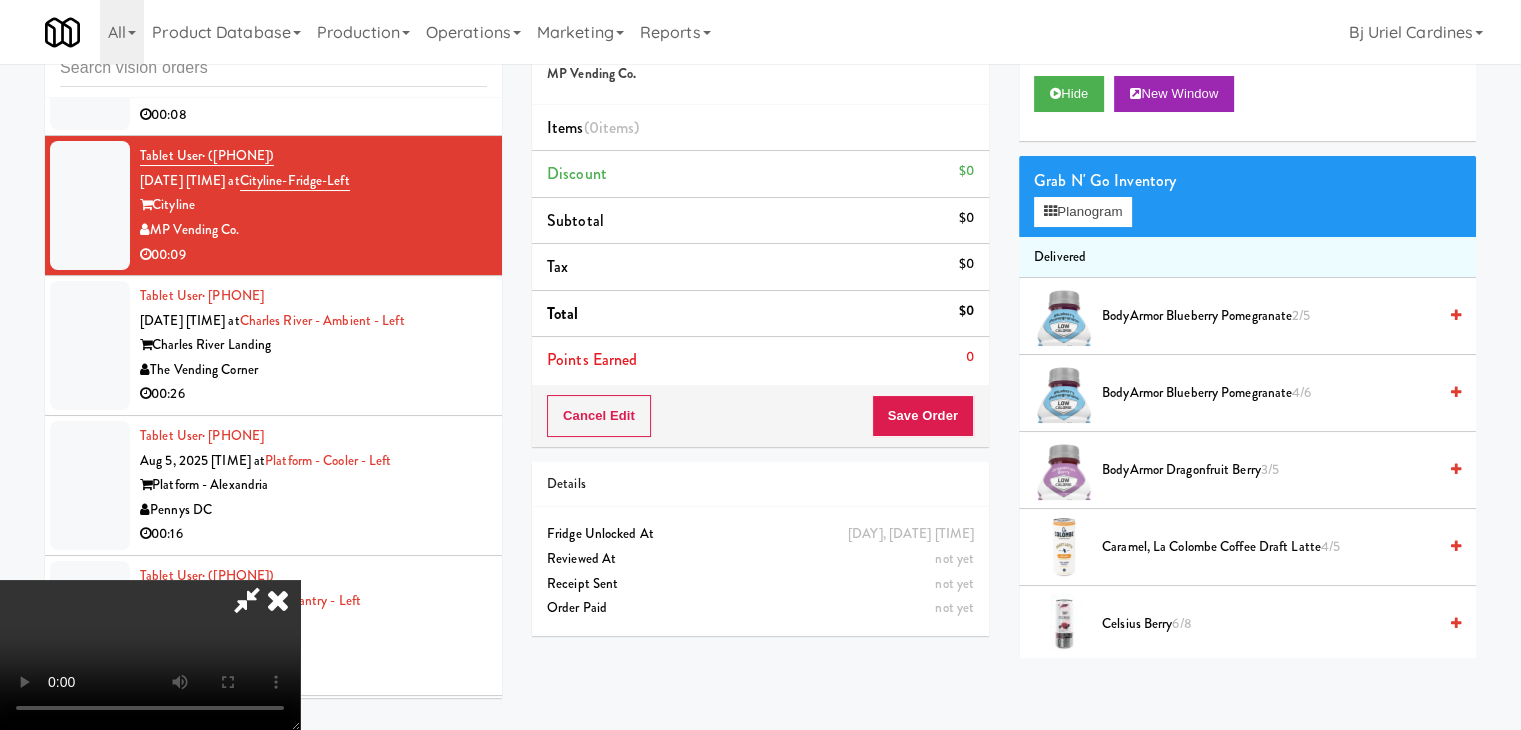 type 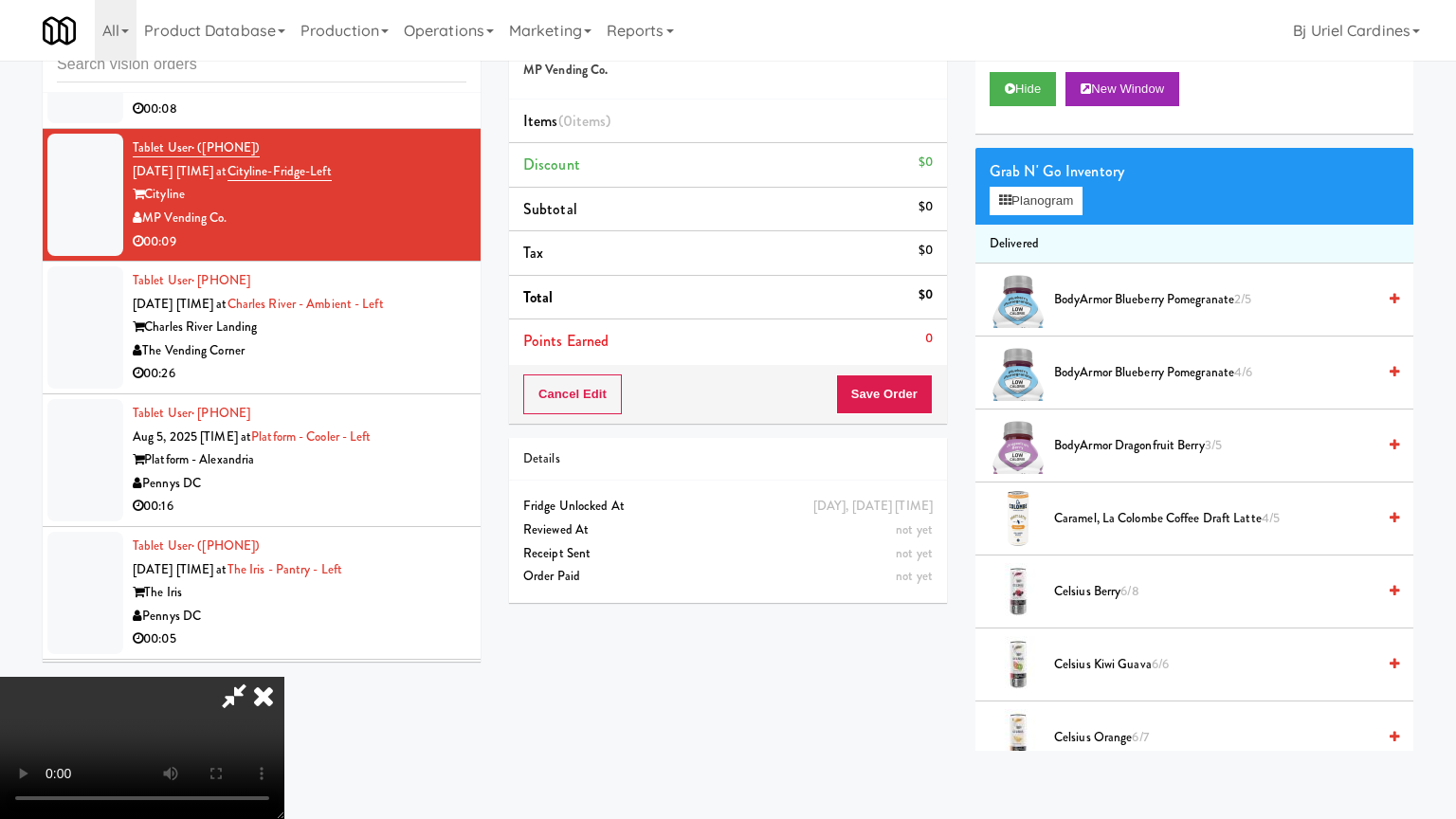 click at bounding box center (142, 748) 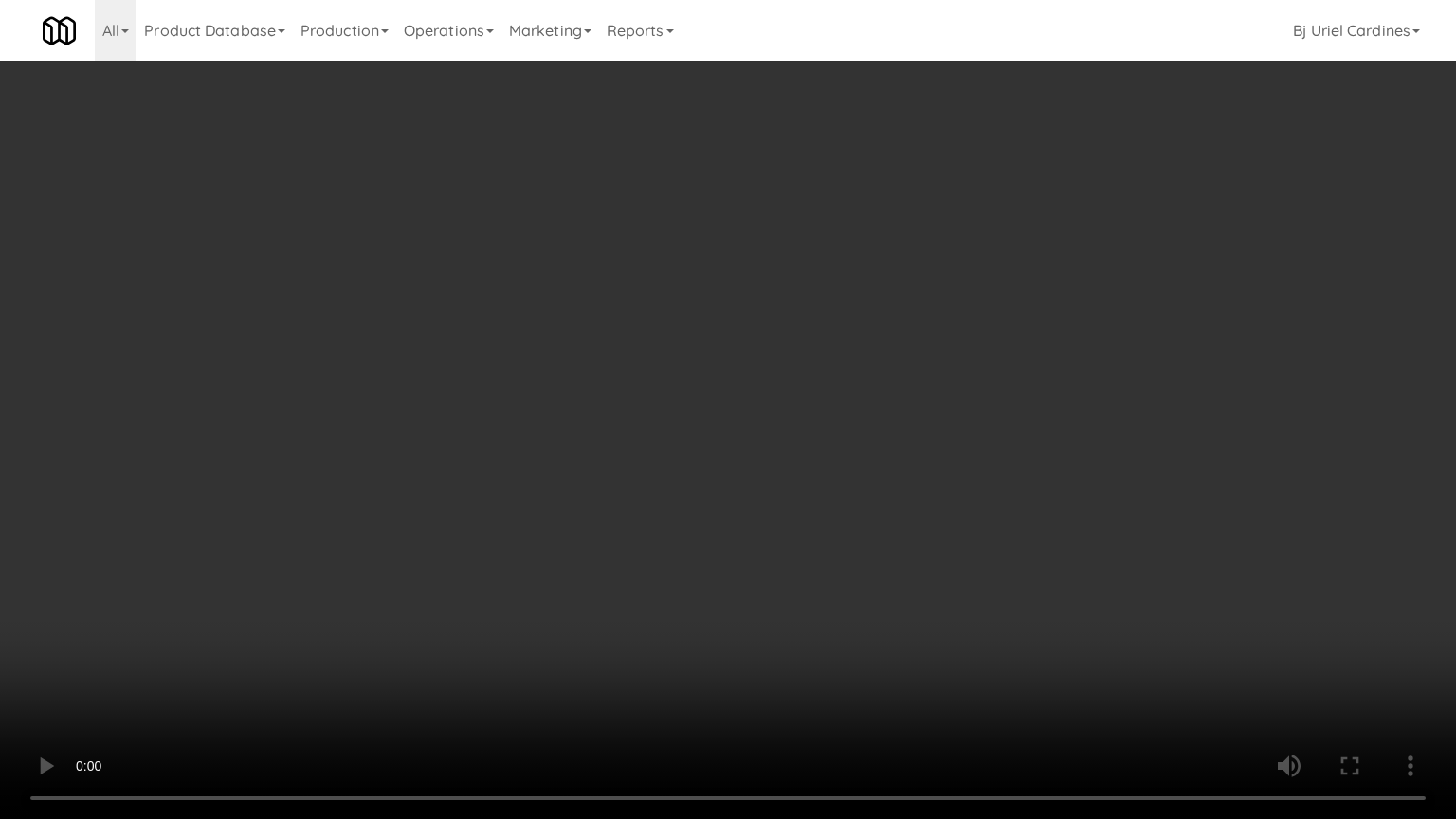 drag, startPoint x: 930, startPoint y: 601, endPoint x: 996, endPoint y: 405, distance: 206.81393 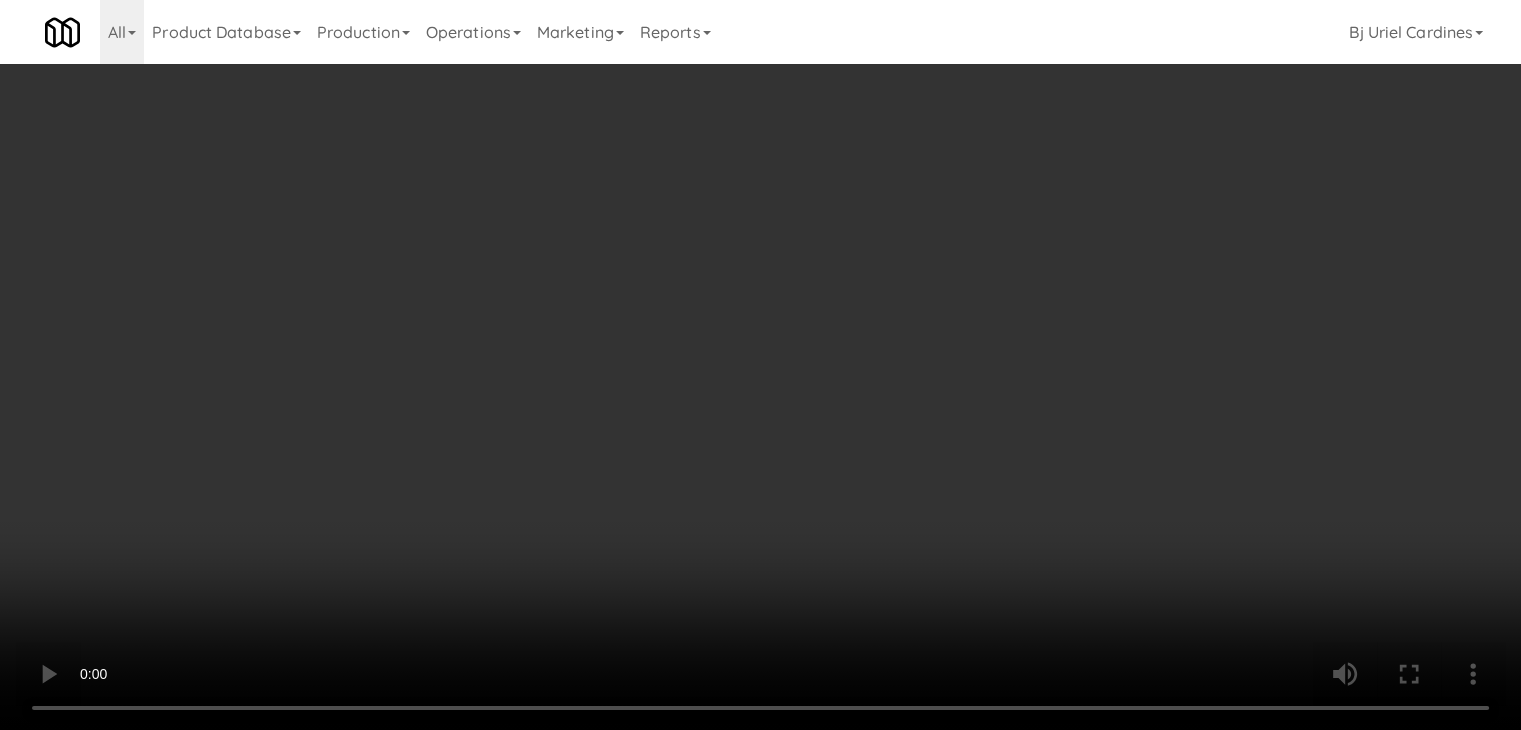 click on "Planogram" at bounding box center [1083, 212] 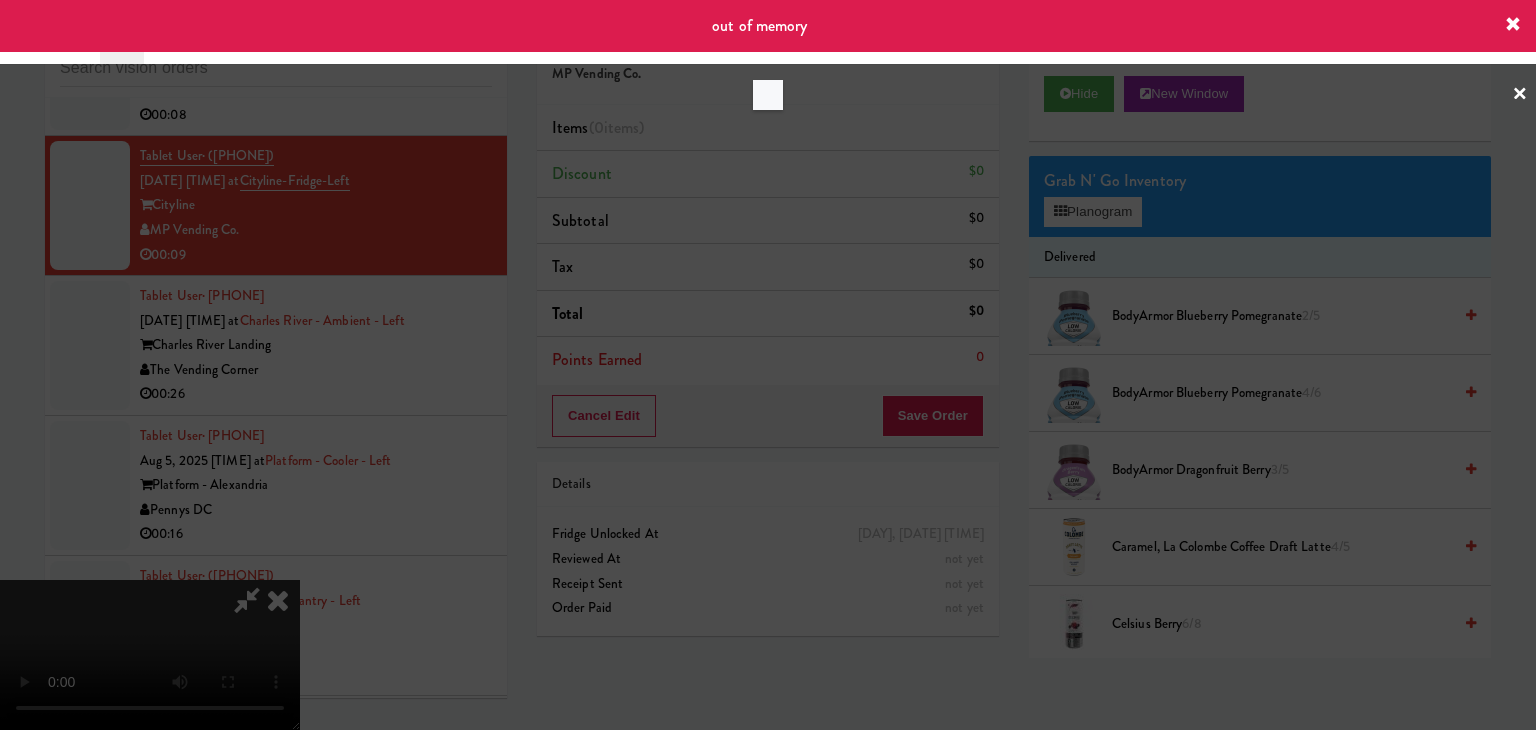 click at bounding box center (768, 365) 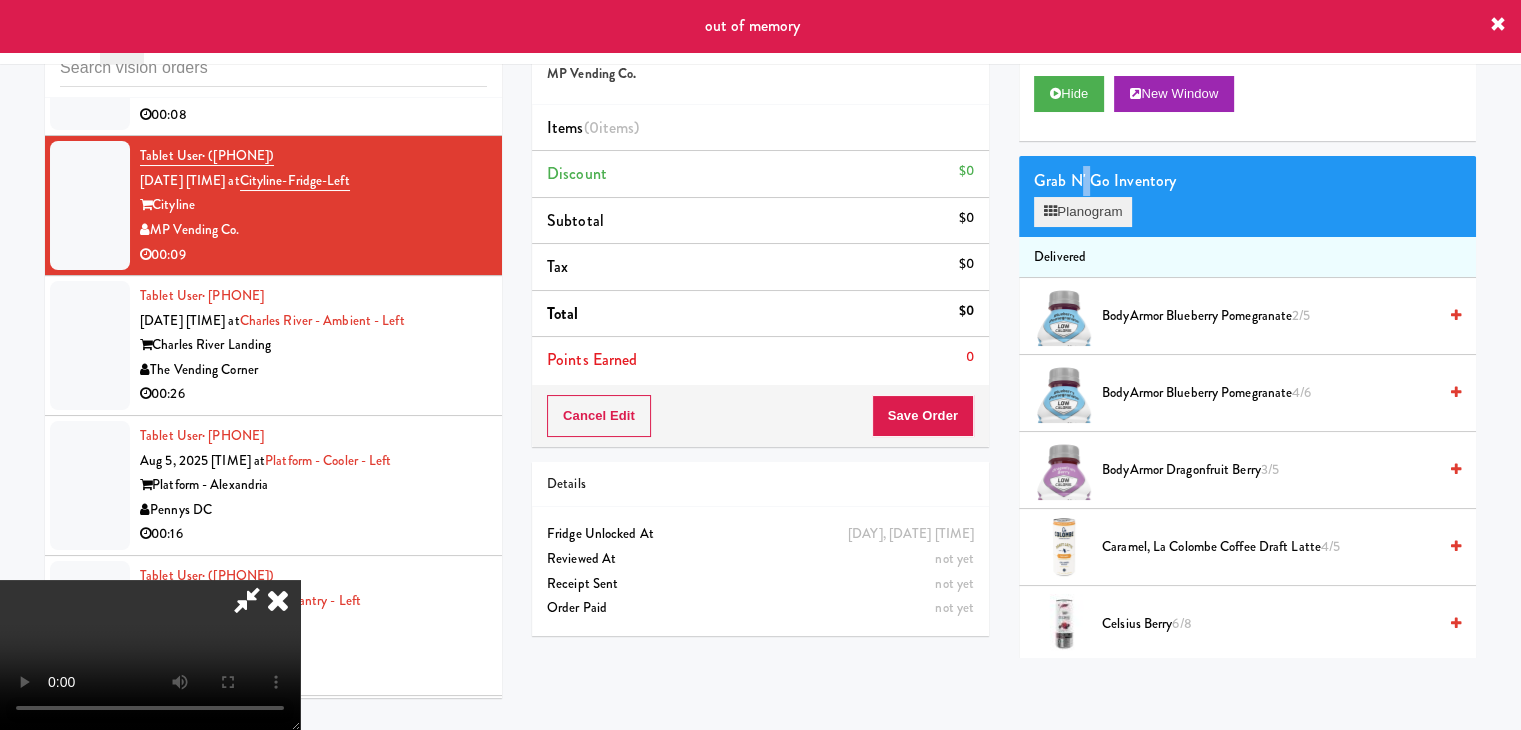 click on "Grab N' Go Inventory  Planogram" at bounding box center (1247, 196) 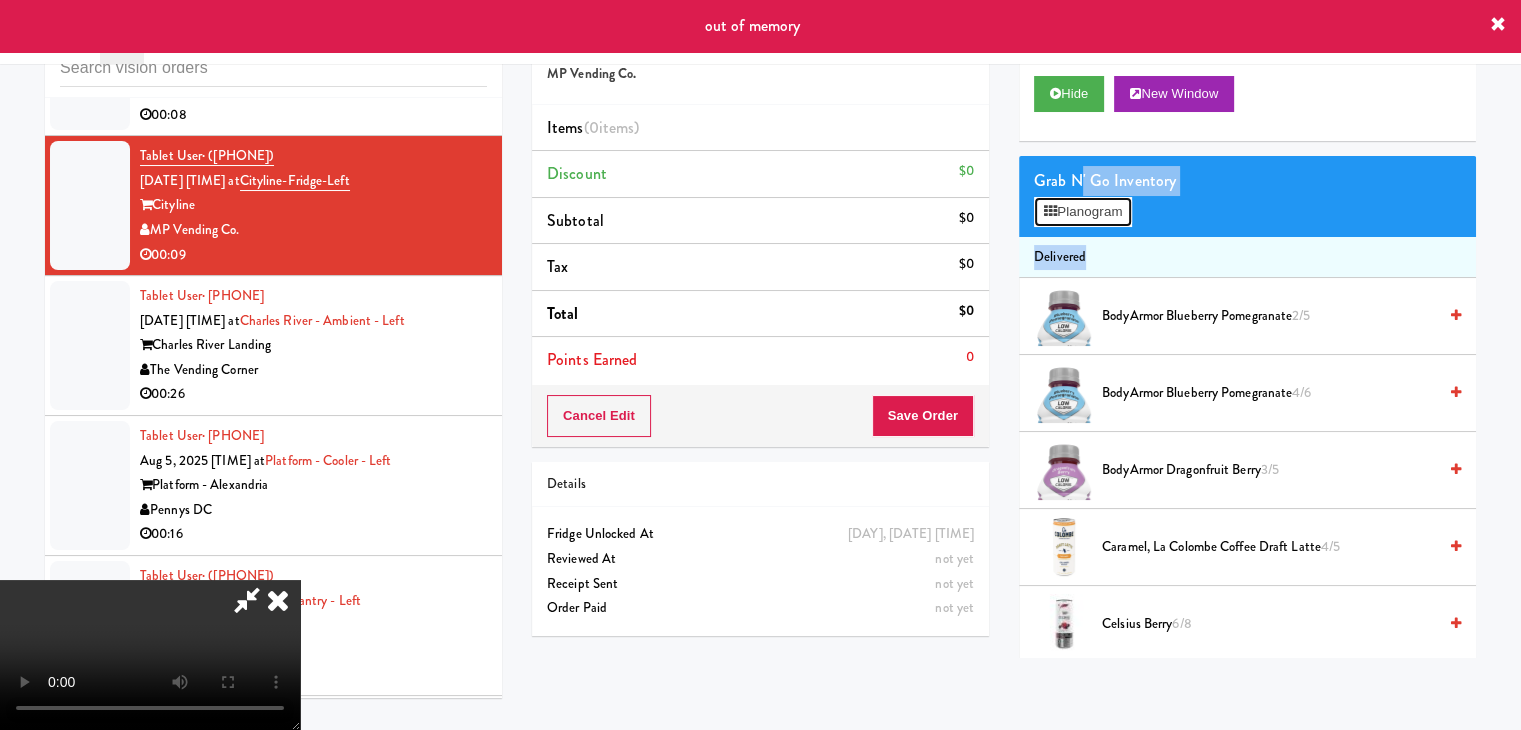 click on "Planogram" at bounding box center [1083, 212] 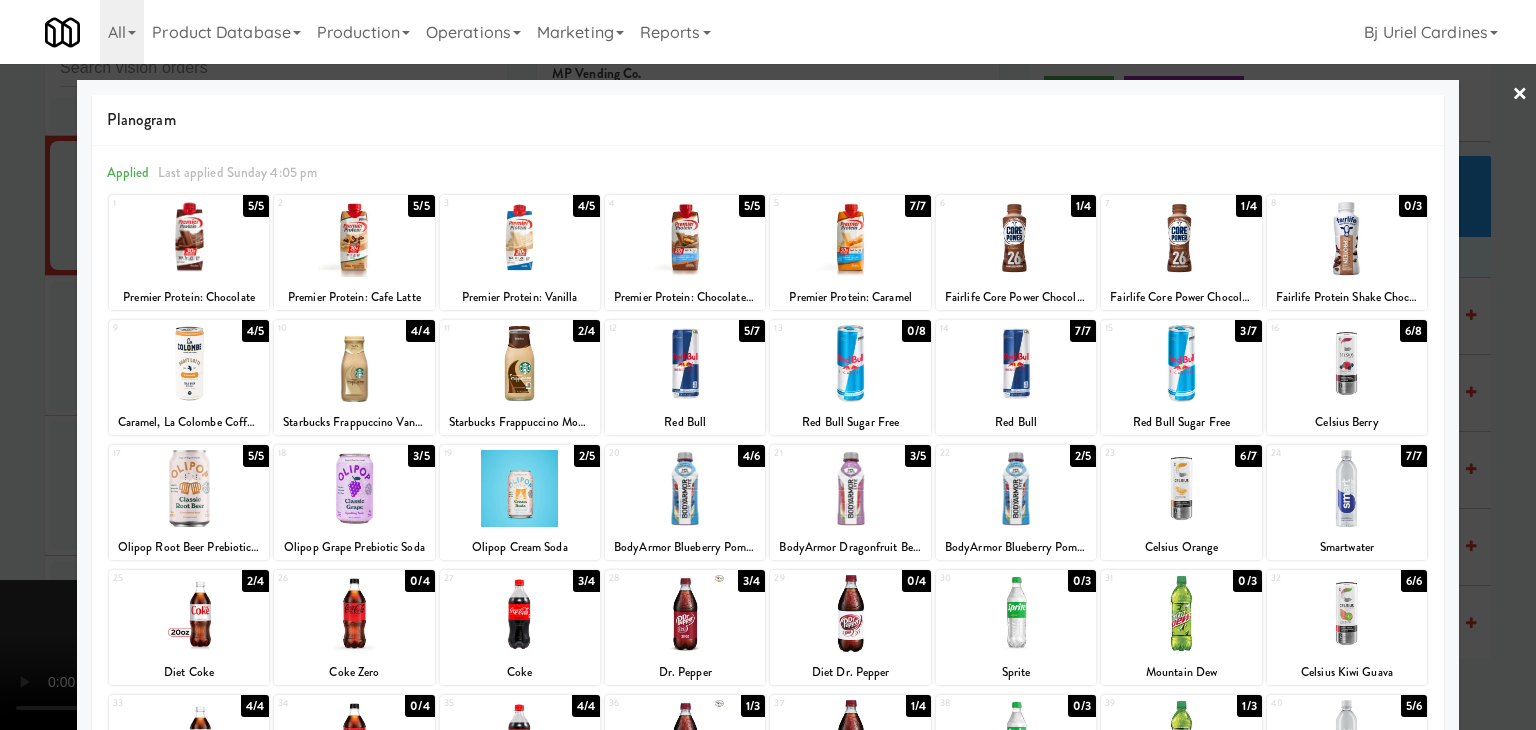 click at bounding box center (189, 613) 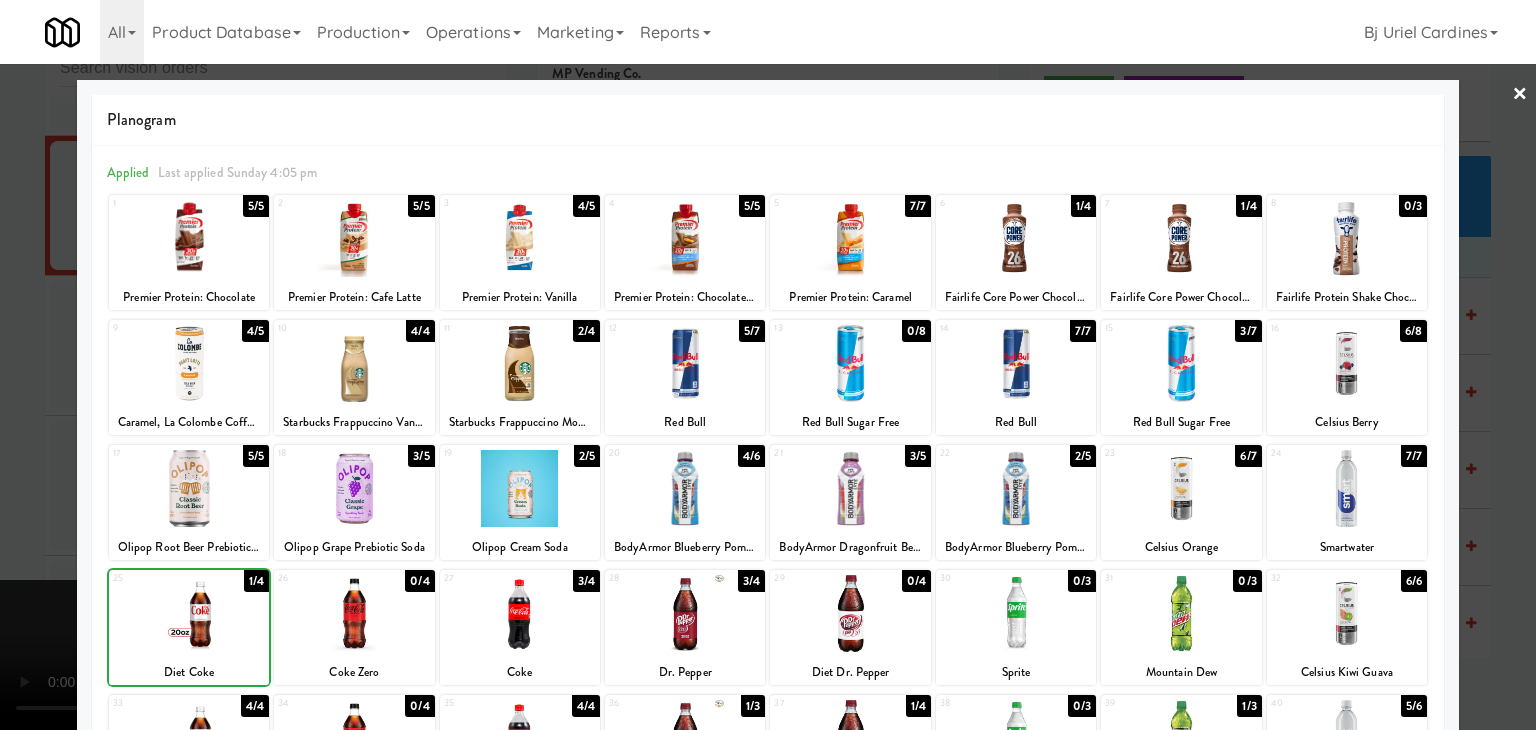 click at bounding box center (189, 613) 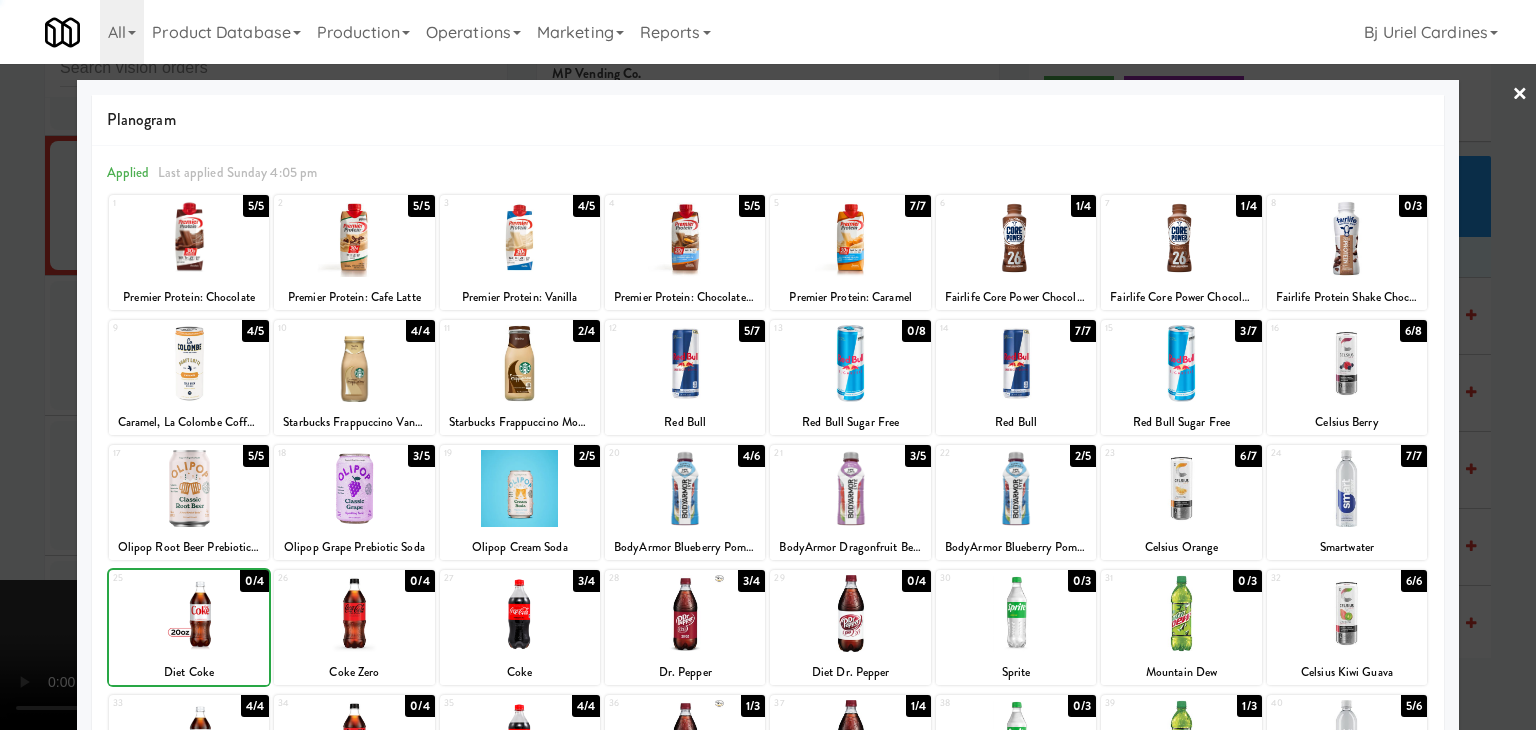 drag, startPoint x: 0, startPoint y: 573, endPoint x: 206, endPoint y: 569, distance: 206.03883 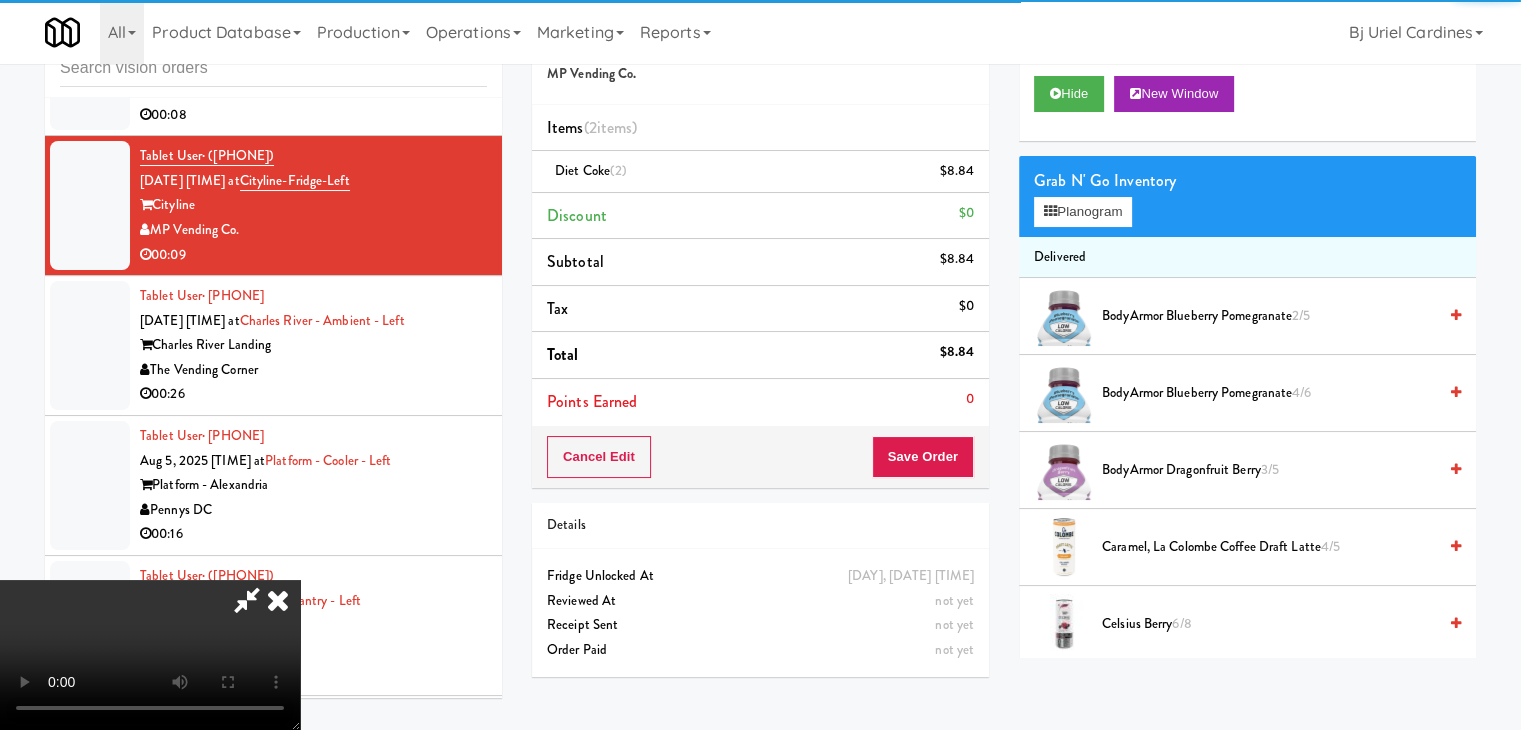 drag, startPoint x: 954, startPoint y: 481, endPoint x: 954, endPoint y: 465, distance: 16 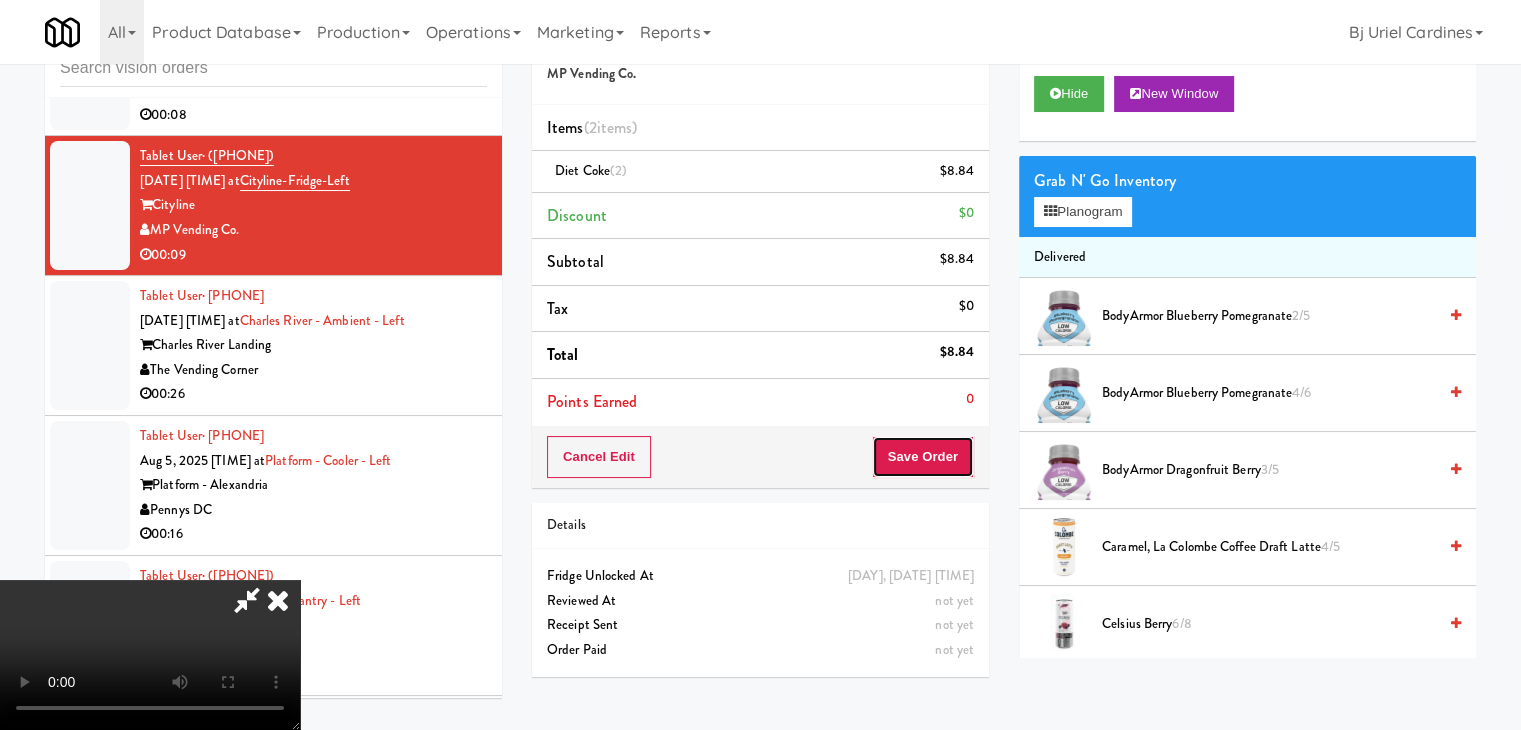 click on "Save Order" at bounding box center [923, 457] 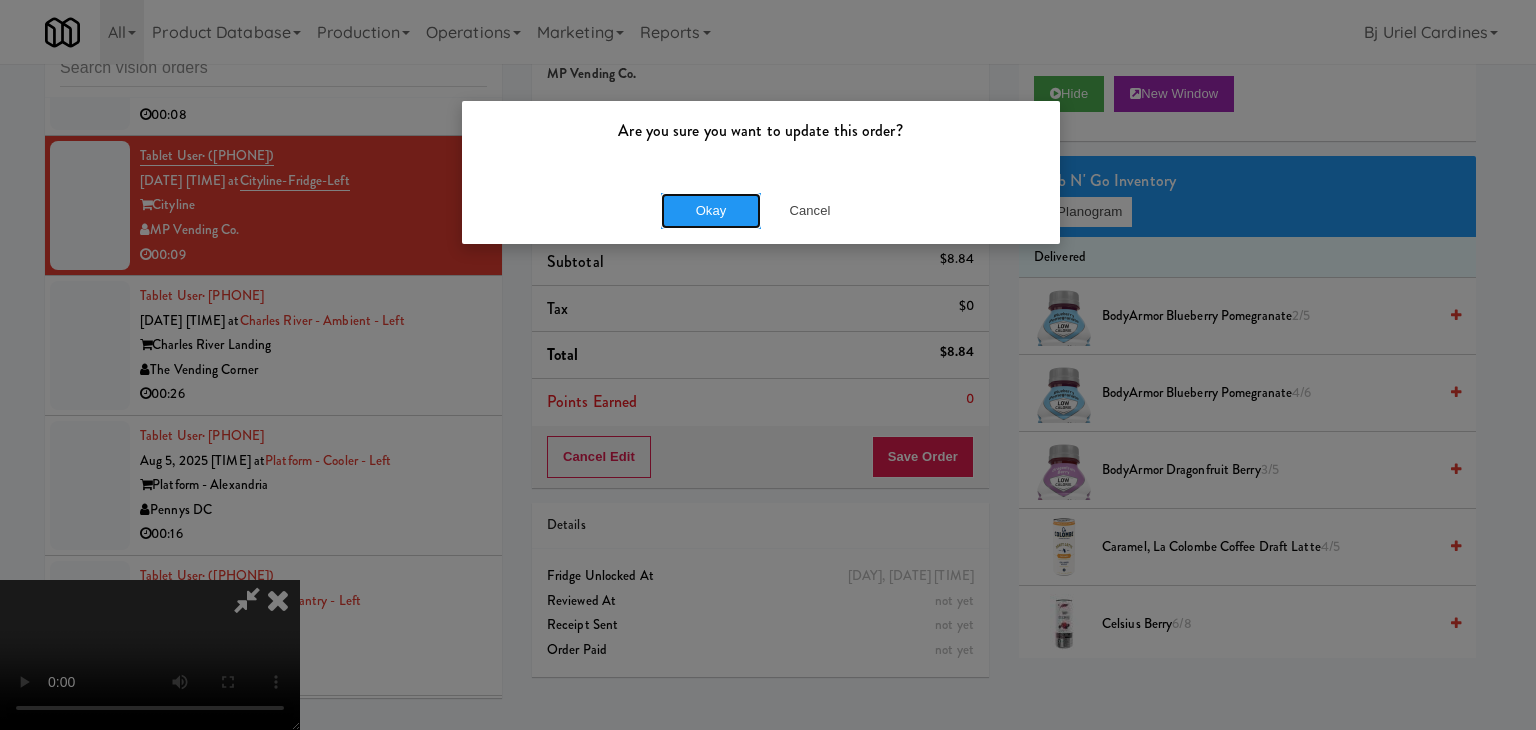 click on "Okay" at bounding box center [711, 211] 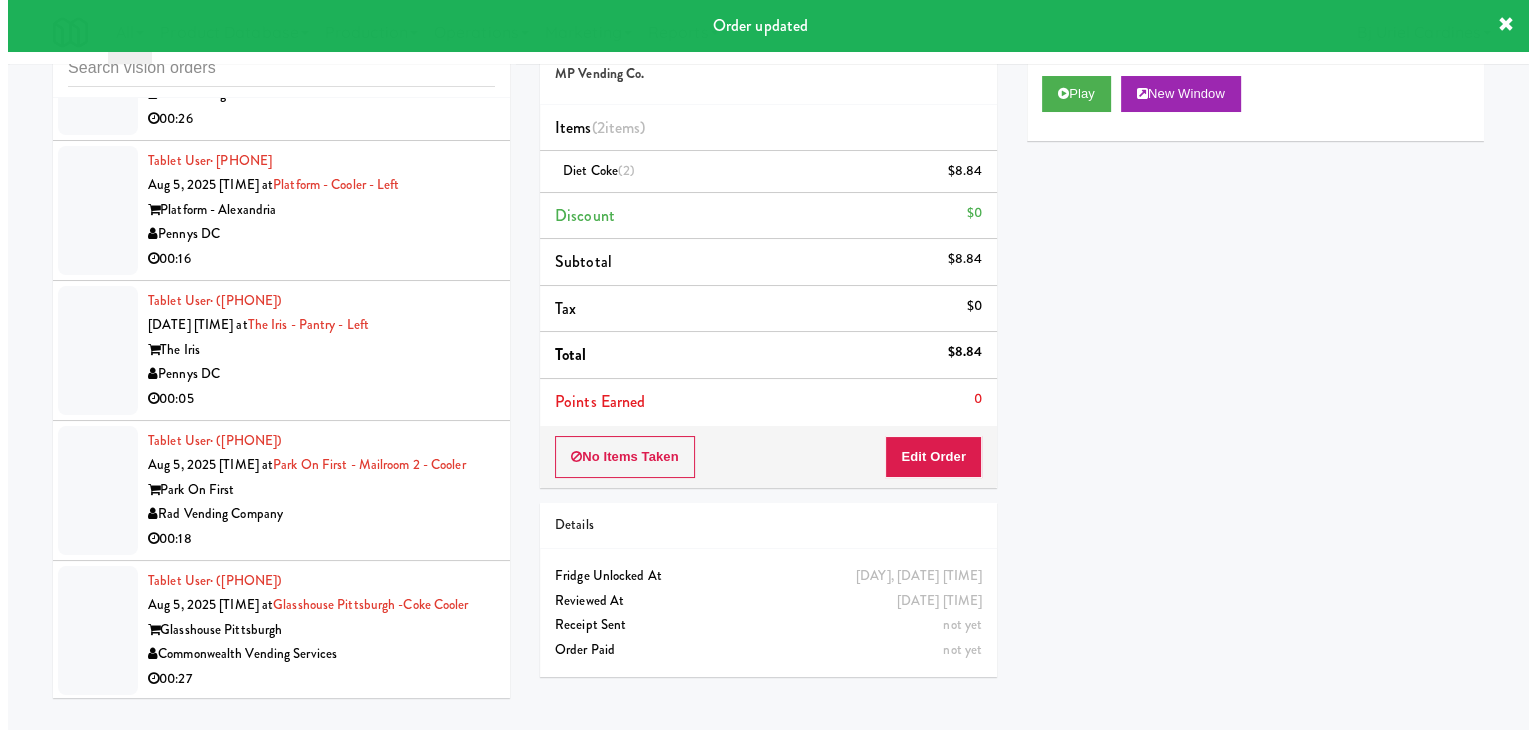 scroll, scrollTop: 11121, scrollLeft: 0, axis: vertical 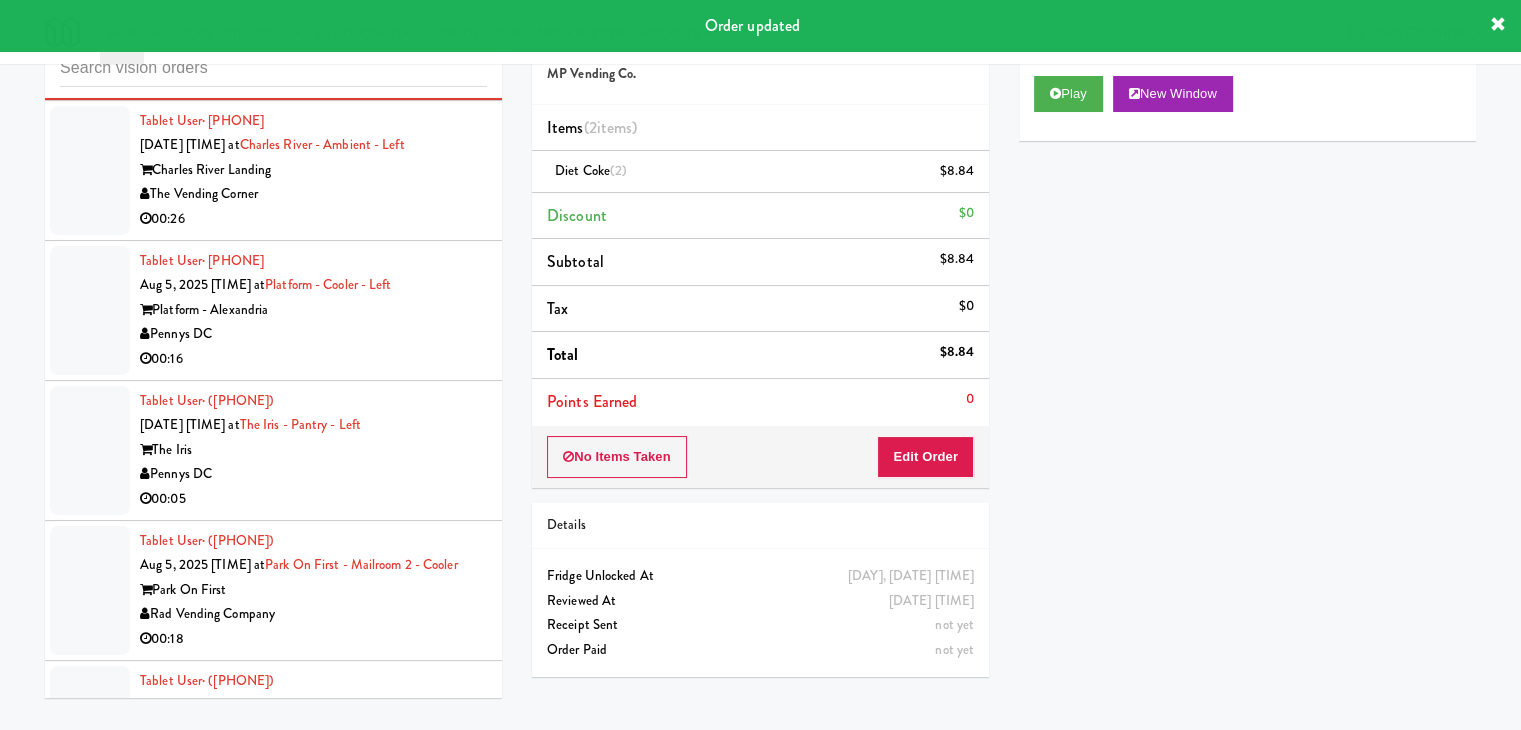 click on "00:26" at bounding box center [313, 219] 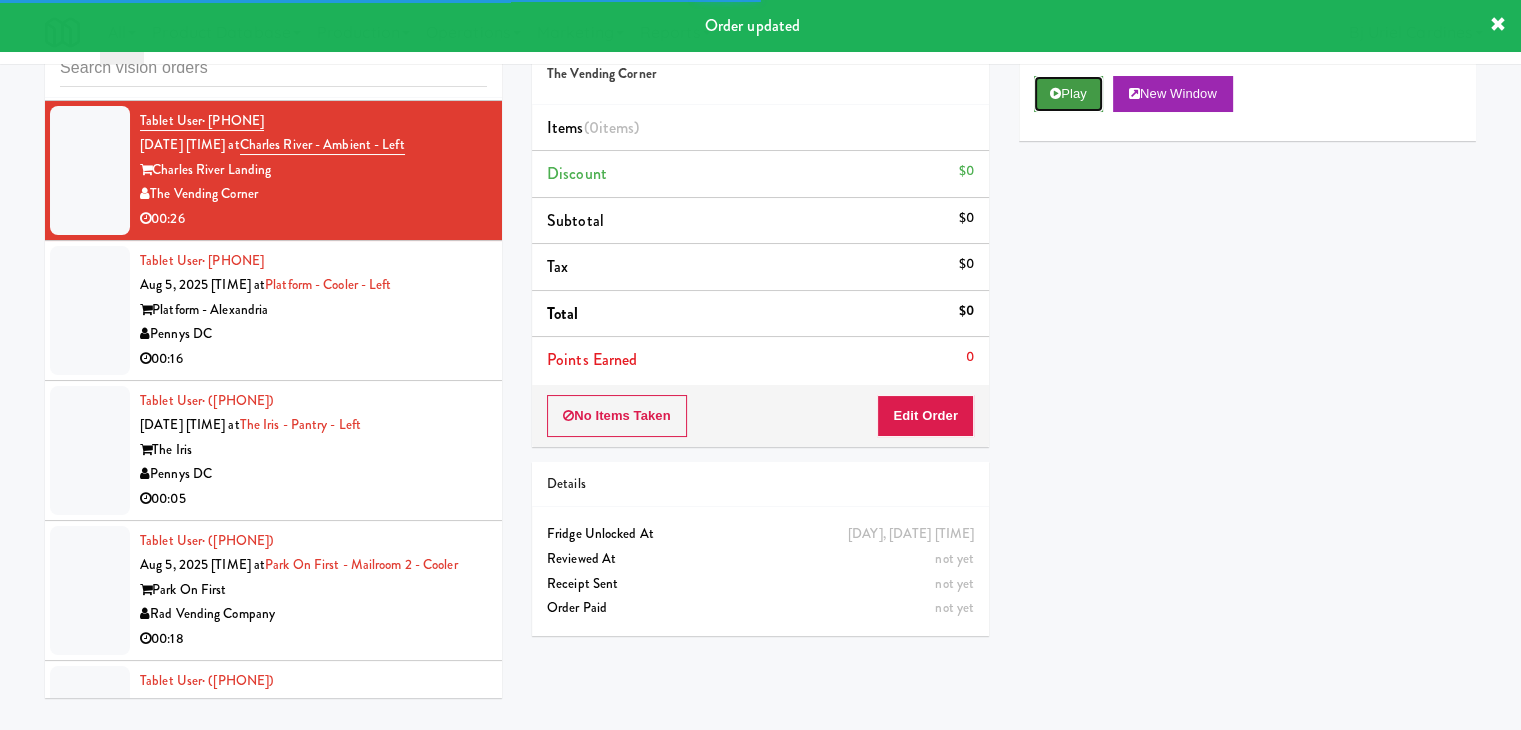 drag, startPoint x: 1084, startPoint y: 84, endPoint x: 1068, endPoint y: 198, distance: 115.11733 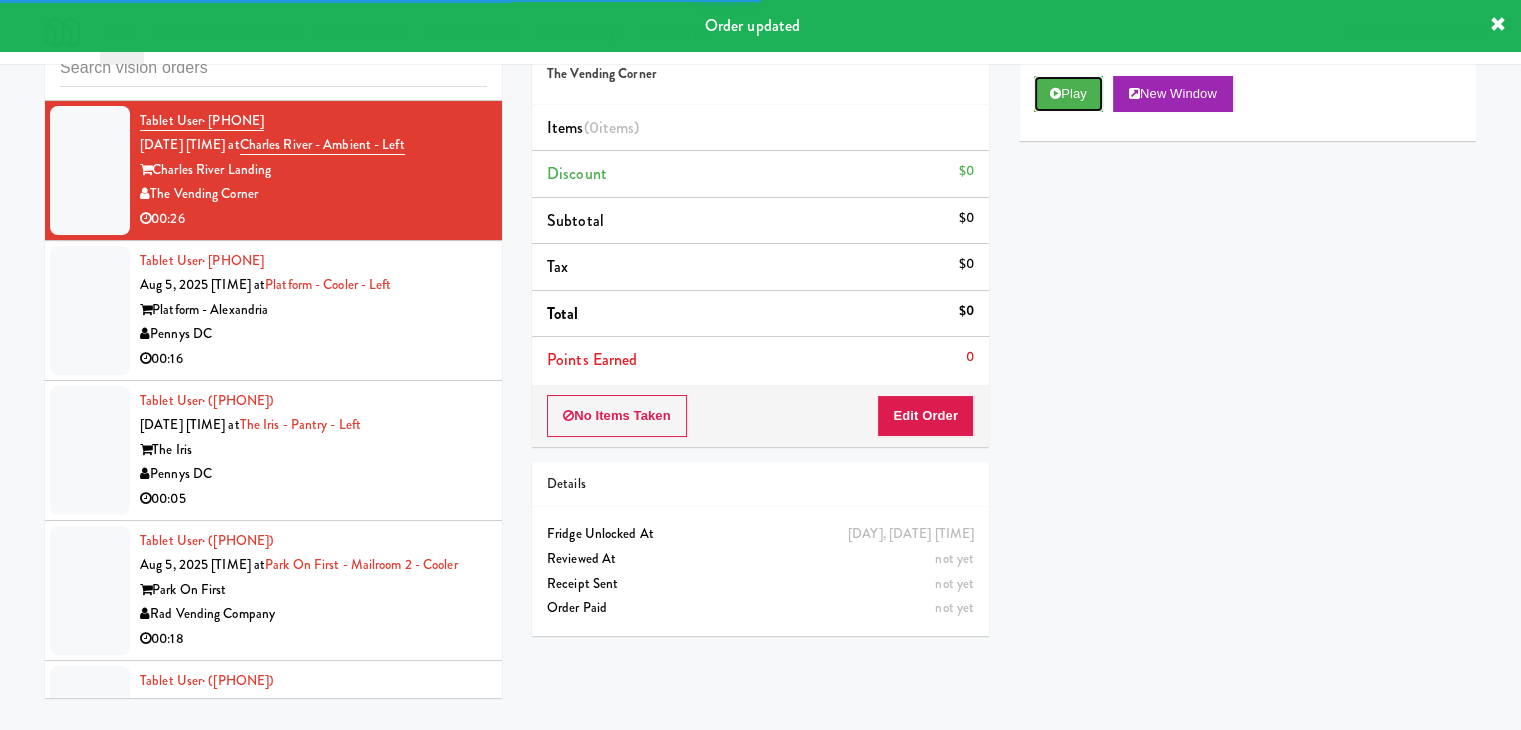 click on "Play" at bounding box center (1068, 94) 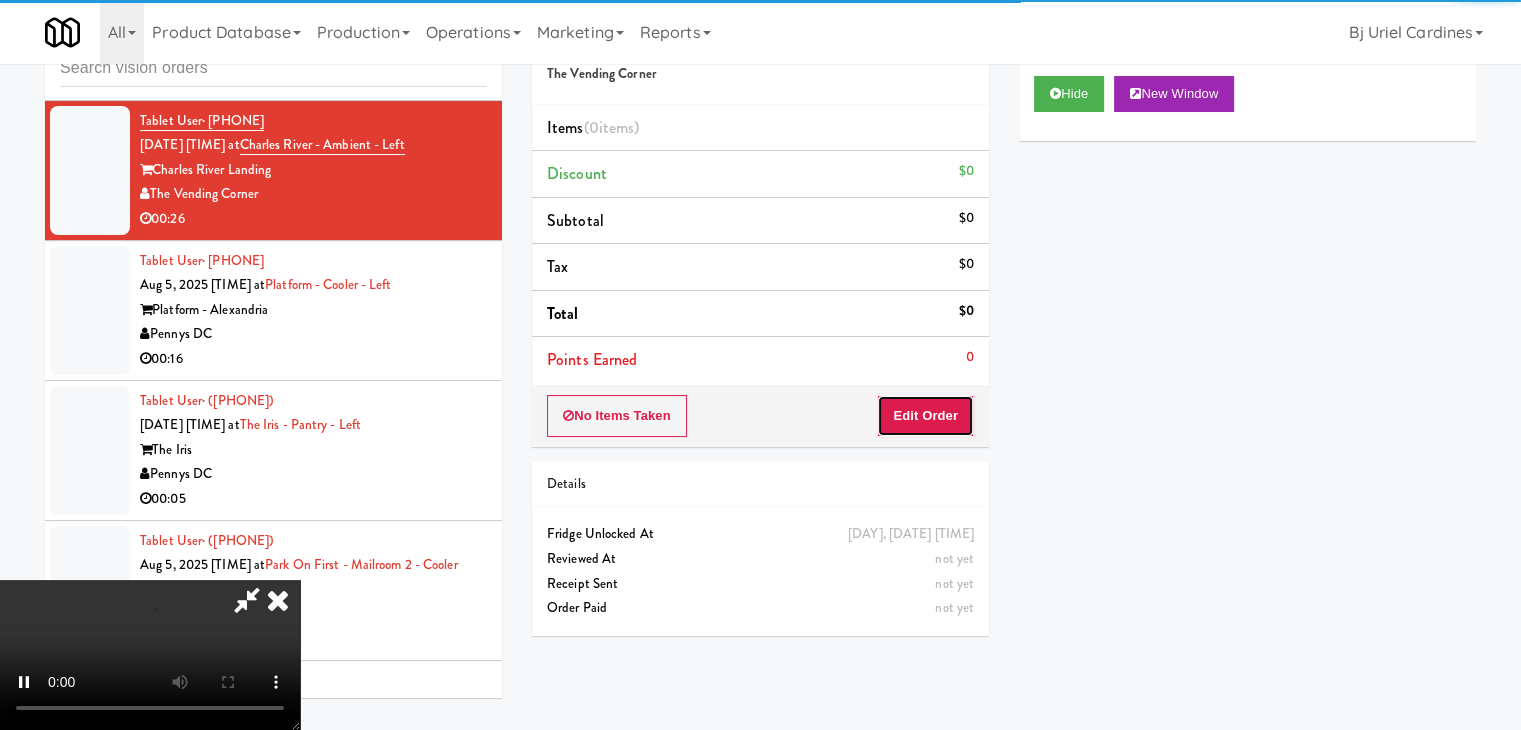 click on "Edit Order" at bounding box center [925, 416] 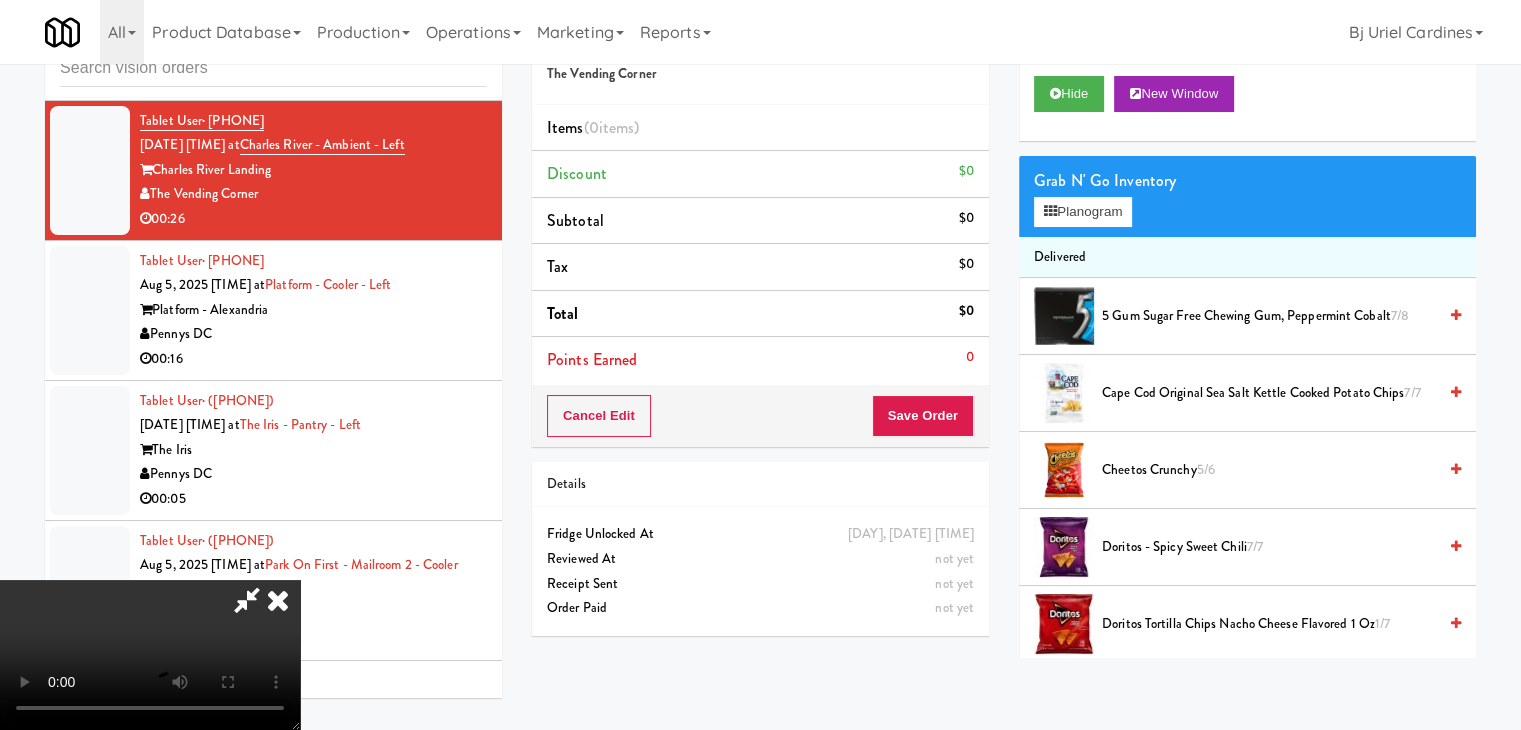 type 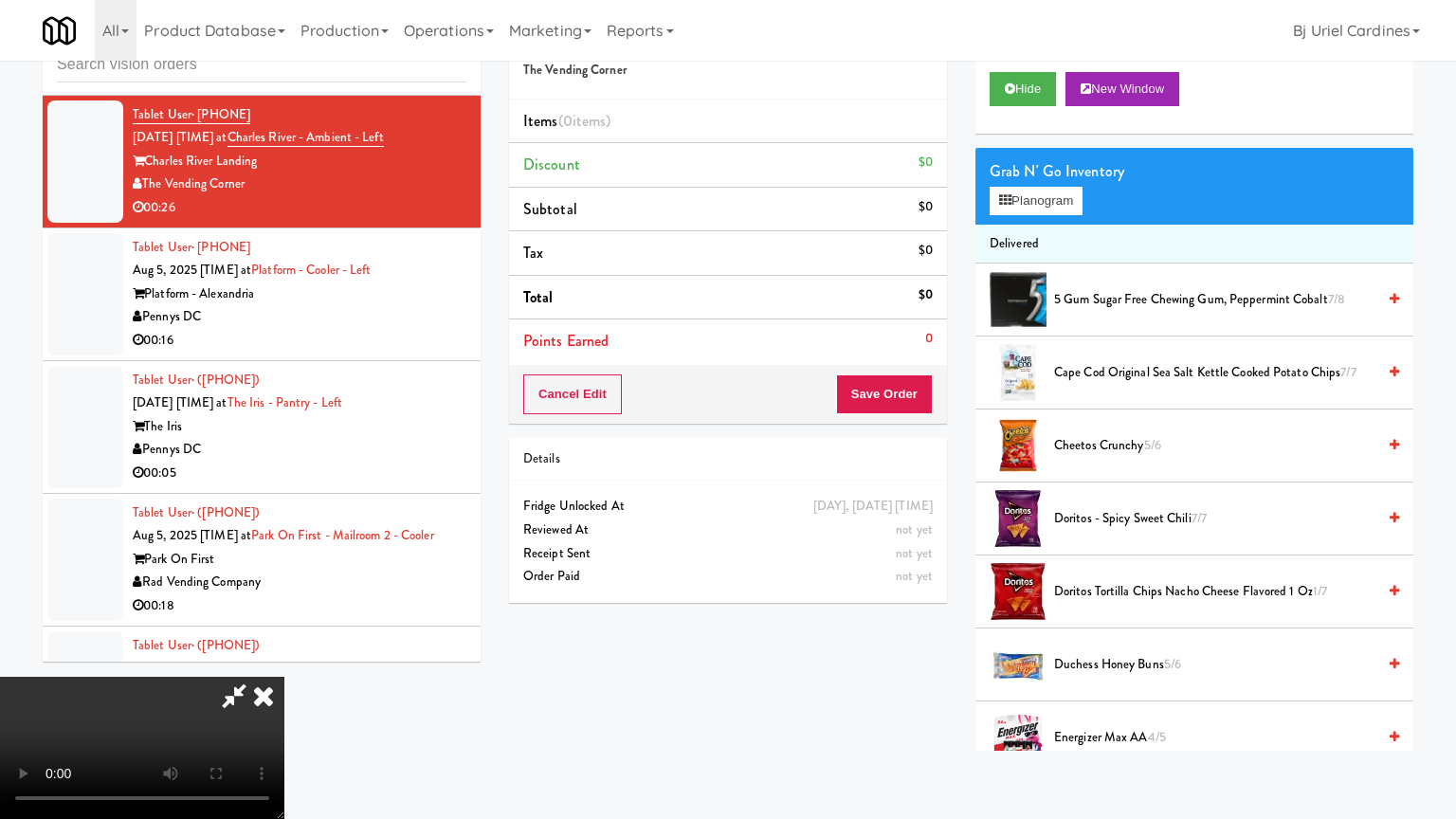 click at bounding box center [142, 748] 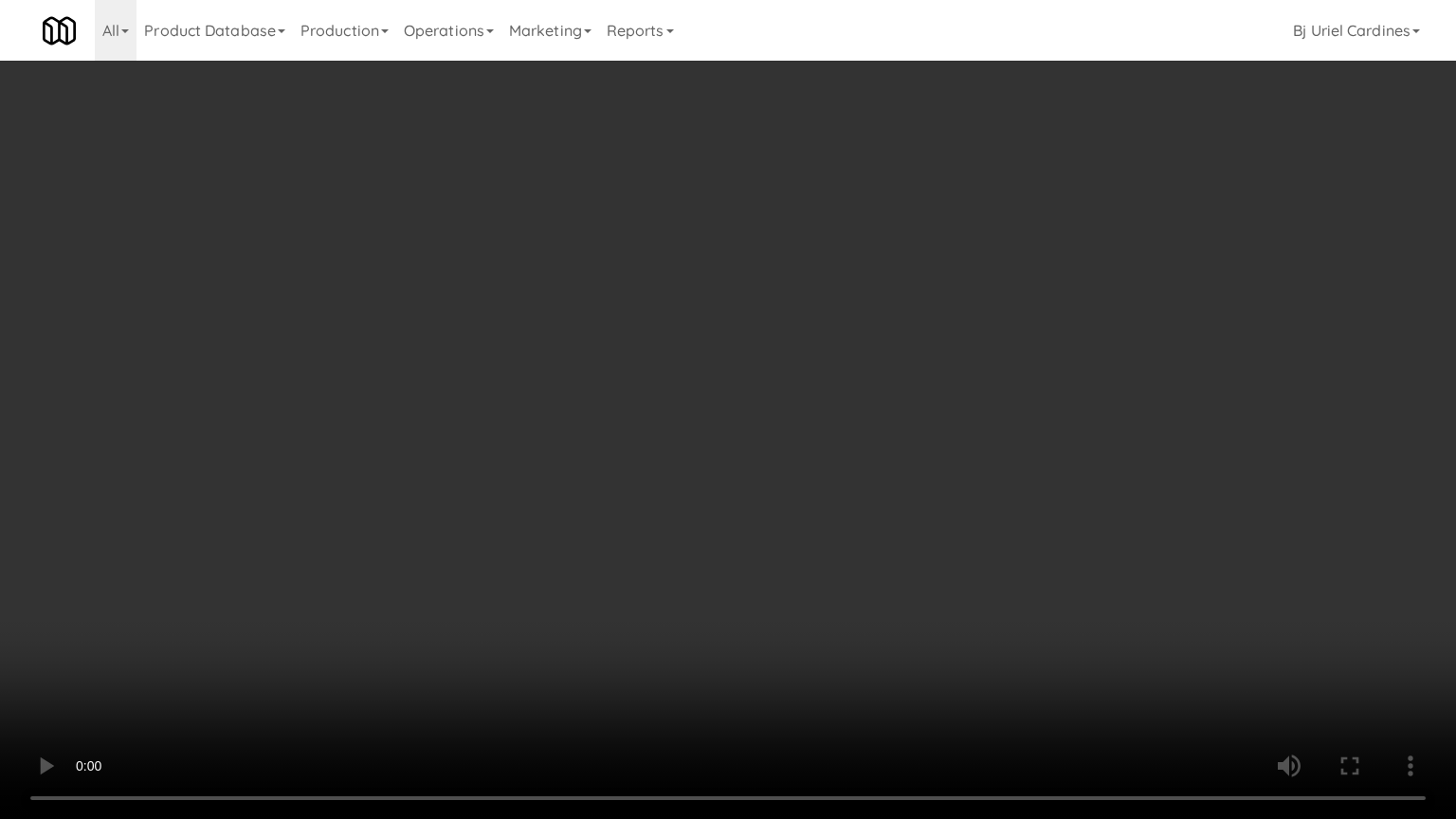 click at bounding box center [728, 410] 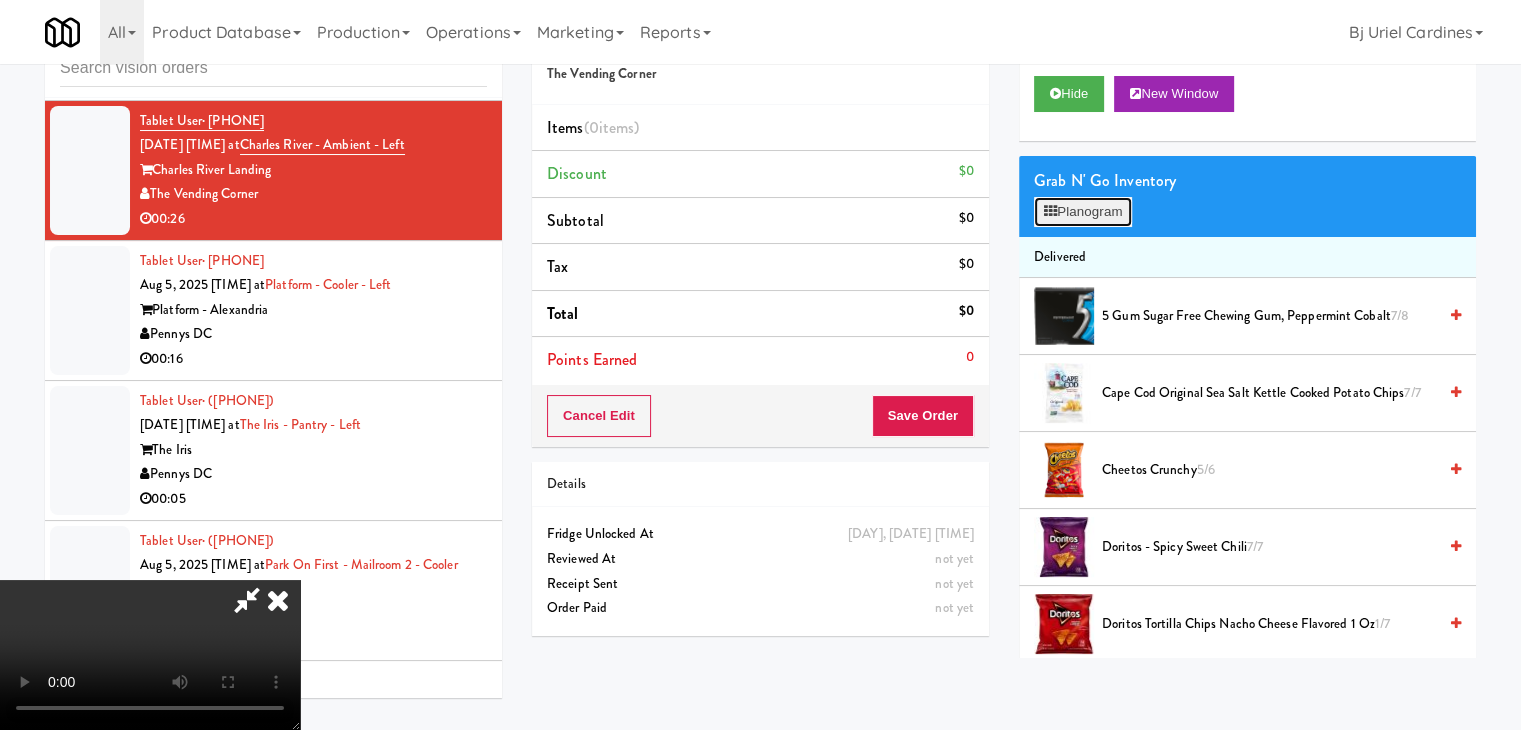 click on "Planogram" at bounding box center (1083, 212) 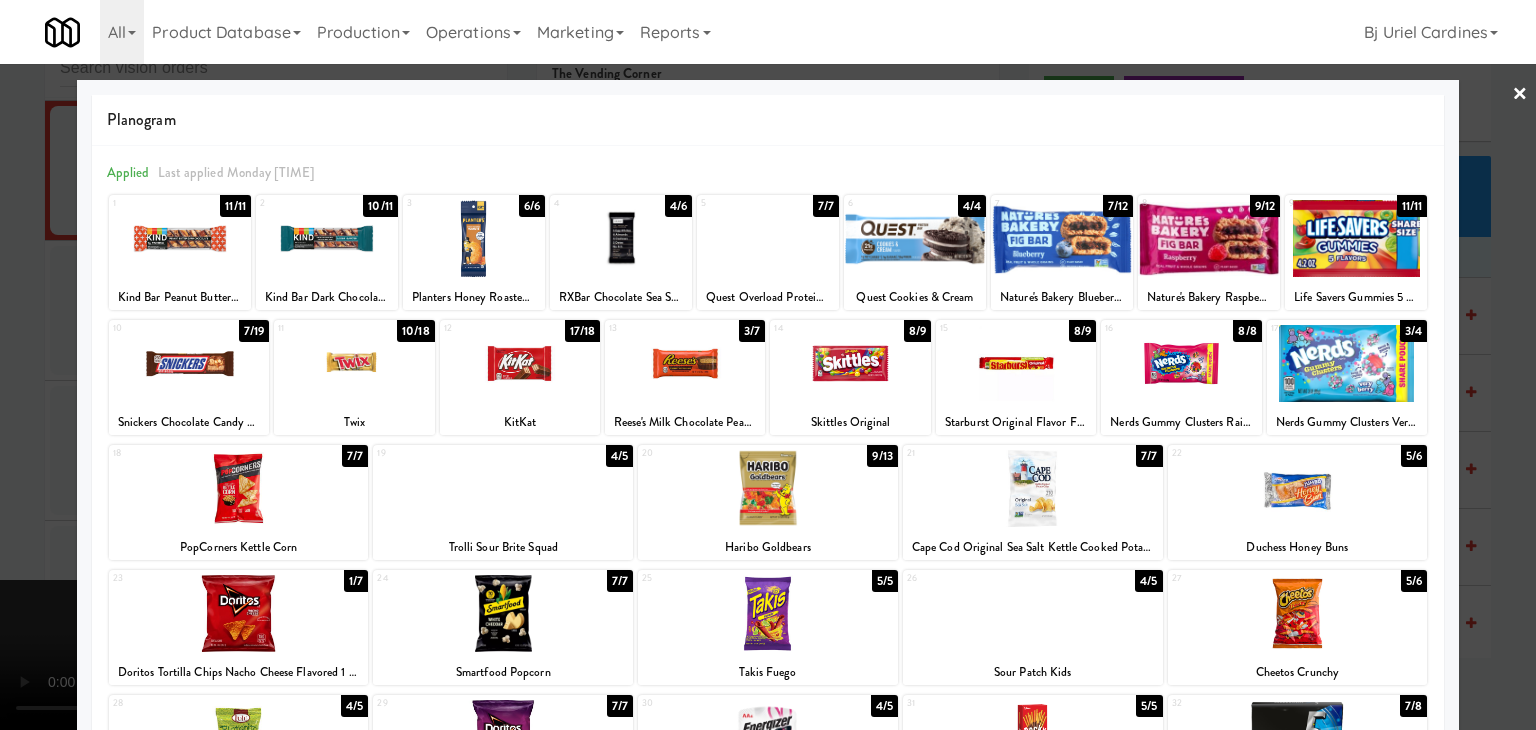 click at bounding box center (1356, 238) 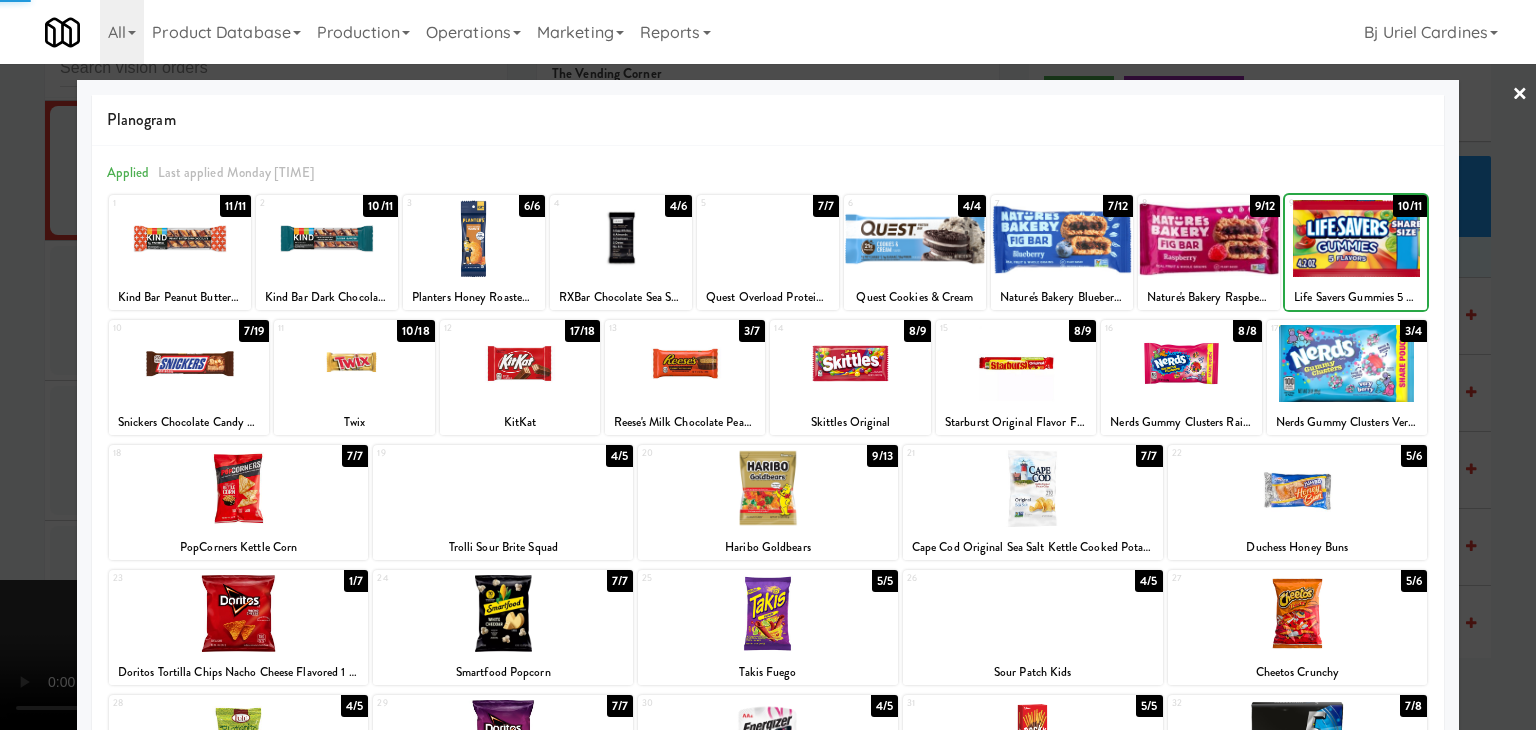 click at bounding box center (768, 365) 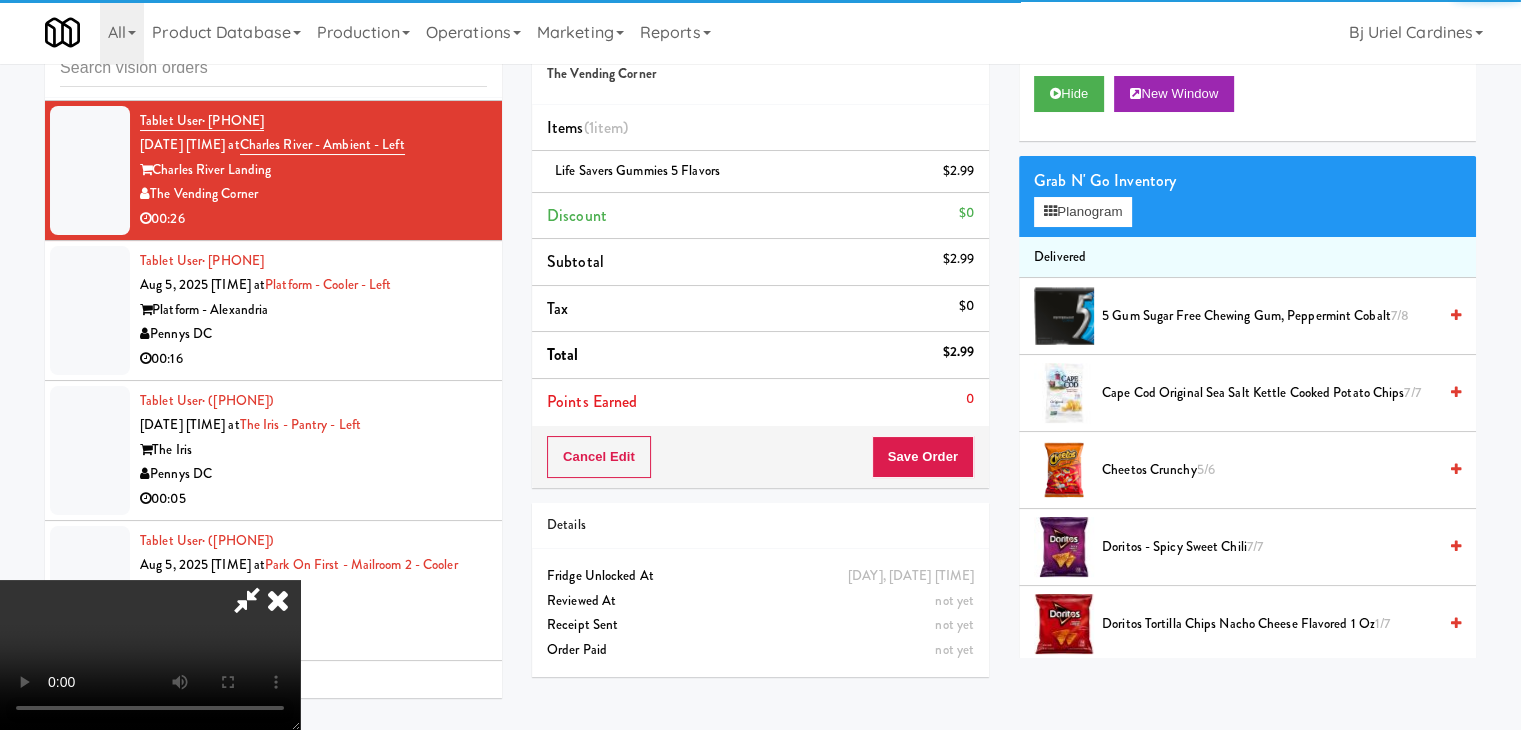click at bounding box center [150, 655] 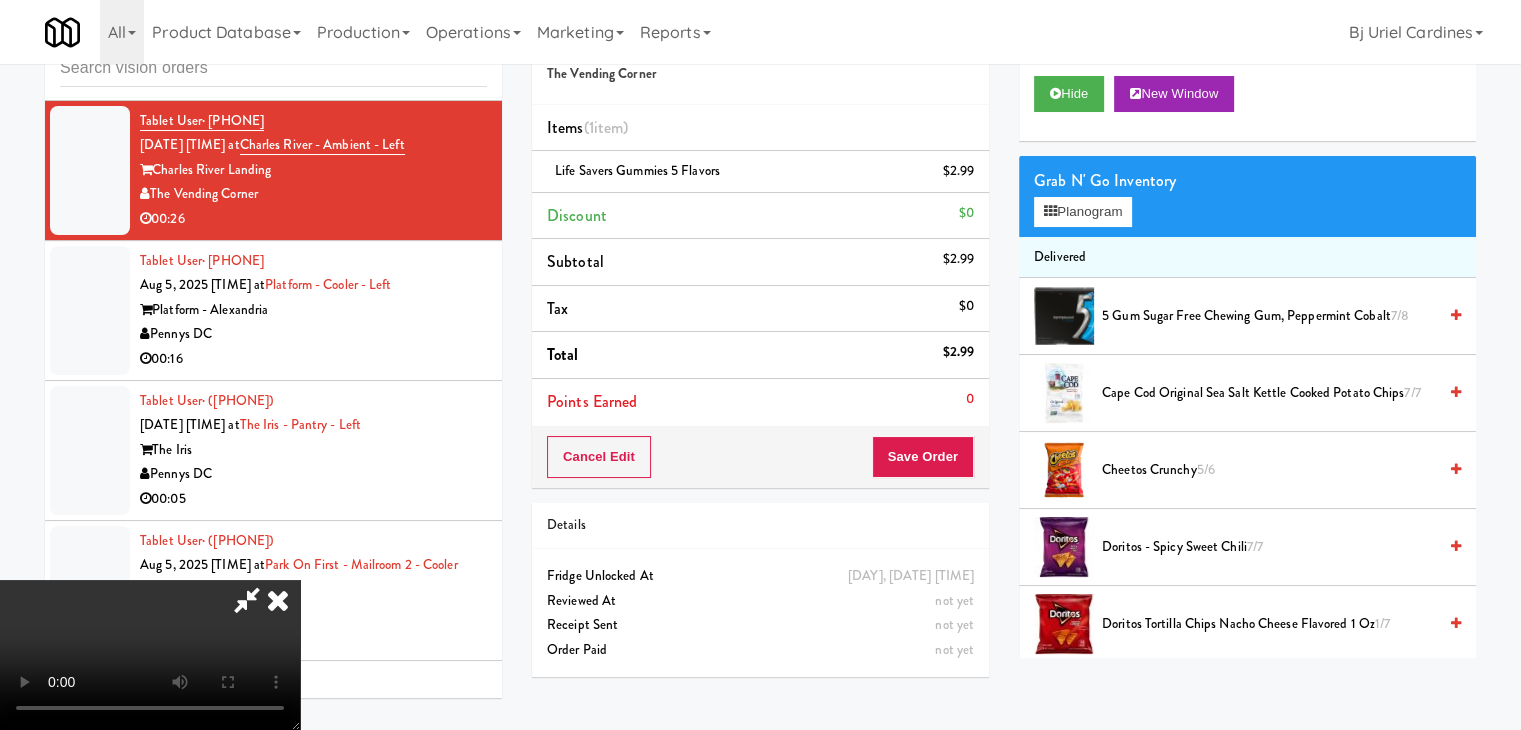click at bounding box center (150, 655) 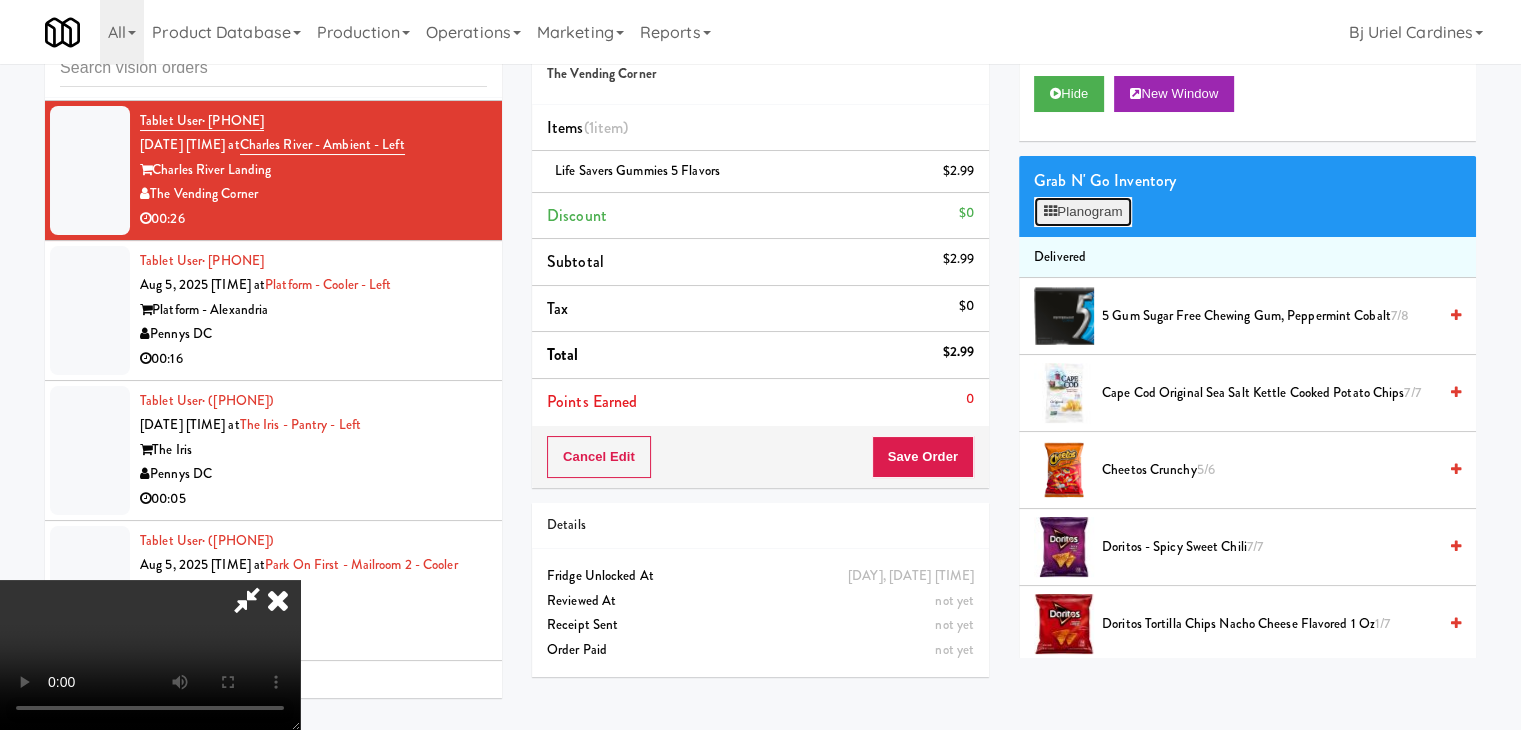click on "Planogram" at bounding box center (1083, 212) 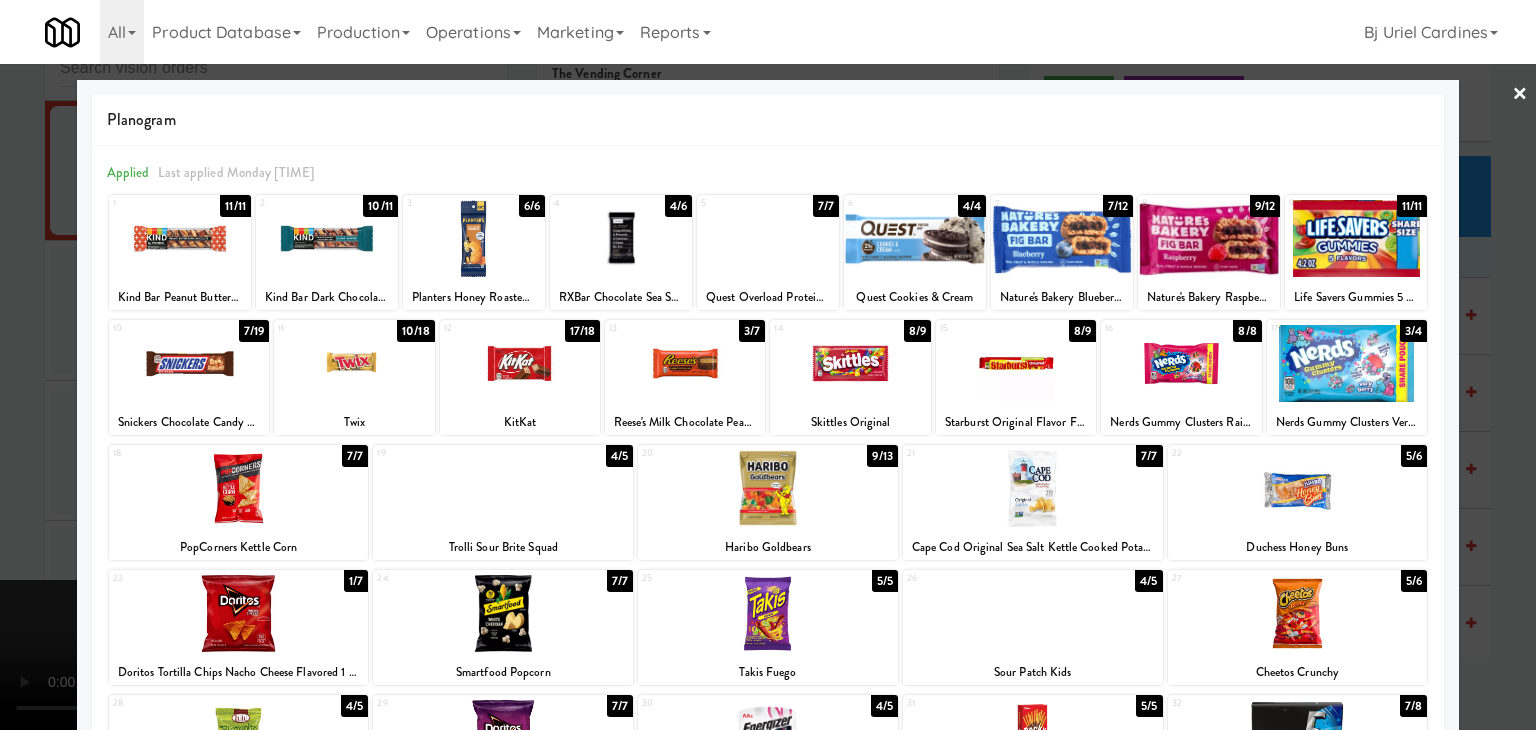 click at bounding box center (768, 488) 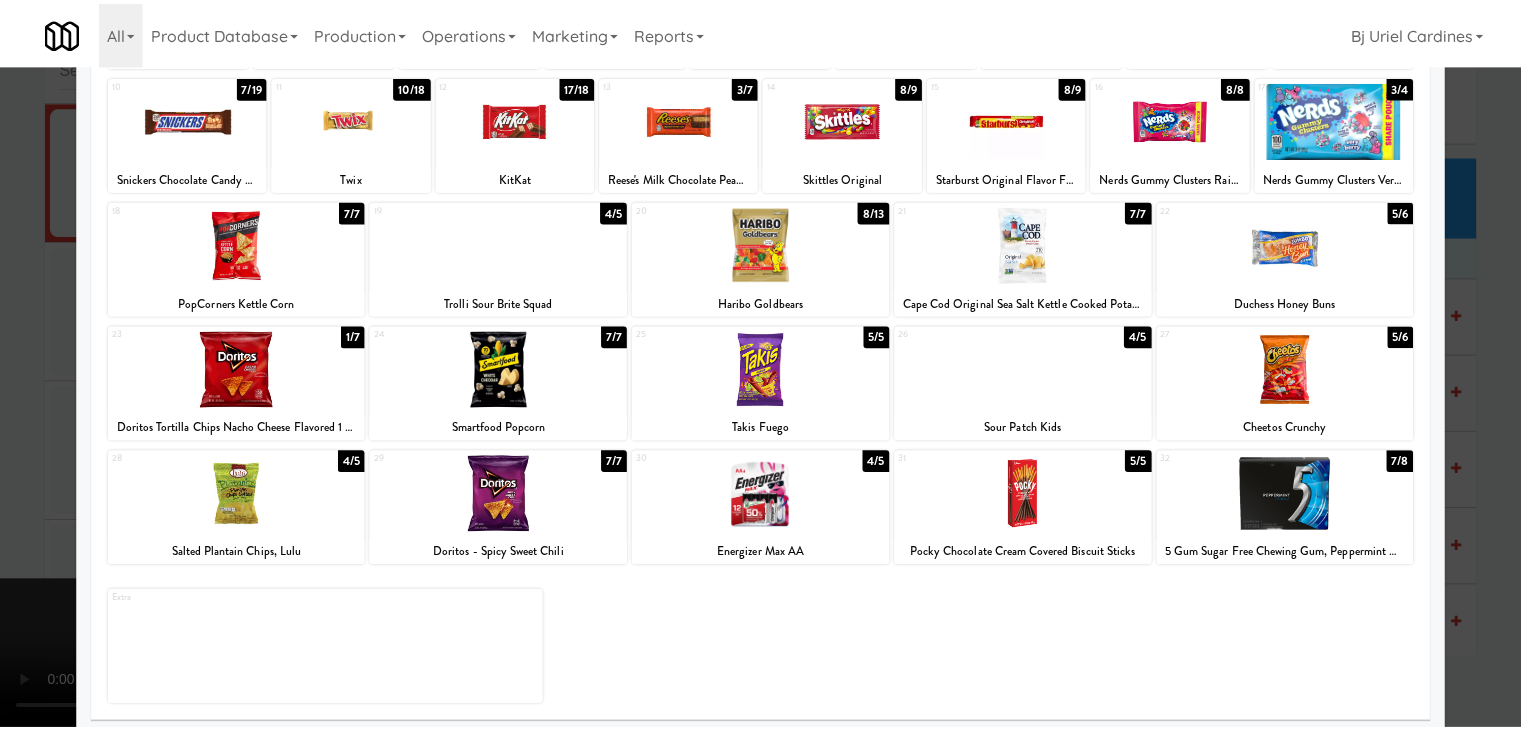 scroll, scrollTop: 252, scrollLeft: 0, axis: vertical 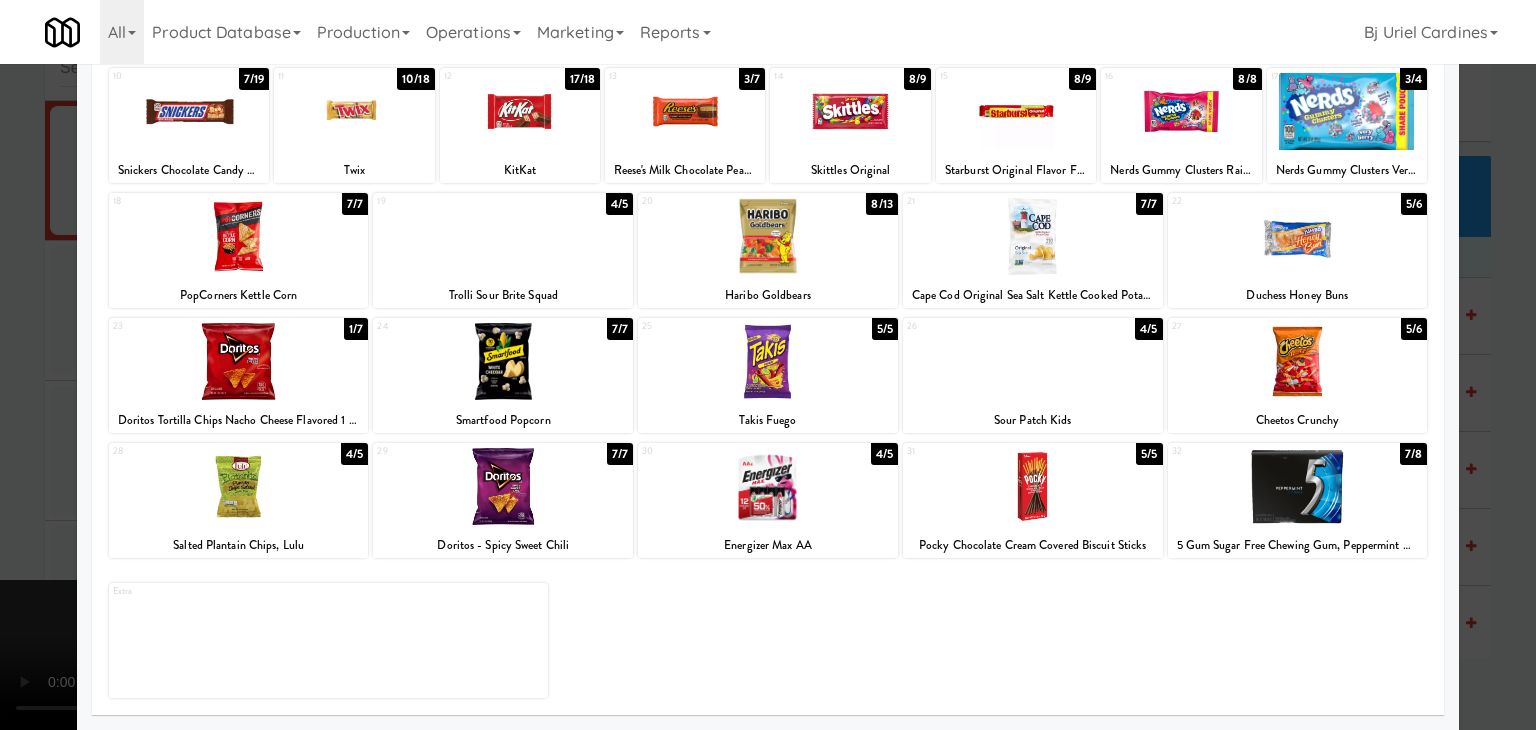 click at bounding box center [1033, 486] 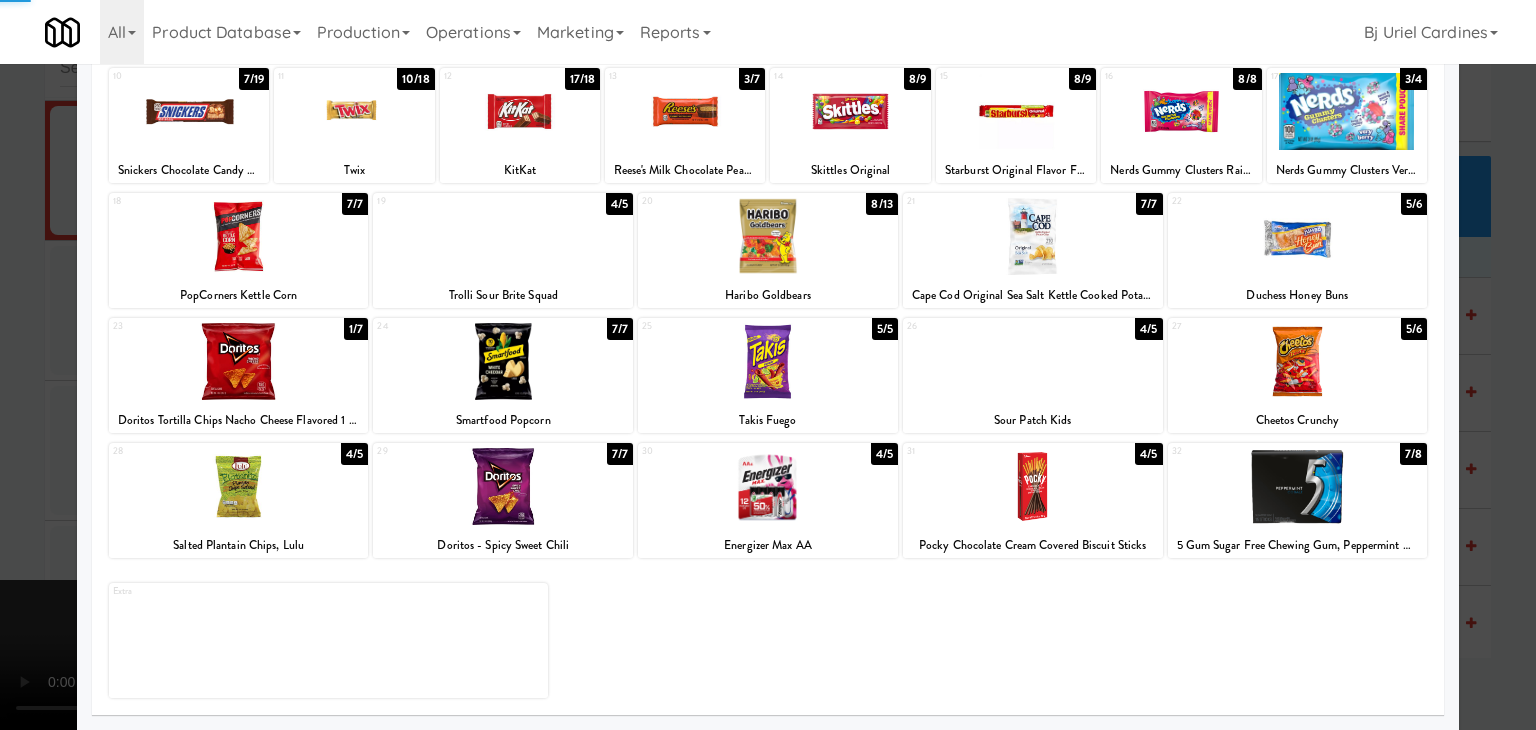 drag, startPoint x: 0, startPoint y: 467, endPoint x: 364, endPoint y: 469, distance: 364.0055 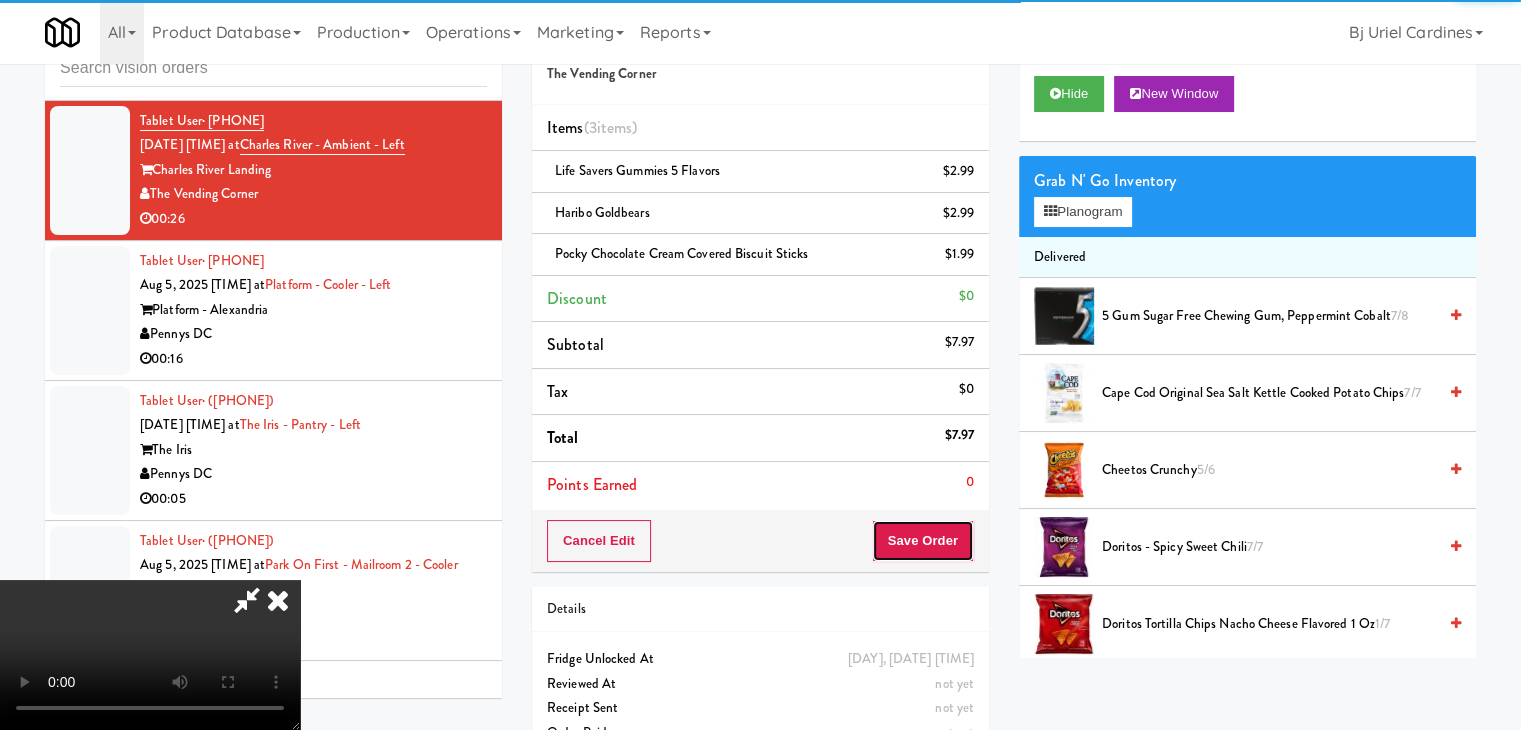 click on "Save Order" at bounding box center [923, 541] 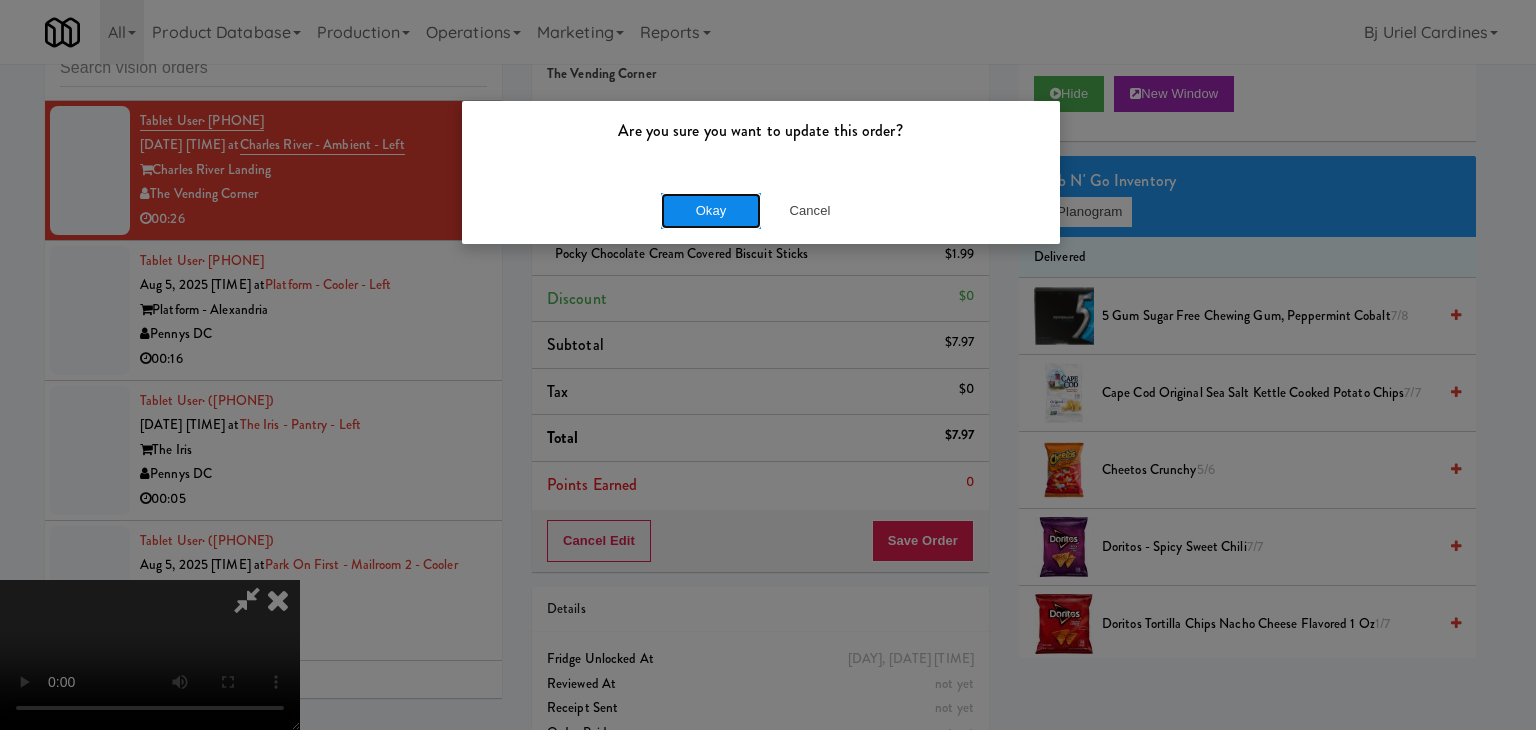 click on "Okay" at bounding box center [711, 211] 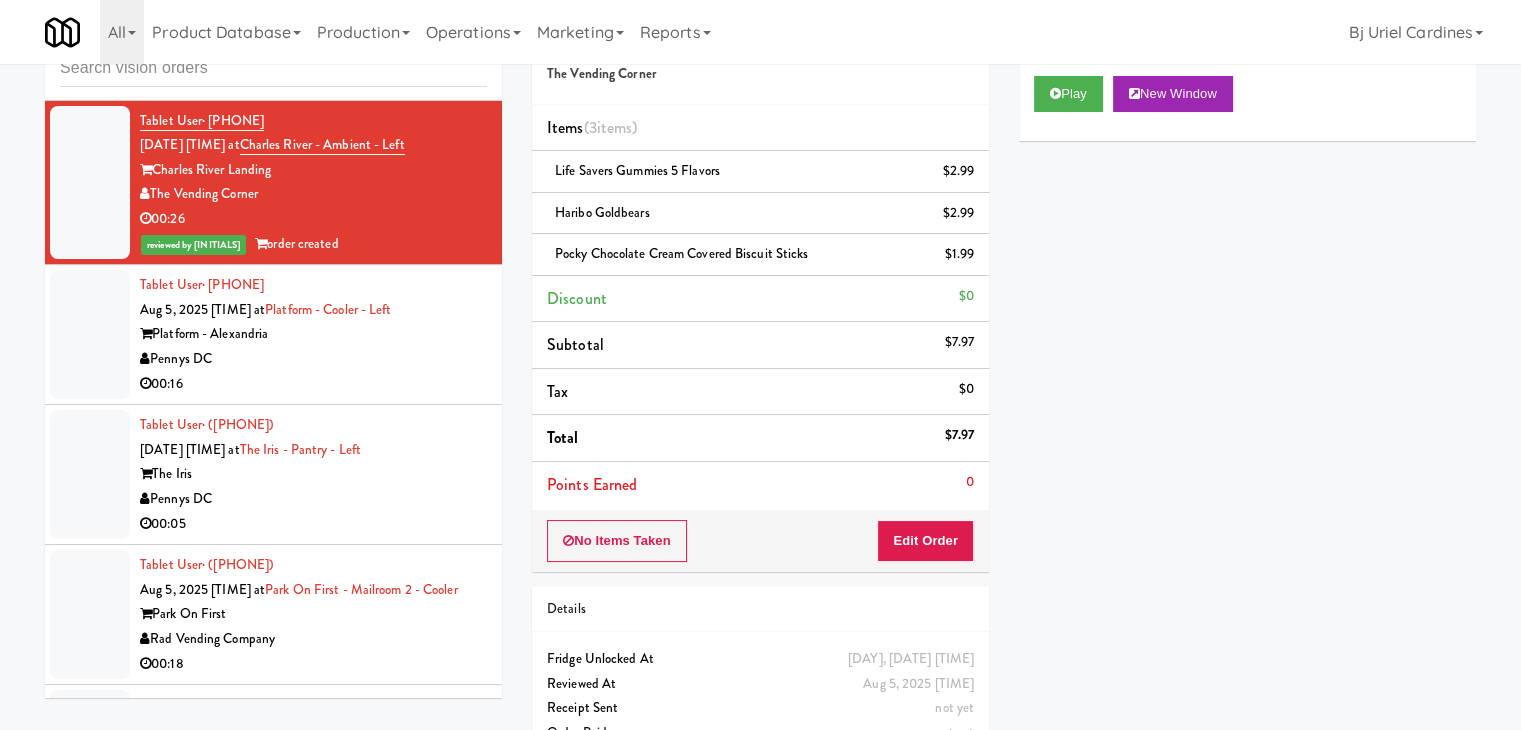 click on "00:16" at bounding box center (313, 384) 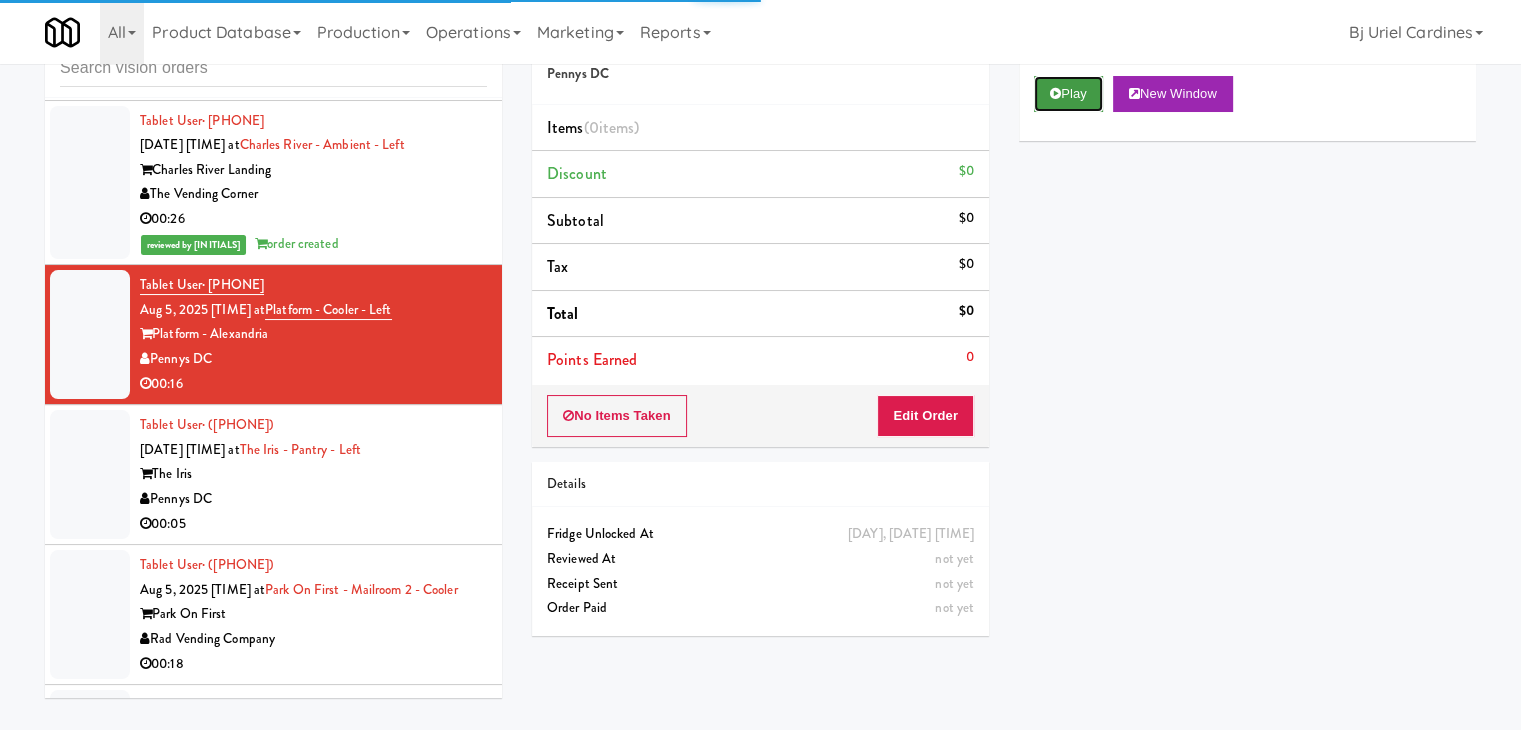 click on "Play" at bounding box center [1068, 94] 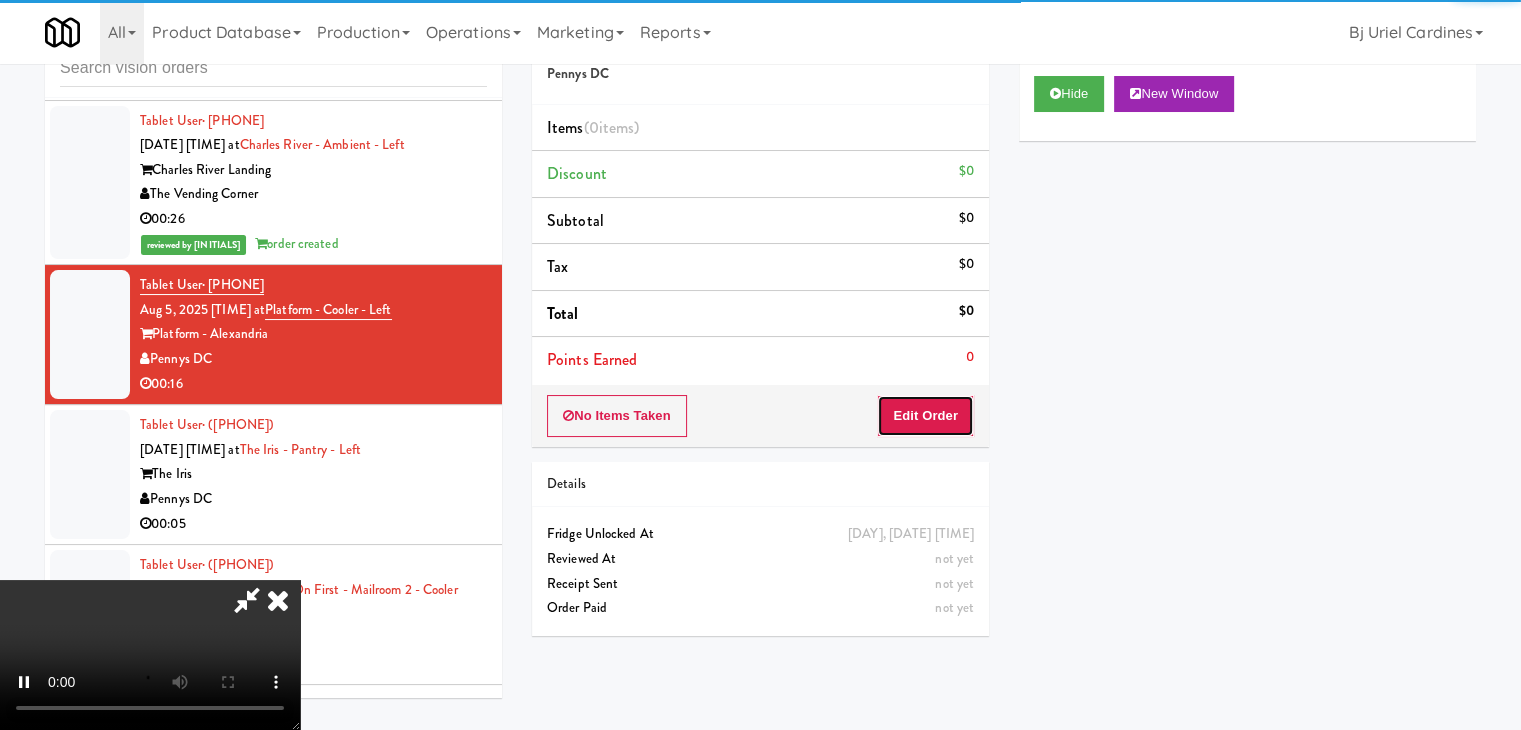 click on "Edit Order" at bounding box center (925, 416) 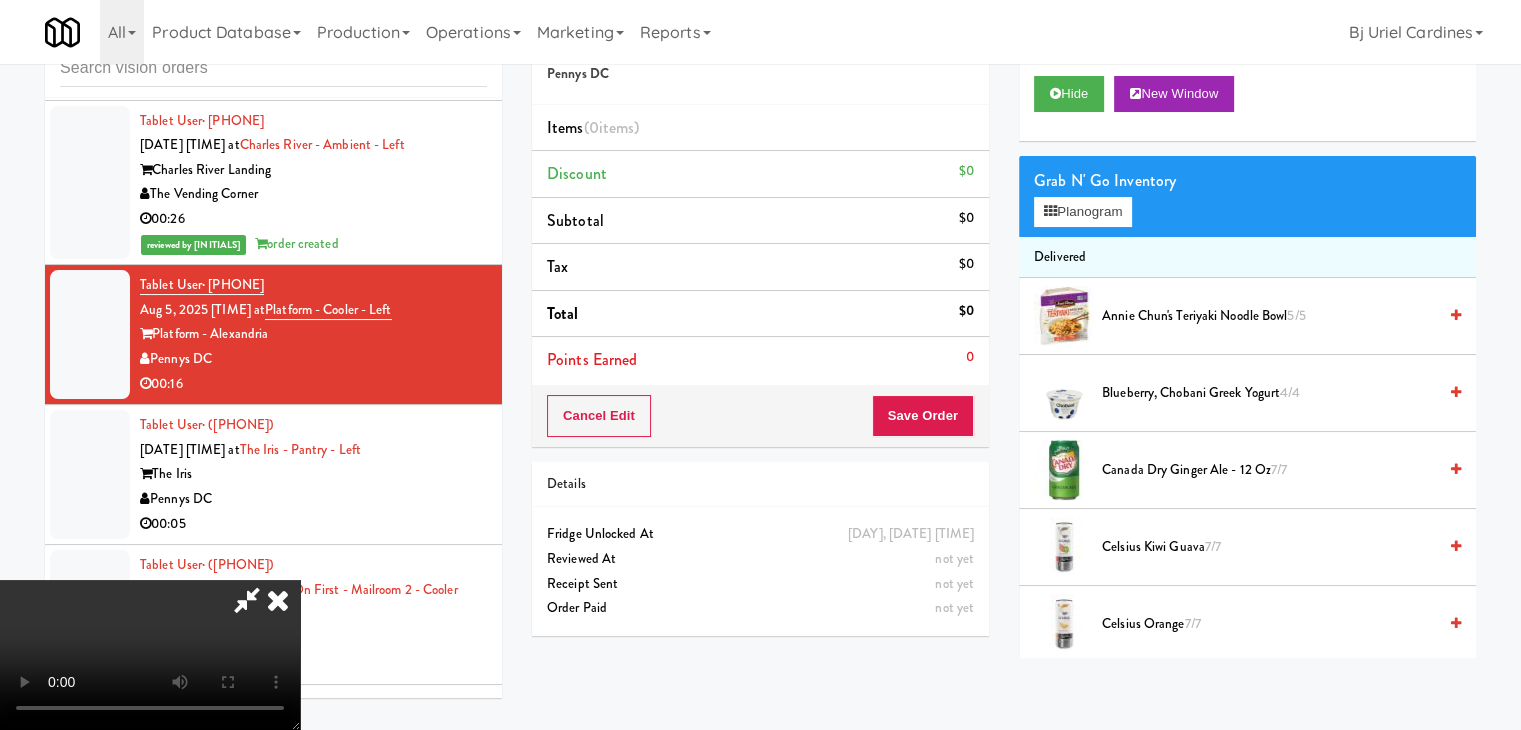 type 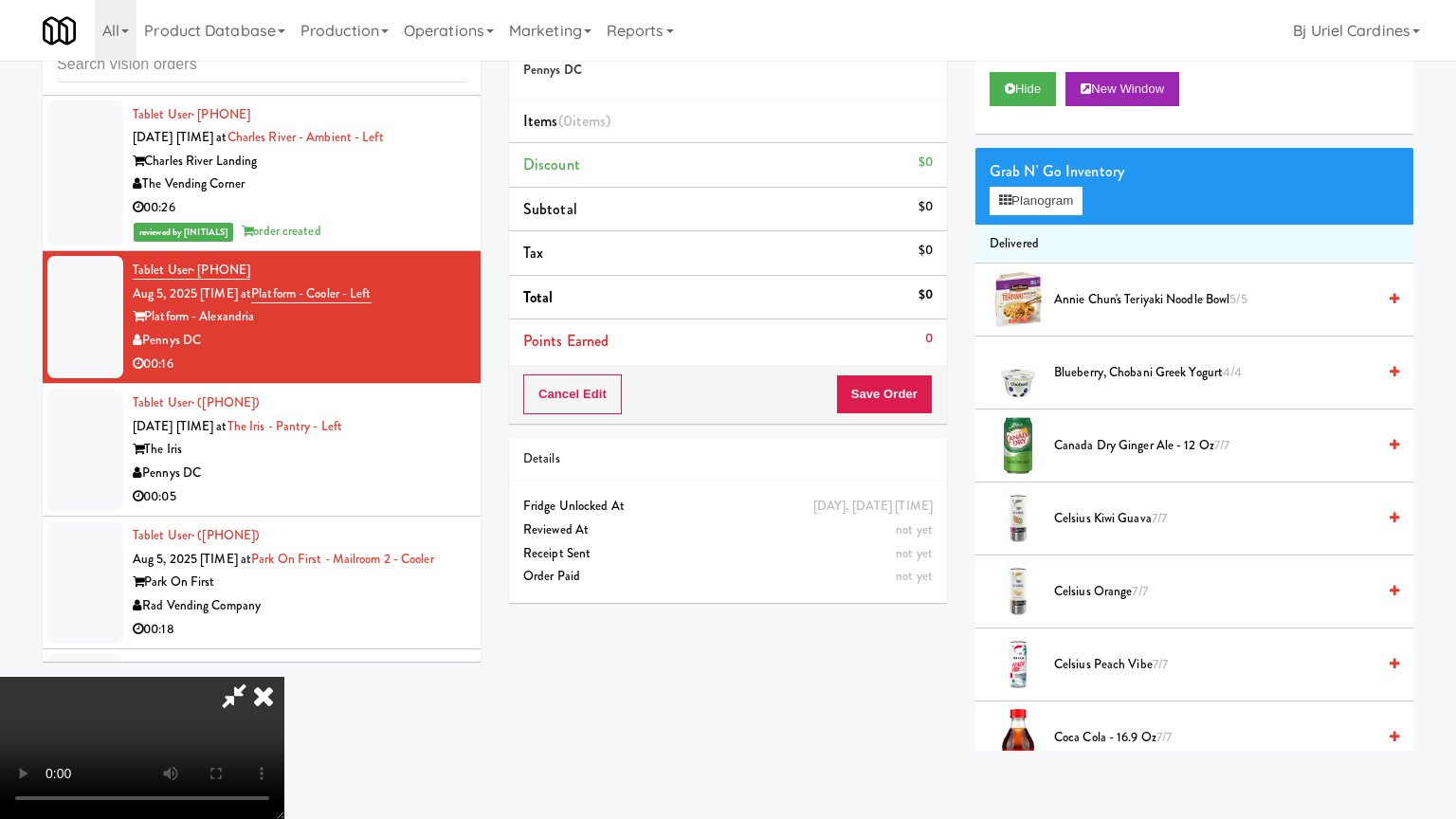 click at bounding box center (142, 748) 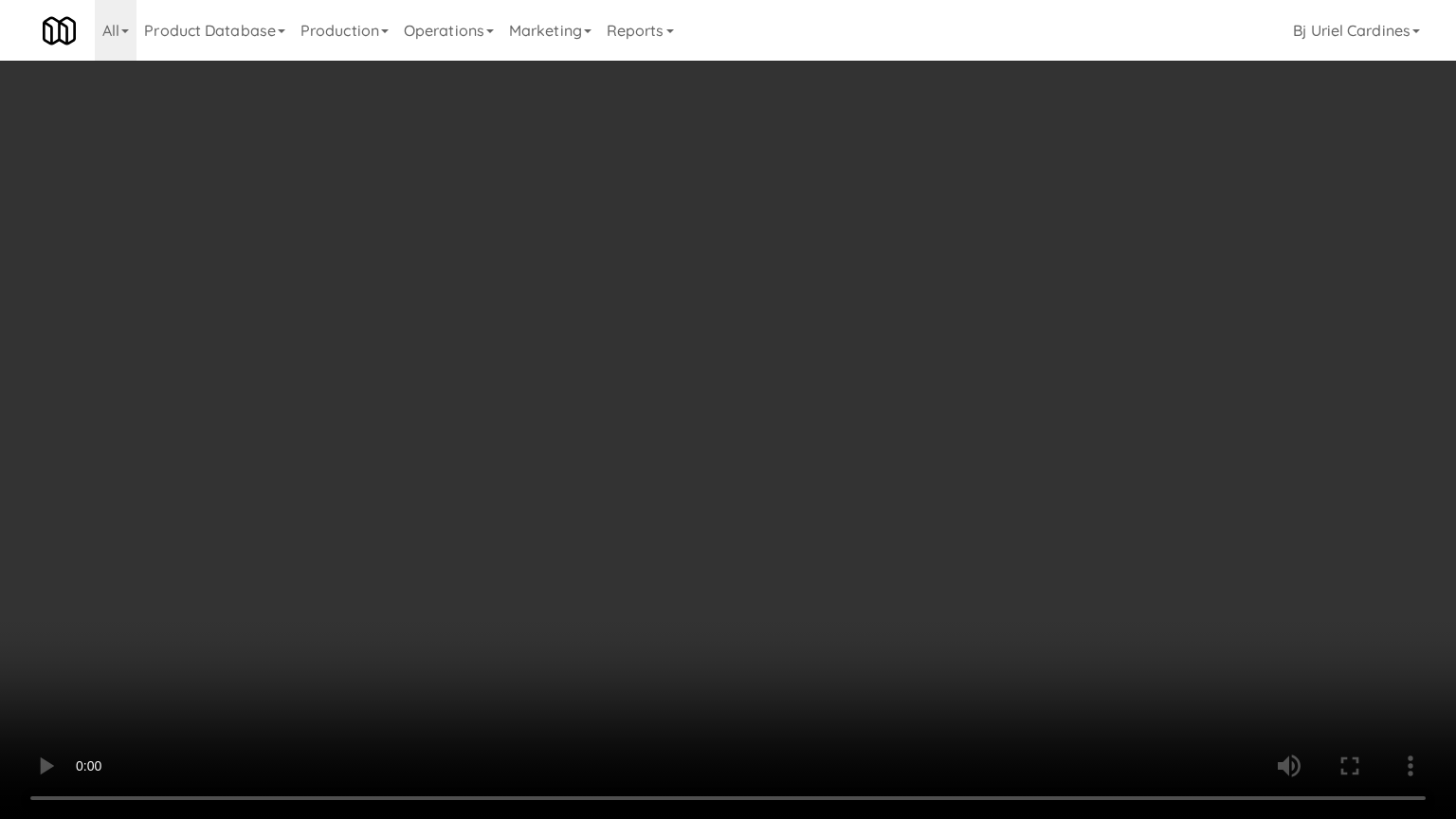 click at bounding box center [728, 410] 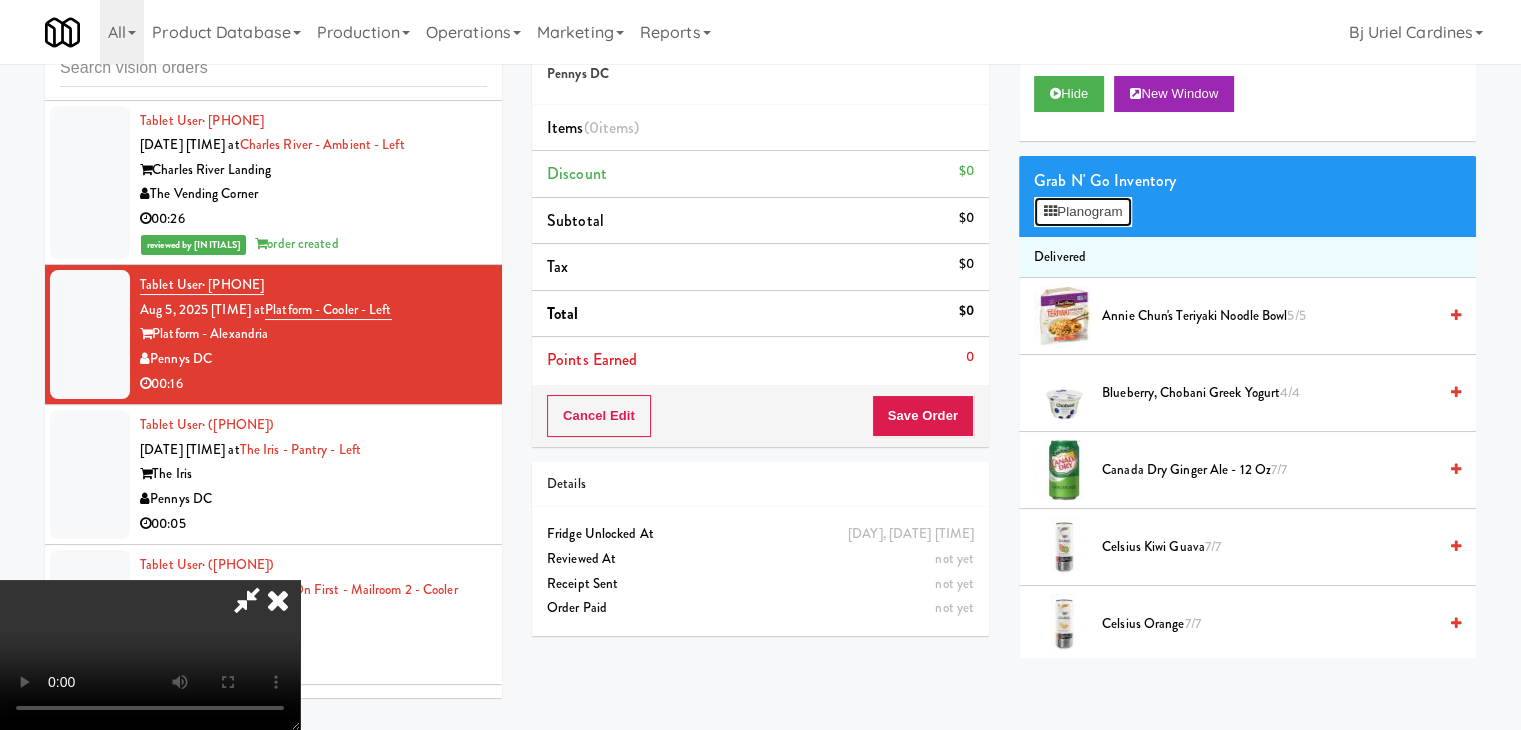 drag, startPoint x: 1096, startPoint y: 195, endPoint x: 1093, endPoint y: 206, distance: 11.401754 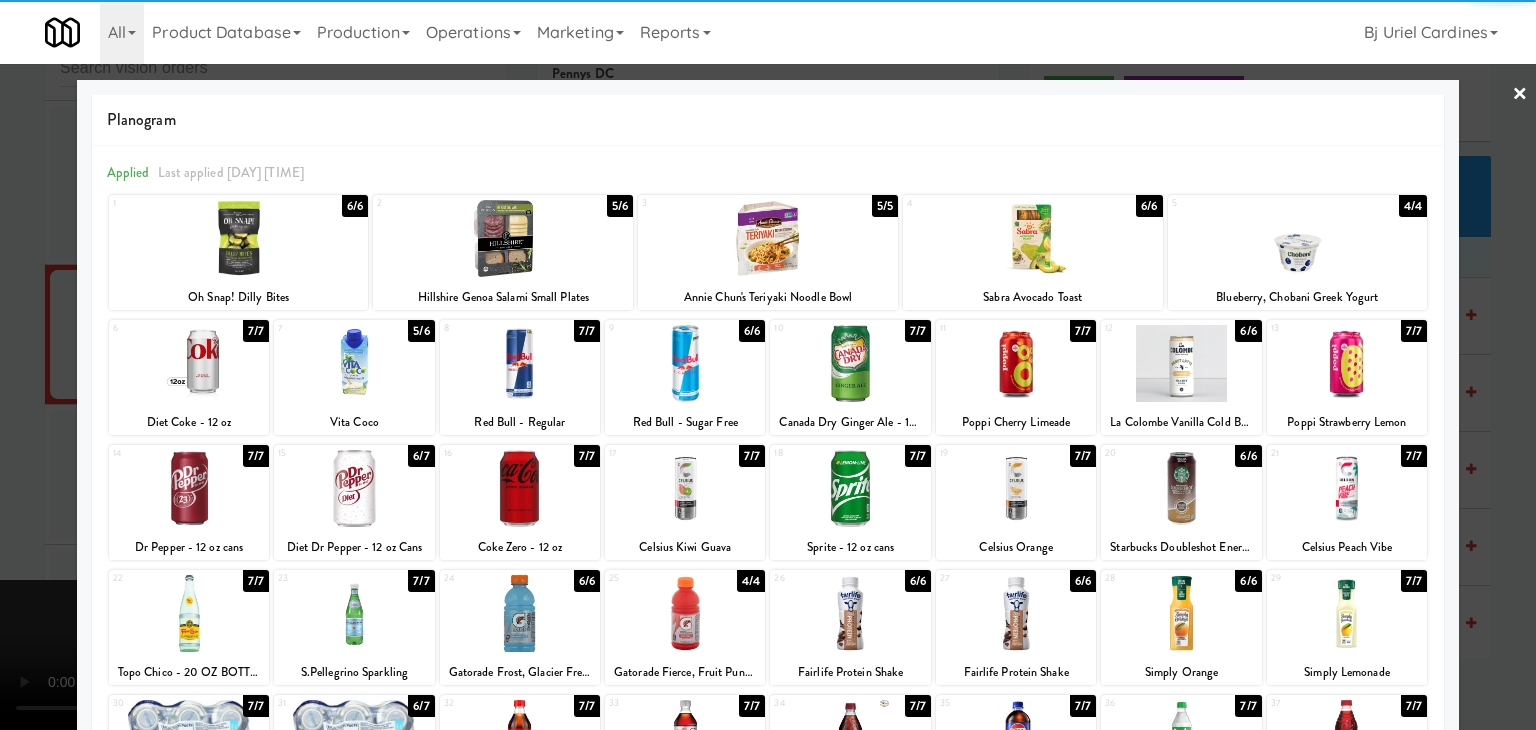 click at bounding box center [520, 488] 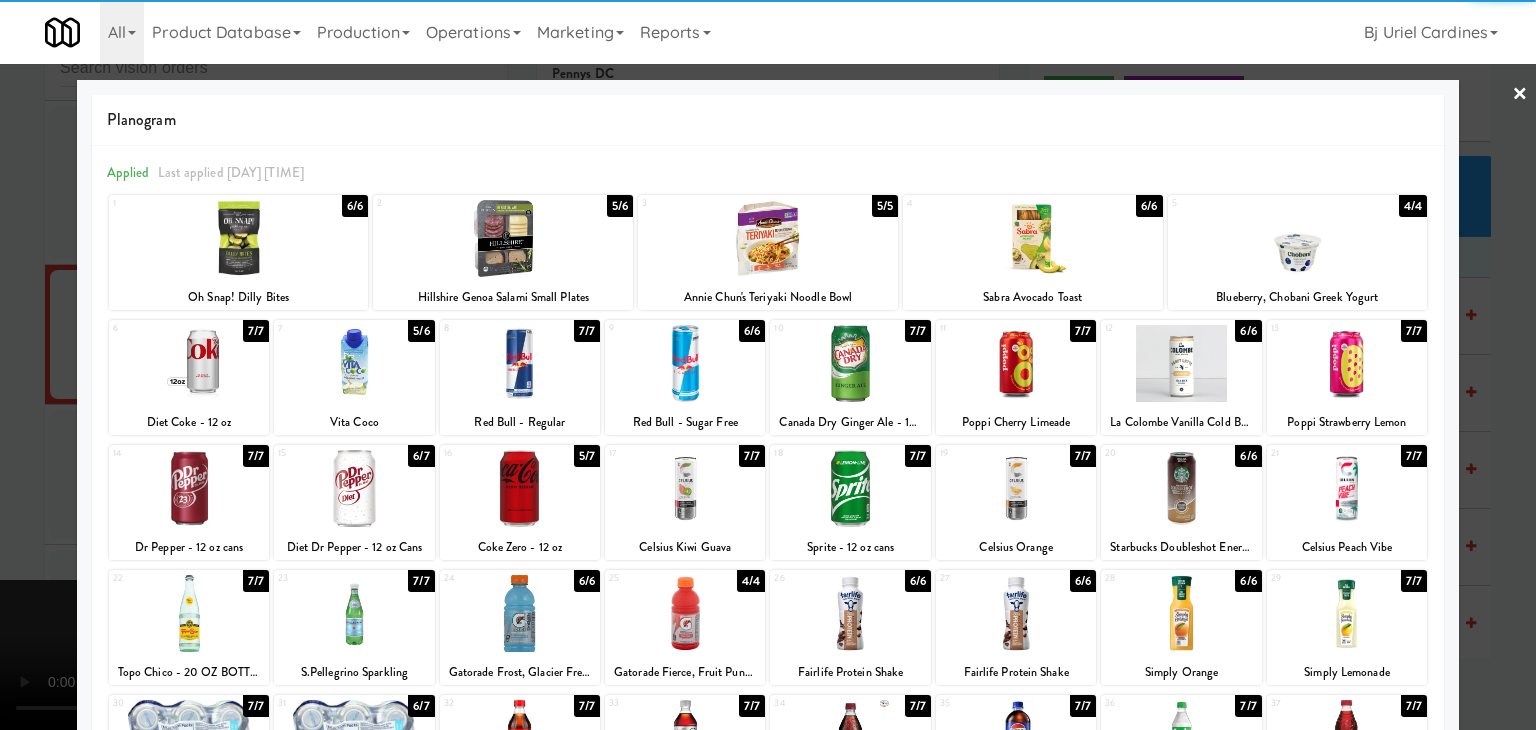 drag, startPoint x: 0, startPoint y: 449, endPoint x: 405, endPoint y: 385, distance: 410.0256 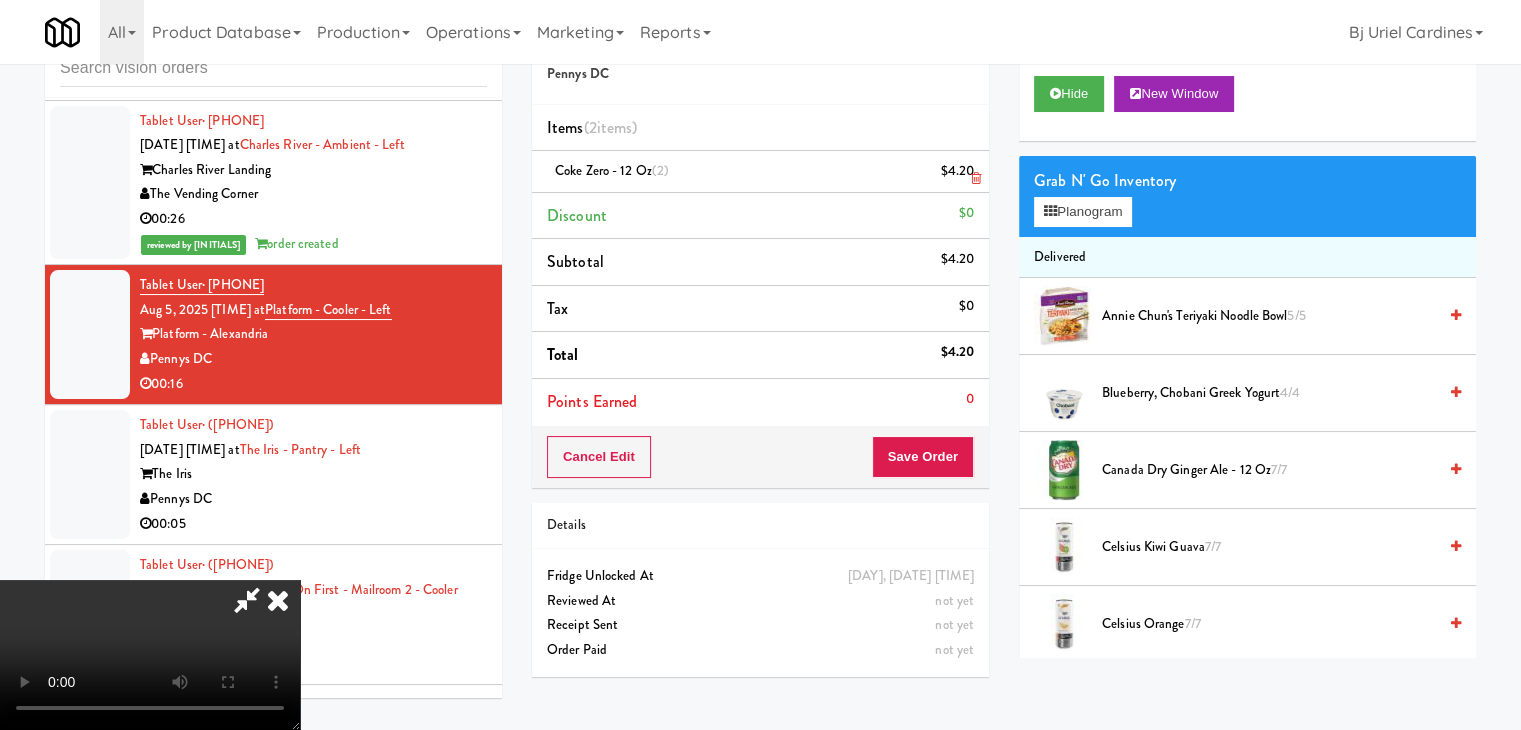 click at bounding box center [972, 179] 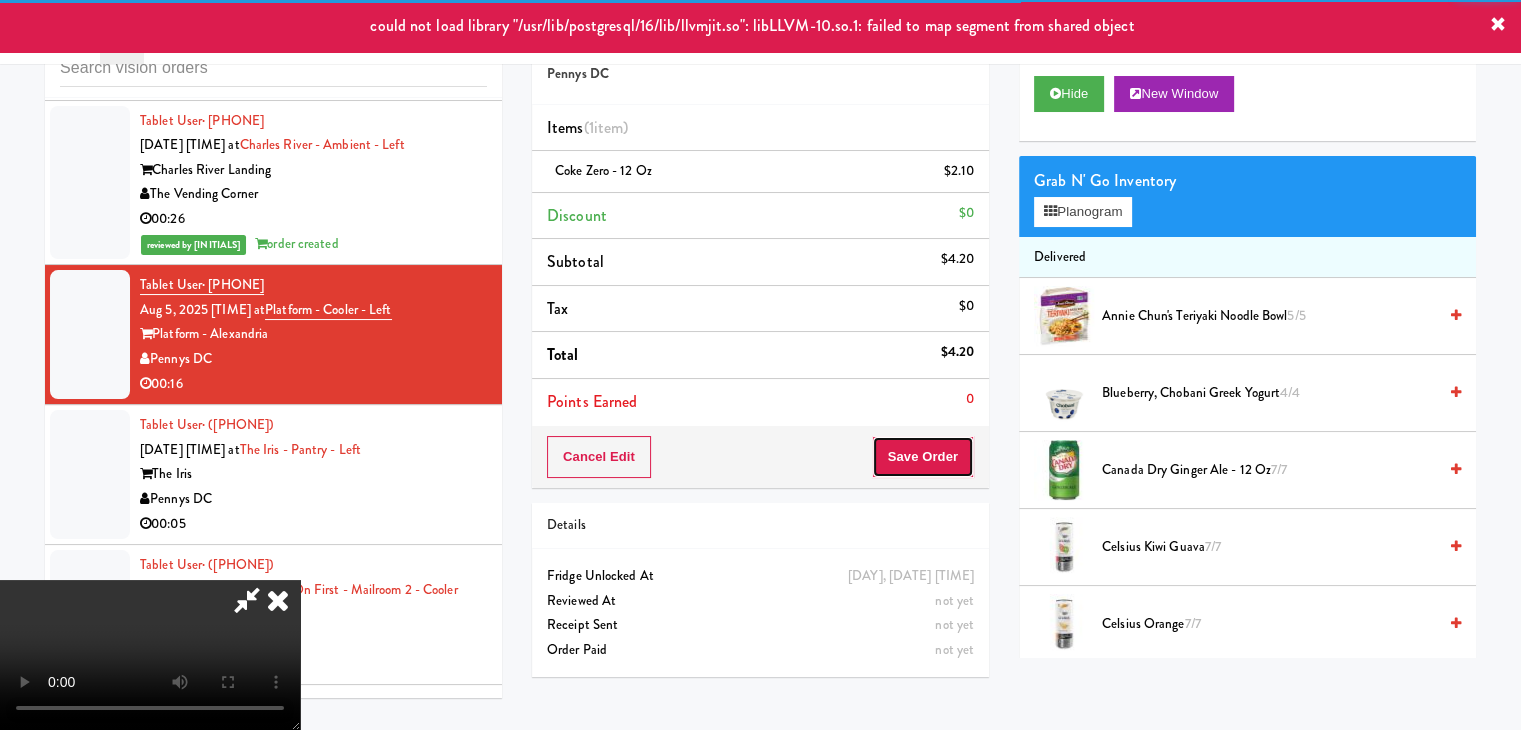 click on "Save Order" at bounding box center (923, 457) 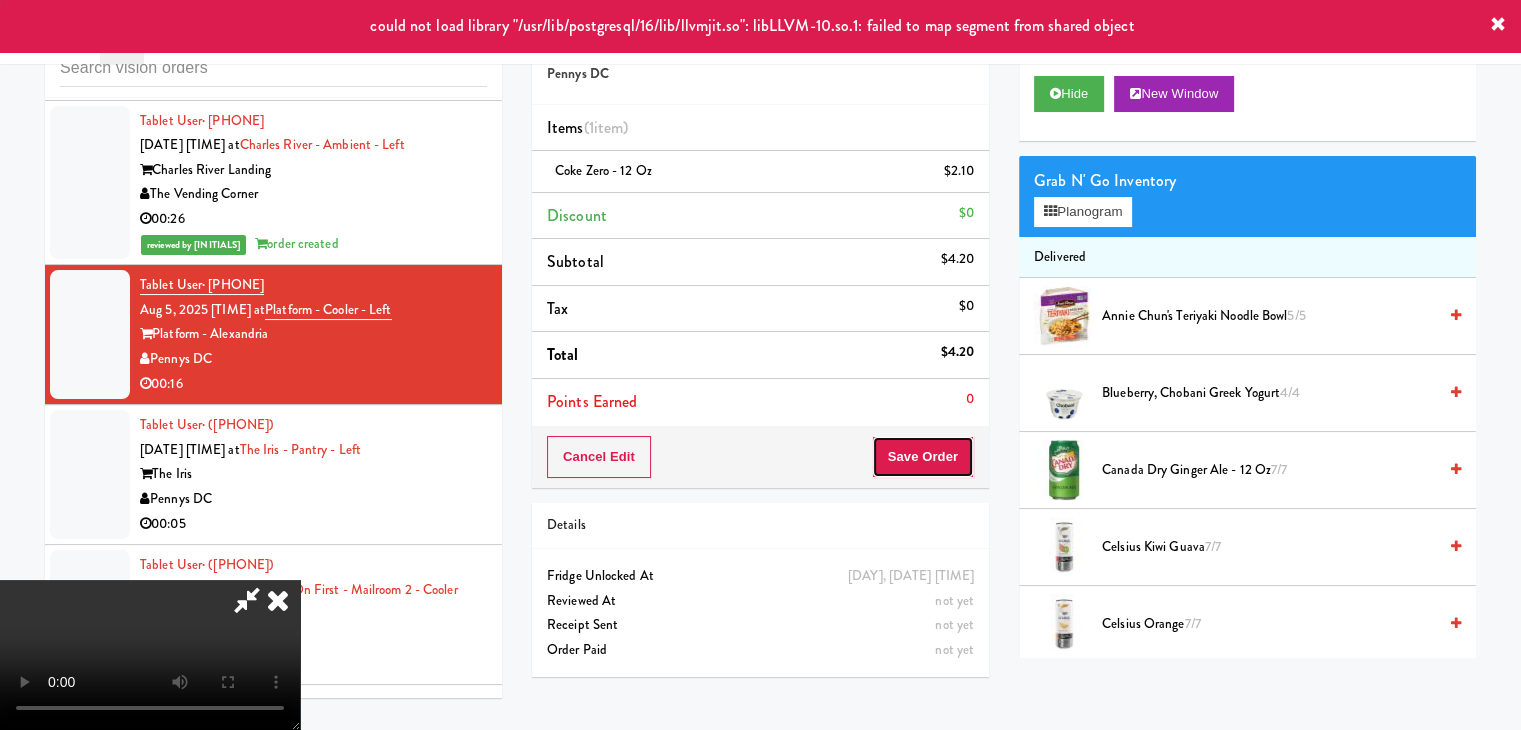 click on "Okay Cancel Toggle navigation All 901 Smrt Mrkt Canada AA Vending" at bounding box center [760, 365] 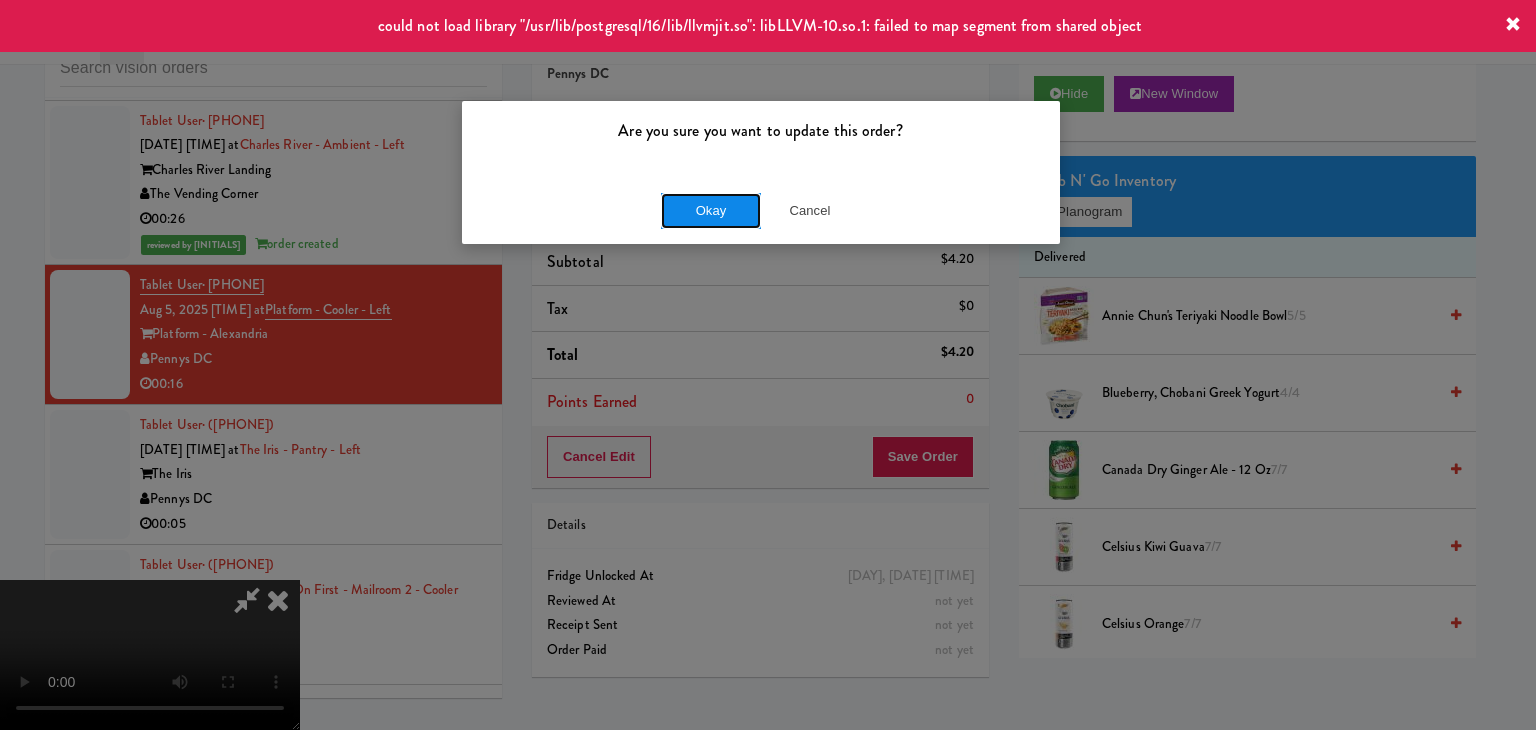 click on "Okay" at bounding box center (711, 211) 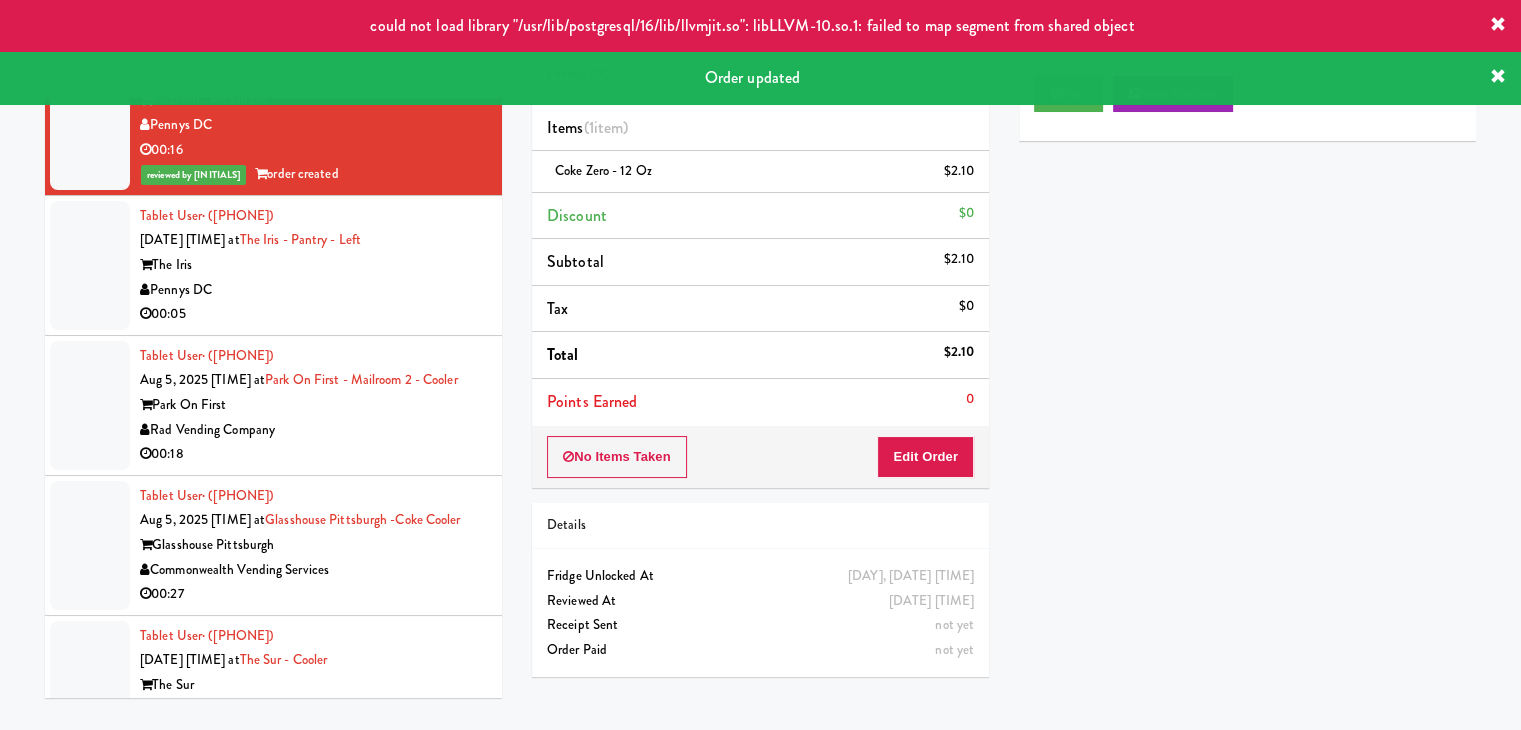 scroll, scrollTop: 11321, scrollLeft: 0, axis: vertical 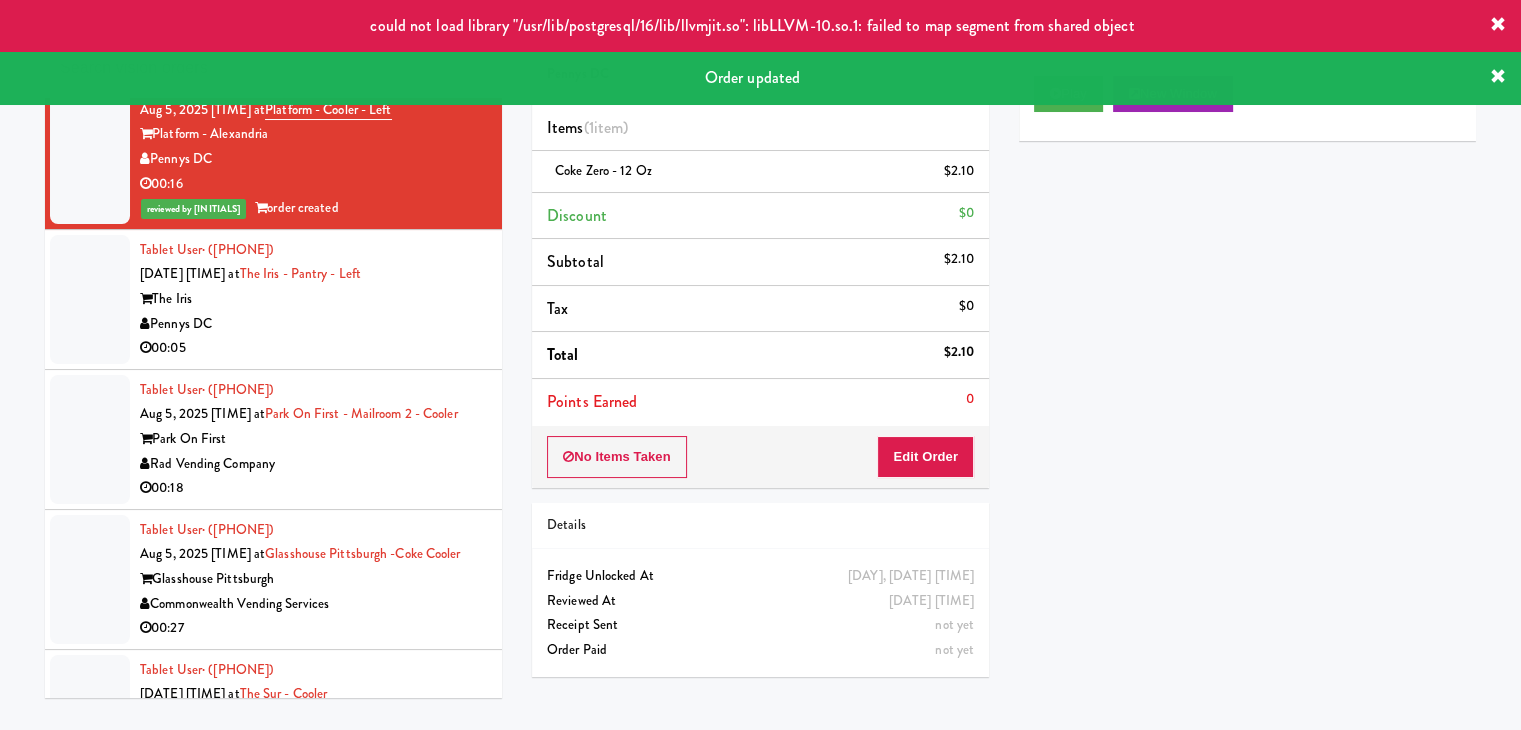 click on "00:05" at bounding box center [313, 348] 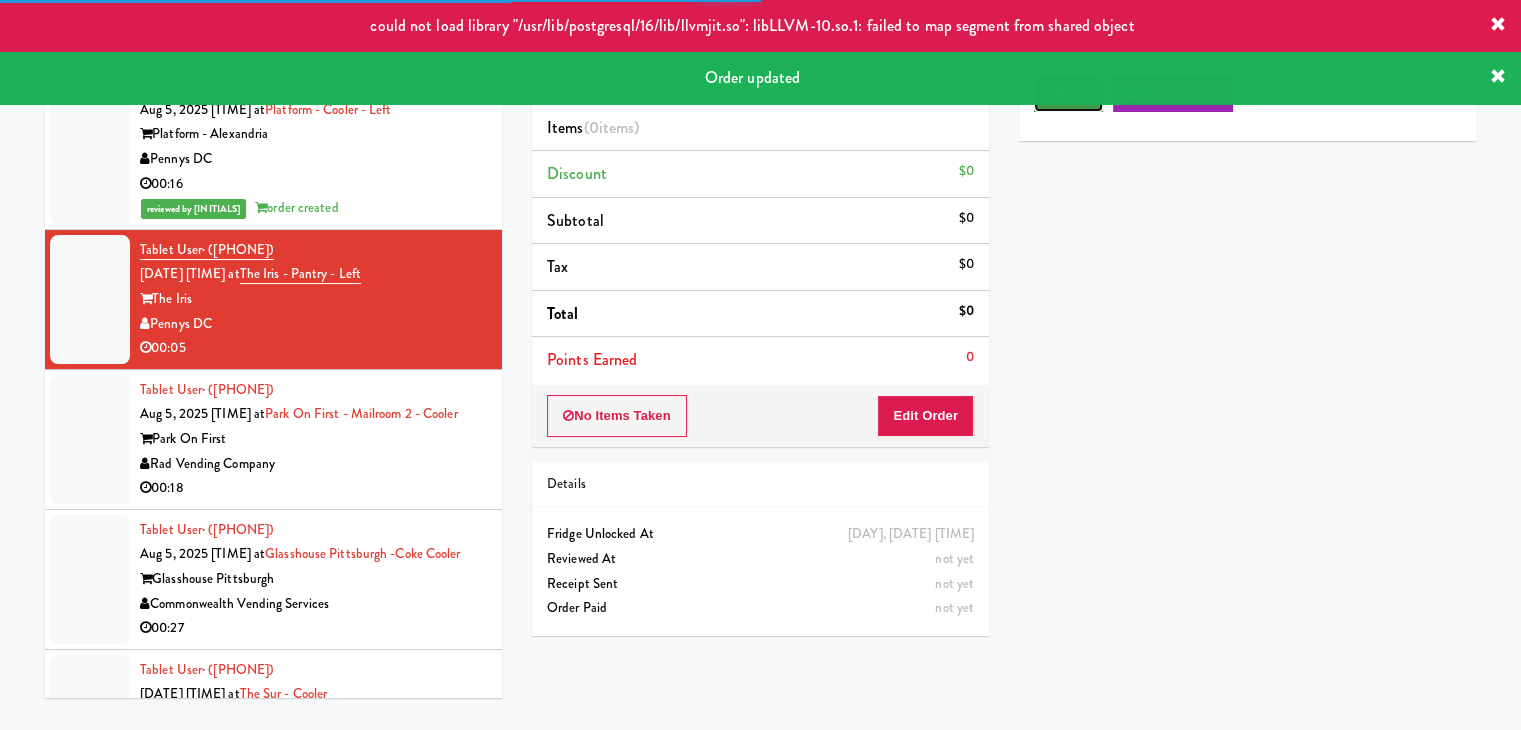 click on "Play" at bounding box center [1068, 94] 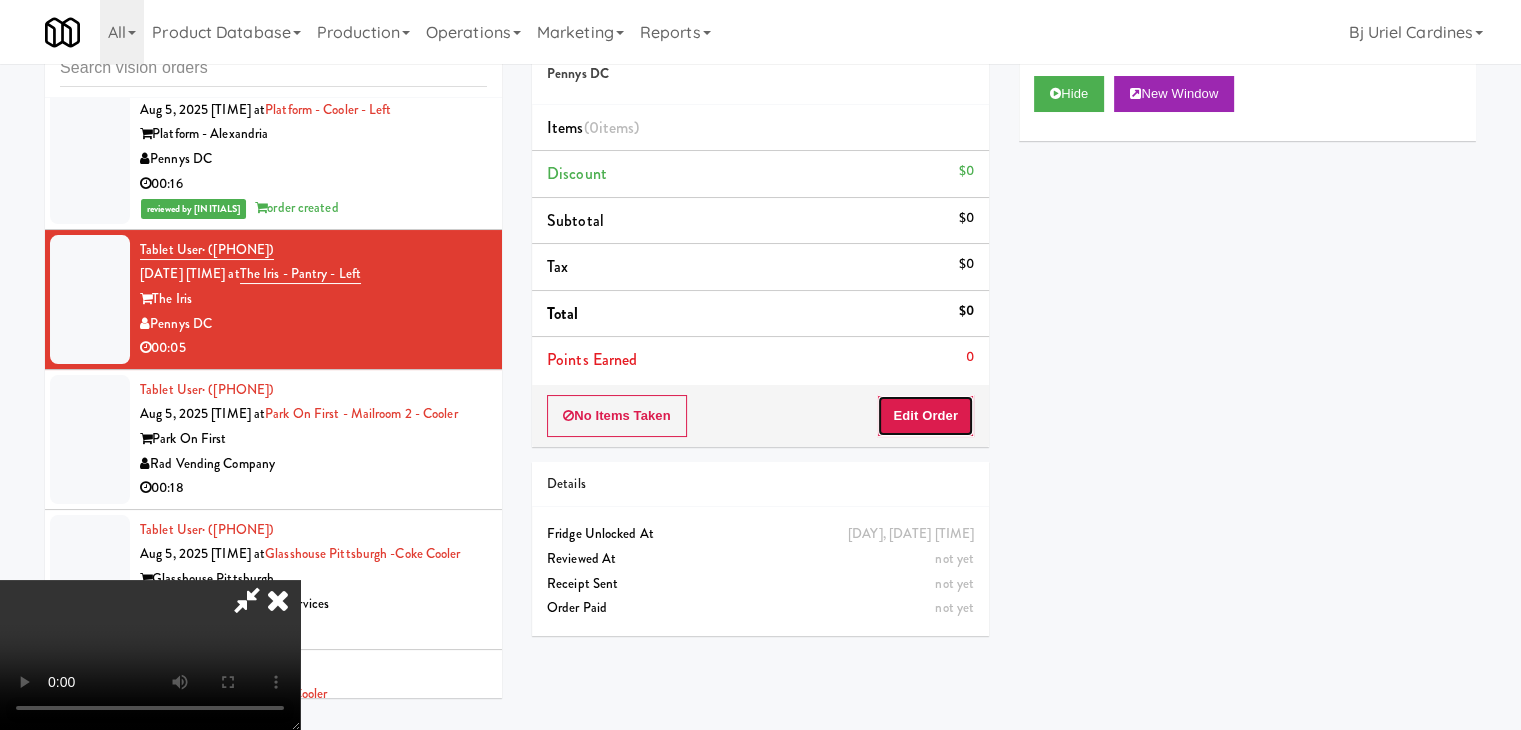click on "Edit Order" at bounding box center [925, 416] 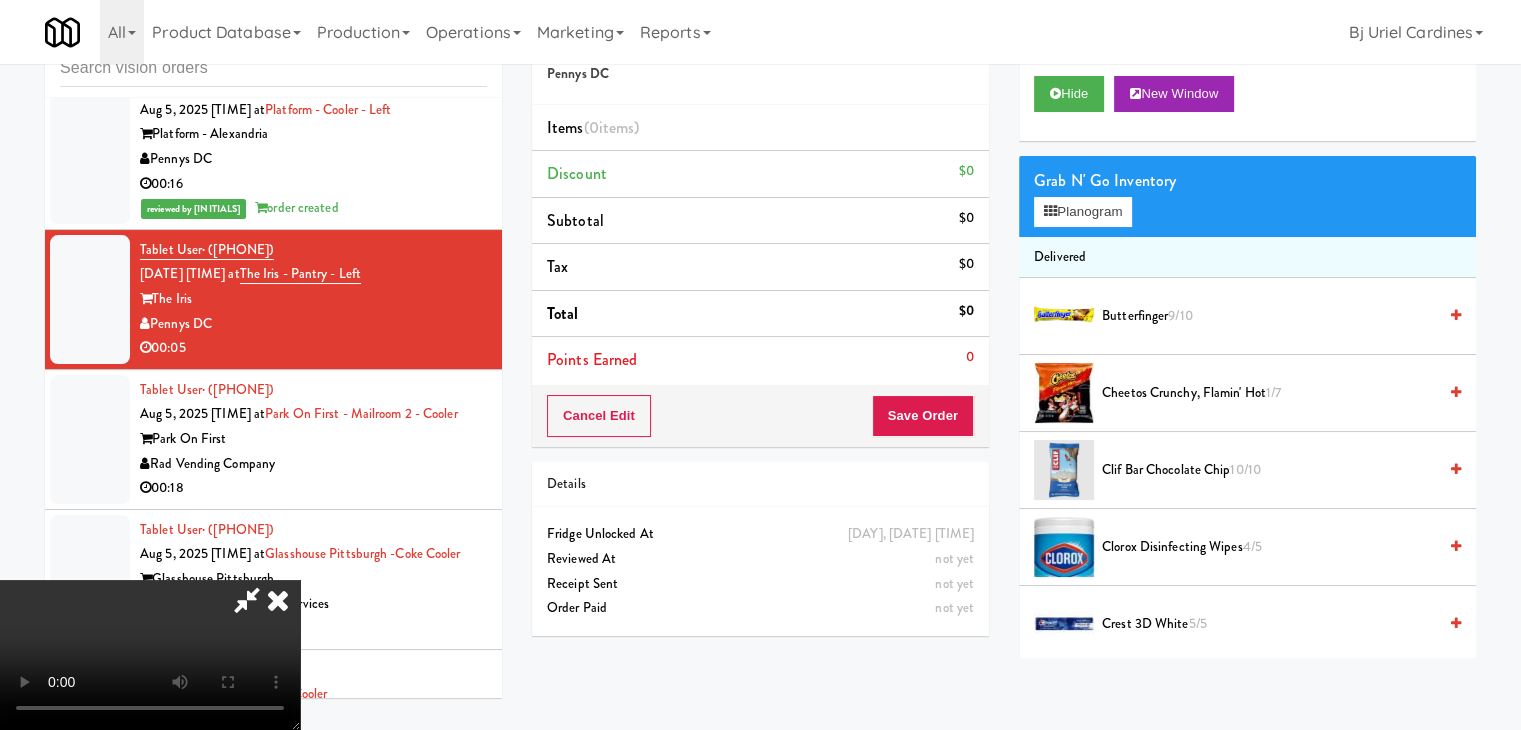 type 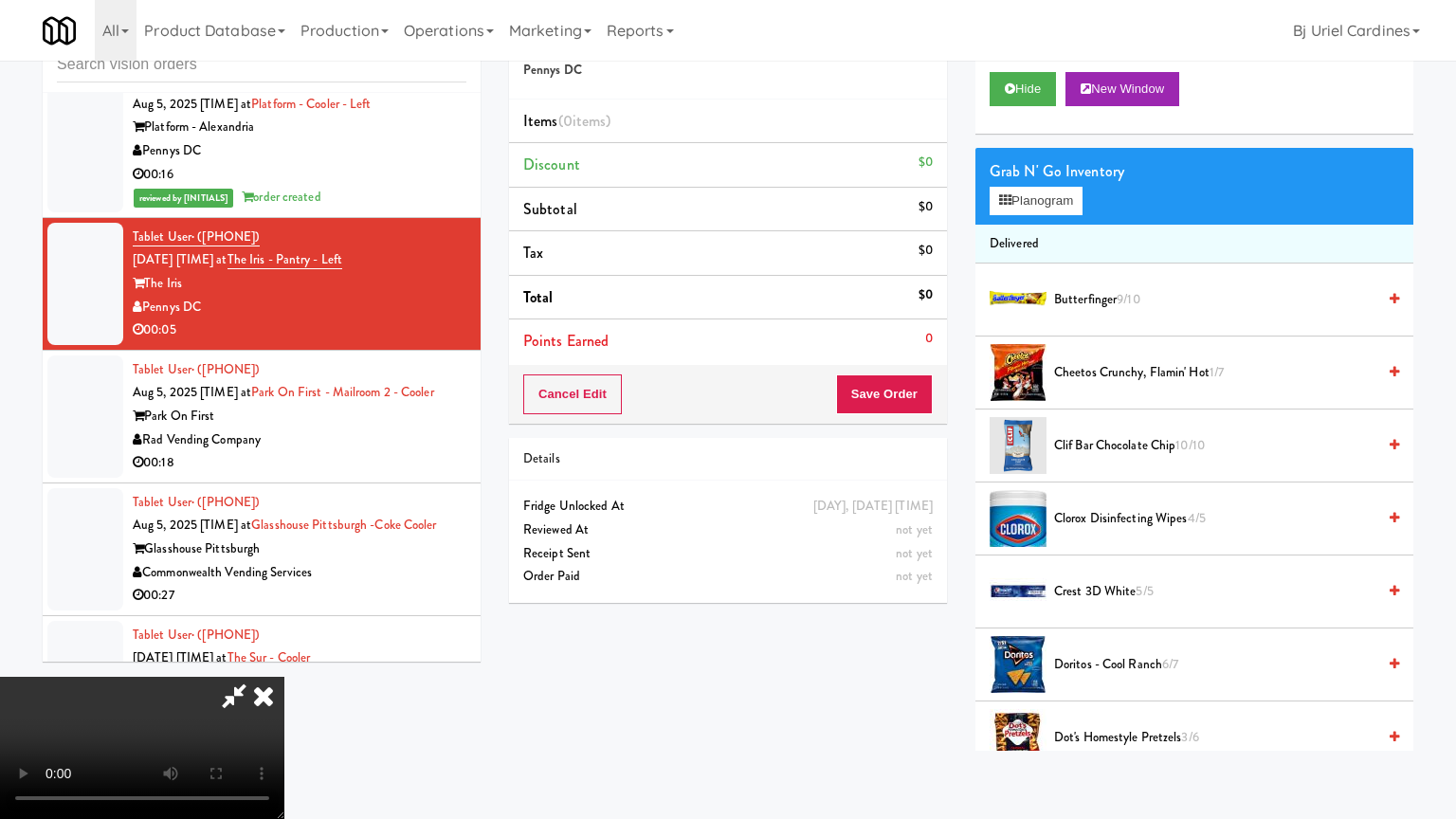 click at bounding box center [142, 748] 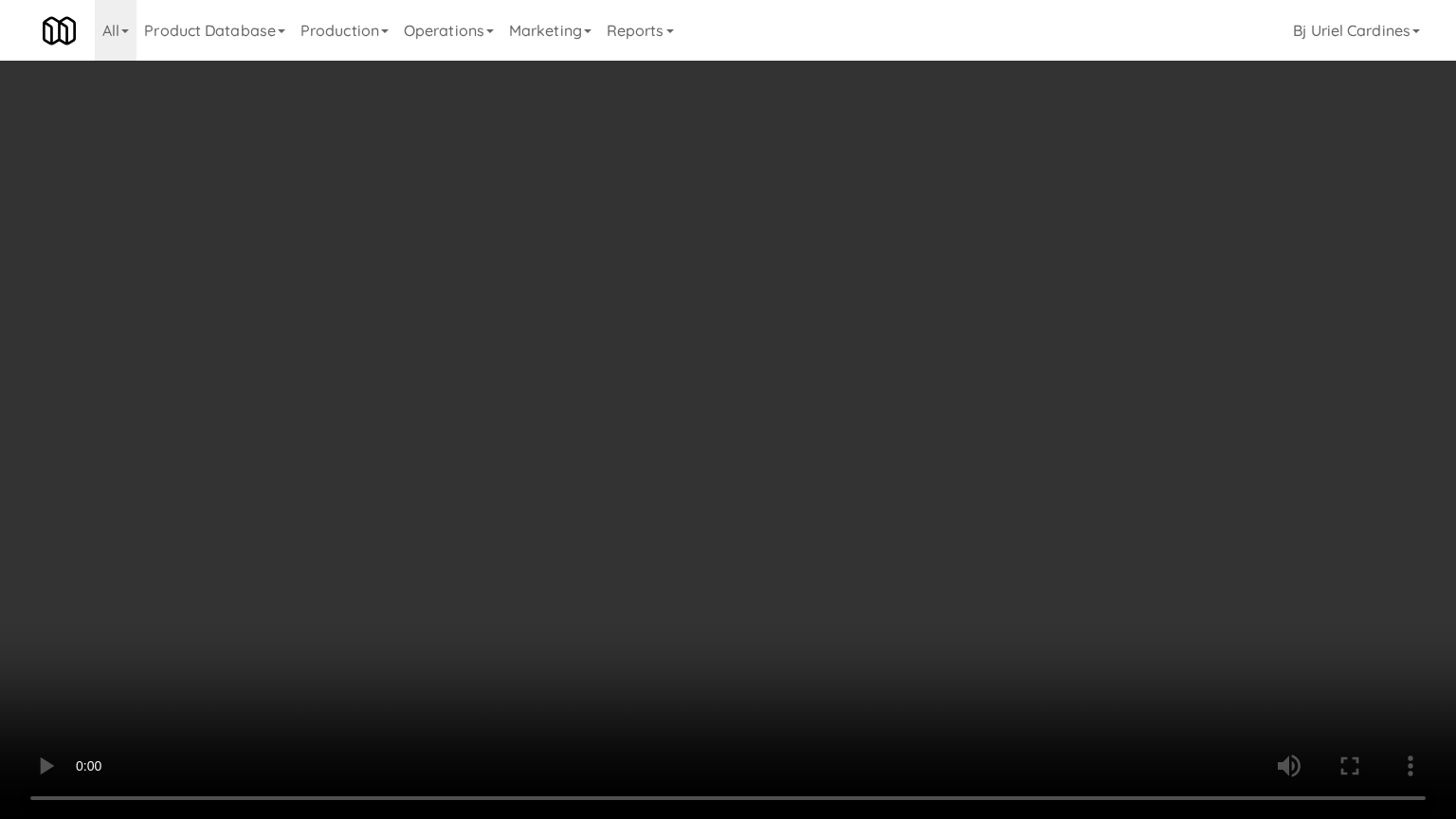 click at bounding box center [728, 410] 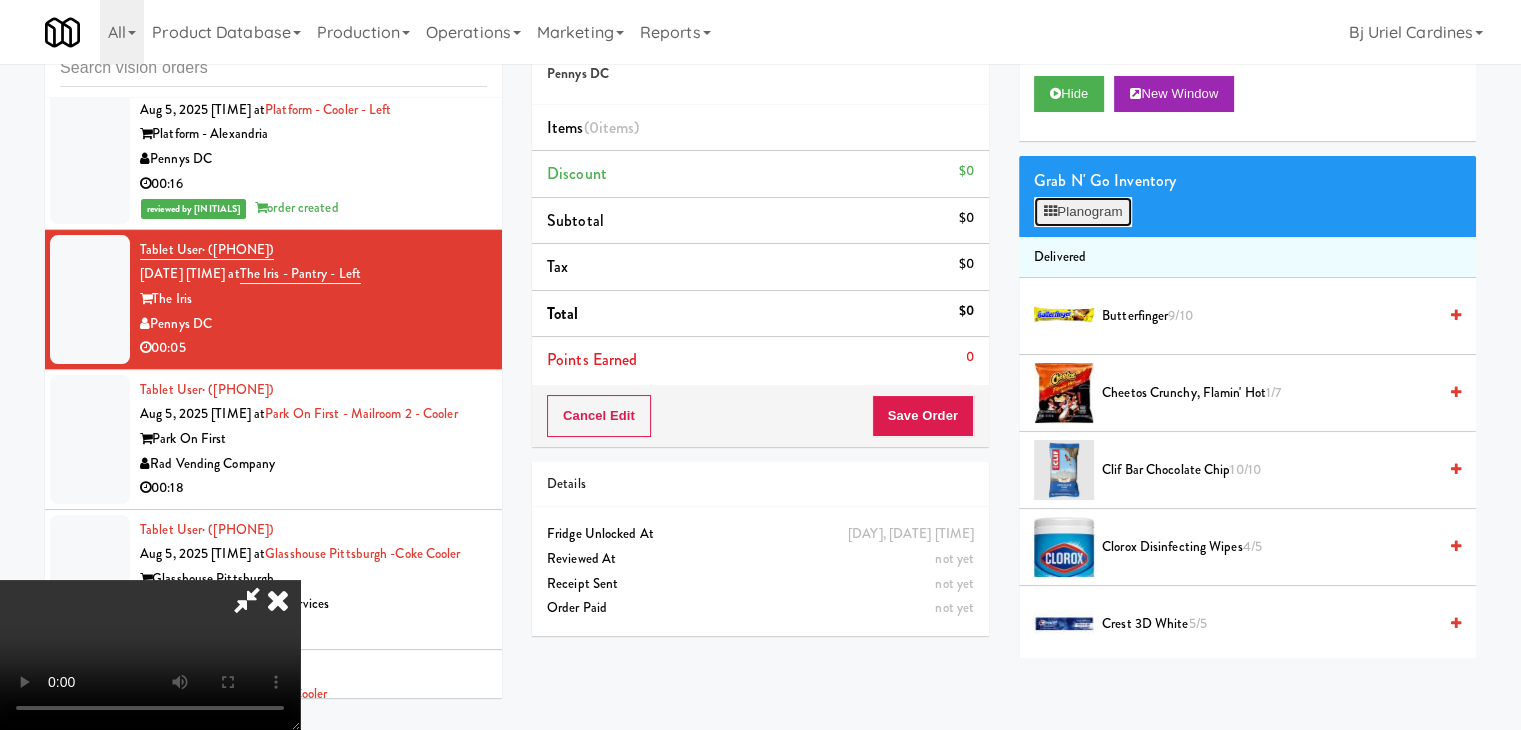 click on "Planogram" at bounding box center (1083, 212) 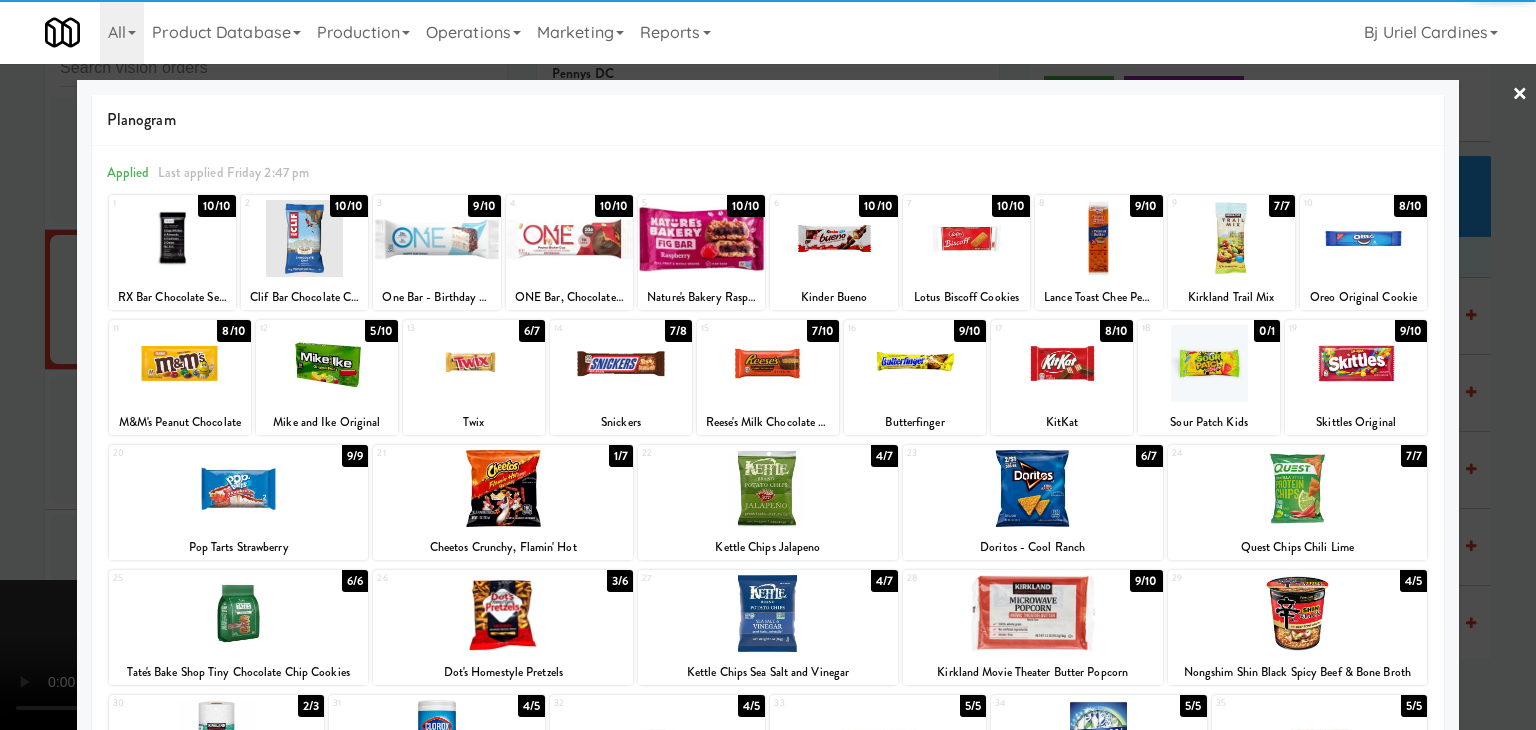 drag, startPoint x: 528, startPoint y: 499, endPoint x: 284, endPoint y: 505, distance: 244.07376 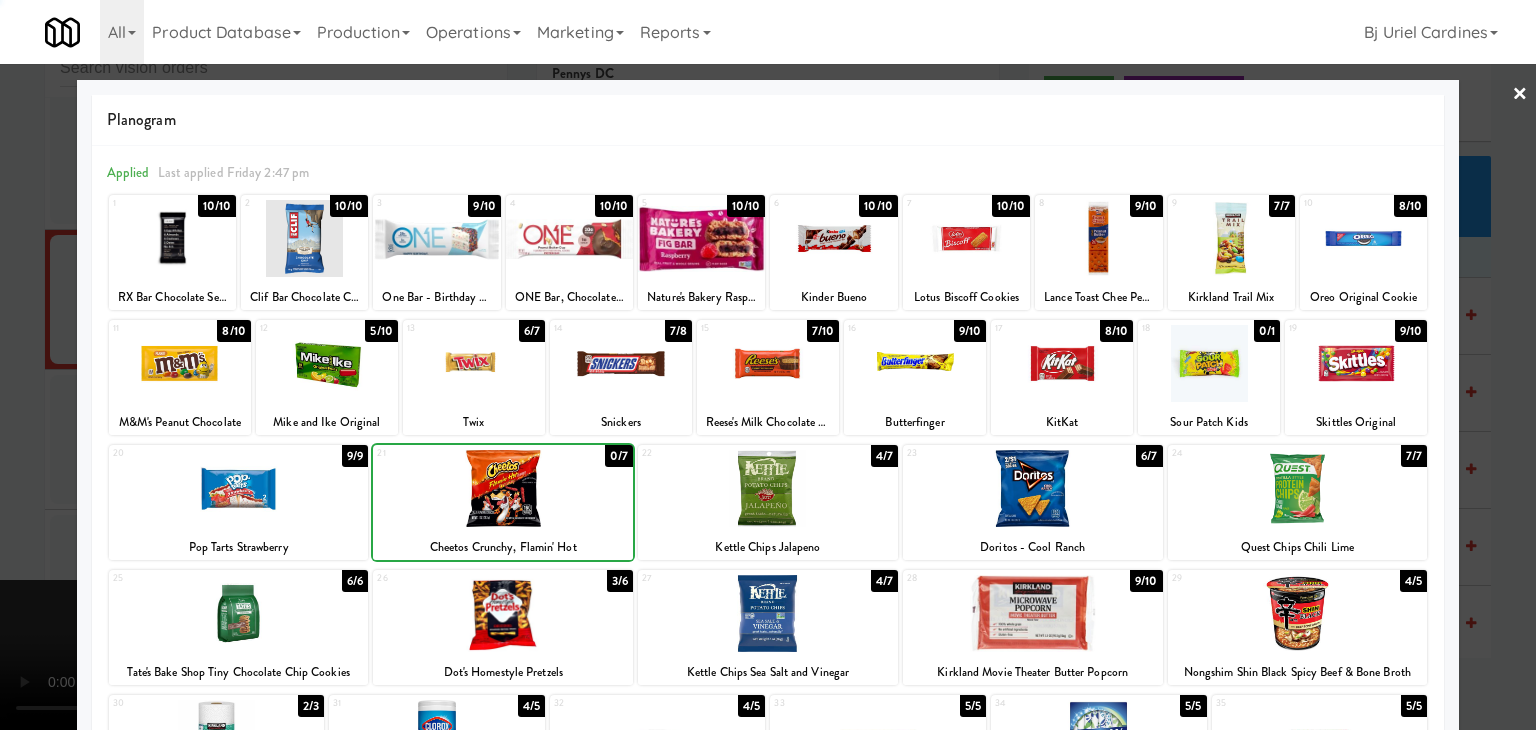drag, startPoint x: 0, startPoint y: 505, endPoint x: 299, endPoint y: 501, distance: 299.02676 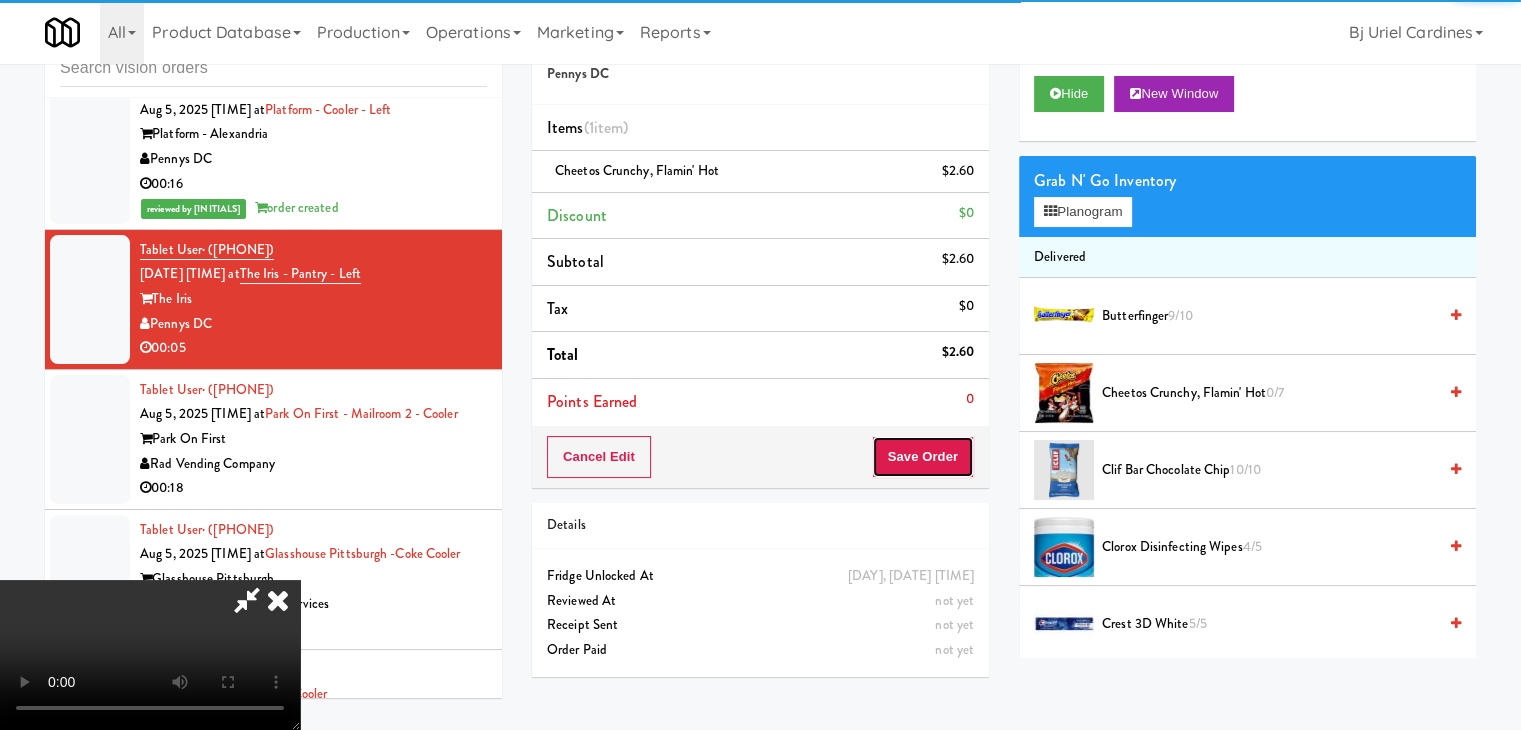 click on "Save Order" at bounding box center [923, 457] 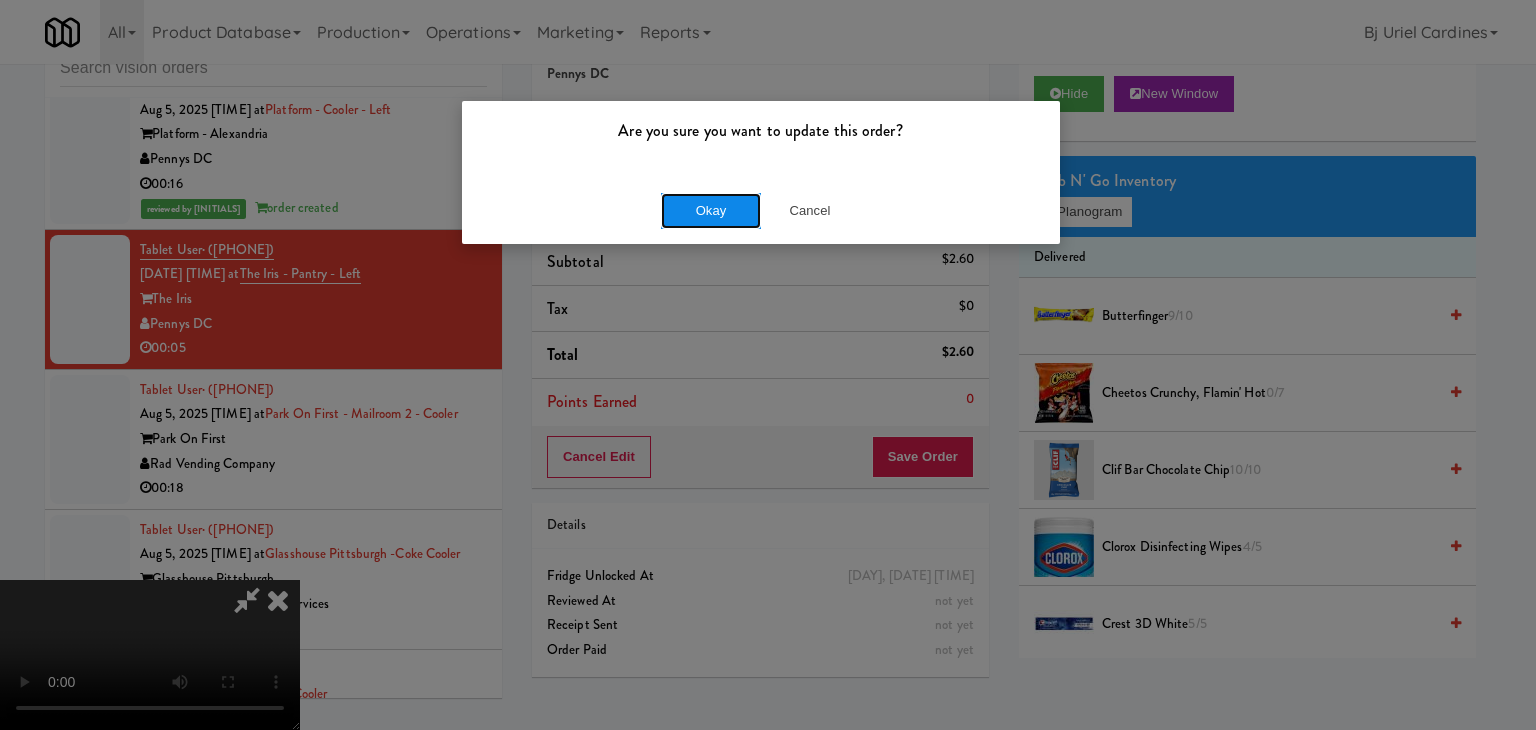 click on "Okay" at bounding box center [711, 211] 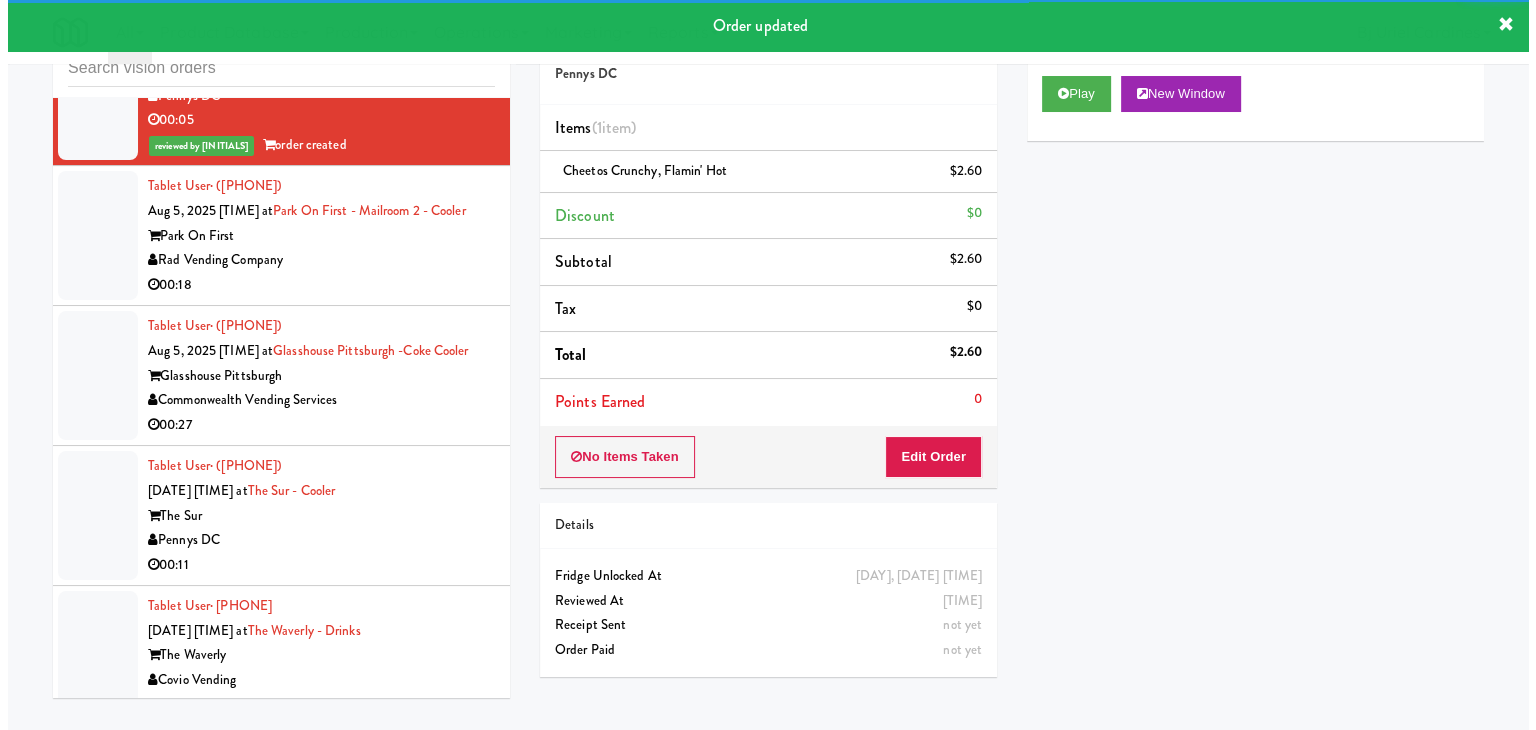 scroll, scrollTop: 11621, scrollLeft: 0, axis: vertical 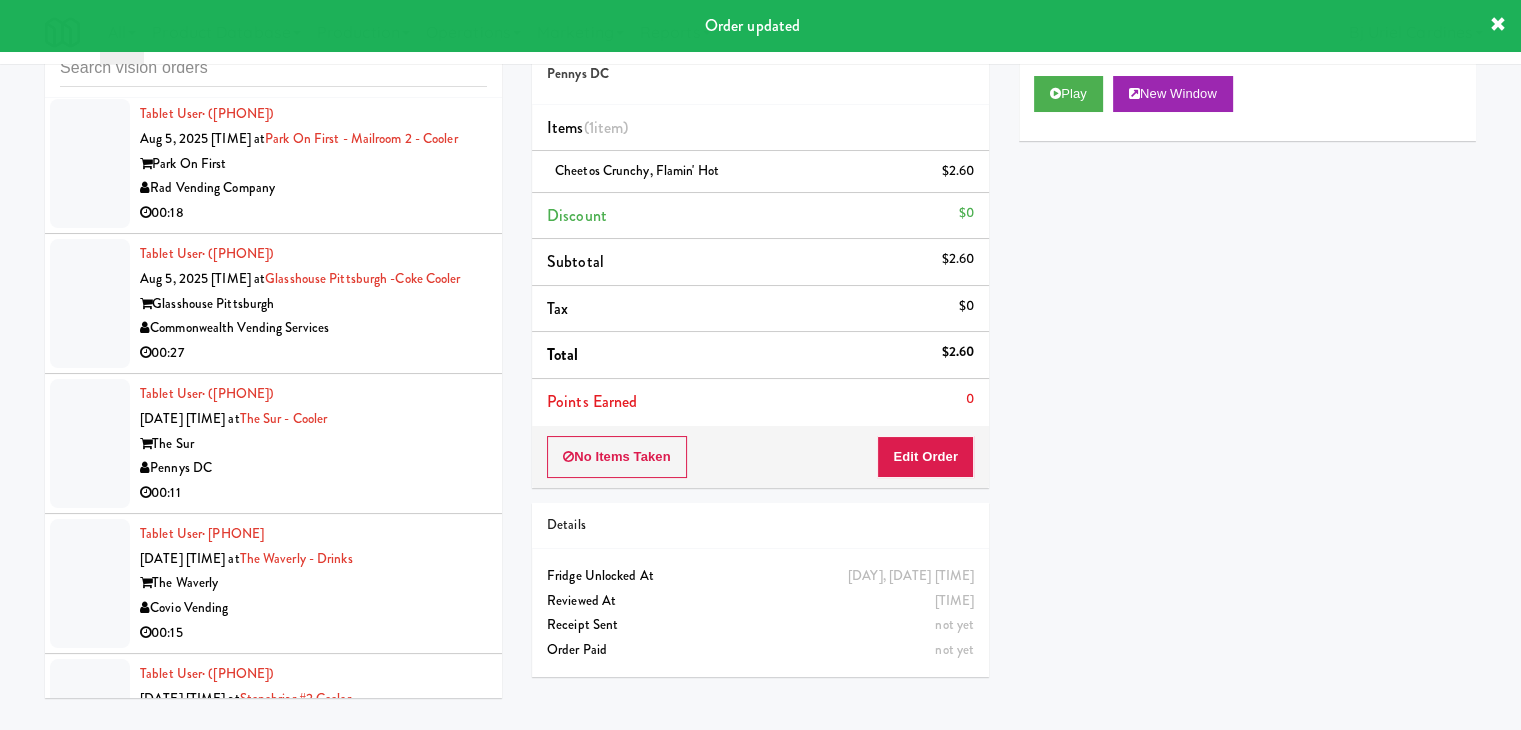 drag, startPoint x: 404, startPoint y: 256, endPoint x: 704, endPoint y: 234, distance: 300.80557 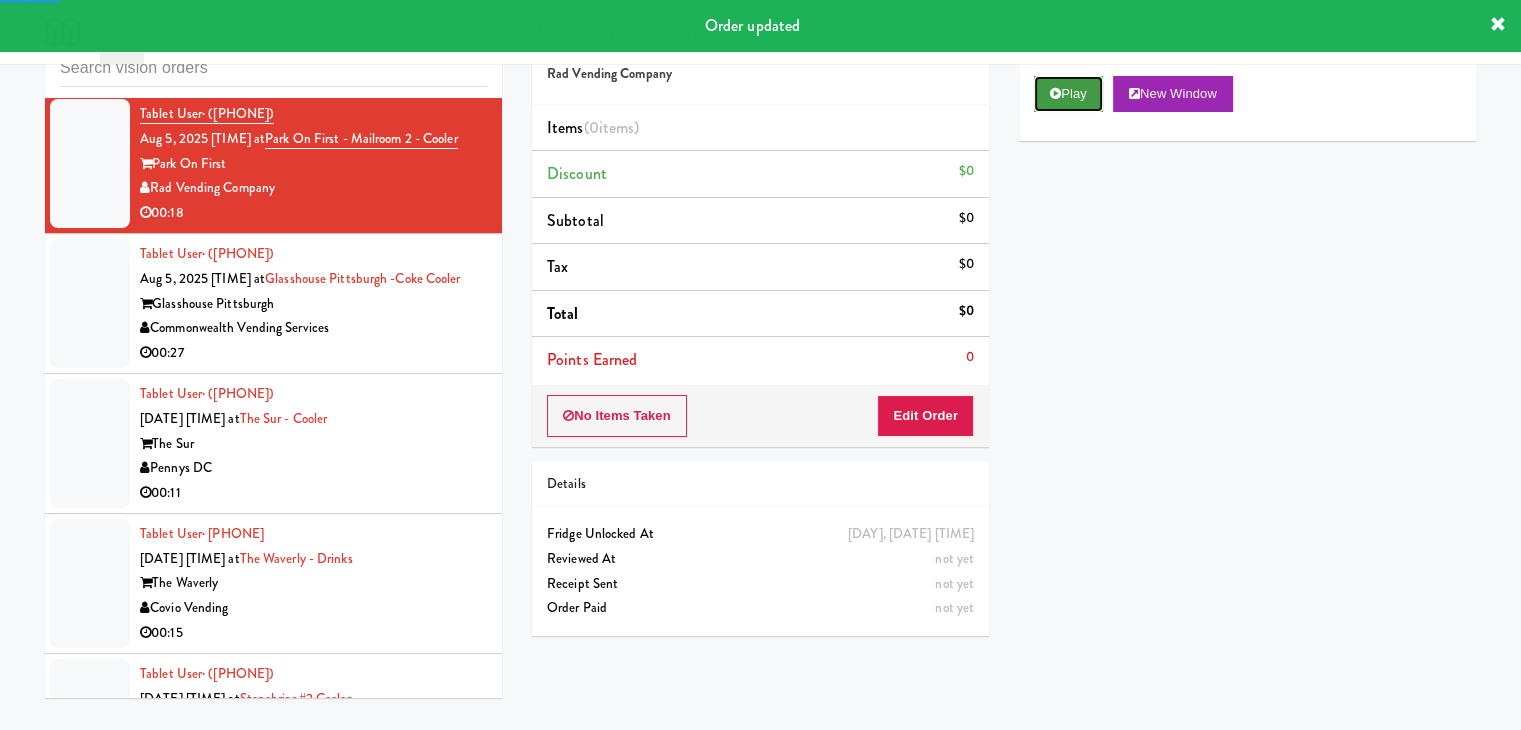 click on "Play" at bounding box center (1068, 94) 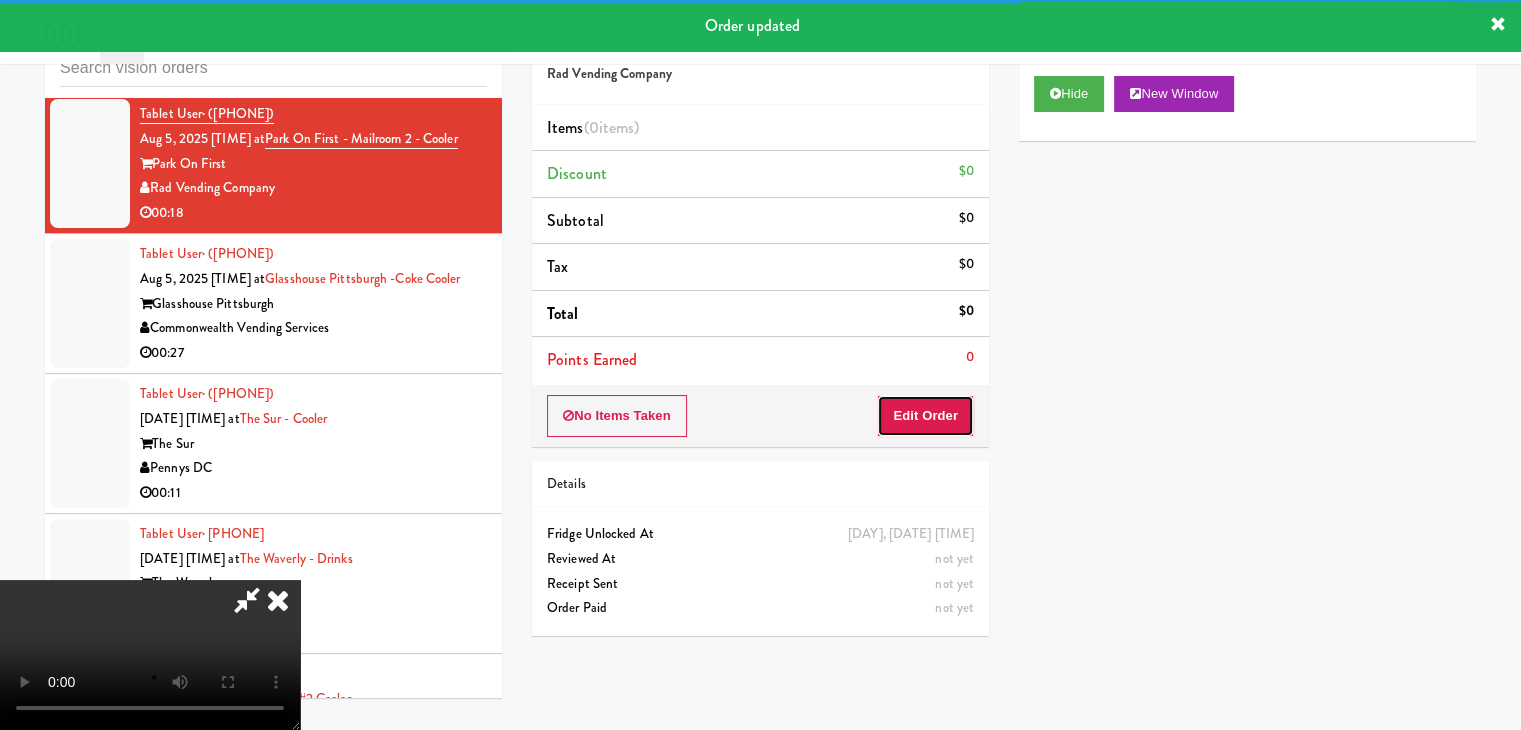 click on "Edit Order" at bounding box center [925, 416] 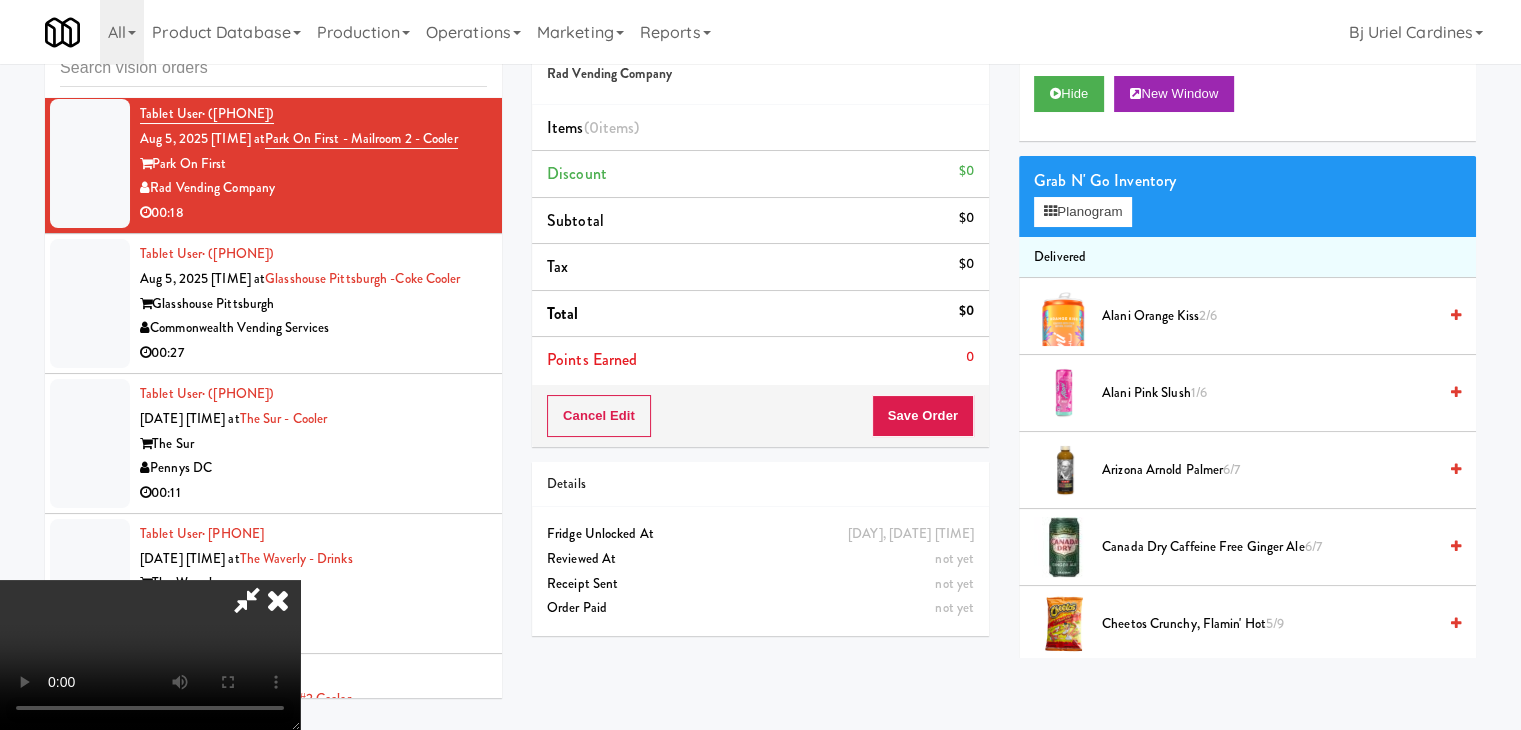 type 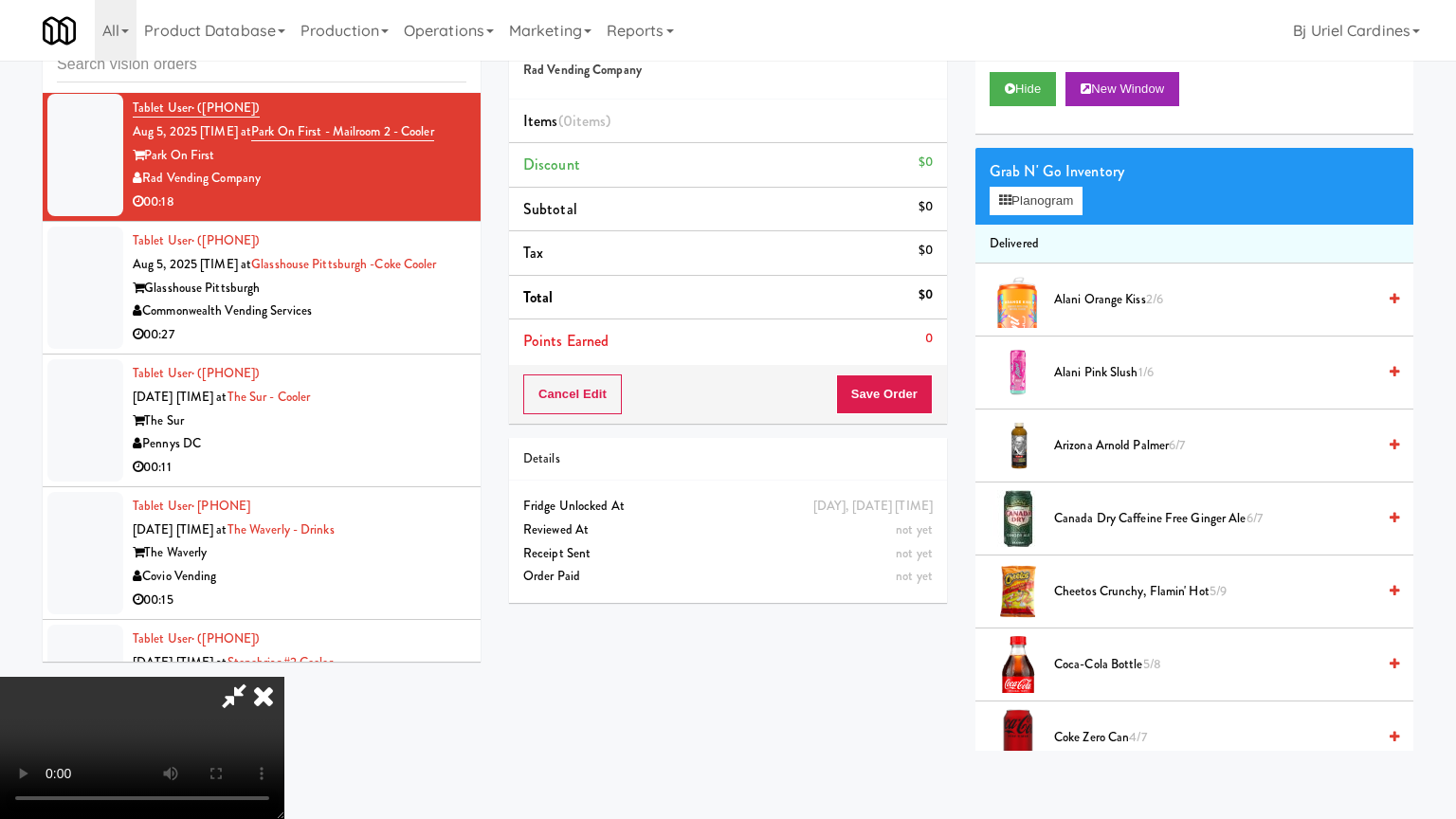 click at bounding box center [142, 748] 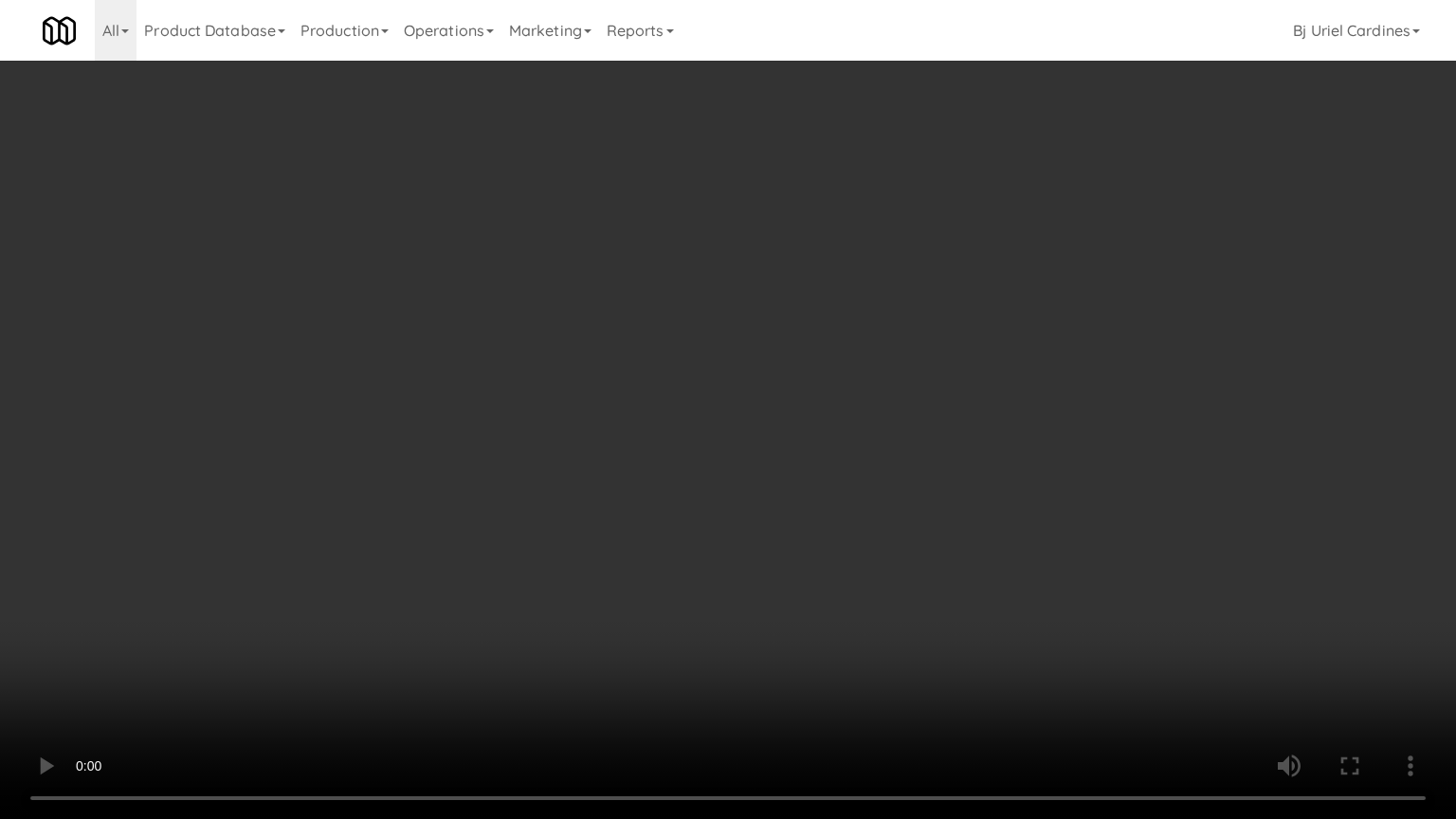 click at bounding box center (728, 410) 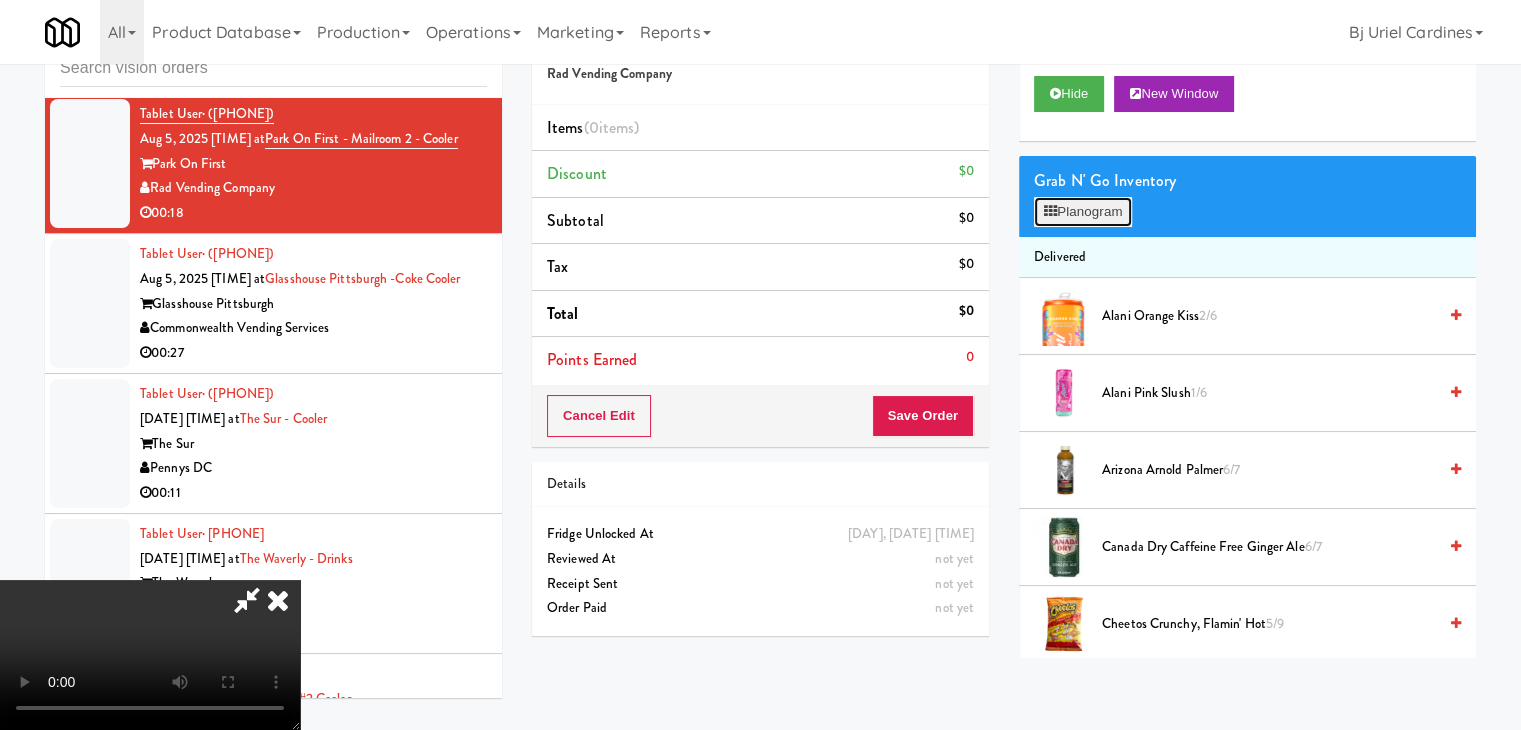 click on "Planogram" at bounding box center [1083, 212] 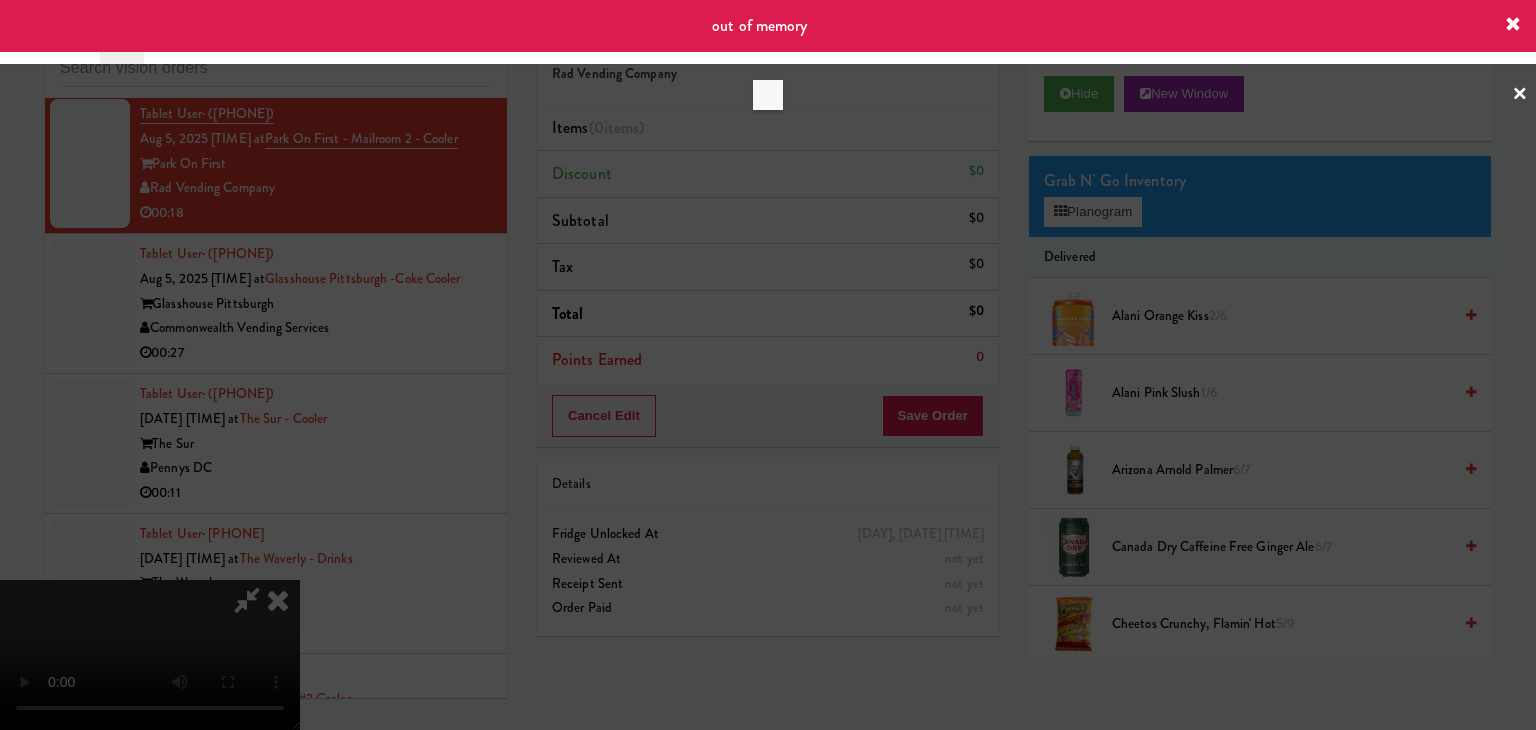 click at bounding box center [768, 365] 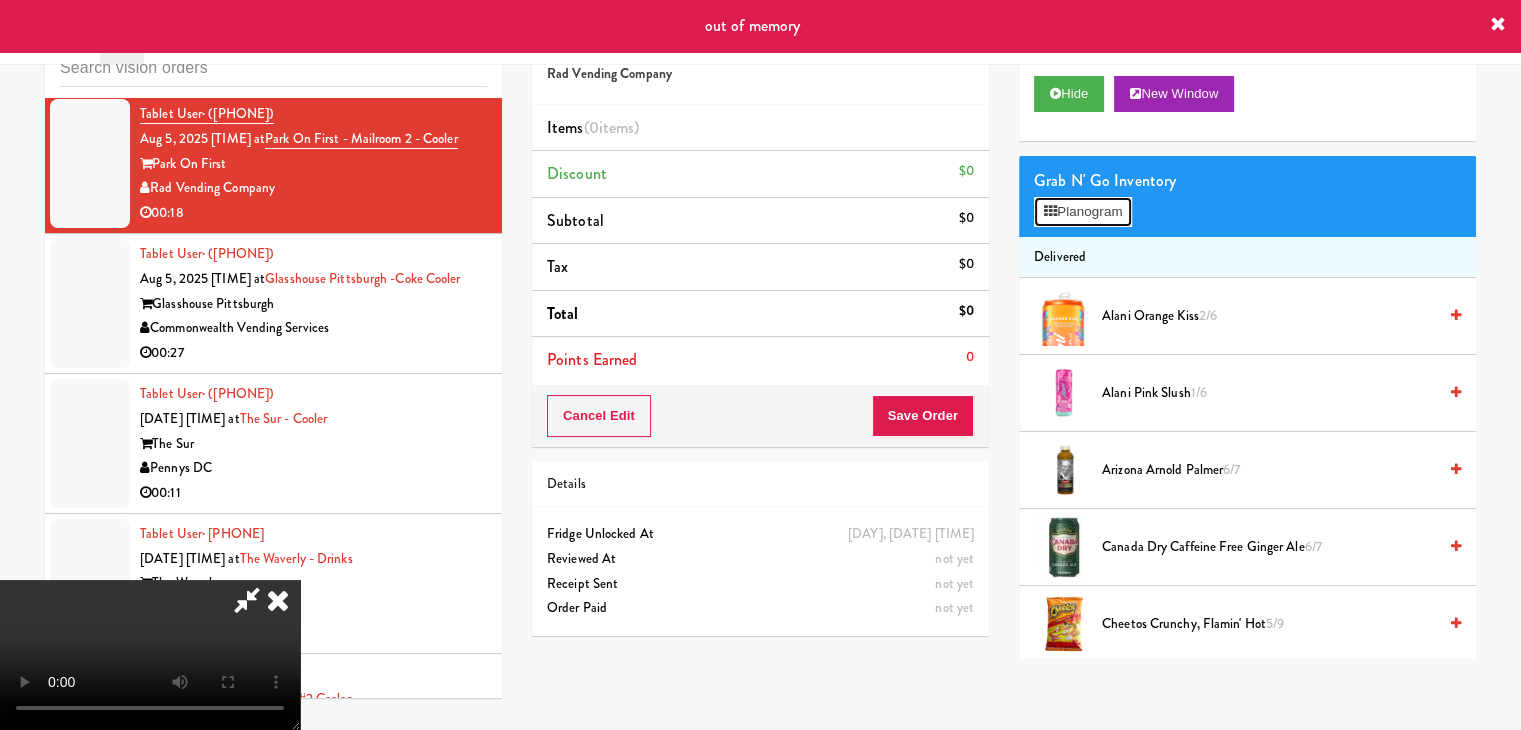 click on "Planogram" at bounding box center [1083, 212] 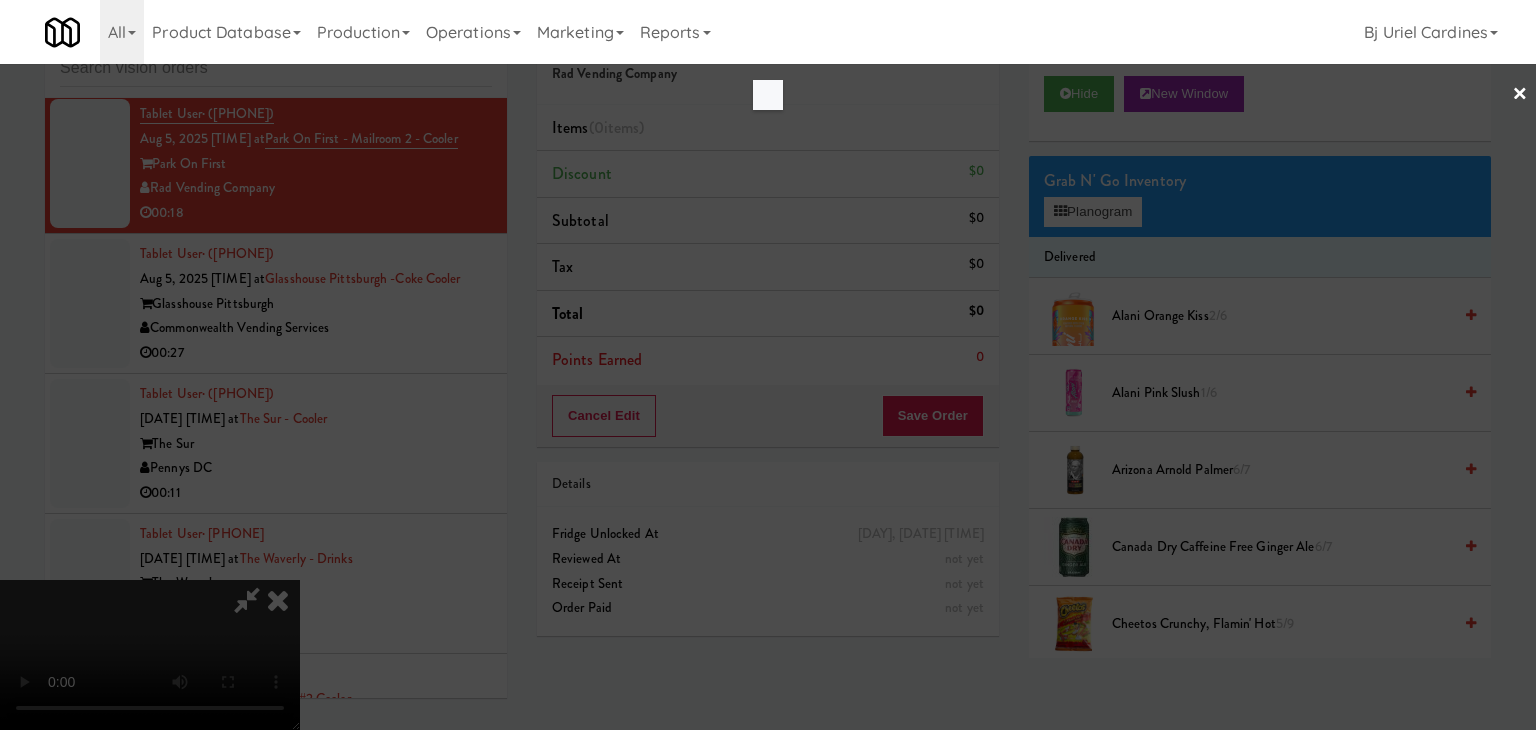 click at bounding box center [768, 365] 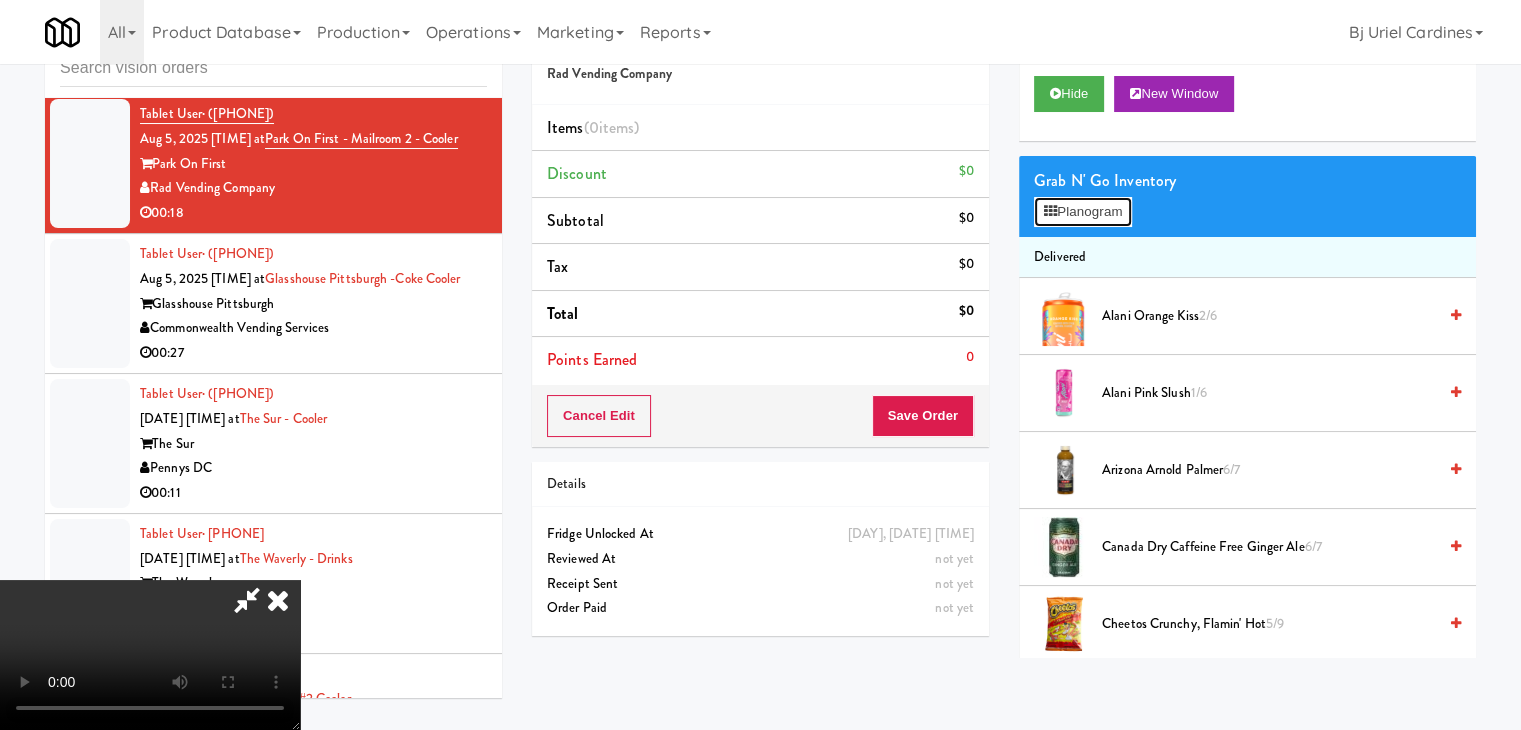 click on "Planogram" at bounding box center (1083, 212) 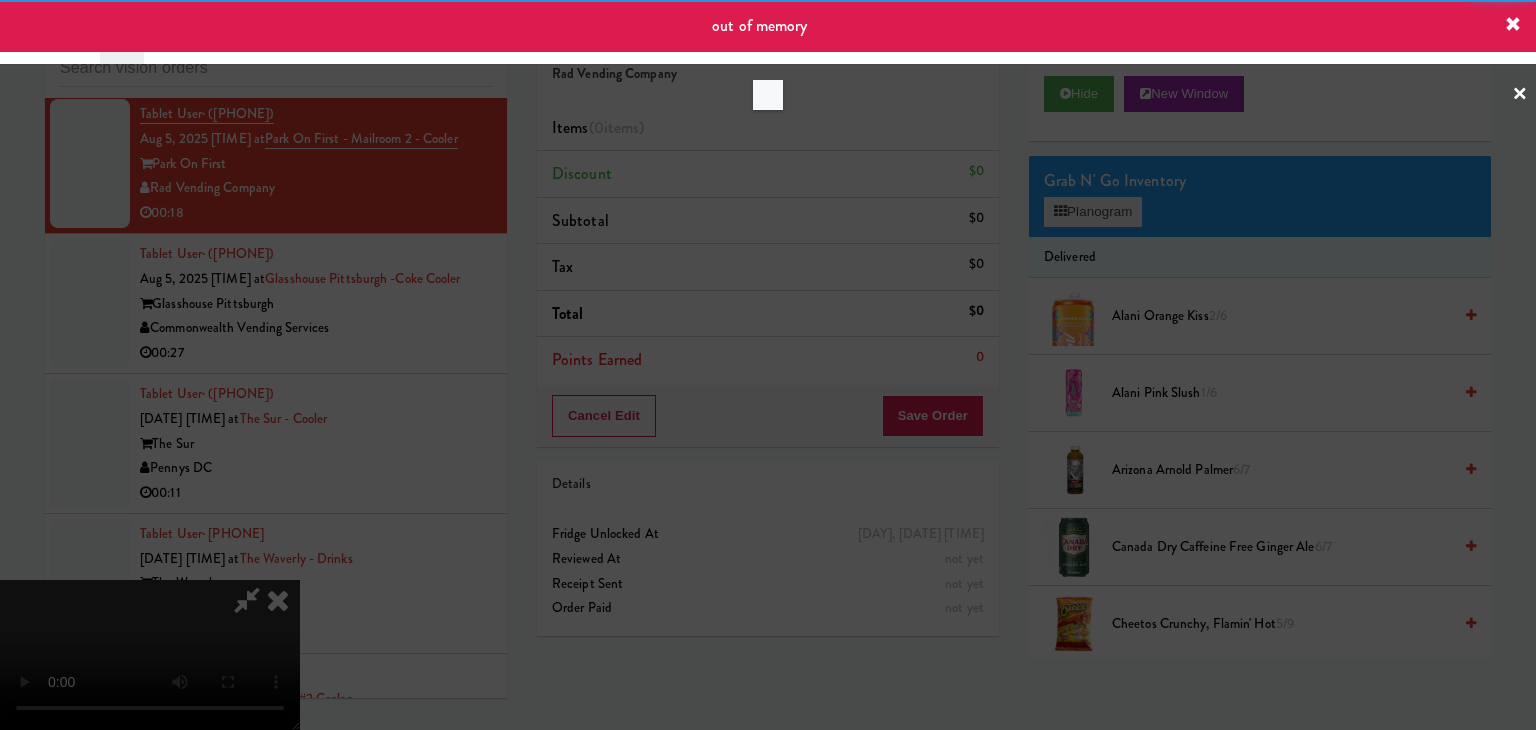 click at bounding box center [768, 365] 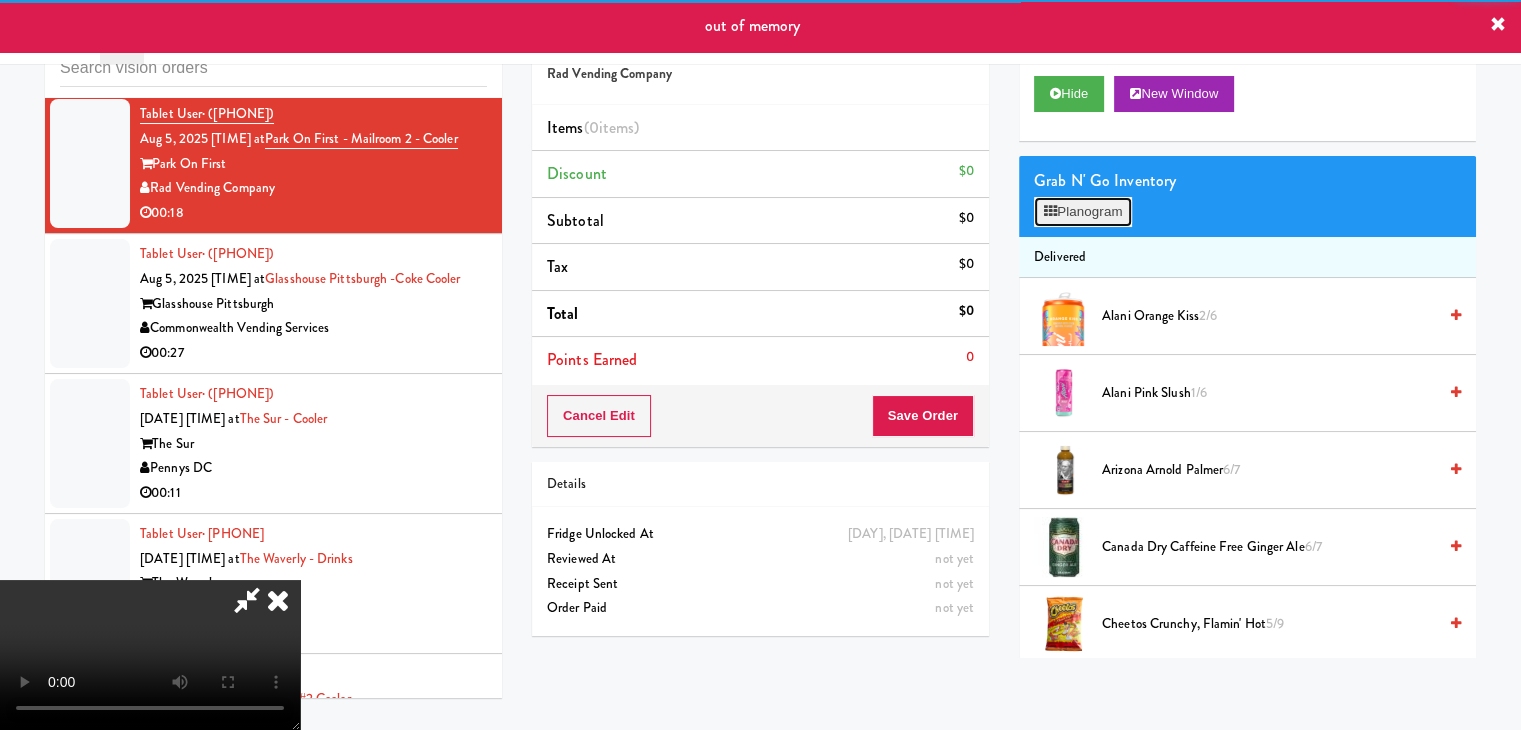 click on "Planogram" at bounding box center [1083, 212] 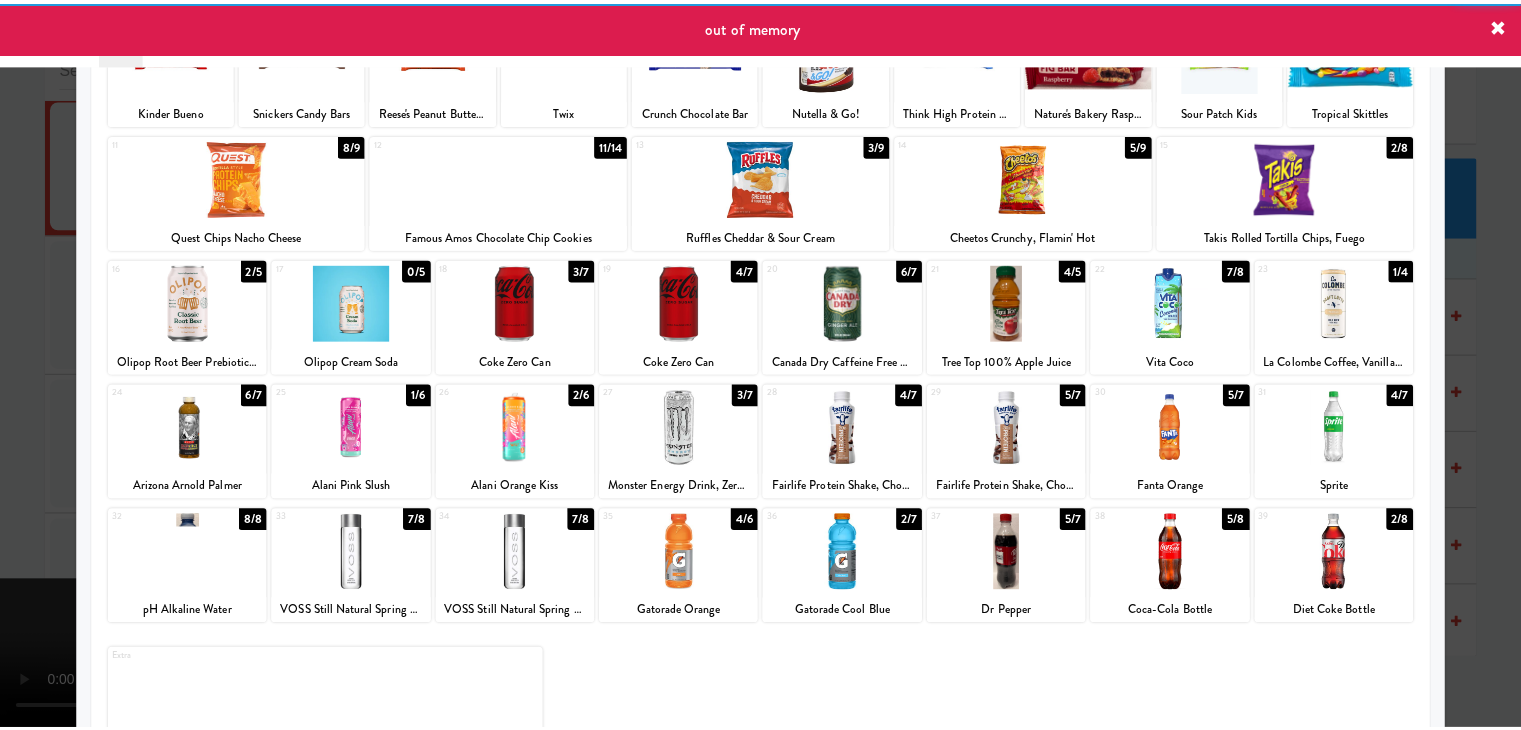 scroll, scrollTop: 200, scrollLeft: 0, axis: vertical 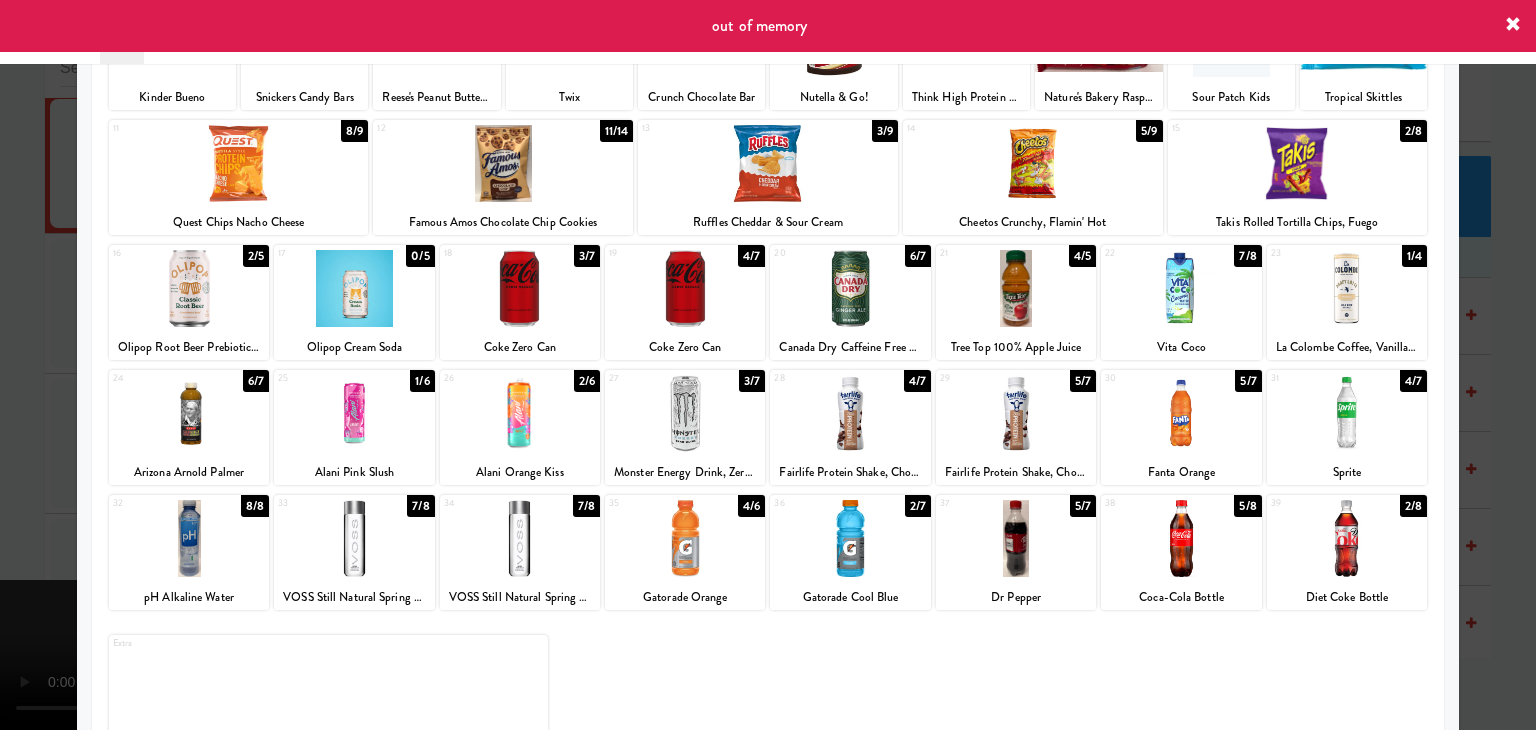 click at bounding box center (850, 413) 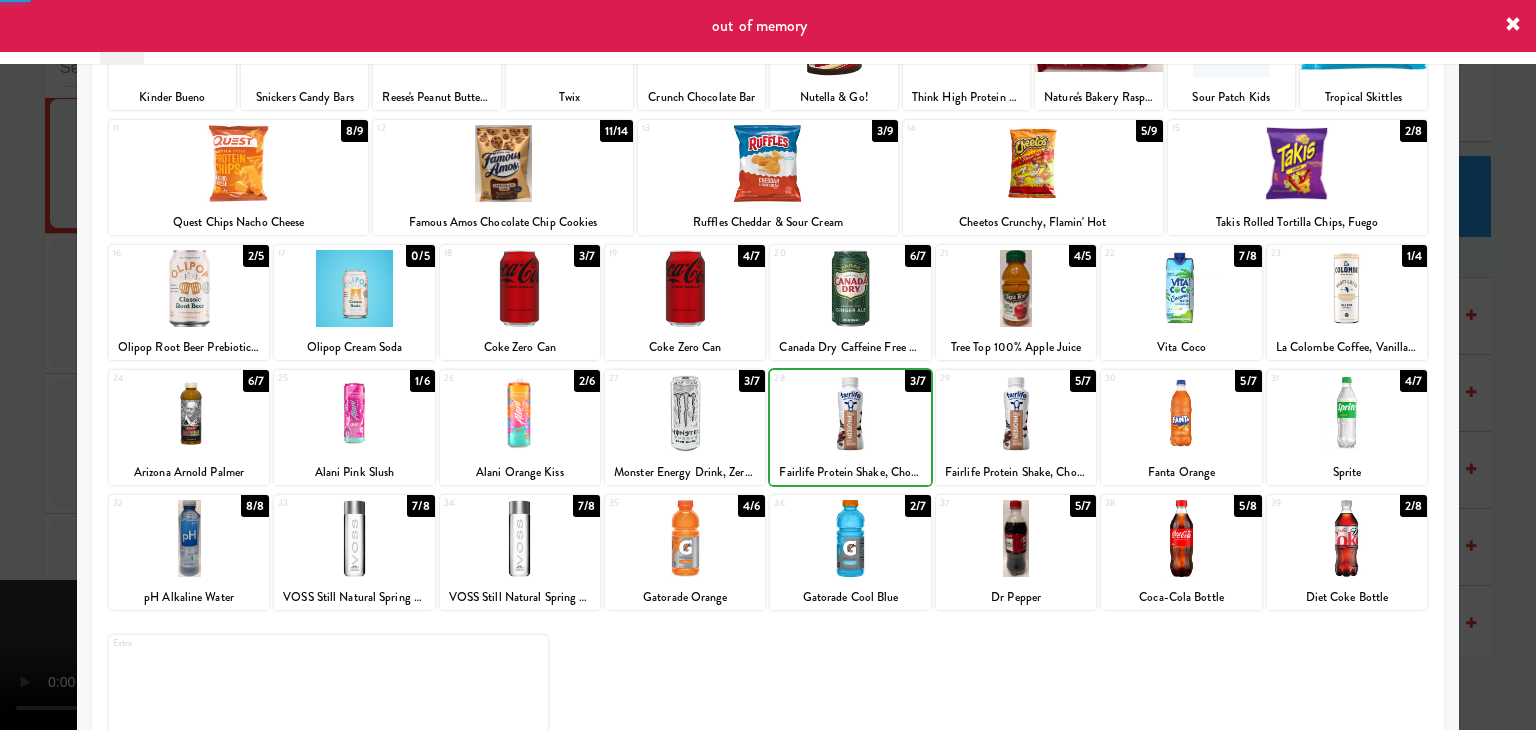 click at bounding box center [1016, 413] 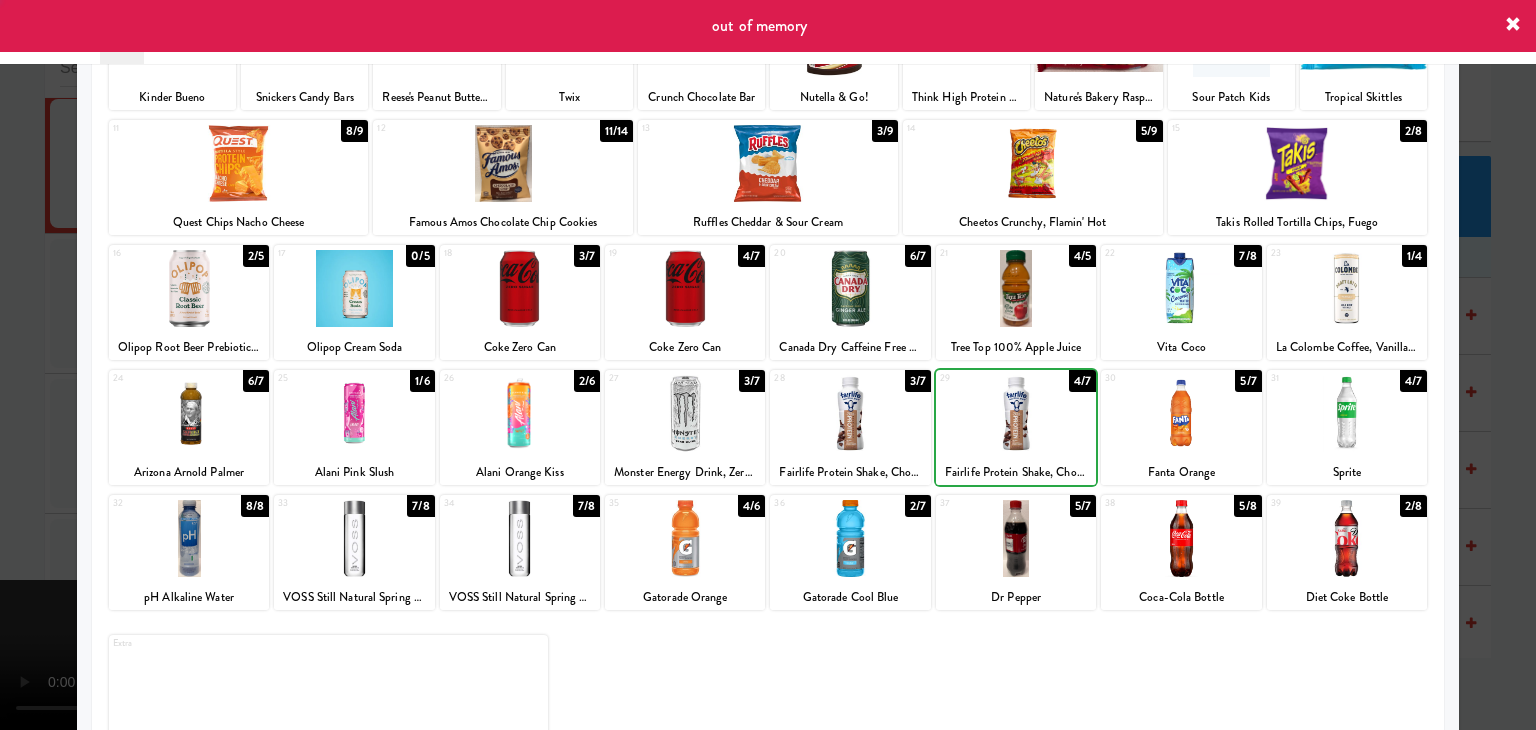 click at bounding box center (1016, 413) 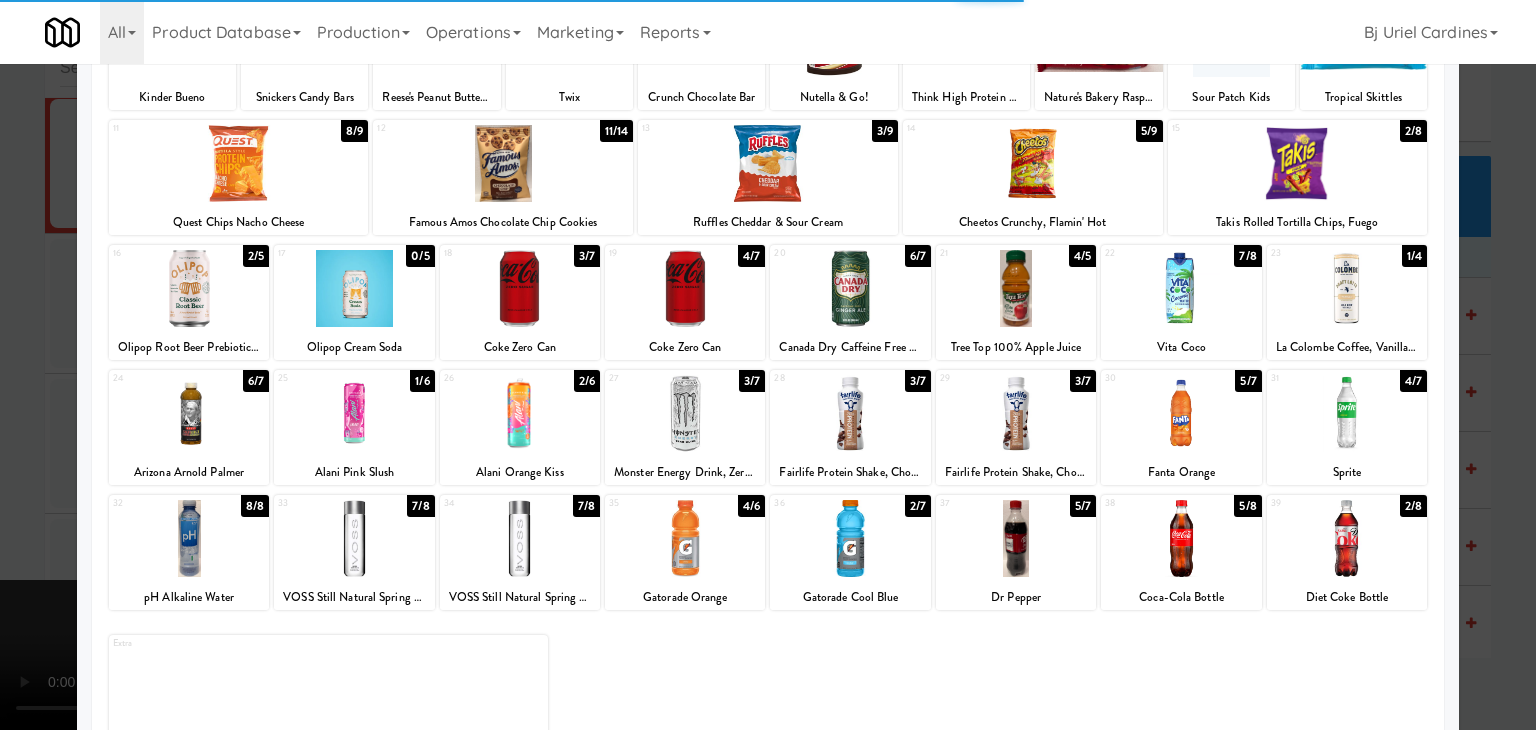 drag, startPoint x: 0, startPoint y: 415, endPoint x: 271, endPoint y: 414, distance: 271.00183 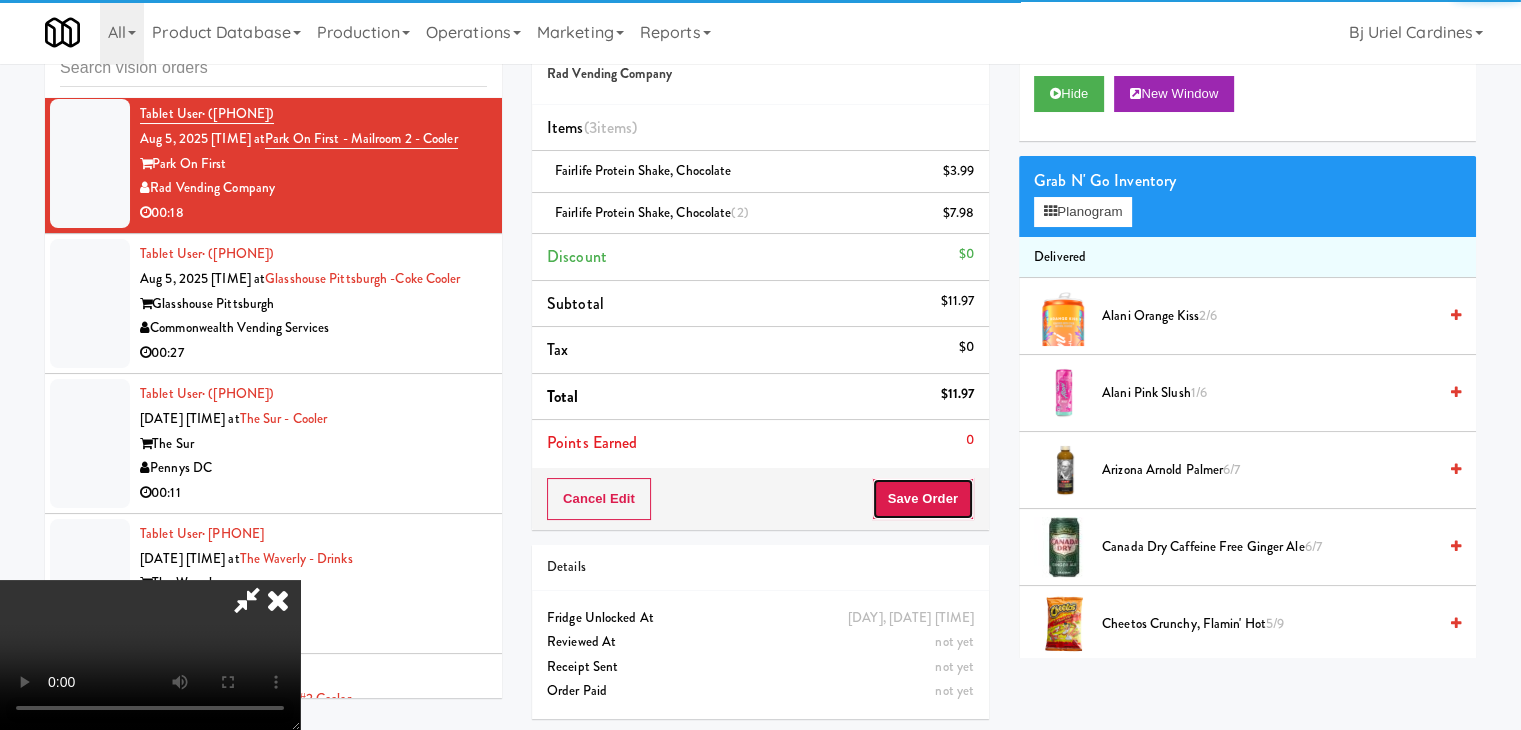 click on "Save Order" at bounding box center [923, 499] 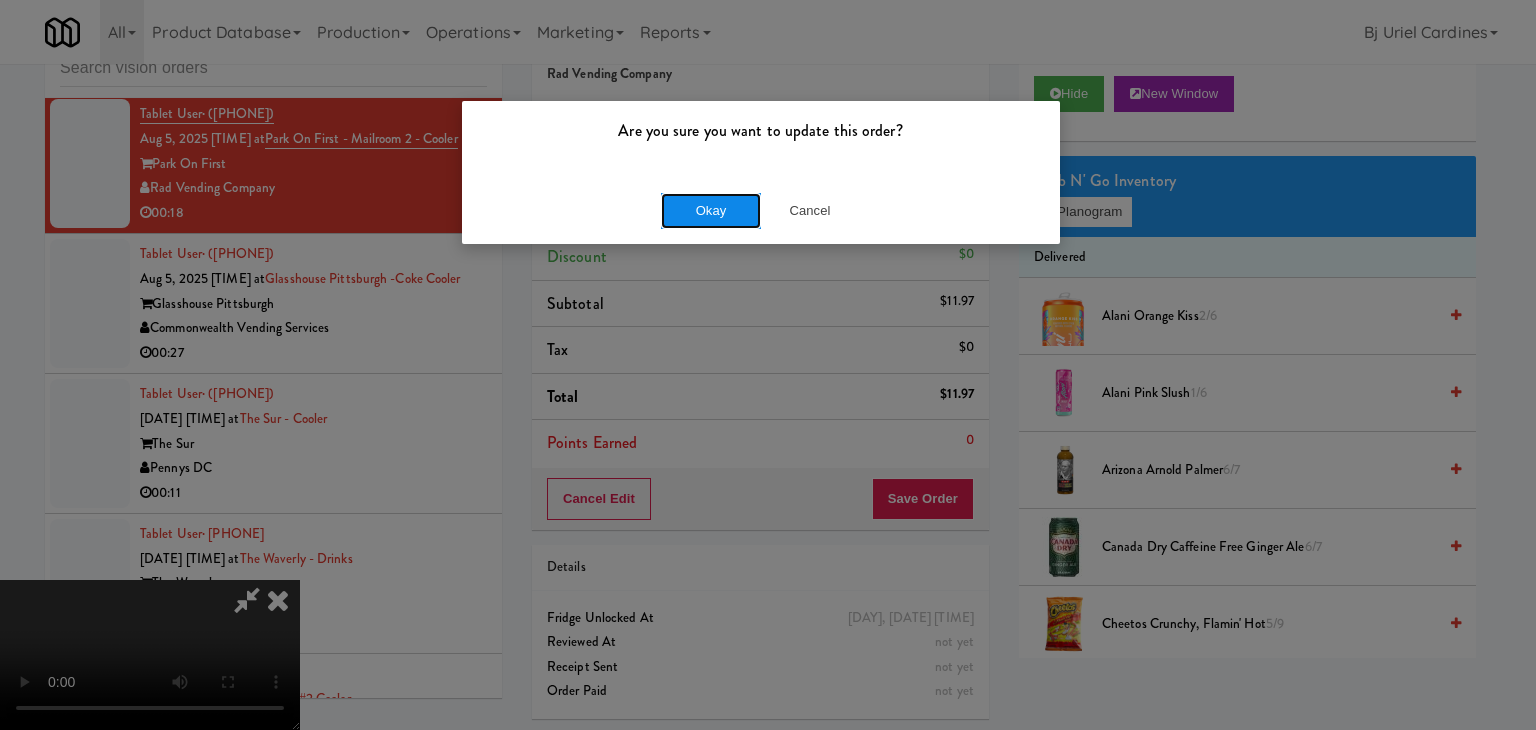 click on "Okay" at bounding box center [711, 211] 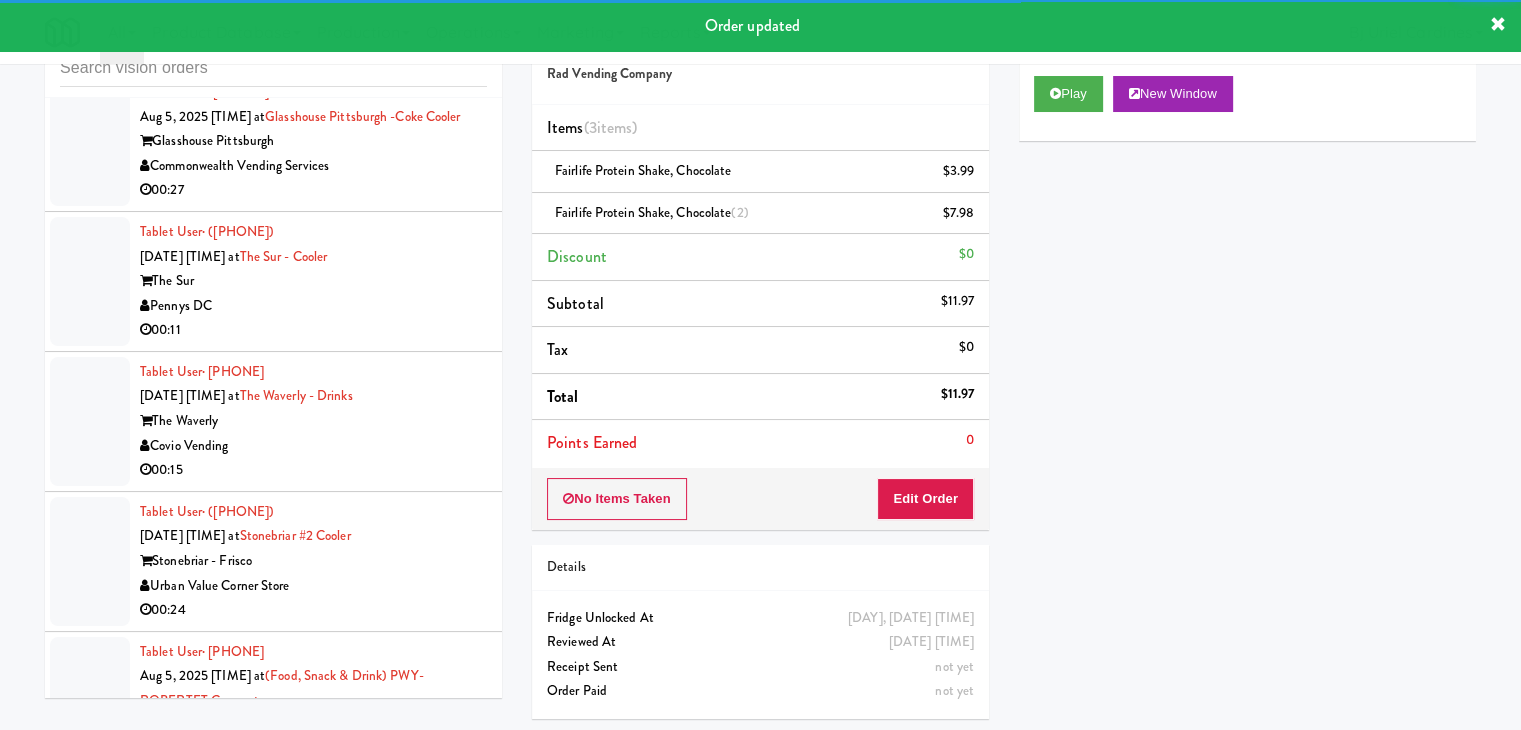 scroll, scrollTop: 11821, scrollLeft: 0, axis: vertical 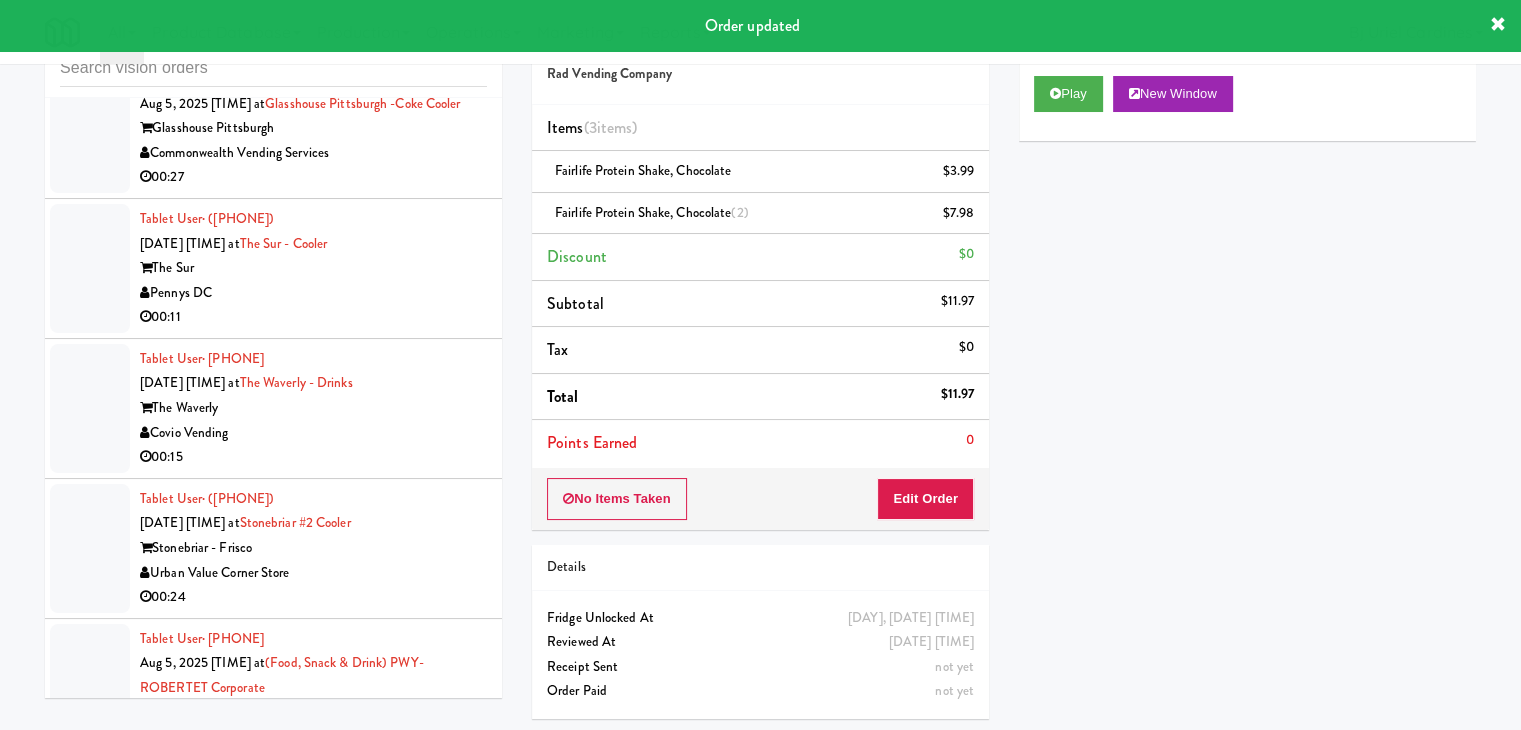 click on "00:27" at bounding box center (313, 177) 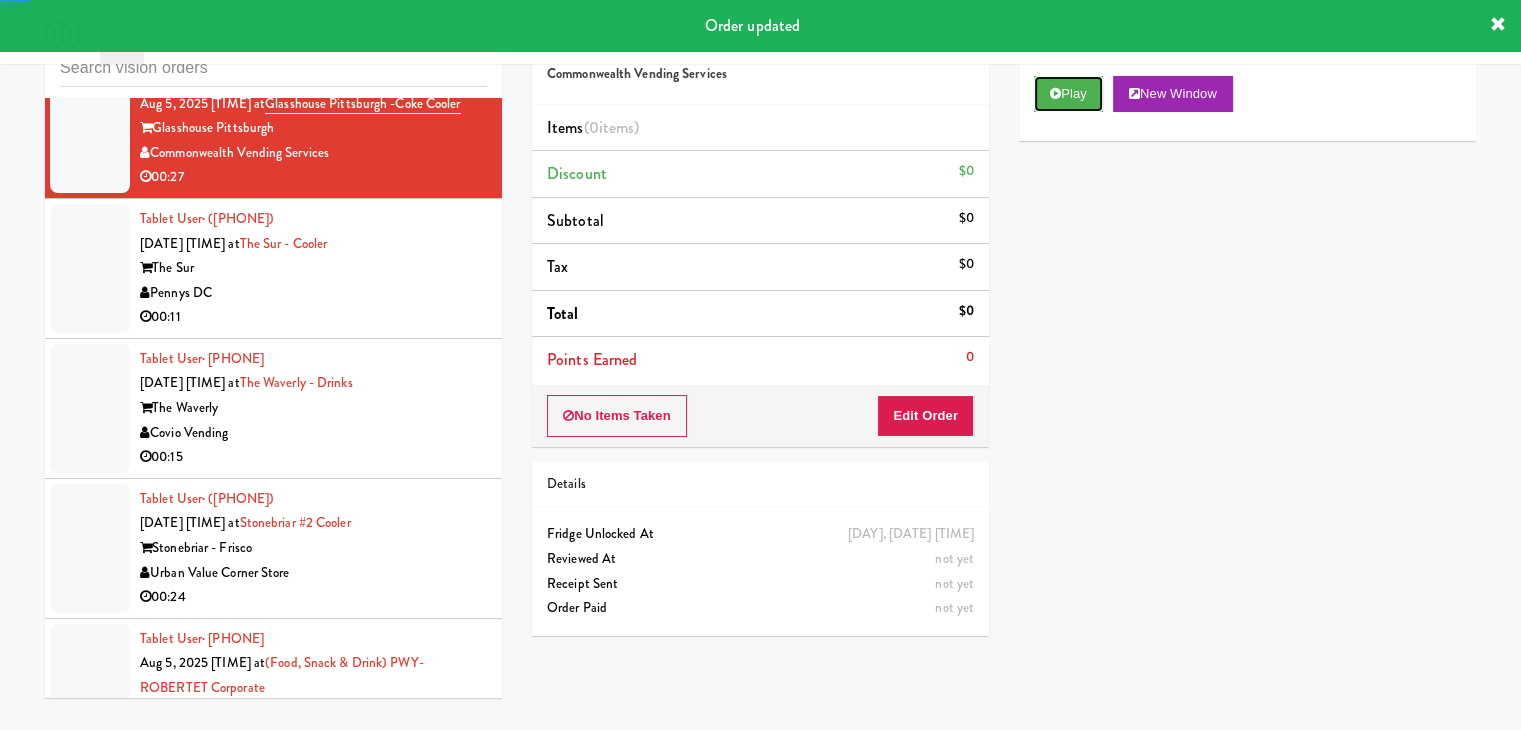 drag, startPoint x: 1094, startPoint y: 95, endPoint x: 1080, endPoint y: 136, distance: 43.32436 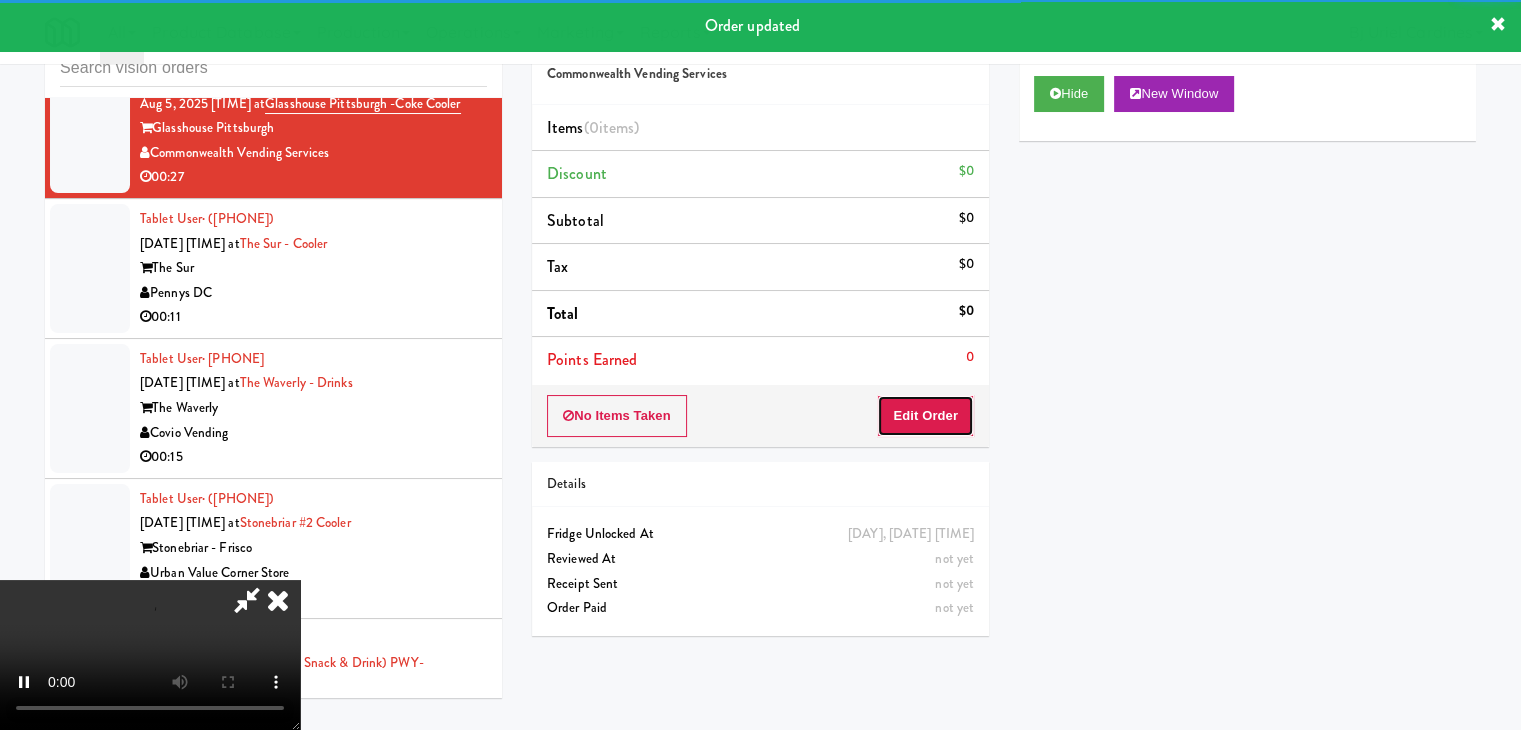click on "Edit Order" at bounding box center [925, 416] 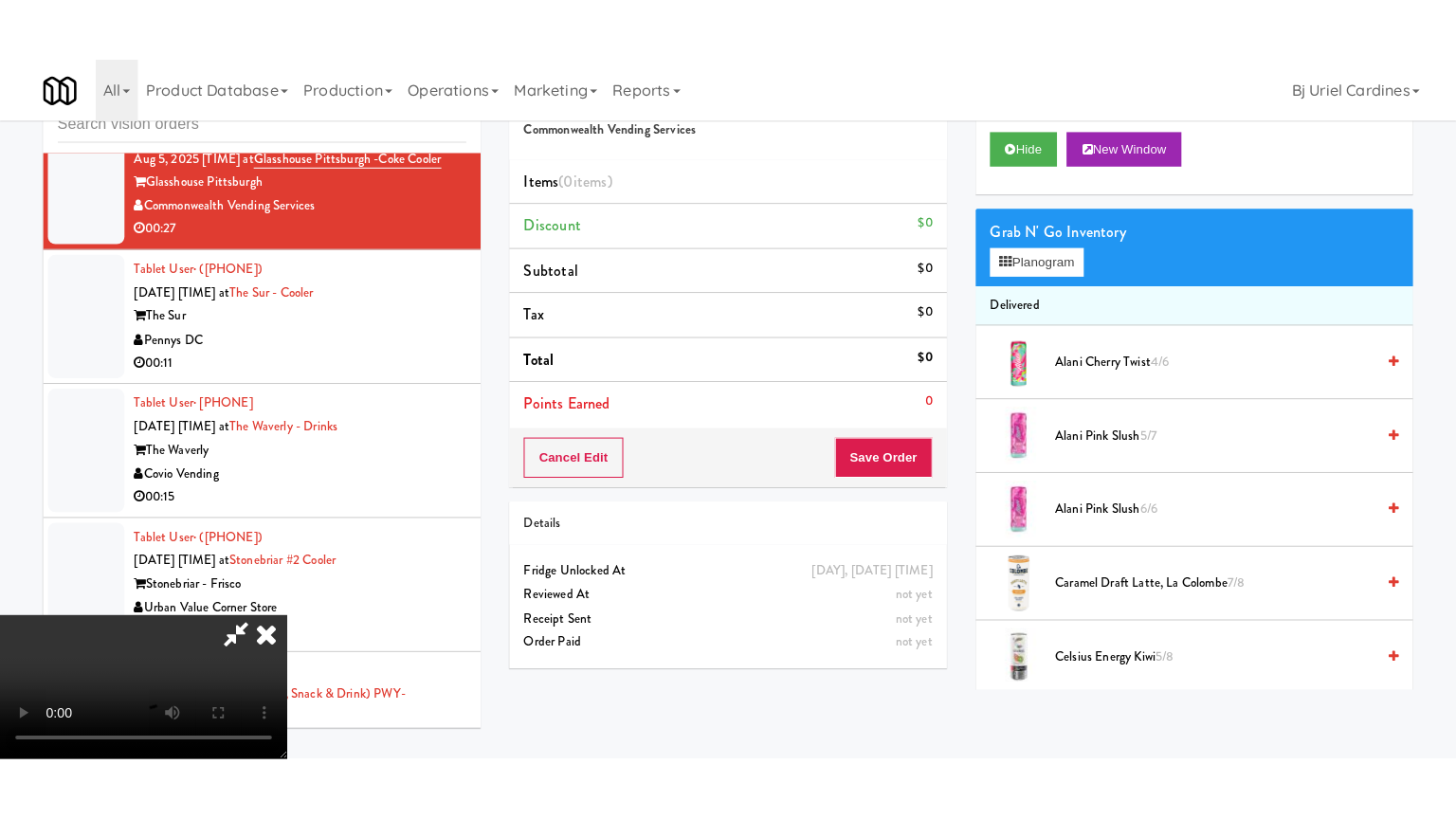 scroll, scrollTop: 266, scrollLeft: 0, axis: vertical 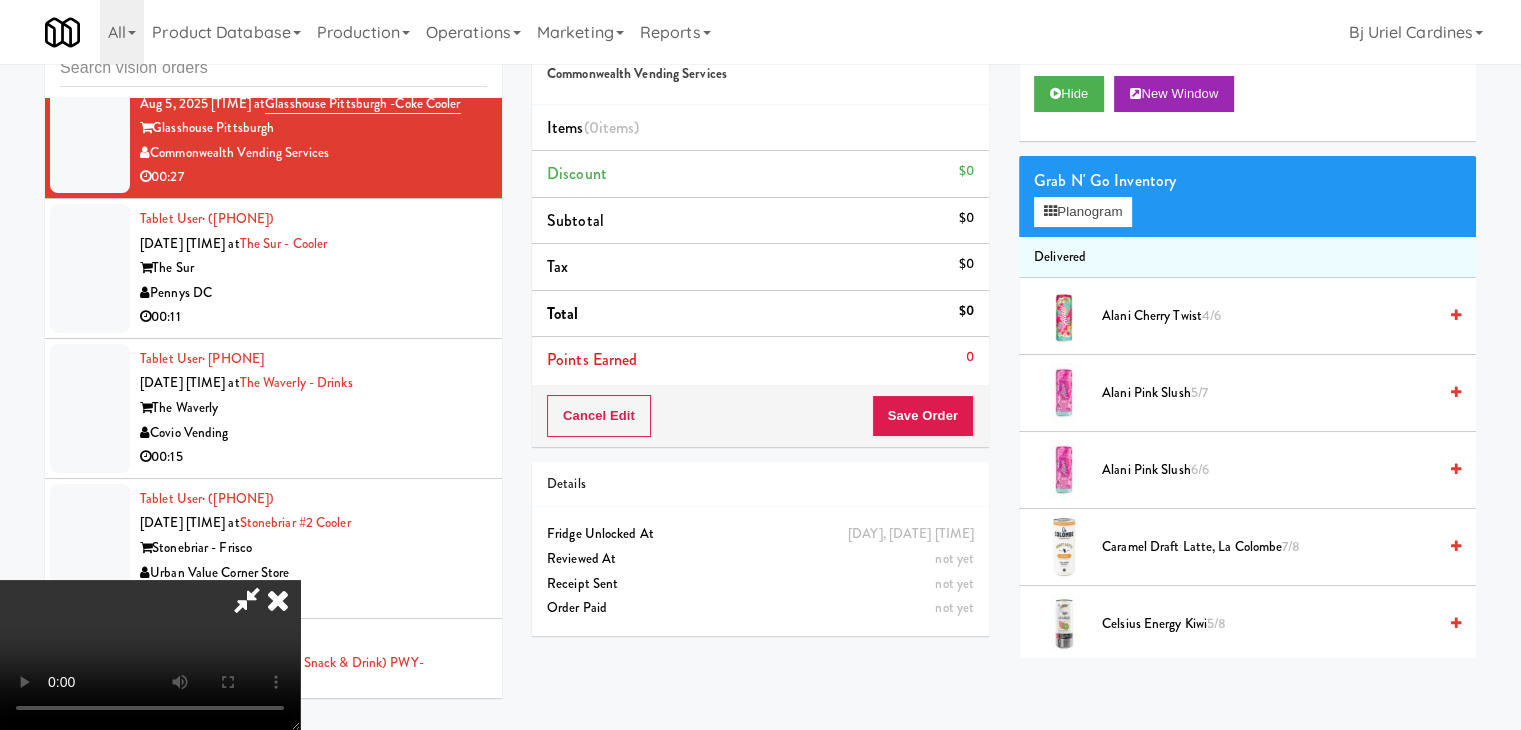 type 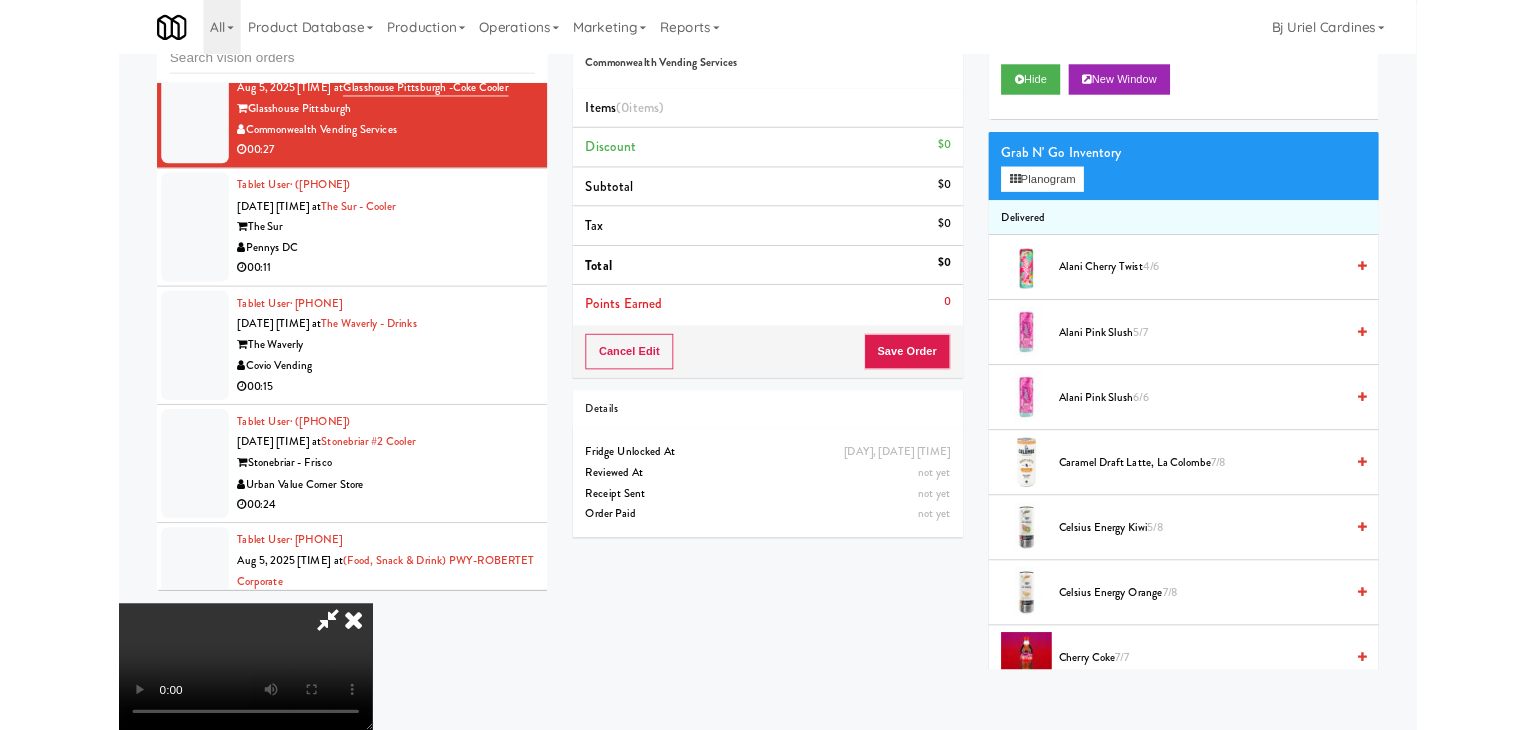 scroll, scrollTop: 0, scrollLeft: 0, axis: both 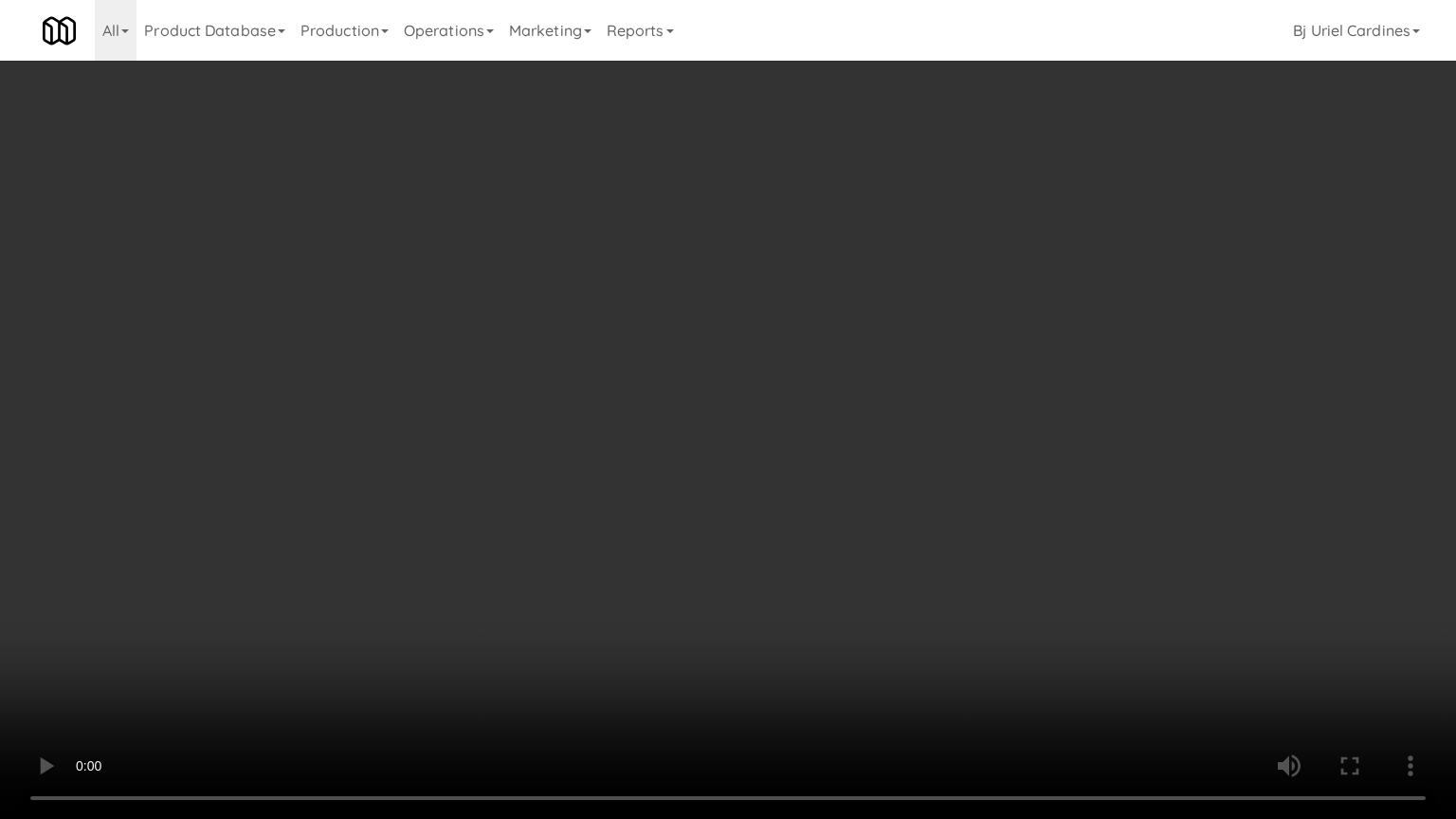 click at bounding box center (728, 410) 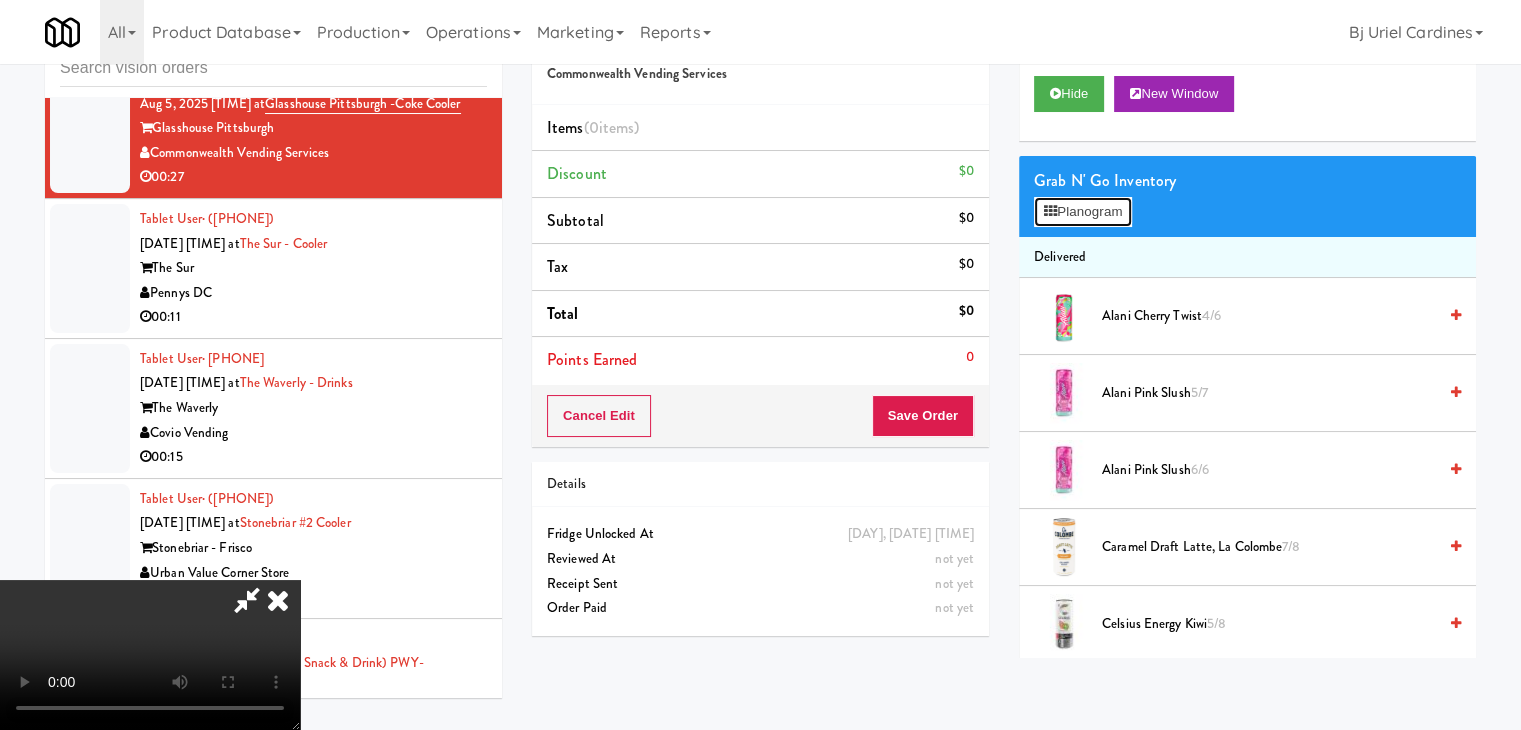 click on "Planogram" at bounding box center (1083, 212) 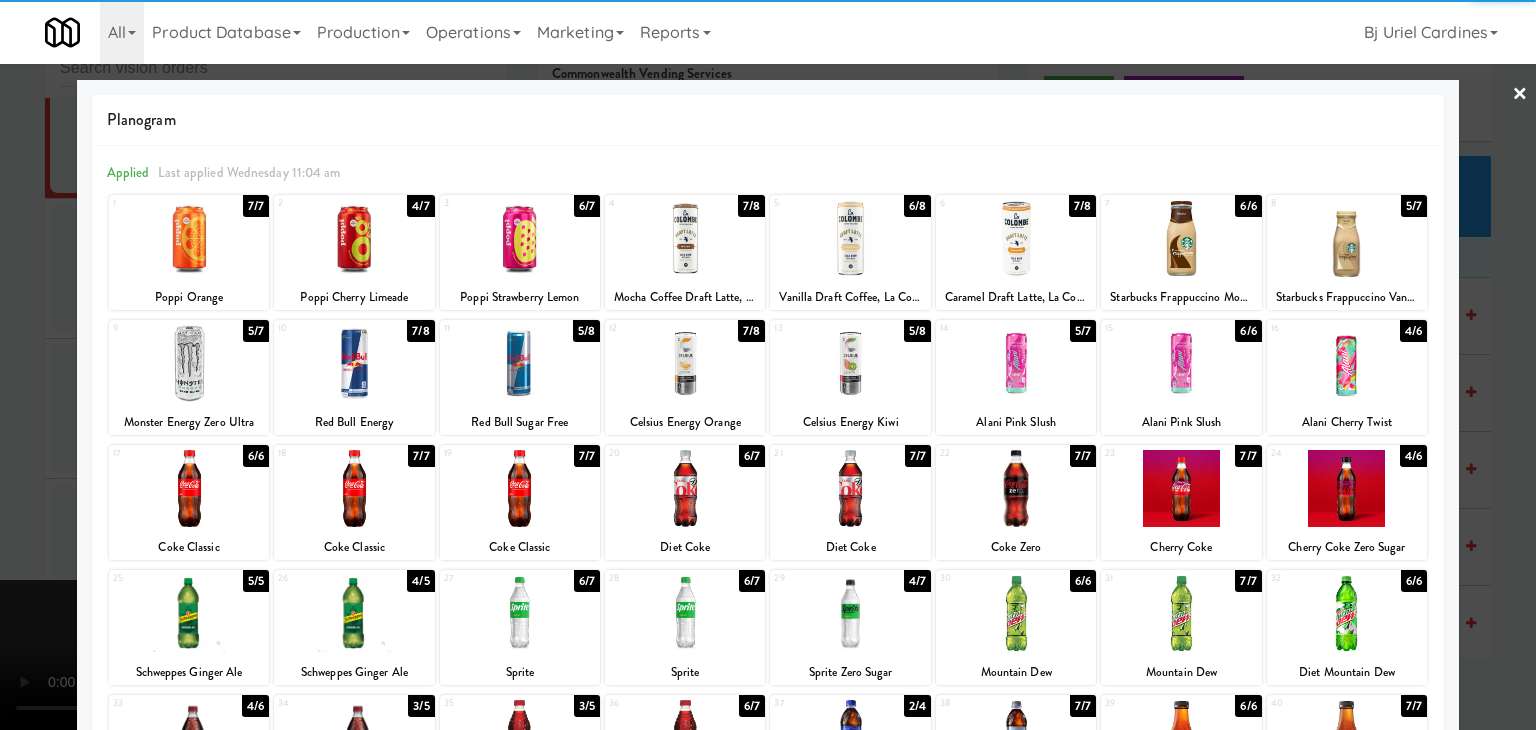 click at bounding box center (354, 488) 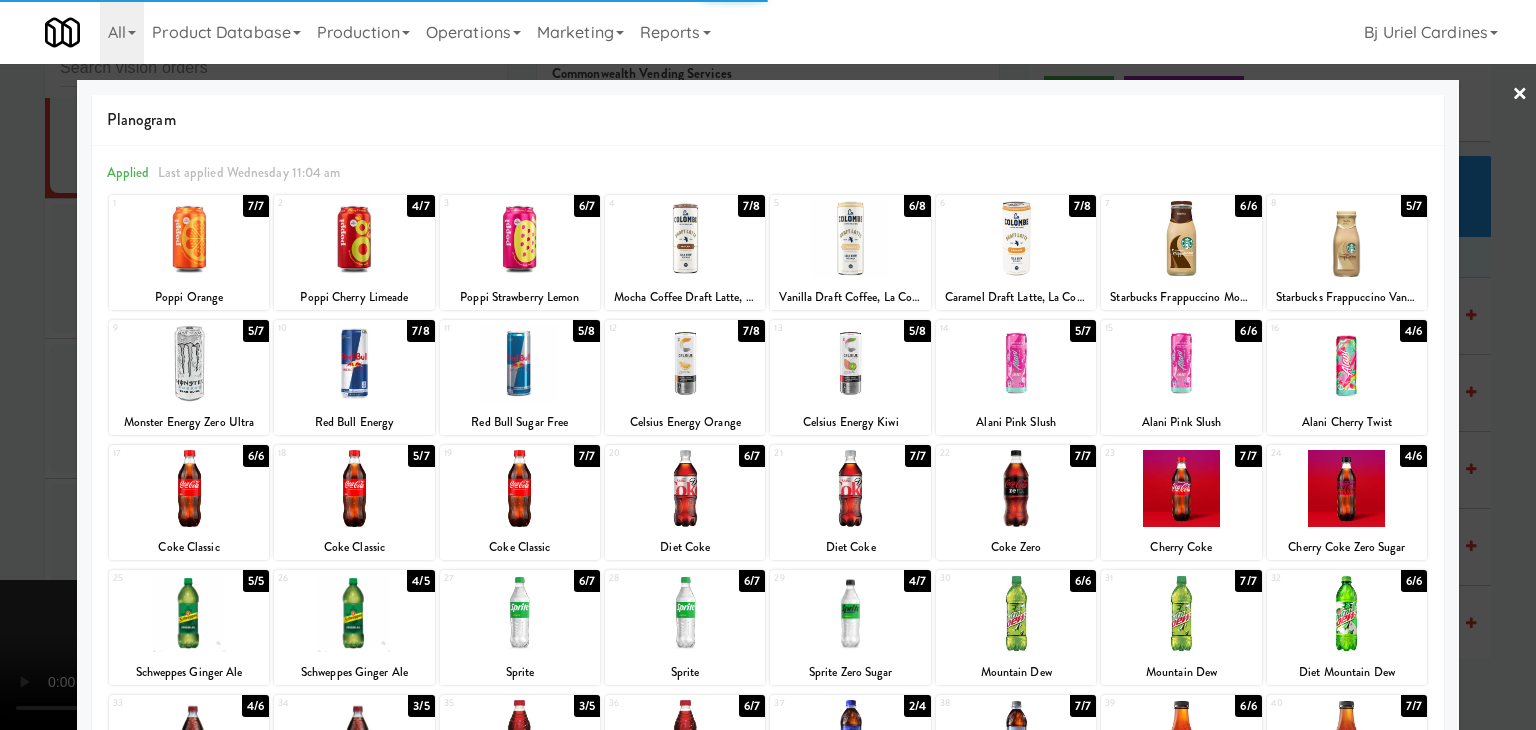 click at bounding box center (520, 613) 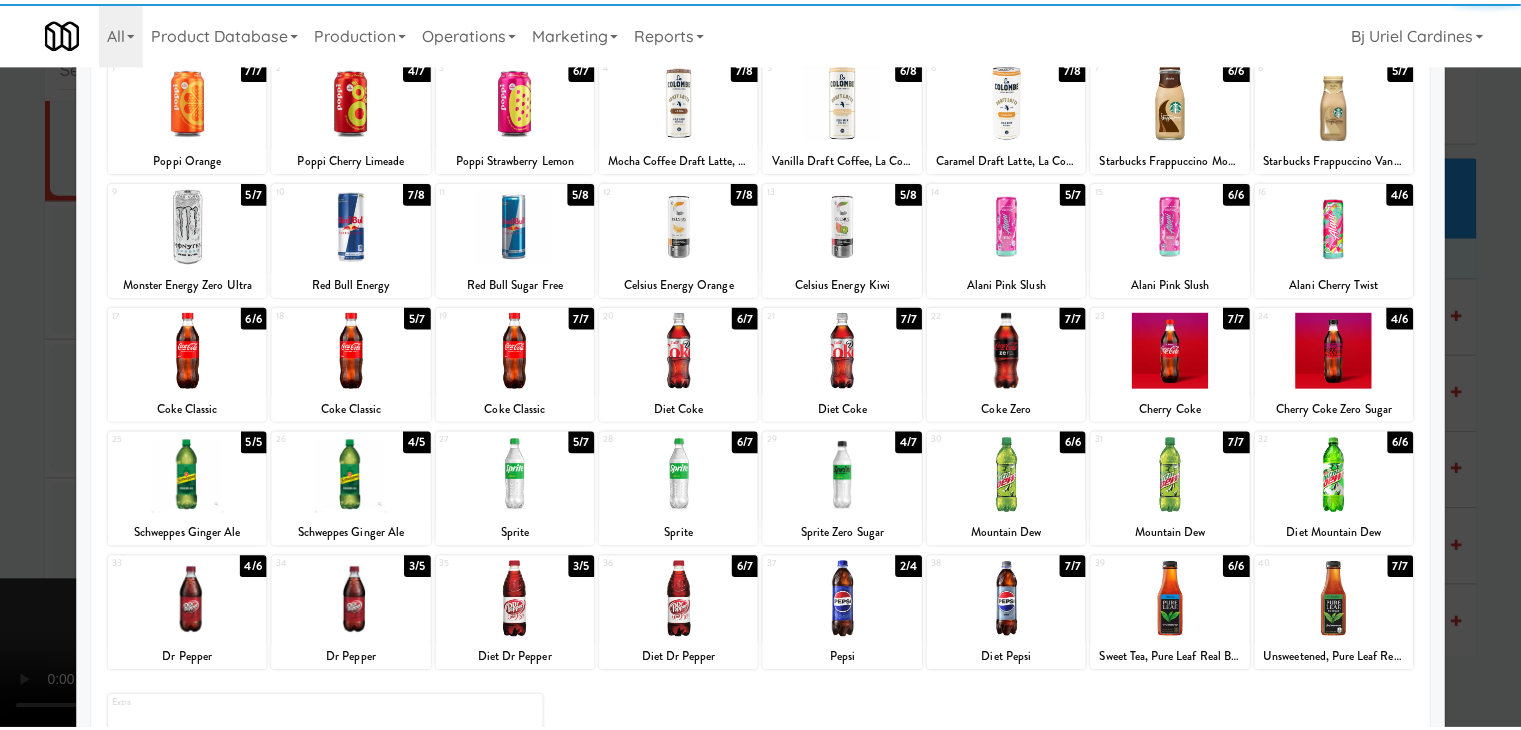 scroll, scrollTop: 252, scrollLeft: 0, axis: vertical 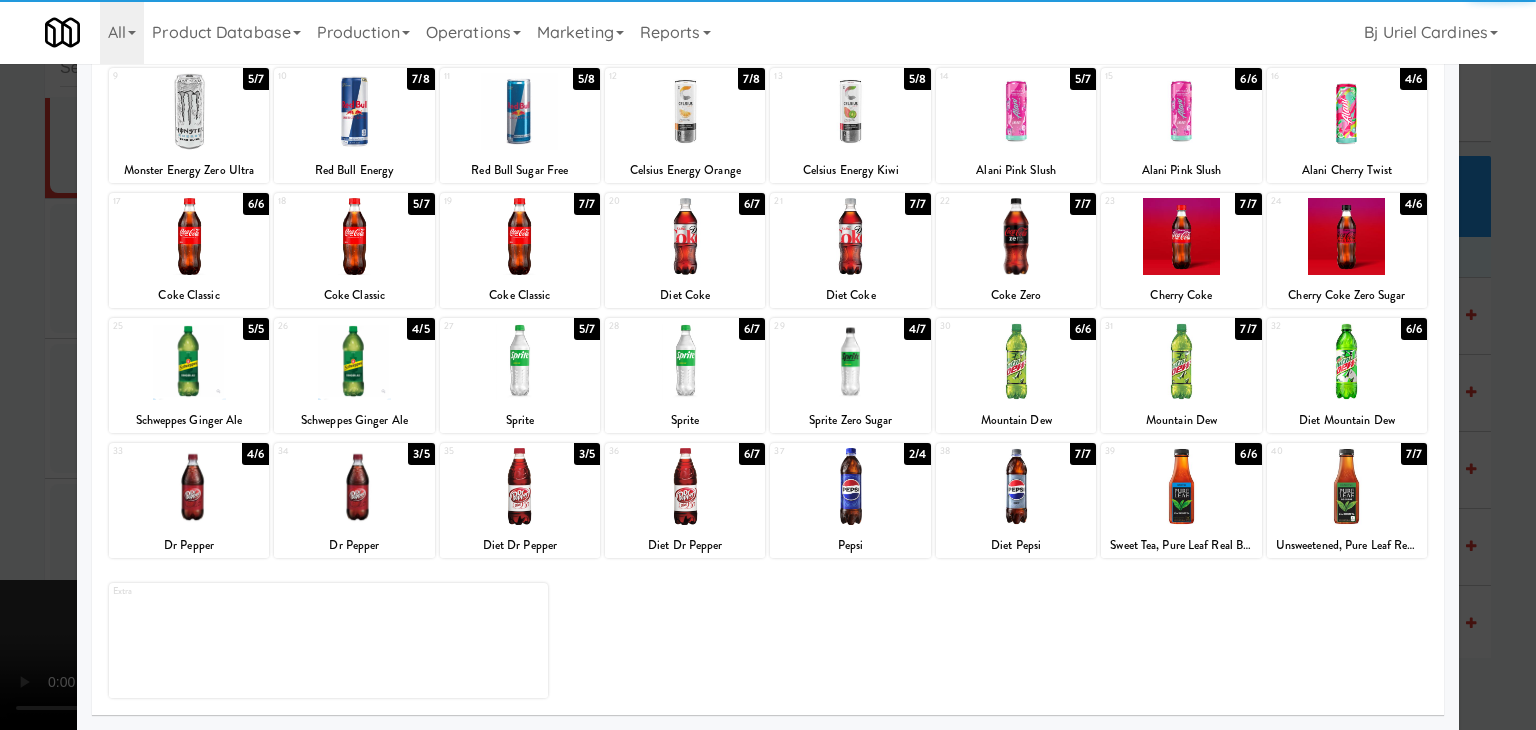 click on "37 2/4 Pepsi" at bounding box center (850, 500) 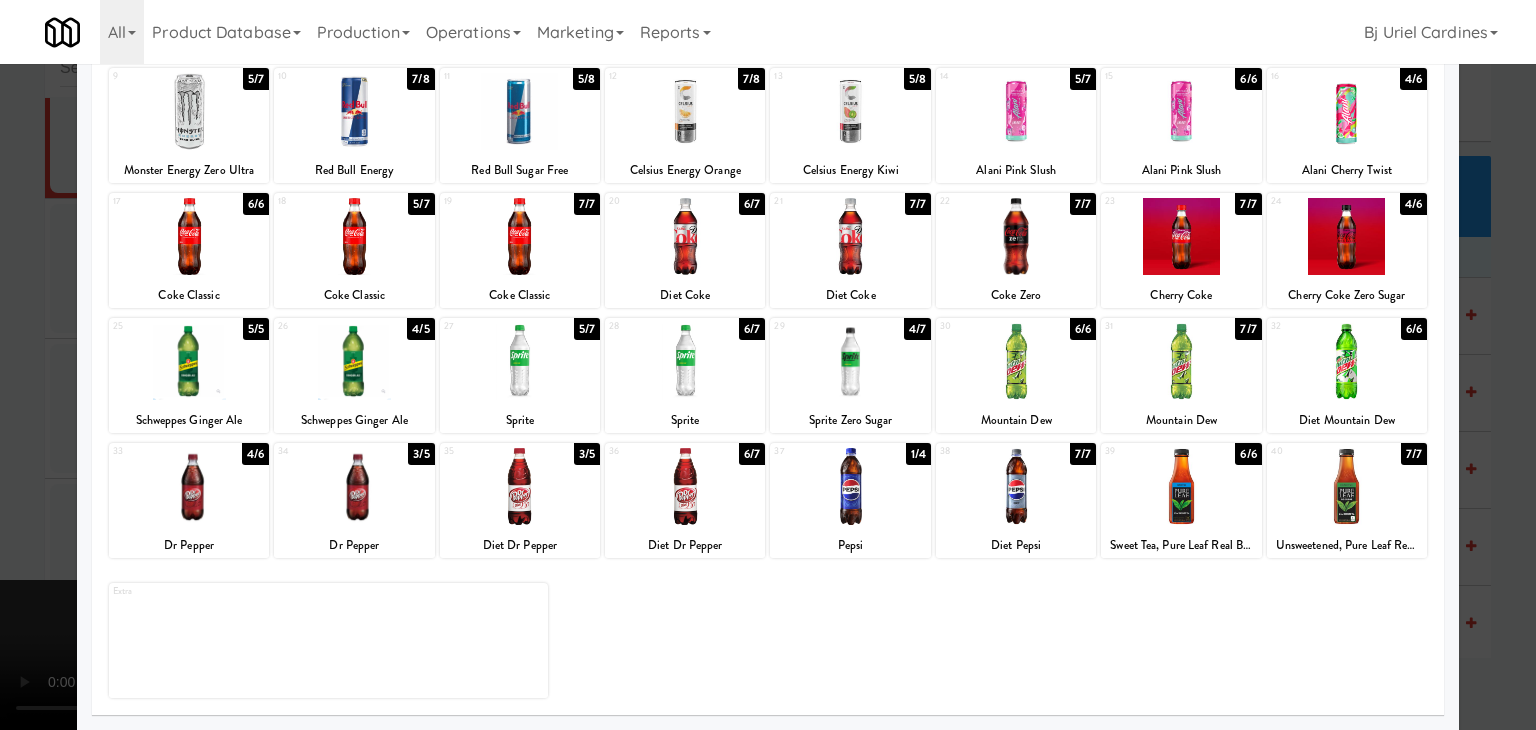 click at bounding box center (768, 365) 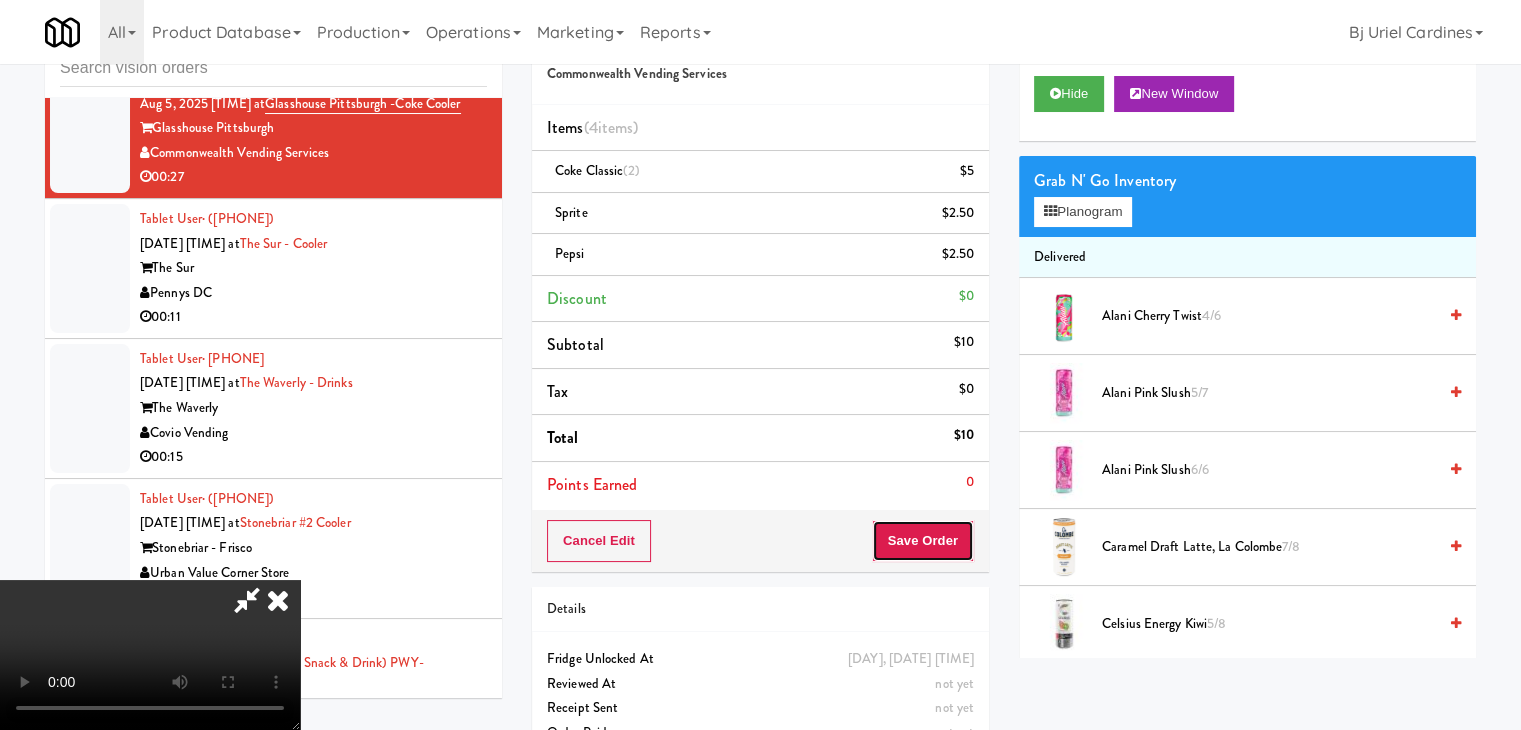 click on "Save Order" at bounding box center [923, 541] 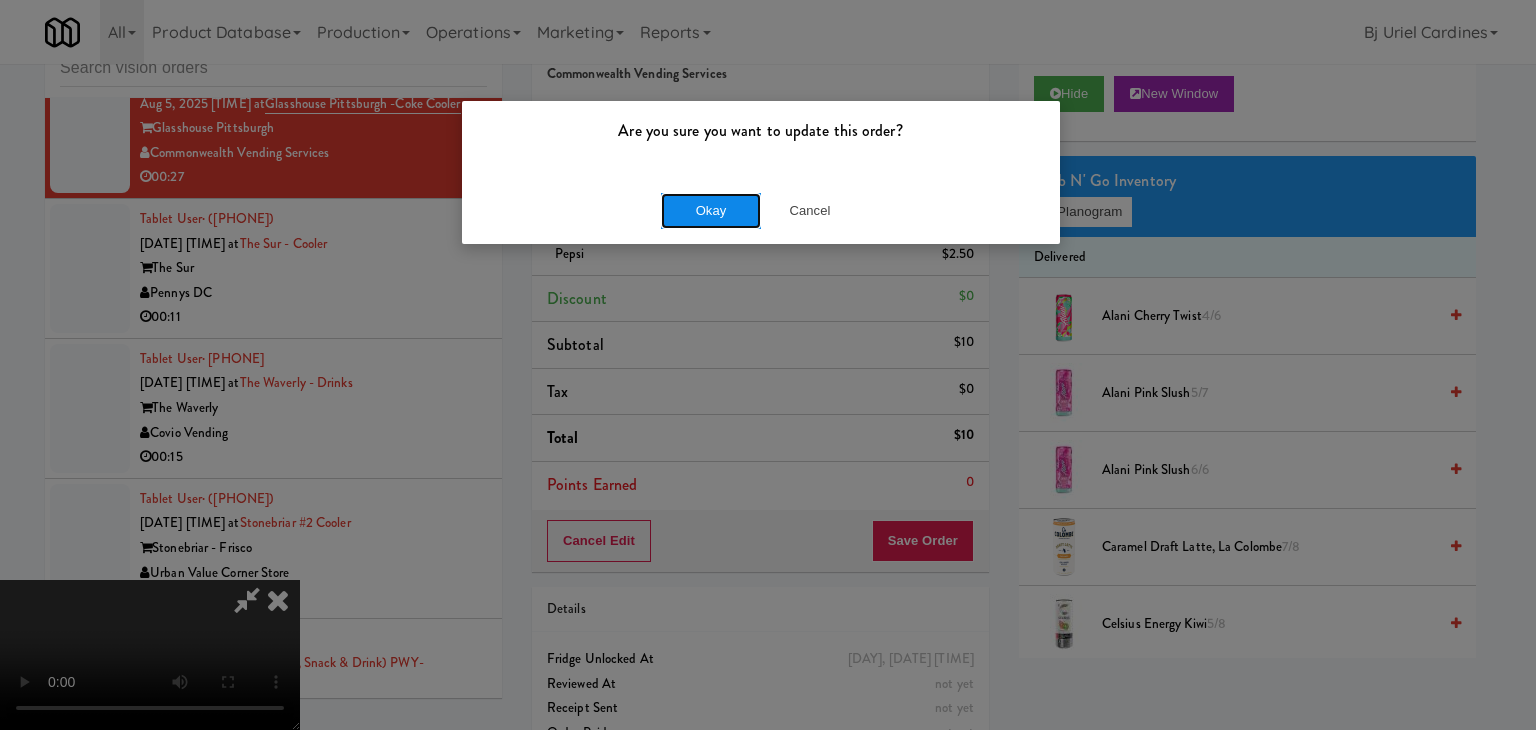 click on "Okay" at bounding box center [711, 211] 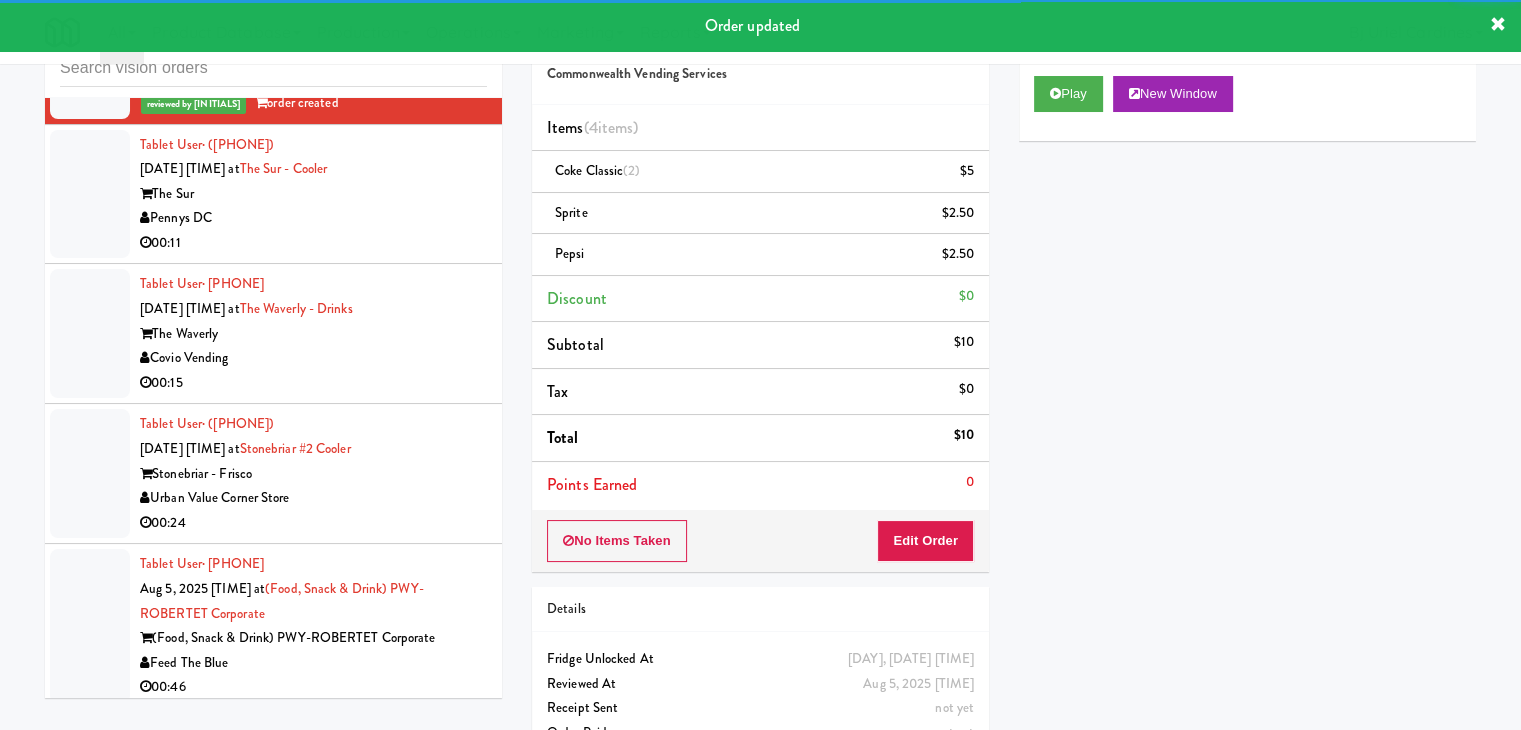 scroll, scrollTop: 11921, scrollLeft: 0, axis: vertical 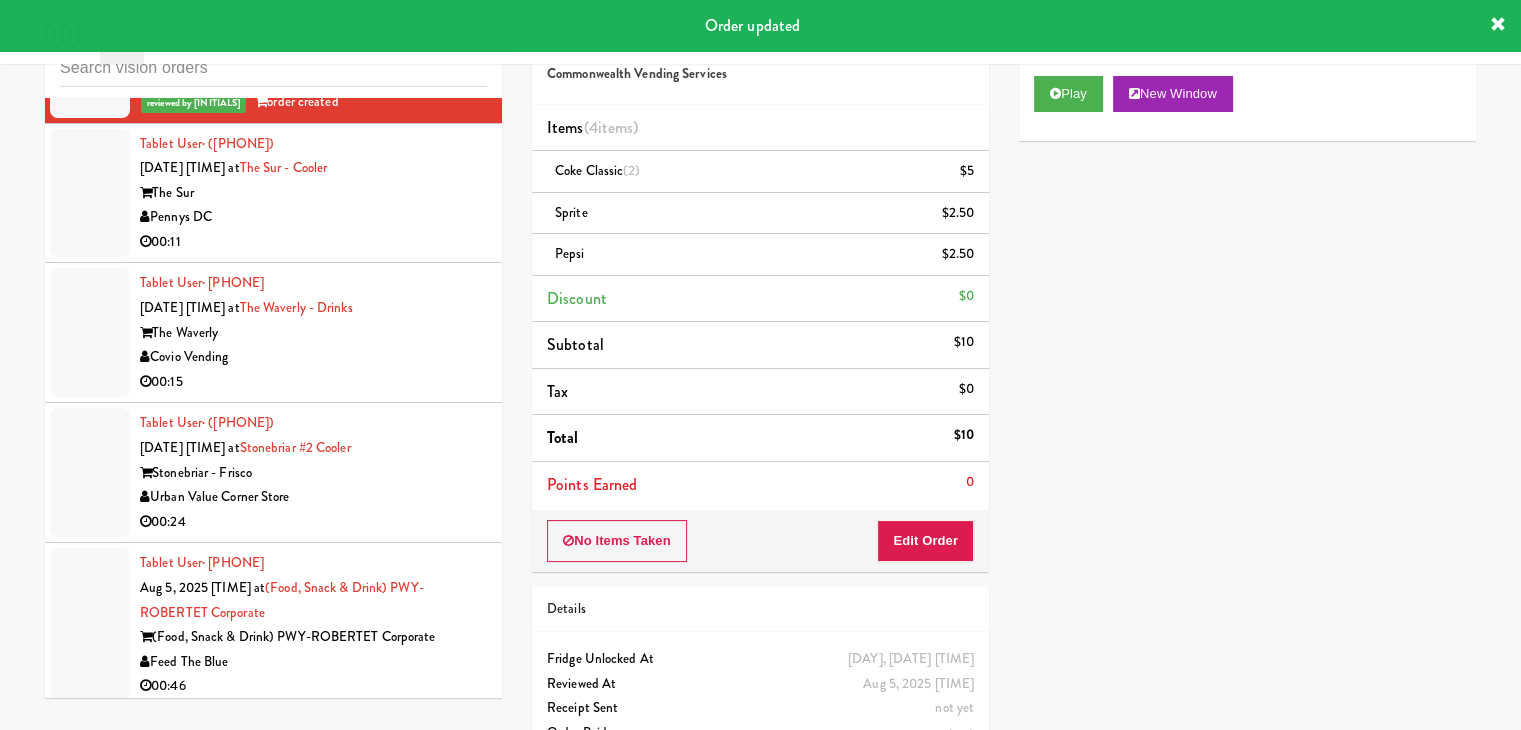 click on "00:11" at bounding box center [313, 242] 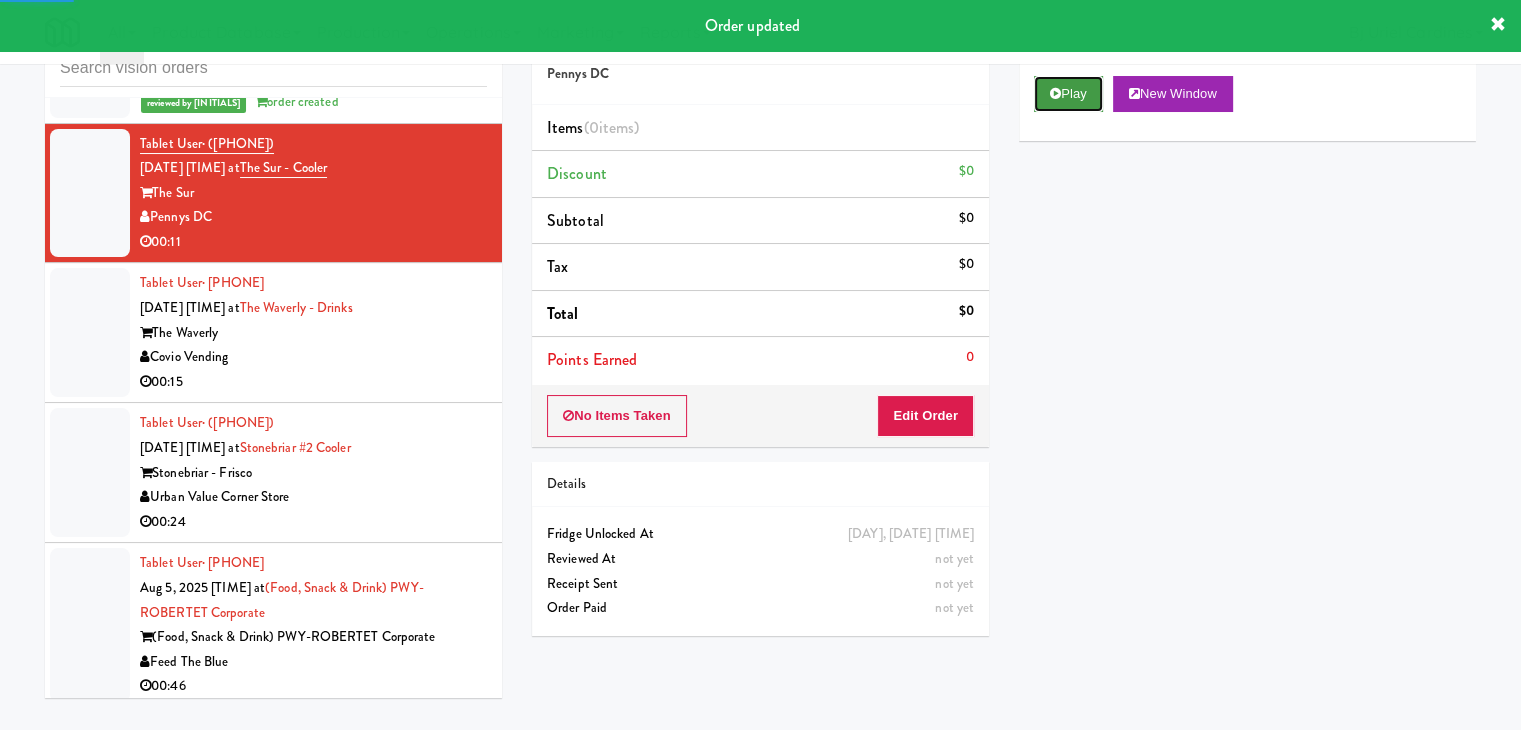 click on "Play" at bounding box center (1068, 94) 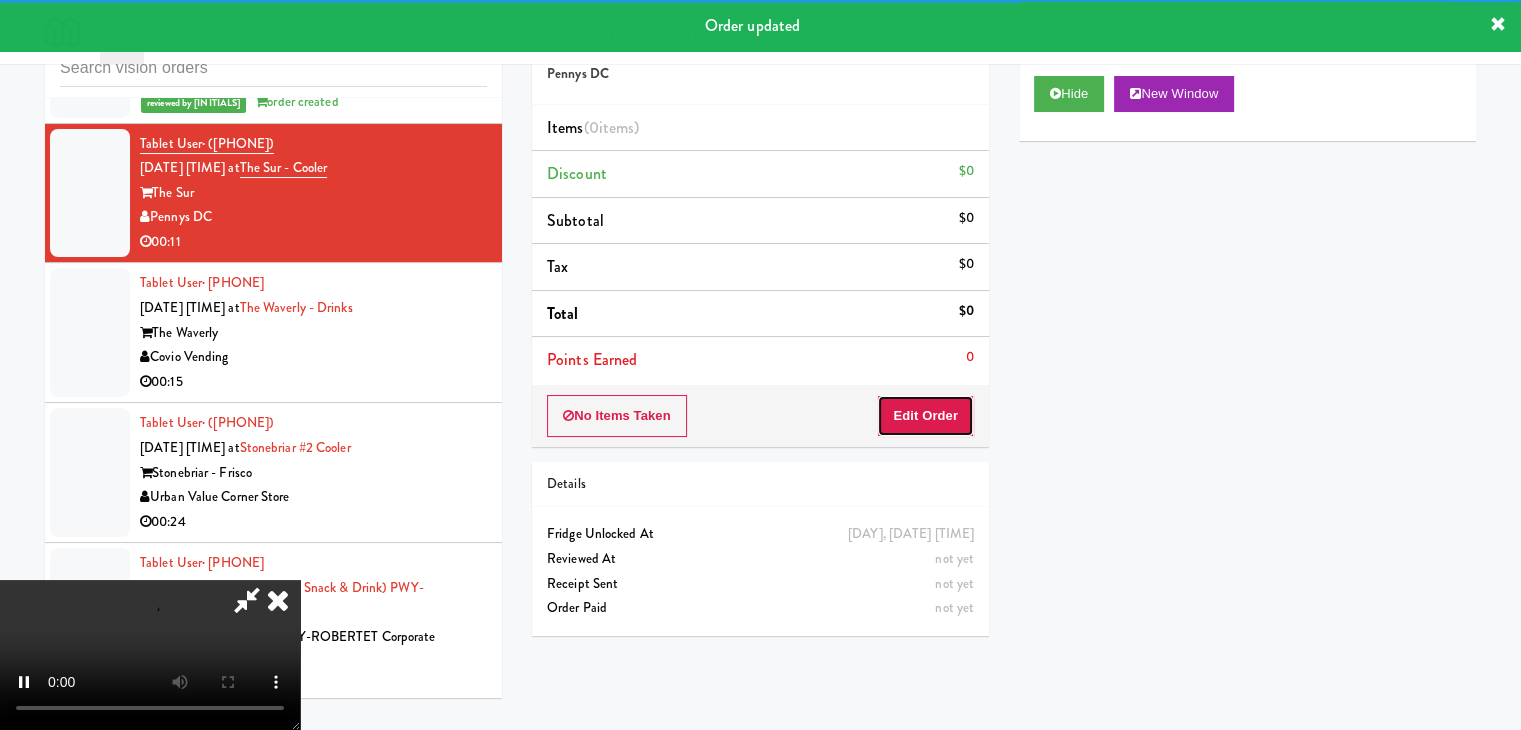 click on "Edit Order" at bounding box center [925, 416] 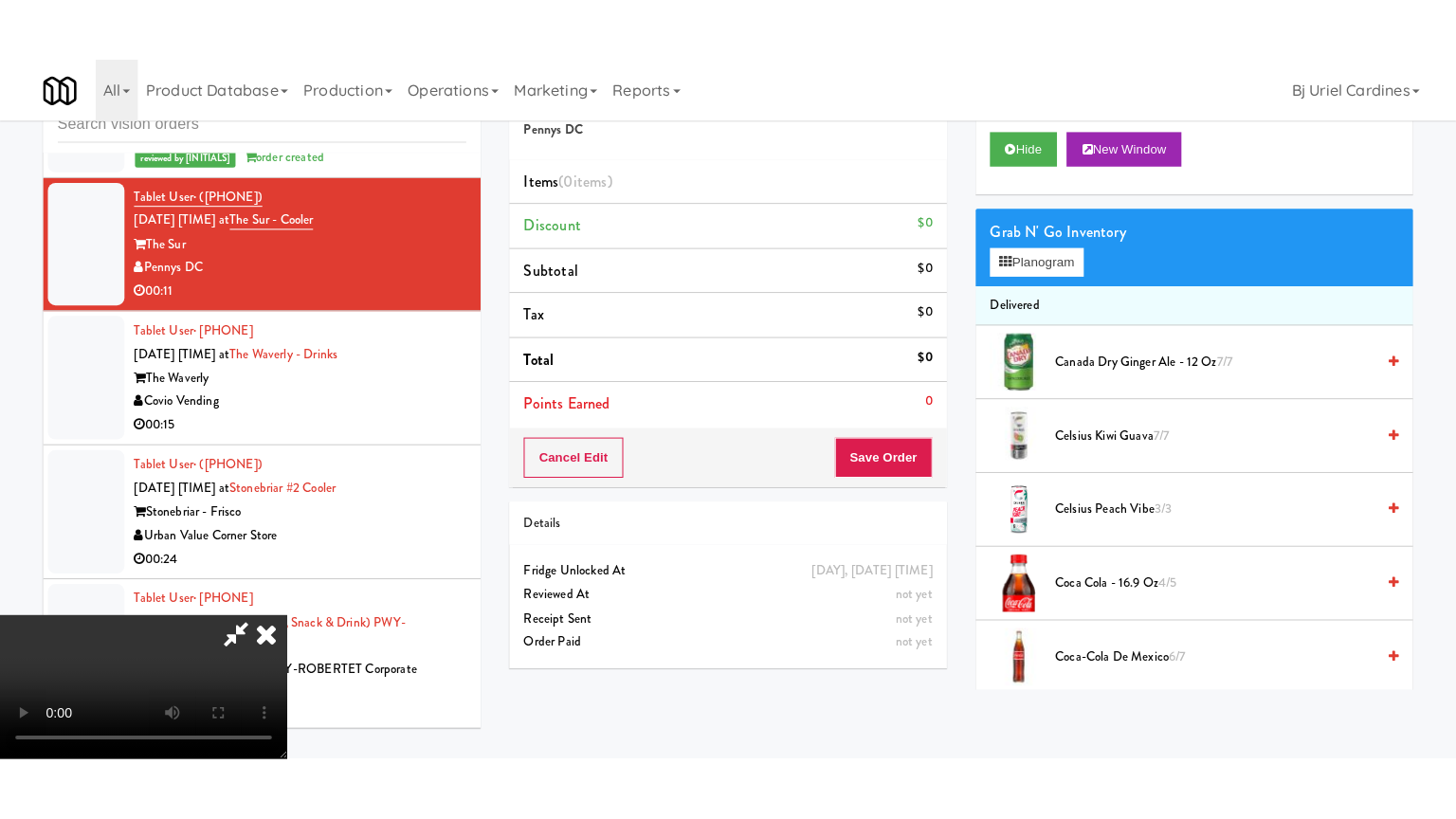 scroll, scrollTop: 266, scrollLeft: 0, axis: vertical 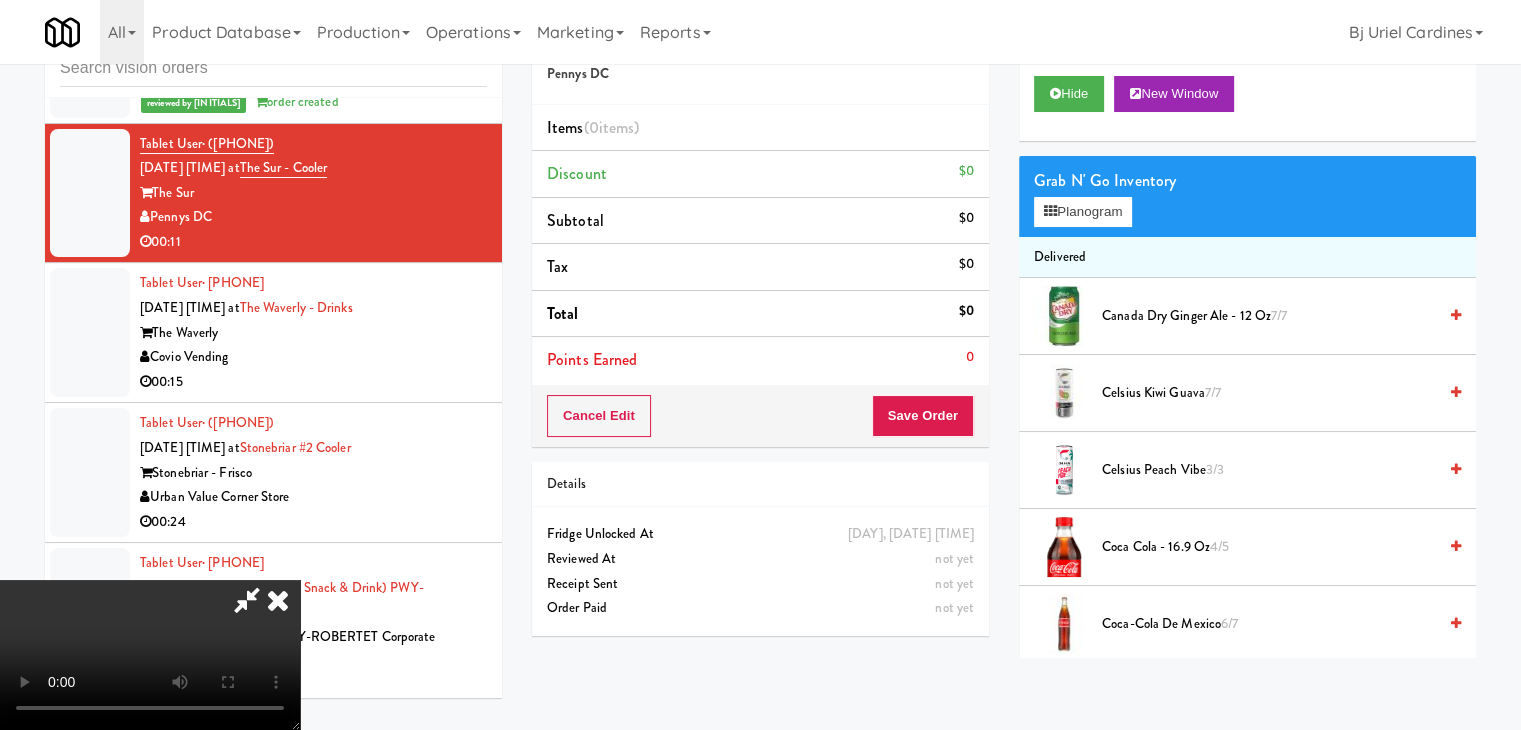 type 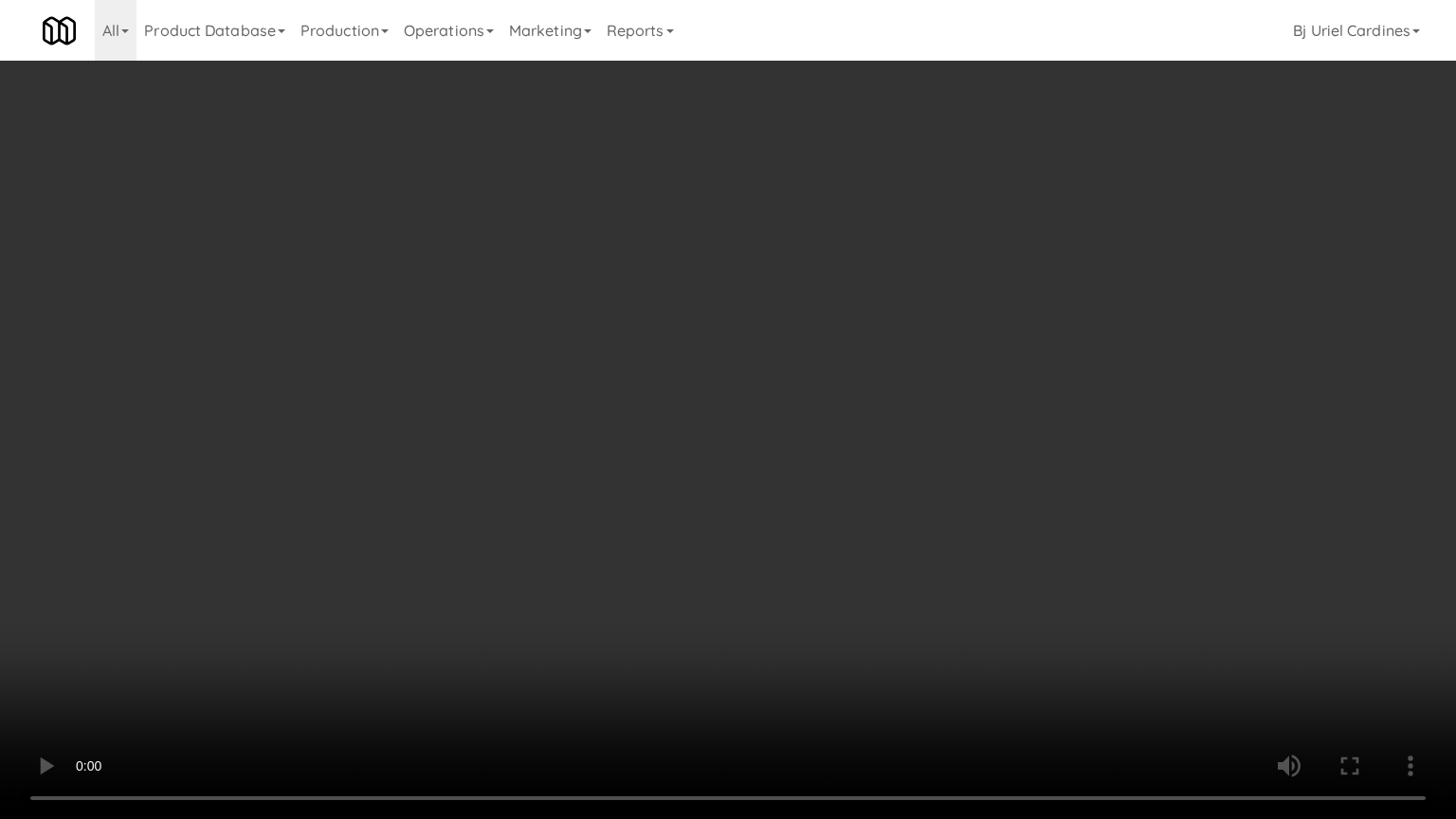 click at bounding box center (728, 410) 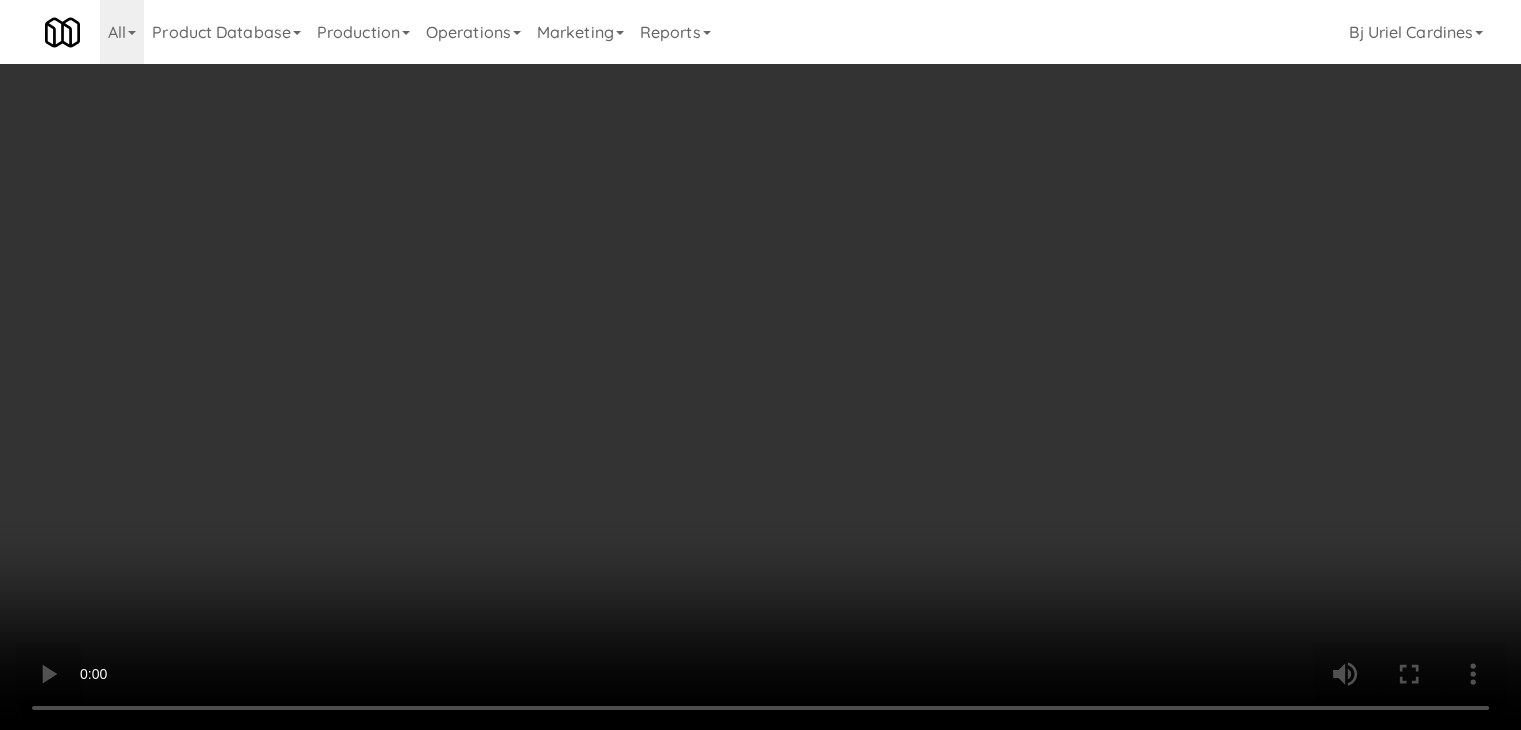 click on "Planogram" at bounding box center [1083, 212] 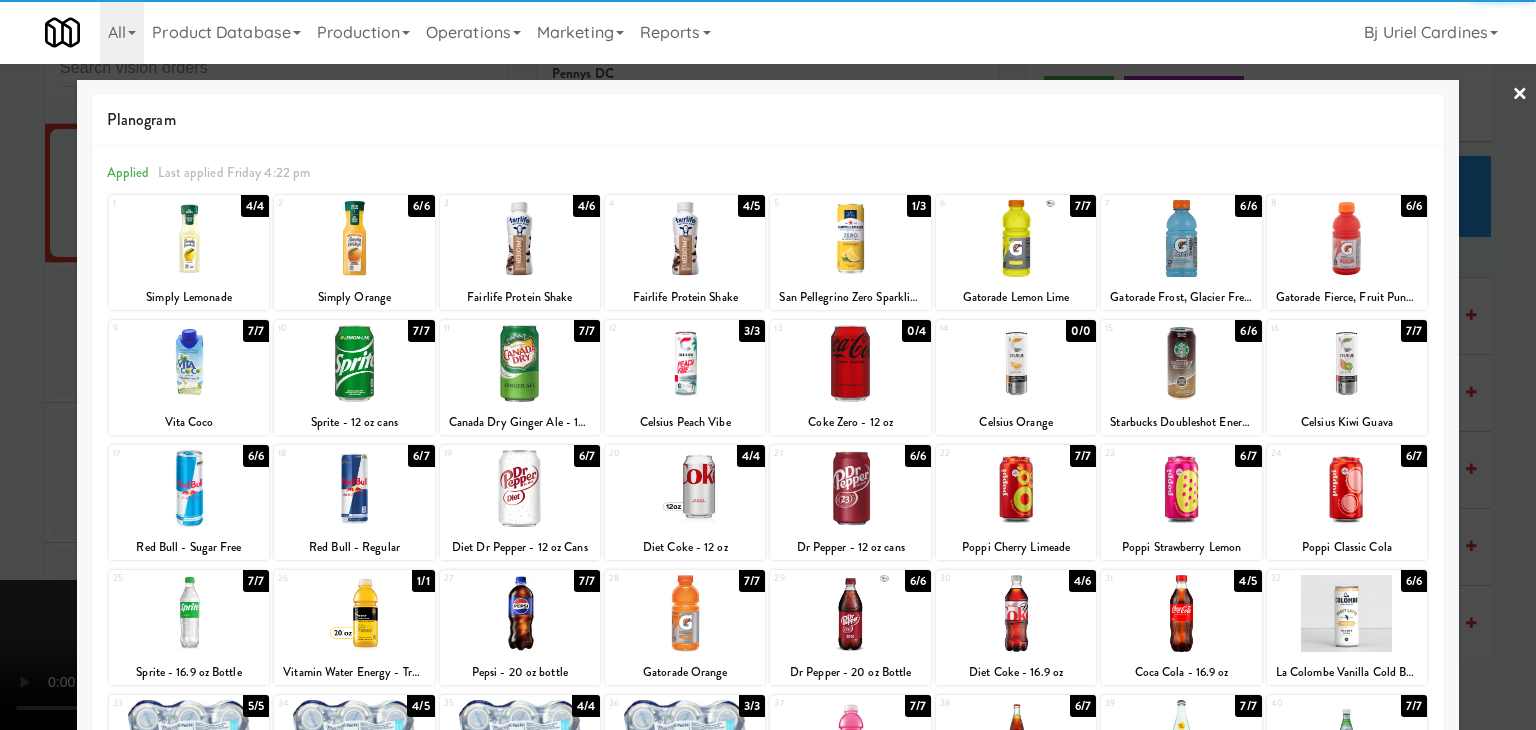 drag, startPoint x: 367, startPoint y: 350, endPoint x: 384, endPoint y: 358, distance: 18.788294 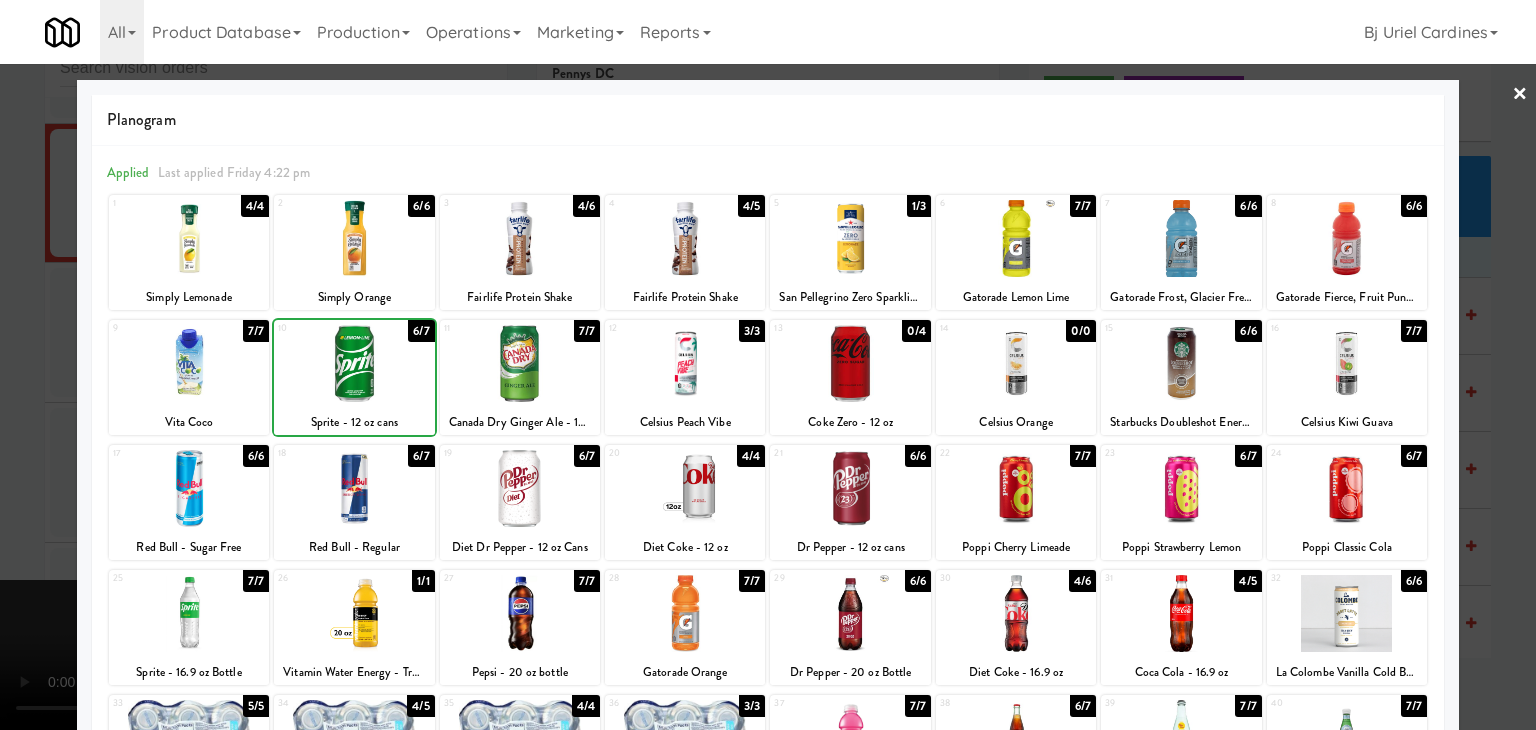 click at bounding box center (520, 363) 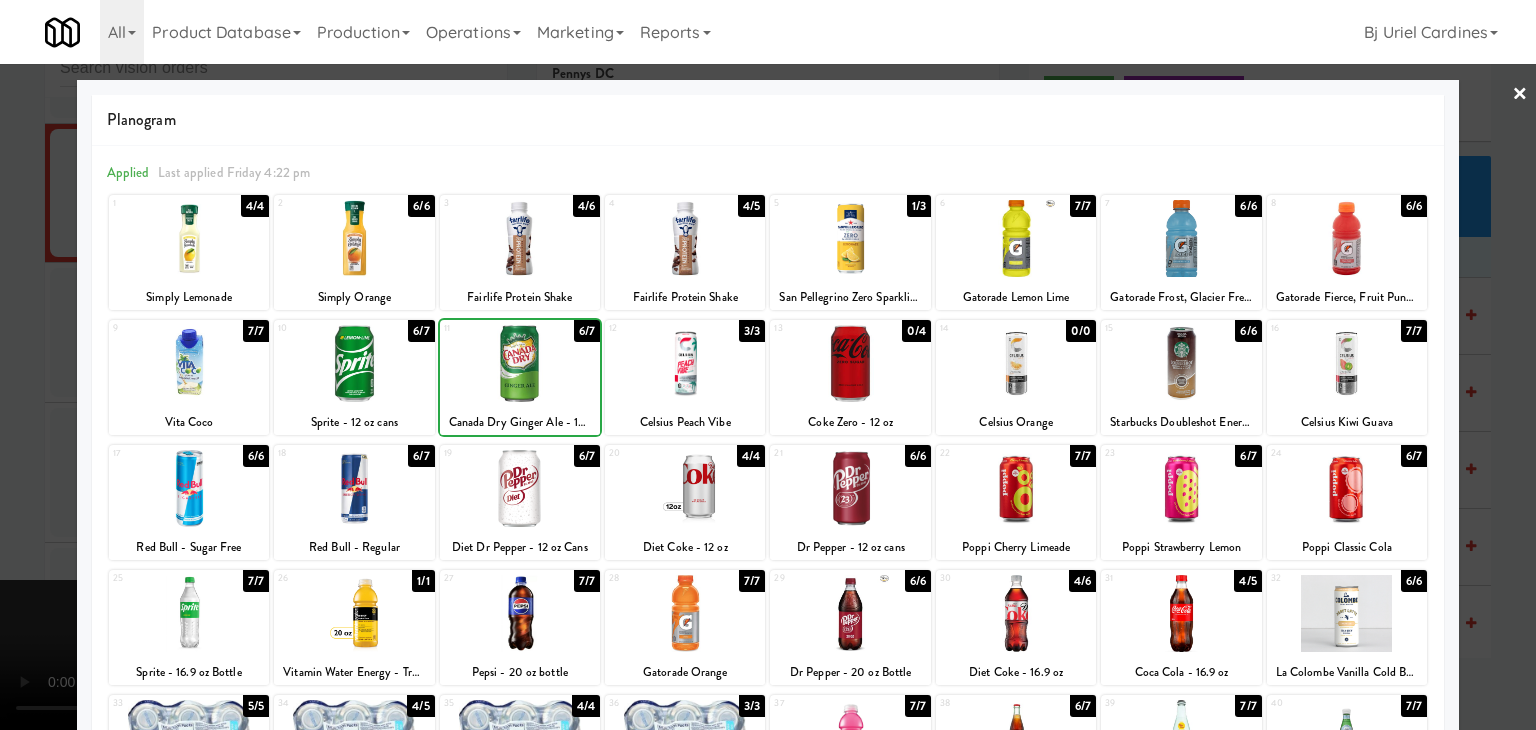click at bounding box center (520, 363) 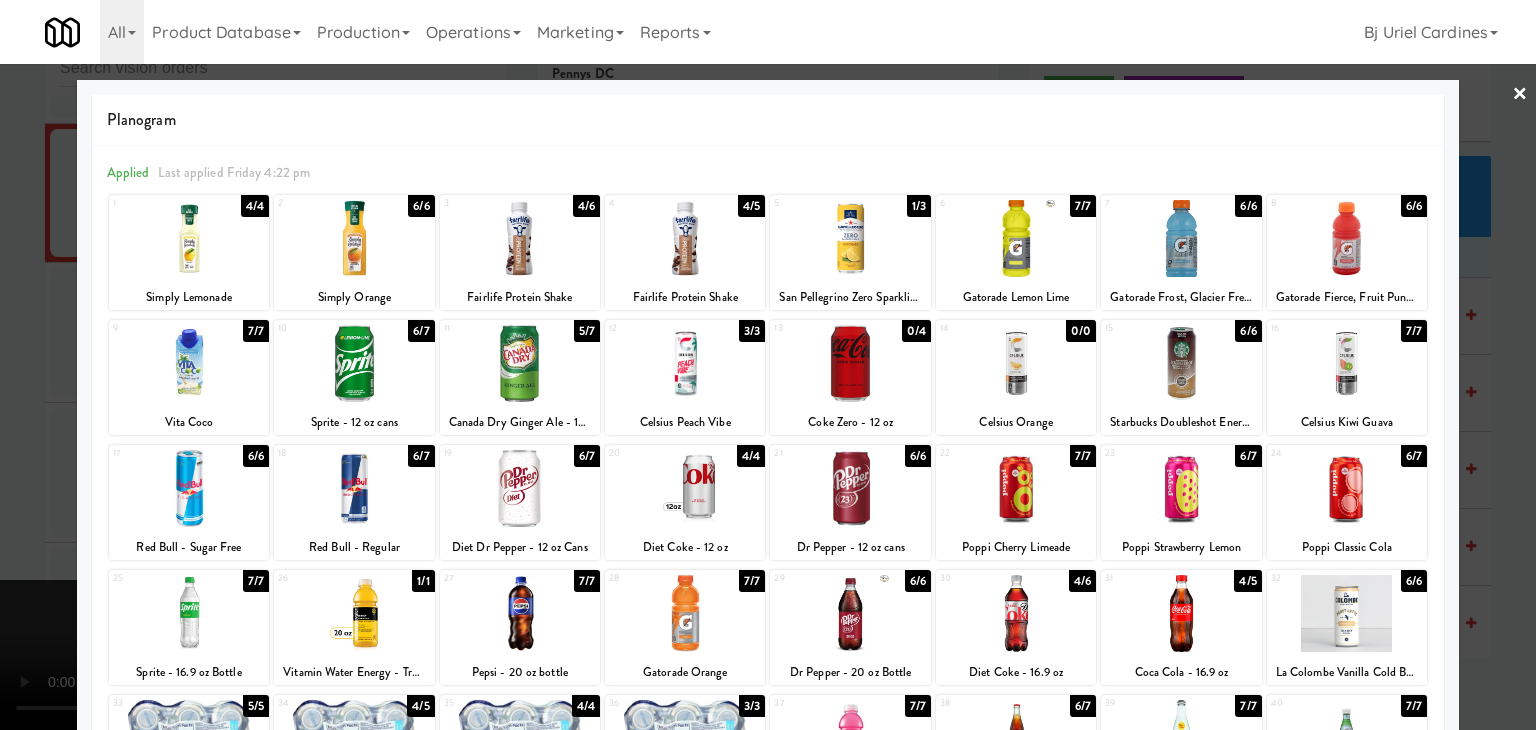 click at bounding box center [850, 238] 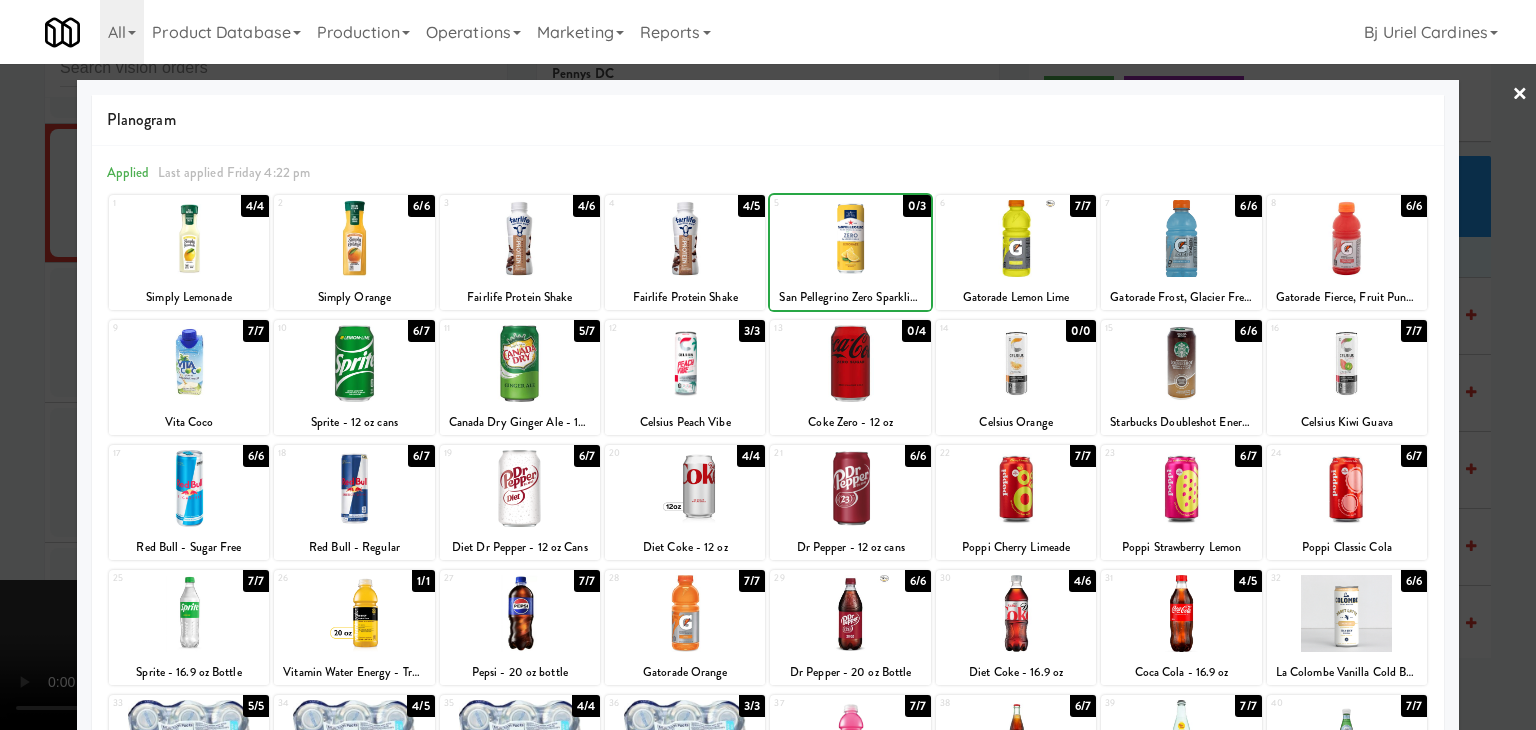 drag, startPoint x: 0, startPoint y: 382, endPoint x: 90, endPoint y: 385, distance: 90.04999 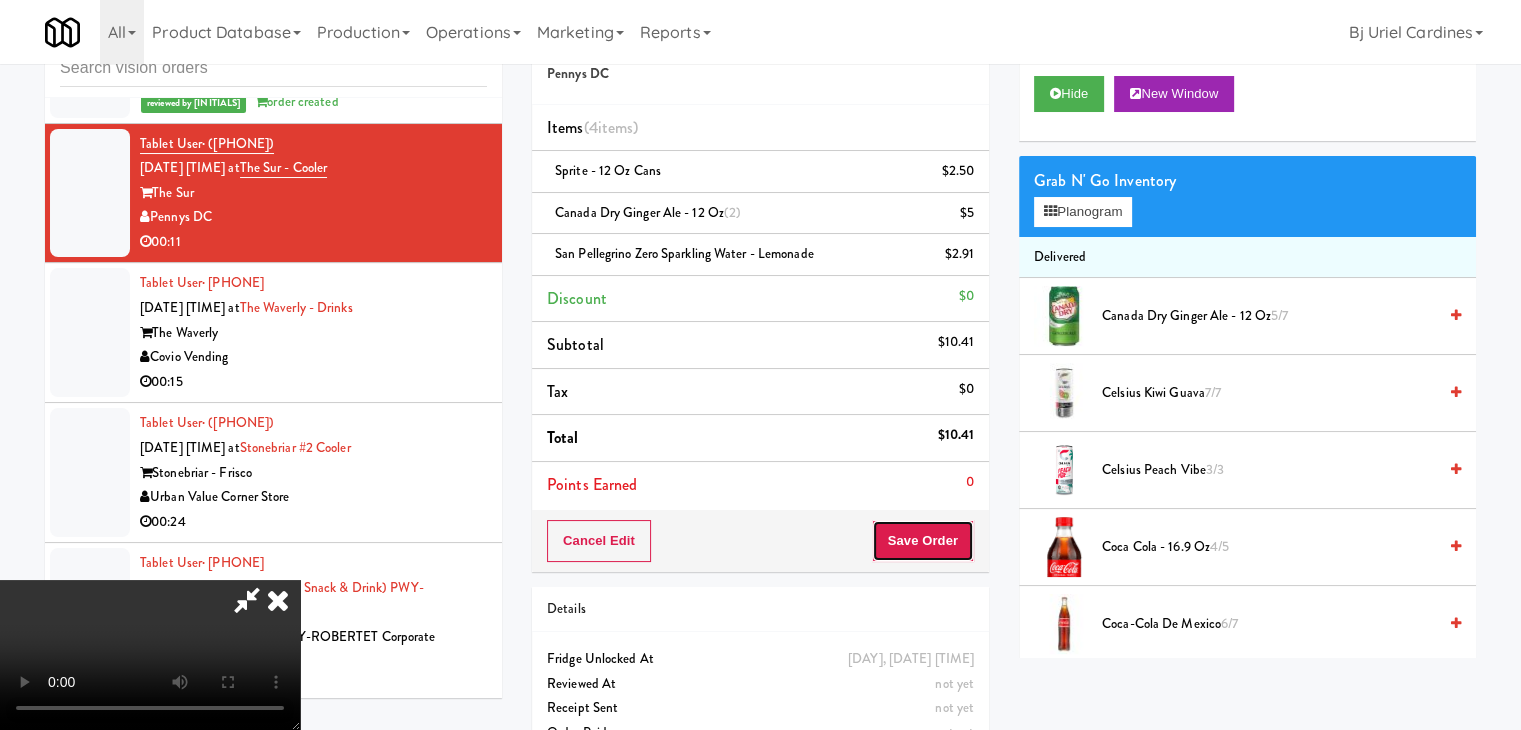 click on "Save Order" at bounding box center [923, 541] 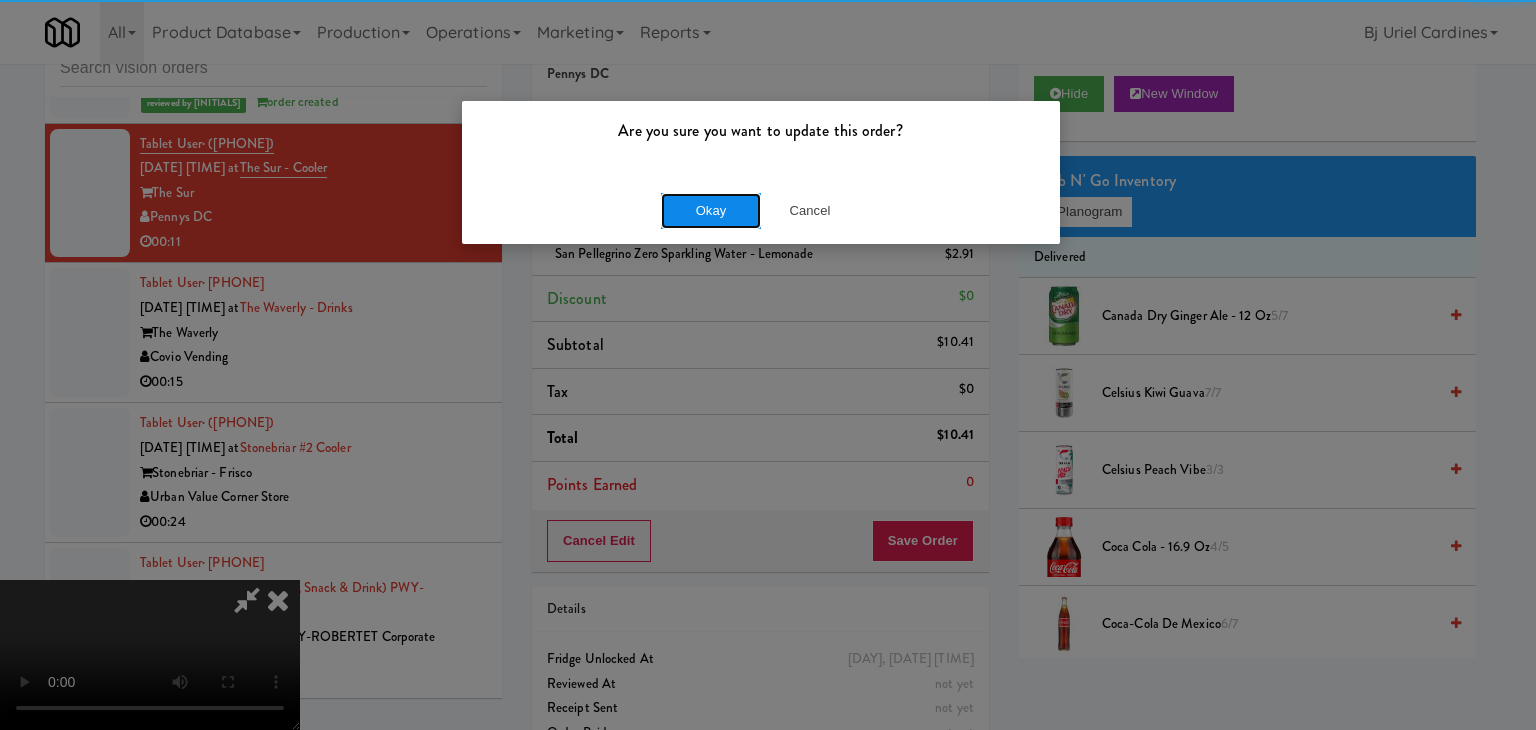 click on "Okay" at bounding box center (711, 211) 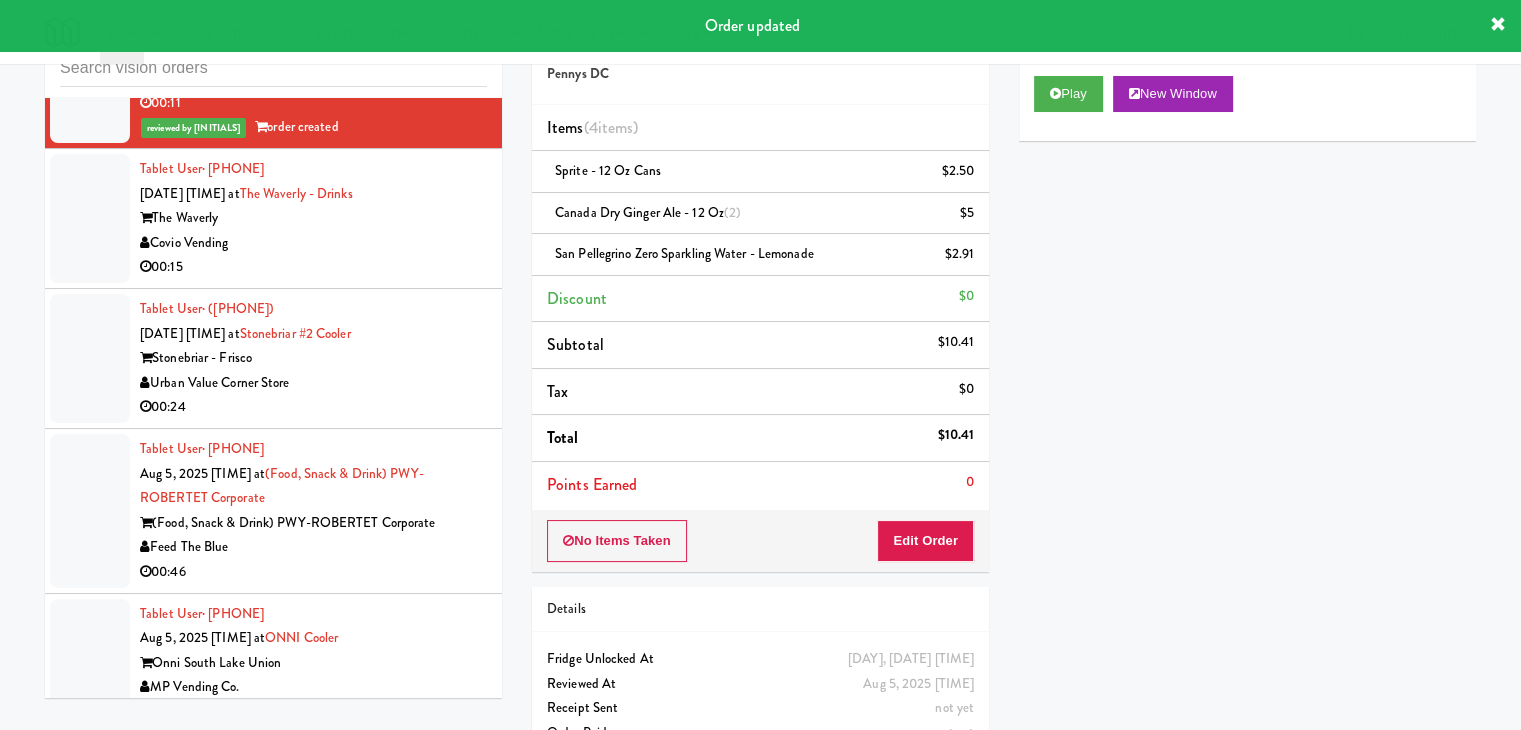 scroll, scrollTop: 12121, scrollLeft: 0, axis: vertical 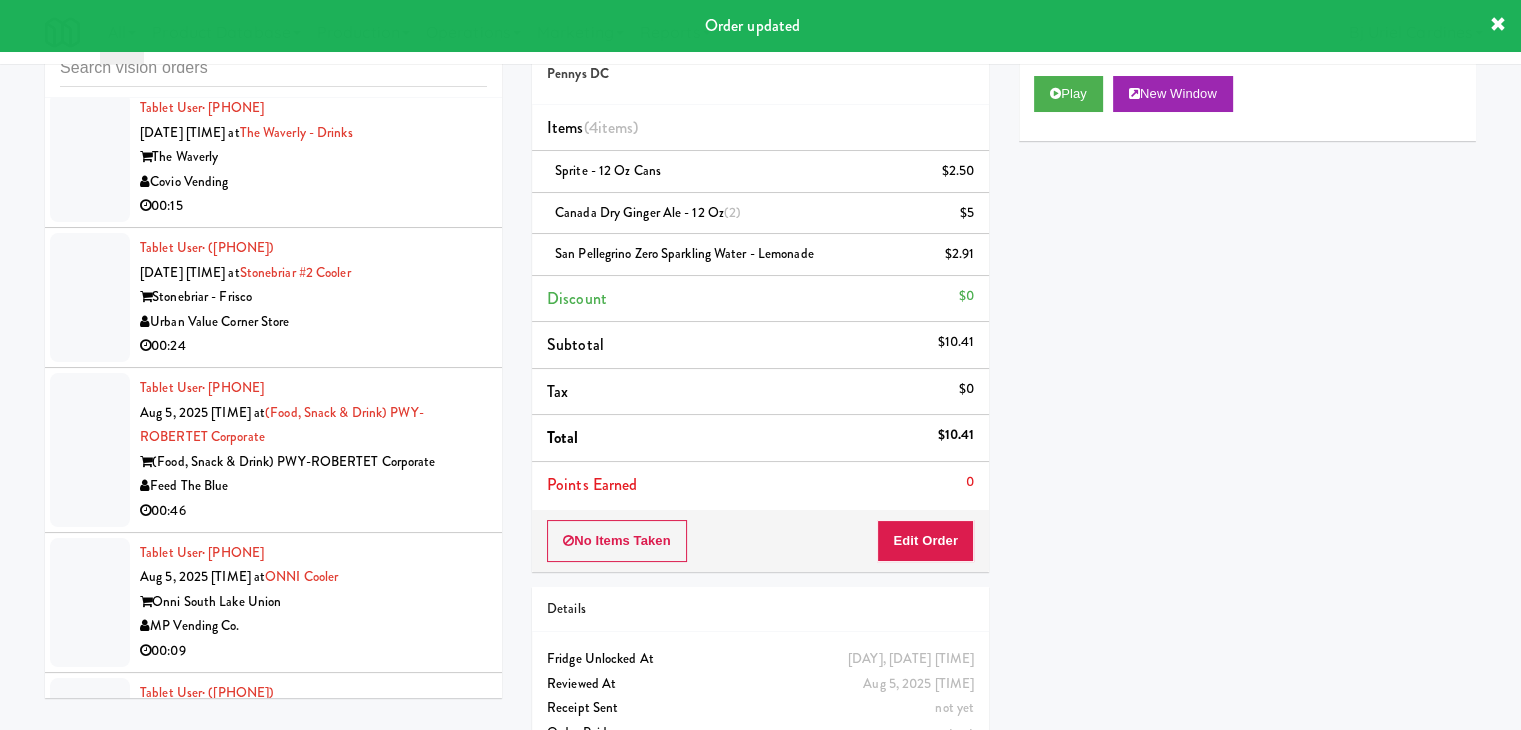 click on "The Waverly" at bounding box center [313, 157] 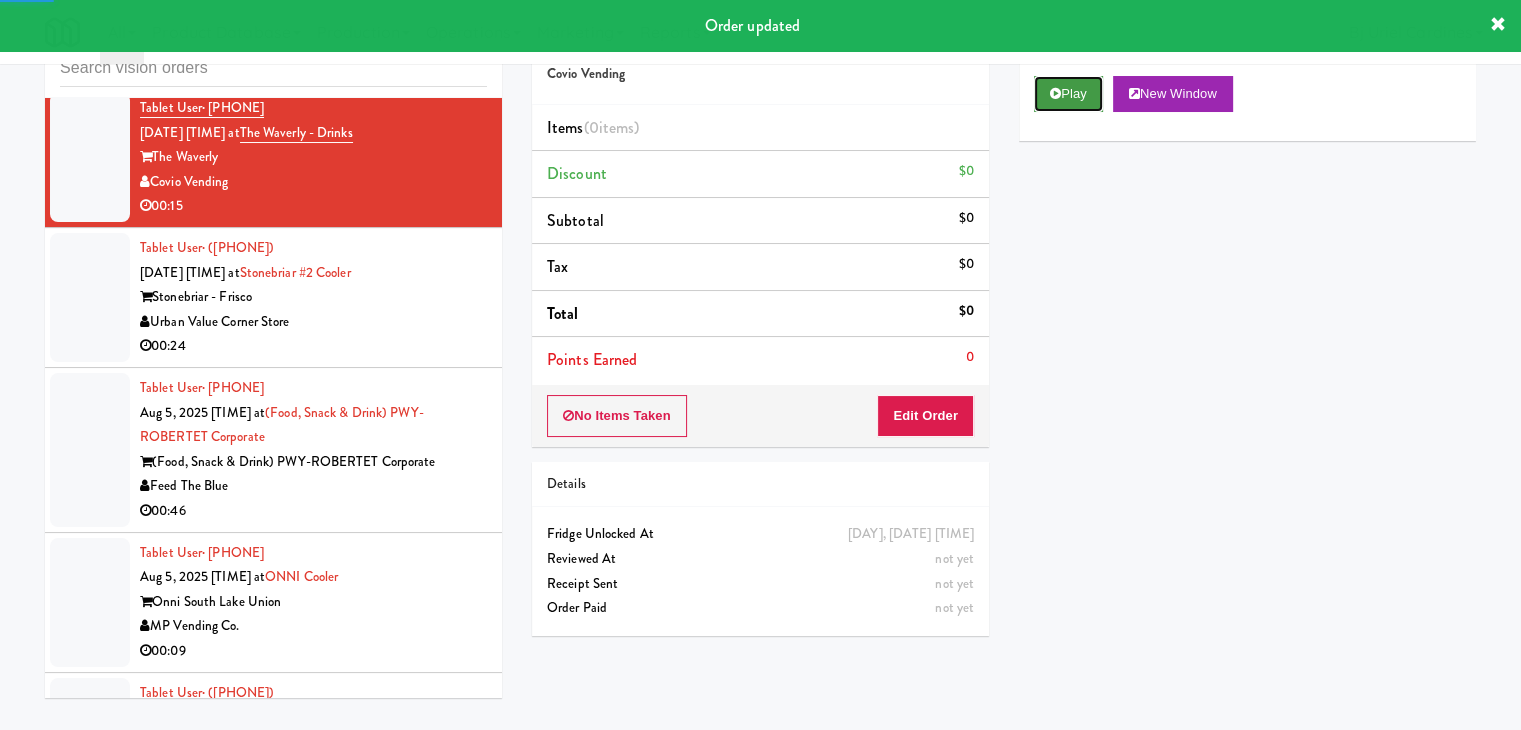 click at bounding box center (1055, 93) 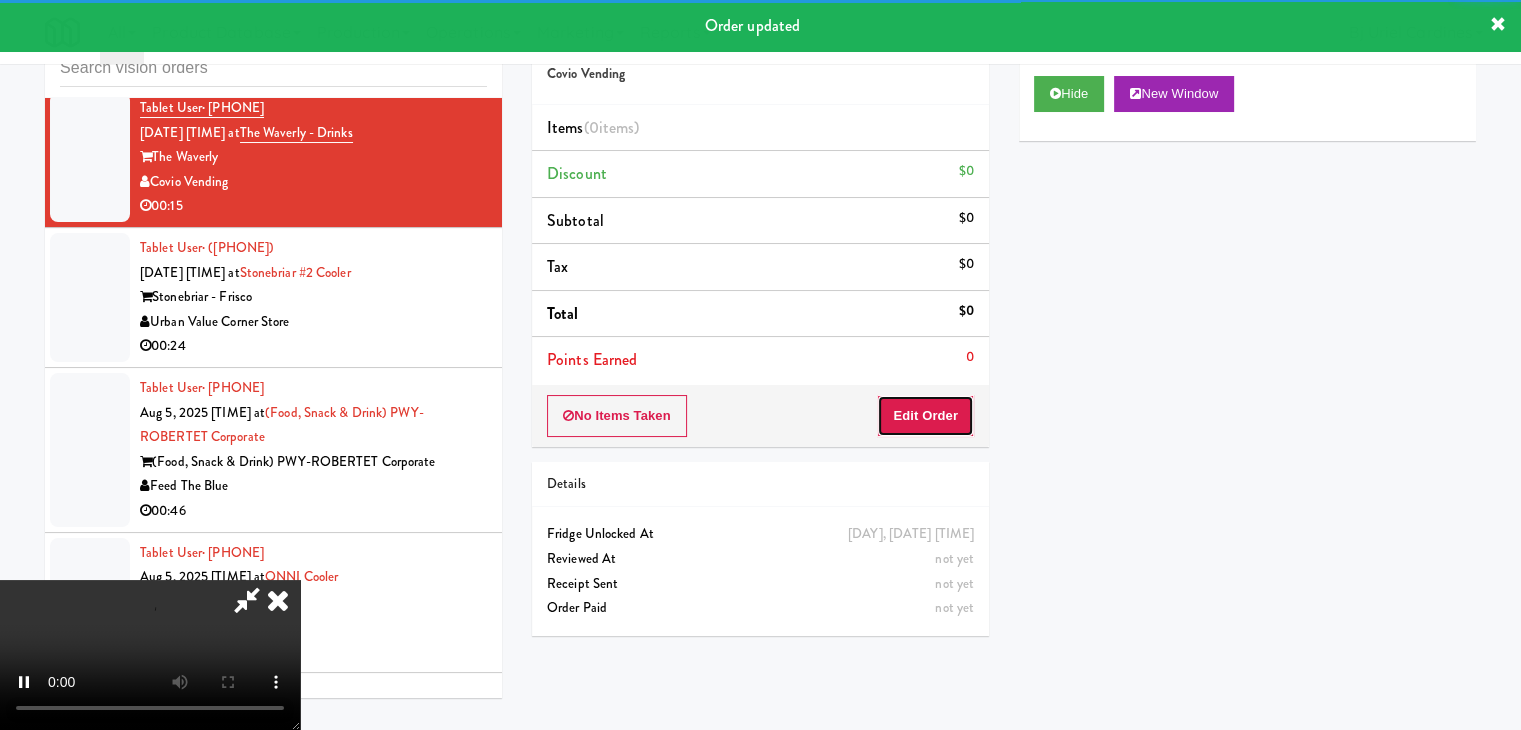 click on "Edit Order" at bounding box center (925, 416) 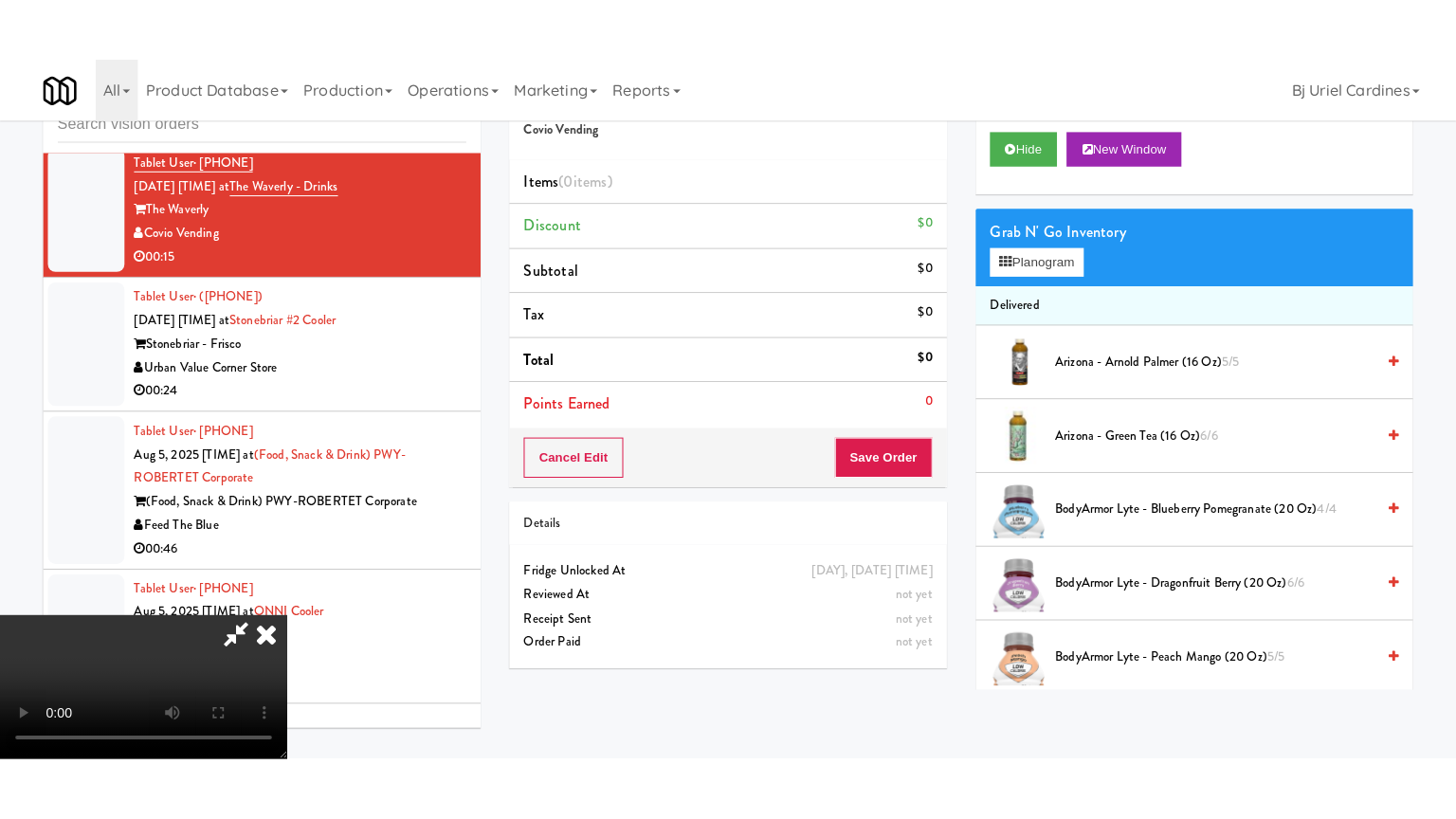 scroll, scrollTop: 266, scrollLeft: 0, axis: vertical 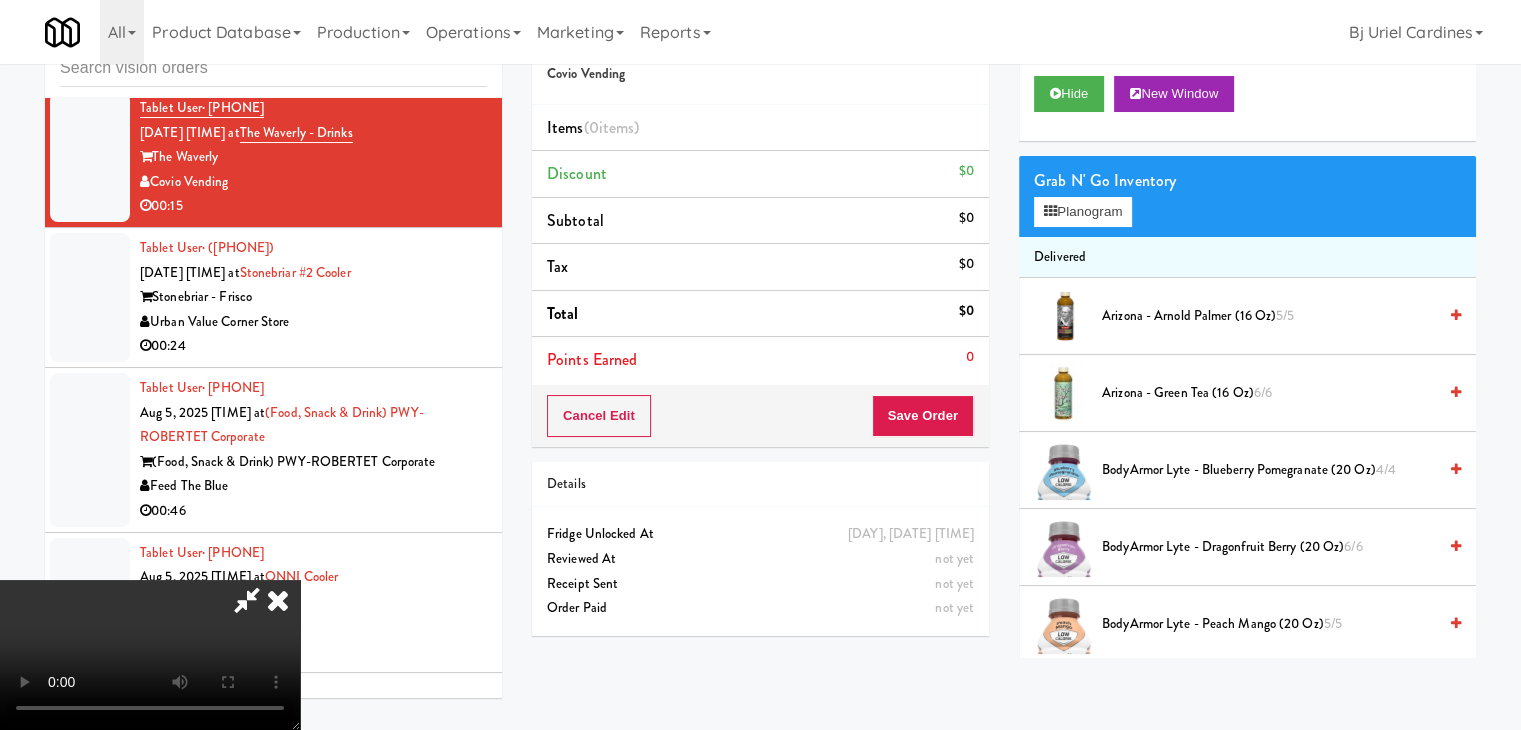 type 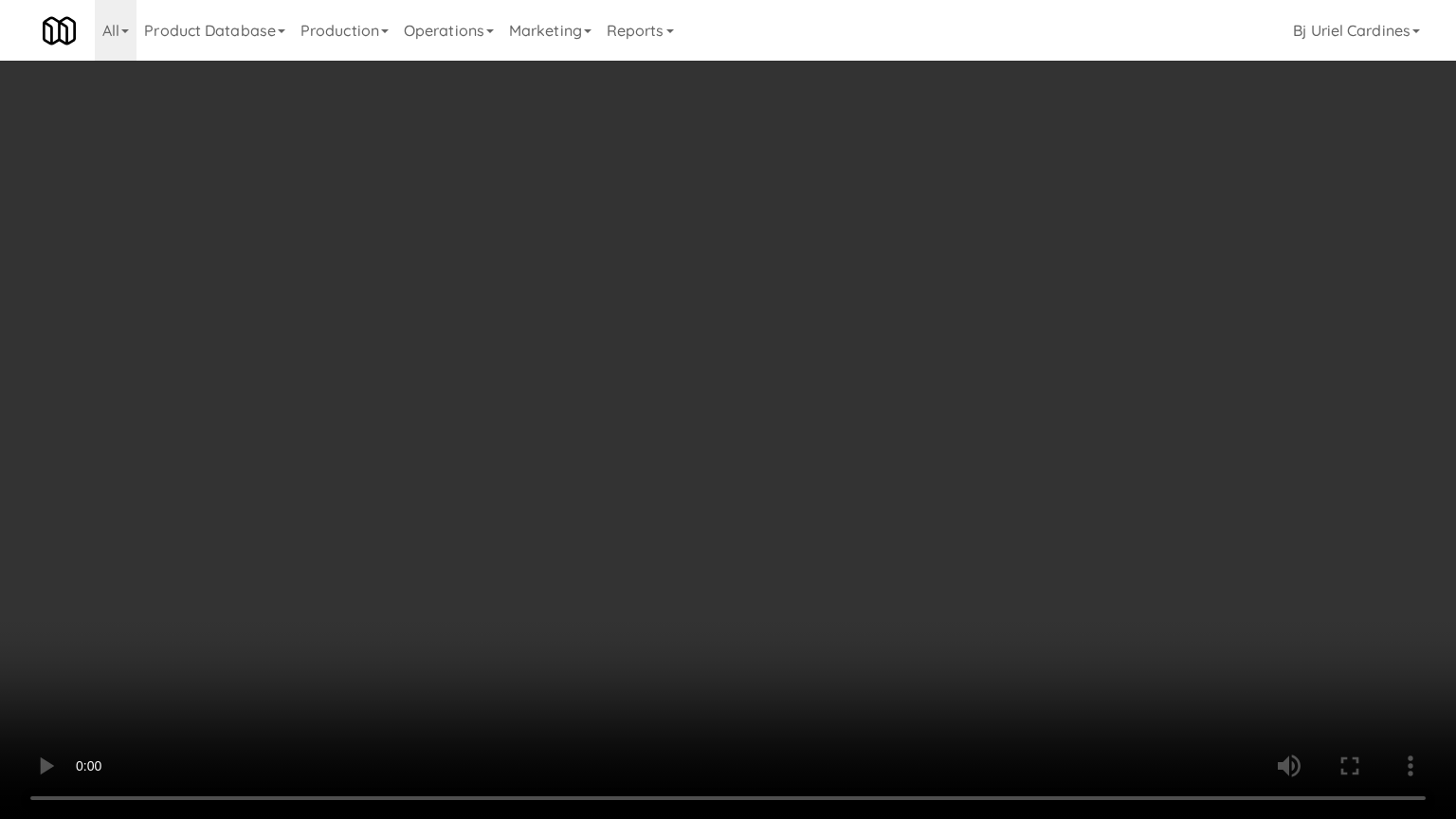 click at bounding box center (728, 410) 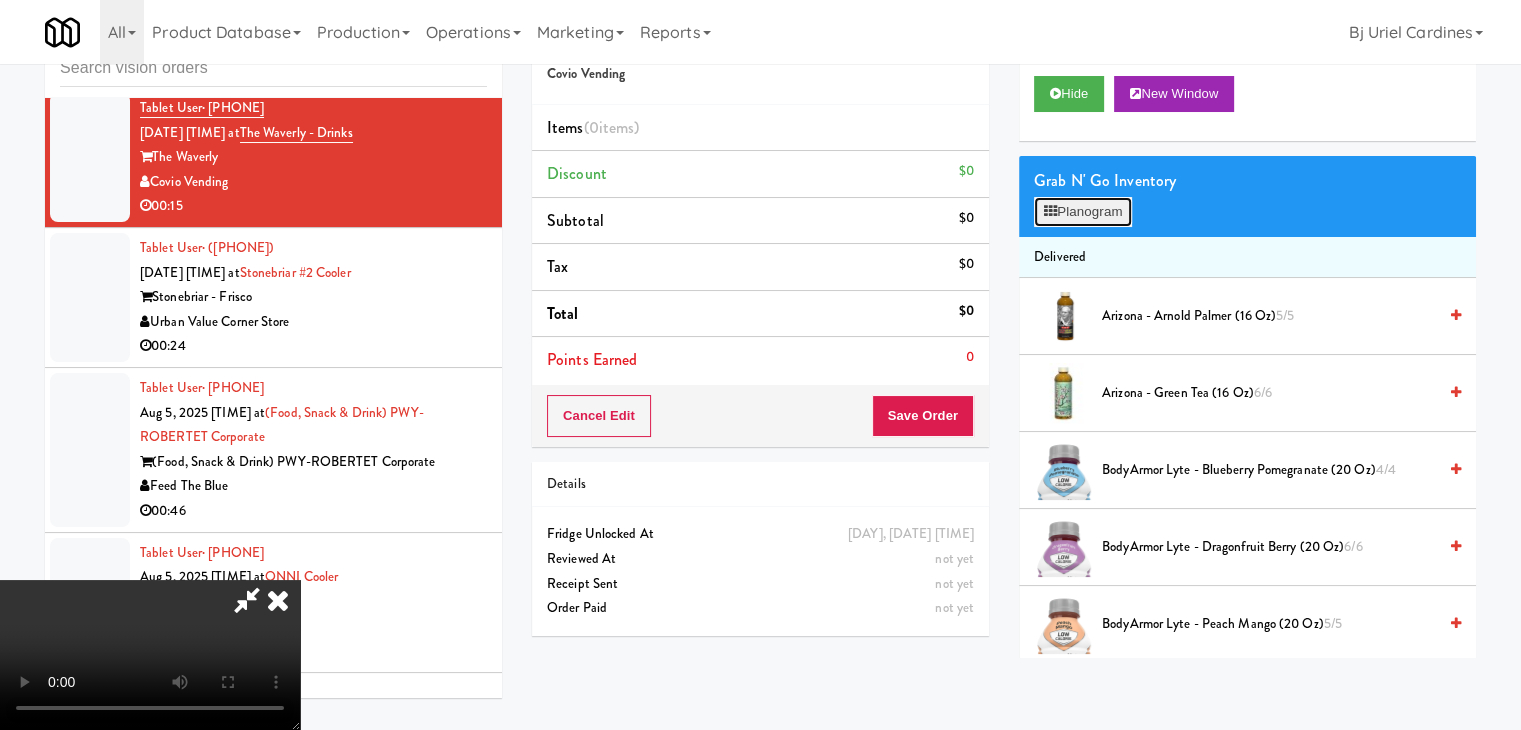 click at bounding box center [1050, 211] 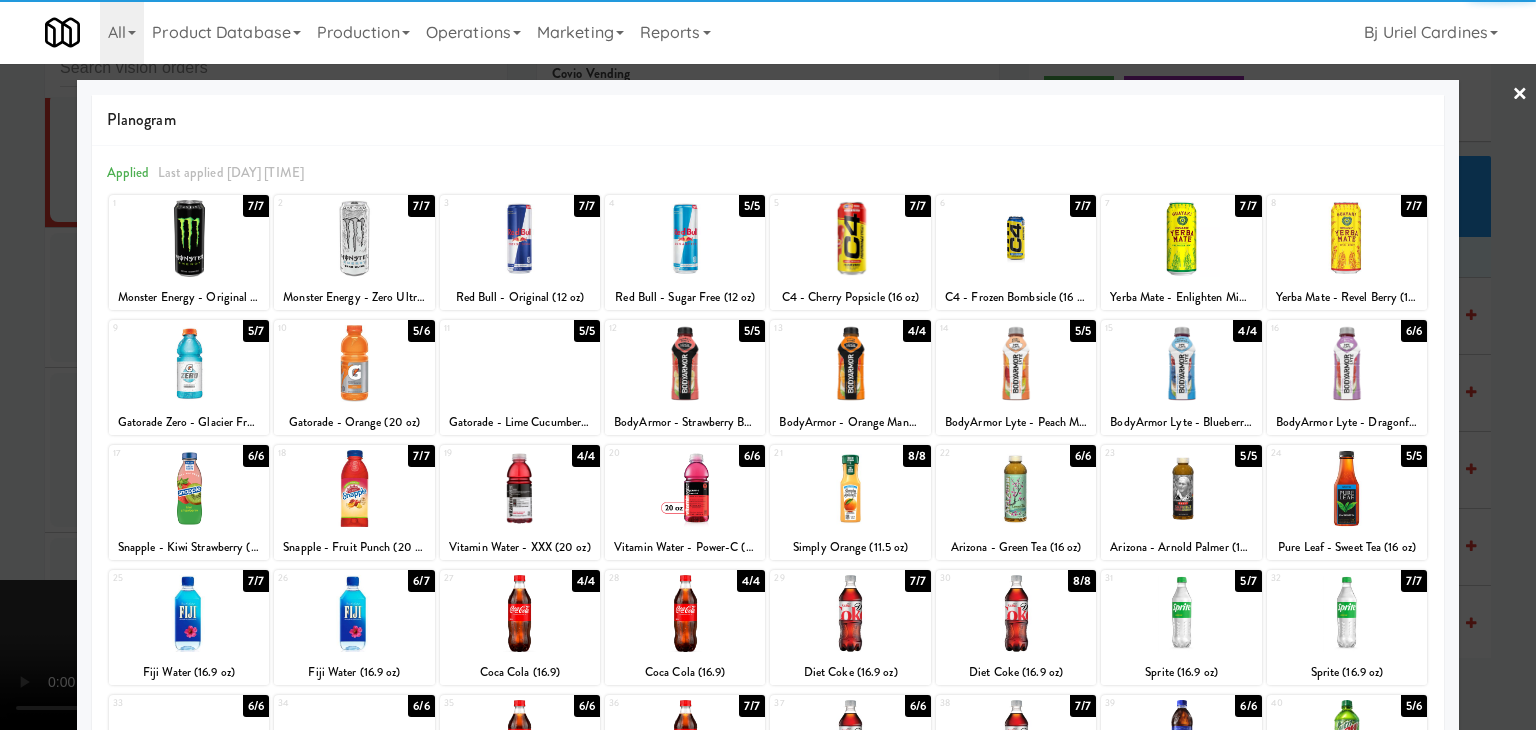 click at bounding box center [685, 488] 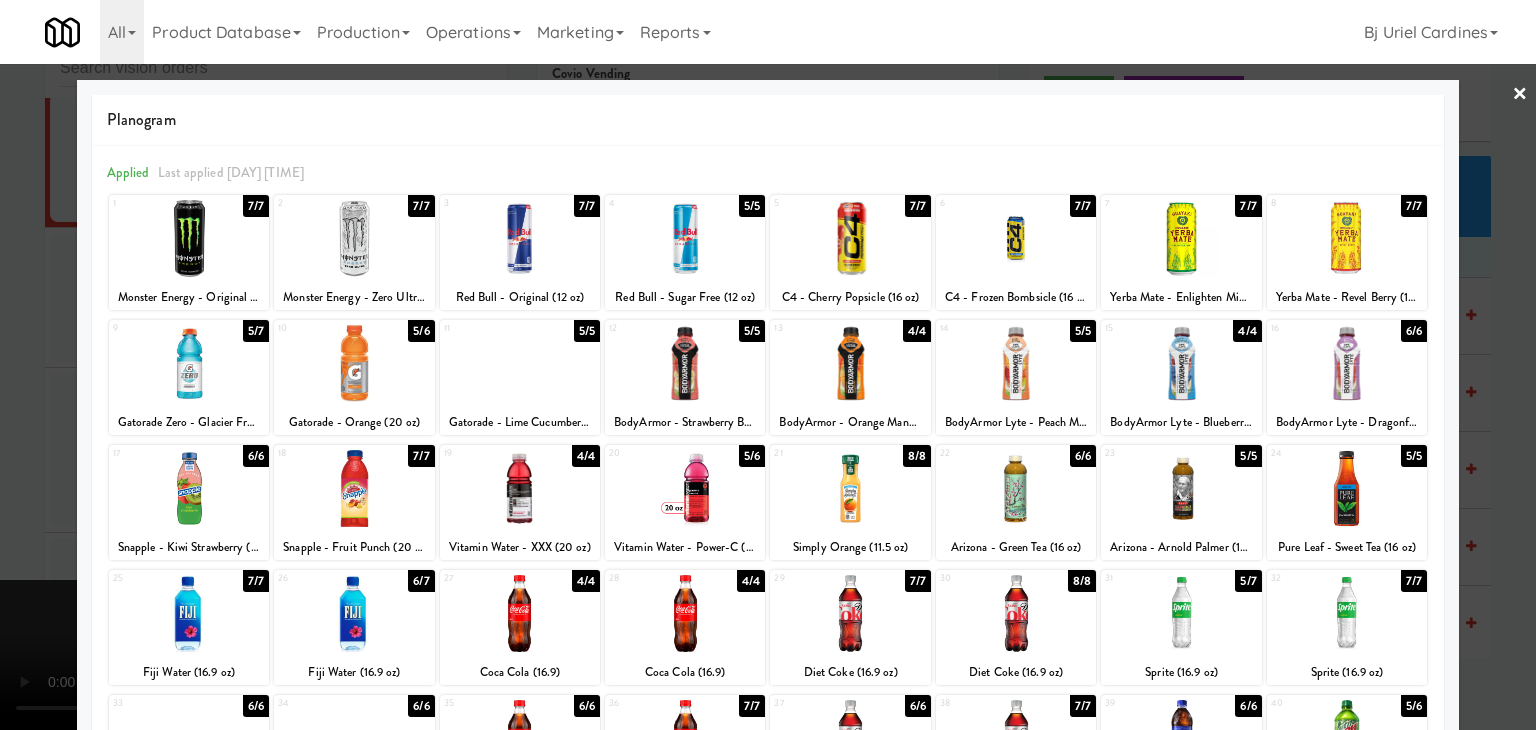click at bounding box center [1181, 488] 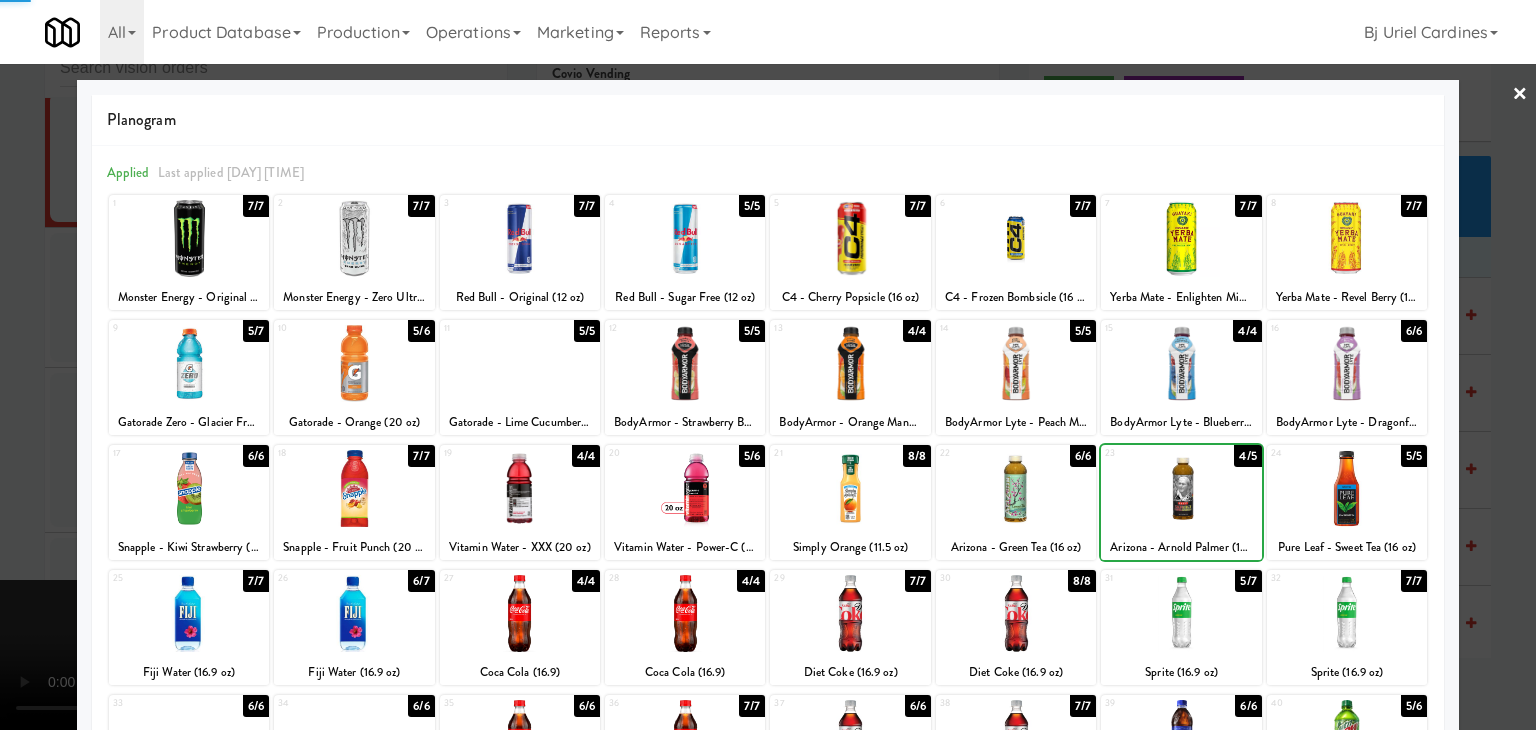 drag, startPoint x: 0, startPoint y: 383, endPoint x: 157, endPoint y: 385, distance: 157.01274 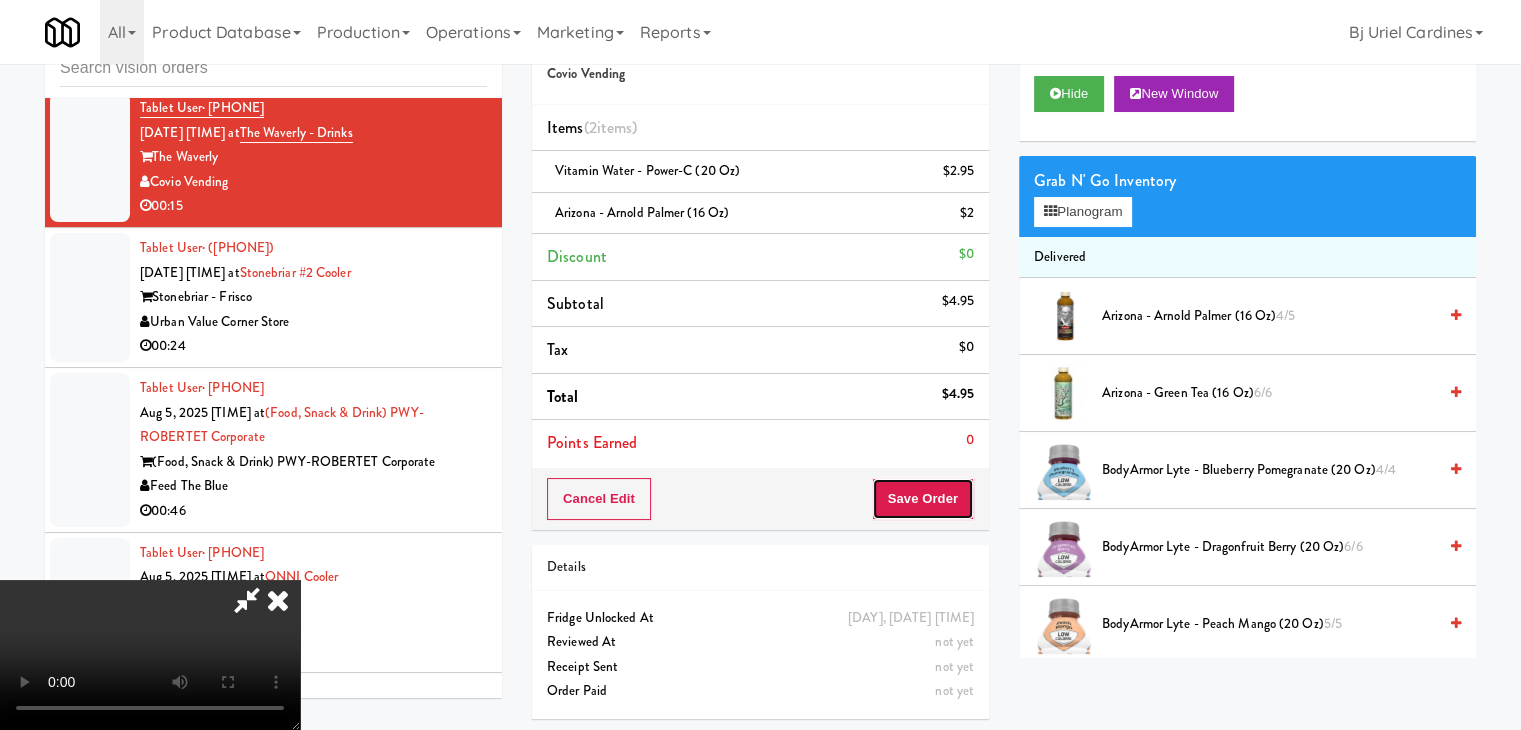 click on "Save Order" at bounding box center (923, 499) 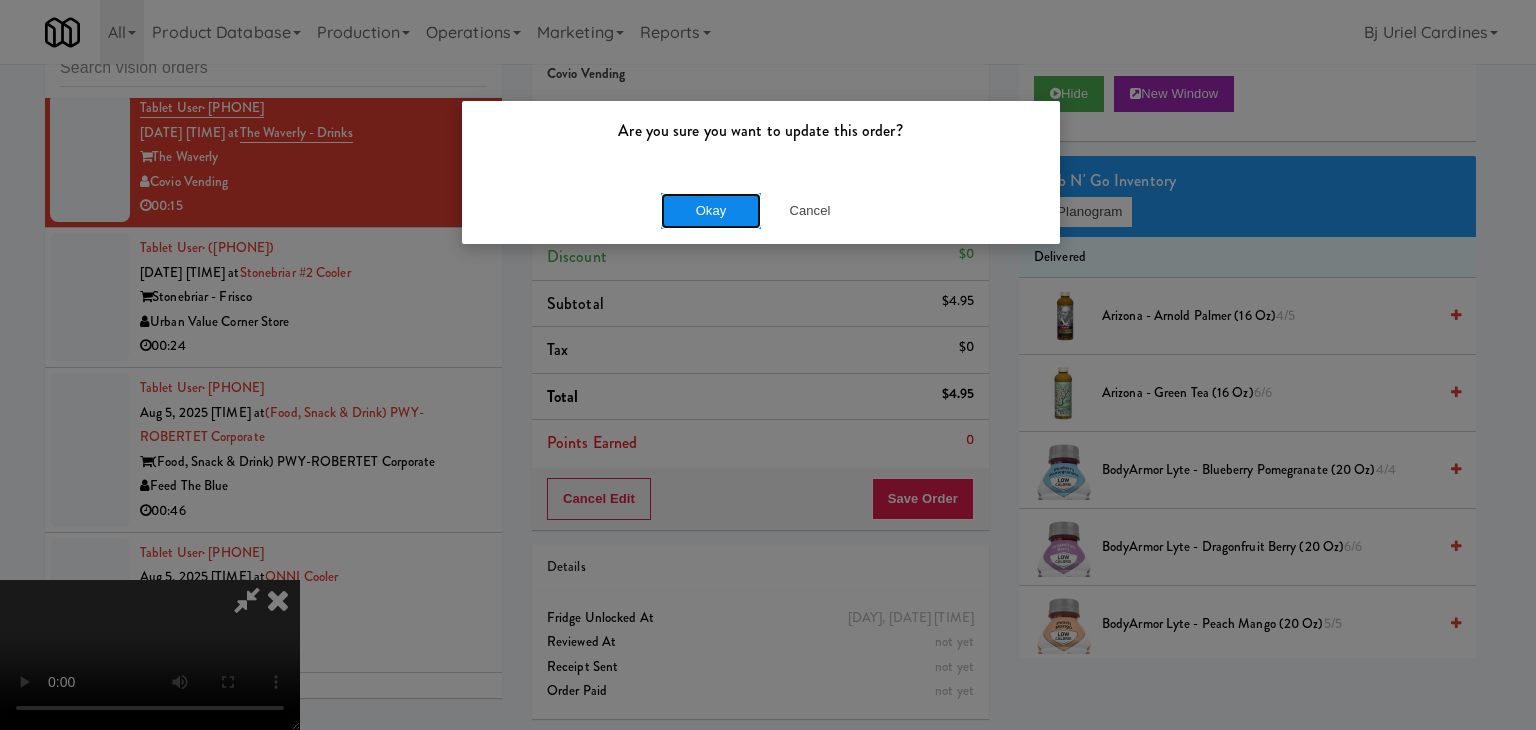 click on "Okay" at bounding box center (711, 211) 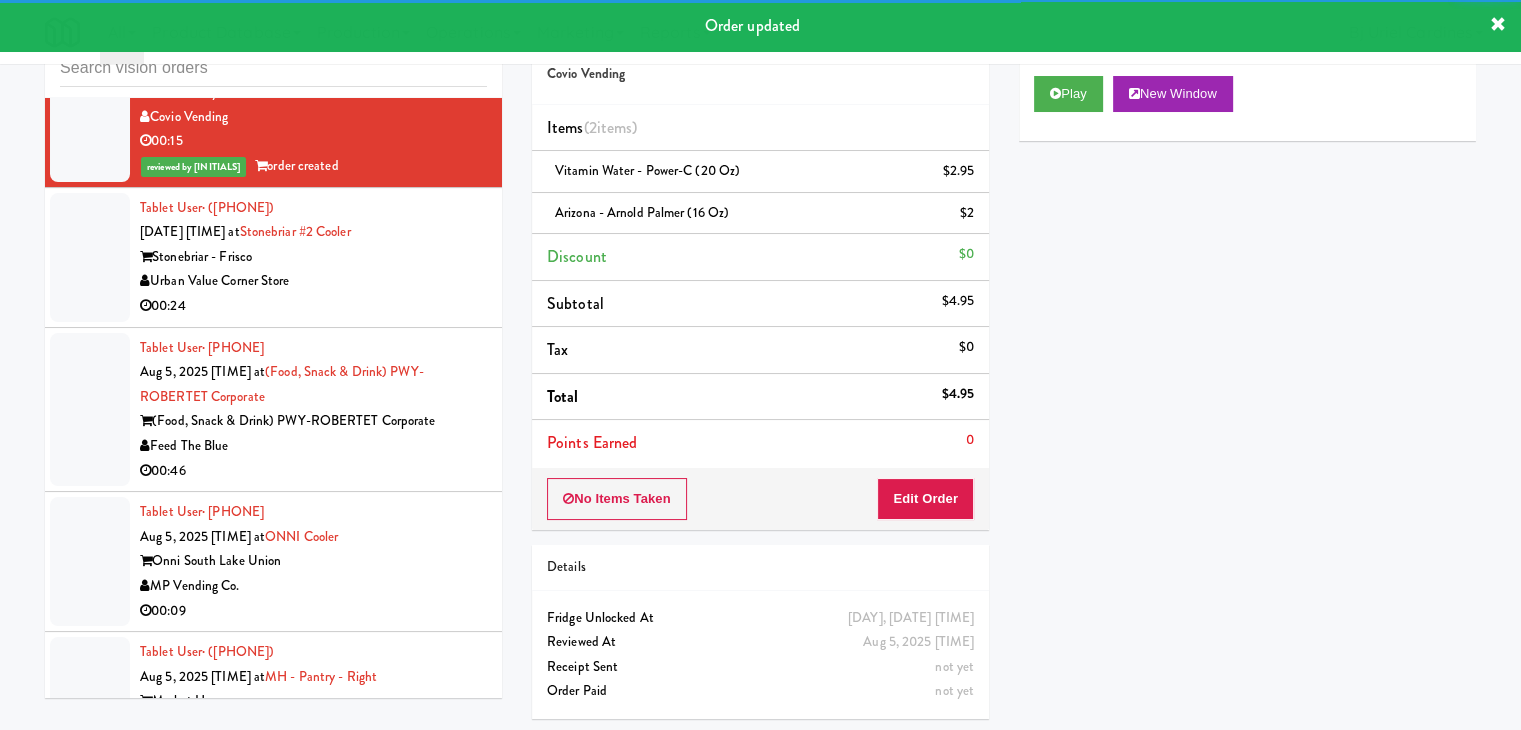 scroll, scrollTop: 12221, scrollLeft: 0, axis: vertical 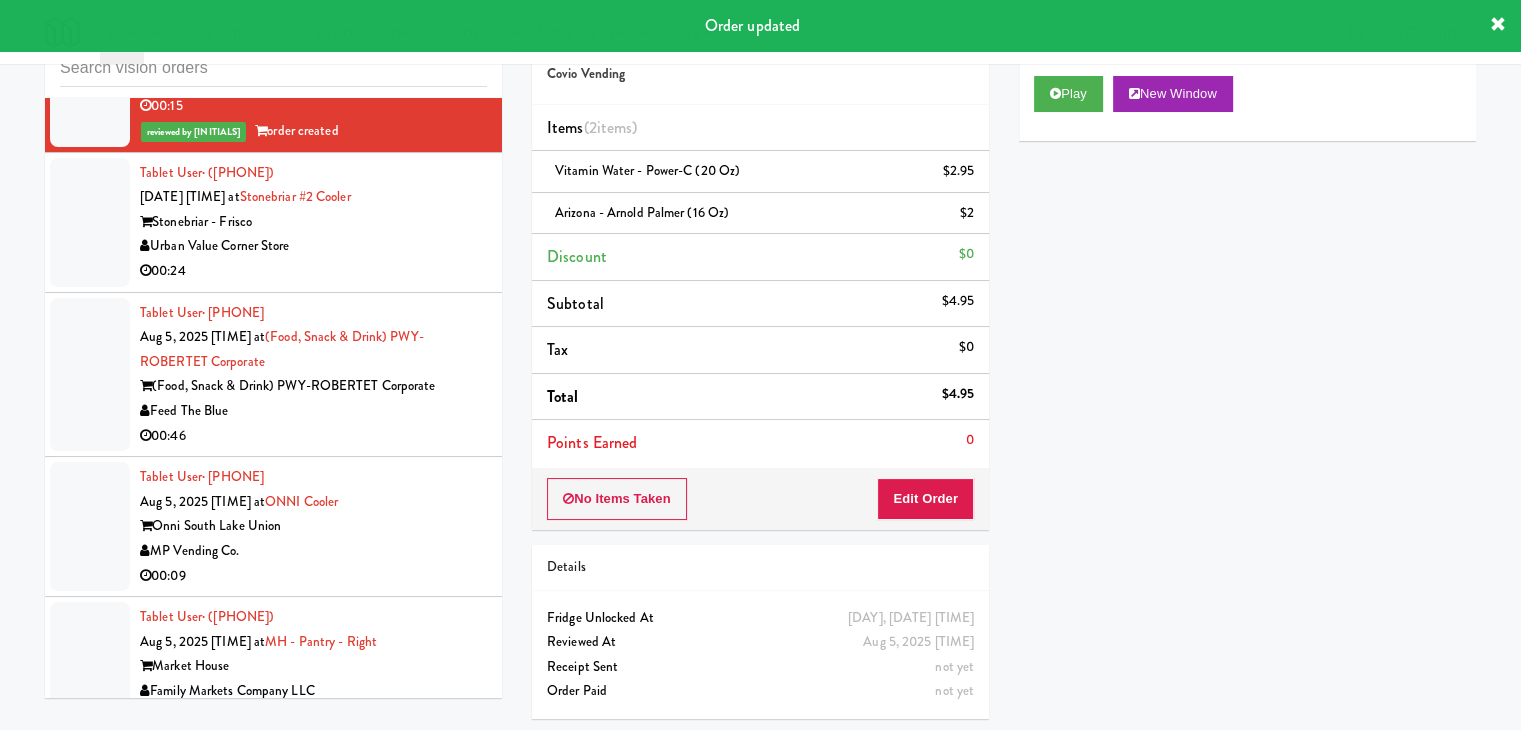 drag, startPoint x: 400, startPoint y: 371, endPoint x: 646, endPoint y: 333, distance: 248.91766 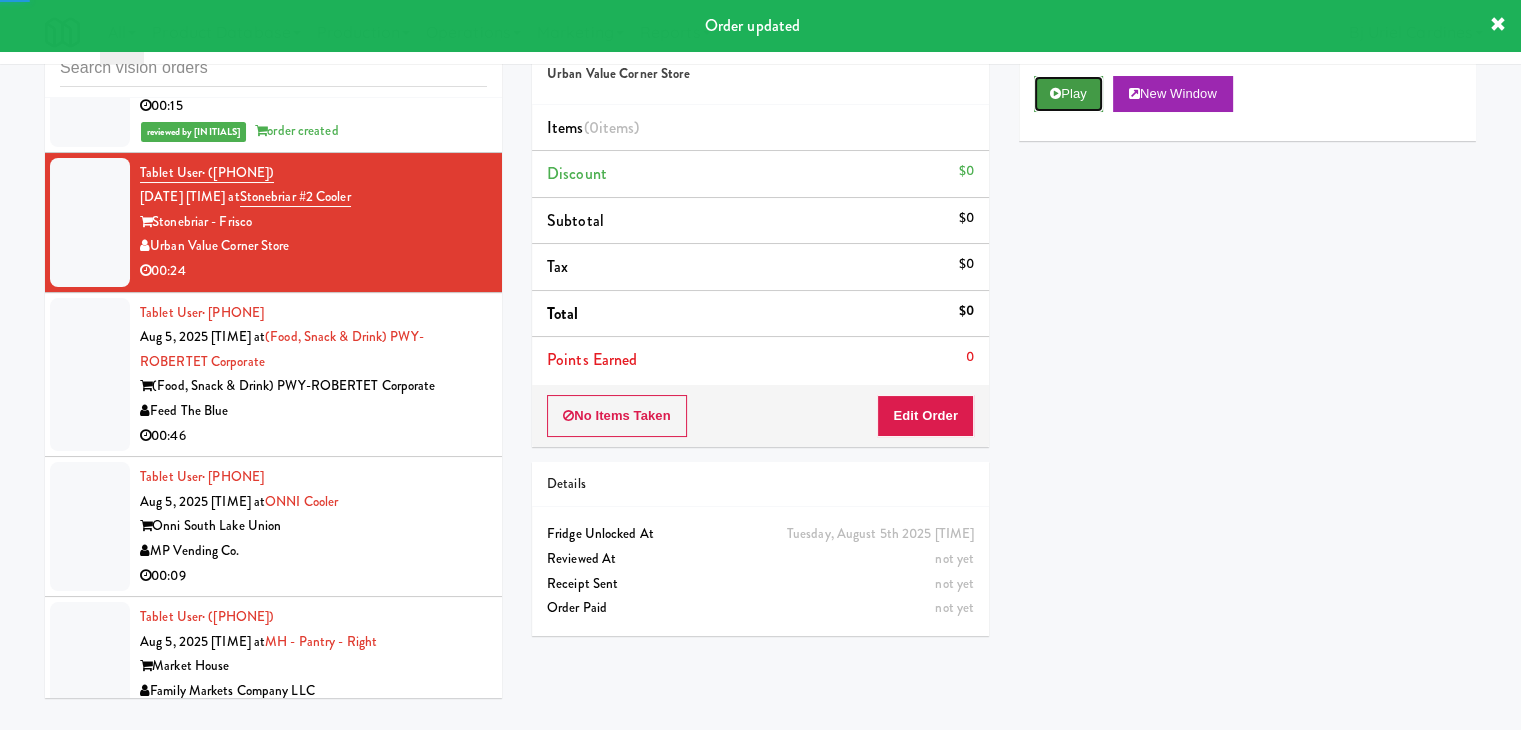drag, startPoint x: 1063, startPoint y: 91, endPoint x: 1058, endPoint y: 100, distance: 10.29563 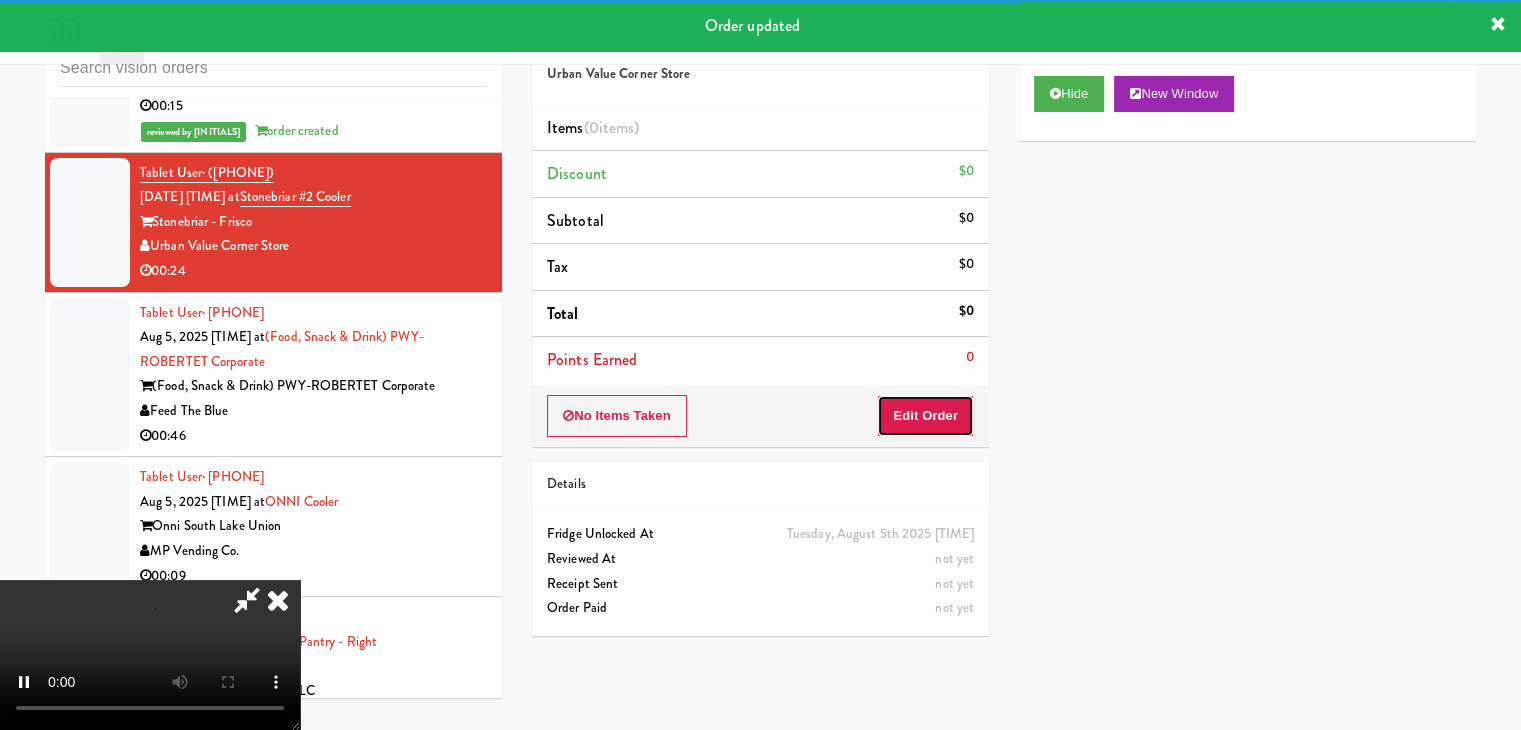 click on "Edit Order" at bounding box center (925, 416) 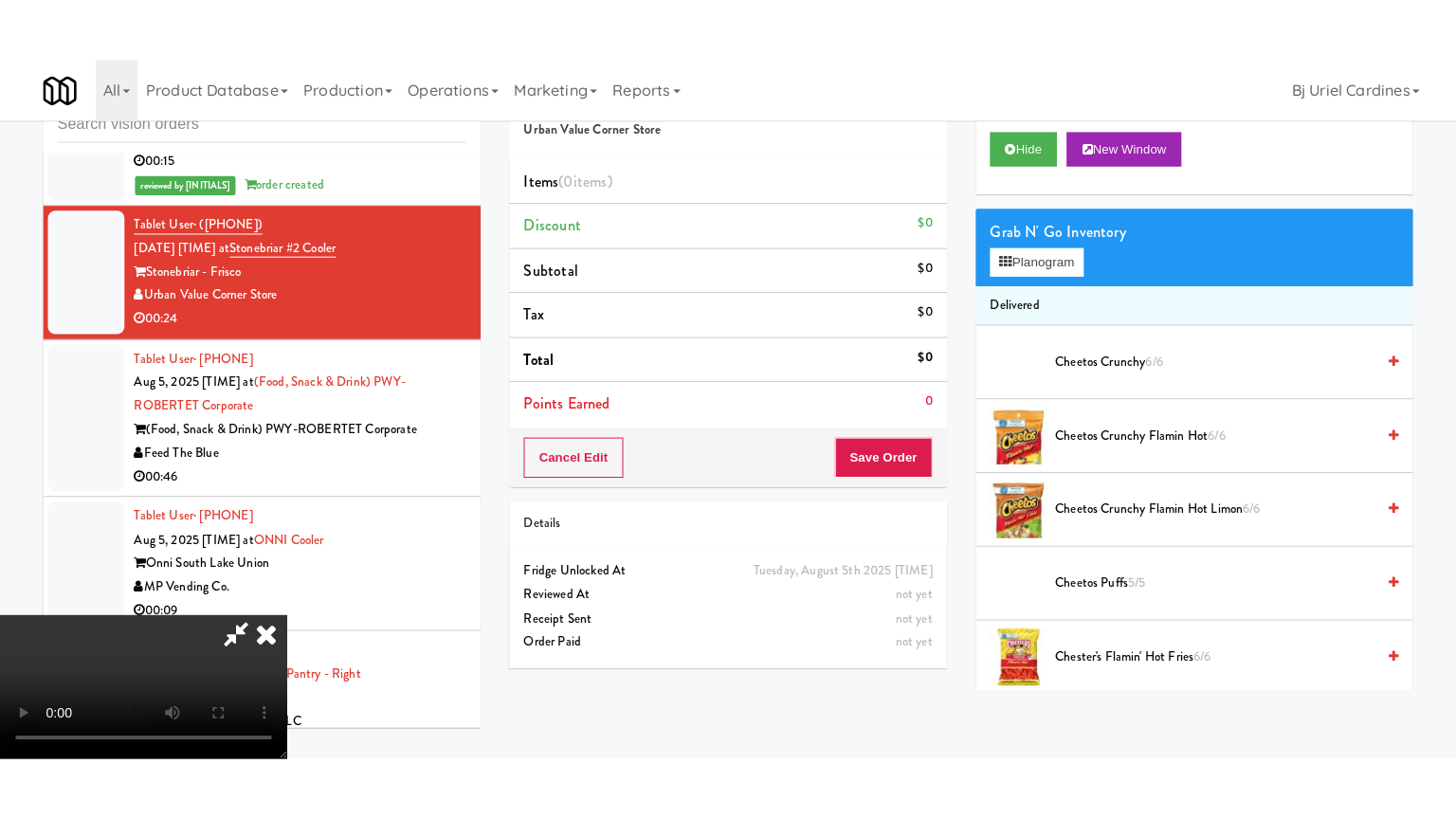 scroll, scrollTop: 266, scrollLeft: 0, axis: vertical 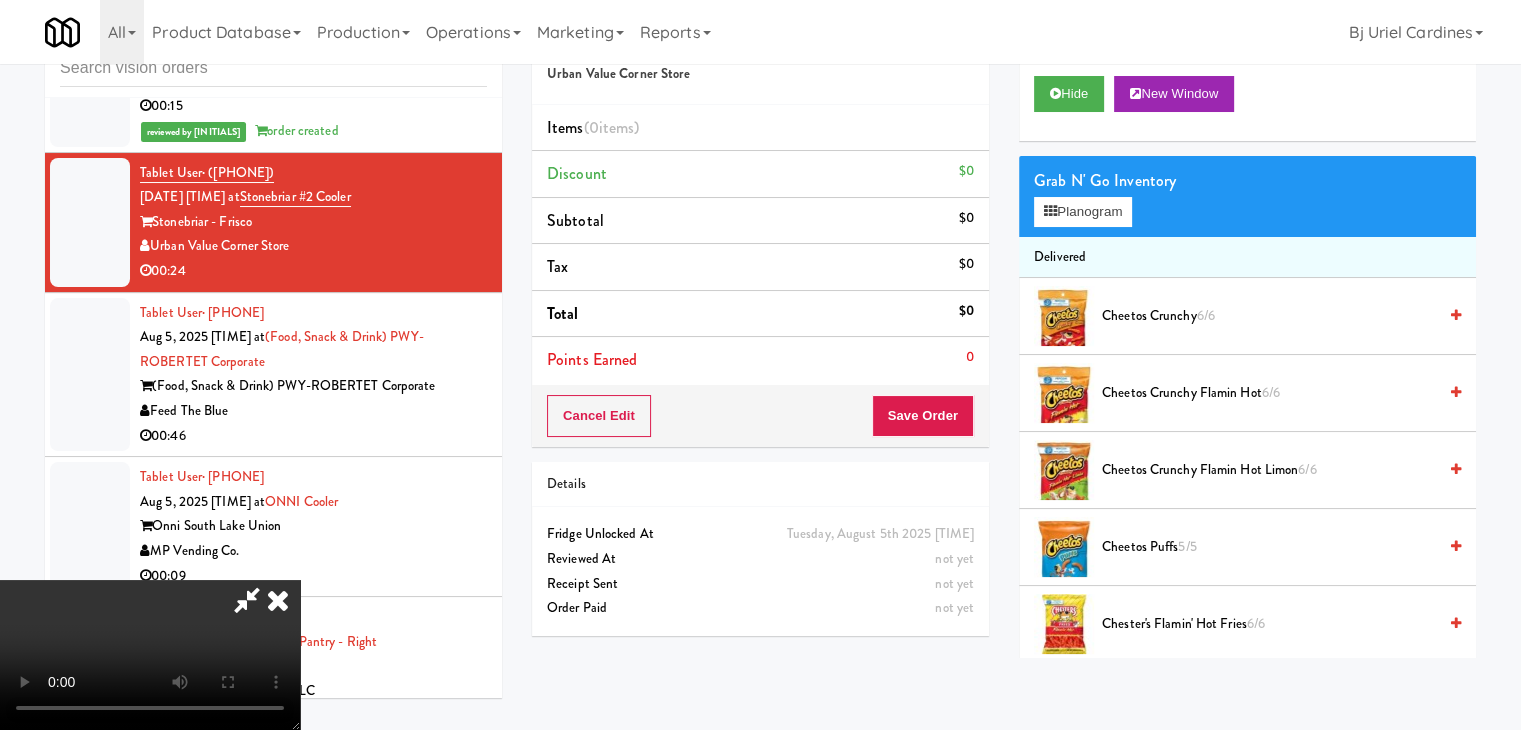 type 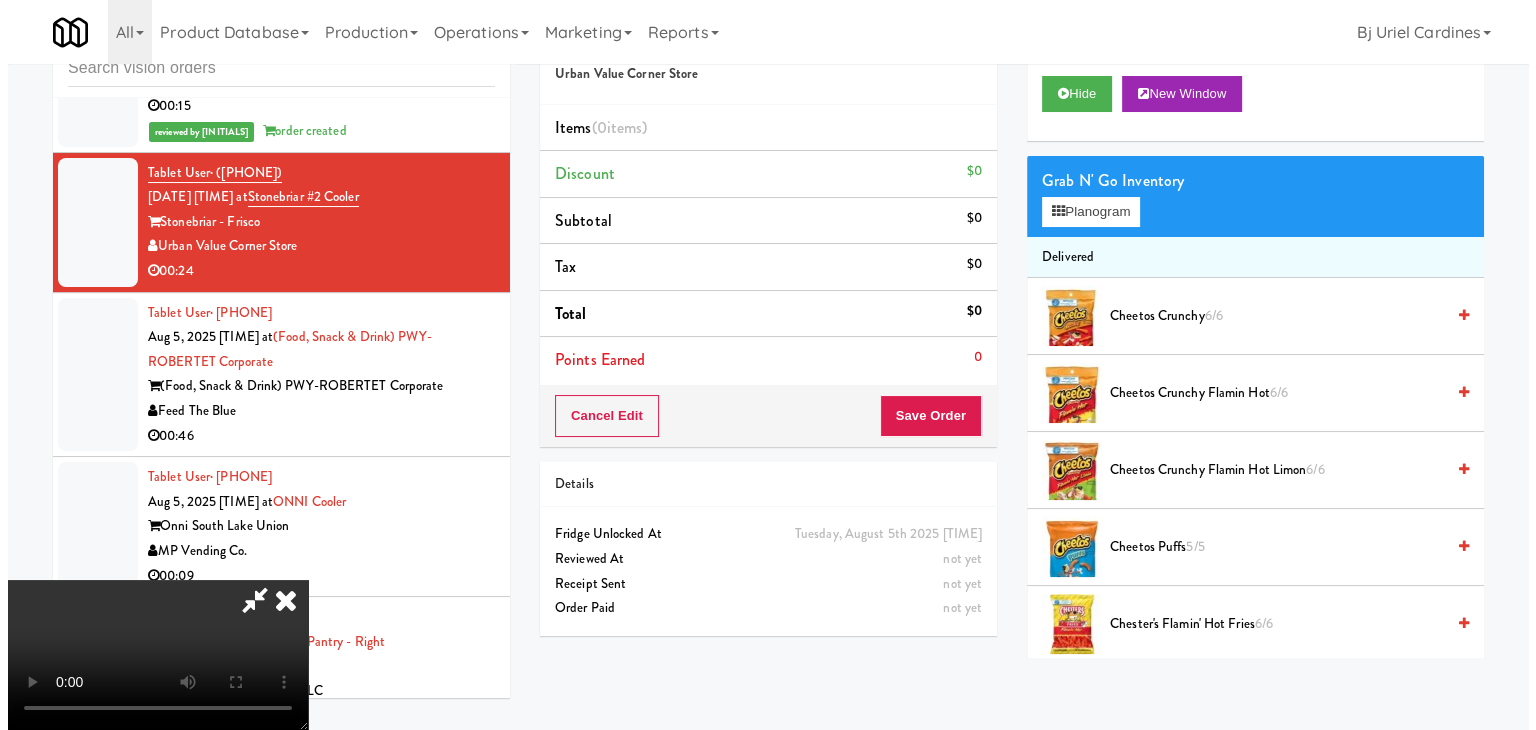 scroll, scrollTop: 0, scrollLeft: 0, axis: both 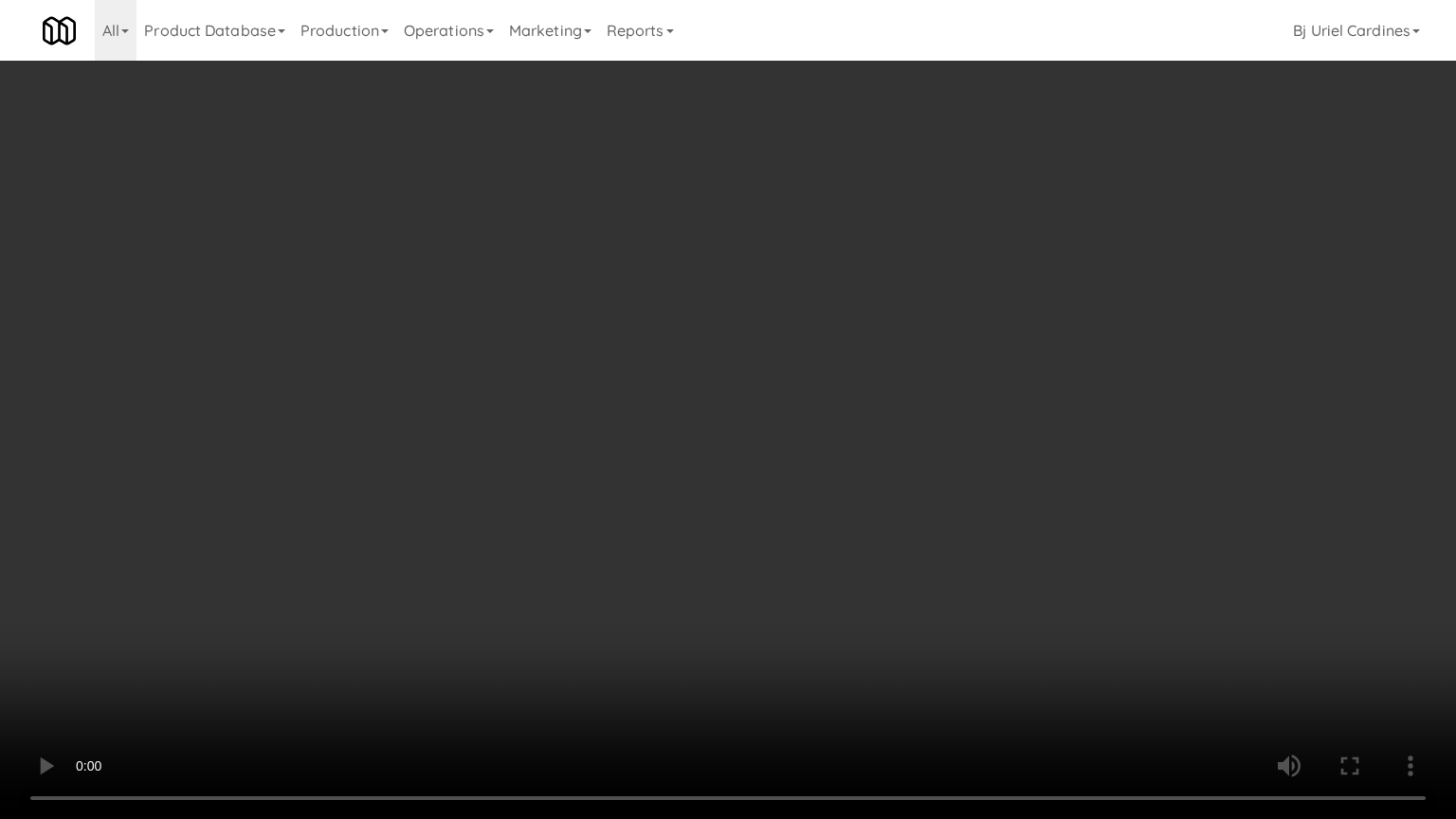 click at bounding box center [728, 410] 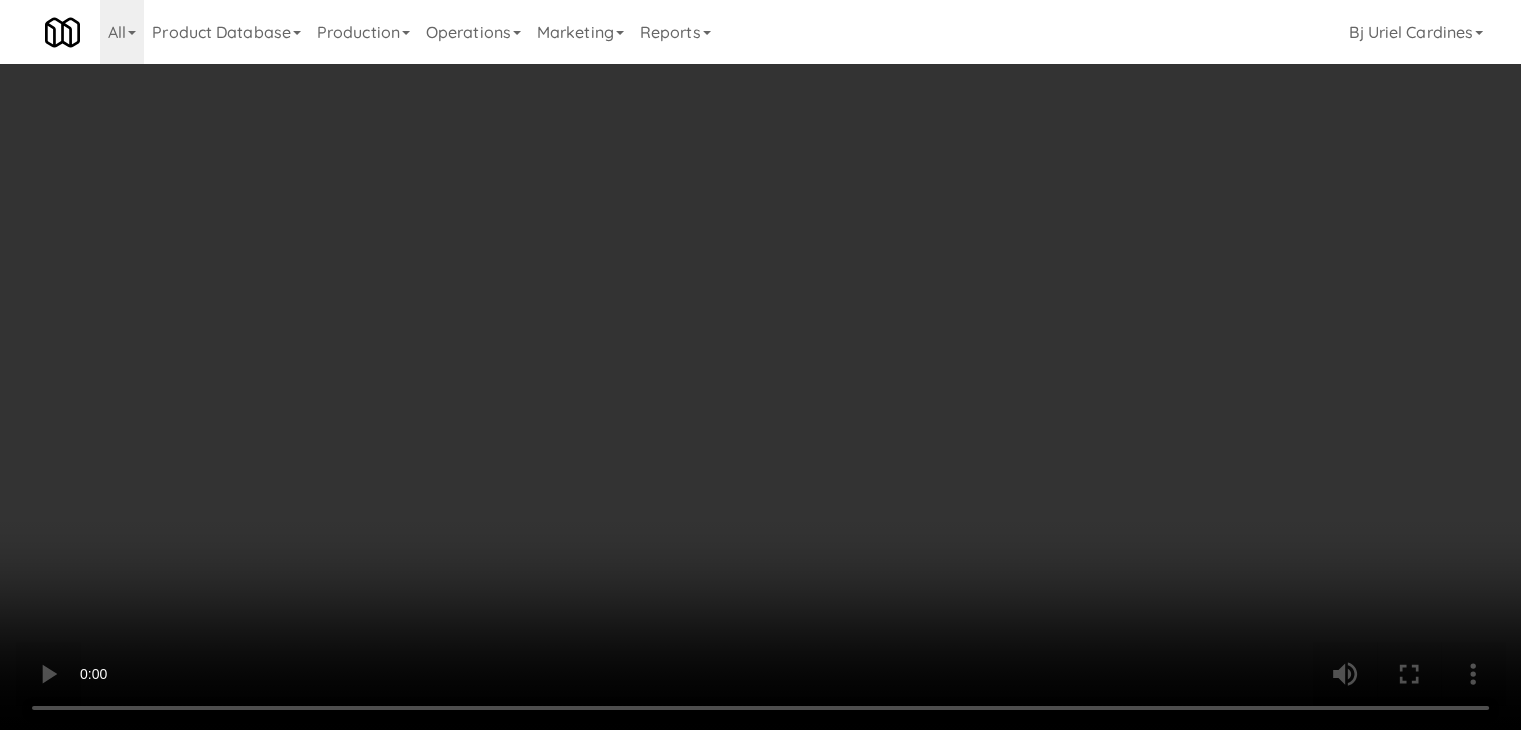 click on "Grab N' Go Inventory  Planogram" at bounding box center [1247, 196] 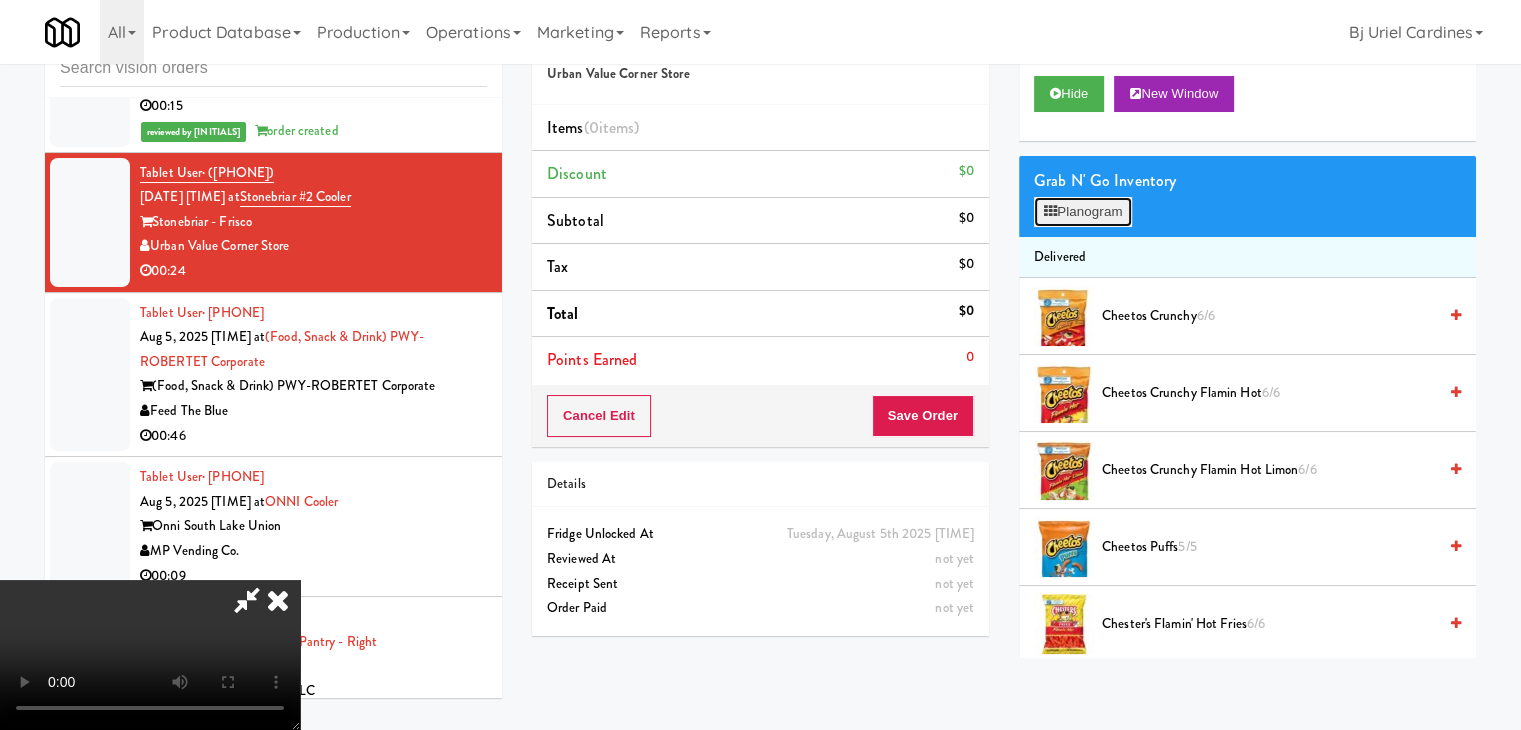 click on "Planogram" at bounding box center [1083, 212] 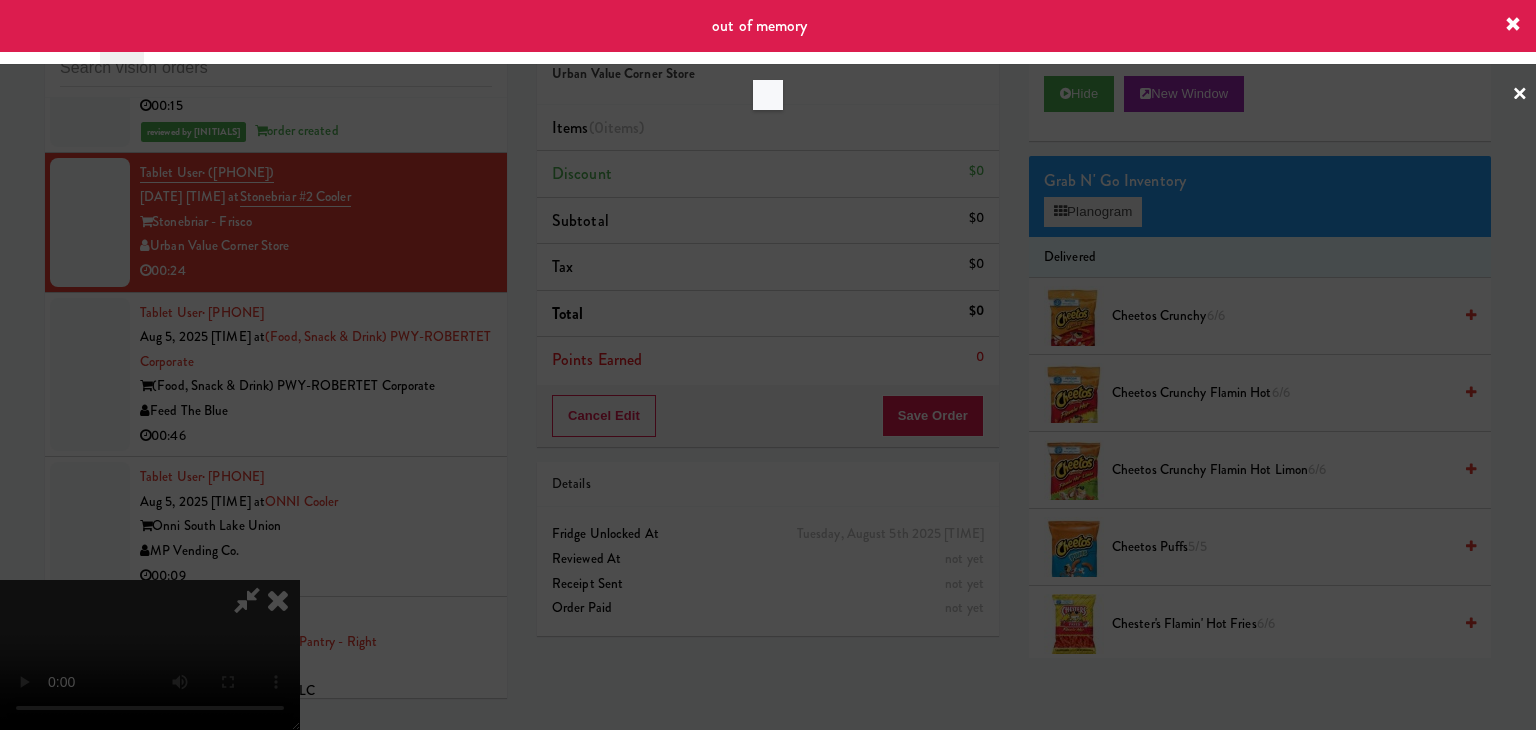 click at bounding box center (768, 365) 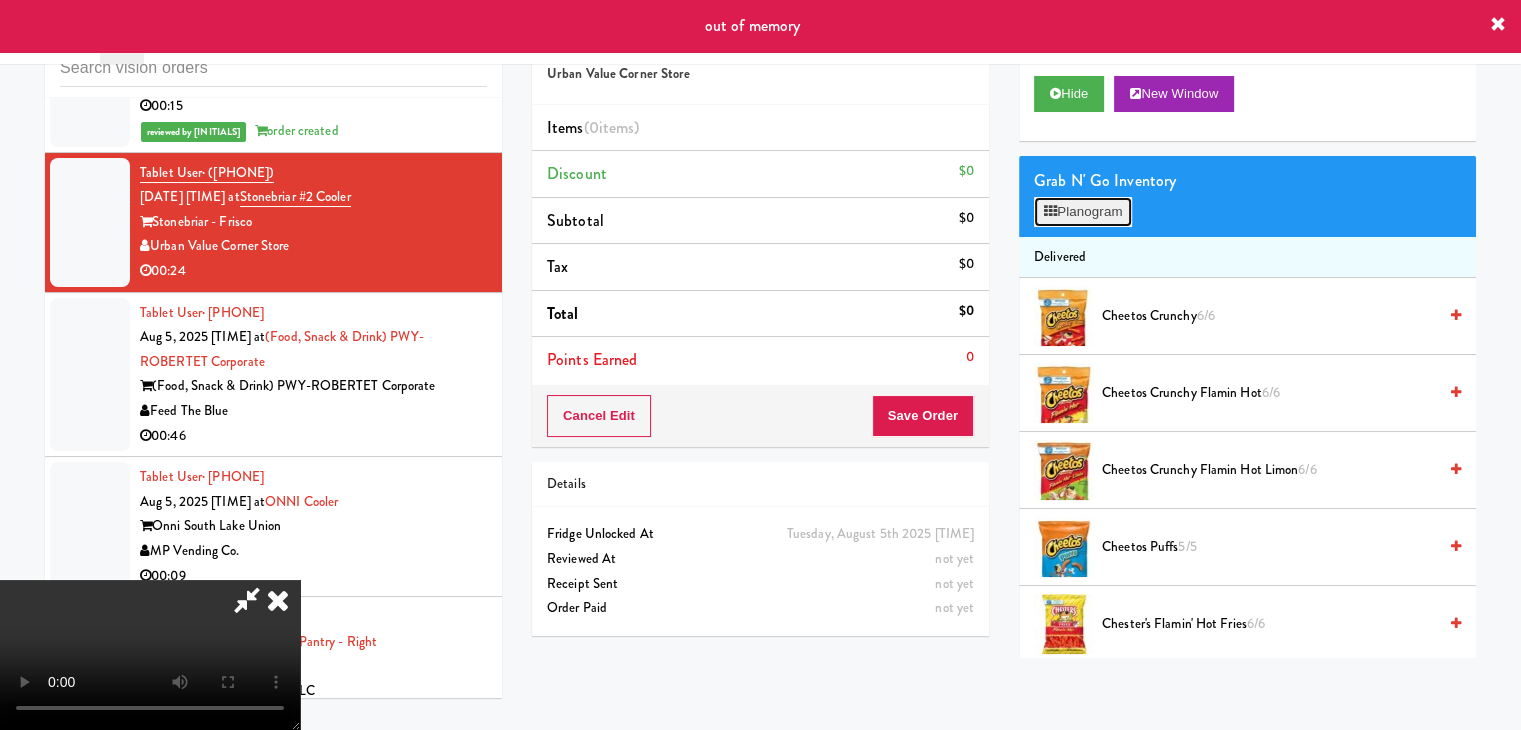 click on "Planogram" at bounding box center [1083, 212] 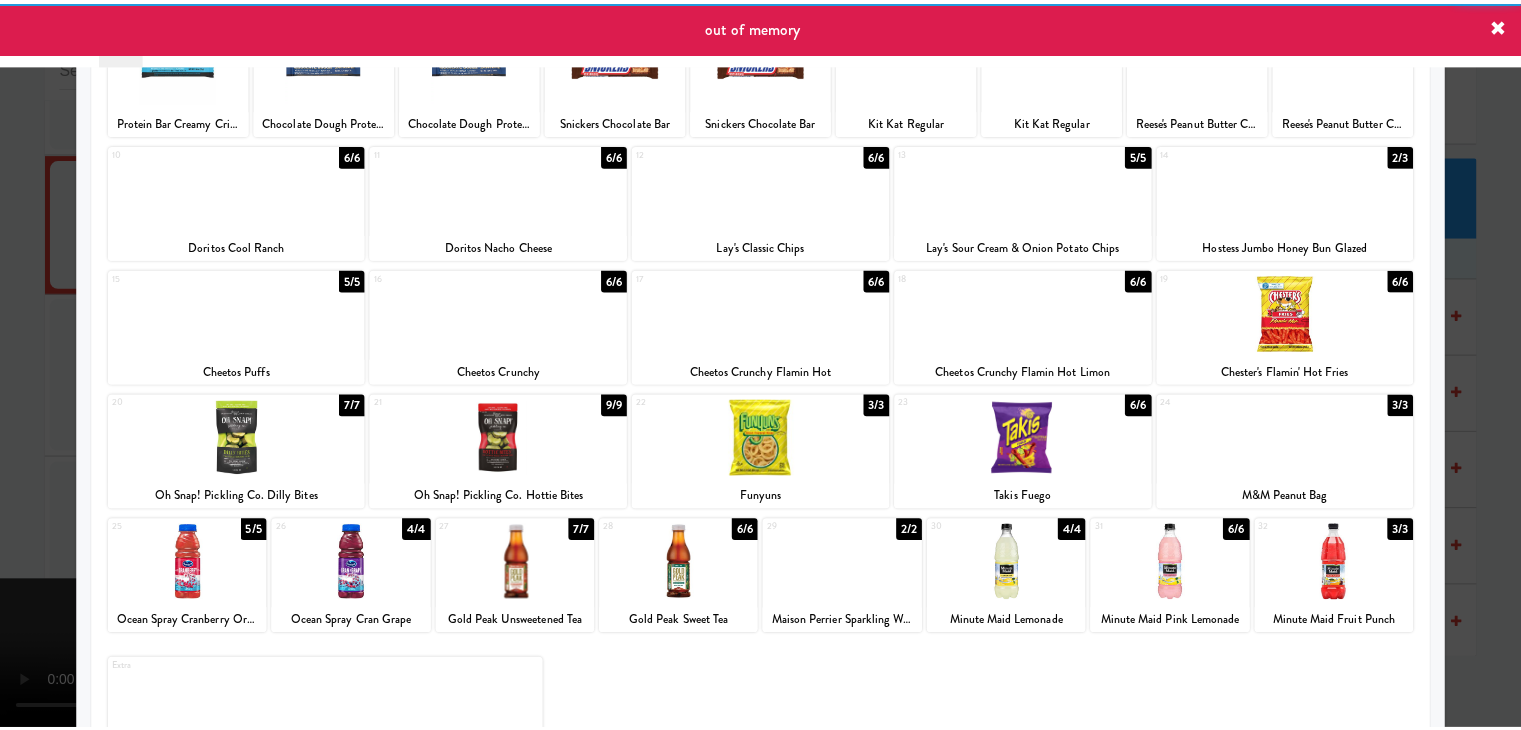 scroll, scrollTop: 200, scrollLeft: 0, axis: vertical 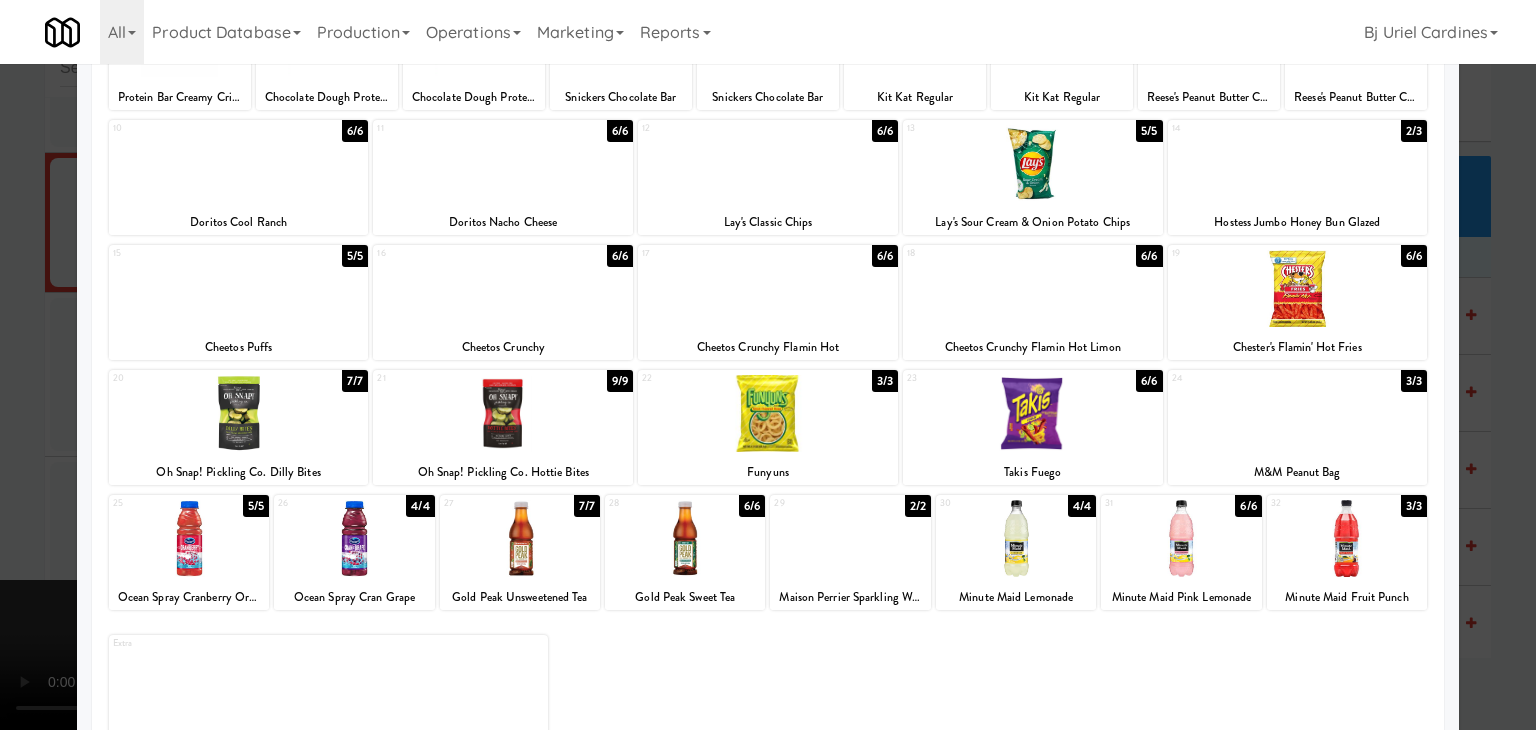 drag, startPoint x: 1058, startPoint y: 317, endPoint x: 977, endPoint y: 328, distance: 81.7435 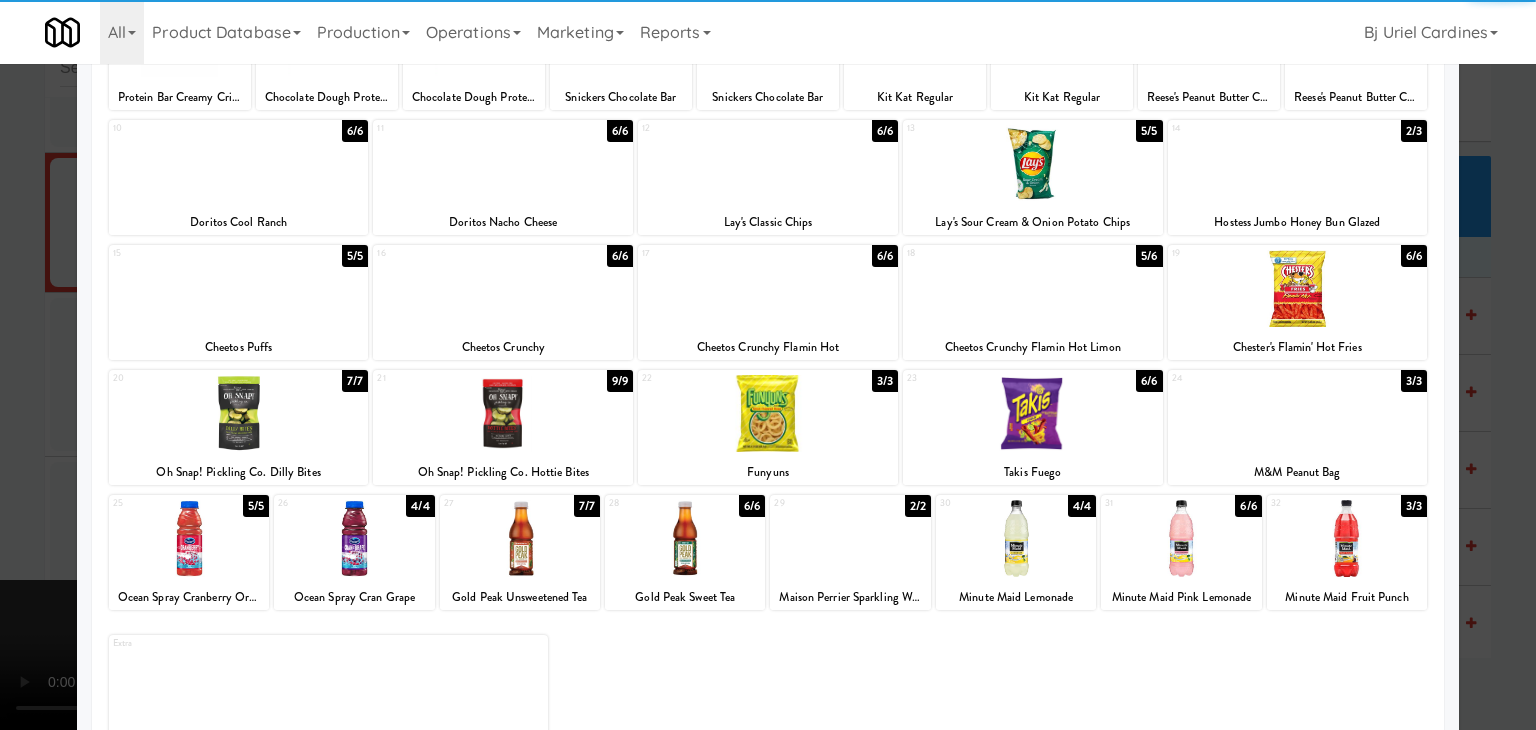 click at bounding box center [768, 365] 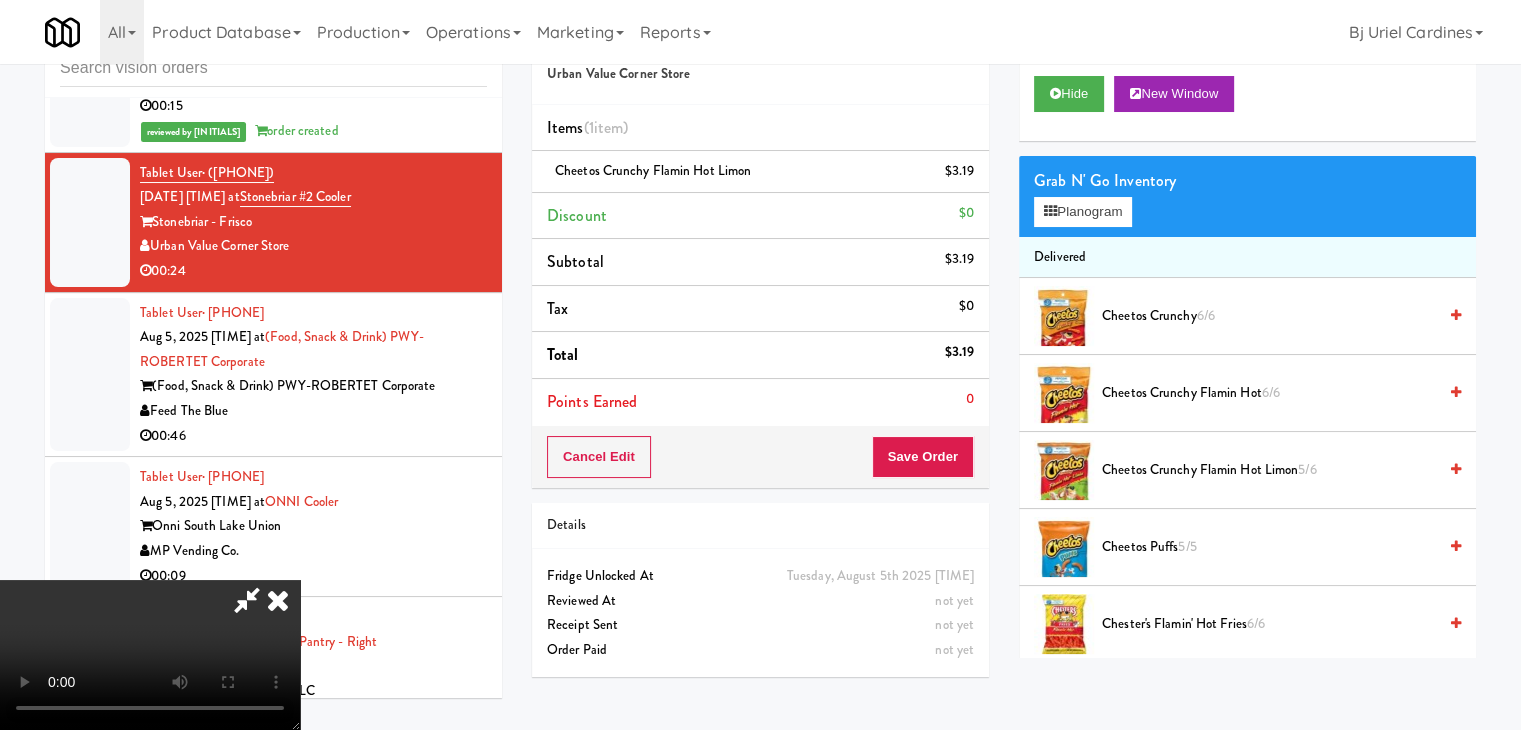 scroll, scrollTop: 200, scrollLeft: 0, axis: vertical 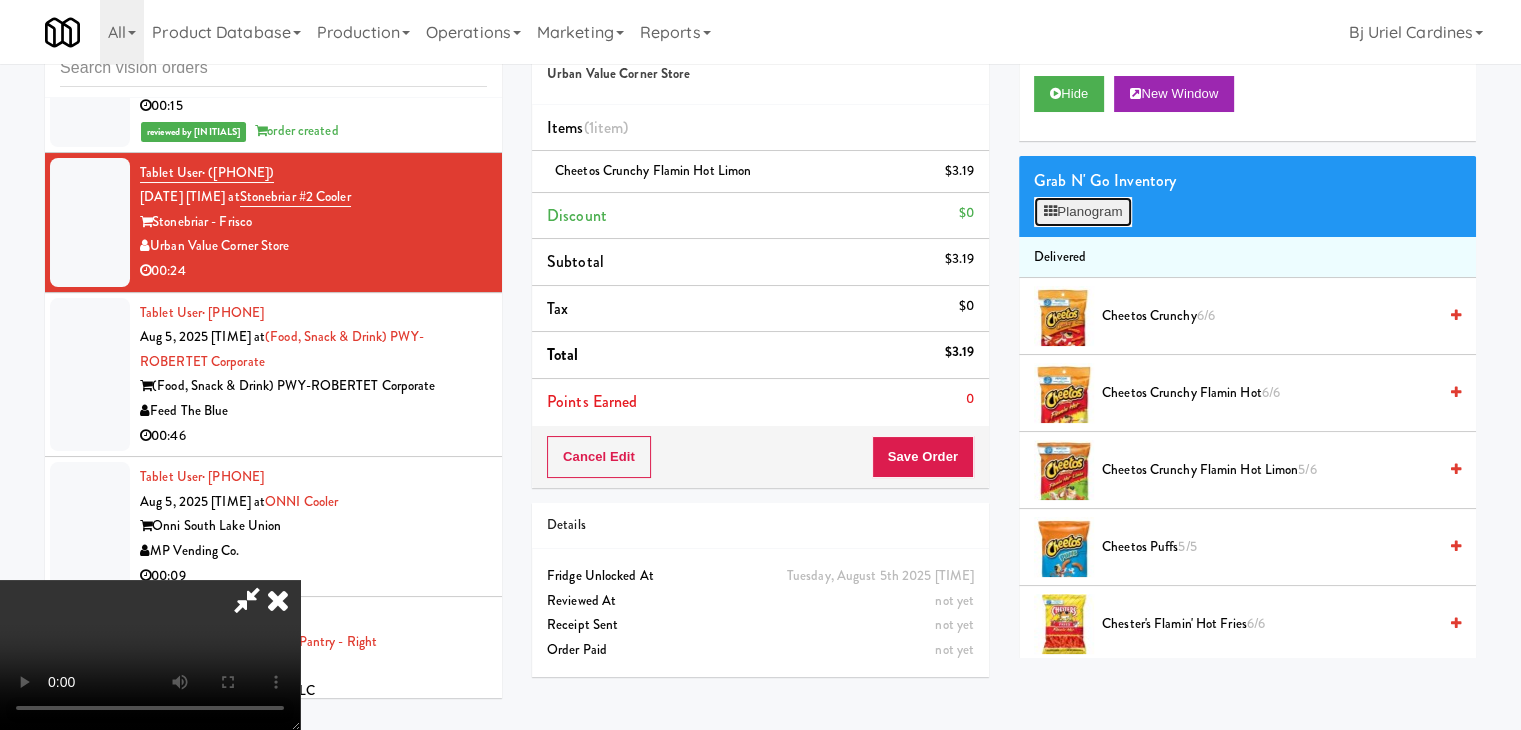 click on "Planogram" at bounding box center [1083, 212] 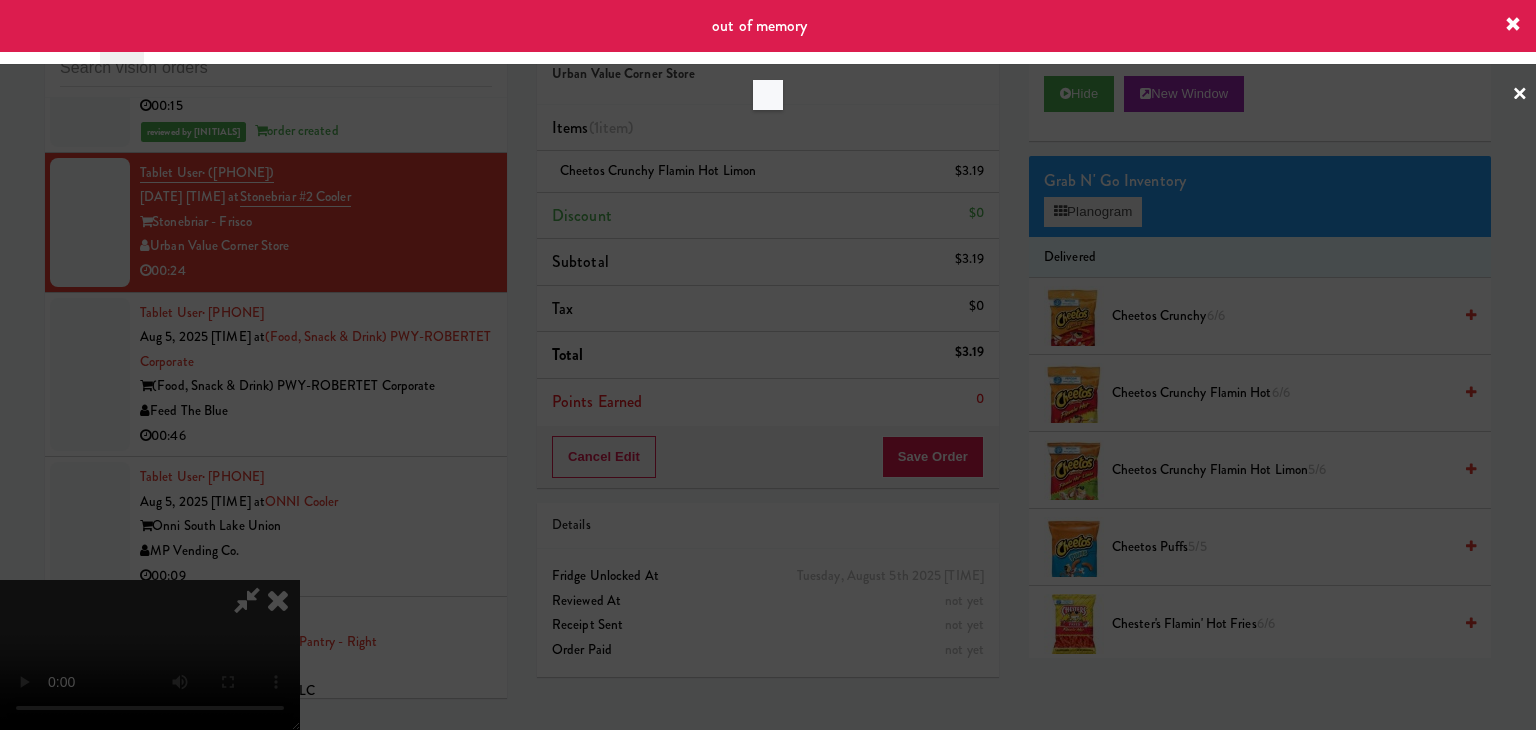 drag, startPoint x: 1048, startPoint y: 185, endPoint x: 1084, endPoint y: 213, distance: 45.607018 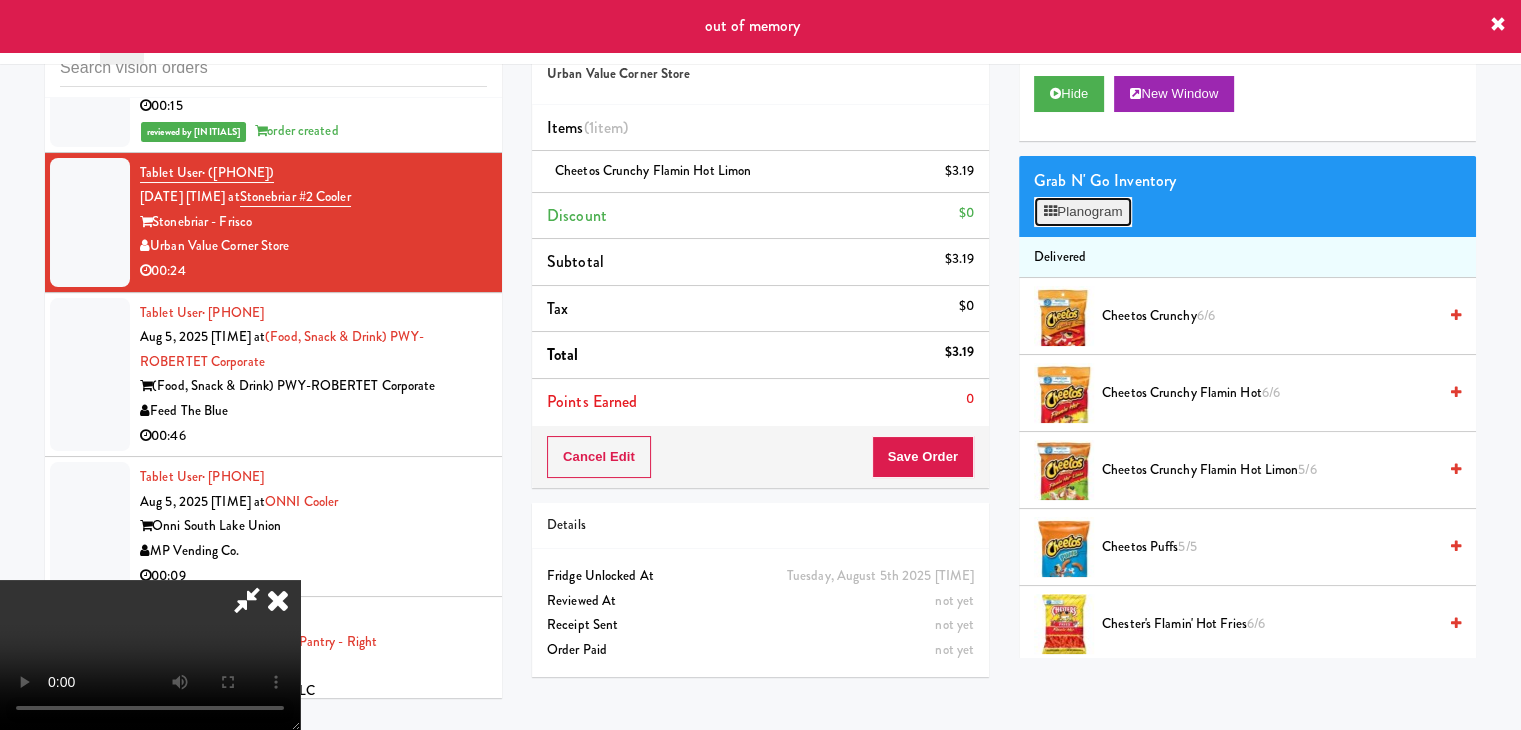 click on "Planogram" at bounding box center [1083, 212] 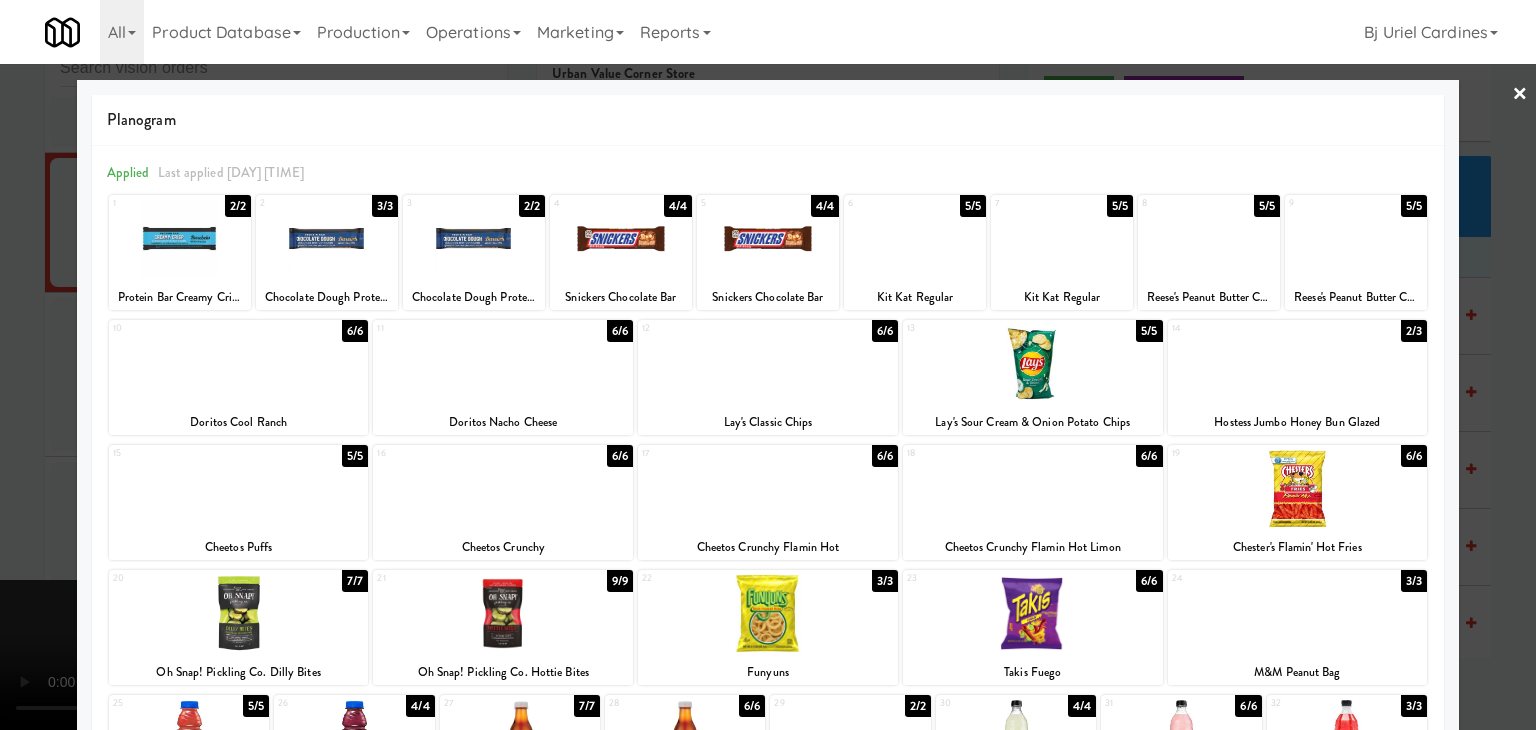 click on "×" at bounding box center (1520, 95) 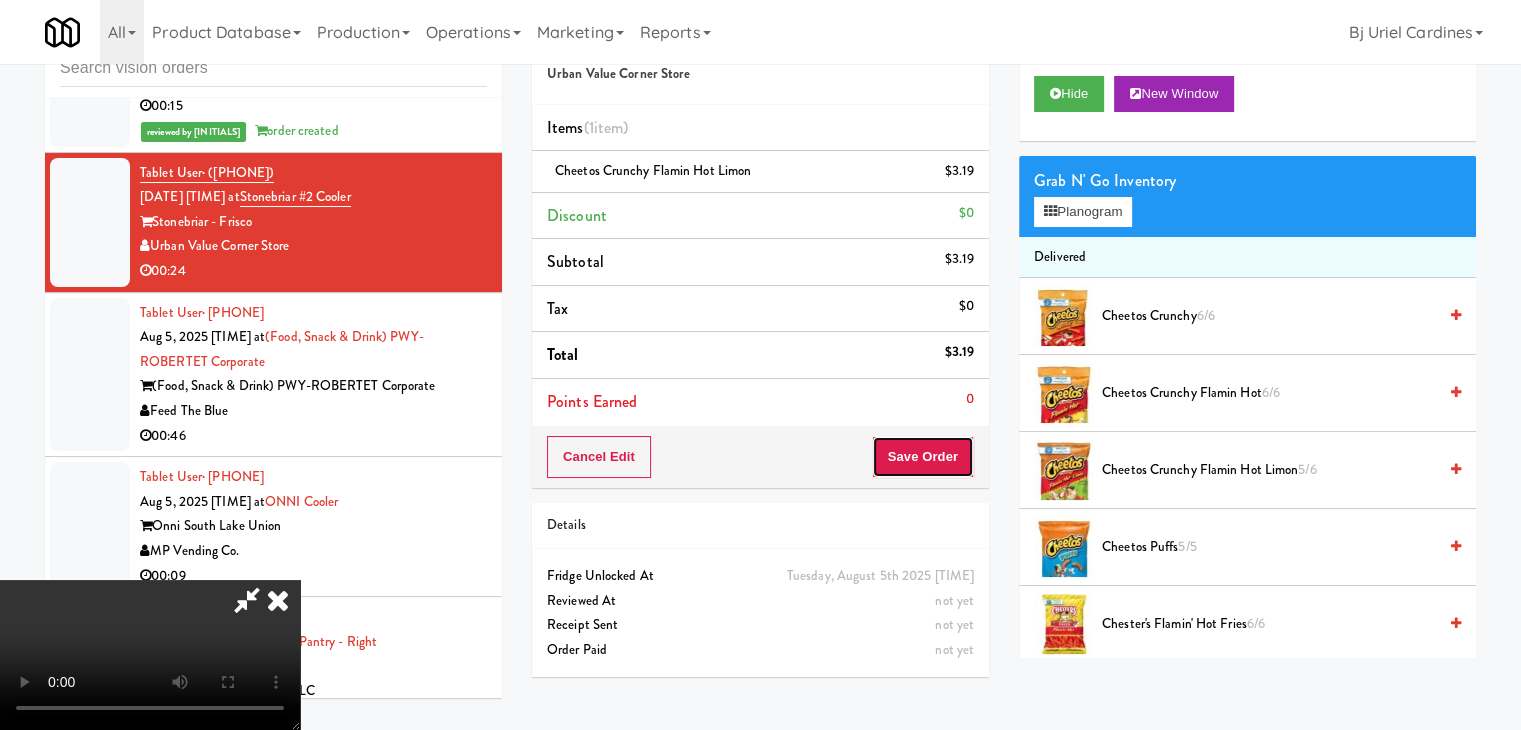 click on "Save Order" at bounding box center (923, 457) 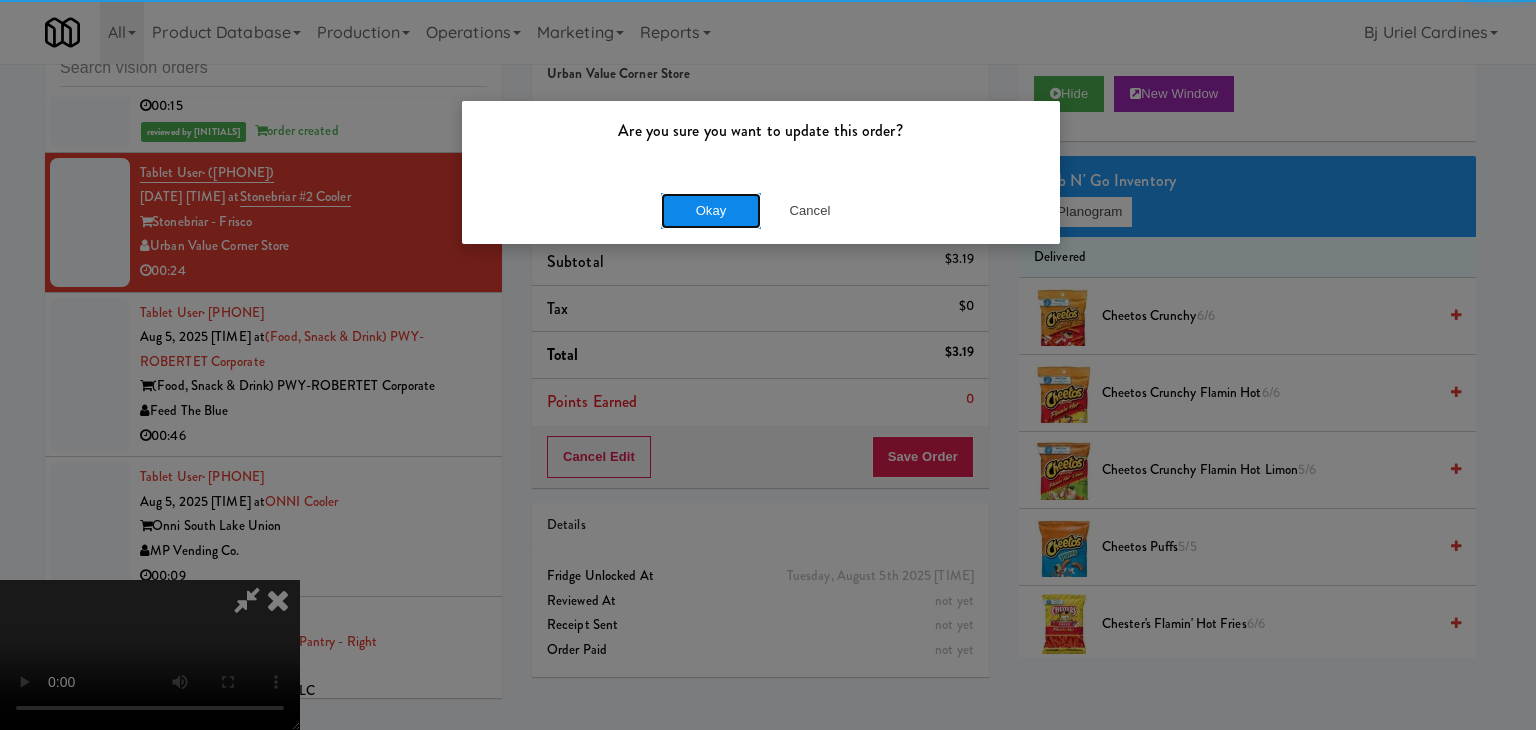 click on "Okay" at bounding box center (711, 211) 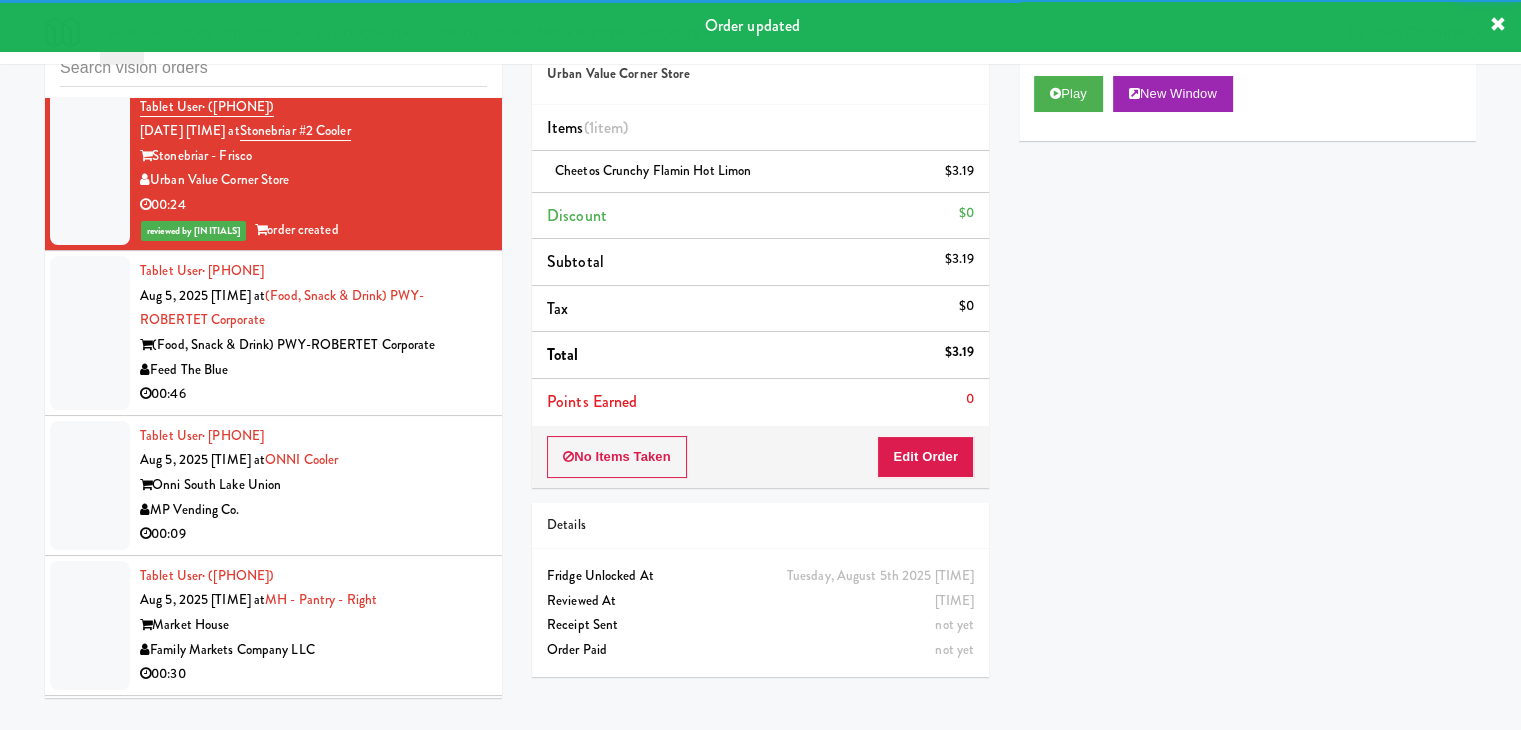 scroll, scrollTop: 12421, scrollLeft: 0, axis: vertical 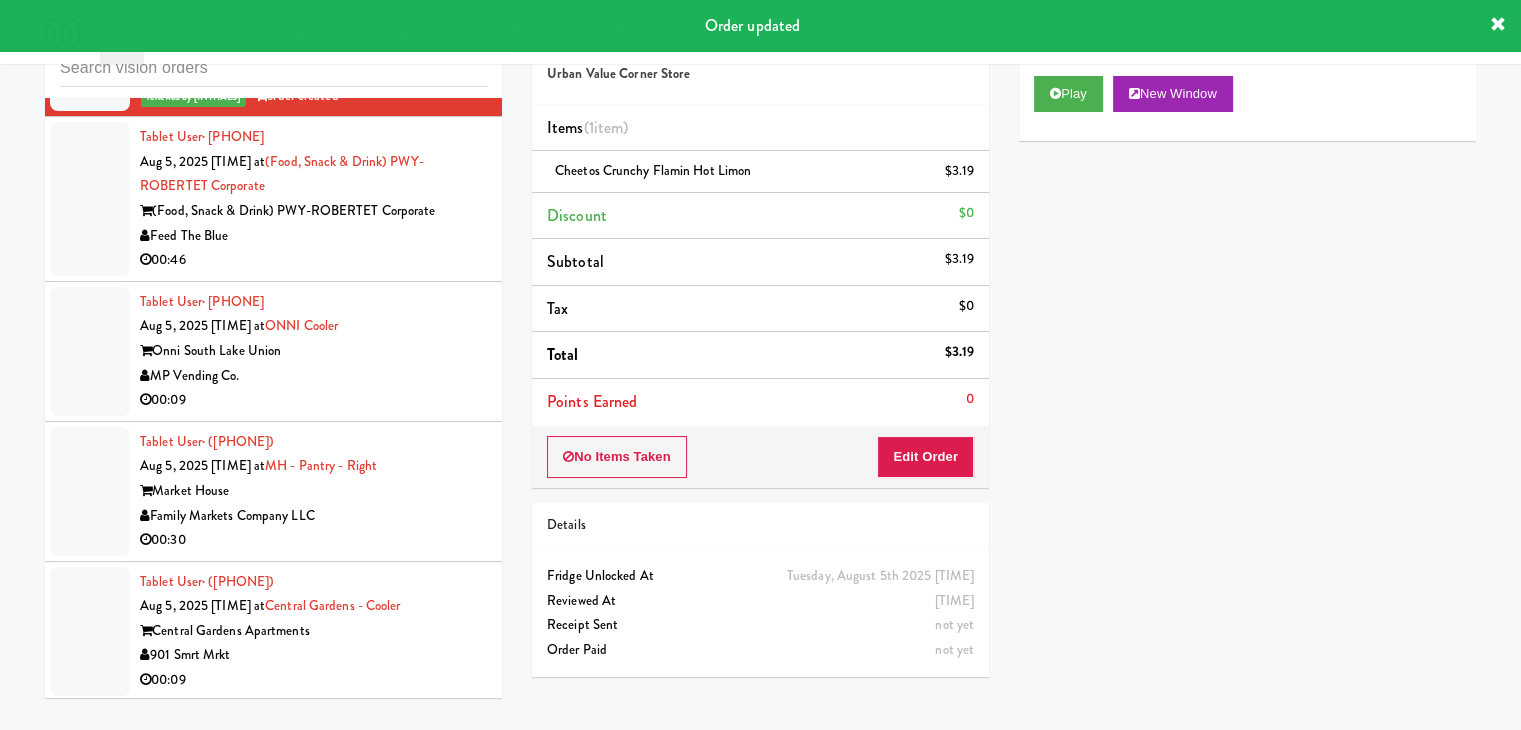 click on "00:46" at bounding box center (313, 260) 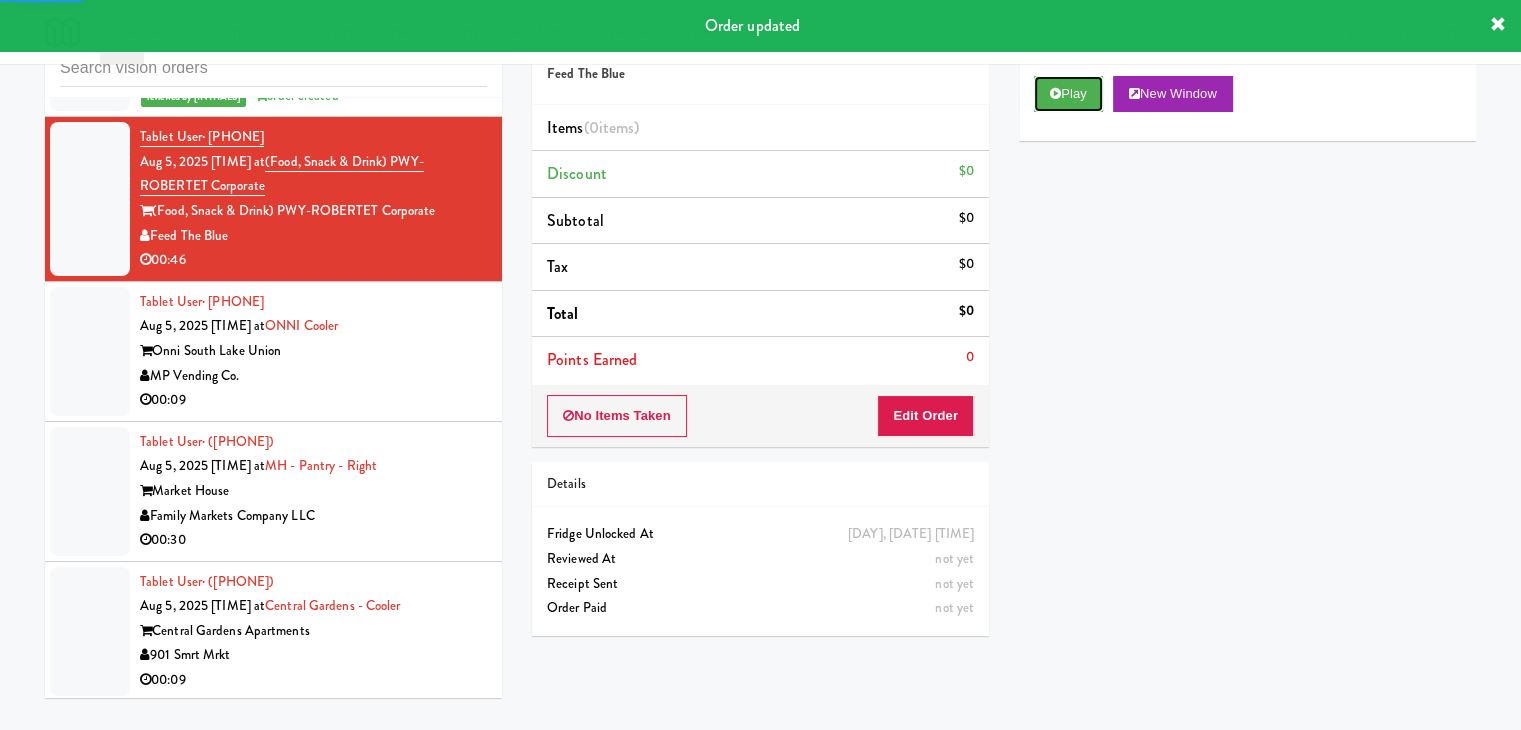drag, startPoint x: 1082, startPoint y: 82, endPoint x: 1067, endPoint y: 147, distance: 66.70832 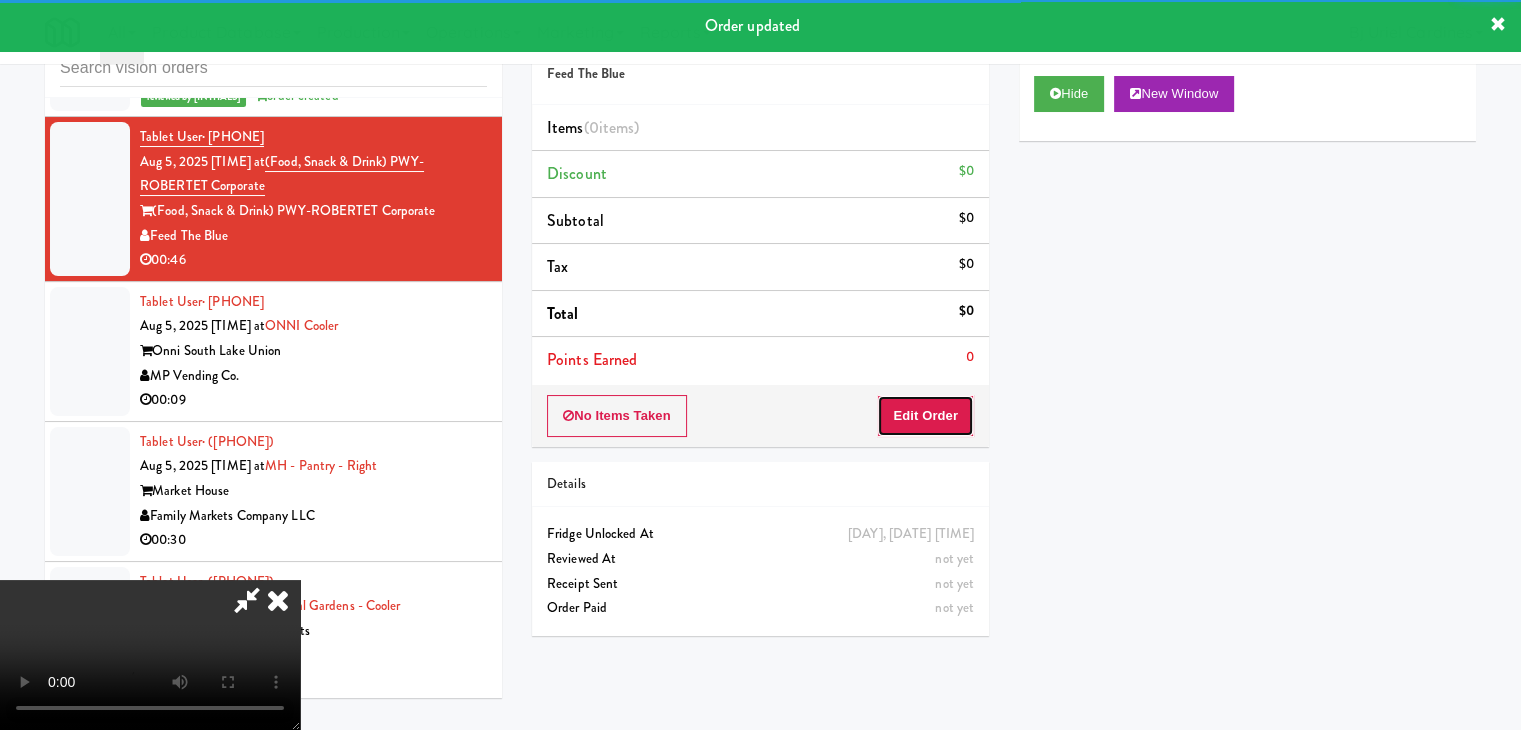 click on "Edit Order" at bounding box center (925, 416) 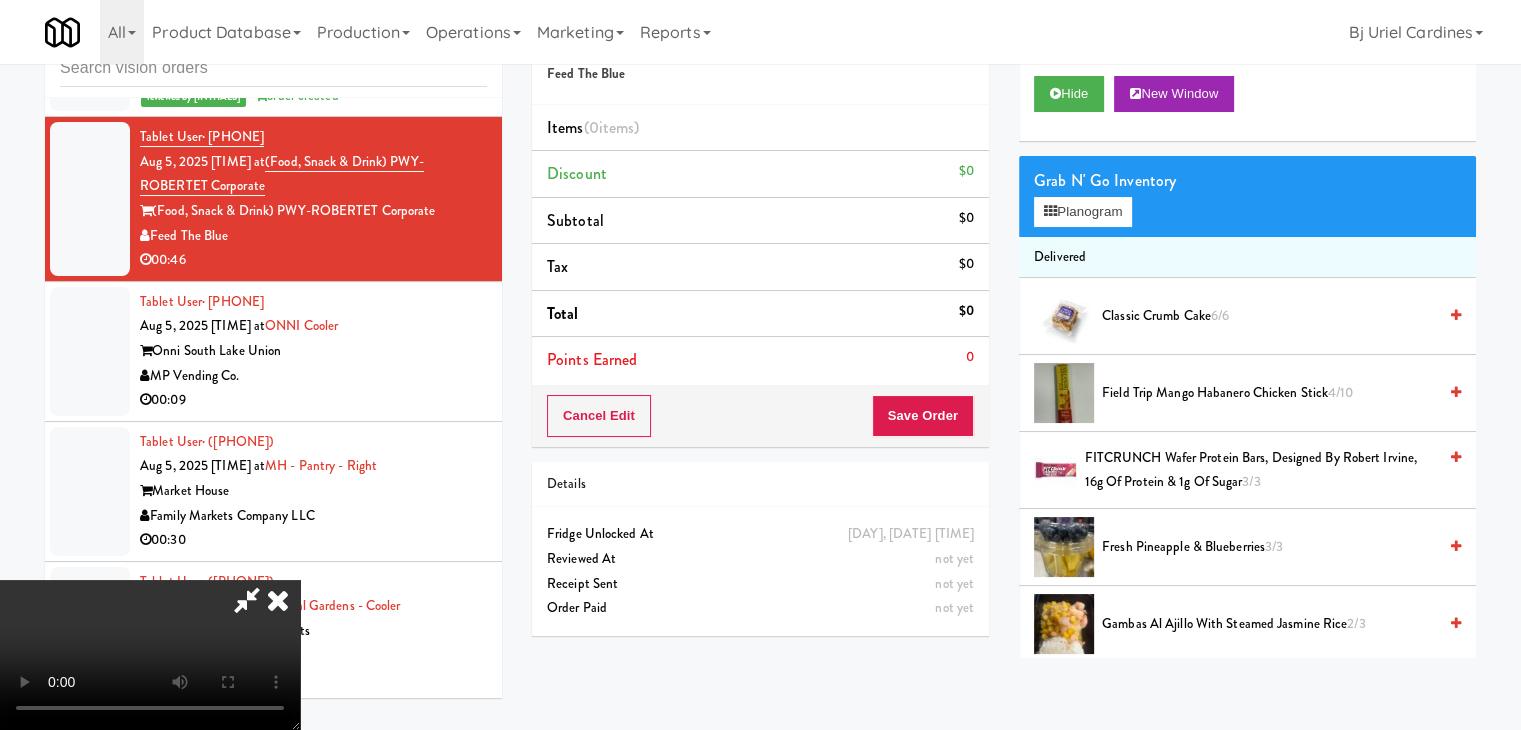 type 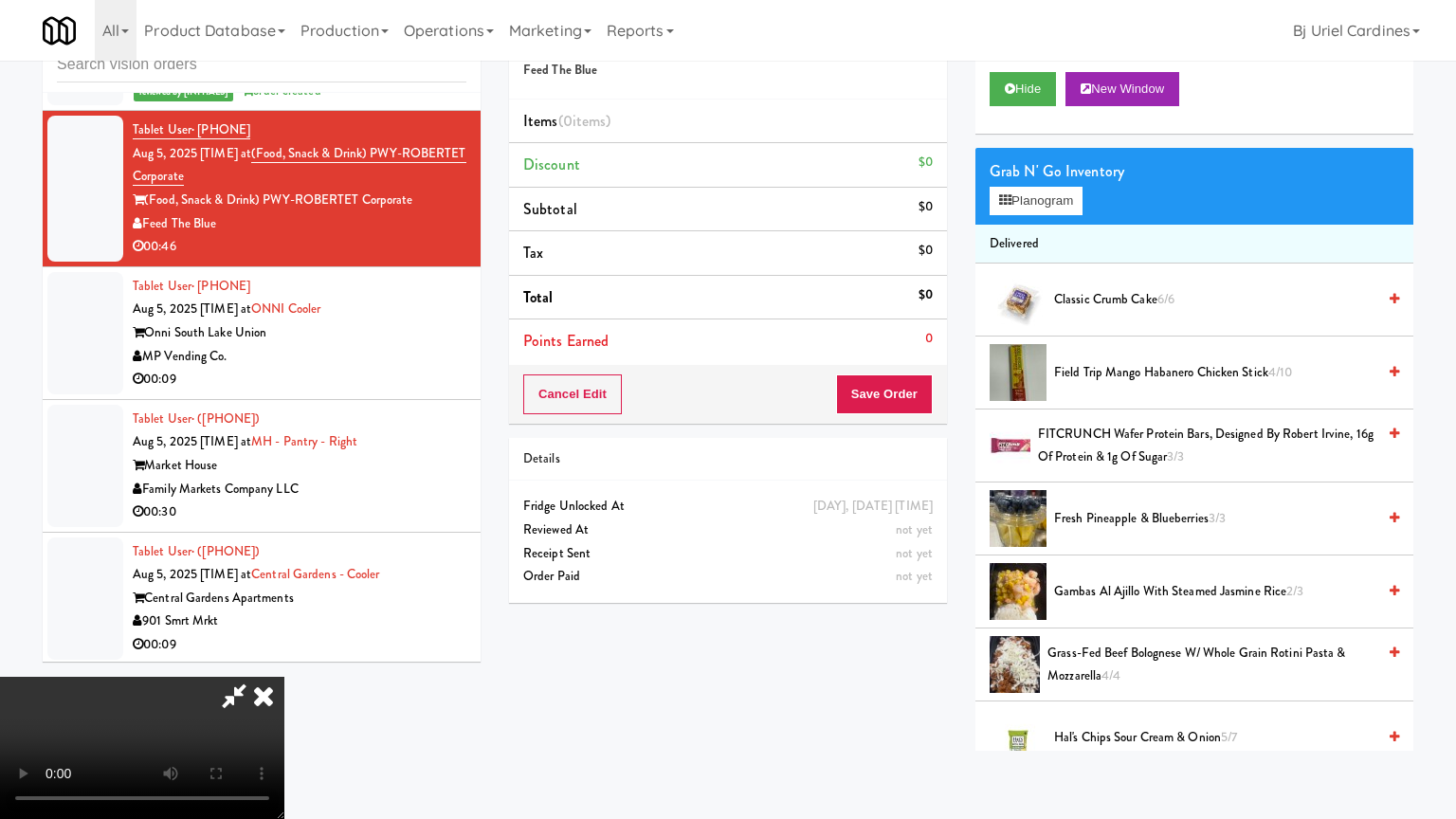 click at bounding box center [142, 748] 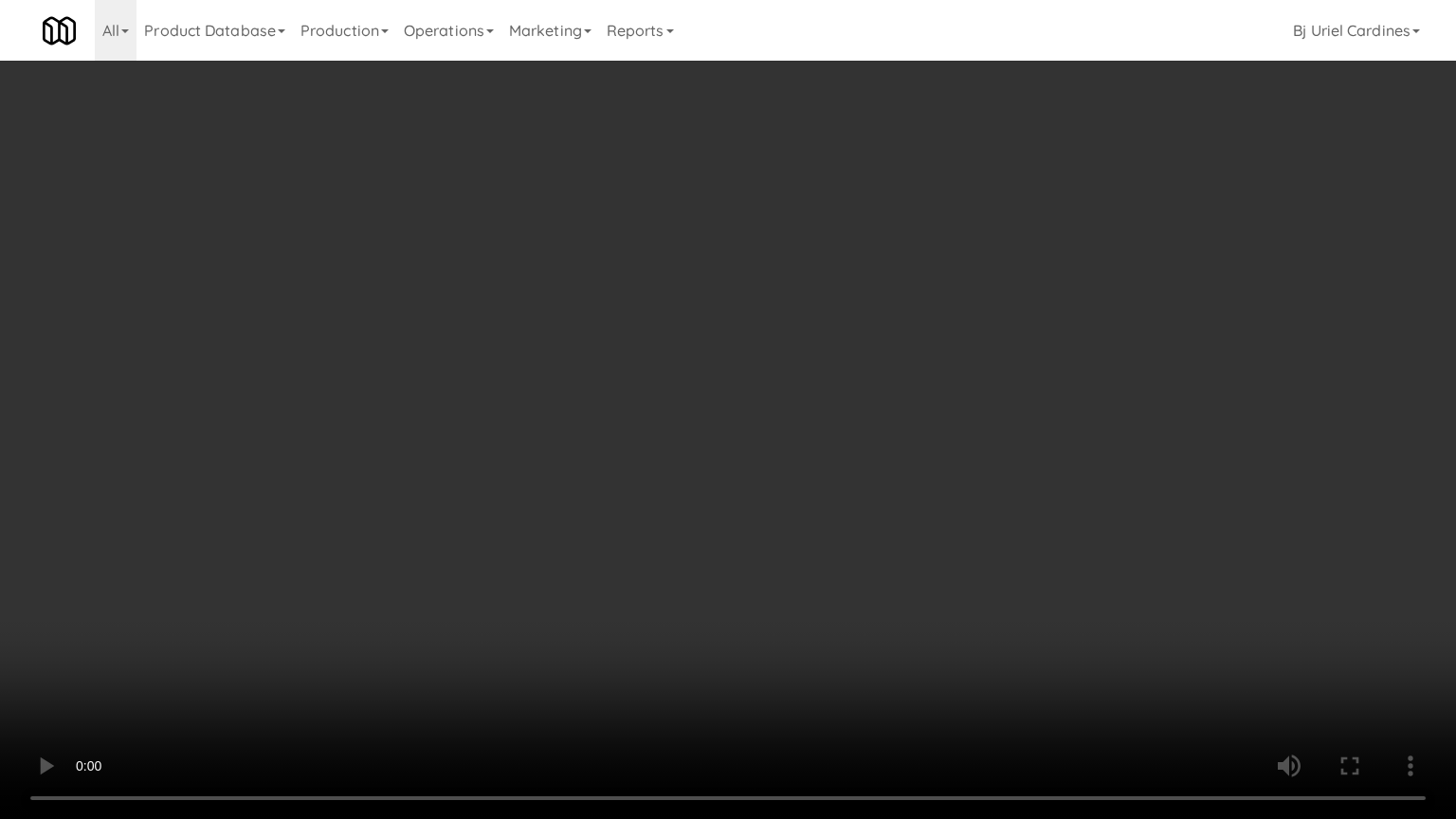 click at bounding box center (728, 410) 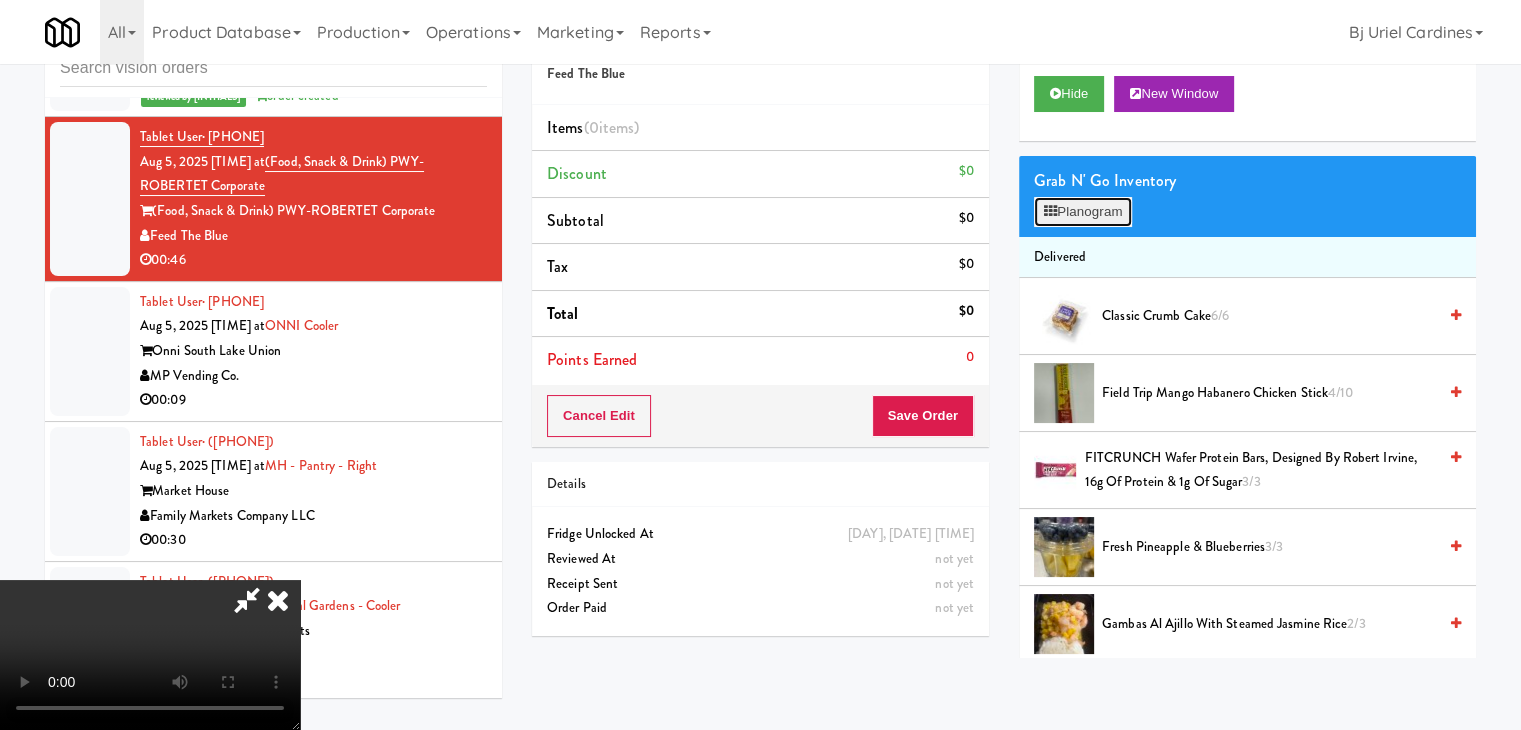 click on "Planogram" at bounding box center [1083, 212] 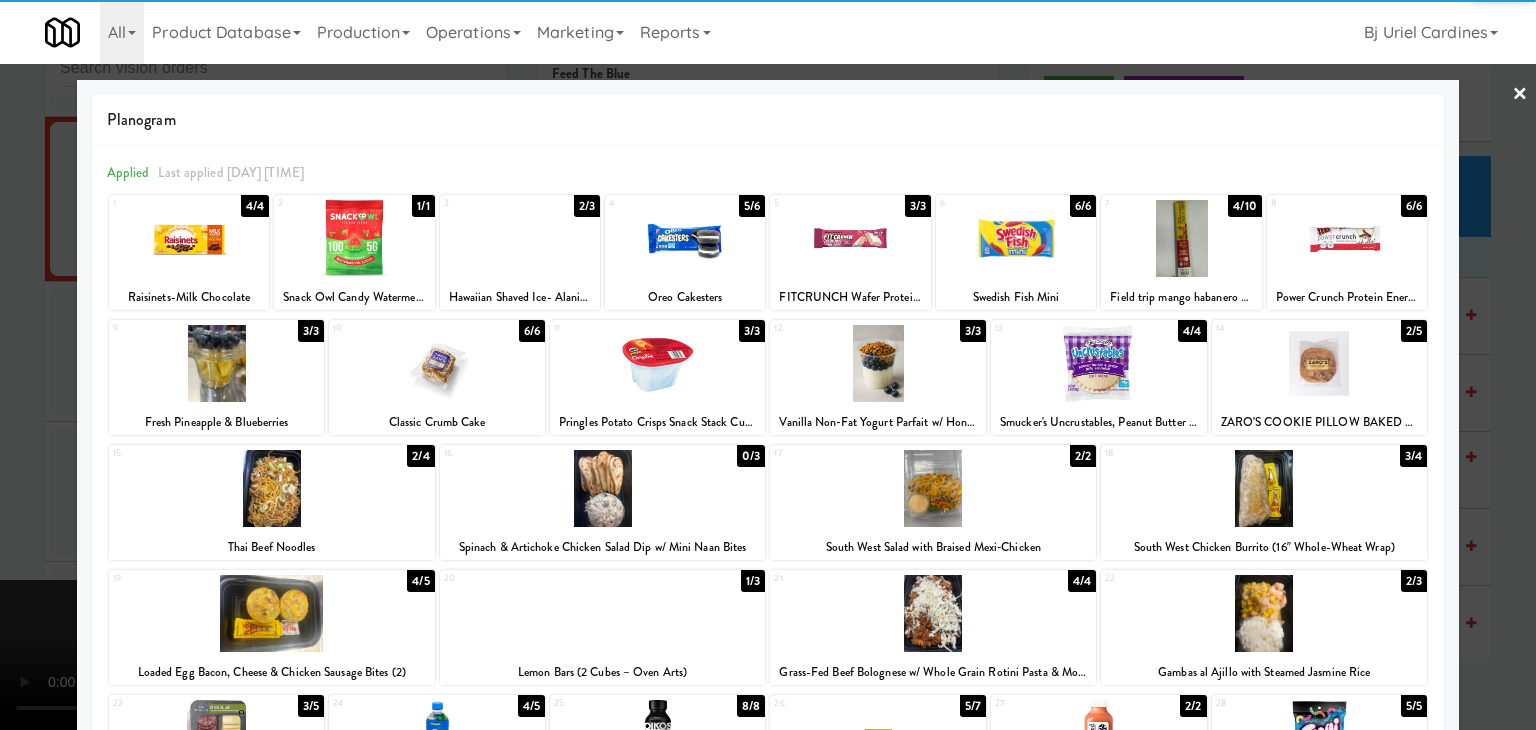 drag, startPoint x: 1099, startPoint y: 396, endPoint x: 1258, endPoint y: 417, distance: 160.3808 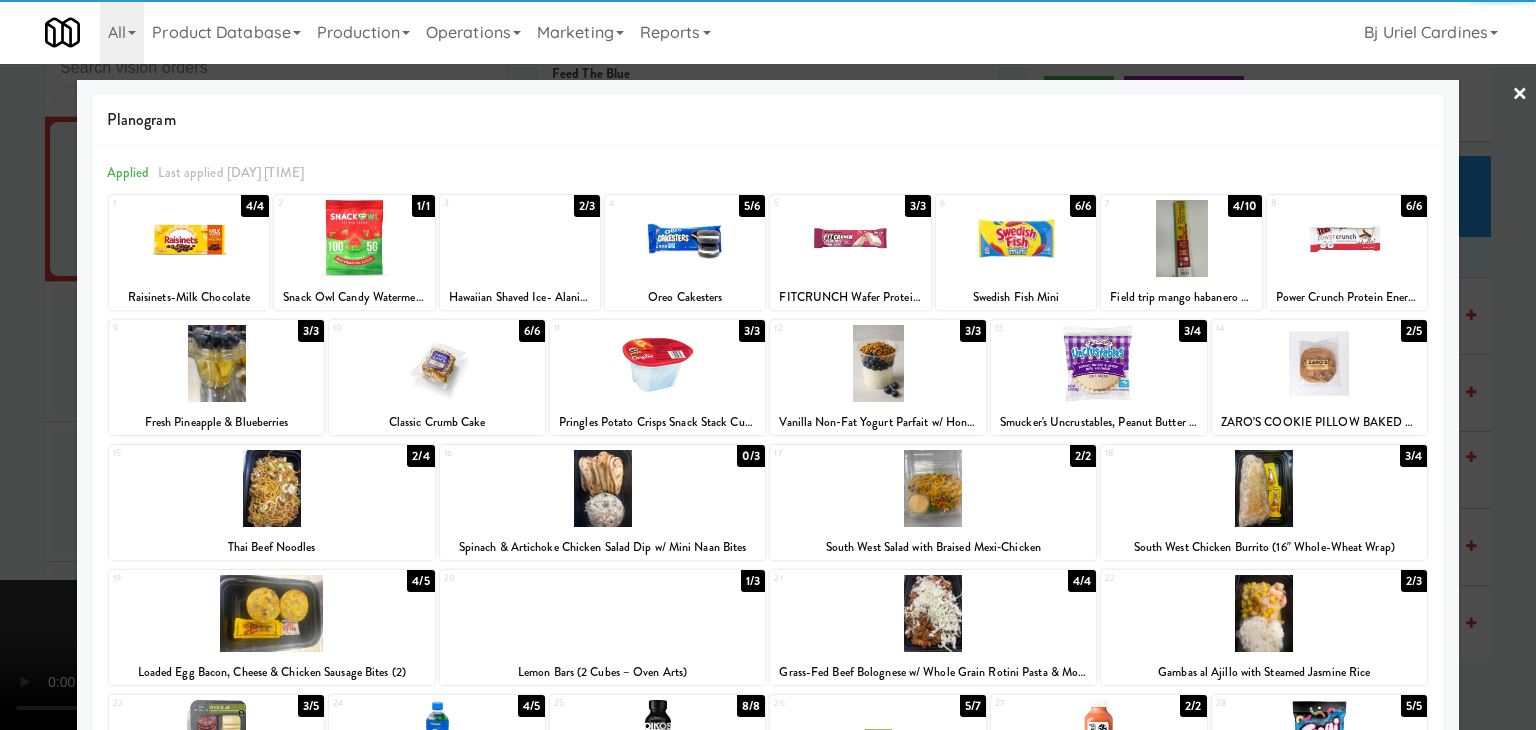 click at bounding box center (768, 365) 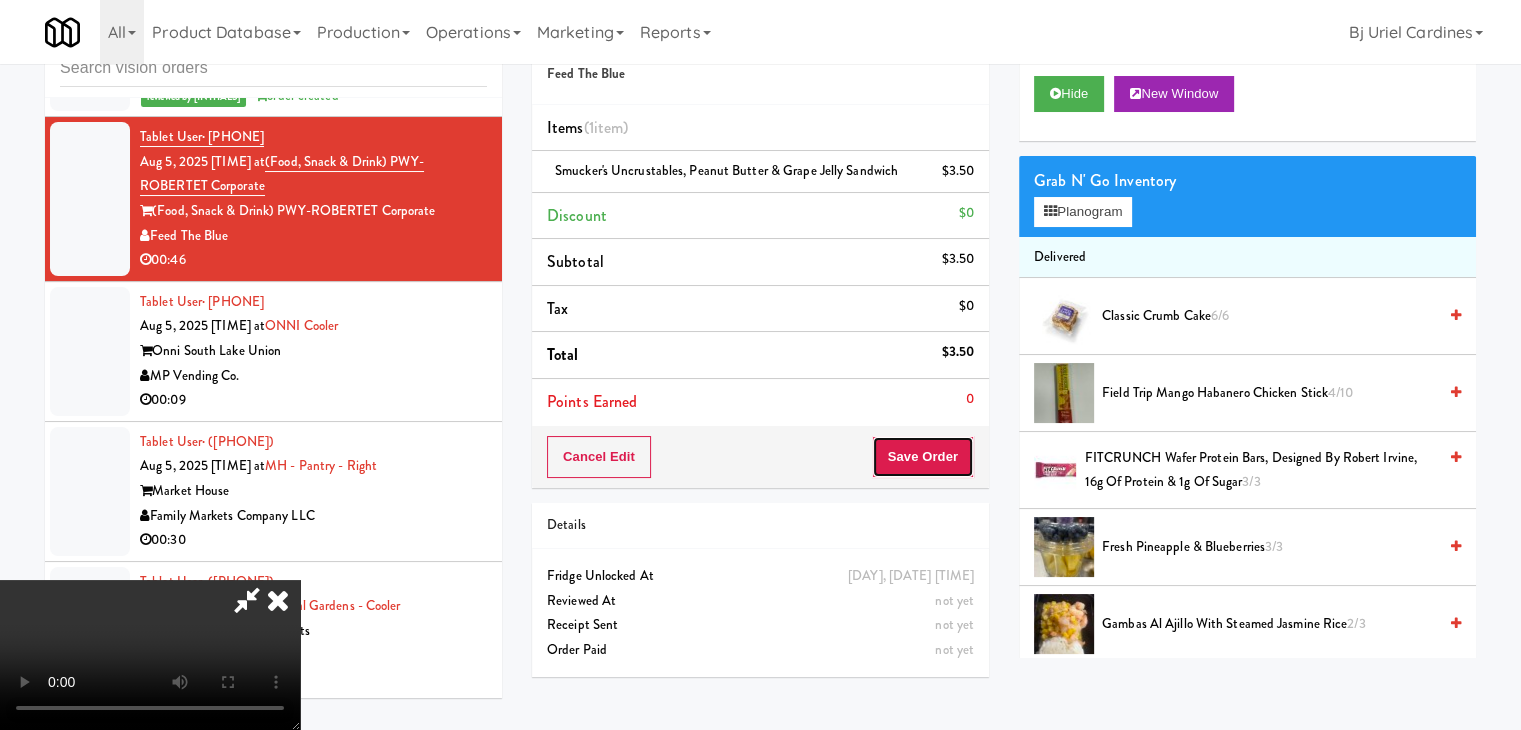 drag, startPoint x: 946, startPoint y: 459, endPoint x: 909, endPoint y: 446, distance: 39.217342 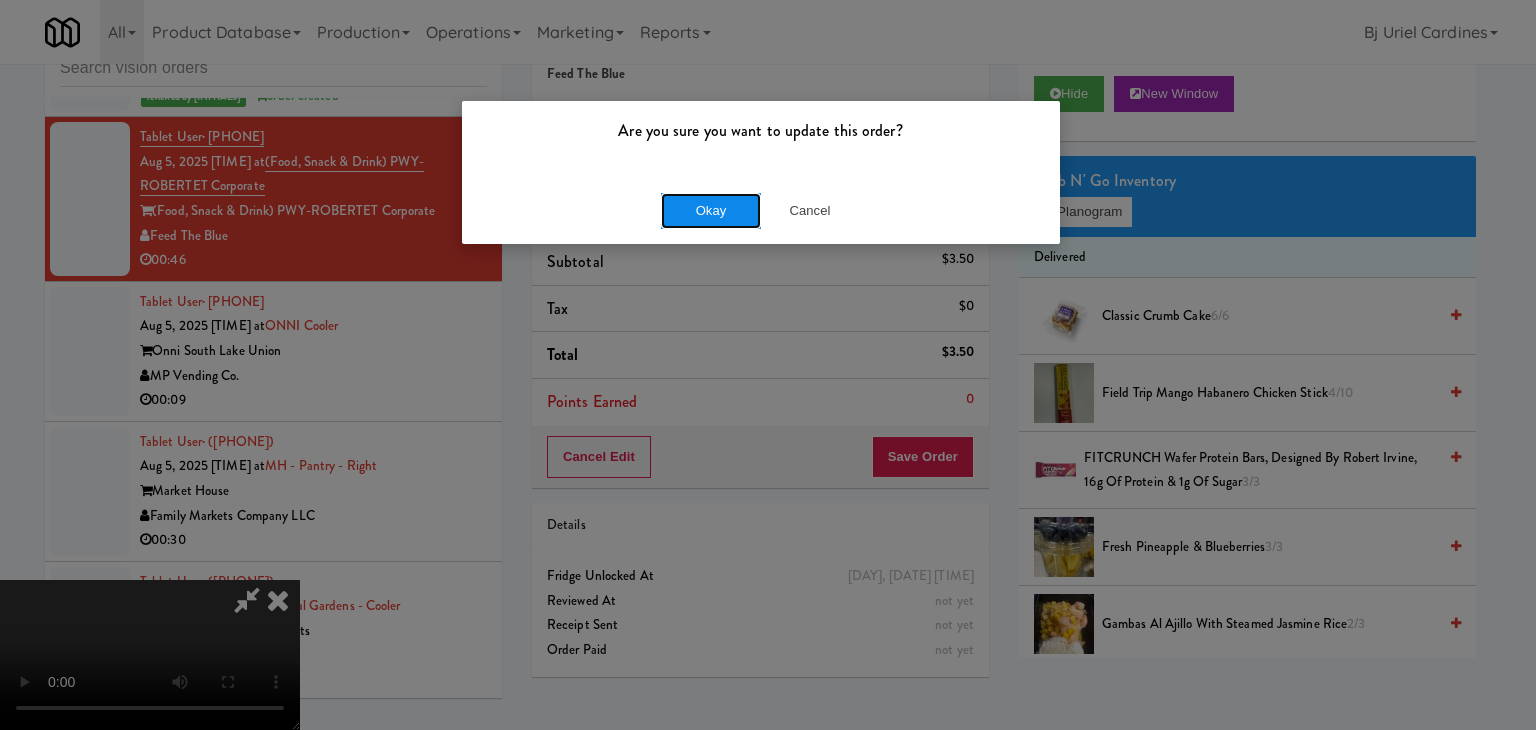 click on "Okay" at bounding box center (711, 211) 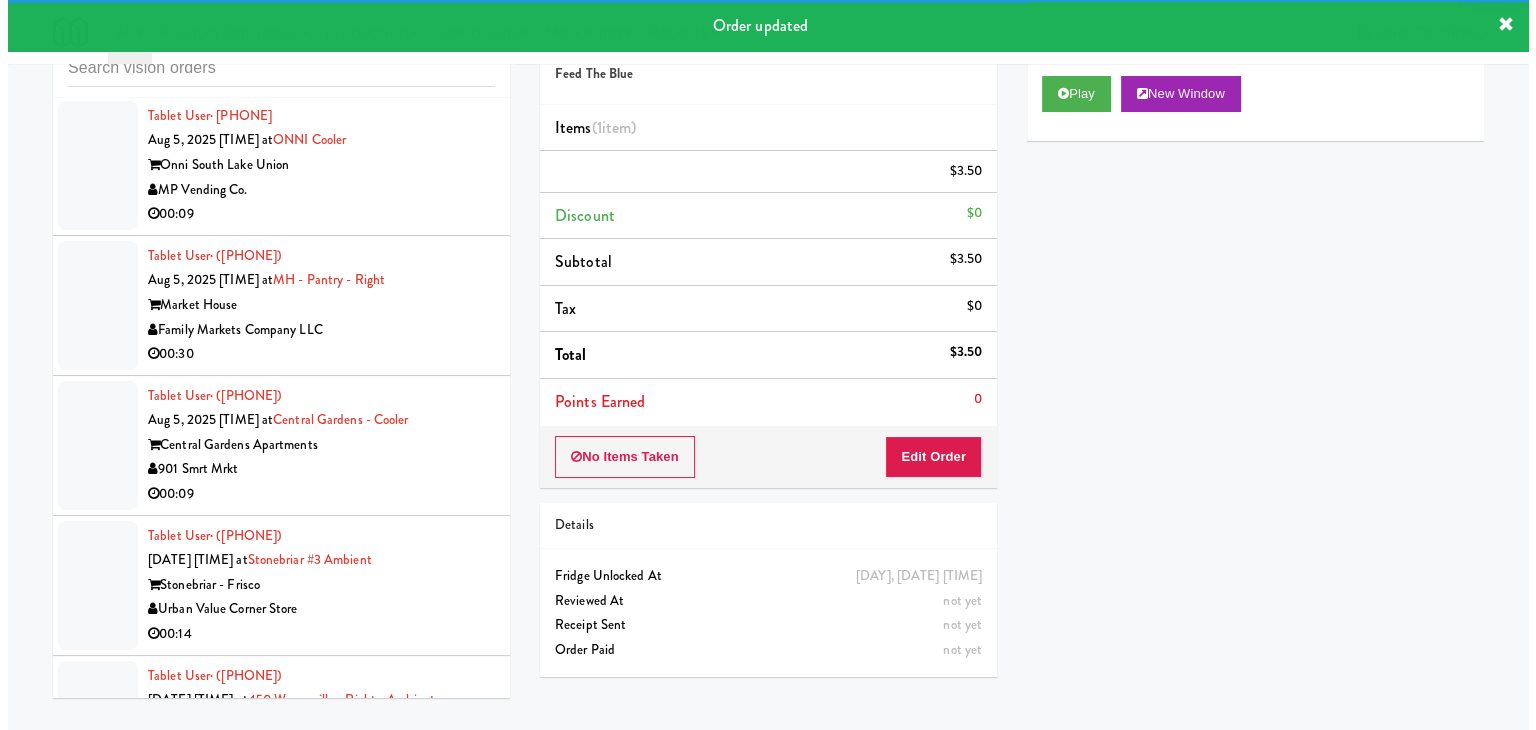 scroll, scrollTop: 12746, scrollLeft: 0, axis: vertical 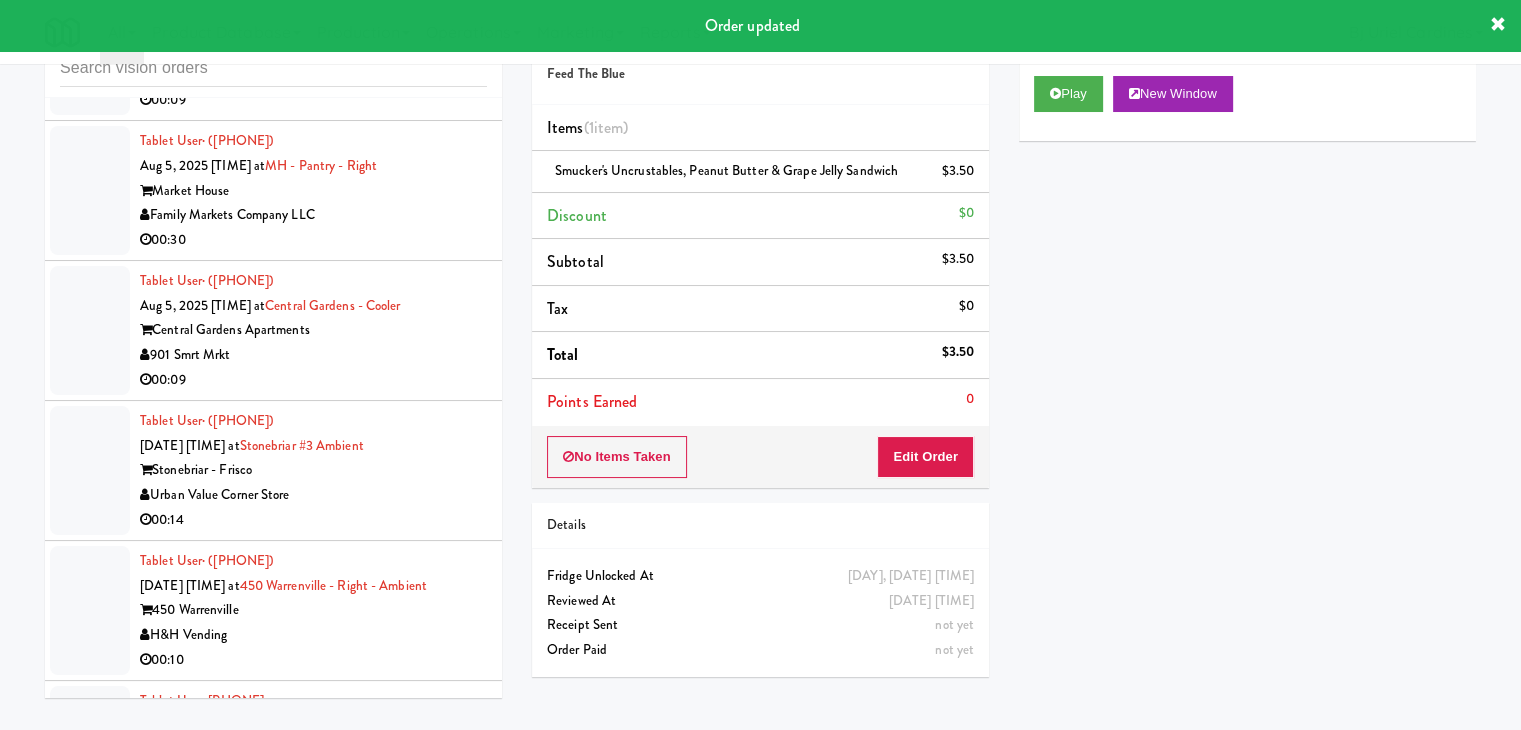click on "MP Vending Co." at bounding box center [313, 75] 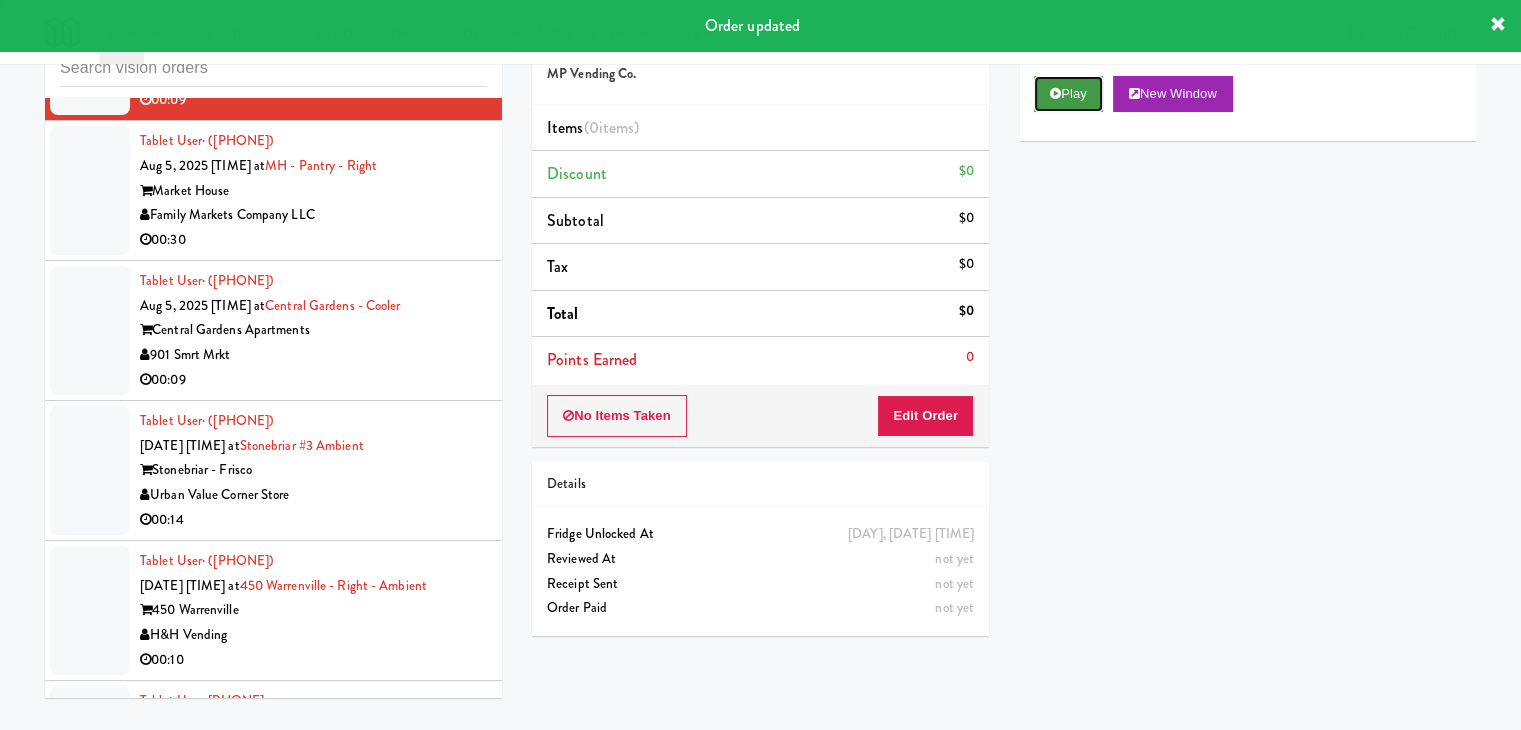 click on "Play" at bounding box center [1068, 94] 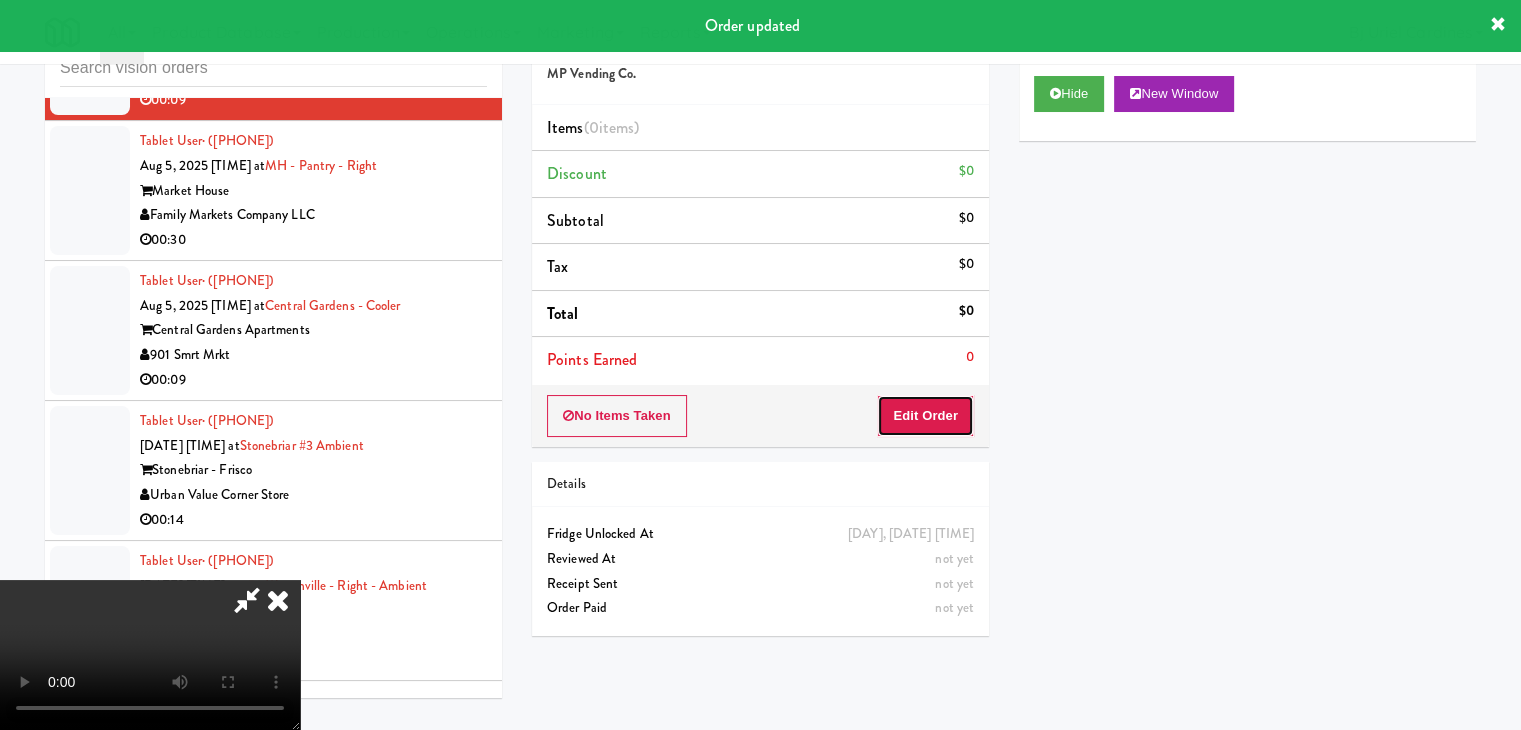 click on "Edit Order" at bounding box center (925, 416) 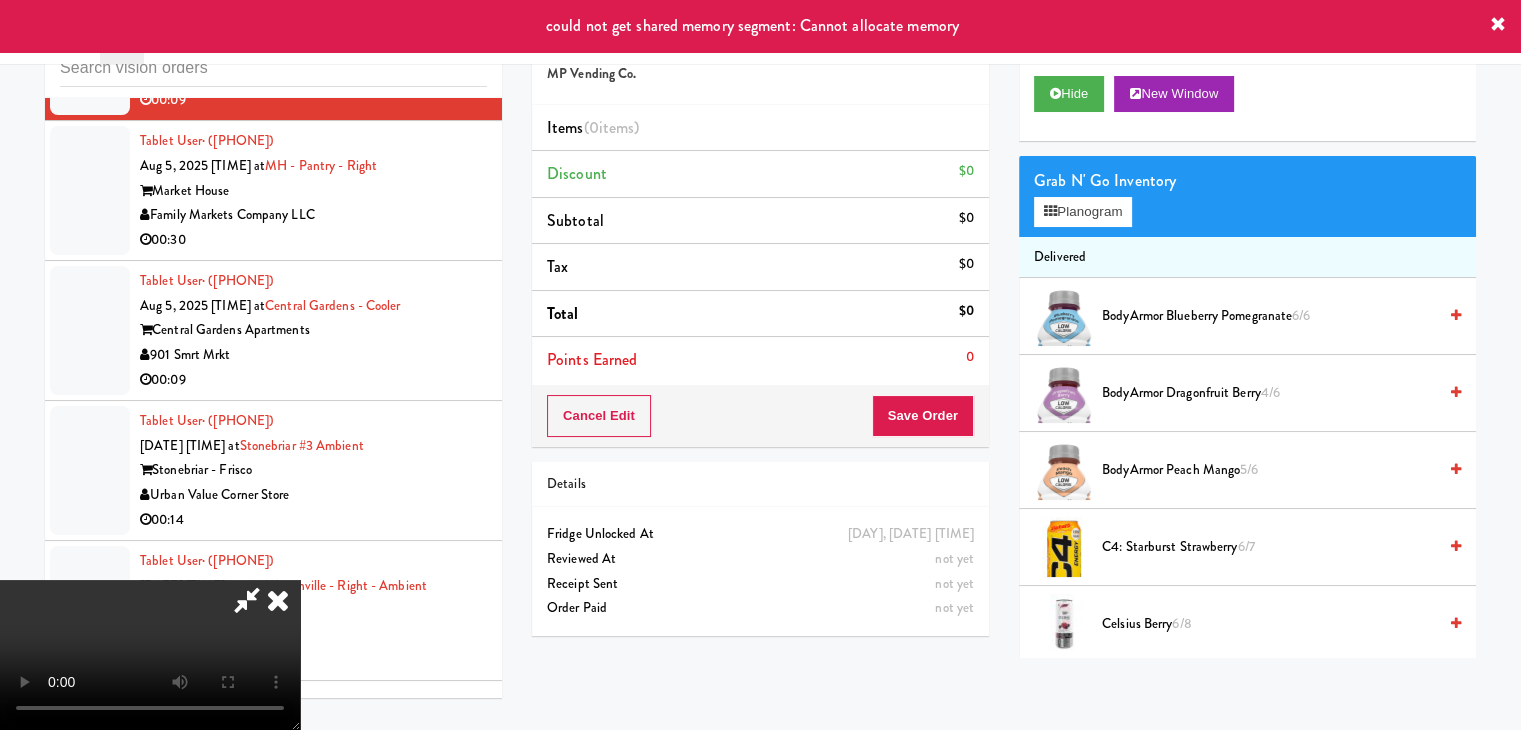 type 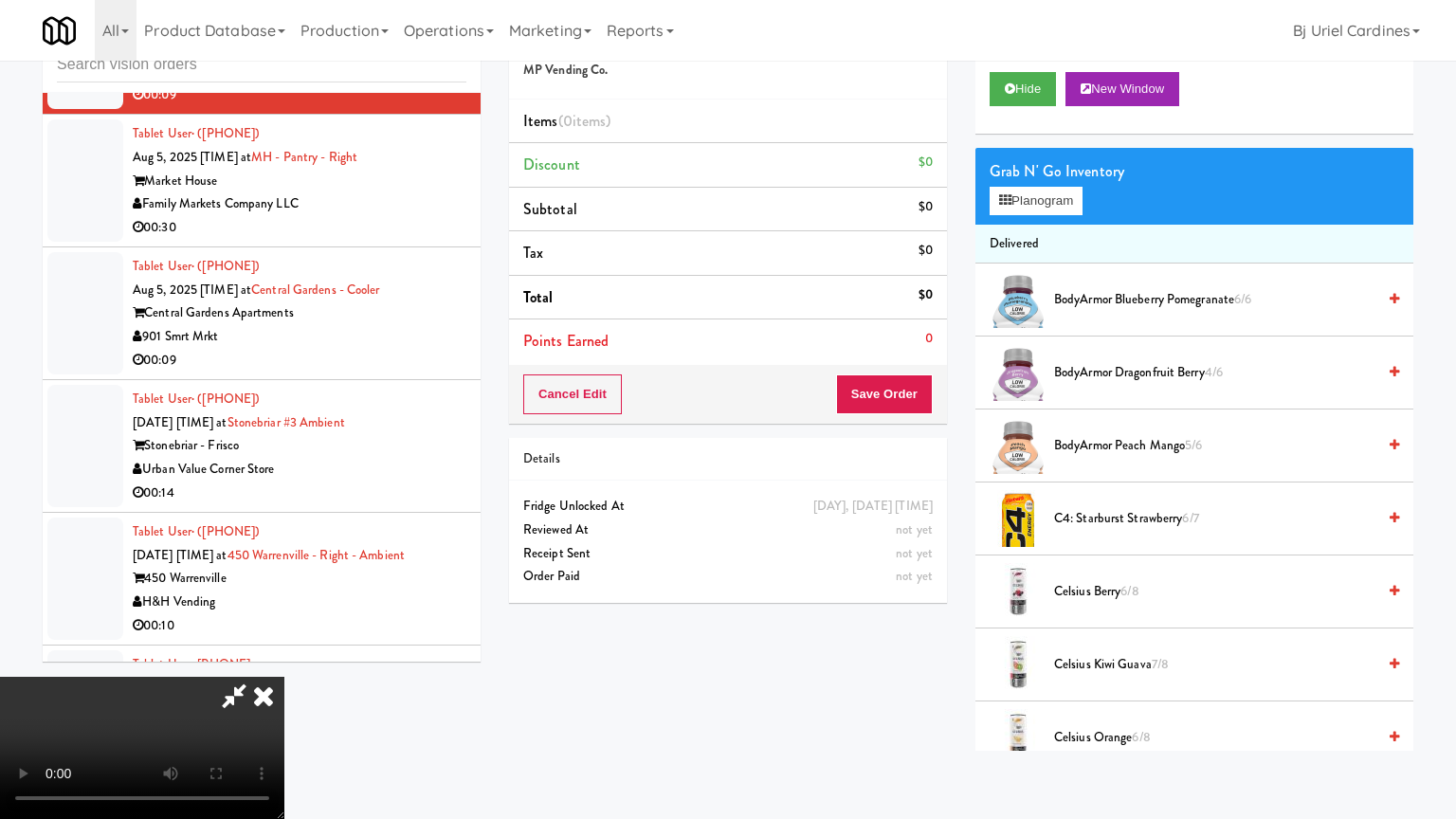 click at bounding box center (142, 748) 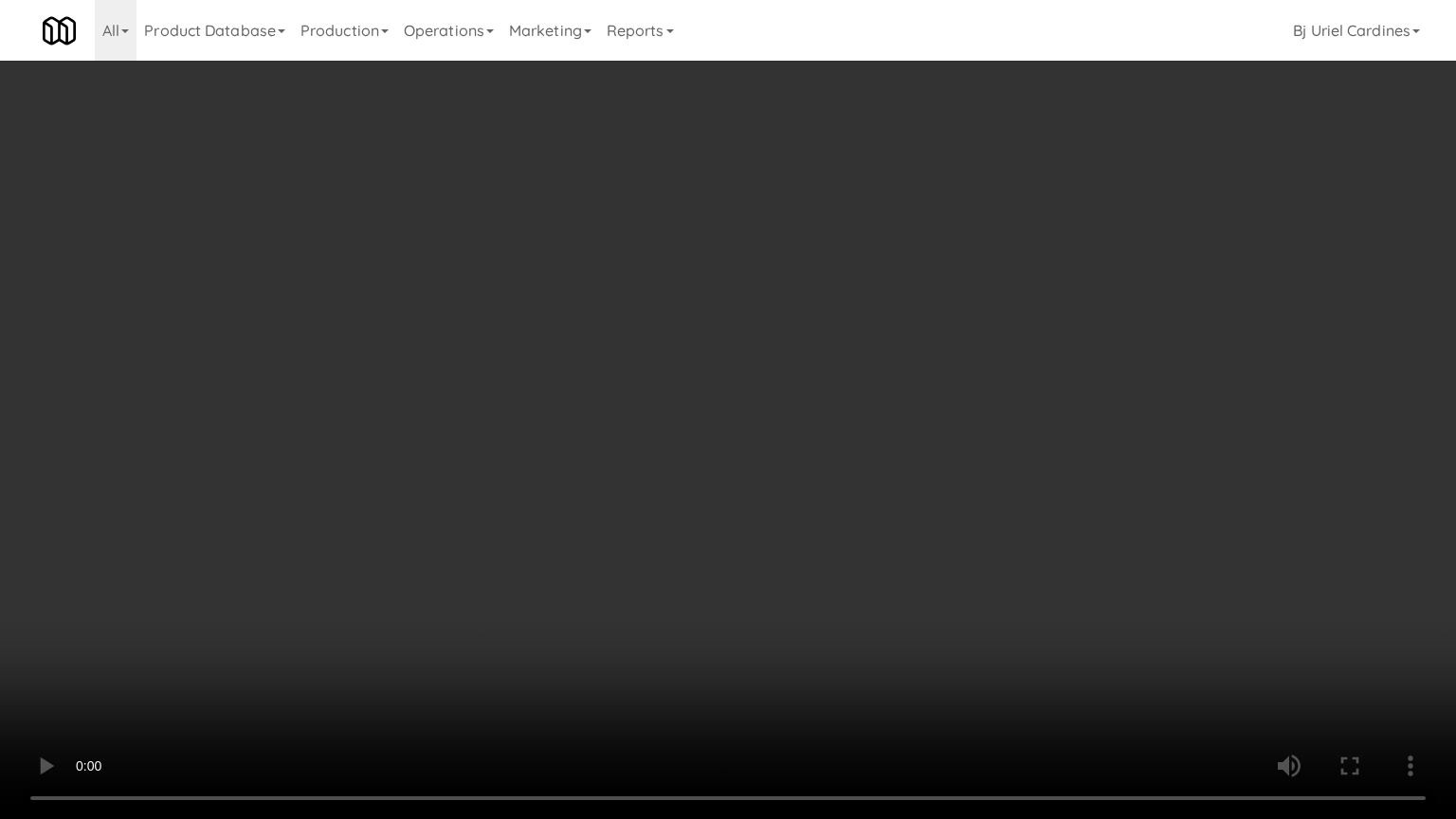 click at bounding box center [728, 410] 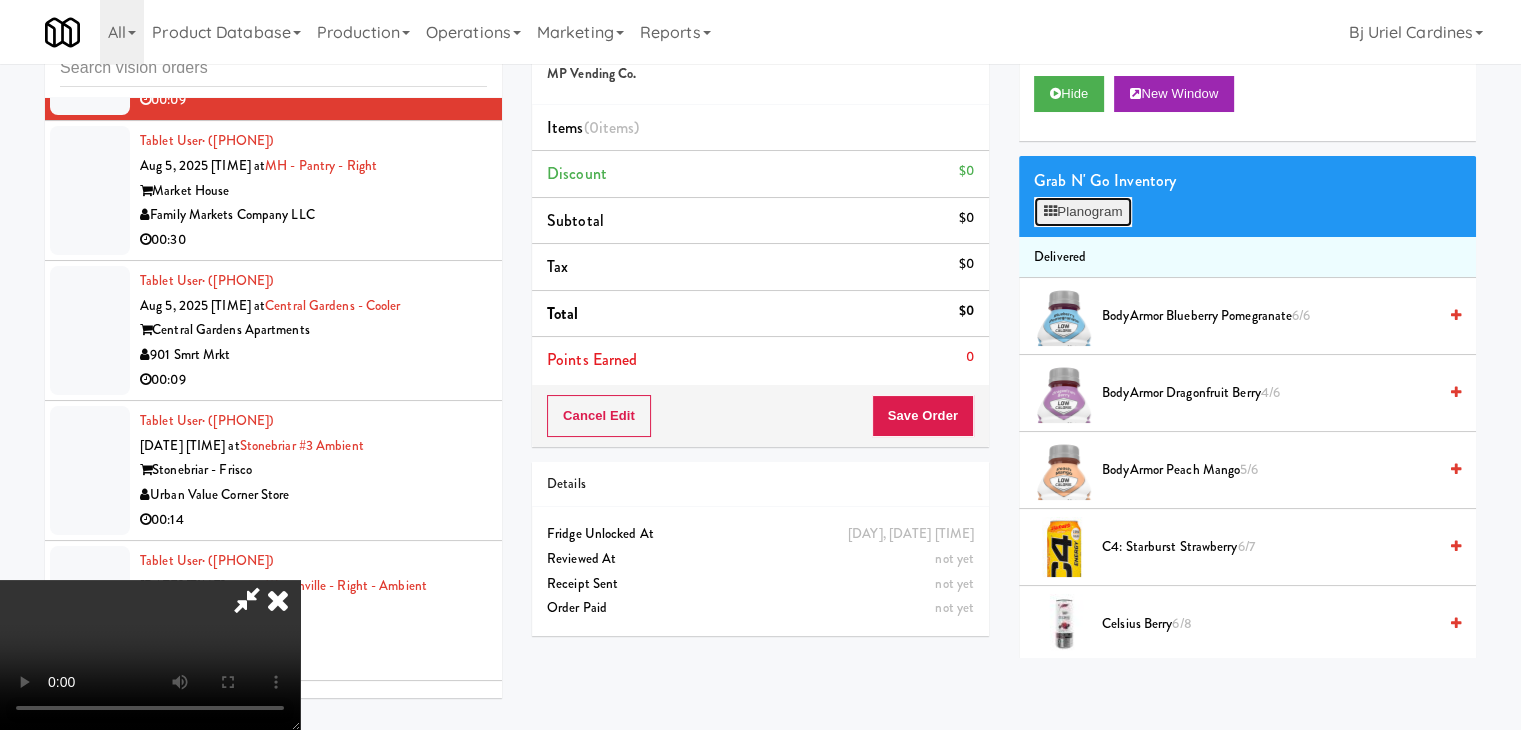 click on "Planogram" at bounding box center (1083, 212) 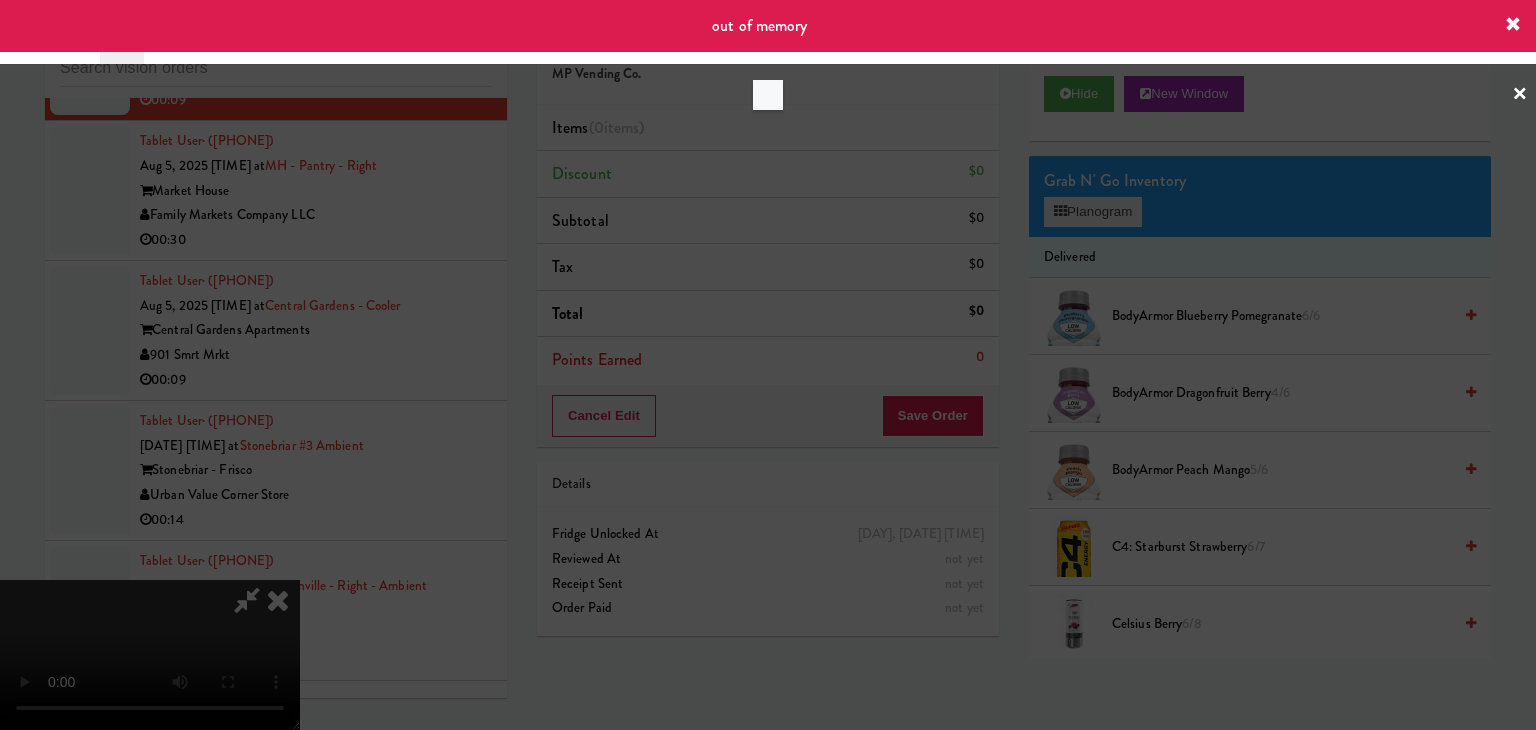 drag, startPoint x: 1101, startPoint y: 190, endPoint x: 1094, endPoint y: 201, distance: 13.038404 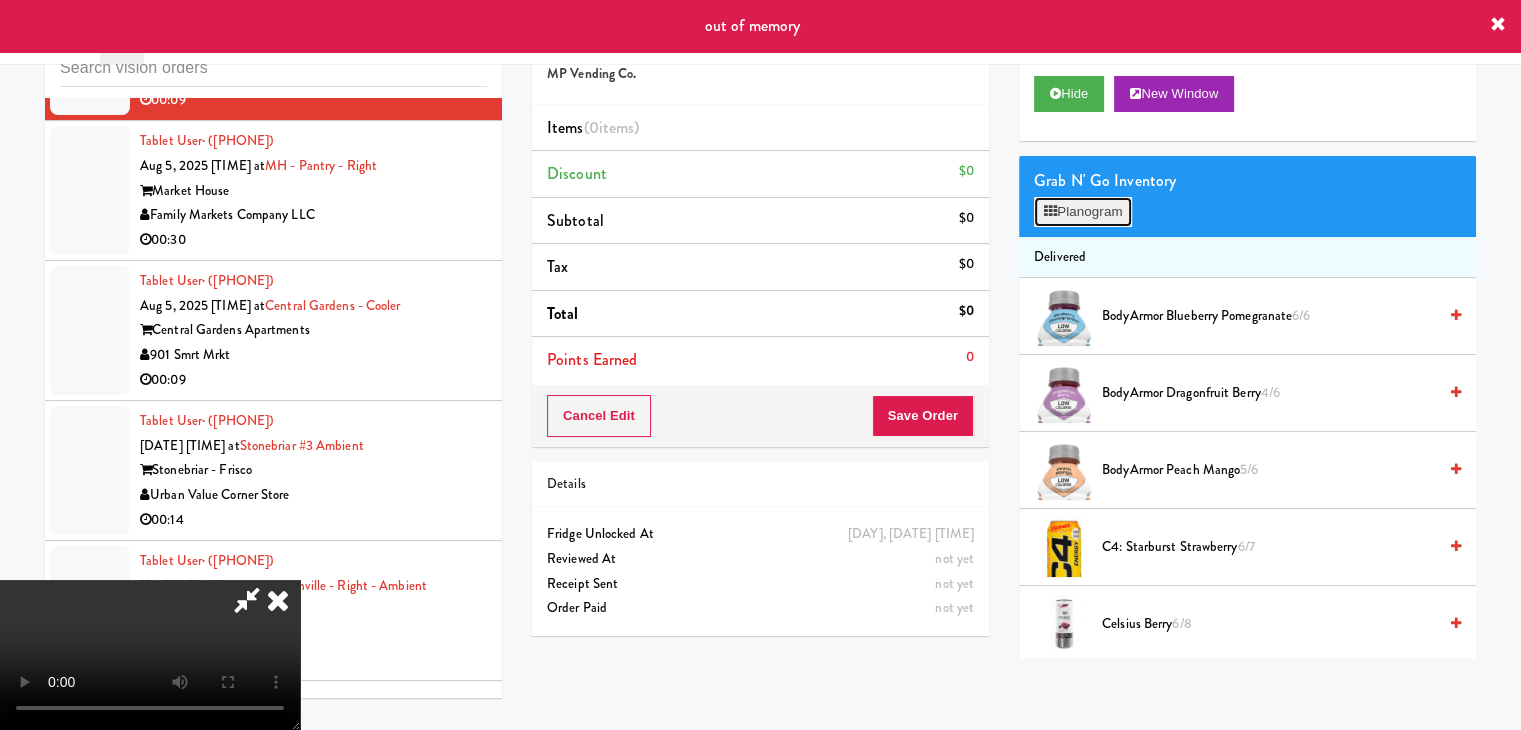 click on "Planogram" at bounding box center (1083, 212) 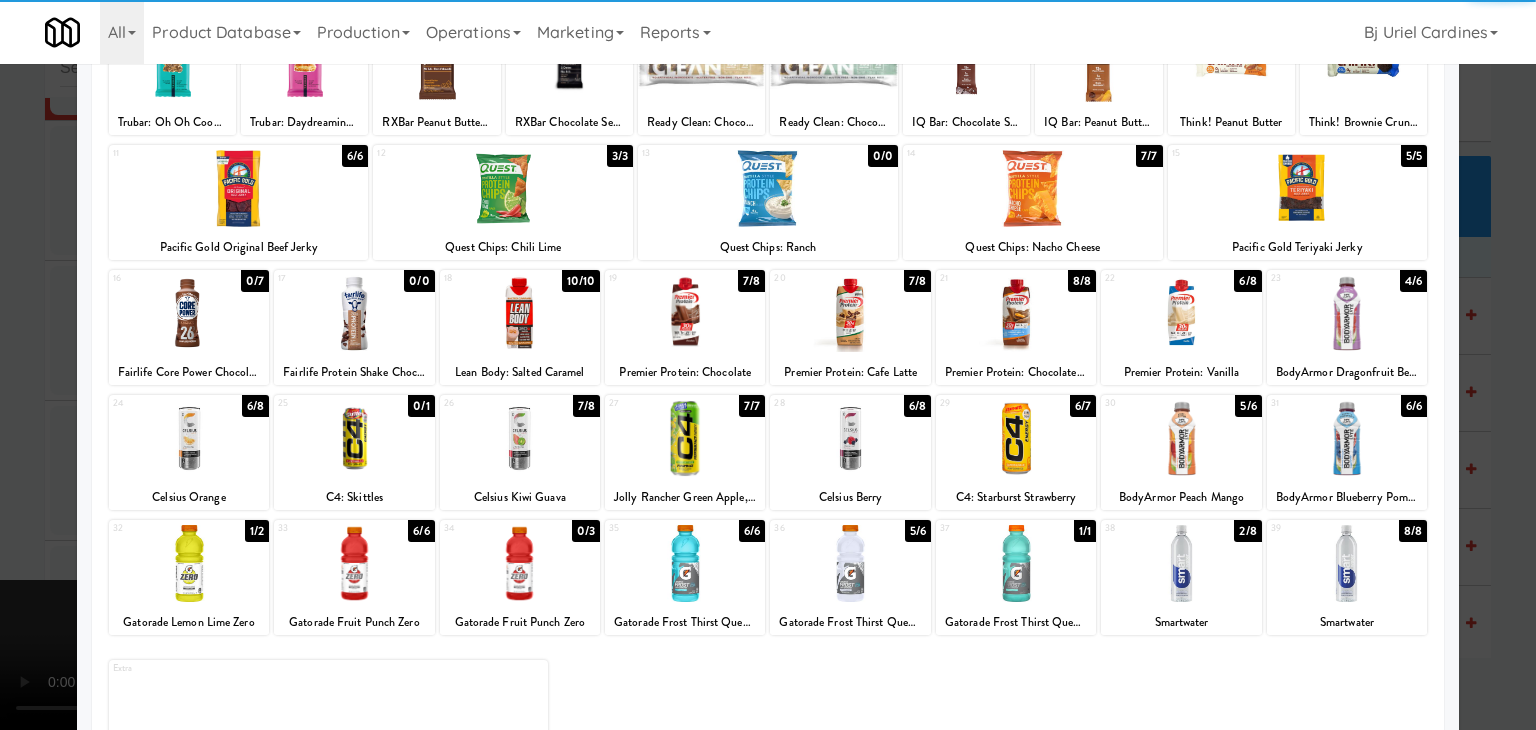 scroll, scrollTop: 200, scrollLeft: 0, axis: vertical 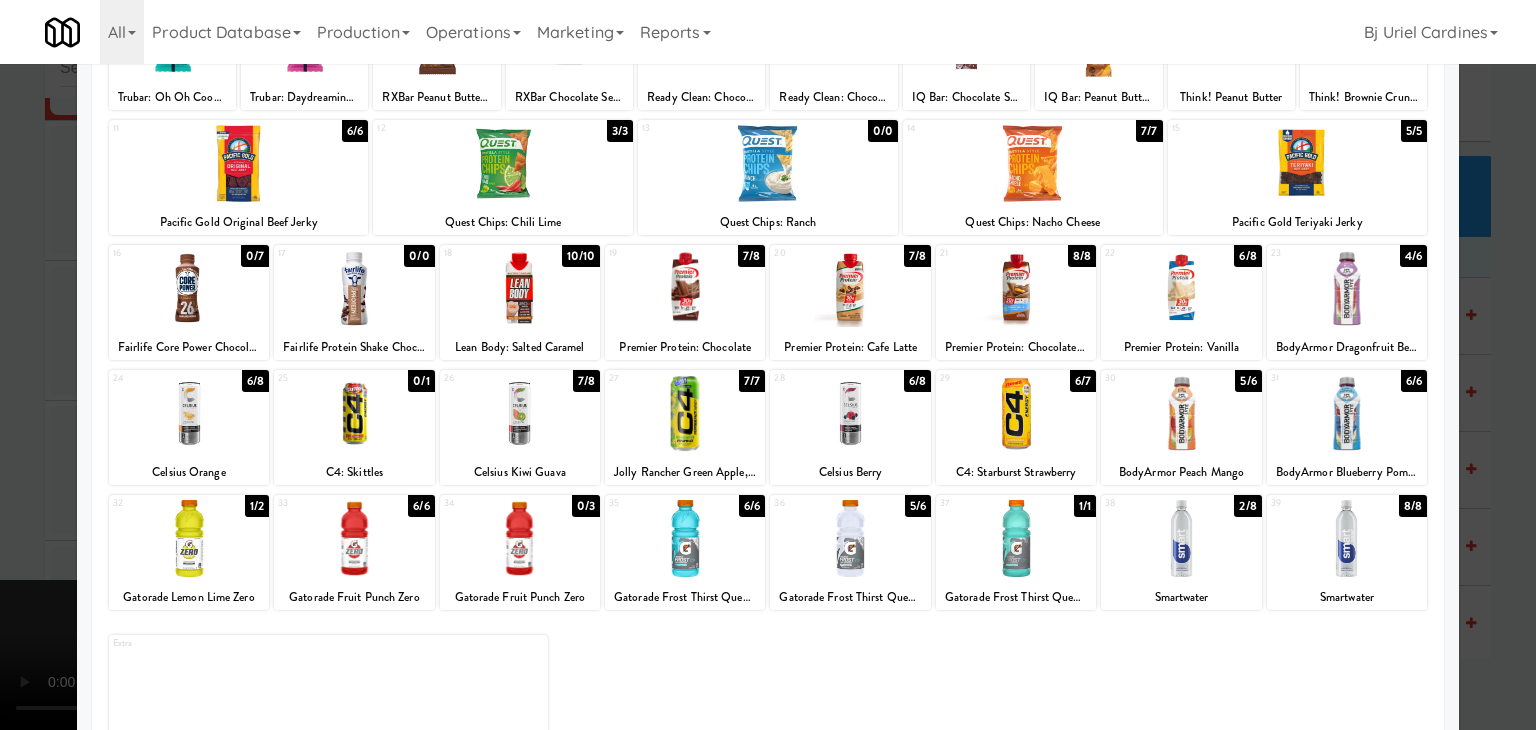 click at bounding box center (685, 413) 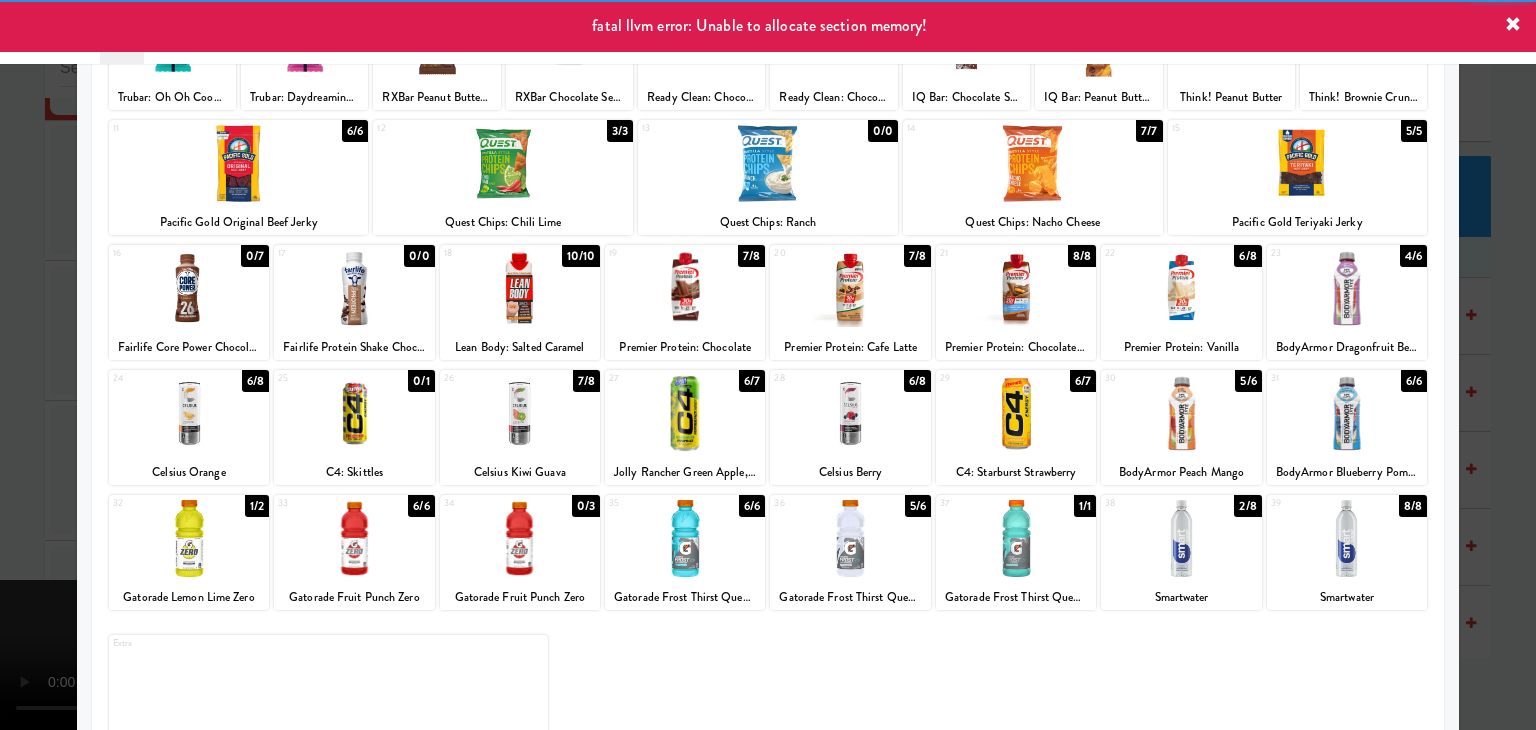 drag, startPoint x: 516, startPoint y: 440, endPoint x: 502, endPoint y: 439, distance: 14.035668 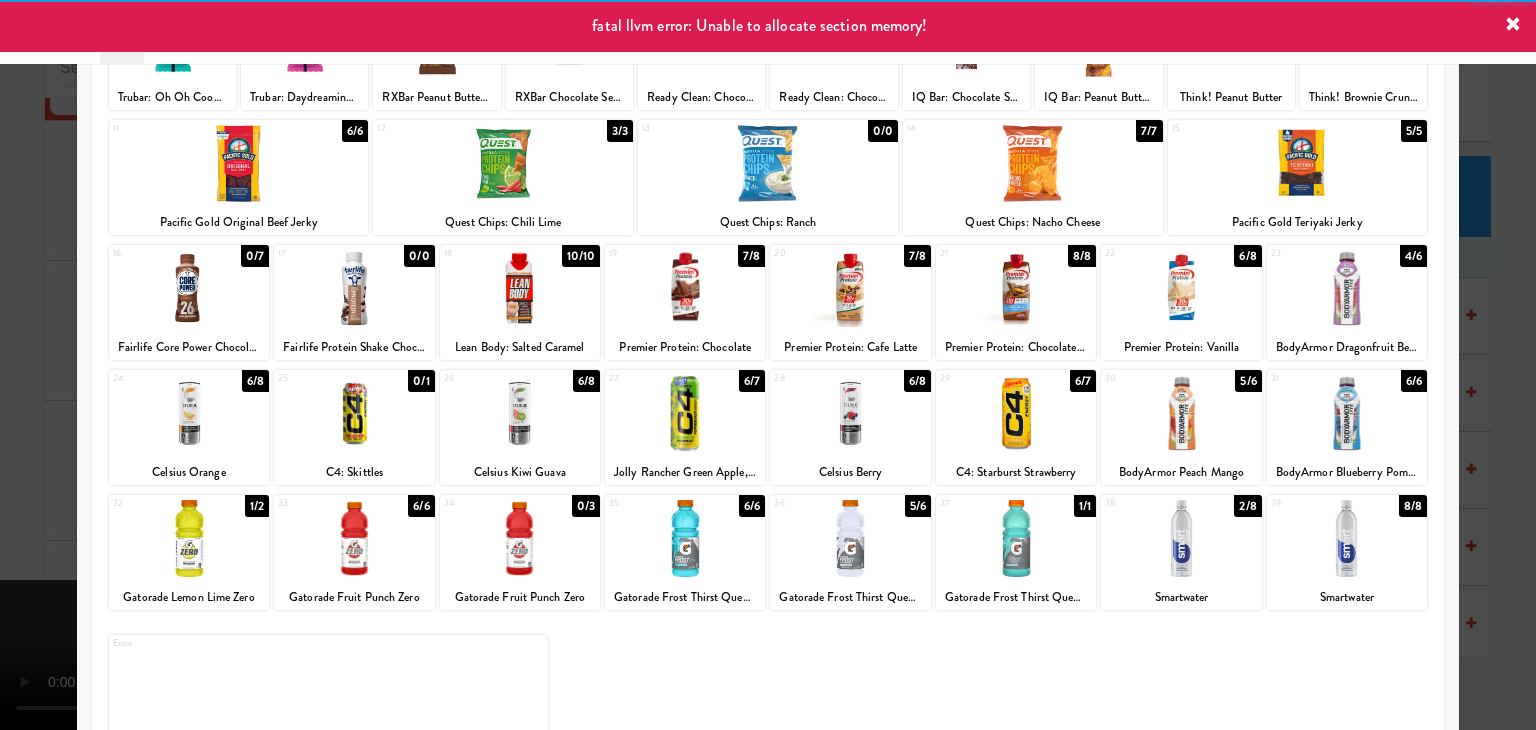 click at bounding box center (768, 365) 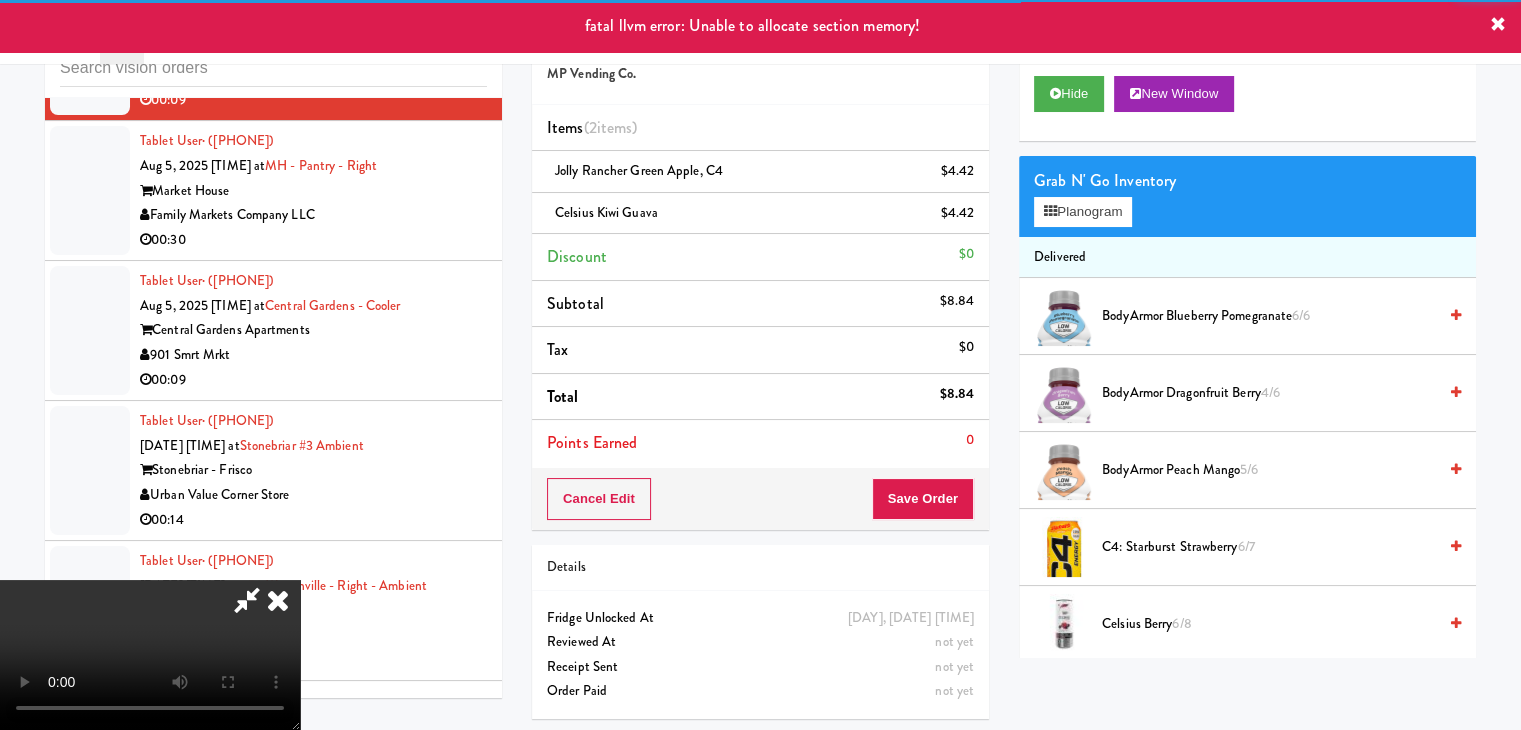 click at bounding box center (150, 655) 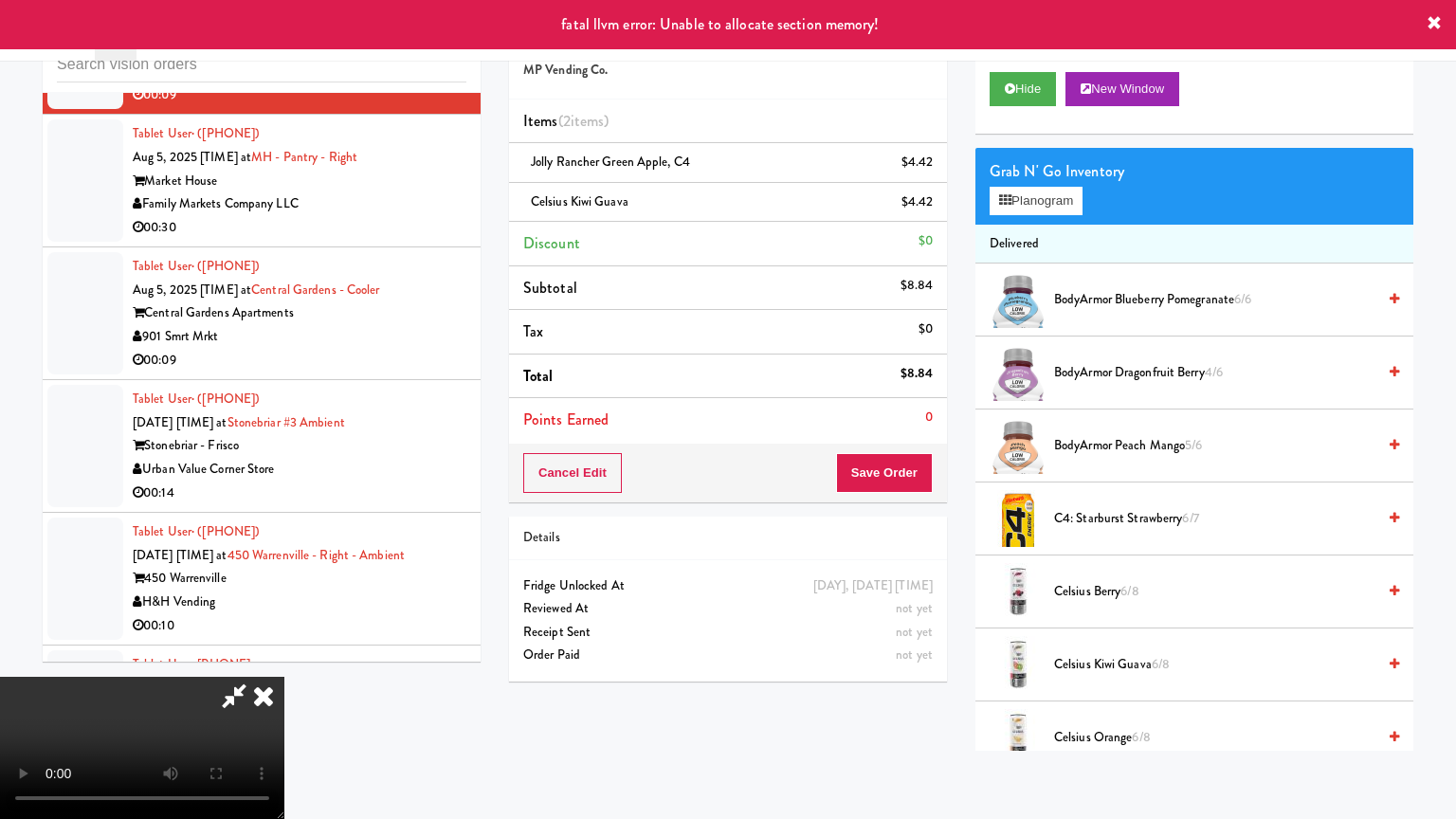 click at bounding box center [142, 748] 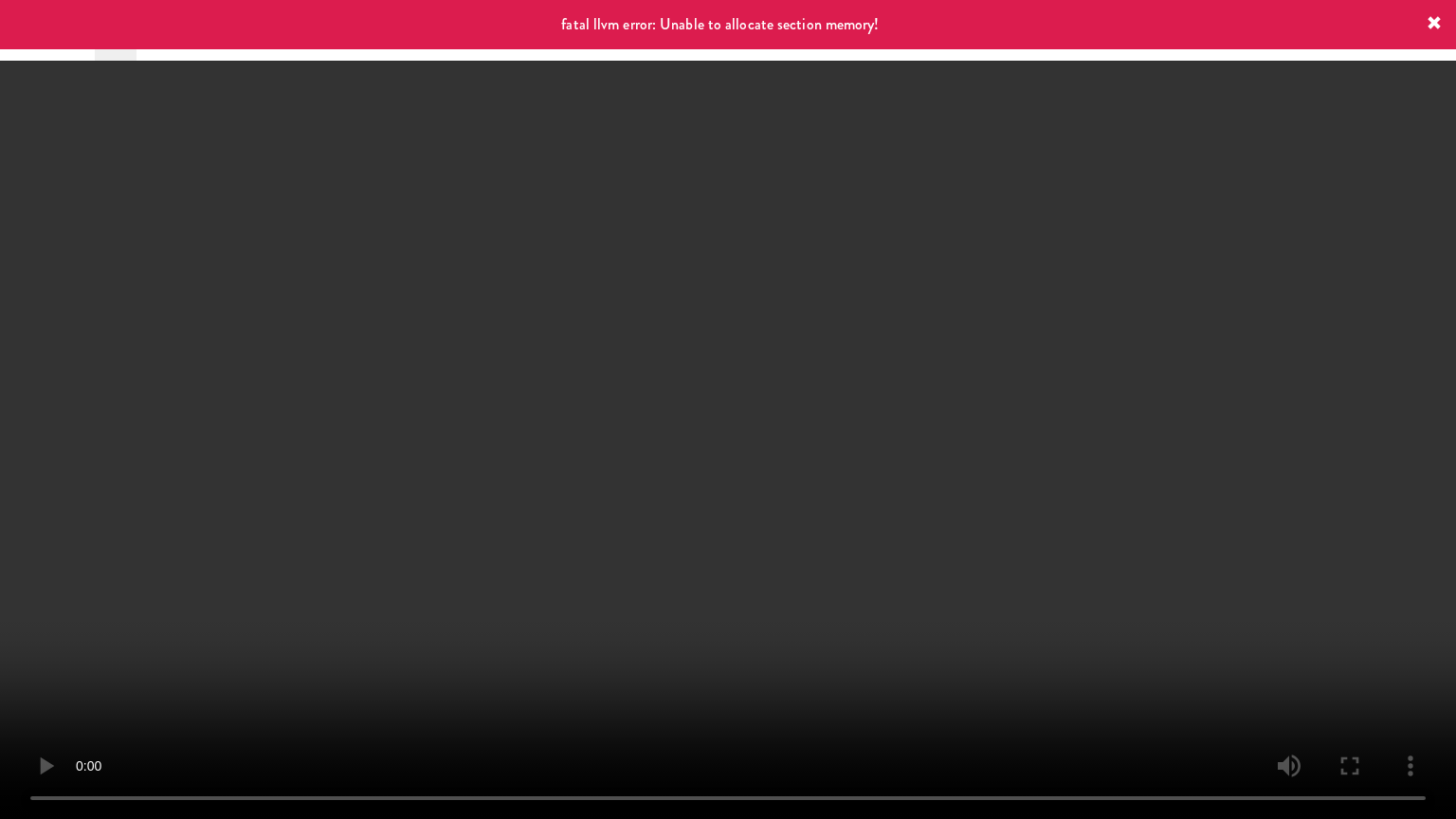 click at bounding box center [728, 410] 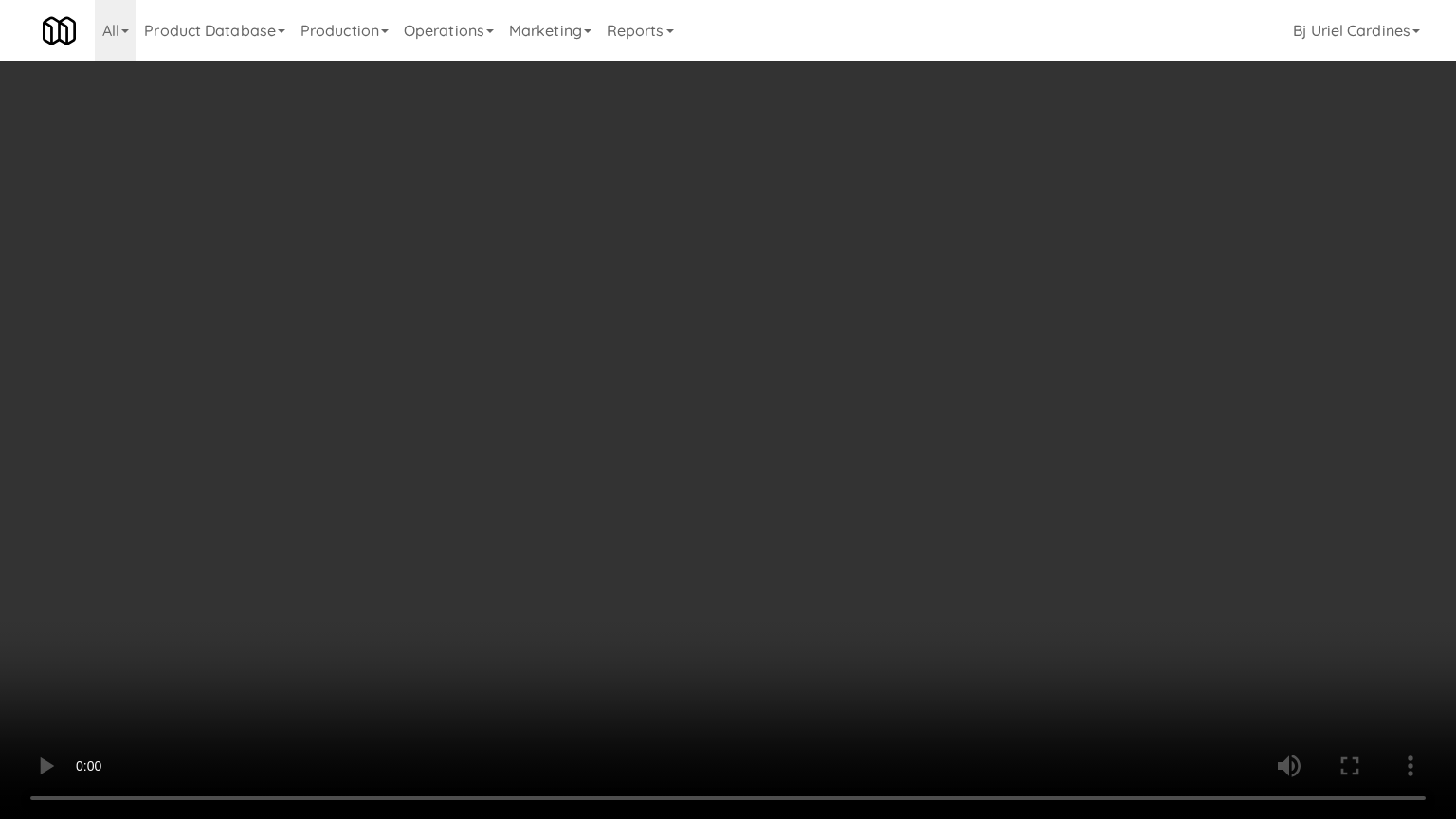 click at bounding box center [728, 410] 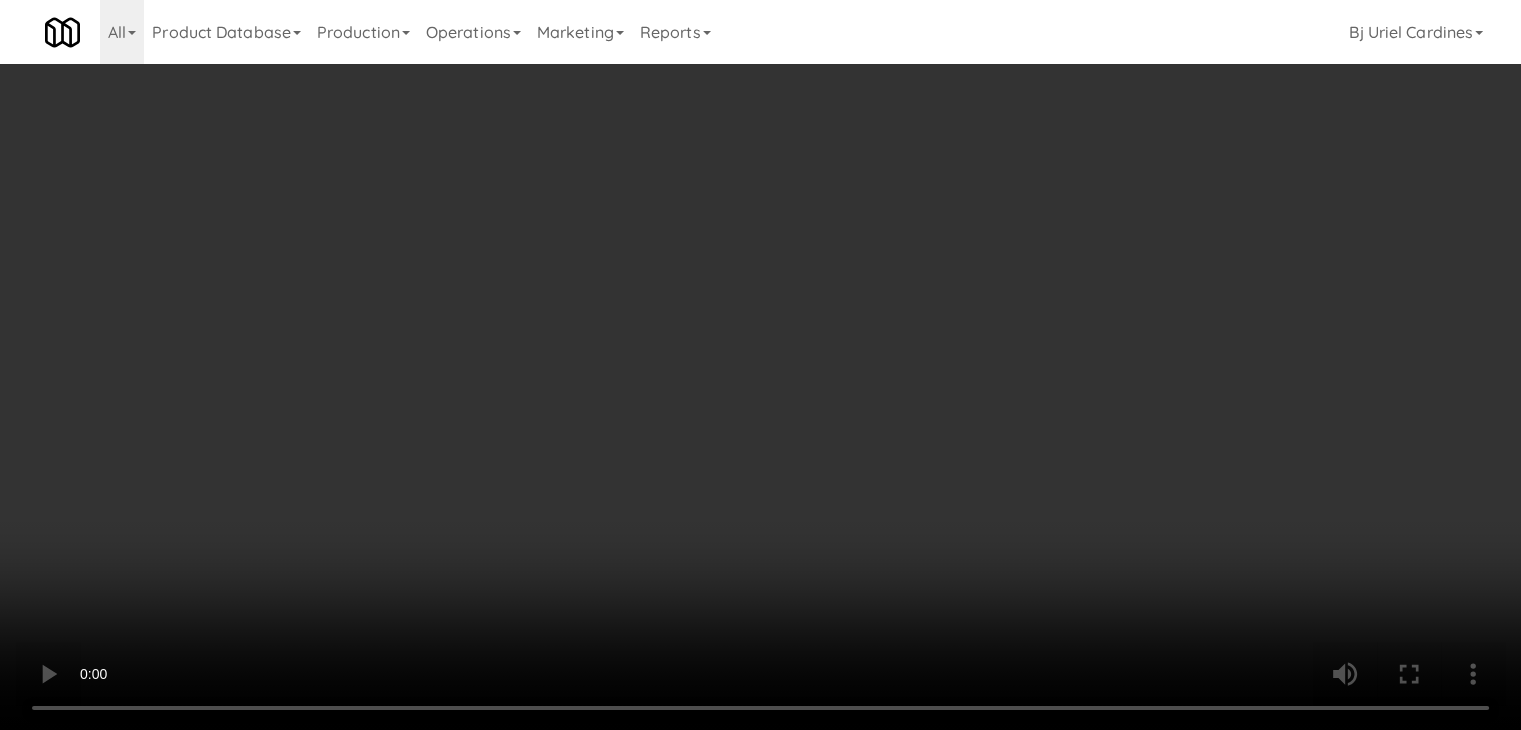 click on "Celsius Kiwi Guava  $4.42" at bounding box center (760, 214) 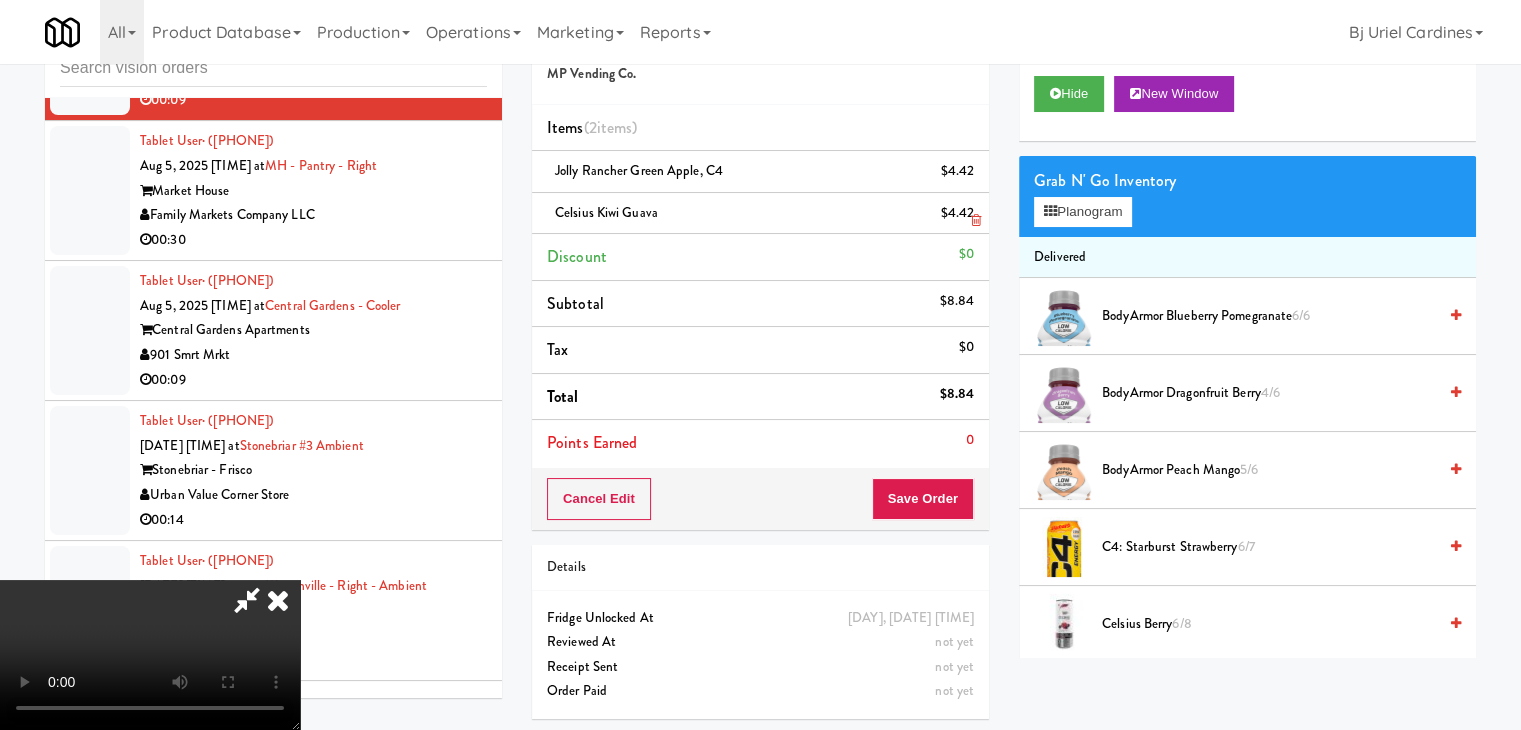 click at bounding box center [976, 220] 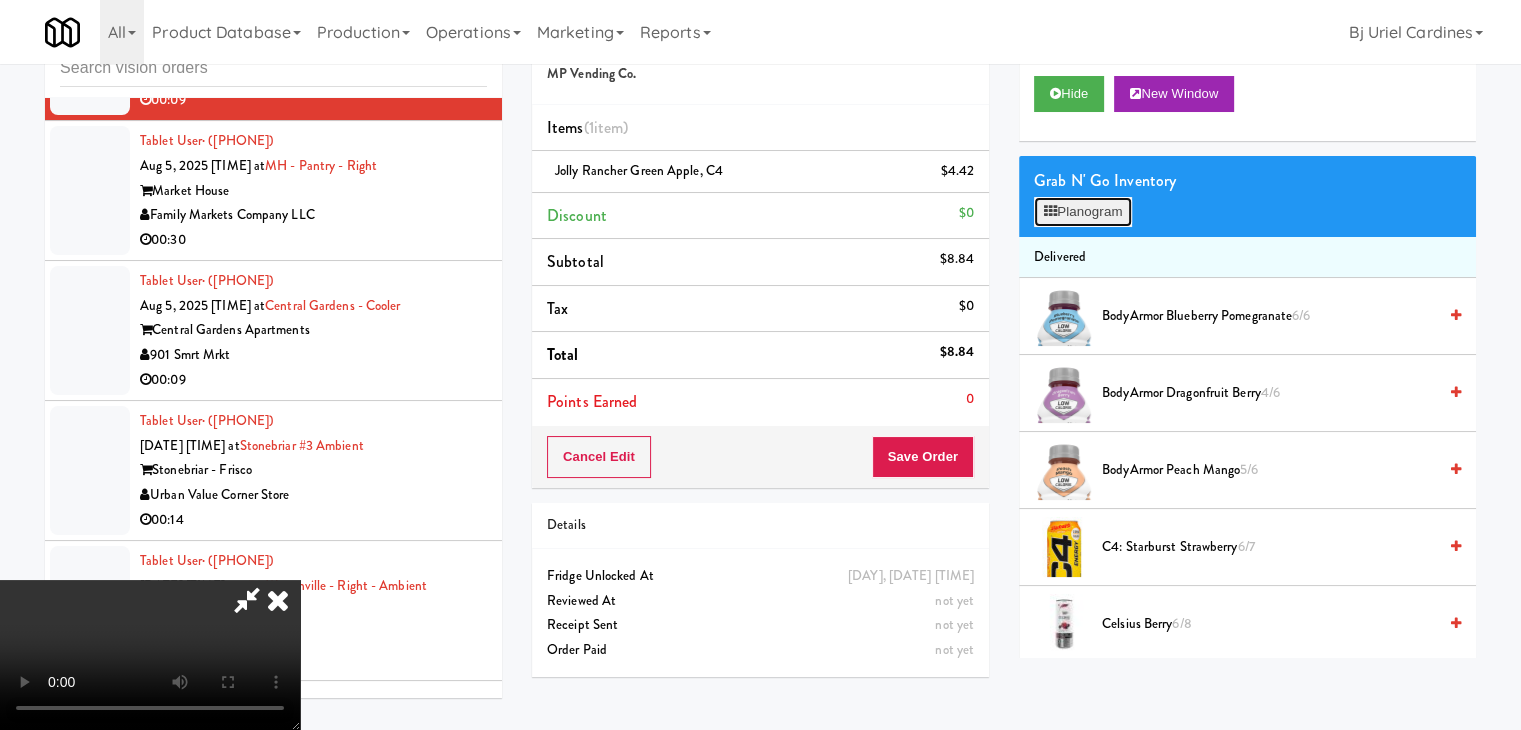 click on "Planogram" at bounding box center [1083, 212] 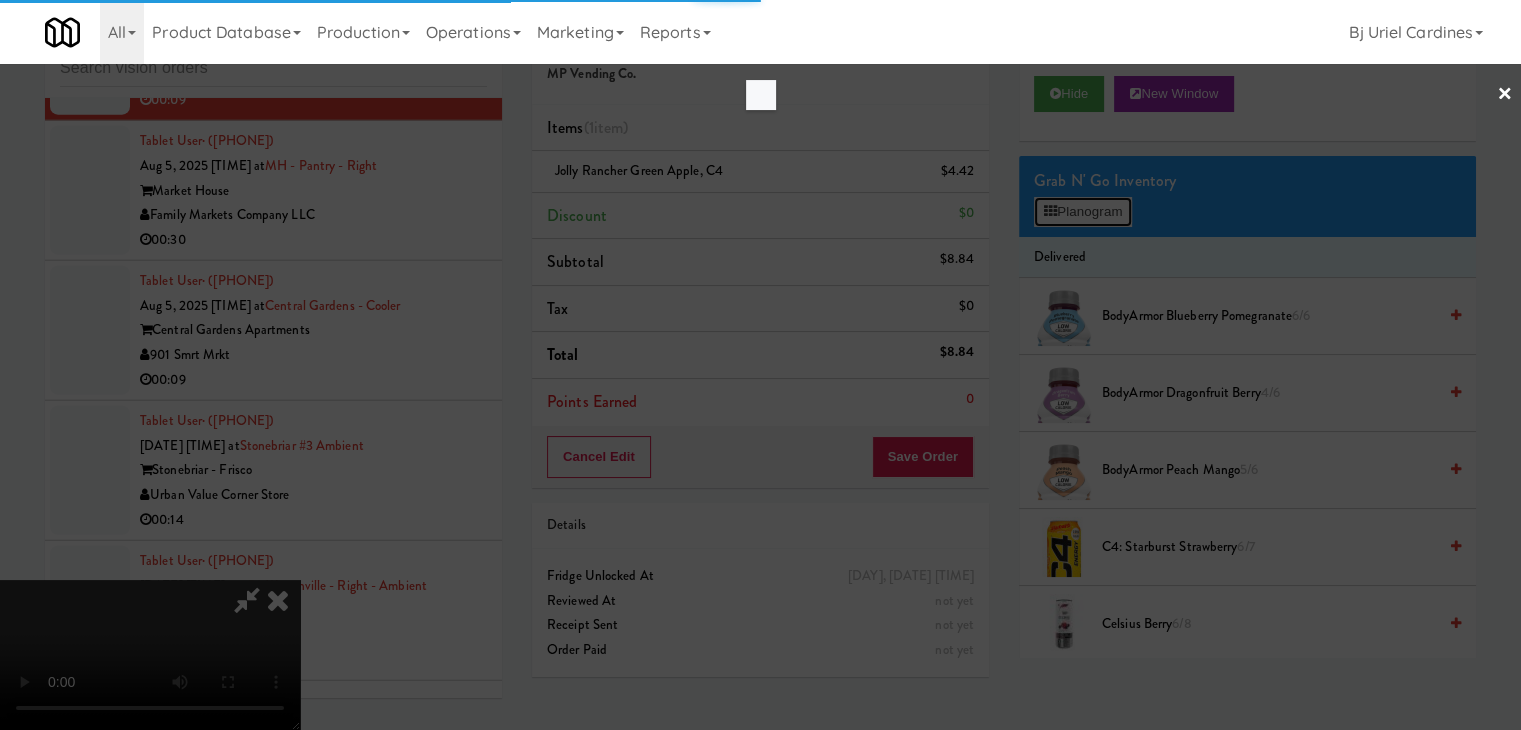 scroll, scrollTop: 0, scrollLeft: 0, axis: both 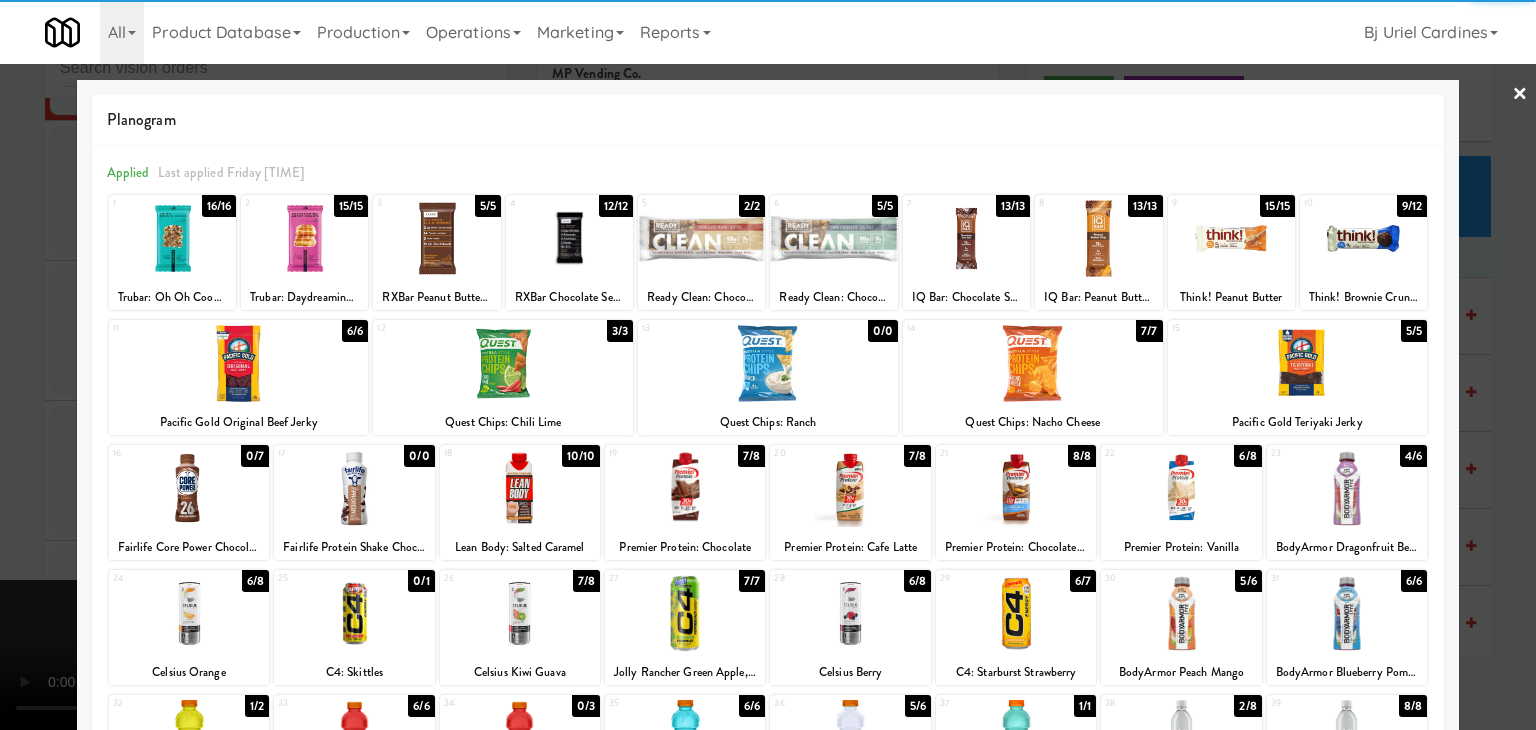 drag, startPoint x: 728, startPoint y: 503, endPoint x: 674, endPoint y: 505, distance: 54.037025 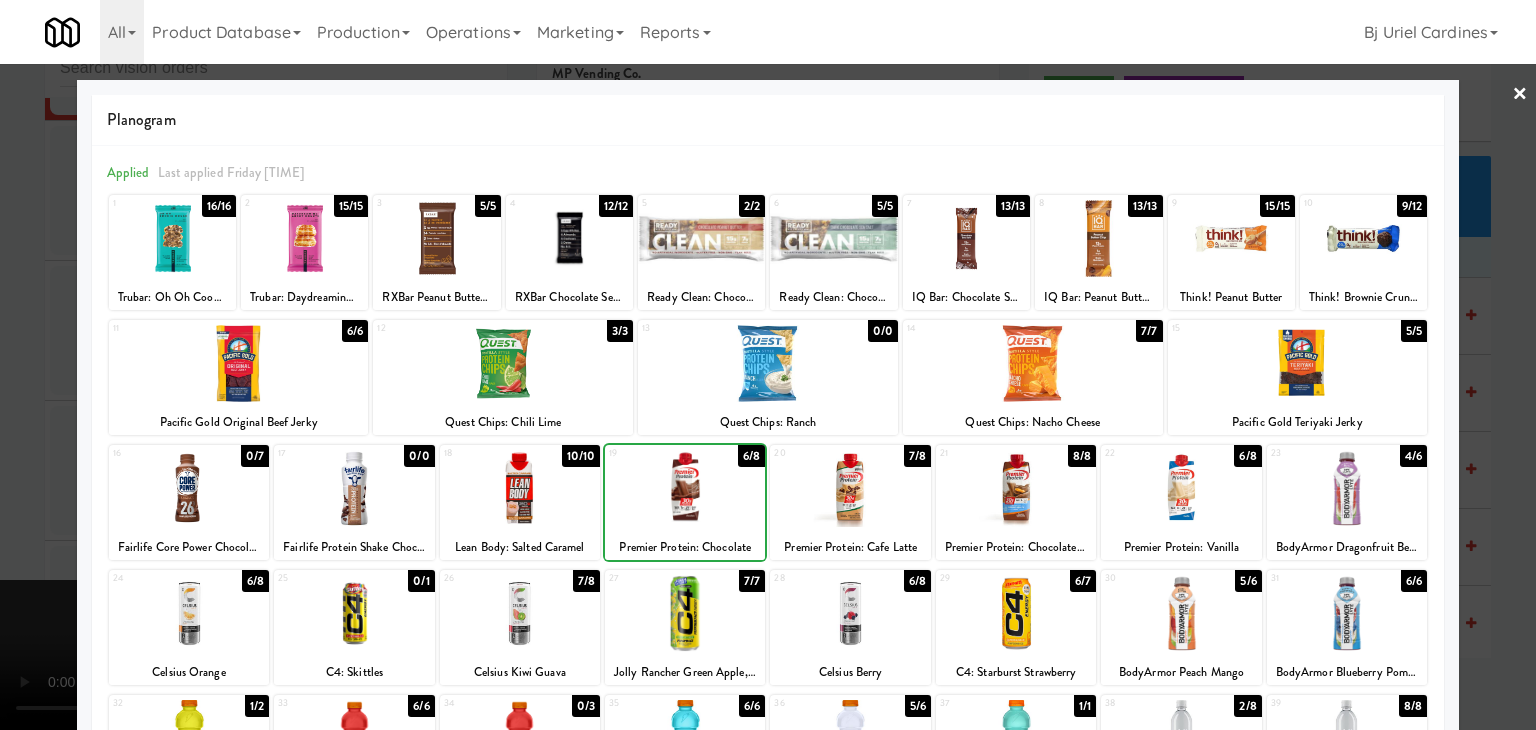 click at bounding box center (768, 365) 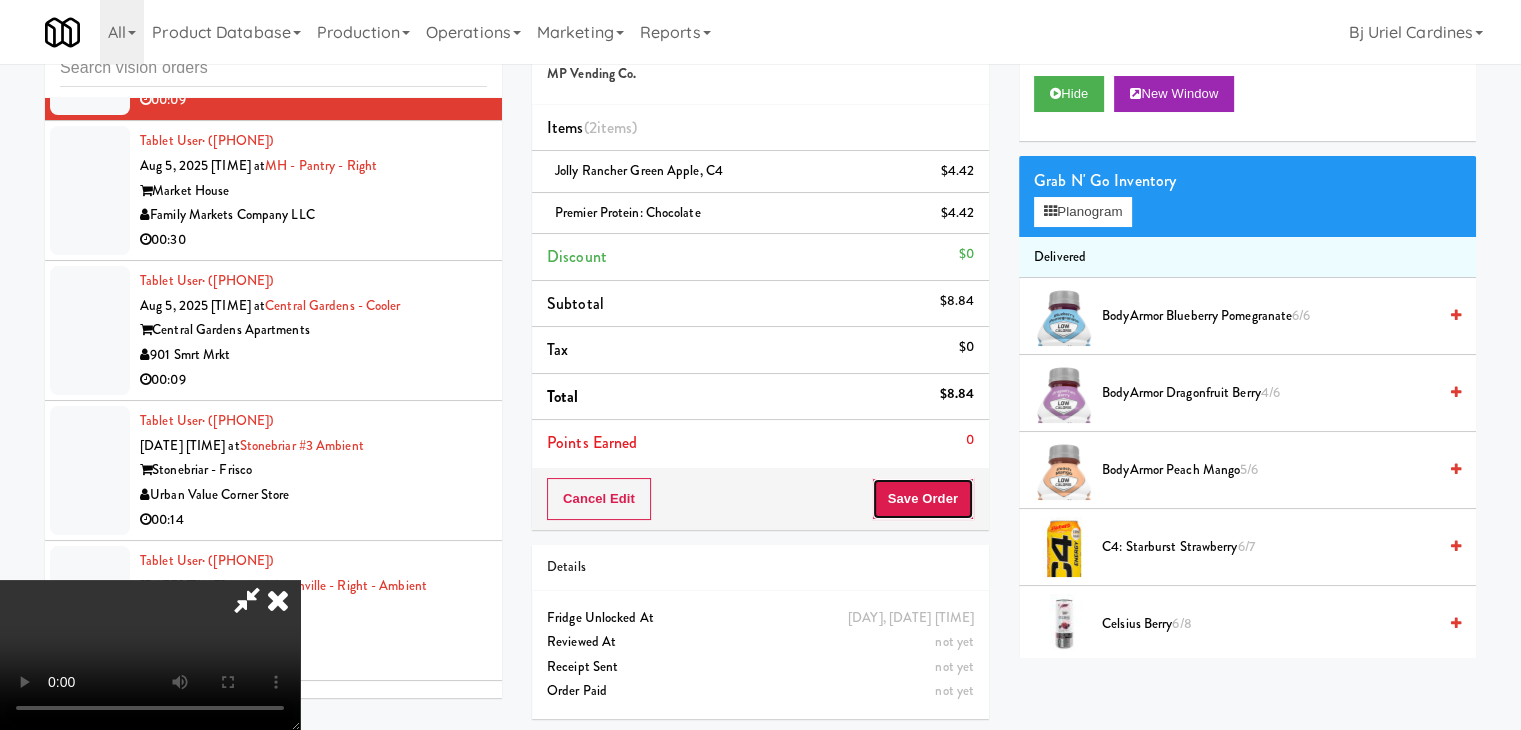 click on "Save Order" at bounding box center [923, 499] 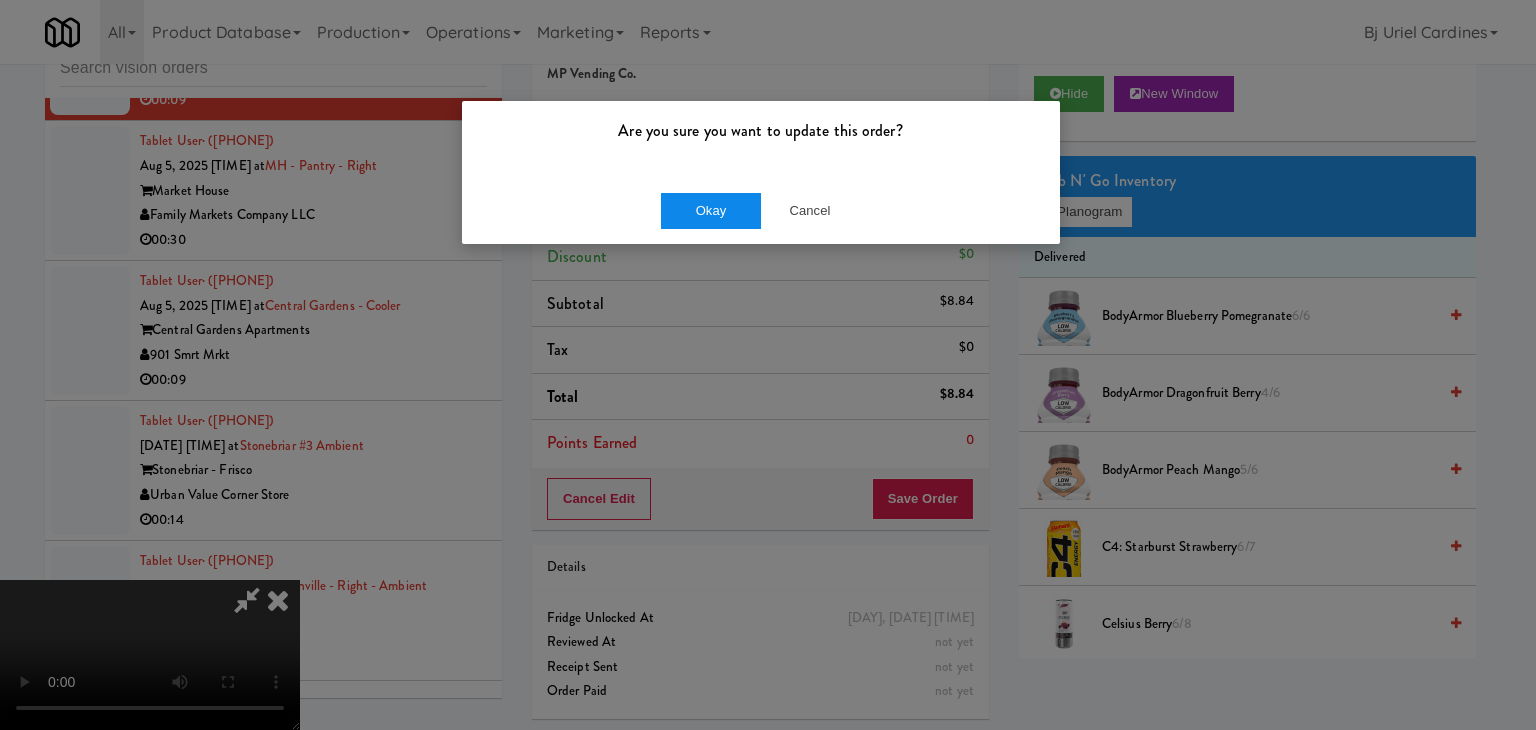 drag, startPoint x: 697, startPoint y: 180, endPoint x: 703, endPoint y: 193, distance: 14.3178215 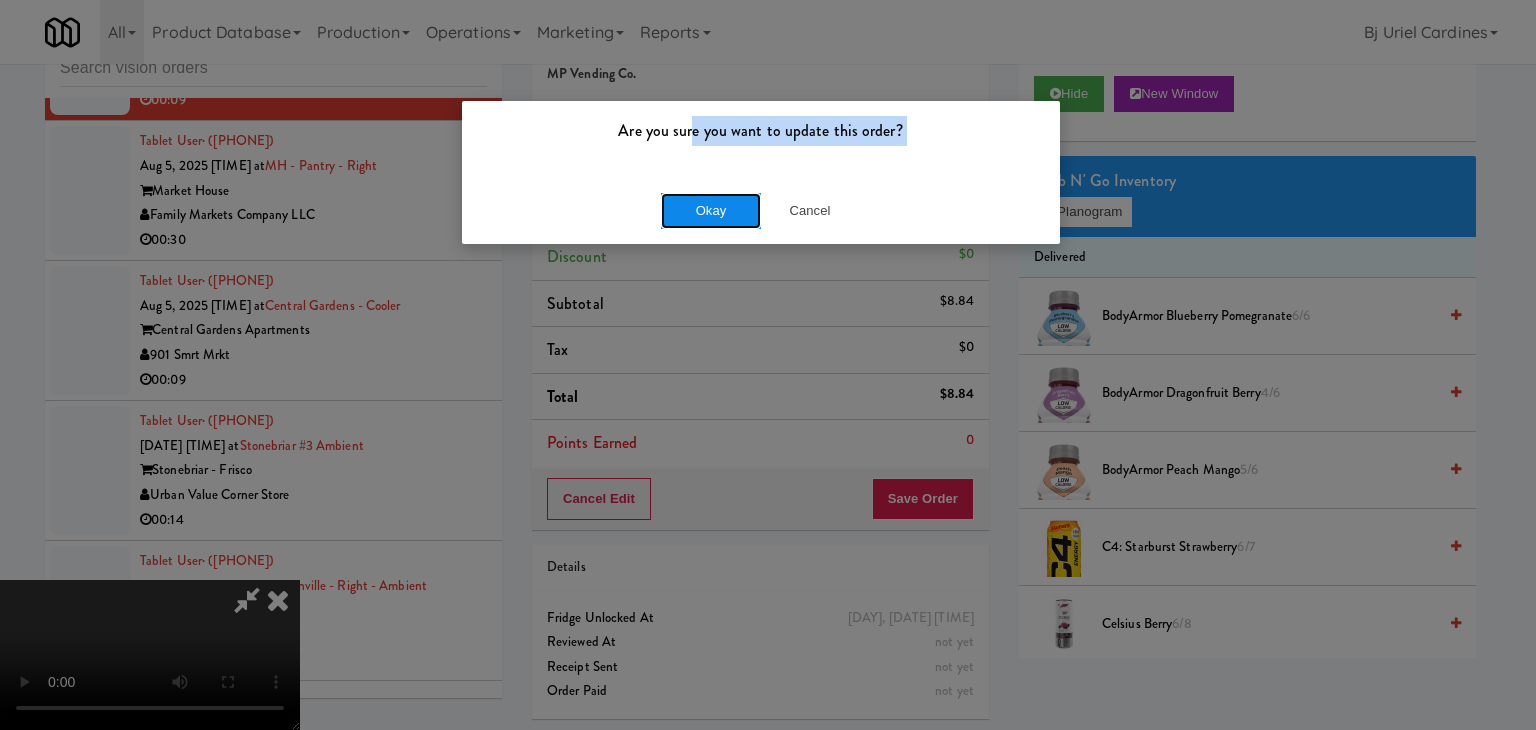 click on "Okay" at bounding box center [711, 211] 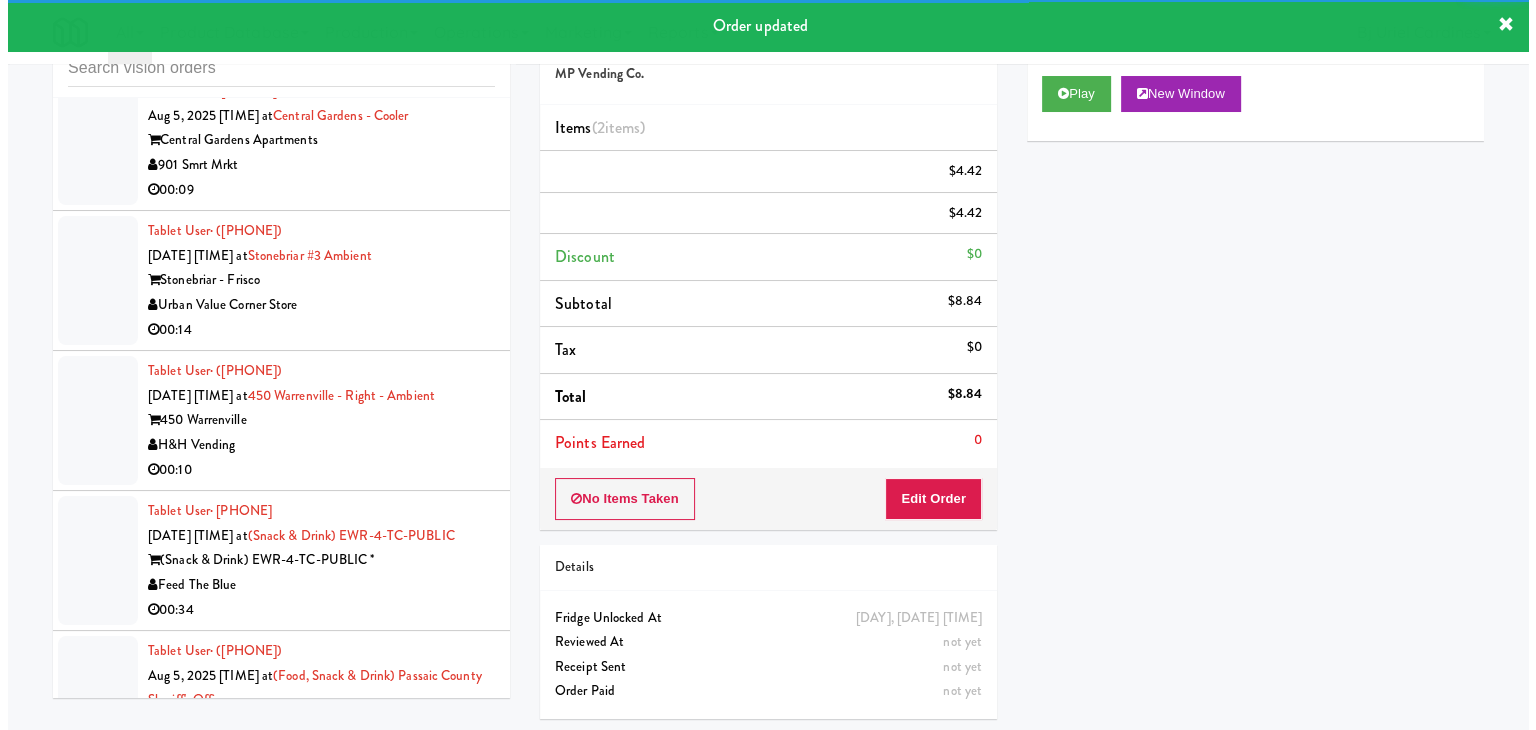 scroll, scrollTop: 12971, scrollLeft: 0, axis: vertical 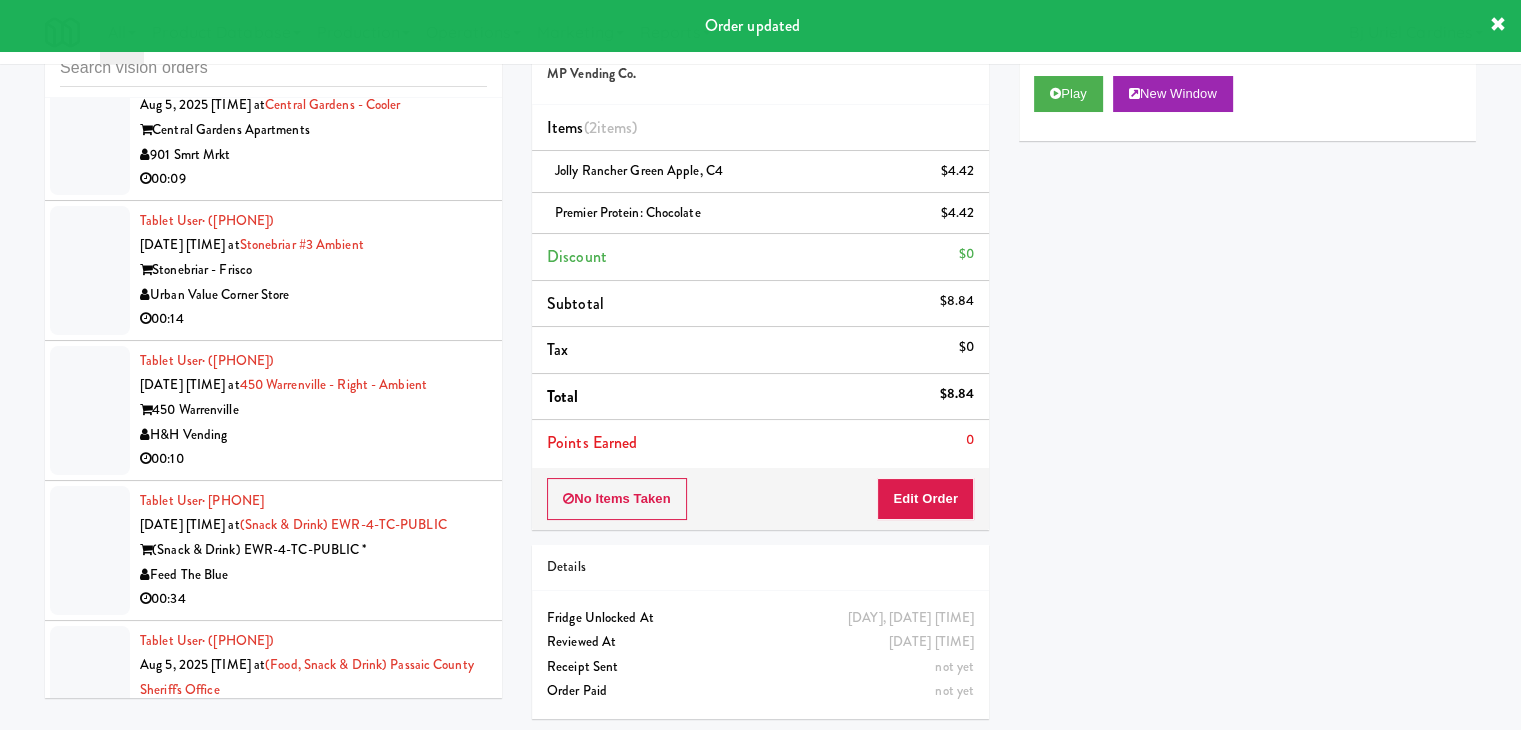 click on "Family Markets Company LLC" at bounding box center (313, 15) 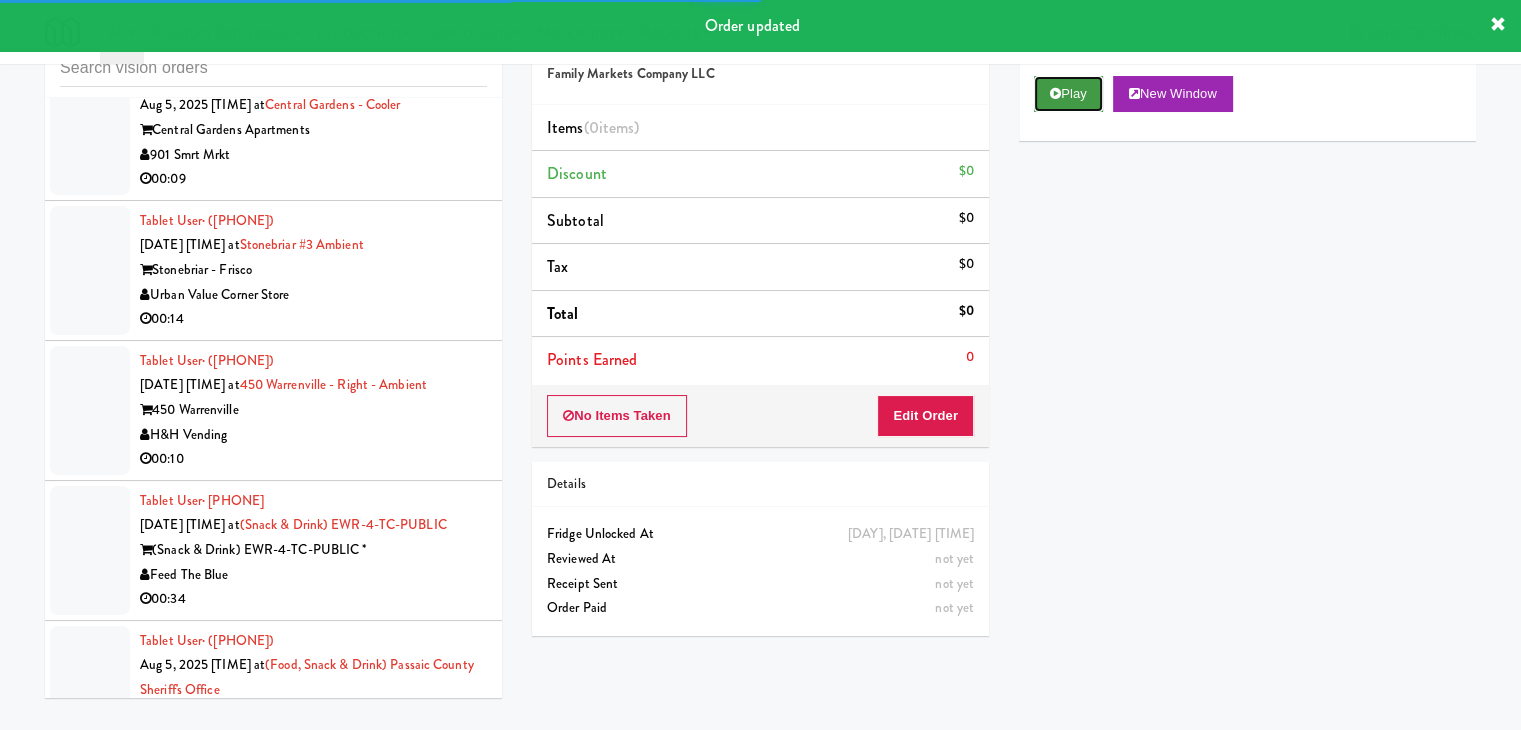 click on "Play" at bounding box center (1068, 94) 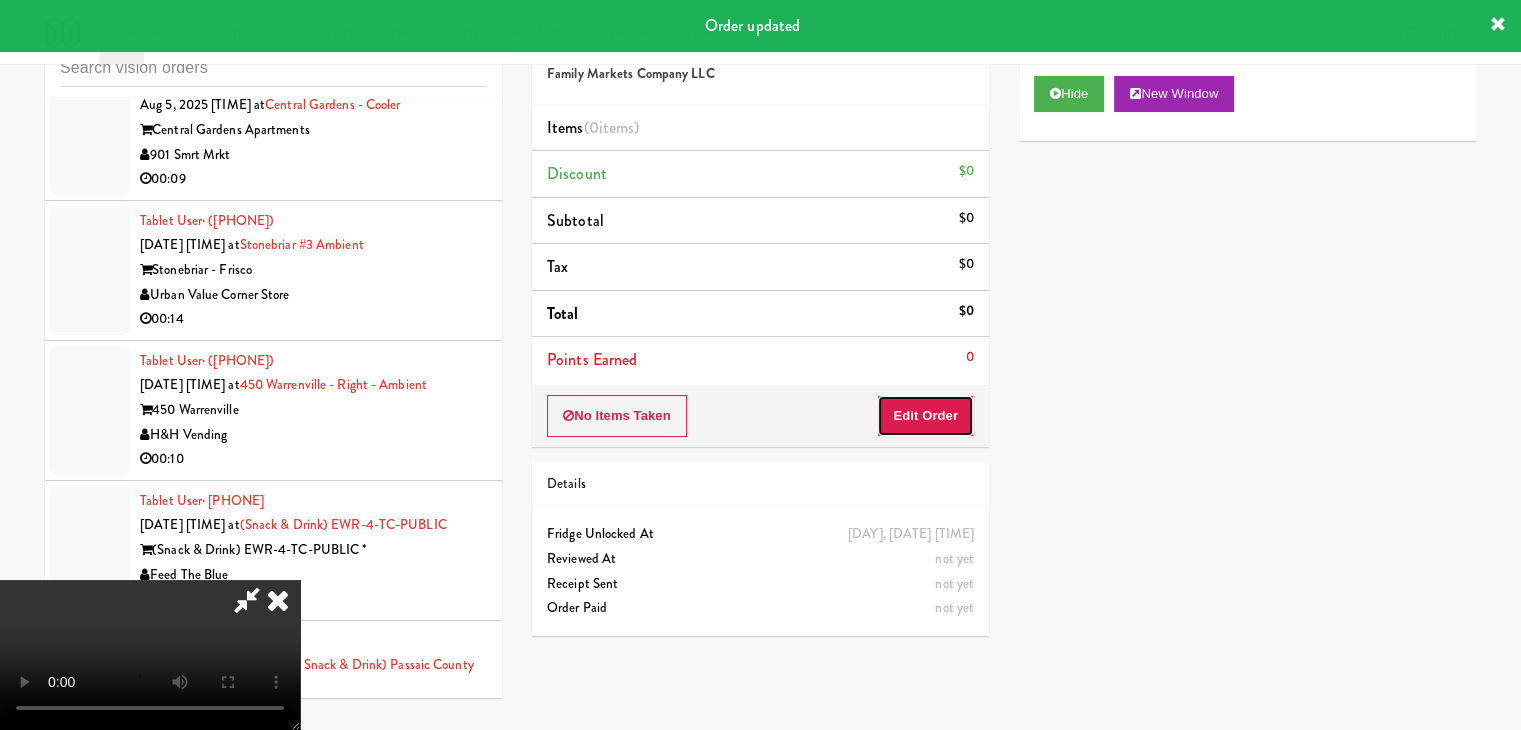 click on "Edit Order" at bounding box center (925, 416) 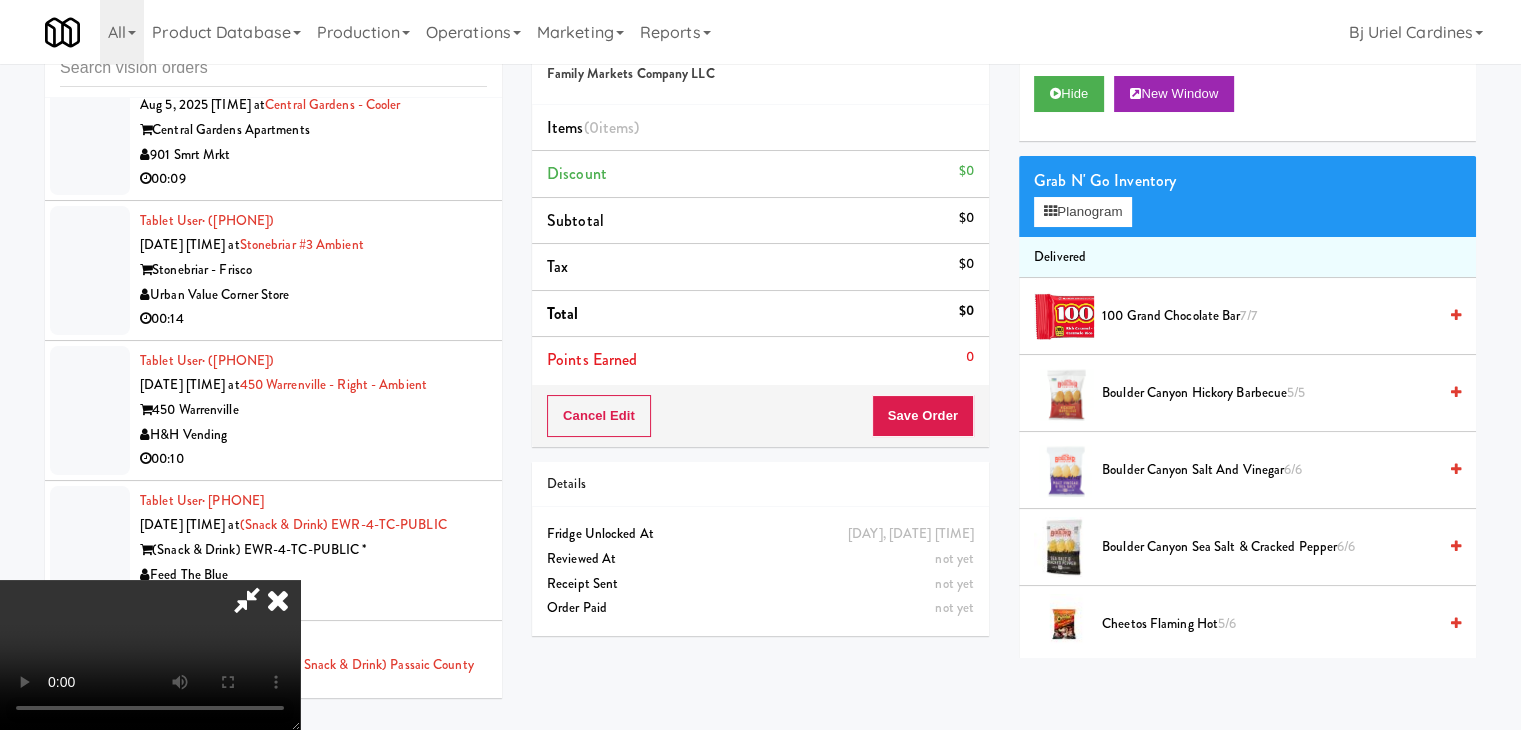 click at bounding box center (150, 655) 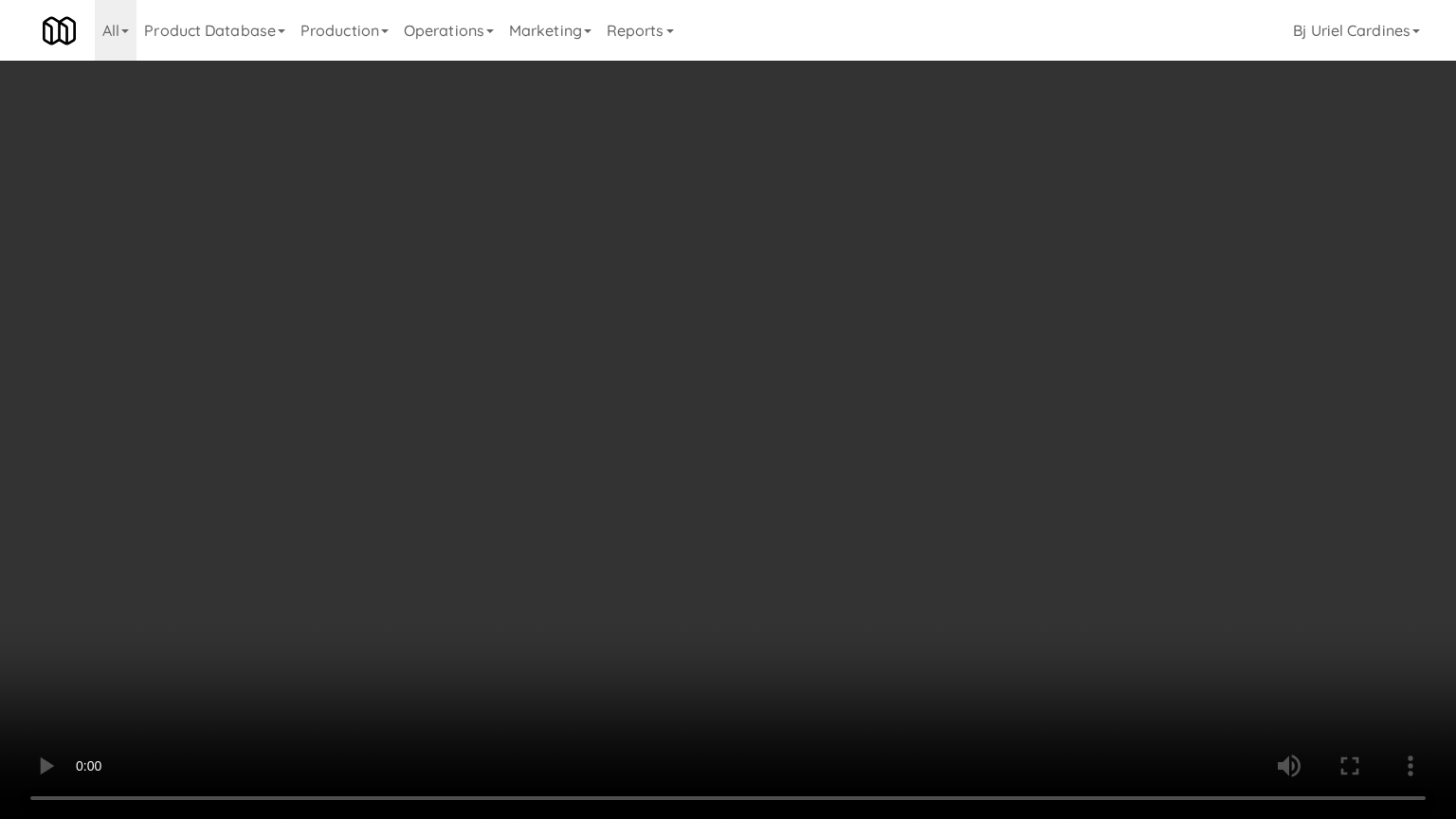 click at bounding box center (728, 410) 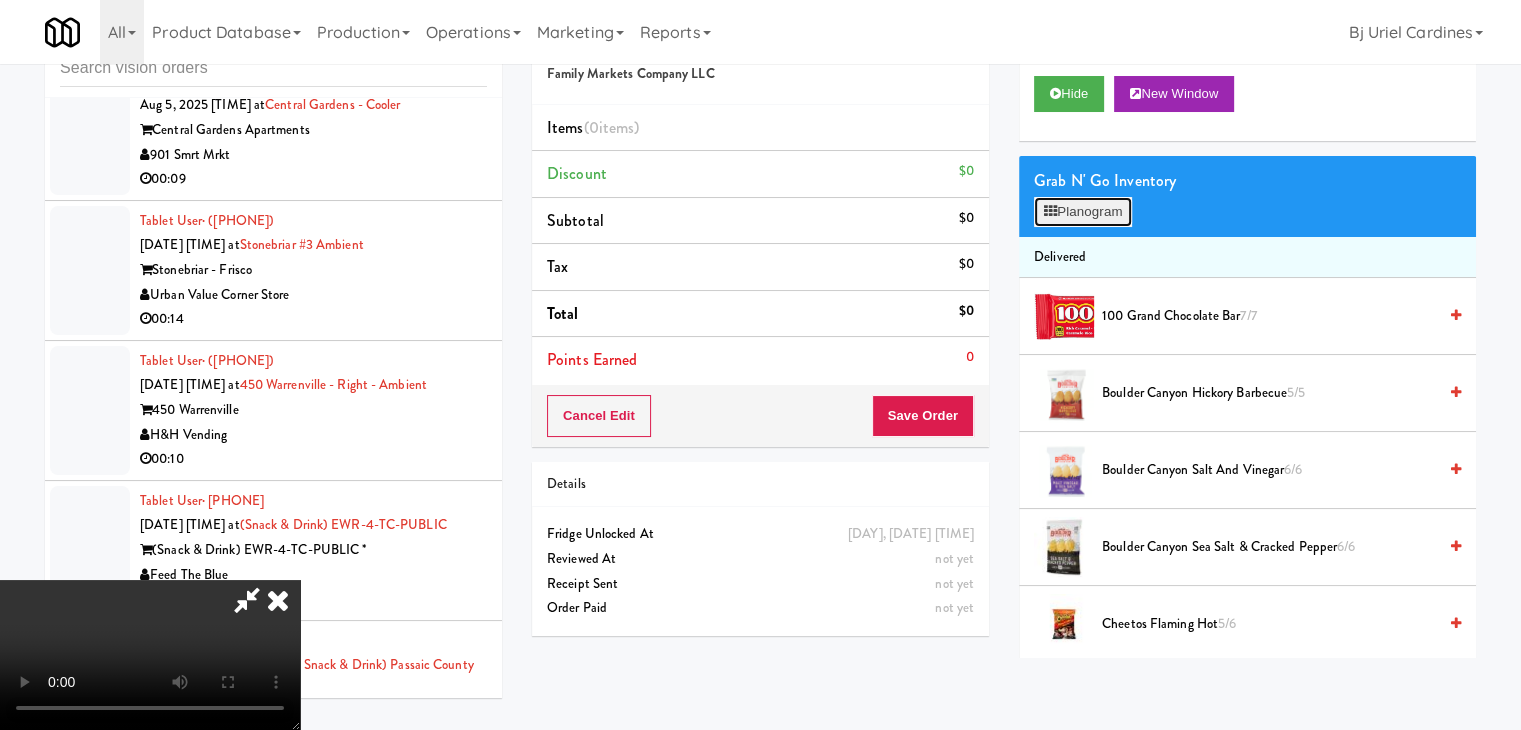 click on "Planogram" at bounding box center [1083, 212] 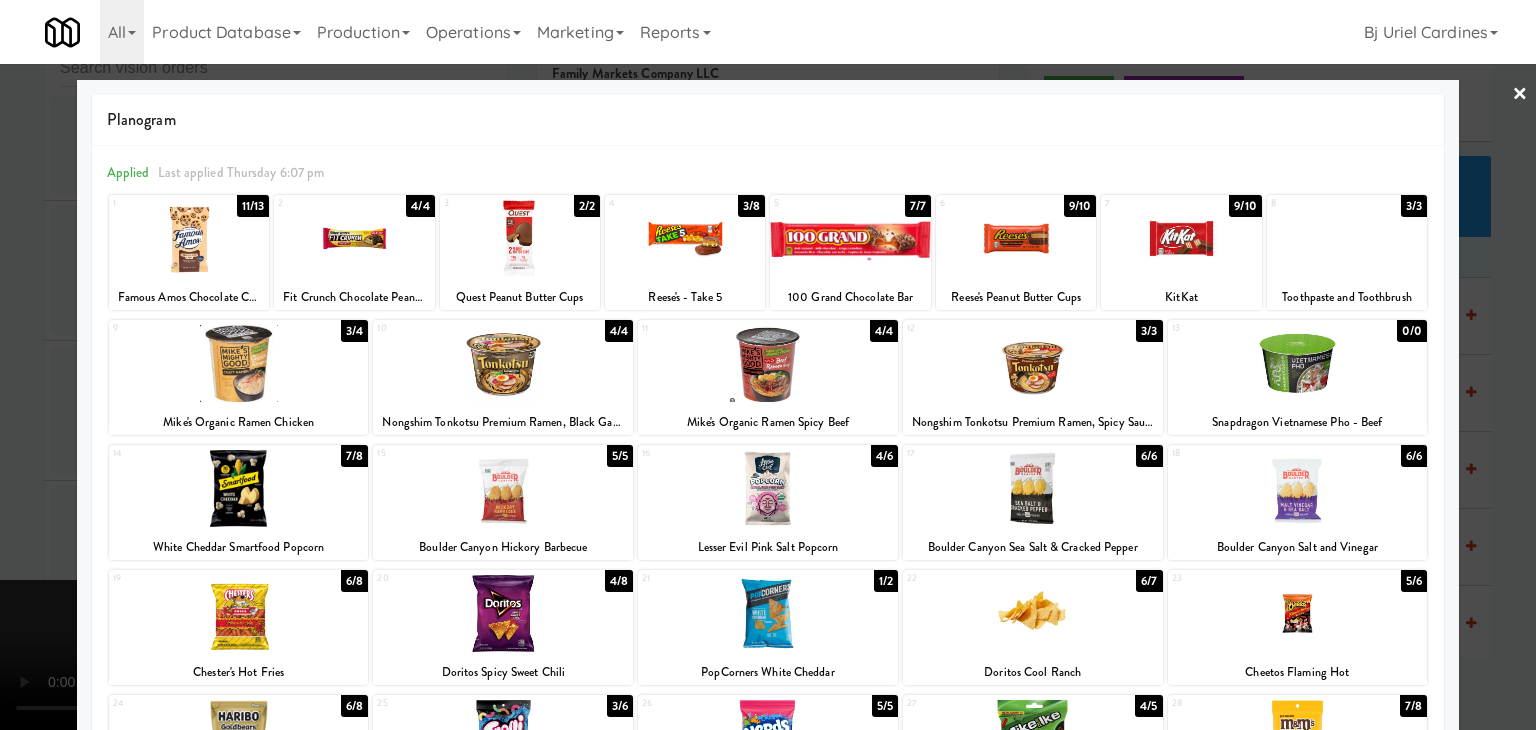 click at bounding box center [685, 238] 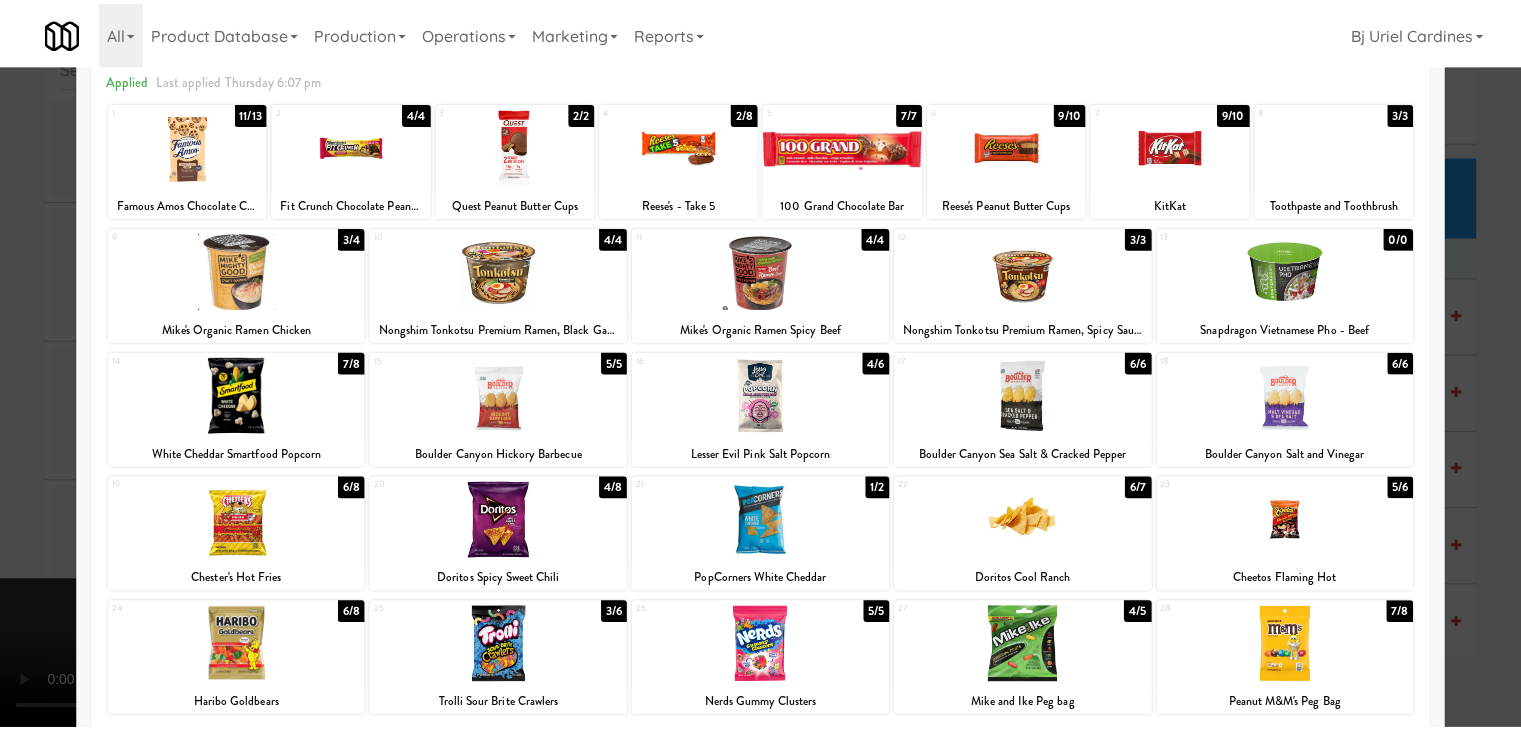 scroll, scrollTop: 200, scrollLeft: 0, axis: vertical 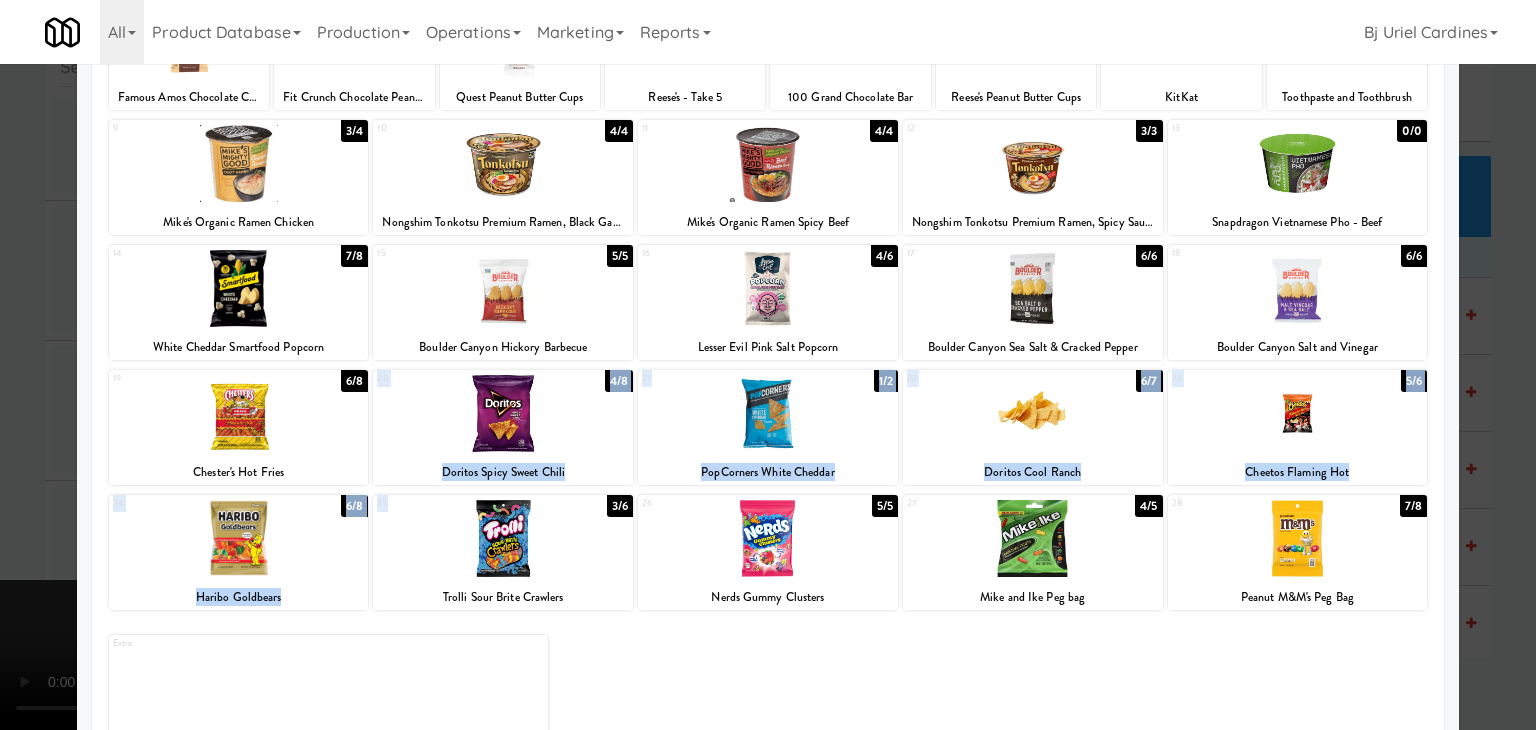 drag, startPoint x: 496, startPoint y: 422, endPoint x: 547, endPoint y: 574, distance: 160.32779 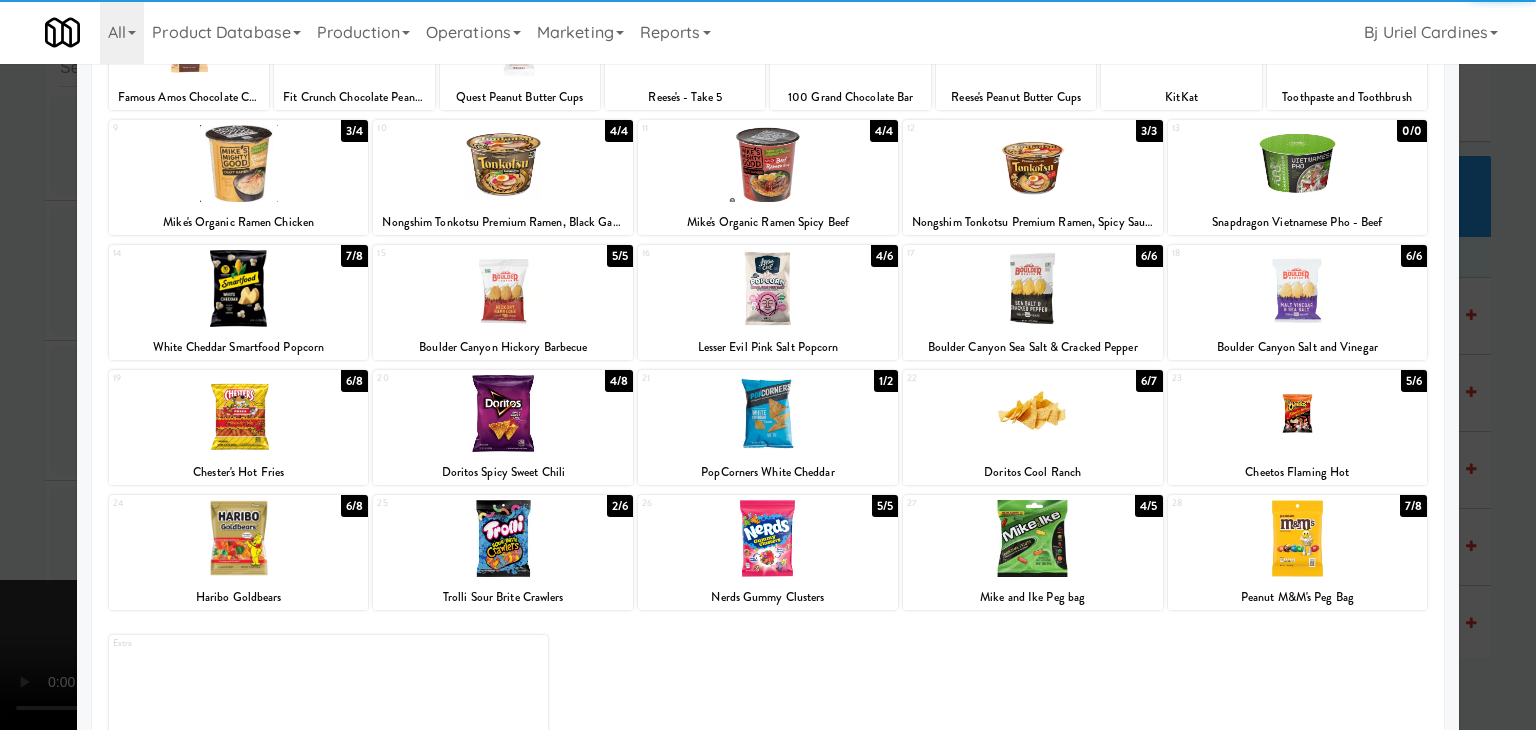 click at bounding box center [239, 413] 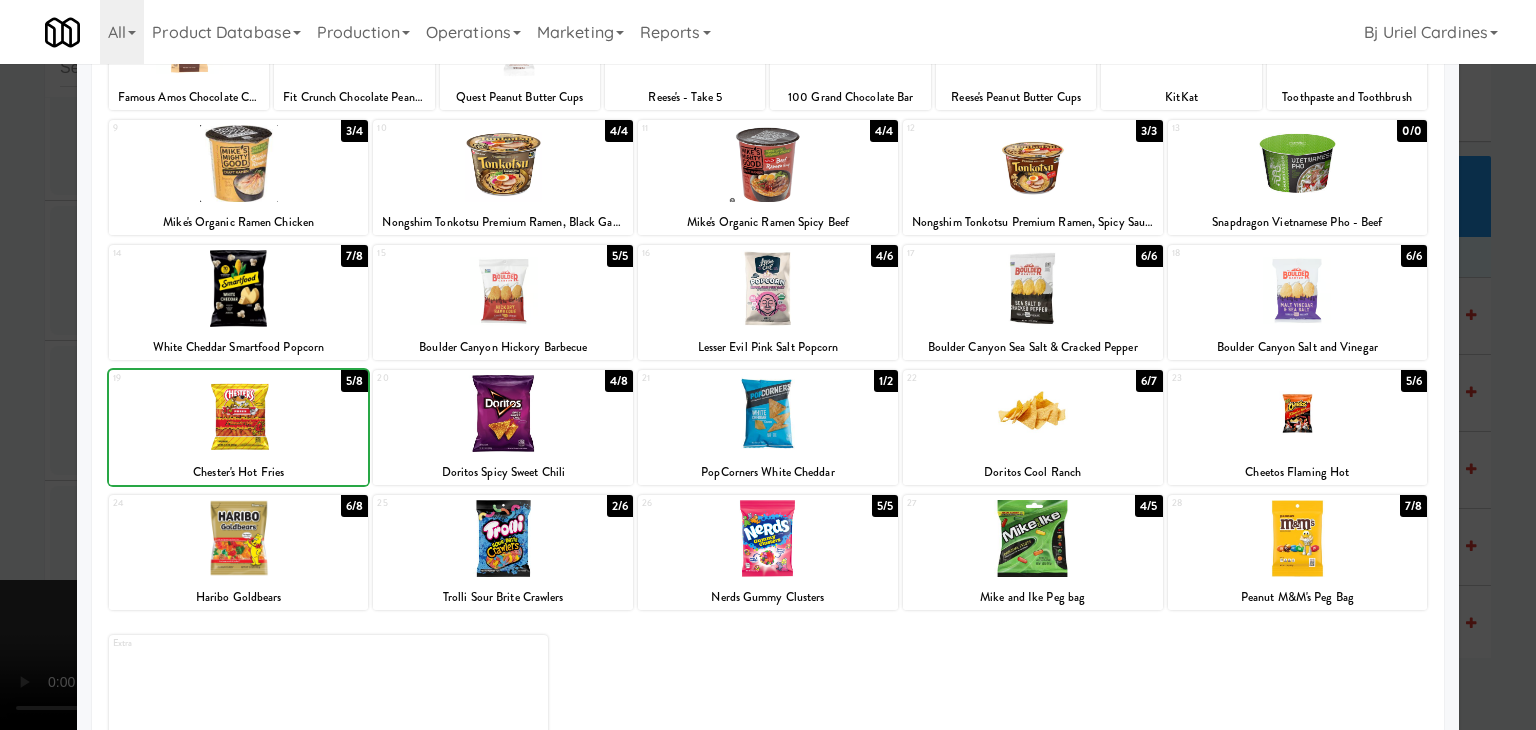 click at bounding box center [239, 413] 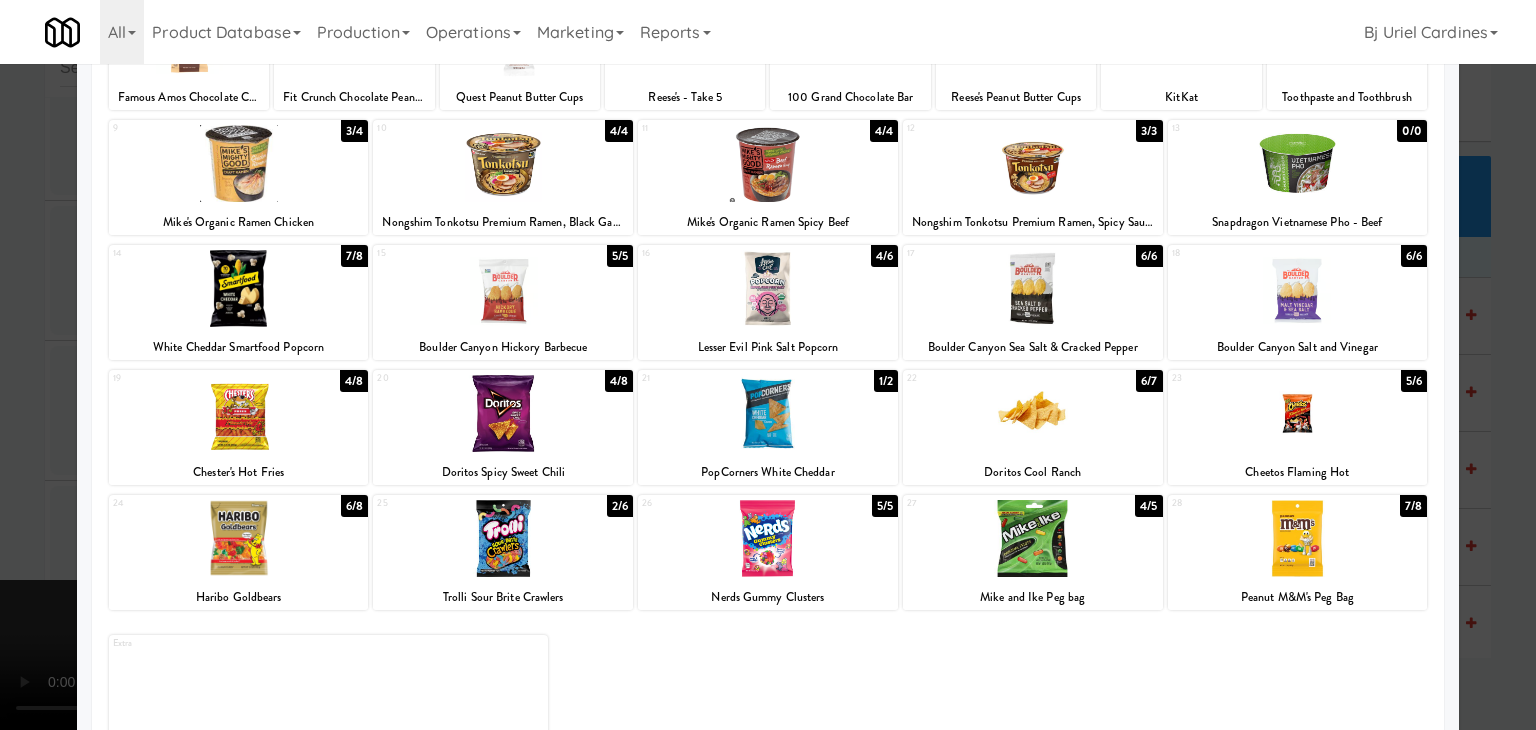drag, startPoint x: 0, startPoint y: 451, endPoint x: 204, endPoint y: 454, distance: 204.02206 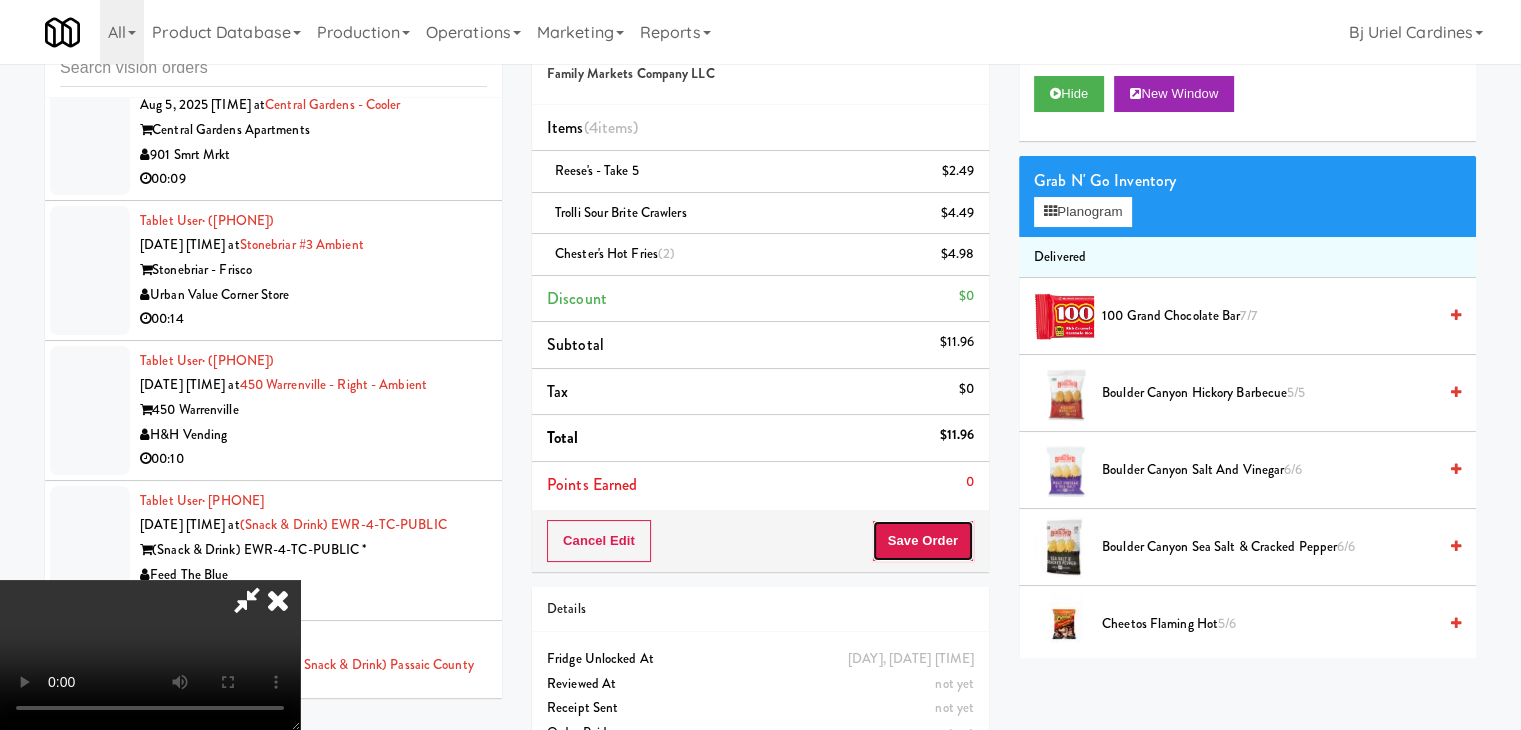 click on "Save Order" at bounding box center [923, 541] 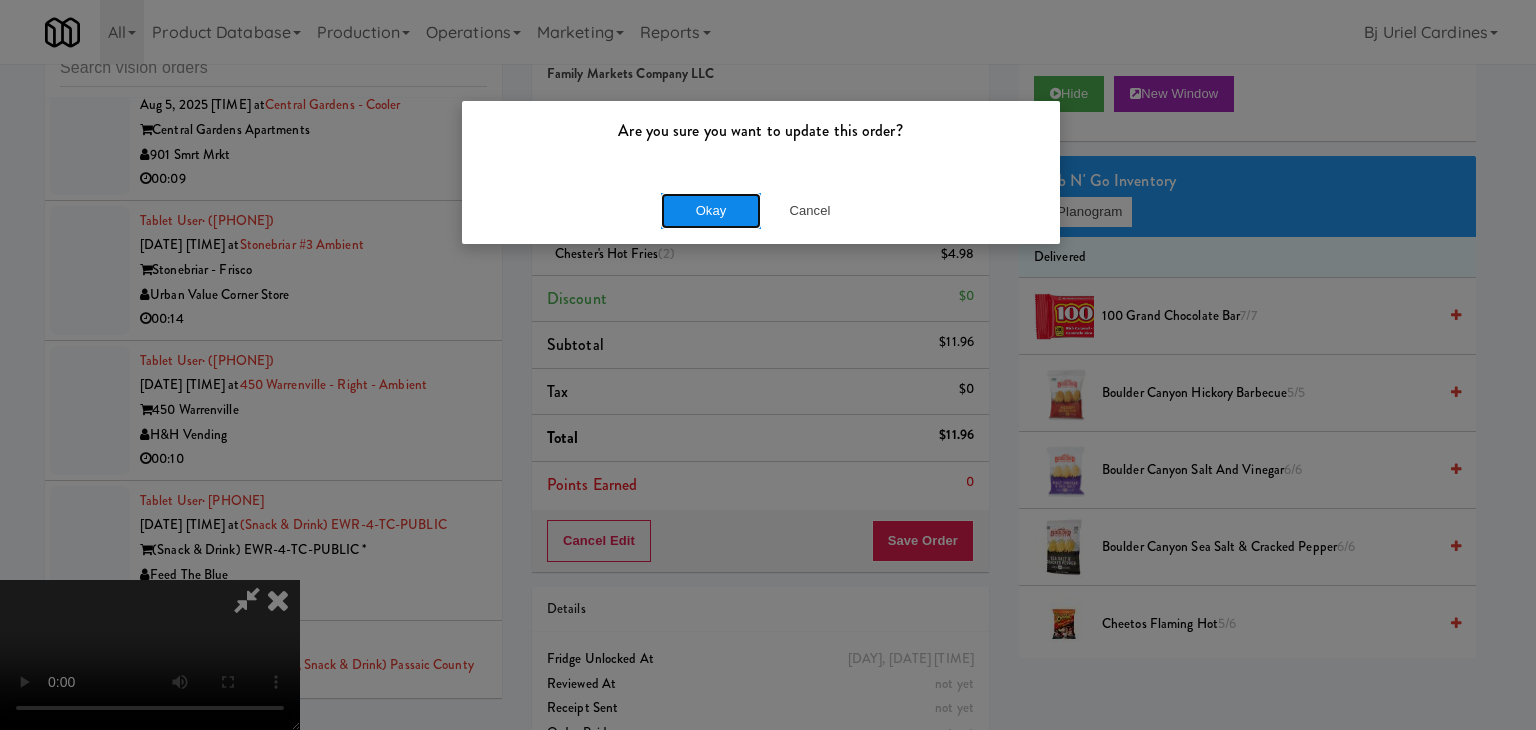 click on "Okay" at bounding box center [711, 211] 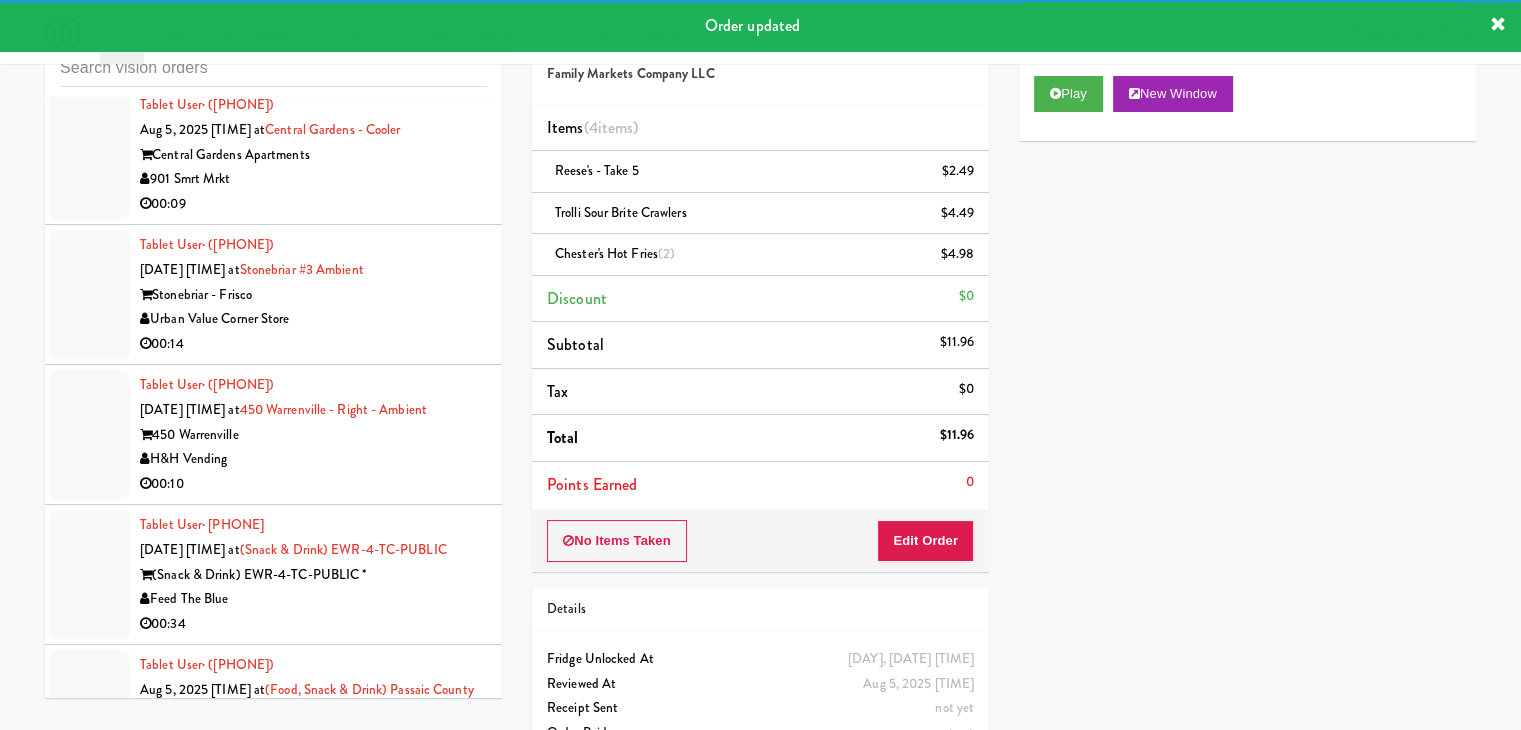 click on "00:09" at bounding box center [313, 204] 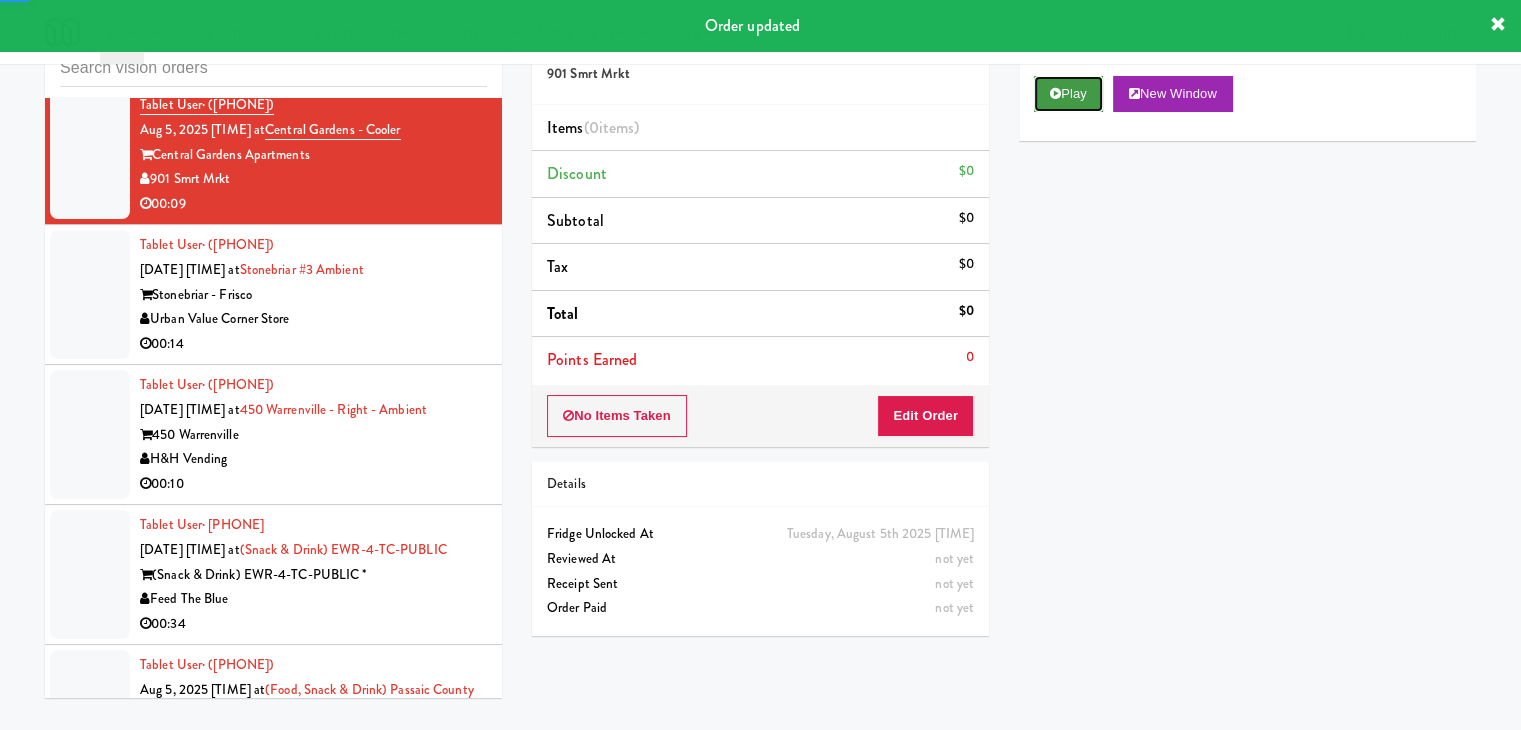 drag, startPoint x: 1066, startPoint y: 97, endPoint x: 1059, endPoint y: 108, distance: 13.038404 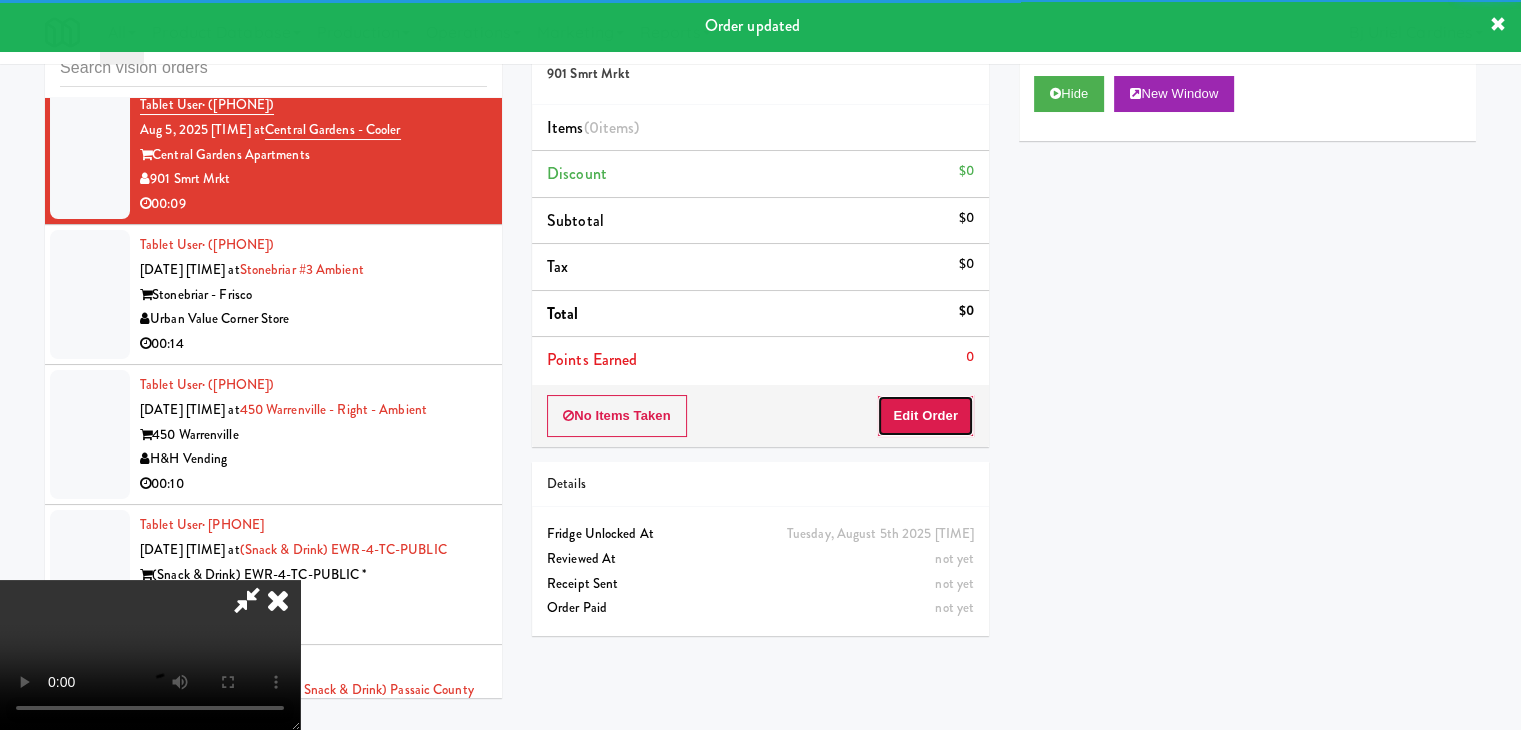 click on "Edit Order" at bounding box center (925, 416) 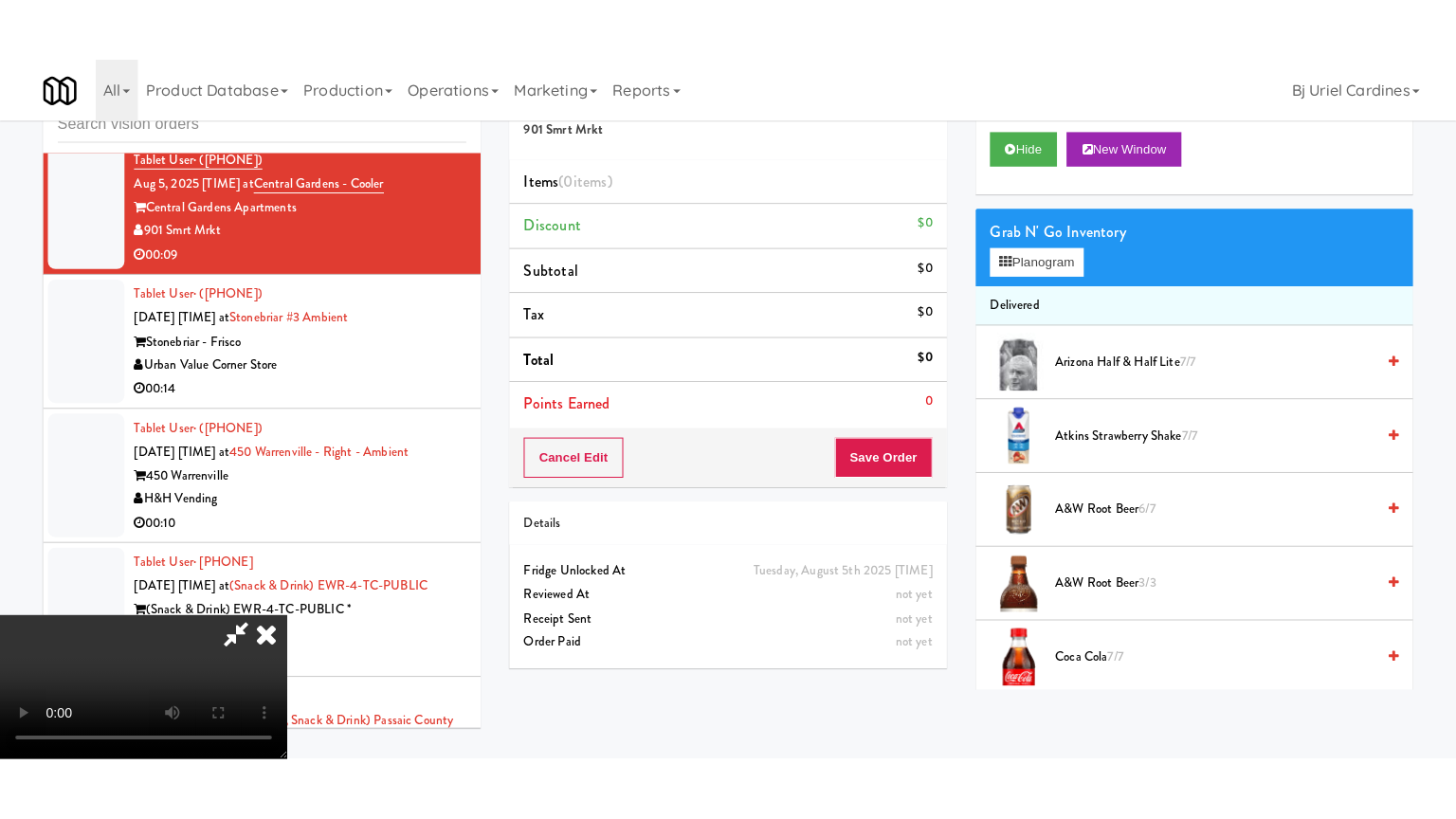 scroll, scrollTop: 266, scrollLeft: 0, axis: vertical 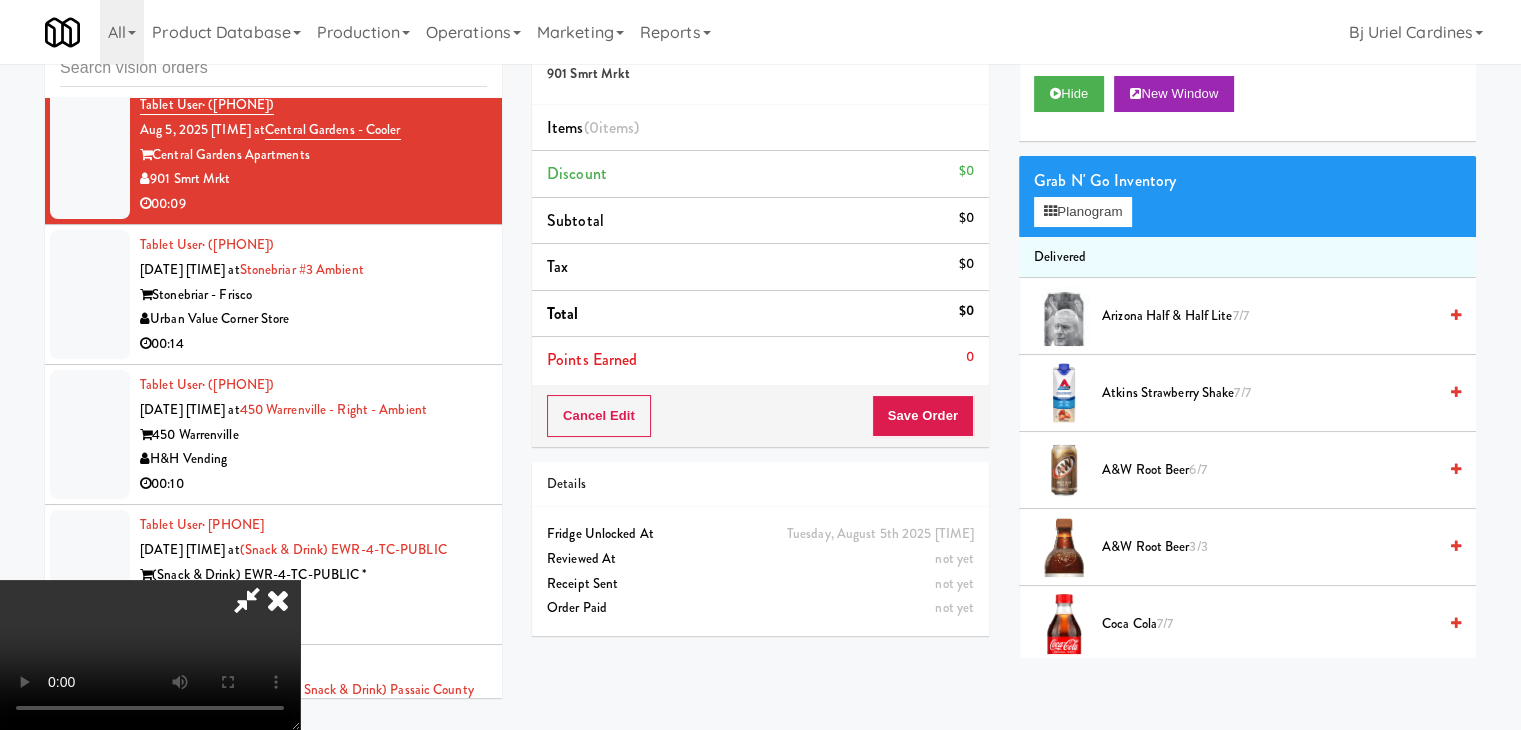 type 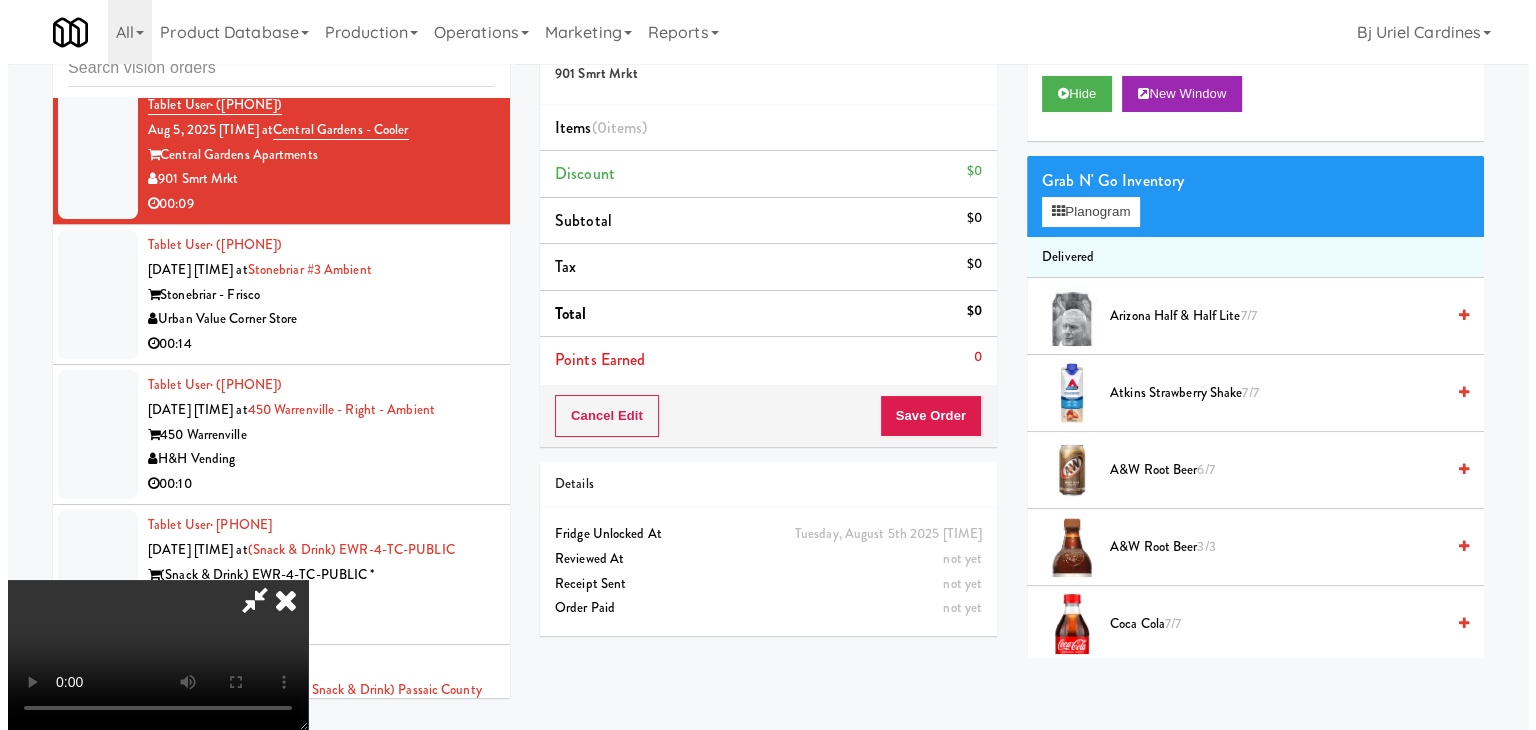 scroll, scrollTop: 0, scrollLeft: 0, axis: both 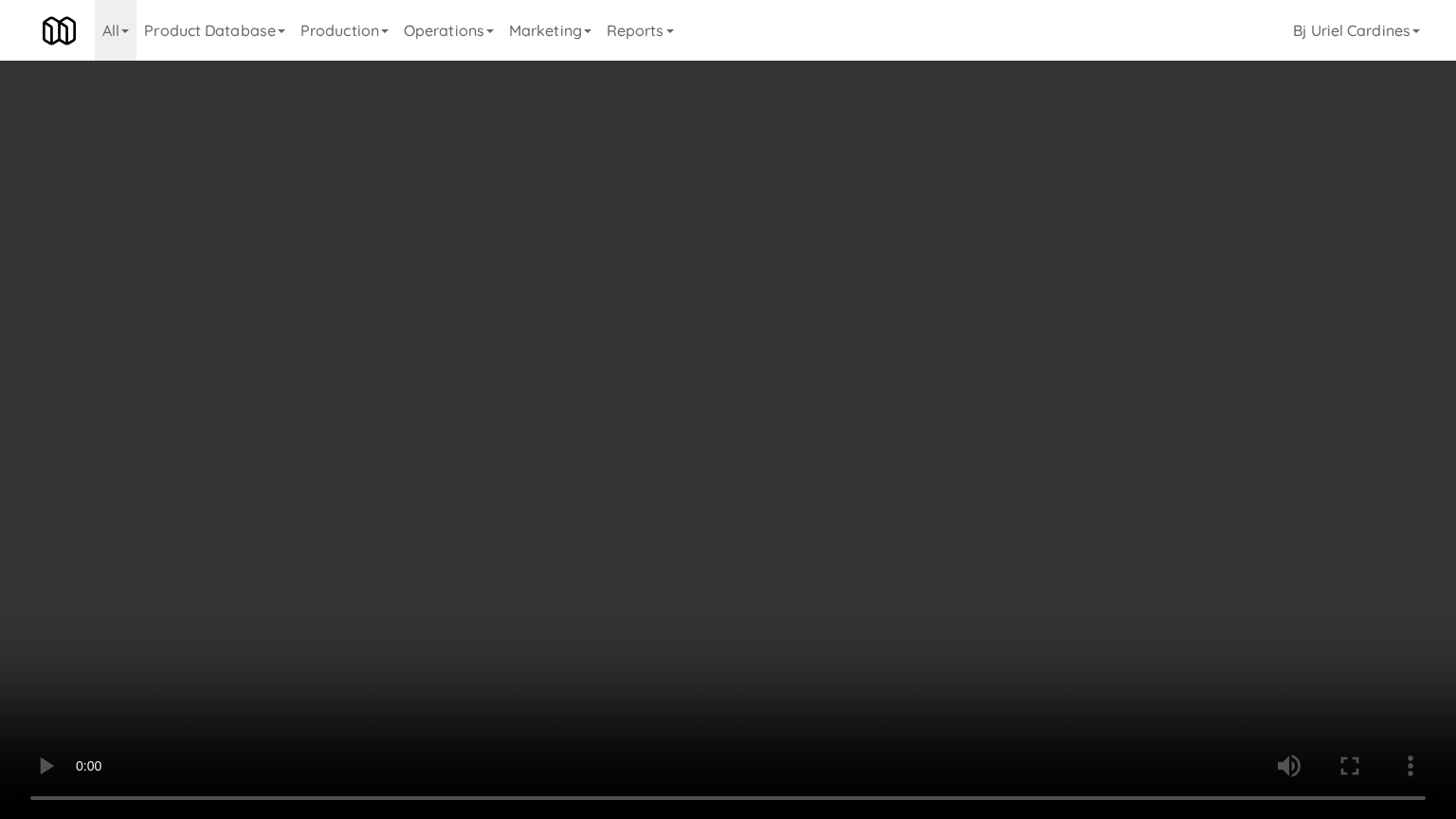 click at bounding box center [728, 410] 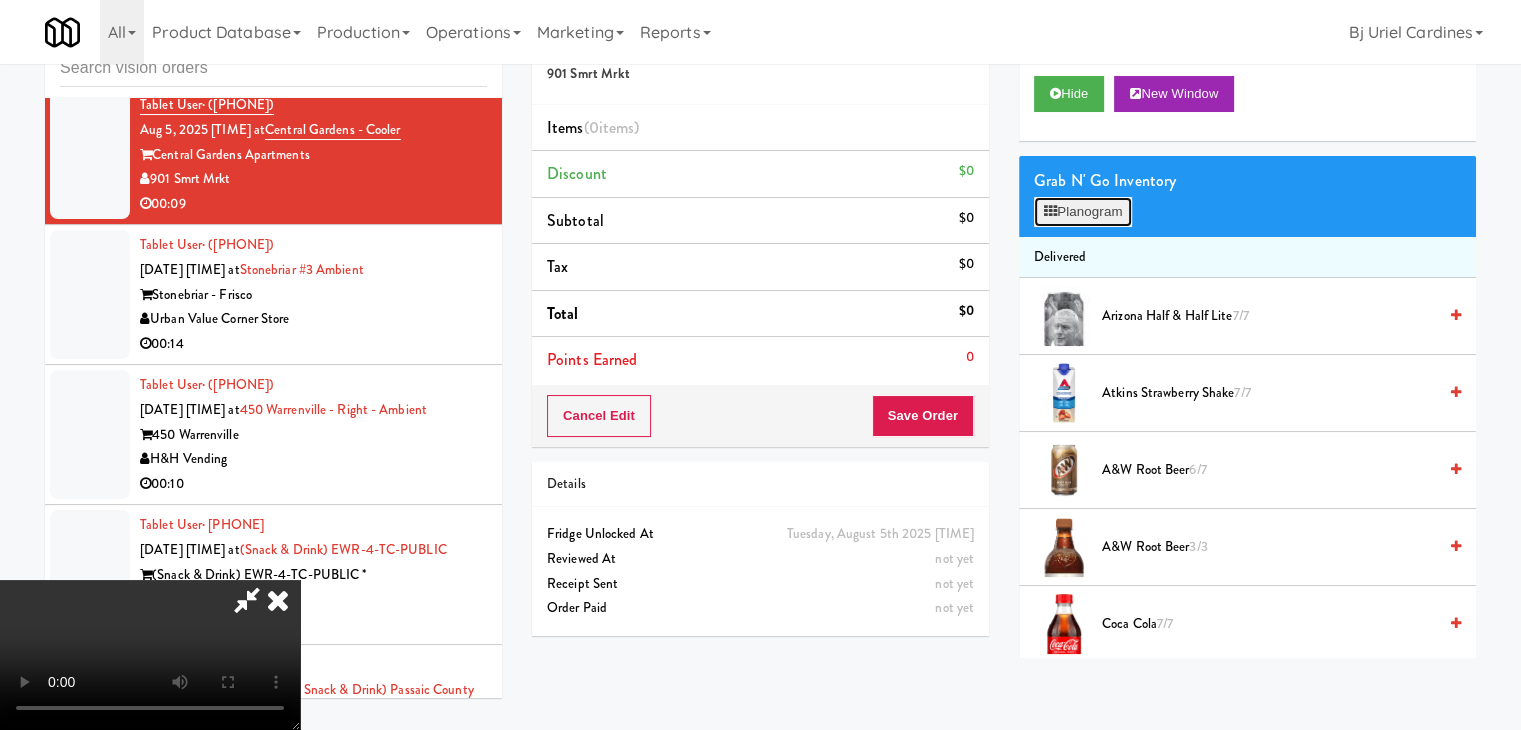 click on "Planogram" at bounding box center (1083, 212) 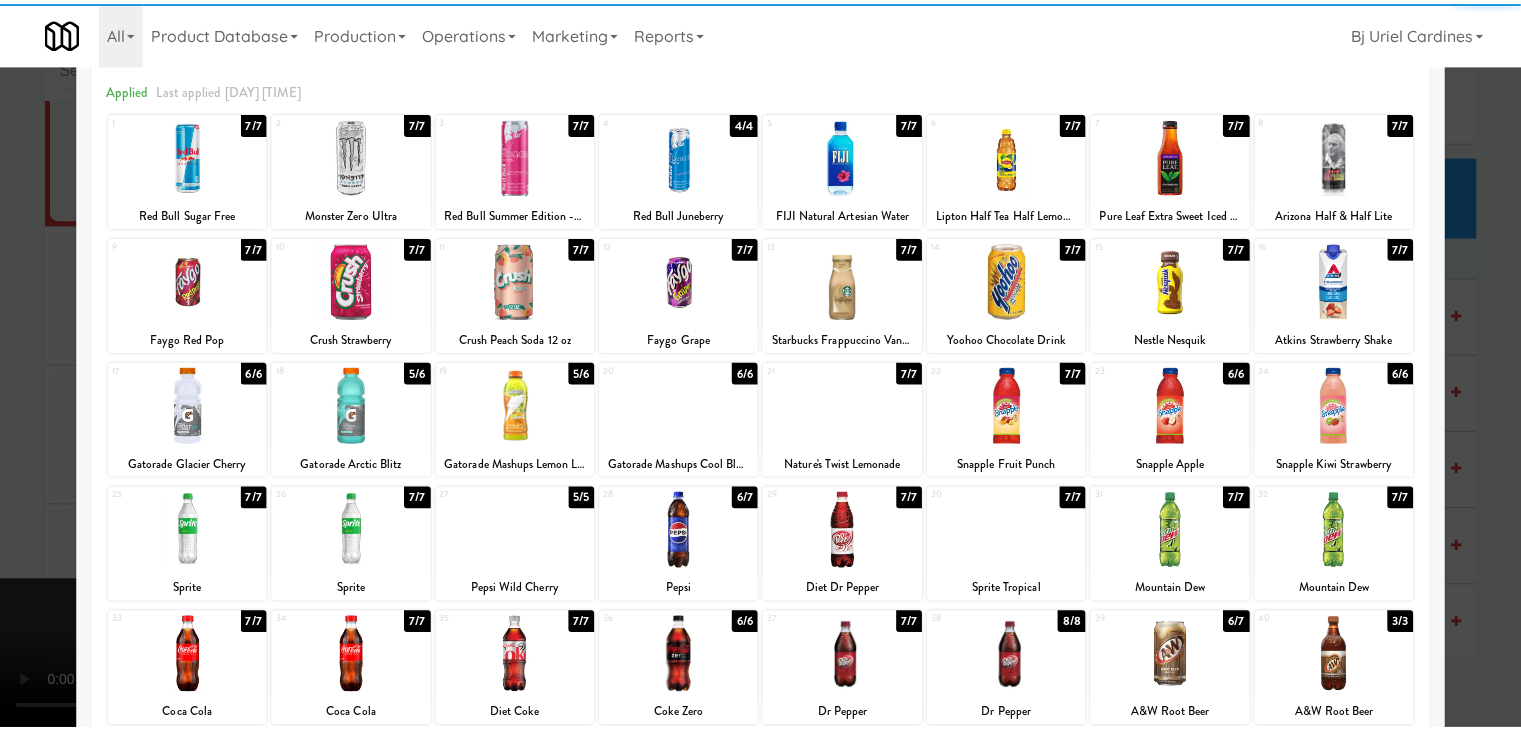 scroll, scrollTop: 100, scrollLeft: 0, axis: vertical 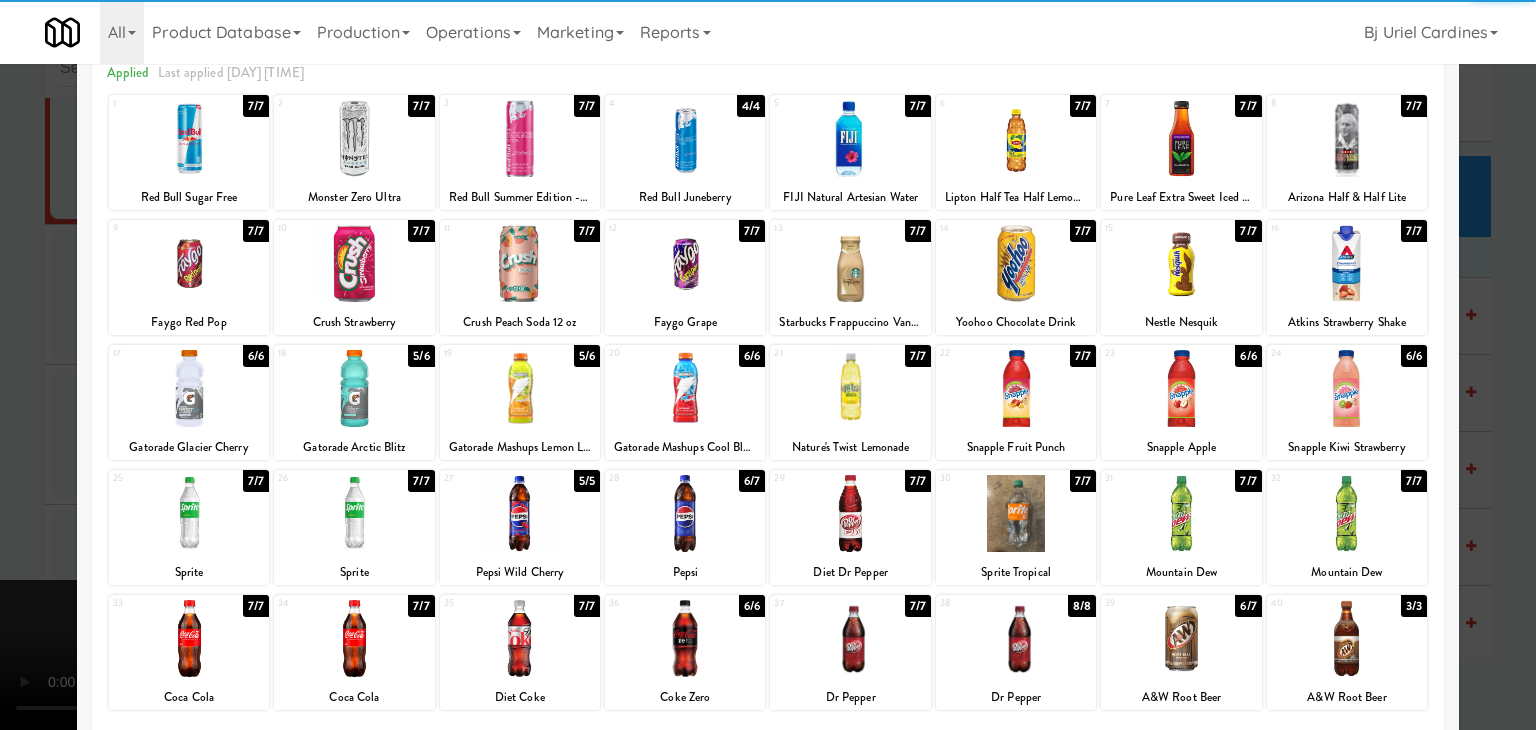 drag, startPoint x: 1028, startPoint y: 507, endPoint x: 1016, endPoint y: 509, distance: 12.165525 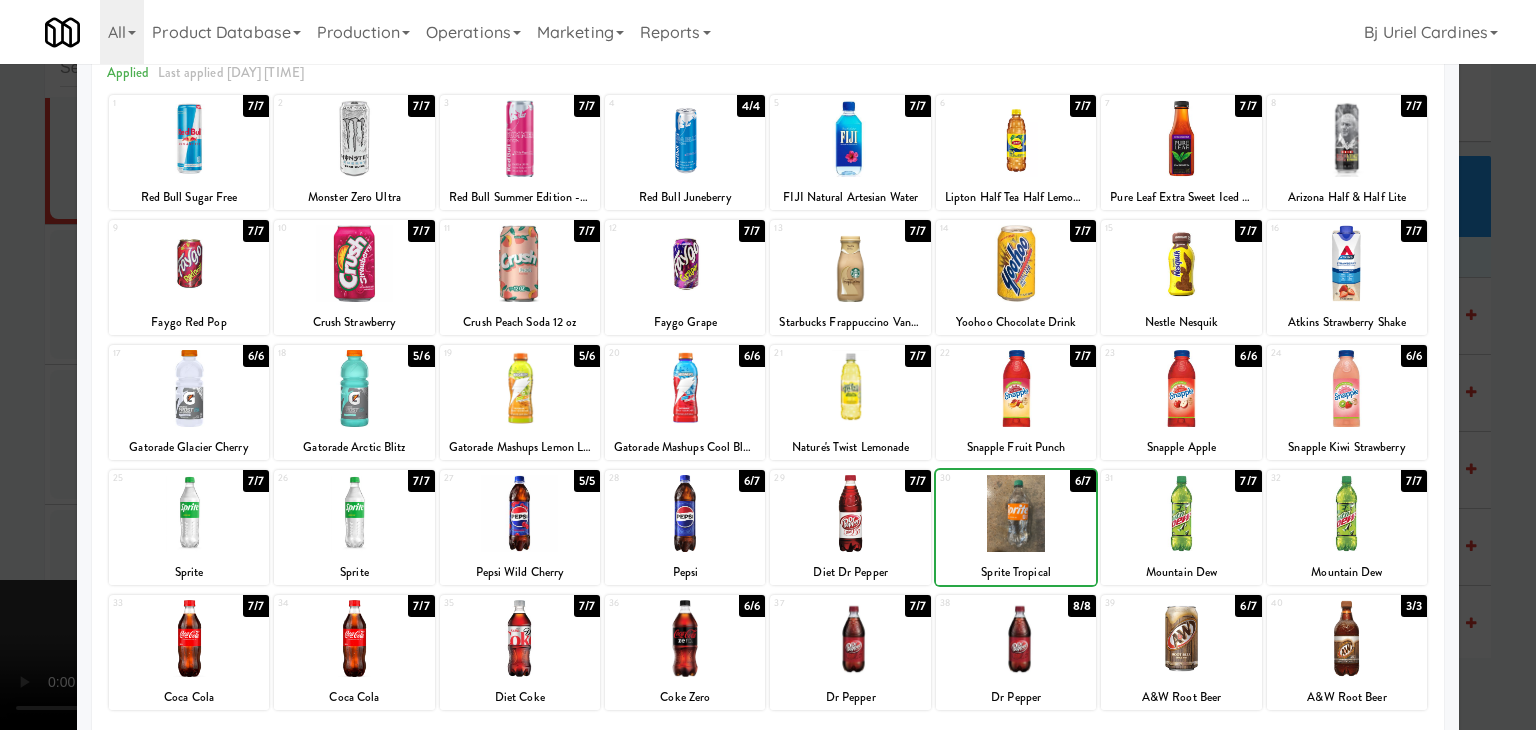 drag, startPoint x: 0, startPoint y: 465, endPoint x: 381, endPoint y: 465, distance: 381 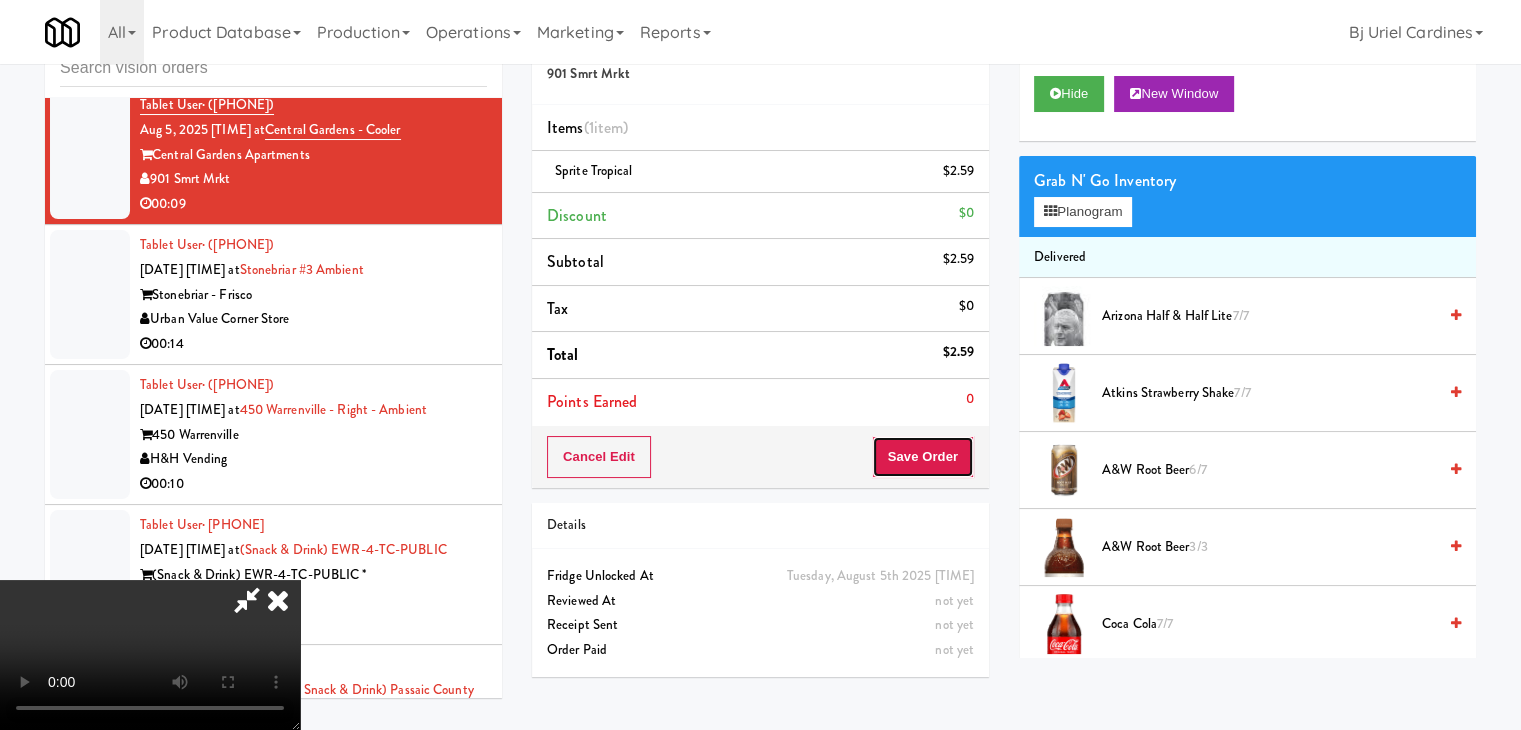 click on "Save Order" at bounding box center (923, 457) 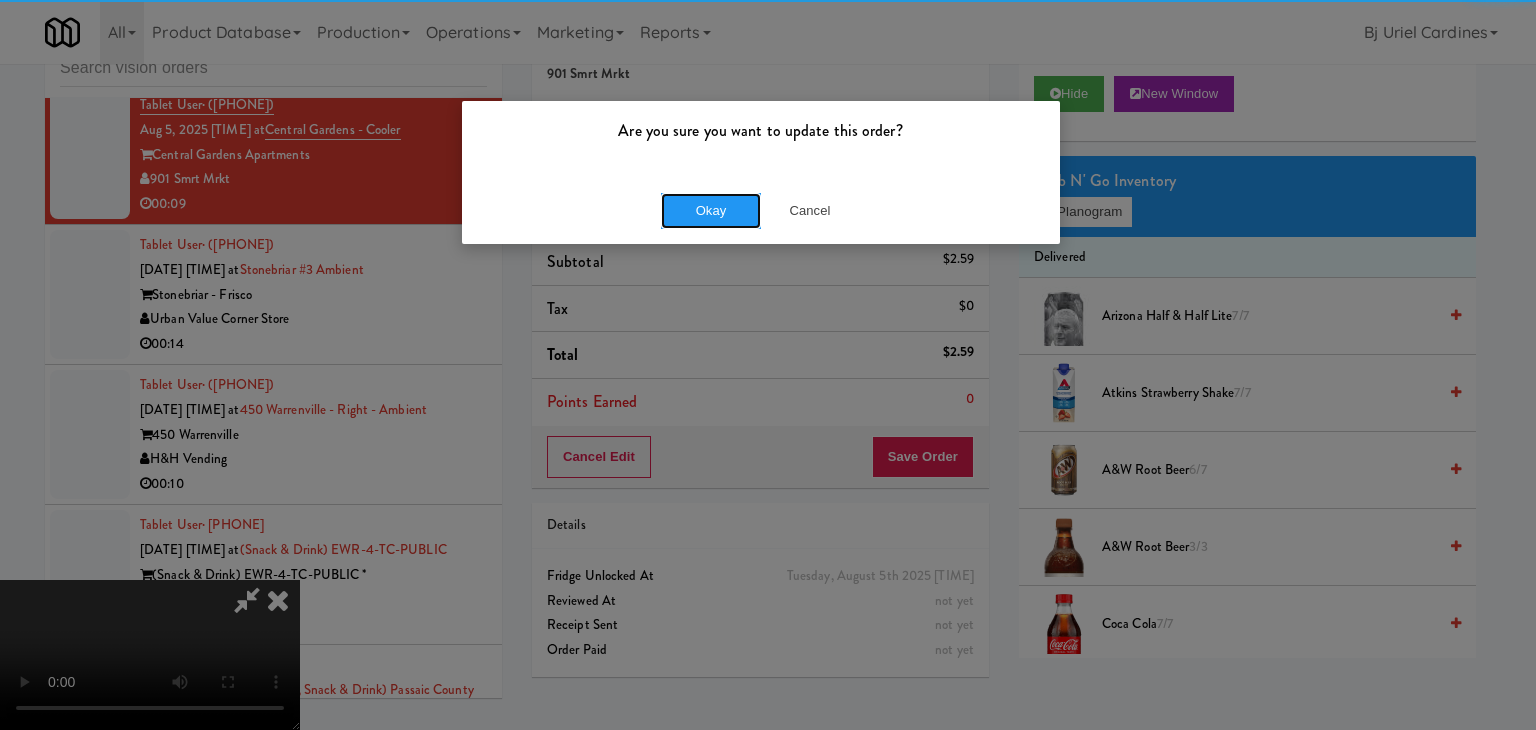 click on "Okay" at bounding box center (711, 211) 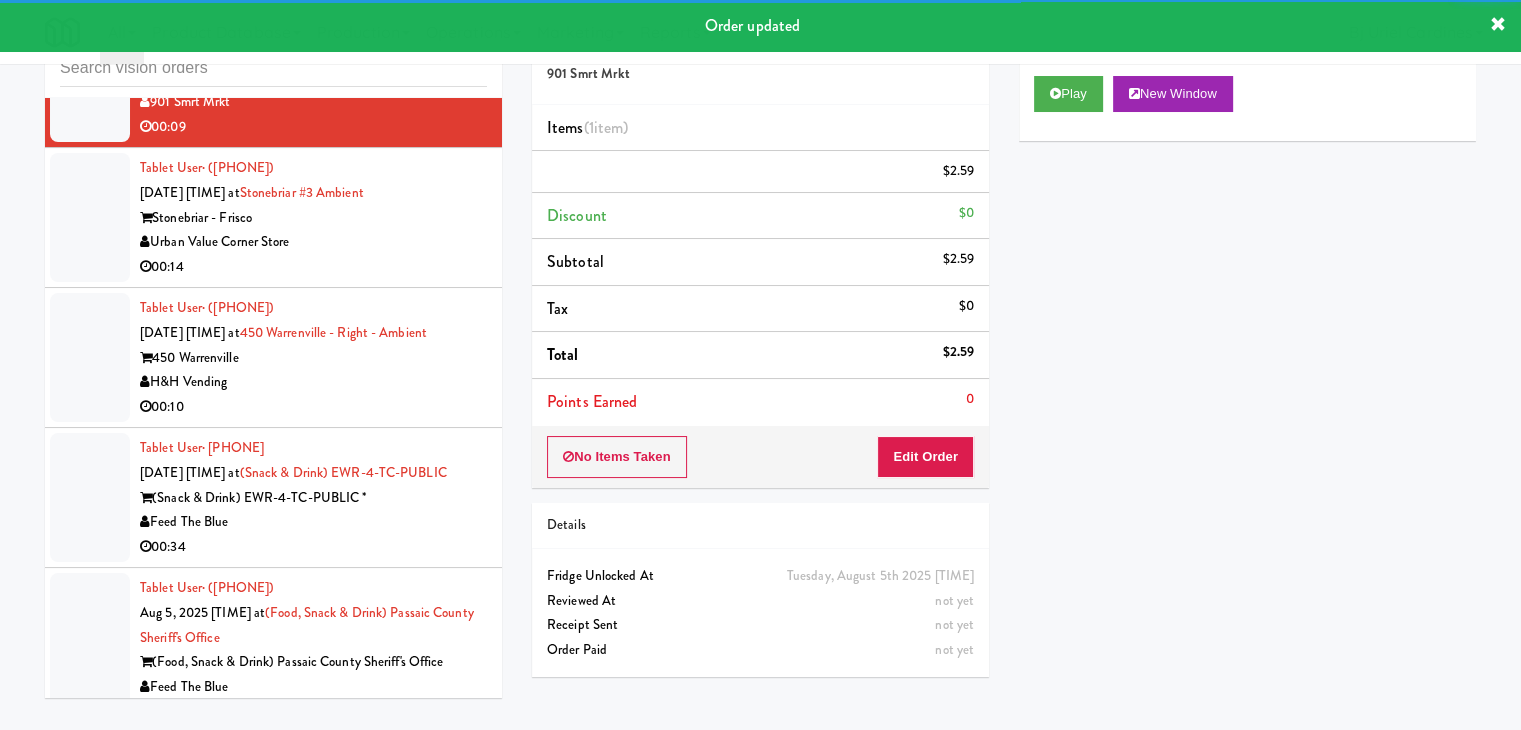 scroll, scrollTop: 13171, scrollLeft: 0, axis: vertical 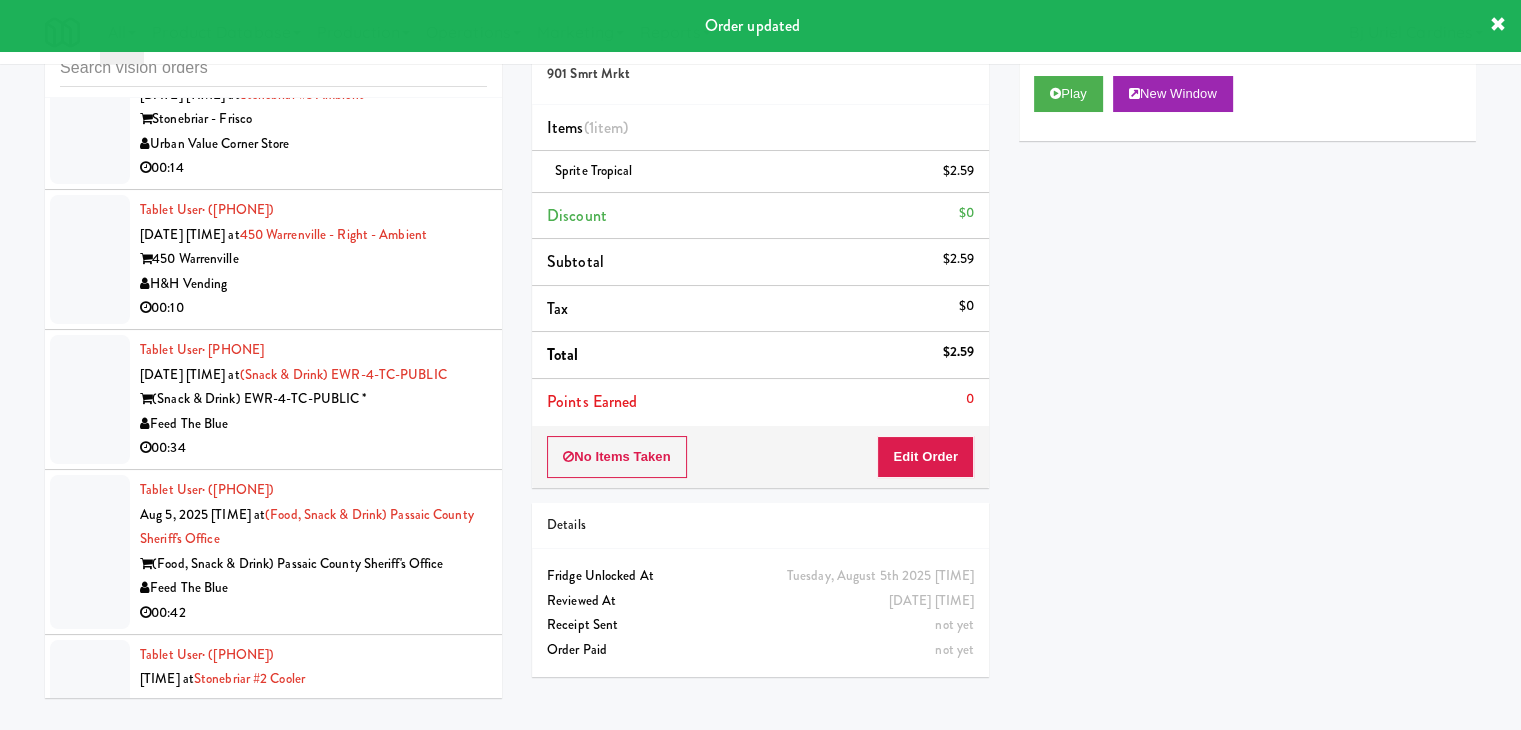 click on "Urban Value Corner Store" at bounding box center [313, 144] 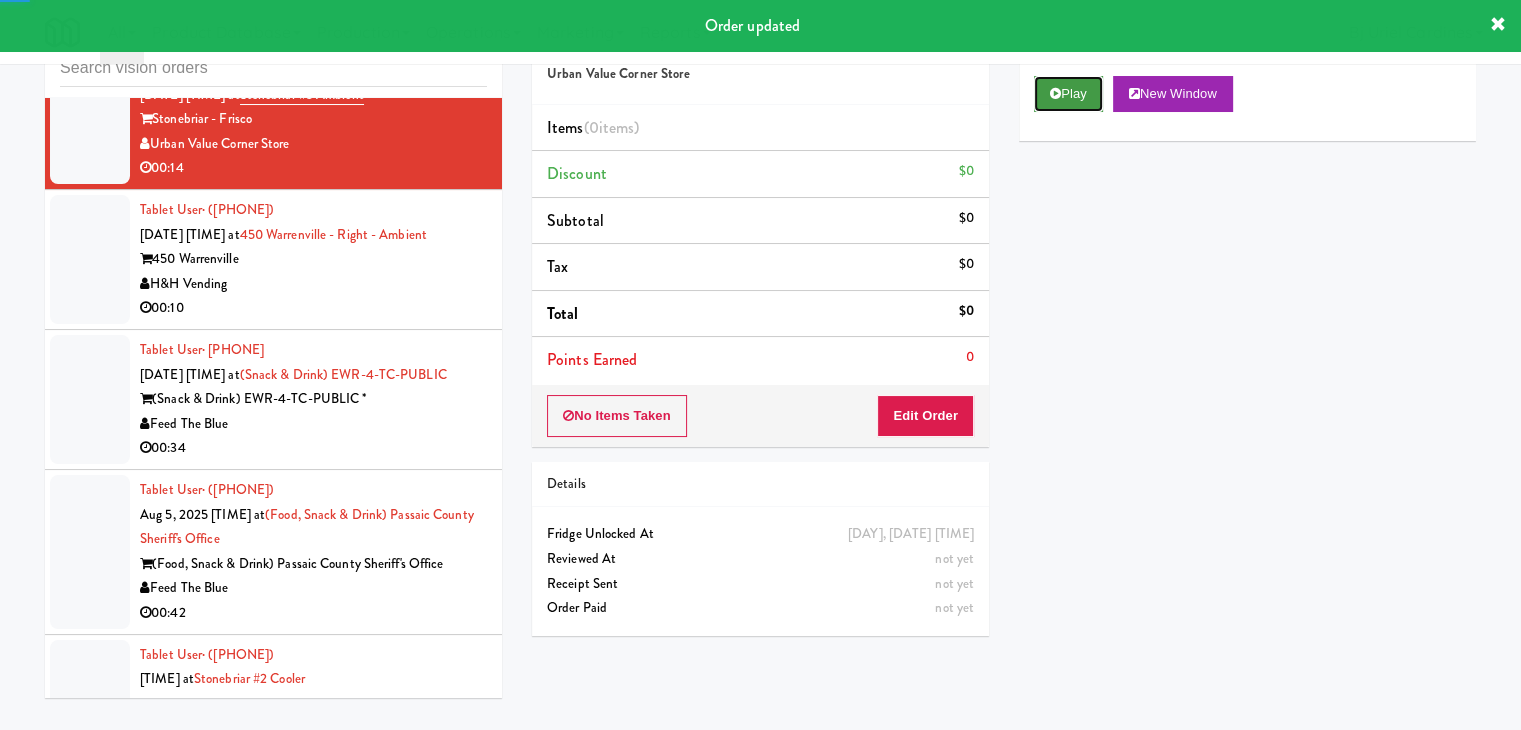 click on "Play" at bounding box center (1068, 94) 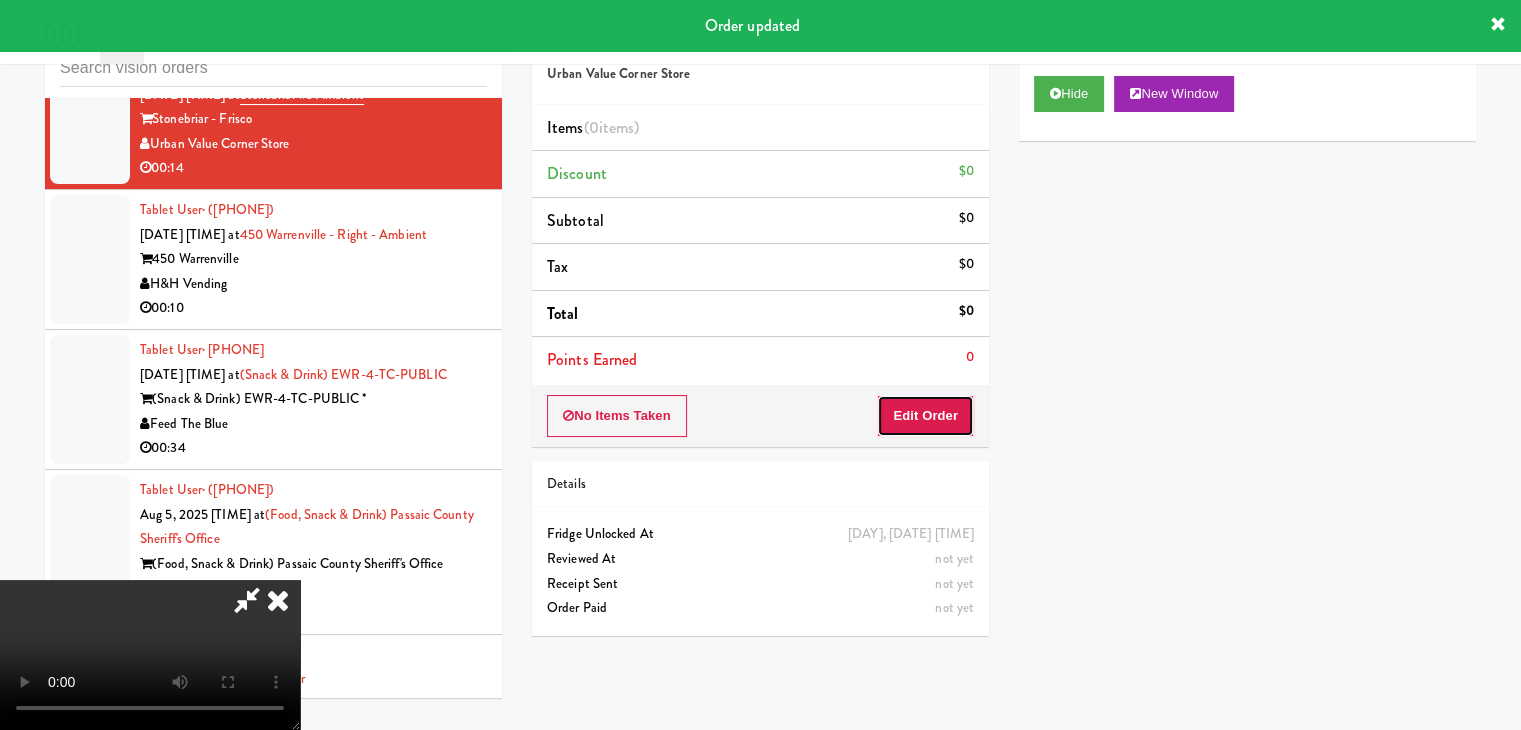 click on "Edit Order" at bounding box center [925, 416] 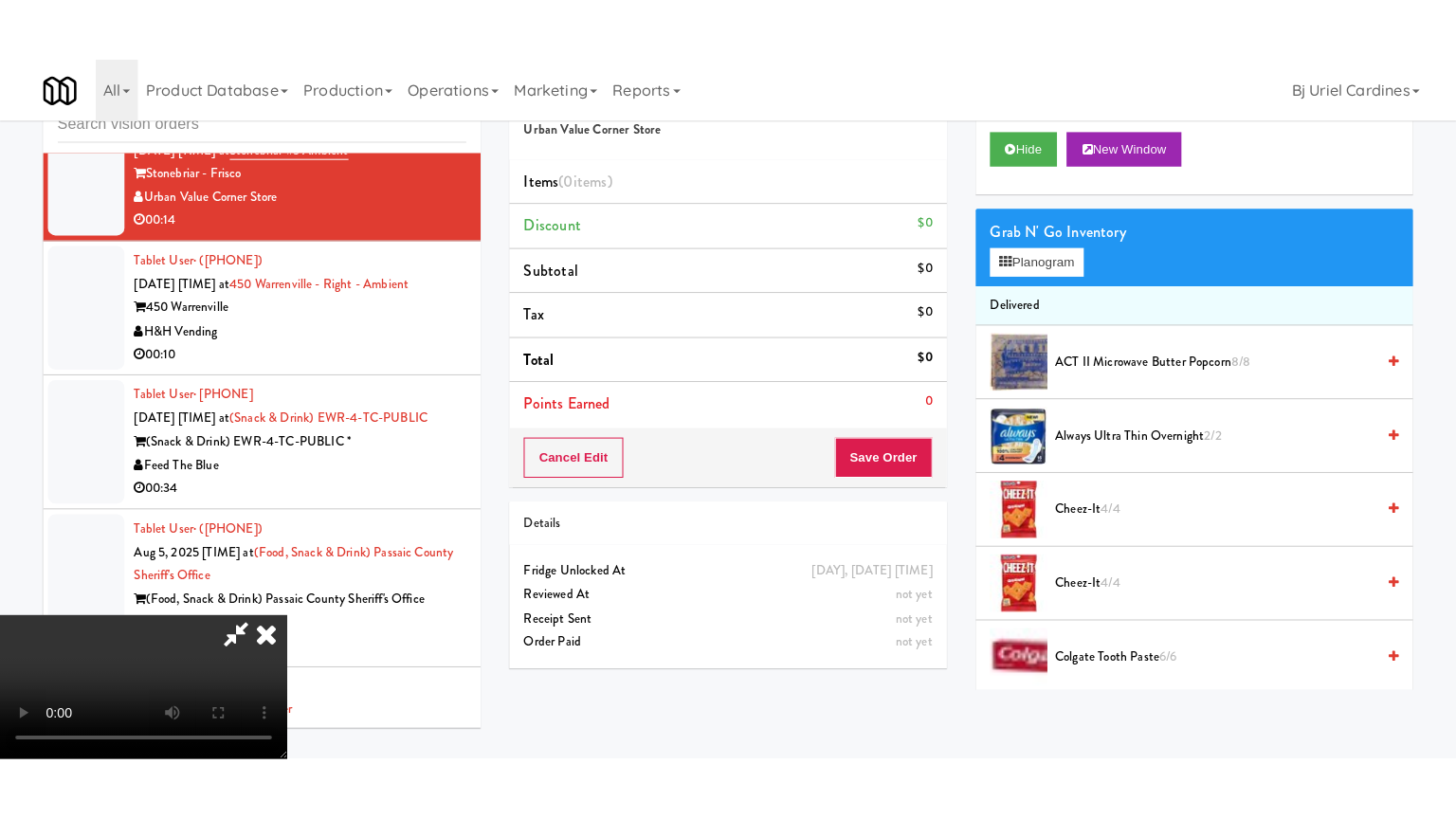 scroll, scrollTop: 266, scrollLeft: 0, axis: vertical 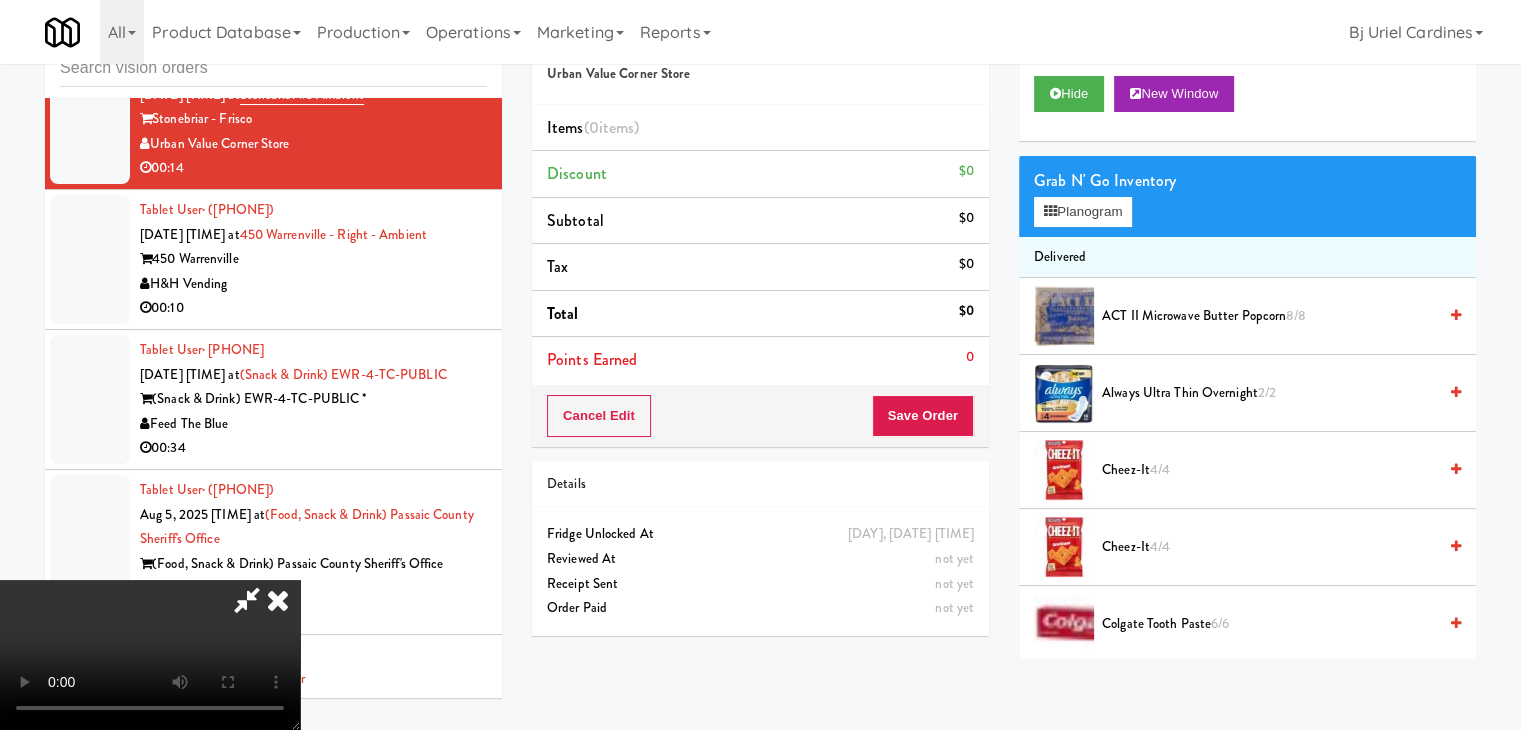 type 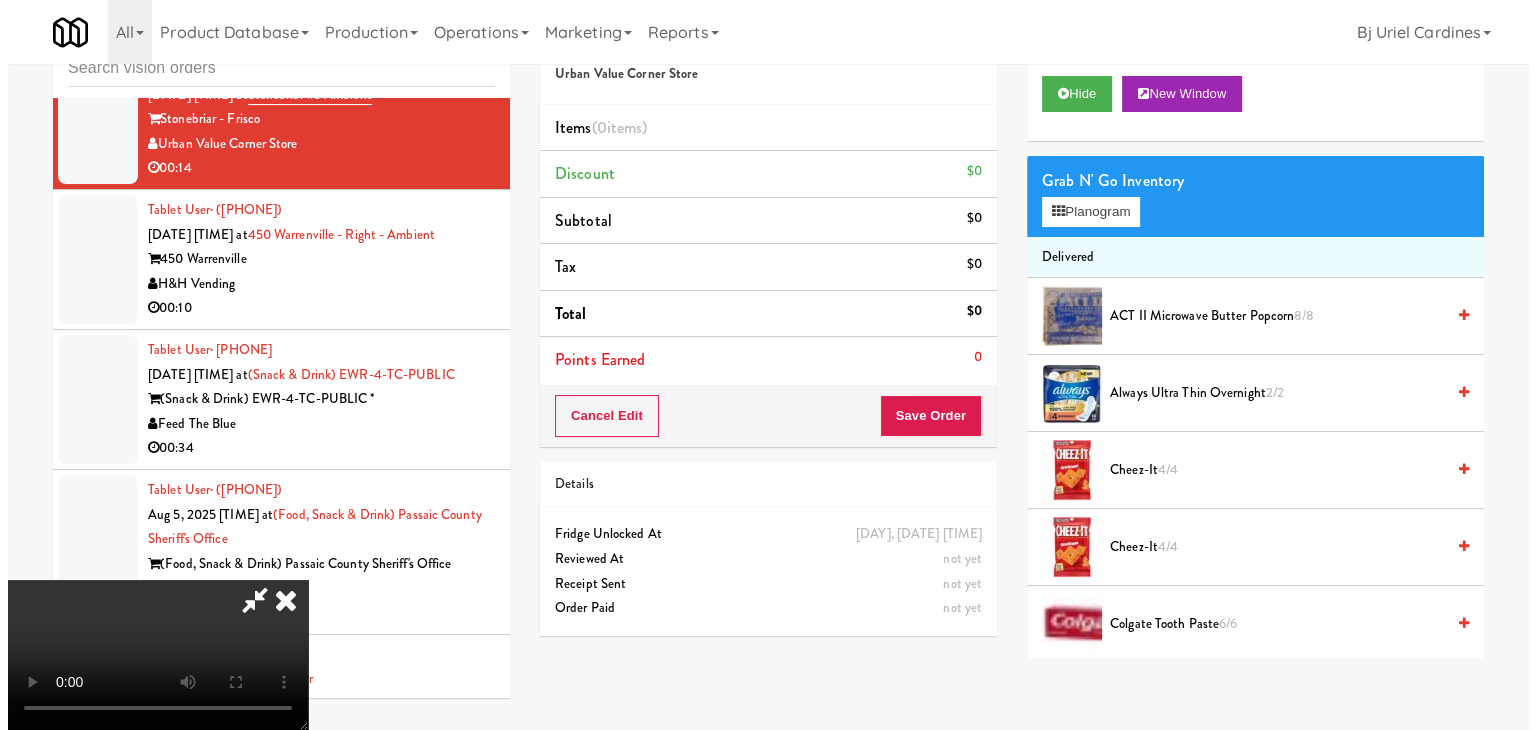scroll, scrollTop: 0, scrollLeft: 0, axis: both 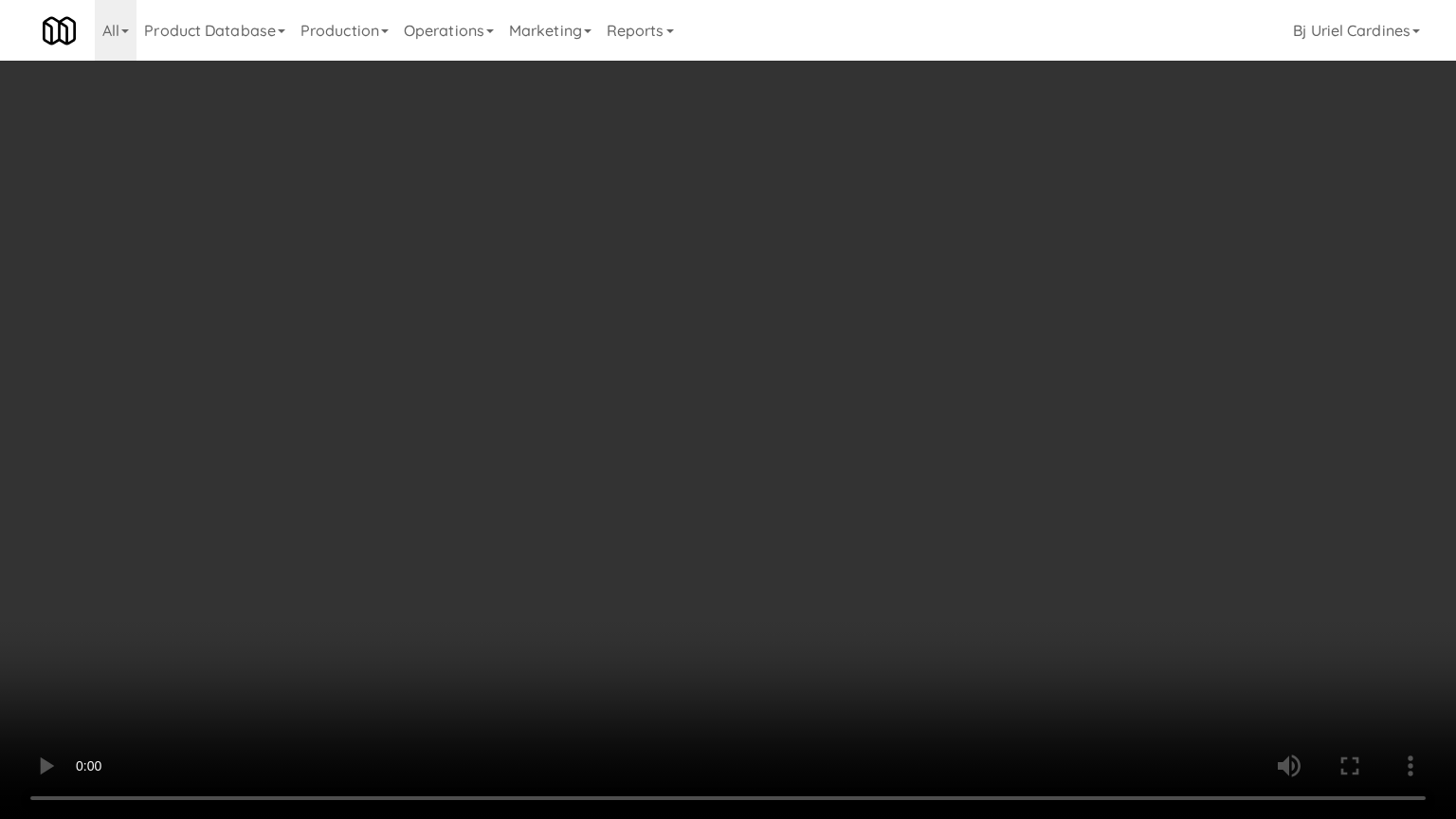 click at bounding box center (728, 410) 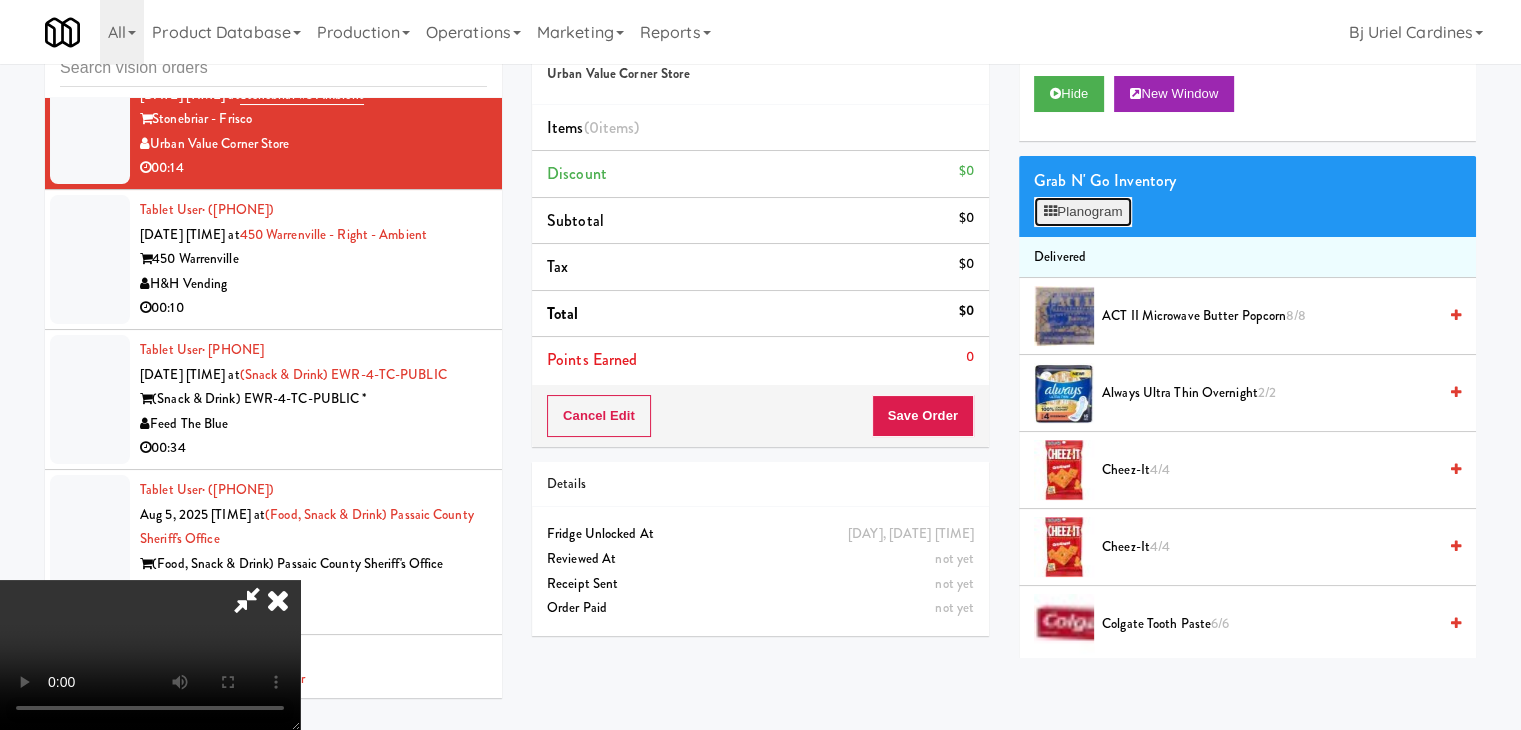 click on "Planogram" at bounding box center (1083, 212) 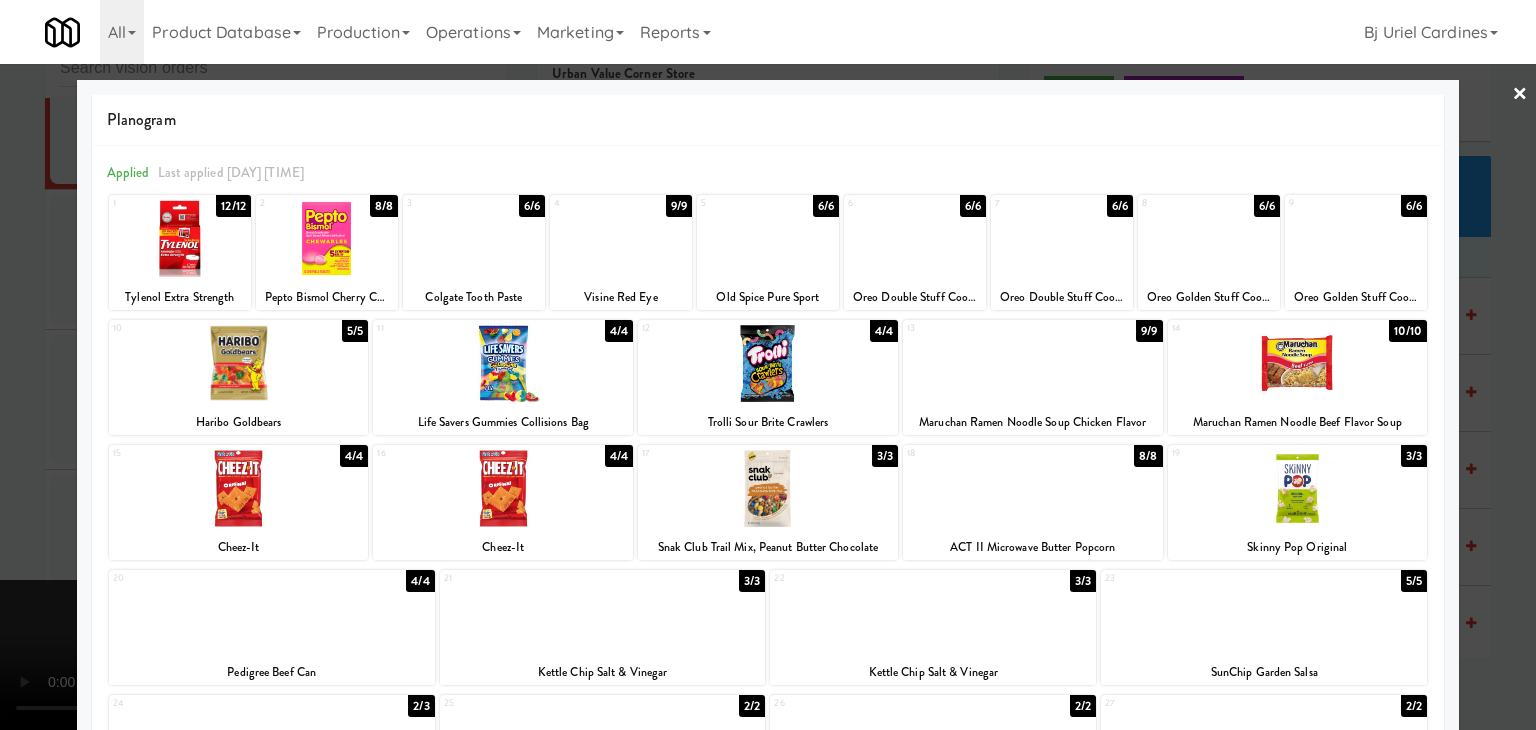 click at bounding box center (915, 238) 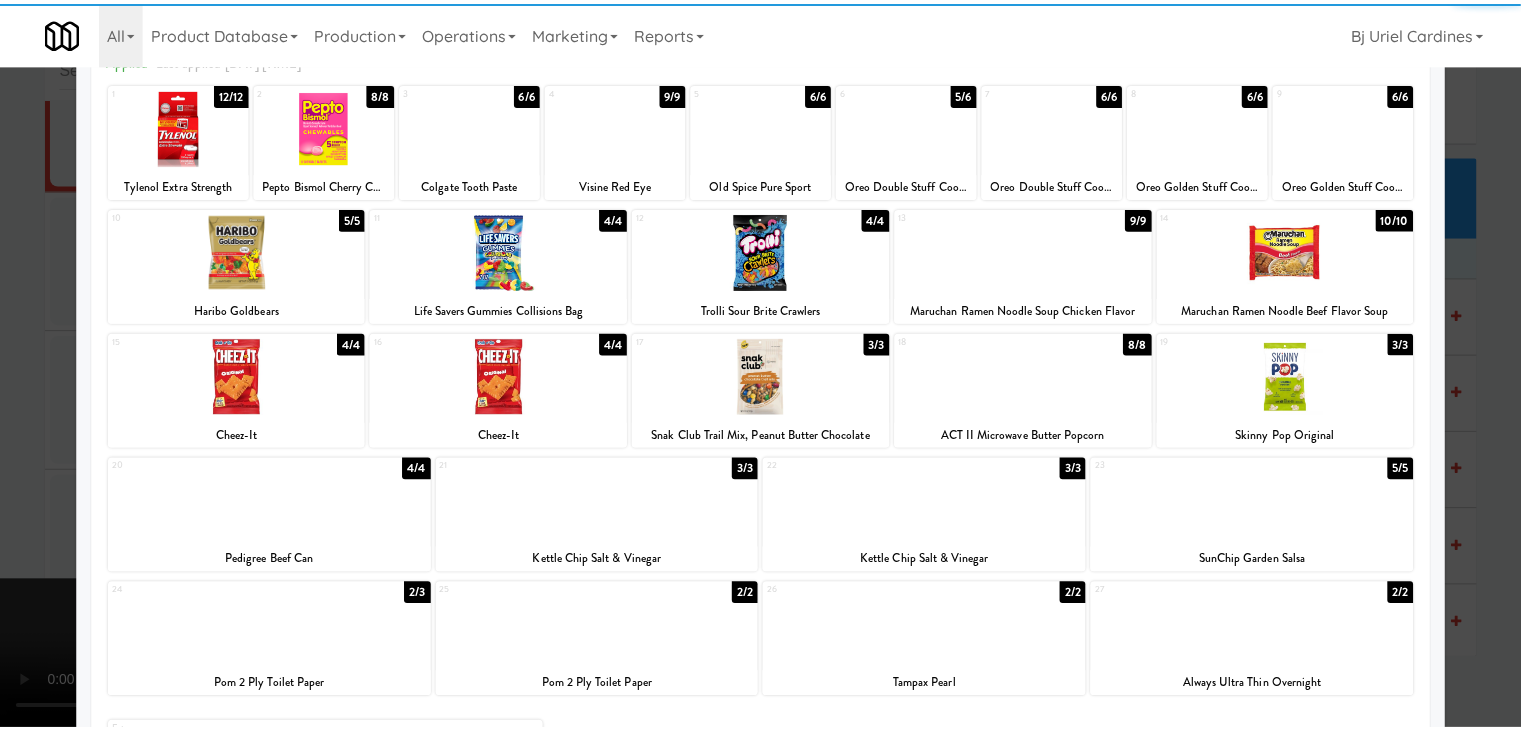 scroll, scrollTop: 252, scrollLeft: 0, axis: vertical 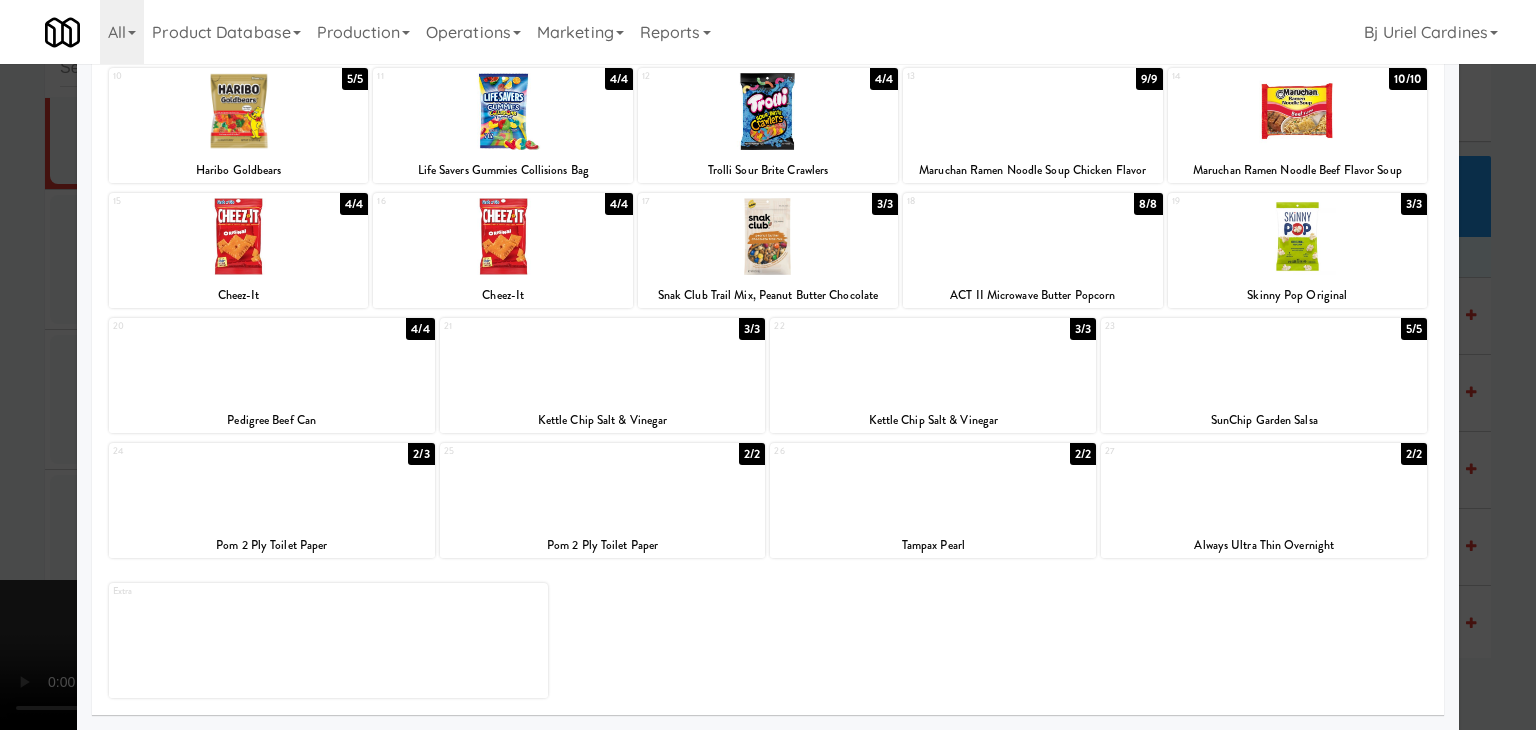 click at bounding box center (1264, 361) 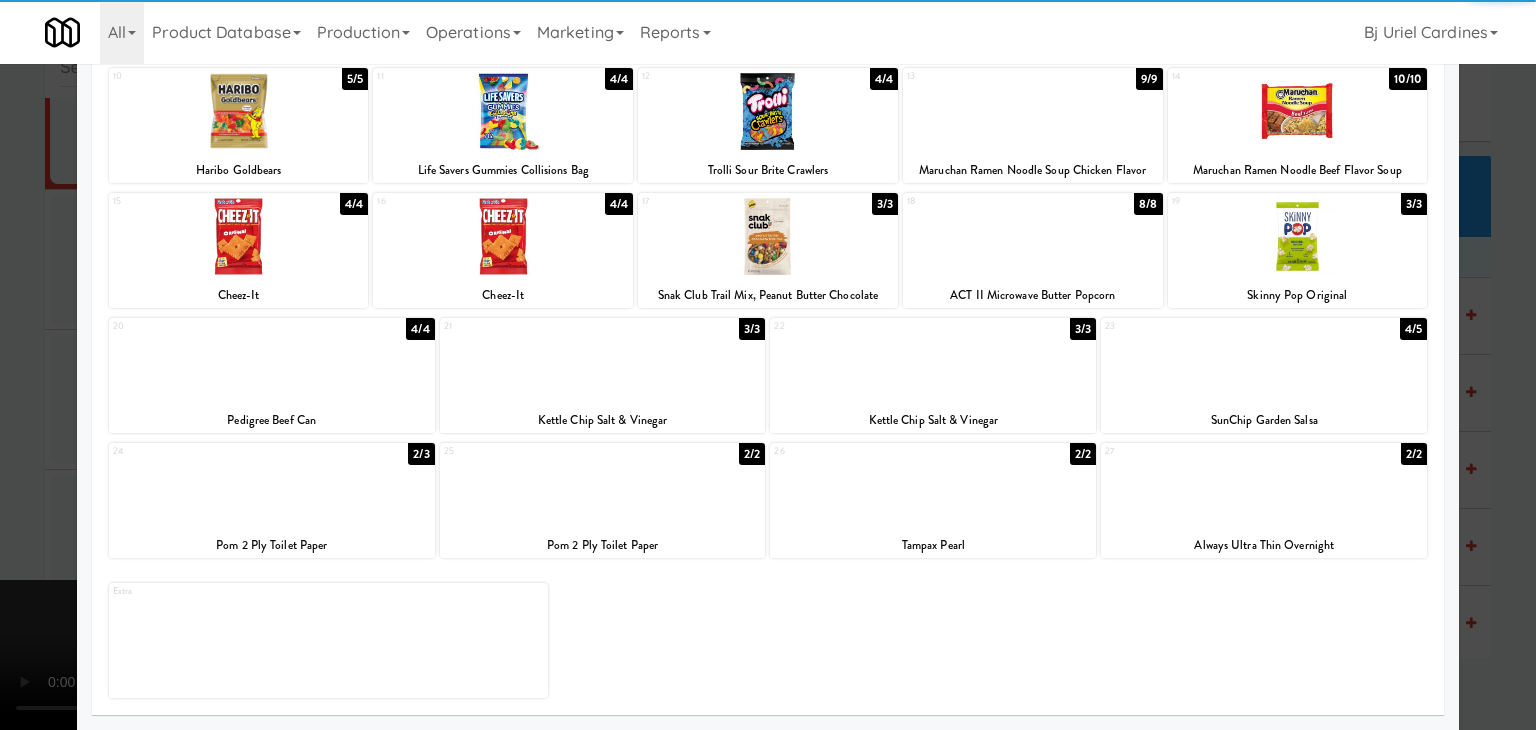 click at bounding box center (768, 365) 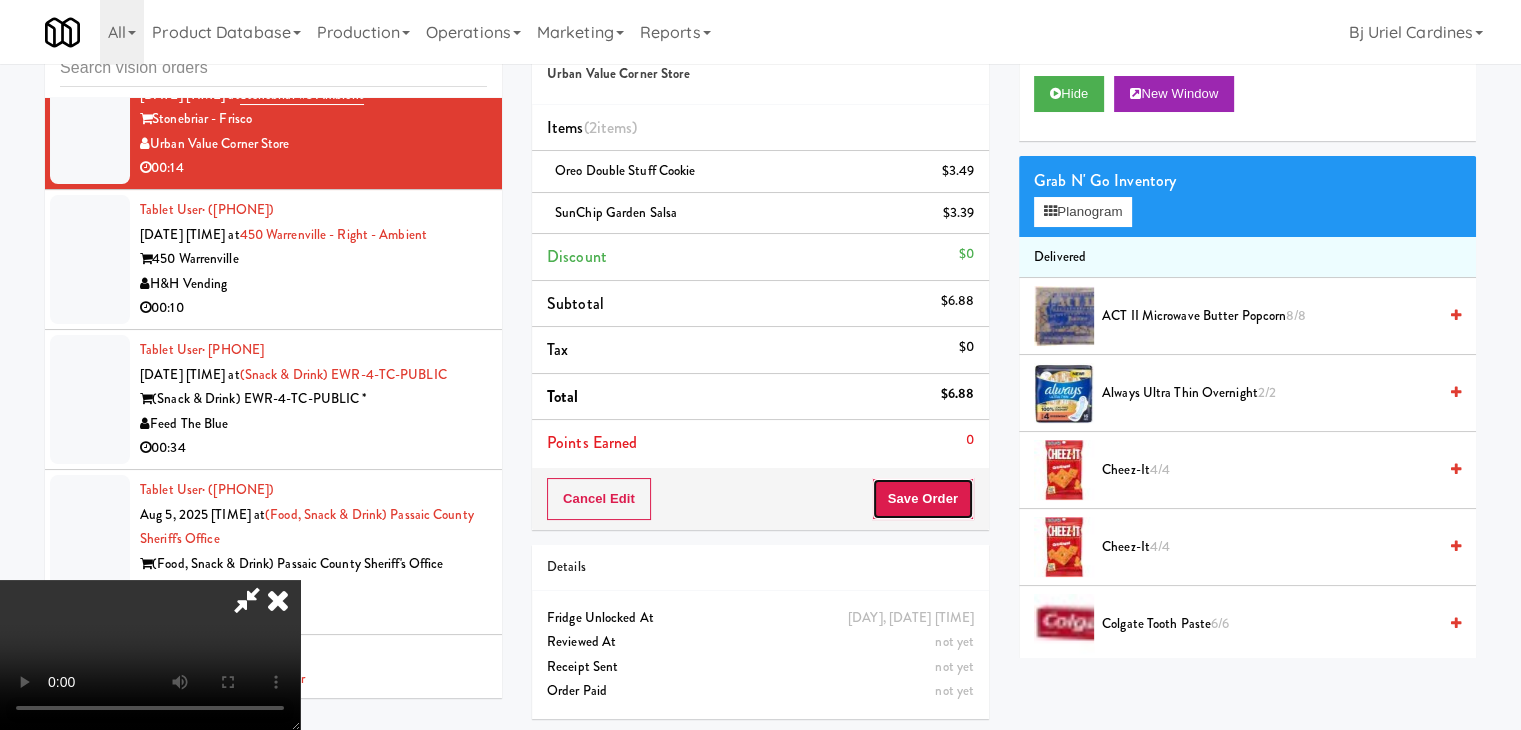 click on "Save Order" at bounding box center (923, 499) 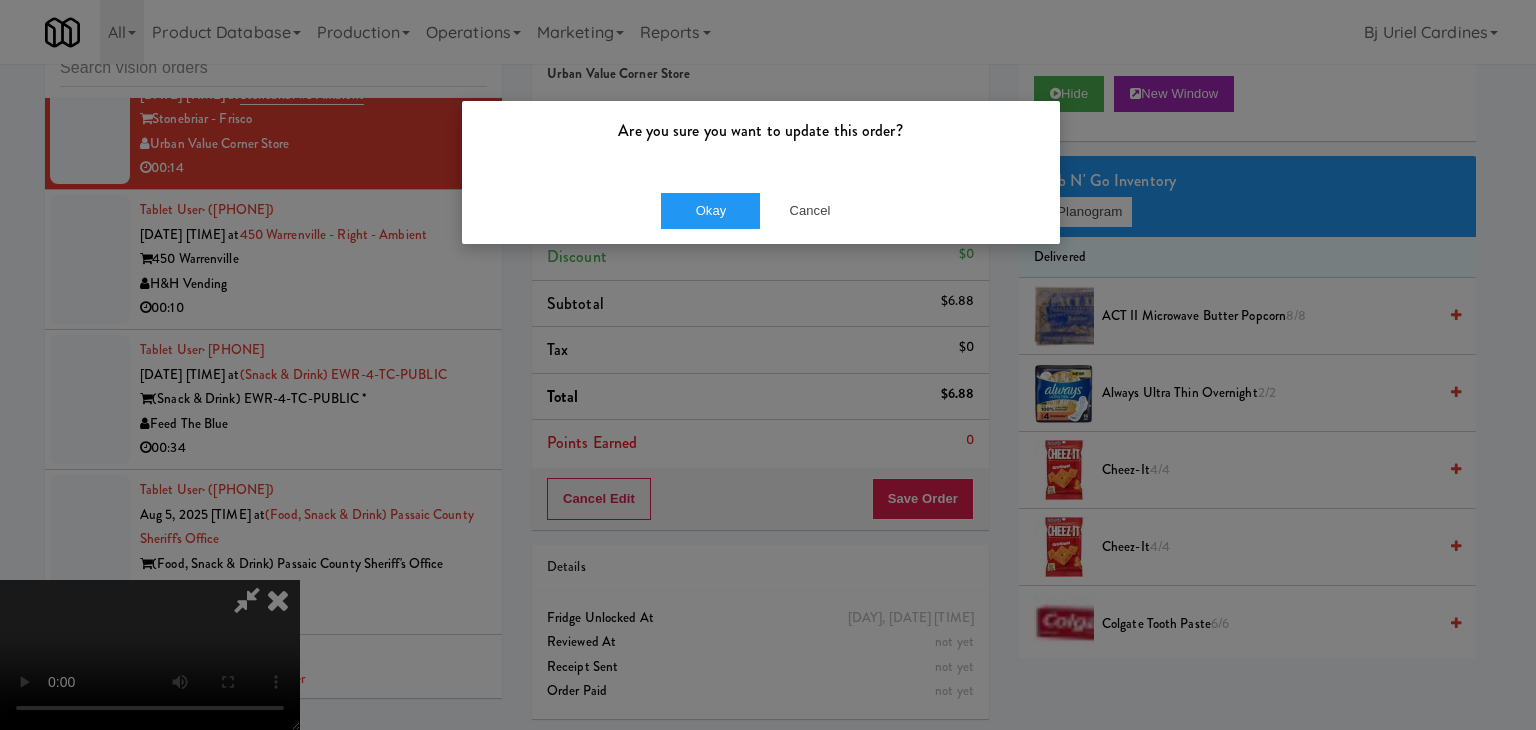 click on "Okay Cancel" at bounding box center [761, 210] 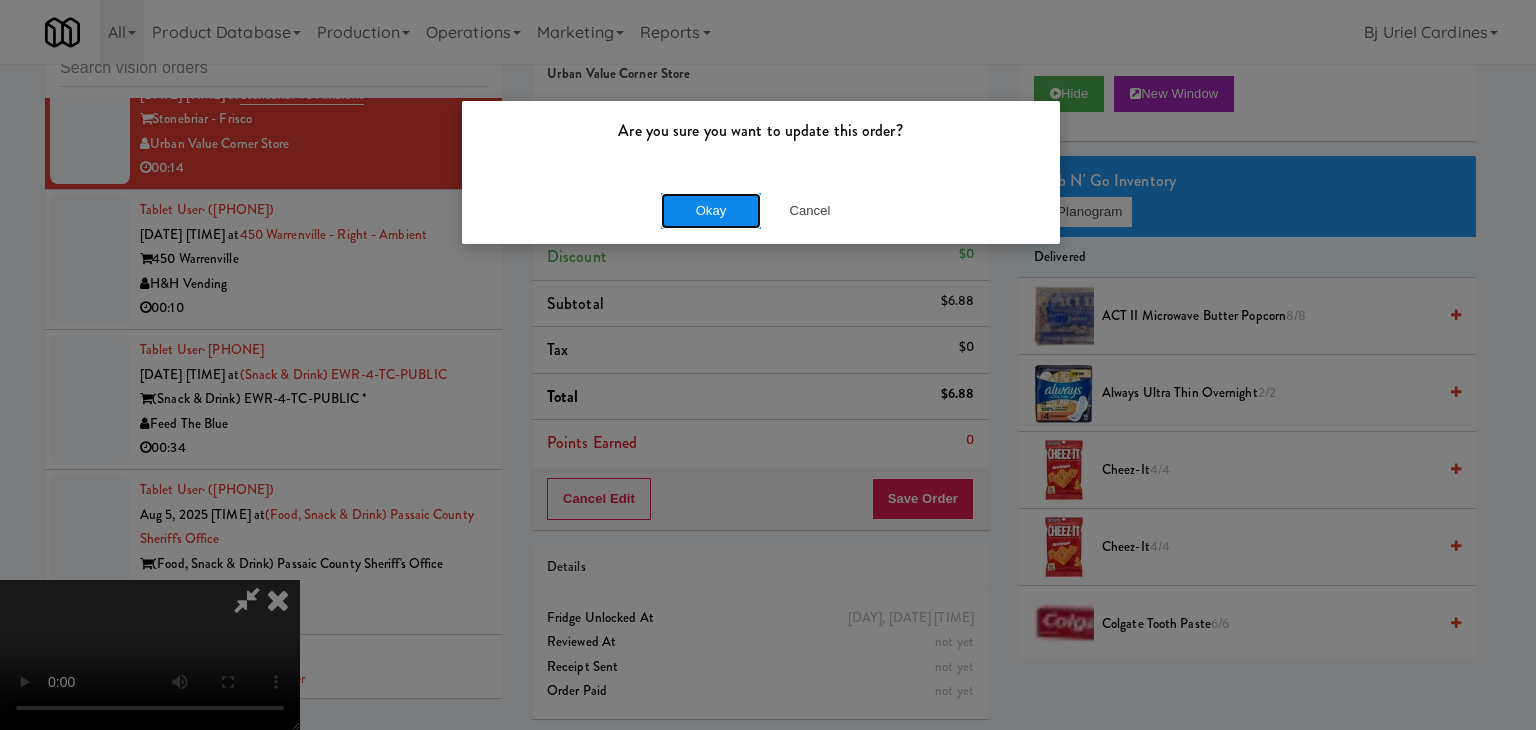 click on "Okay" at bounding box center [711, 211] 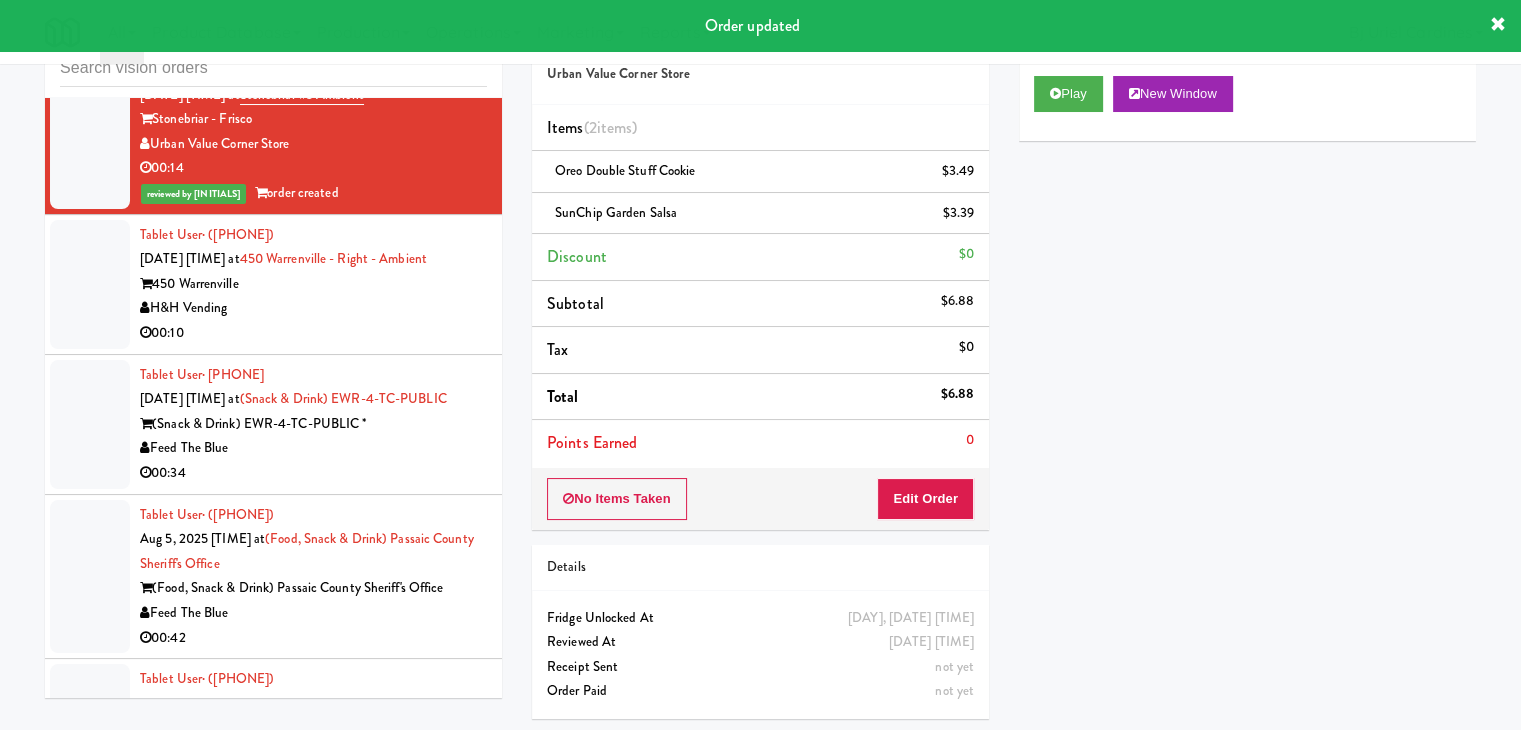 click on "H&H Vending" at bounding box center [313, 308] 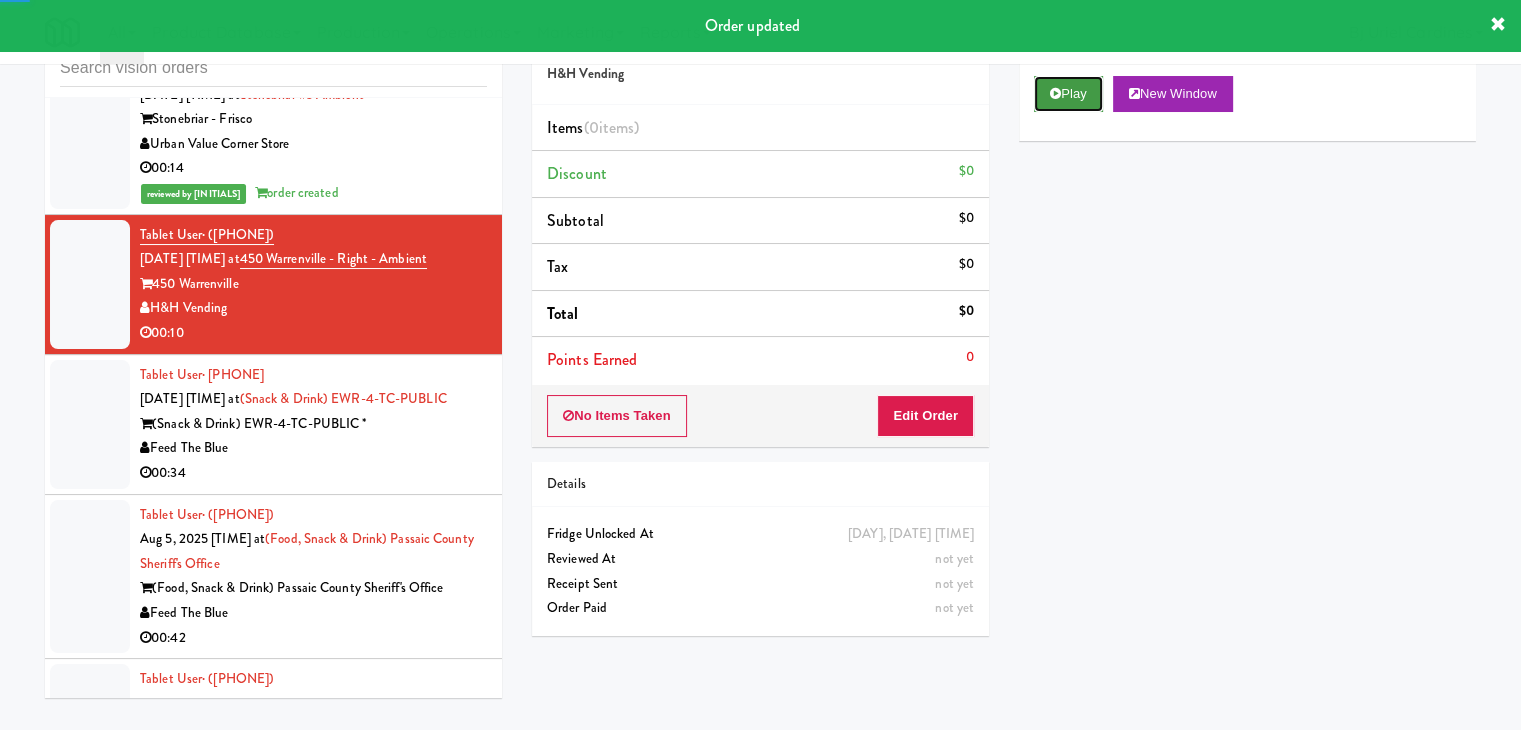 click on "Play" at bounding box center (1068, 94) 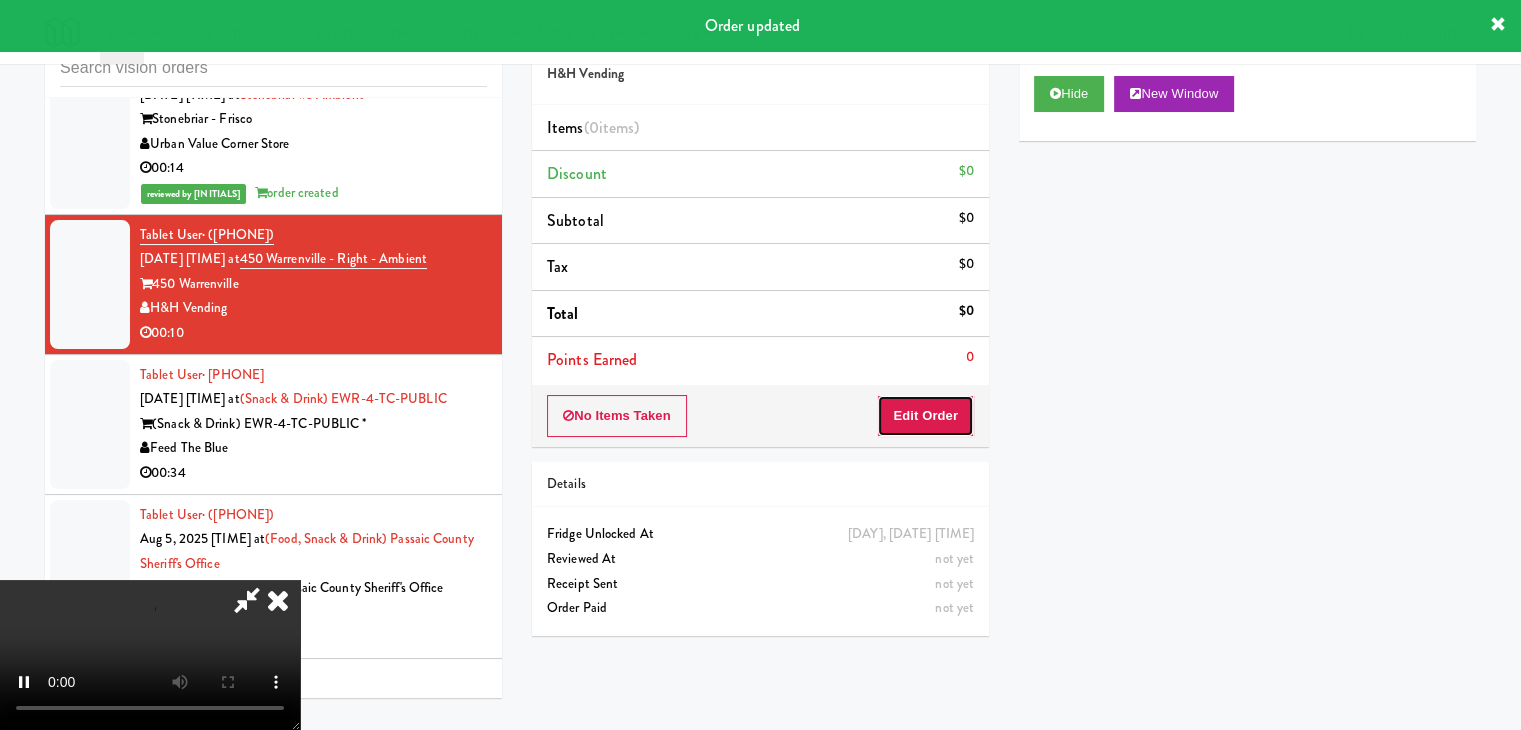 click on "Edit Order" at bounding box center [925, 416] 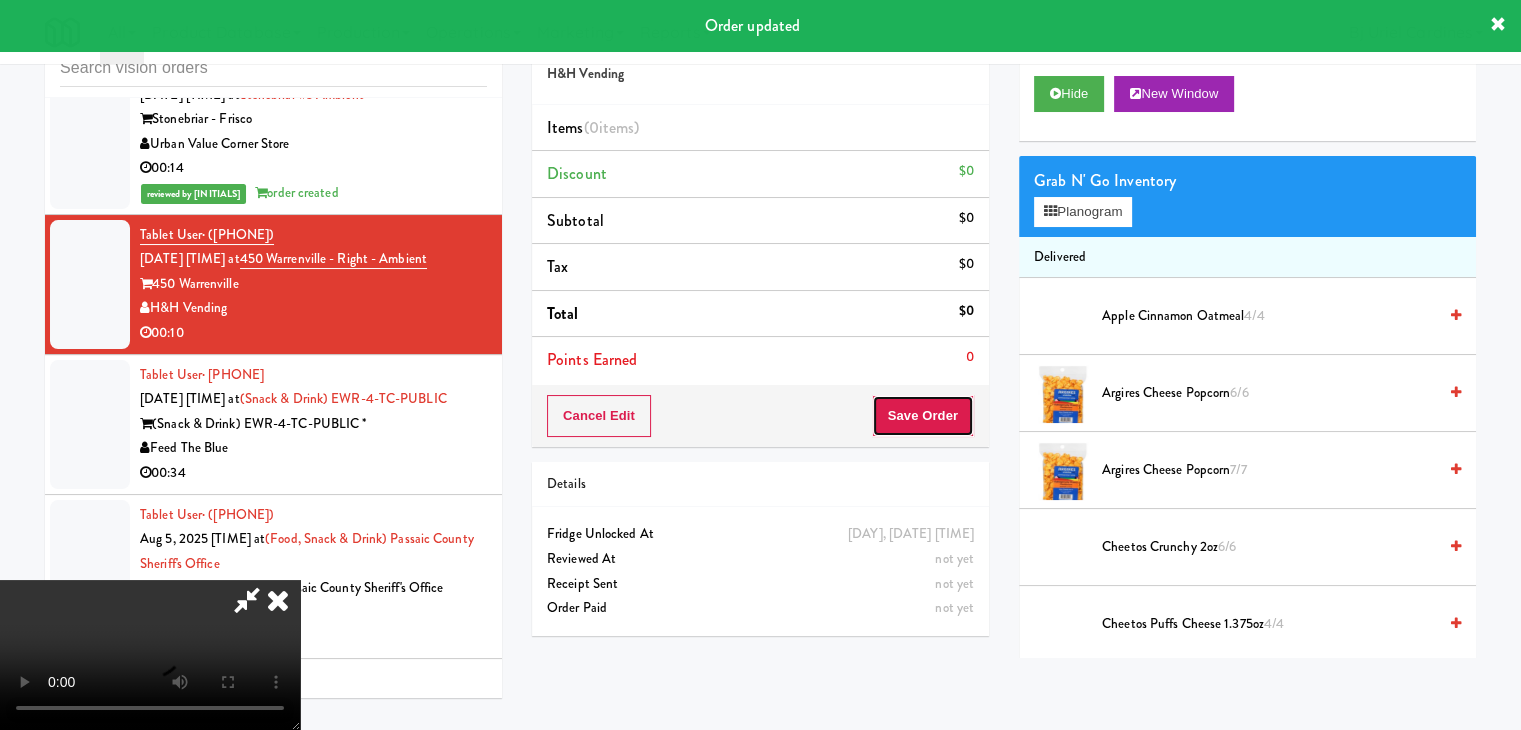 click on "Save Order" at bounding box center [923, 416] 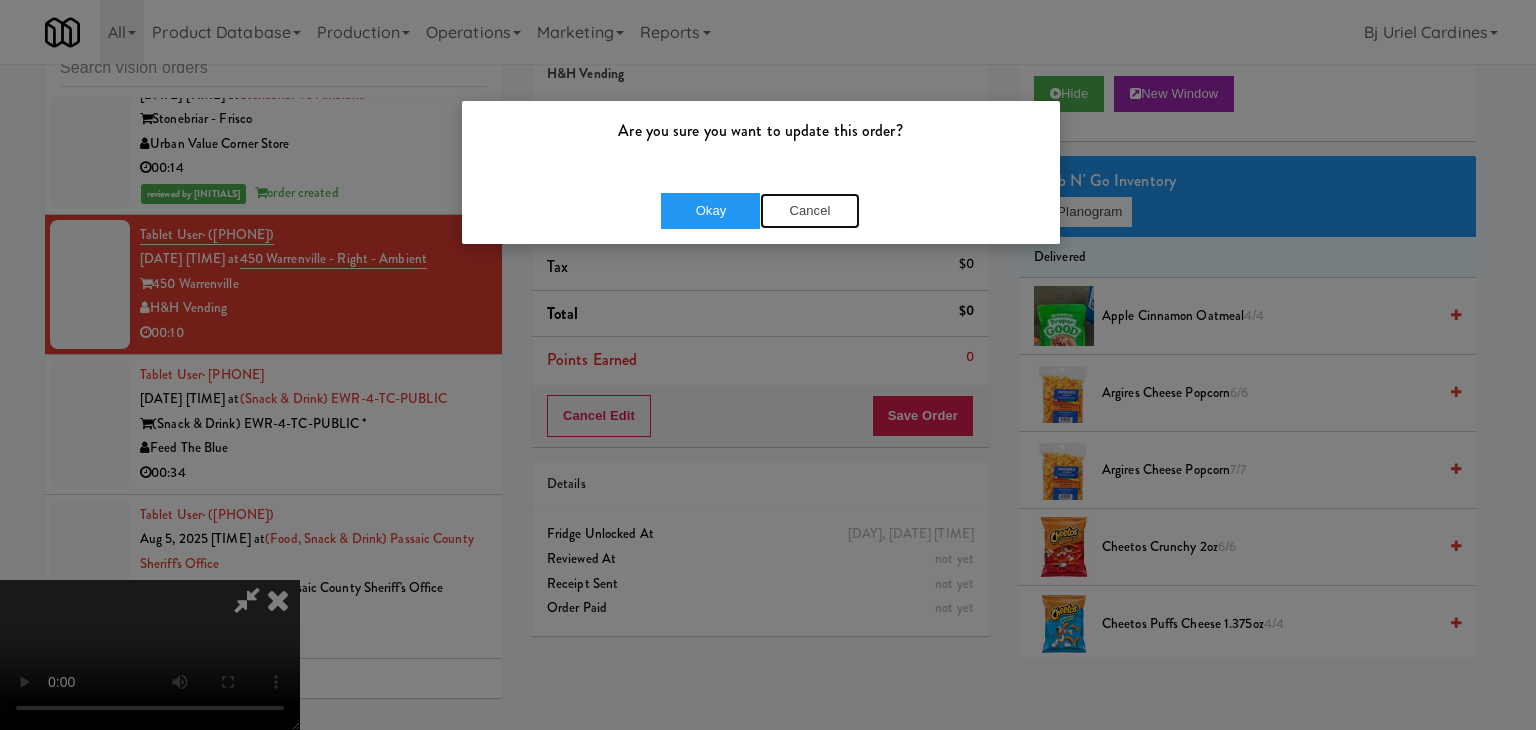 drag, startPoint x: 800, startPoint y: 206, endPoint x: 813, endPoint y: 221, distance: 19.849434 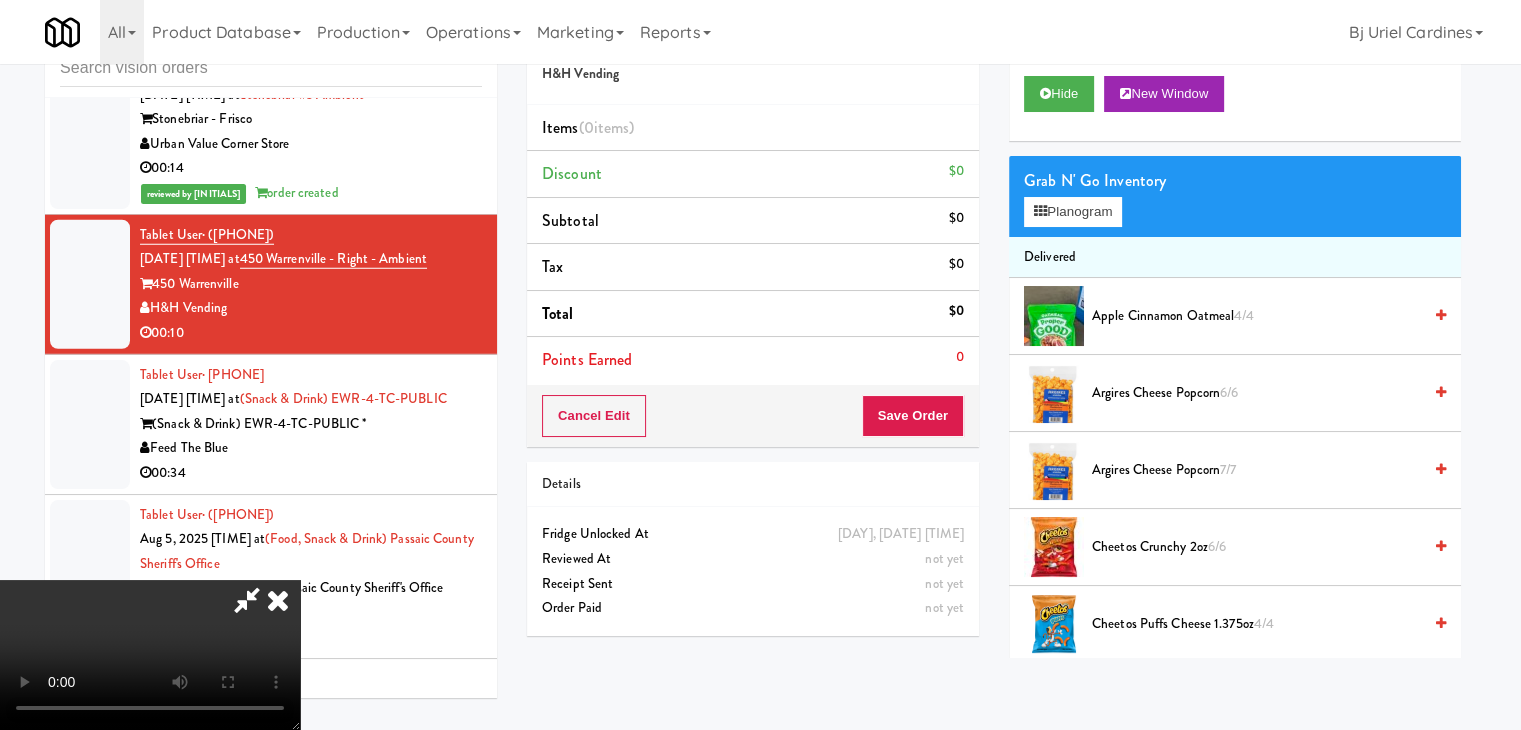 click at bounding box center (150, 655) 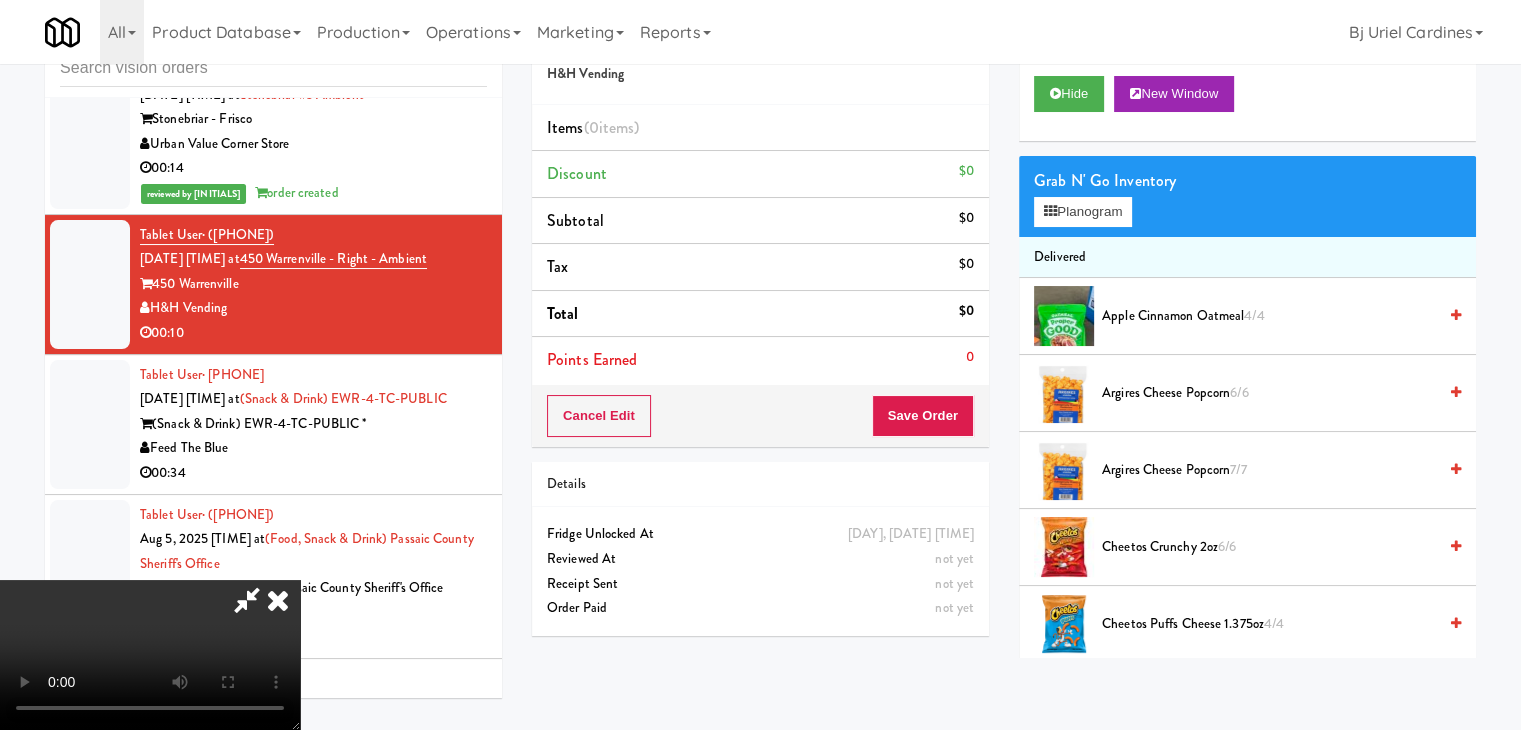 drag, startPoint x: 816, startPoint y: 483, endPoint x: 997, endPoint y: 691, distance: 275.72632 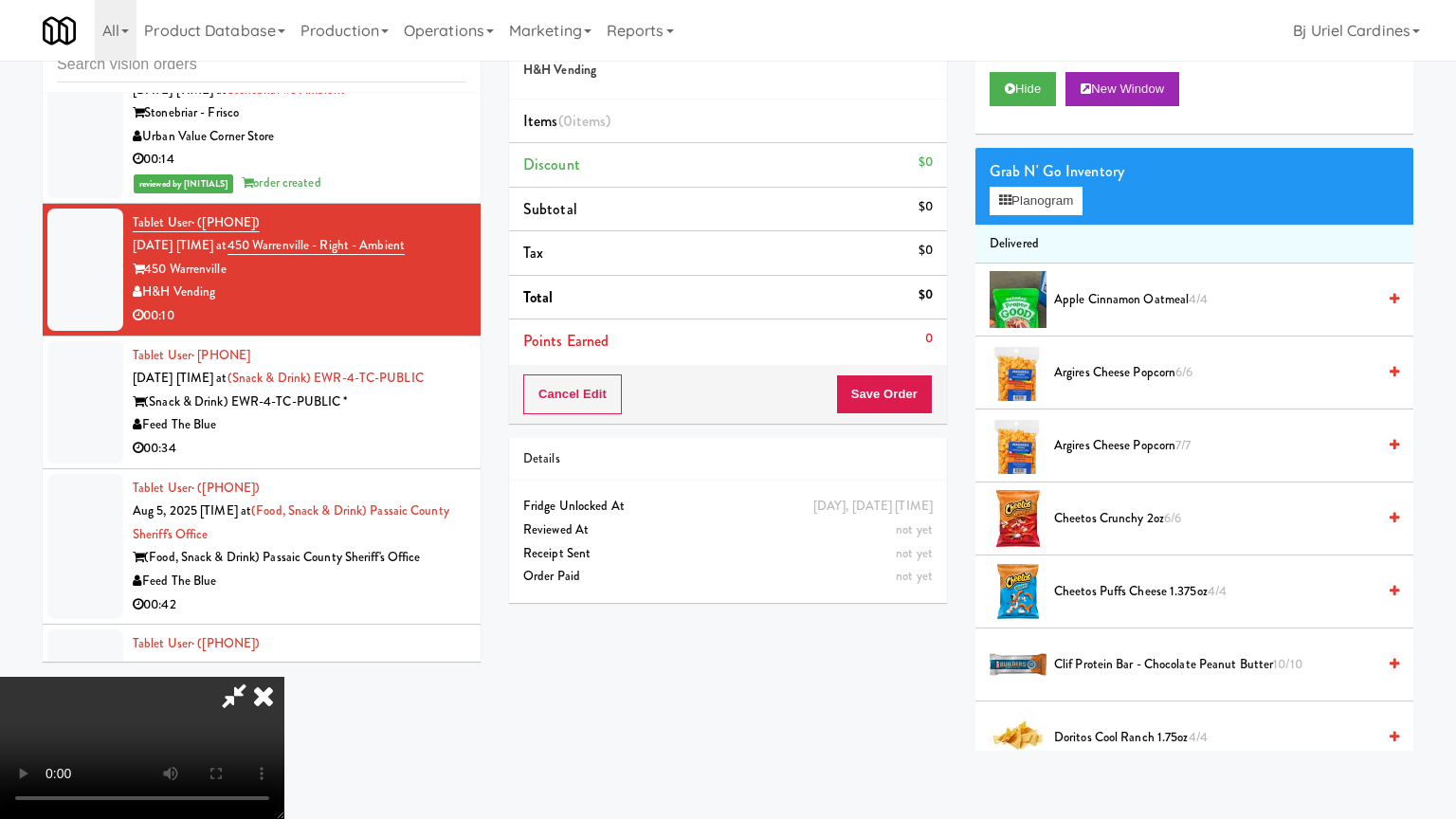 type 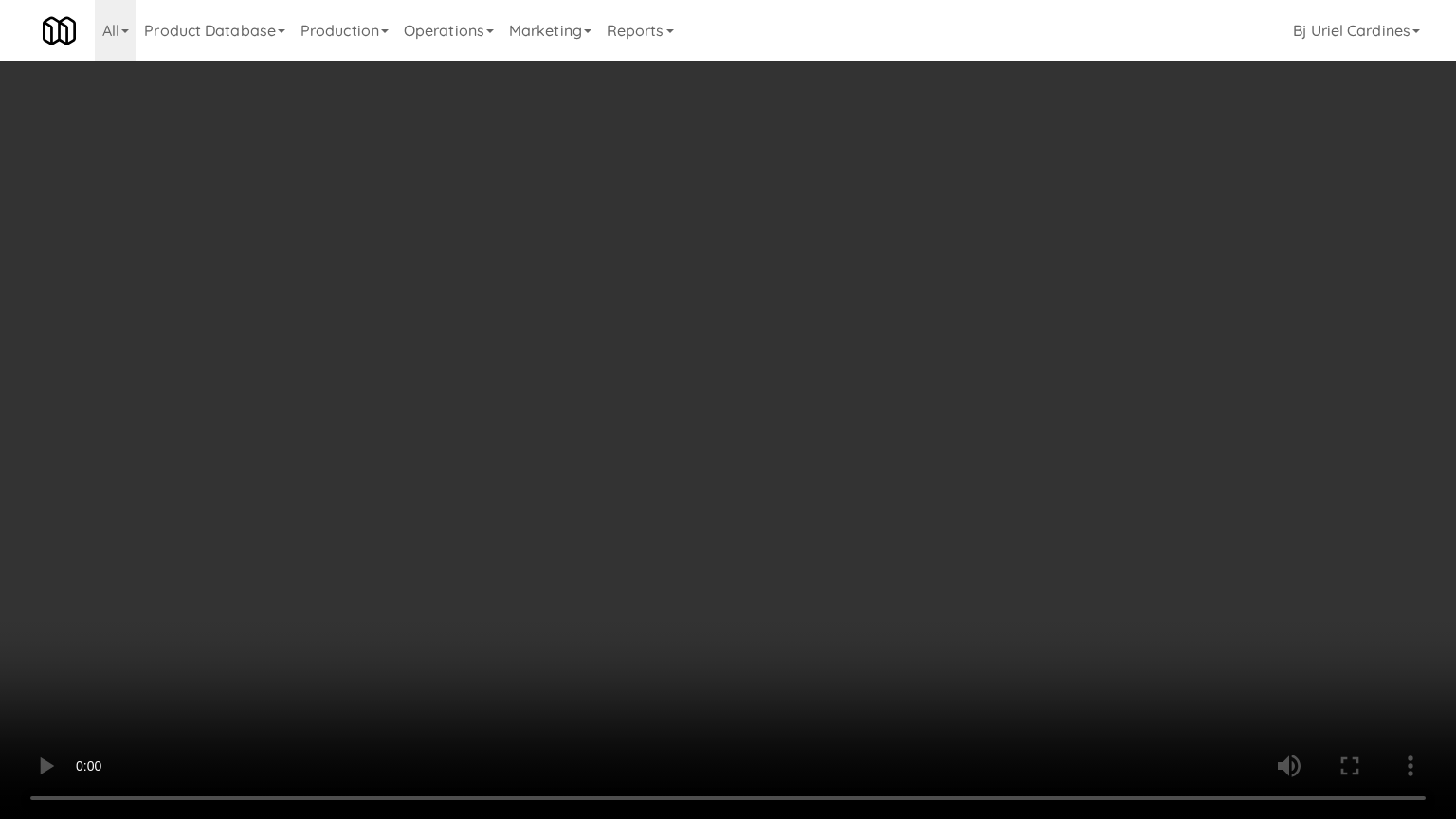 click at bounding box center (728, 410) 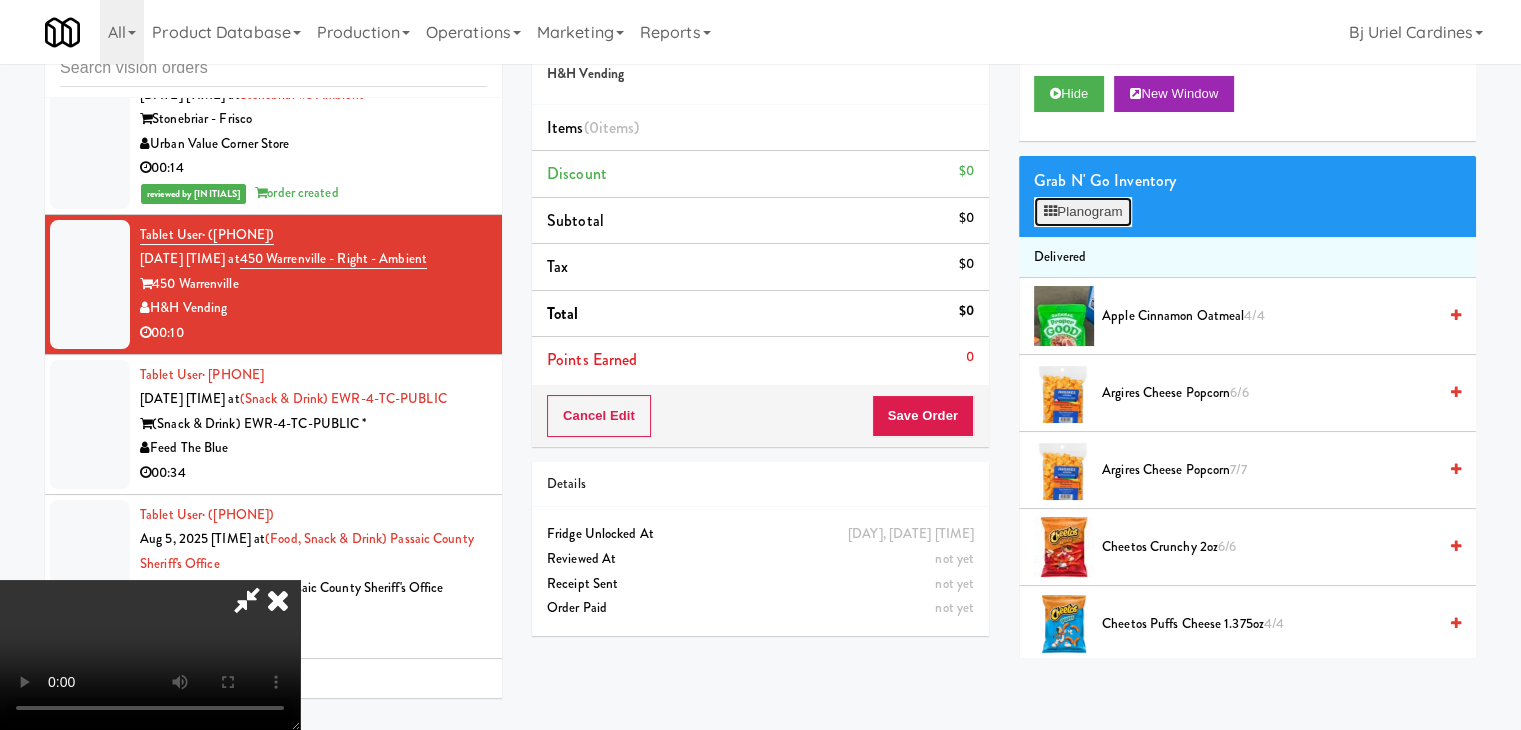click on "Planogram" at bounding box center [1083, 212] 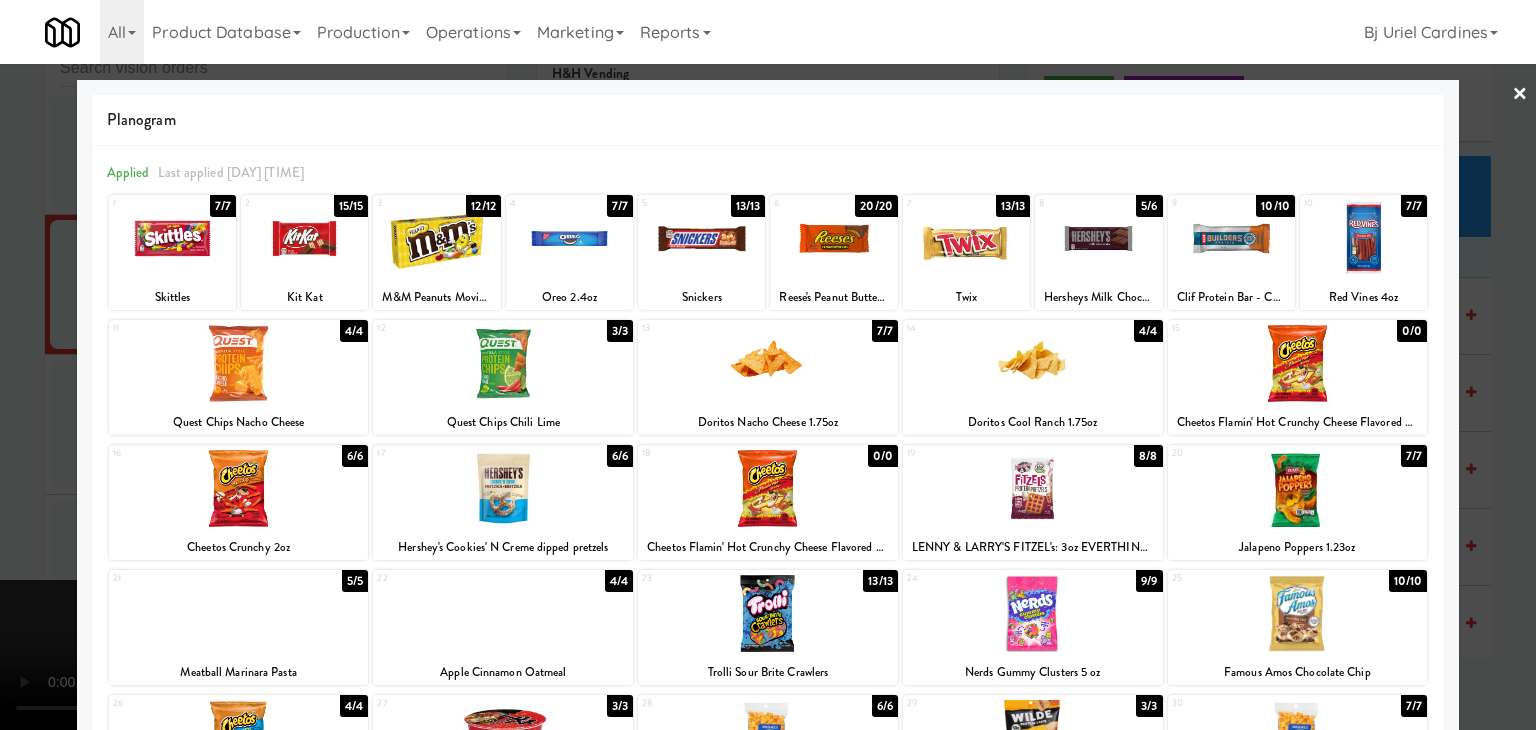 click at bounding box center [833, 238] 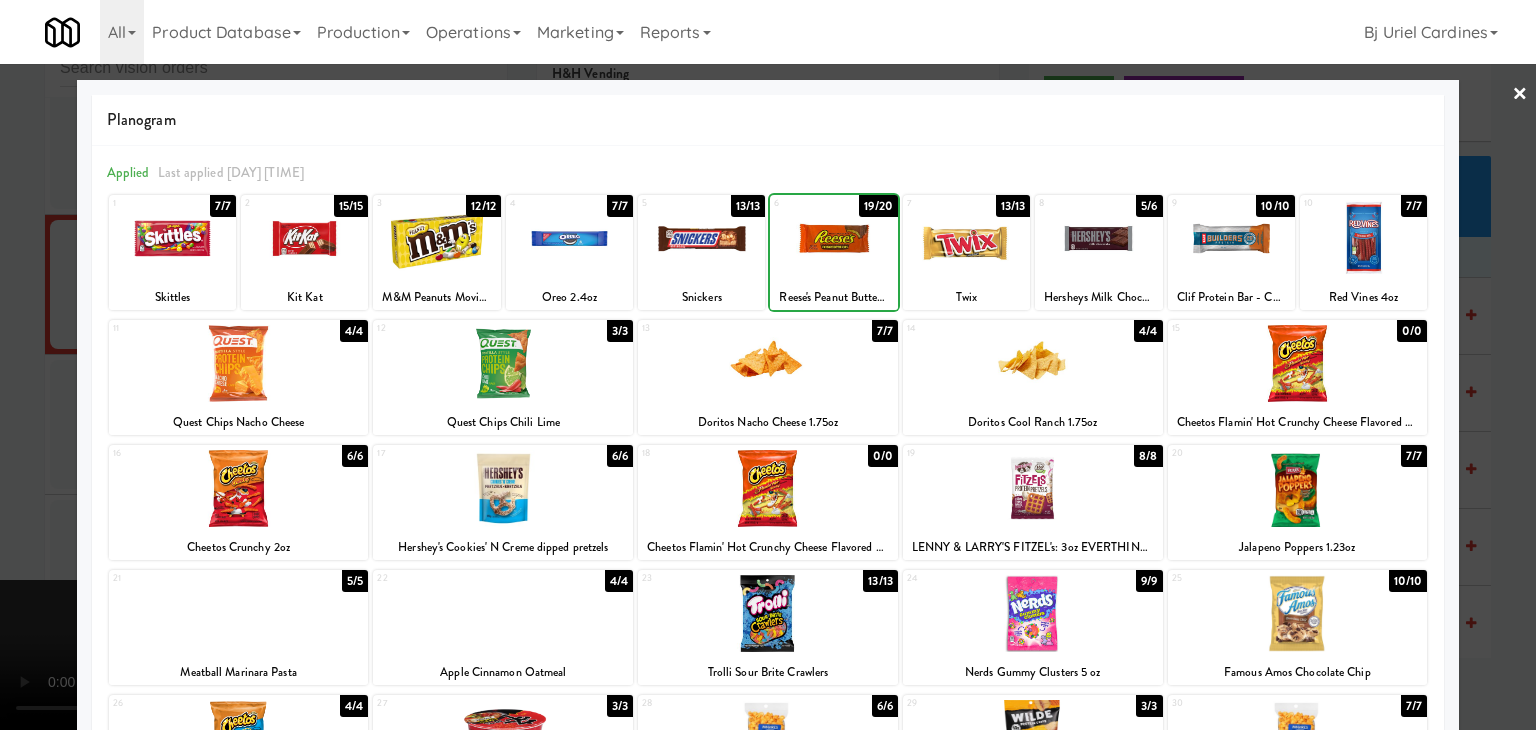 click at bounding box center (833, 238) 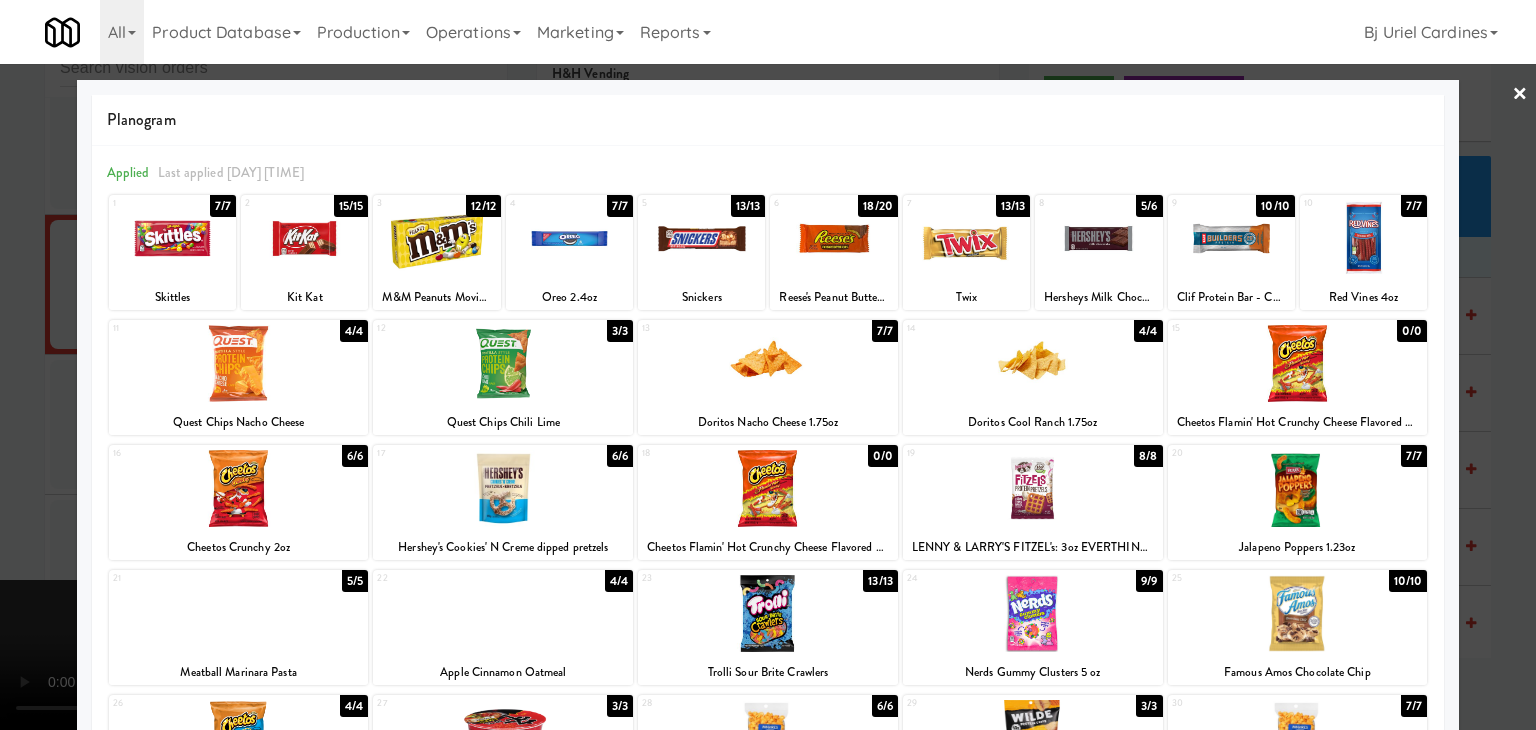 click at bounding box center [833, 238] 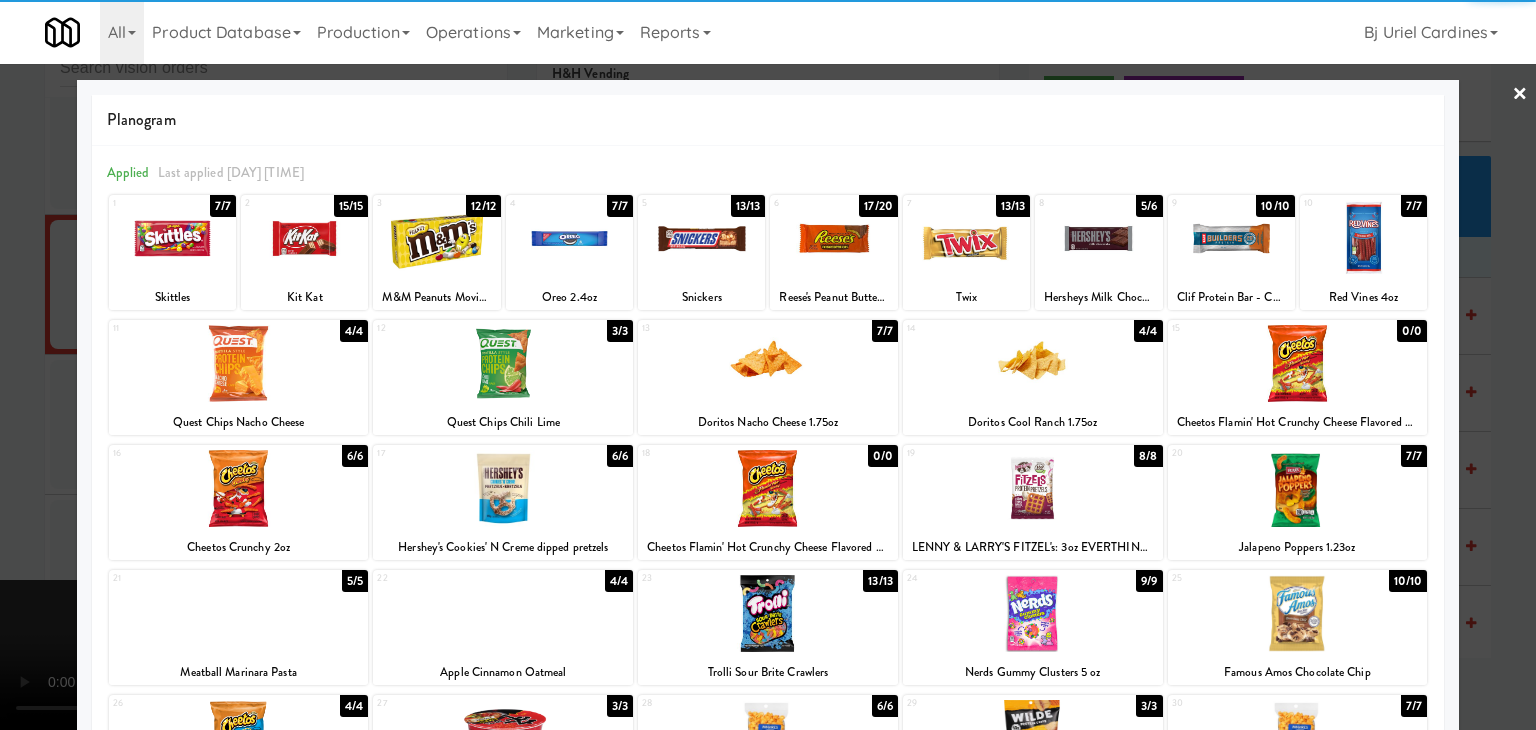 click at bounding box center (1298, 488) 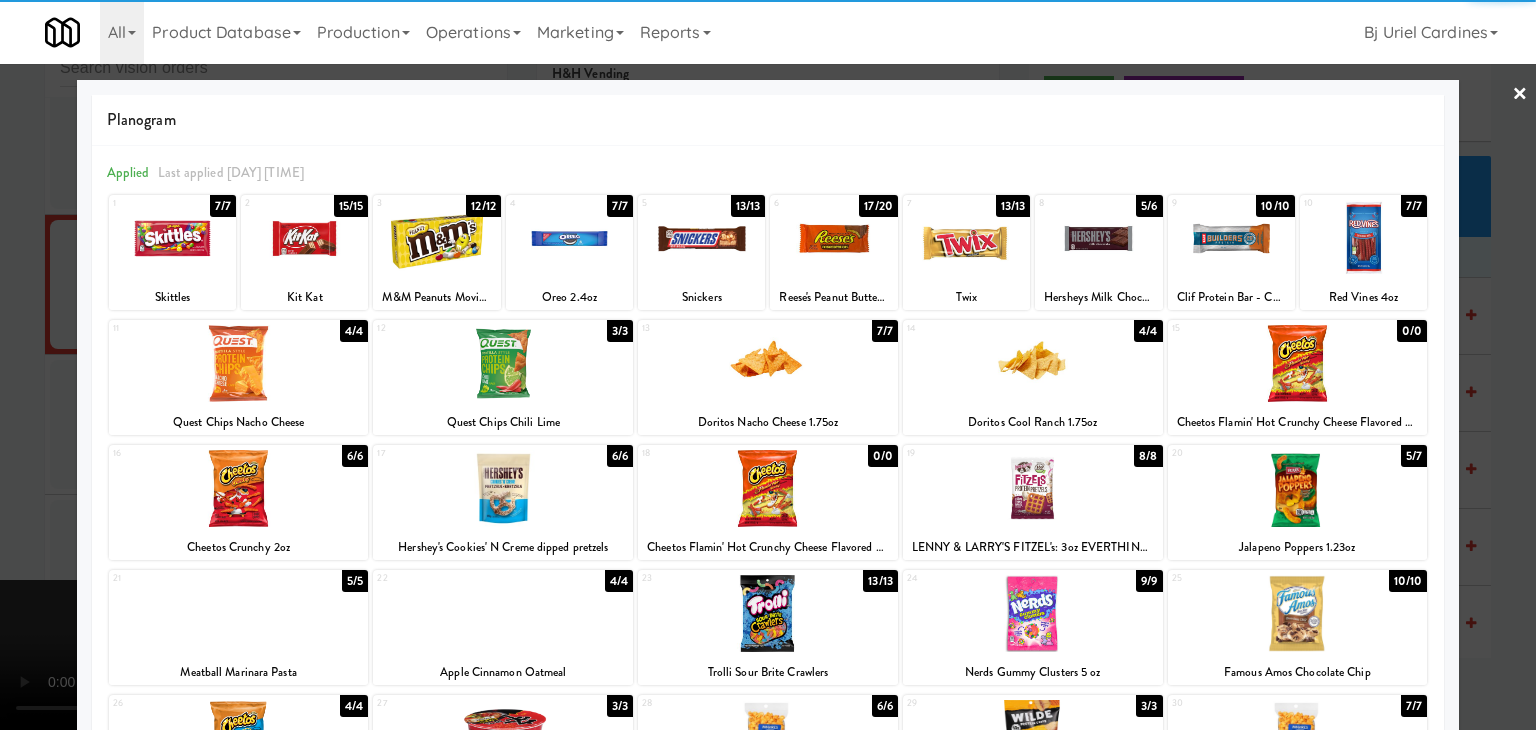 click at bounding box center (768, 365) 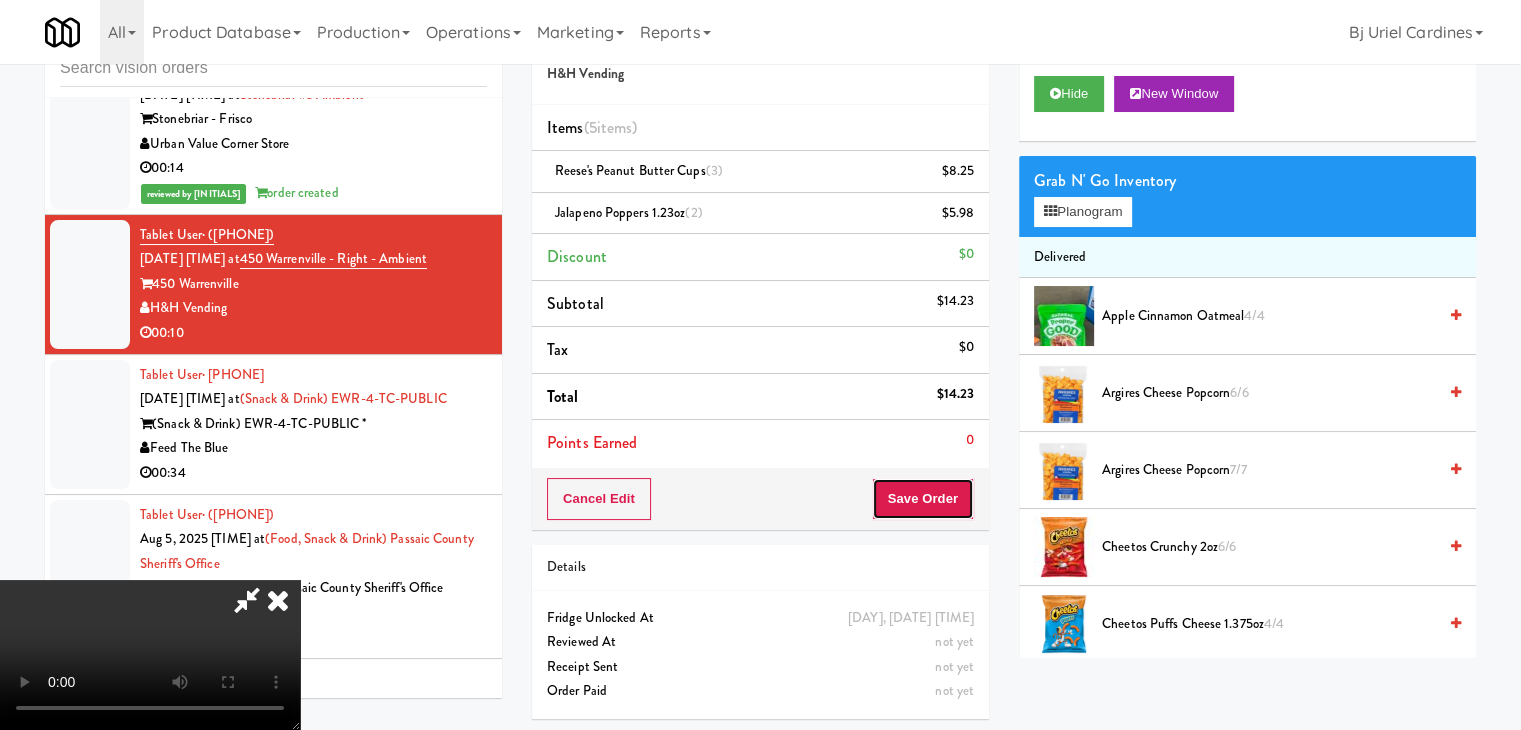 click on "Save Order" at bounding box center [923, 499] 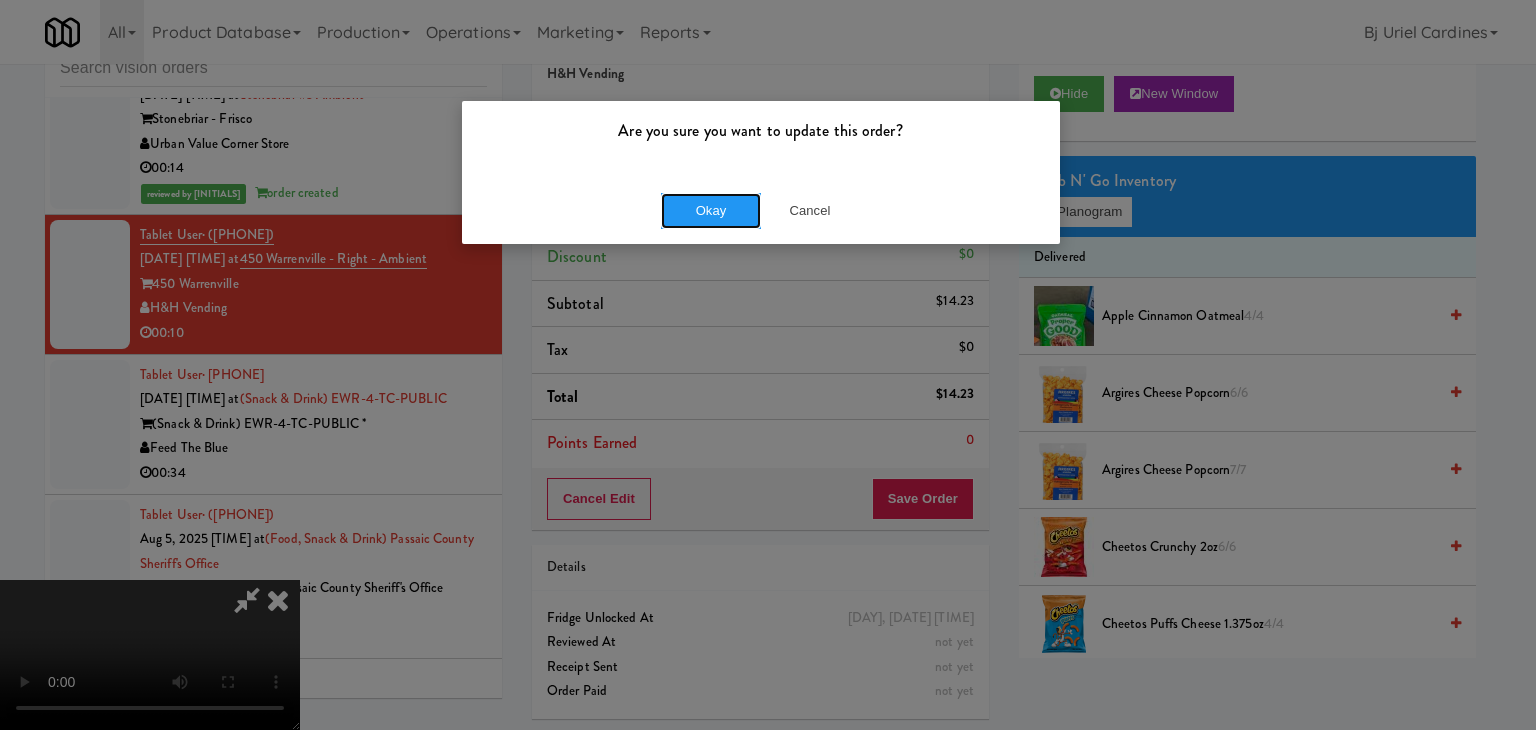 drag, startPoint x: 666, startPoint y: 202, endPoint x: 704, endPoint y: 212, distance: 39.293766 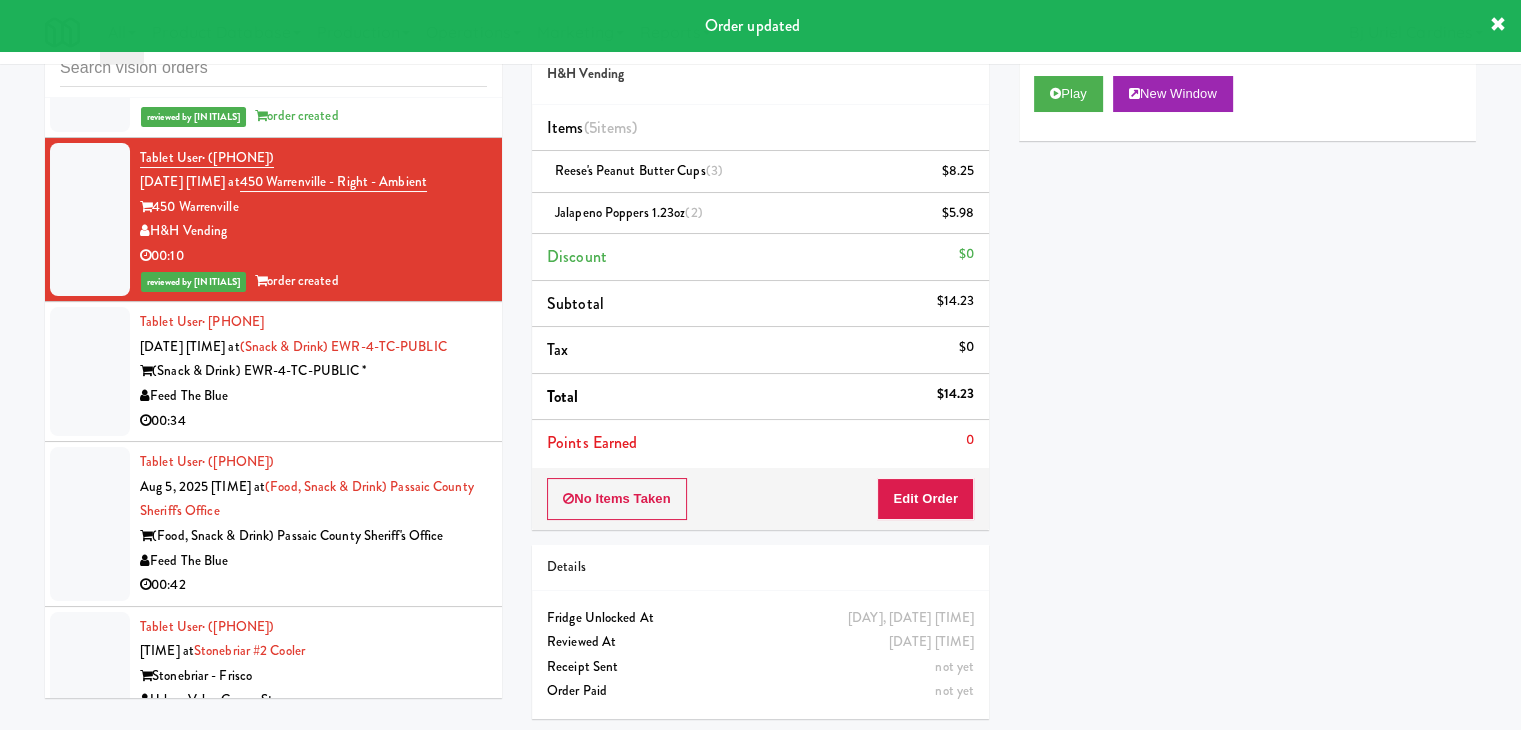 scroll, scrollTop: 13371, scrollLeft: 0, axis: vertical 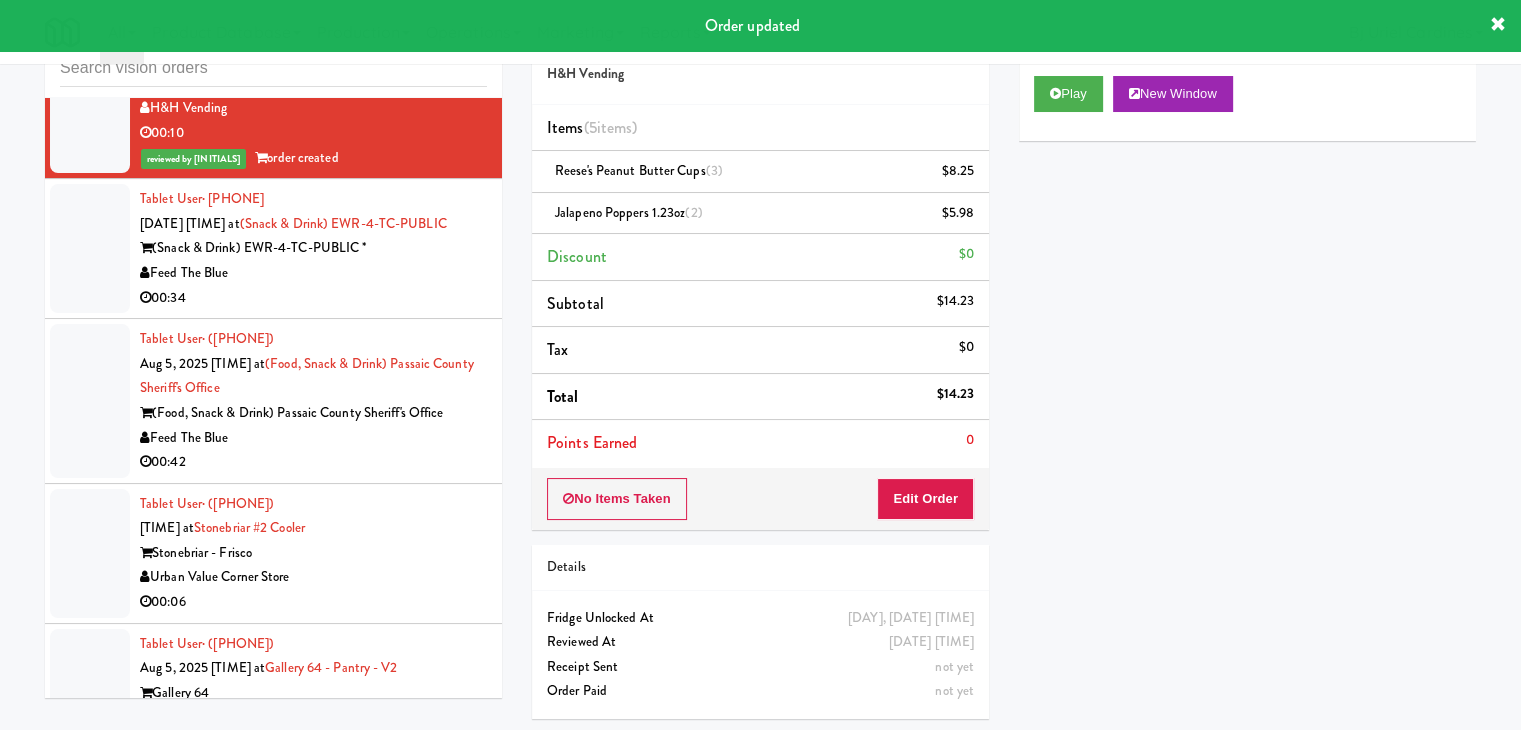 click on "Feed The Blue" at bounding box center (313, 273) 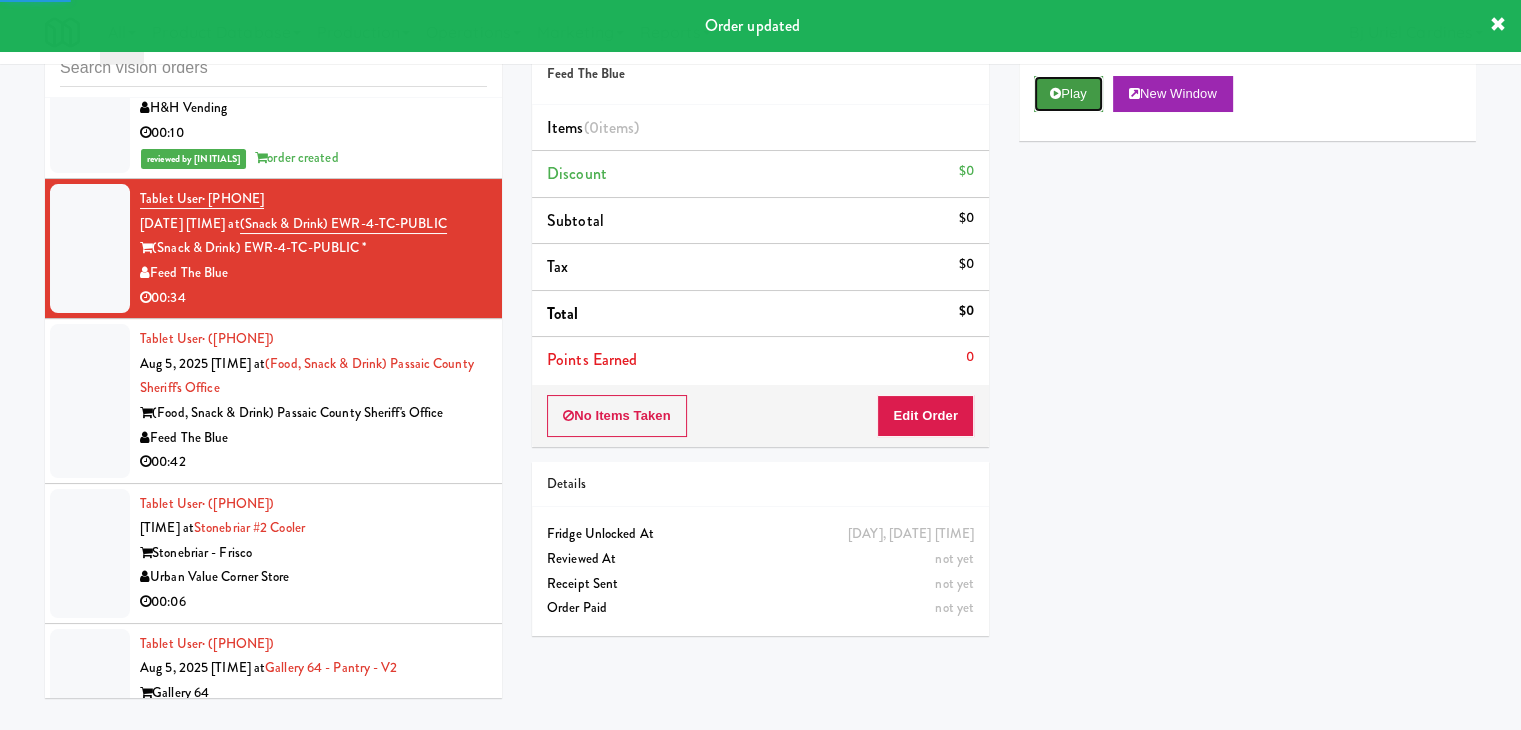 click on "Play" at bounding box center [1068, 94] 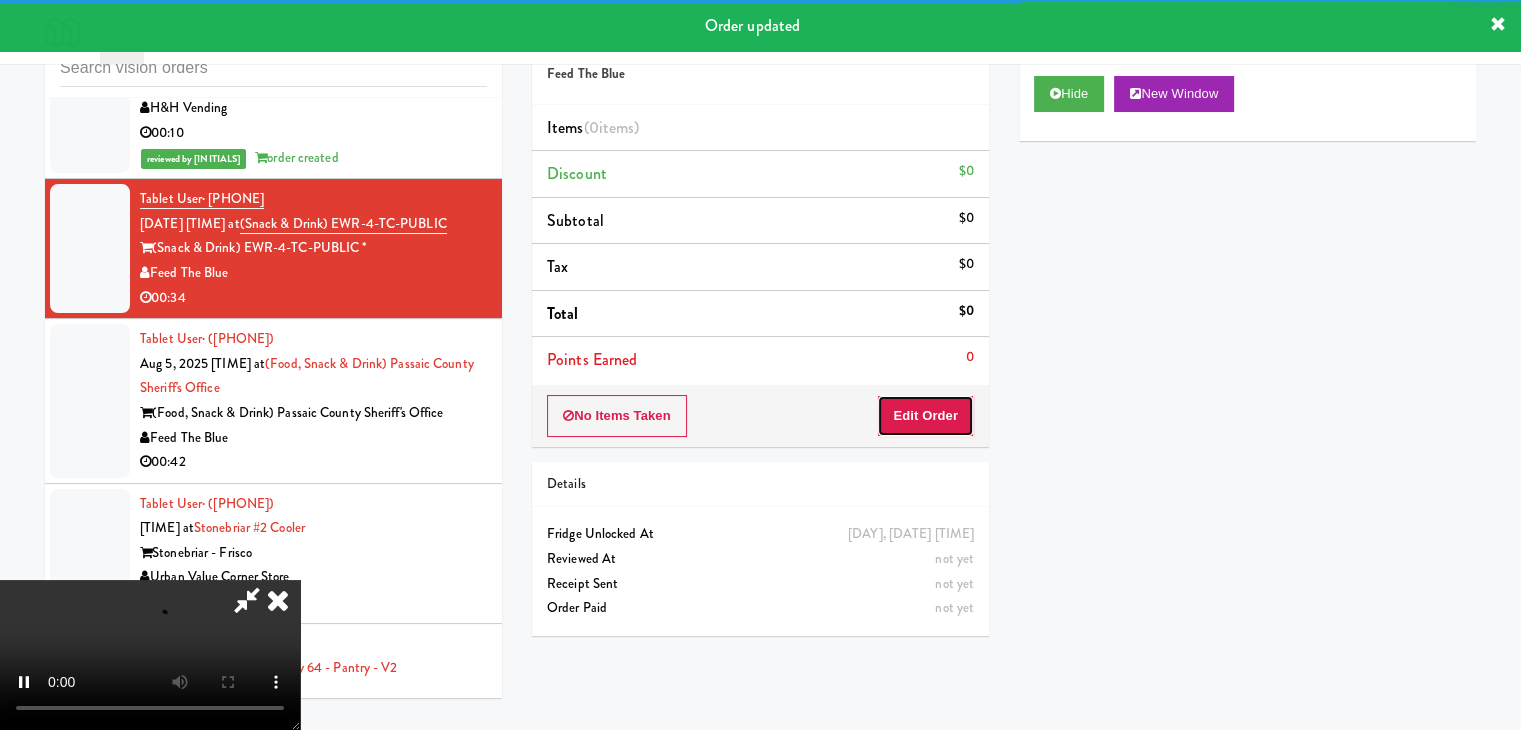 click on "Edit Order" at bounding box center [925, 416] 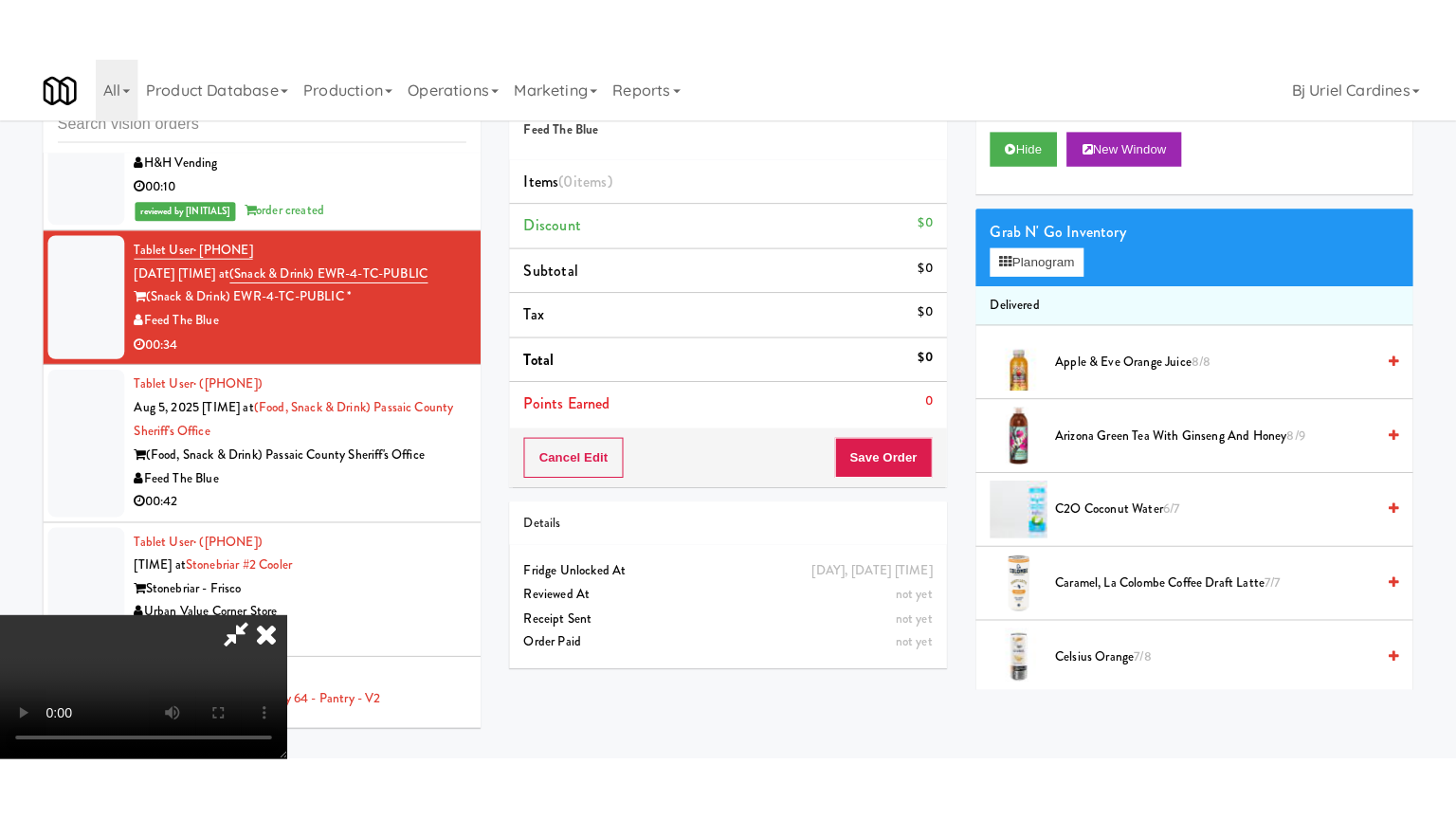 scroll, scrollTop: 266, scrollLeft: 0, axis: vertical 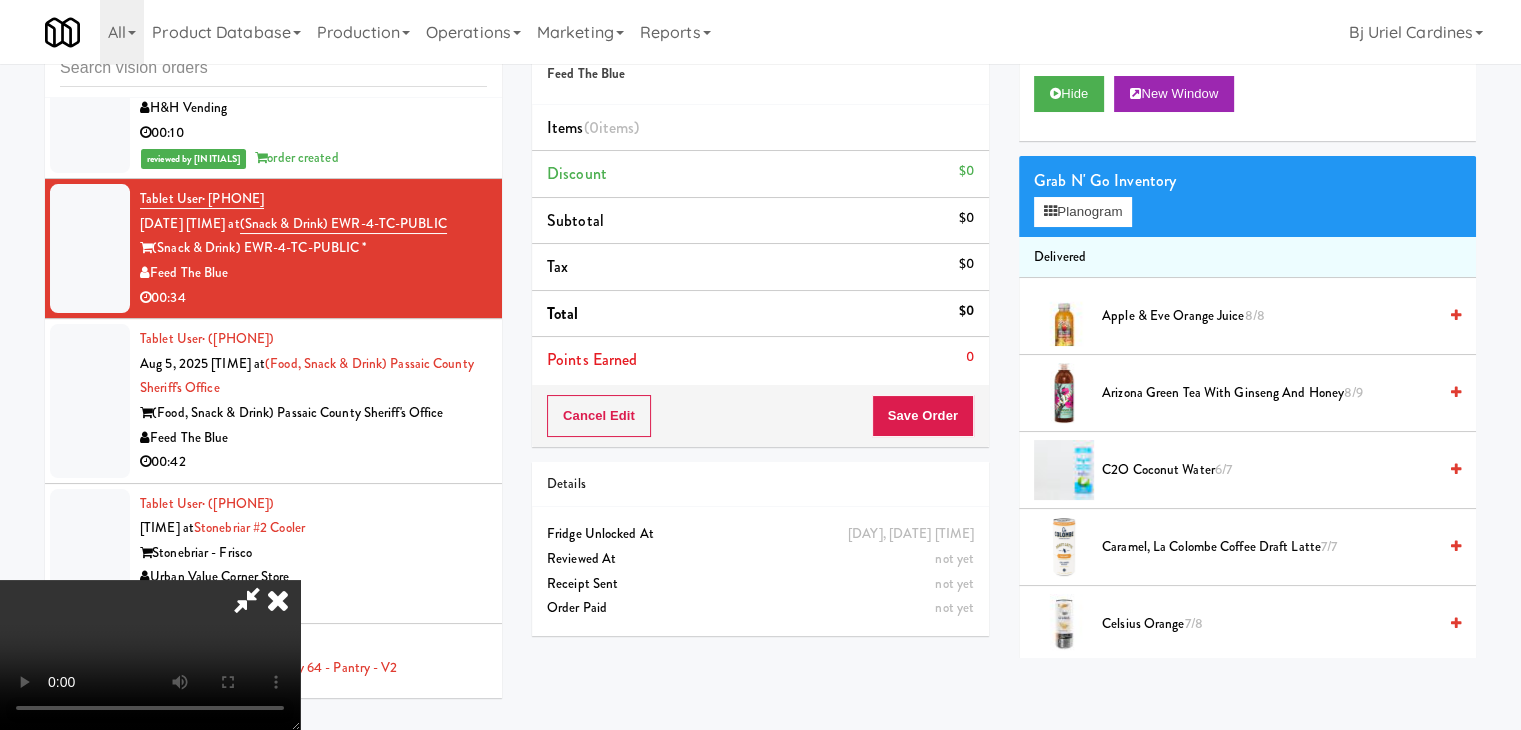 type 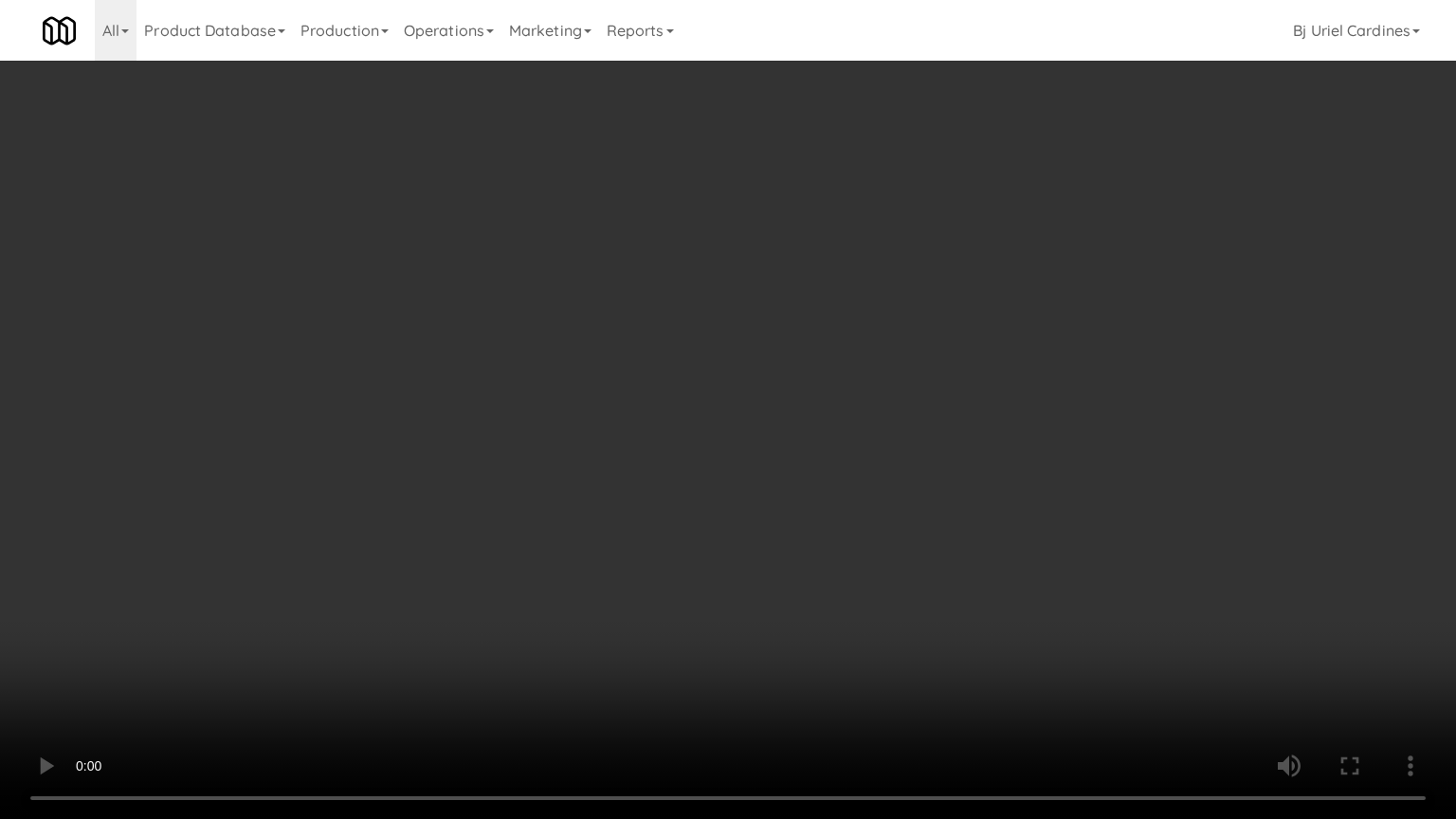 click at bounding box center [728, 410] 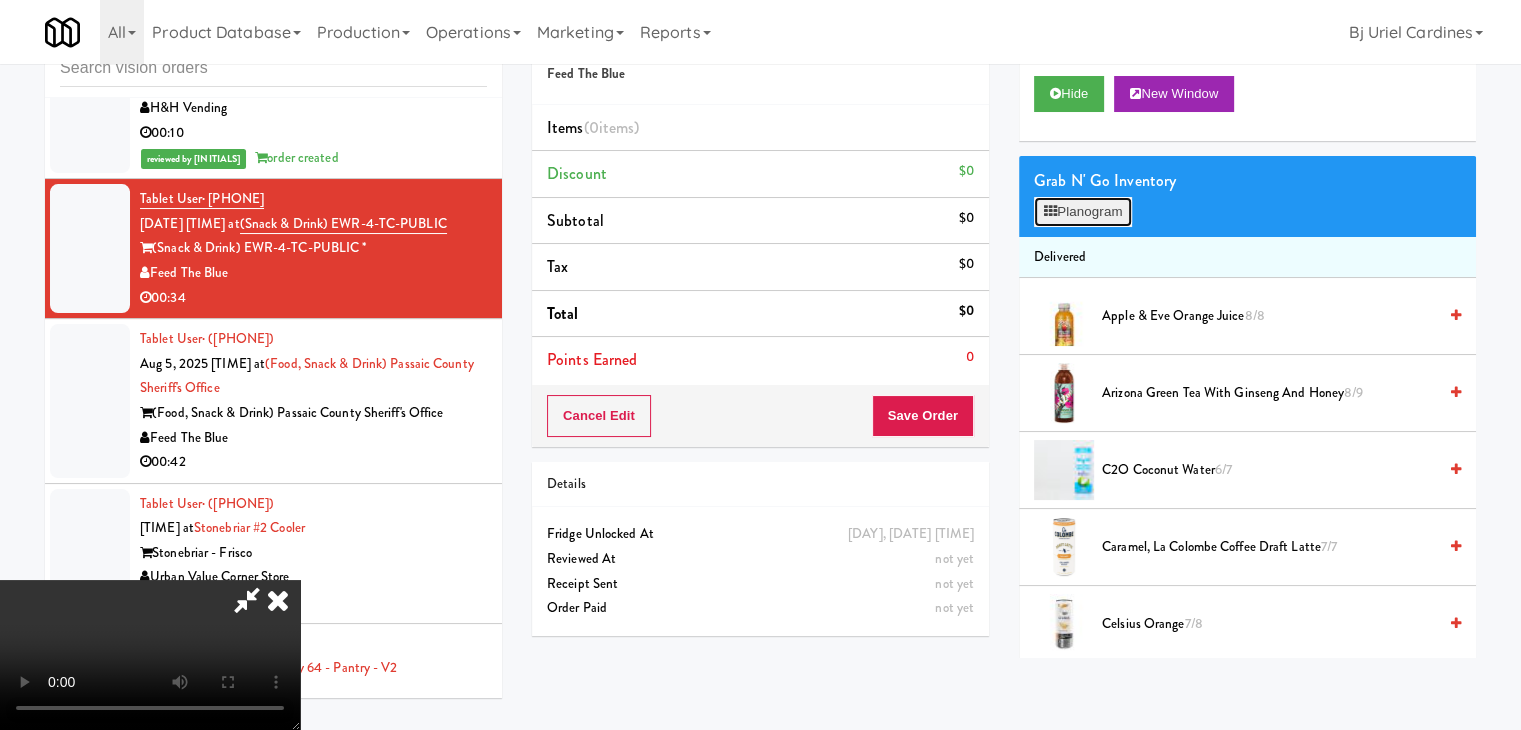 click on "Planogram" at bounding box center [1083, 212] 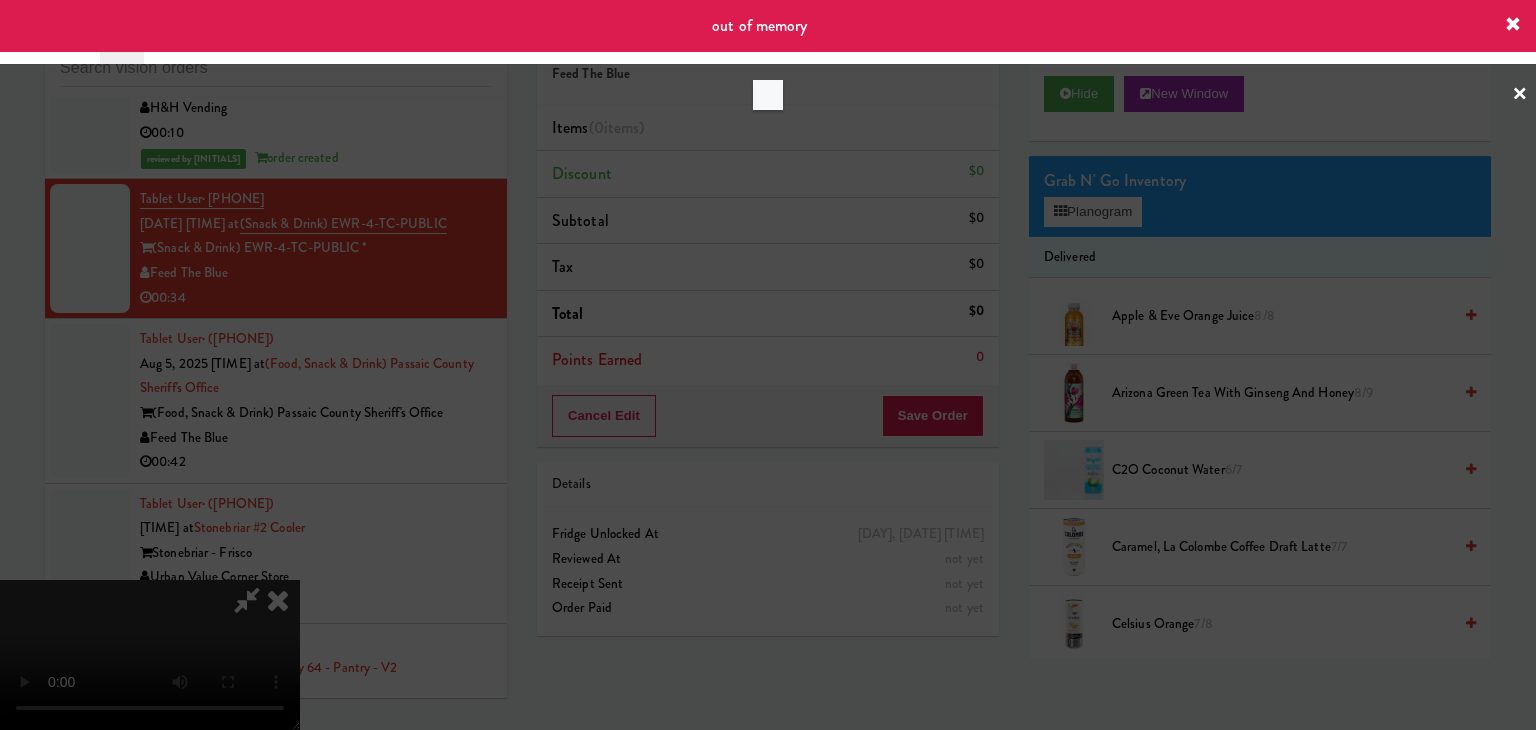 click at bounding box center (768, 365) 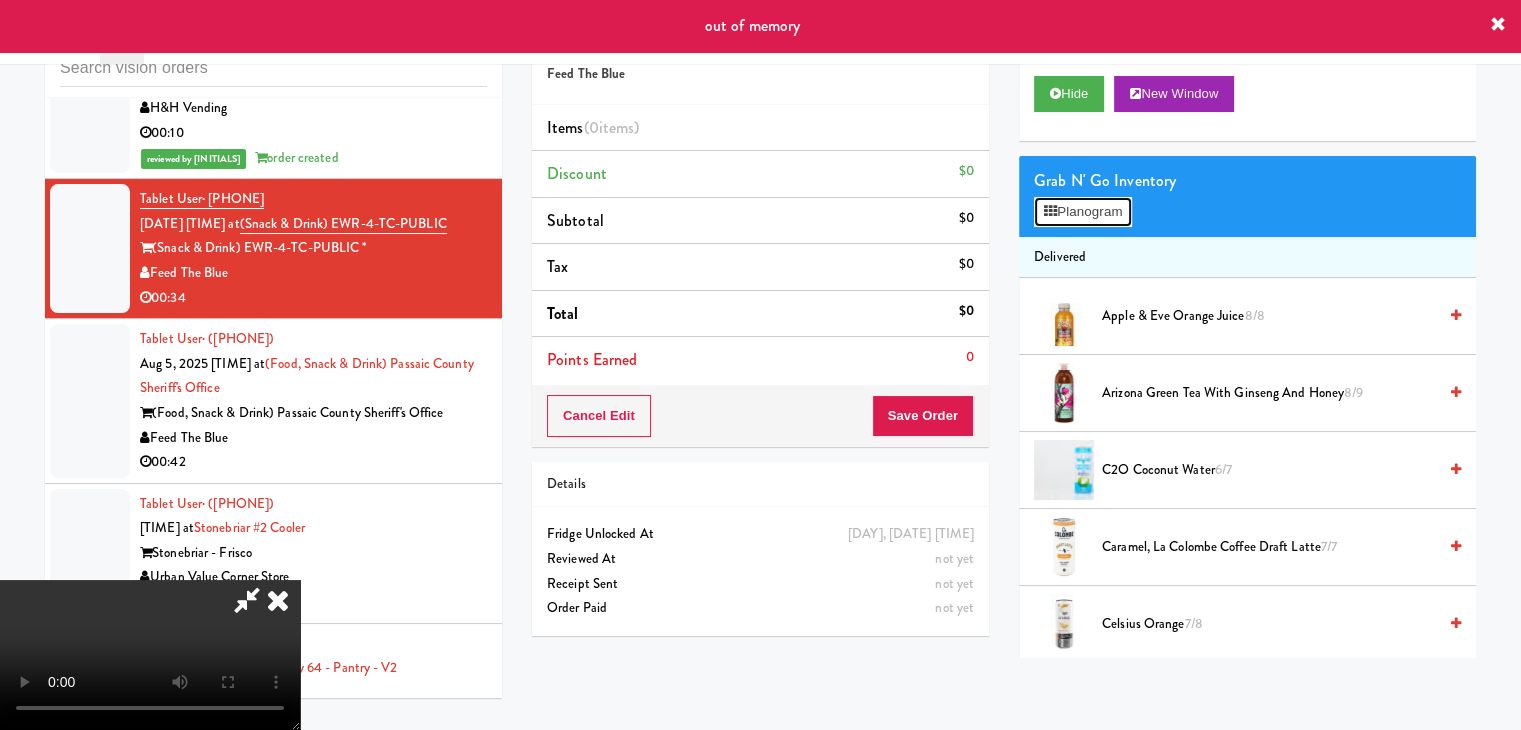 click on "Planogram" at bounding box center (1083, 212) 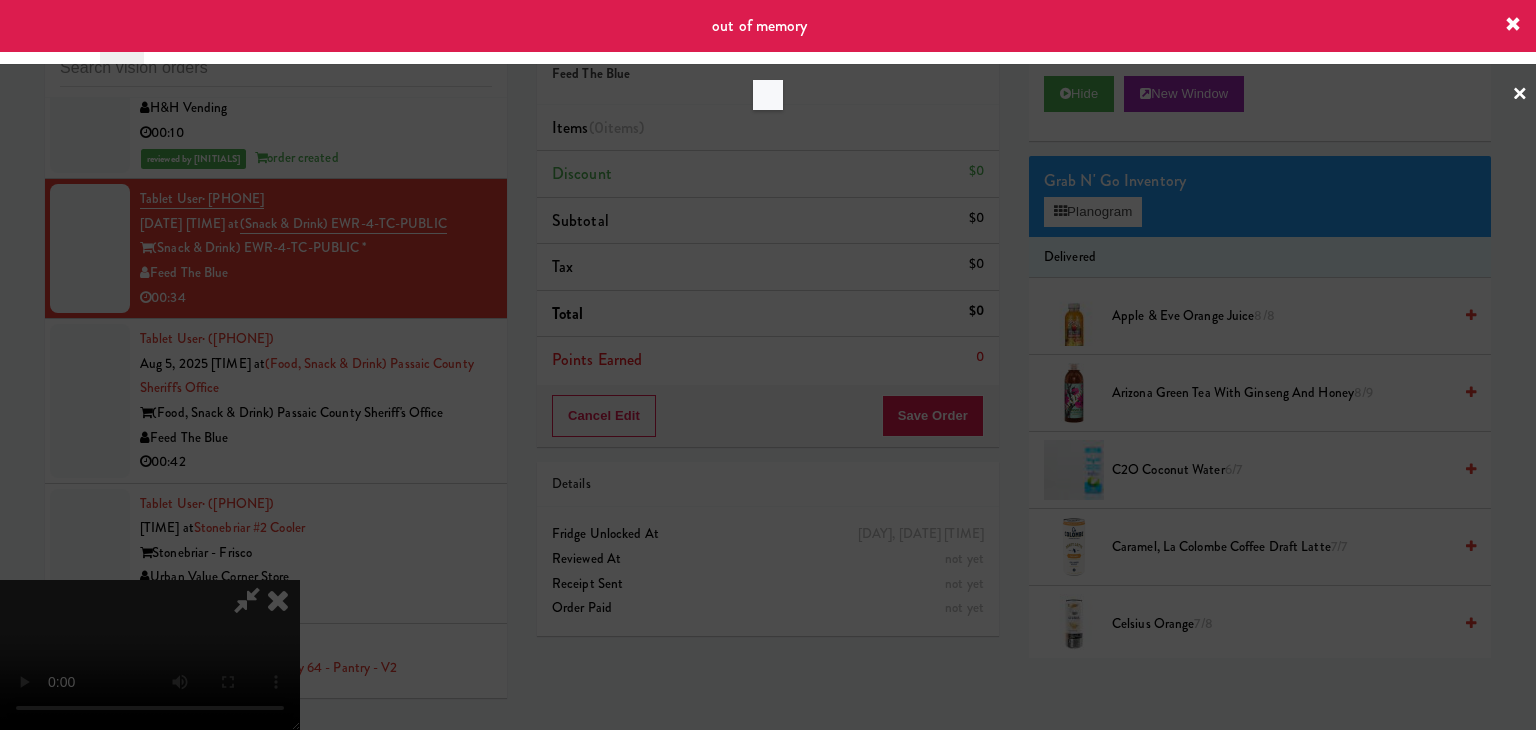 click at bounding box center [768, 365] 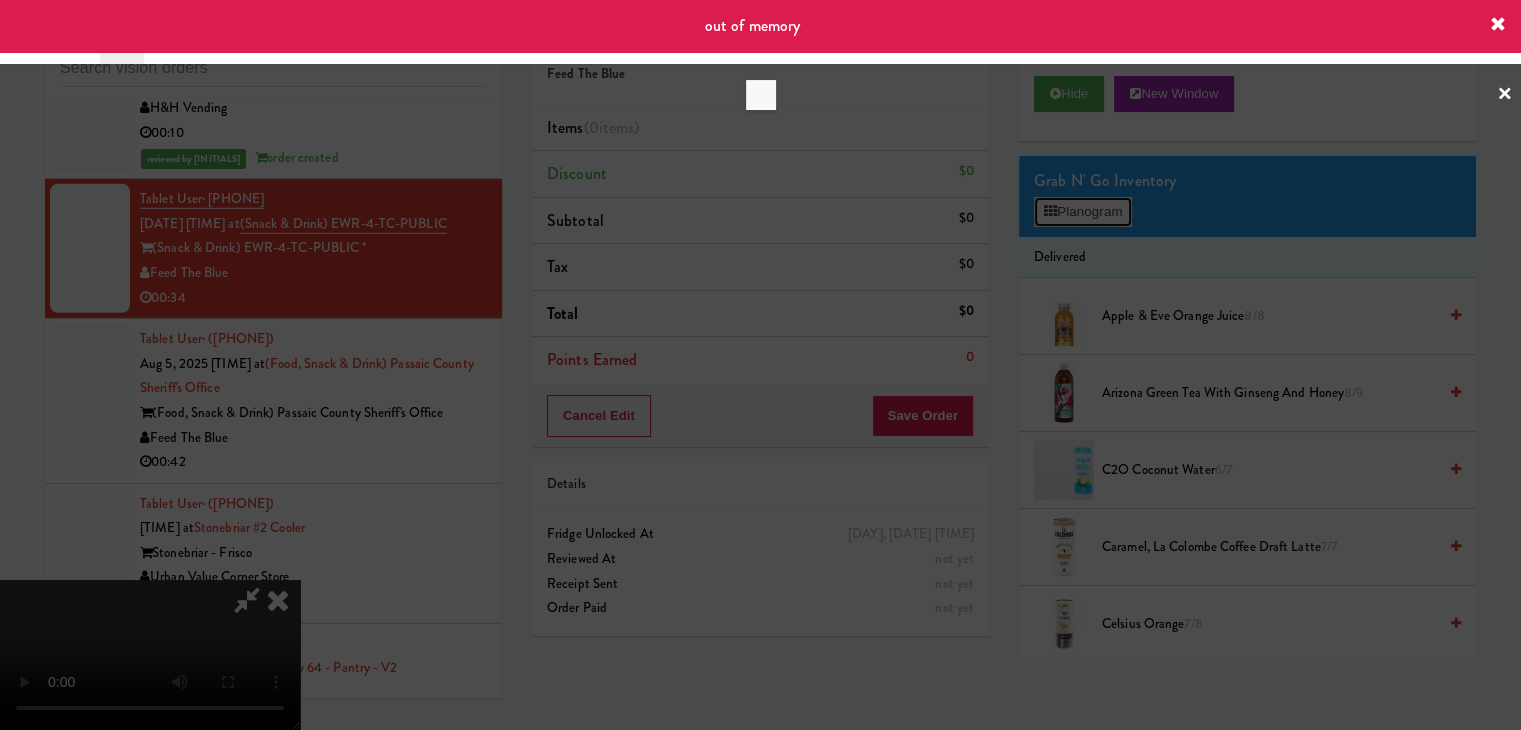 click on "Planogram" at bounding box center [1083, 212] 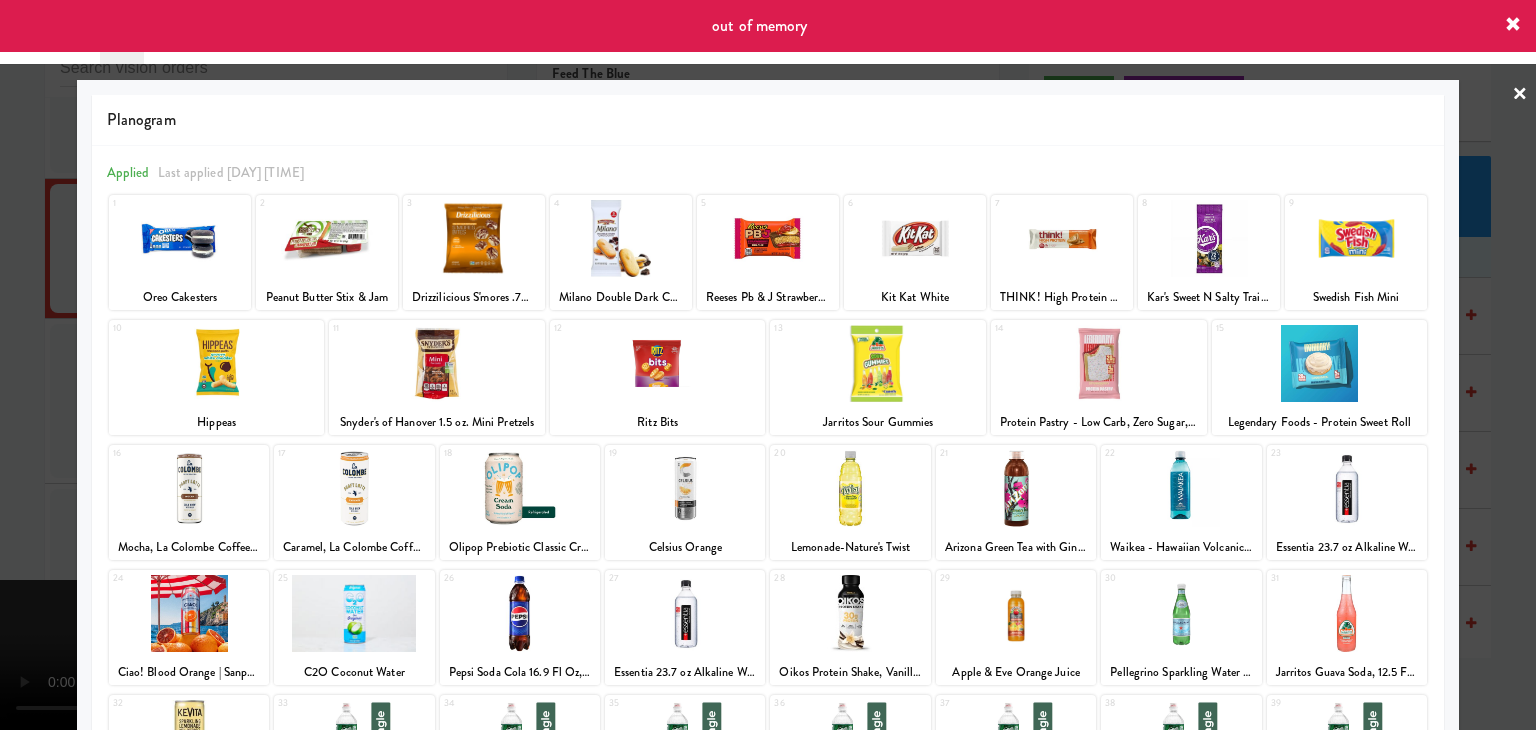 click at bounding box center (878, 363) 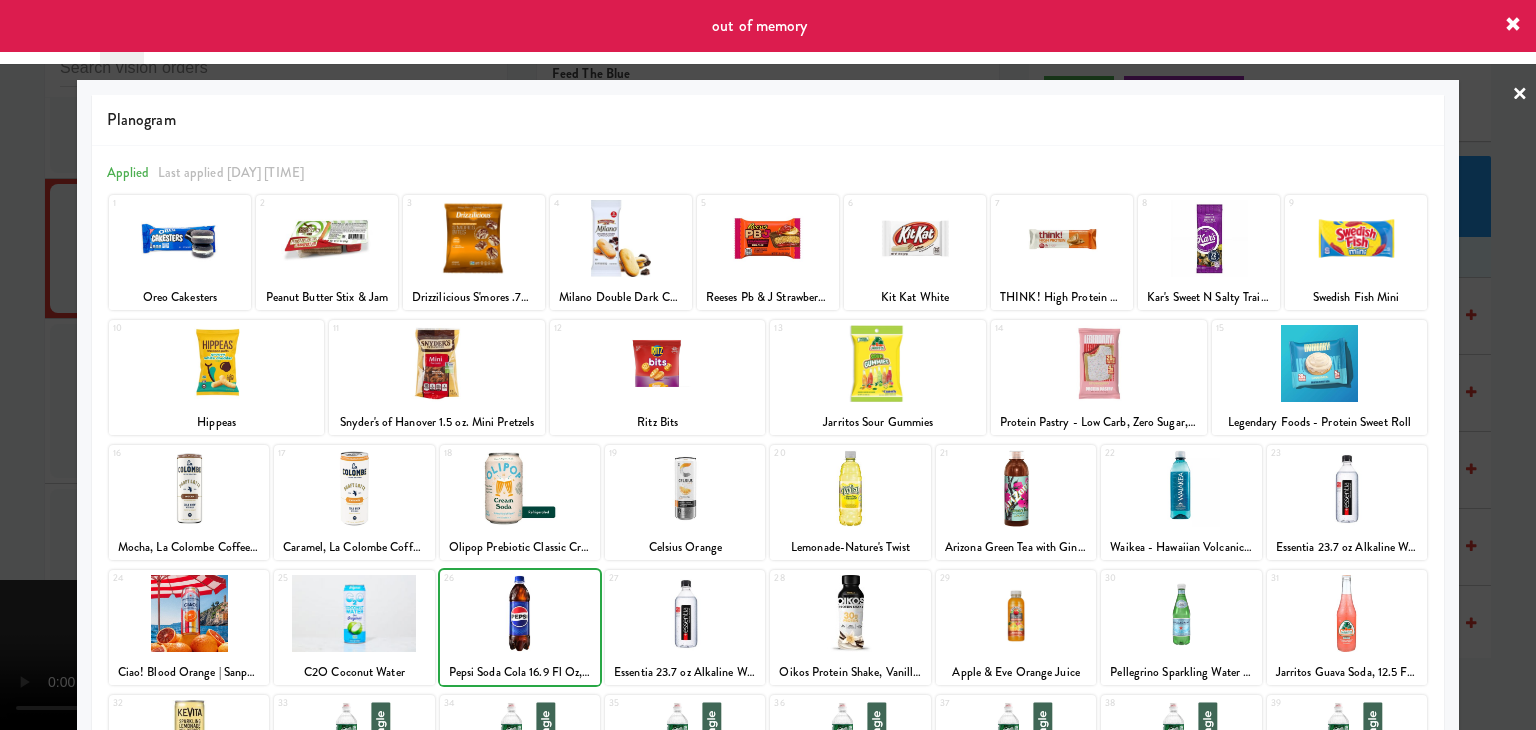click at bounding box center (768, 365) 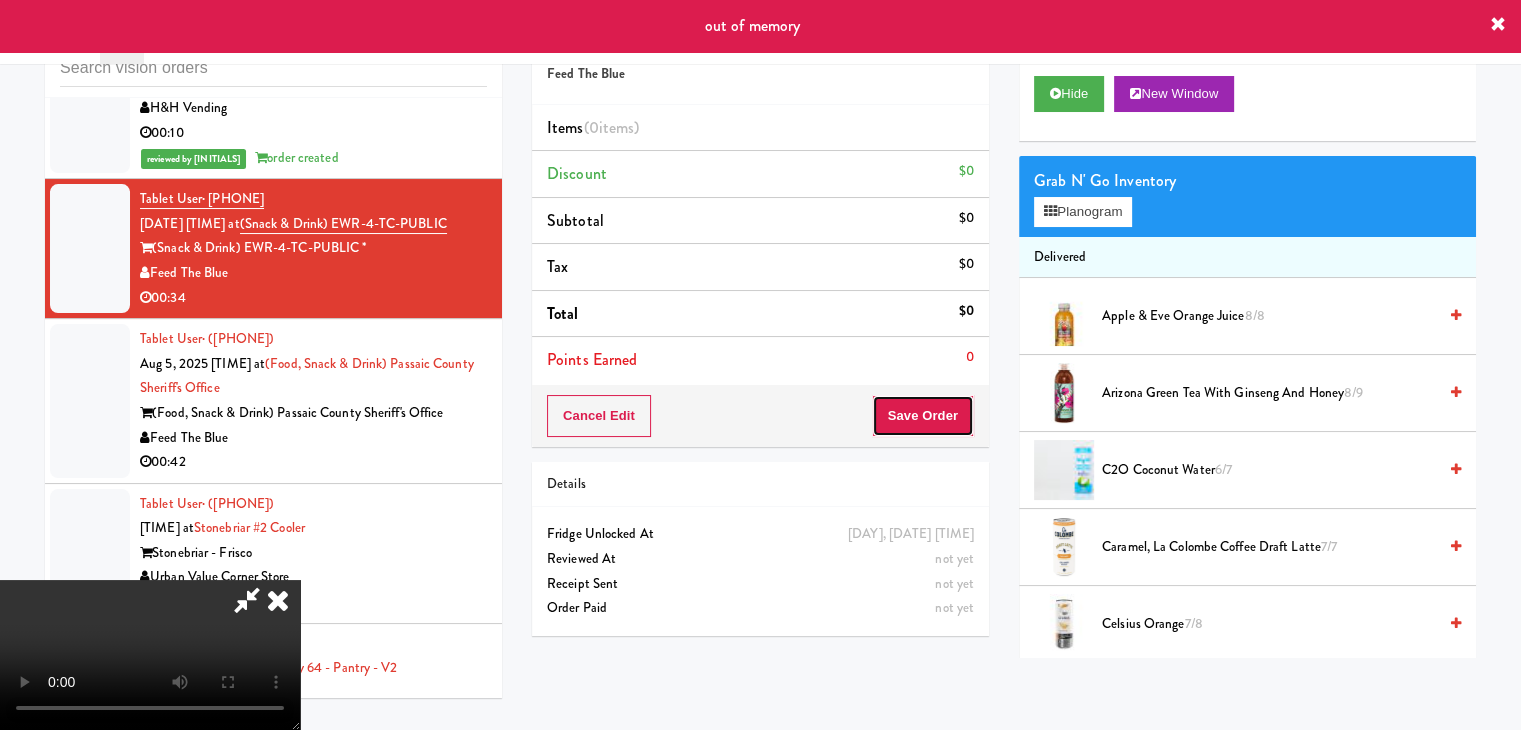 click on "Save Order" at bounding box center (923, 416) 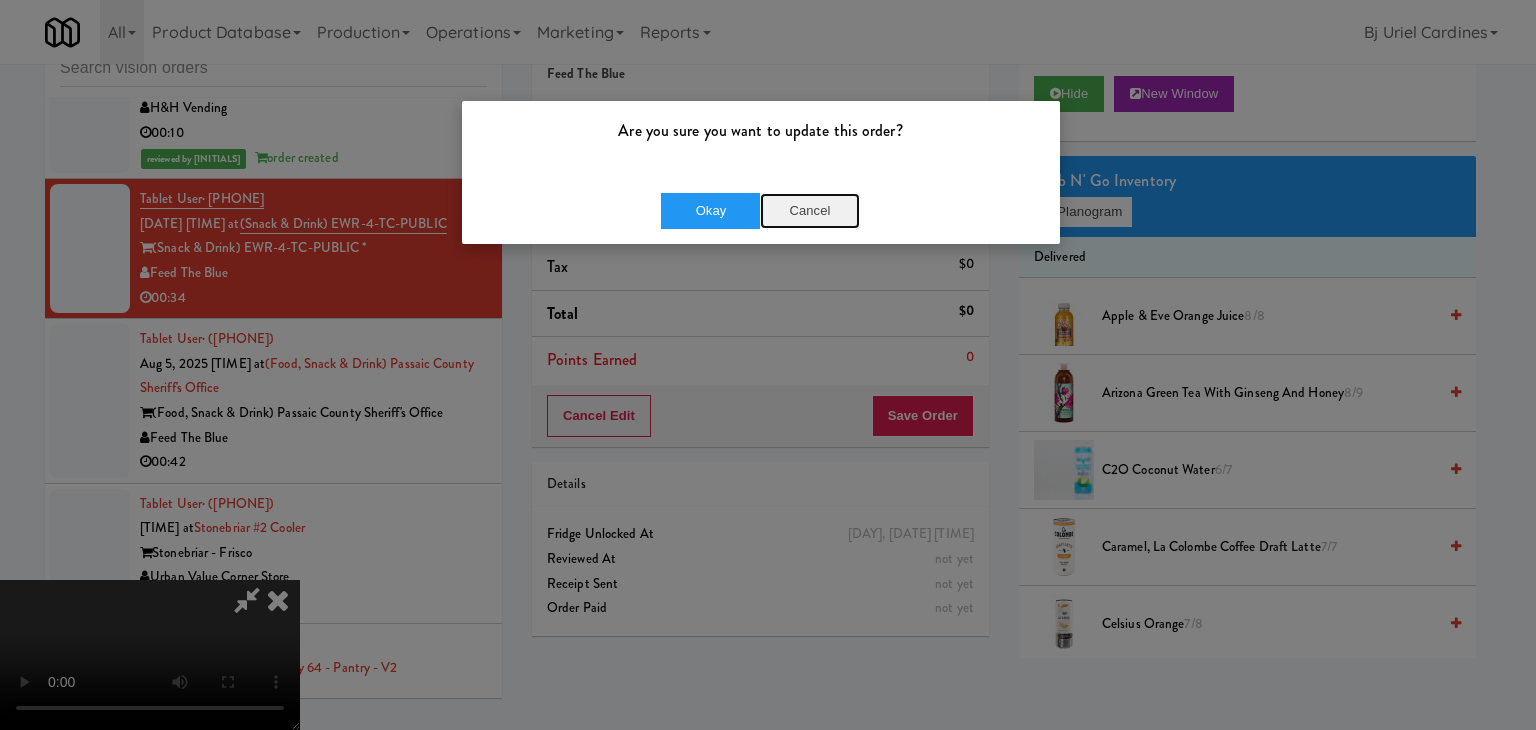 click on "Cancel" at bounding box center (810, 211) 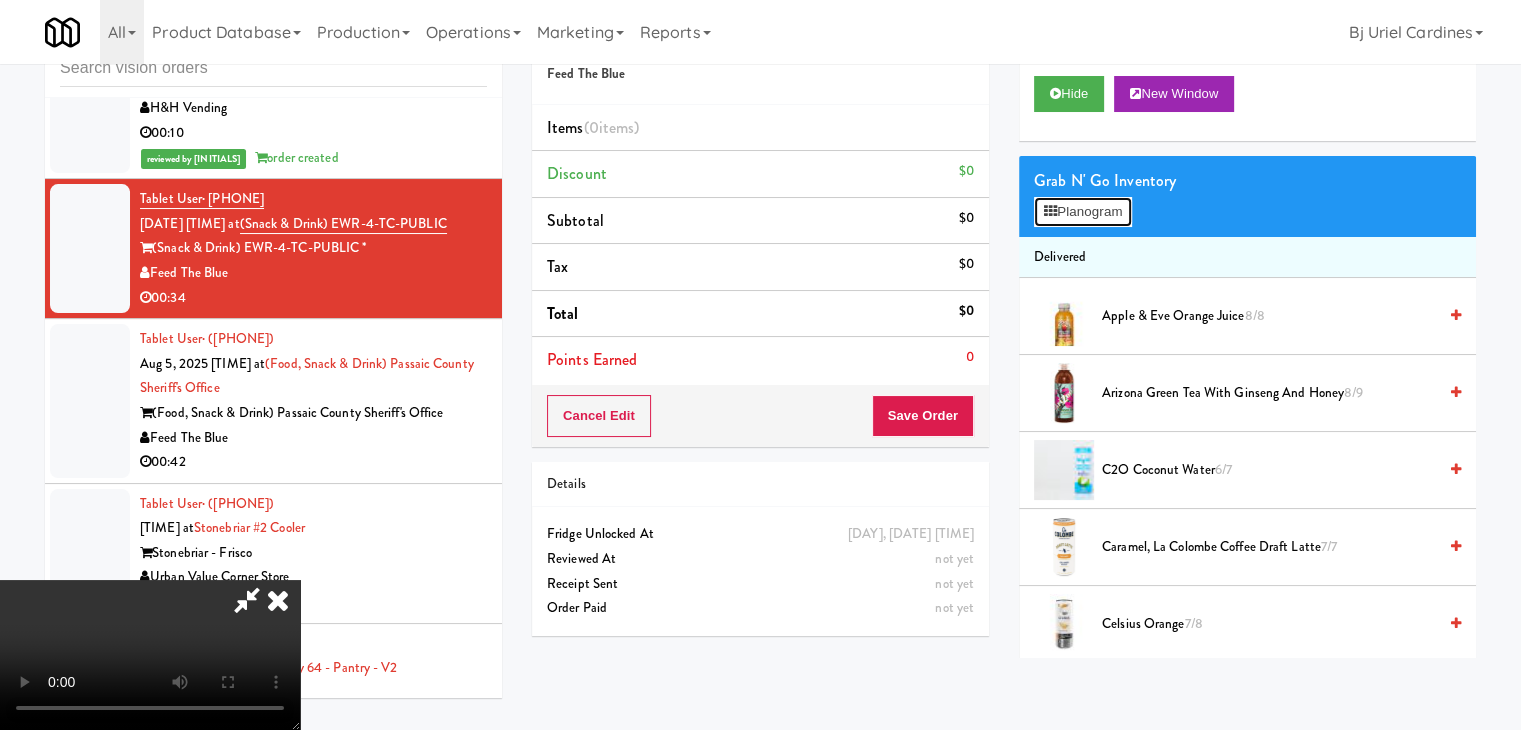 click on "Planogram" at bounding box center (1083, 212) 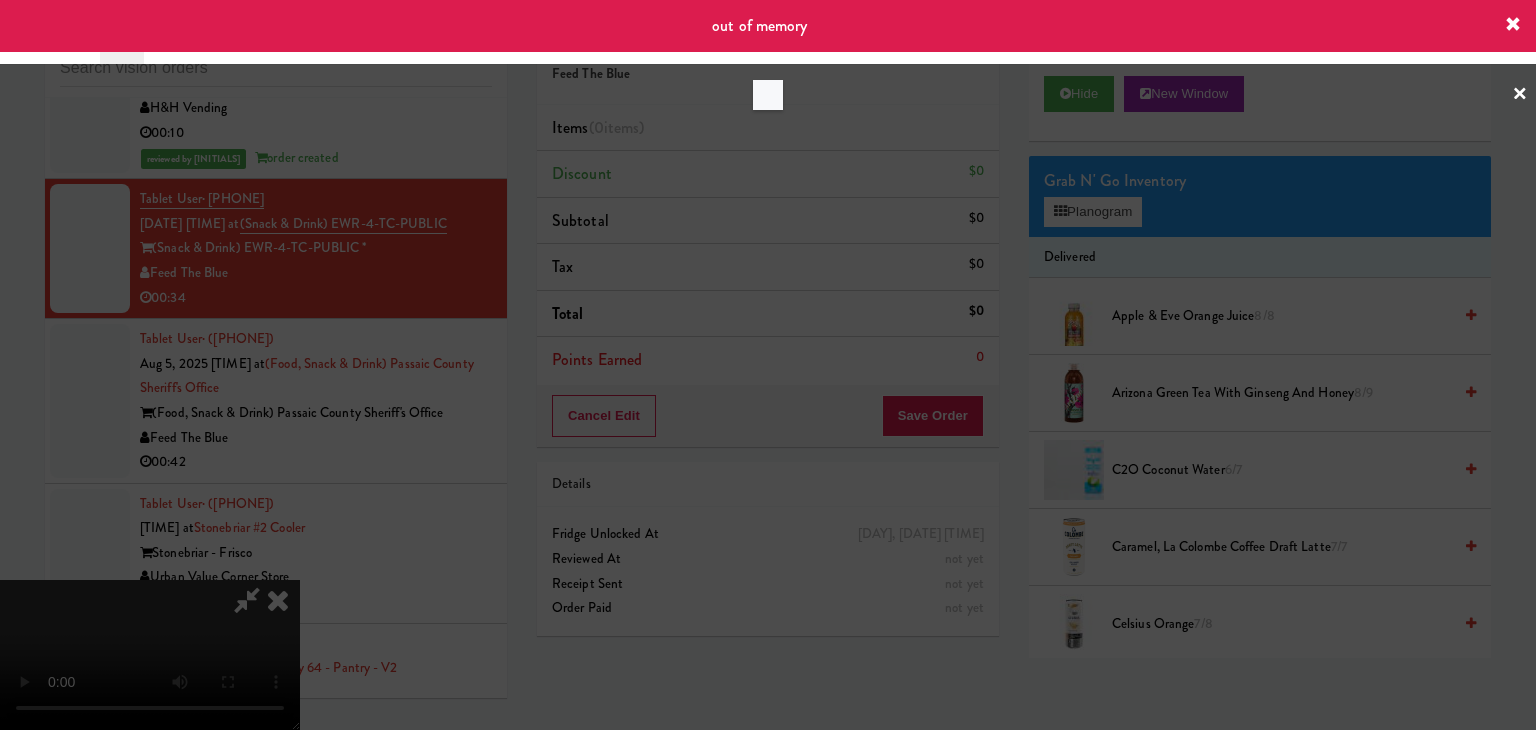 click at bounding box center [768, 365] 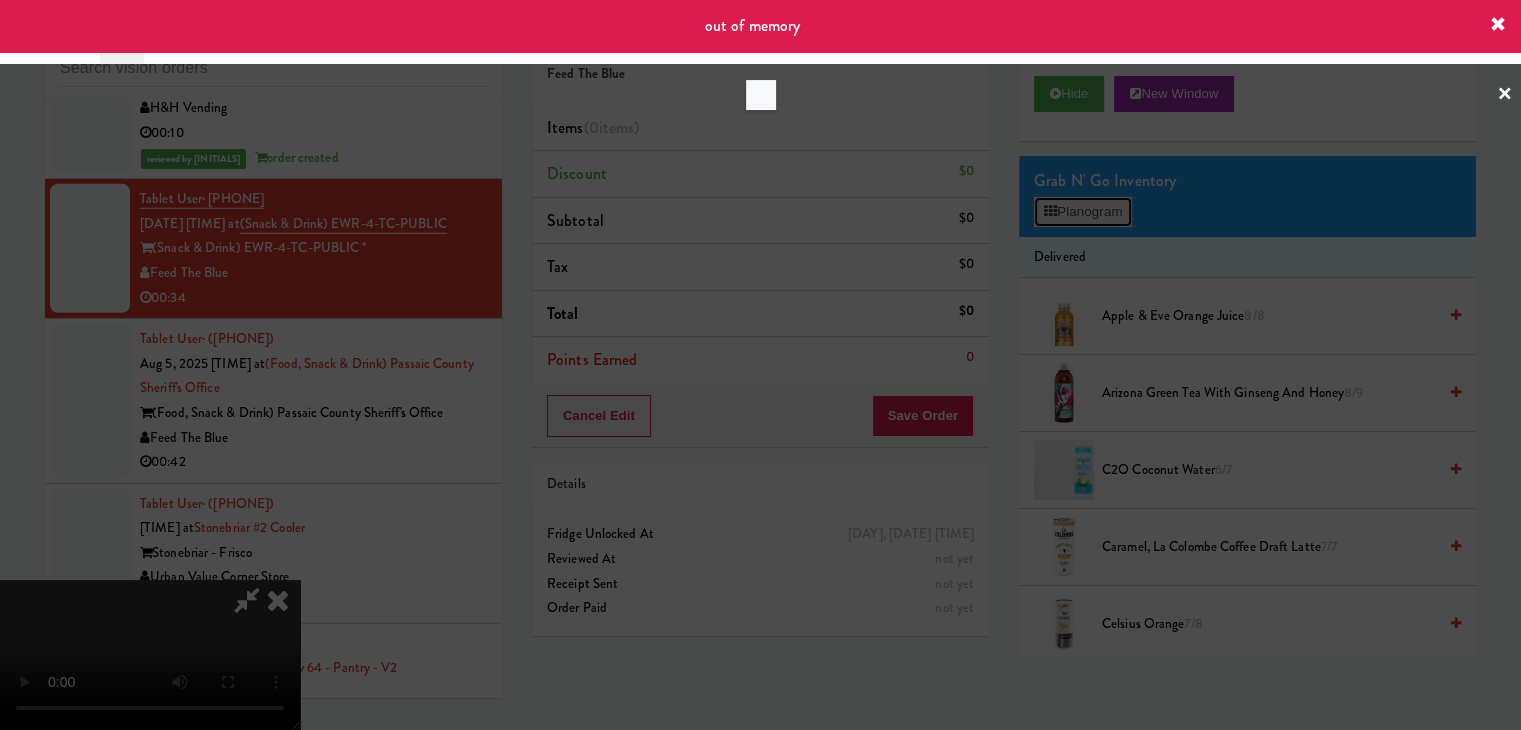 click on "Planogram" at bounding box center [1083, 212] 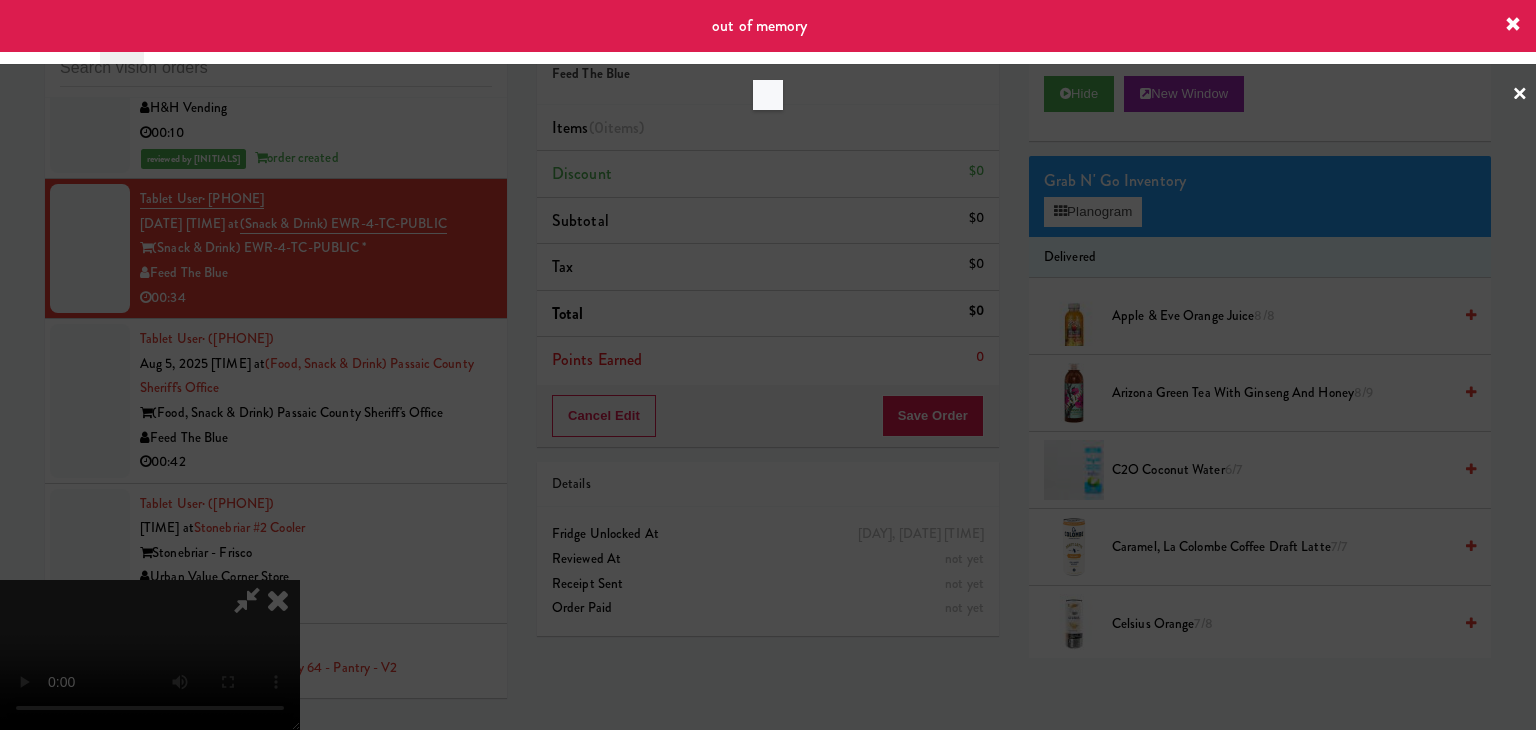 click at bounding box center (768, 365) 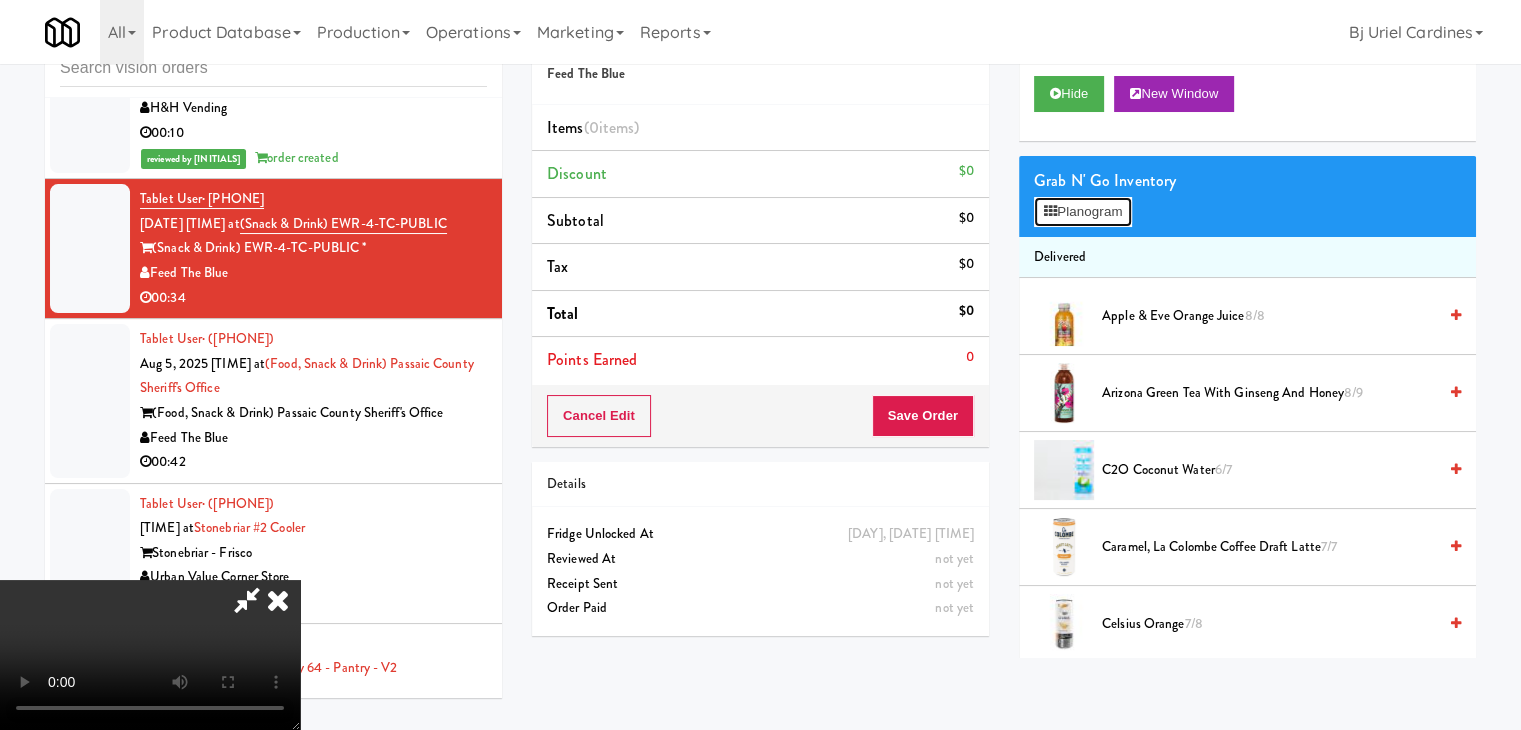 click on "Planogram" at bounding box center [1083, 212] 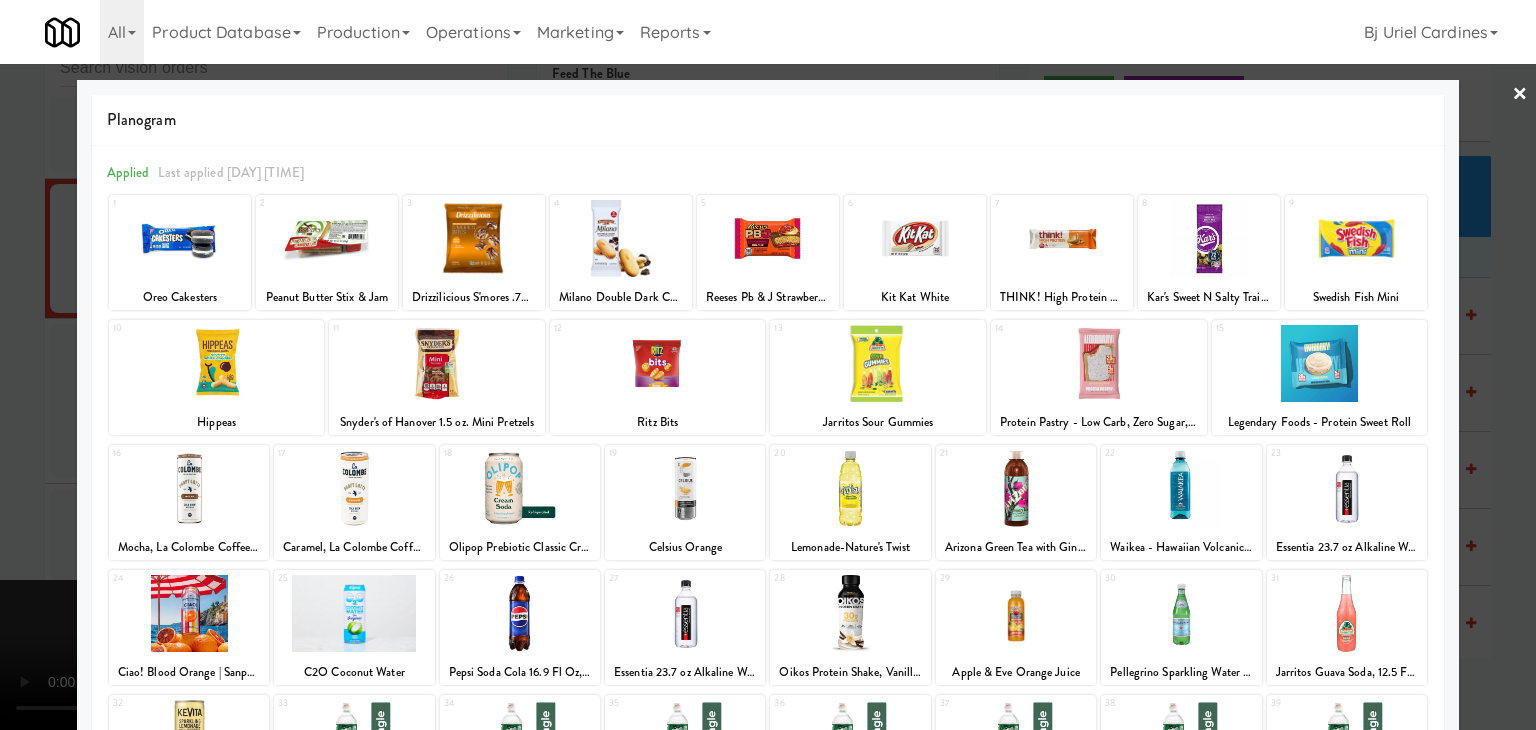 click at bounding box center (768, 365) 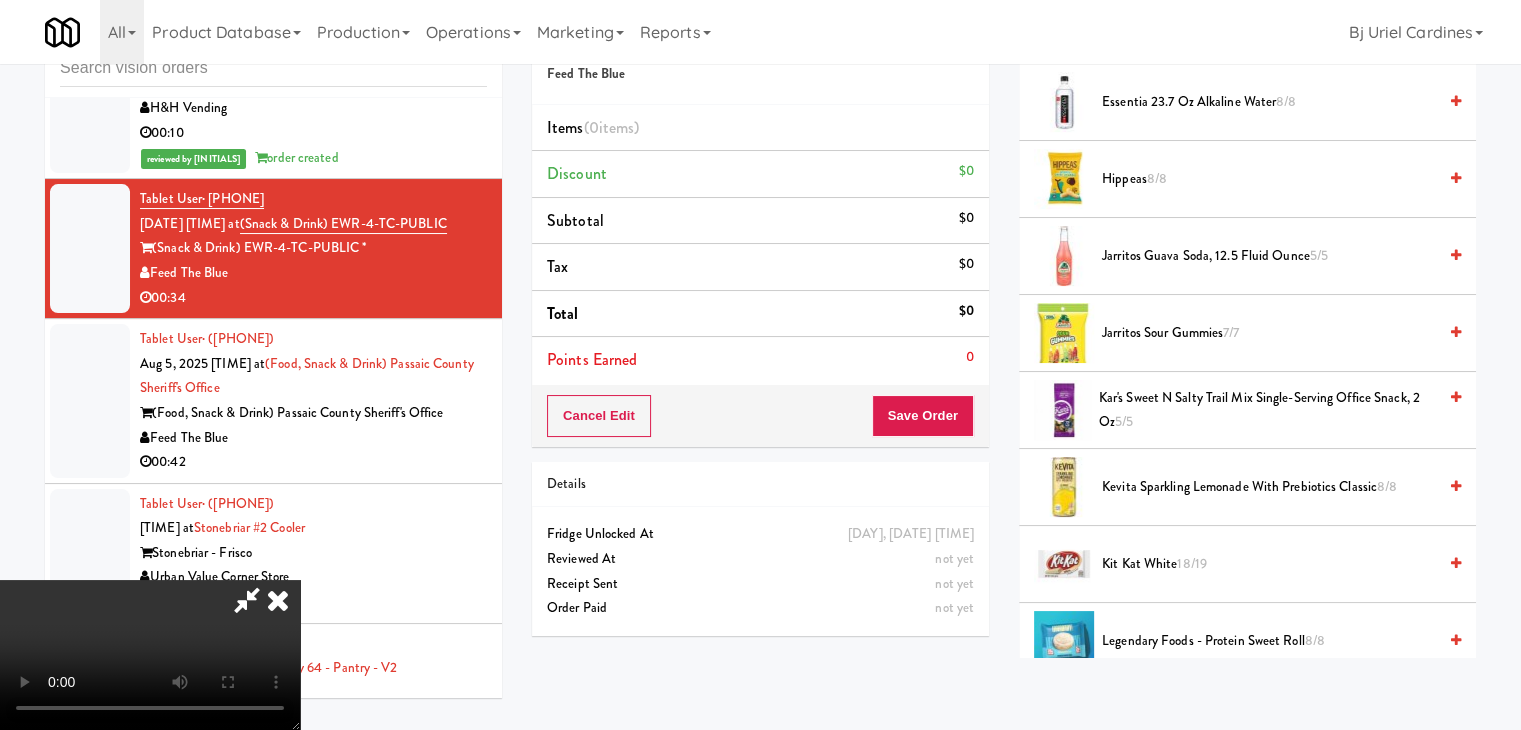 scroll, scrollTop: 800, scrollLeft: 0, axis: vertical 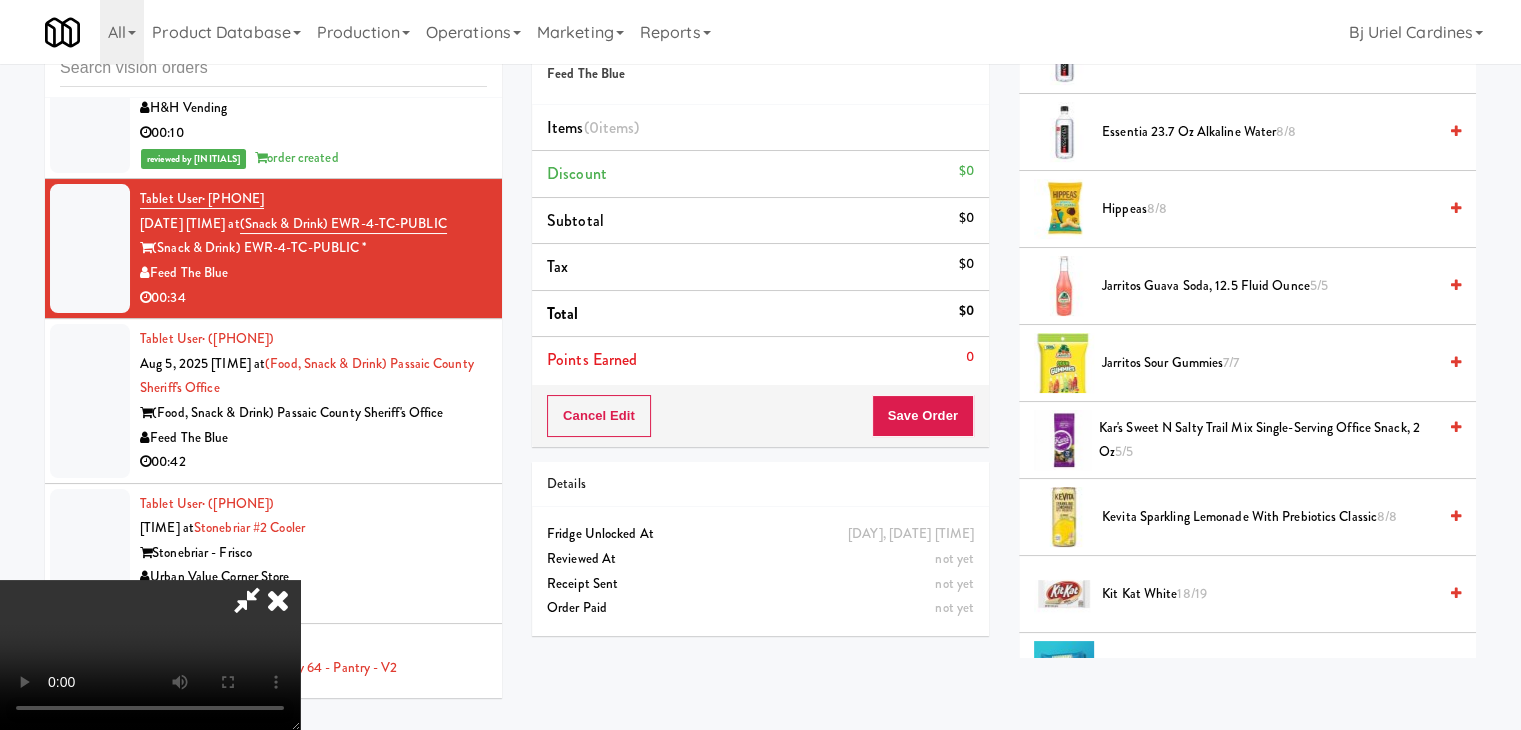 click at bounding box center (1456, 362) 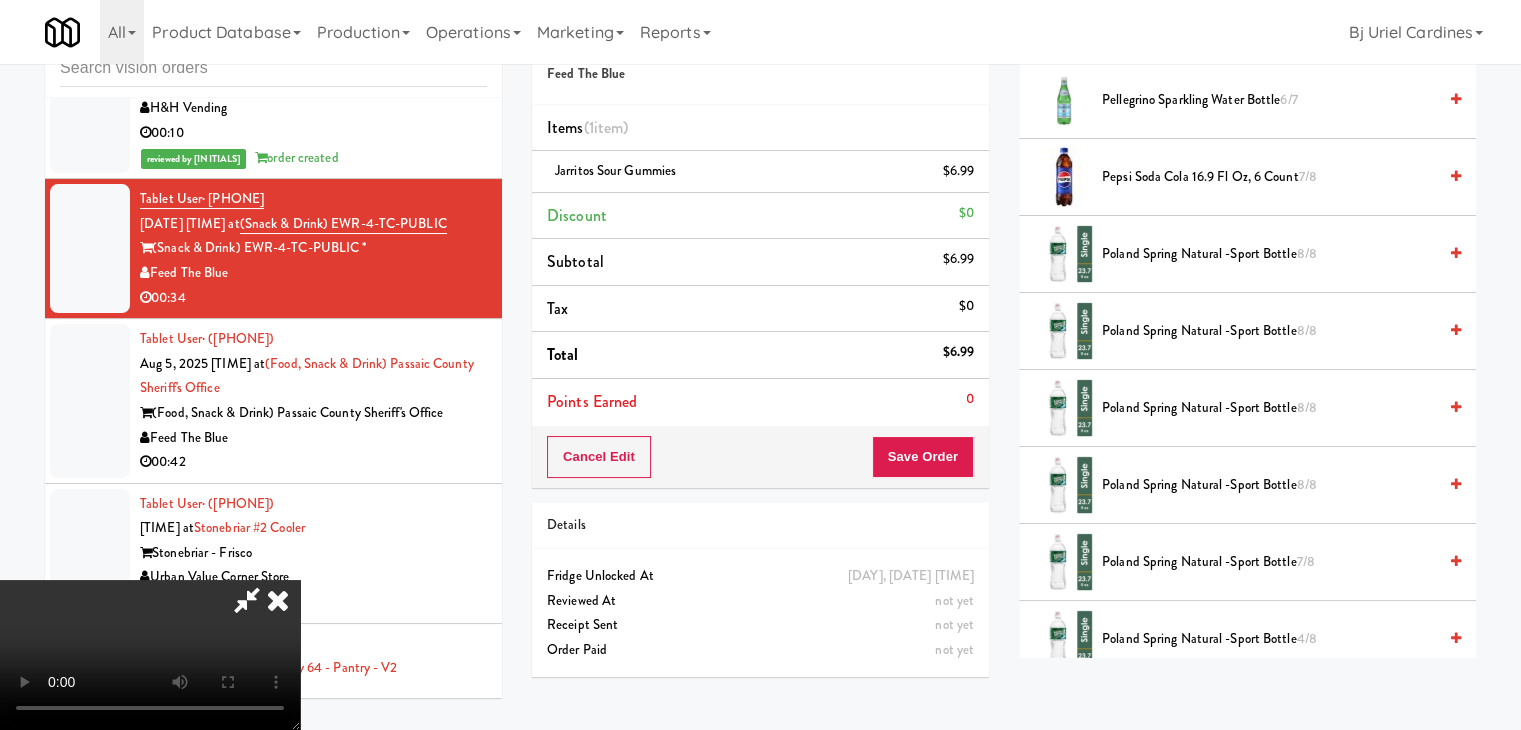 scroll, scrollTop: 1900, scrollLeft: 0, axis: vertical 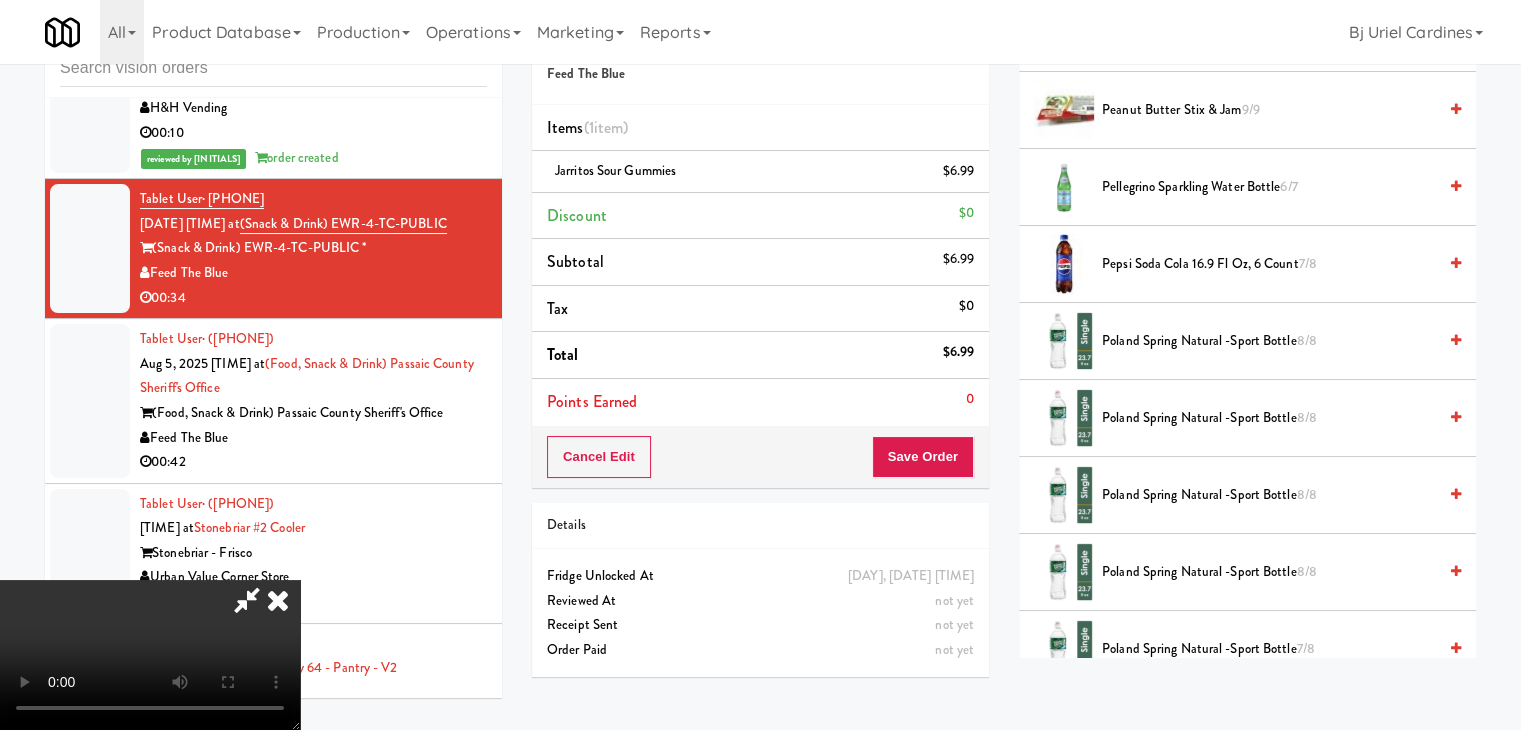 drag, startPoint x: 1272, startPoint y: 259, endPoint x: 1244, endPoint y: 280, distance: 35 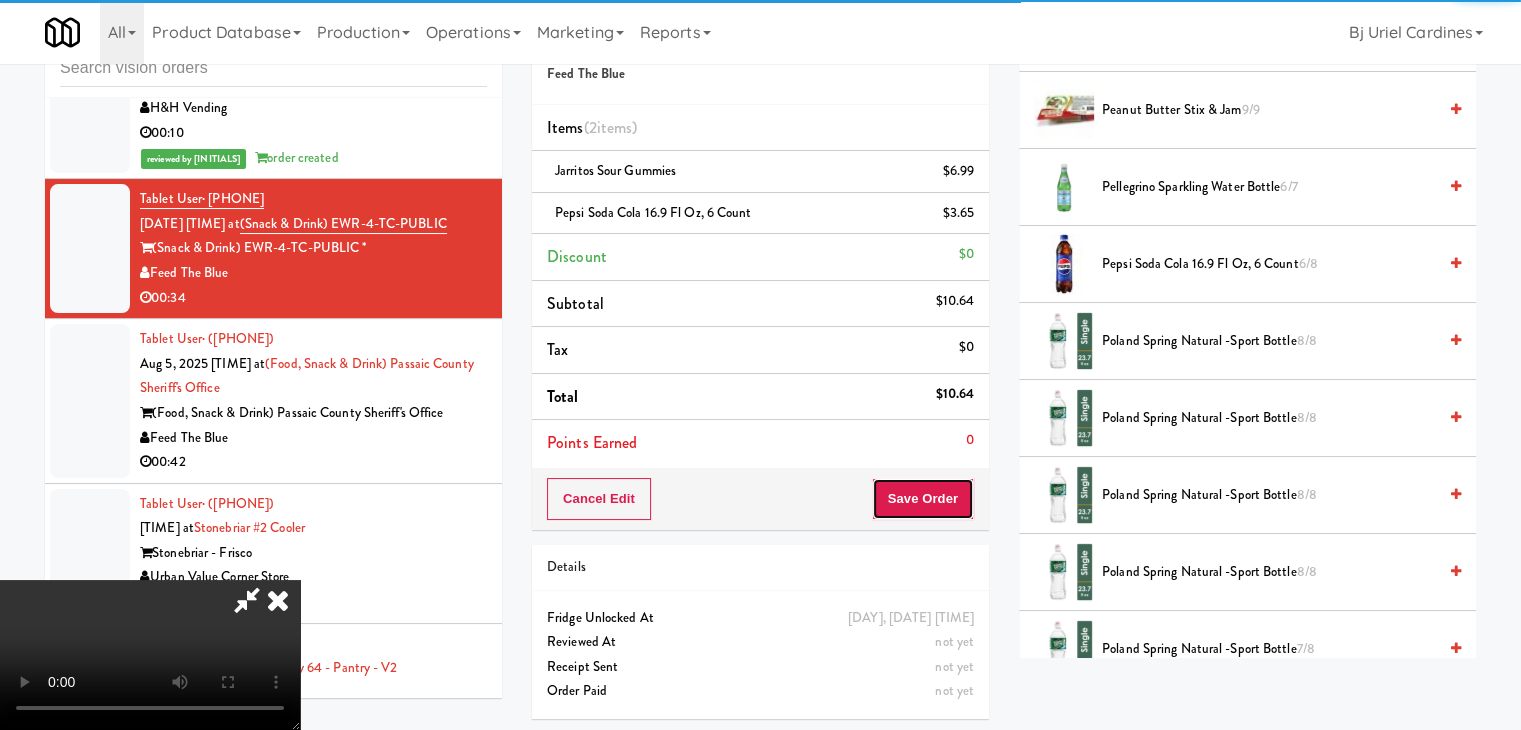 click on "Save Order" at bounding box center (923, 499) 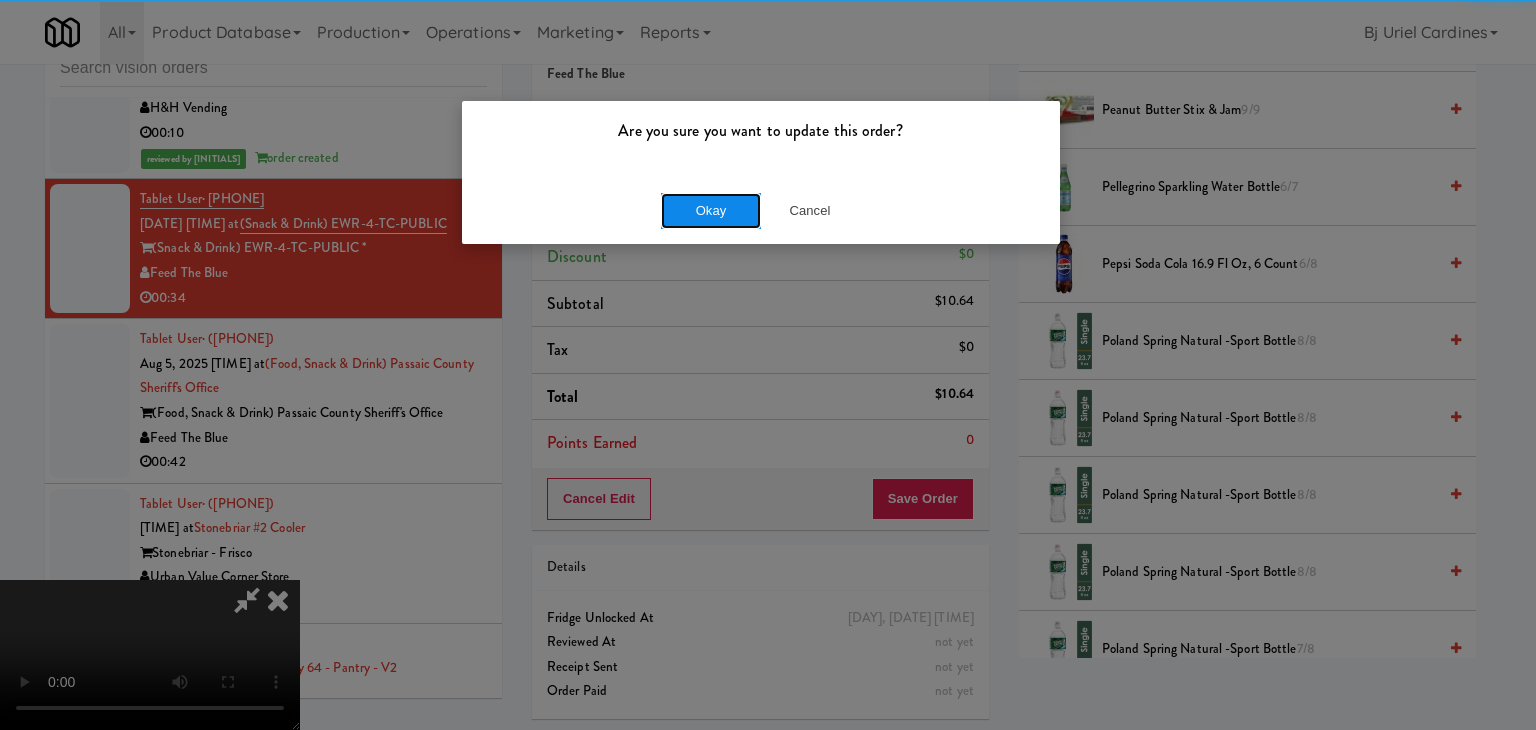 click on "Okay" at bounding box center [711, 211] 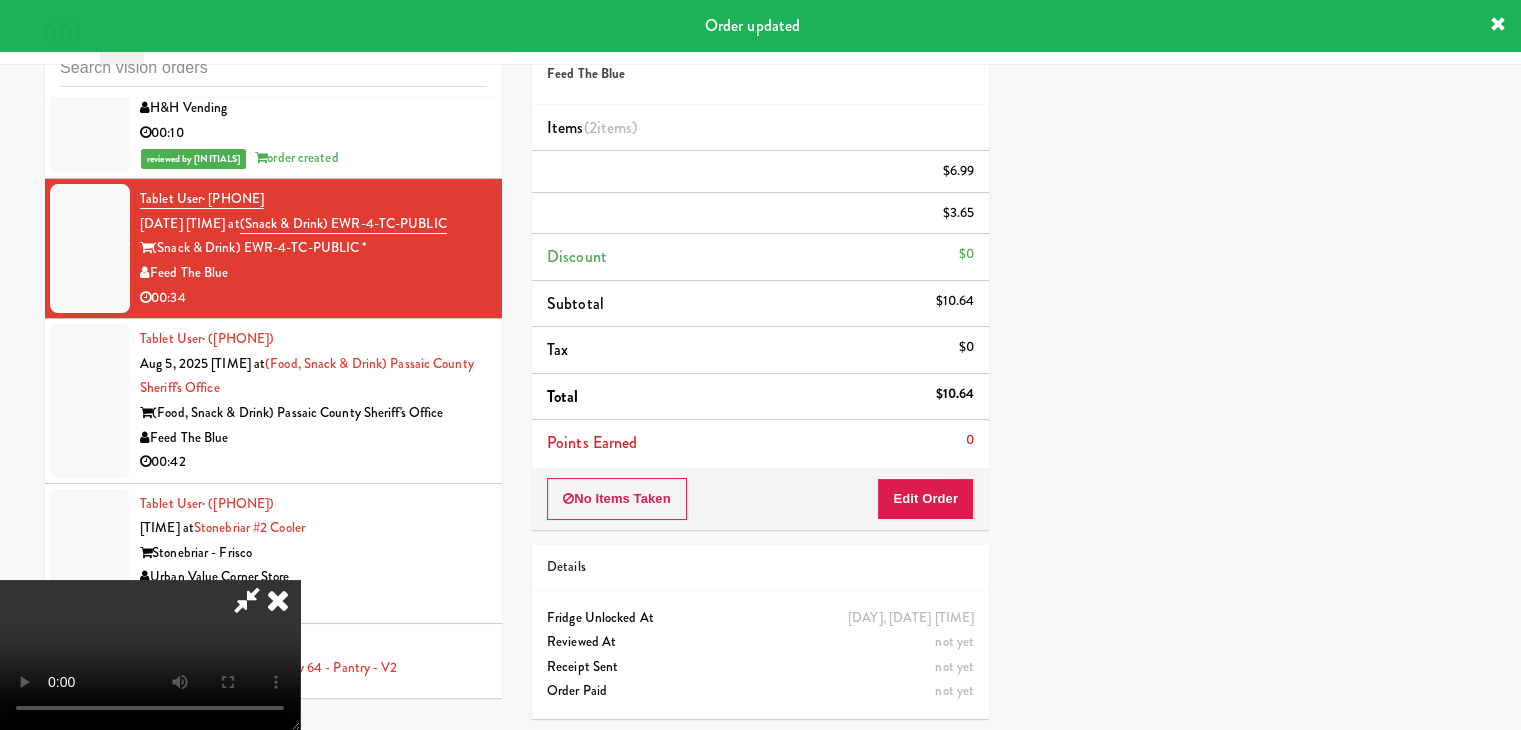 scroll, scrollTop: 152, scrollLeft: 0, axis: vertical 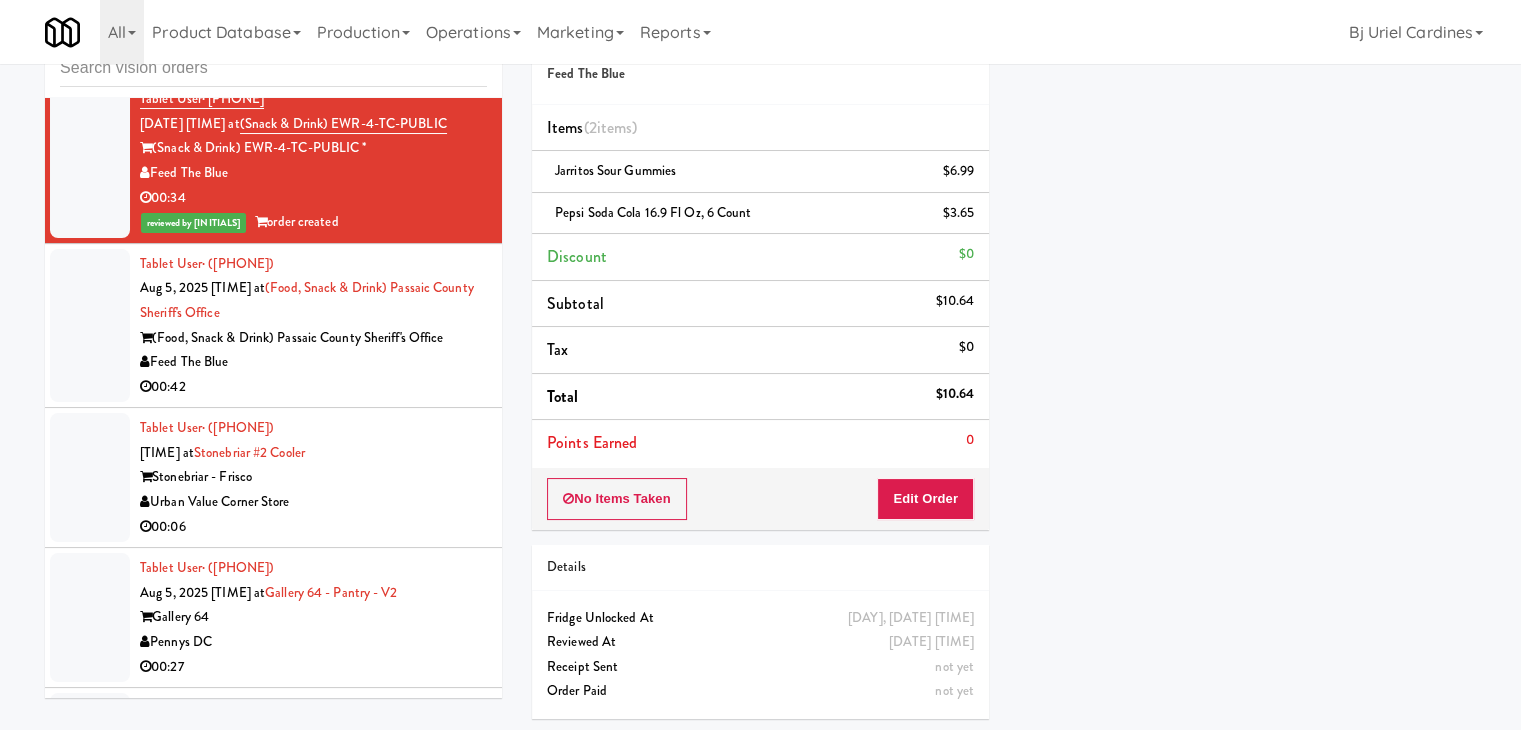 click on "Feed The Blue" at bounding box center (313, 362) 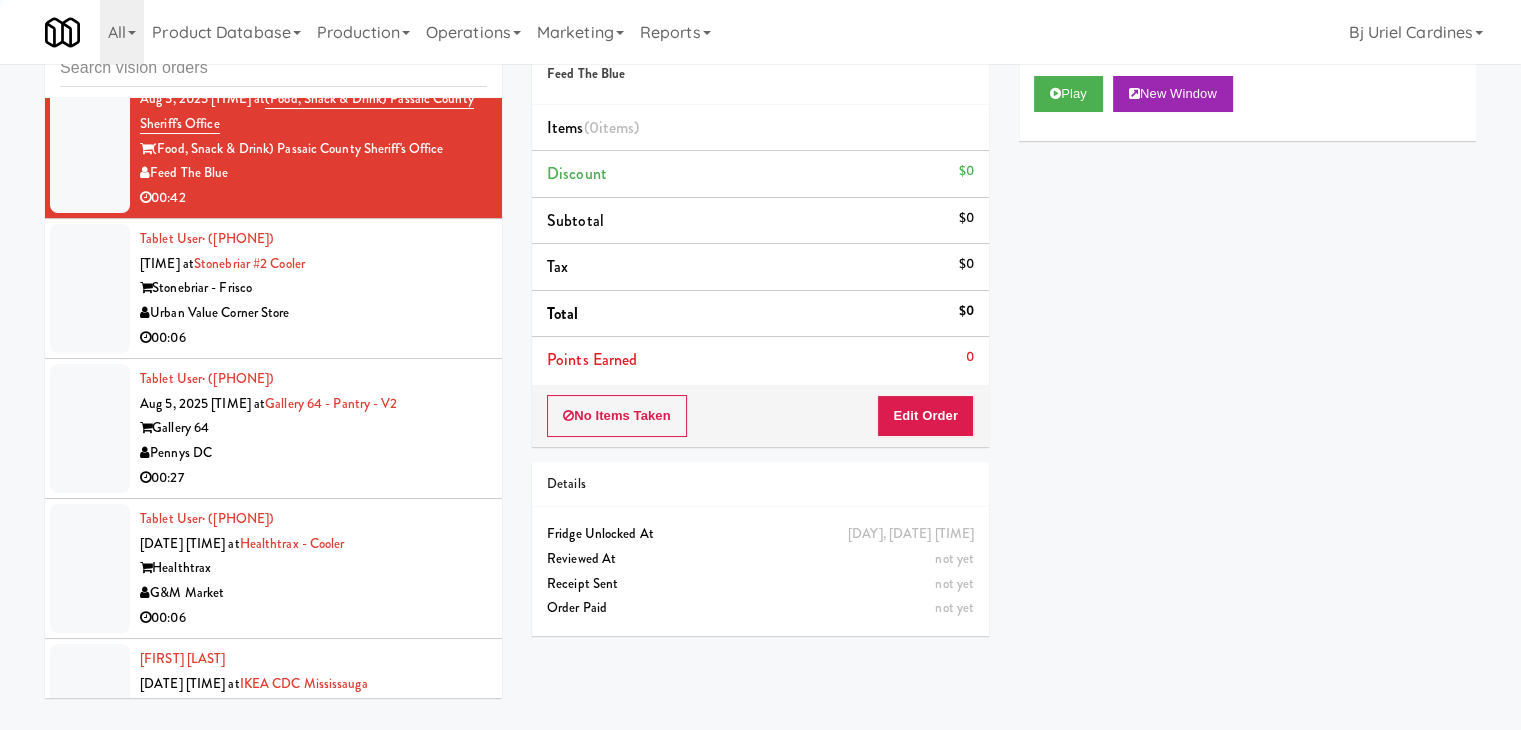 scroll, scrollTop: 13671, scrollLeft: 0, axis: vertical 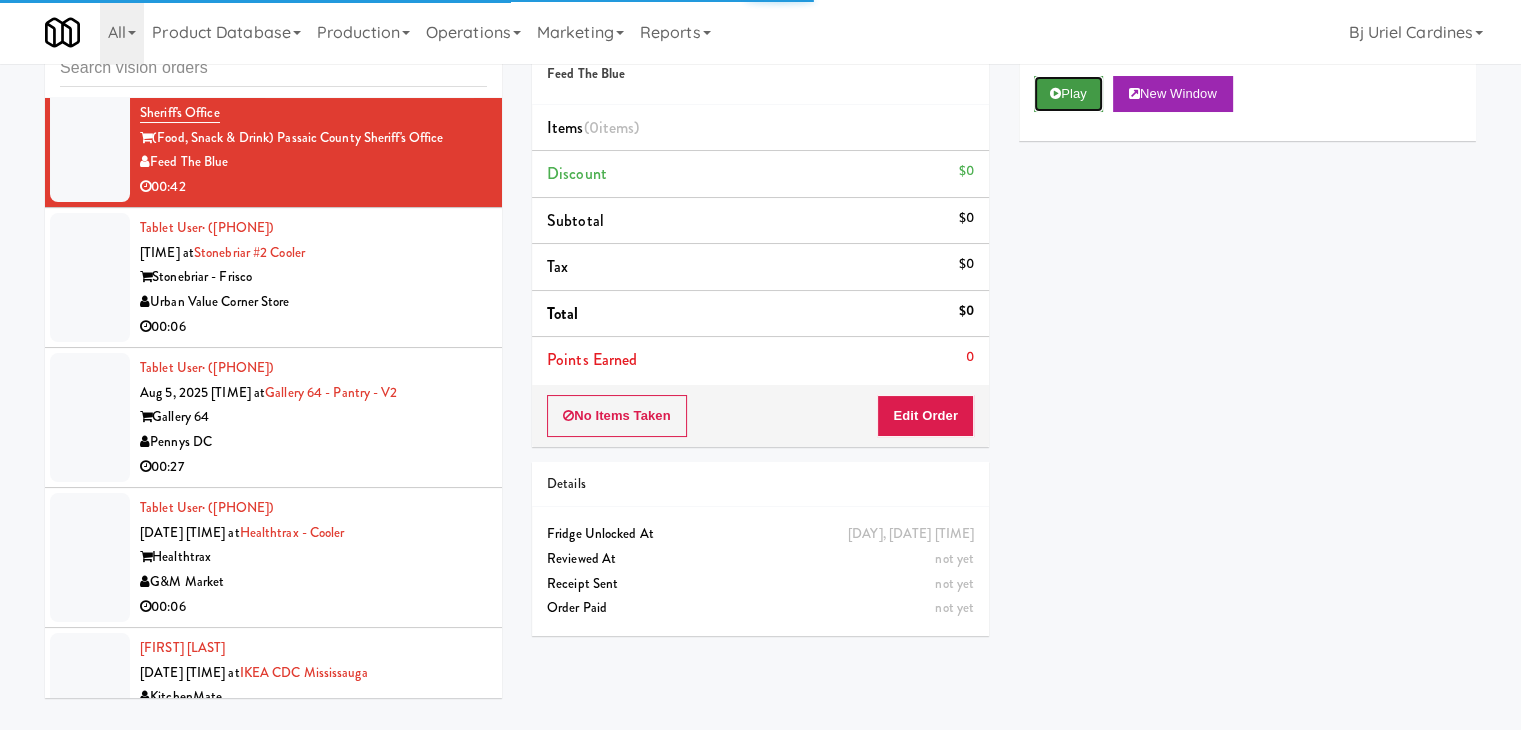 click on "Play" at bounding box center (1068, 94) 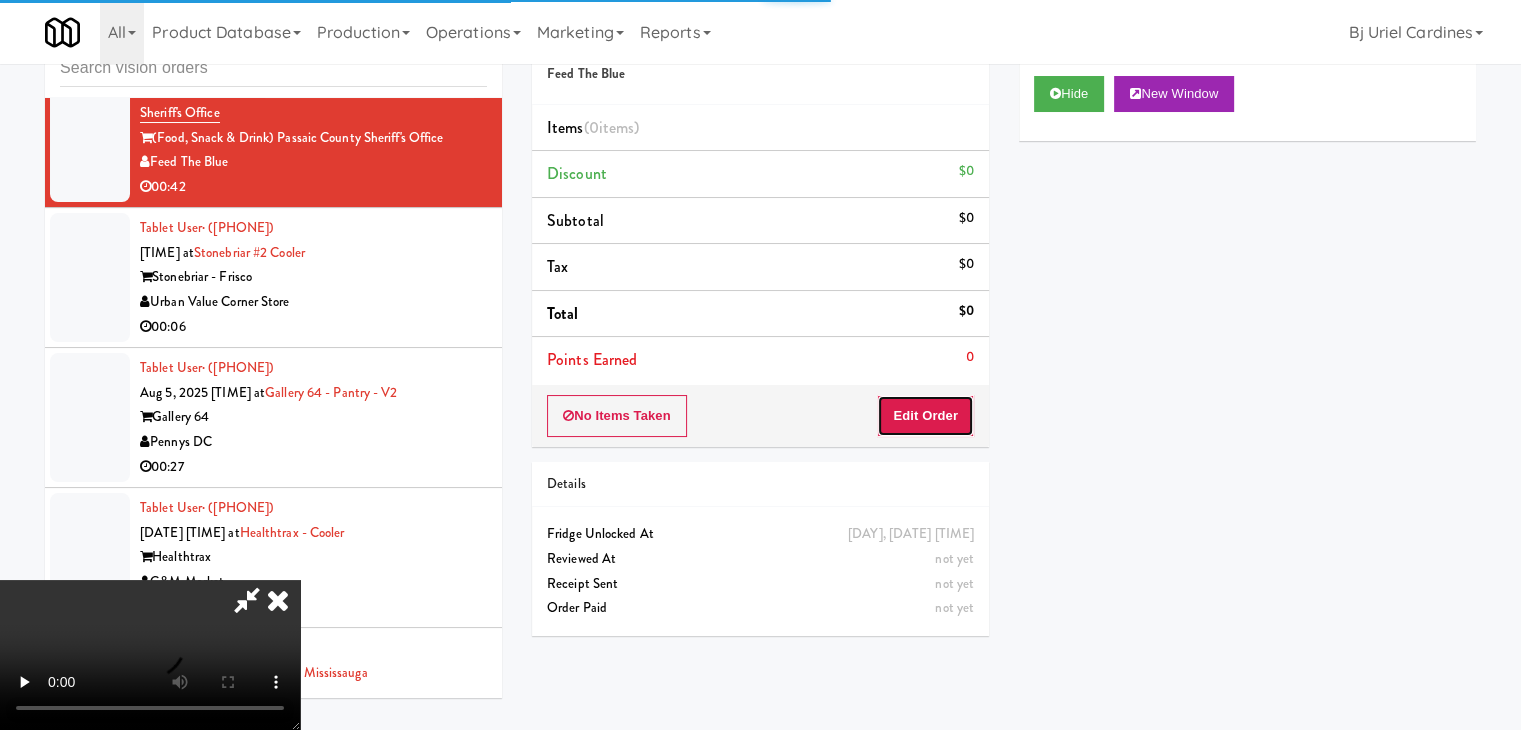 click on "Edit Order" at bounding box center (925, 416) 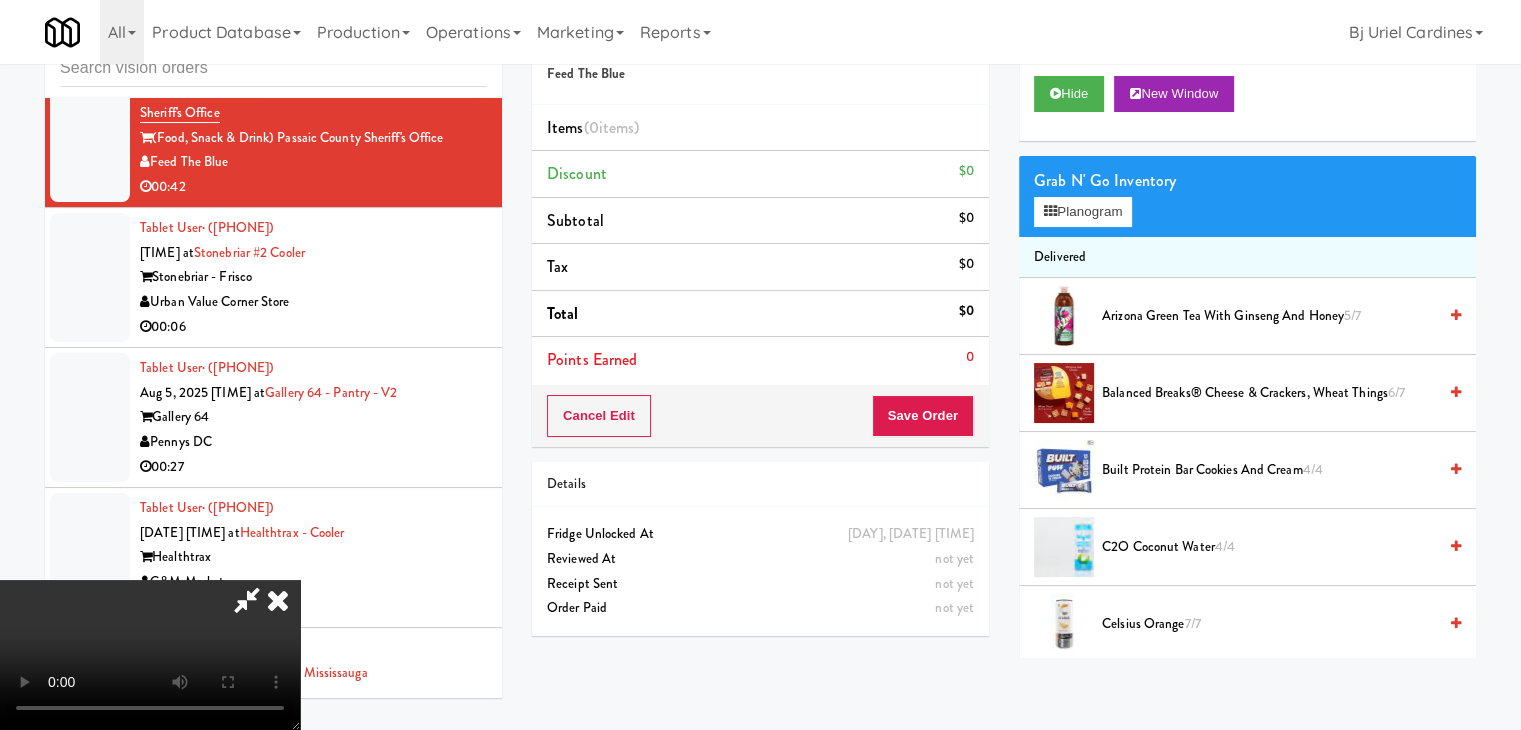click on "Urban Value Corner Store" at bounding box center [313, 302] 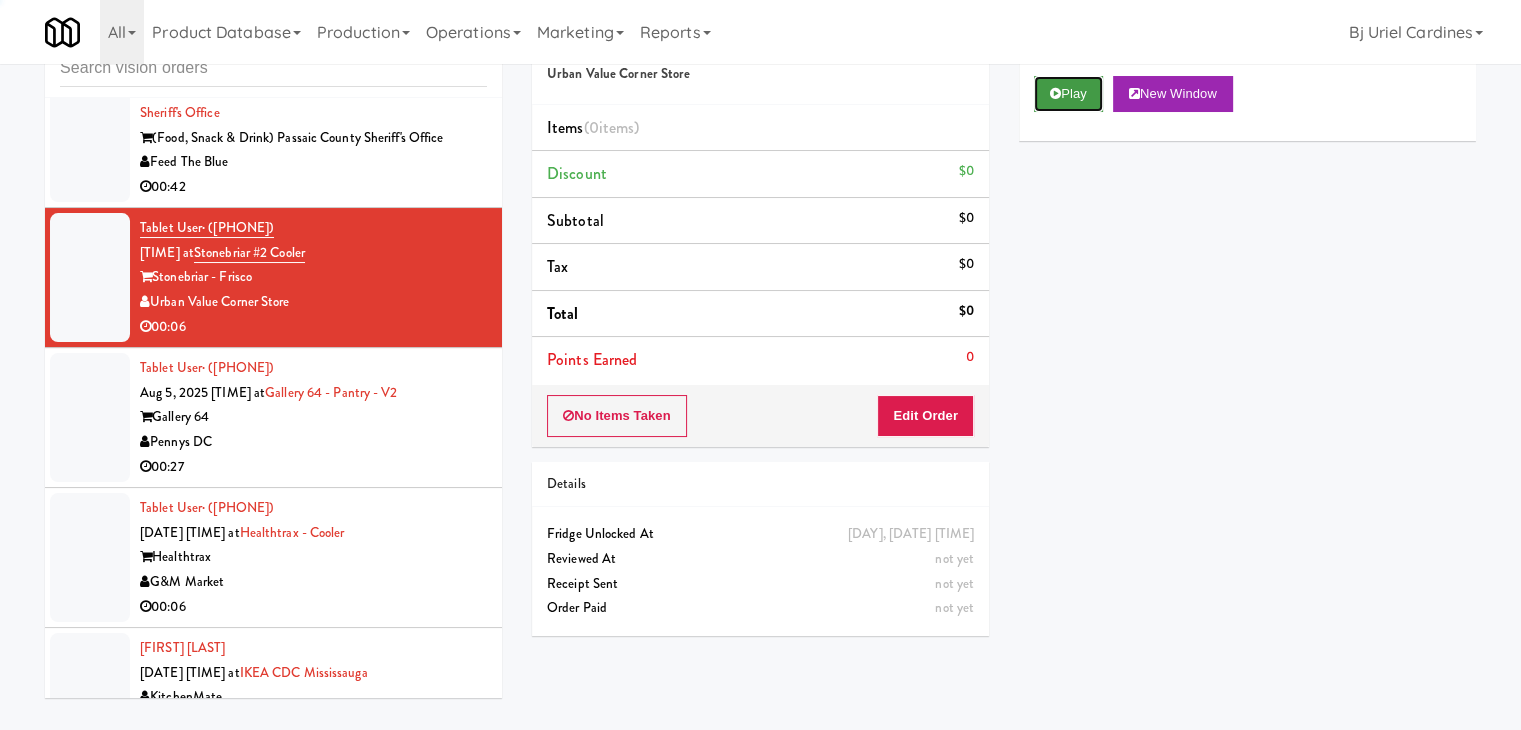click on "Play" at bounding box center (1068, 94) 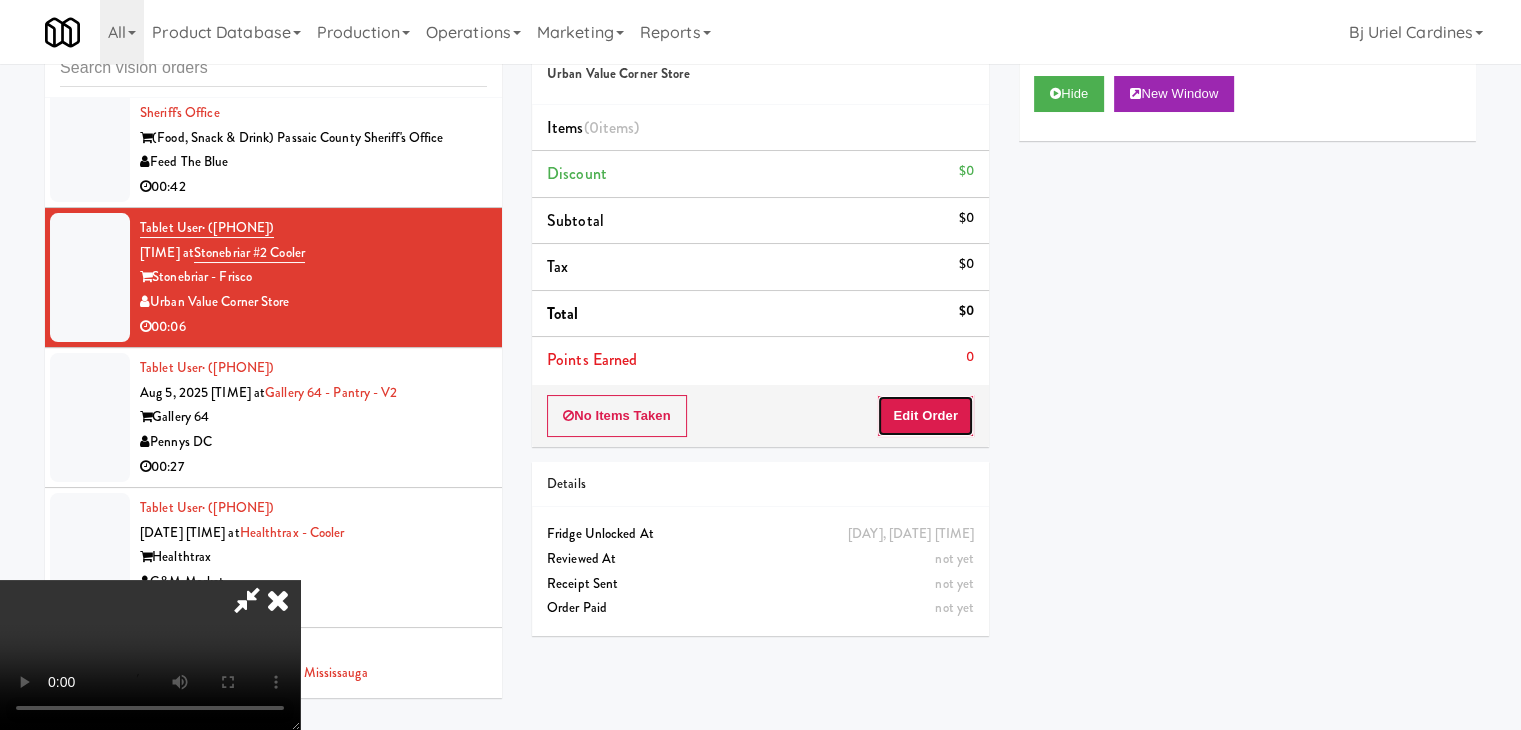 click on "Edit Order" at bounding box center (925, 416) 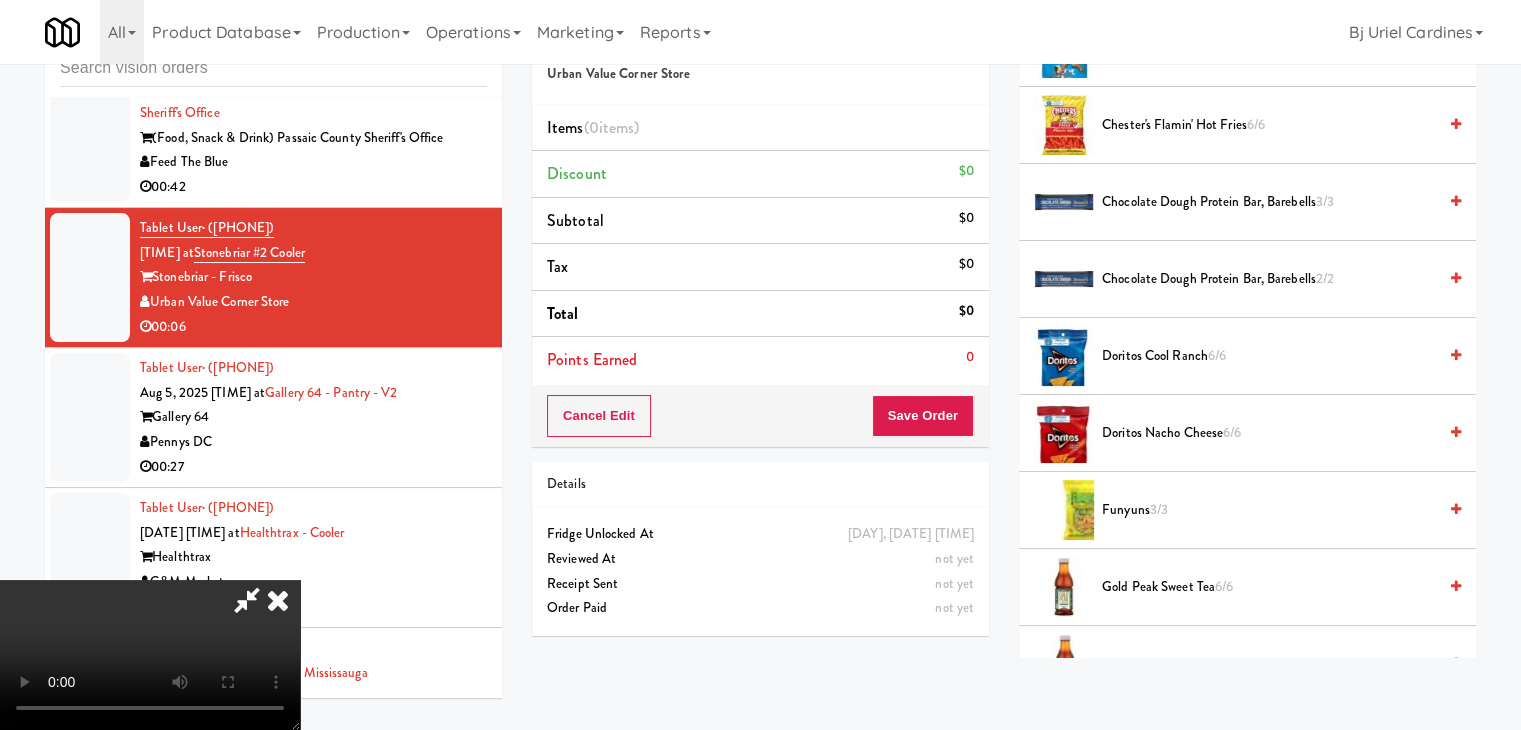 scroll, scrollTop: 500, scrollLeft: 0, axis: vertical 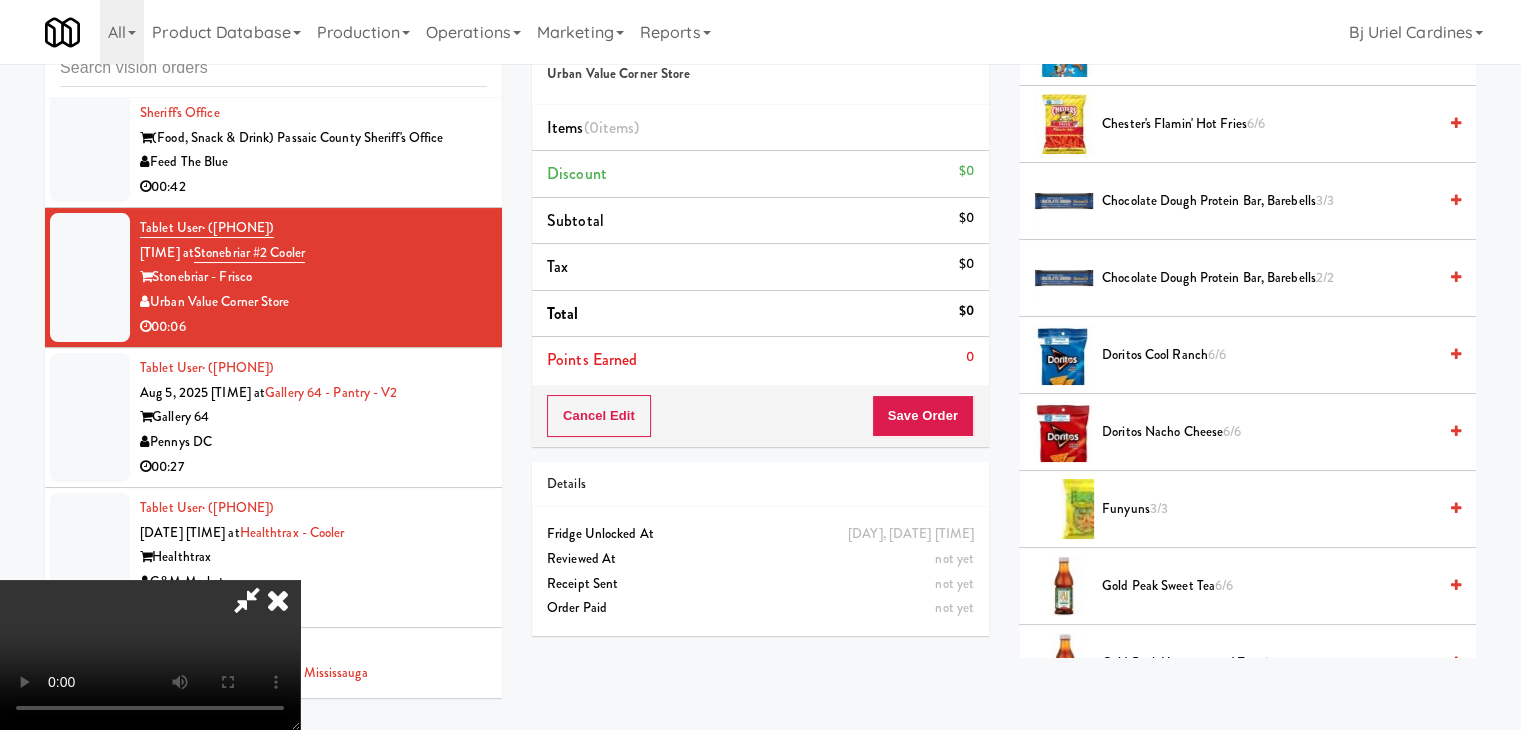 type 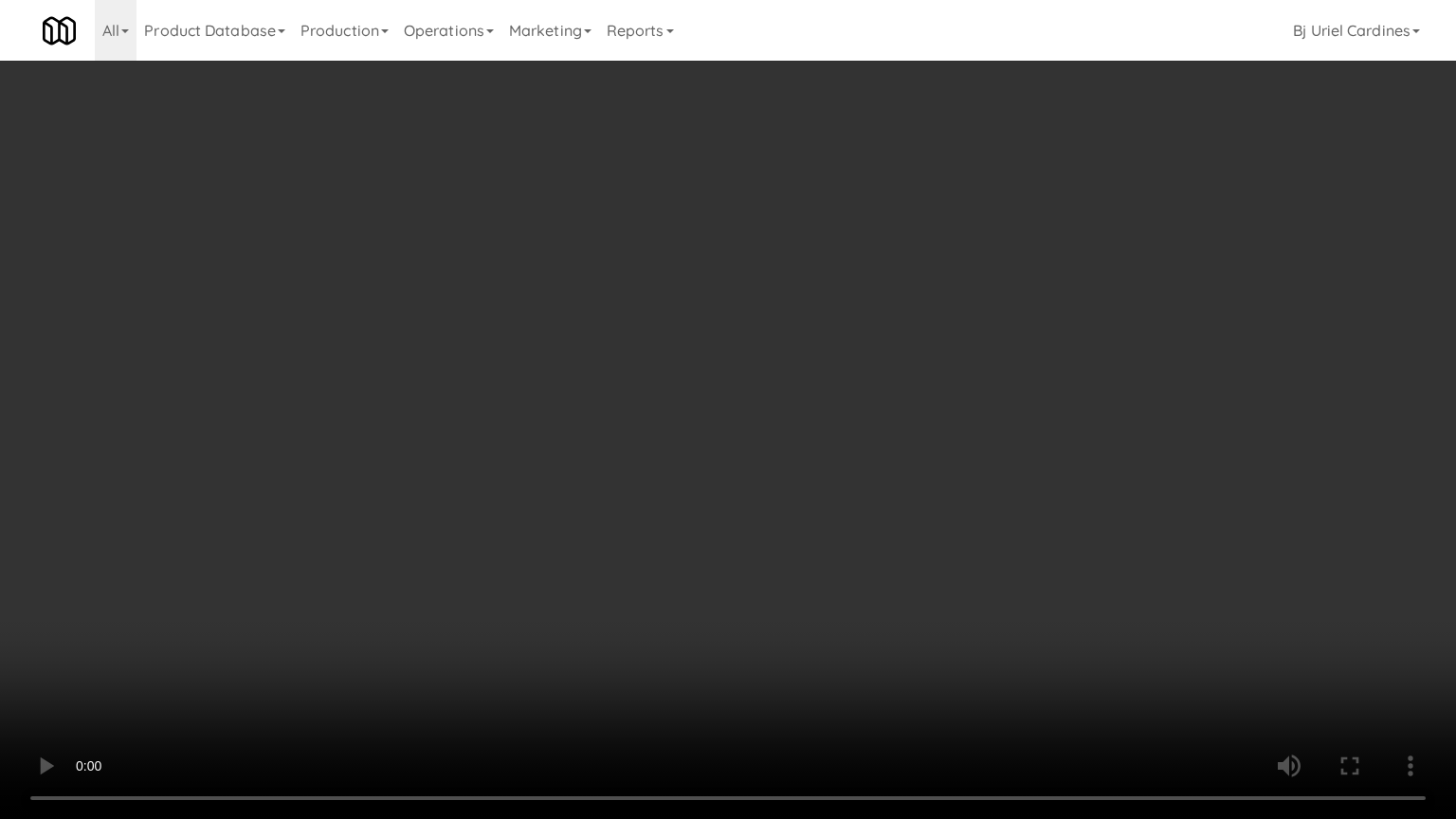 click at bounding box center (728, 410) 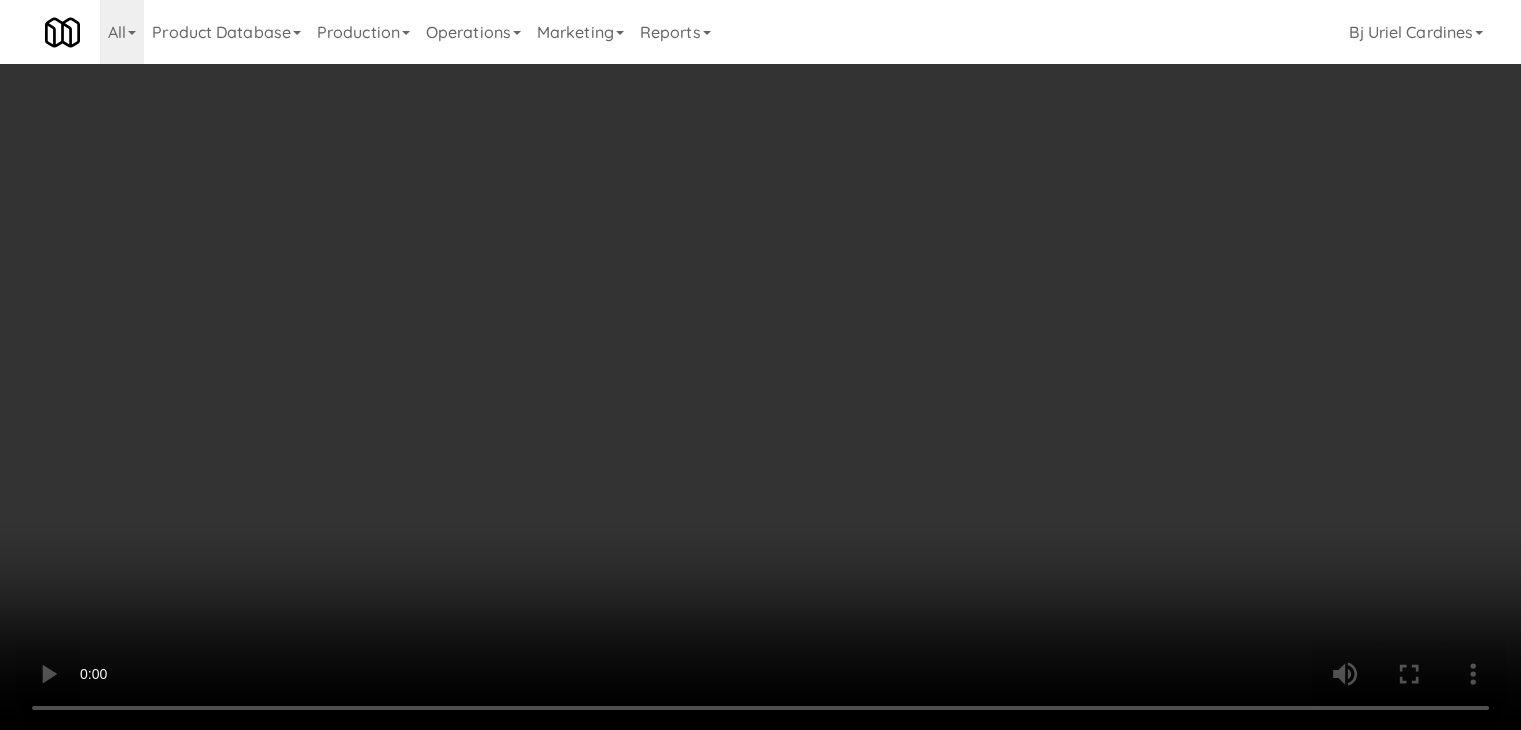 scroll, scrollTop: 0, scrollLeft: 0, axis: both 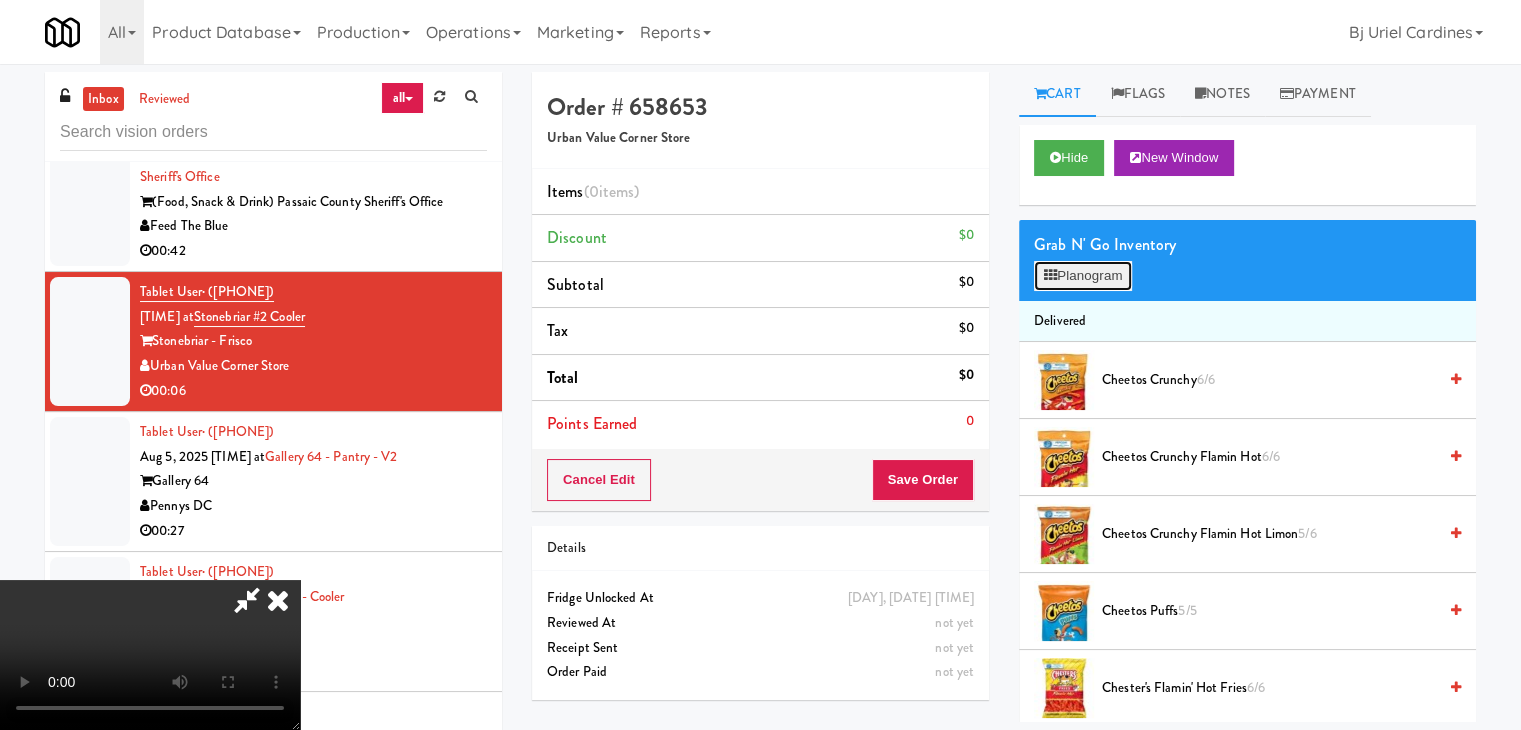 click on "Planogram" at bounding box center [1083, 276] 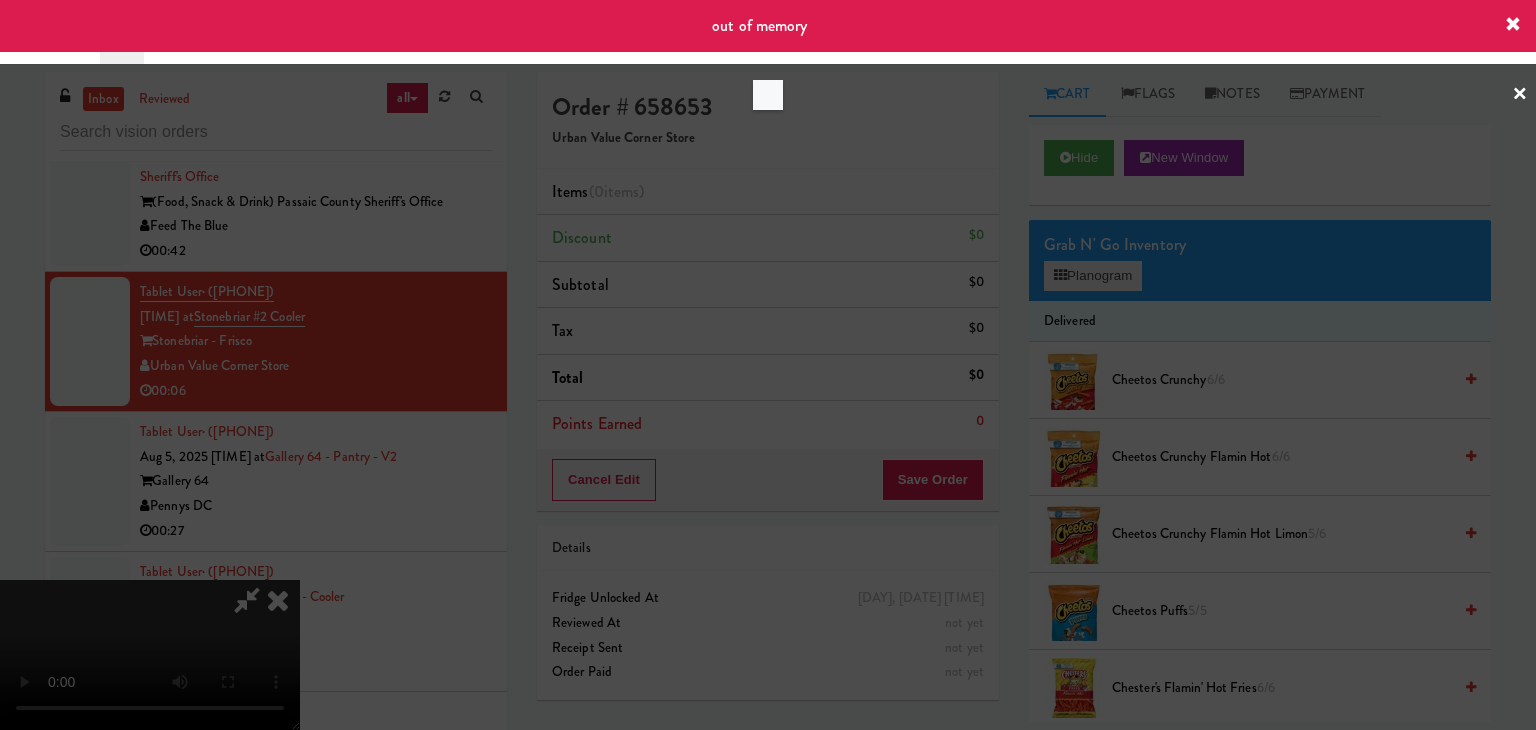 drag, startPoint x: 1058, startPoint y: 255, endPoint x: 1076, endPoint y: 264, distance: 20.12461 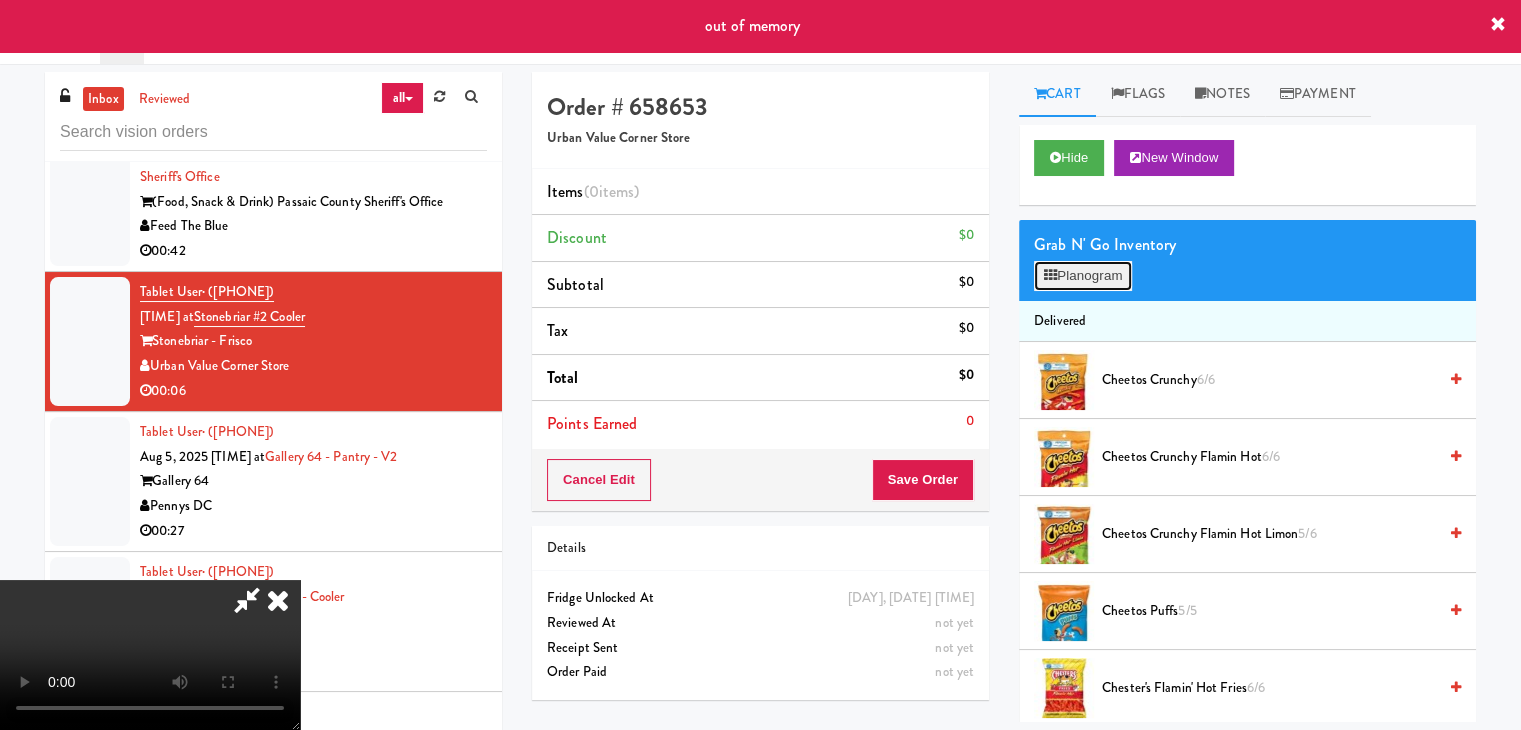 click on "Planogram" at bounding box center [1083, 276] 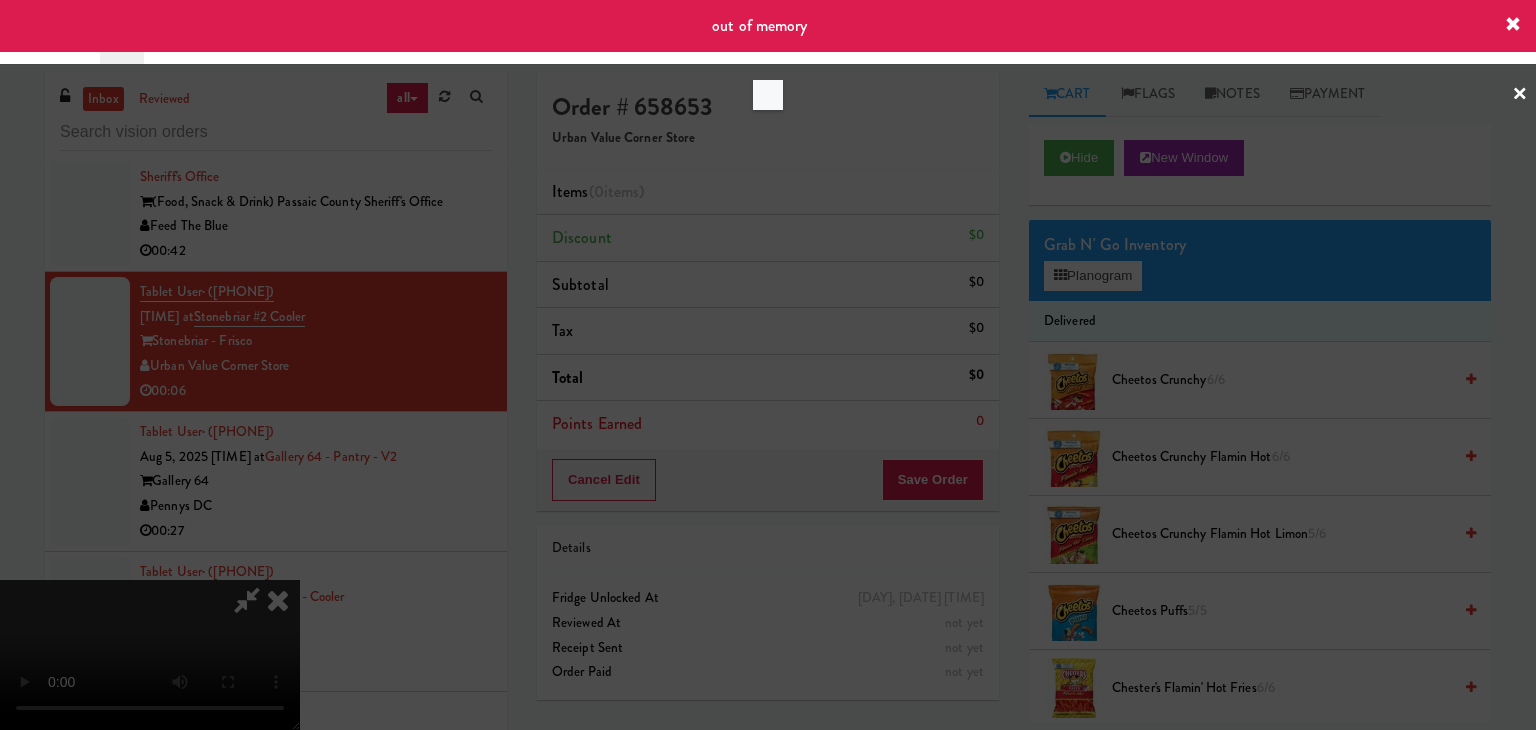 click at bounding box center [768, 365] 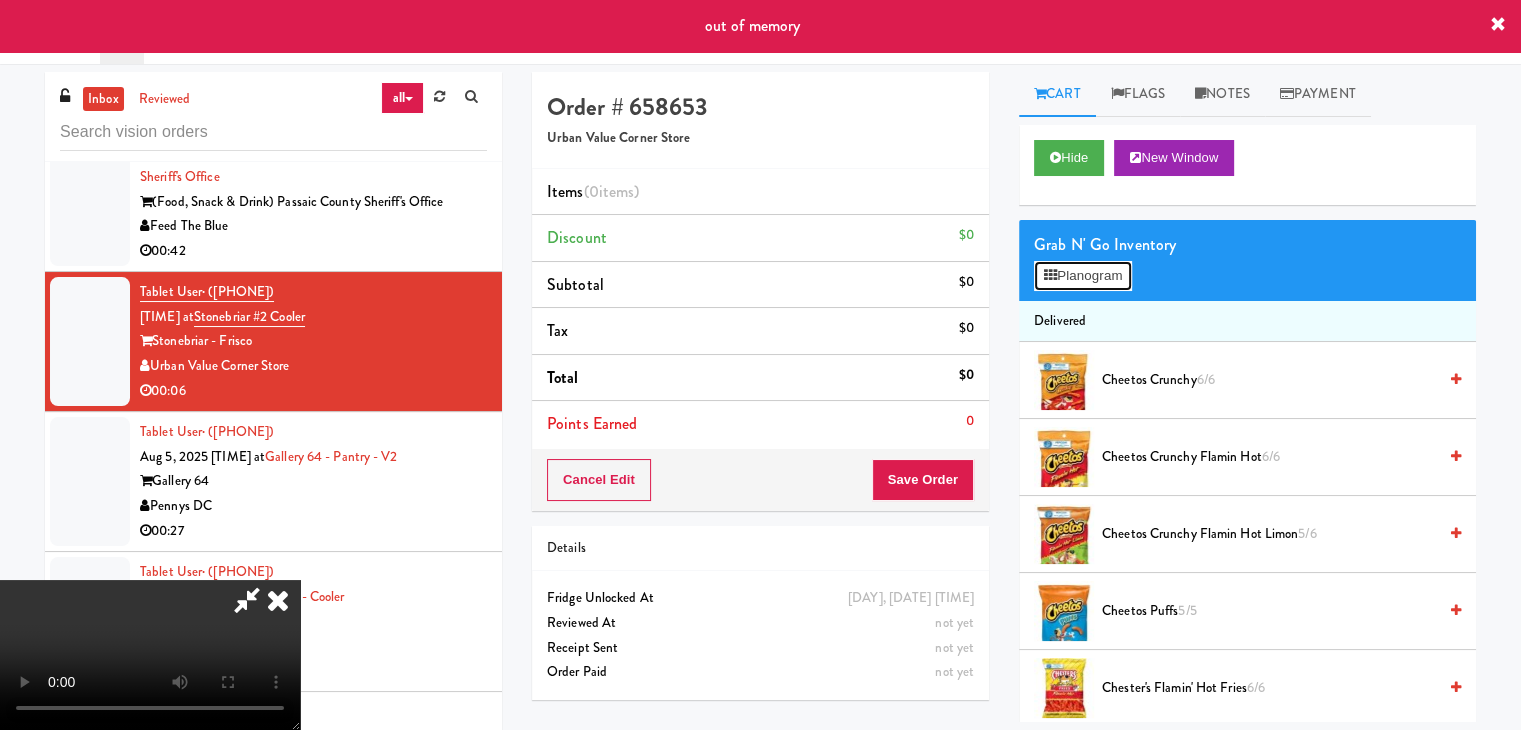 click on "Planogram" at bounding box center [1083, 276] 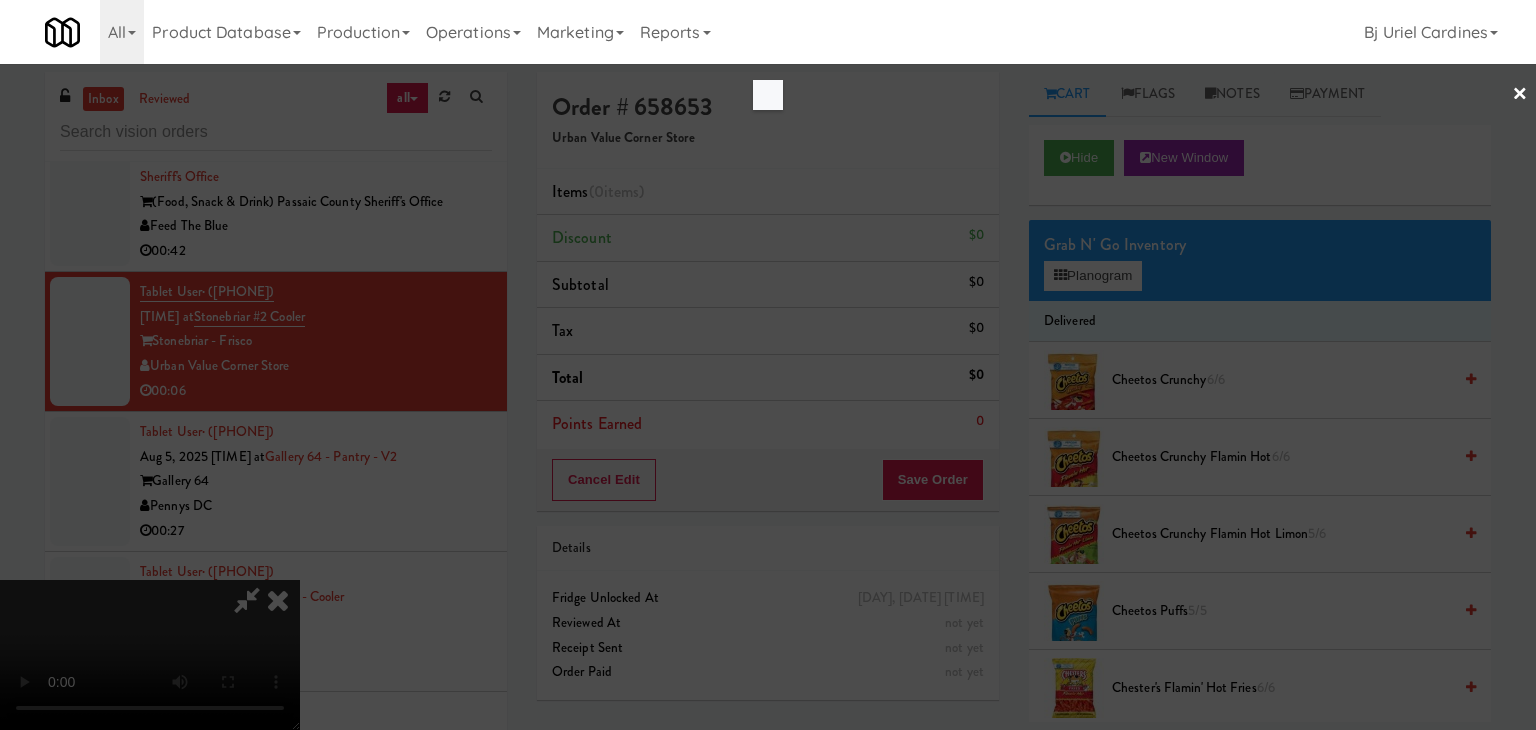 click at bounding box center [768, 365] 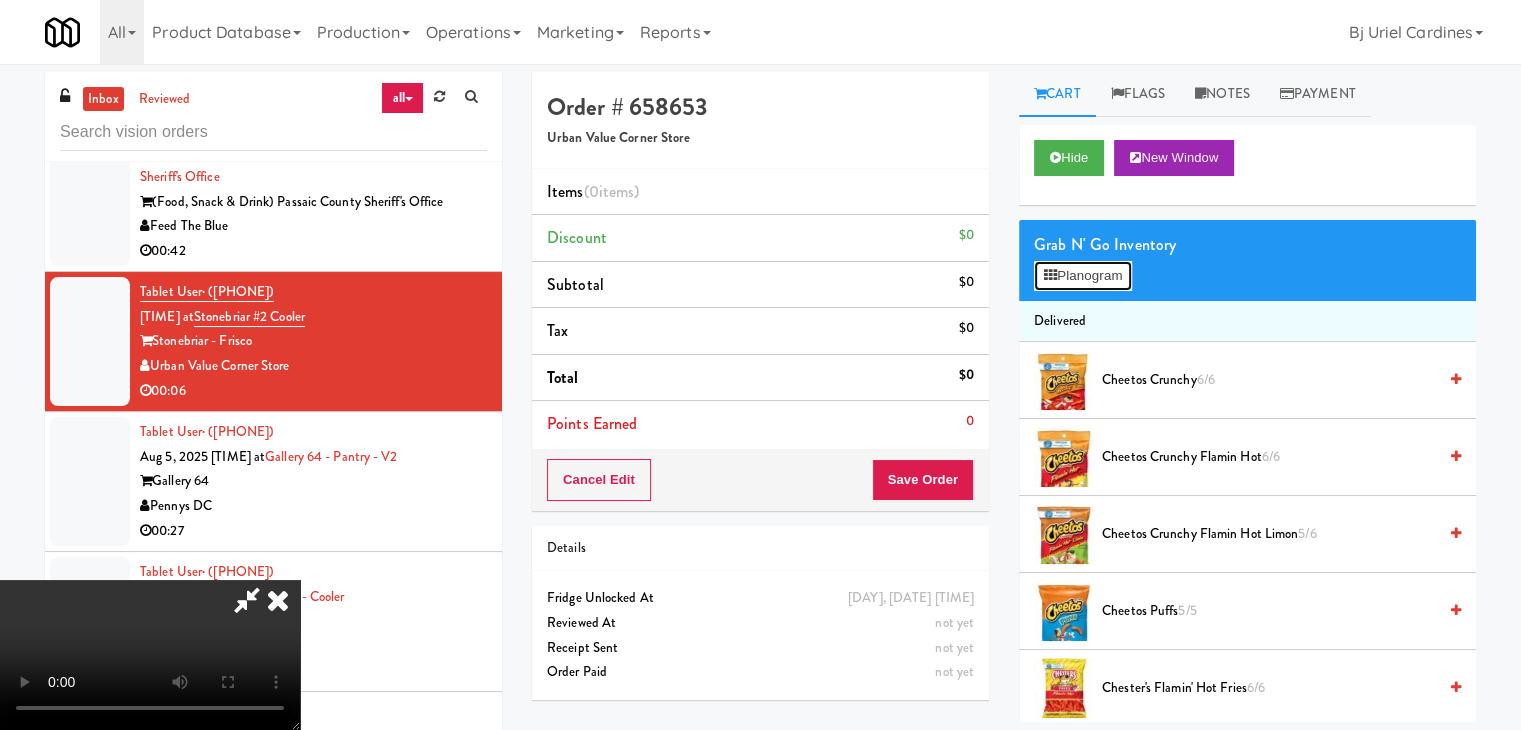 click on "Planogram" at bounding box center (1083, 276) 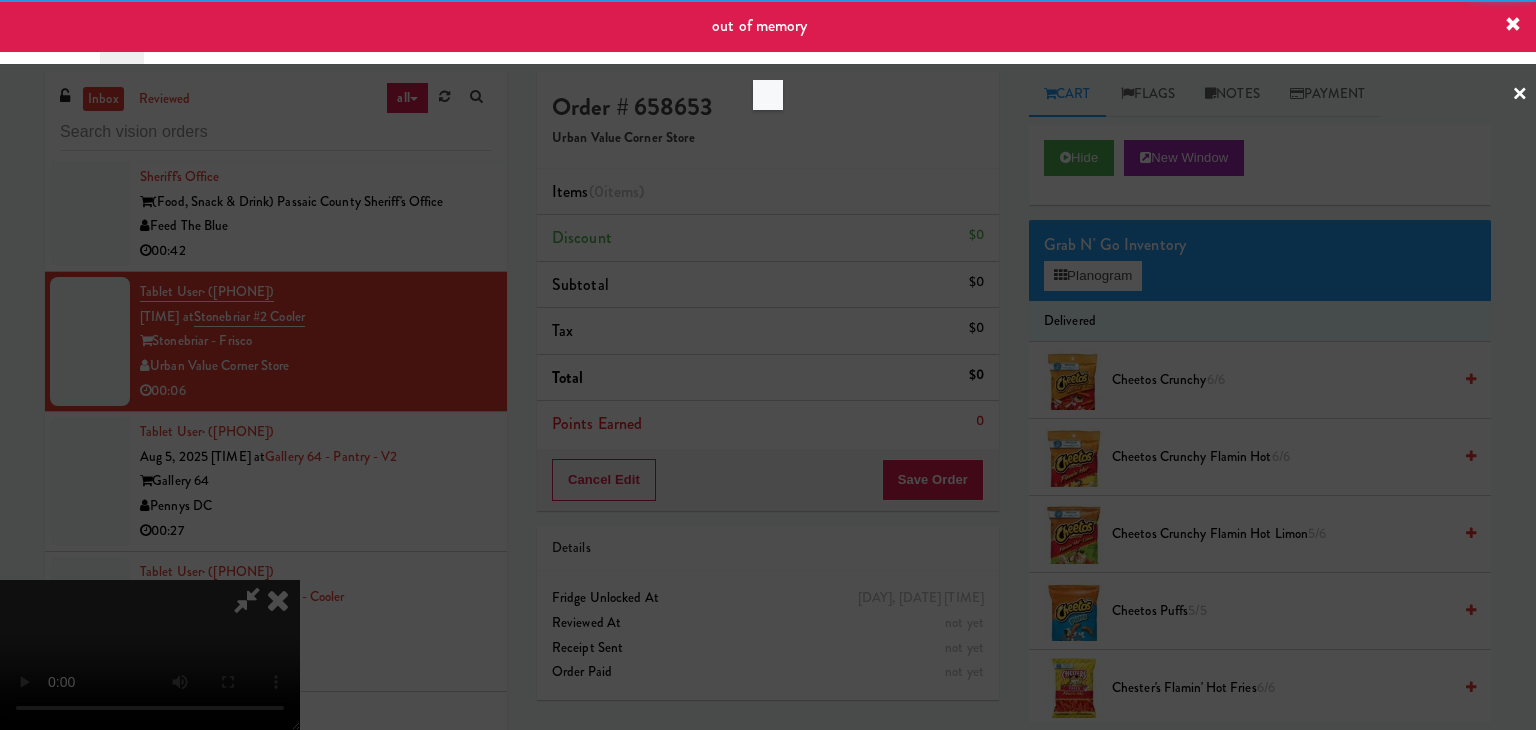 click at bounding box center (768, 365) 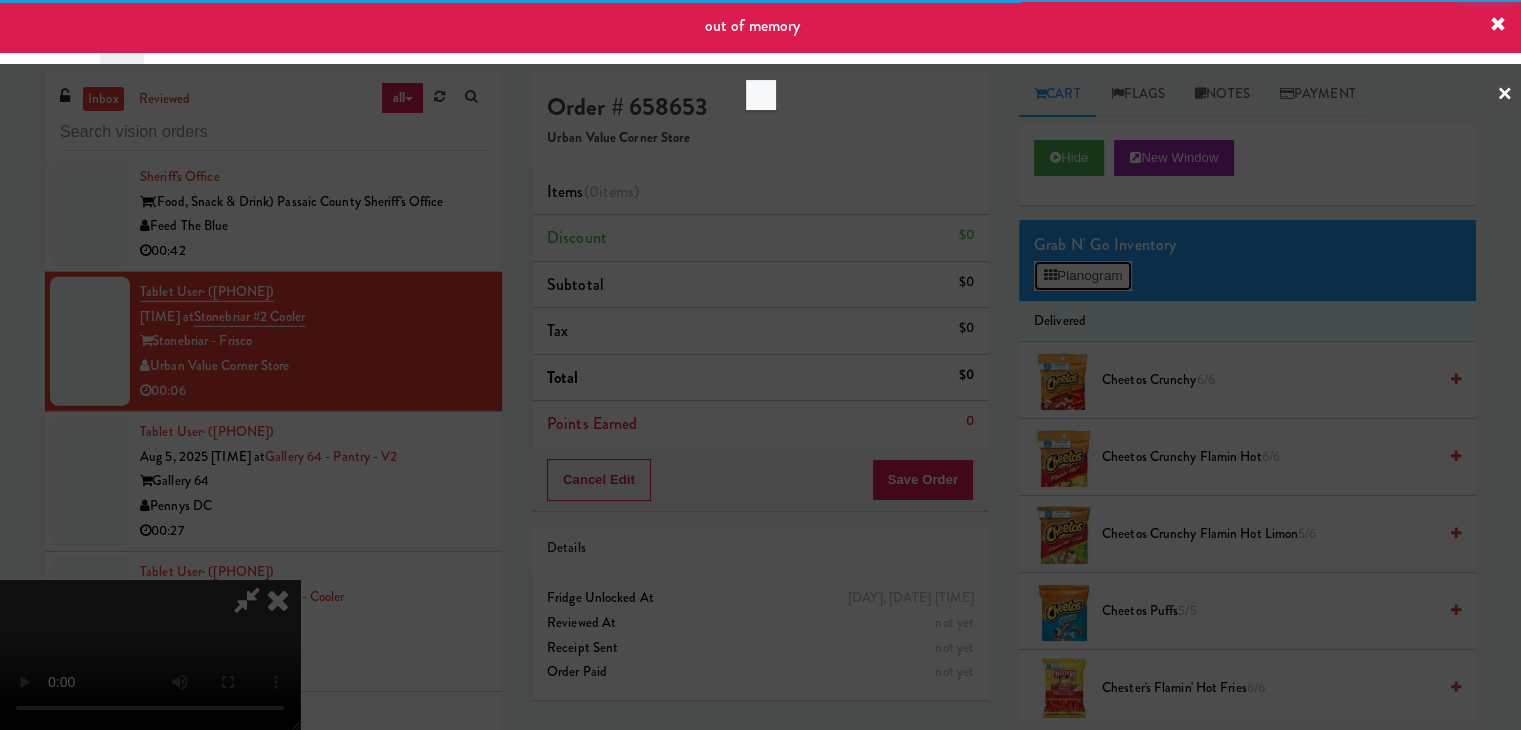 click on "Planogram" at bounding box center (1083, 276) 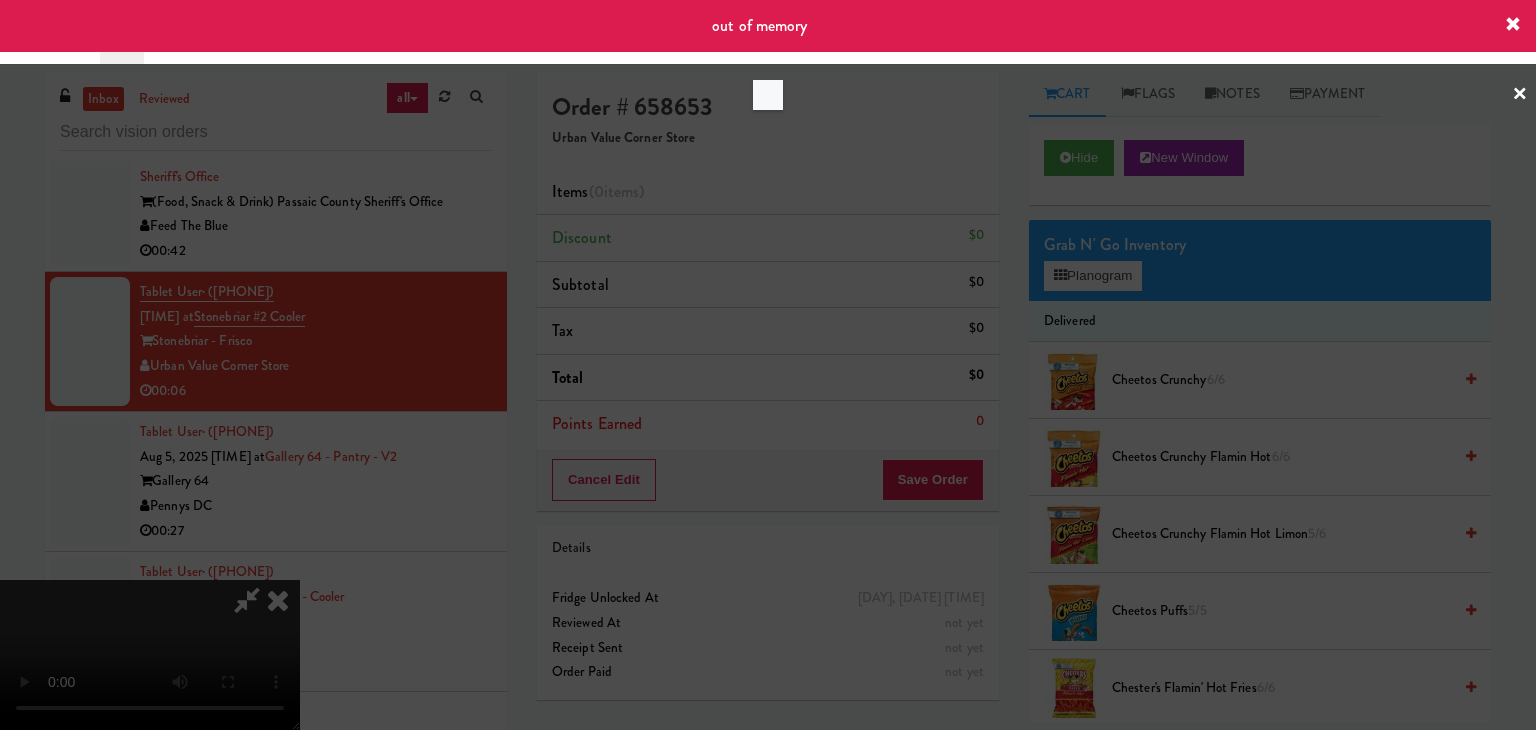 click at bounding box center [768, 365] 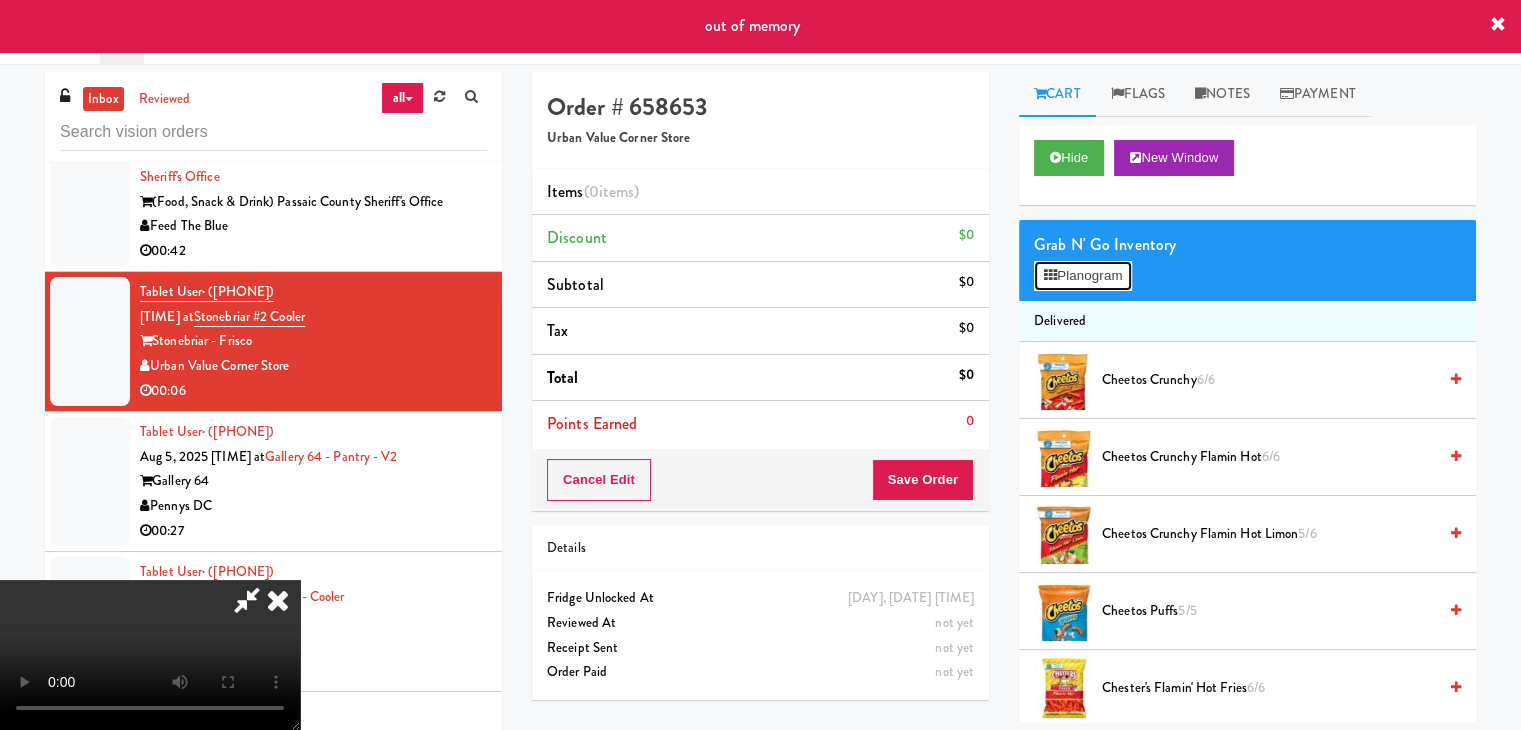 click on "Planogram" at bounding box center (1083, 276) 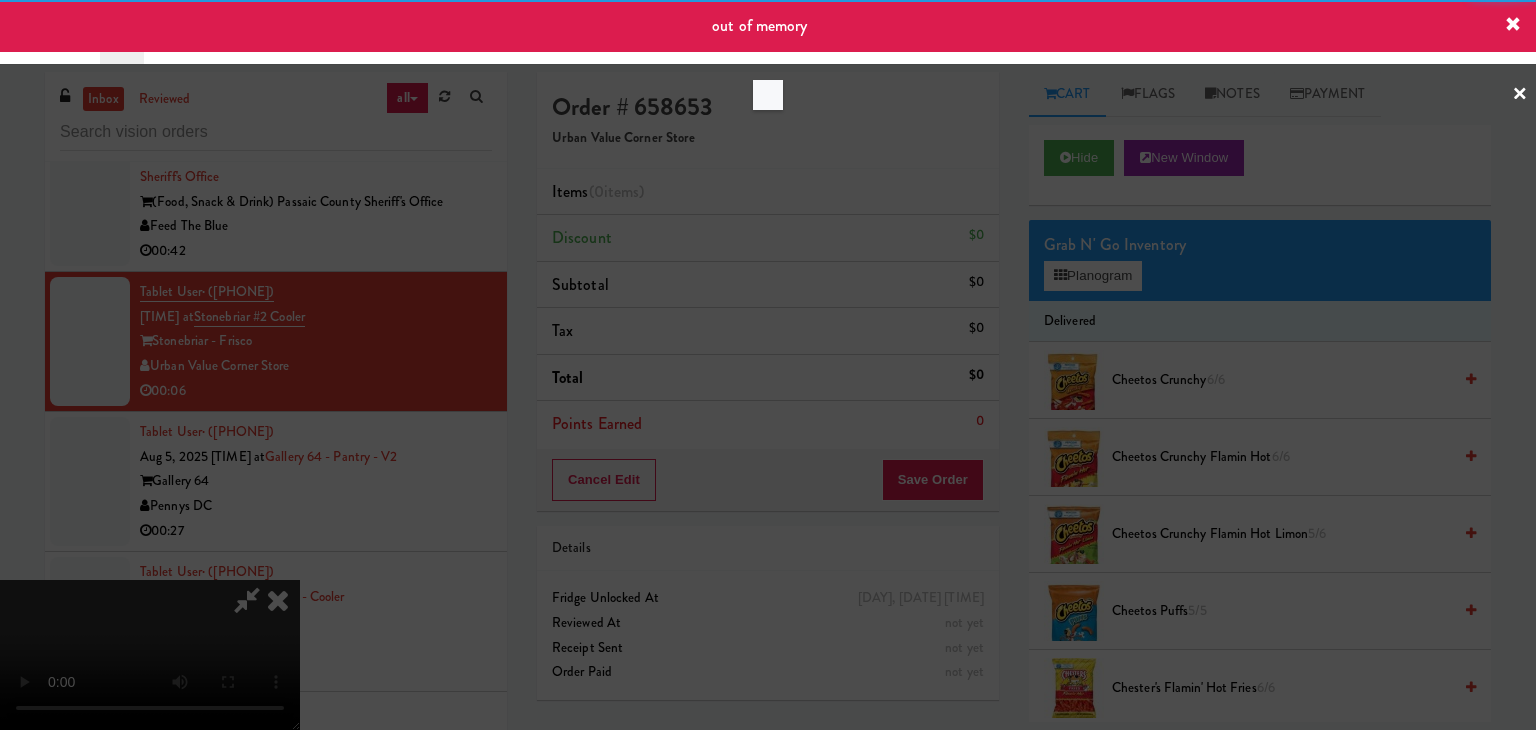 click at bounding box center [768, 365] 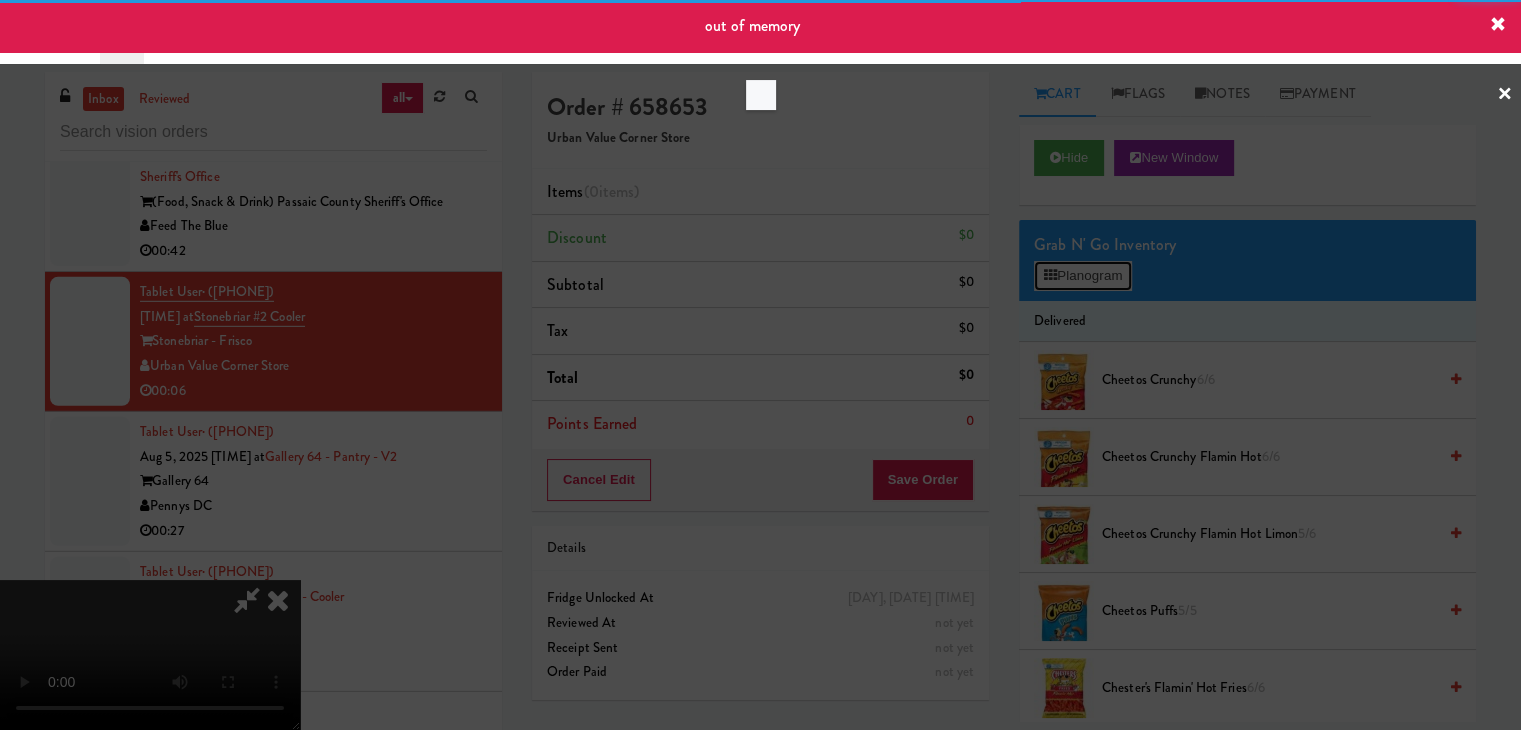click on "Planogram" at bounding box center [1083, 276] 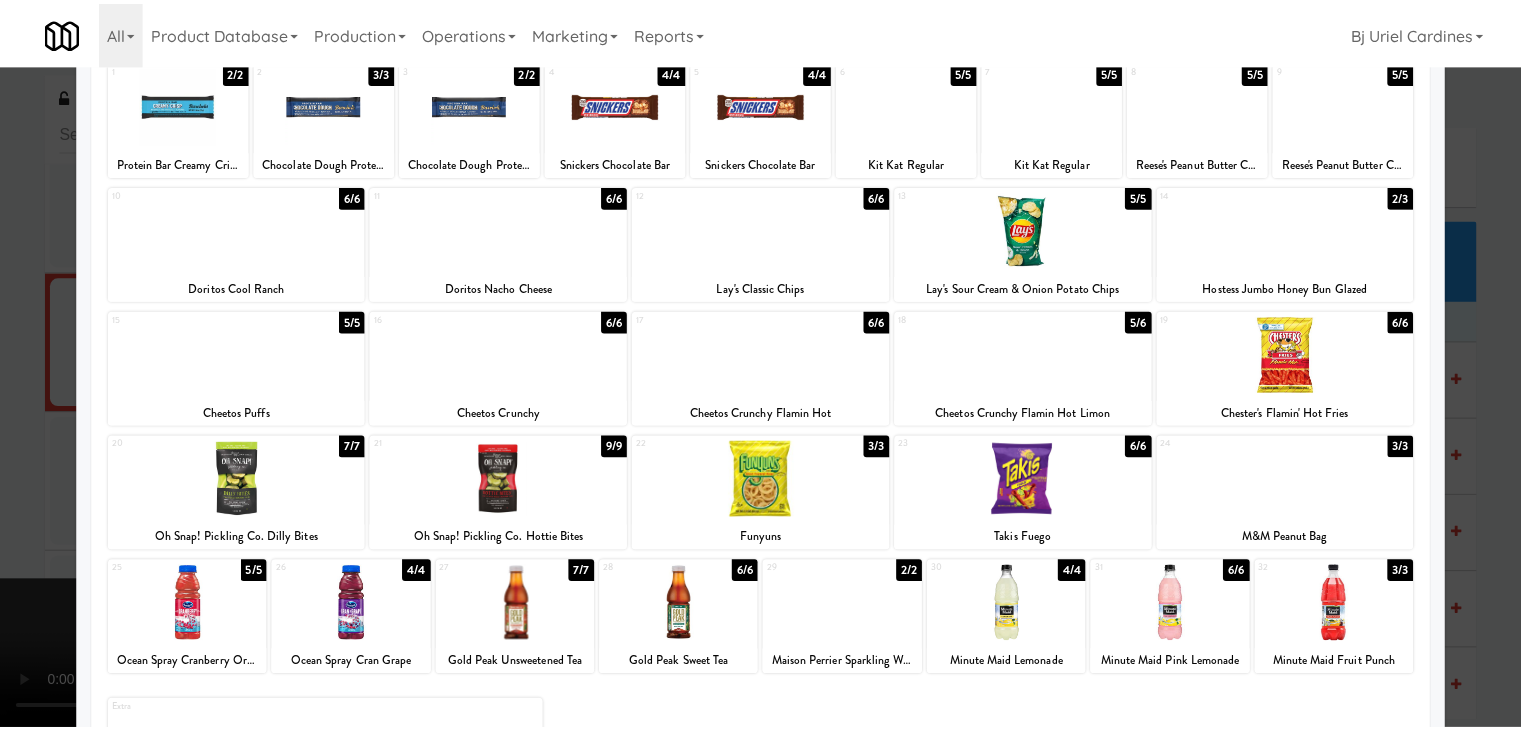 scroll, scrollTop: 100, scrollLeft: 0, axis: vertical 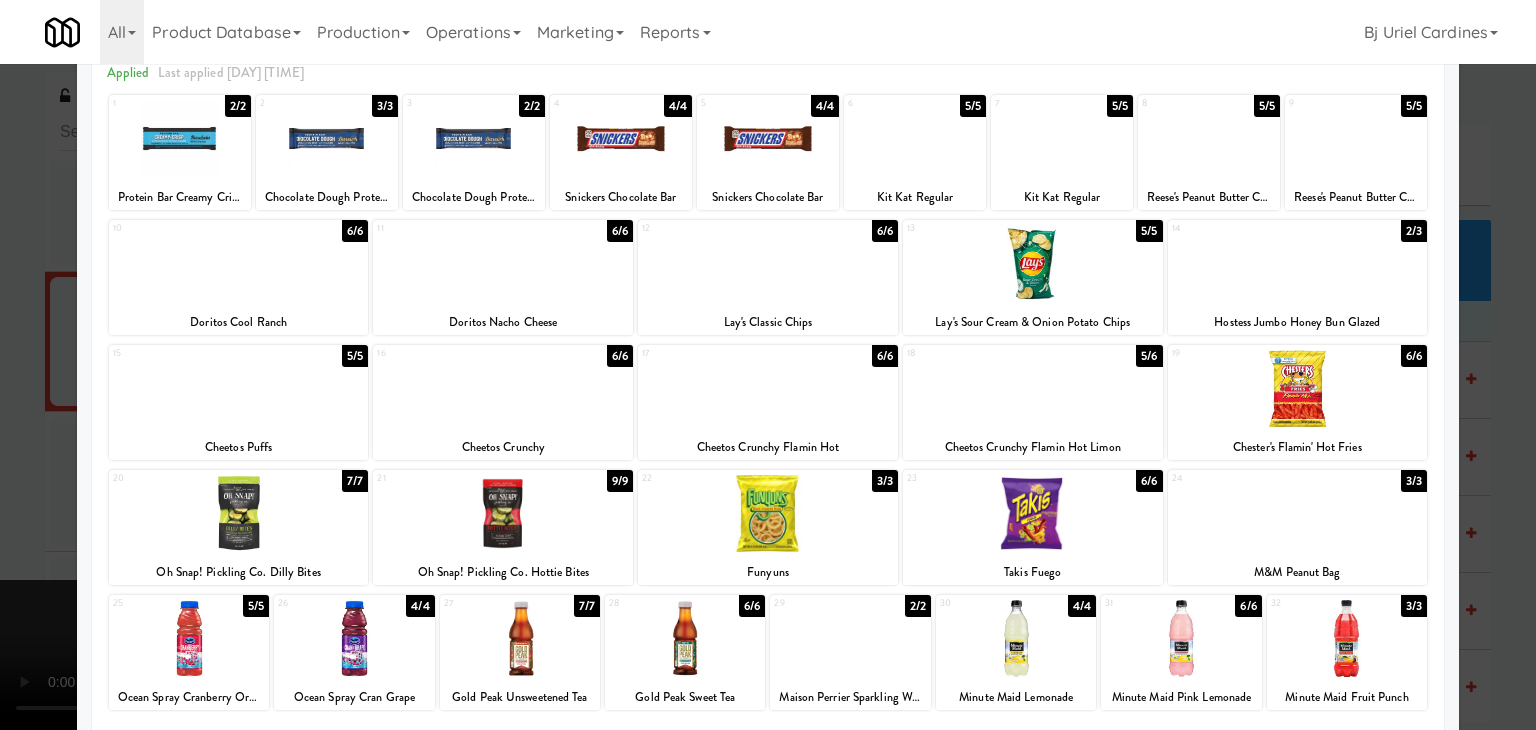 click at bounding box center (1298, 513) 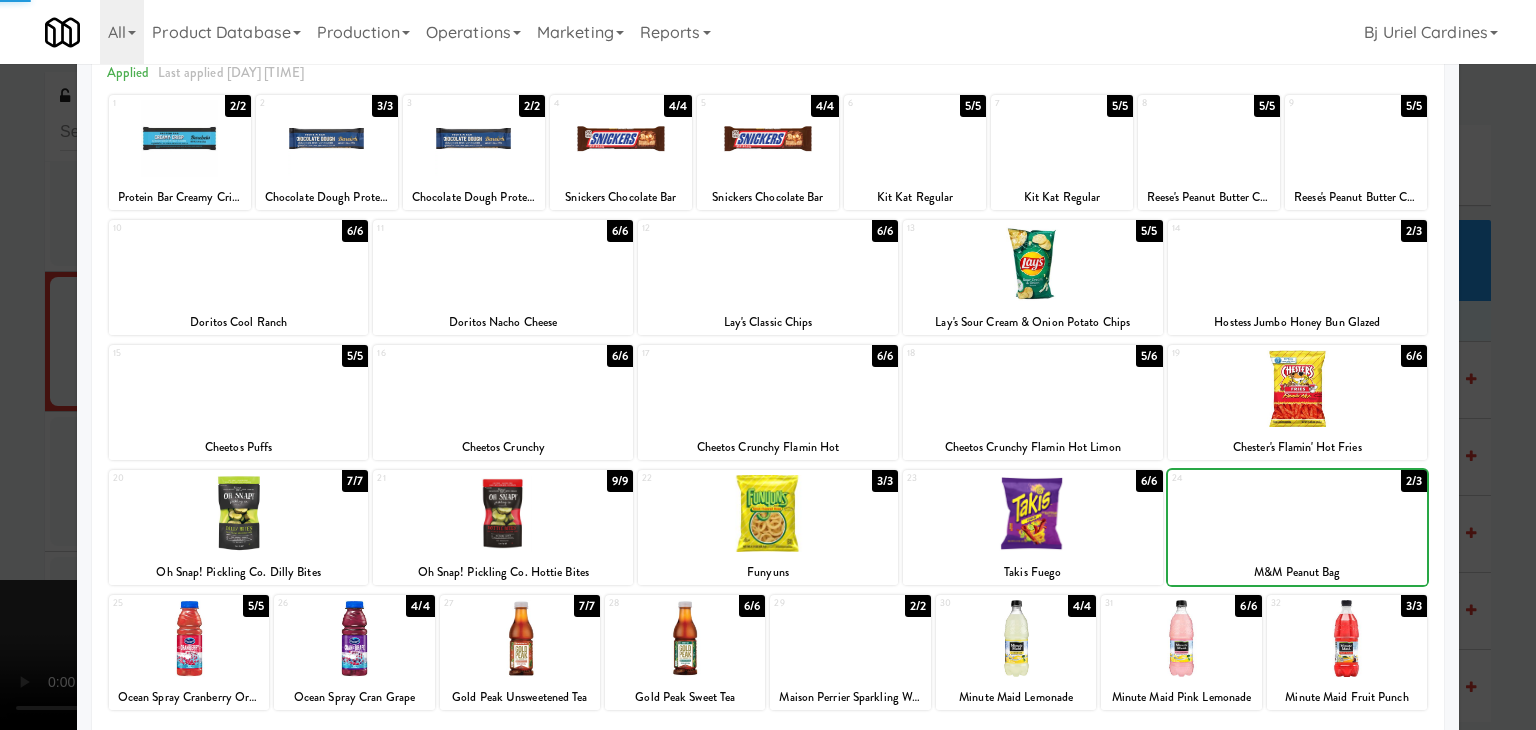 click at bounding box center [768, 365] 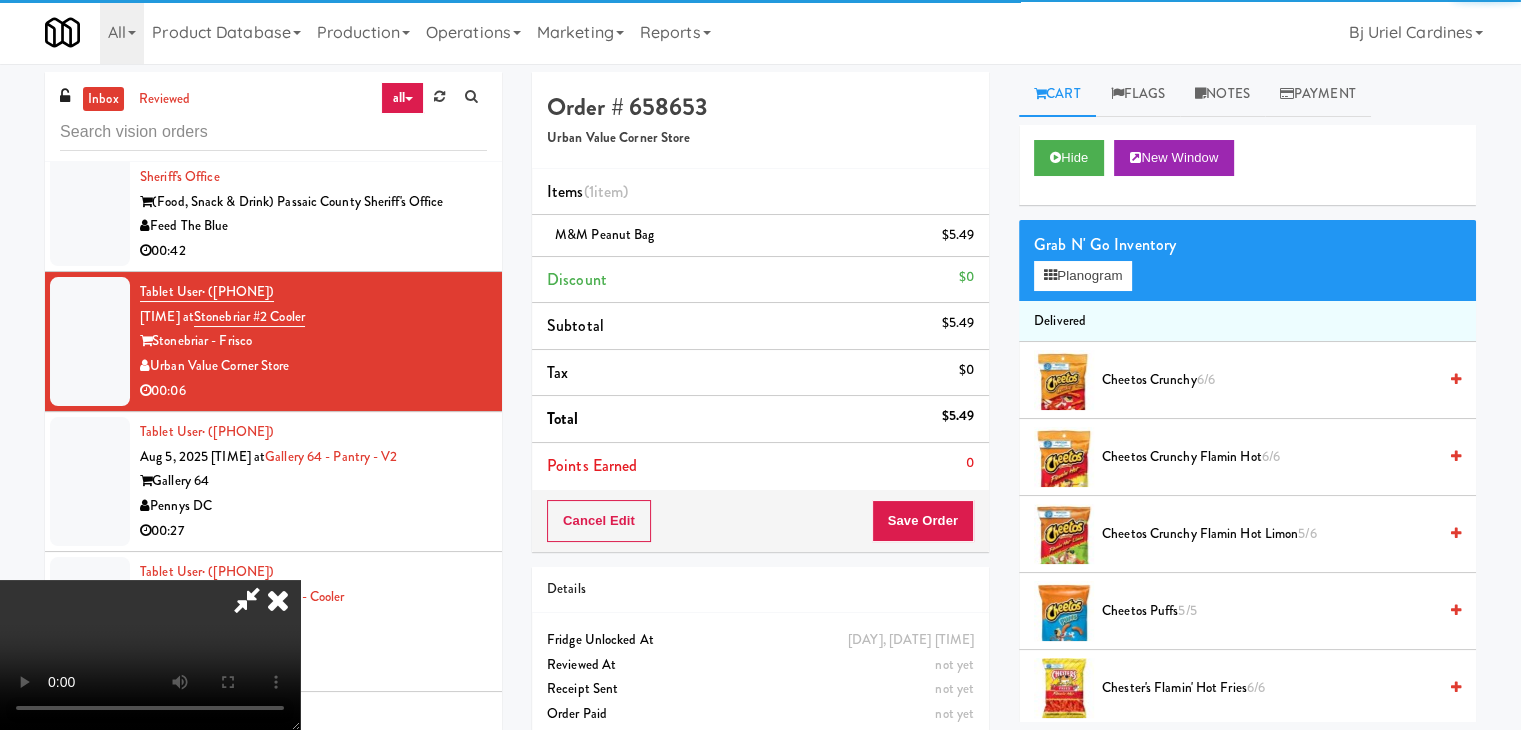 click at bounding box center [150, 655] 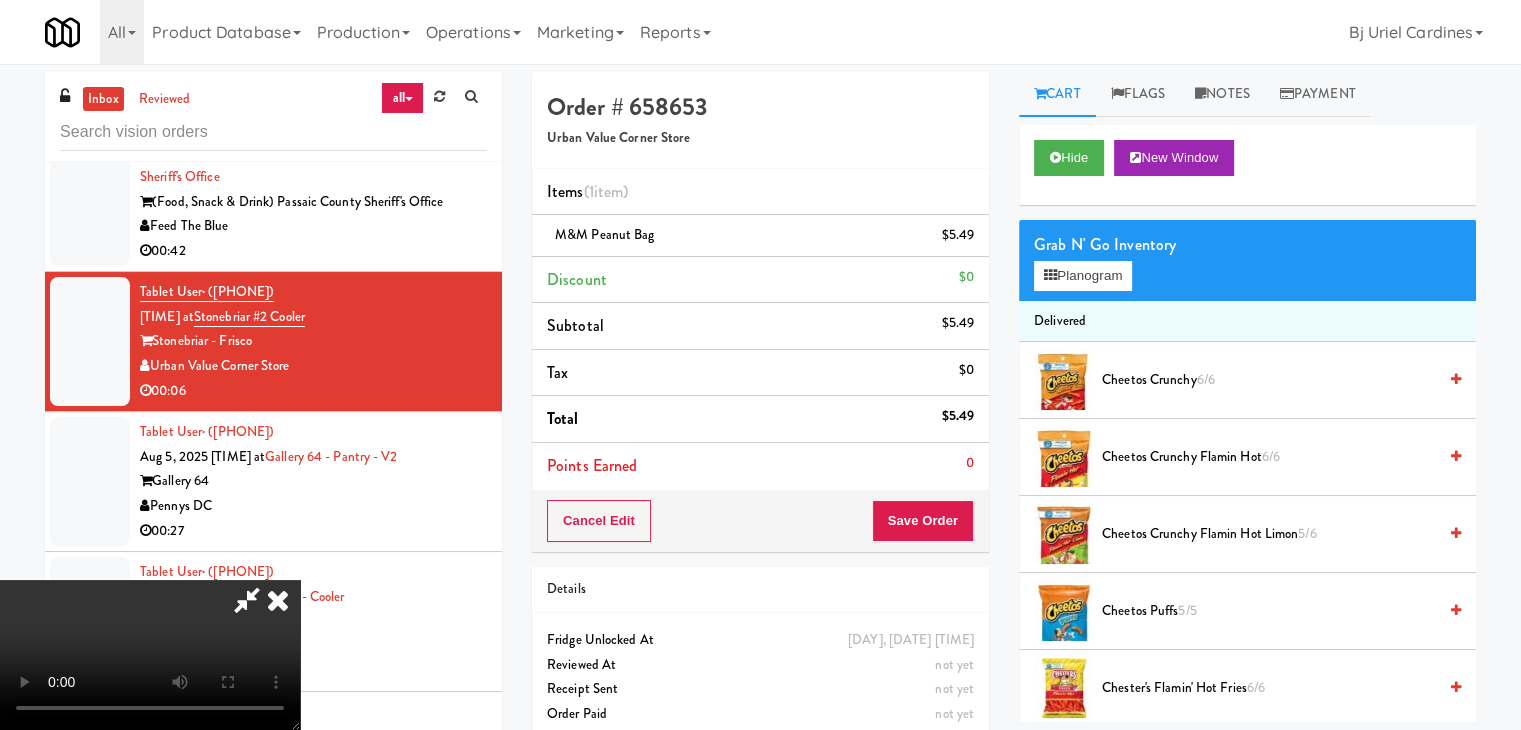 click at bounding box center (150, 655) 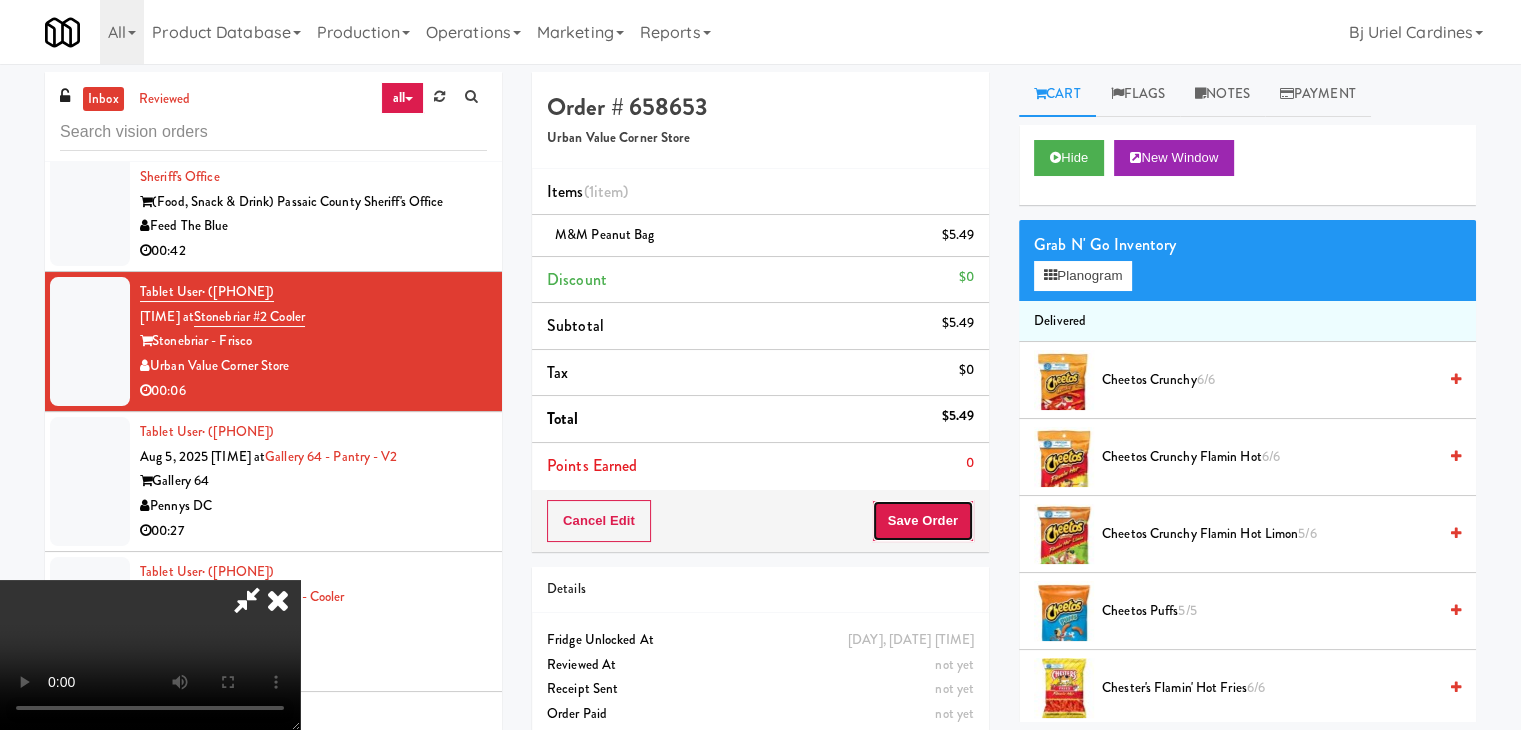 click on "Save Order" at bounding box center [923, 521] 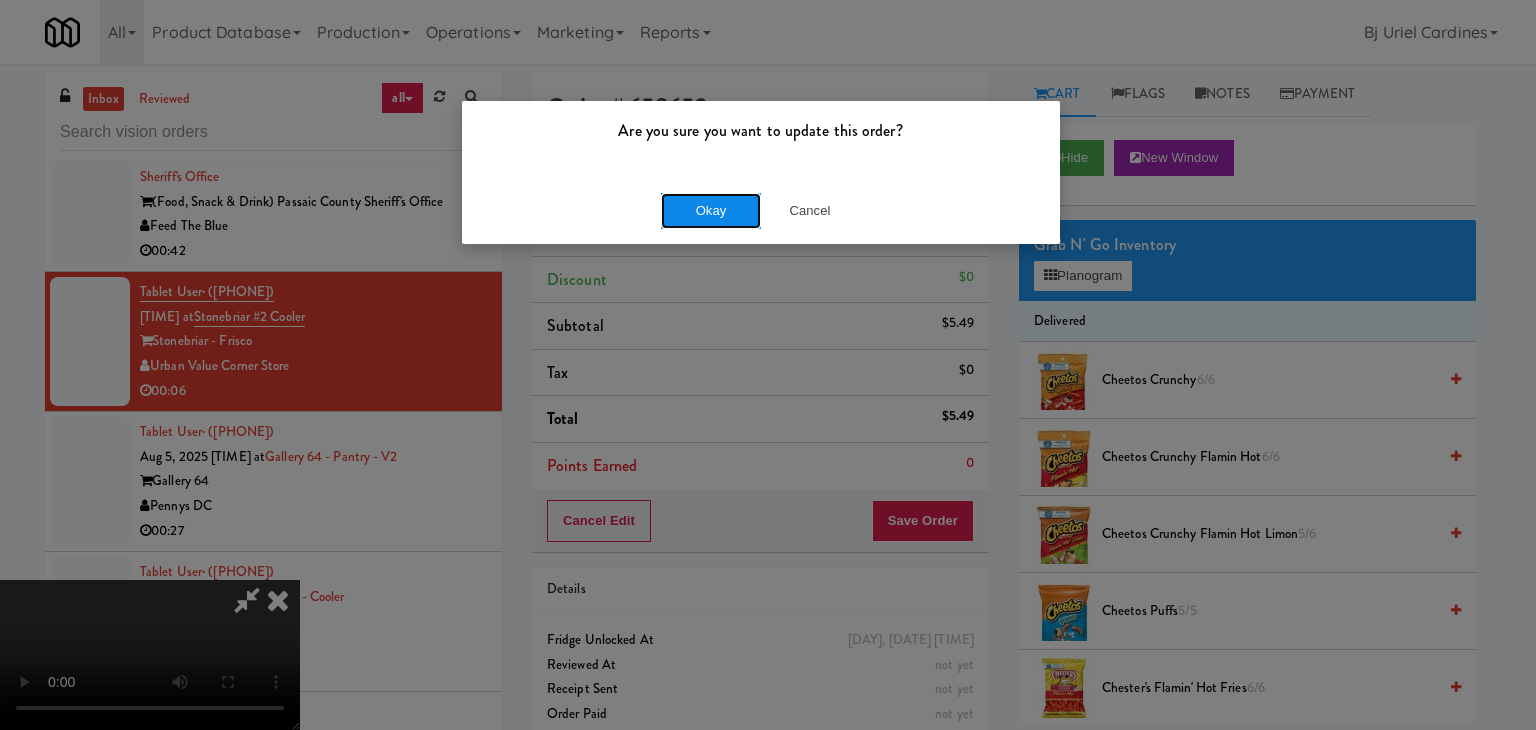 click on "Okay" at bounding box center [711, 211] 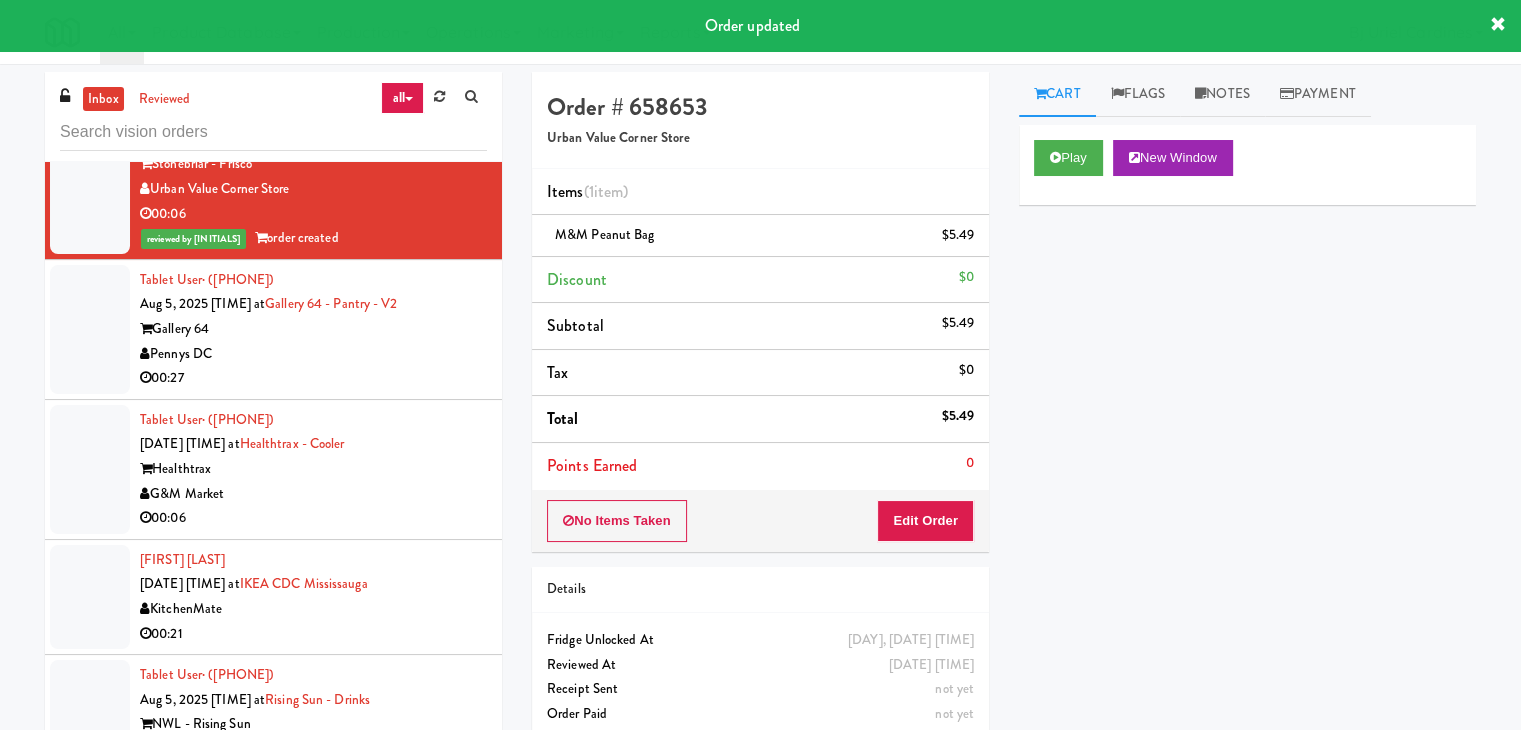 scroll, scrollTop: 14071, scrollLeft: 0, axis: vertical 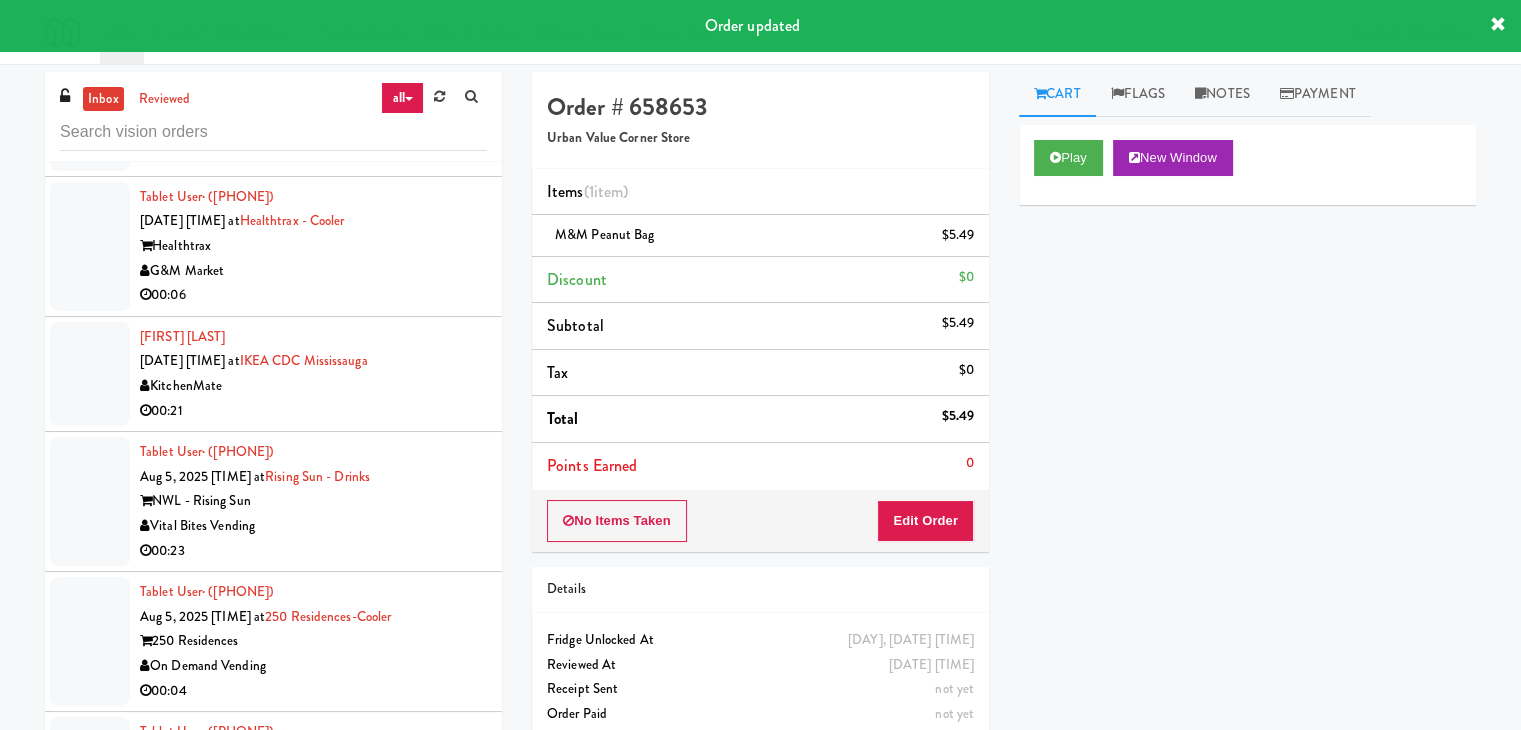 click on "00:27" at bounding box center [313, 155] 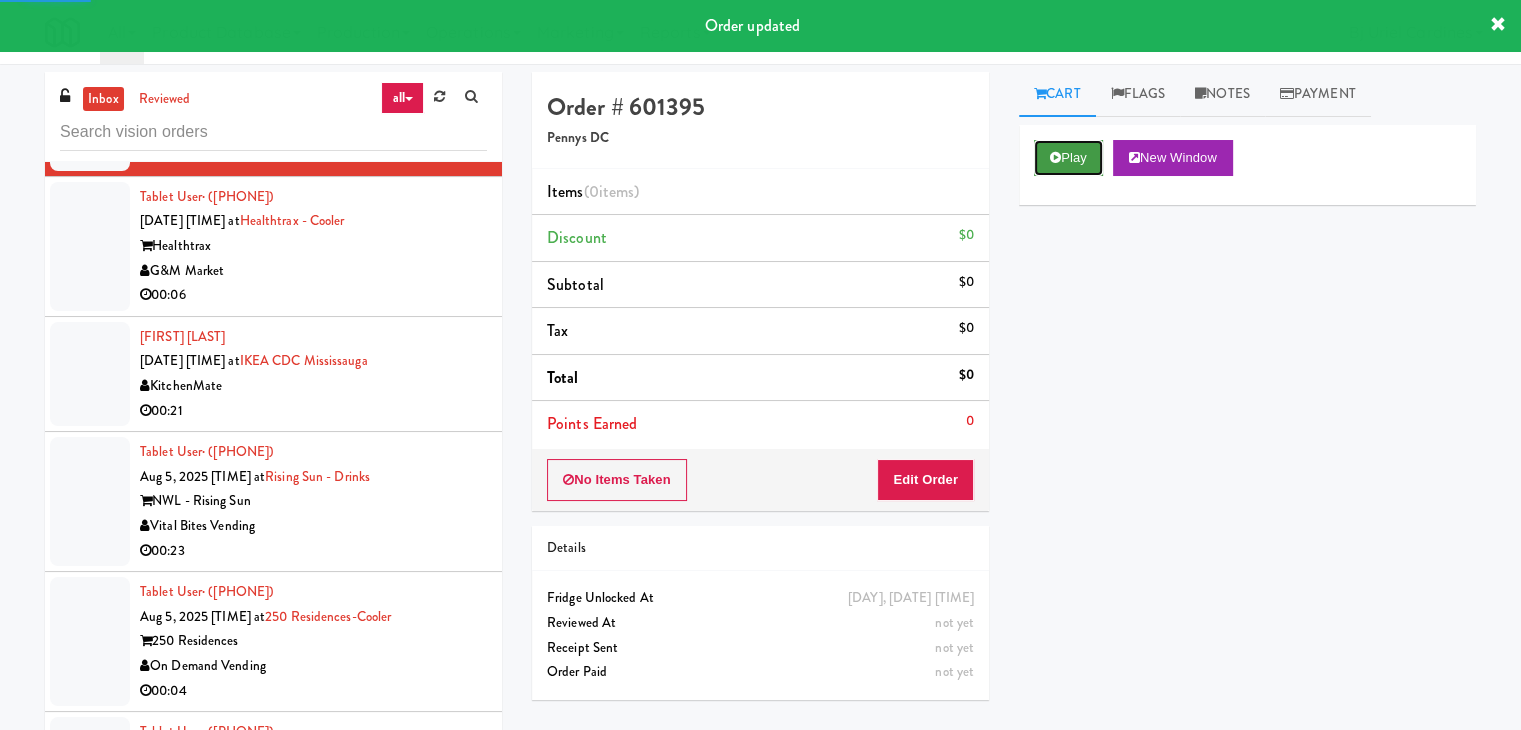 click on "Play" at bounding box center (1068, 158) 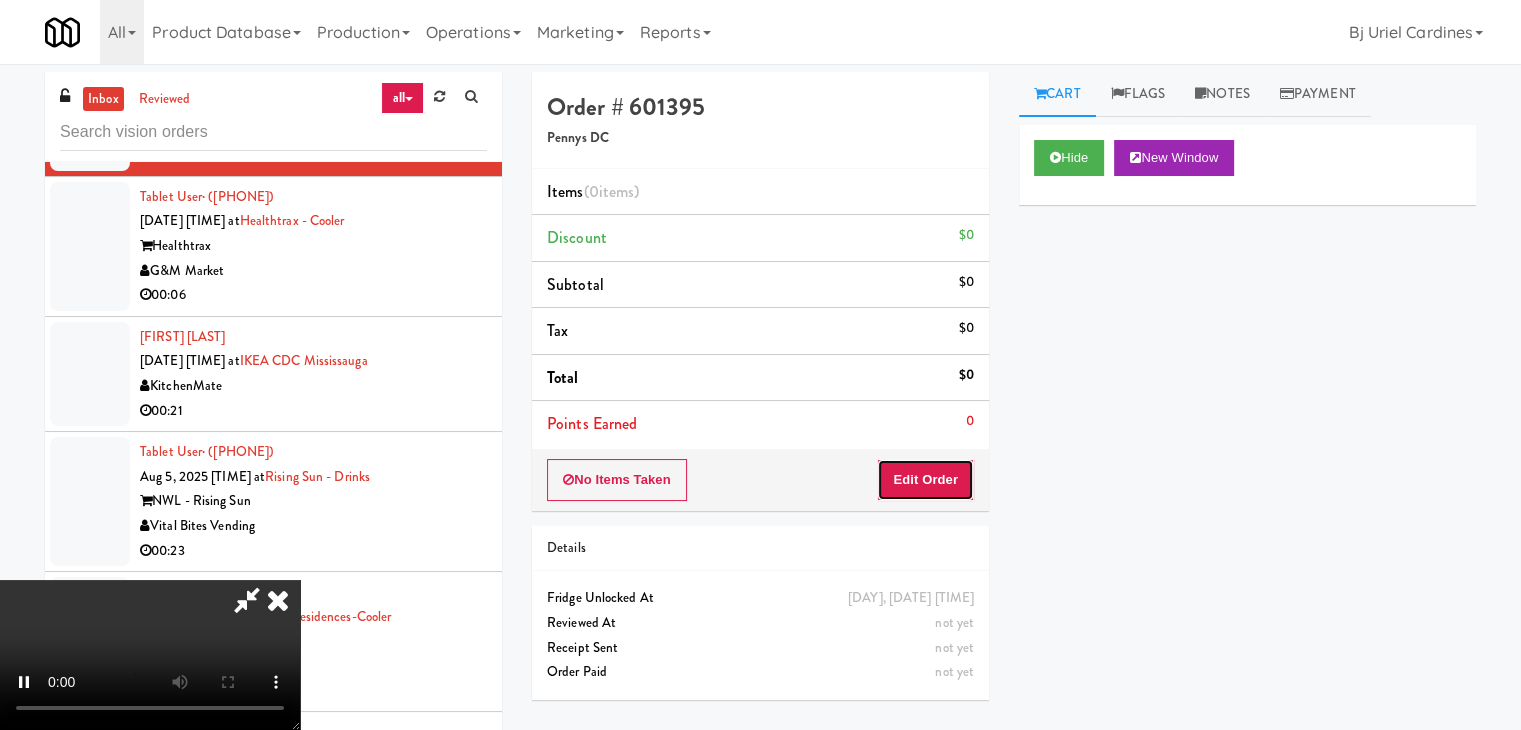 click on "Edit Order" at bounding box center [925, 480] 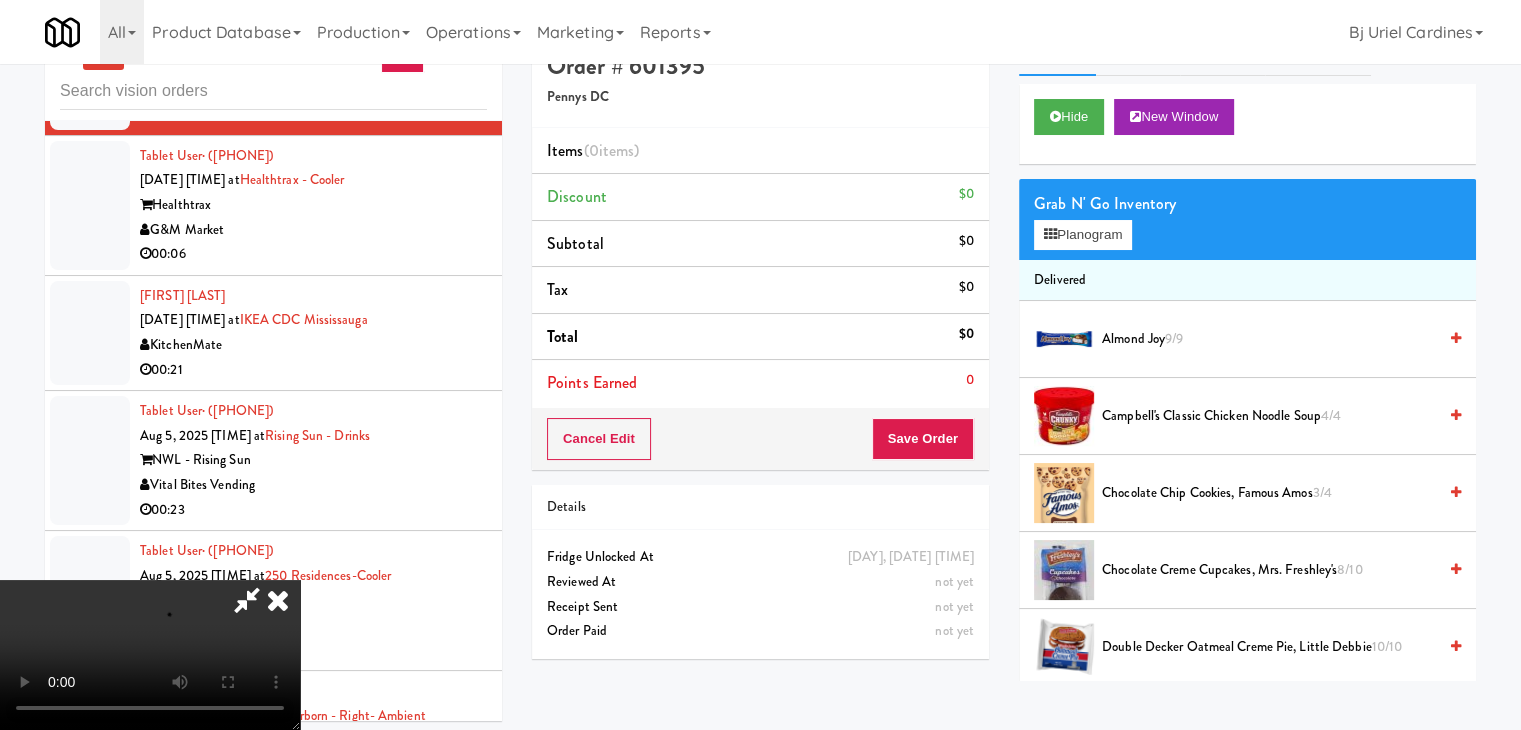 scroll, scrollTop: 64, scrollLeft: 0, axis: vertical 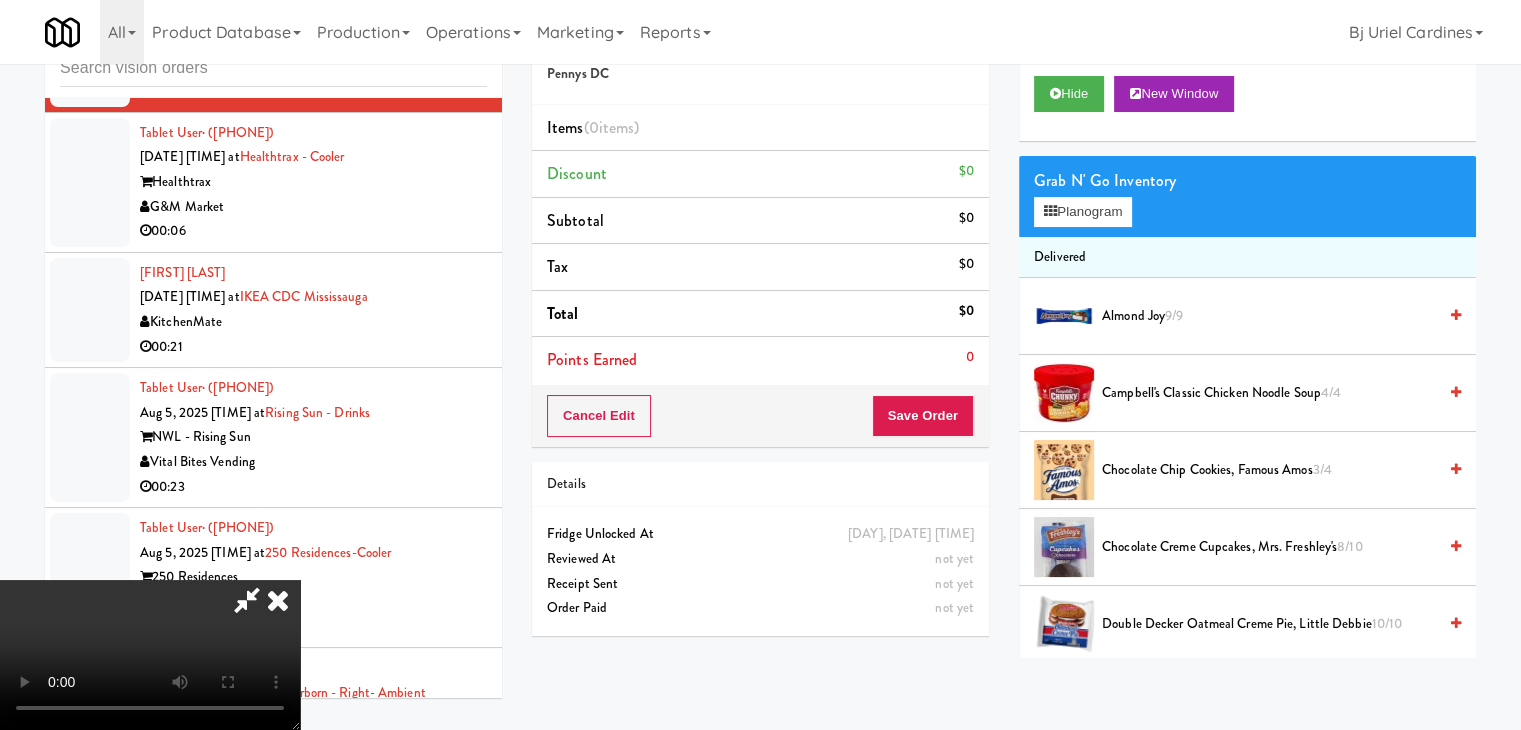 type 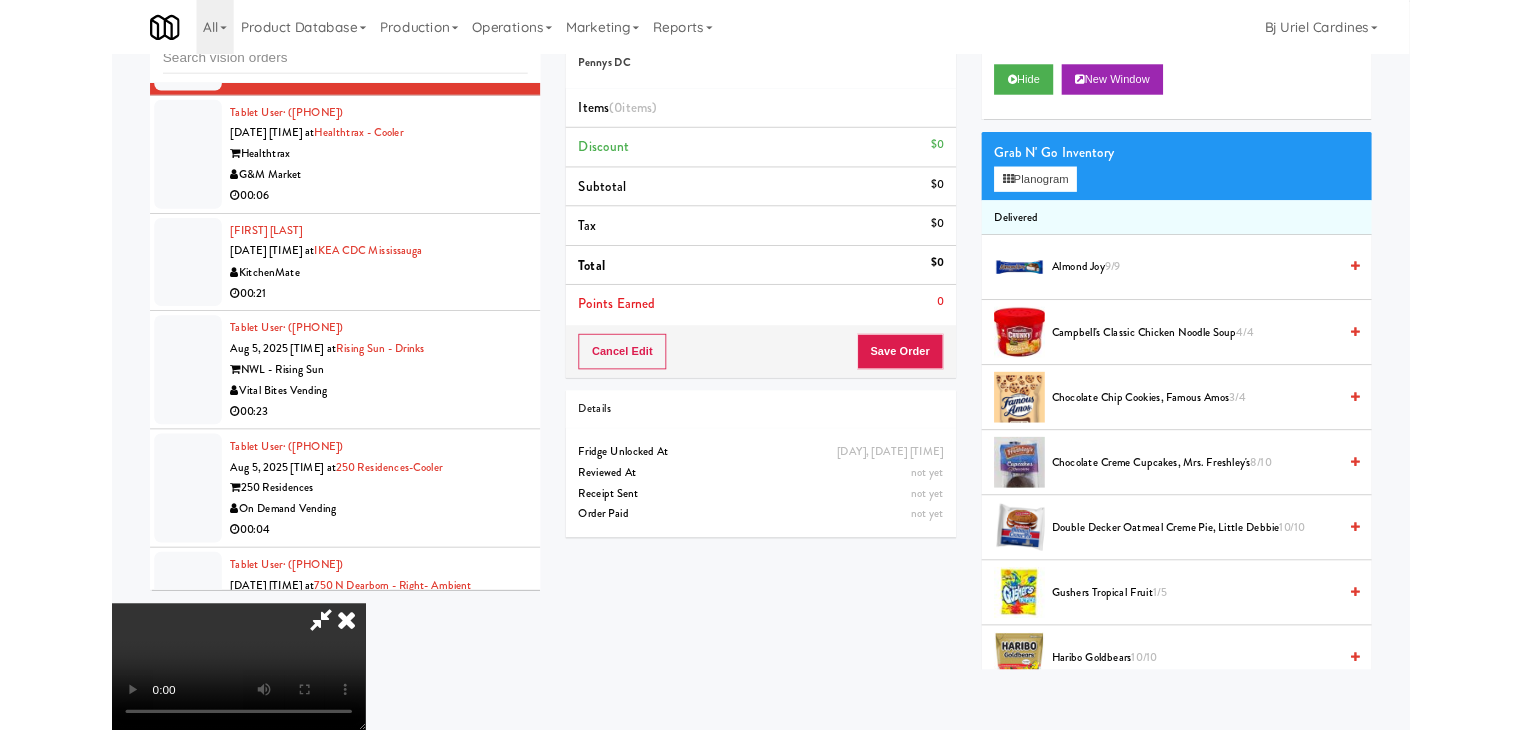 scroll, scrollTop: 0, scrollLeft: 0, axis: both 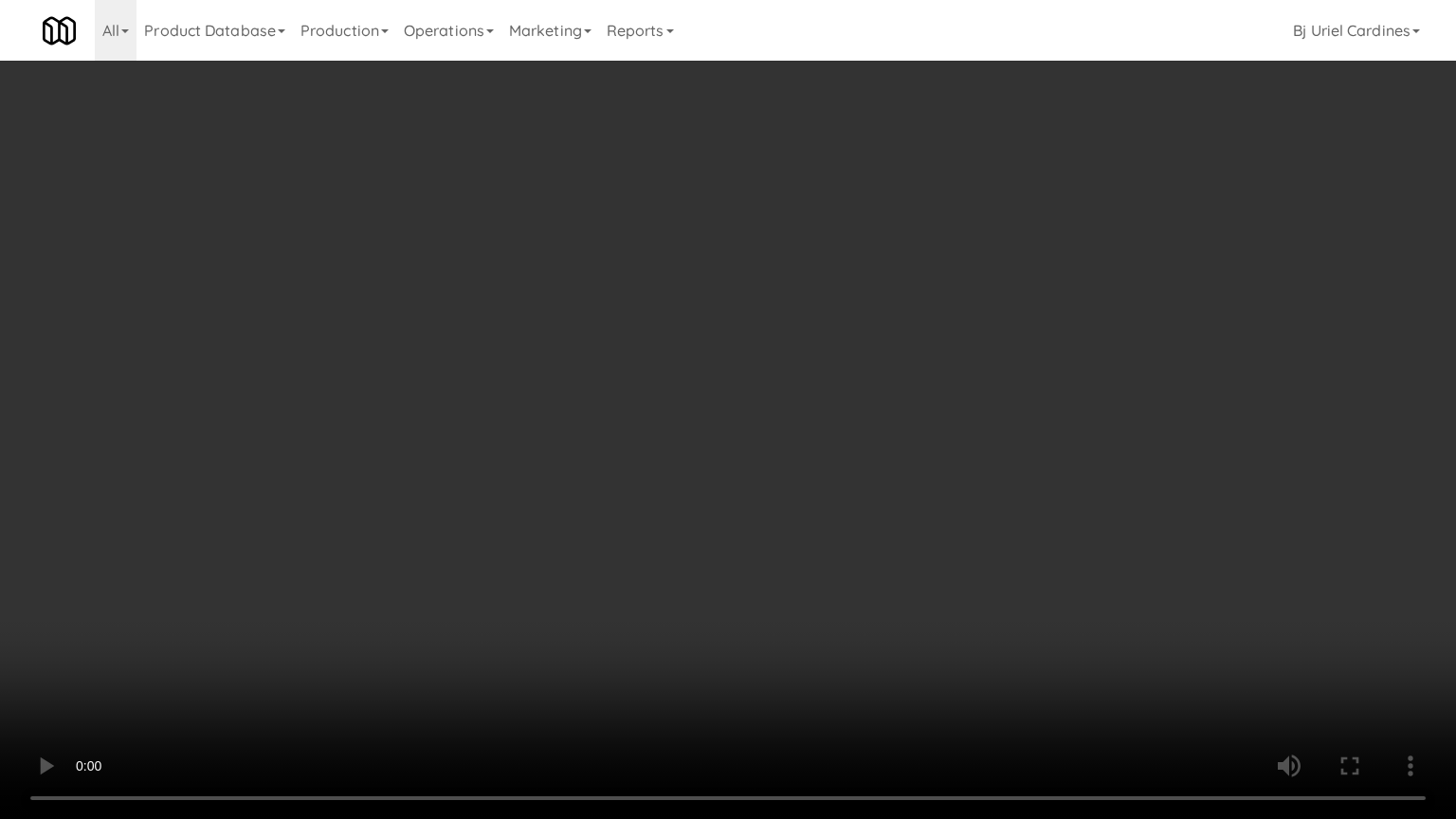 click at bounding box center [728, 410] 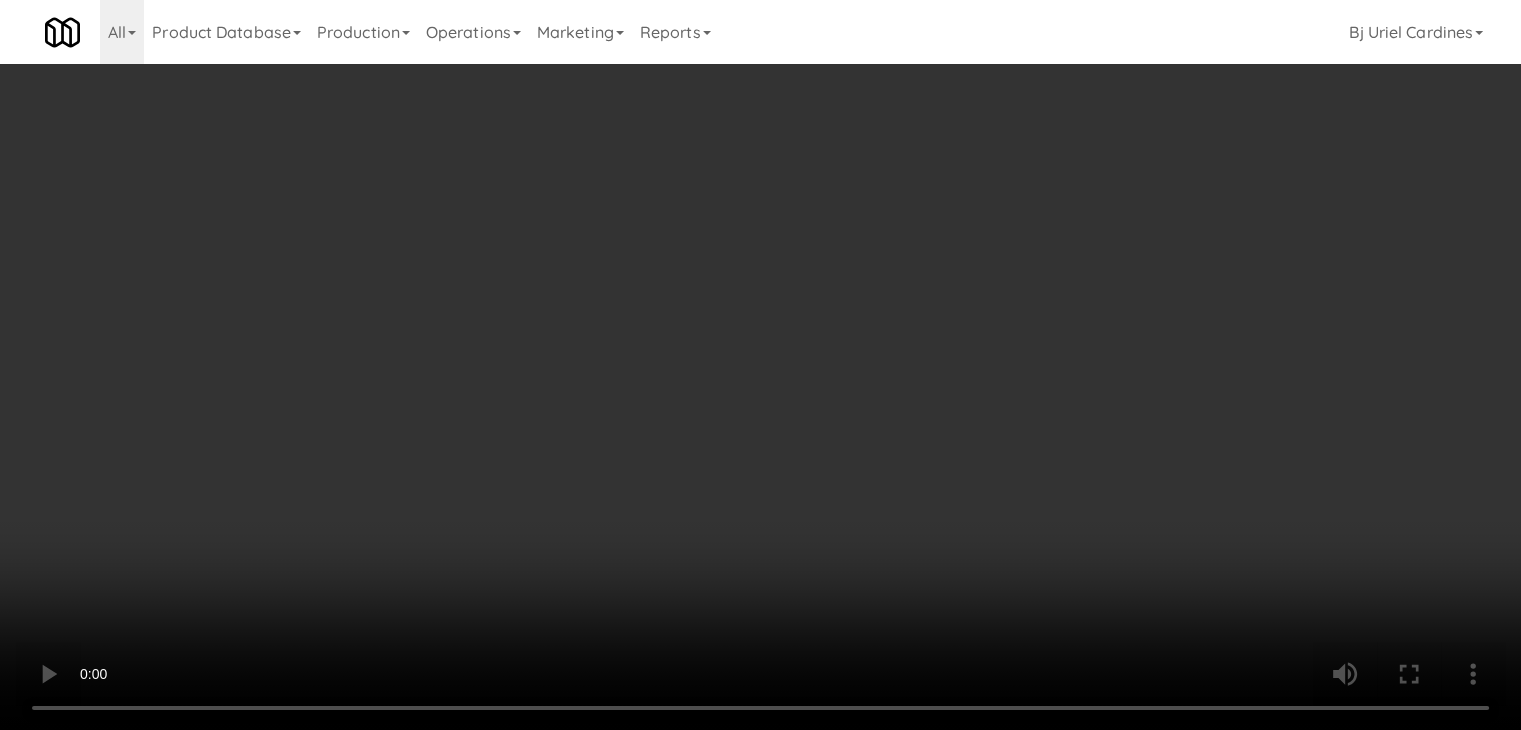 click at bounding box center (760, 365) 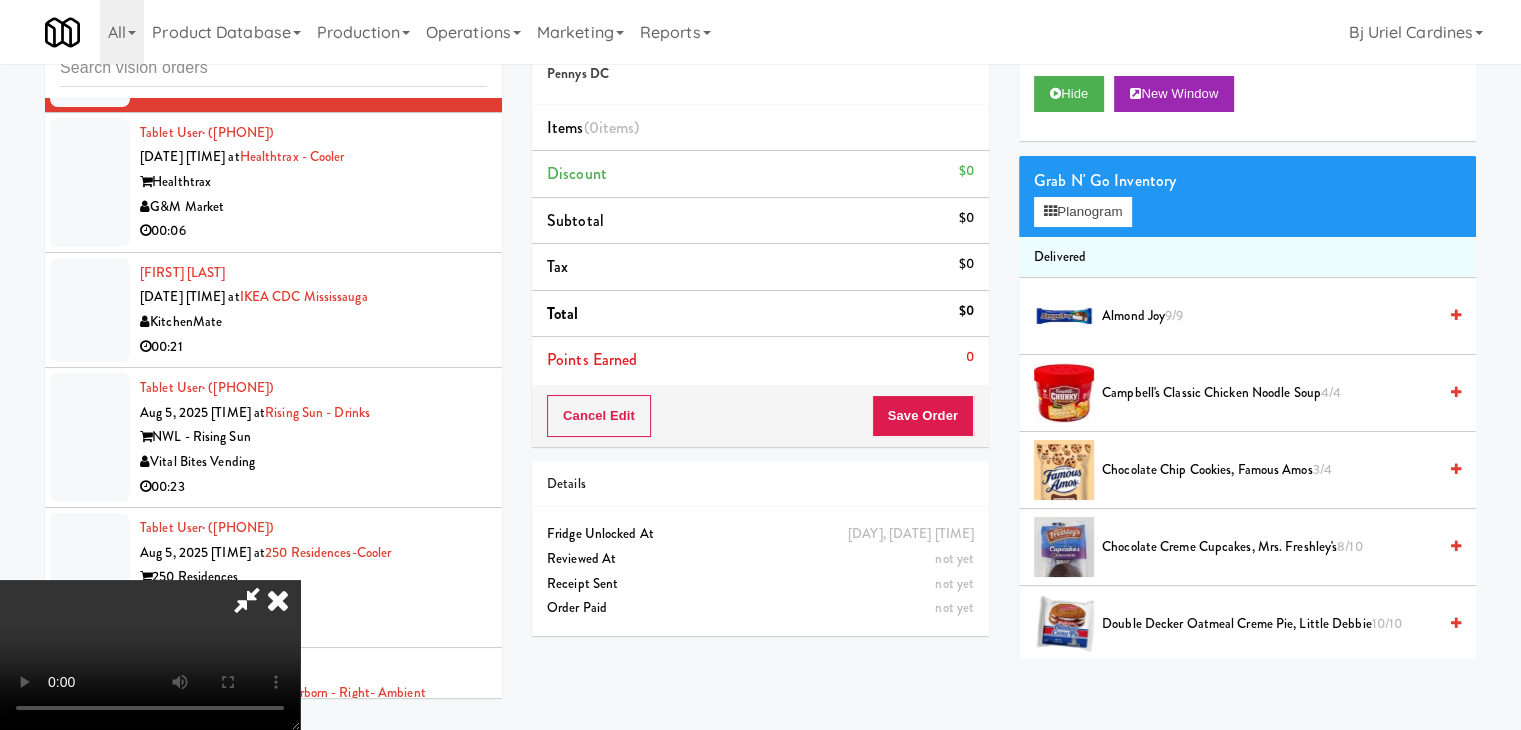 scroll, scrollTop: 281, scrollLeft: 0, axis: vertical 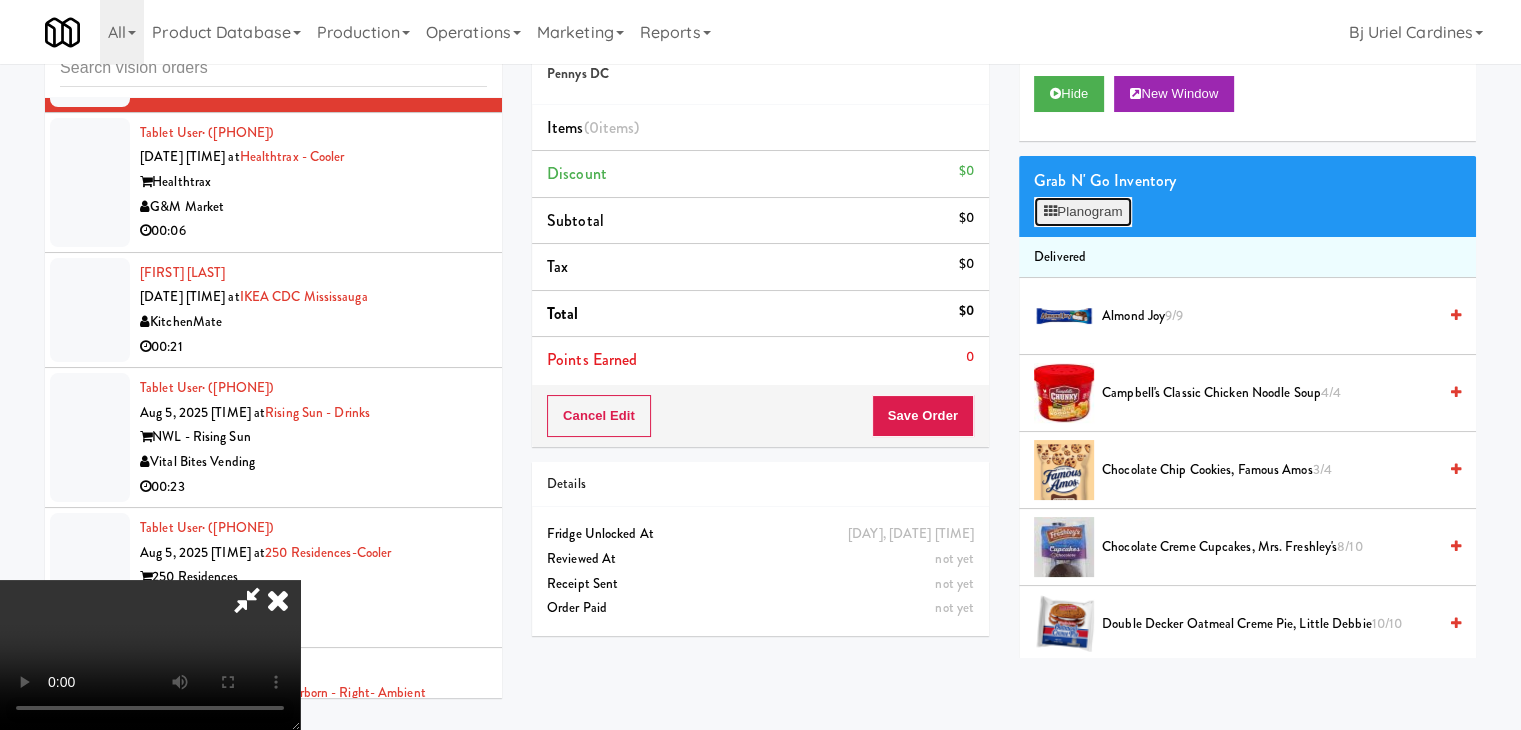 click on "Planogram" at bounding box center [1083, 212] 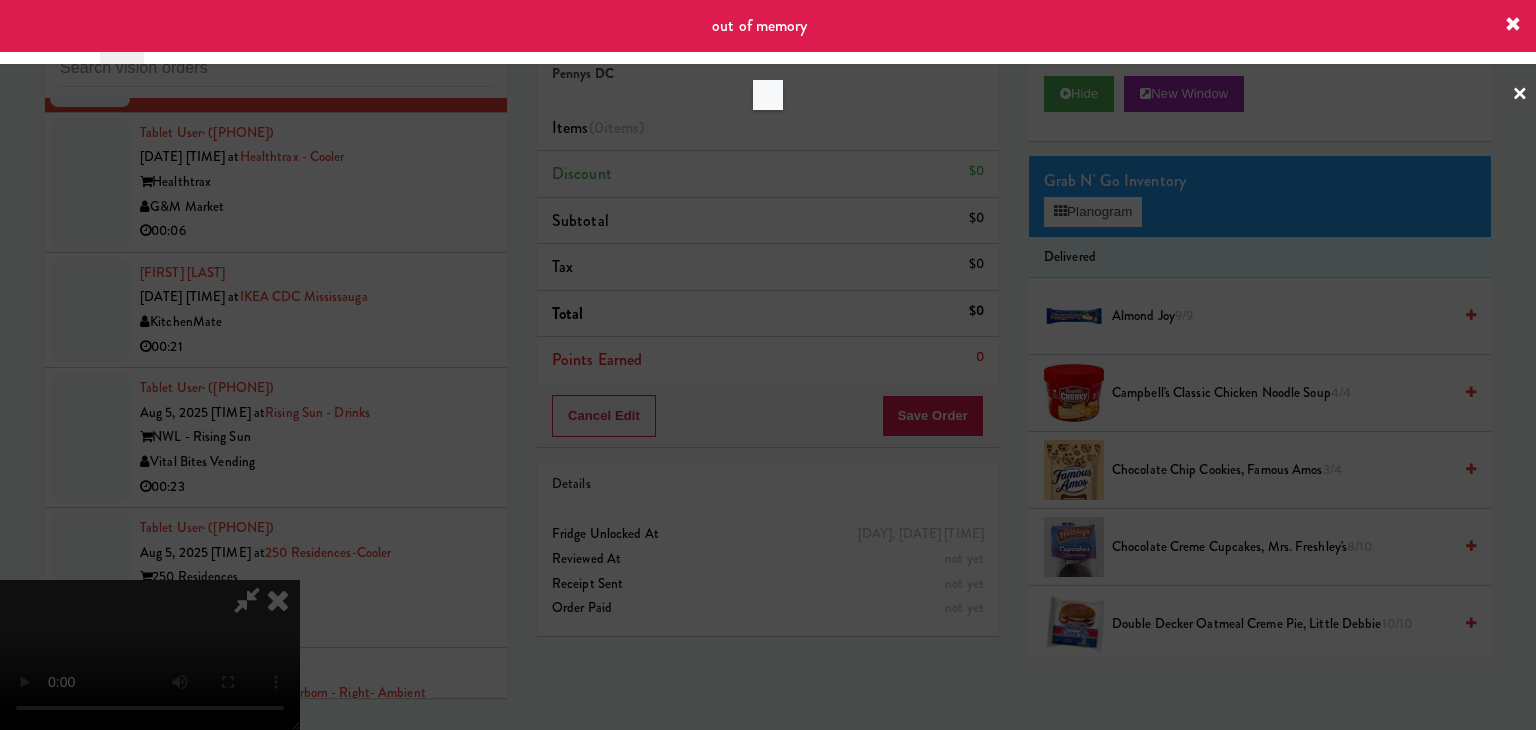 click at bounding box center (768, 365) 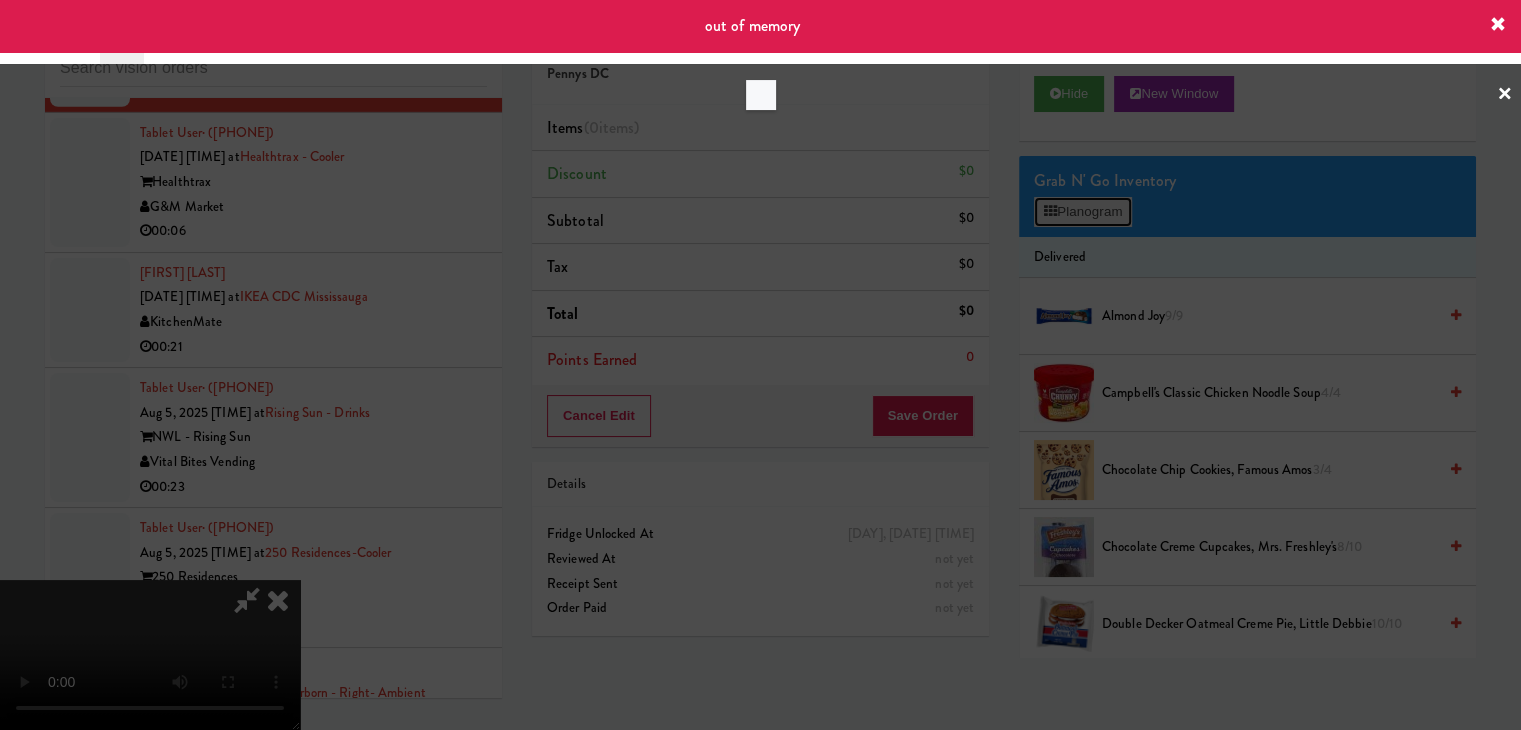 click on "Planogram" at bounding box center [1083, 212] 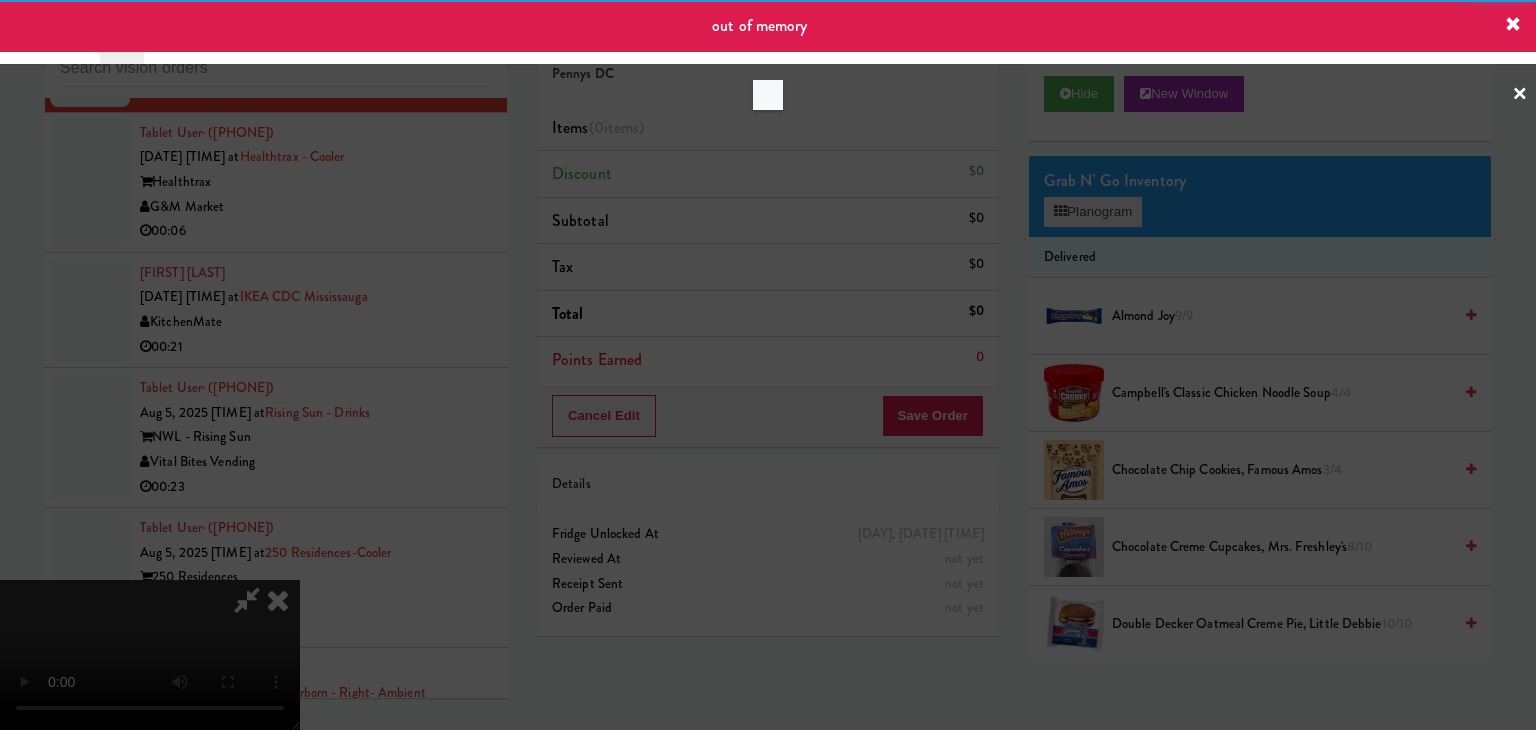 click at bounding box center (768, 365) 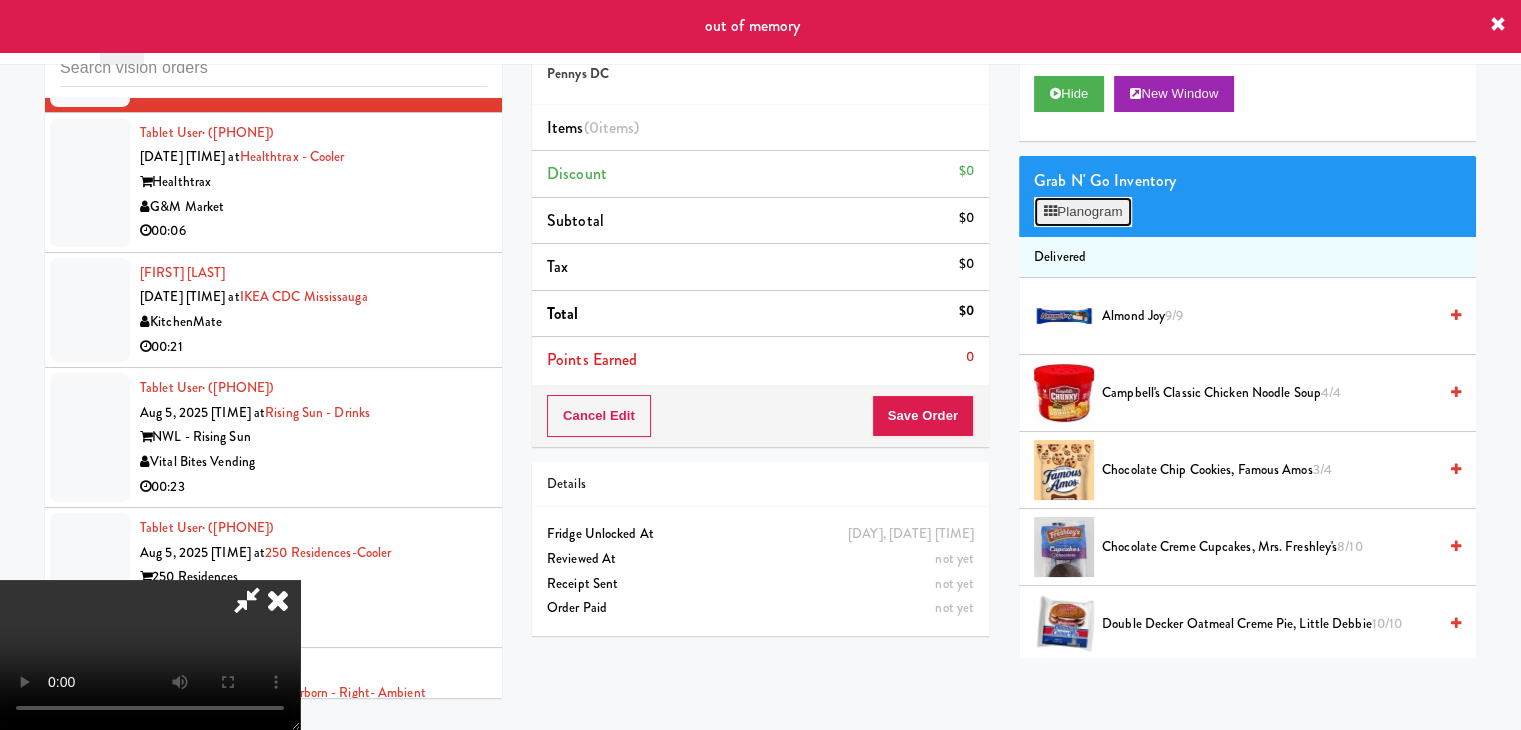 click on "Planogram" at bounding box center (1083, 212) 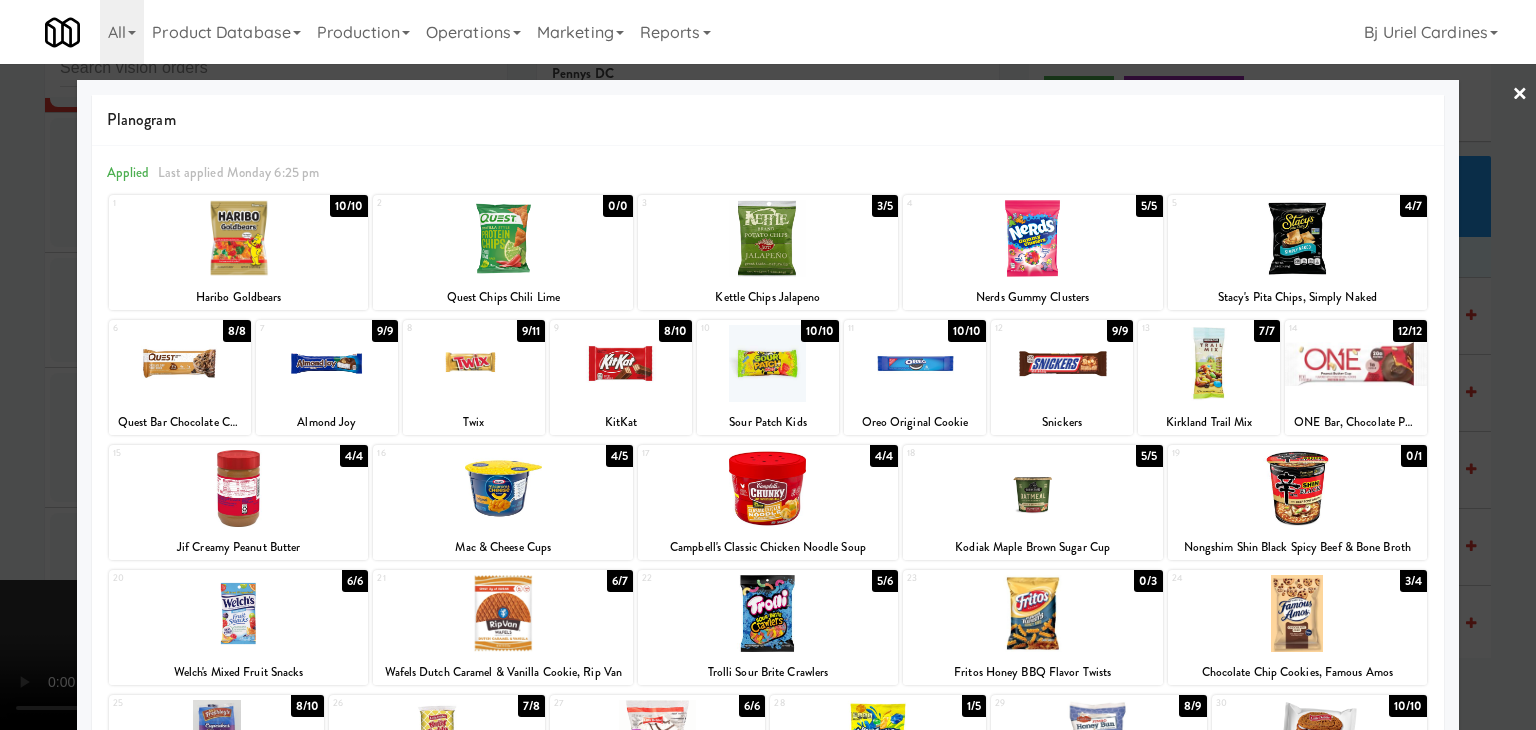 click at bounding box center [768, 363] 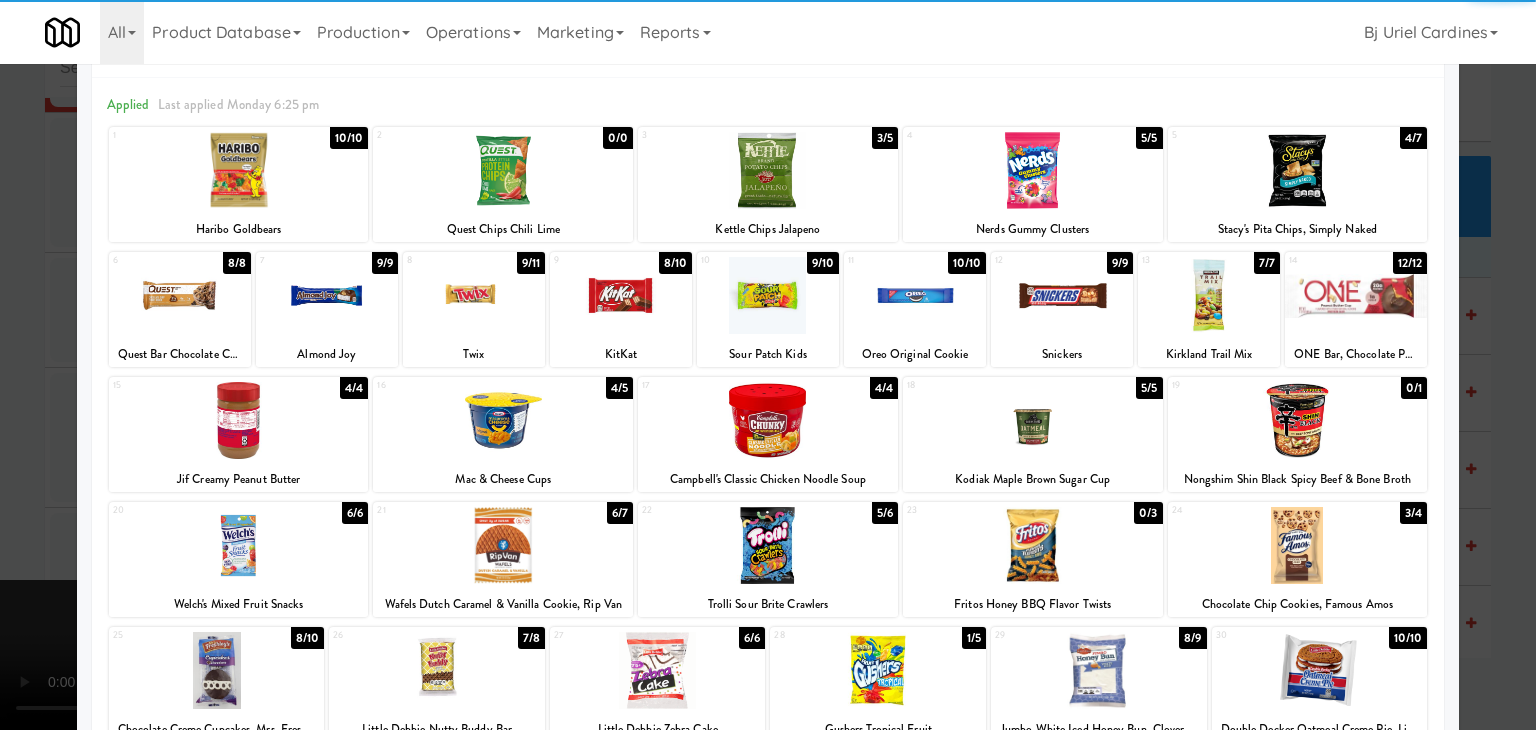 scroll, scrollTop: 100, scrollLeft: 0, axis: vertical 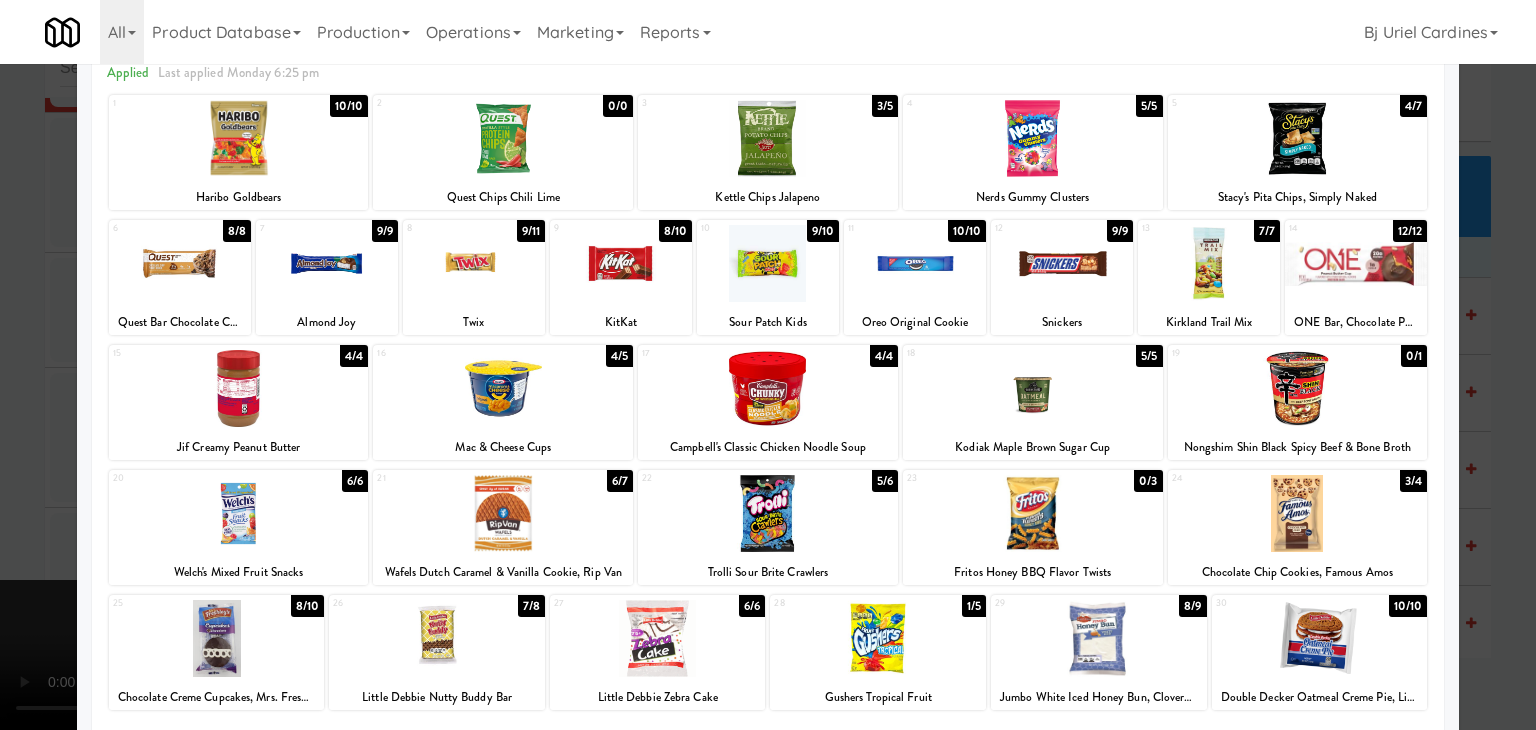 click at bounding box center [768, 513] 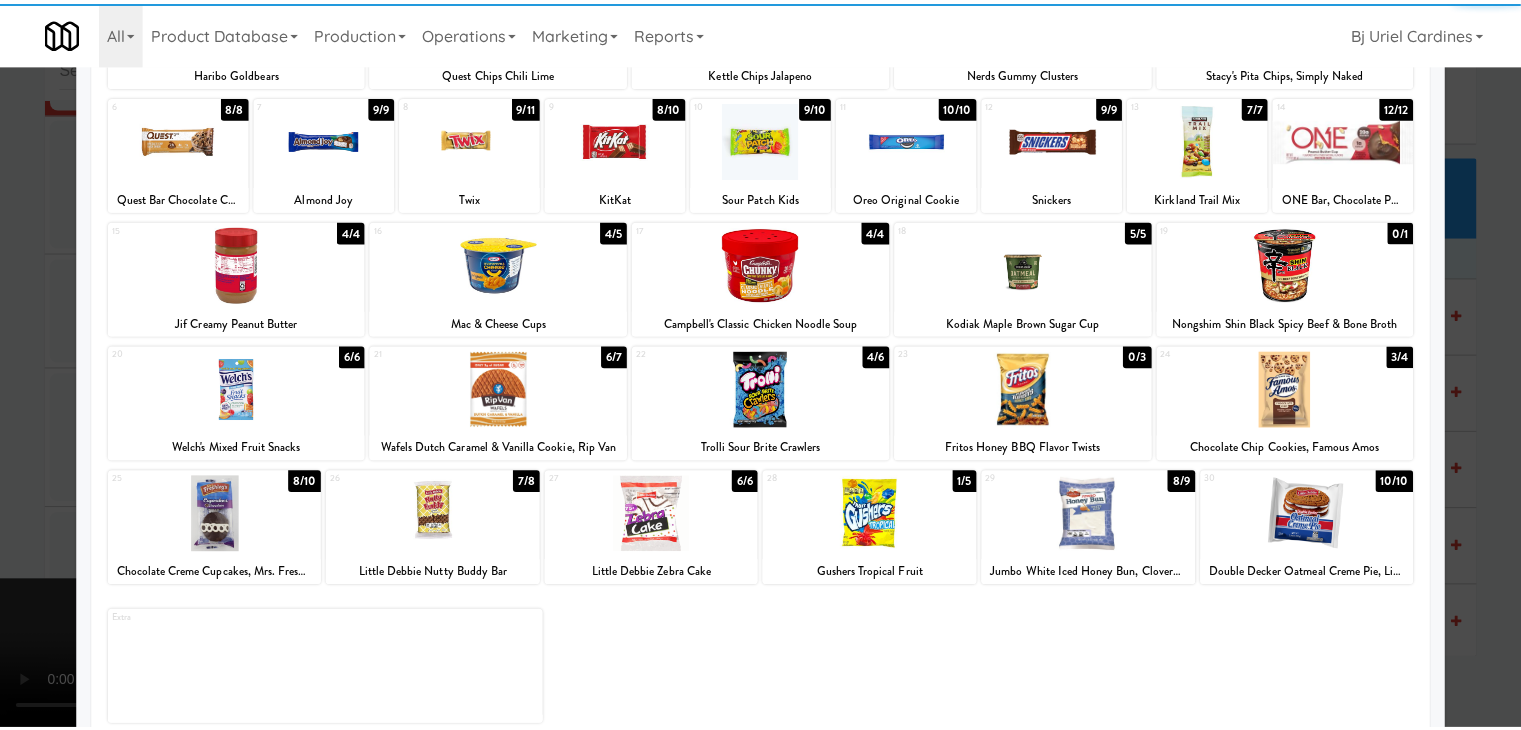 scroll, scrollTop: 252, scrollLeft: 0, axis: vertical 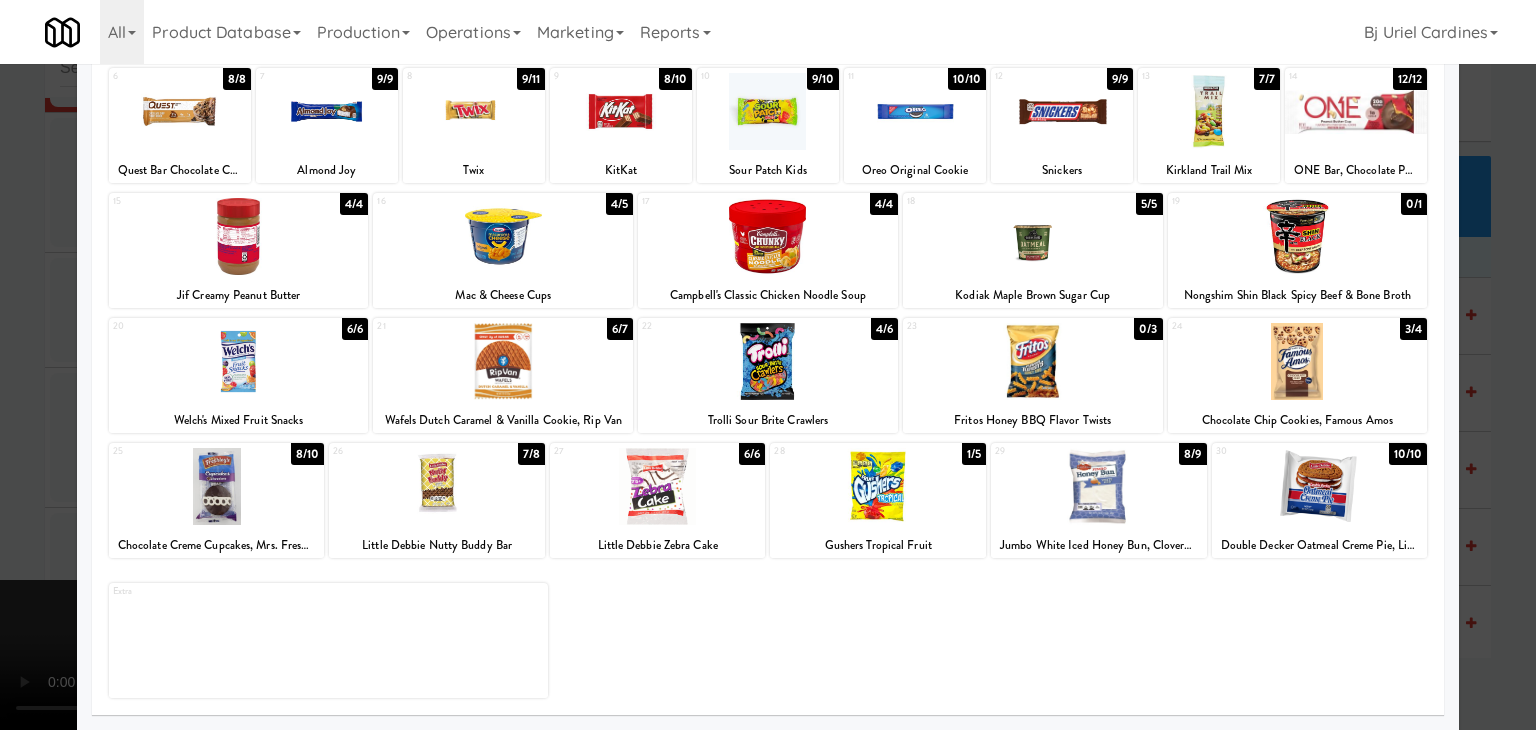 click at bounding box center [878, 486] 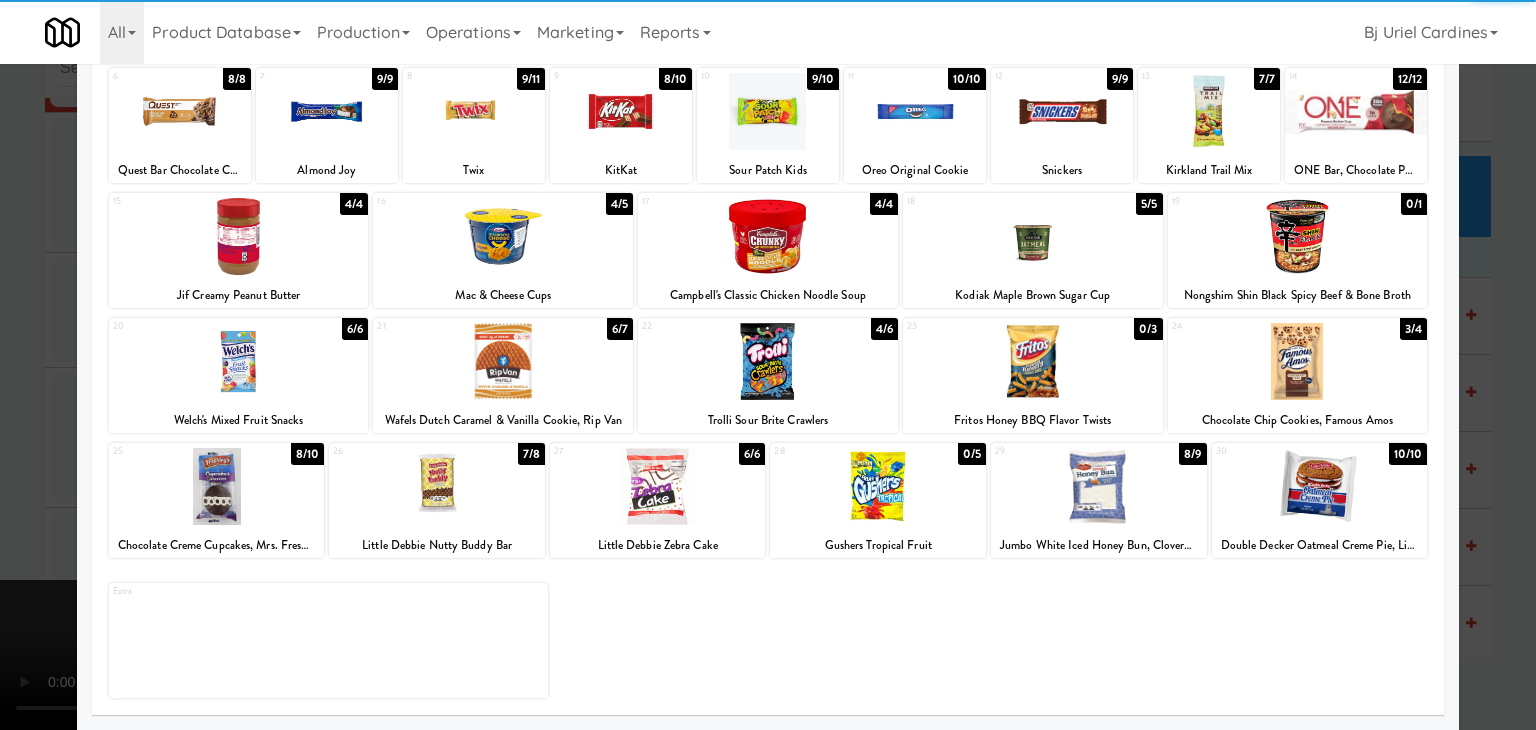 click at bounding box center [1099, 486] 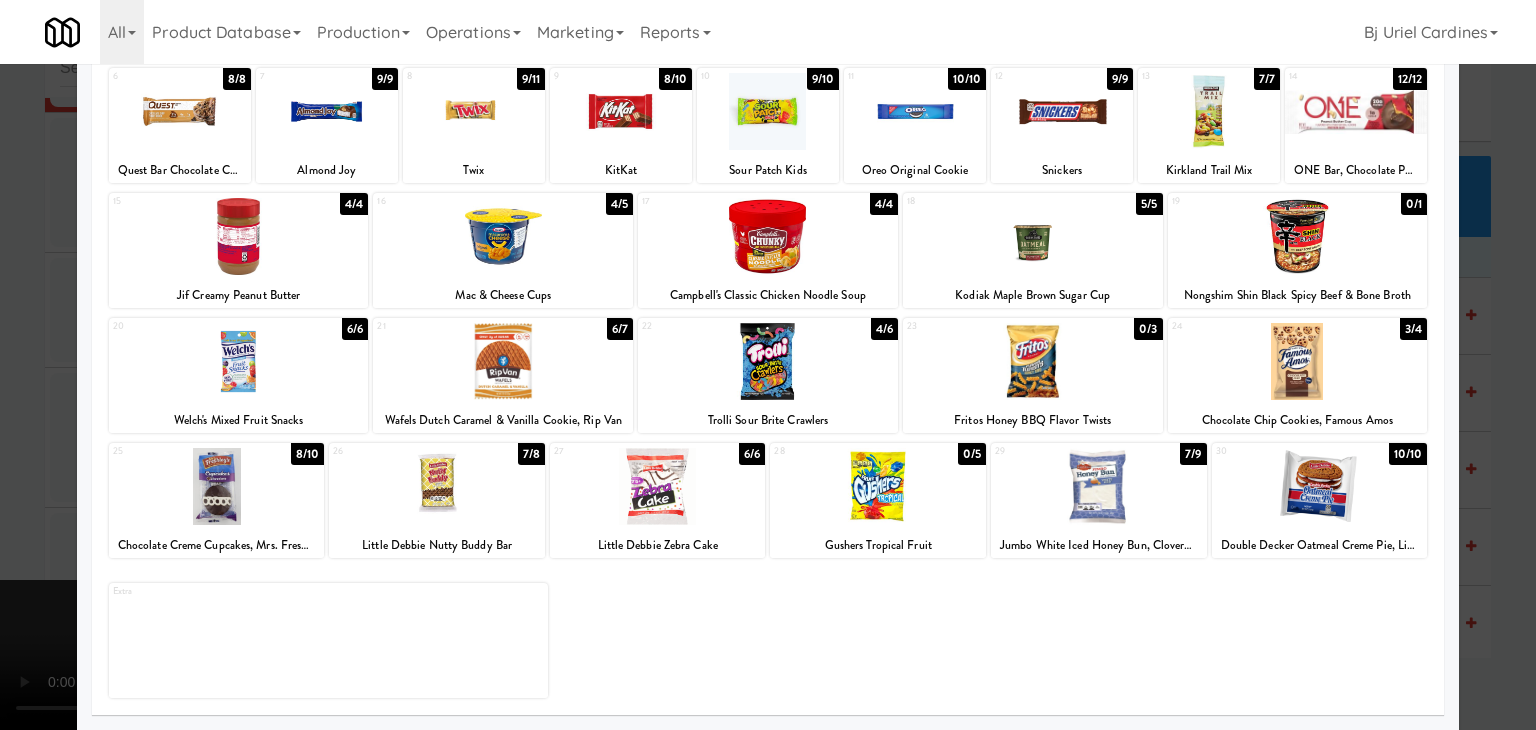 drag, startPoint x: 0, startPoint y: 509, endPoint x: 480, endPoint y: 486, distance: 480.55072 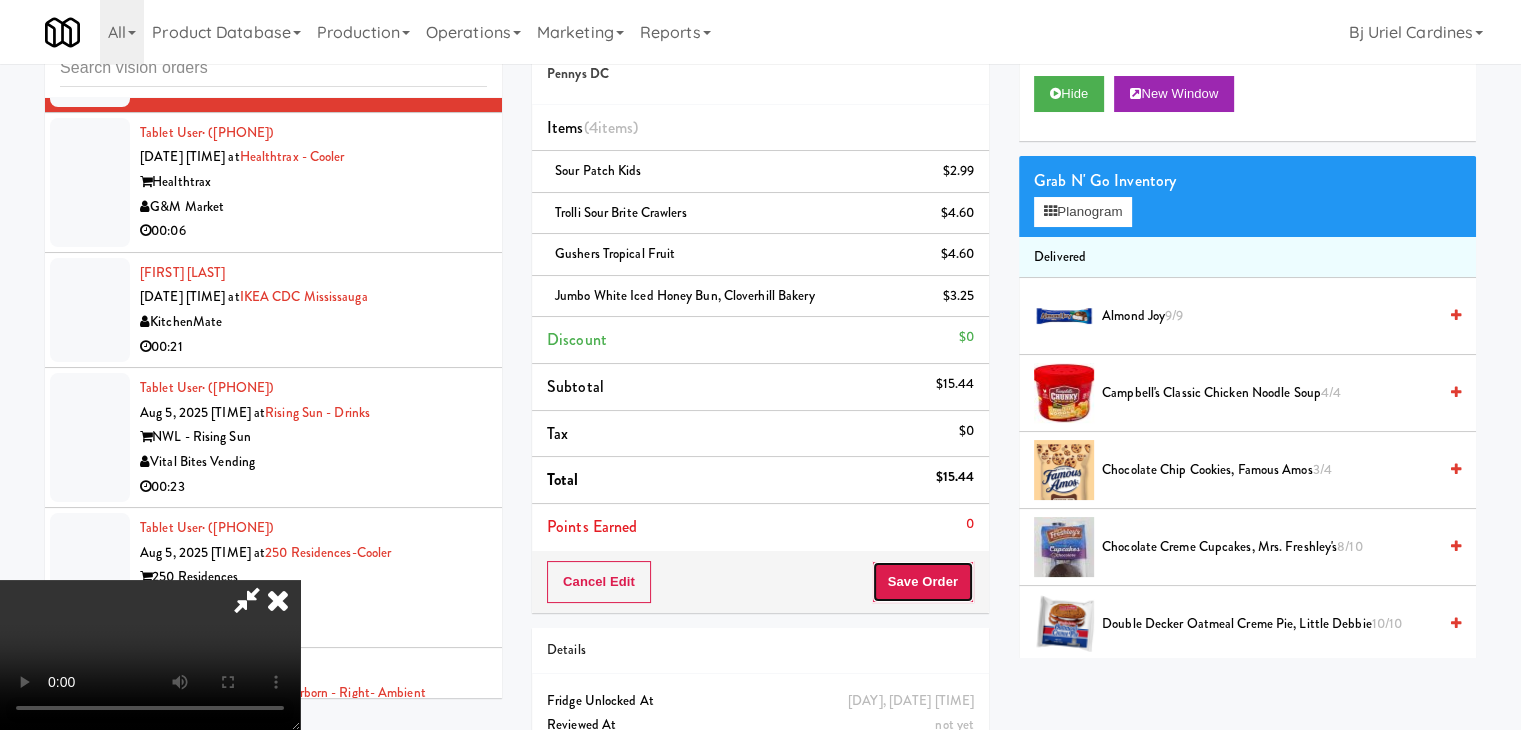click on "Save Order" at bounding box center [923, 582] 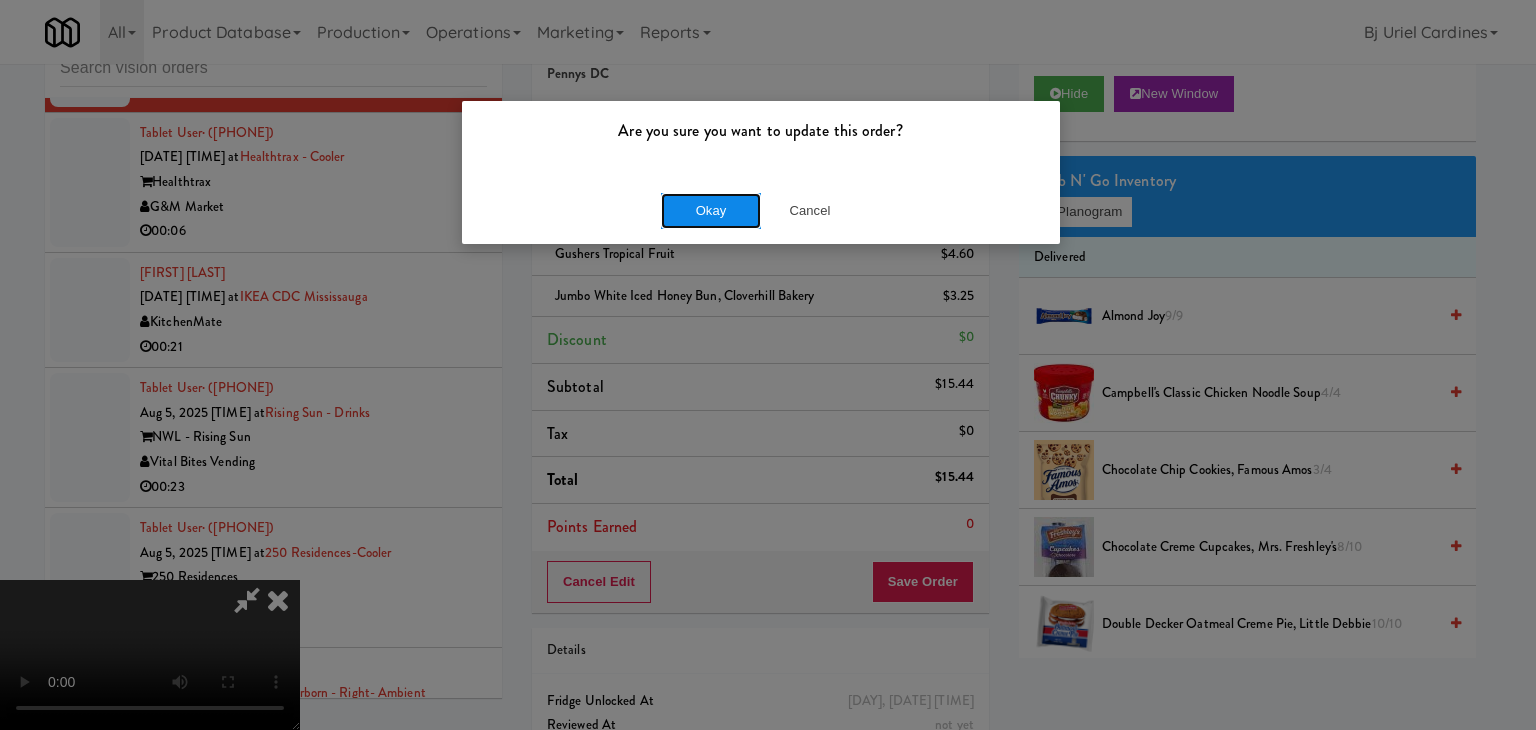 click on "Okay" at bounding box center (711, 211) 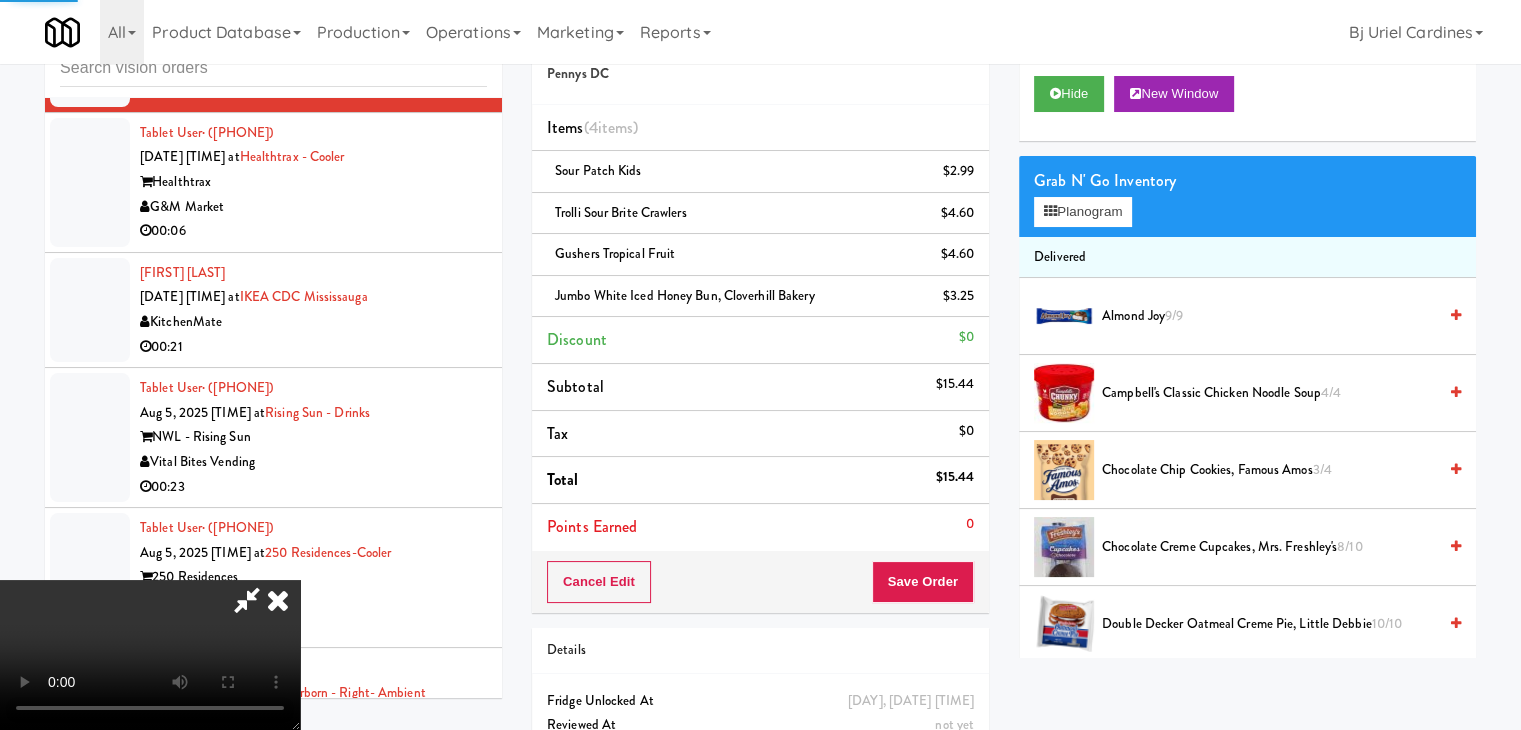 scroll, scrollTop: 0, scrollLeft: 0, axis: both 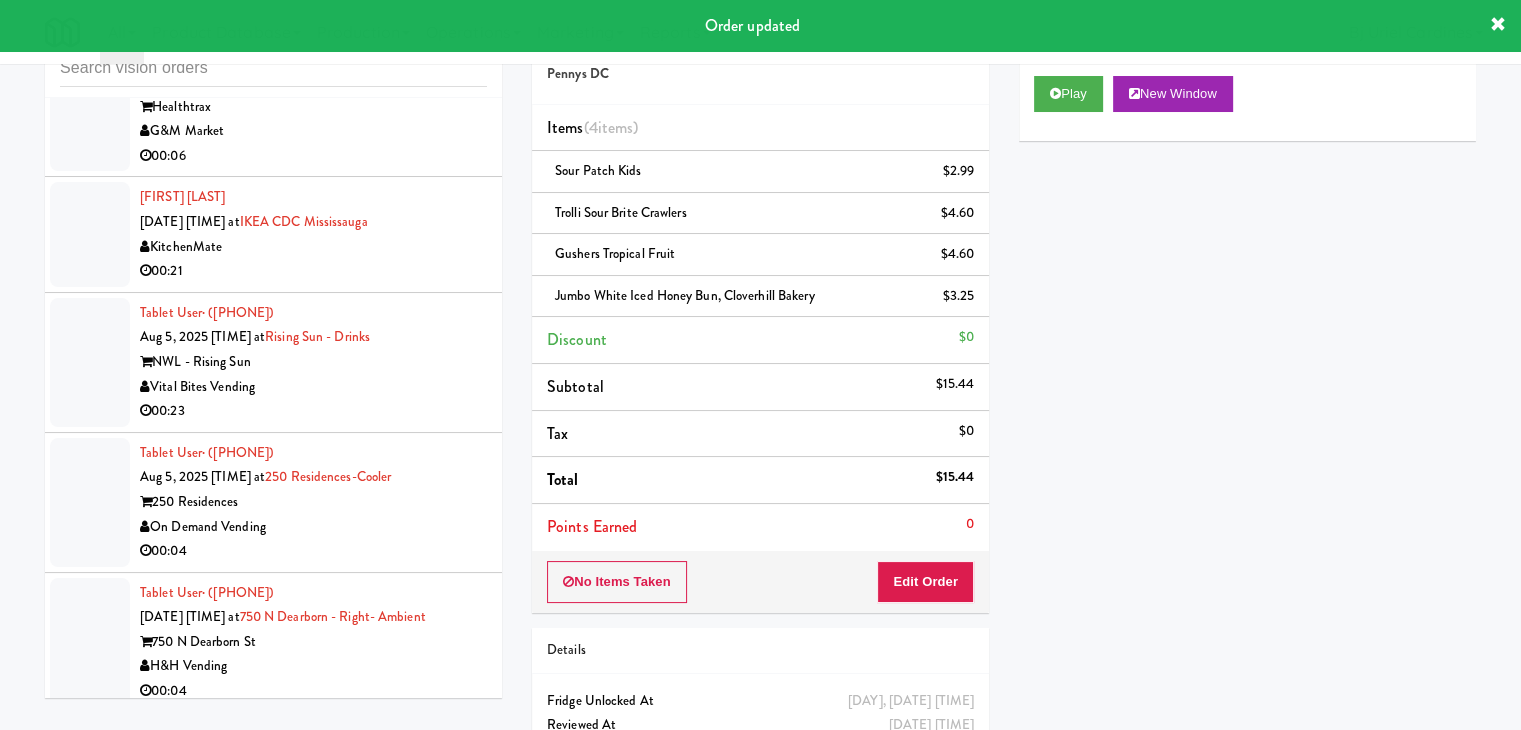 click on "G&M Market" at bounding box center (313, 131) 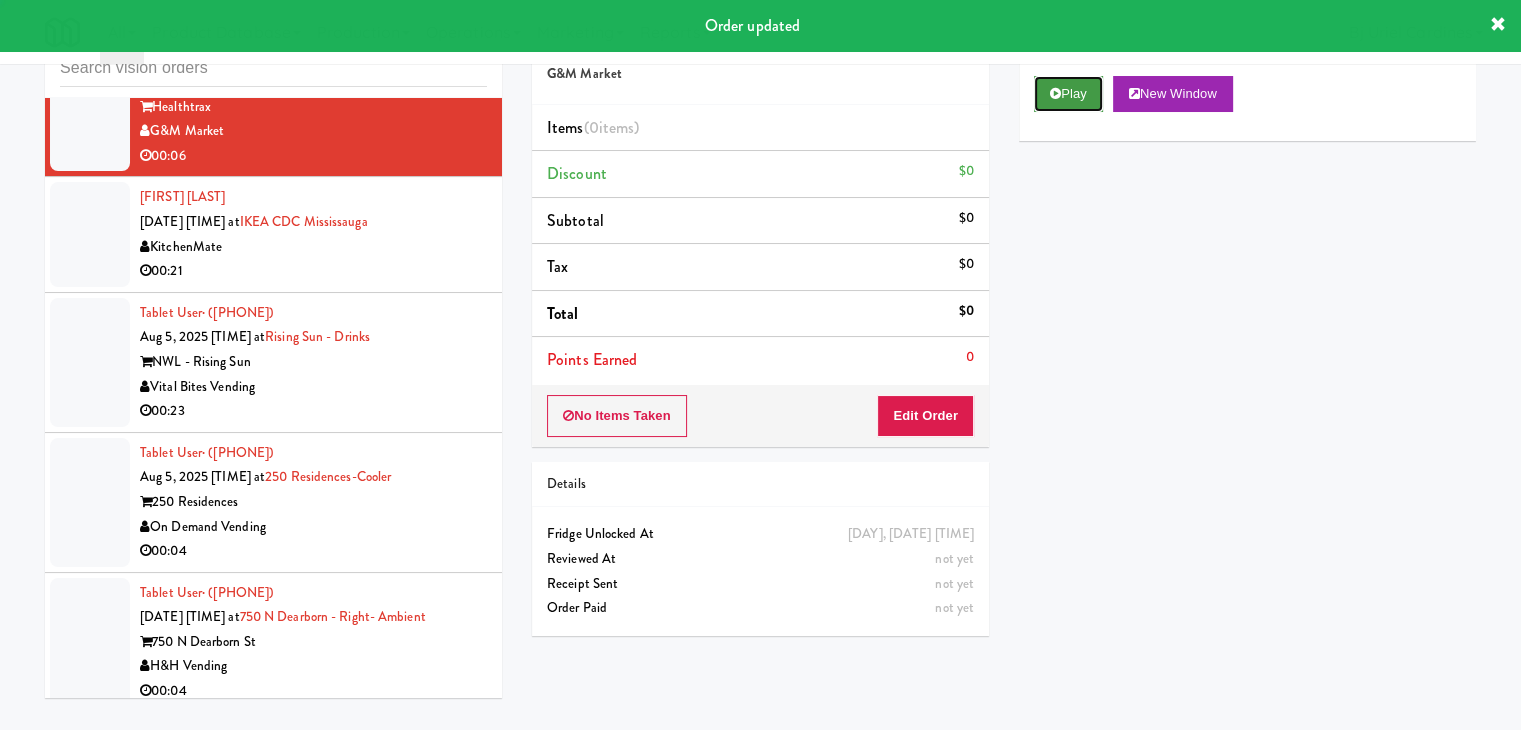 drag, startPoint x: 1068, startPoint y: 89, endPoint x: 1062, endPoint y: 99, distance: 11.661903 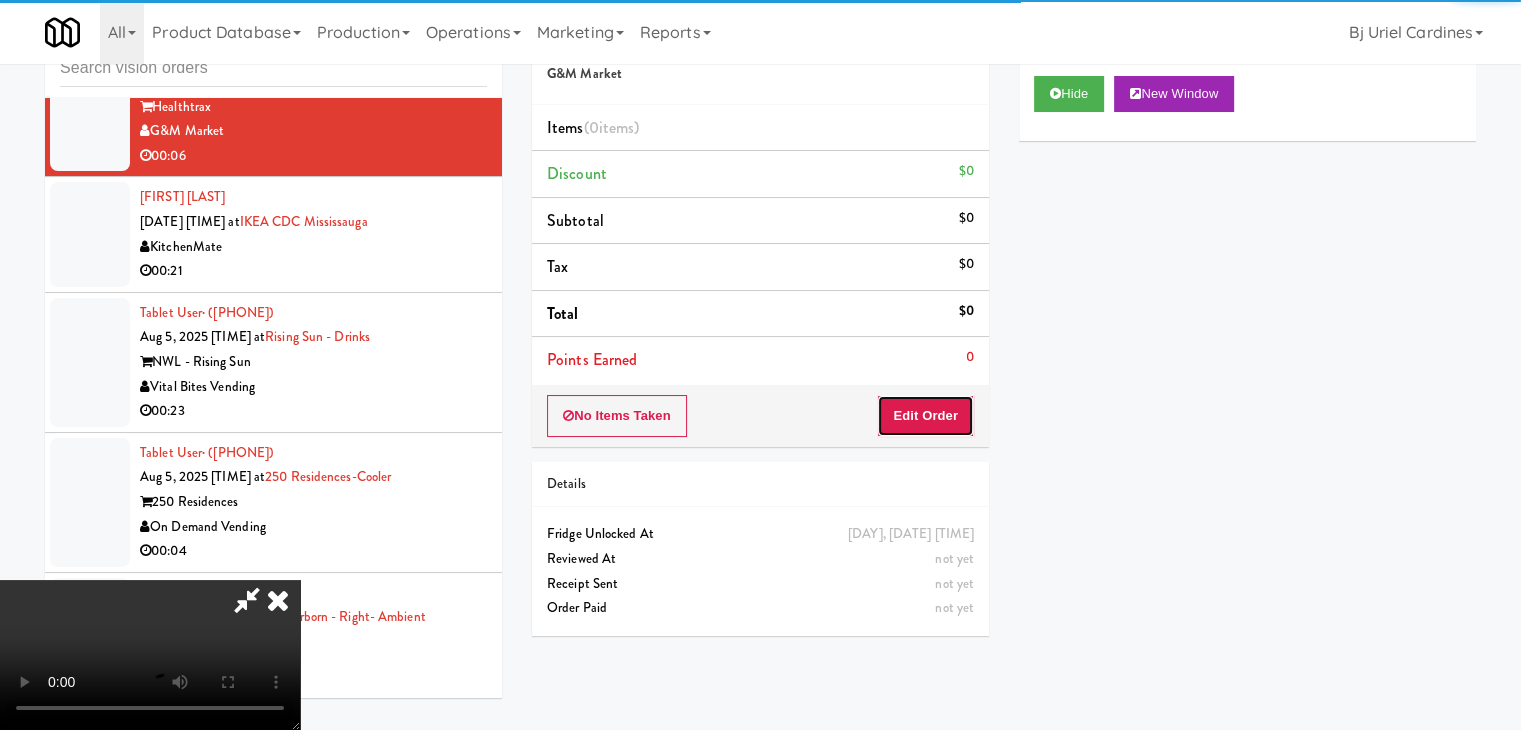 click on "Edit Order" at bounding box center [925, 416] 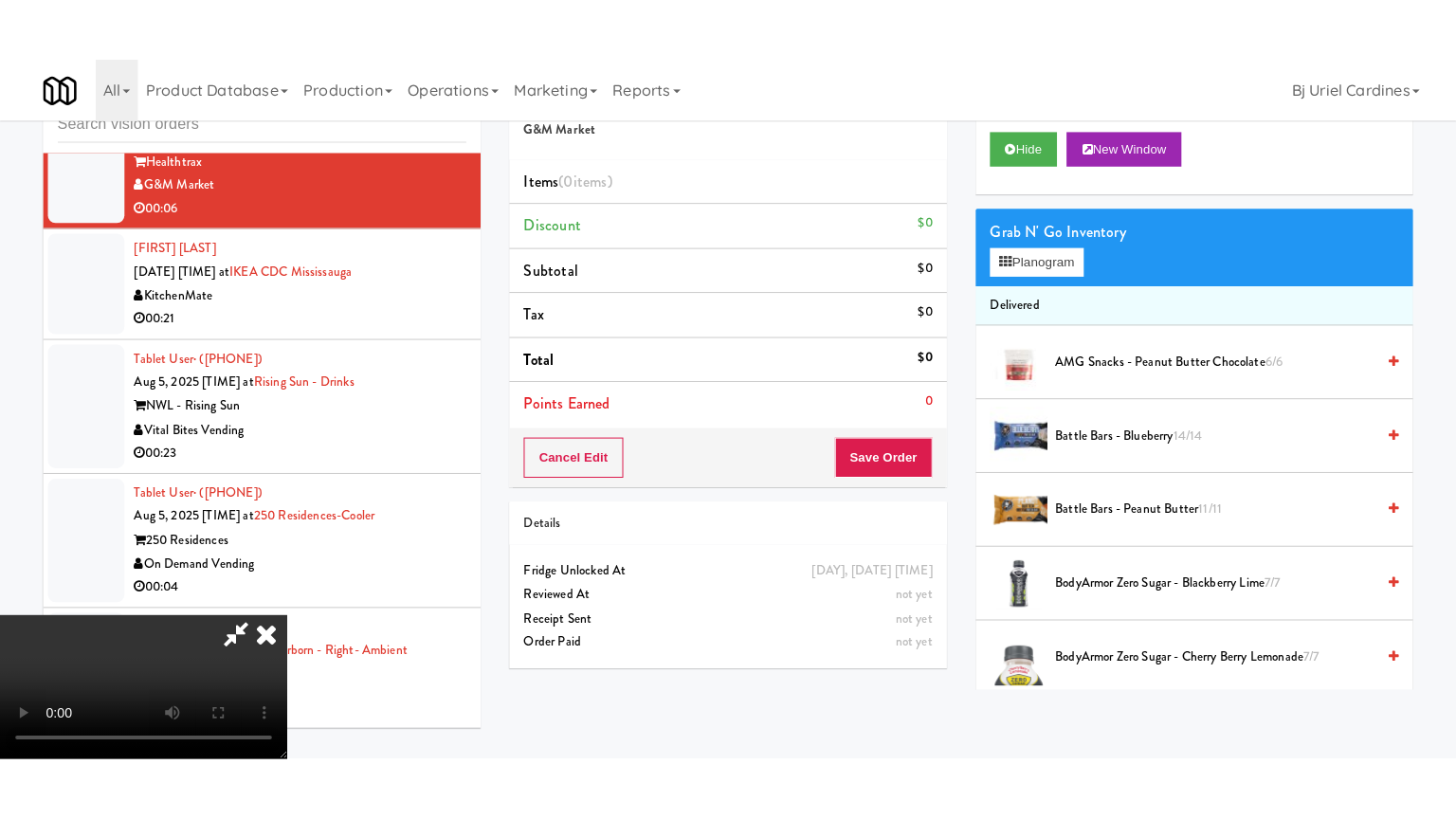 scroll, scrollTop: 266, scrollLeft: 0, axis: vertical 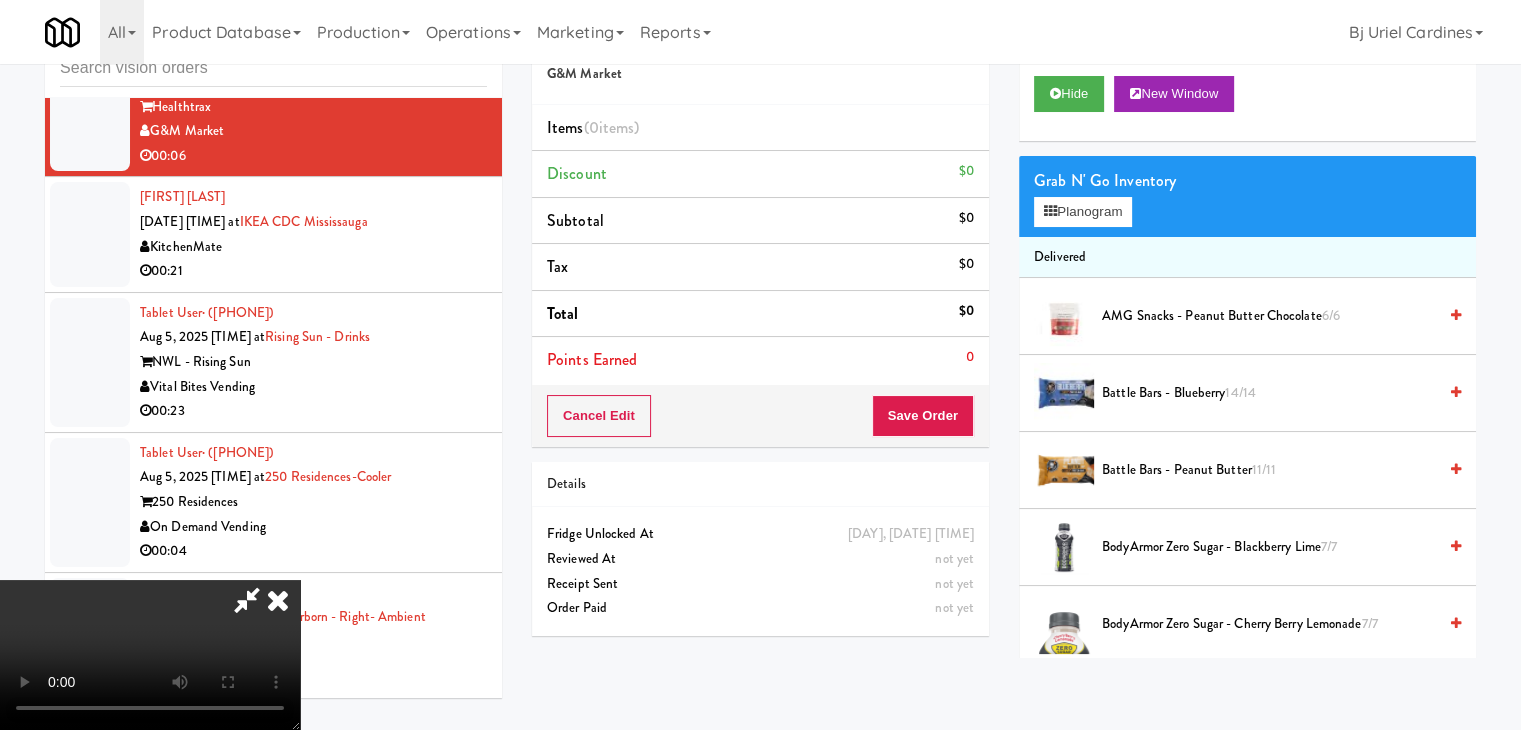 type 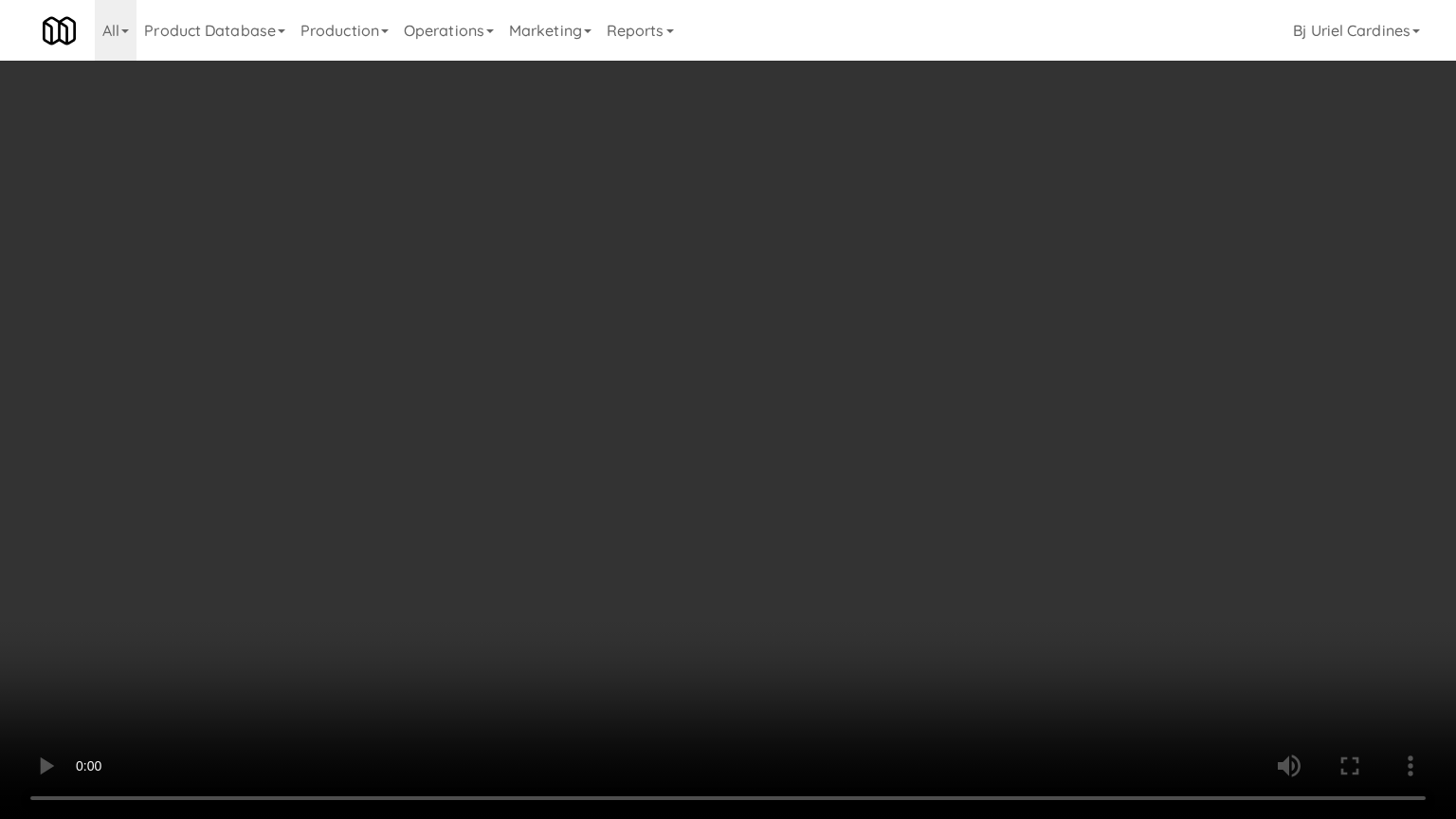 click at bounding box center [728, 410] 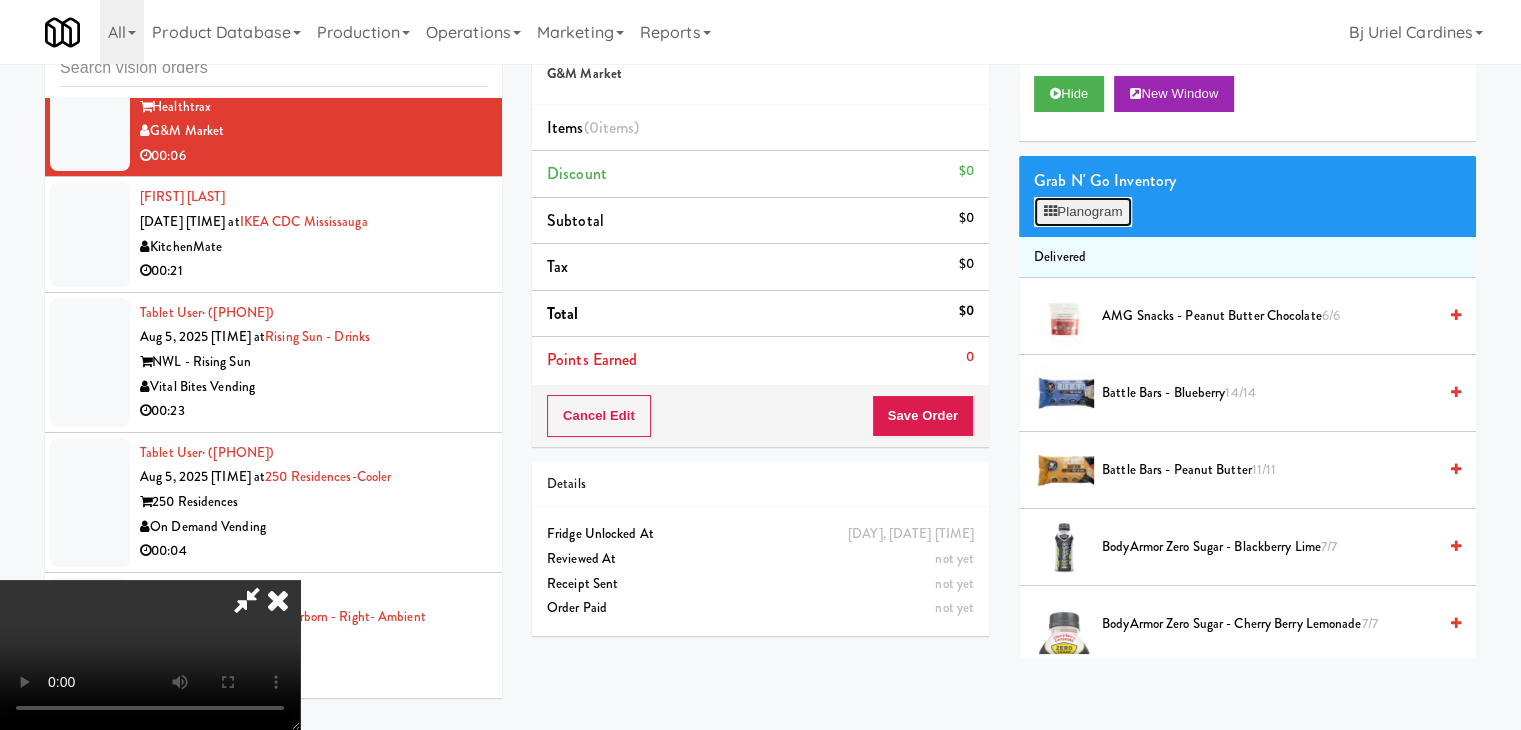 click on "Planogram" at bounding box center [1083, 212] 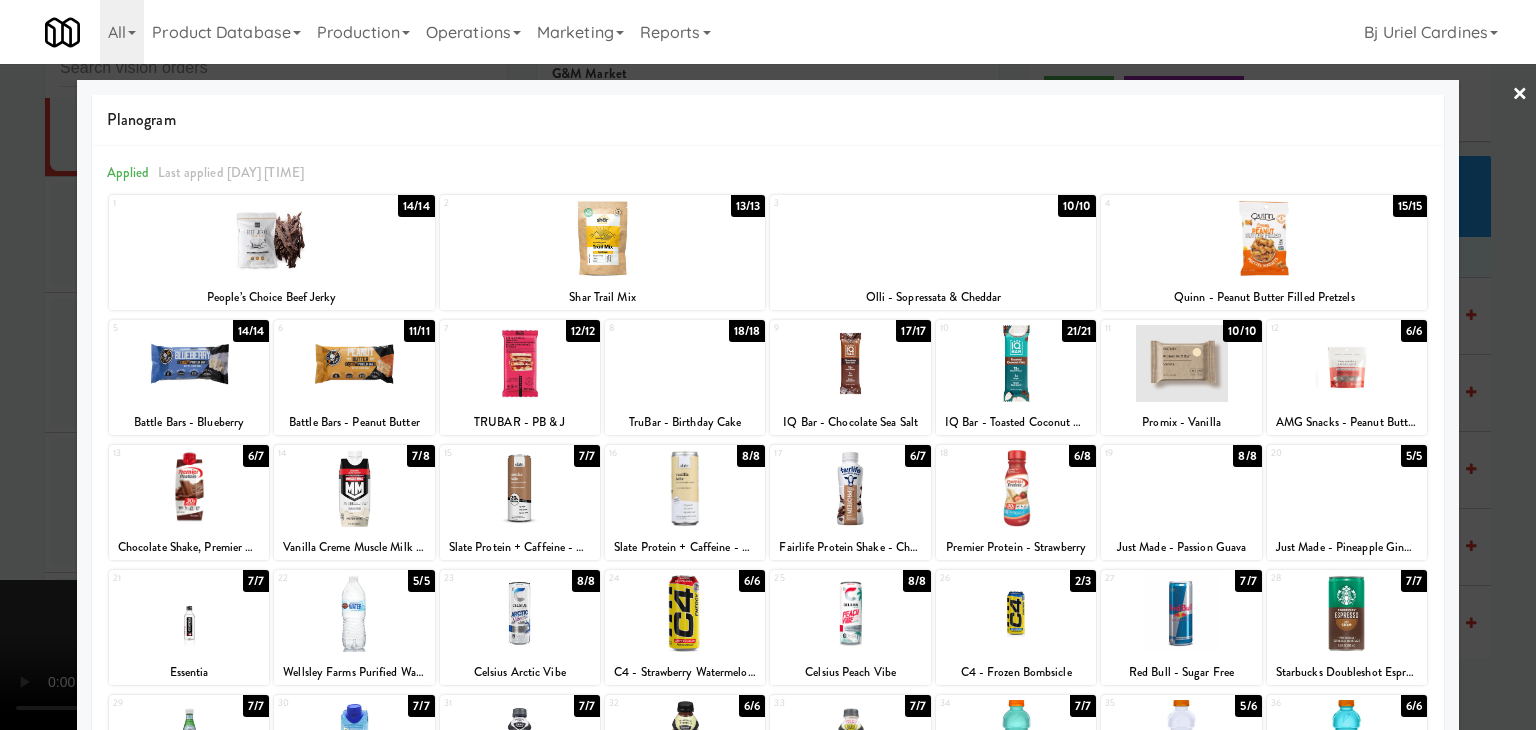 click at bounding box center [1264, 238] 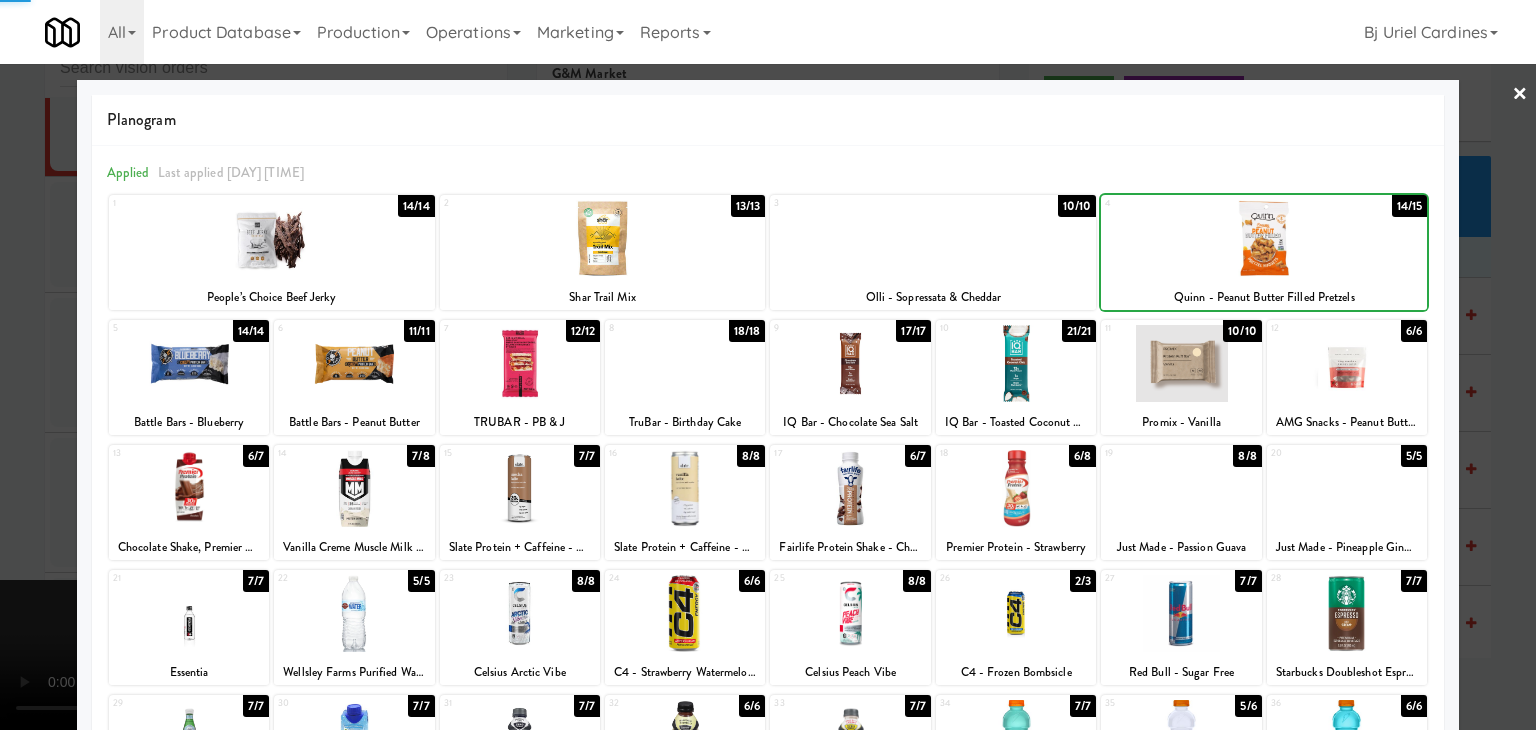 click at bounding box center (768, 365) 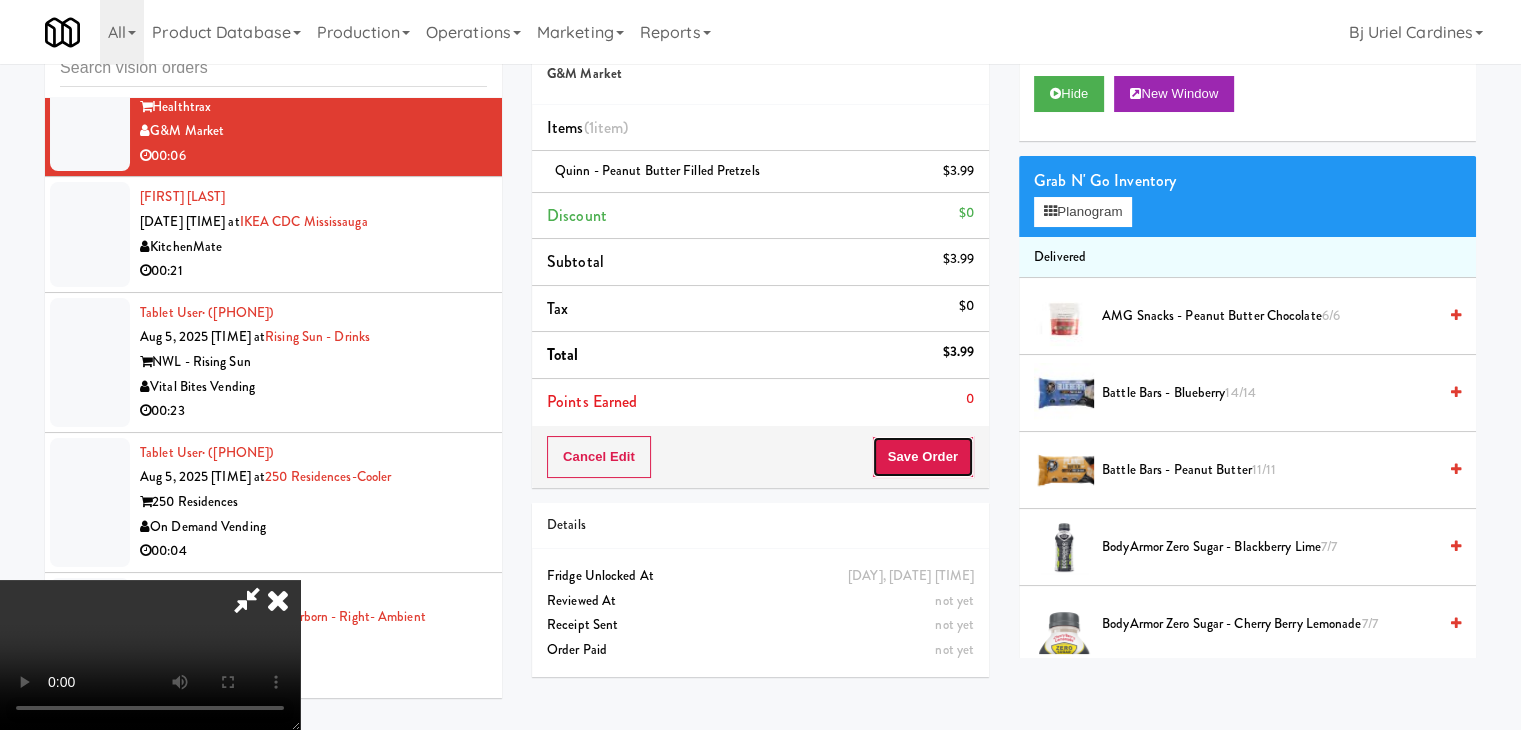 click on "Save Order" at bounding box center [923, 457] 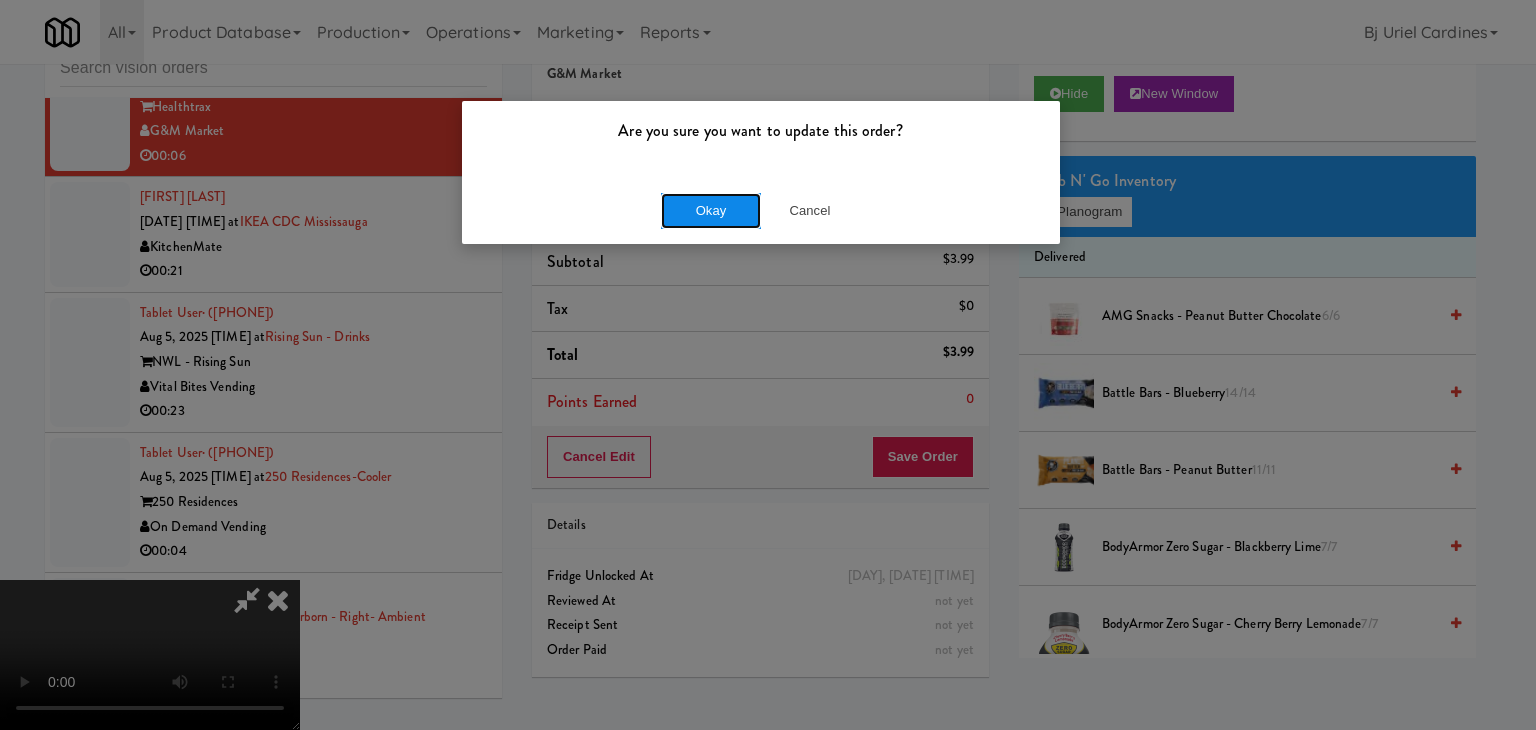 click on "Okay" at bounding box center (711, 211) 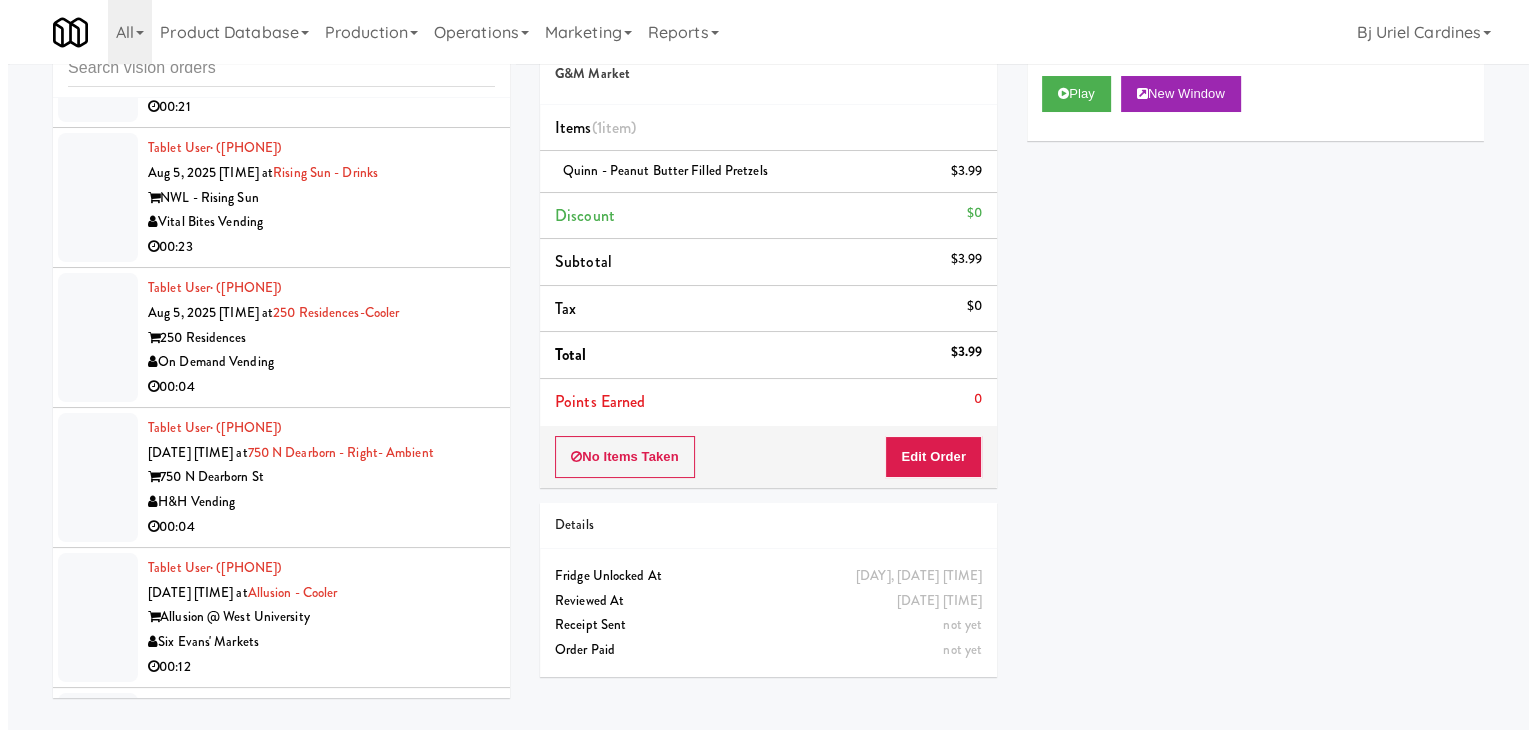 scroll, scrollTop: 14371, scrollLeft: 0, axis: vertical 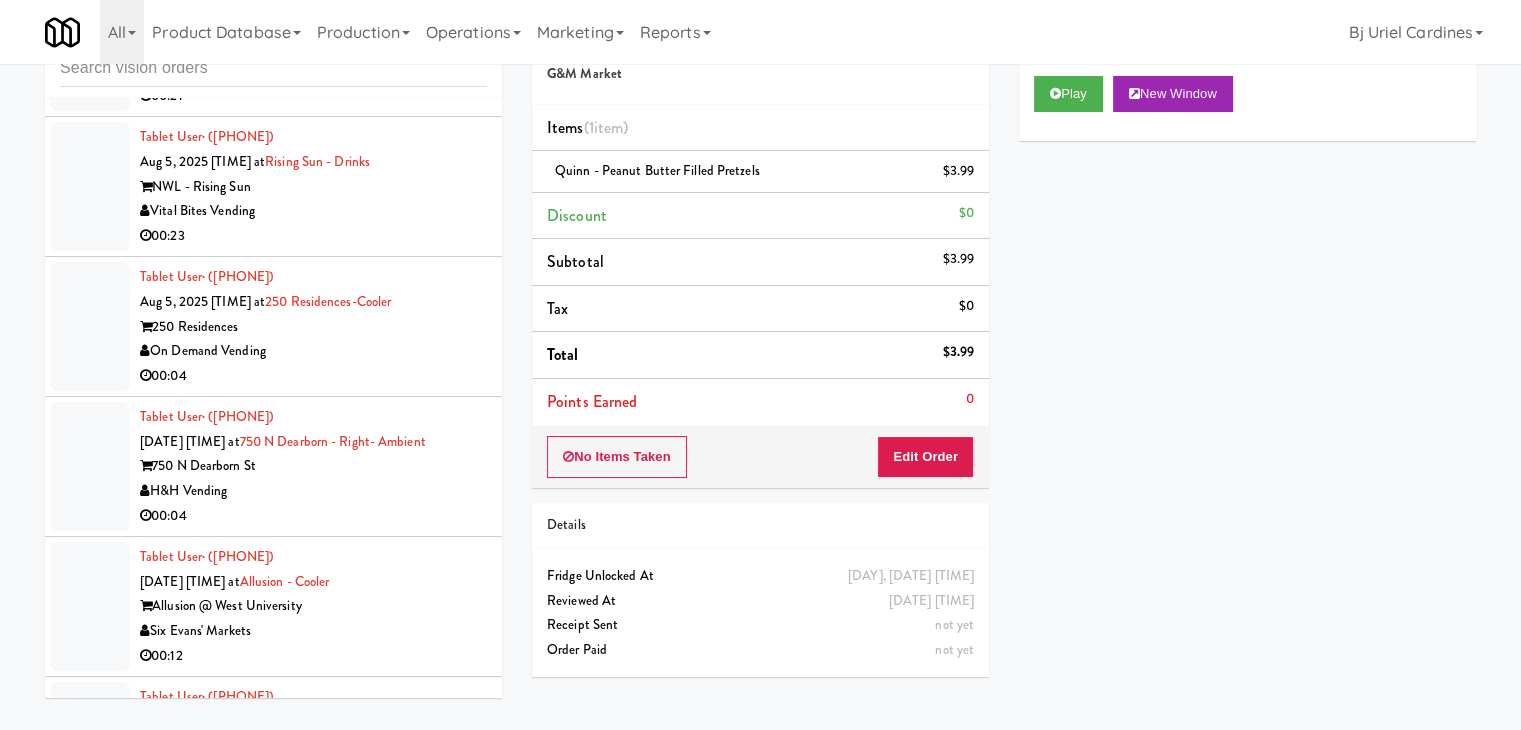 click on "Vital Bites Vending" at bounding box center [313, 211] 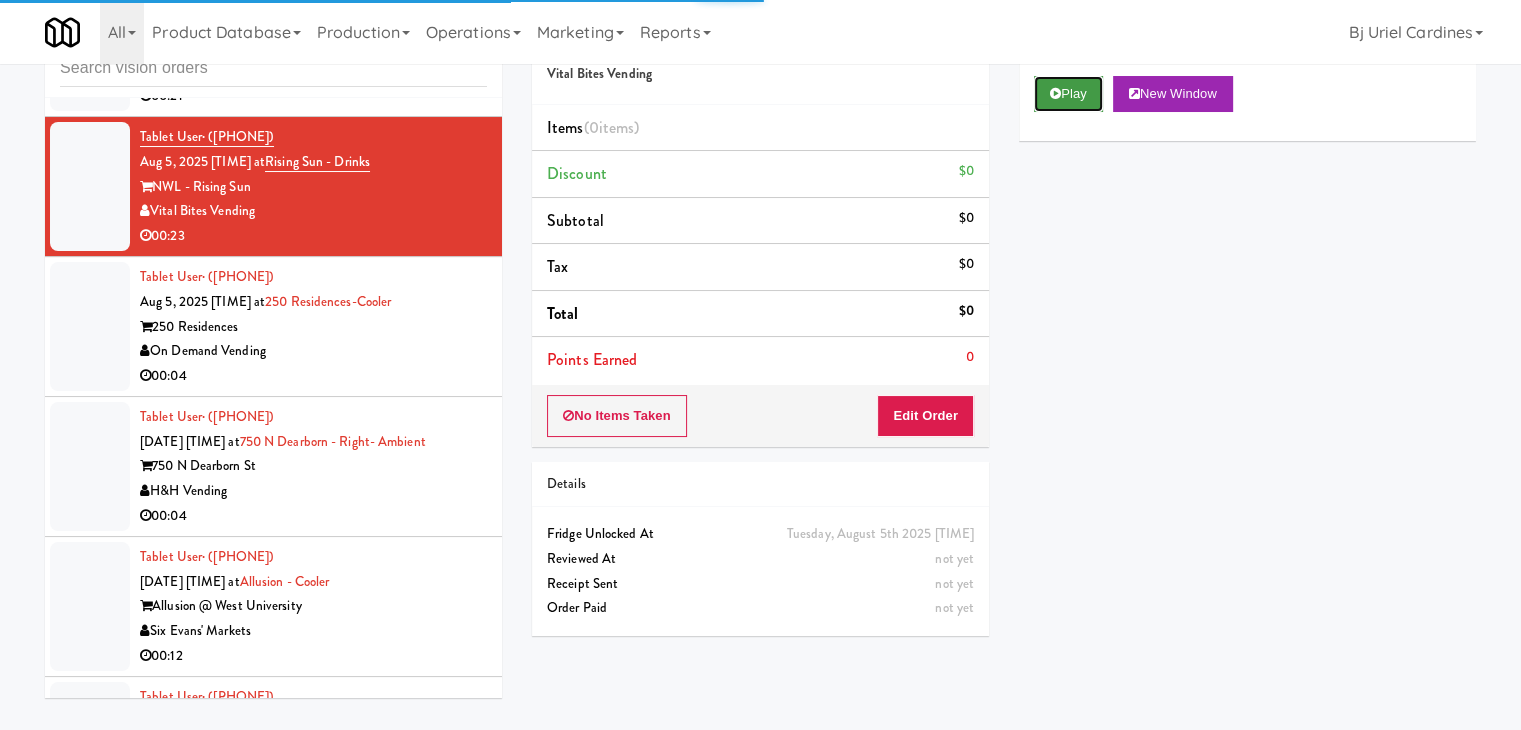 click on "Play" at bounding box center [1068, 94] 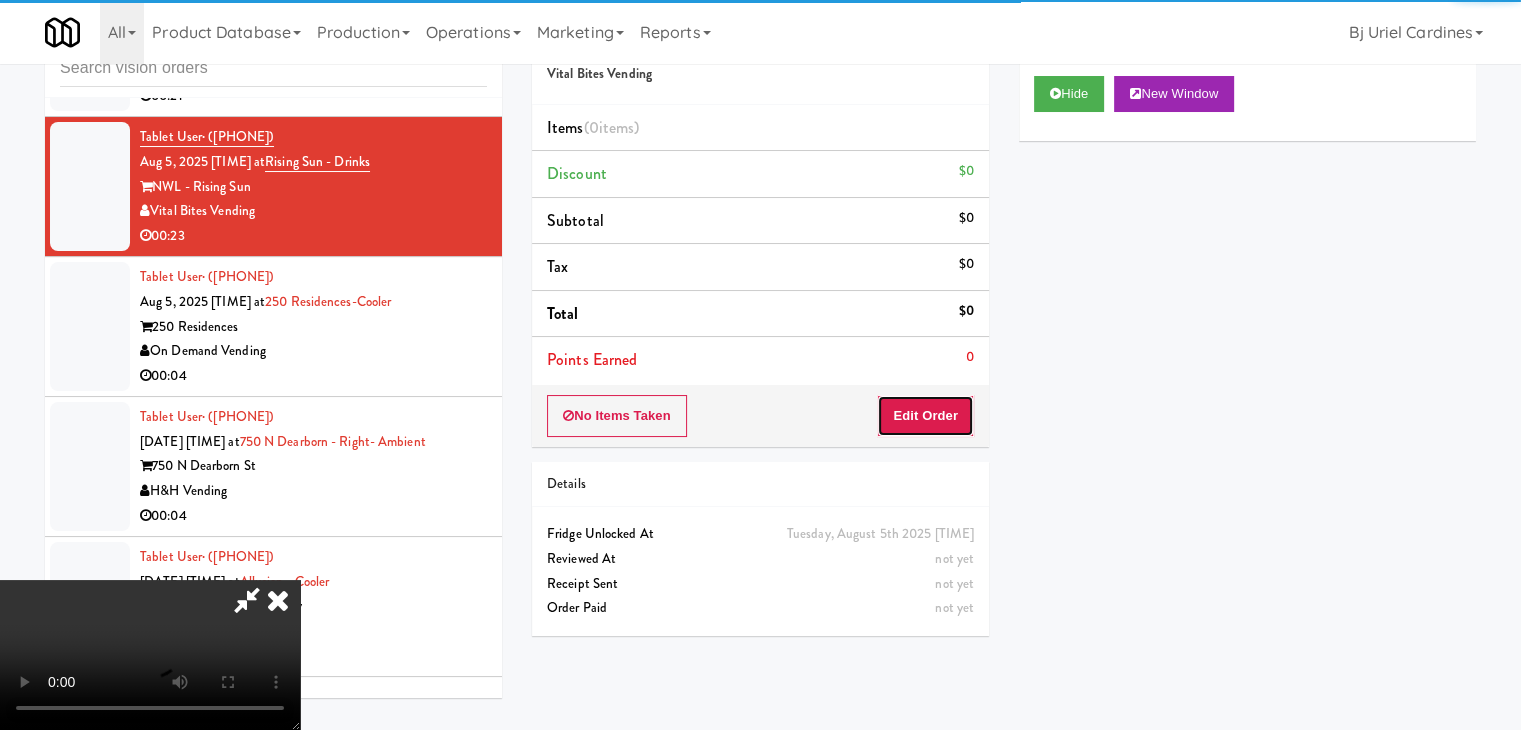 click on "Edit Order" at bounding box center (925, 416) 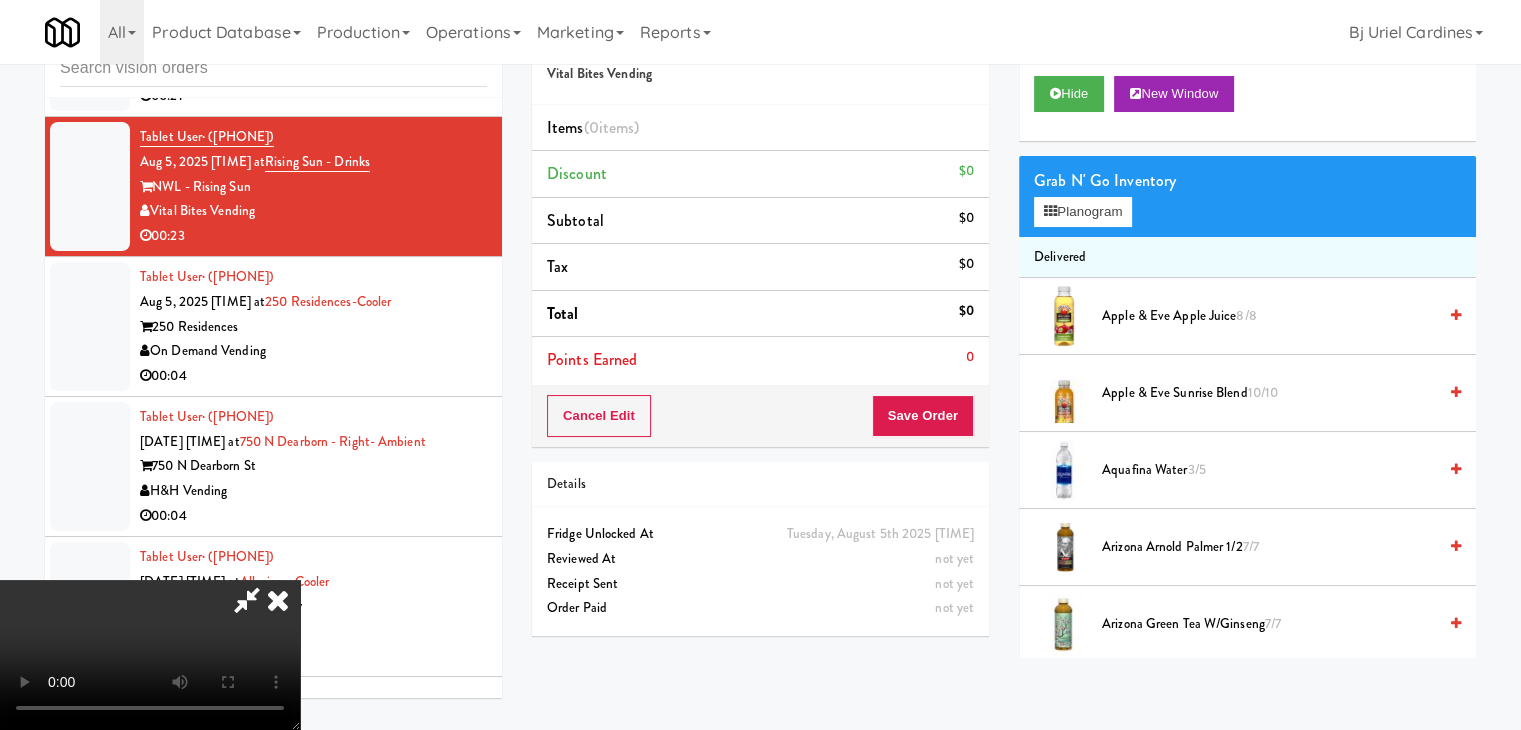 type 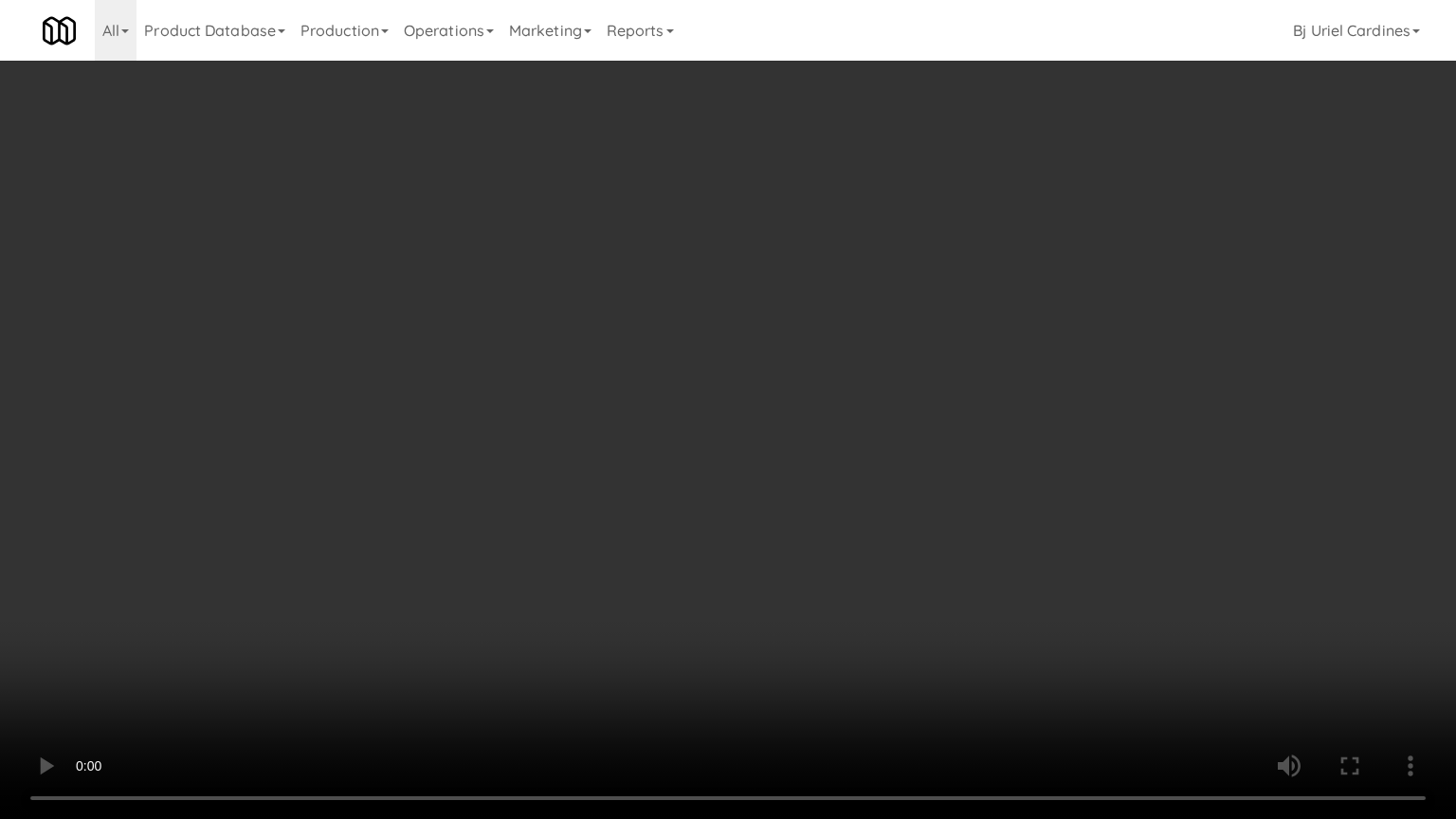 click at bounding box center [728, 410] 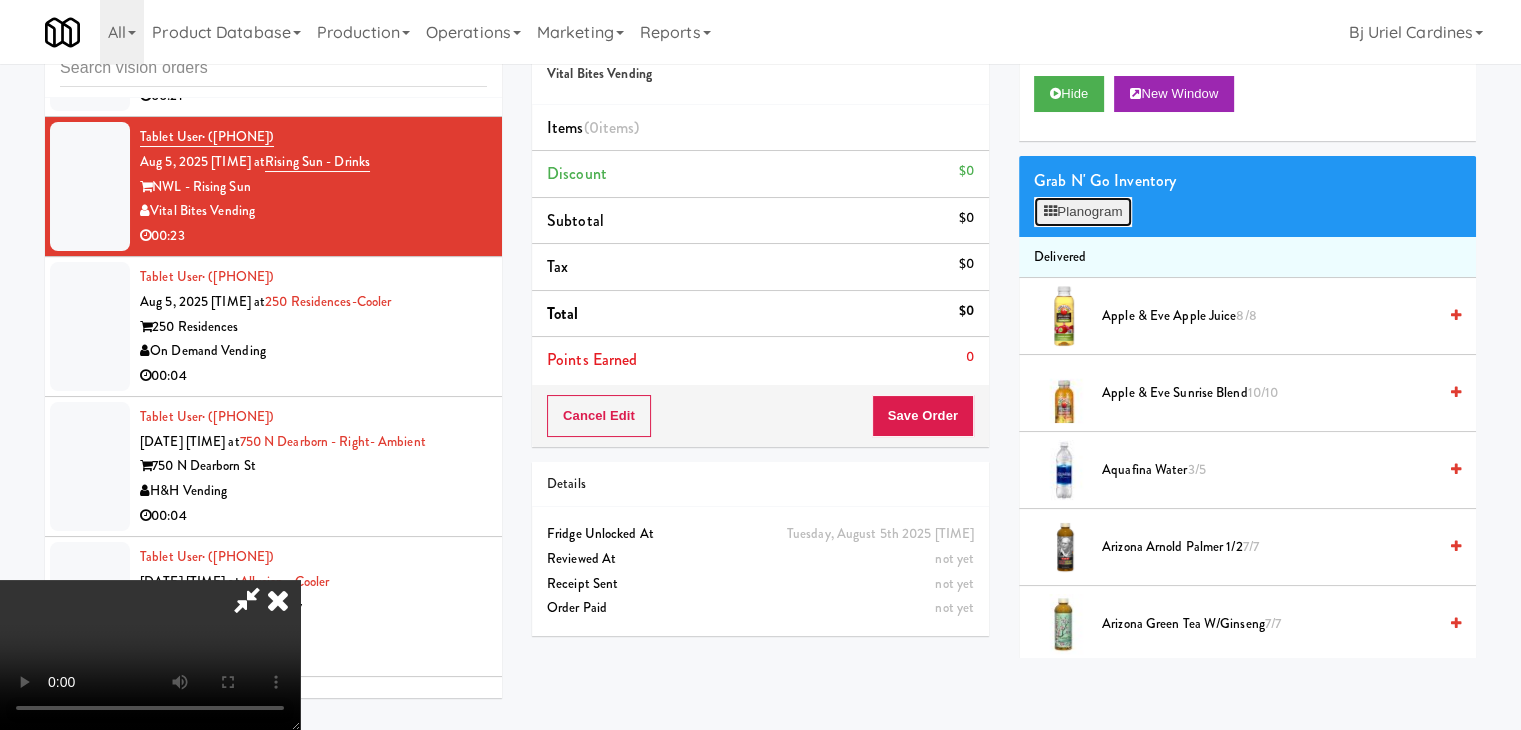 click on "Planogram" at bounding box center [1083, 212] 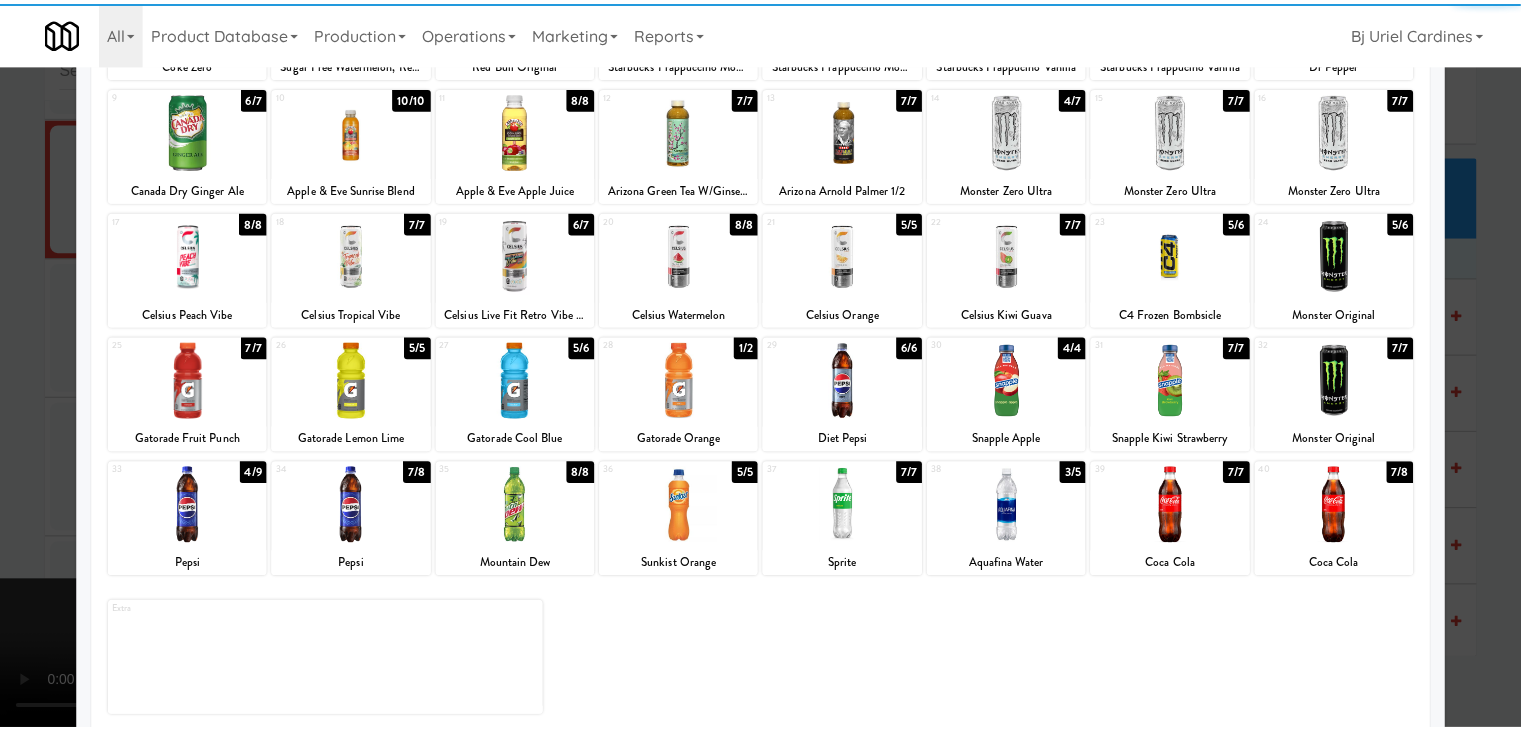 scroll, scrollTop: 252, scrollLeft: 0, axis: vertical 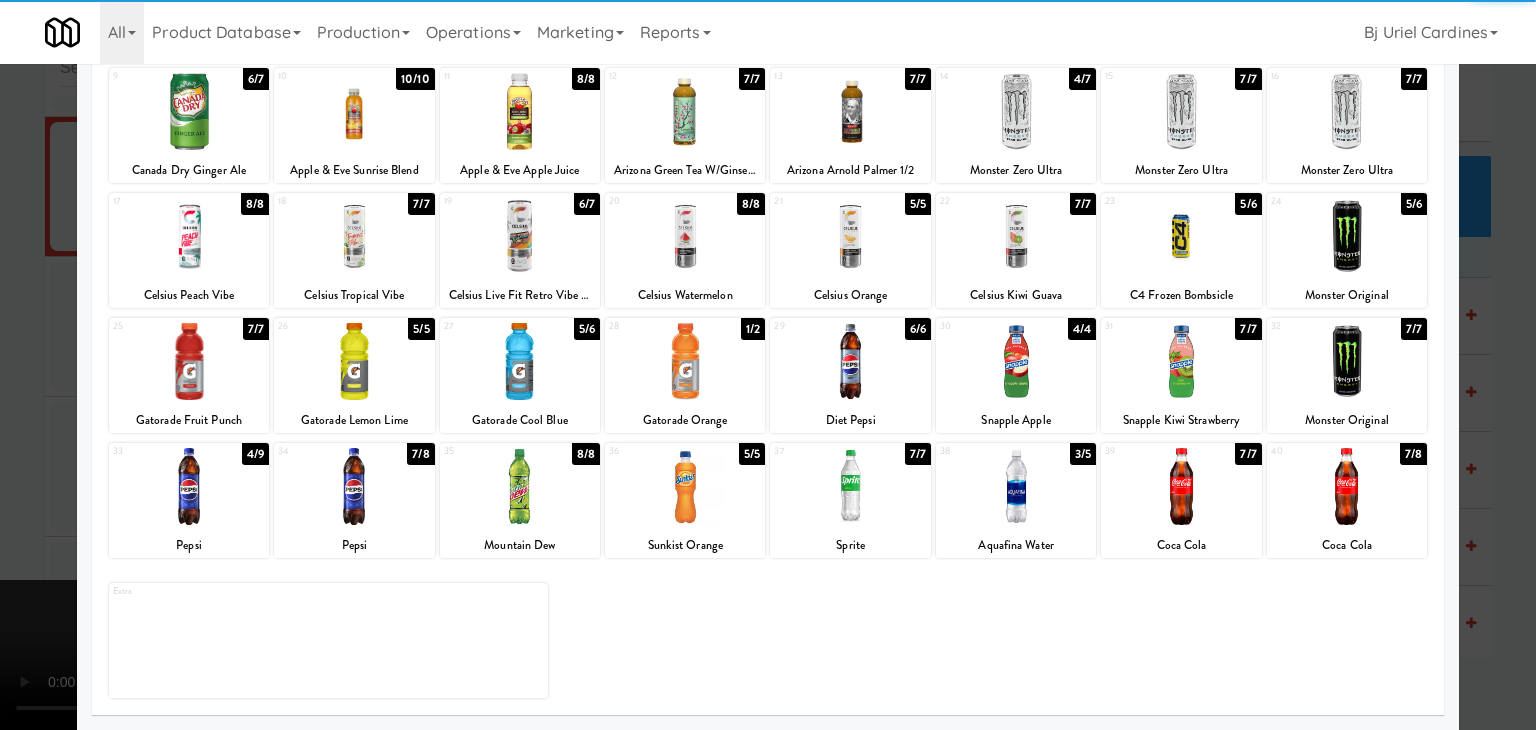 click on "34 7/8 Pepsi" at bounding box center [354, 500] 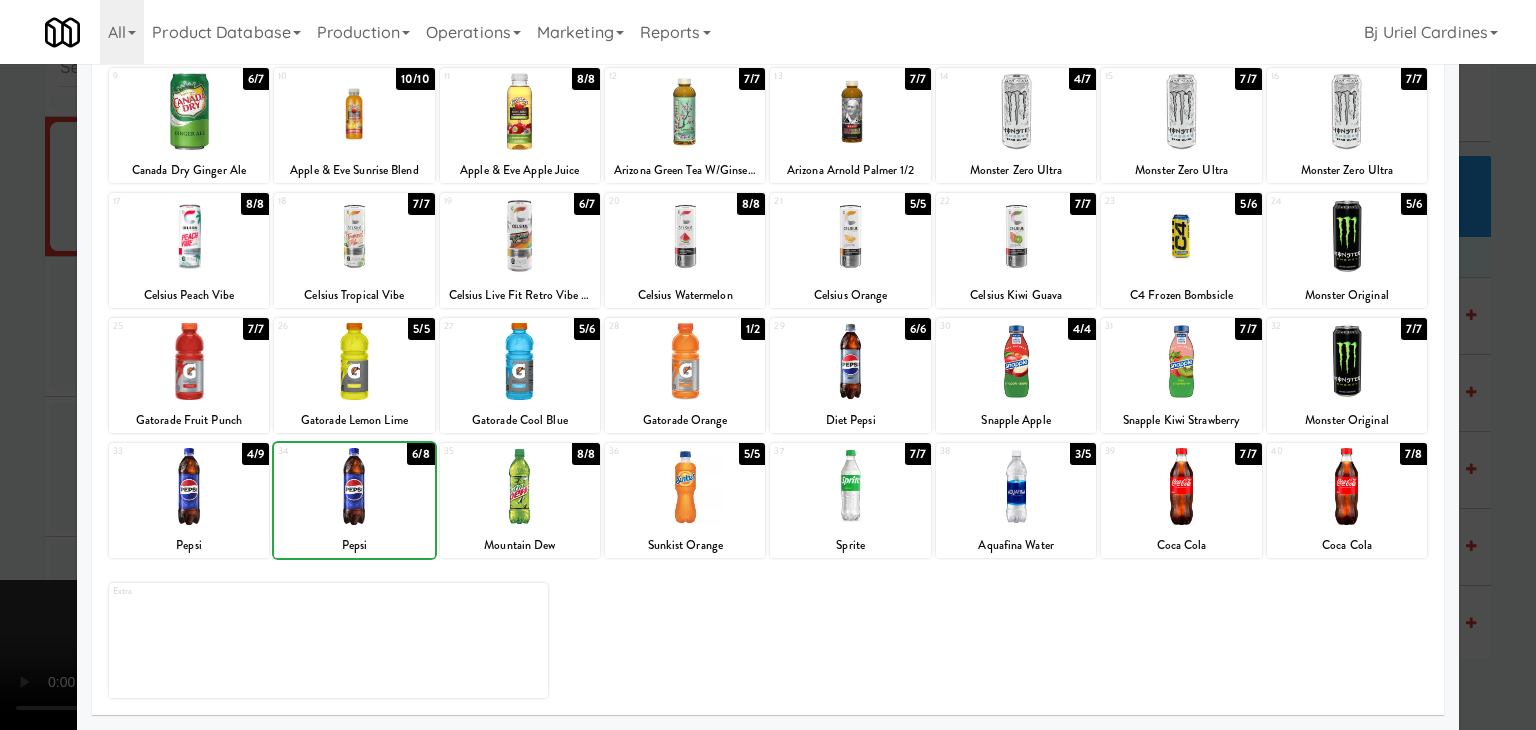 drag, startPoint x: 0, startPoint y: 505, endPoint x: 260, endPoint y: 496, distance: 260.15573 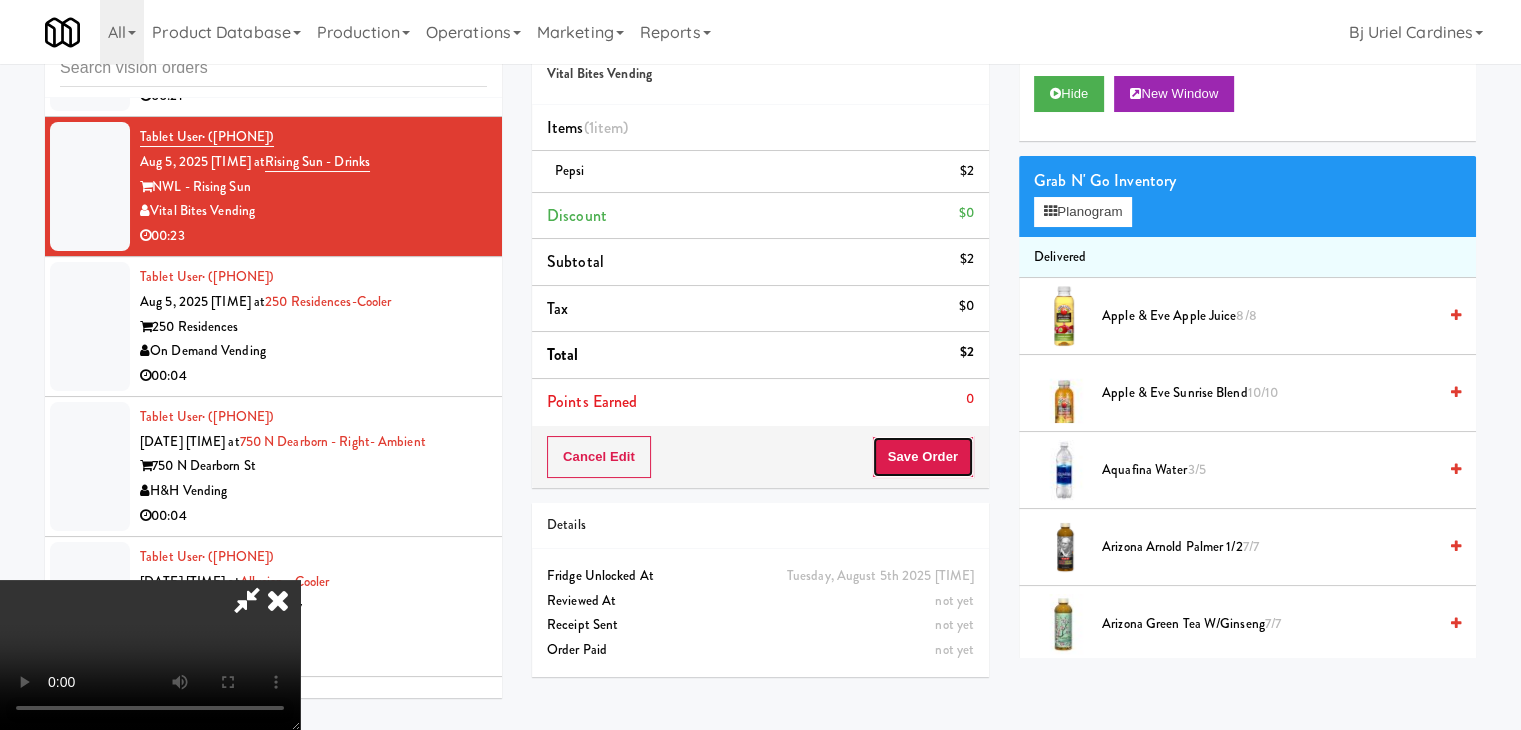 click on "Save Order" at bounding box center [923, 457] 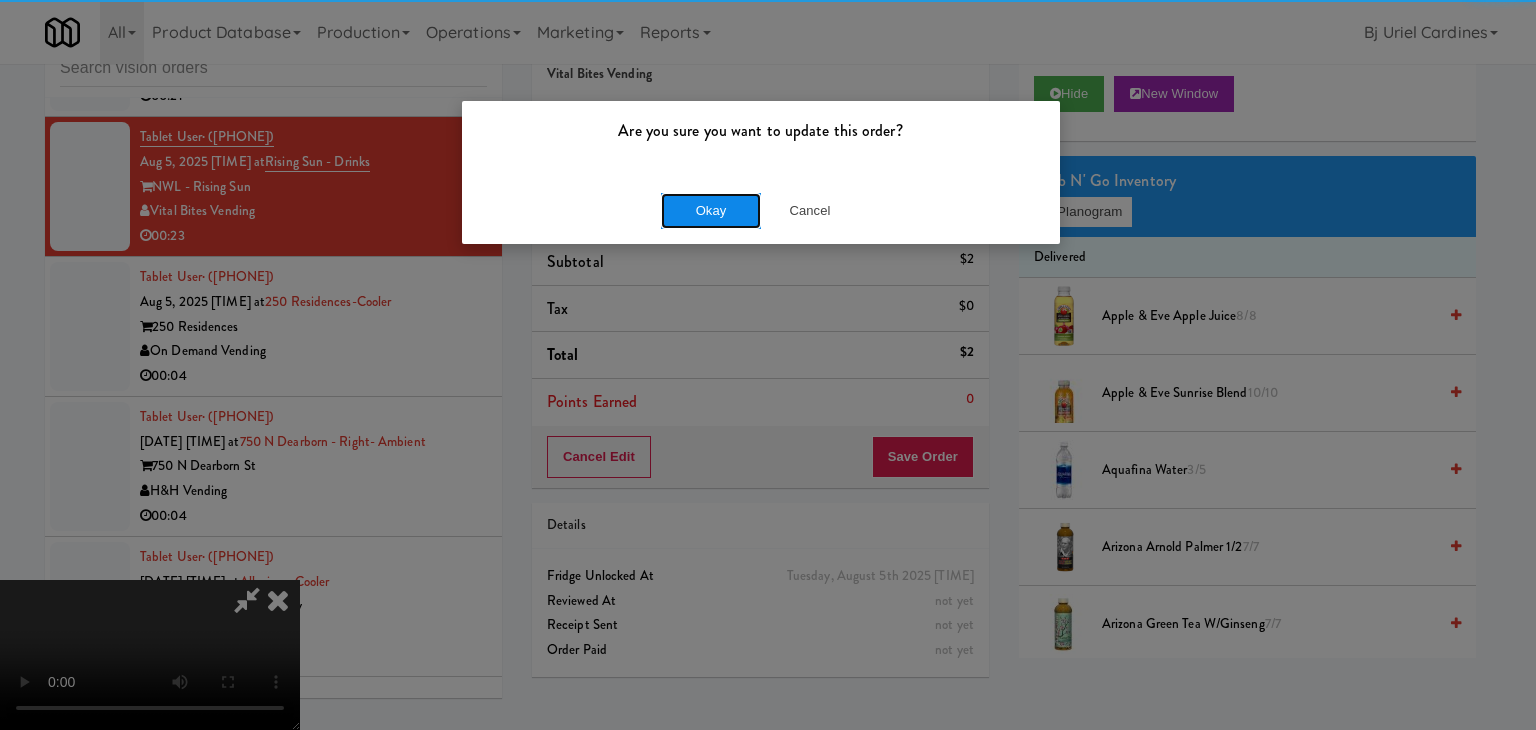 click on "Okay" at bounding box center (711, 211) 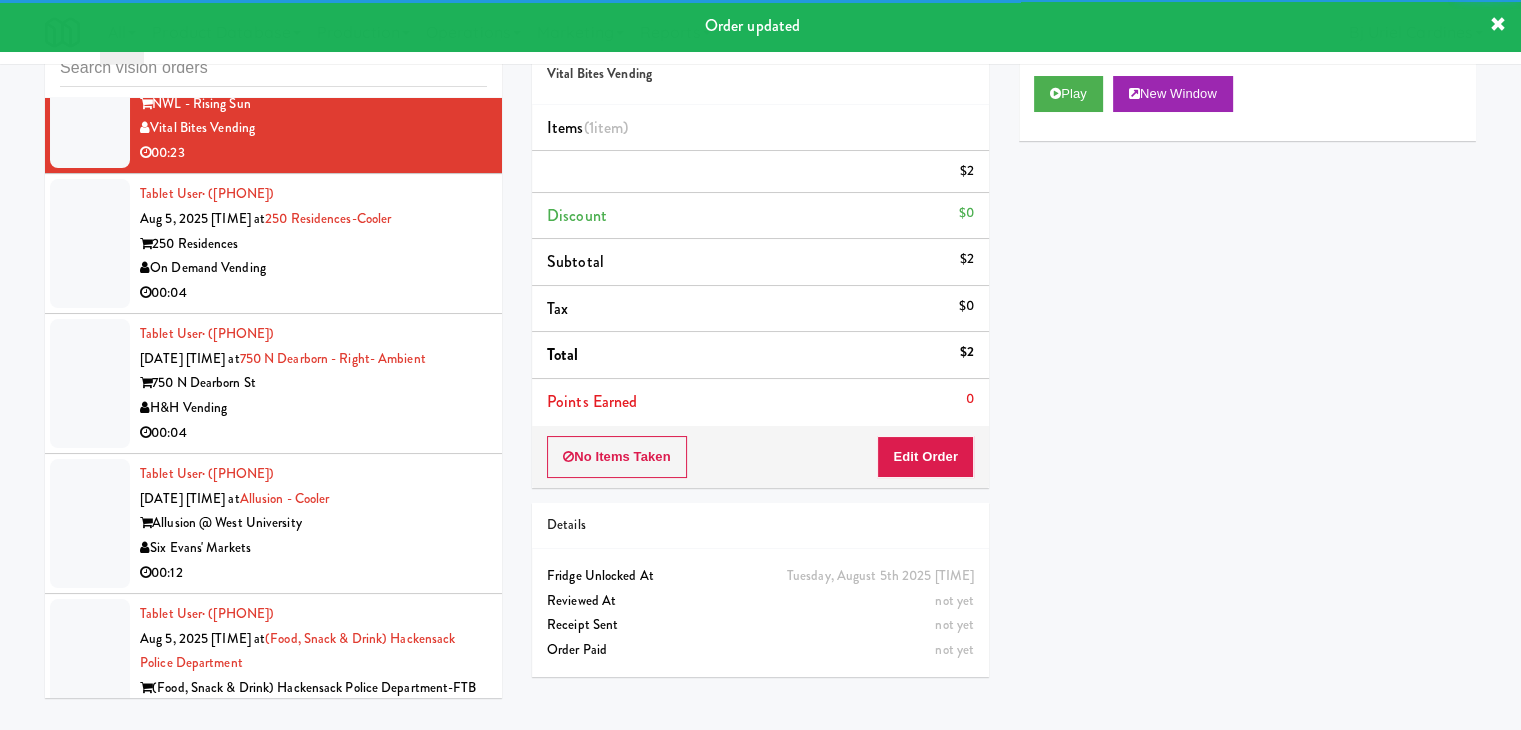 scroll, scrollTop: 14571, scrollLeft: 0, axis: vertical 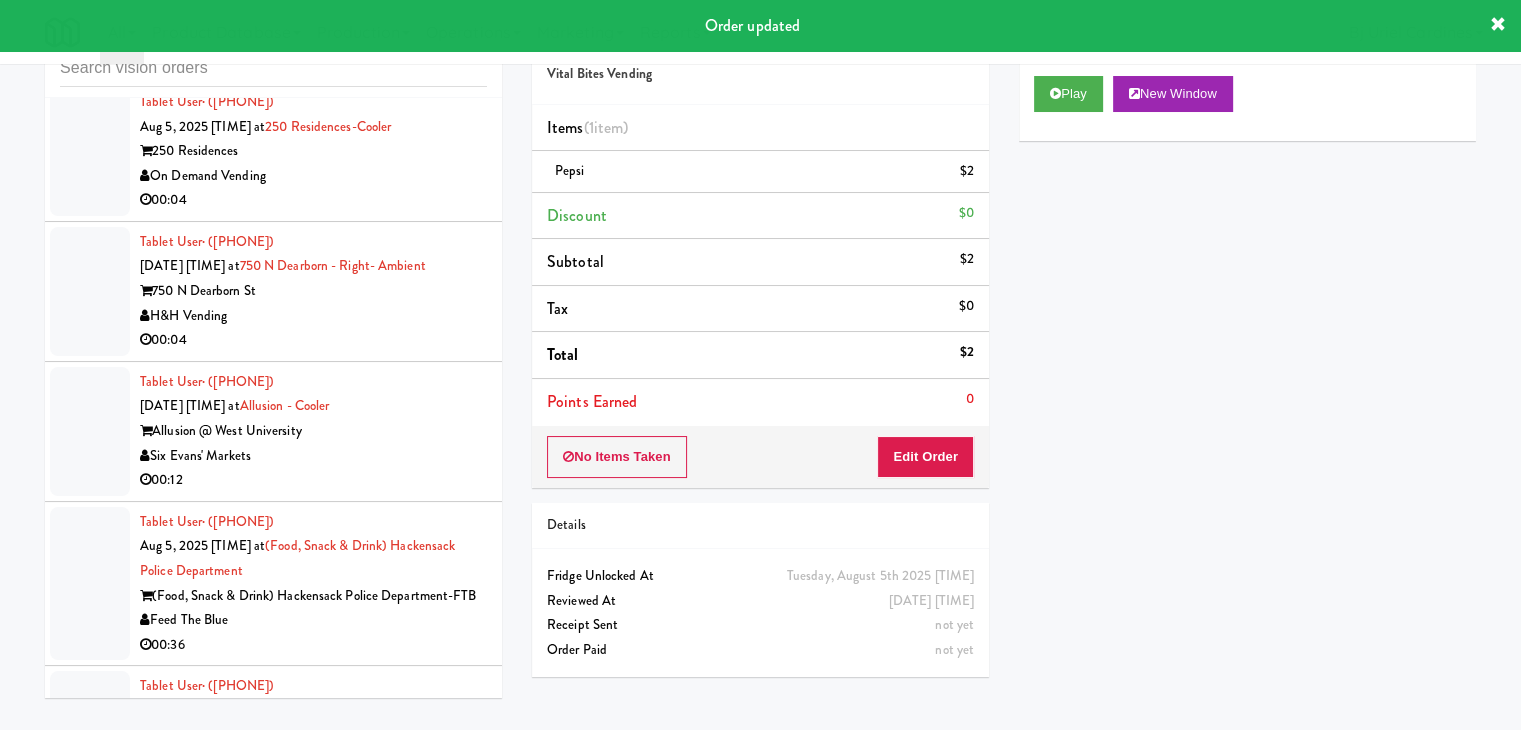 click on "00:04" at bounding box center (313, 200) 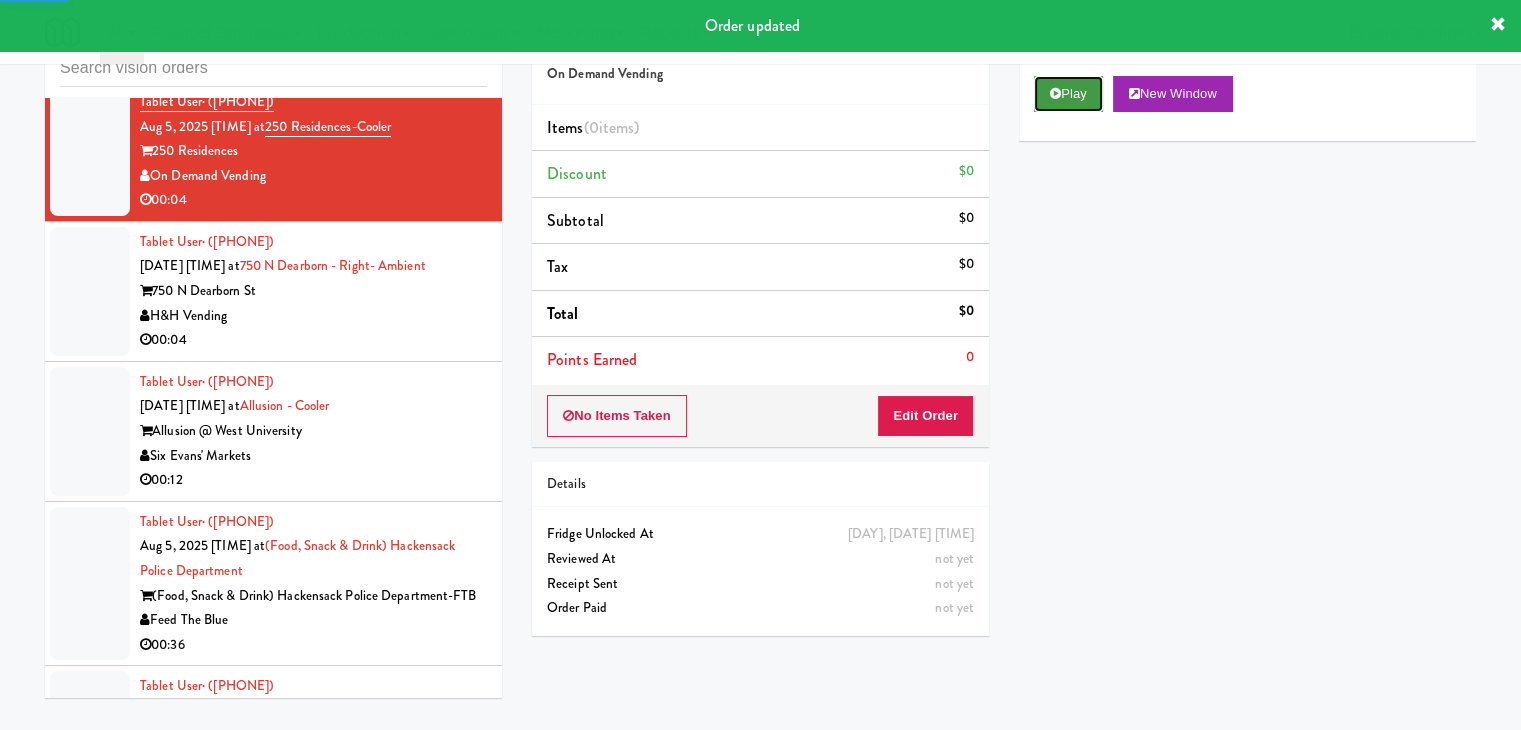 click on "Play" at bounding box center [1068, 94] 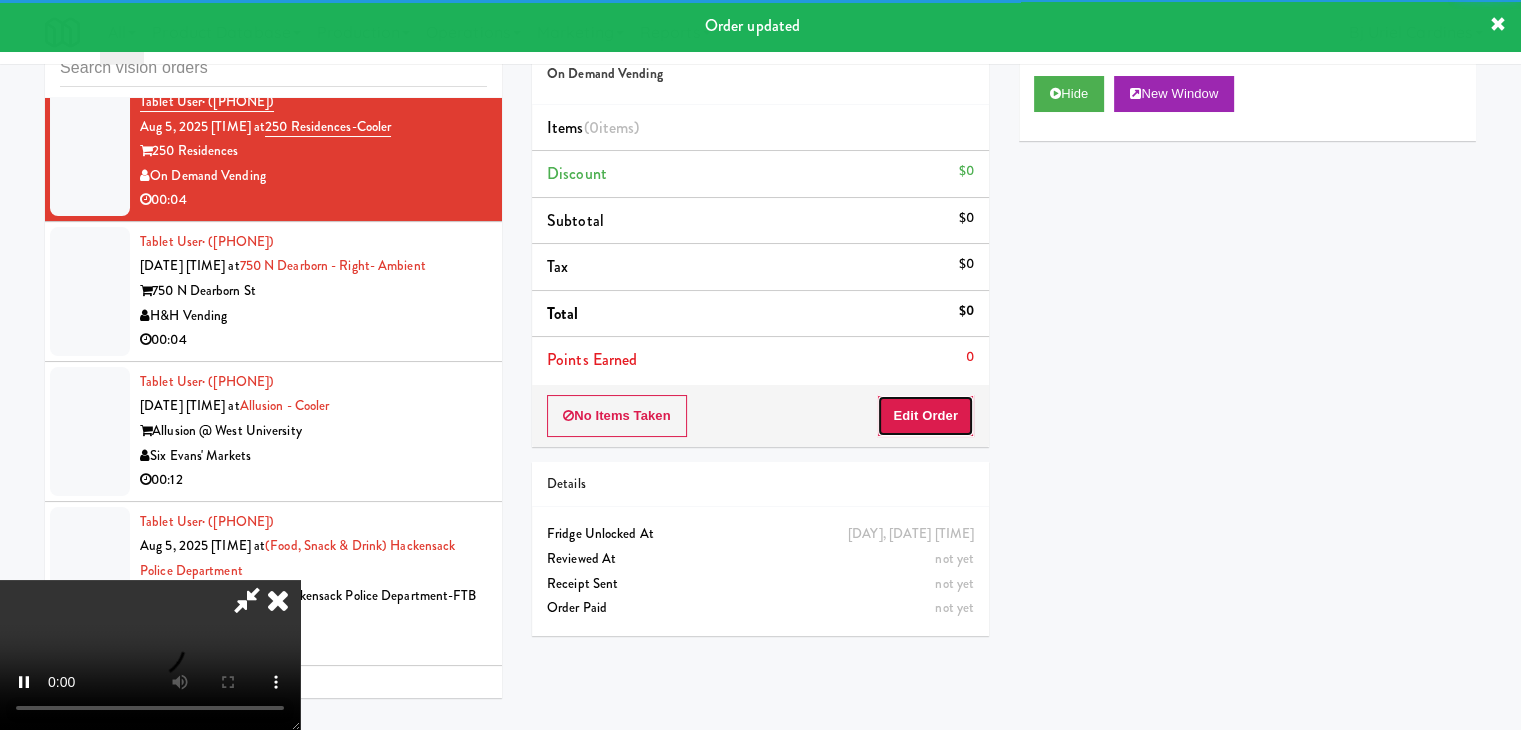 click on "Edit Order" at bounding box center (925, 416) 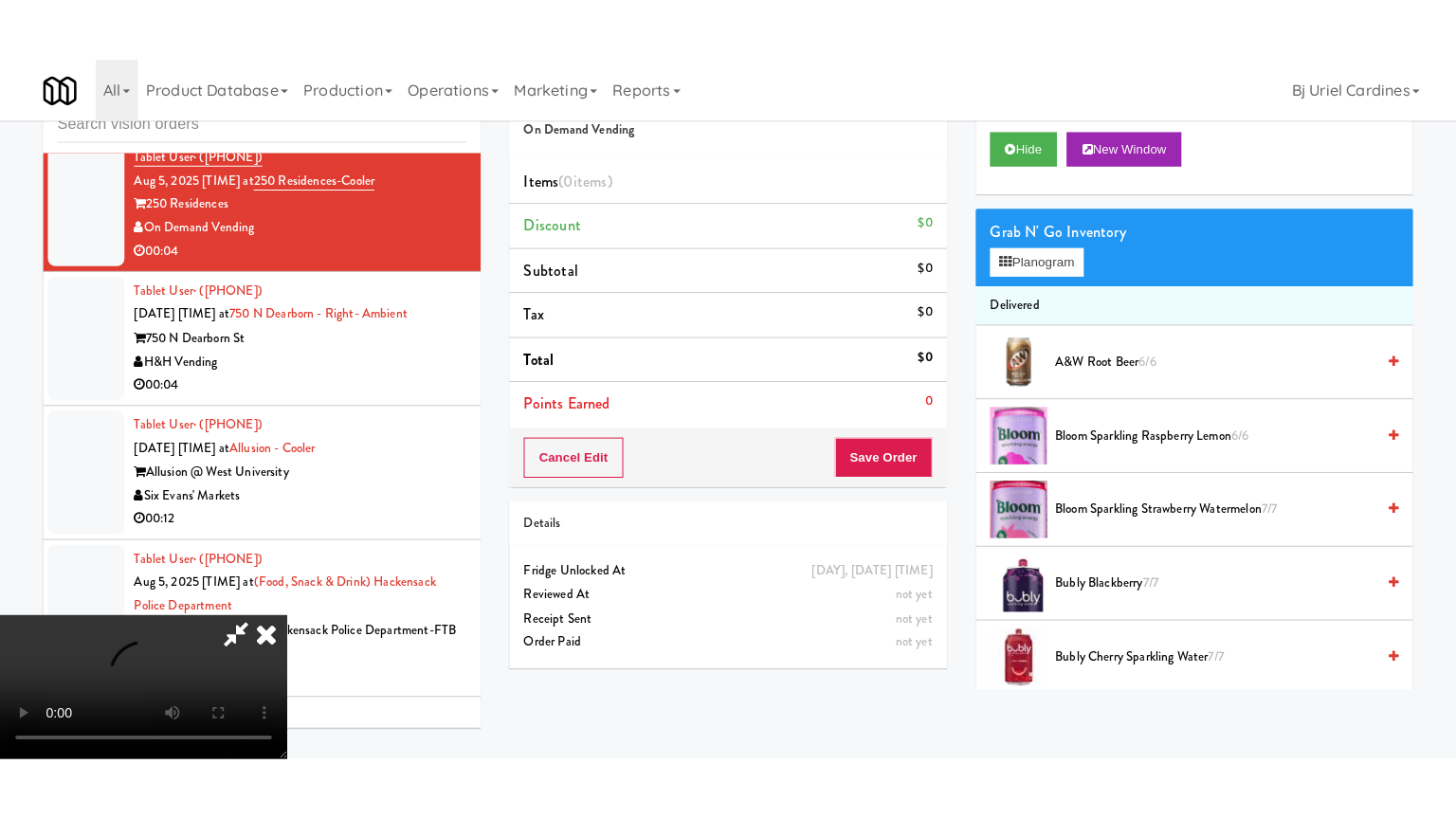 scroll, scrollTop: 266, scrollLeft: 0, axis: vertical 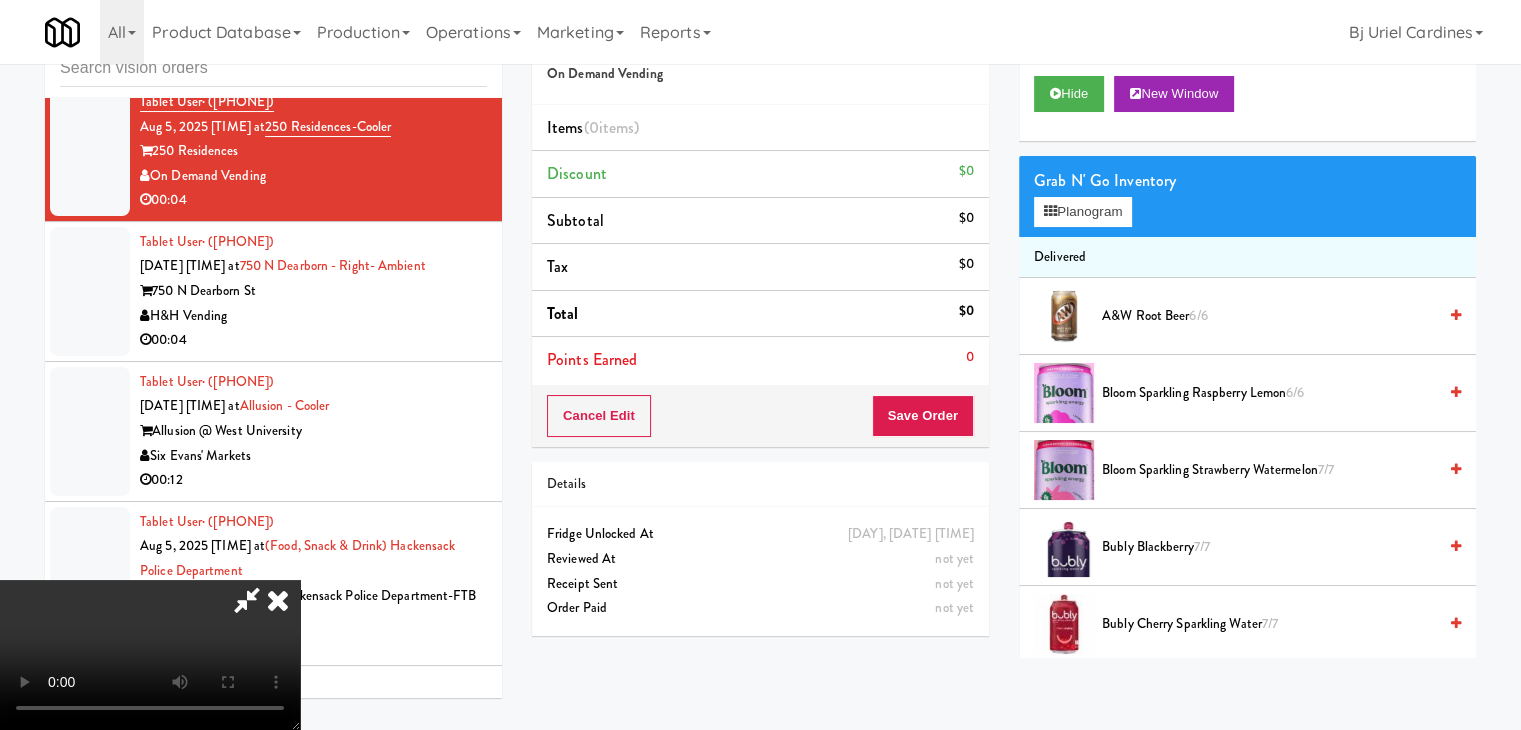 type 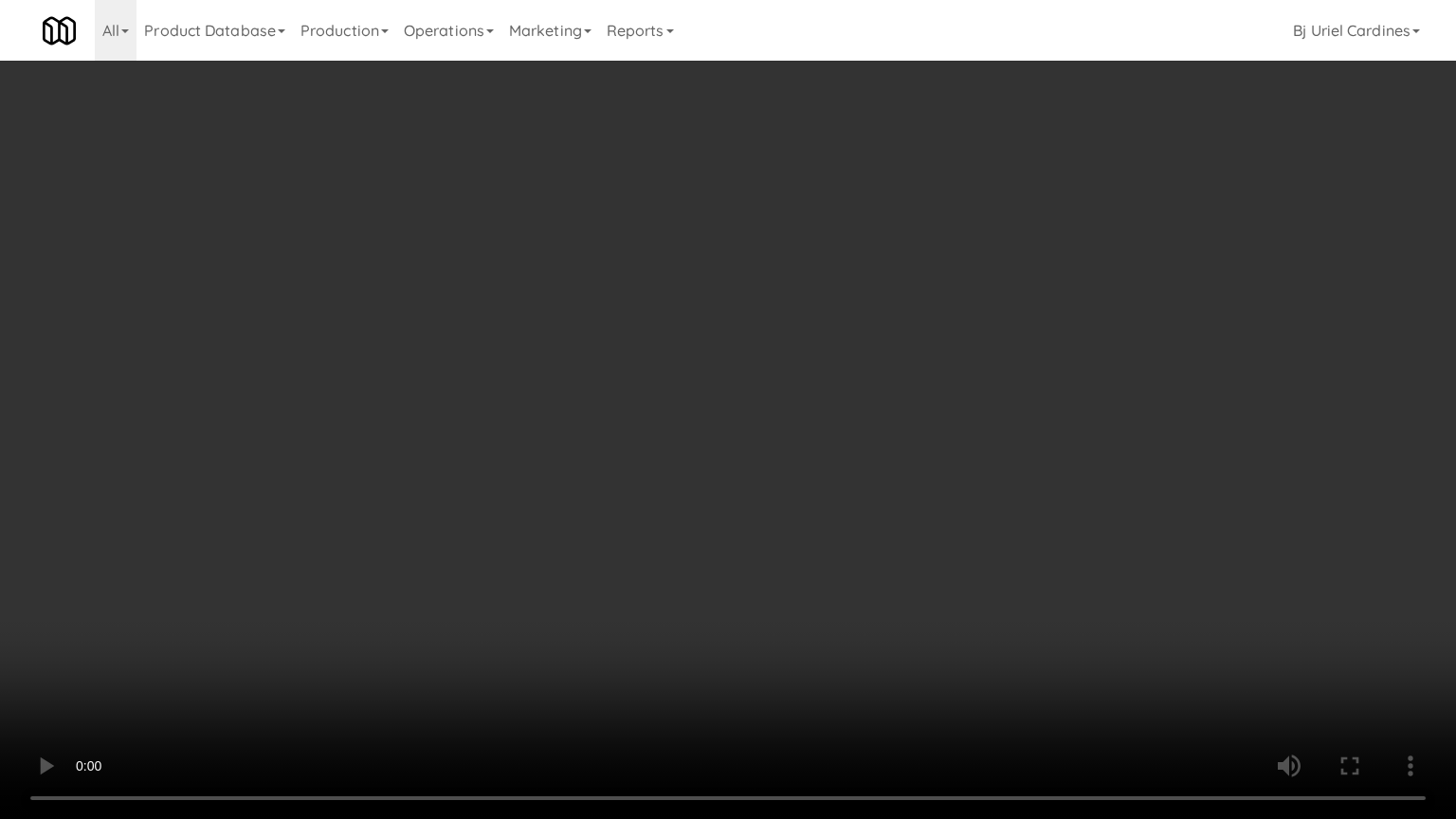 click at bounding box center (728, 410) 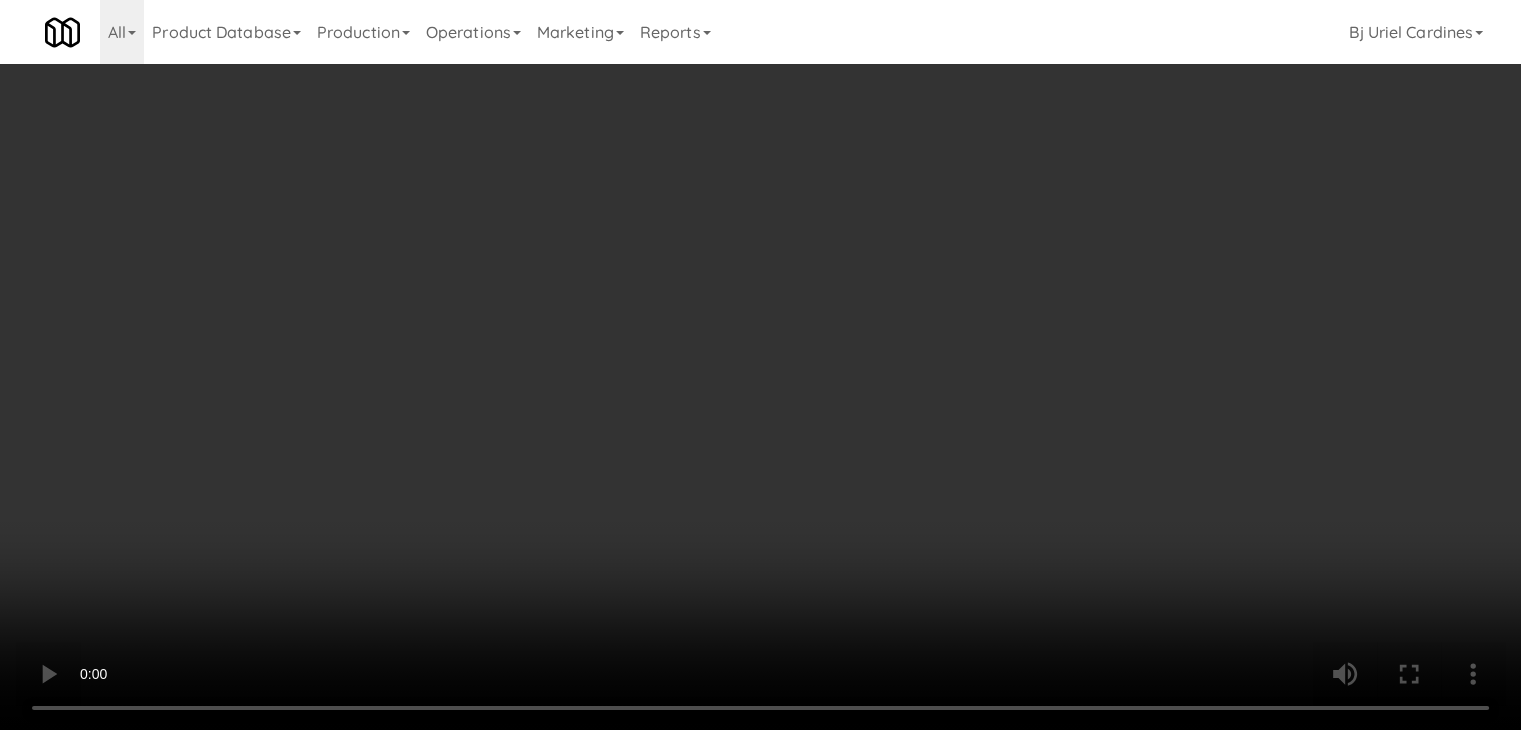 drag, startPoint x: 1108, startPoint y: 229, endPoint x: 1115, endPoint y: 221, distance: 10.630146 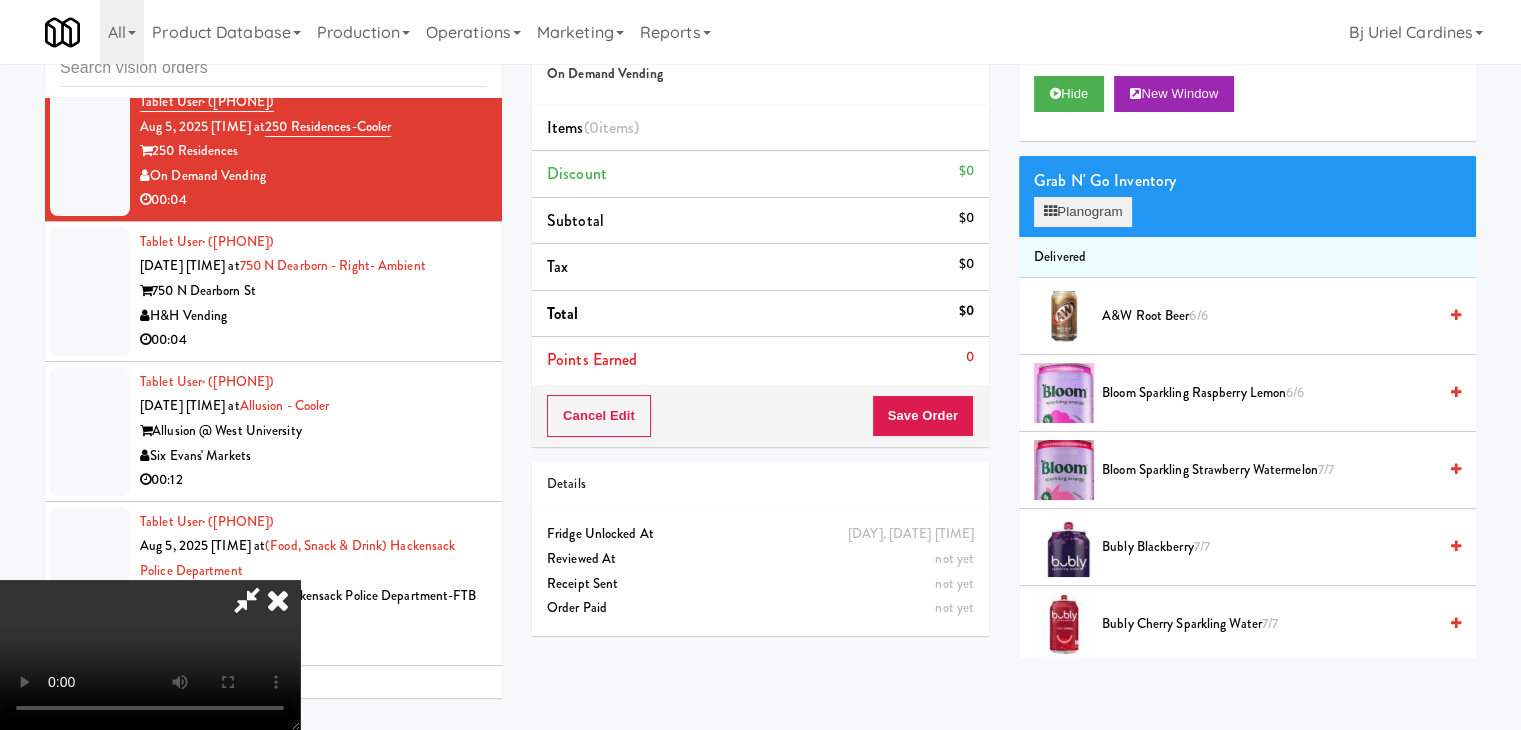 click on "Grab N' Go Inventory  Planogram" at bounding box center [1247, 196] 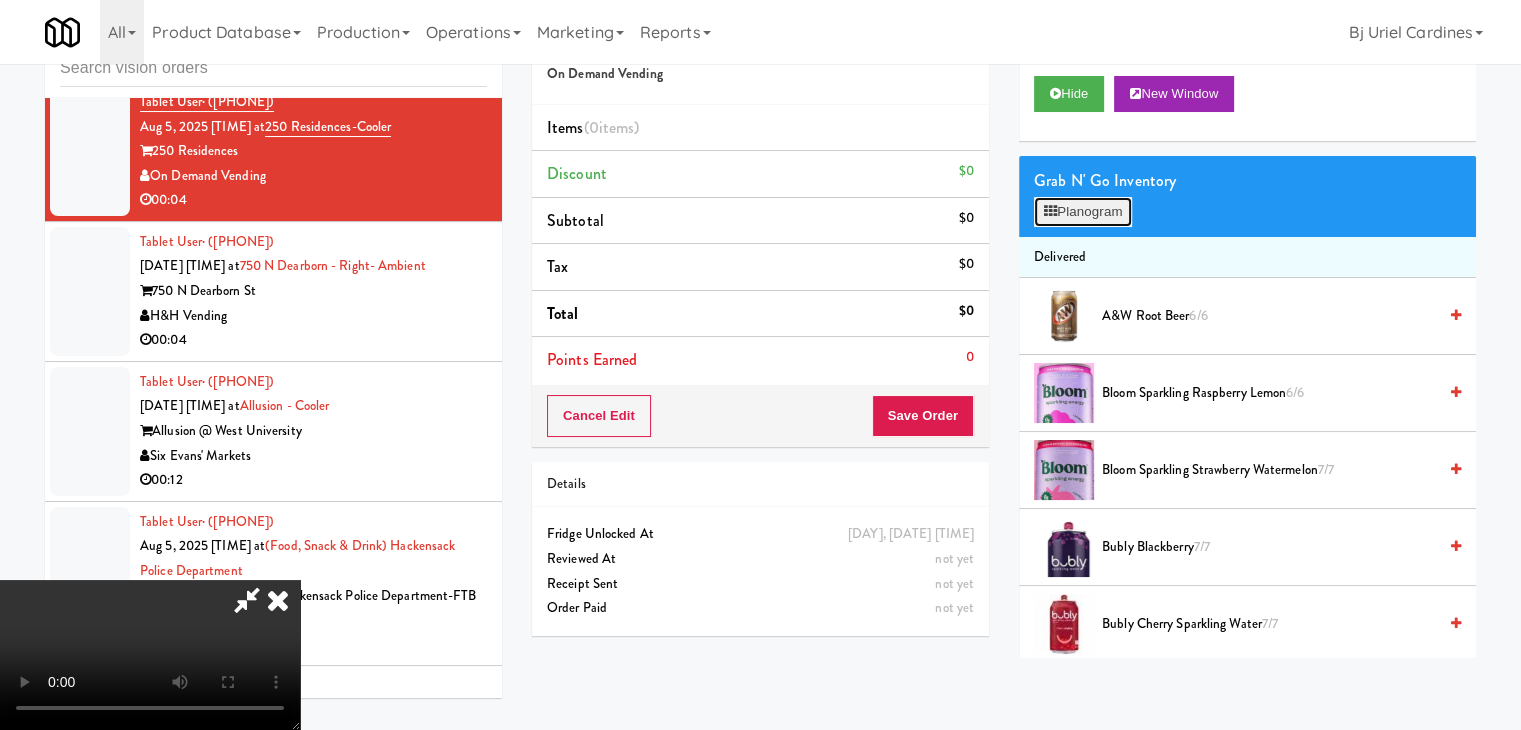click on "Planogram" at bounding box center [1083, 212] 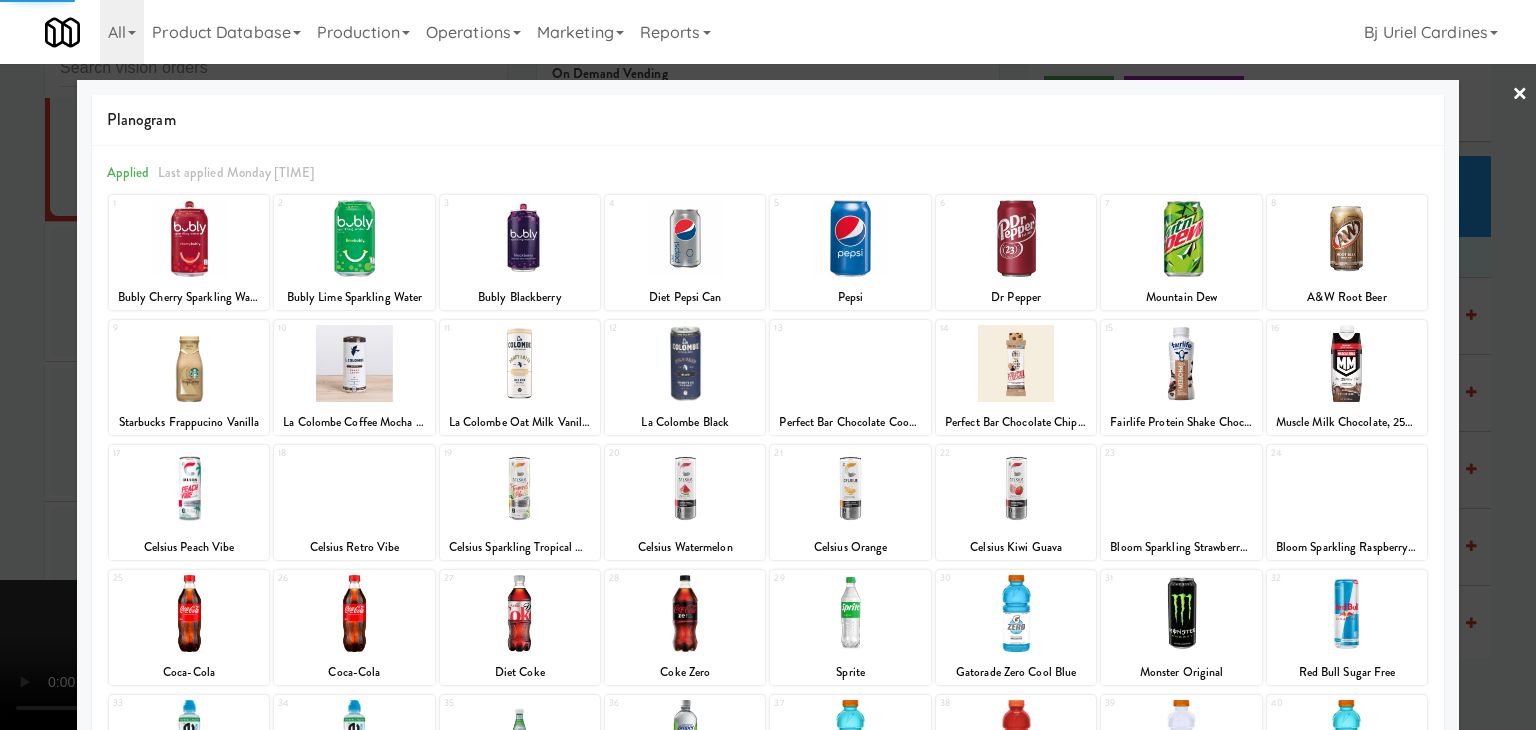 click at bounding box center (1181, 238) 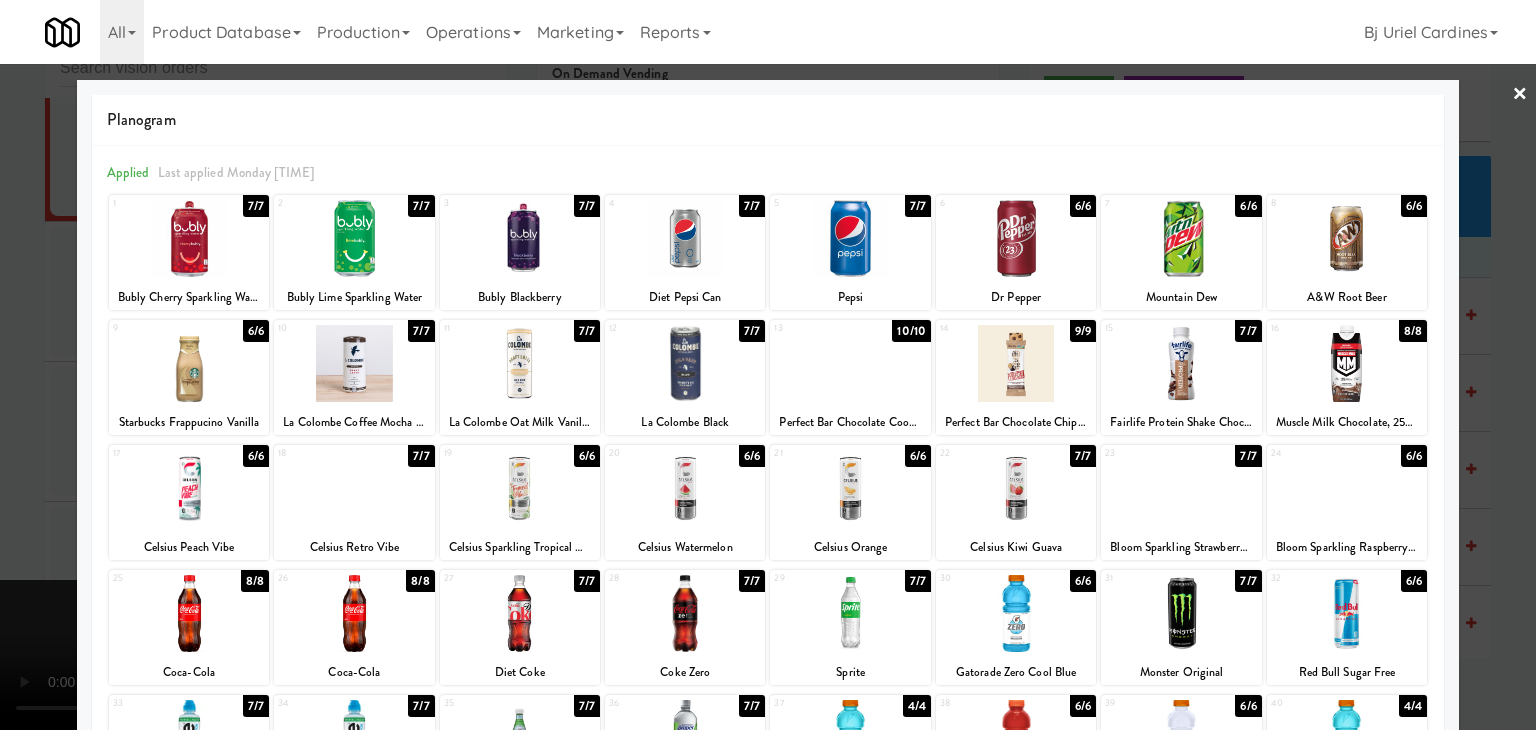 click at bounding box center [685, 238] 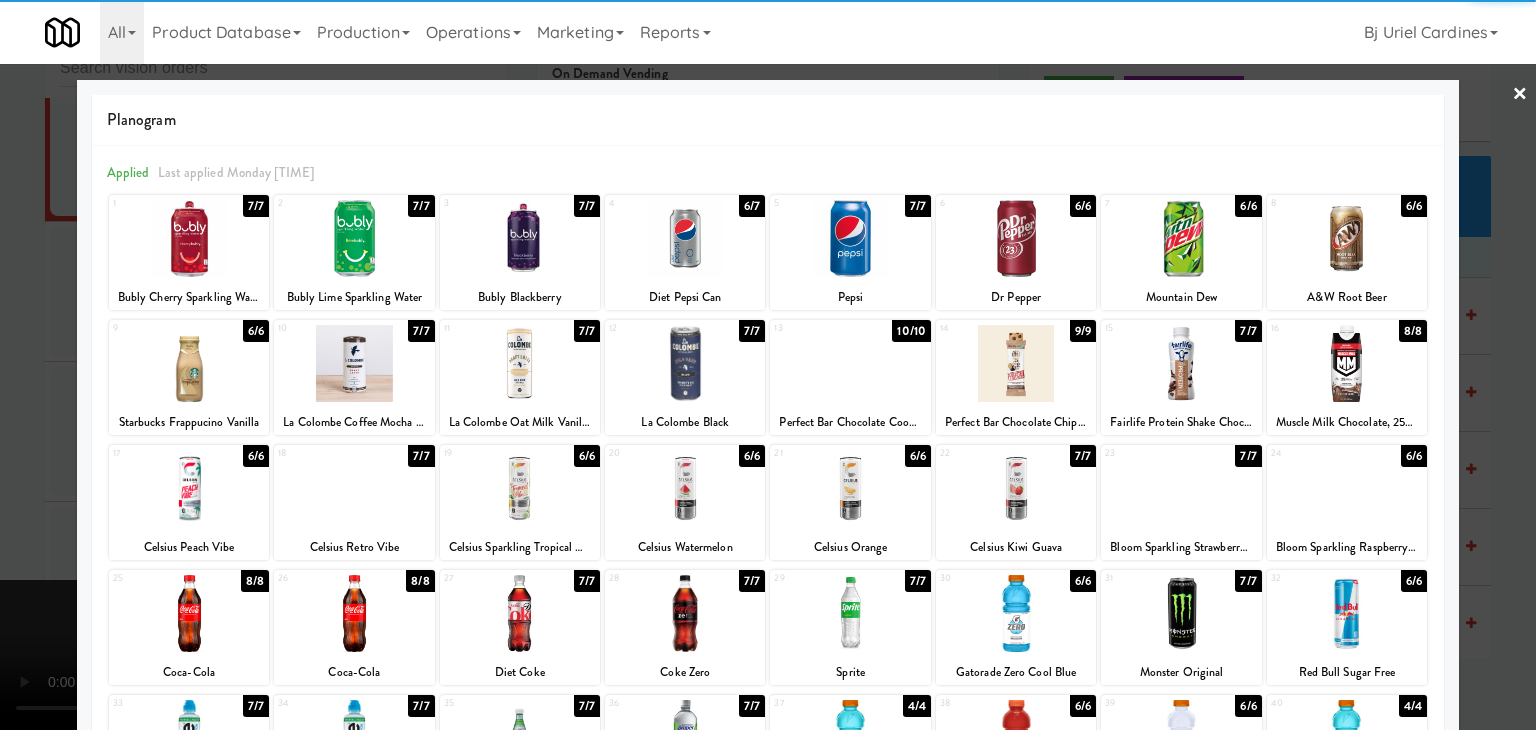 drag, startPoint x: 0, startPoint y: 341, endPoint x: 101, endPoint y: 373, distance: 105.9481 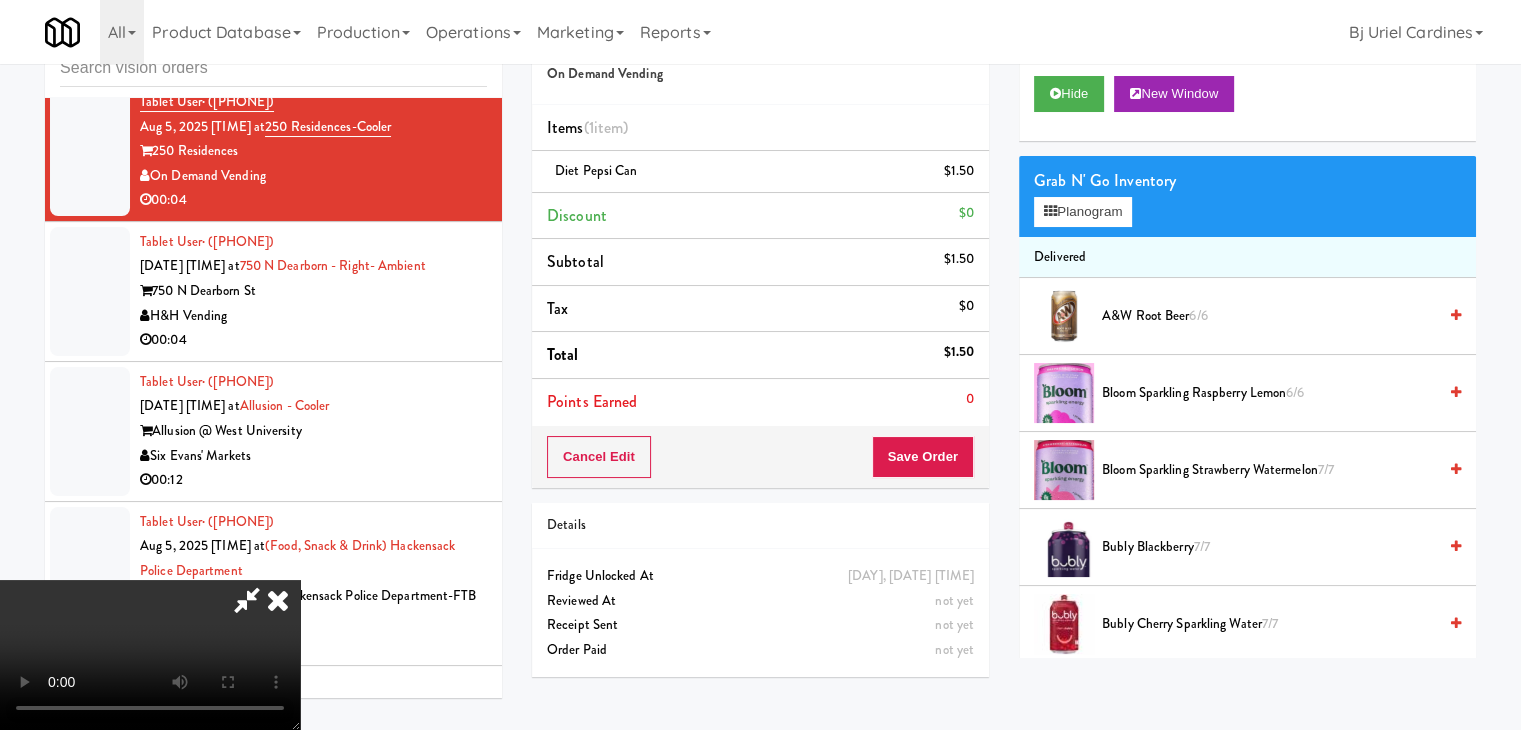 drag, startPoint x: 740, startPoint y: 507, endPoint x: 940, endPoint y: 469, distance: 203.57799 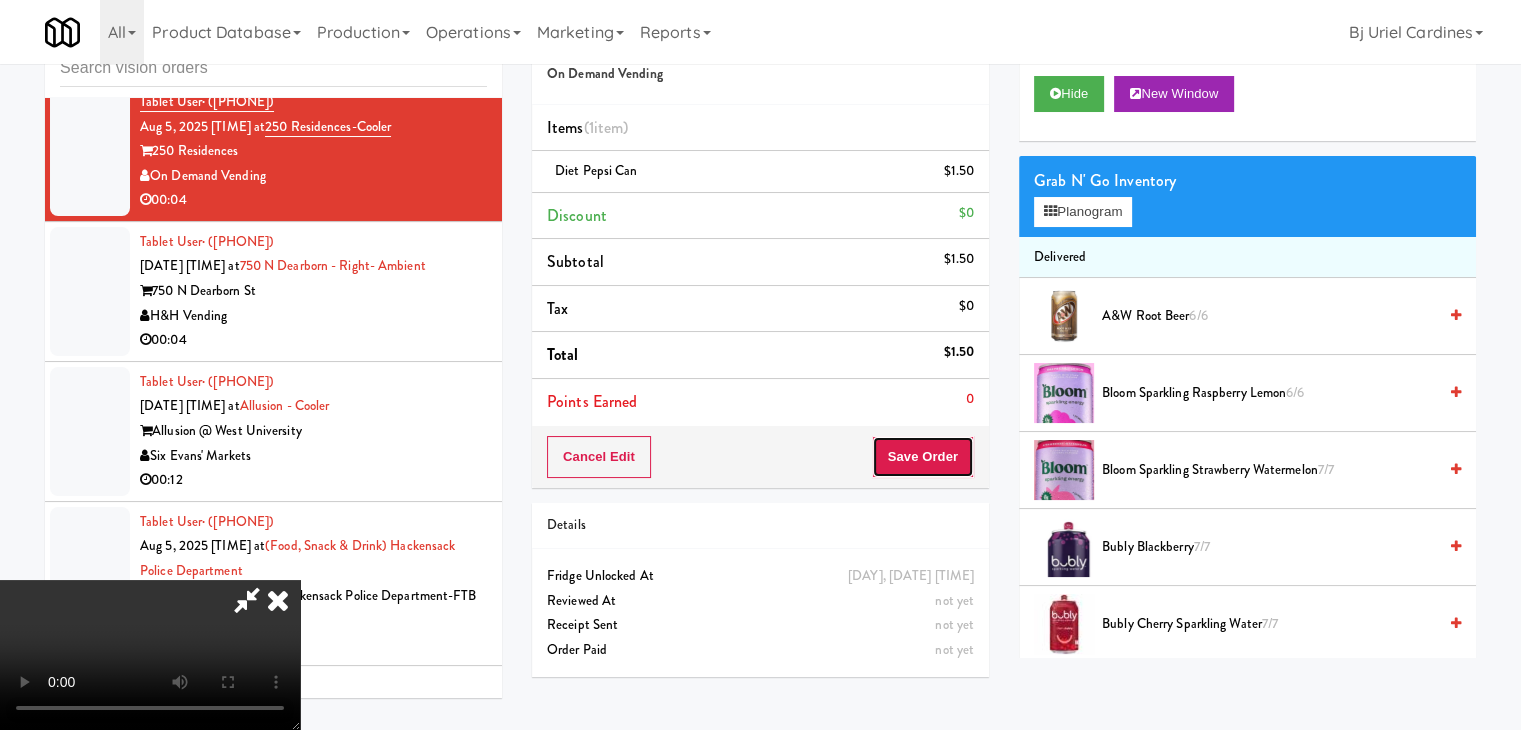 click on "Save Order" at bounding box center (923, 457) 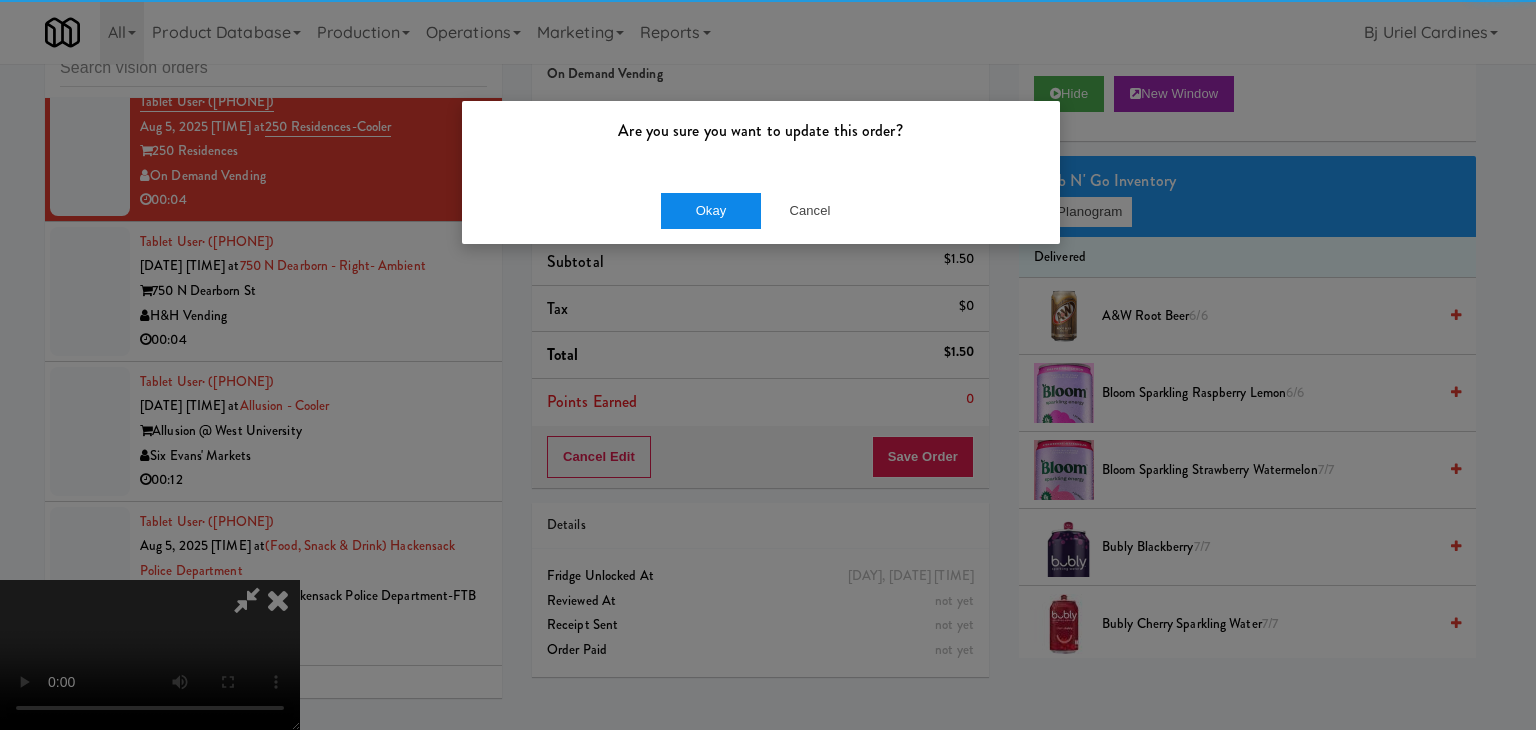 drag, startPoint x: 691, startPoint y: 172, endPoint x: 692, endPoint y: 197, distance: 25.019993 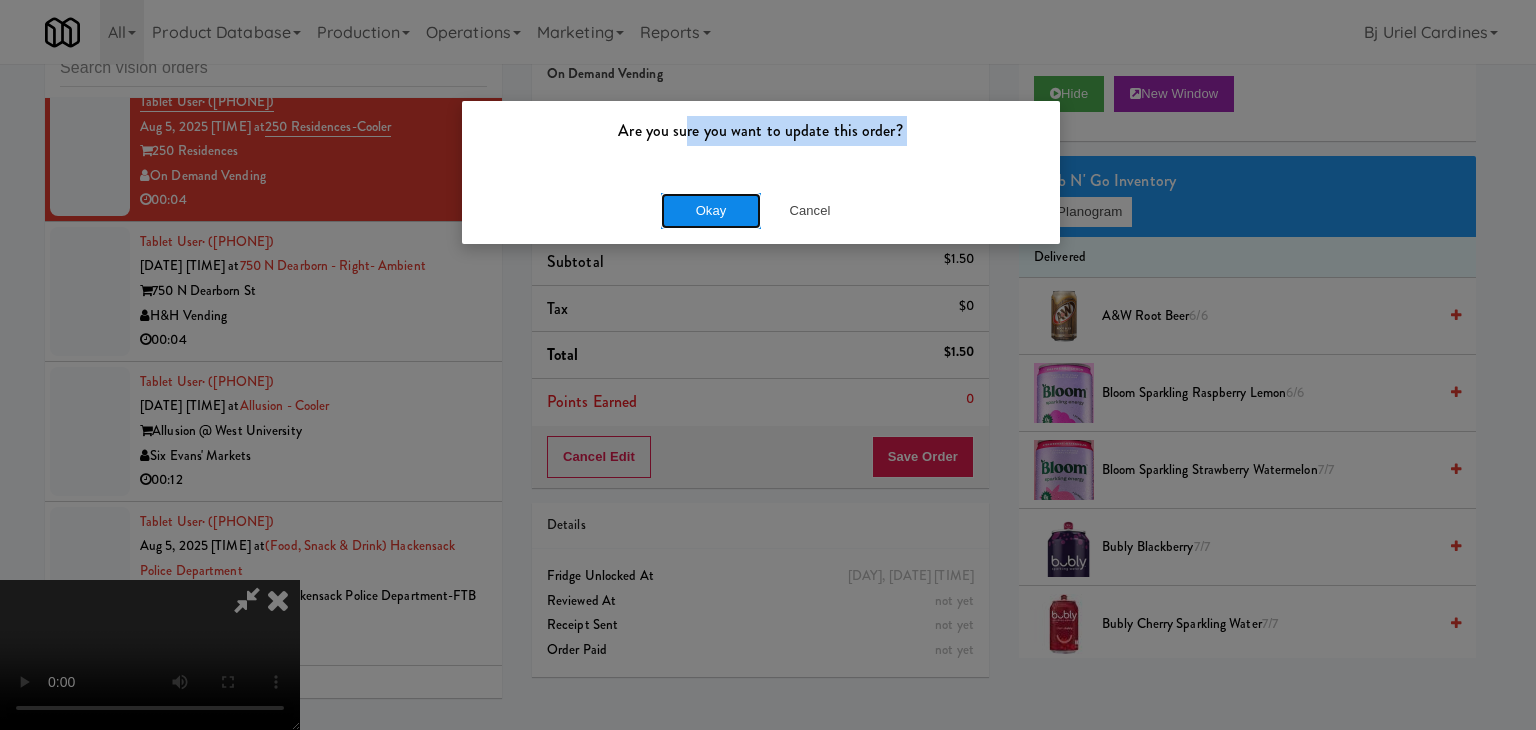 click on "Okay" at bounding box center (711, 211) 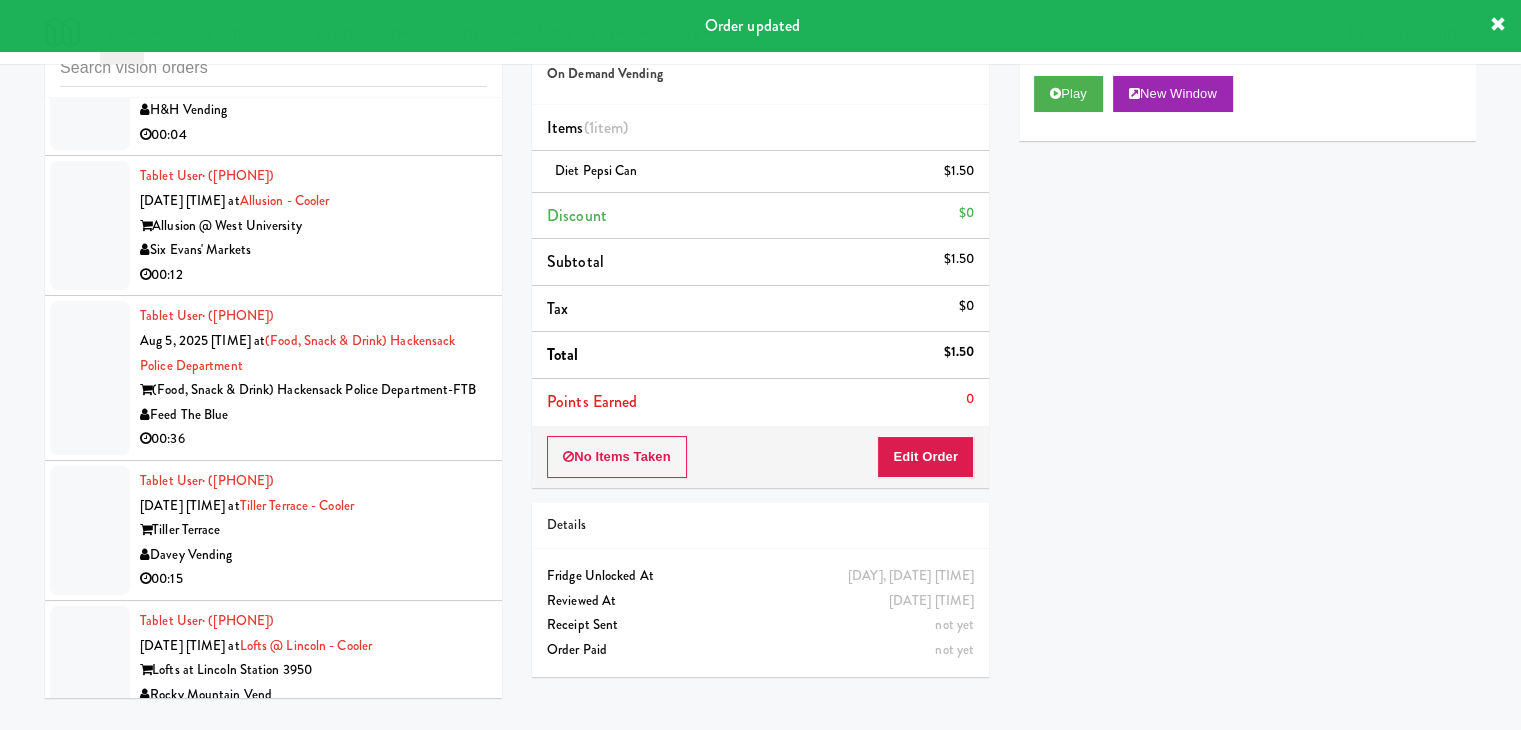scroll, scrollTop: 14871, scrollLeft: 0, axis: vertical 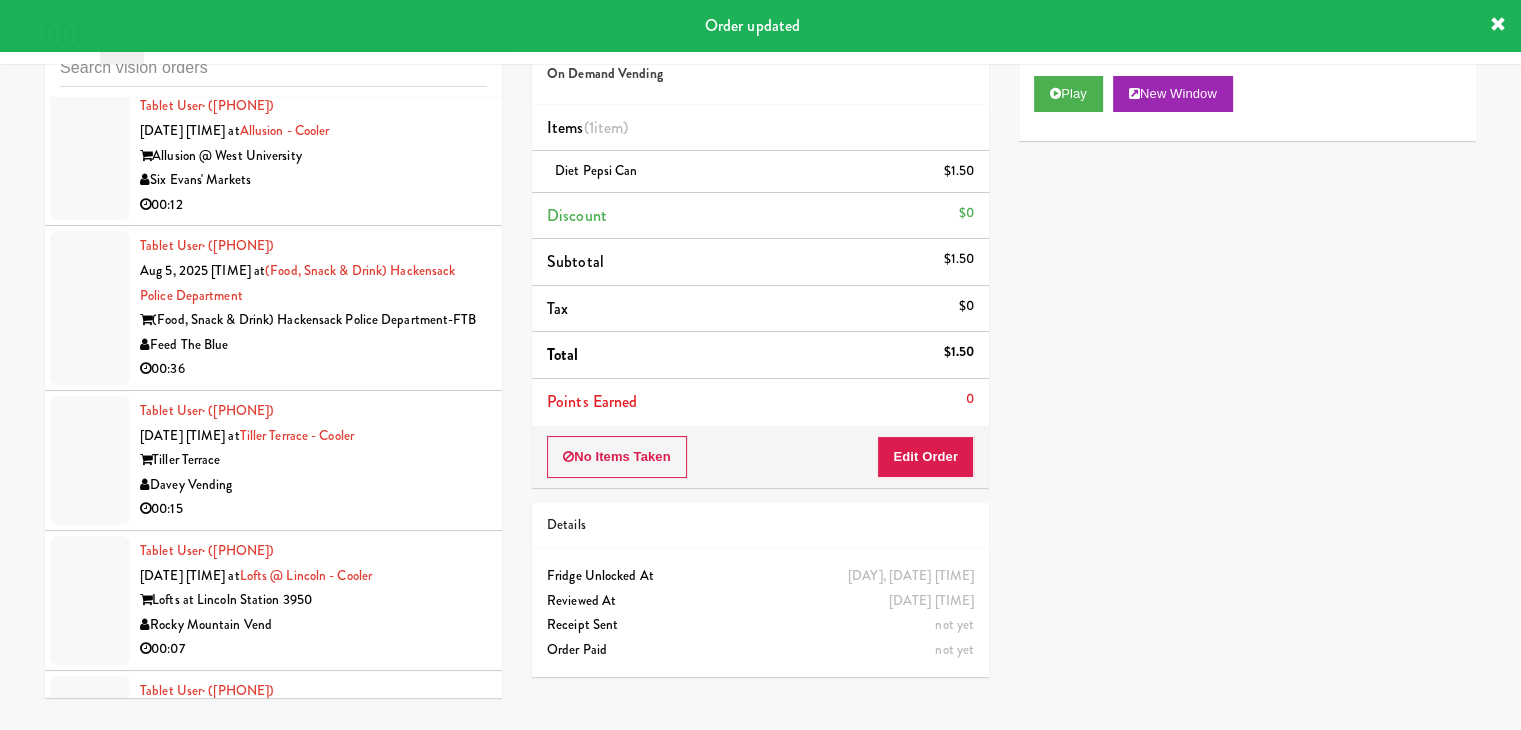 click on "00:04" at bounding box center [313, 65] 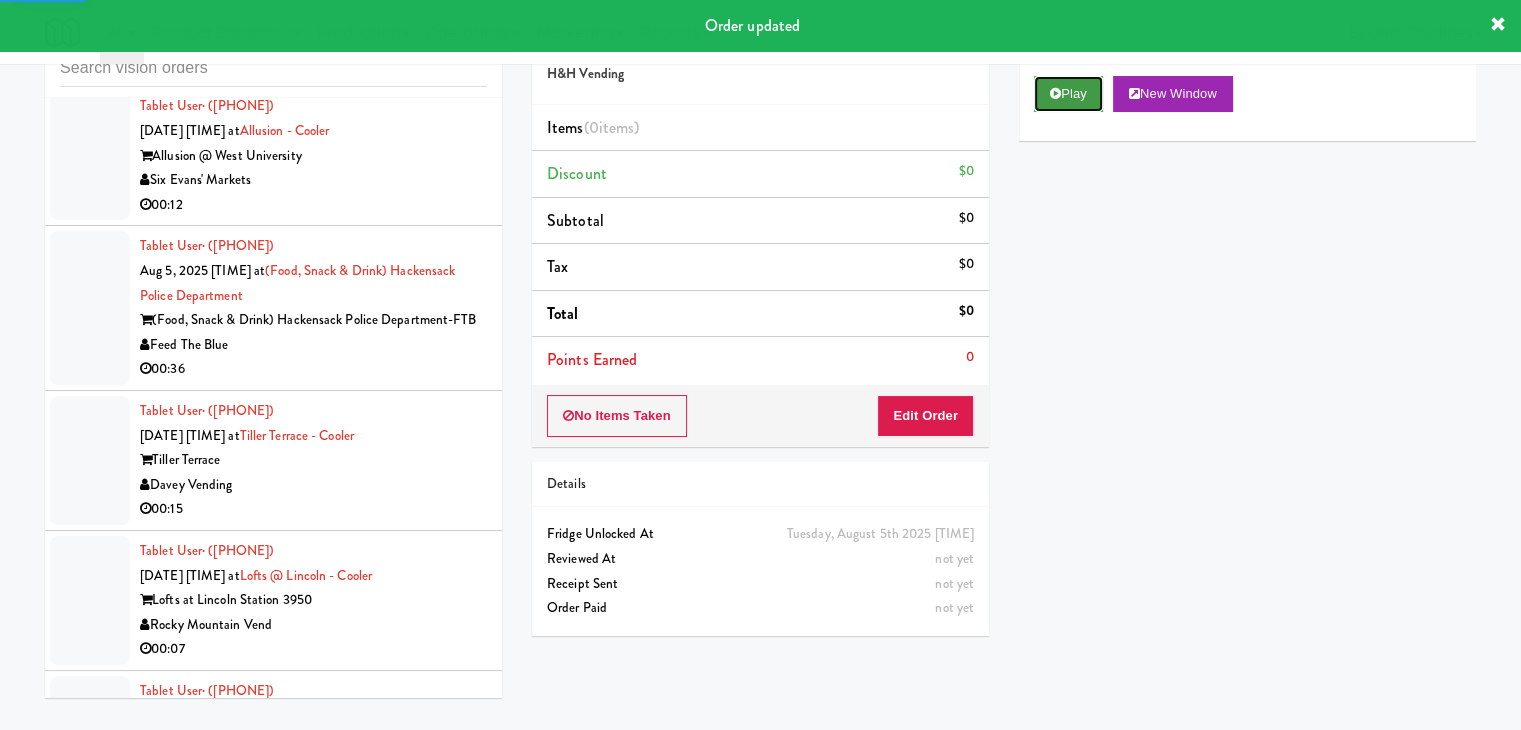 click on "Play" at bounding box center (1068, 94) 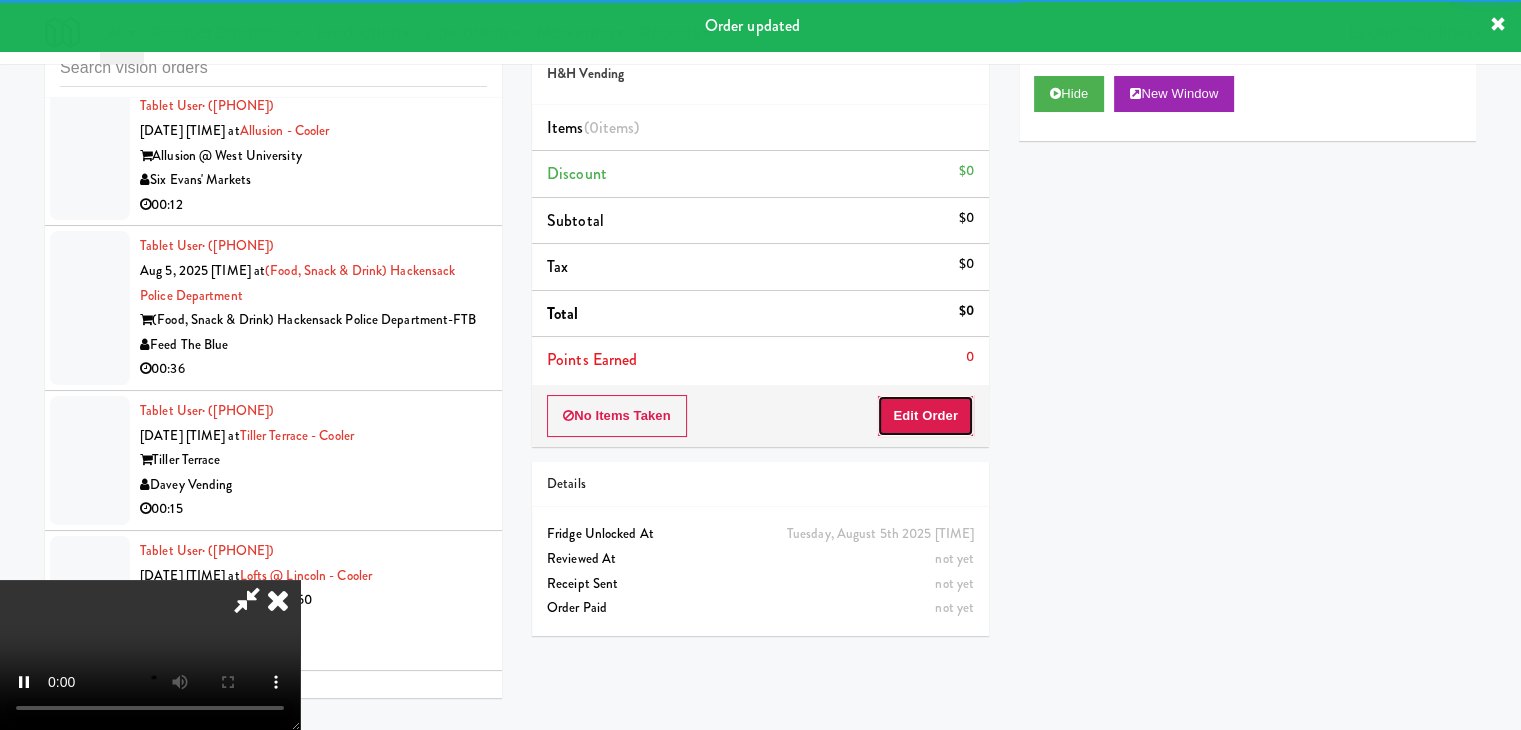 click on "Edit Order" at bounding box center (925, 416) 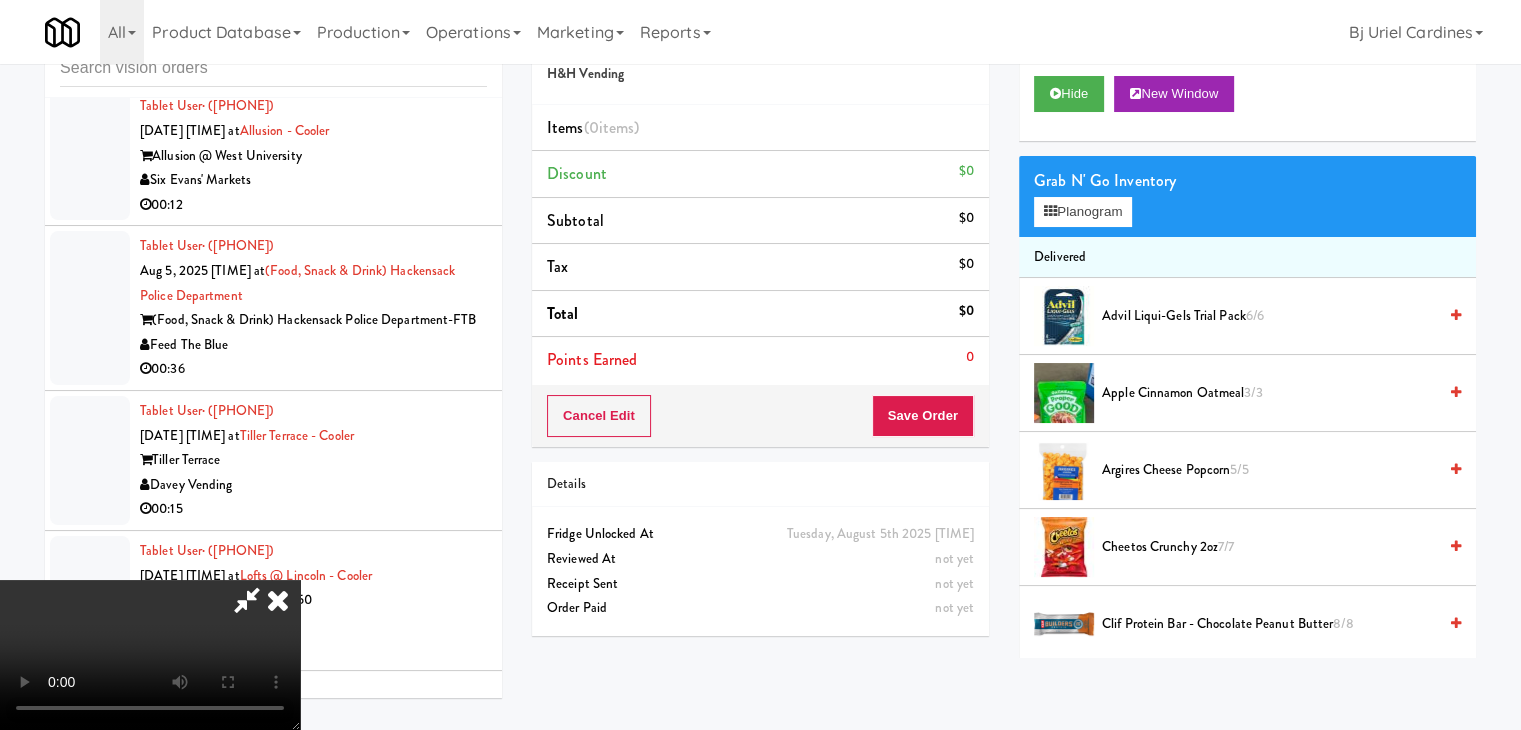 type 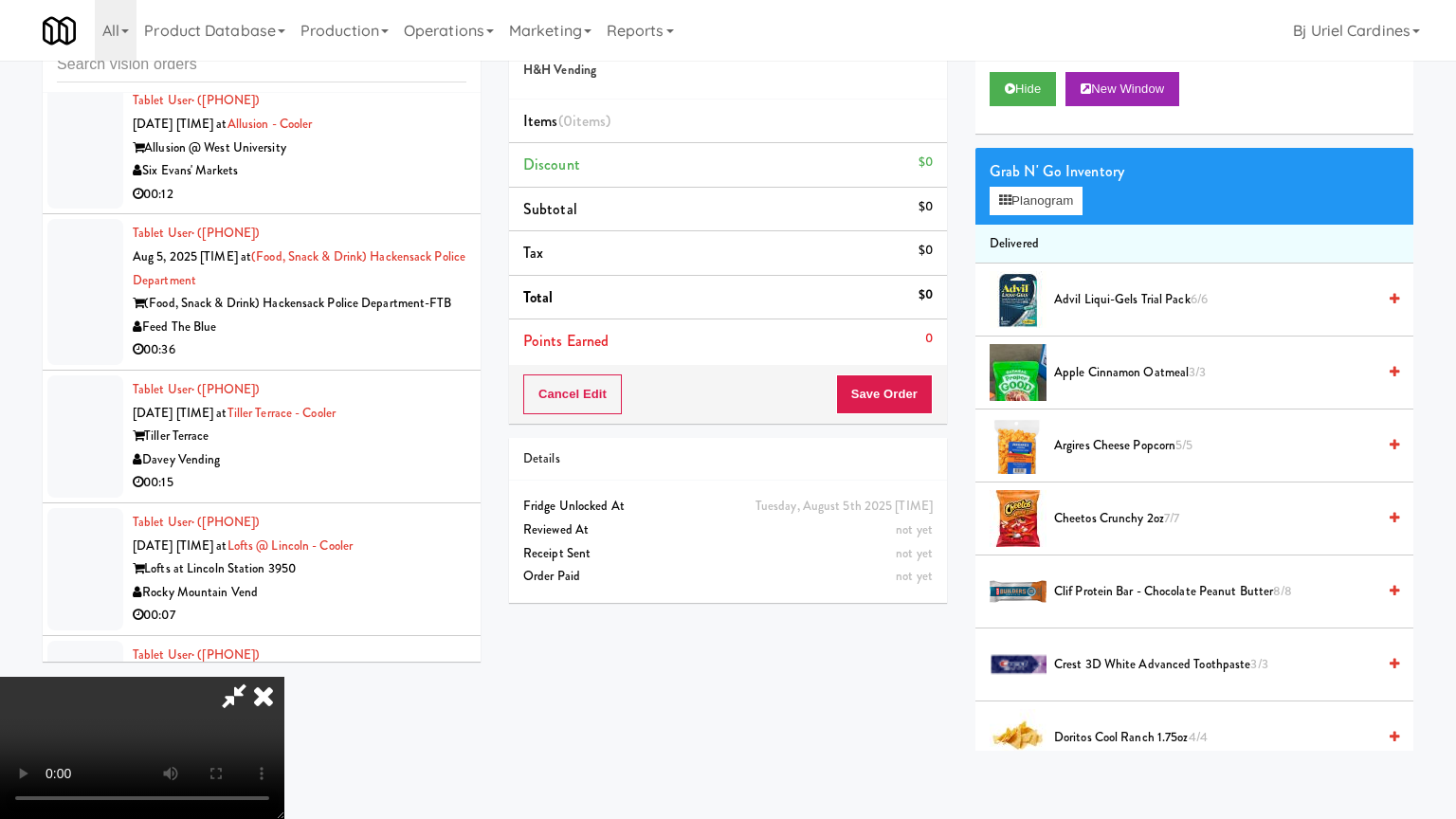 click at bounding box center [142, 748] 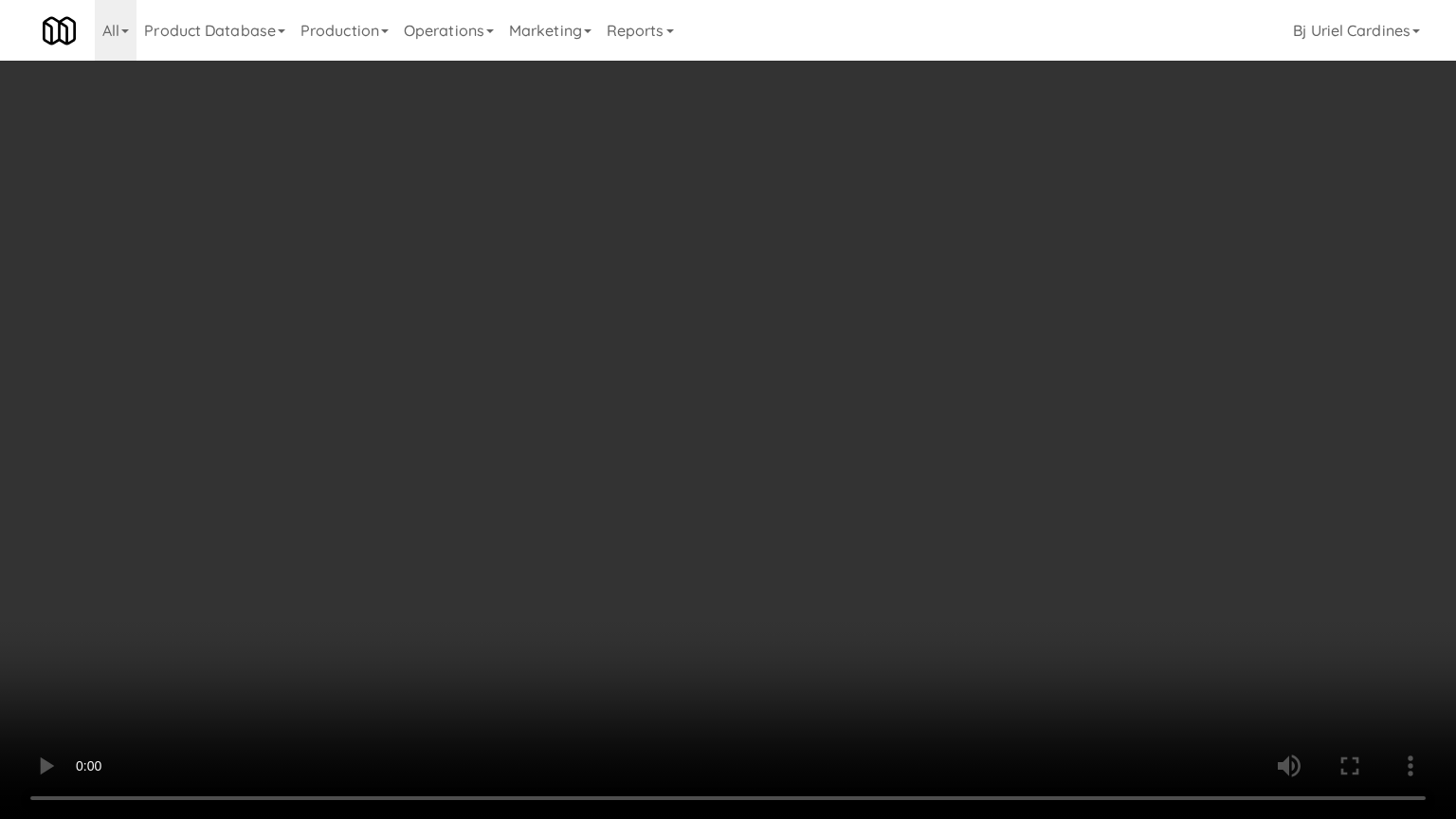 click at bounding box center (728, 410) 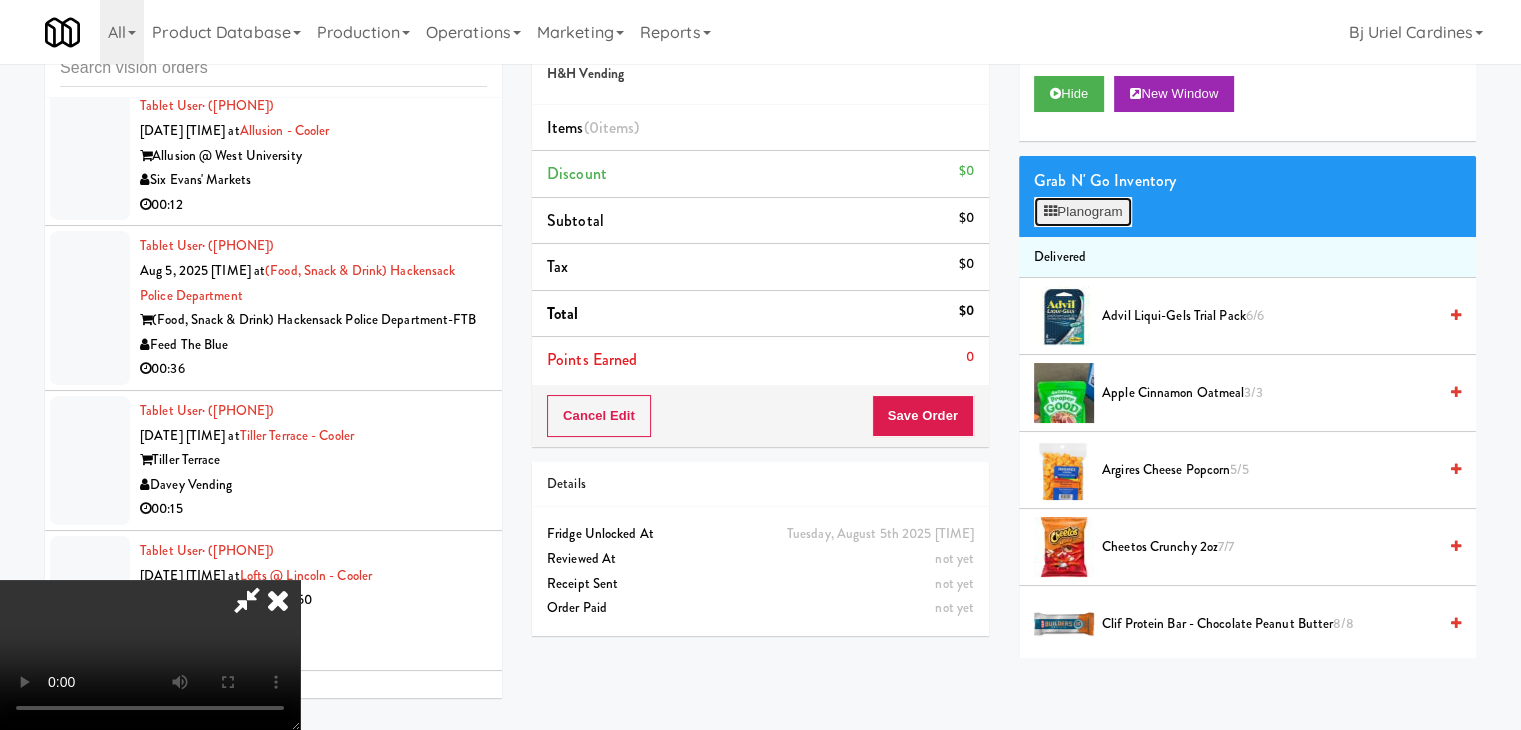 click on "Planogram" at bounding box center (1083, 212) 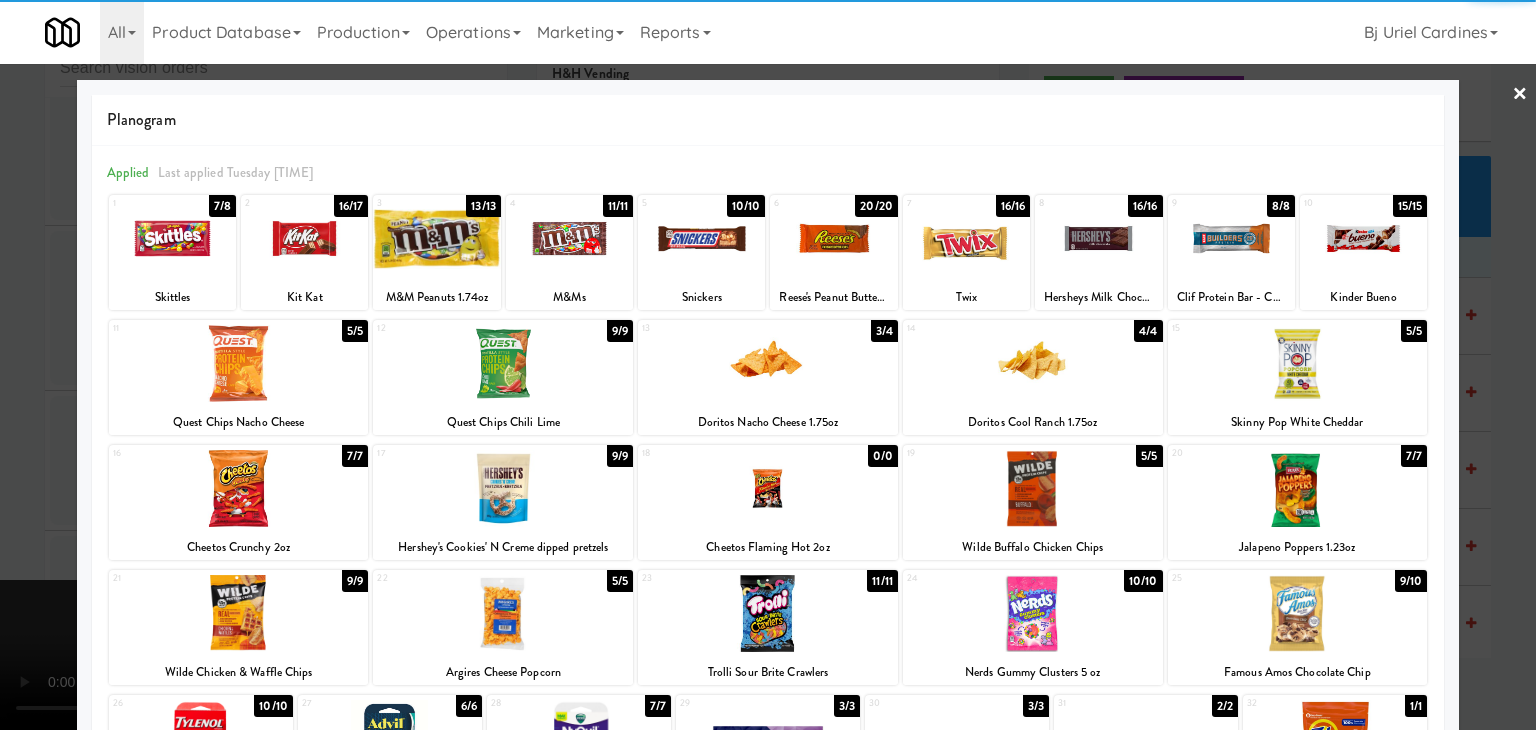 click at bounding box center (503, 488) 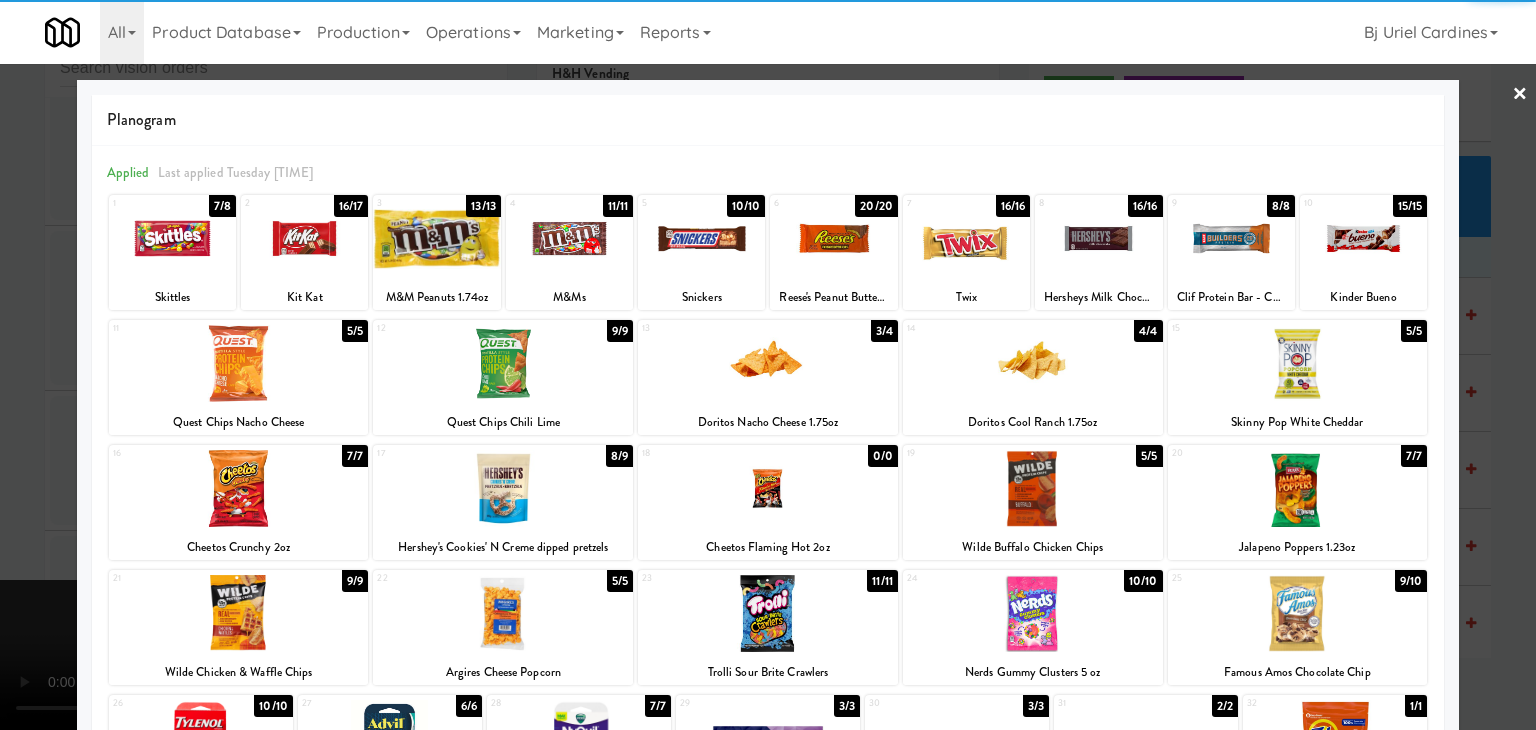 click at bounding box center [768, 365] 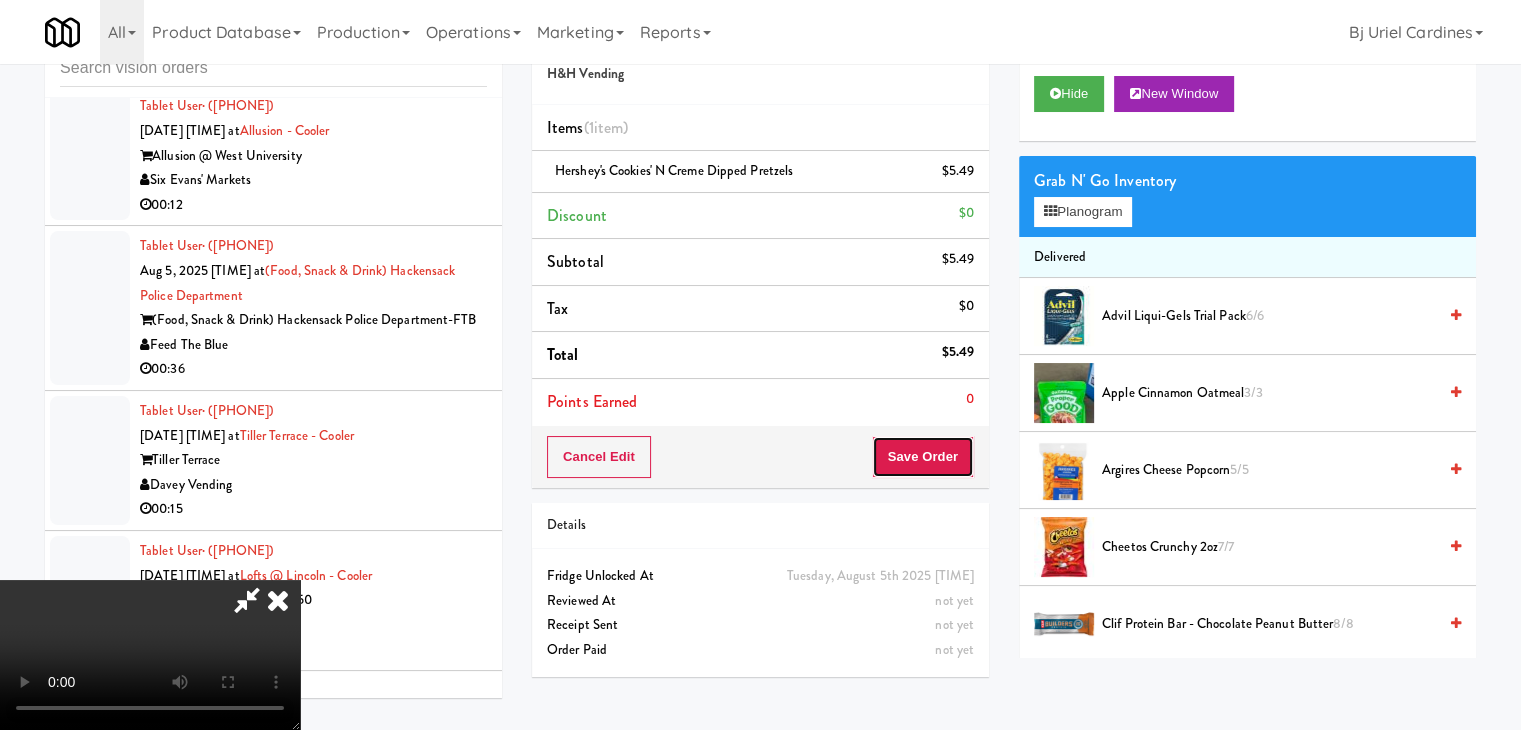 click on "Save Order" at bounding box center (923, 457) 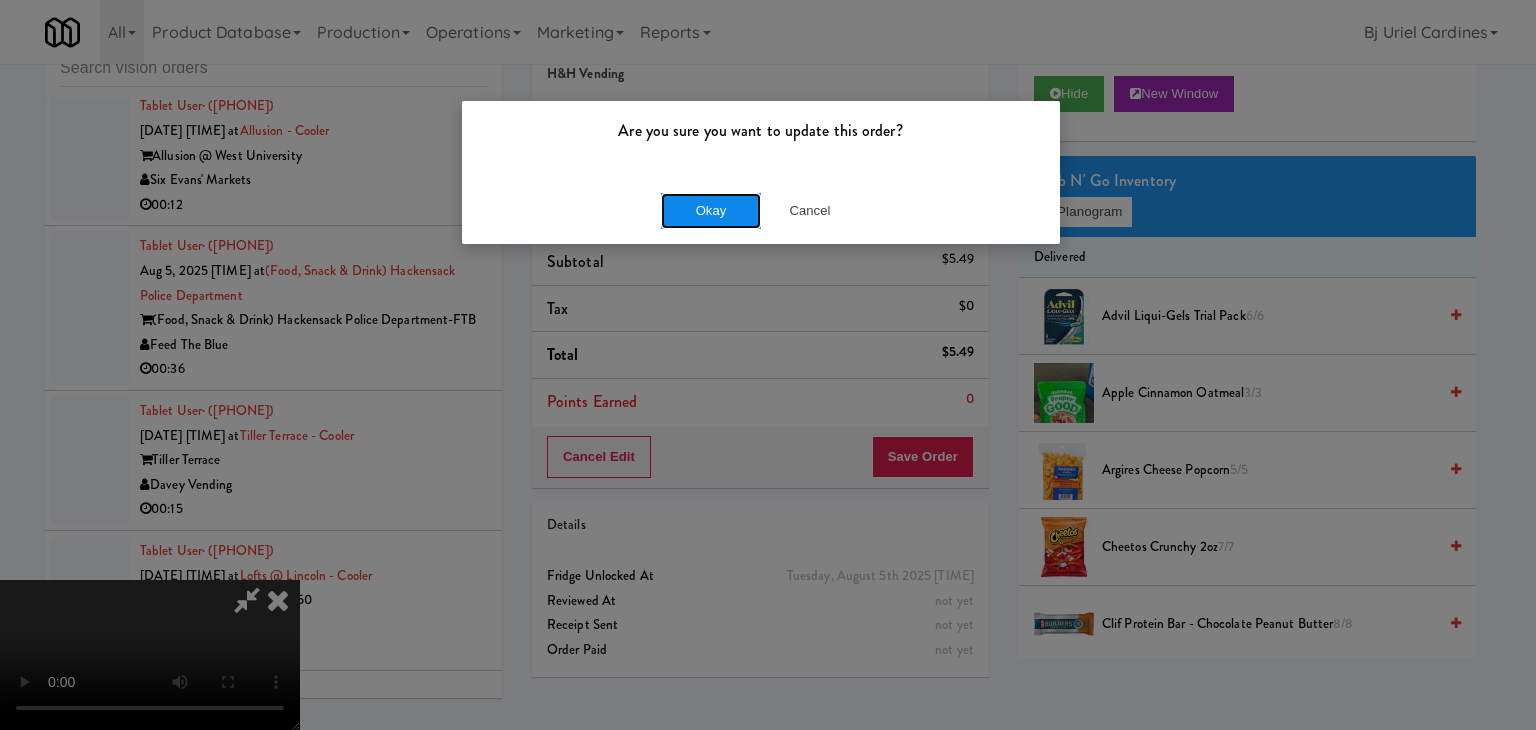 click on "Okay" at bounding box center (711, 211) 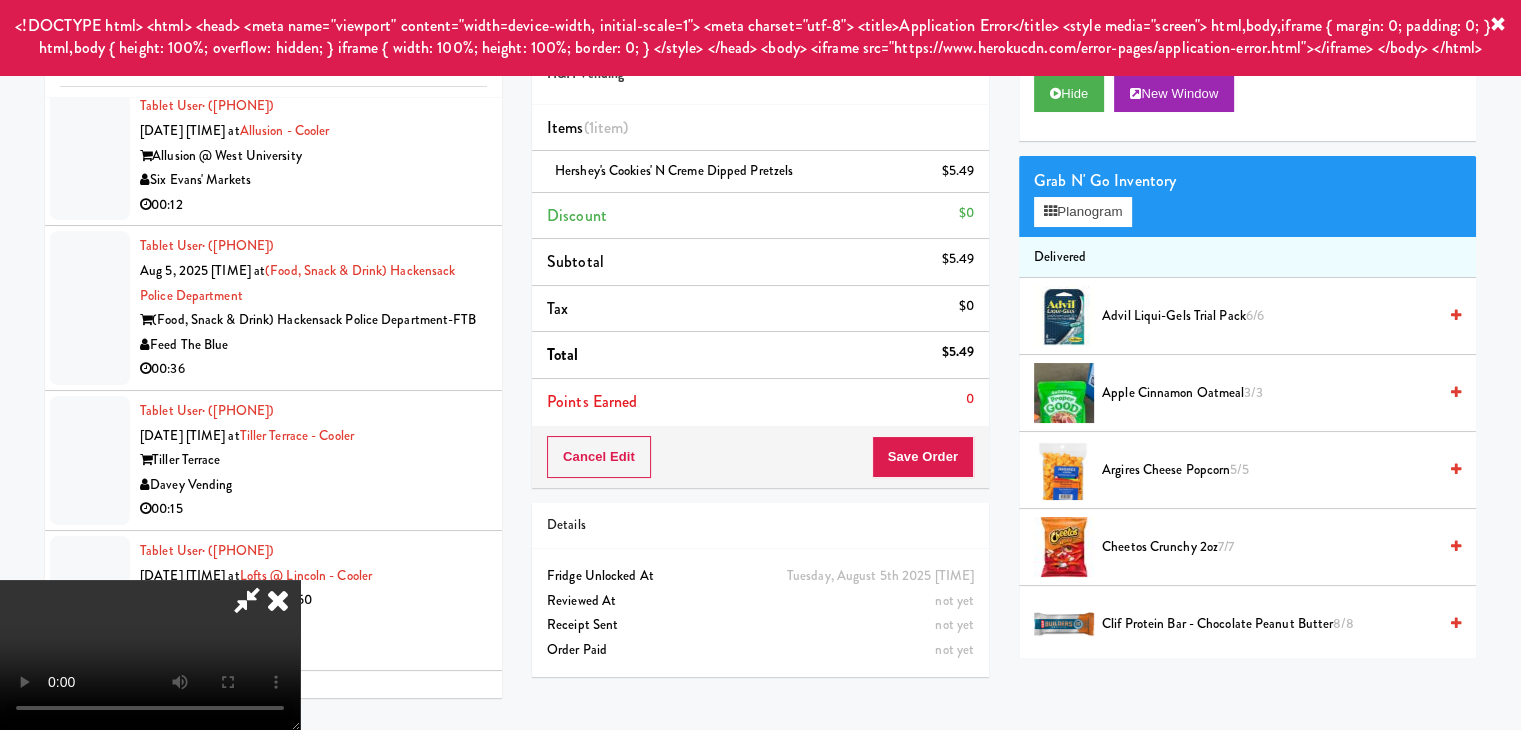 click at bounding box center (278, 600) 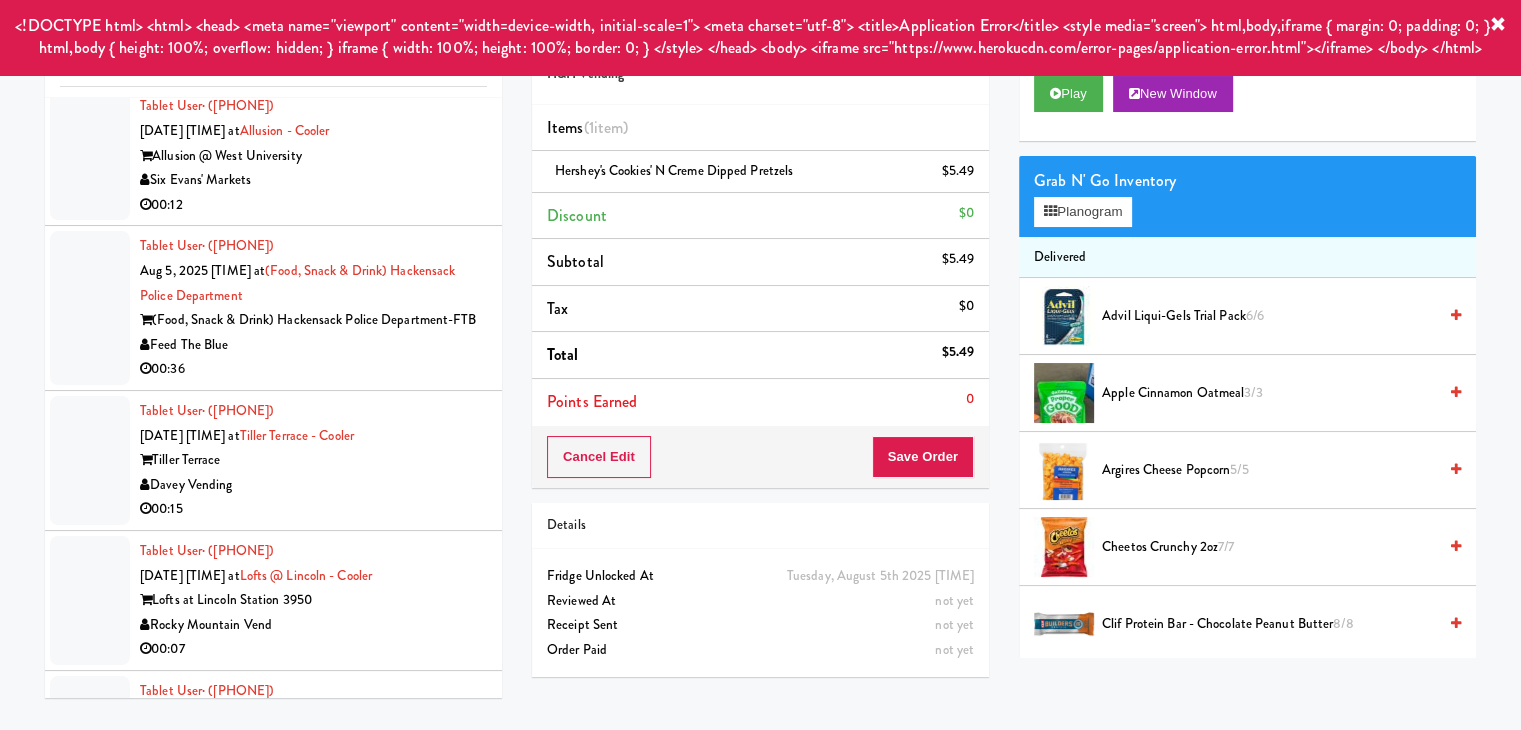 click on "00:12" at bounding box center [313, 205] 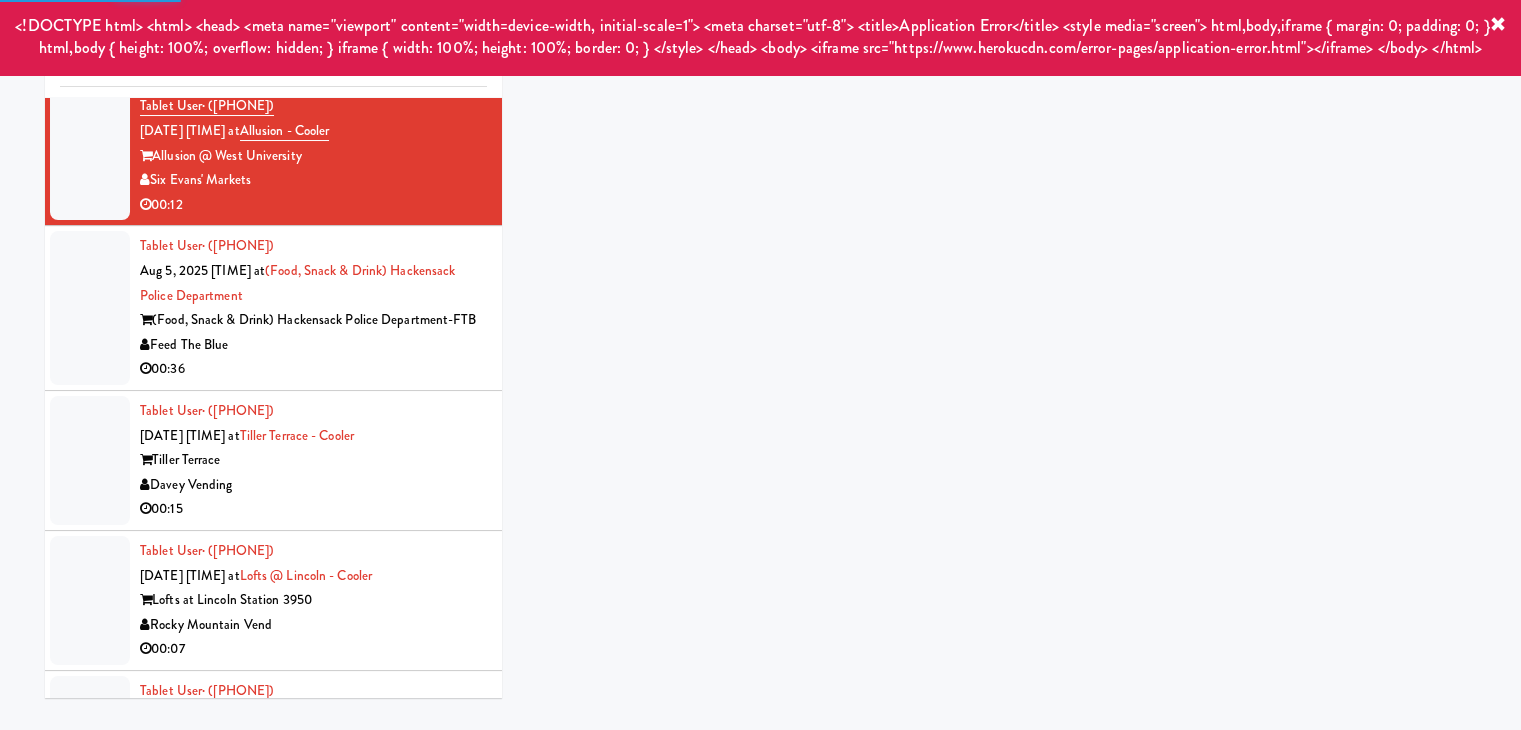 drag, startPoint x: 377, startPoint y: 224, endPoint x: 393, endPoint y: 226, distance: 16.124516 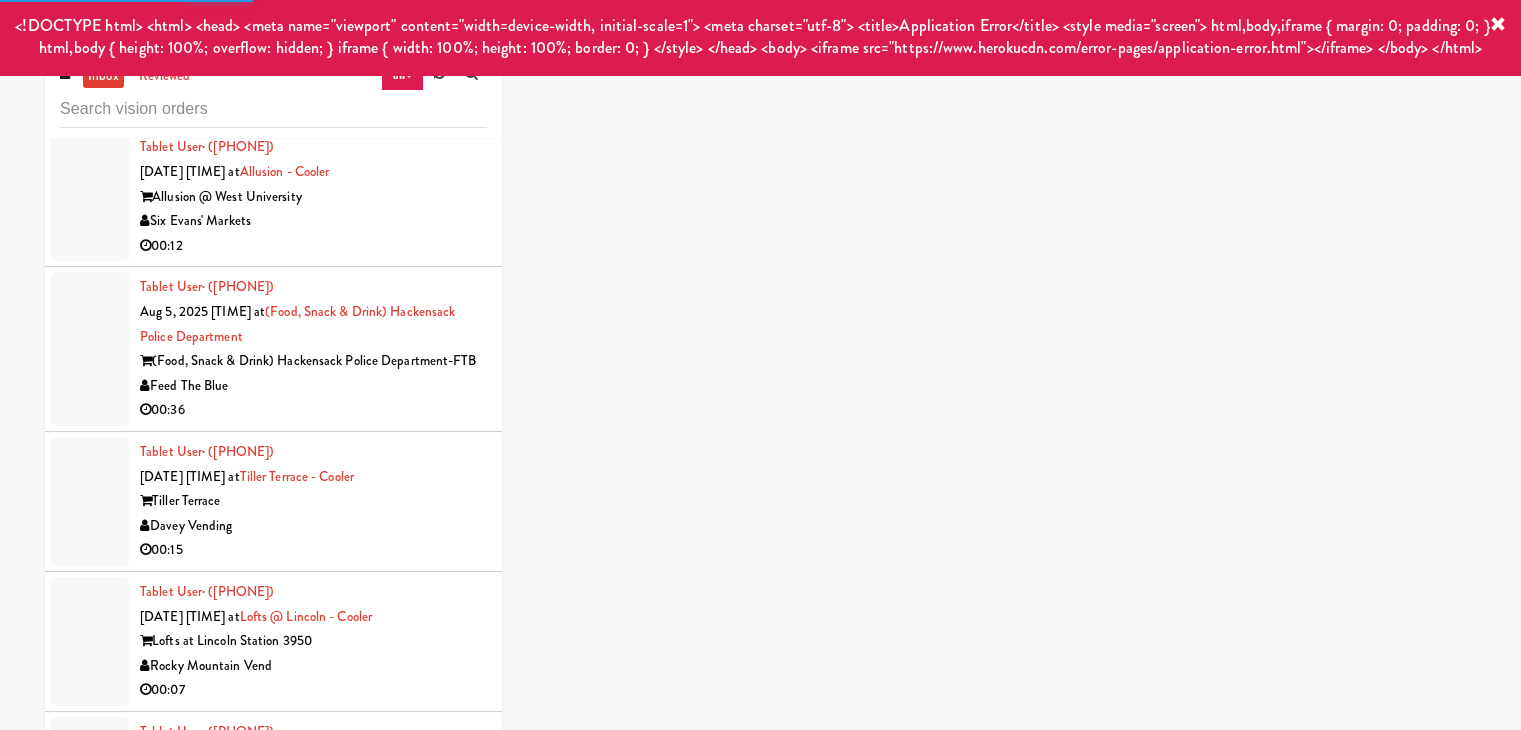 scroll, scrollTop: 0, scrollLeft: 0, axis: both 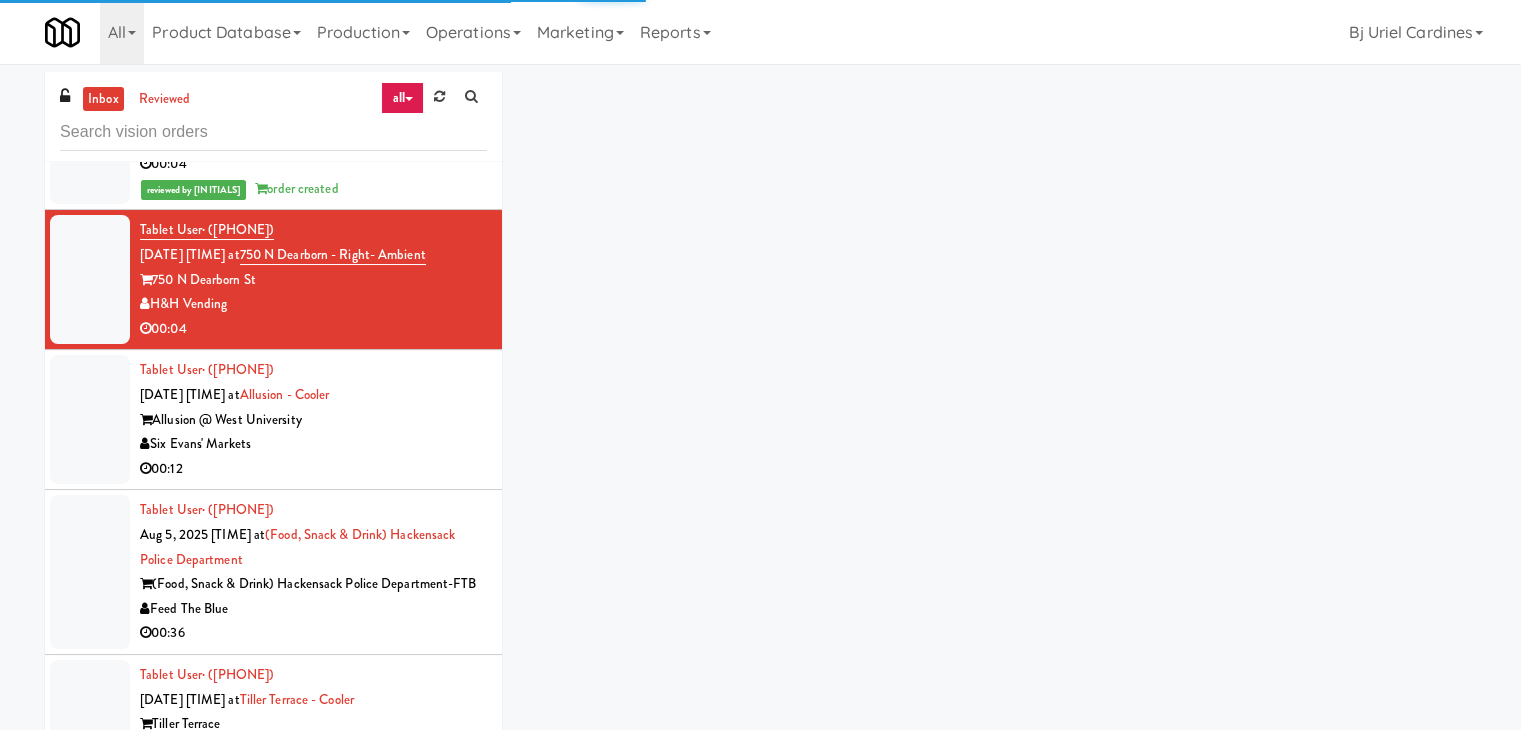 click on "Six Evans' Markets" at bounding box center [313, 444] 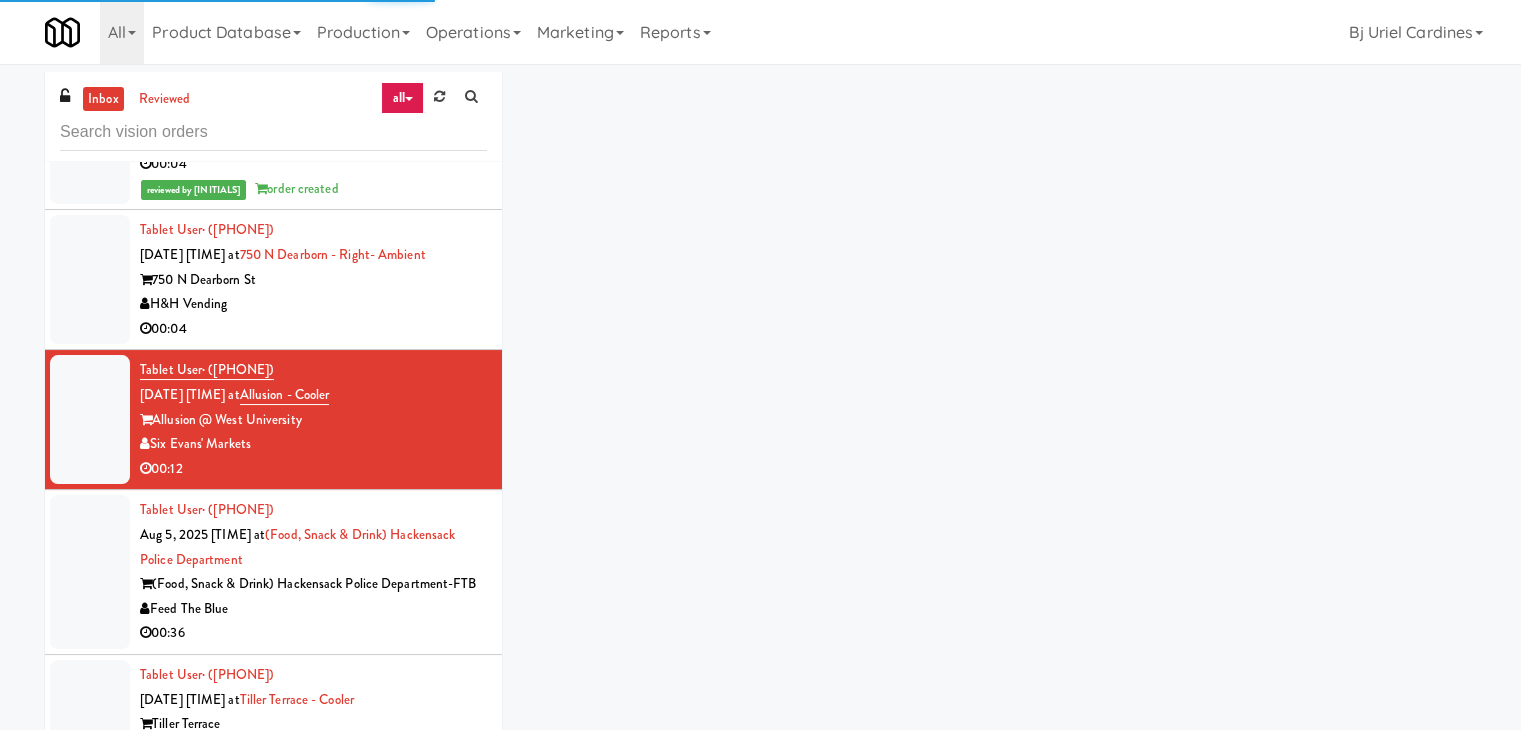 click on "H&H Vending" at bounding box center (313, 304) 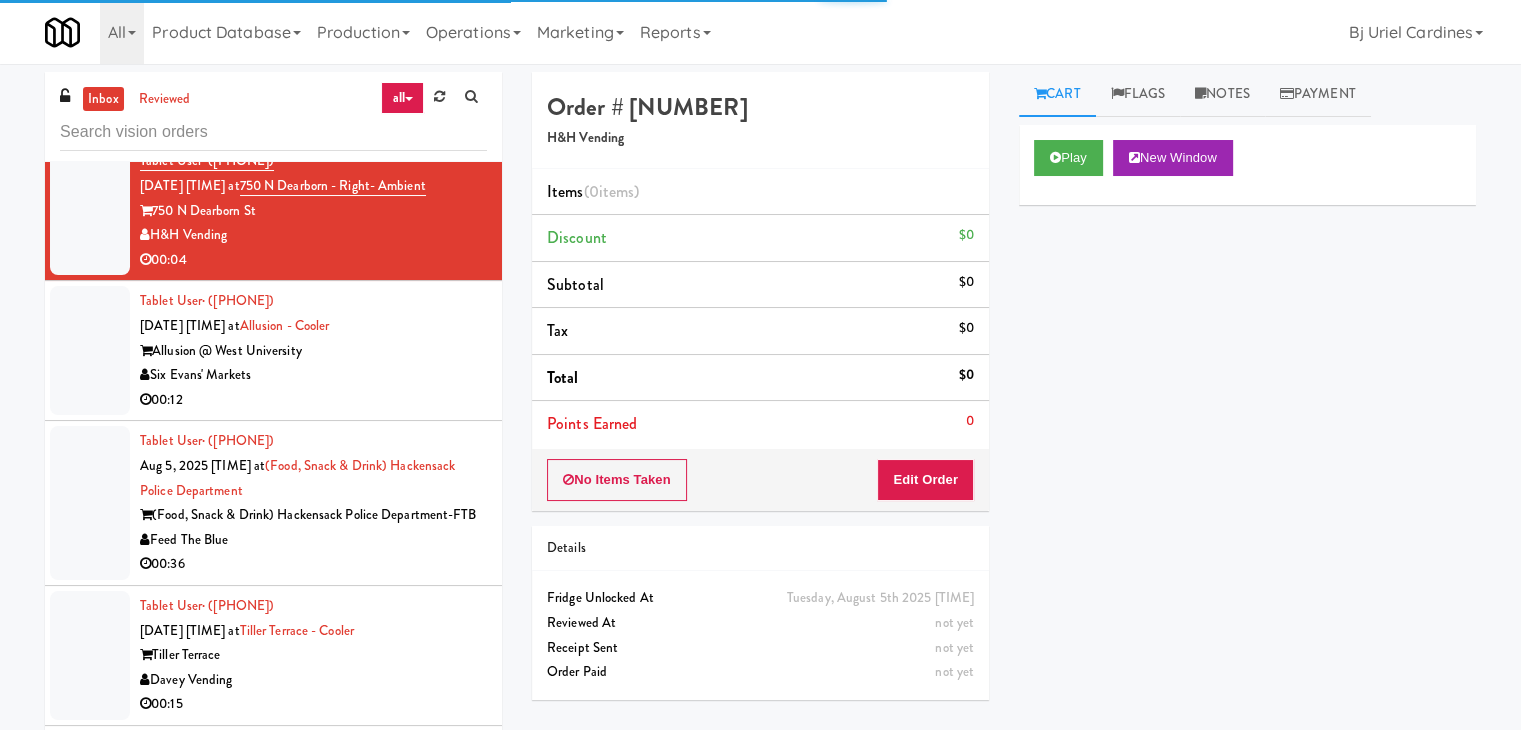 scroll, scrollTop: 14771, scrollLeft: 0, axis: vertical 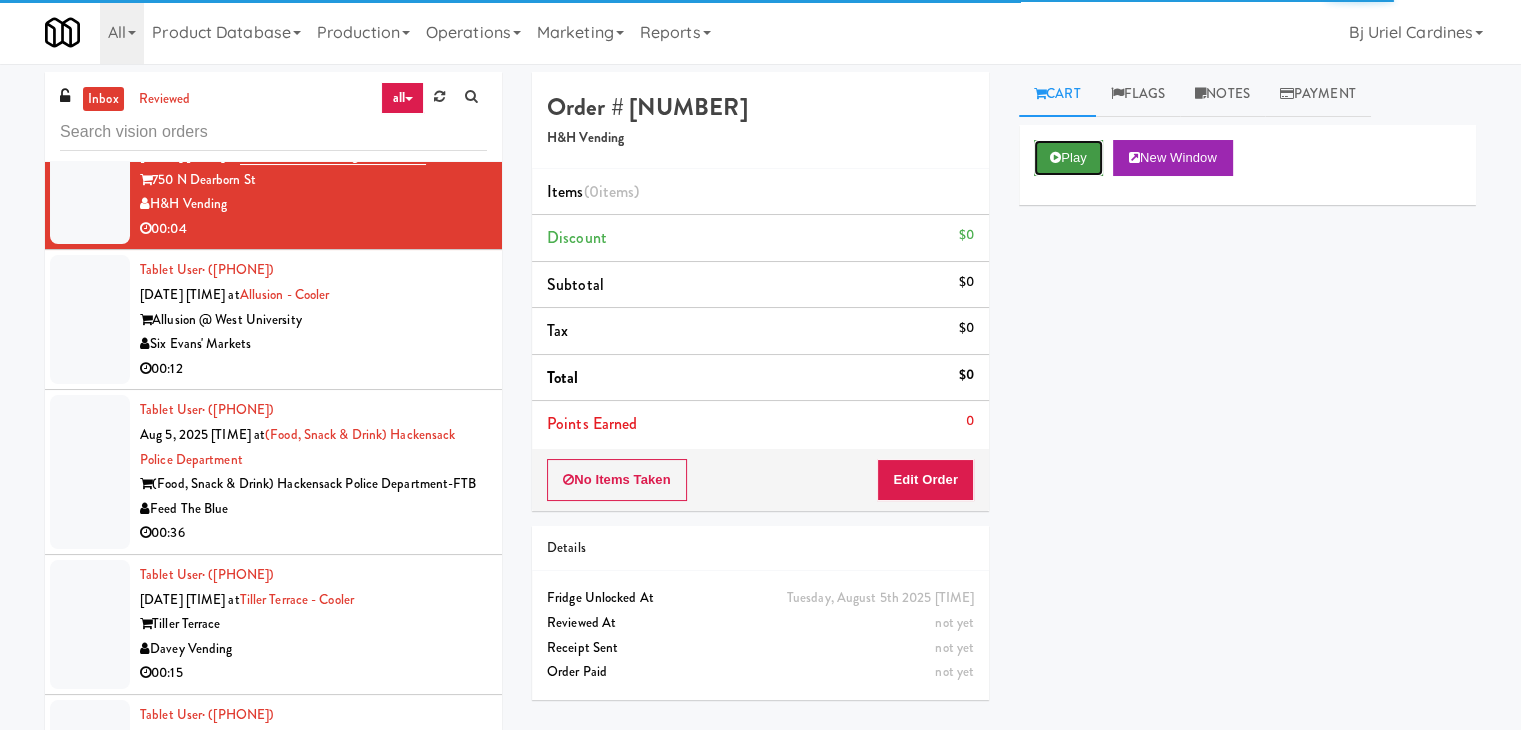 click at bounding box center [1055, 157] 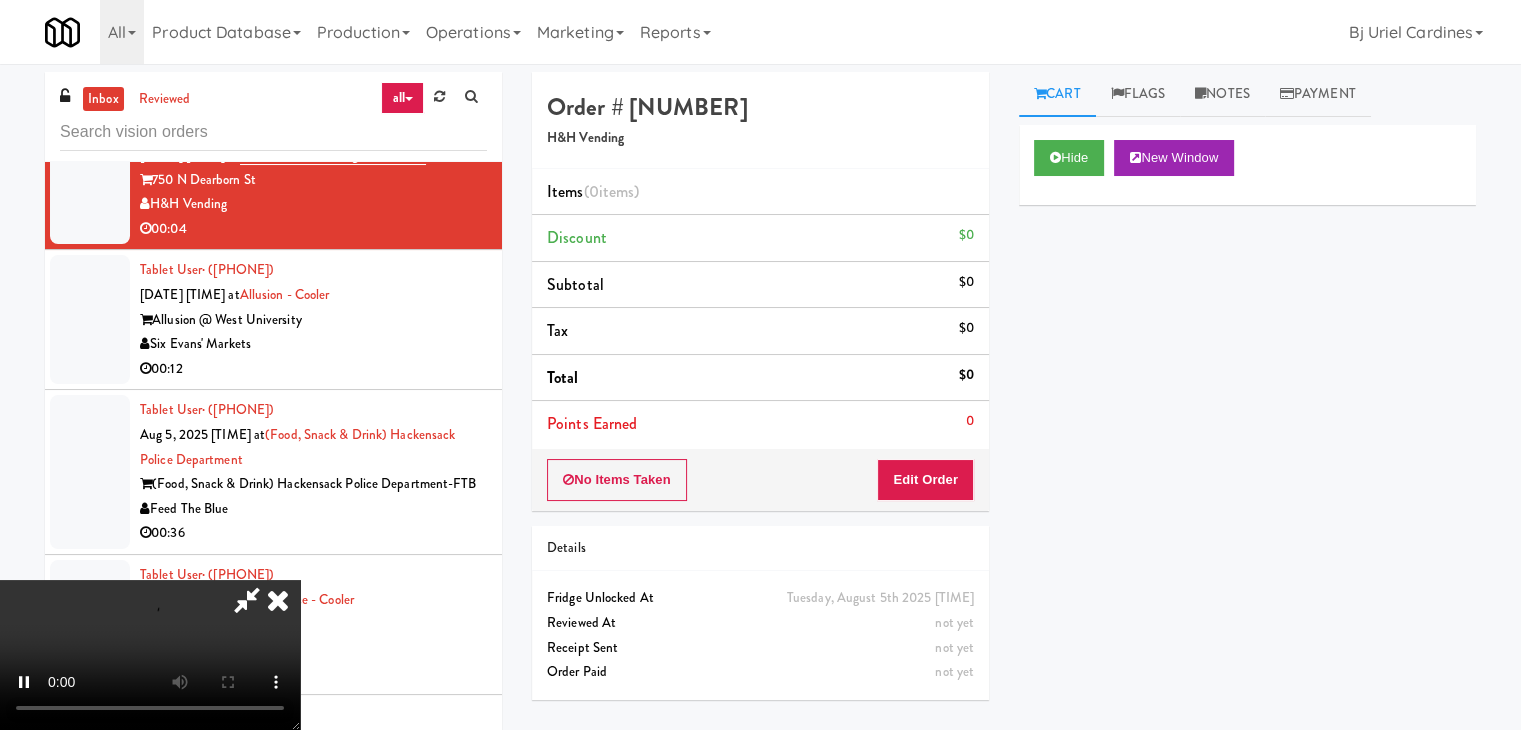 type 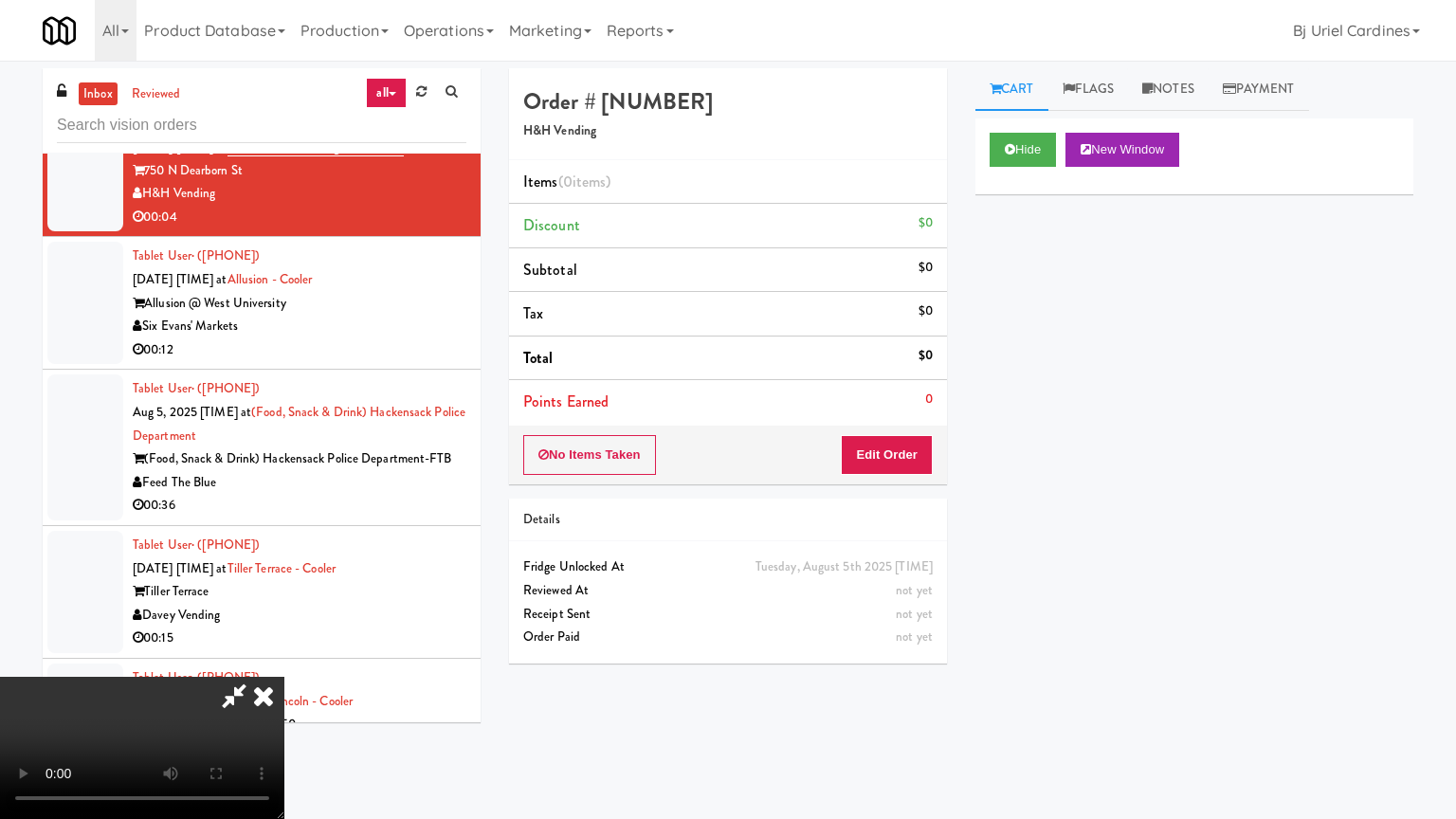 click at bounding box center [142, 748] 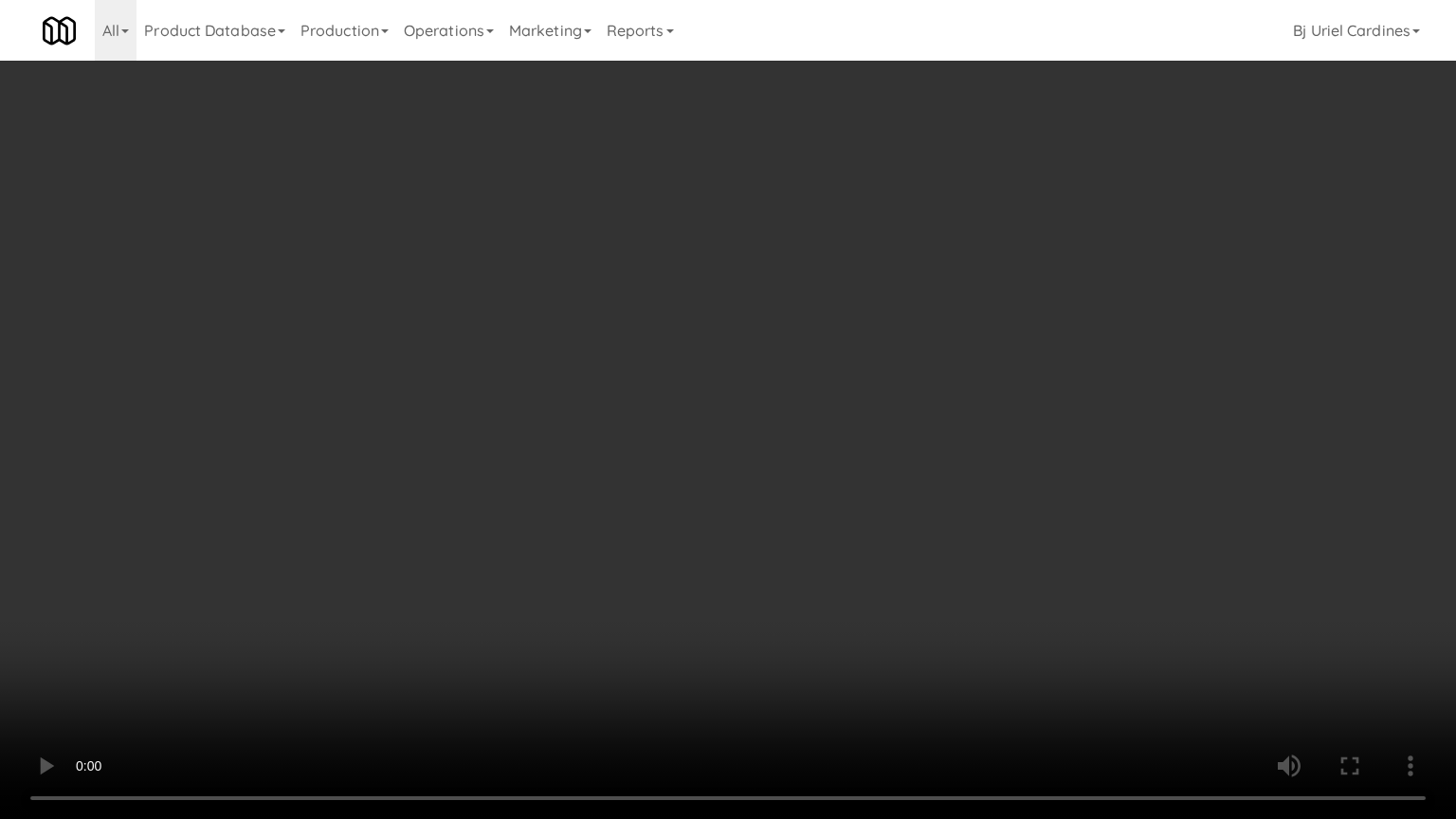 drag, startPoint x: 833, startPoint y: 571, endPoint x: 1141, endPoint y: 155, distance: 517.6099 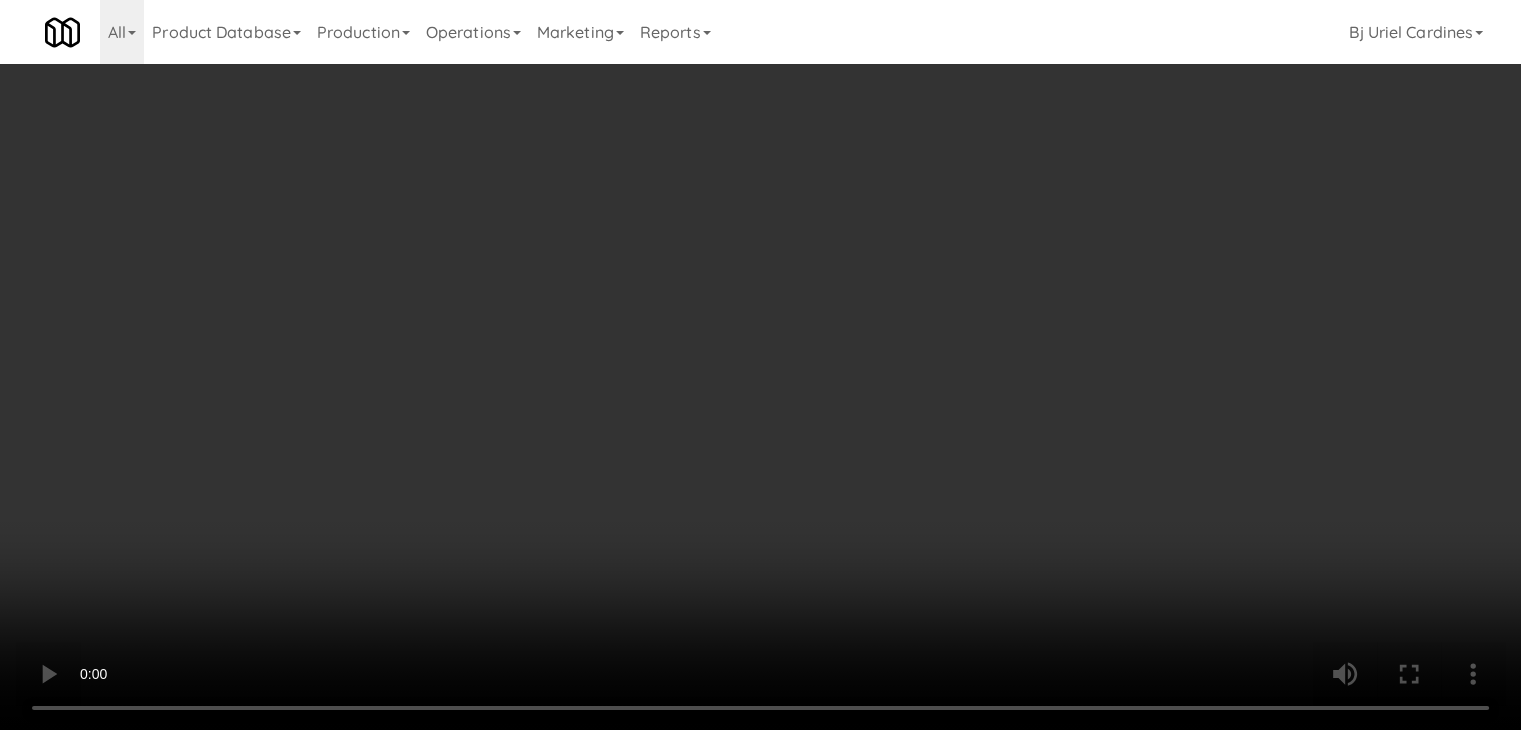 click on "Edit Order" at bounding box center [925, 480] 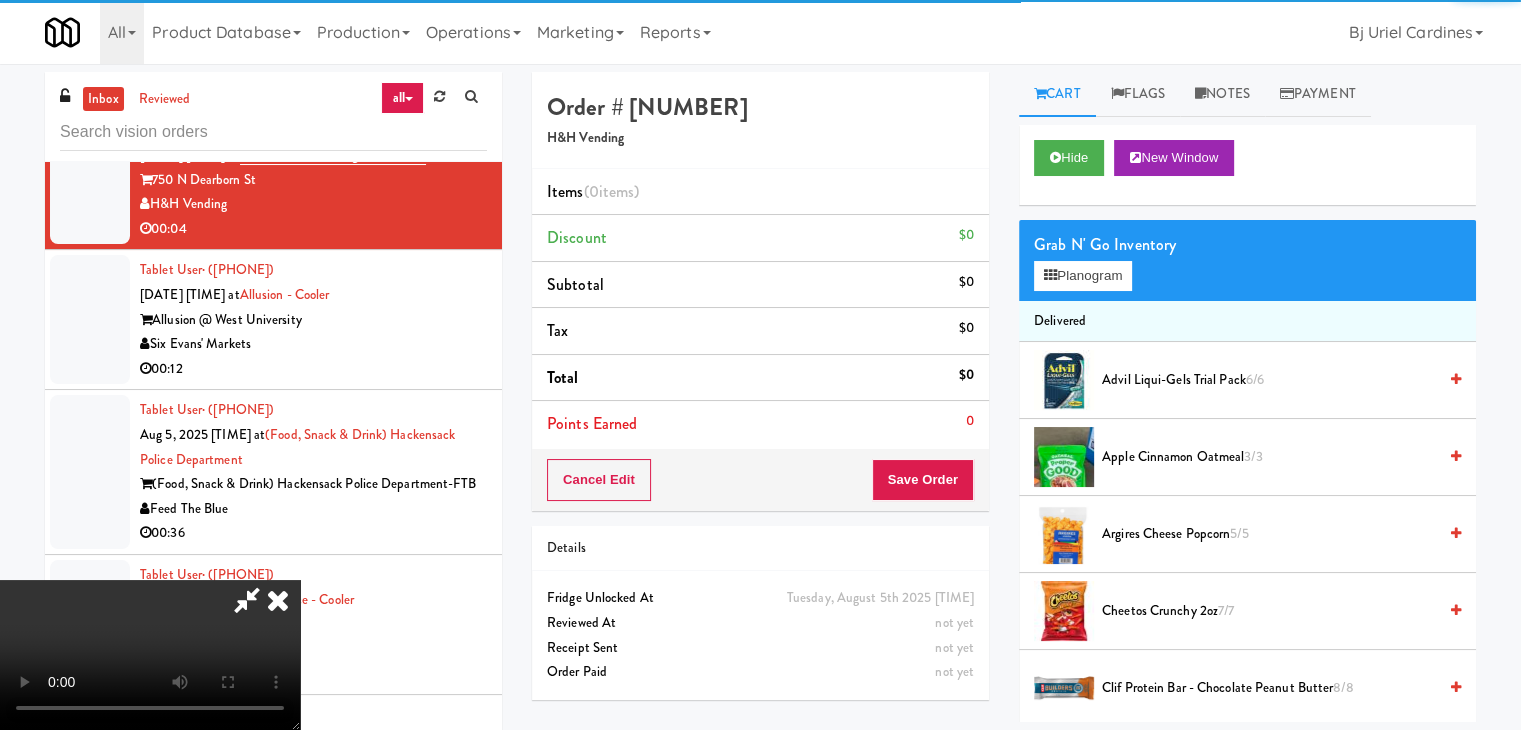 click on "Grab N' Go Inventory" at bounding box center (1247, 245) 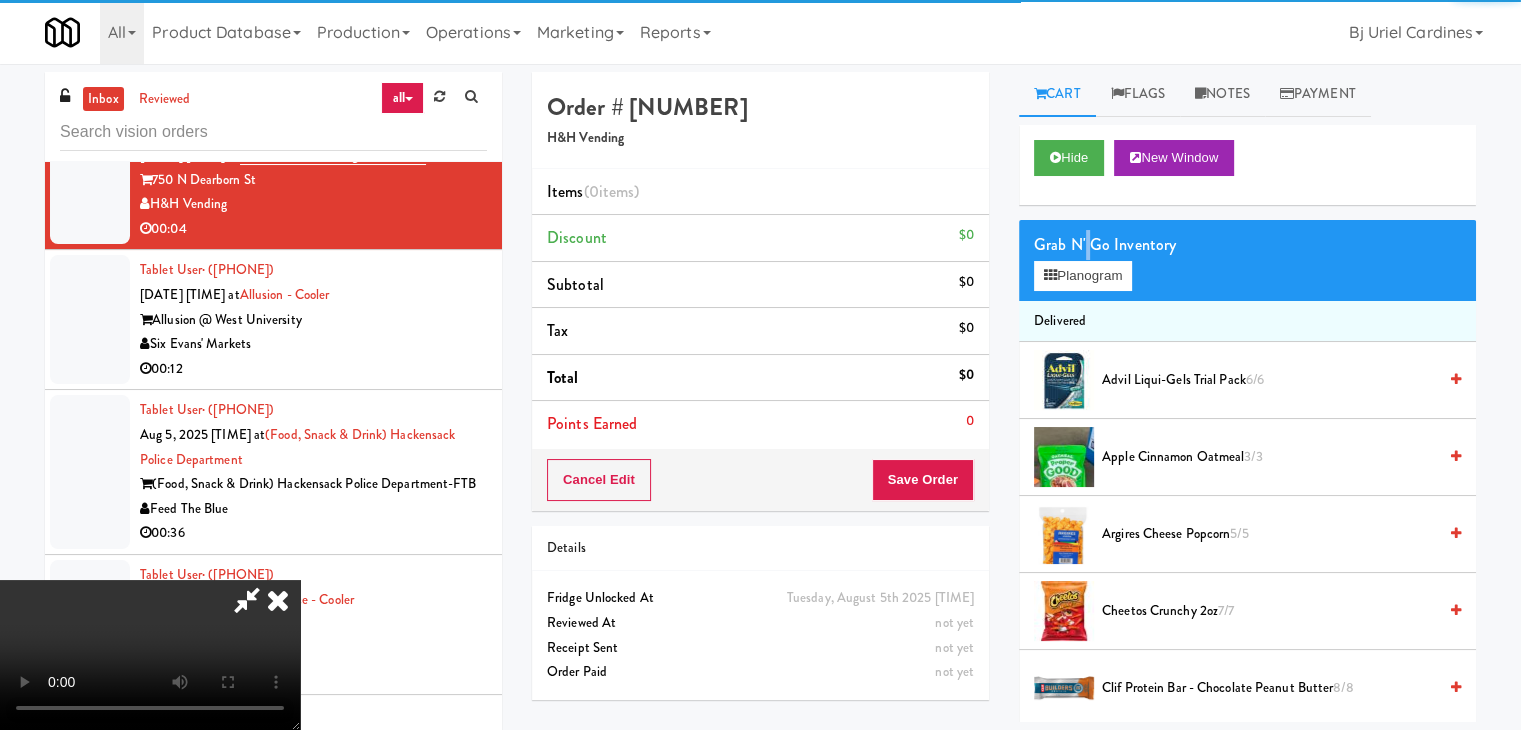 click on "Grab N' Go Inventory" at bounding box center [1247, 245] 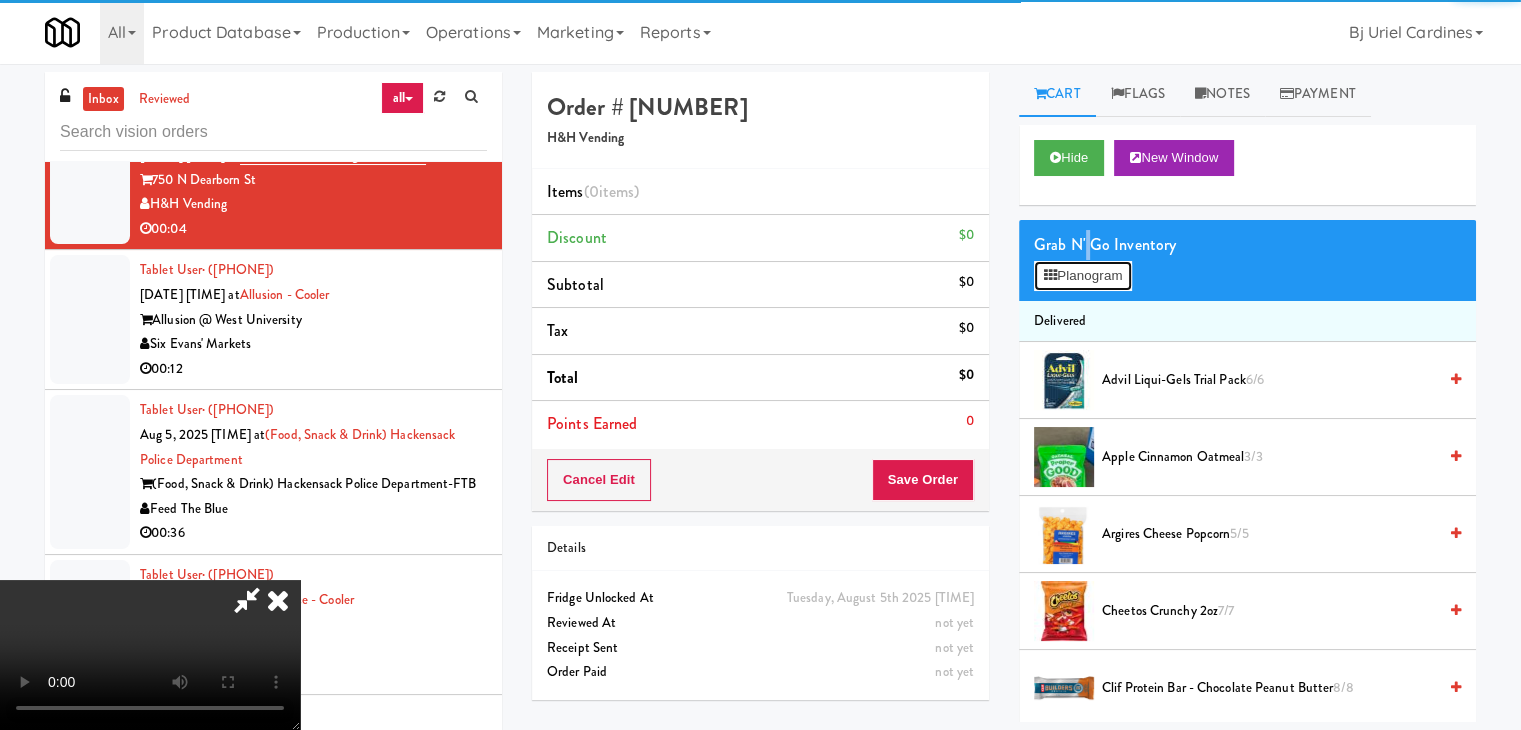 click on "Planogram" at bounding box center (1083, 276) 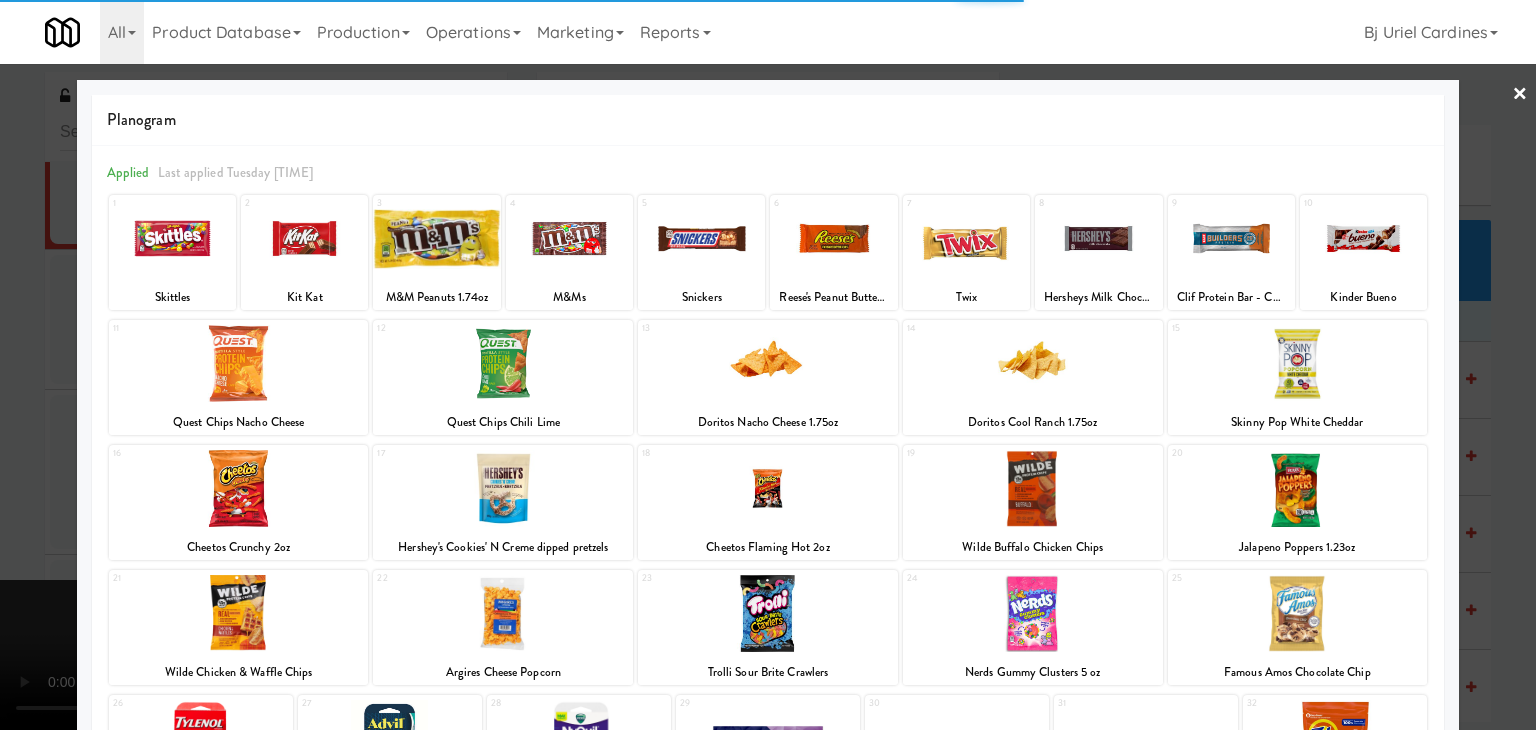click at bounding box center (503, 488) 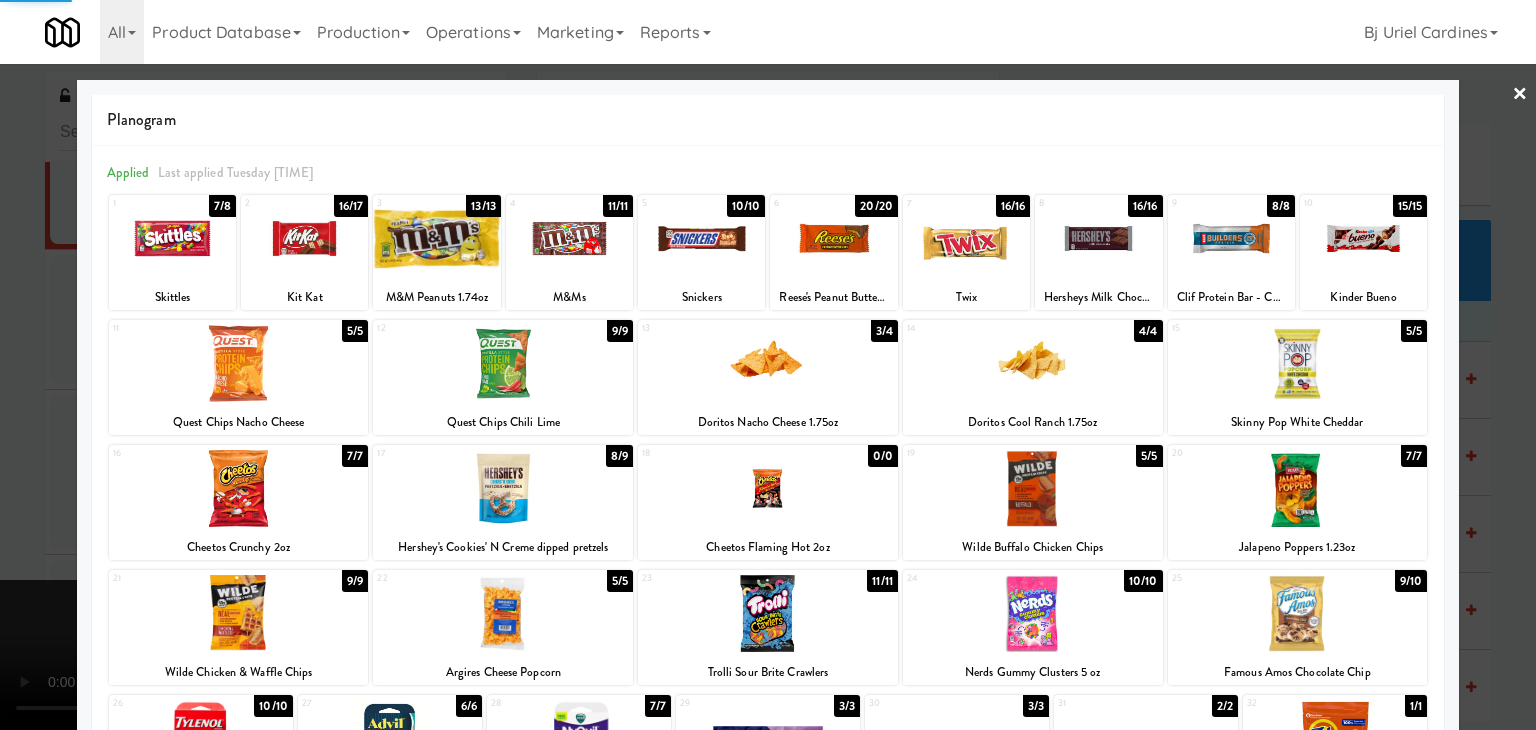 drag, startPoint x: 0, startPoint y: 463, endPoint x: 299, endPoint y: 455, distance: 299.107 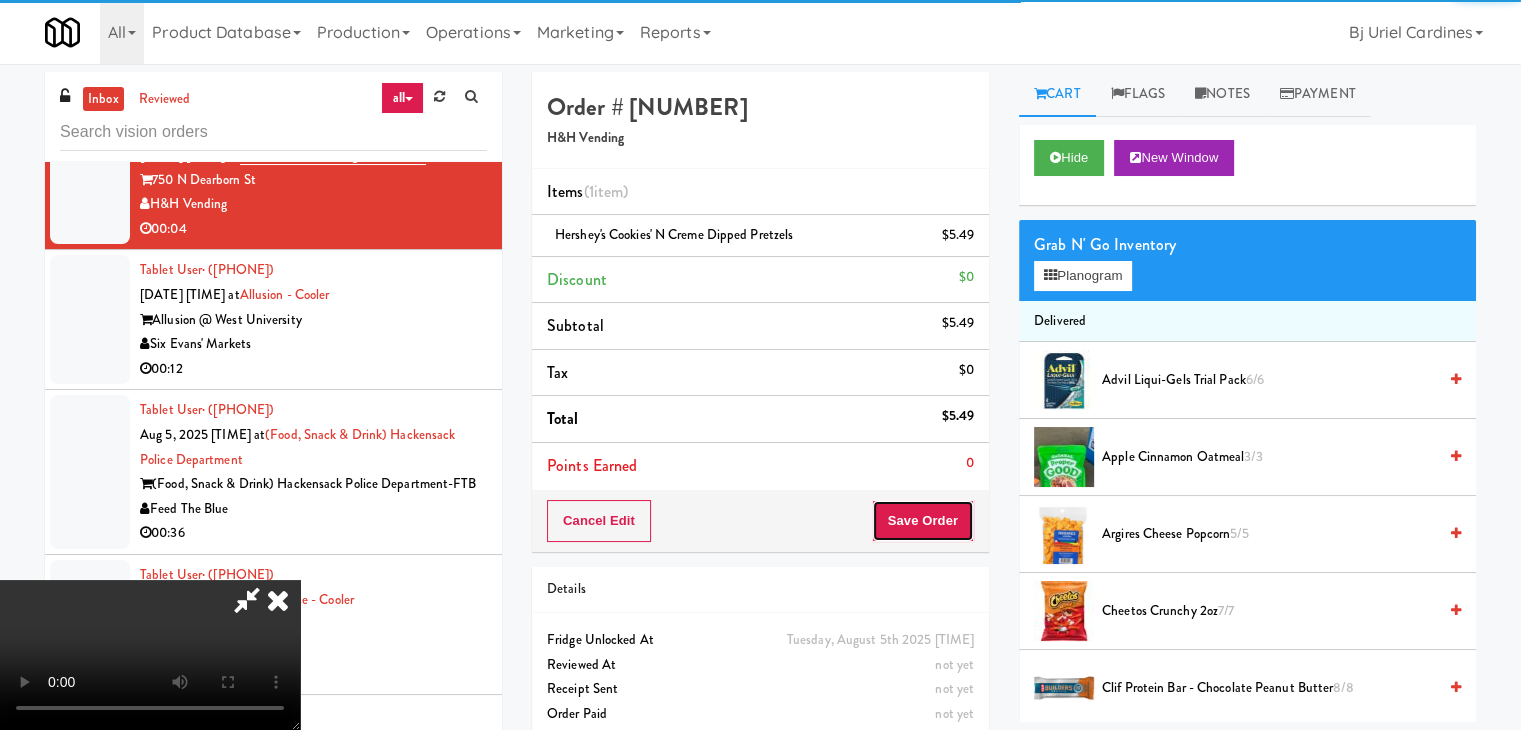click on "Save Order" at bounding box center (923, 521) 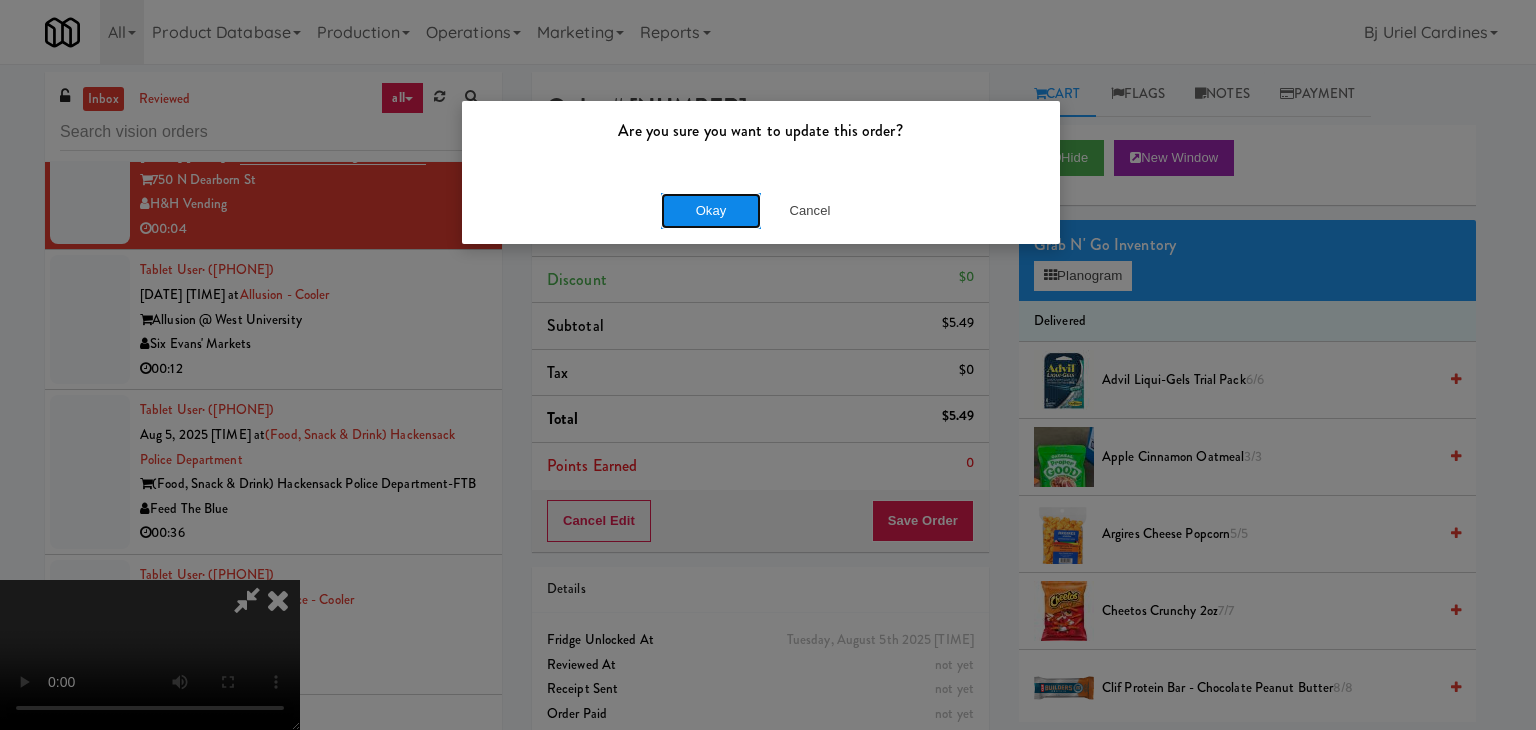 click on "Okay" at bounding box center [711, 211] 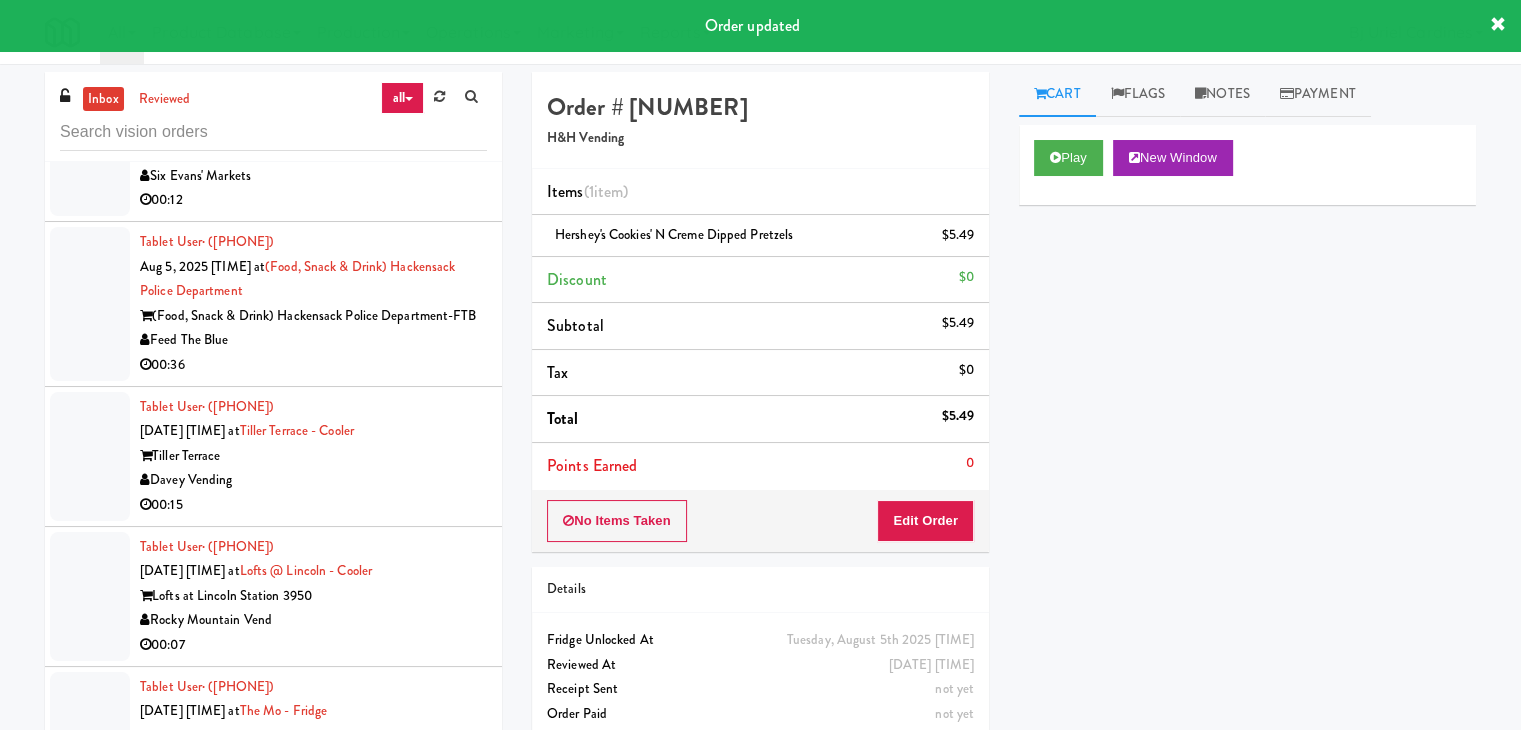 scroll, scrollTop: 14971, scrollLeft: 0, axis: vertical 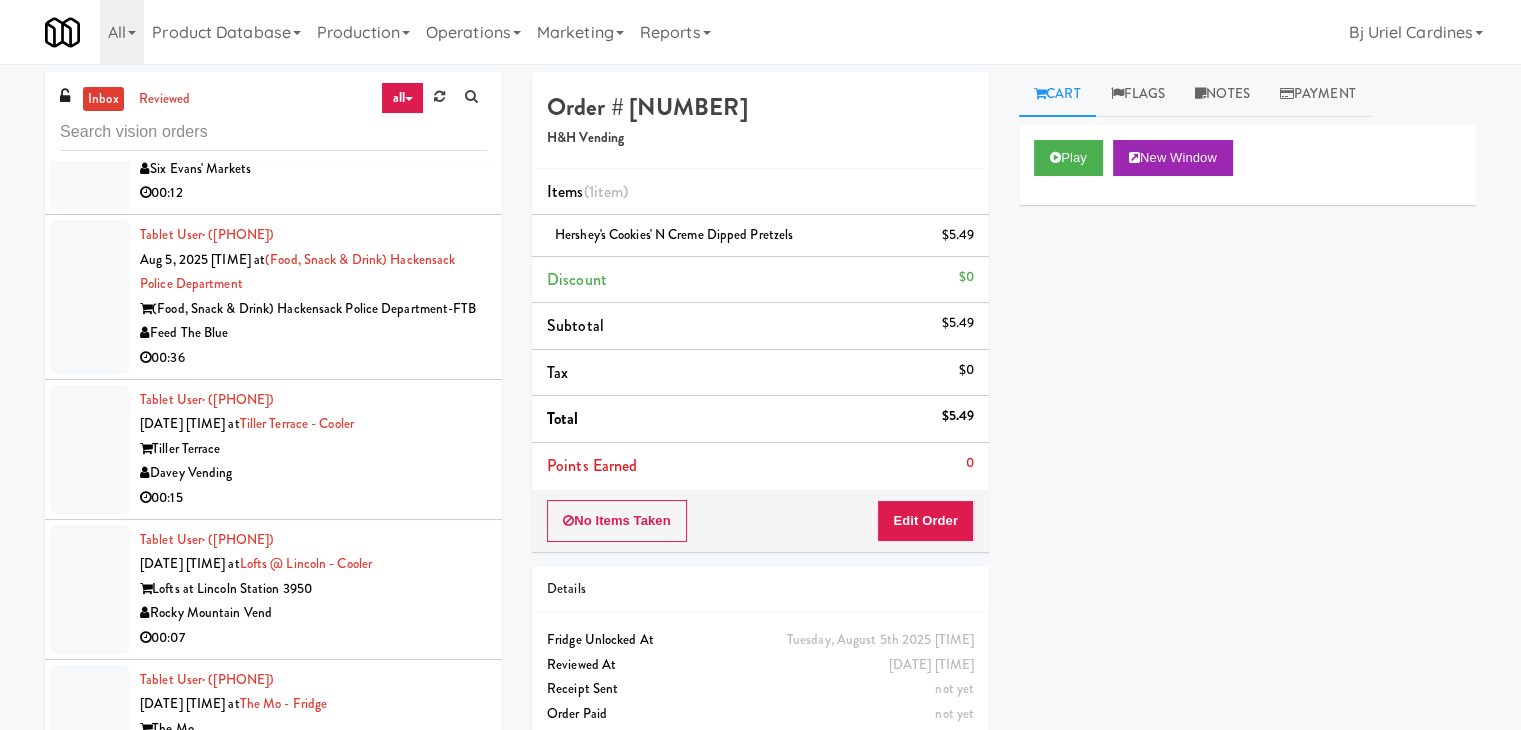 click on "Six Evans' Markets" at bounding box center (313, 169) 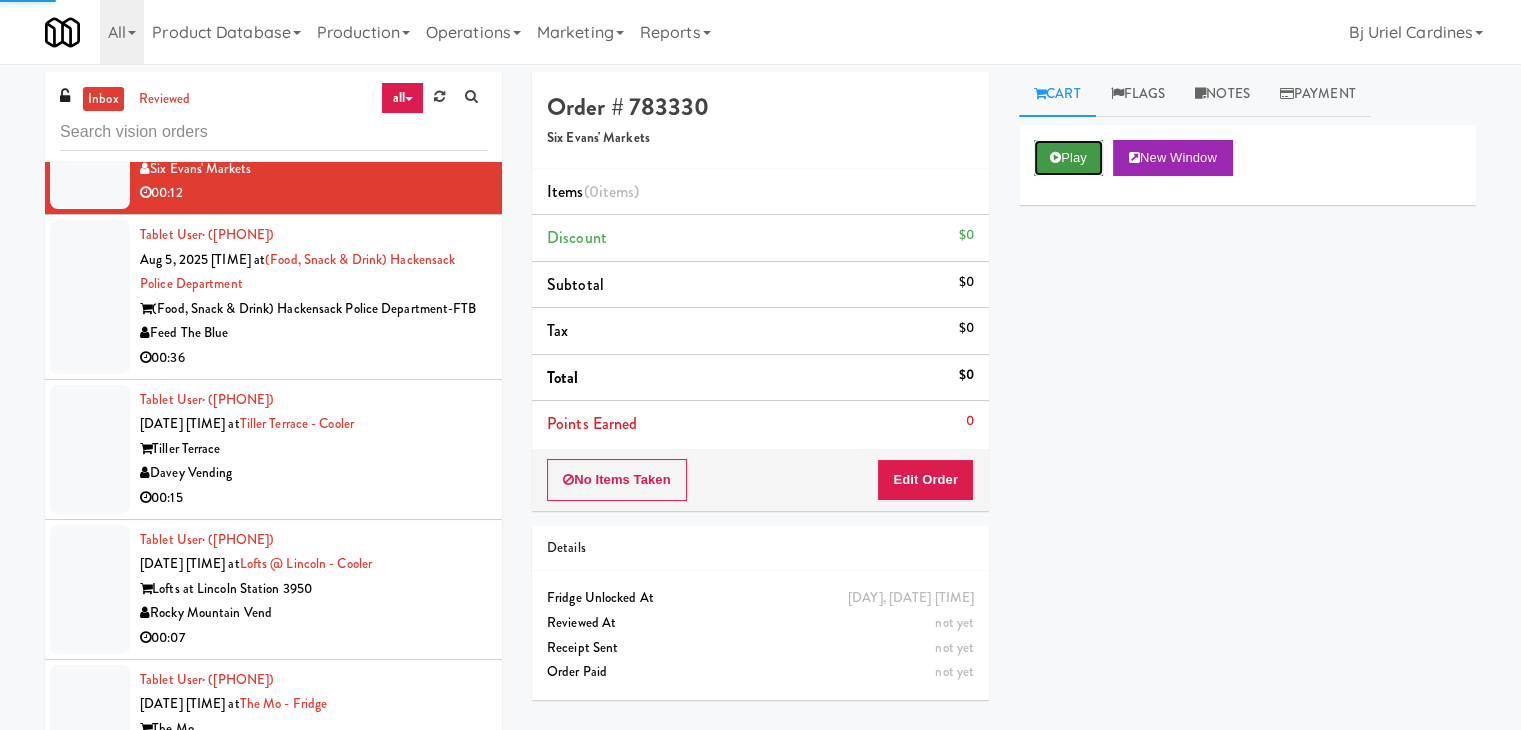 click on "Play" at bounding box center [1068, 158] 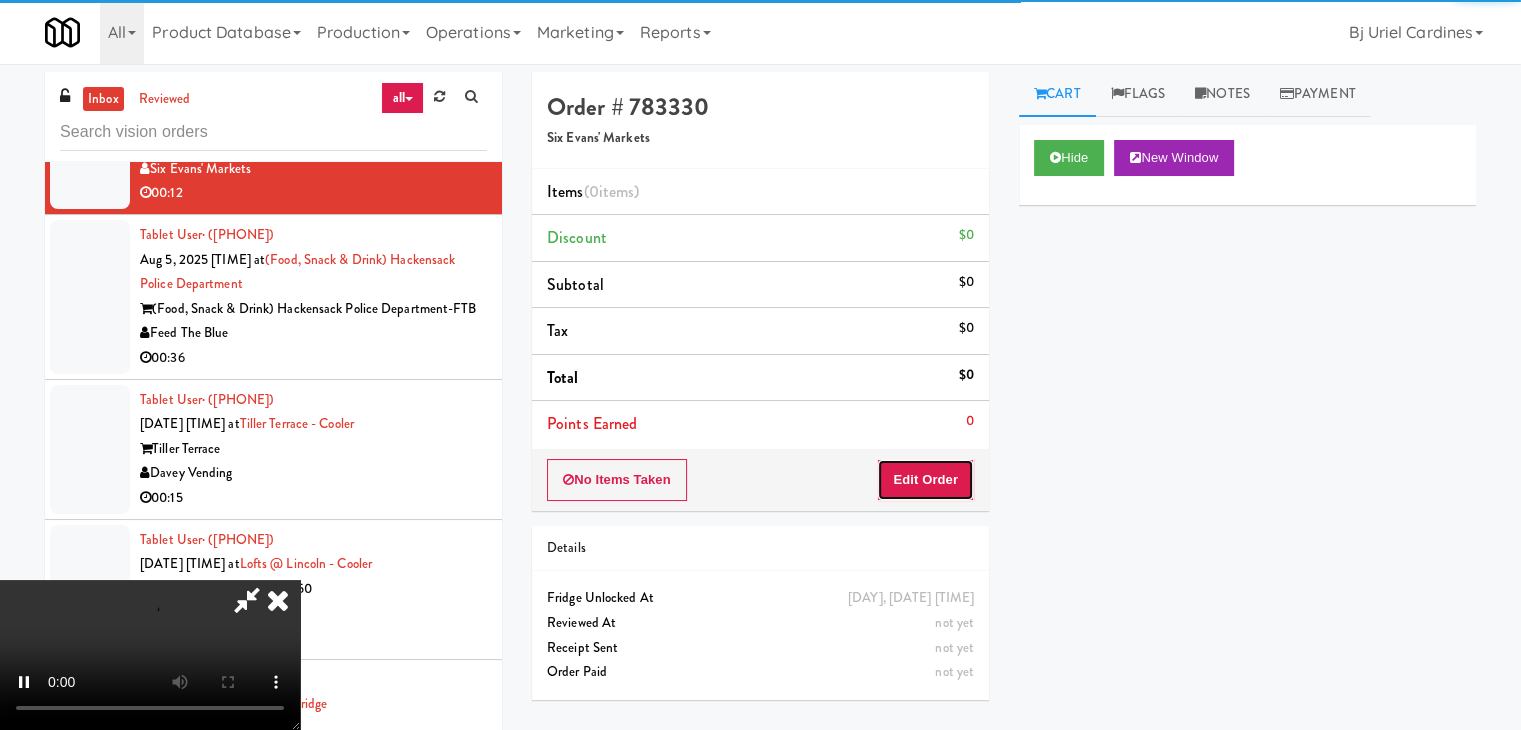 click on "Edit Order" at bounding box center (925, 480) 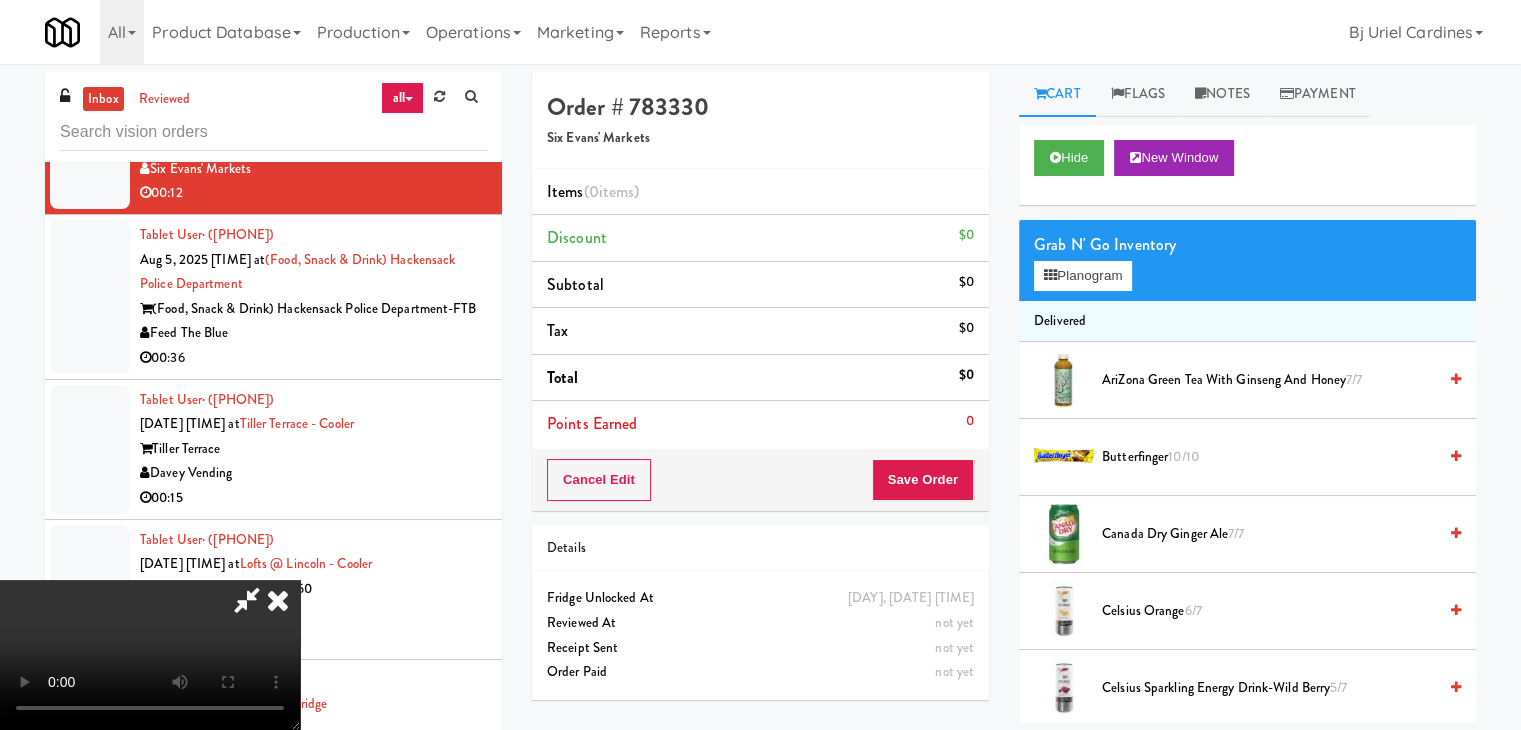 type 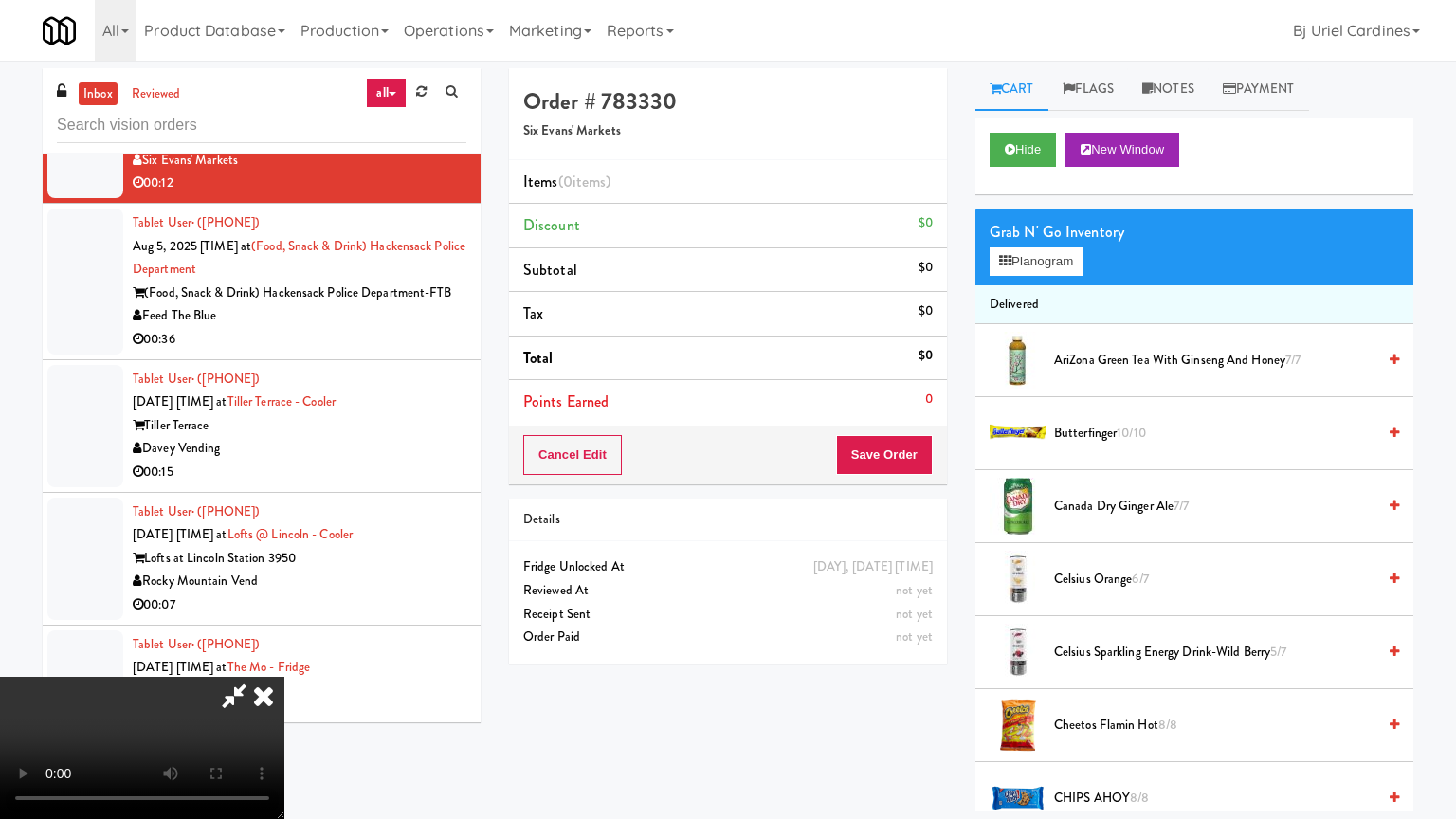 click at bounding box center [142, 748] 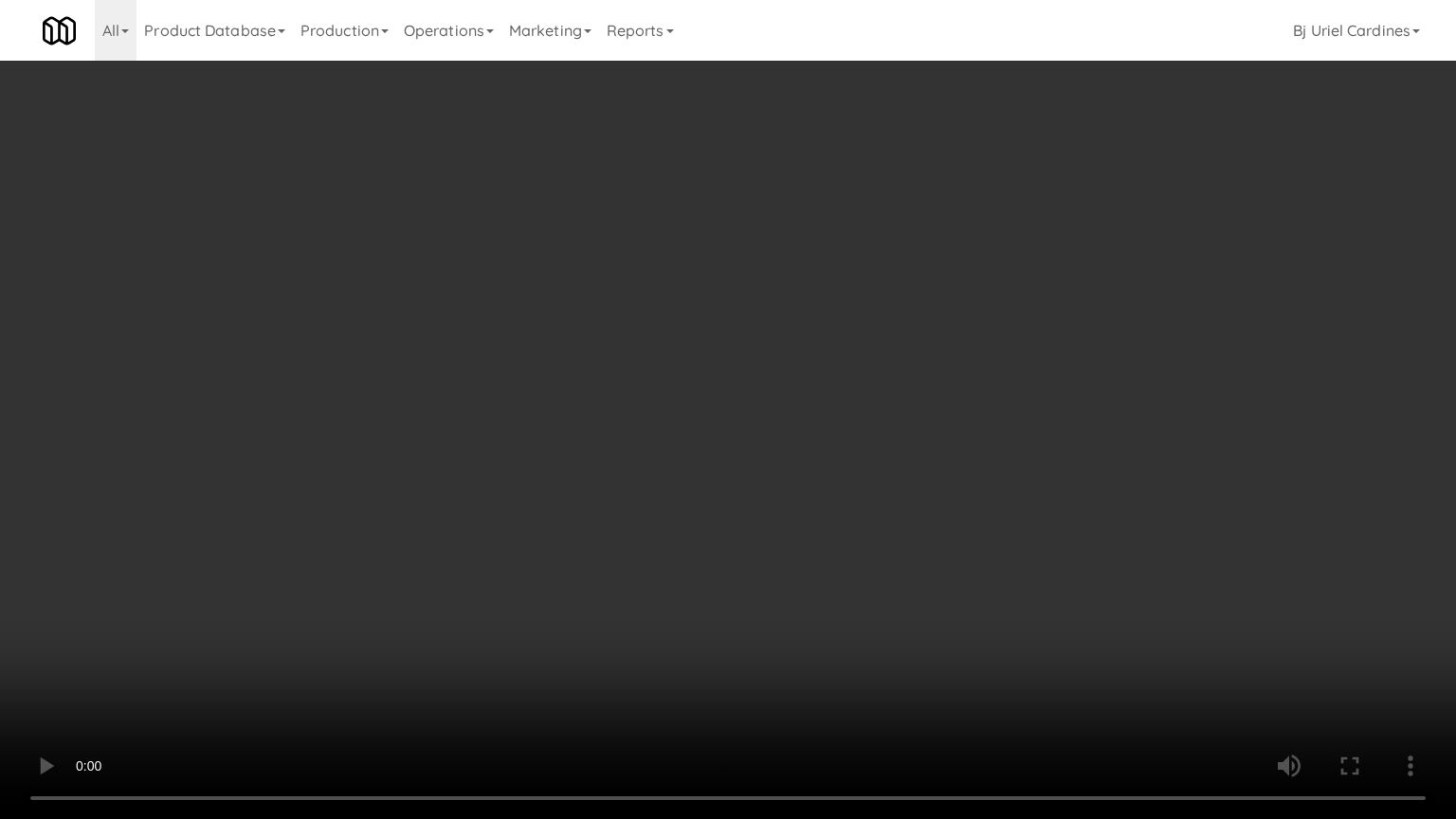 click at bounding box center [728, 410] 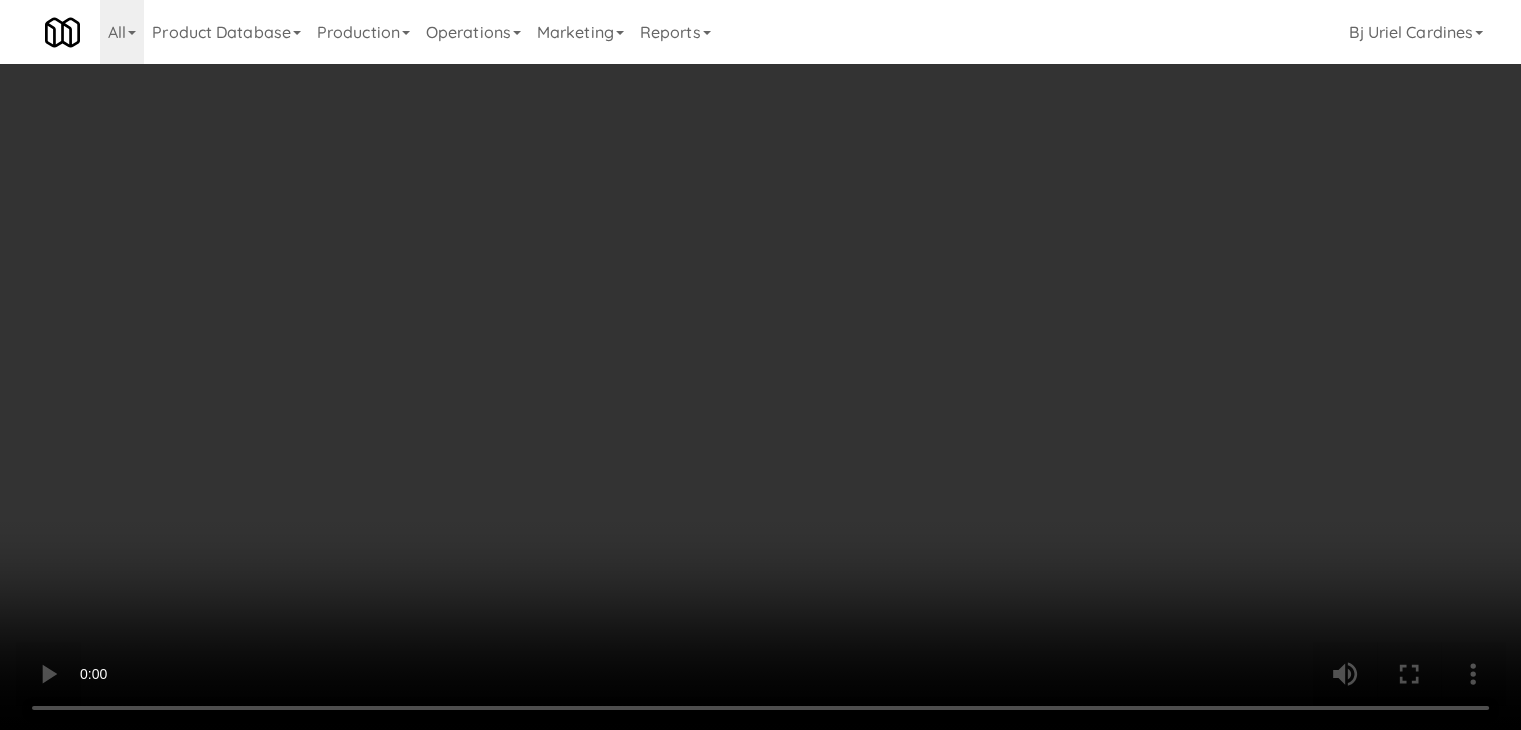 click at bounding box center (760, 365) 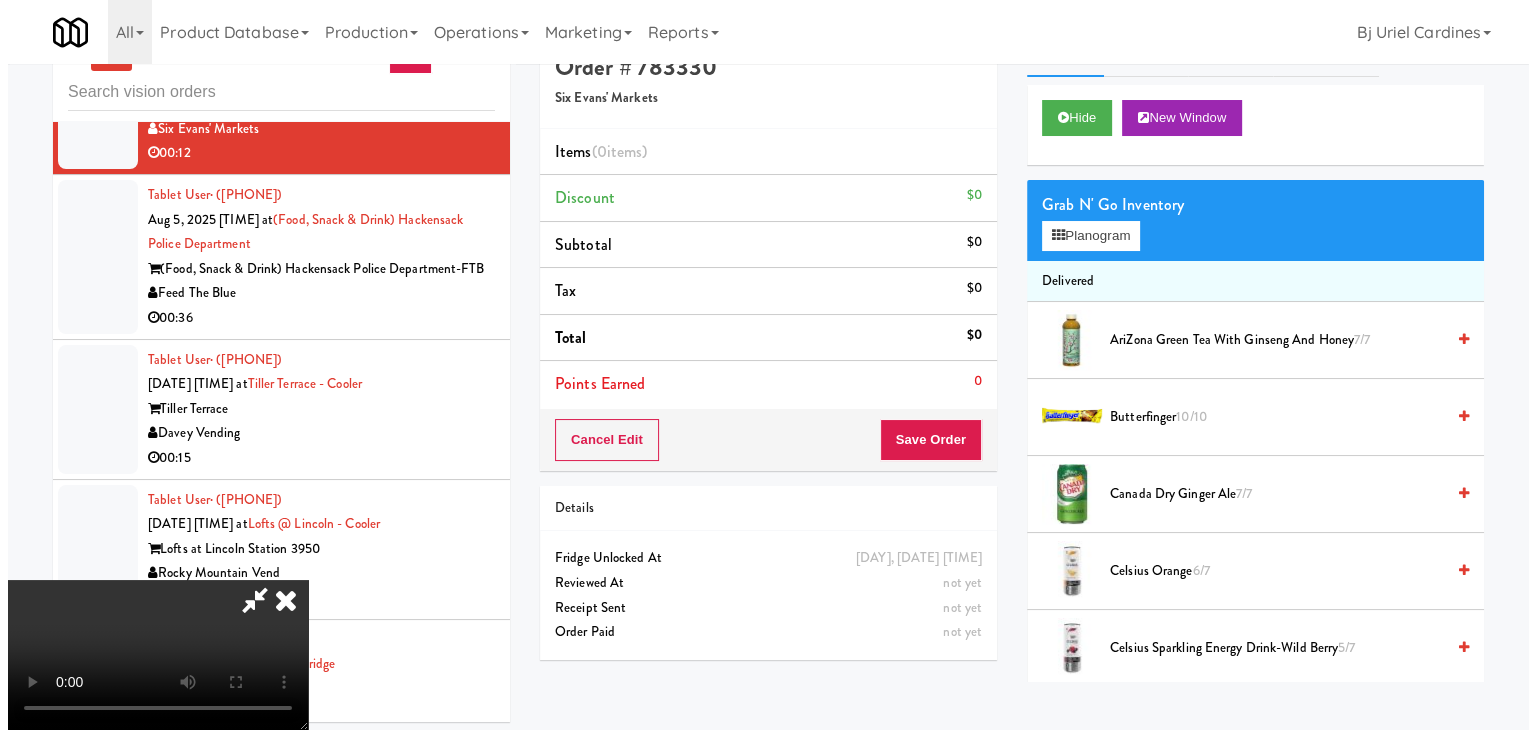 scroll, scrollTop: 64, scrollLeft: 0, axis: vertical 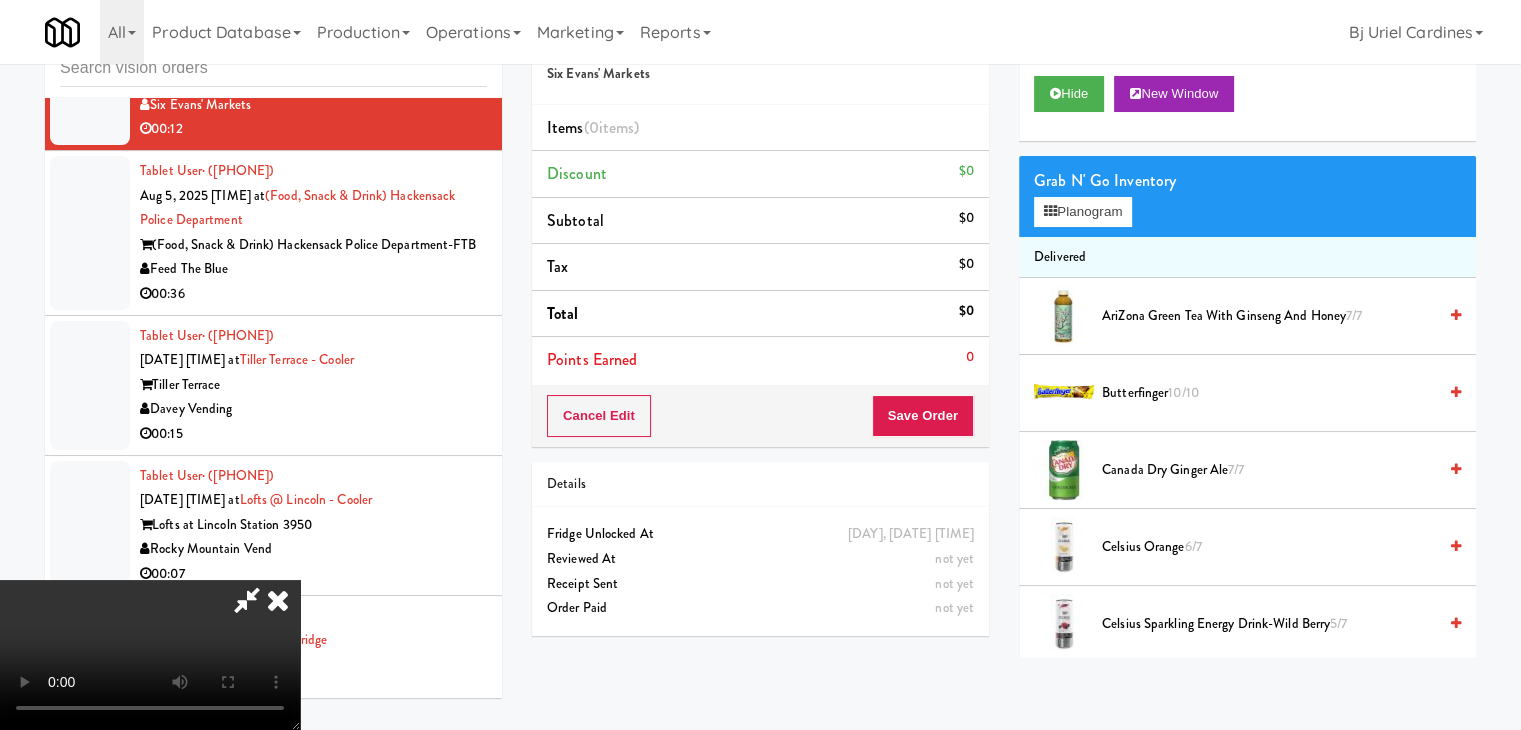click at bounding box center (150, 655) 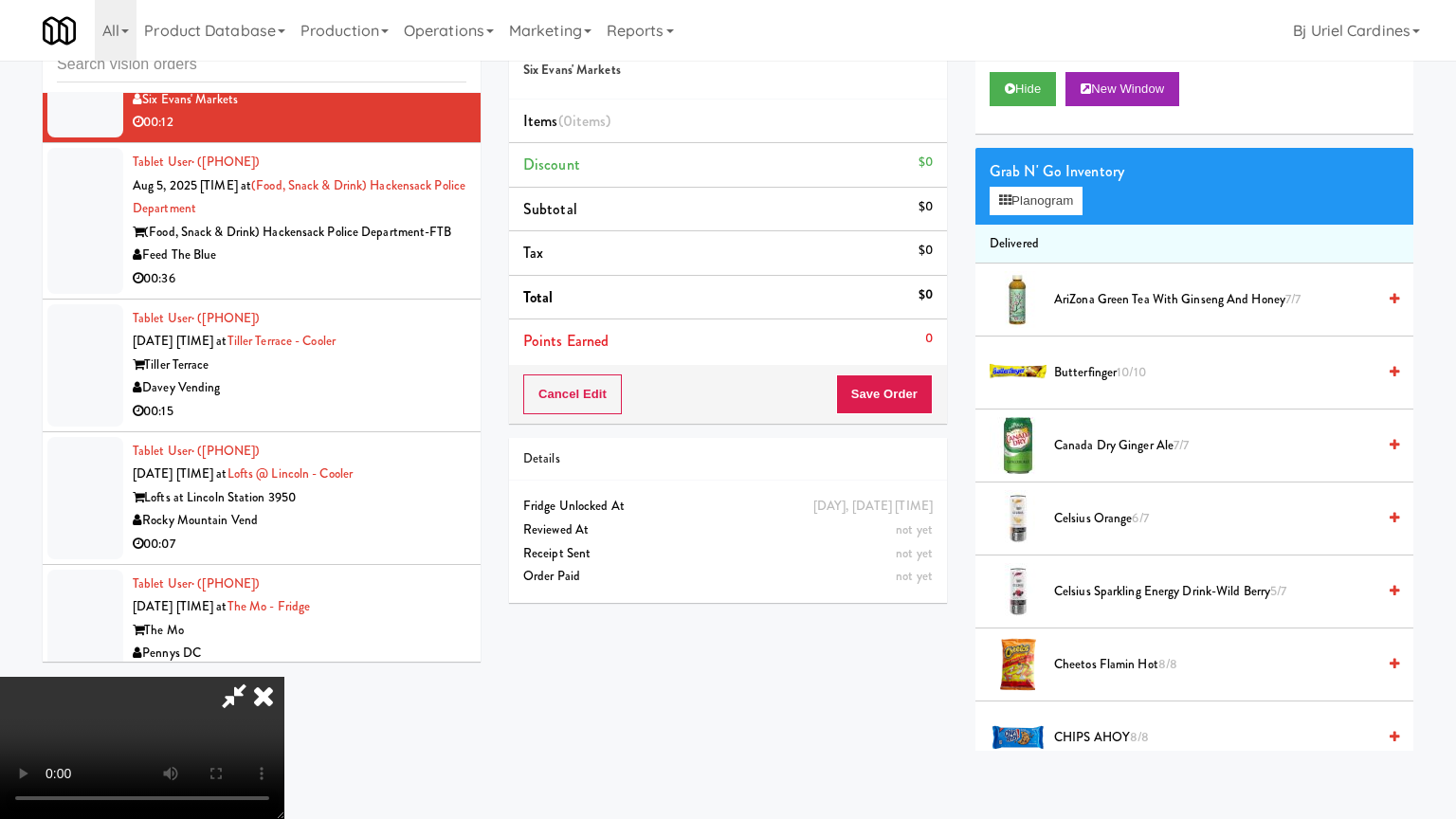 click at bounding box center (142, 748) 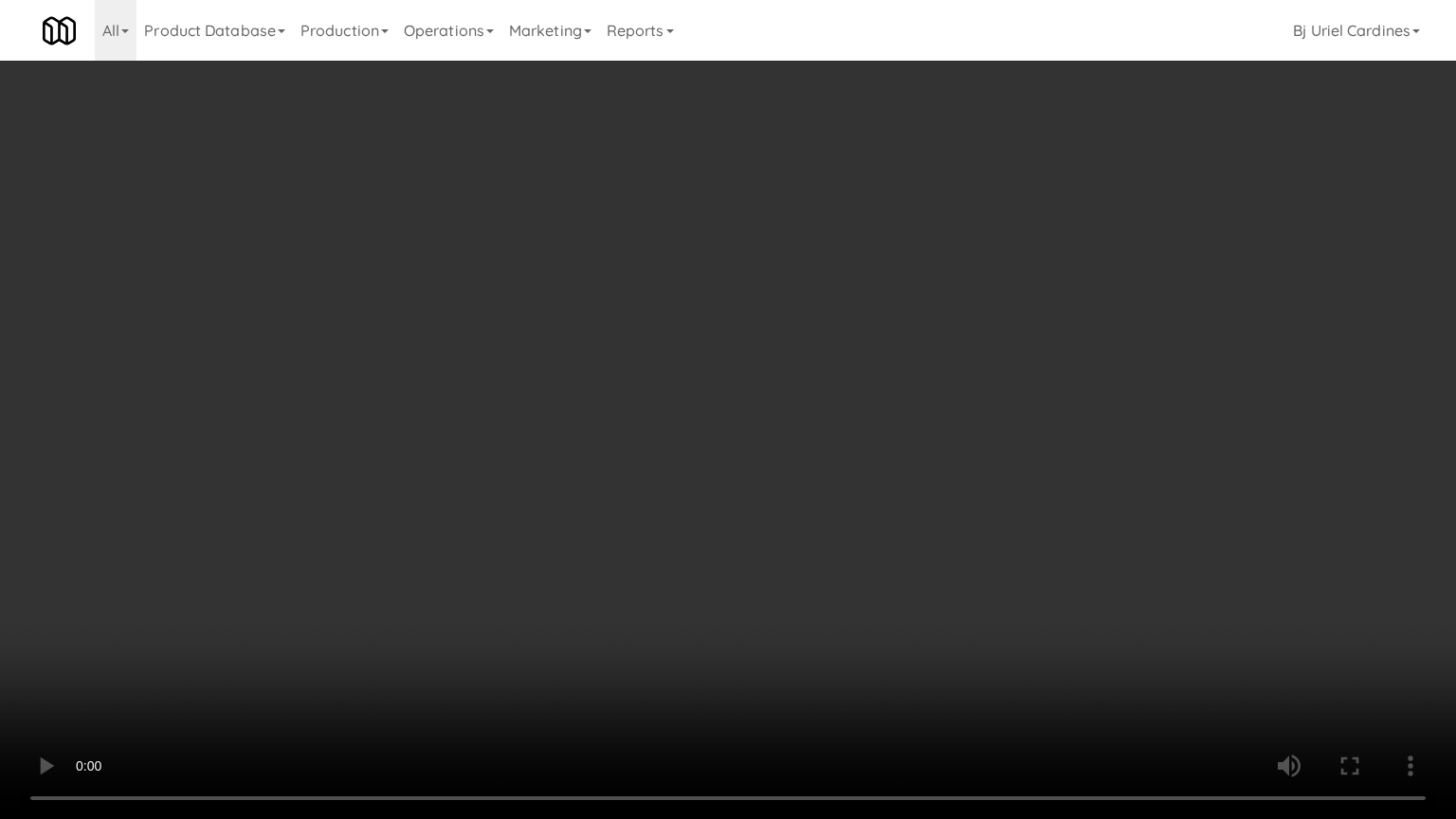 click at bounding box center [728, 410] 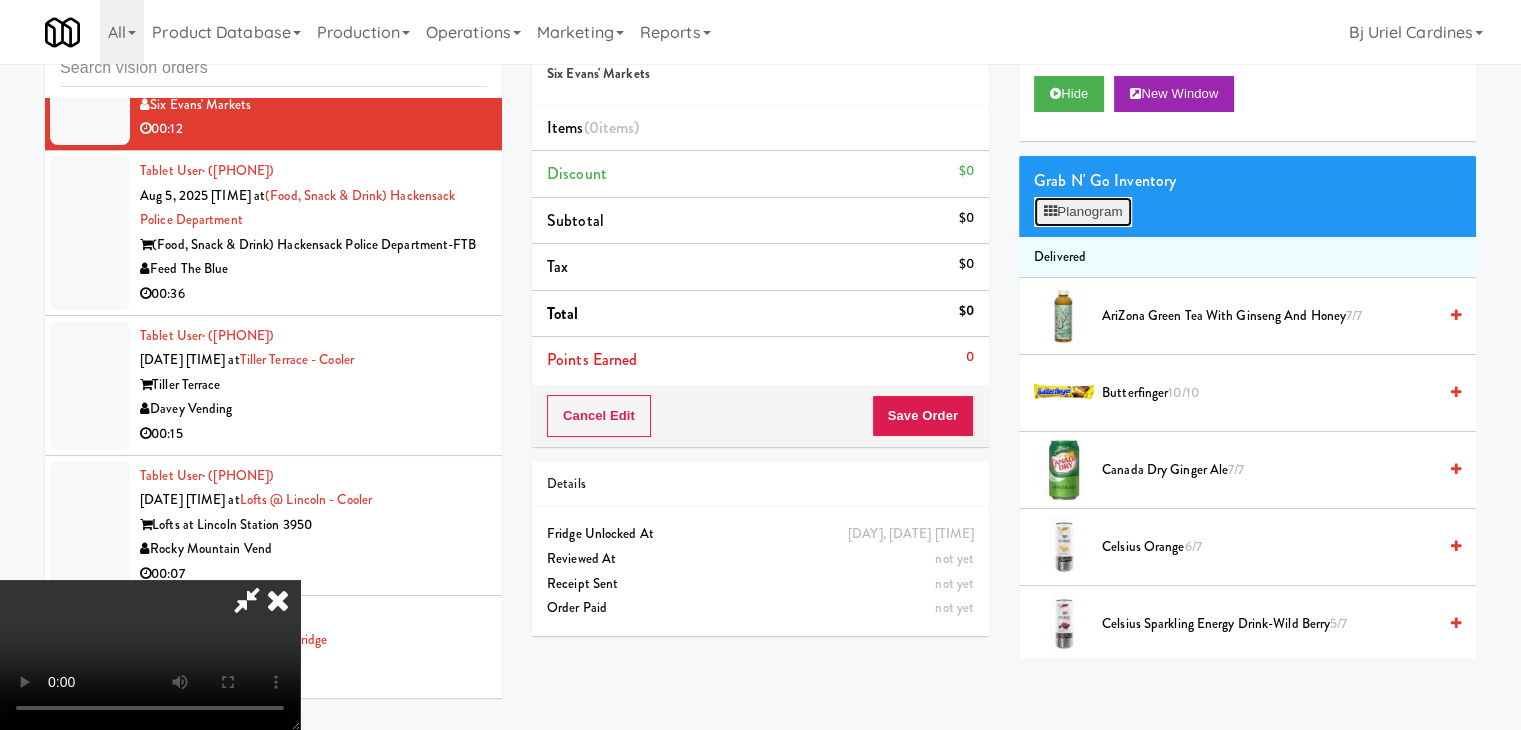 click on "Planogram" at bounding box center (1083, 212) 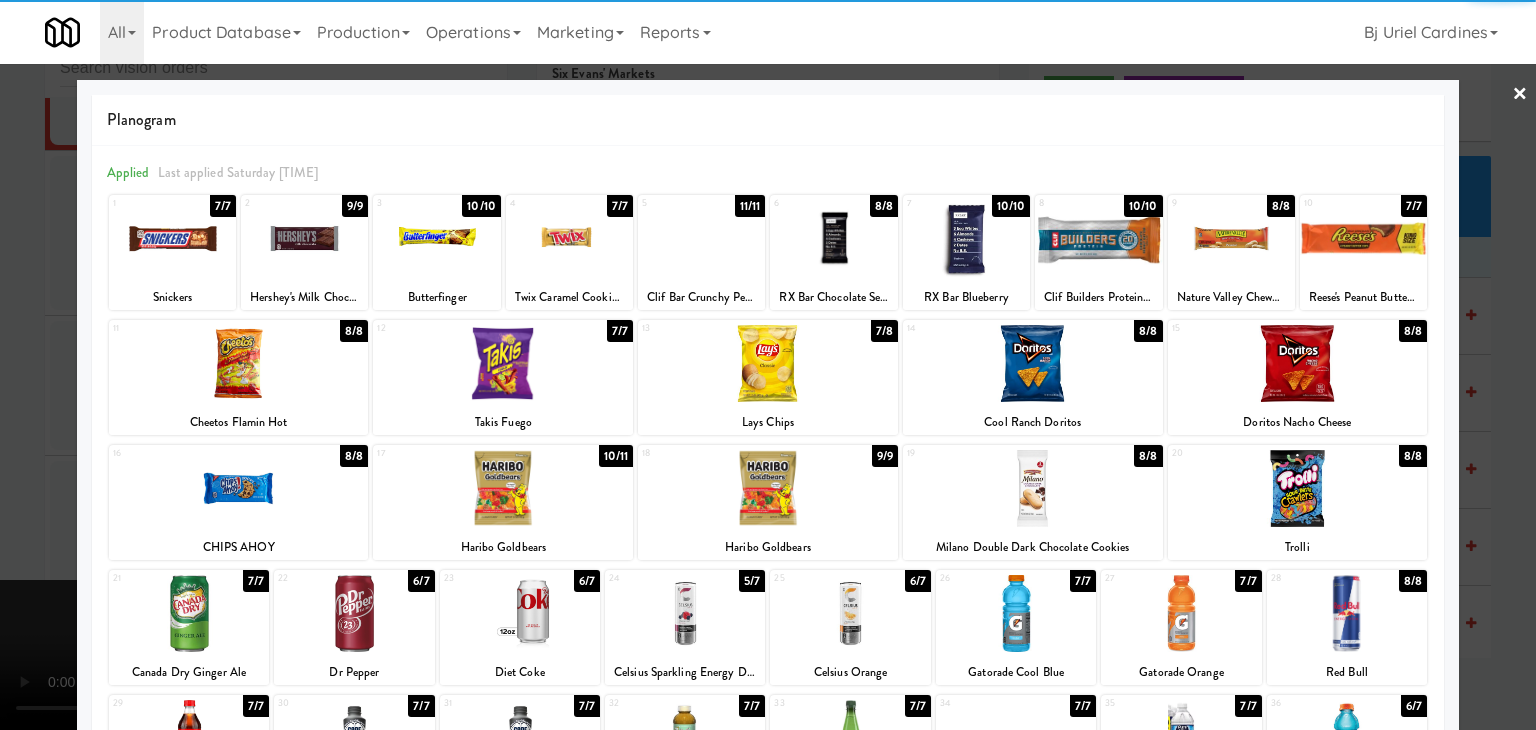 click at bounding box center (304, 238) 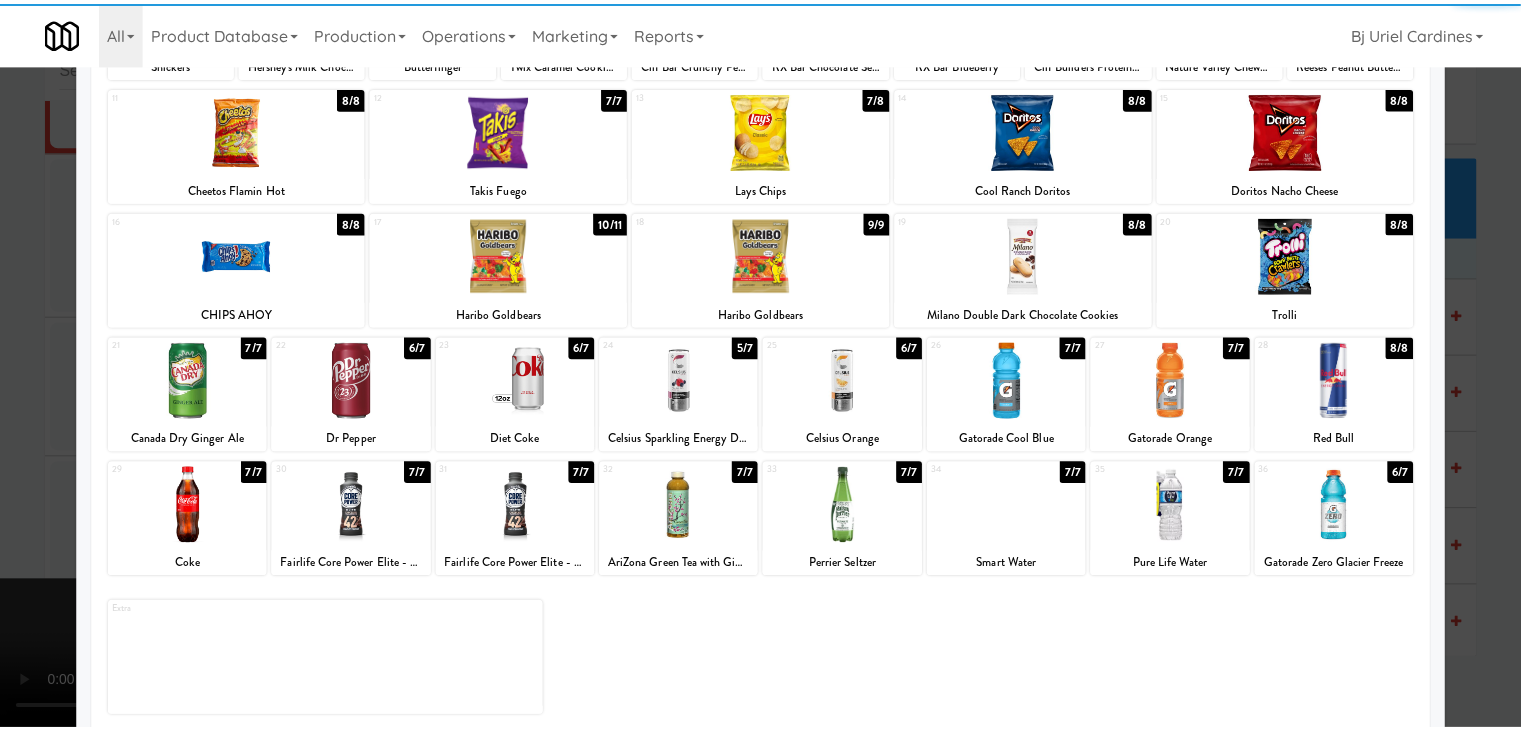 scroll, scrollTop: 252, scrollLeft: 0, axis: vertical 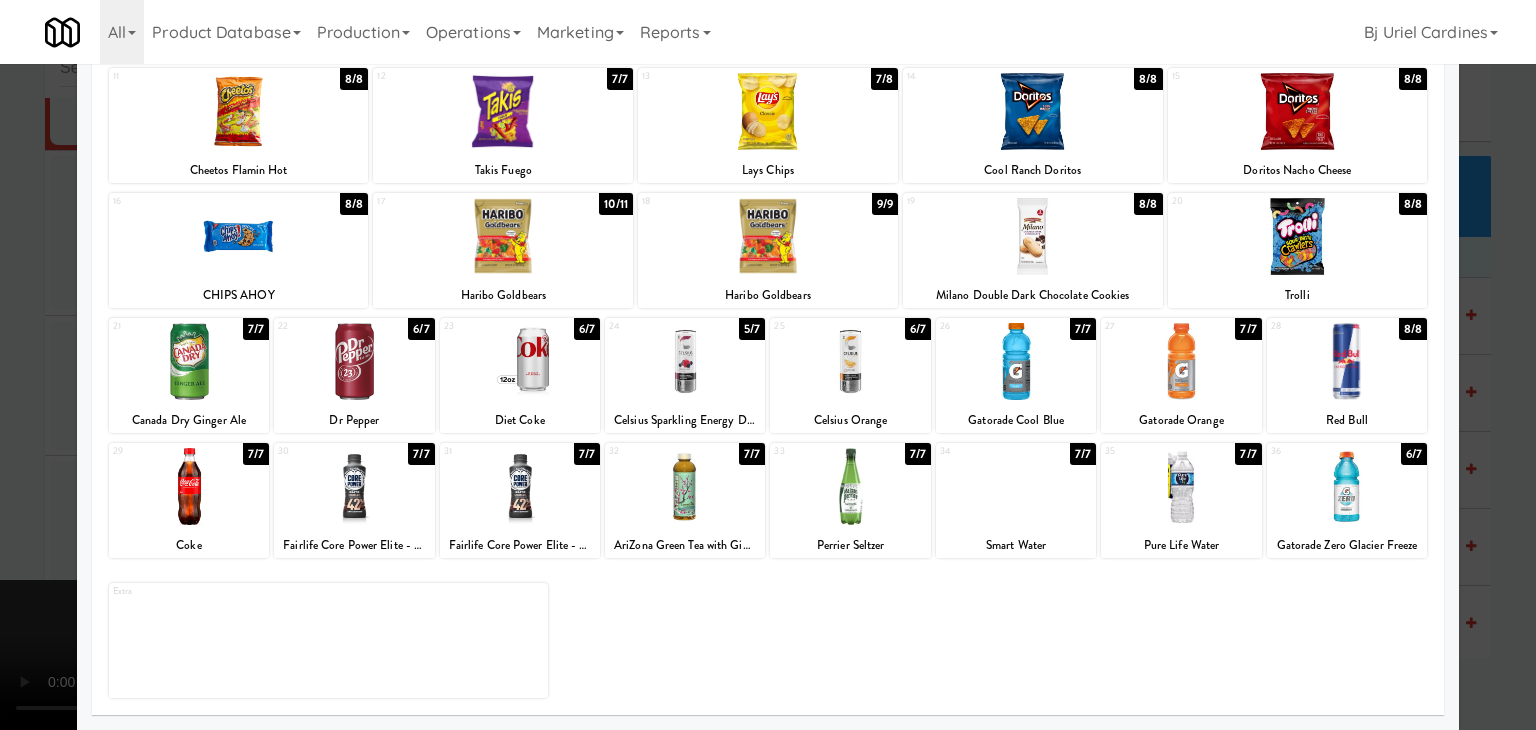 drag, startPoint x: 1112, startPoint y: 373, endPoint x: 1028, endPoint y: 373, distance: 84 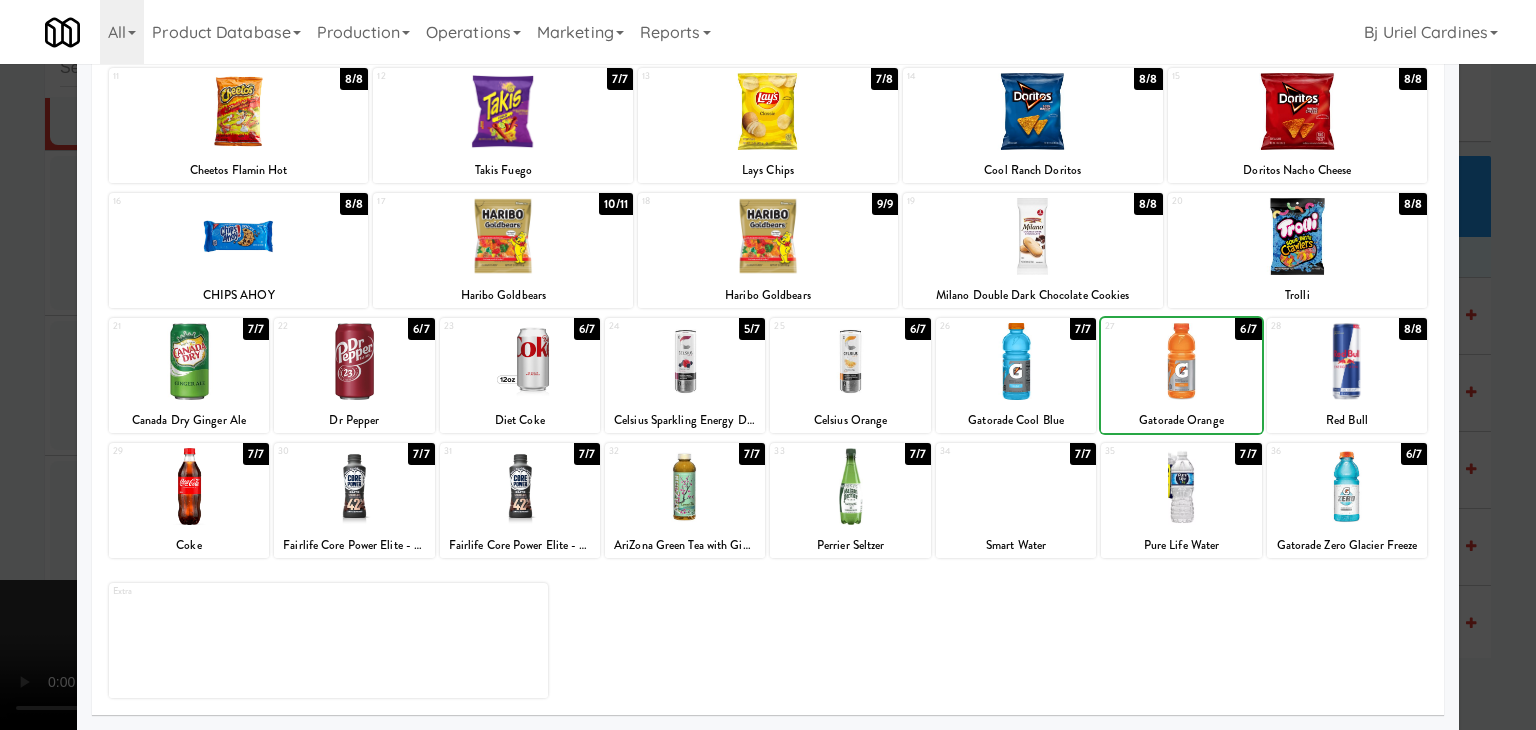 drag, startPoint x: 967, startPoint y: 373, endPoint x: 746, endPoint y: 378, distance: 221.05655 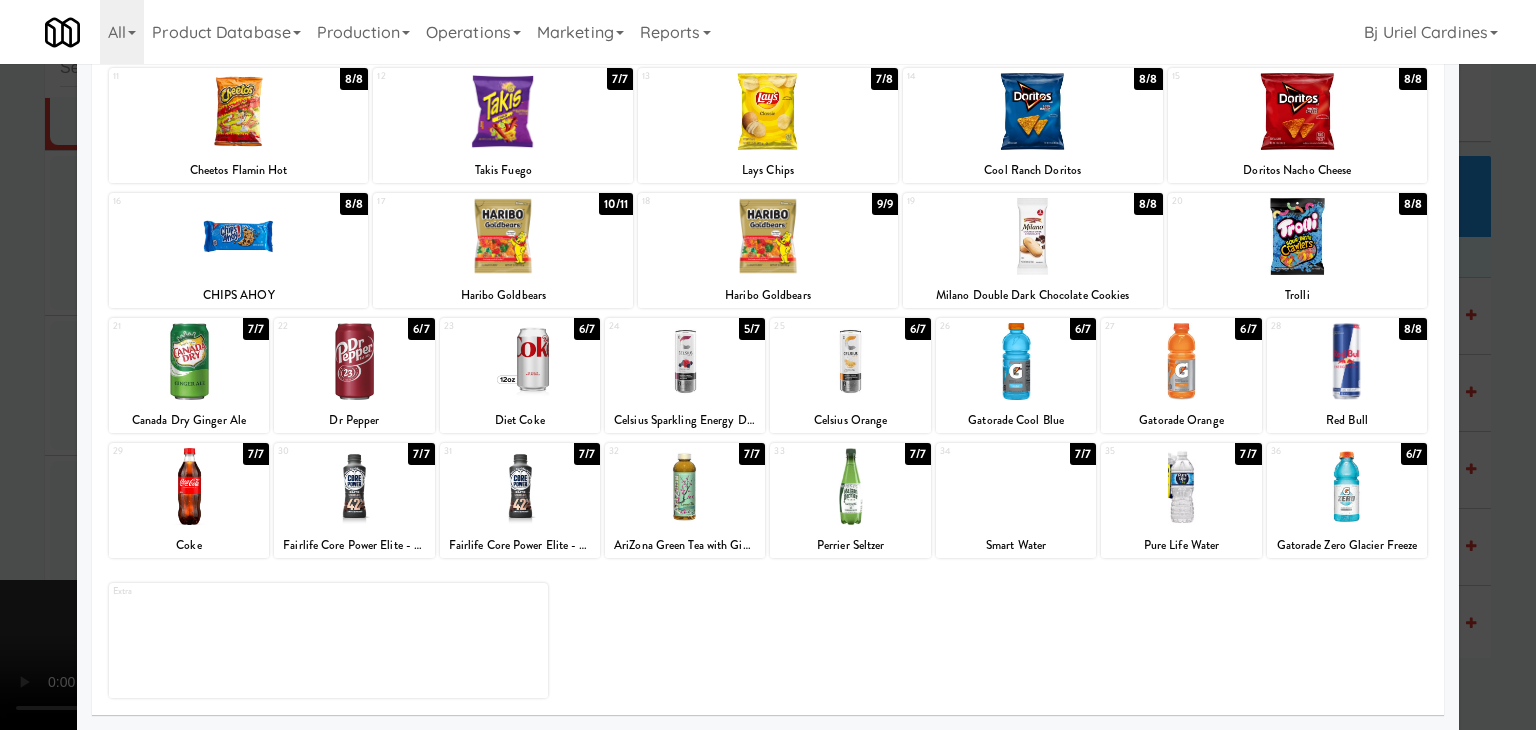 drag, startPoint x: 0, startPoint y: 389, endPoint x: 724, endPoint y: 477, distance: 729.3284 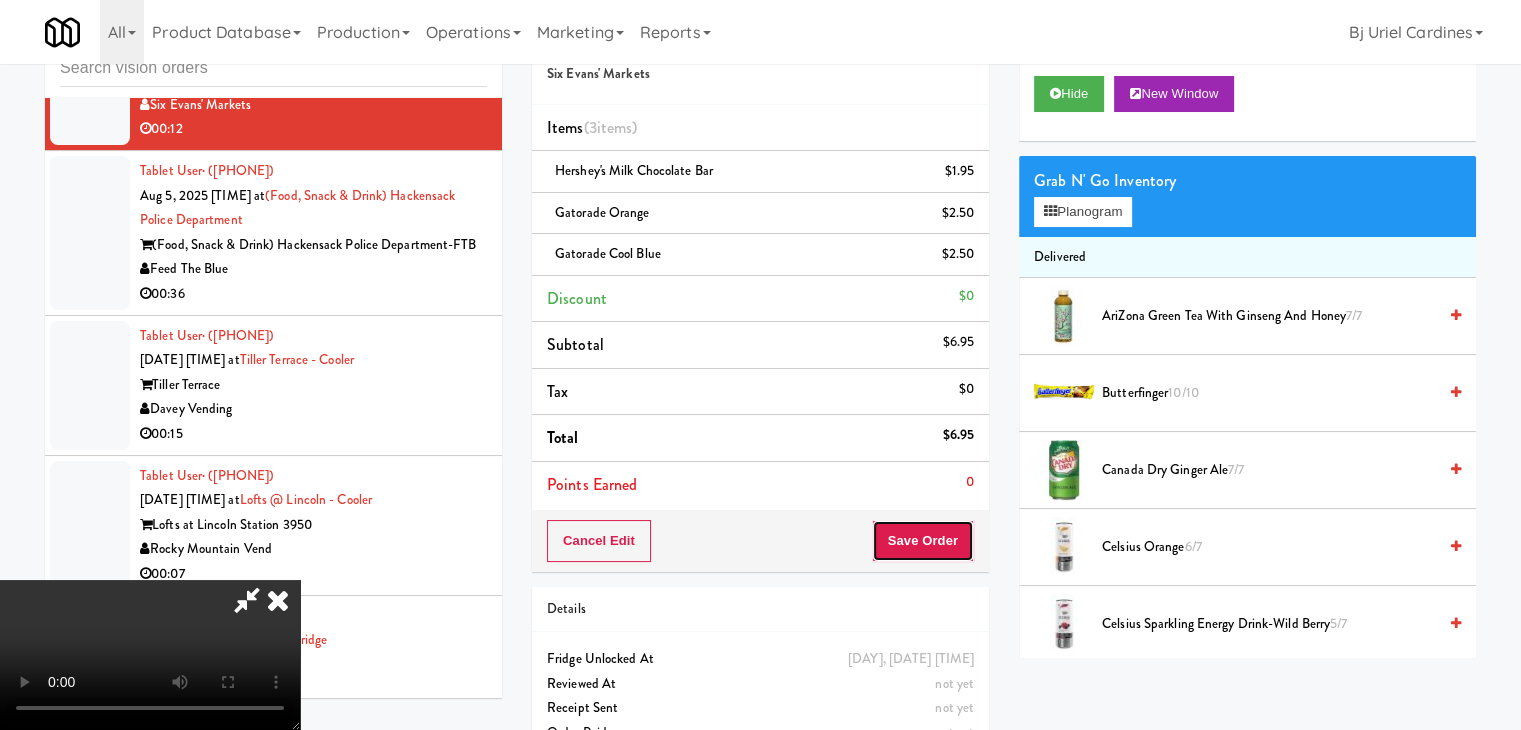 drag, startPoint x: 932, startPoint y: 537, endPoint x: 909, endPoint y: 501, distance: 42.72002 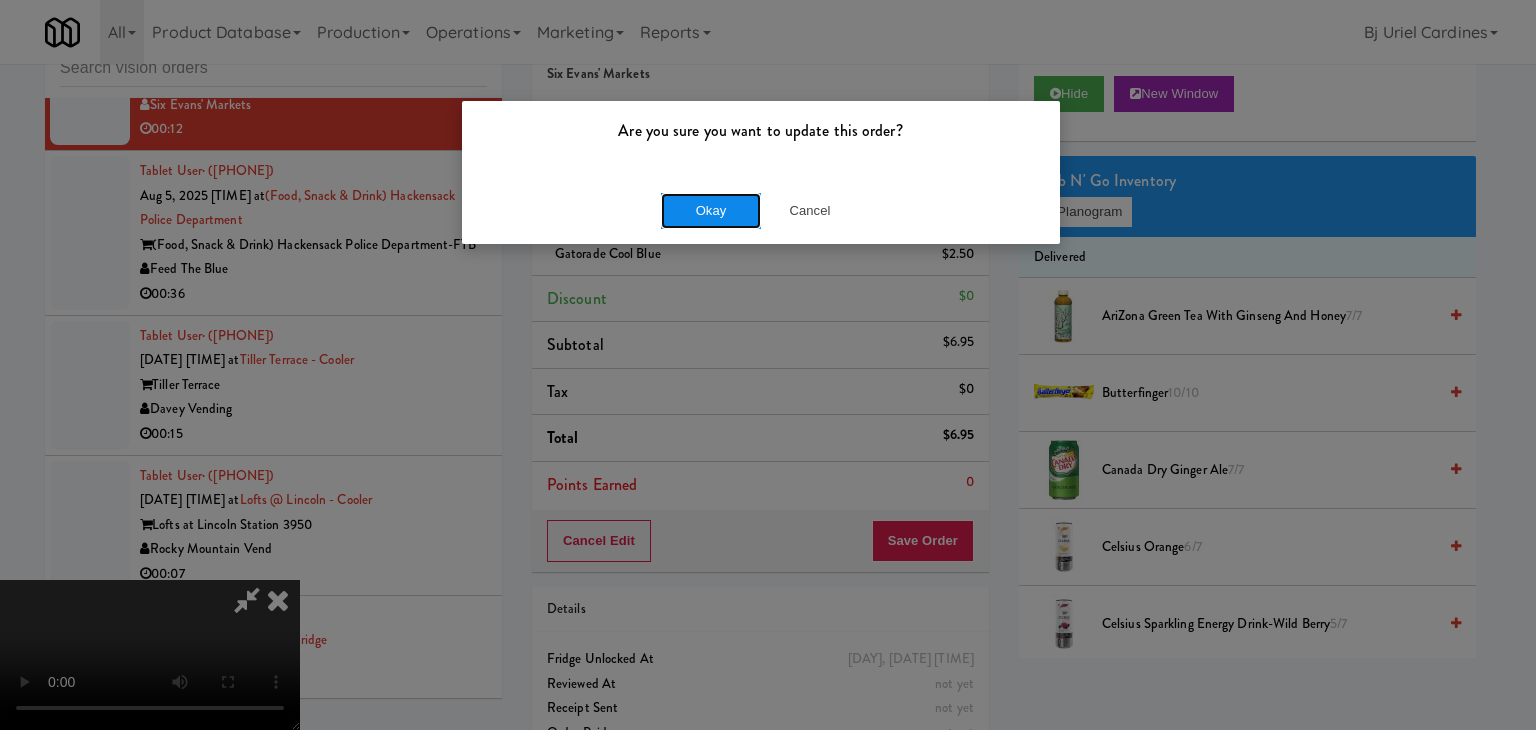 click on "Okay" at bounding box center (711, 211) 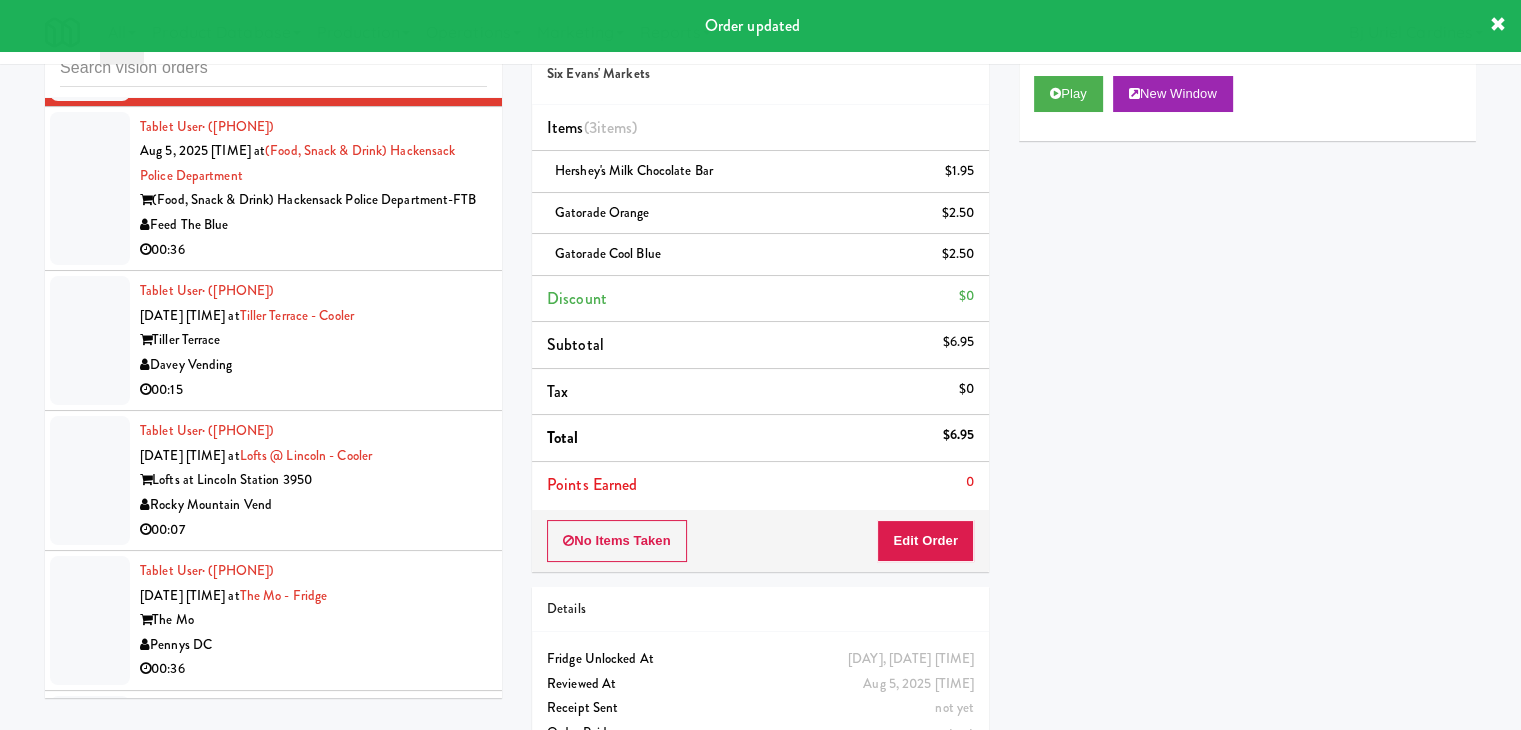 scroll, scrollTop: 15071, scrollLeft: 0, axis: vertical 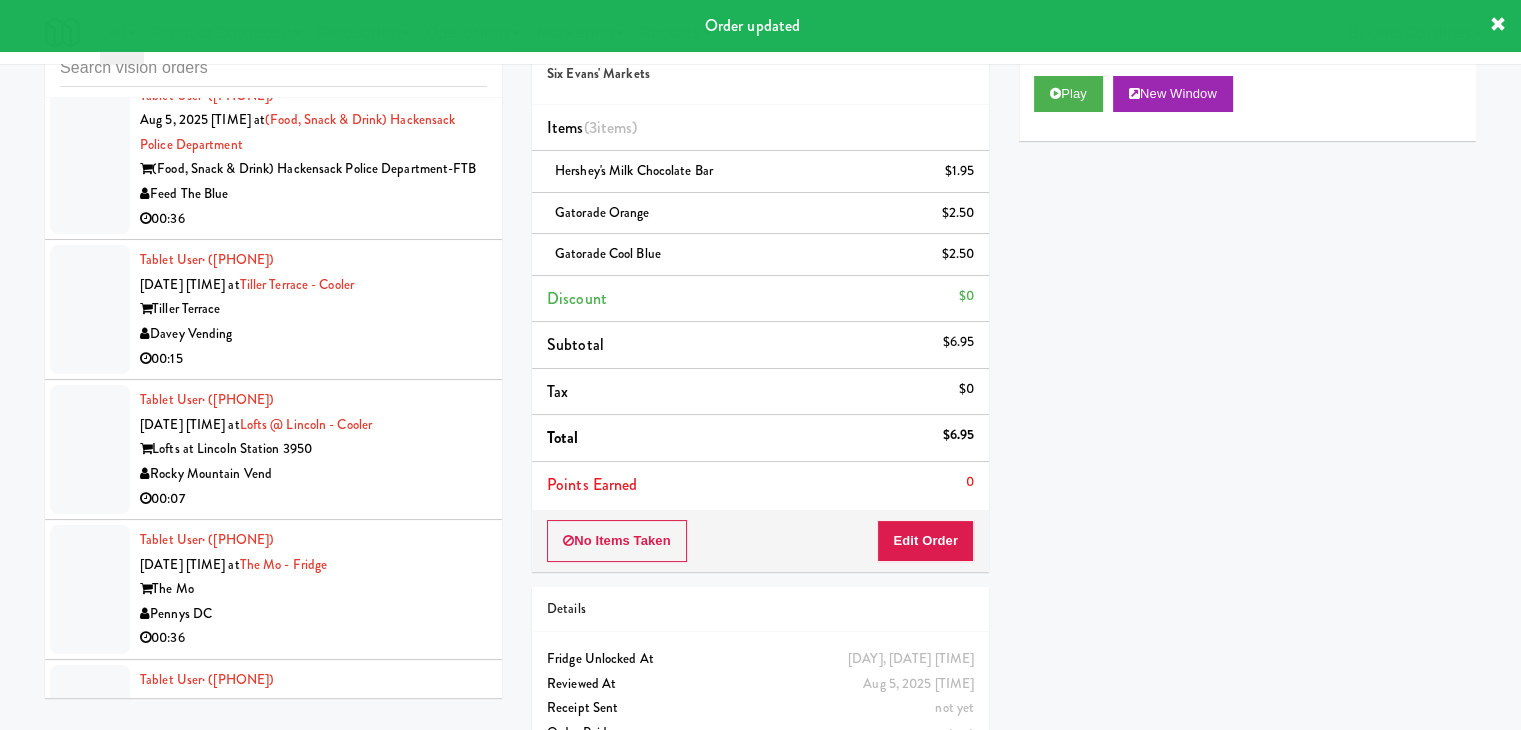 click on "Feed The Blue" at bounding box center (313, 194) 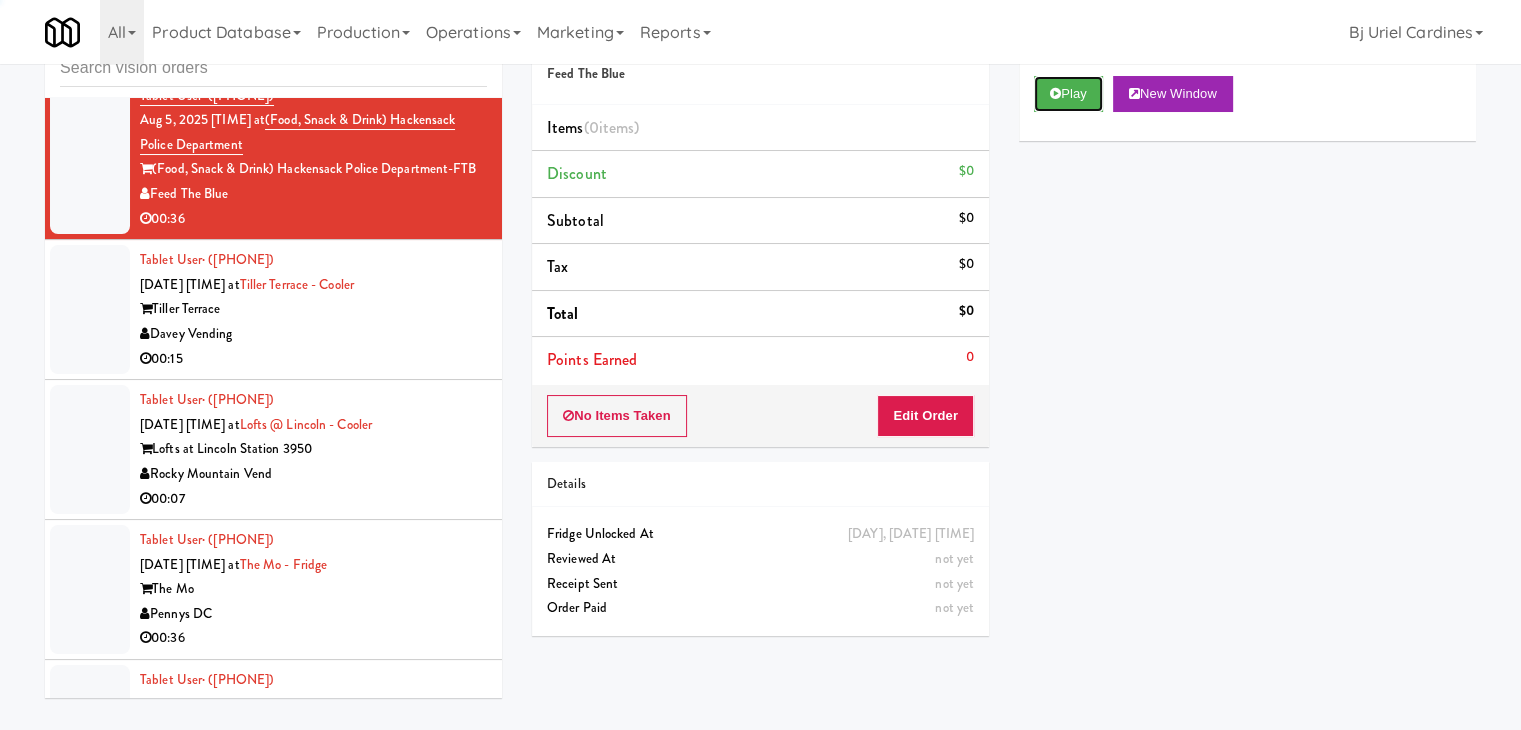 click on "Play" at bounding box center [1068, 94] 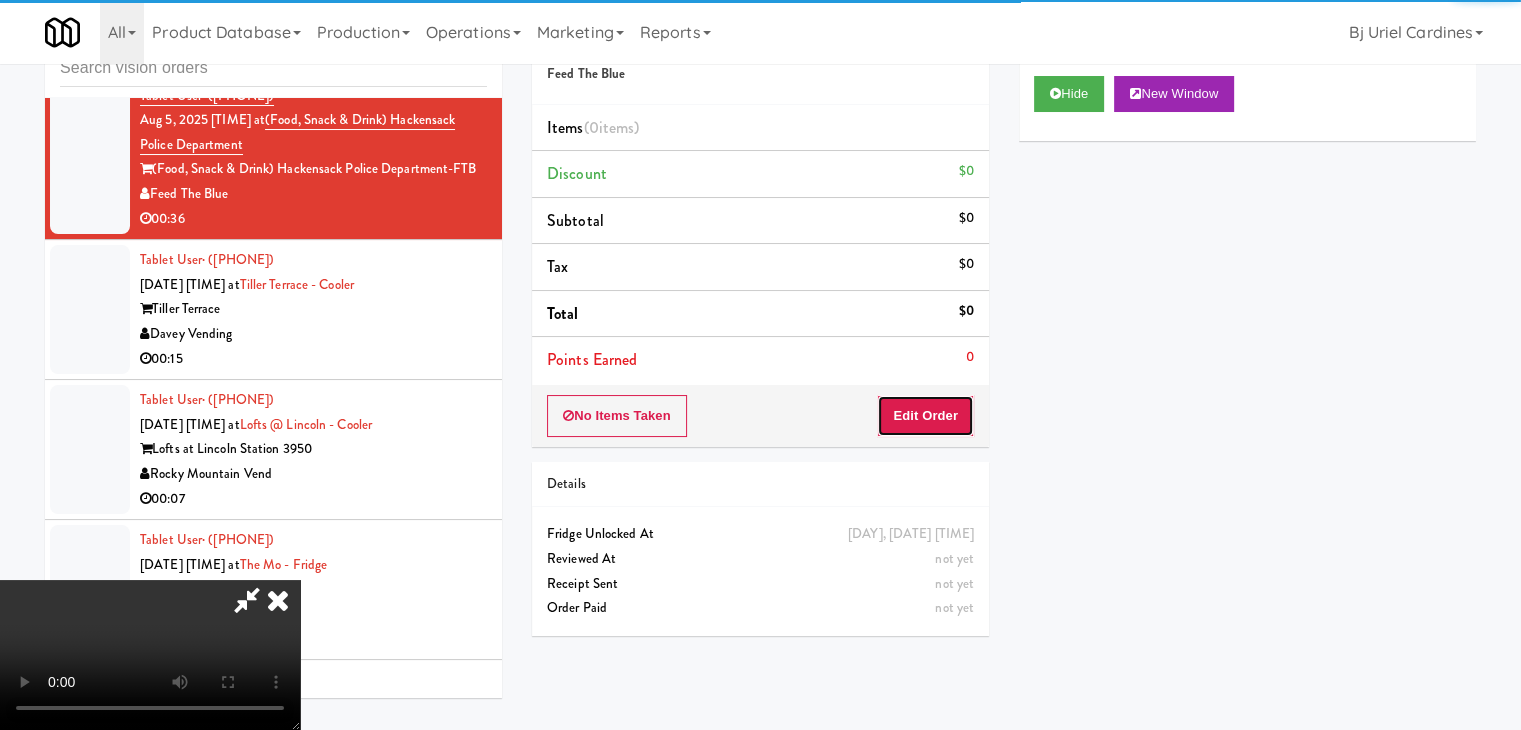 click on "Edit Order" at bounding box center [925, 416] 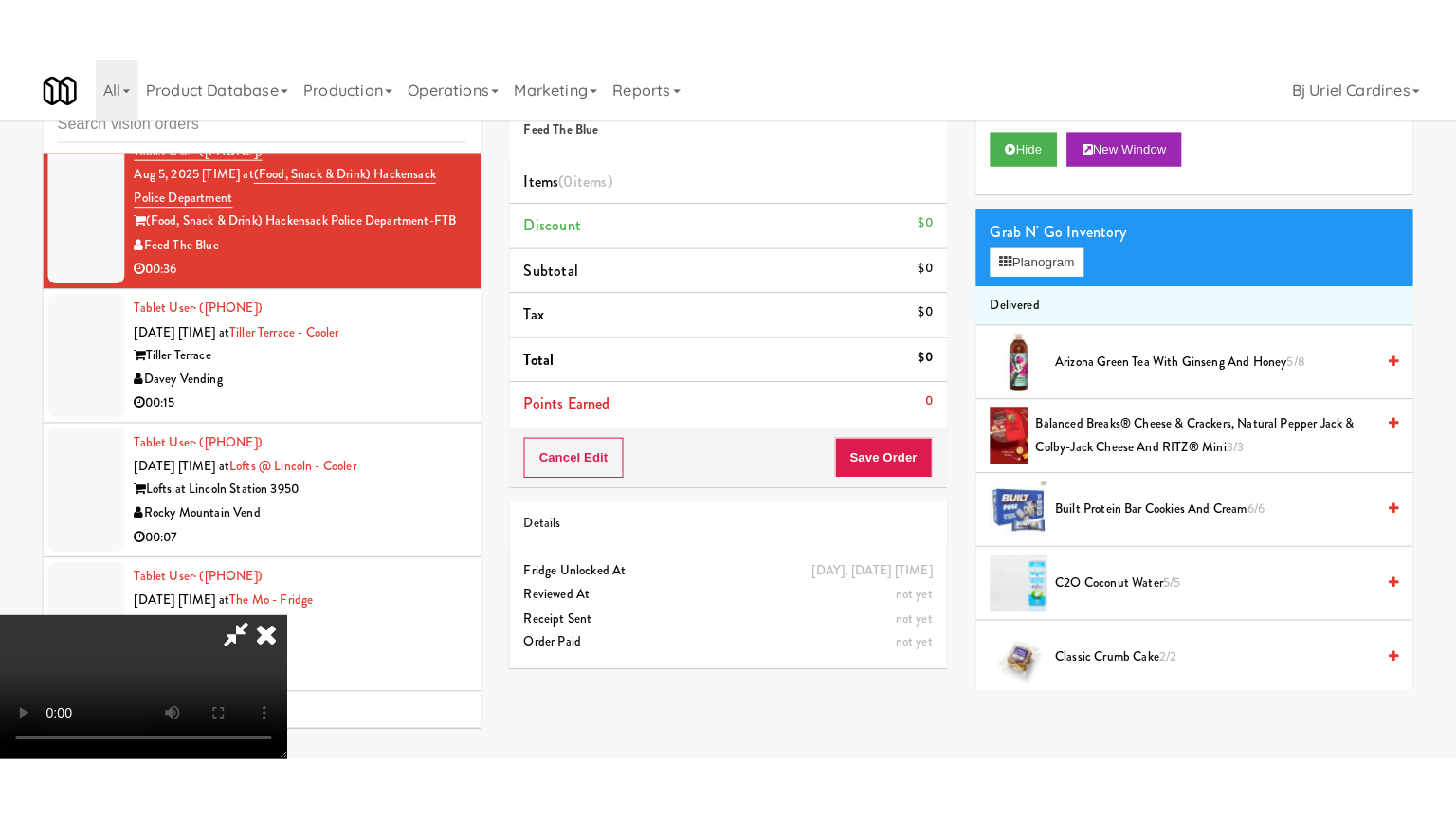 scroll, scrollTop: 266, scrollLeft: 0, axis: vertical 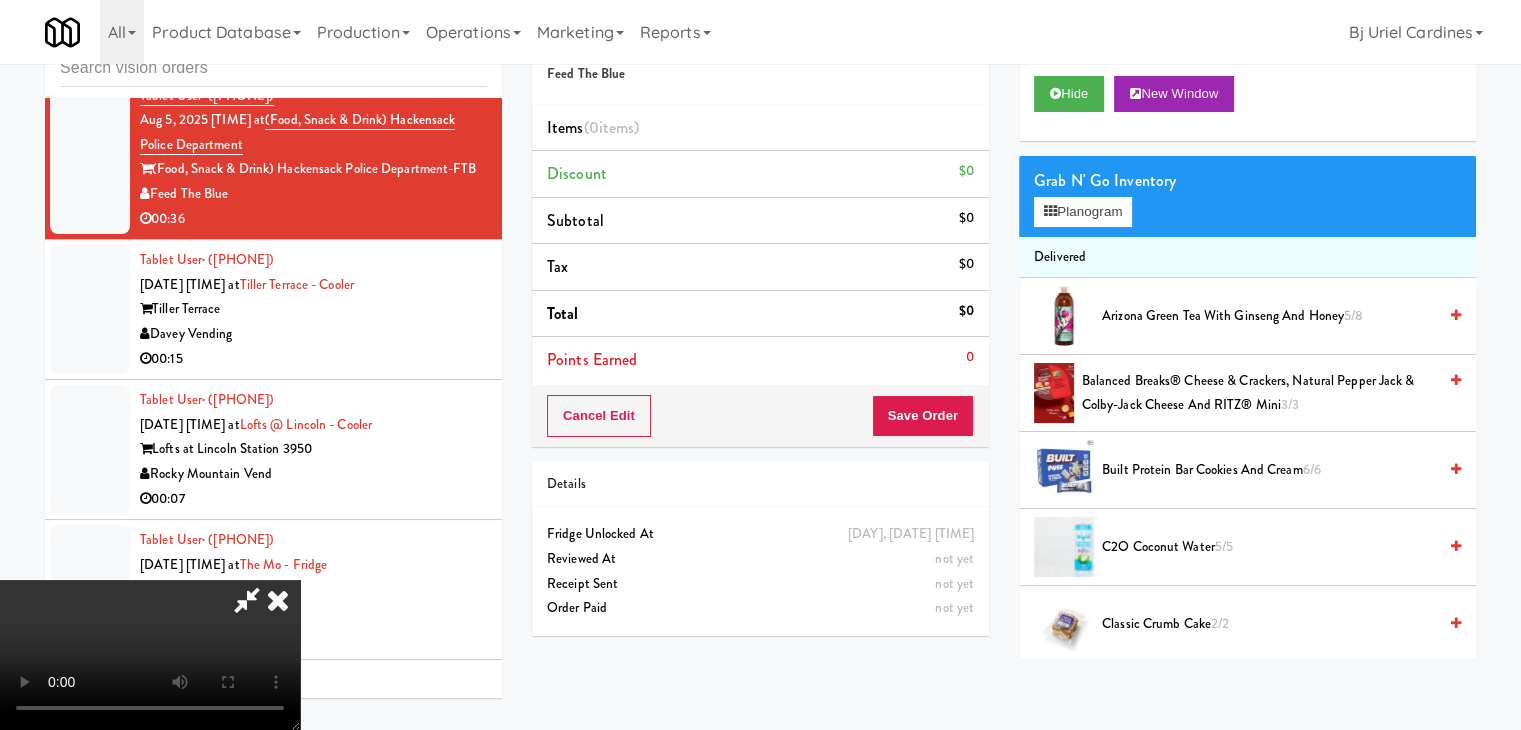 type 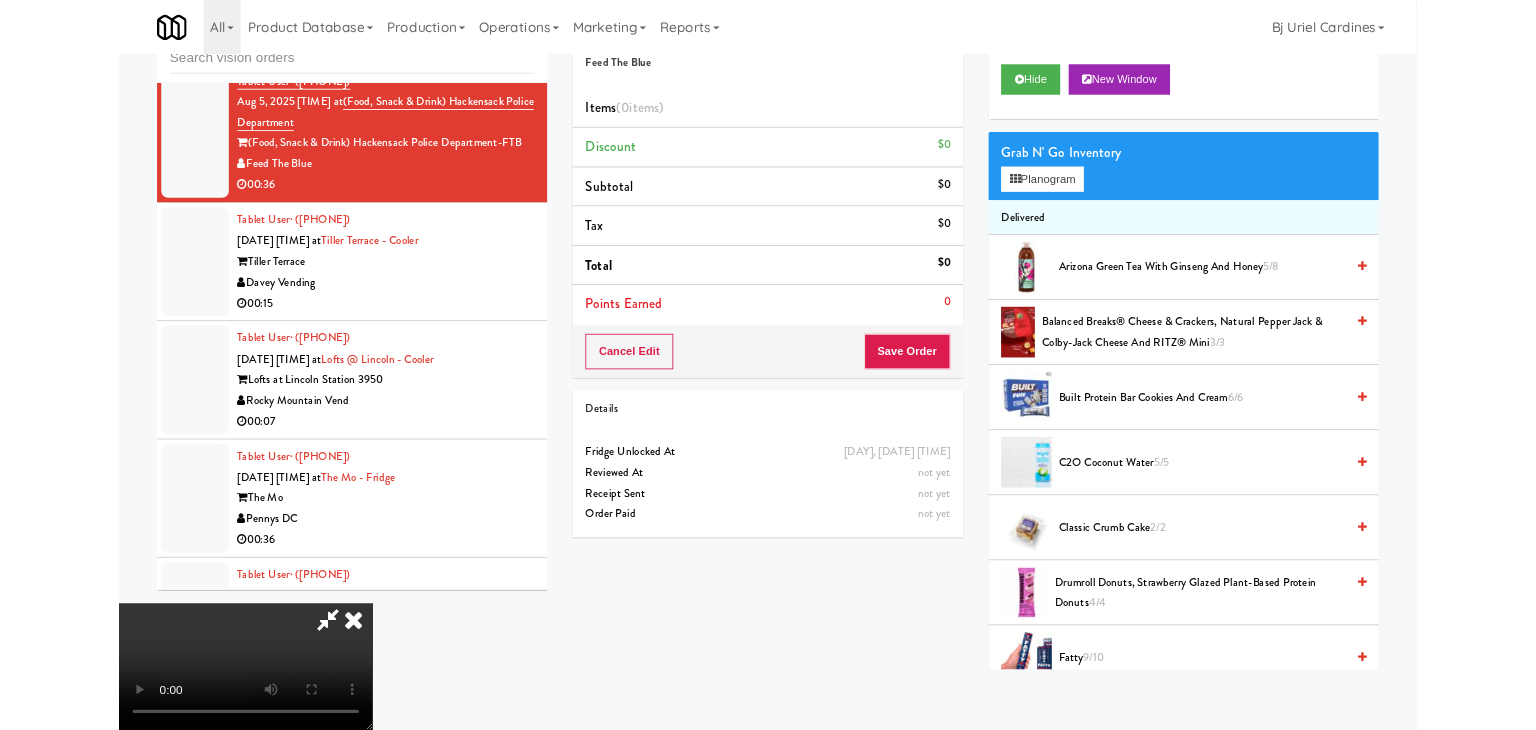 scroll, scrollTop: 0, scrollLeft: 0, axis: both 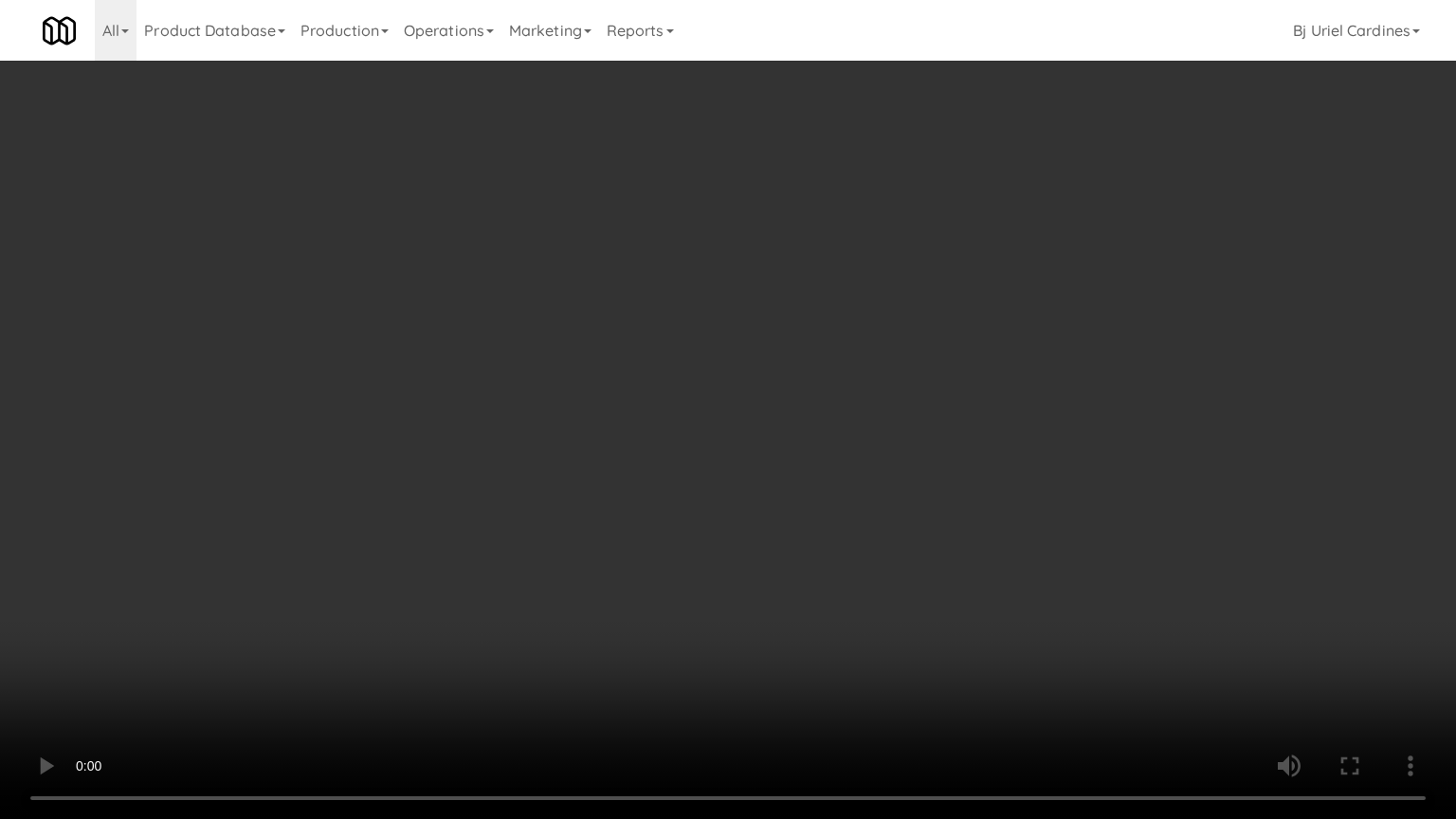 click at bounding box center [728, 410] 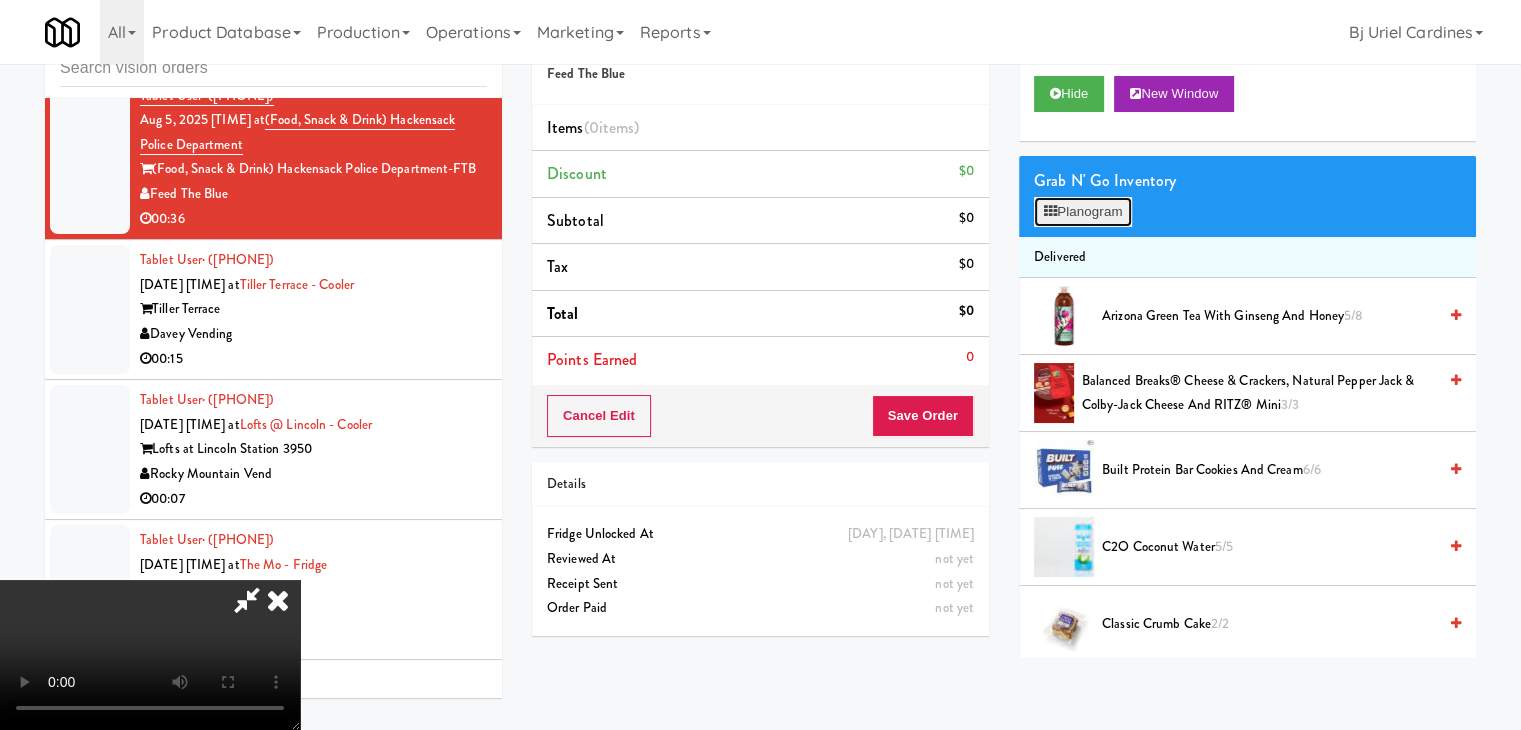 click on "Planogram" at bounding box center (1083, 212) 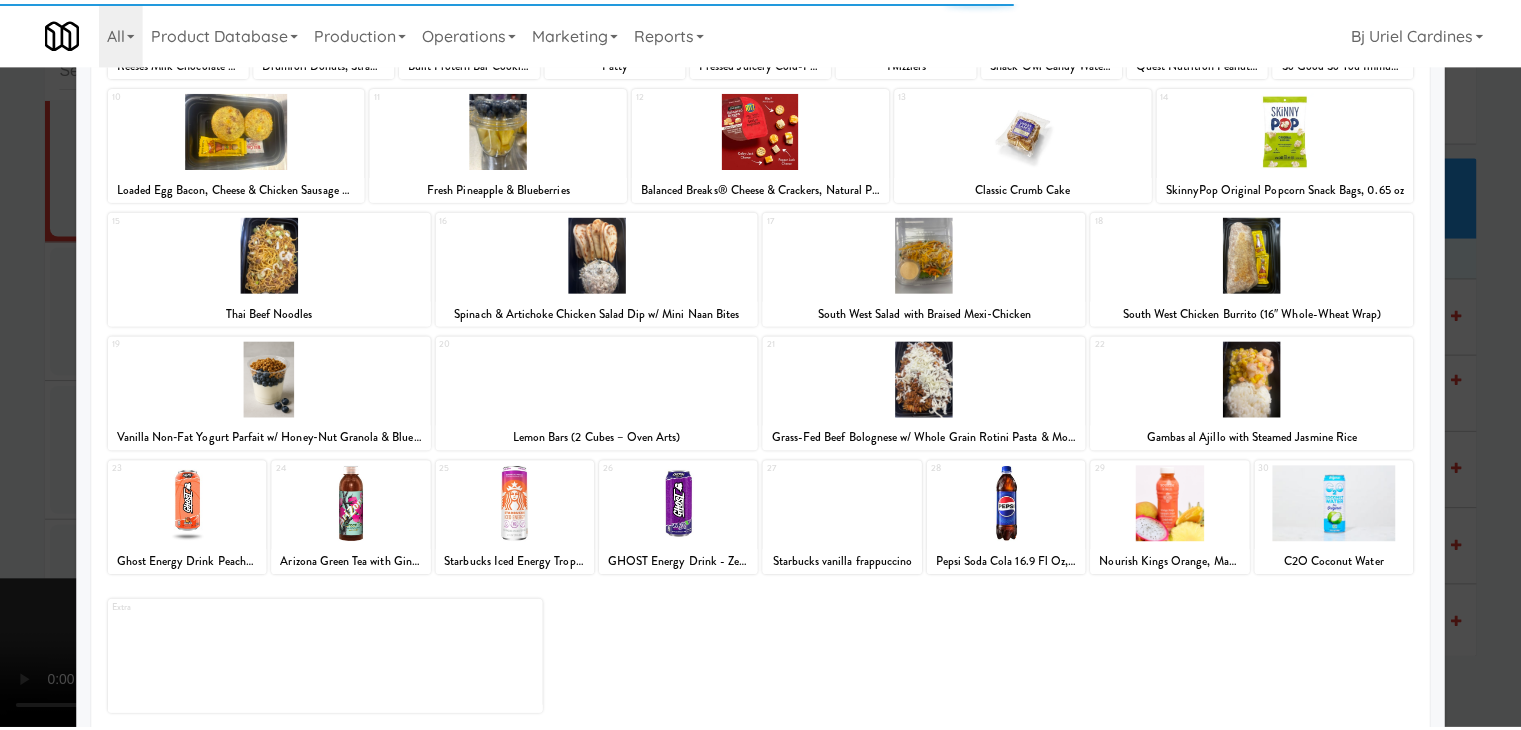scroll, scrollTop: 252, scrollLeft: 0, axis: vertical 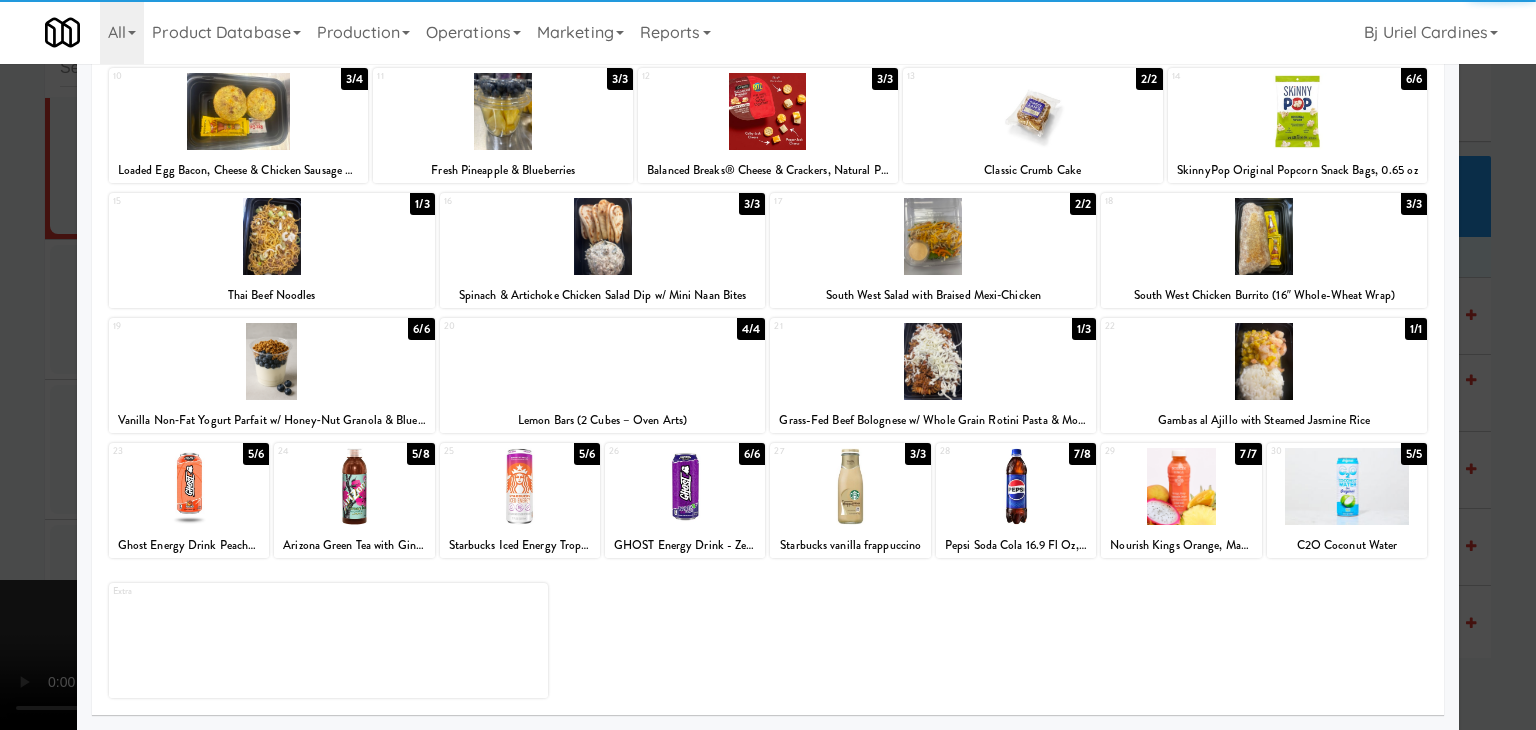 click at bounding box center [685, 486] 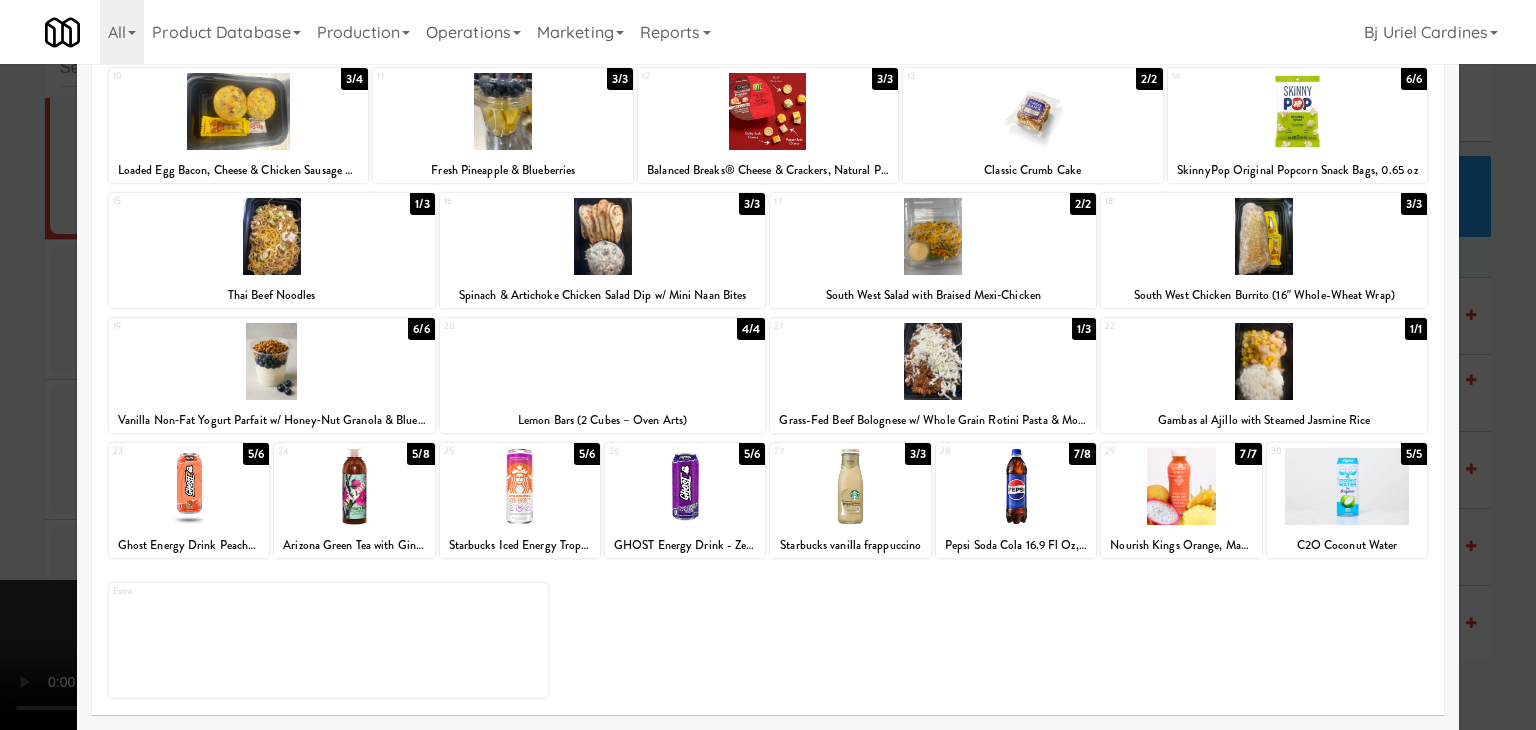 drag, startPoint x: 0, startPoint y: 521, endPoint x: 208, endPoint y: 519, distance: 208.00961 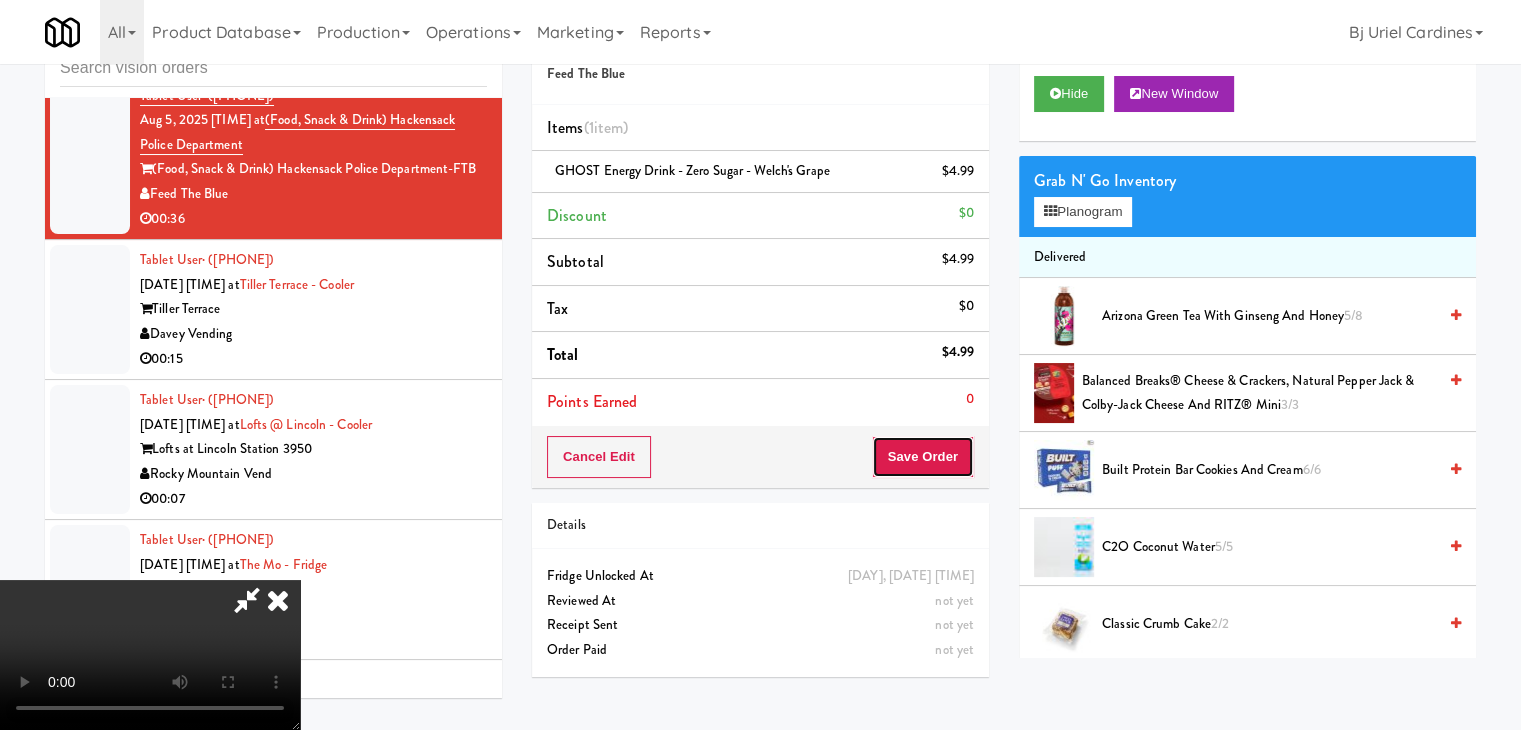 click on "Save Order" at bounding box center (923, 457) 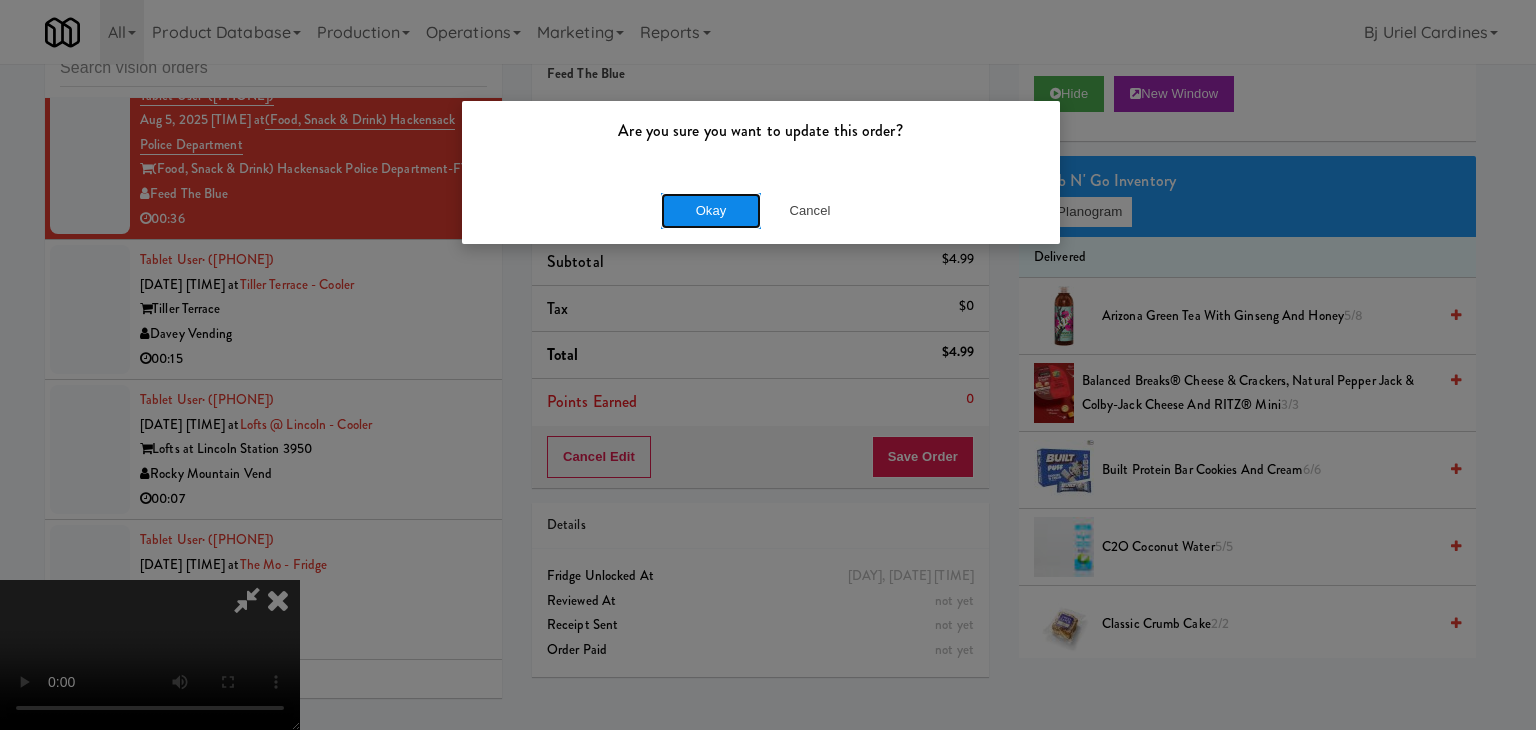 click on "Okay" at bounding box center [711, 211] 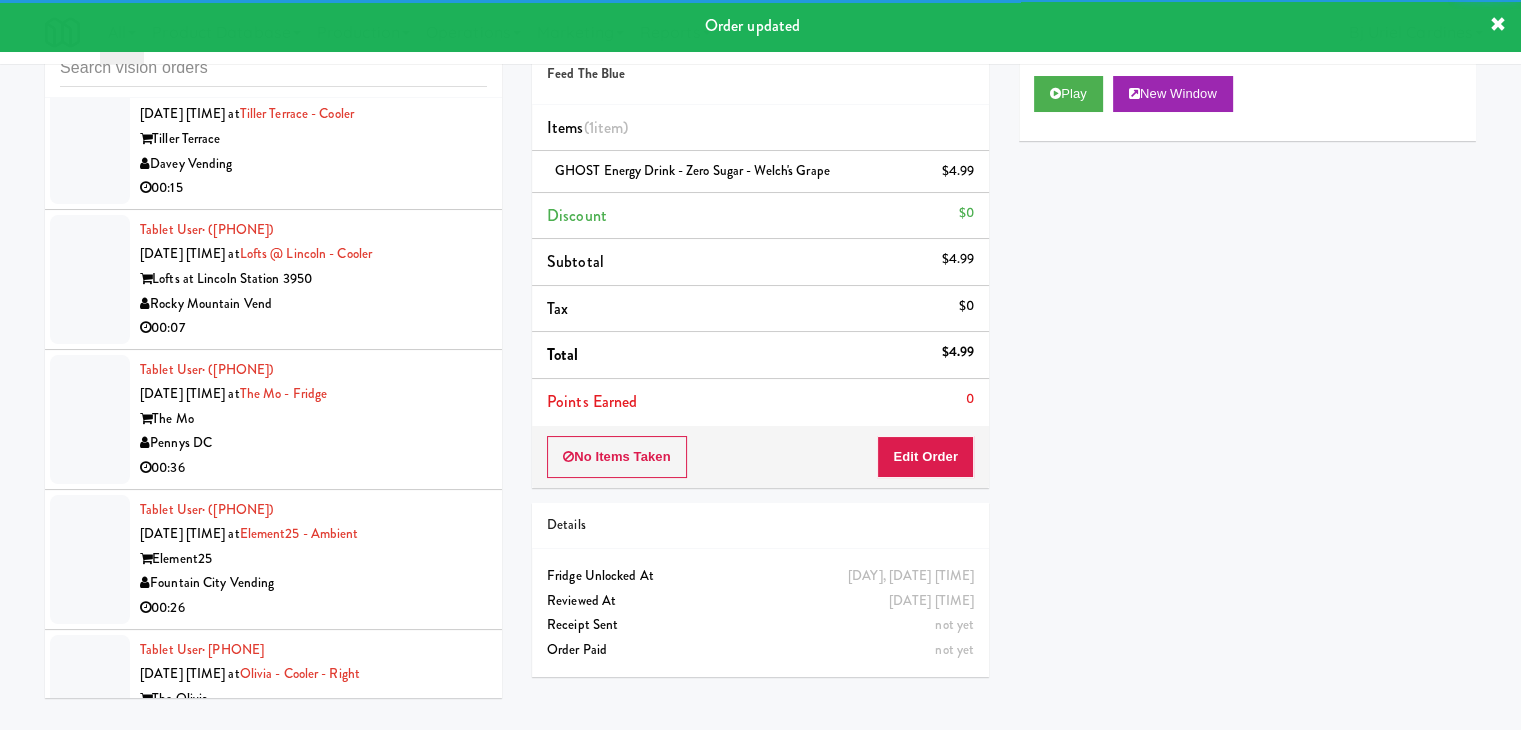 scroll, scrollTop: 15271, scrollLeft: 0, axis: vertical 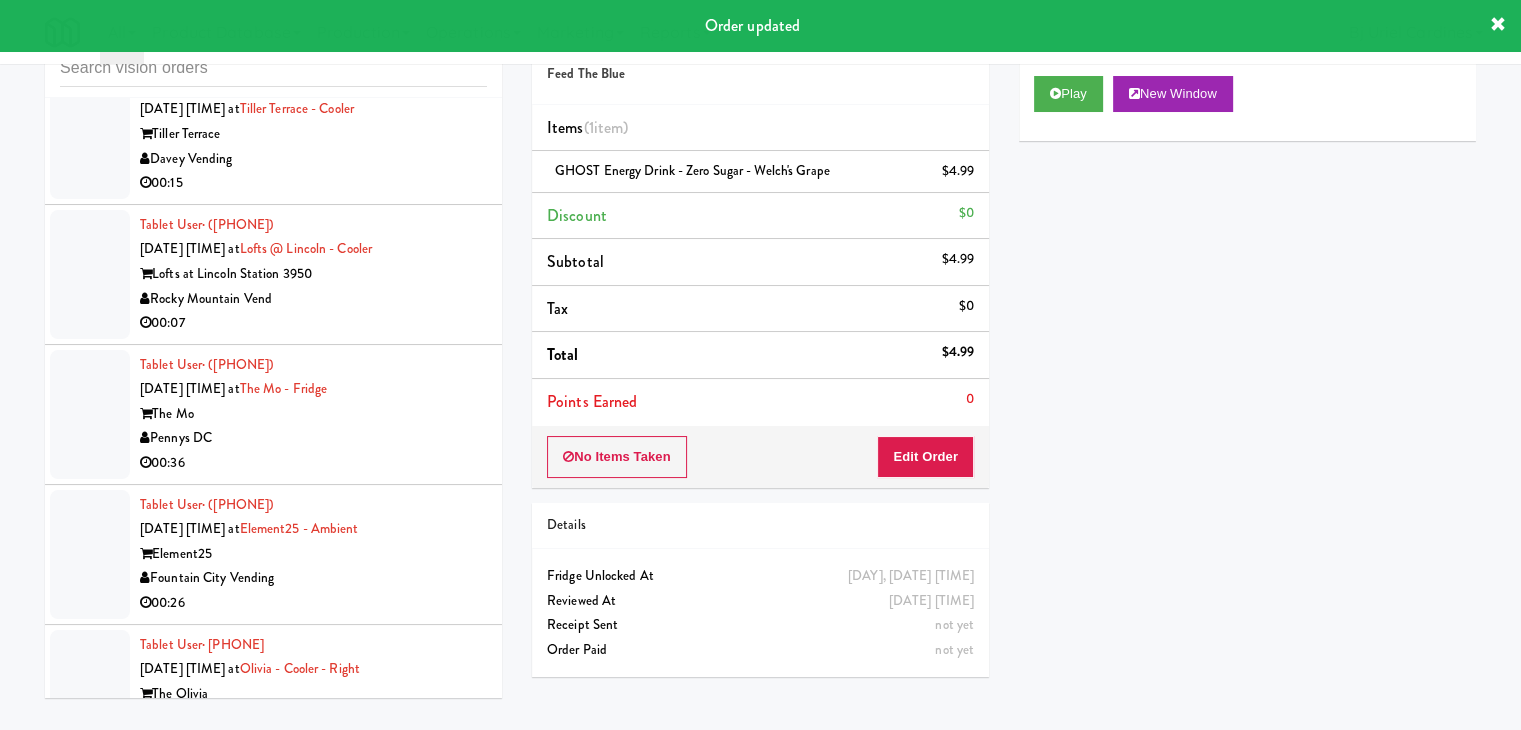 click on "Davey Vending" at bounding box center (313, 159) 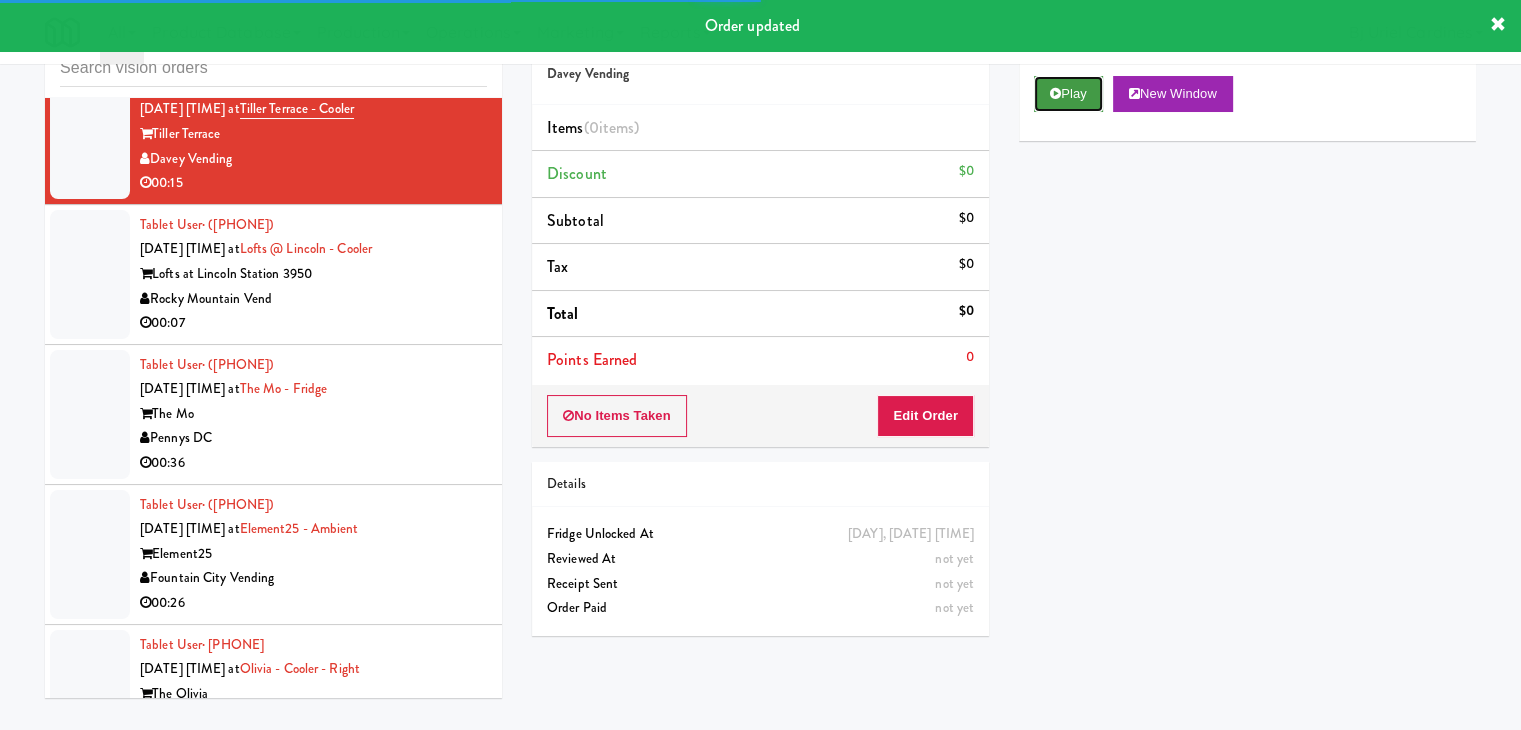click on "Play" at bounding box center (1068, 94) 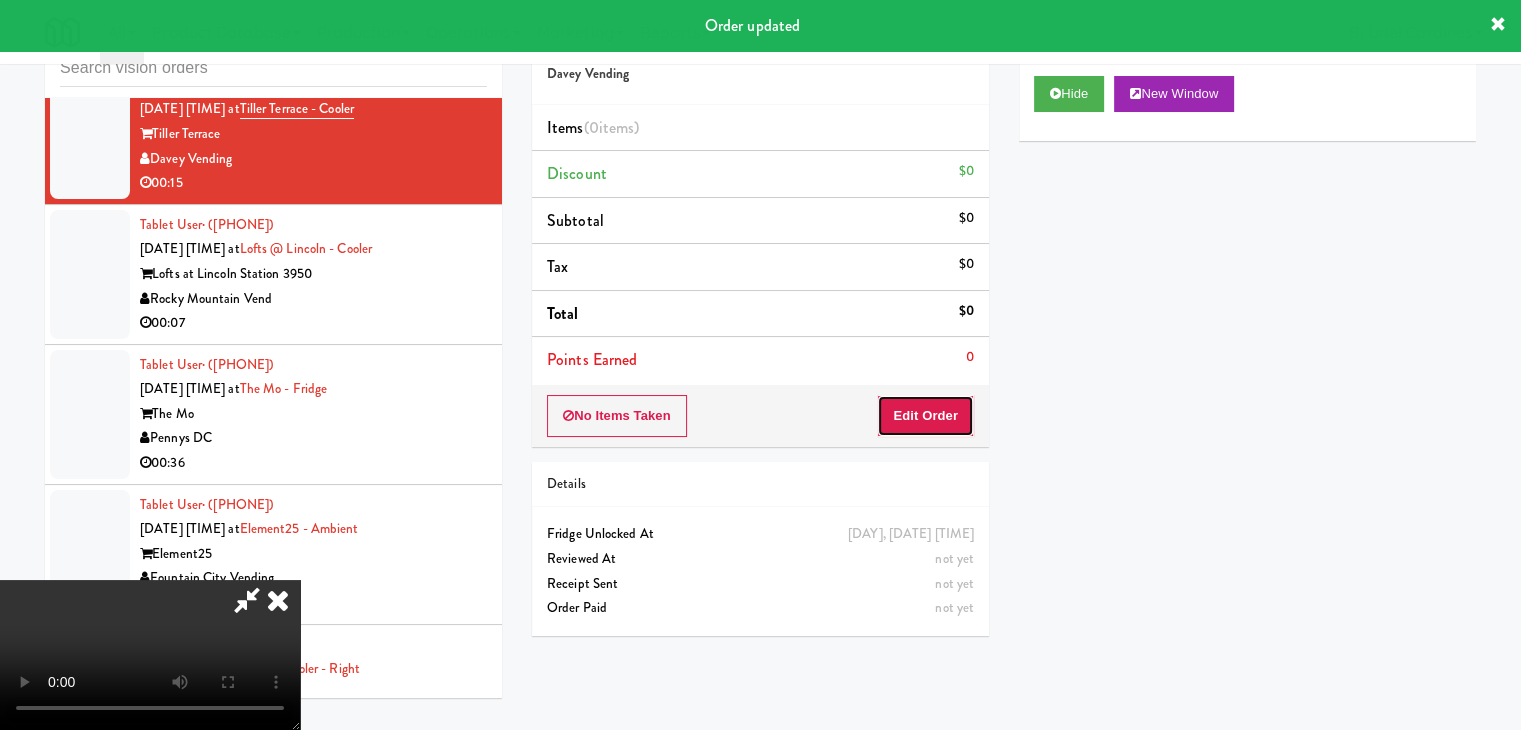click on "Edit Order" at bounding box center (925, 416) 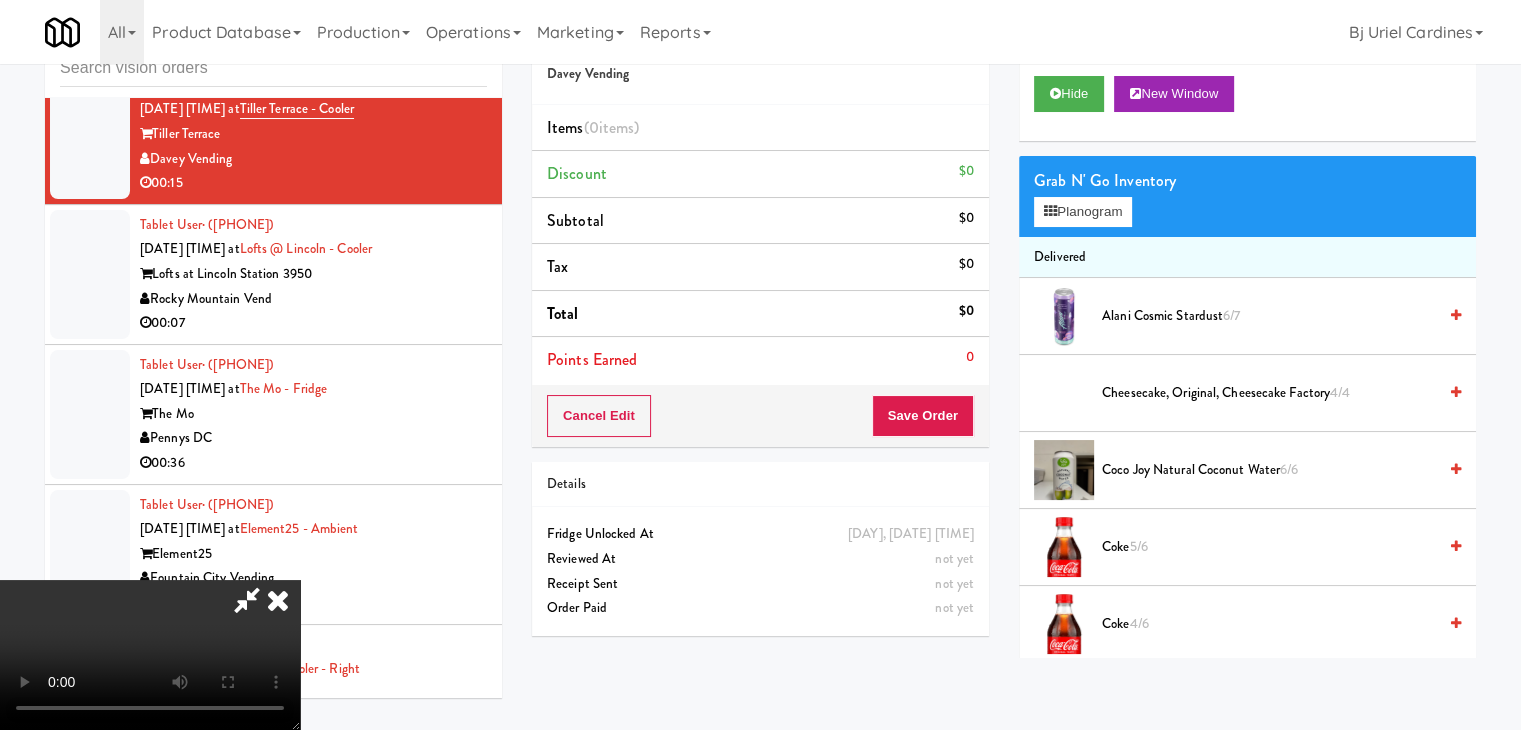 type 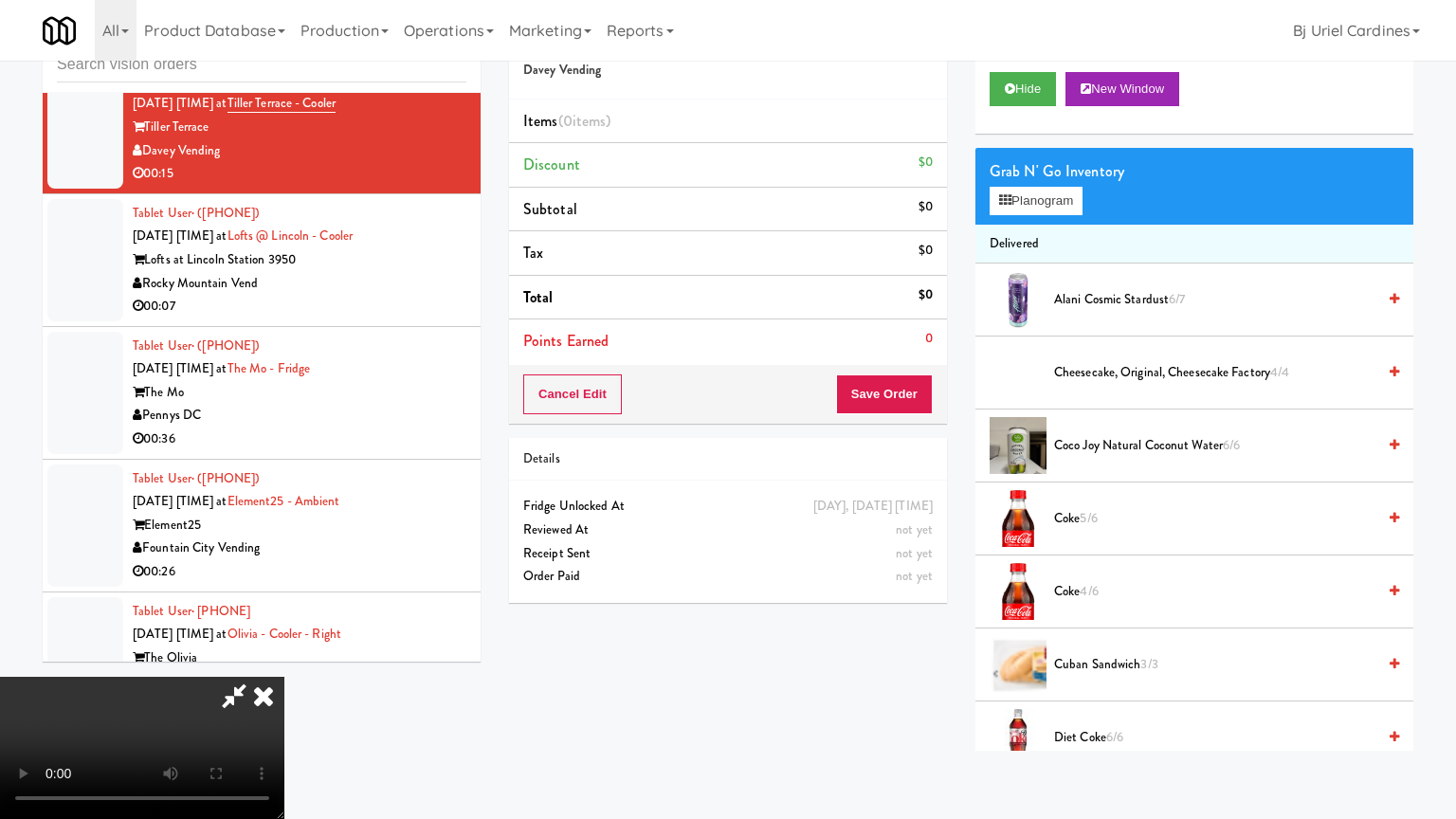 click at bounding box center [142, 748] 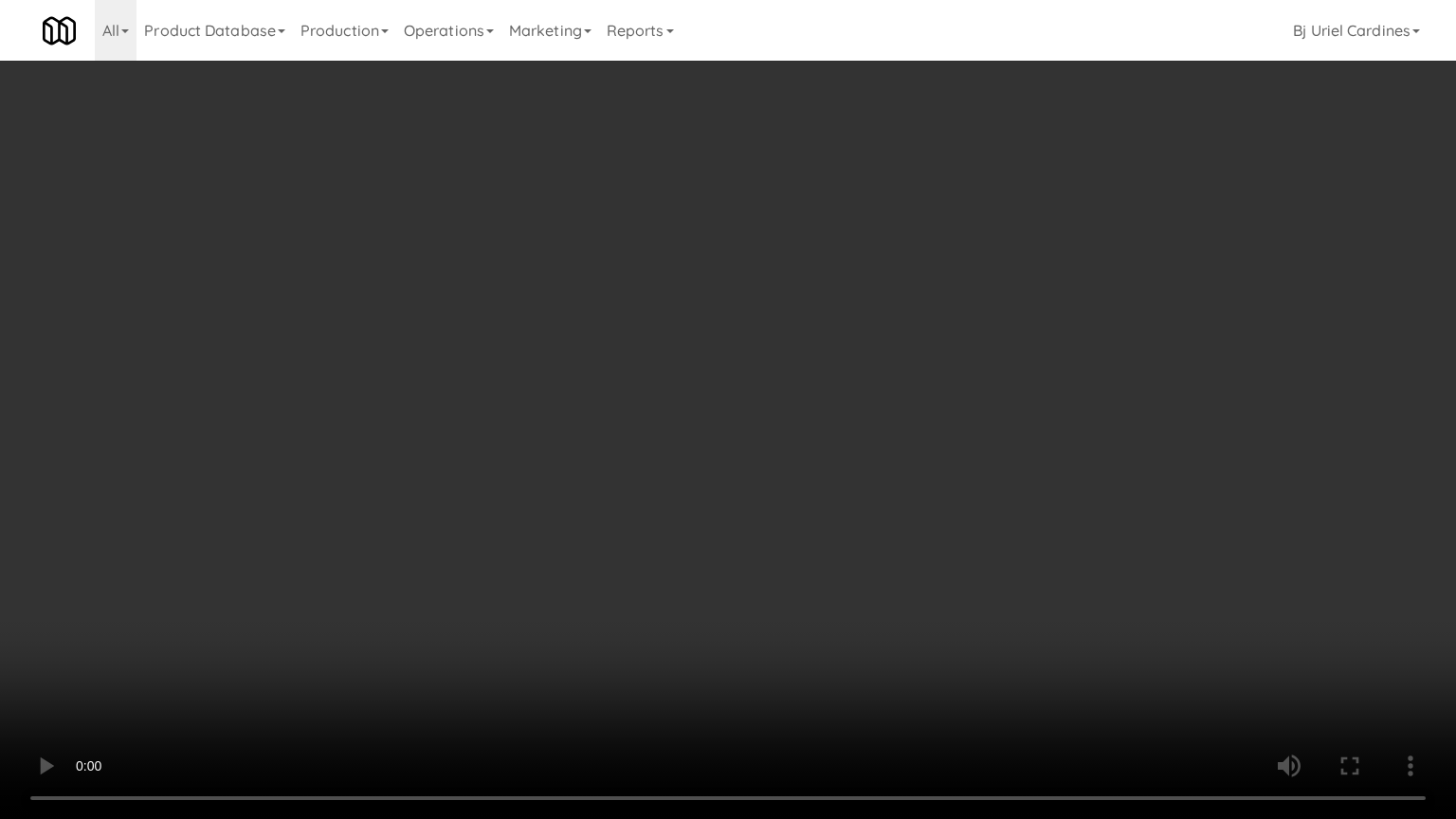 click at bounding box center (728, 410) 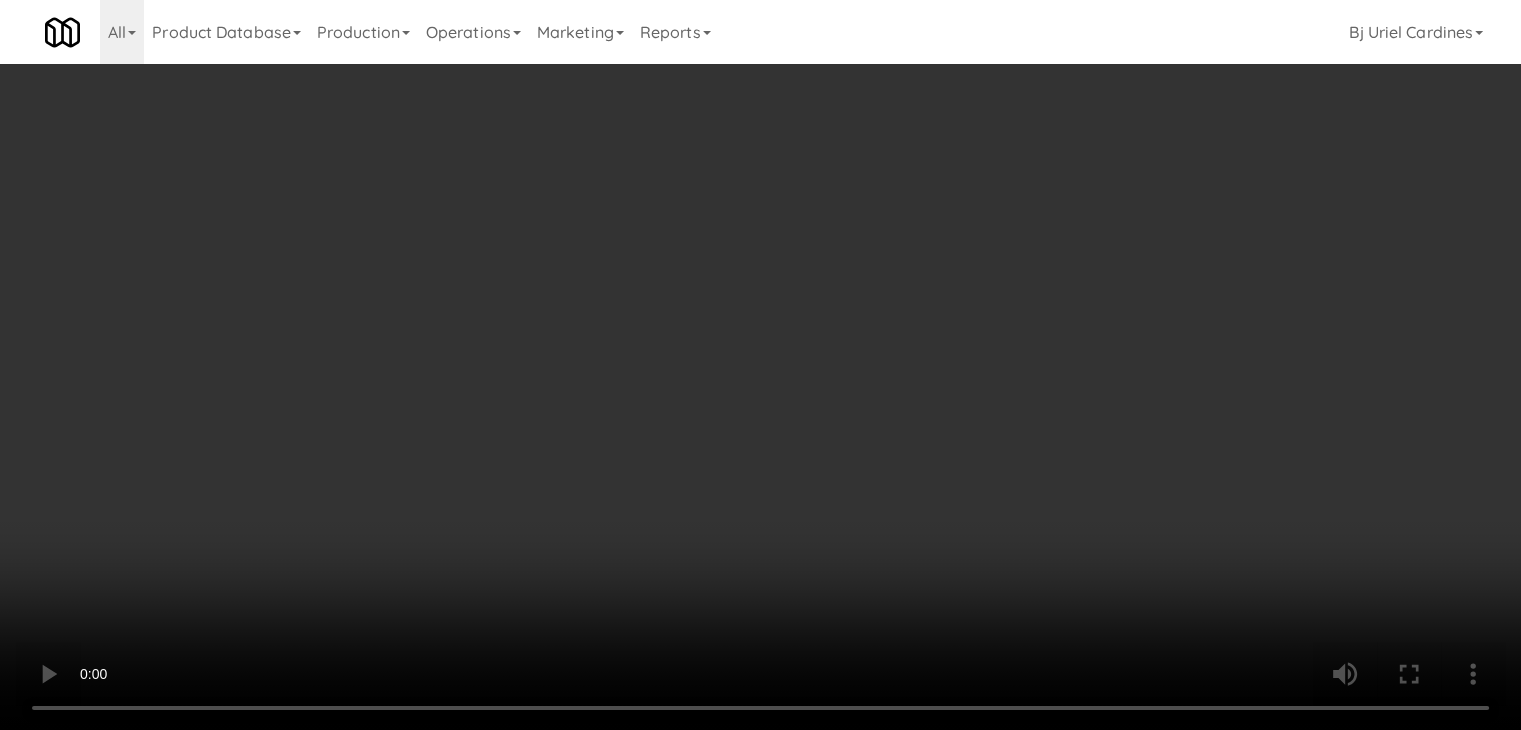 drag, startPoint x: 665, startPoint y: 649, endPoint x: 672, endPoint y: 637, distance: 13.892444 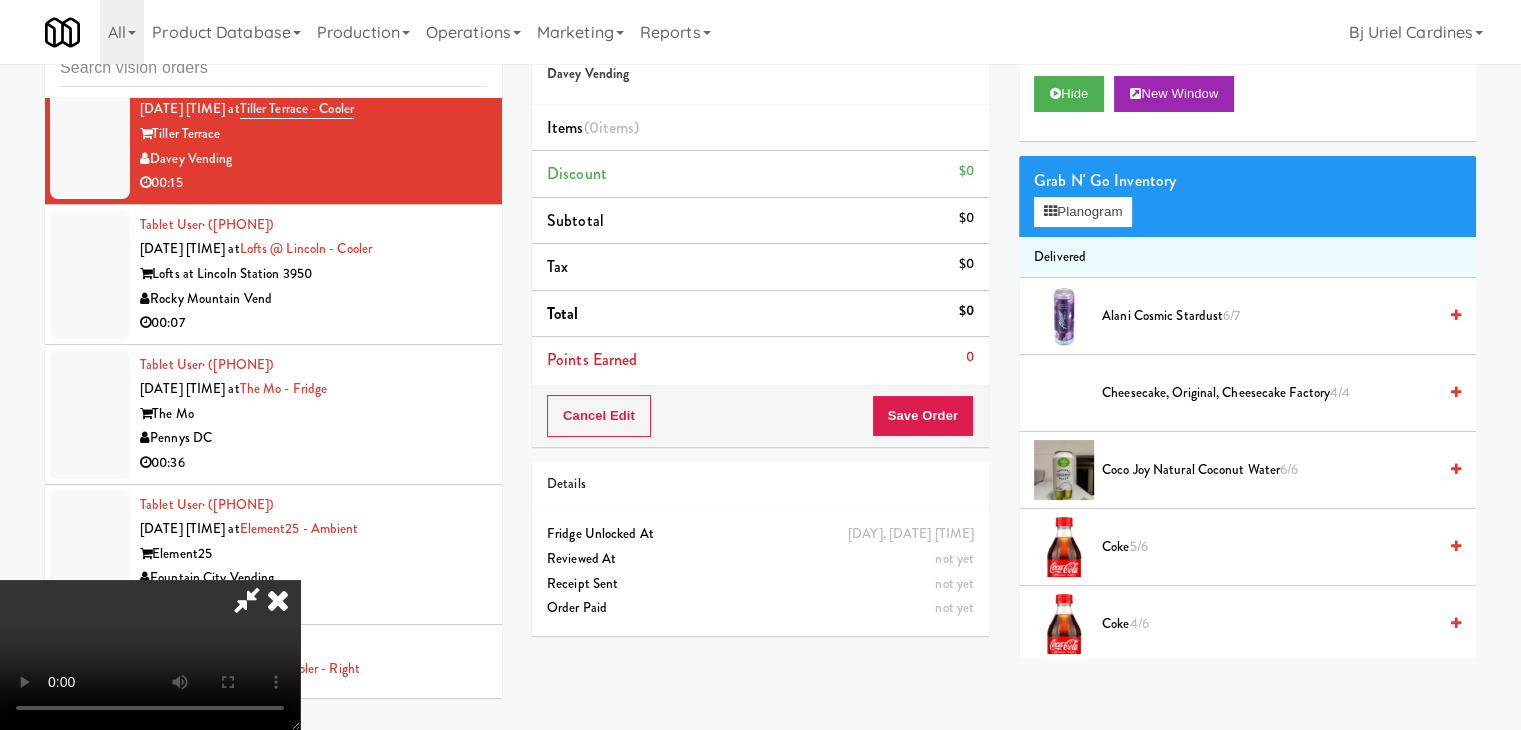 click at bounding box center (150, 655) 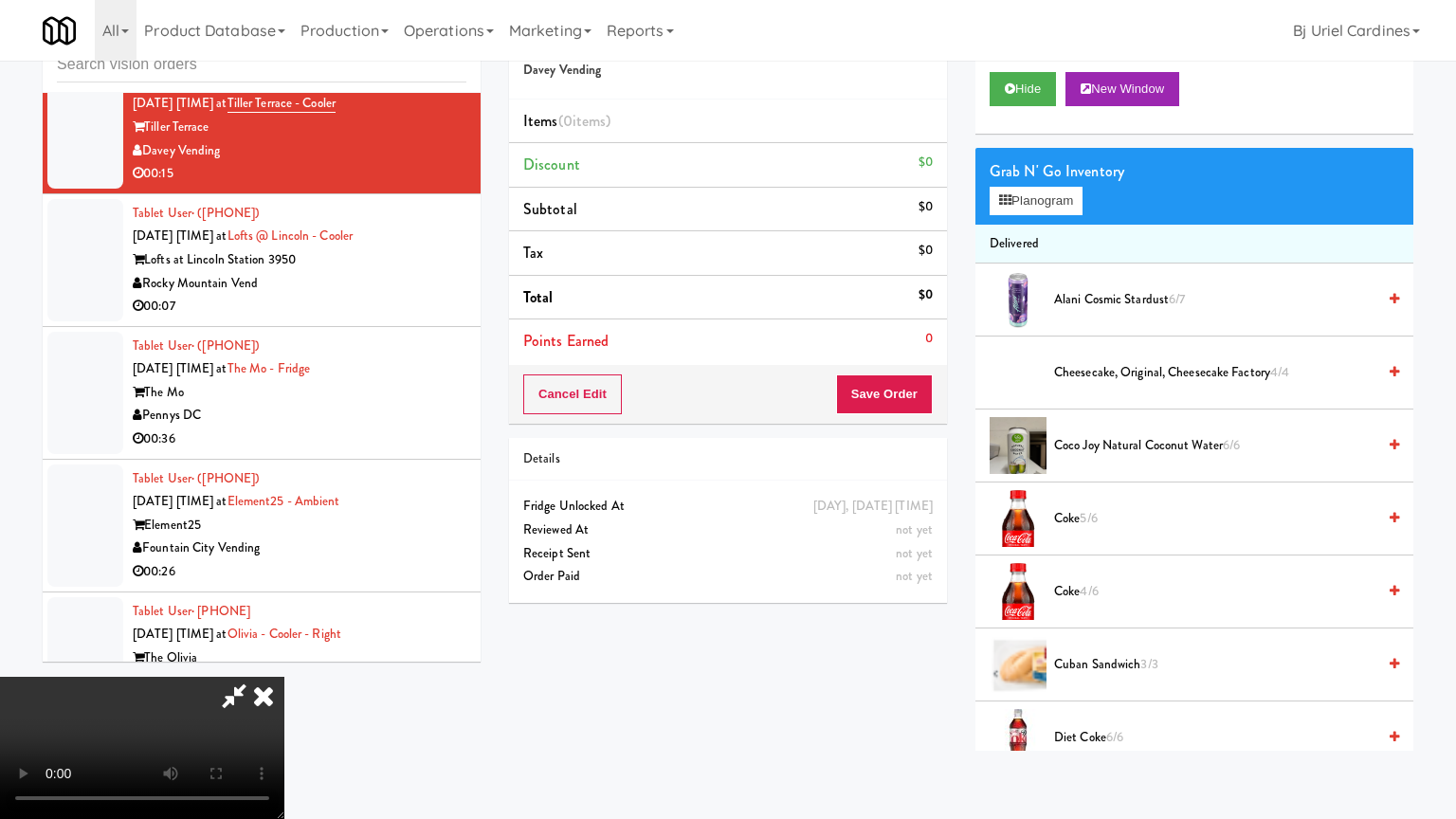 click at bounding box center (142, 748) 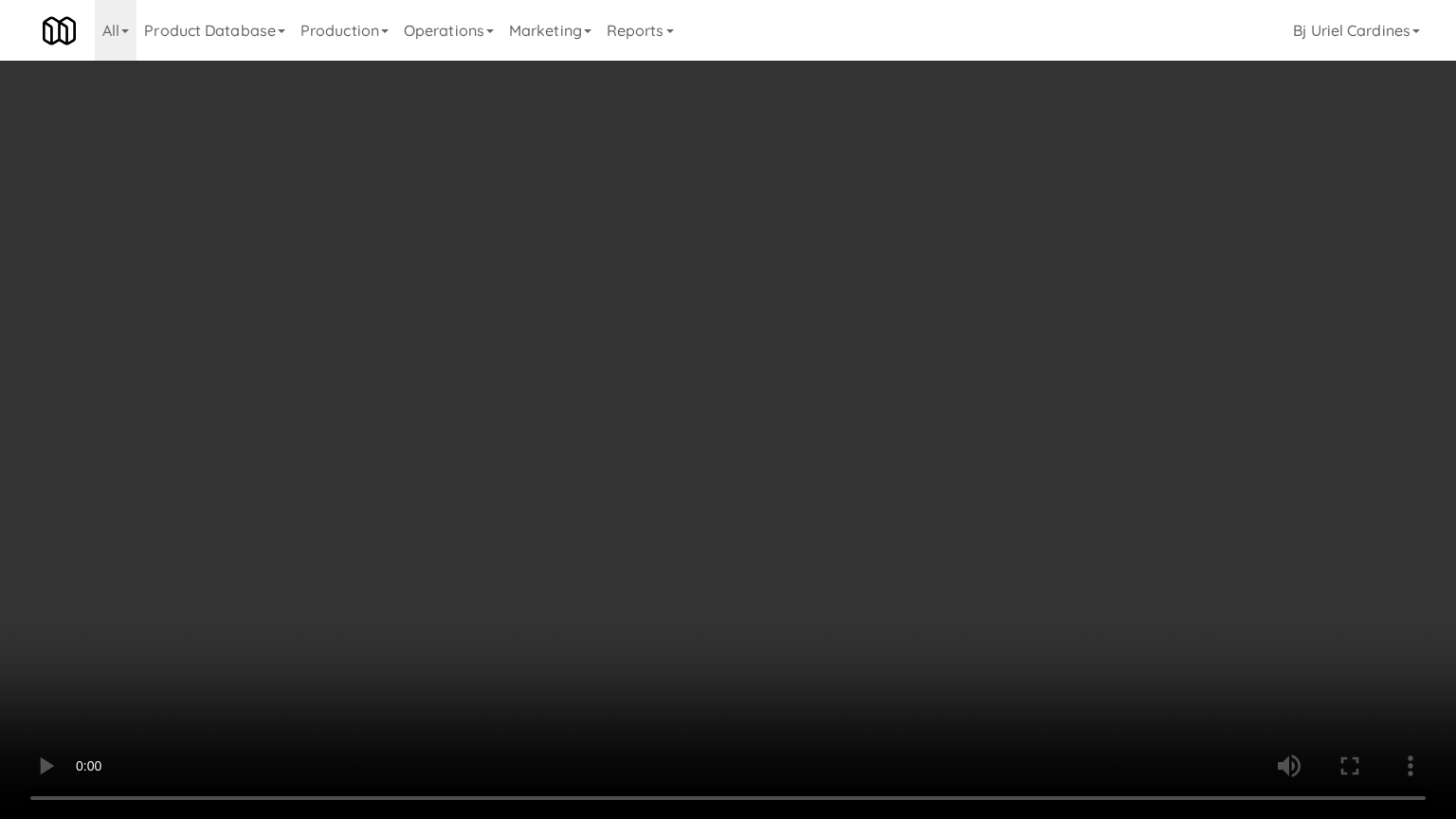 click at bounding box center (728, 410) 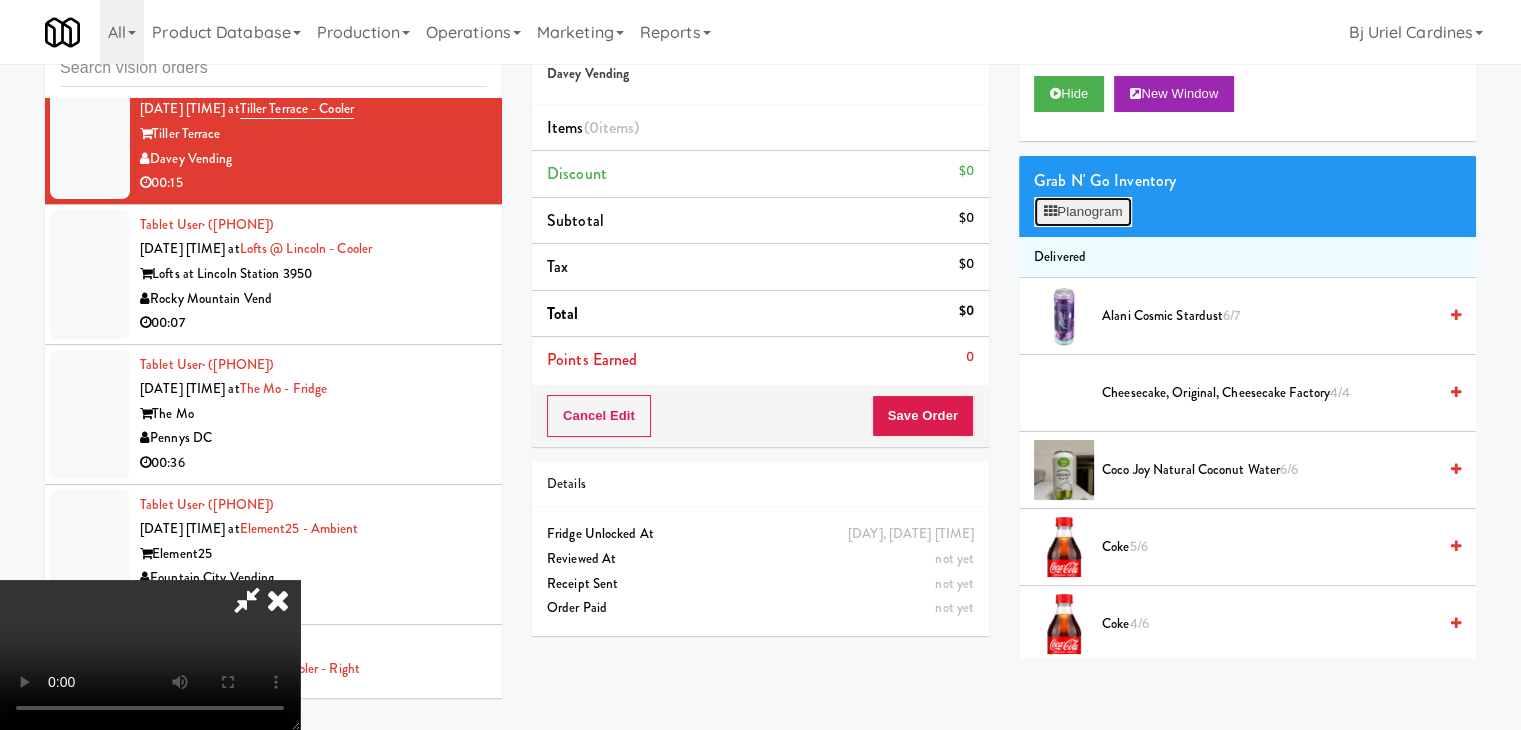 click on "Planogram" at bounding box center [1083, 212] 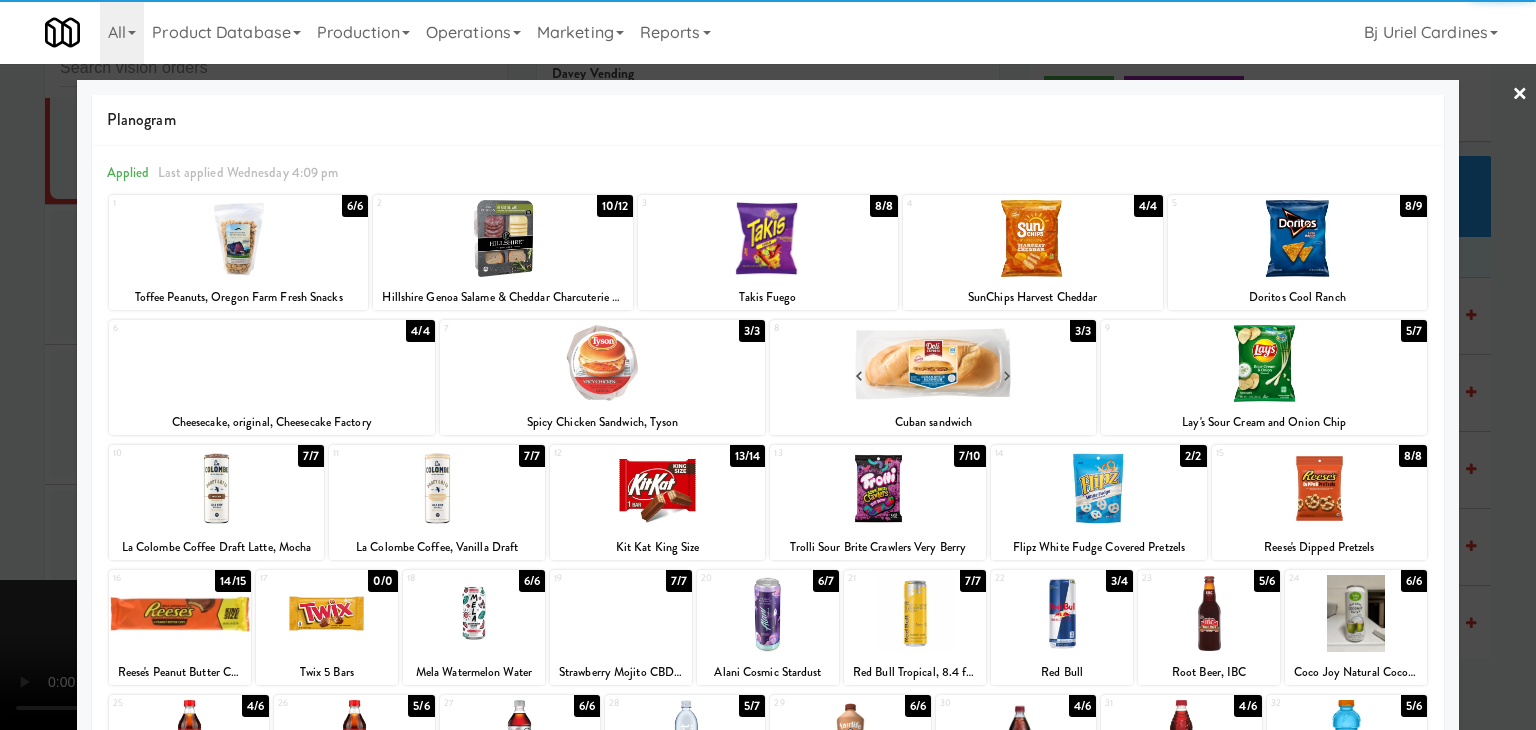 click at bounding box center (768, 238) 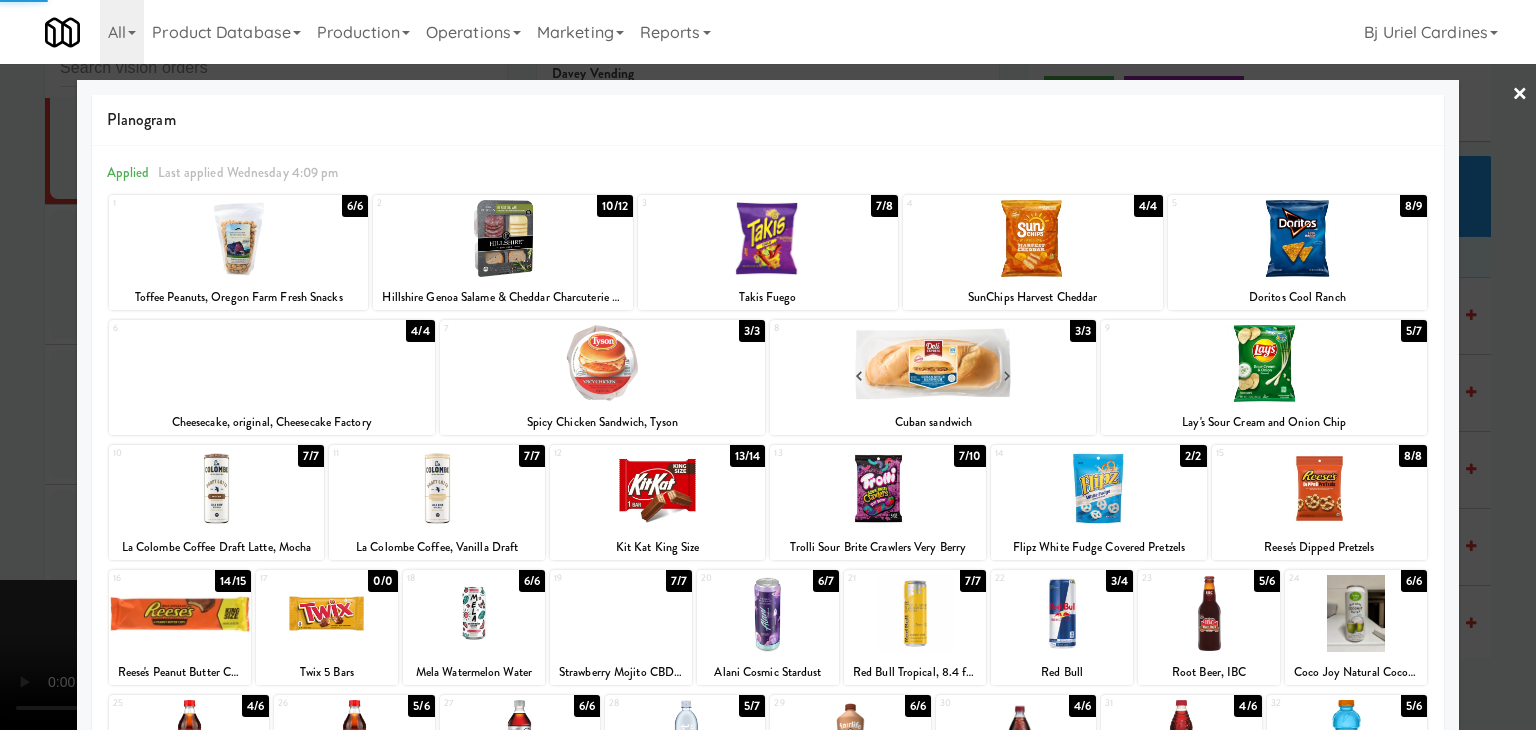 drag, startPoint x: 0, startPoint y: 406, endPoint x: 336, endPoint y: 399, distance: 336.0729 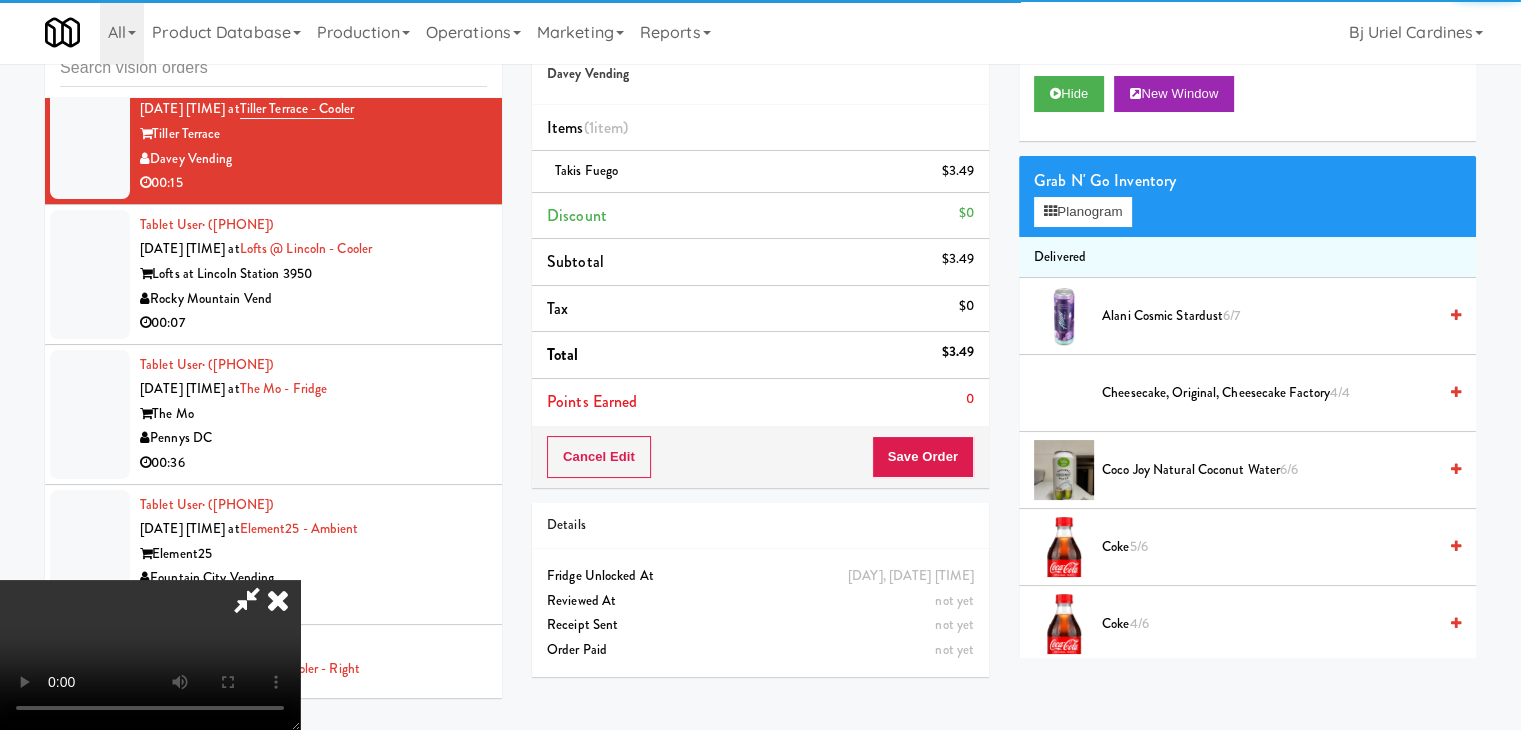 click on "Cancel Edit Save Order" at bounding box center [760, 457] 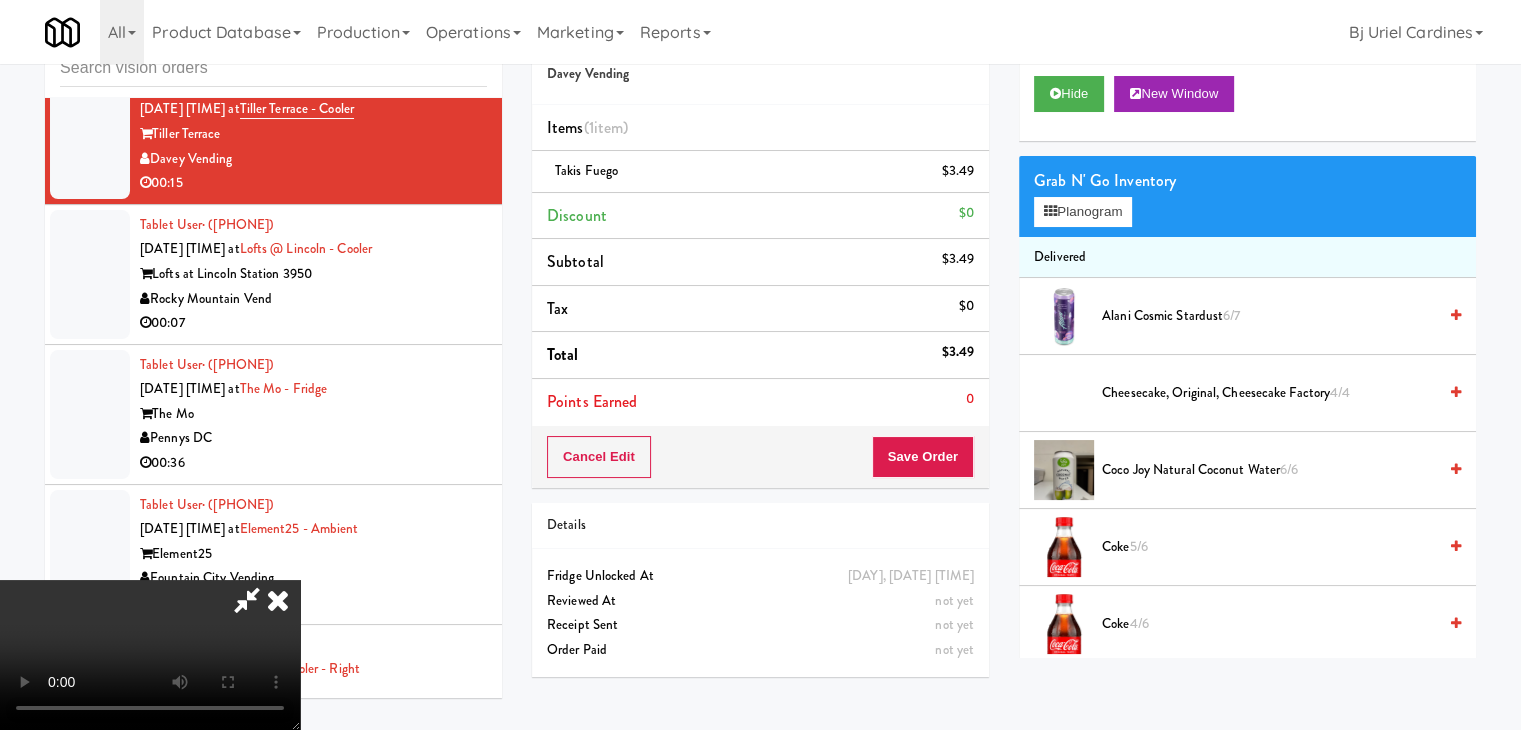 drag, startPoint x: 947, startPoint y: 429, endPoint x: 943, endPoint y: 445, distance: 16.492422 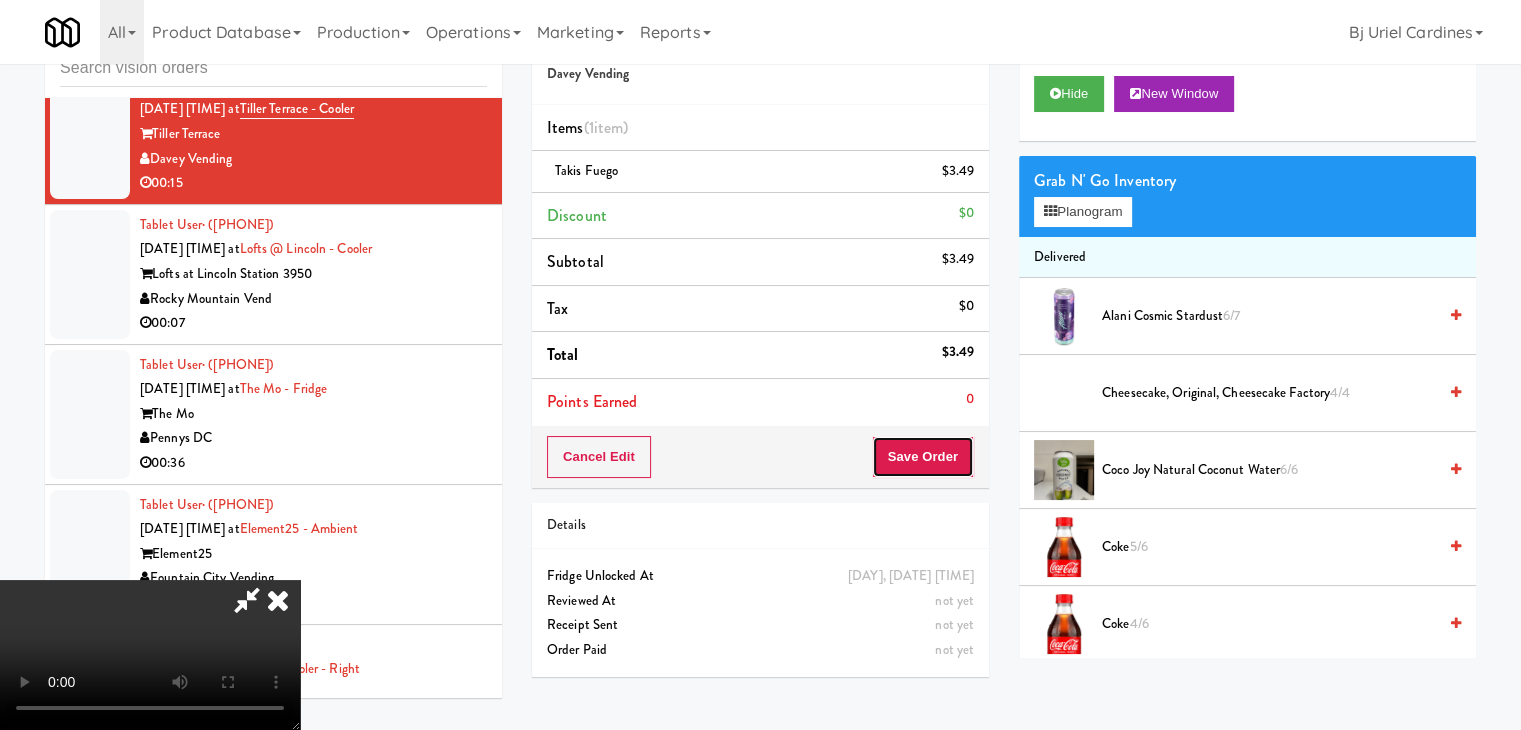 click on "Save Order" at bounding box center [923, 457] 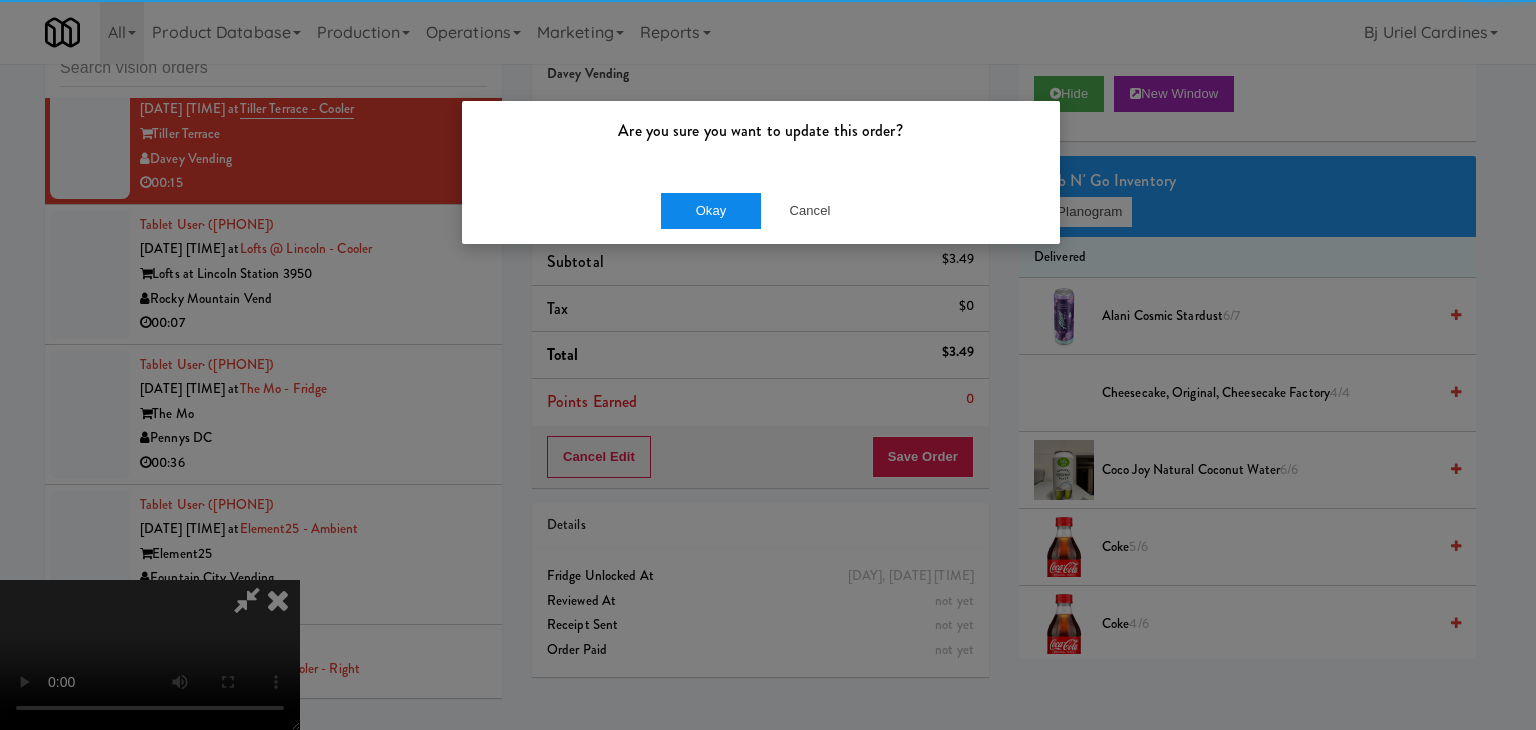 drag, startPoint x: 683, startPoint y: 188, endPoint x: 676, endPoint y: 203, distance: 16.552946 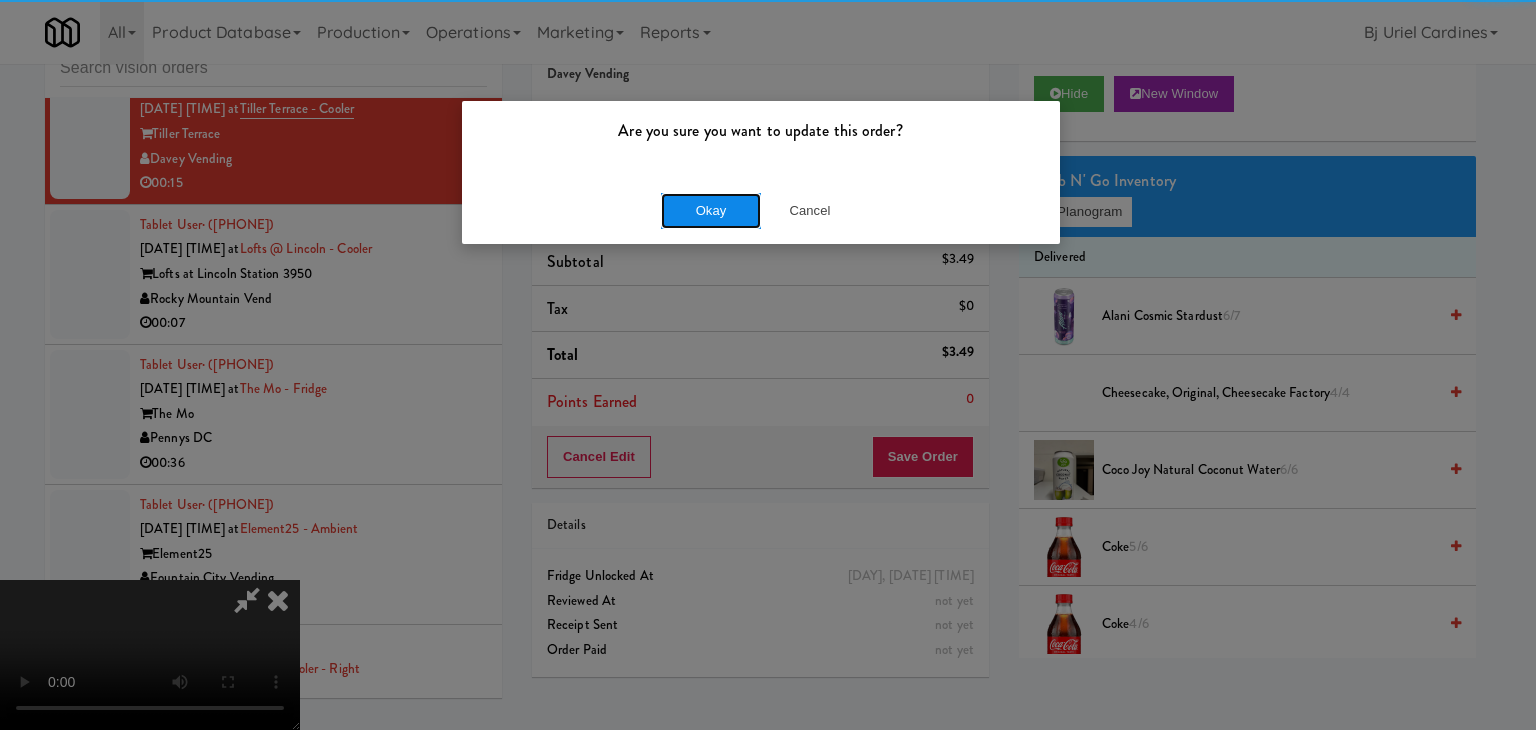 click on "Okay" at bounding box center [711, 211] 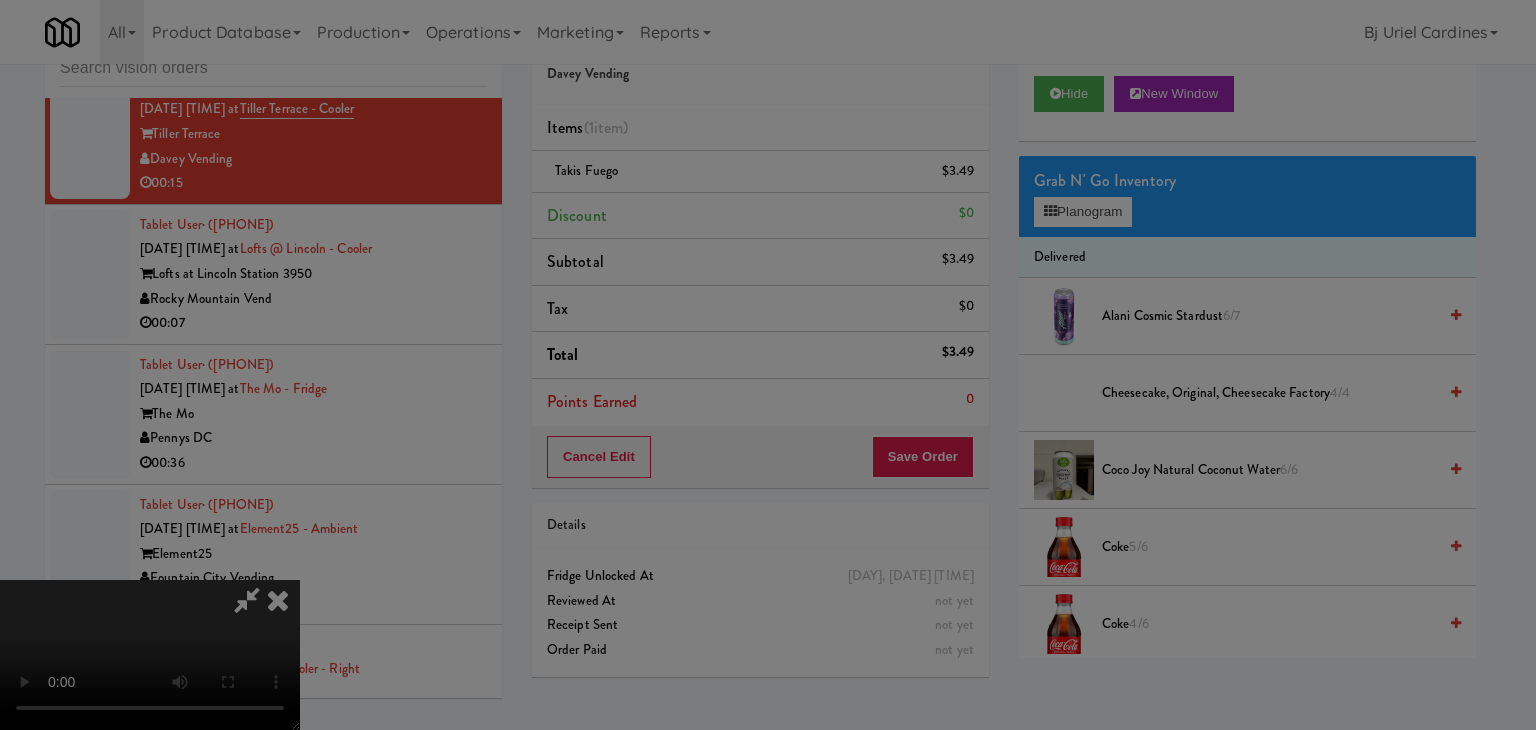 click on "Okay Cancel" at bounding box center [761, 173] 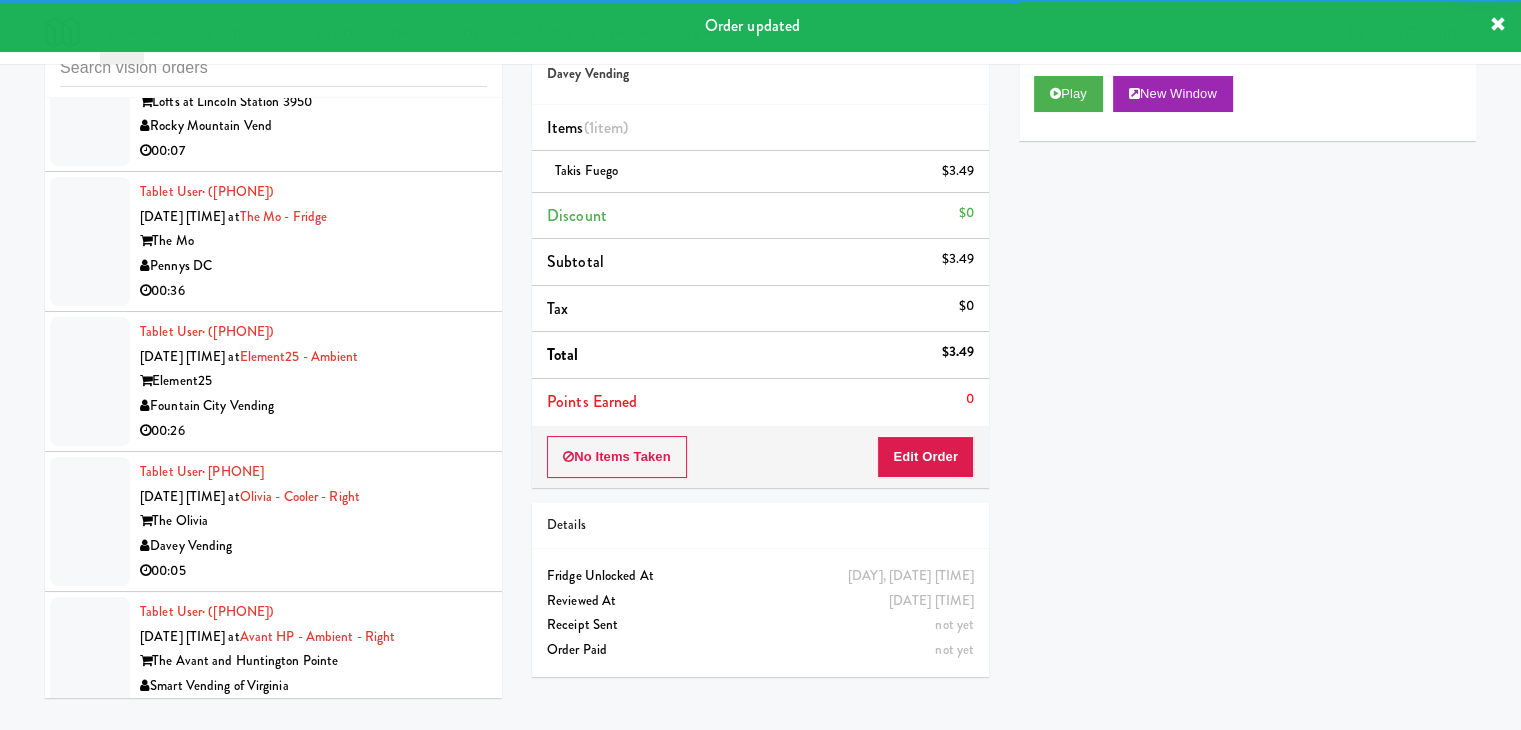 scroll, scrollTop: 15471, scrollLeft: 0, axis: vertical 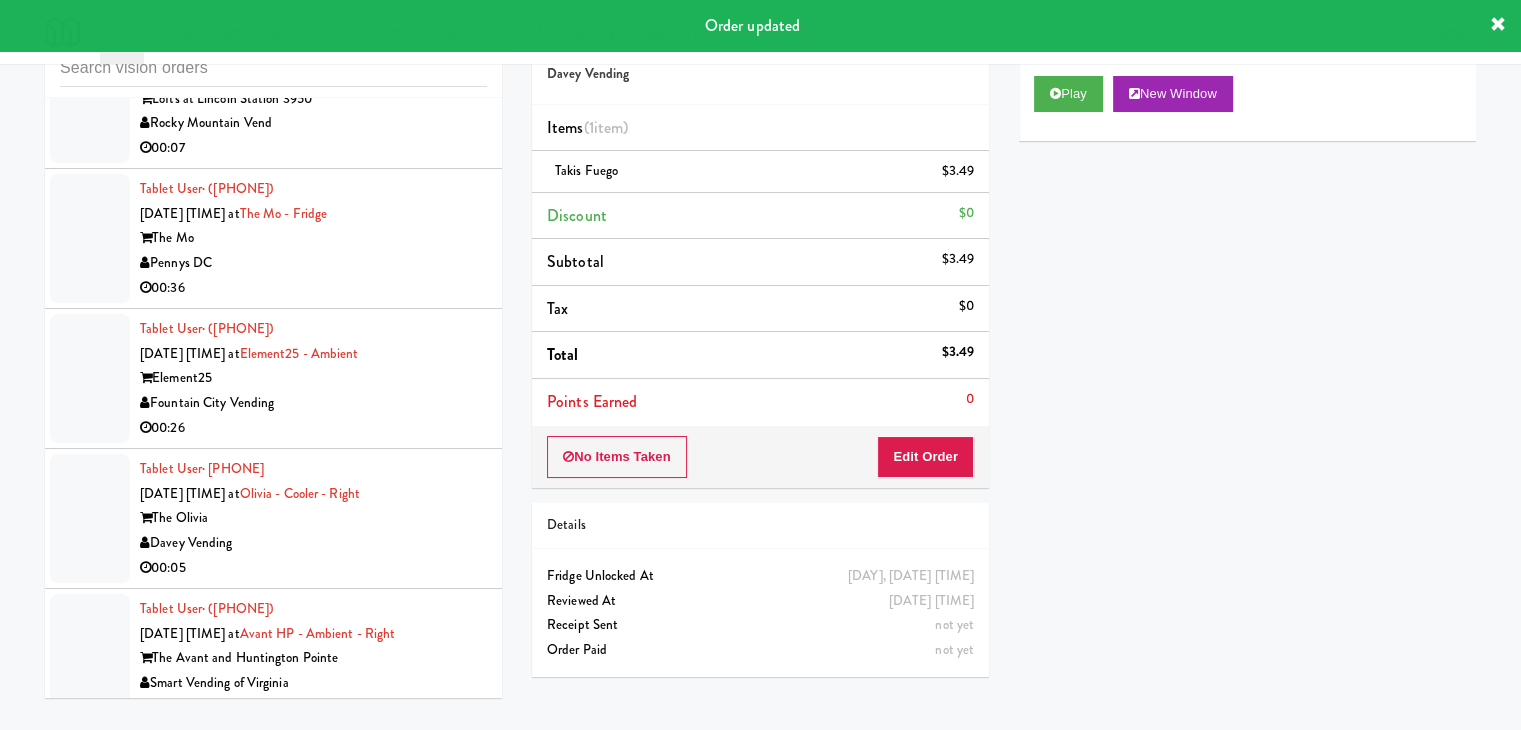 click on "00:07" at bounding box center [313, 148] 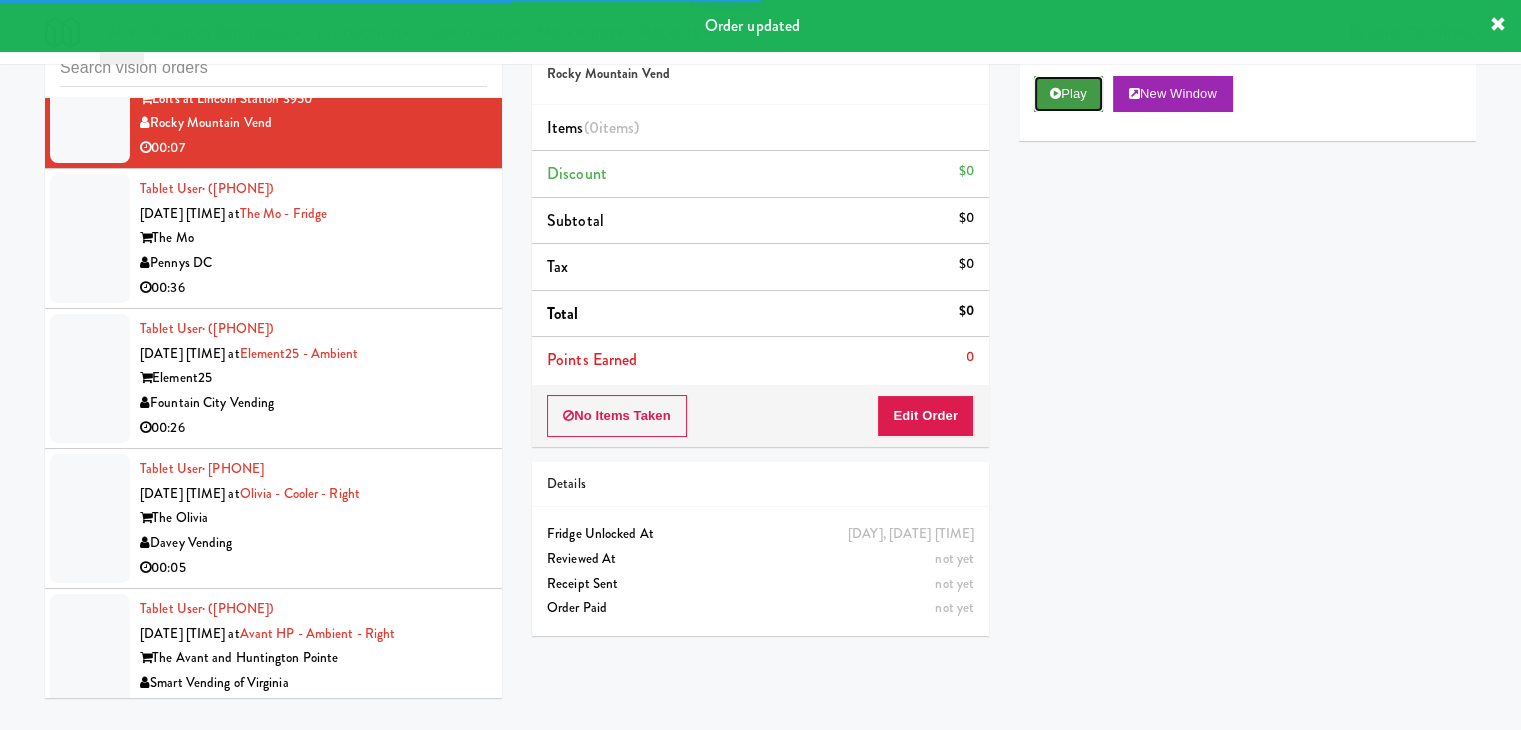 click on "Play" at bounding box center [1068, 94] 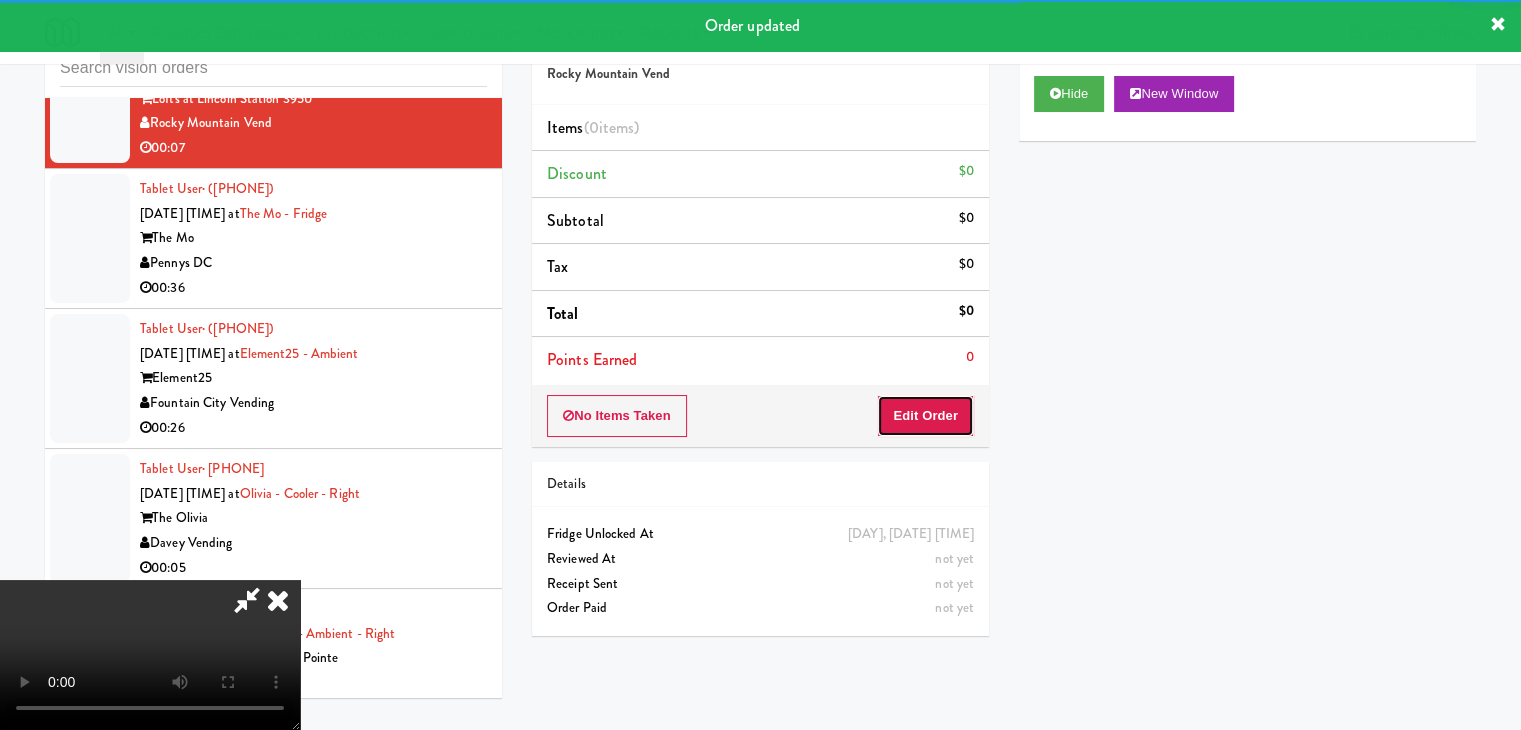 click on "Edit Order" at bounding box center [925, 416] 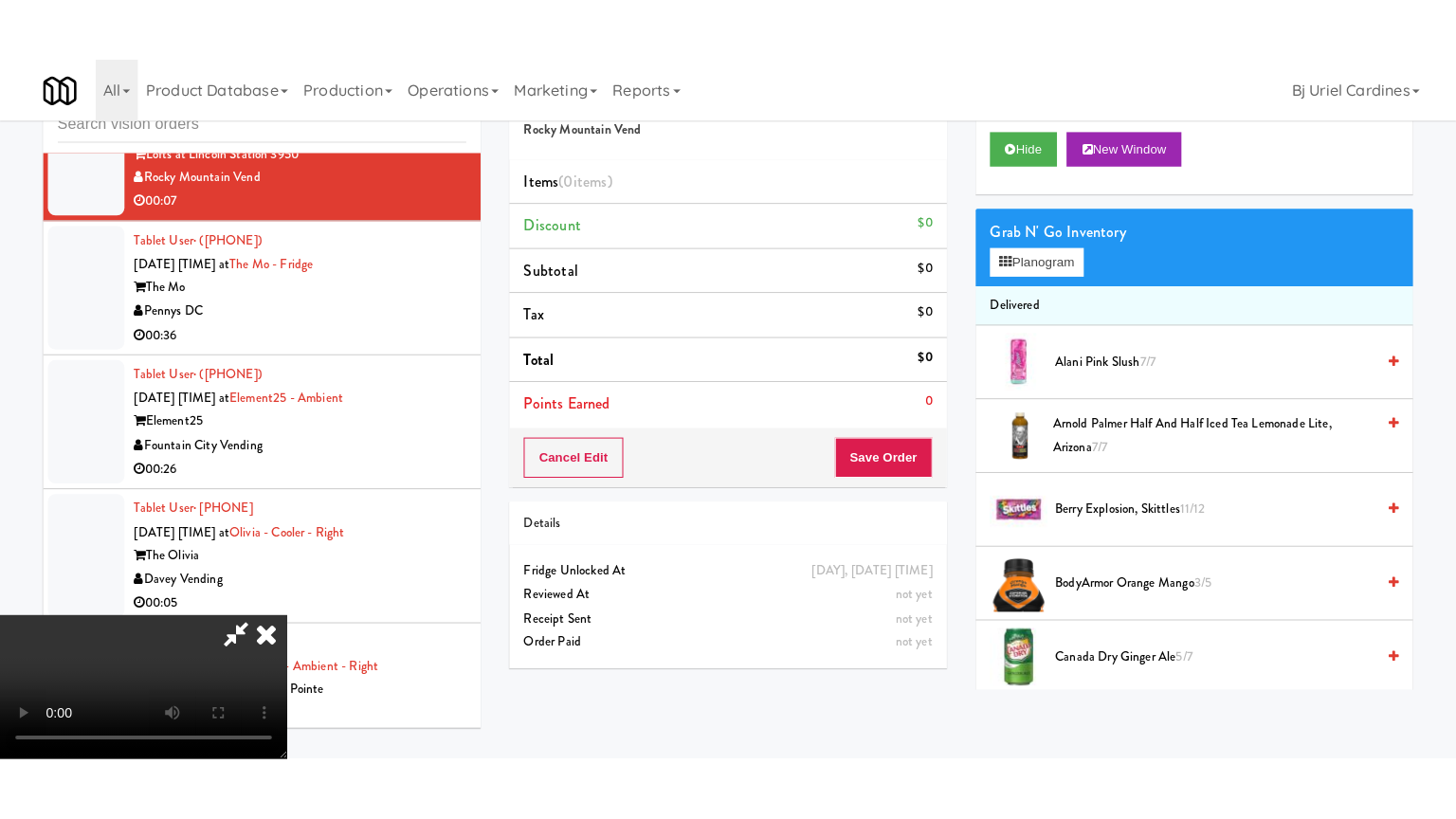 scroll, scrollTop: 266, scrollLeft: 0, axis: vertical 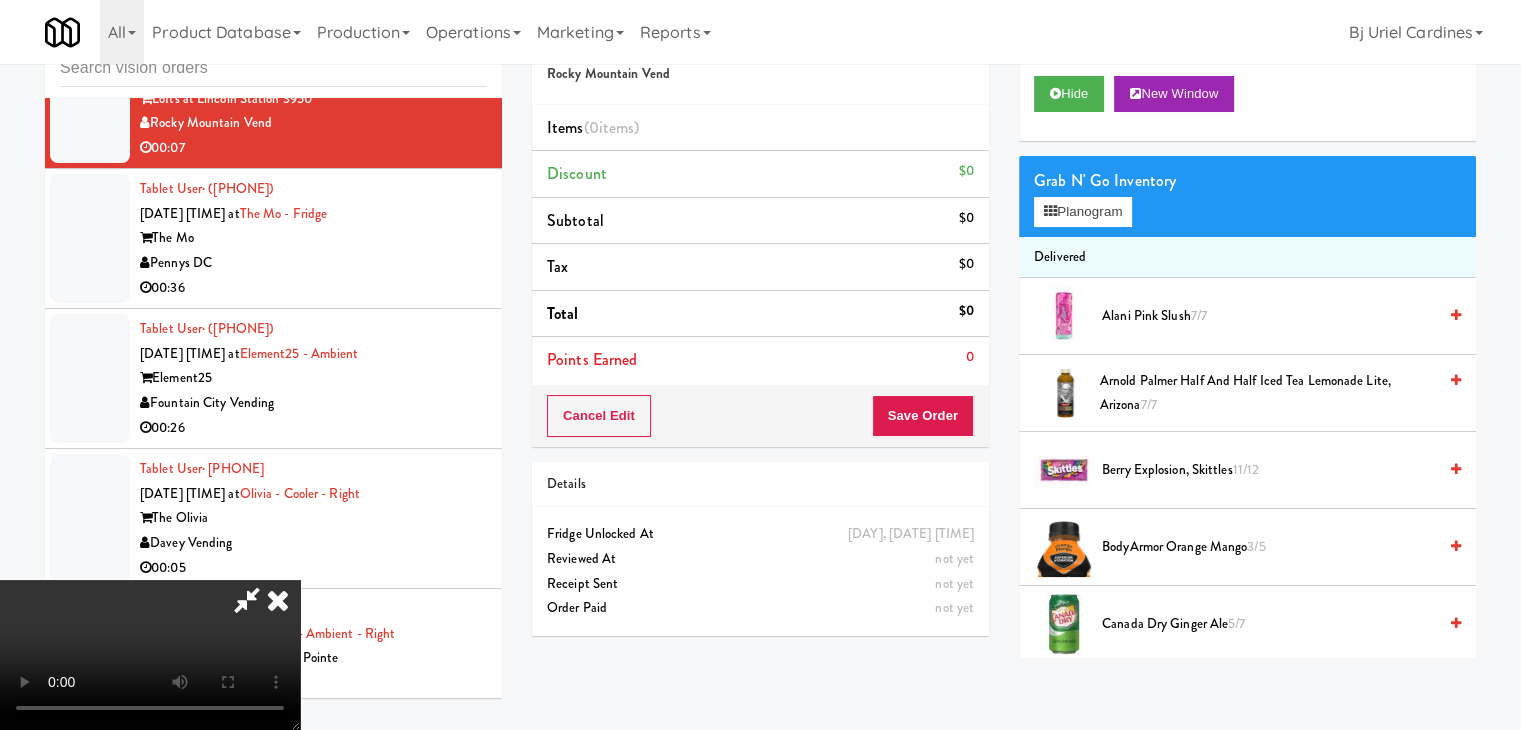 type 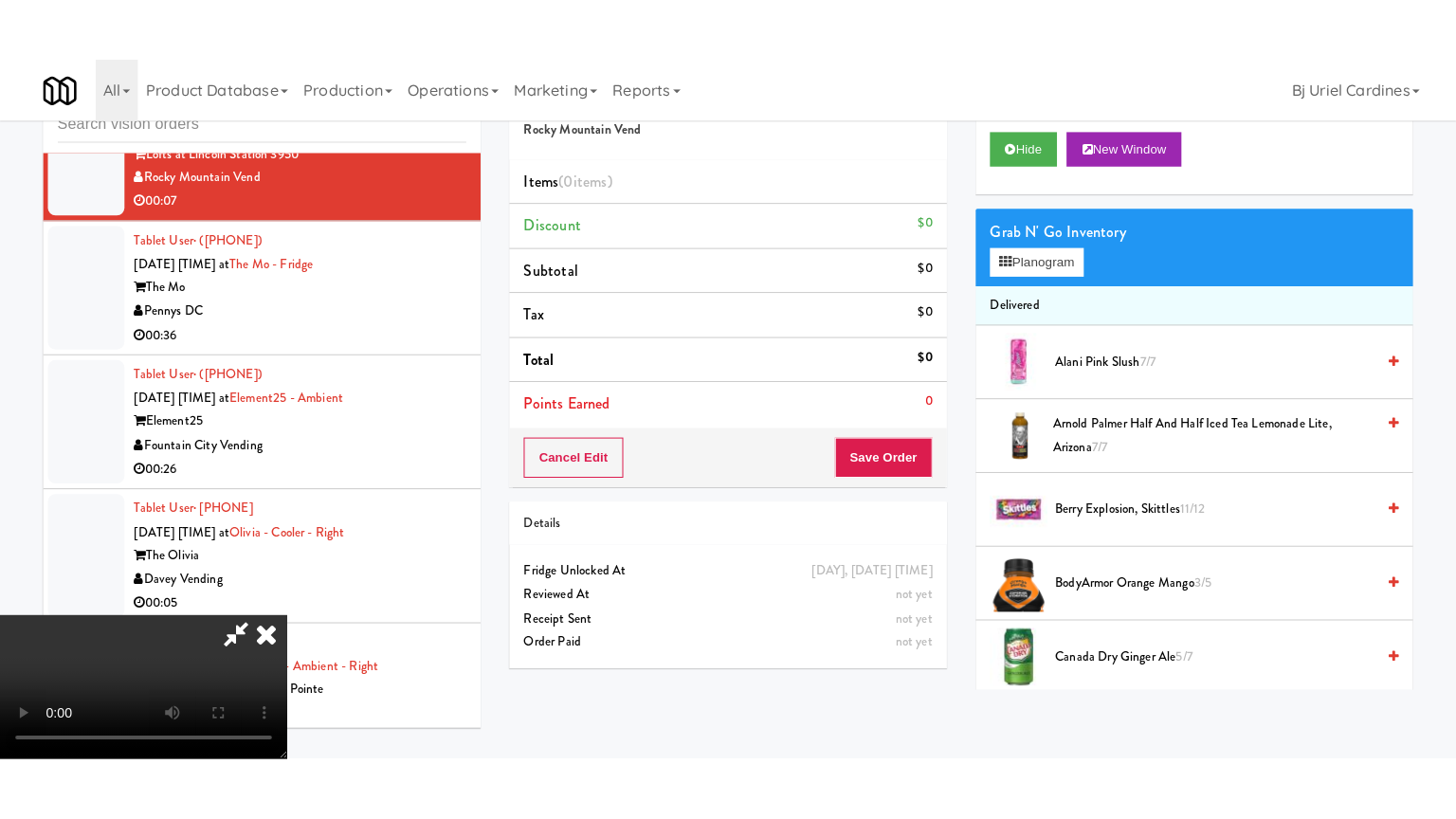 scroll, scrollTop: 0, scrollLeft: 0, axis: both 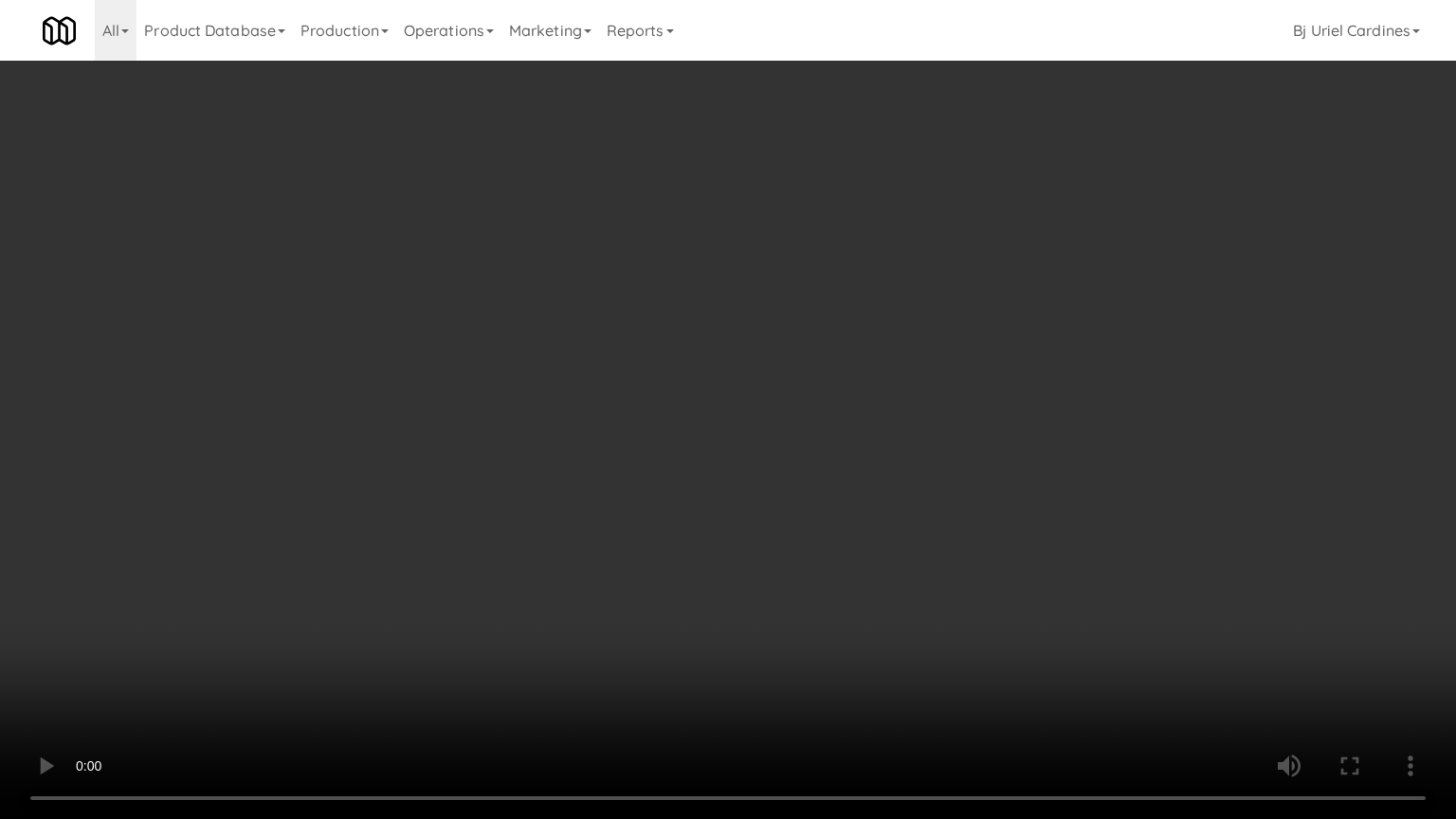 click at bounding box center (728, 410) 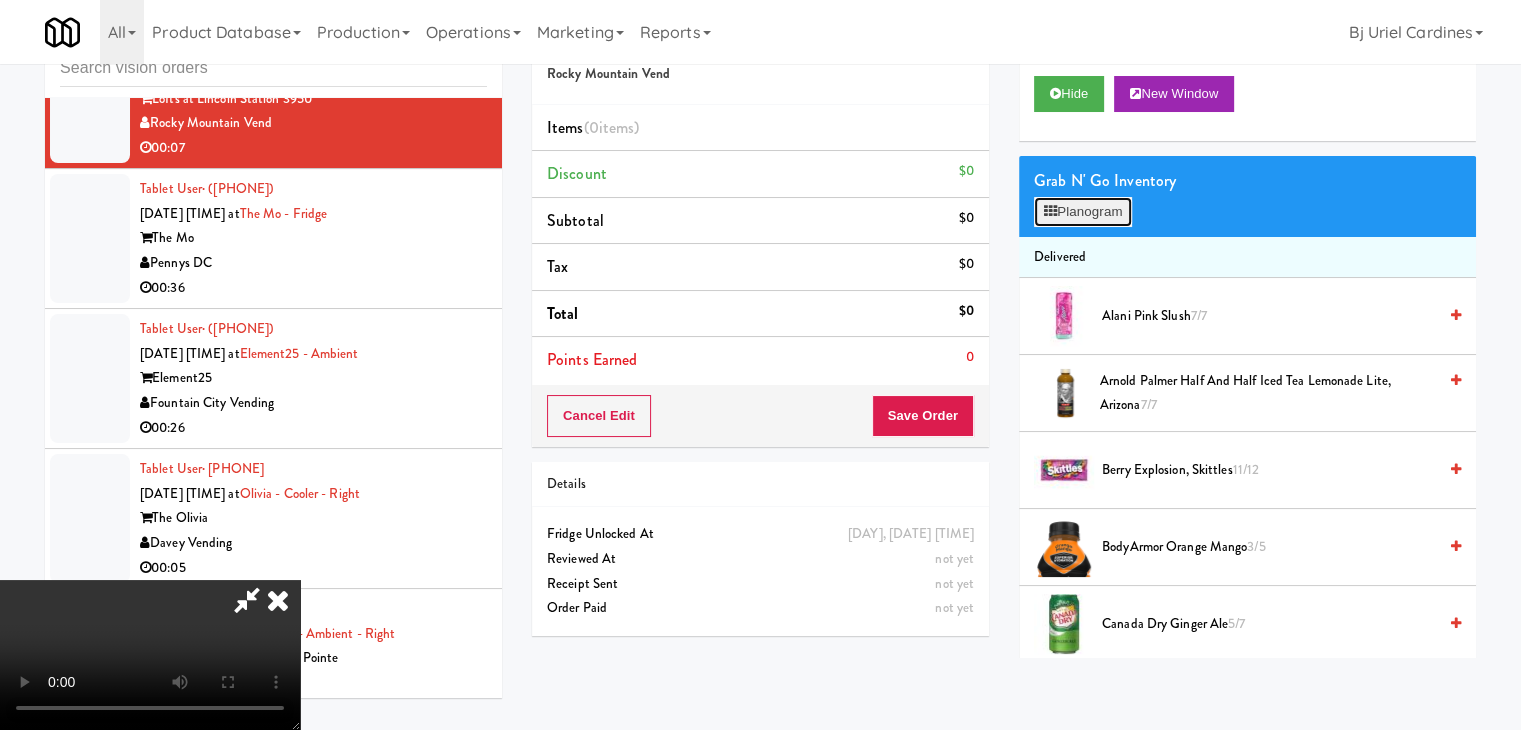 click on "Planogram" at bounding box center (1083, 212) 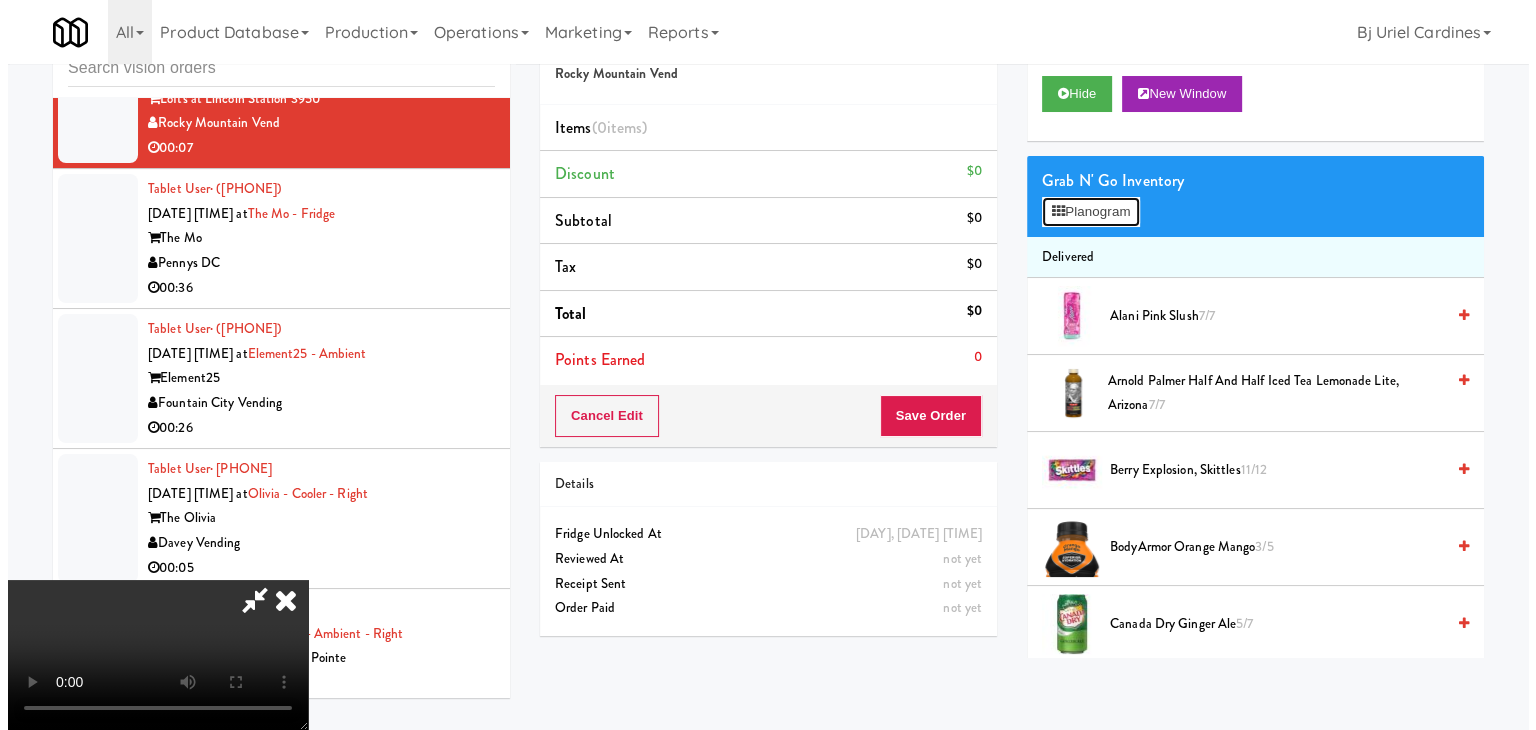 scroll, scrollTop: 15446, scrollLeft: 0, axis: vertical 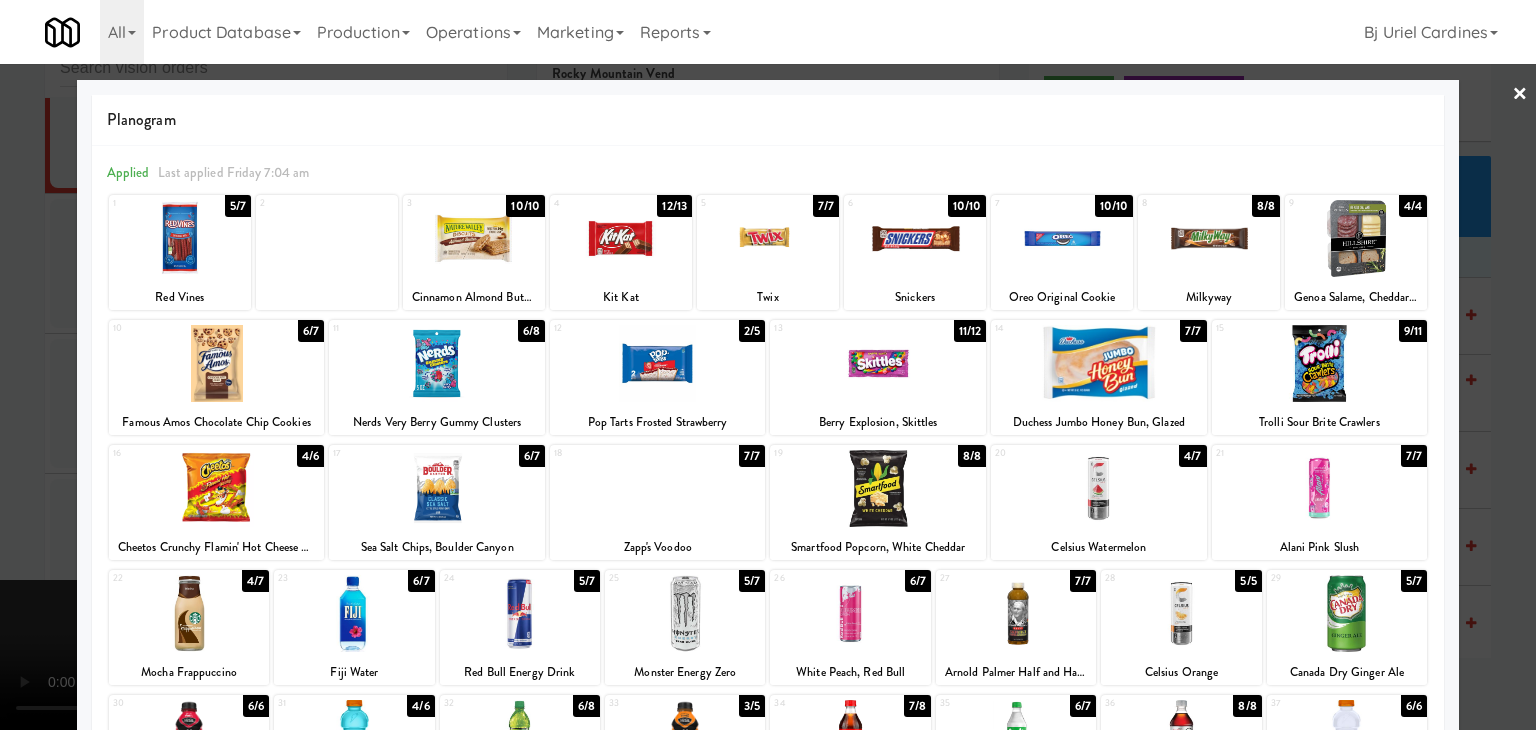 drag, startPoint x: 762, startPoint y: 265, endPoint x: 752, endPoint y: 269, distance: 10.770329 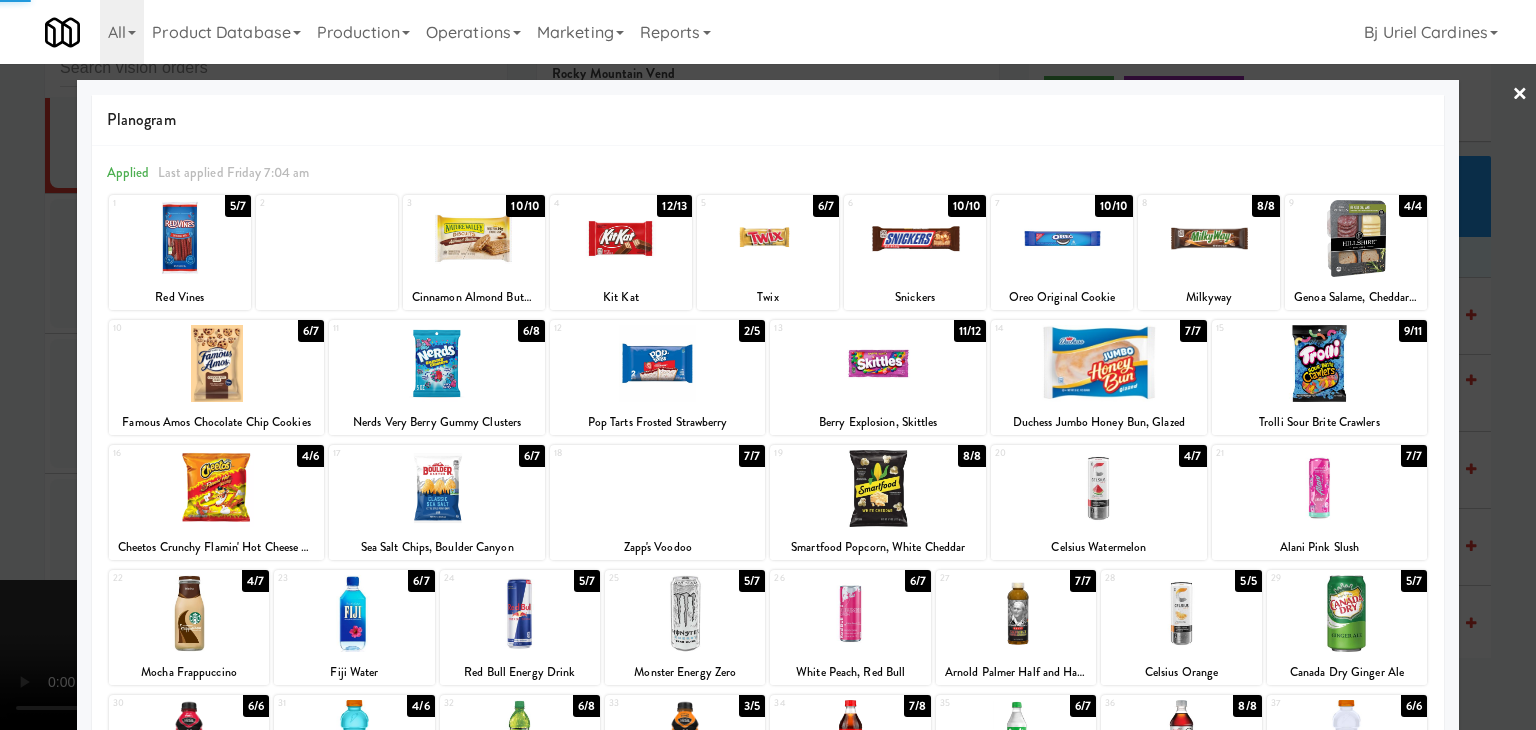click at bounding box center [768, 365] 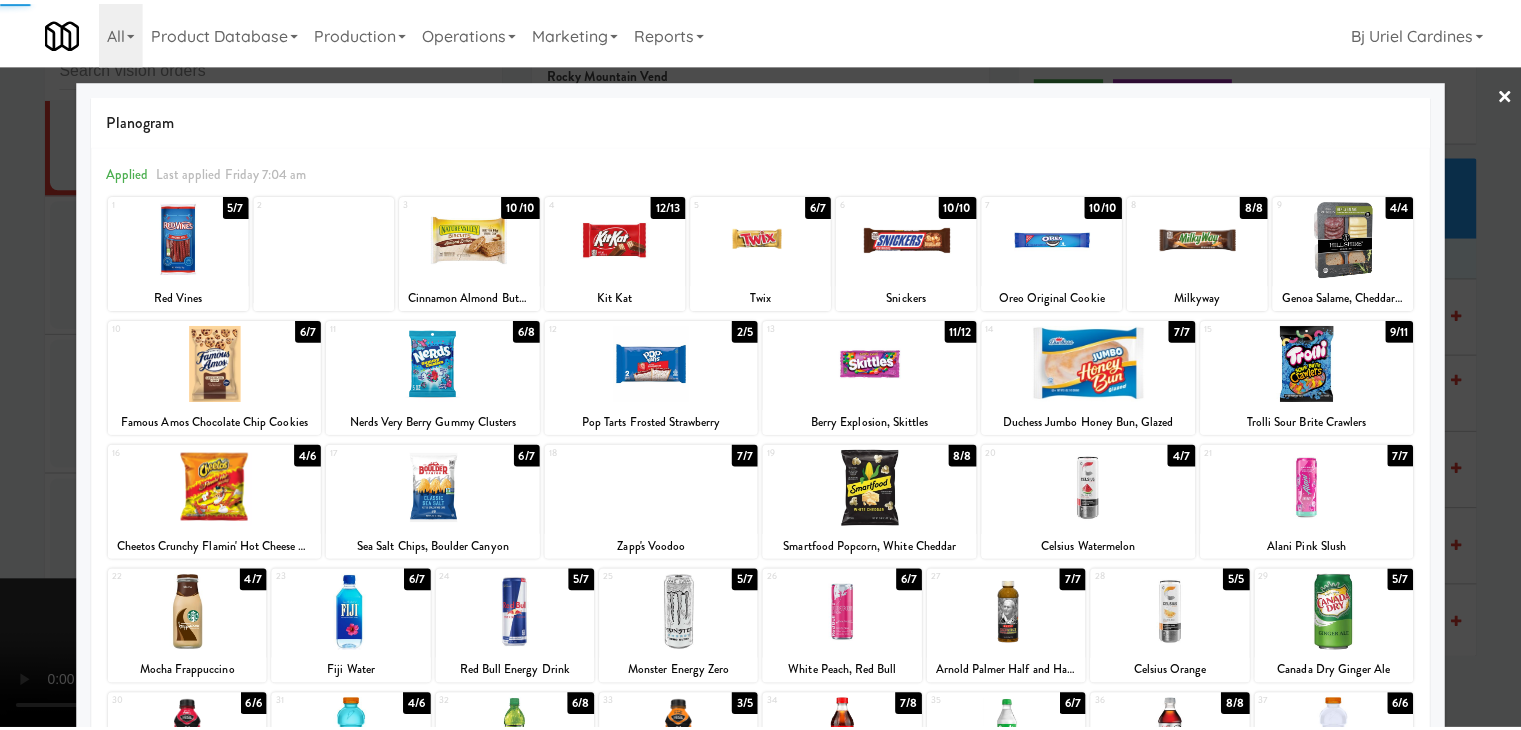 scroll, scrollTop: 15471, scrollLeft: 0, axis: vertical 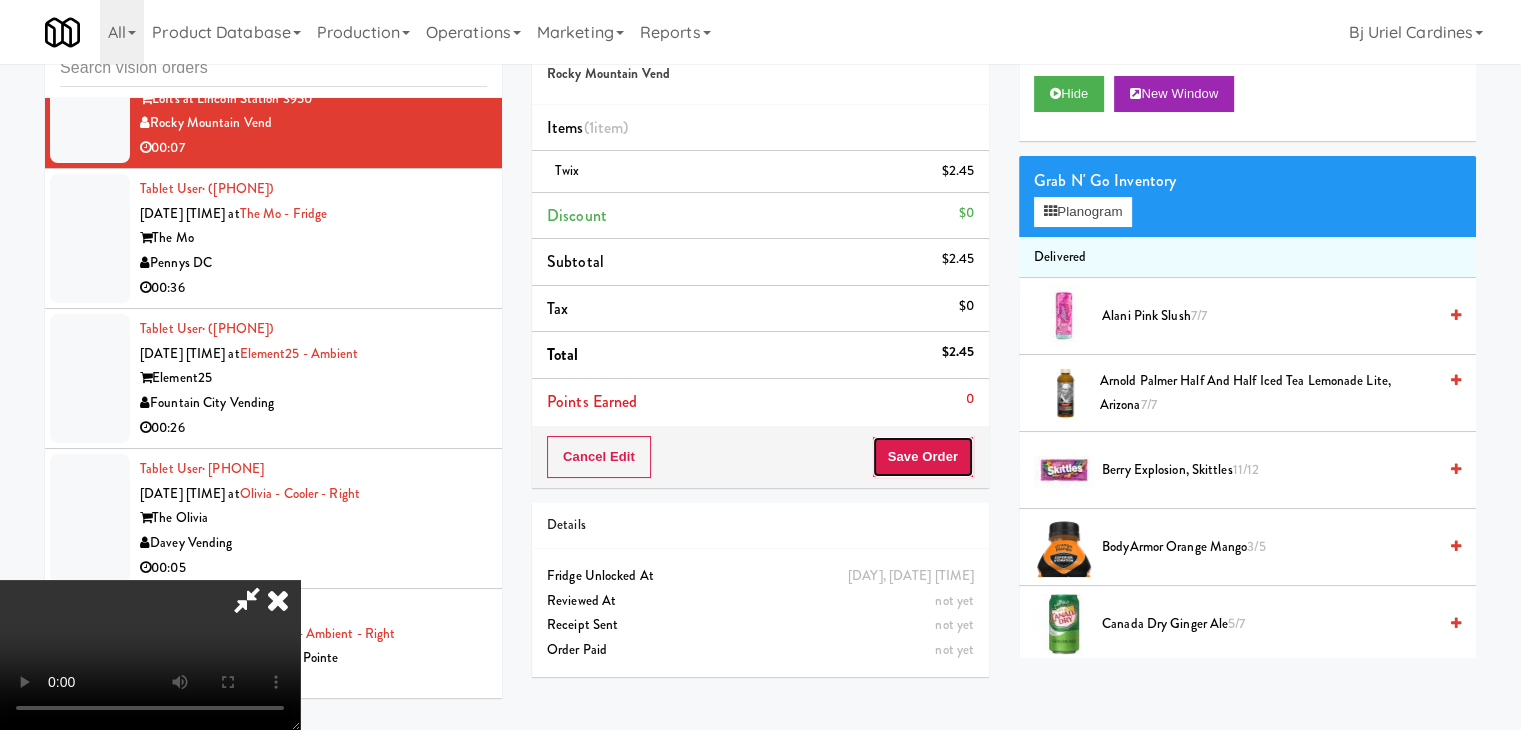 click on "Save Order" at bounding box center [923, 457] 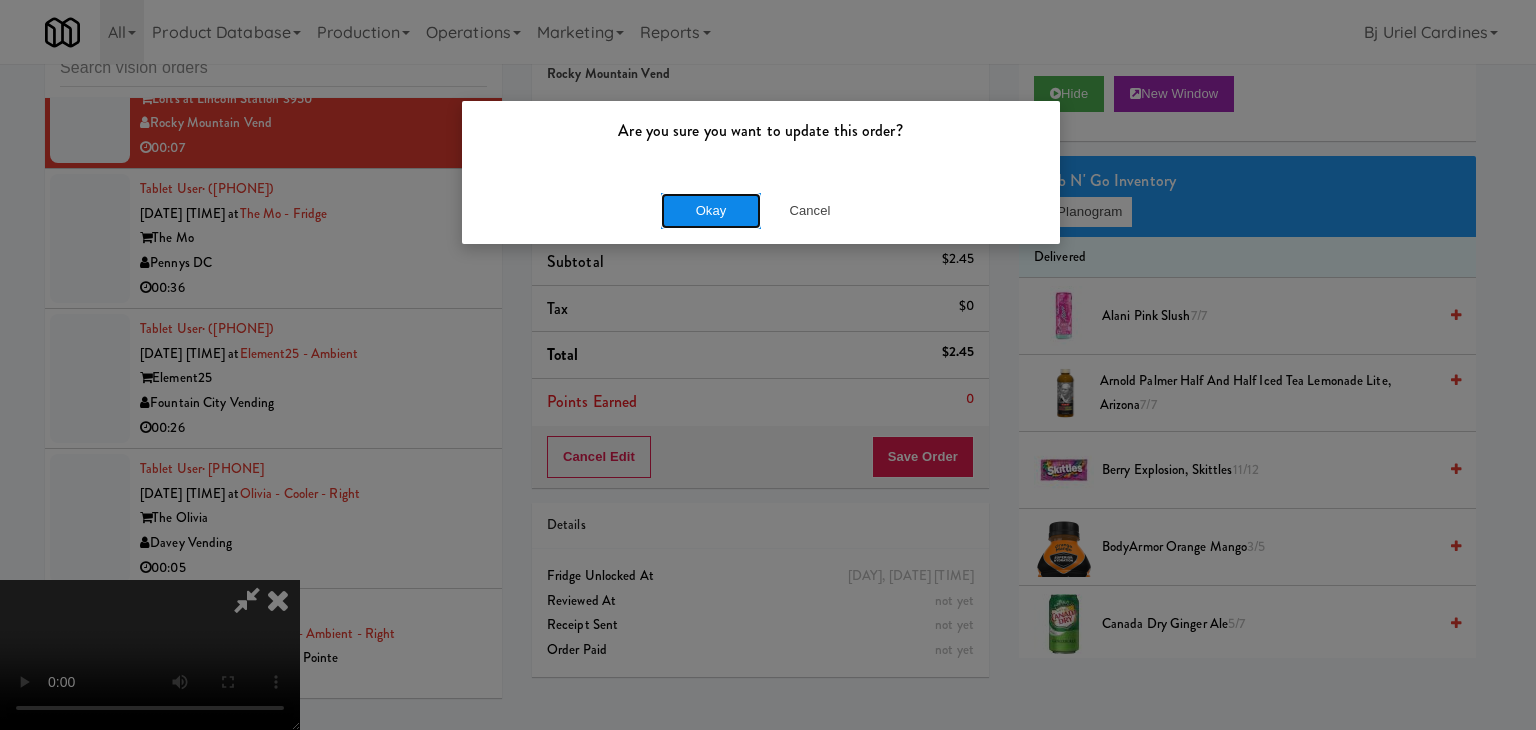 click on "Okay" at bounding box center (711, 211) 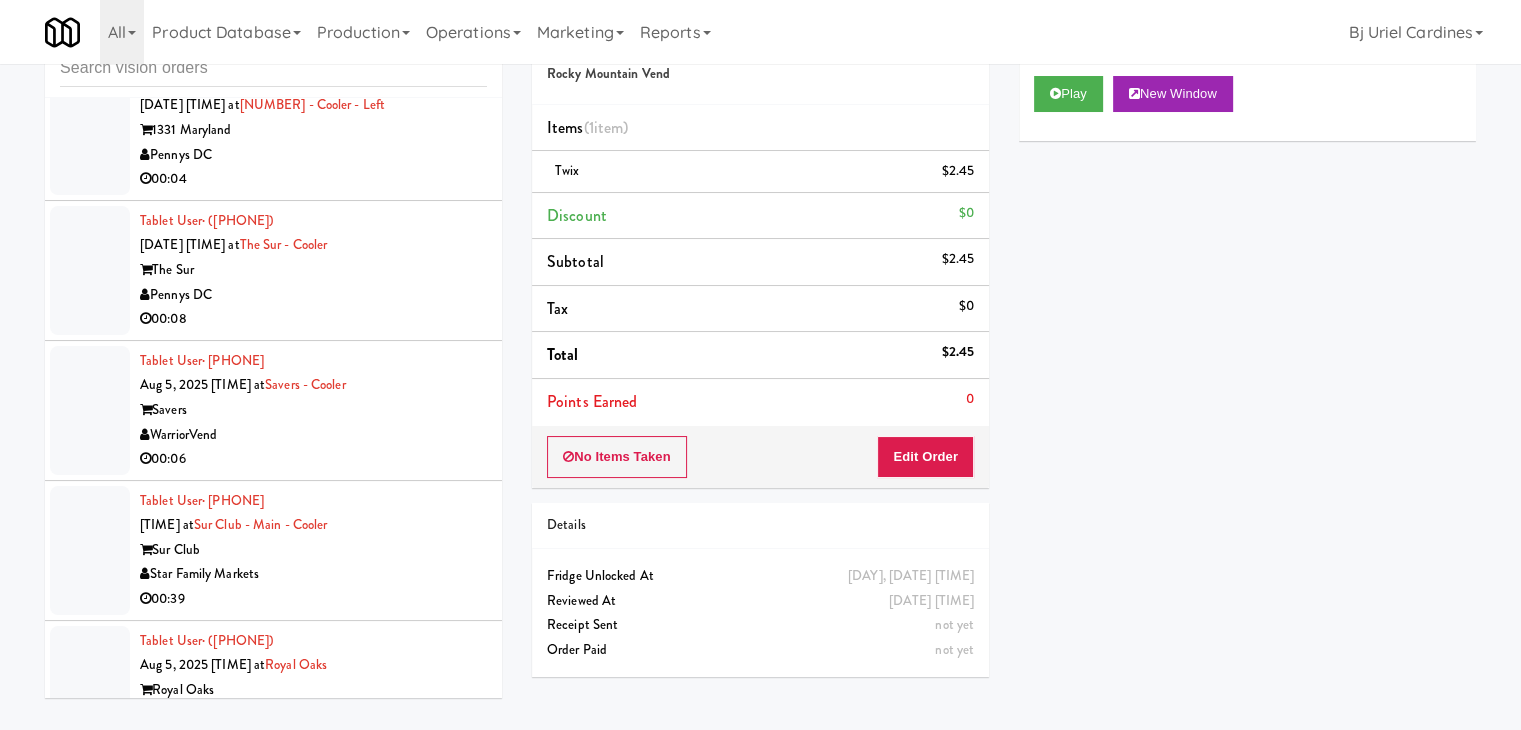 scroll, scrollTop: 8771, scrollLeft: 0, axis: vertical 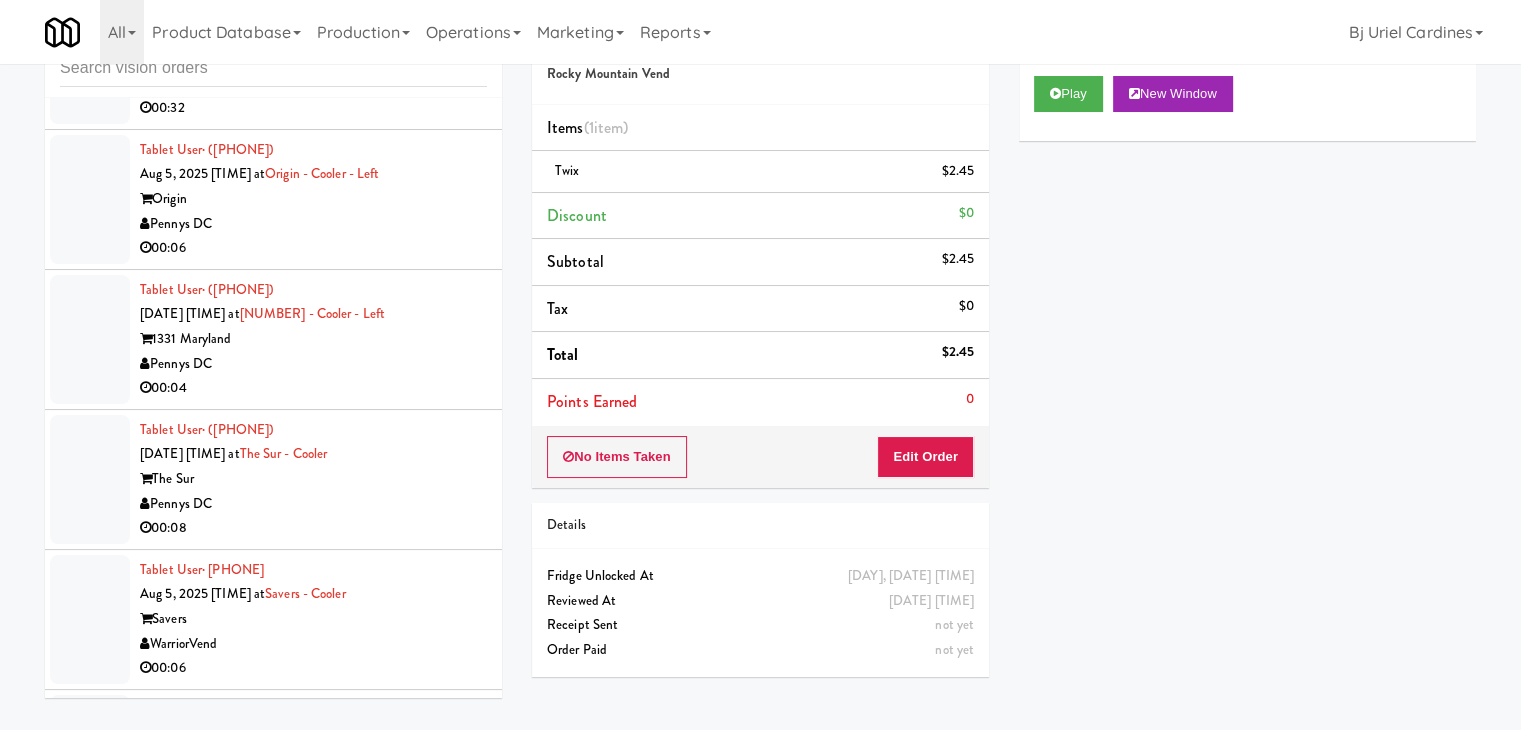 click 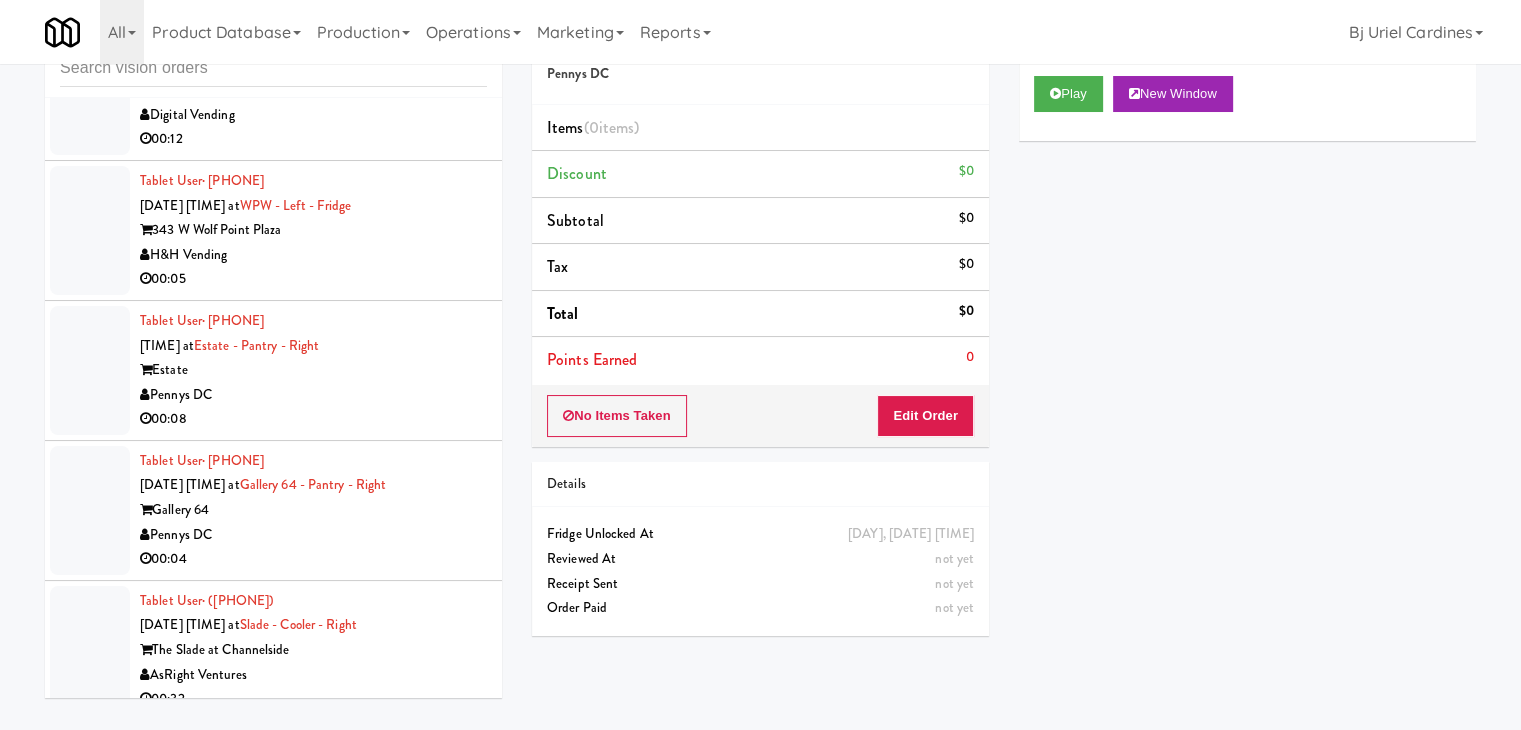 scroll, scrollTop: 8171, scrollLeft: 0, axis: vertical 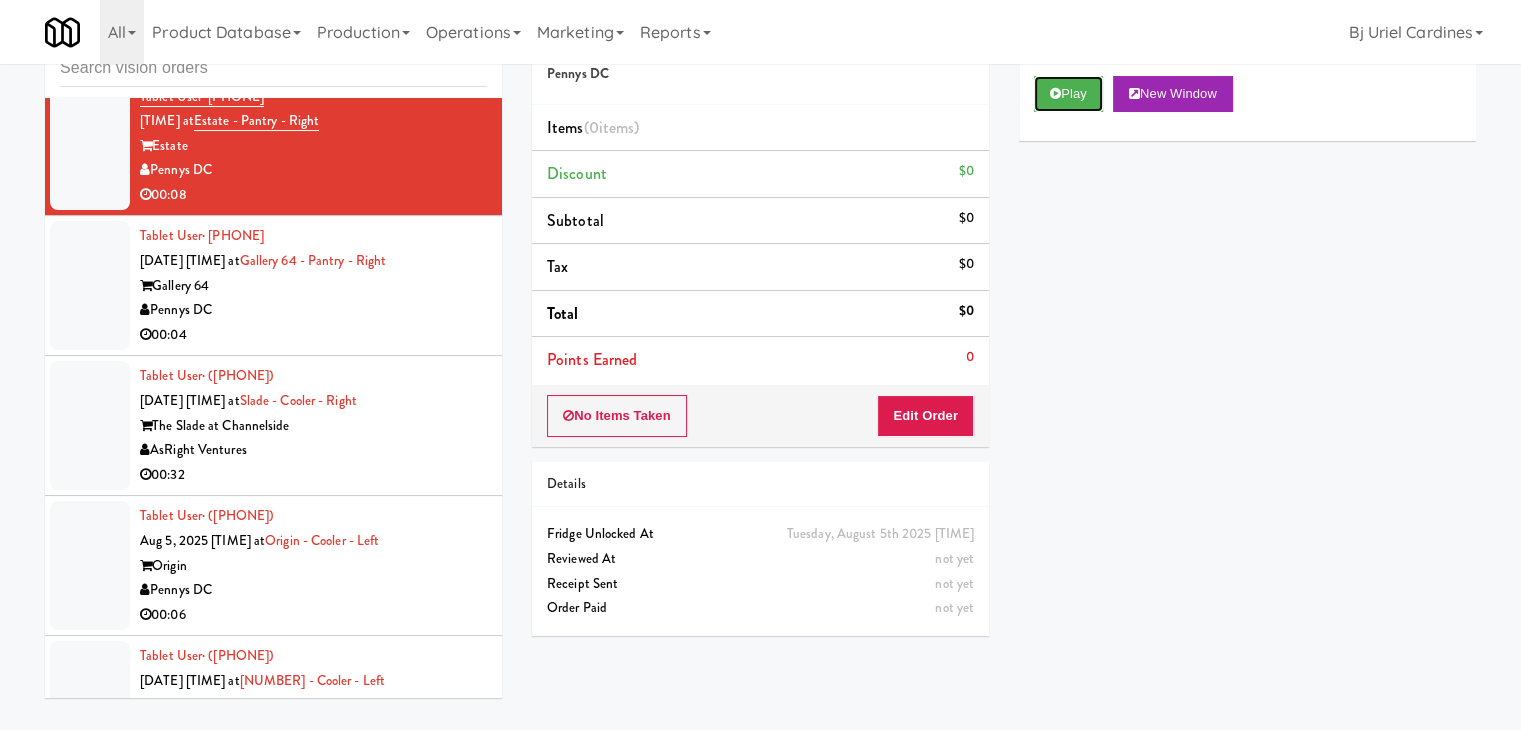 drag, startPoint x: 1079, startPoint y: 83, endPoint x: 1035, endPoint y: 202, distance: 126.873955 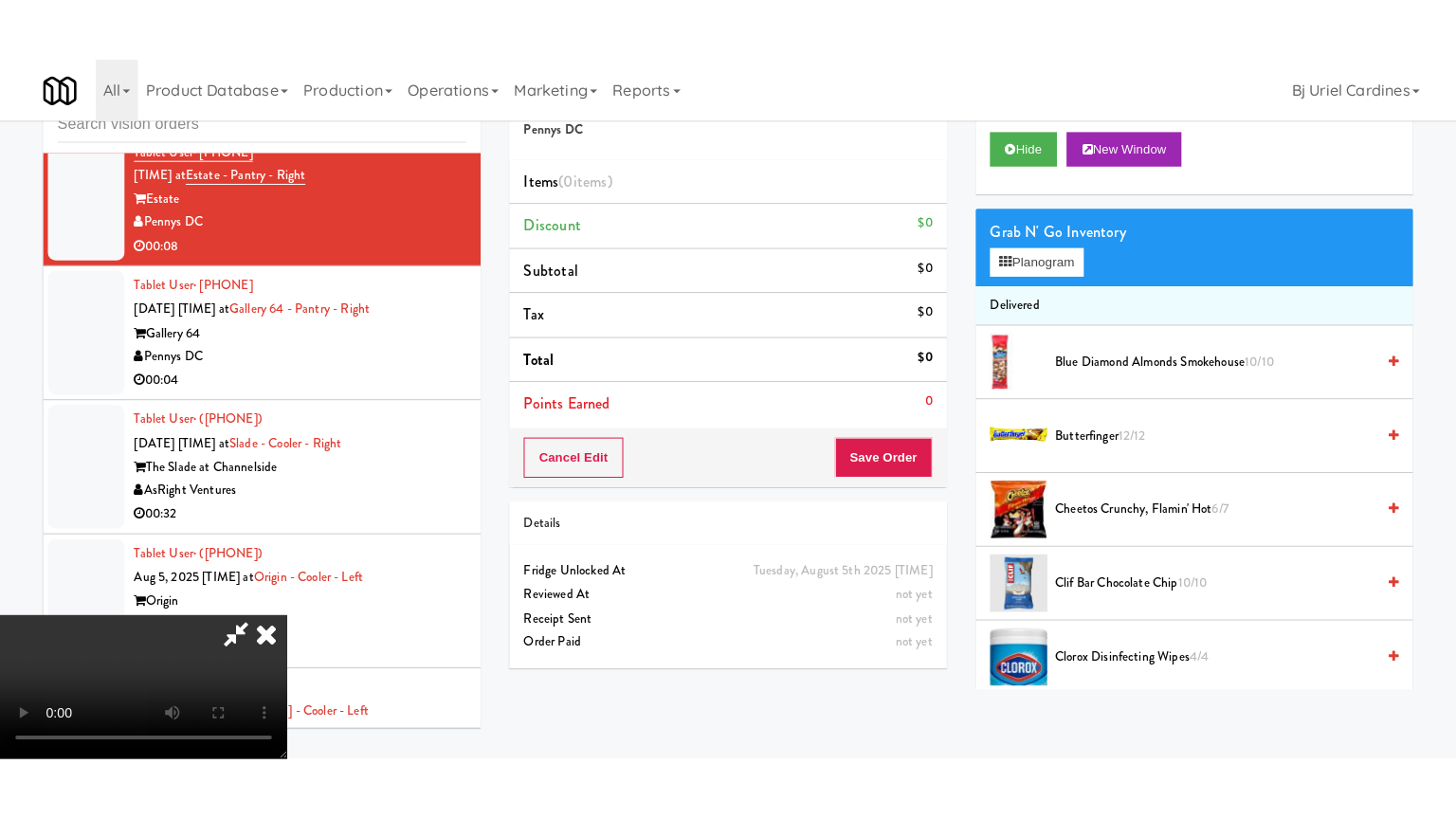 scroll, scrollTop: 266, scrollLeft: 0, axis: vertical 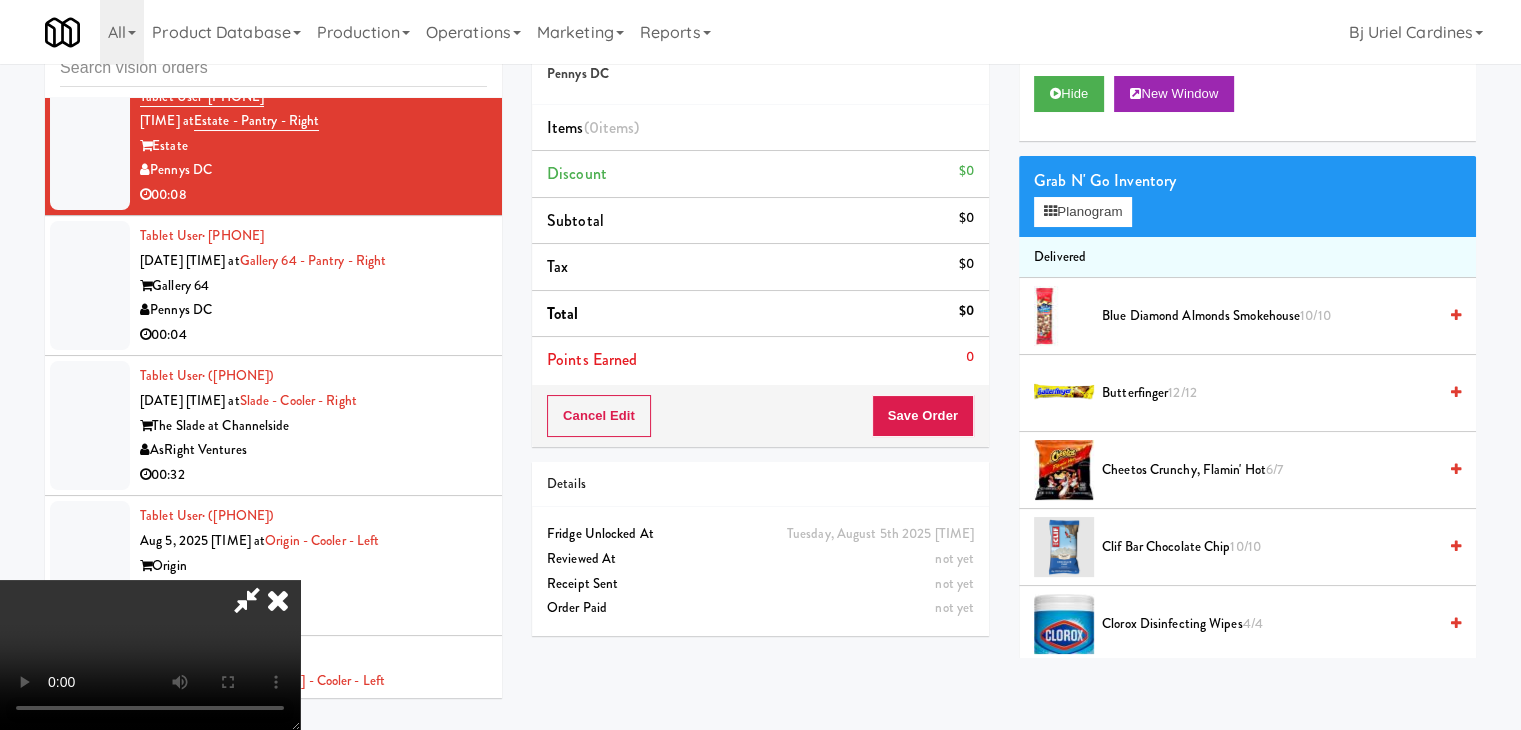 type 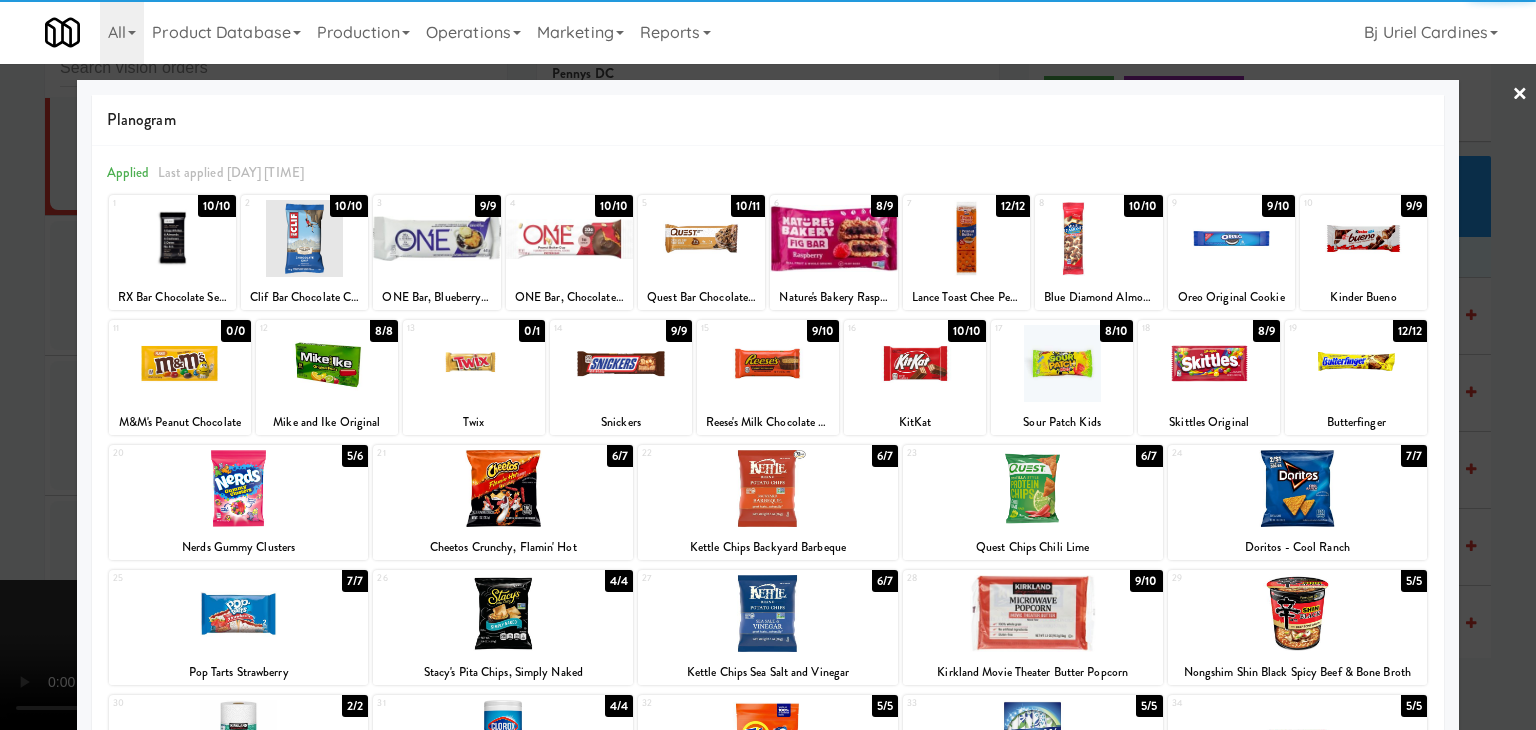 drag, startPoint x: 694, startPoint y: 257, endPoint x: 612, endPoint y: 285, distance: 86.64872 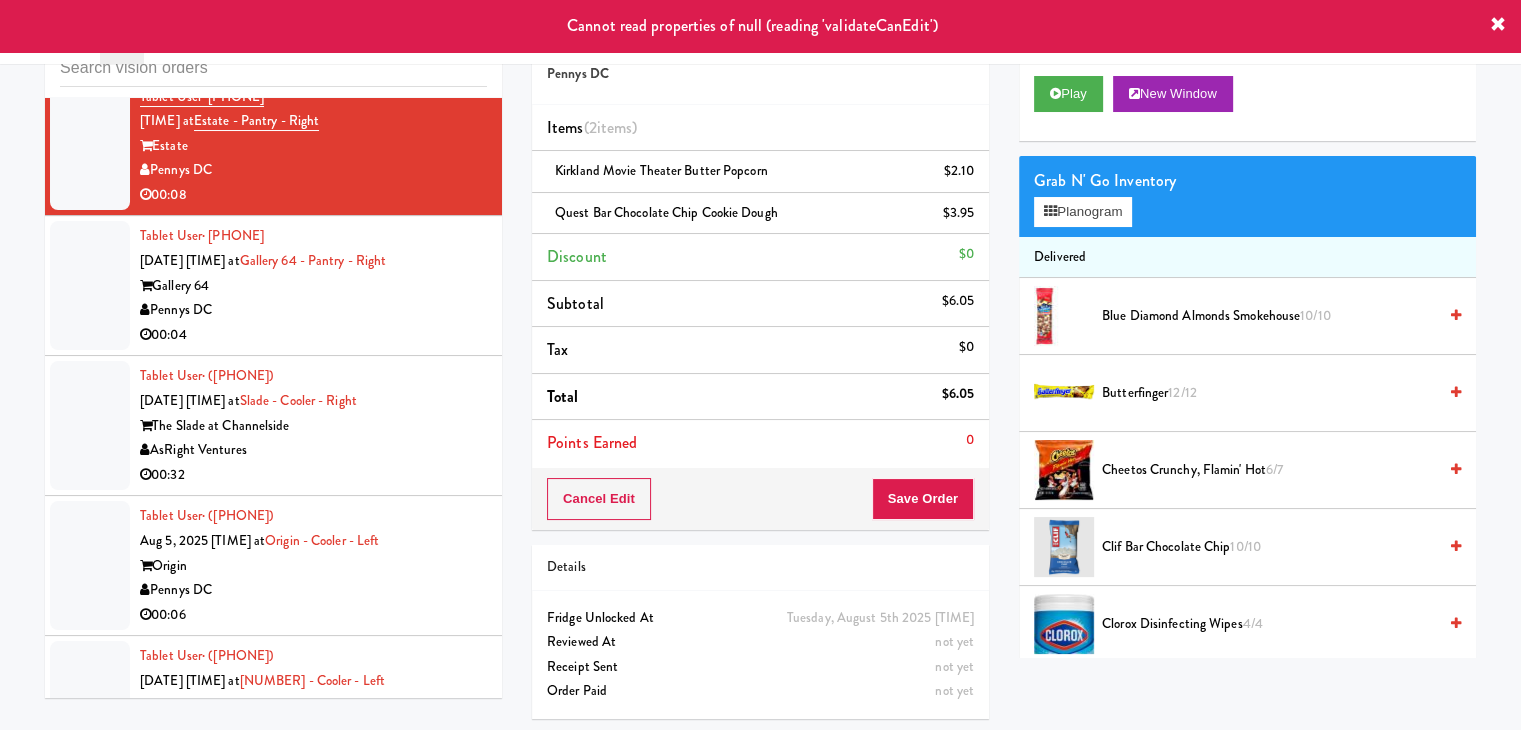 drag, startPoint x: 343, startPoint y: 368, endPoint x: 364, endPoint y: 321, distance: 51.47815 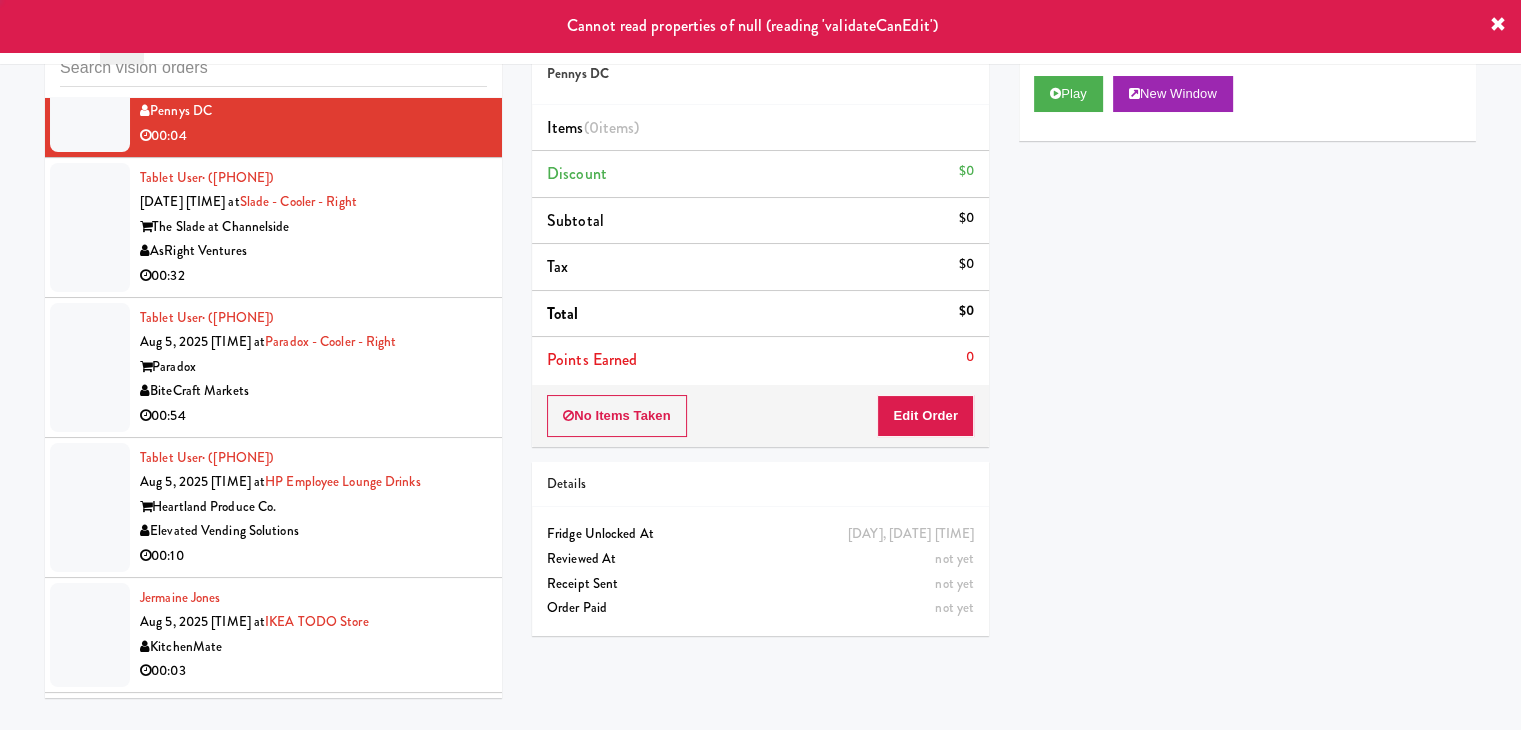 scroll, scrollTop: 5146, scrollLeft: 0, axis: vertical 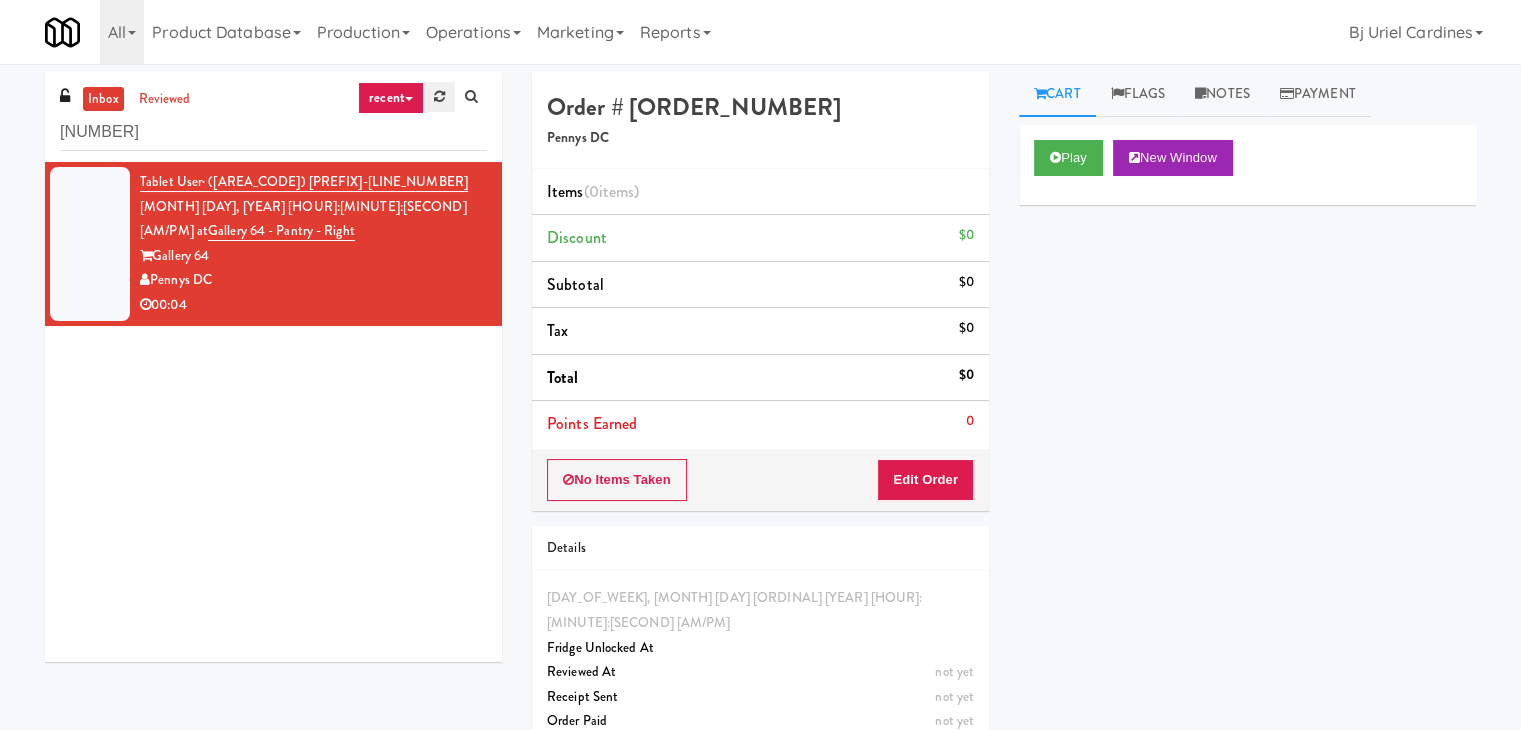 click at bounding box center [439, 96] 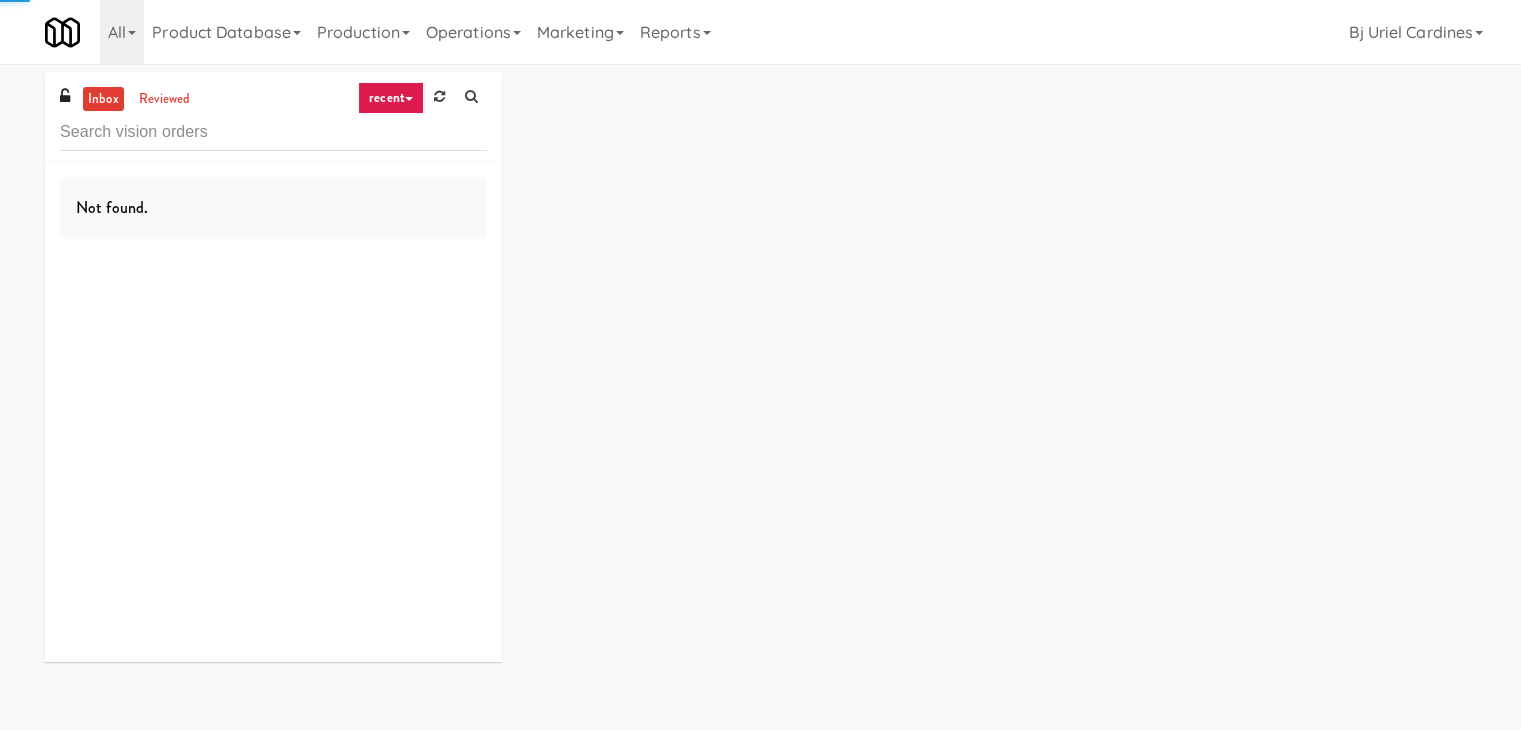 click at bounding box center (409, 99) 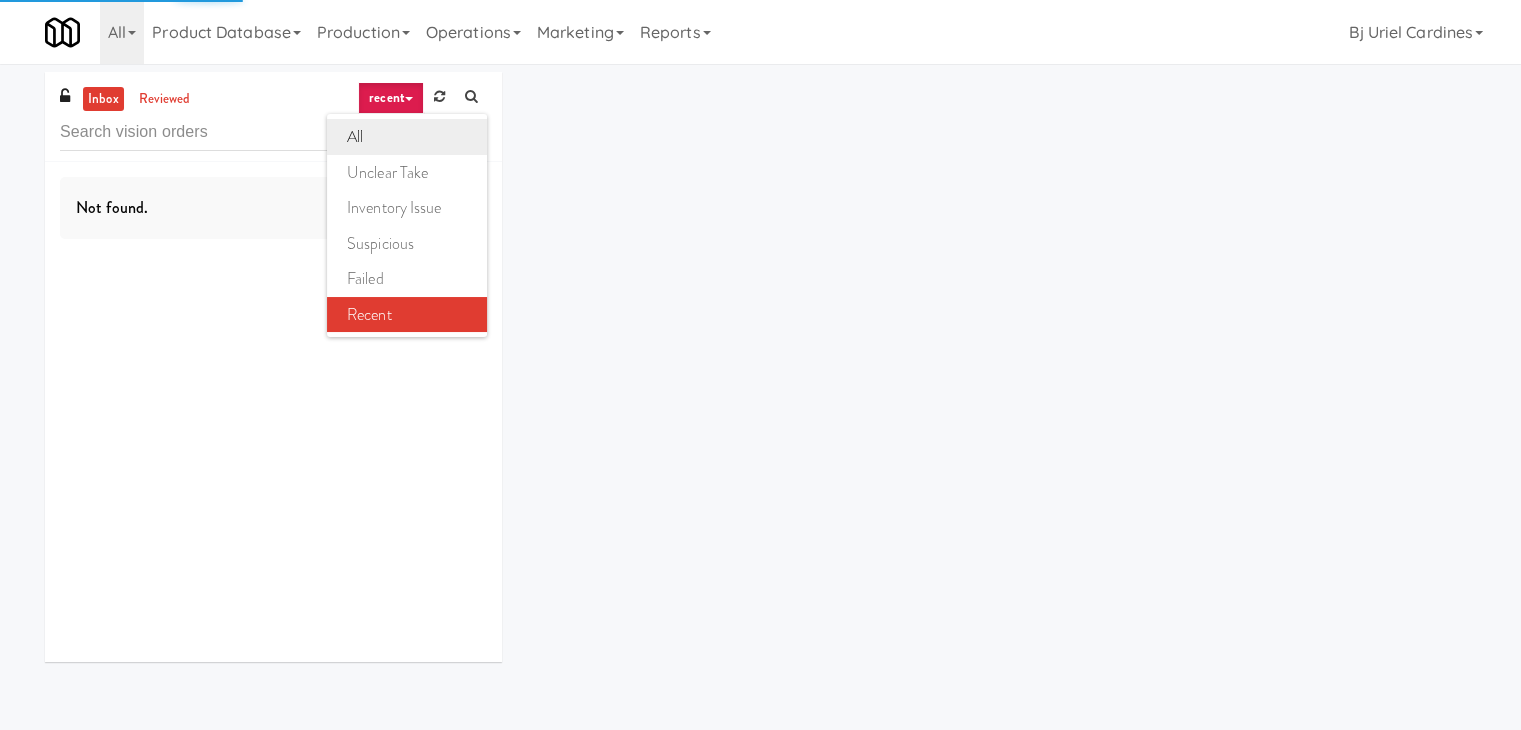 click on "all" at bounding box center (407, 137) 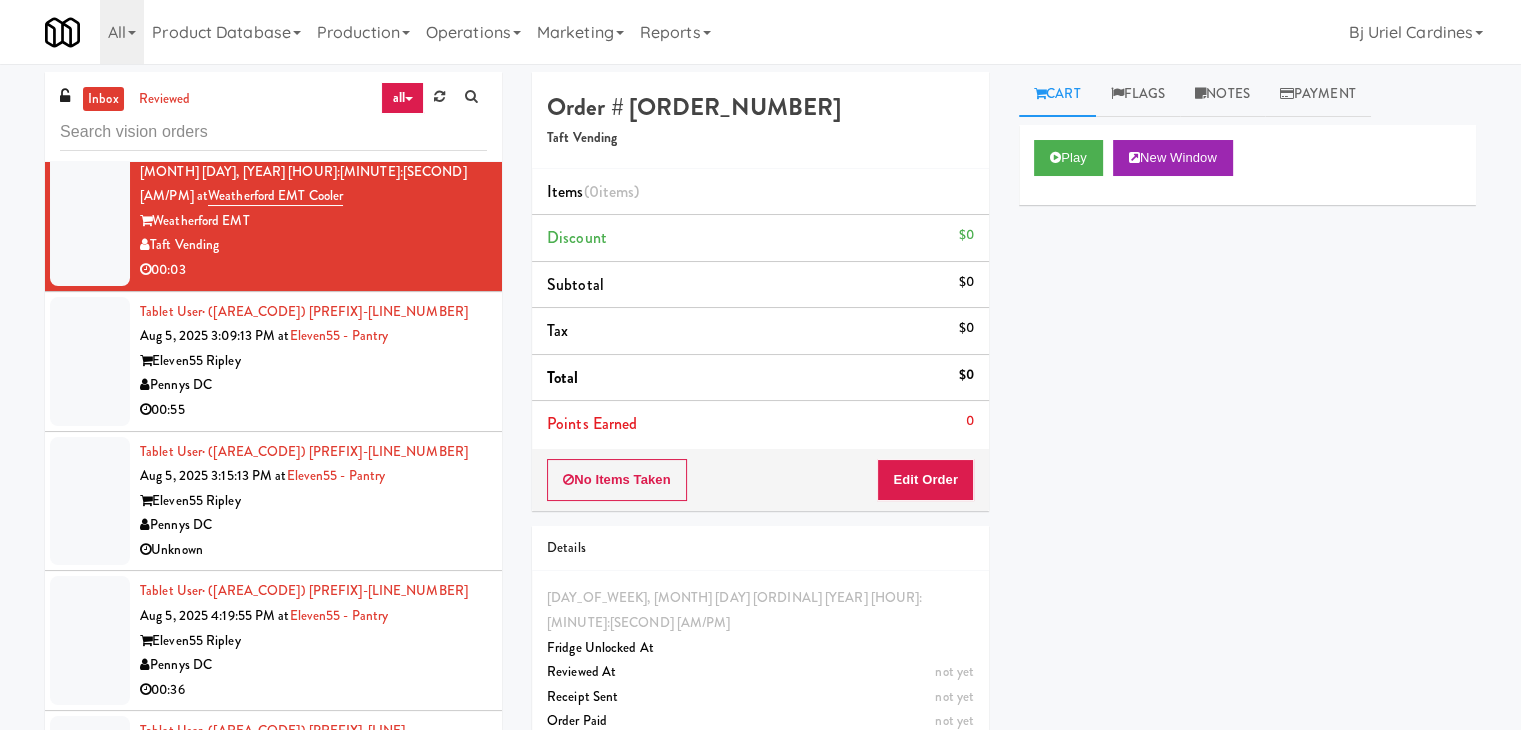 scroll, scrollTop: 0, scrollLeft: 0, axis: both 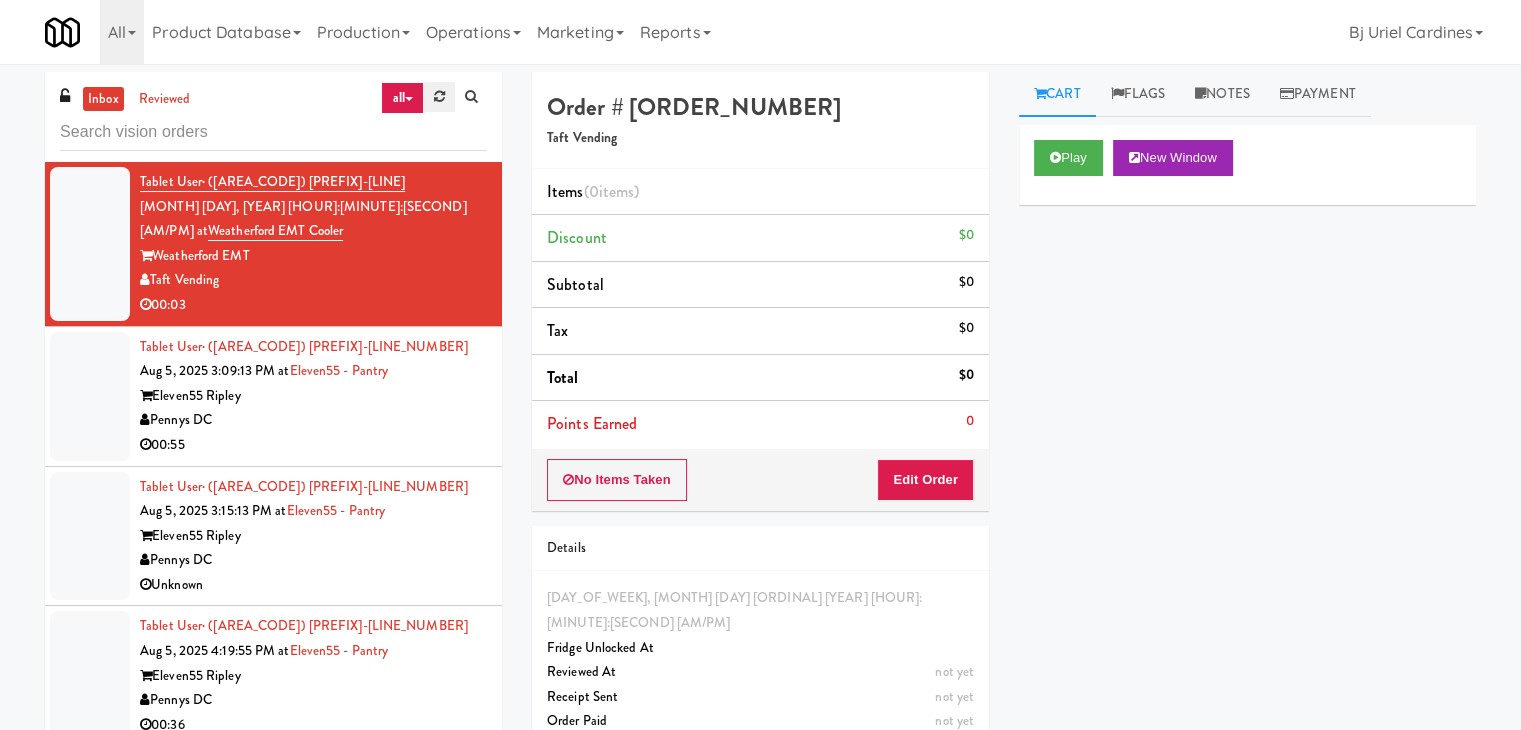 click at bounding box center (439, 97) 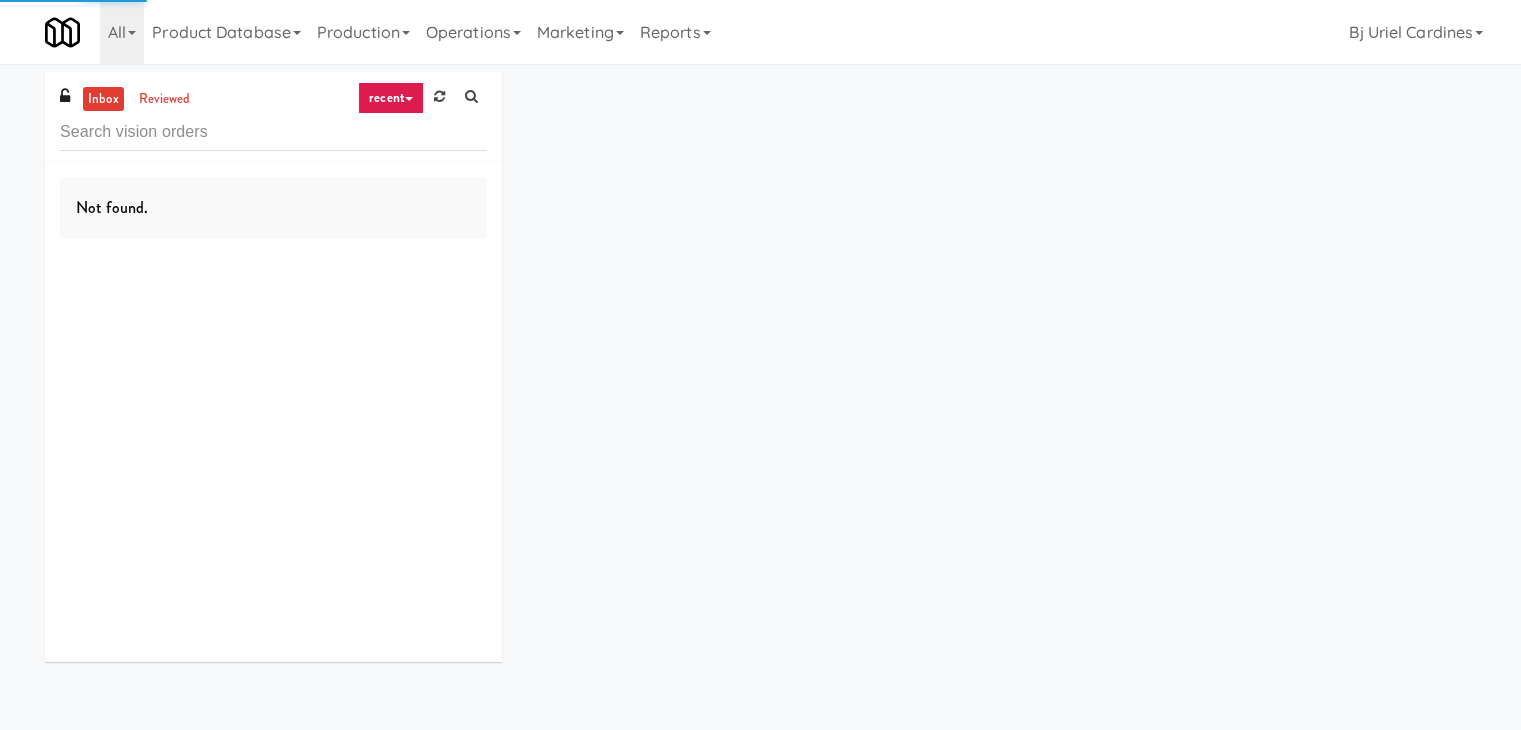 click on "recent" at bounding box center (391, 98) 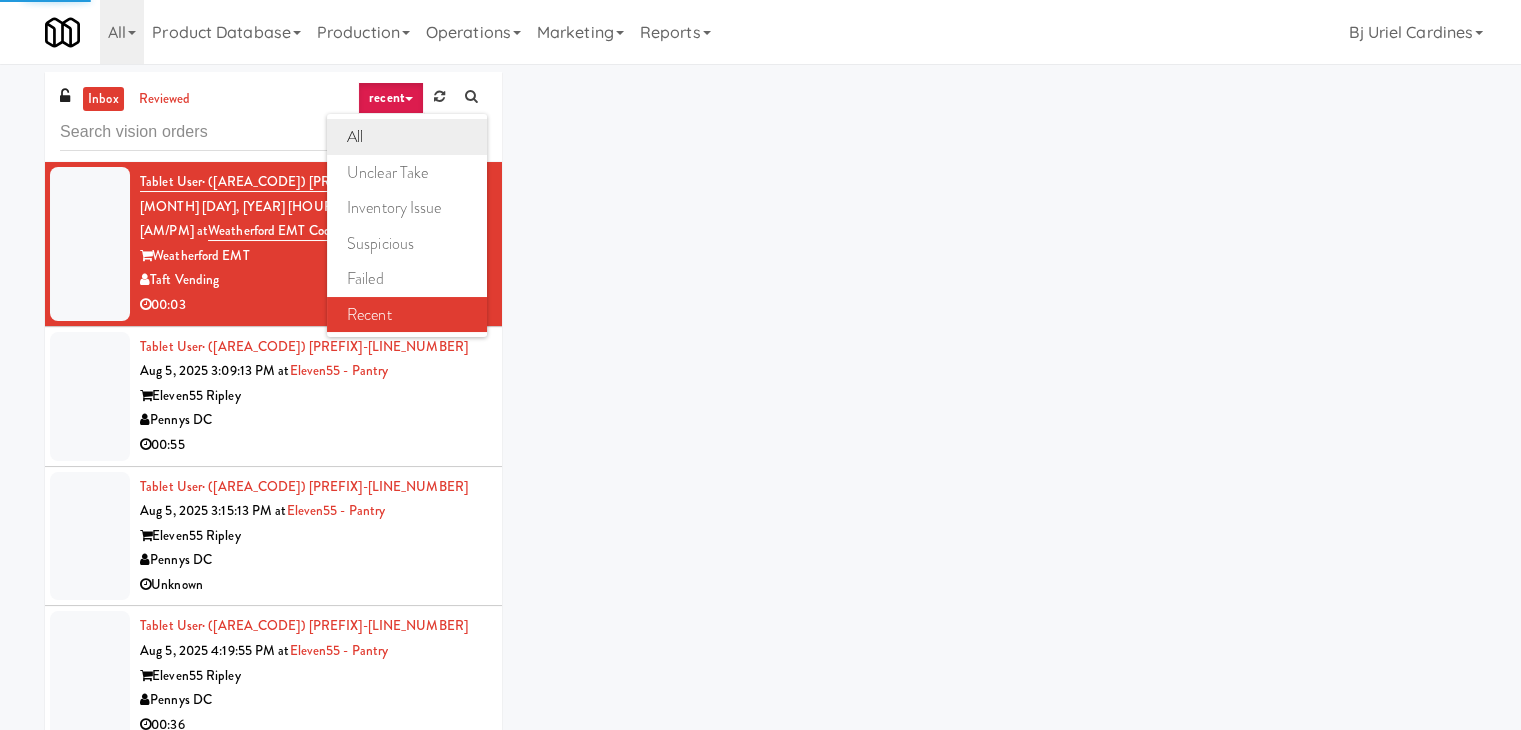 click on "all" at bounding box center [407, 137] 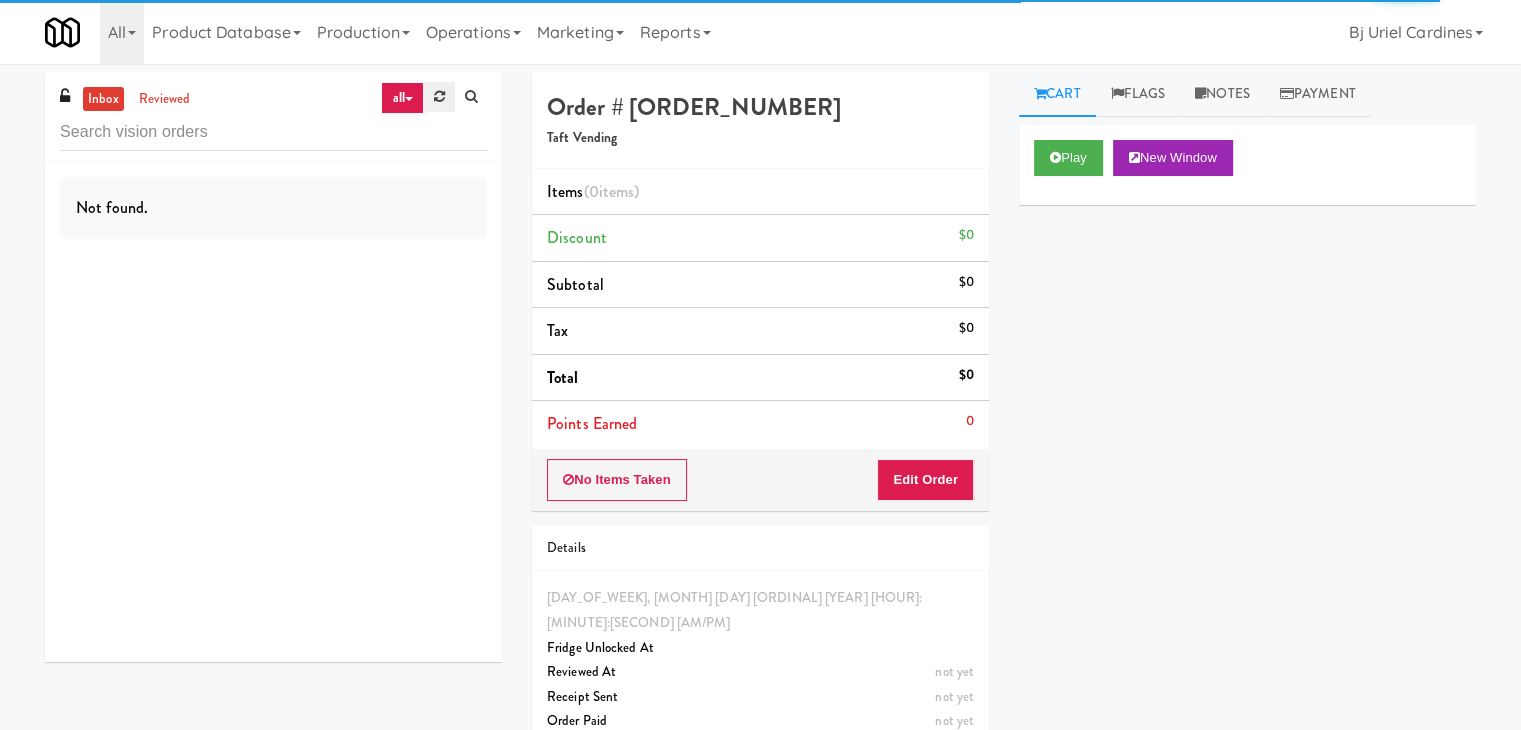 click at bounding box center (439, 97) 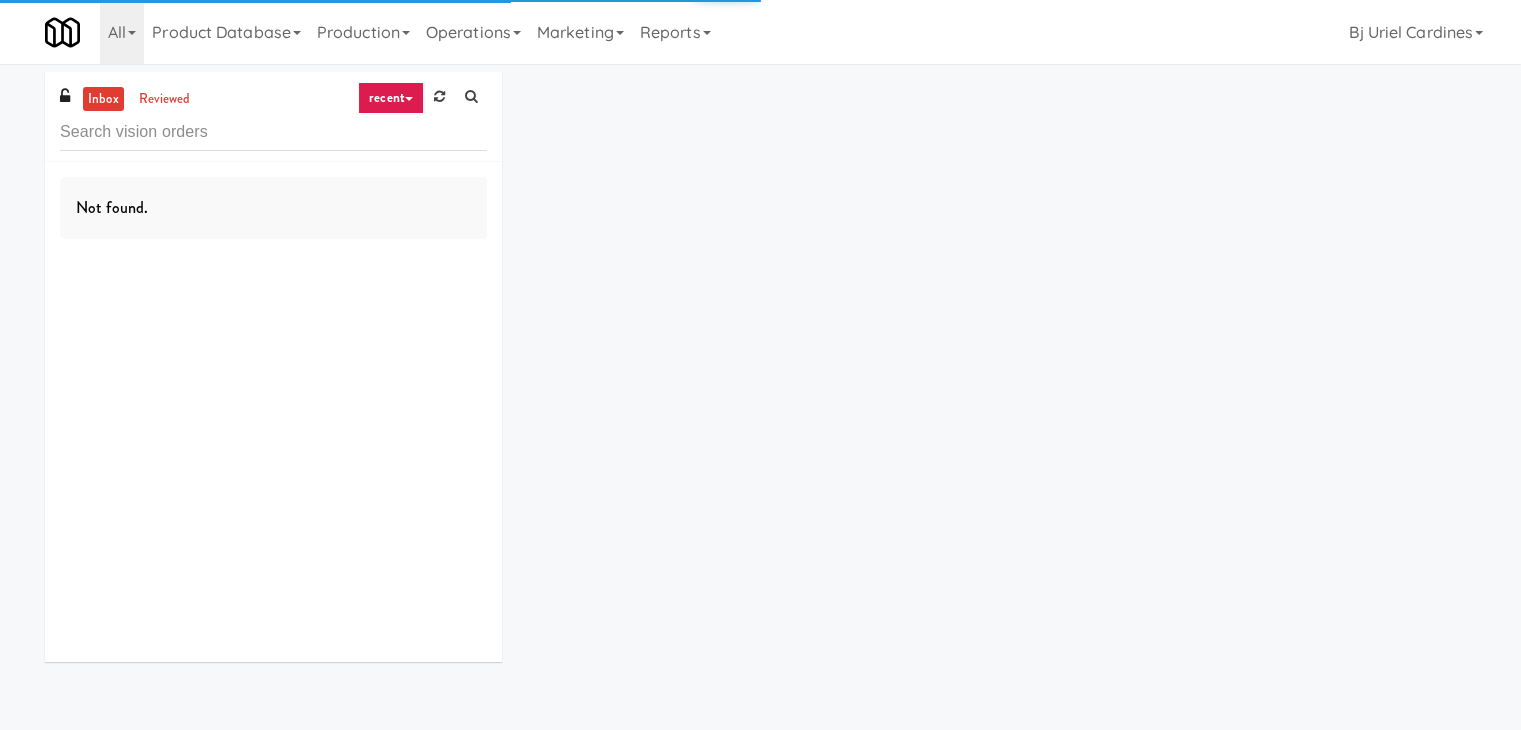 click on "recent" at bounding box center (391, 98) 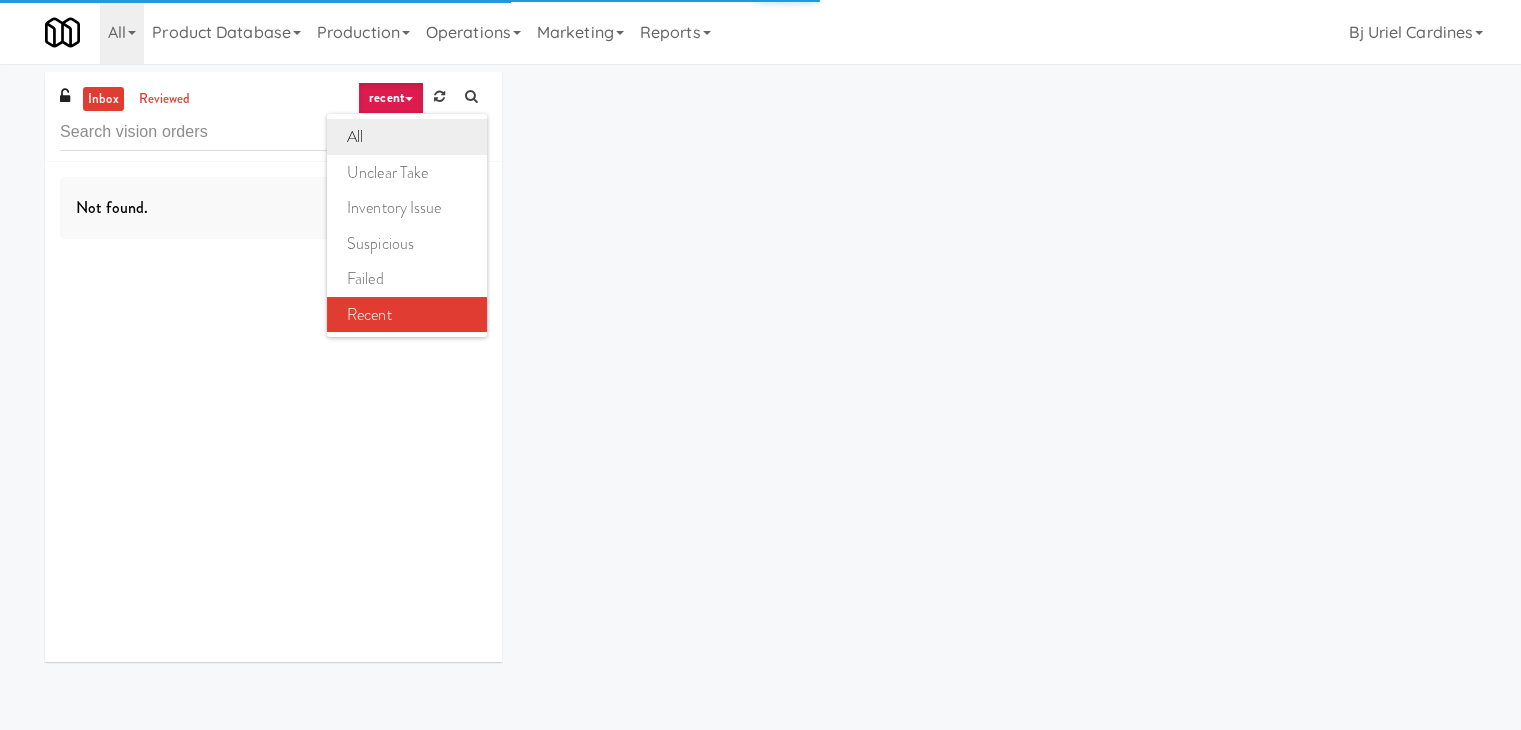 click on "all" at bounding box center (407, 137) 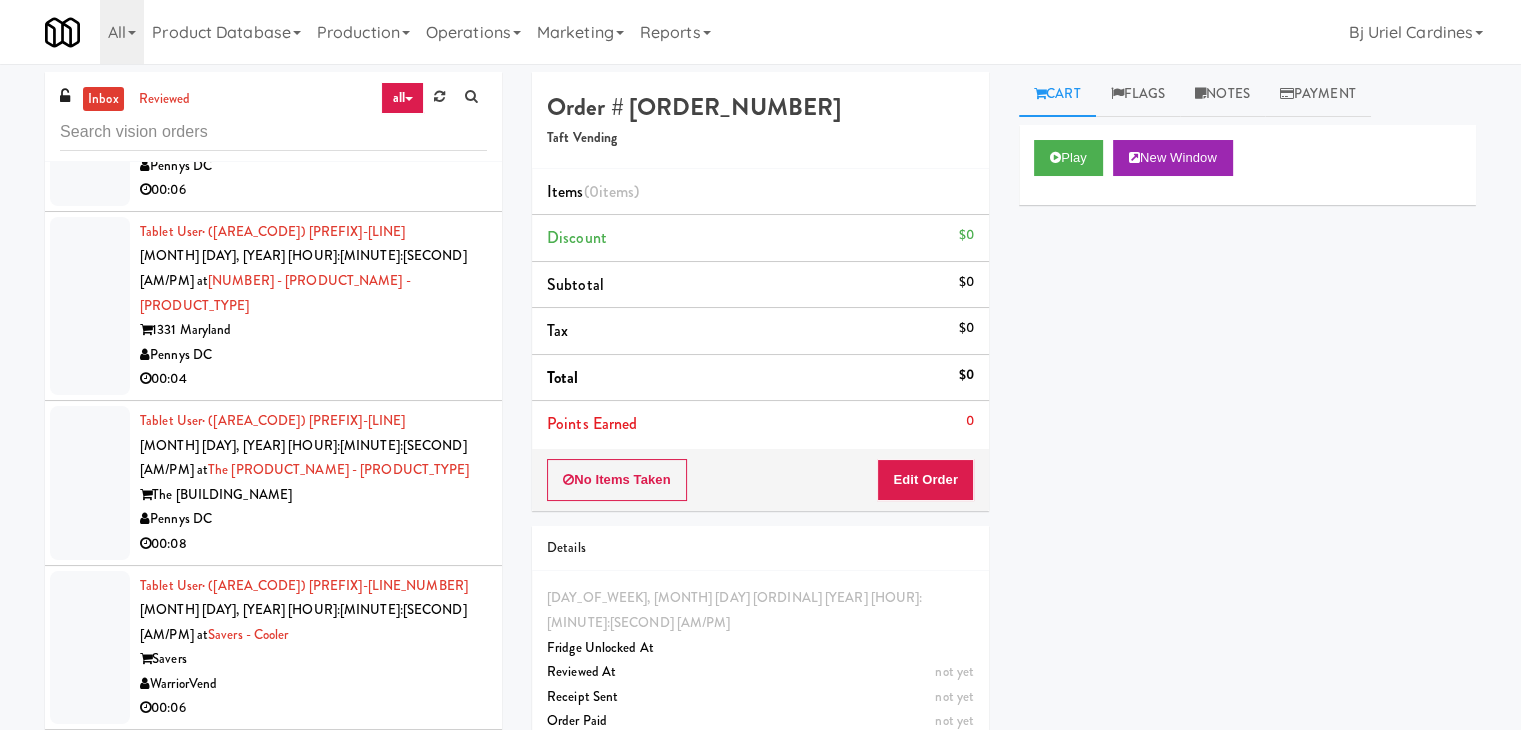 scroll, scrollTop: 7045, scrollLeft: 0, axis: vertical 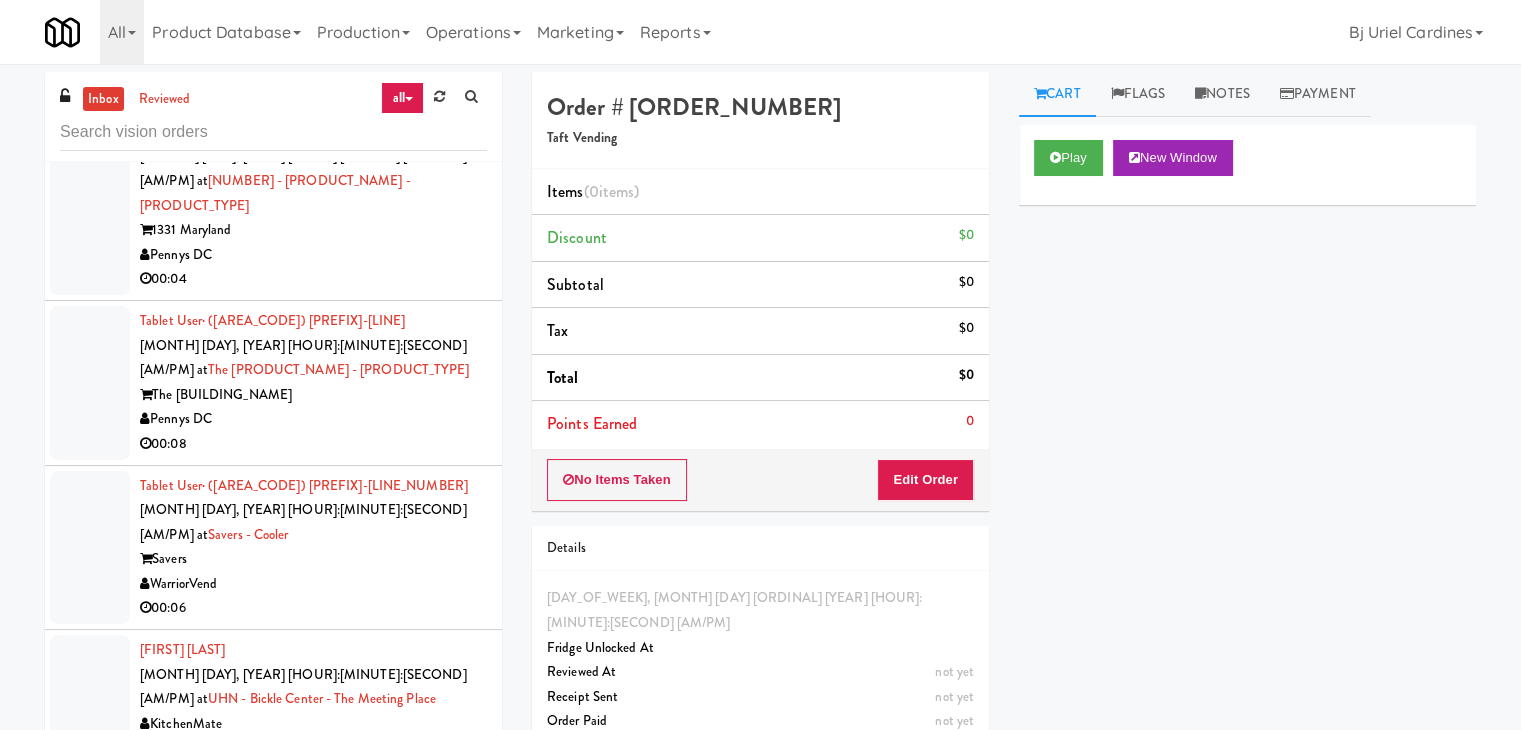 click on "Davey Vending" at bounding box center [313, 1547] 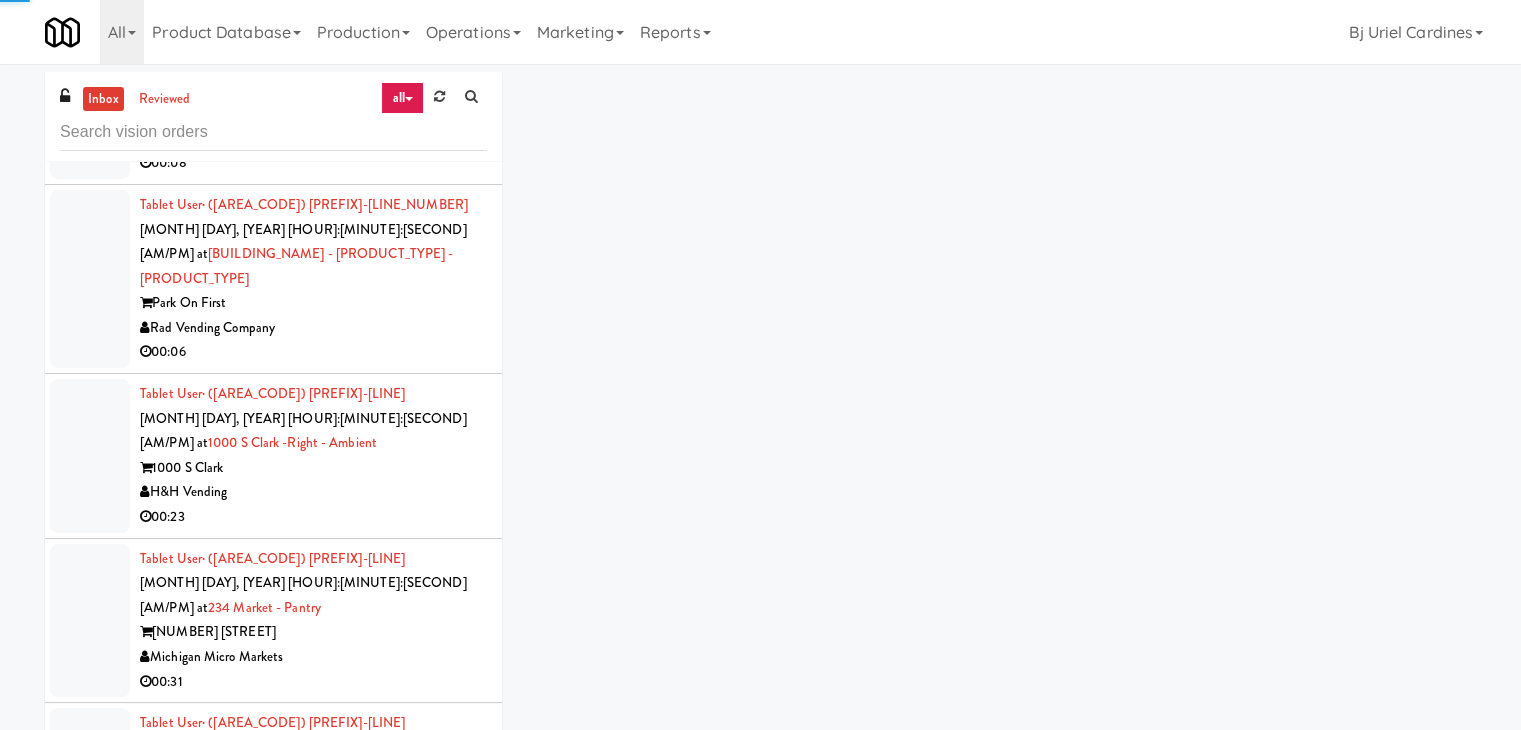 scroll, scrollTop: 3608, scrollLeft: 0, axis: vertical 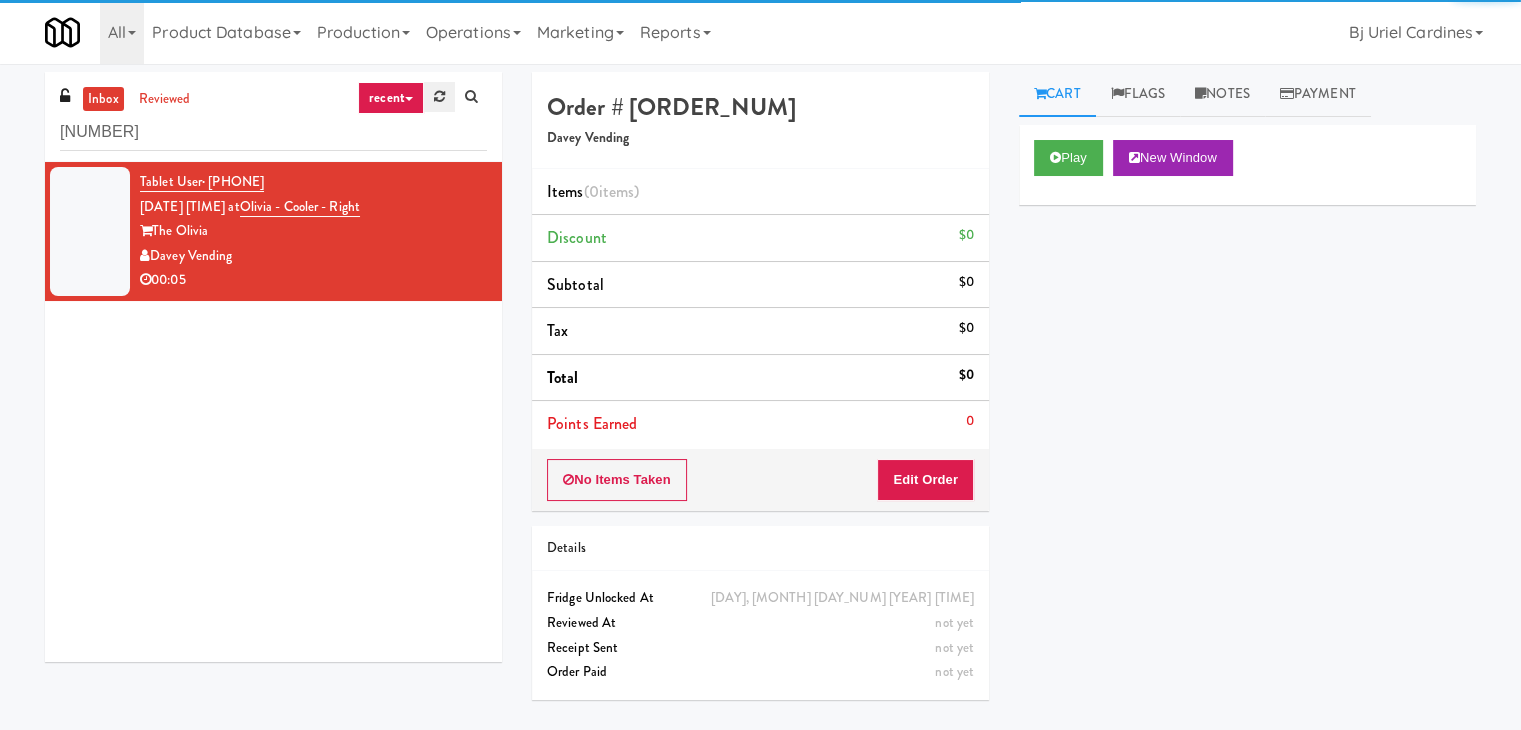 click at bounding box center [439, 96] 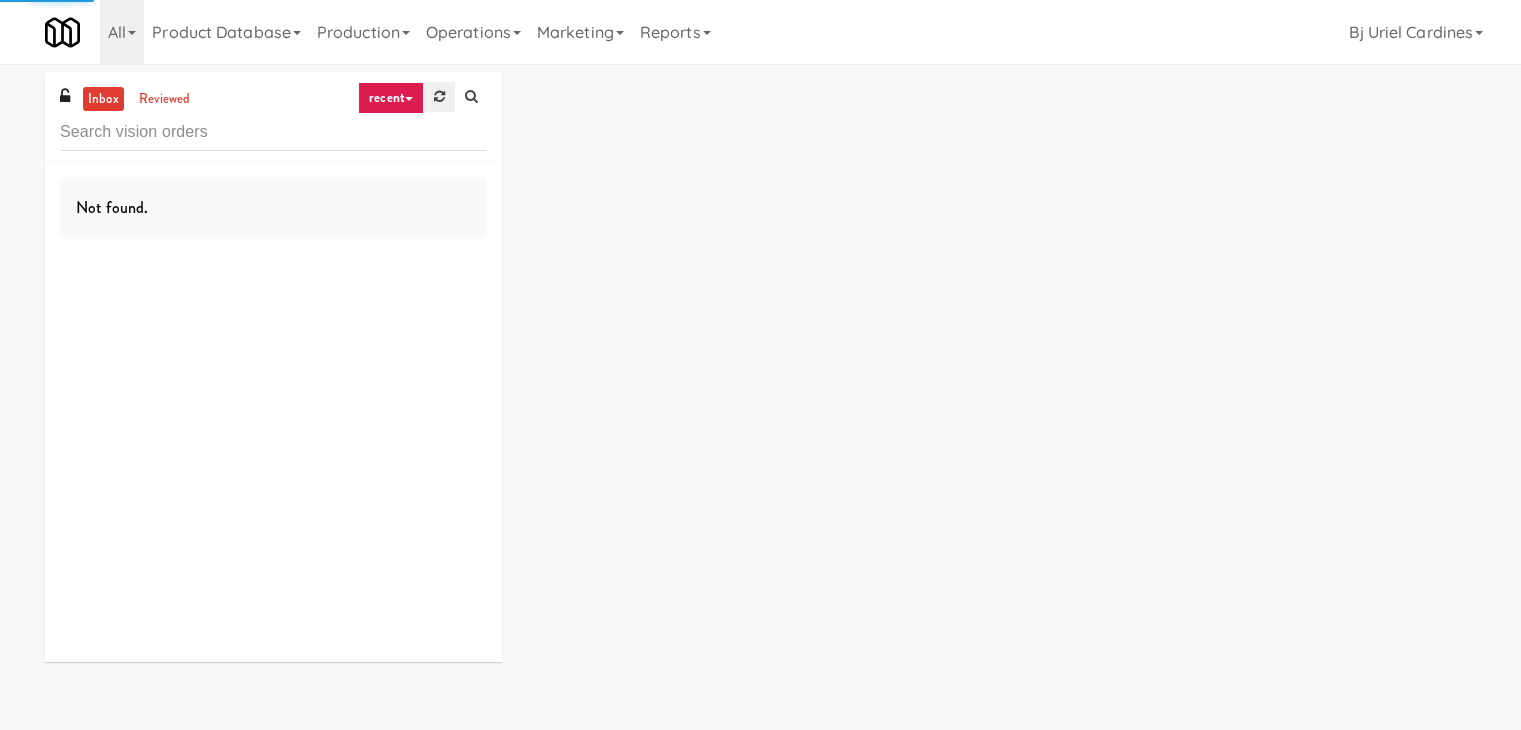 click at bounding box center [439, 97] 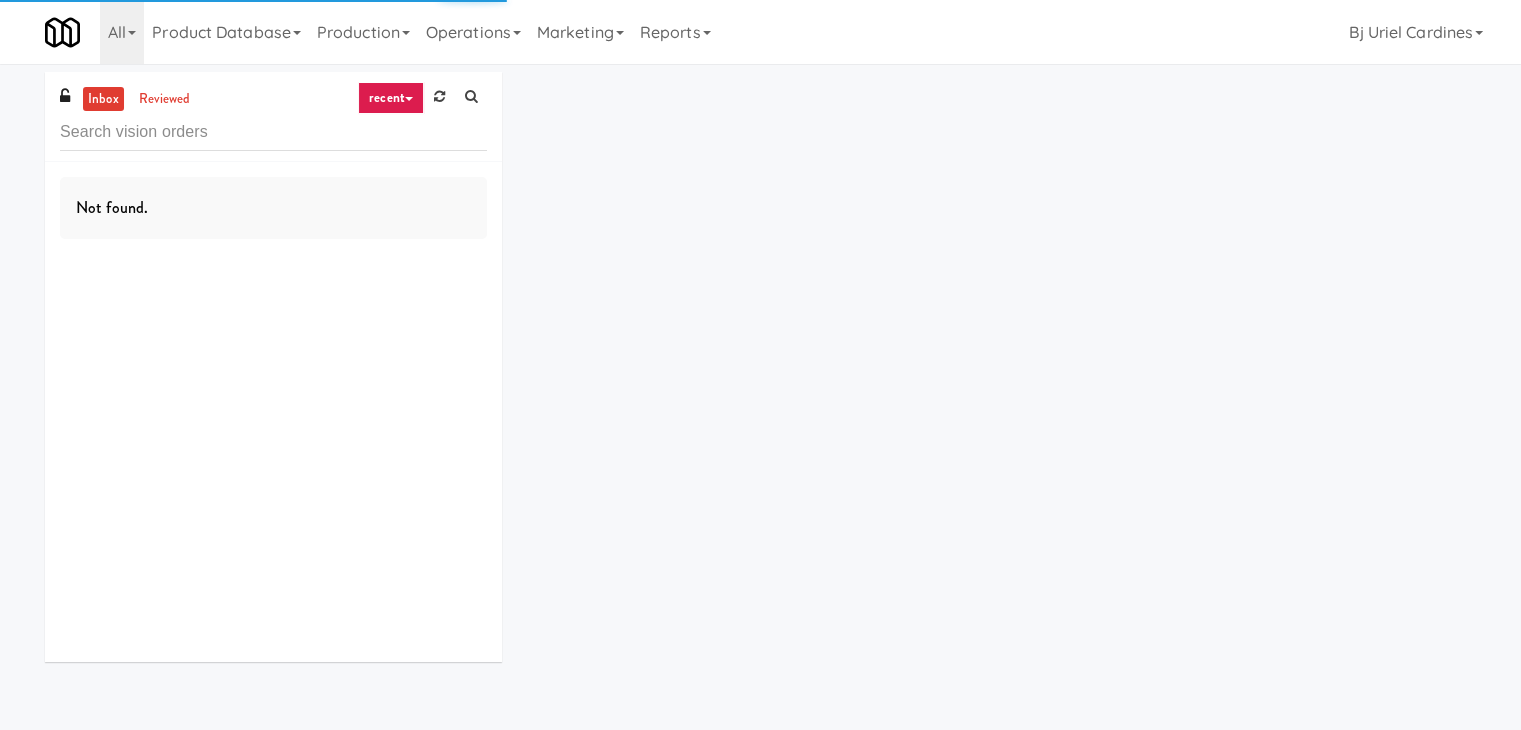 click at bounding box center [409, 99] 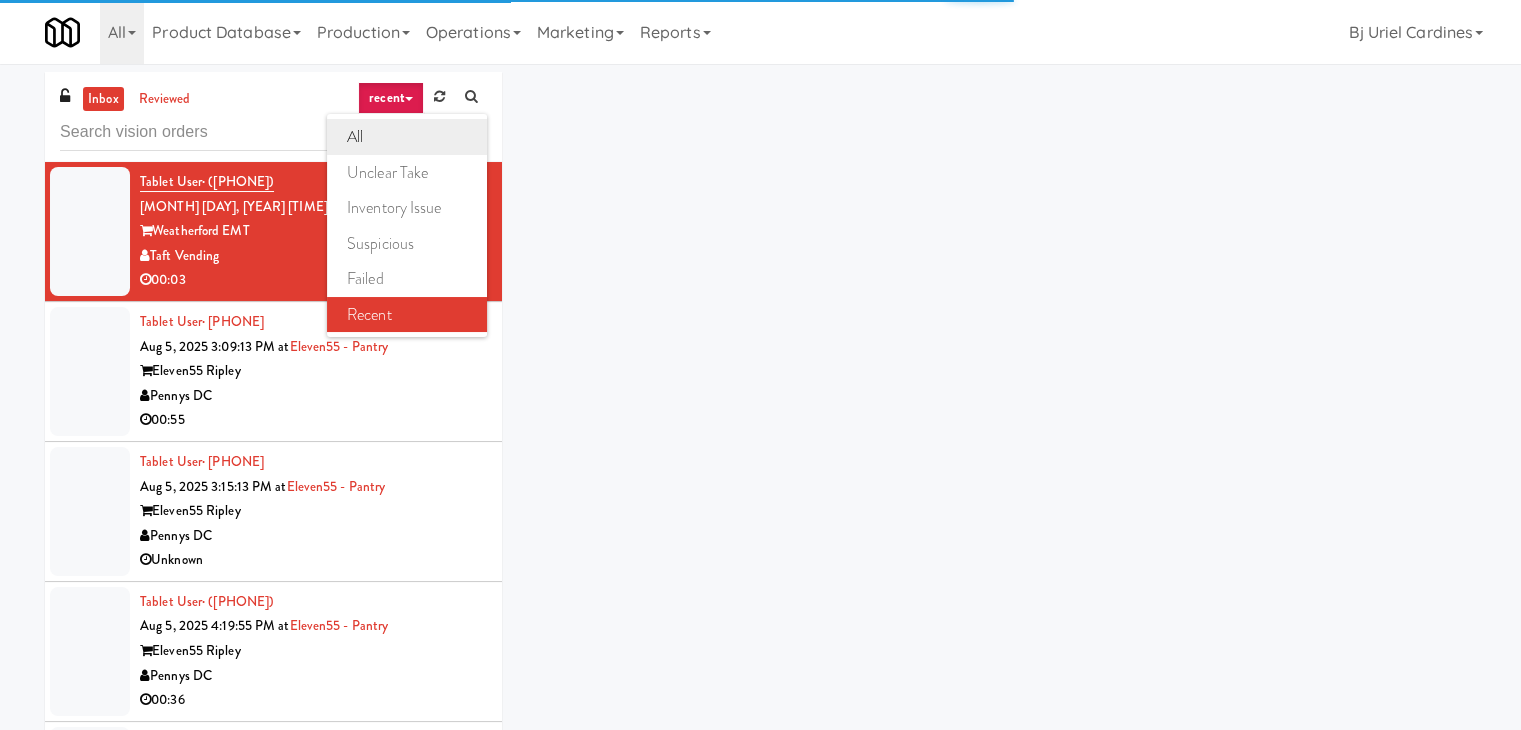 click on "all" at bounding box center [407, 137] 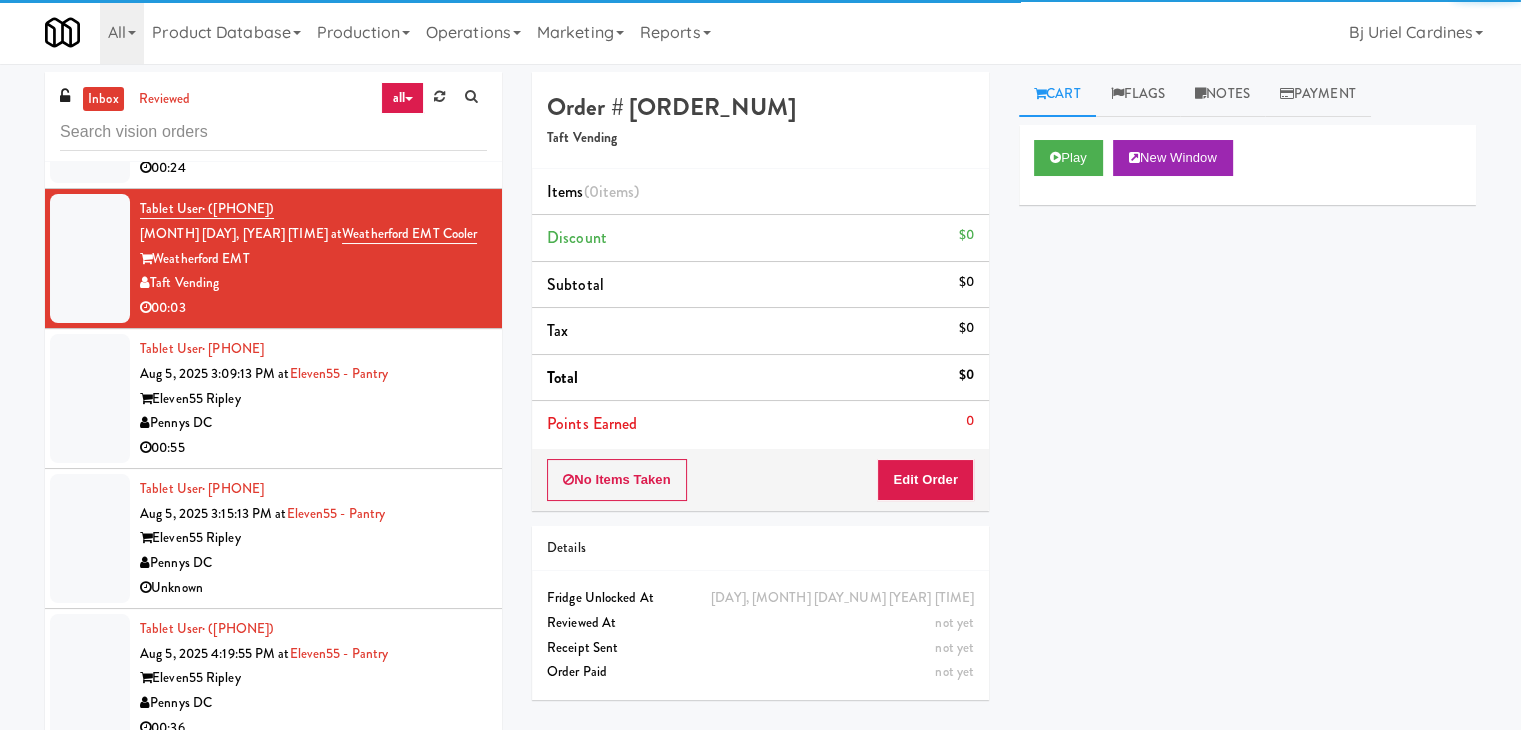 scroll, scrollTop: 2936, scrollLeft: 0, axis: vertical 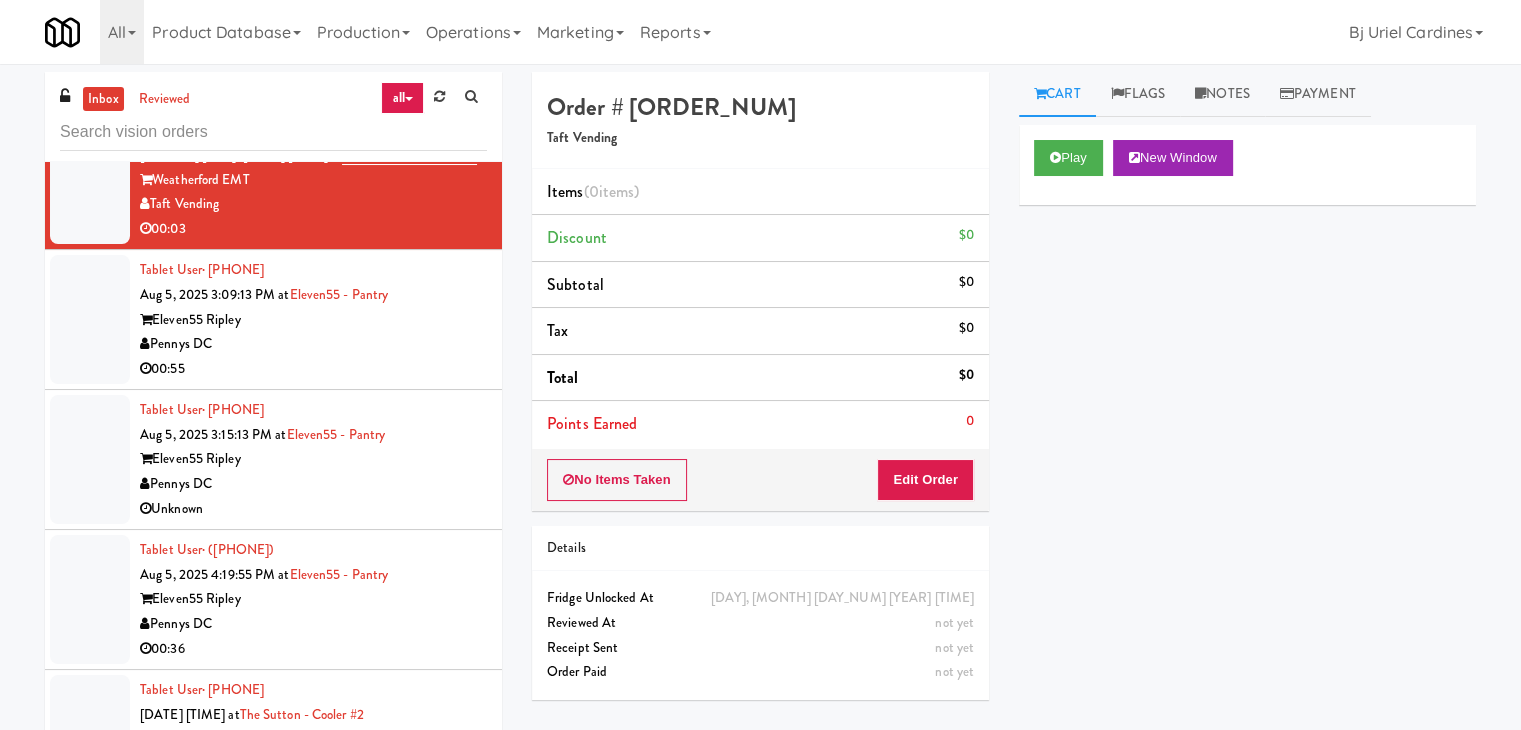 click on "Eleven55 Ripley" at bounding box center [313, 320] 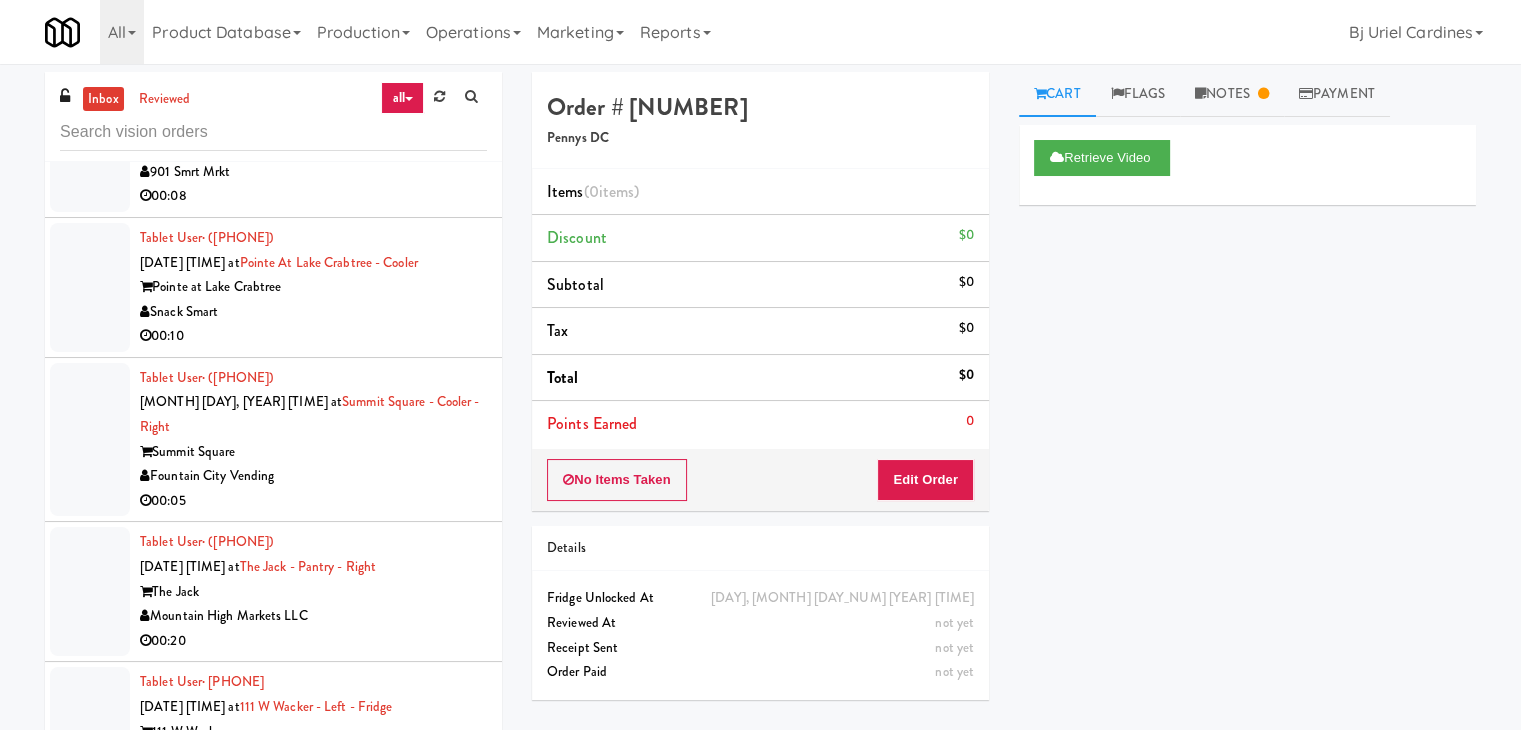 scroll, scrollTop: 9055, scrollLeft: 0, axis: vertical 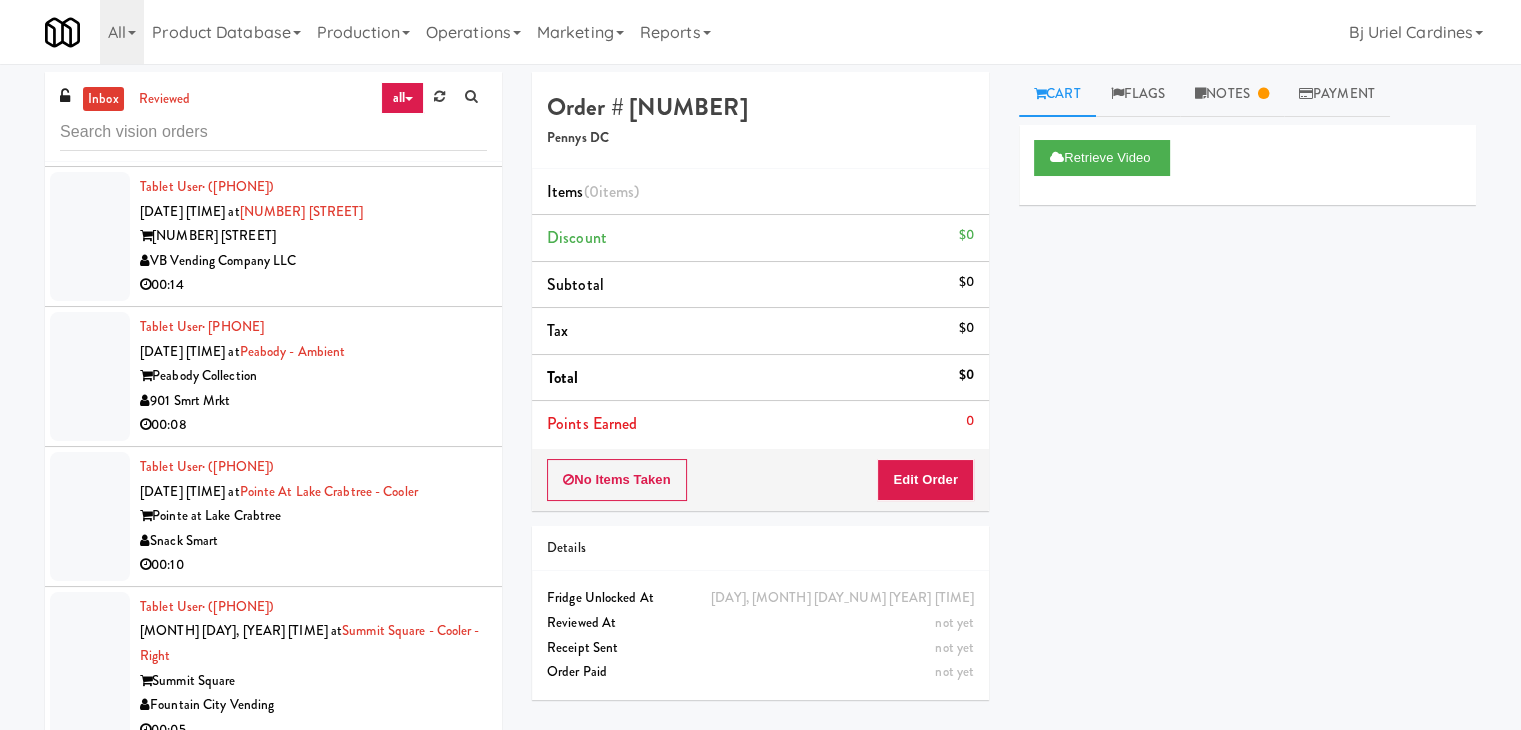 click on "VB Vending Company LLC" at bounding box center [313, 261] 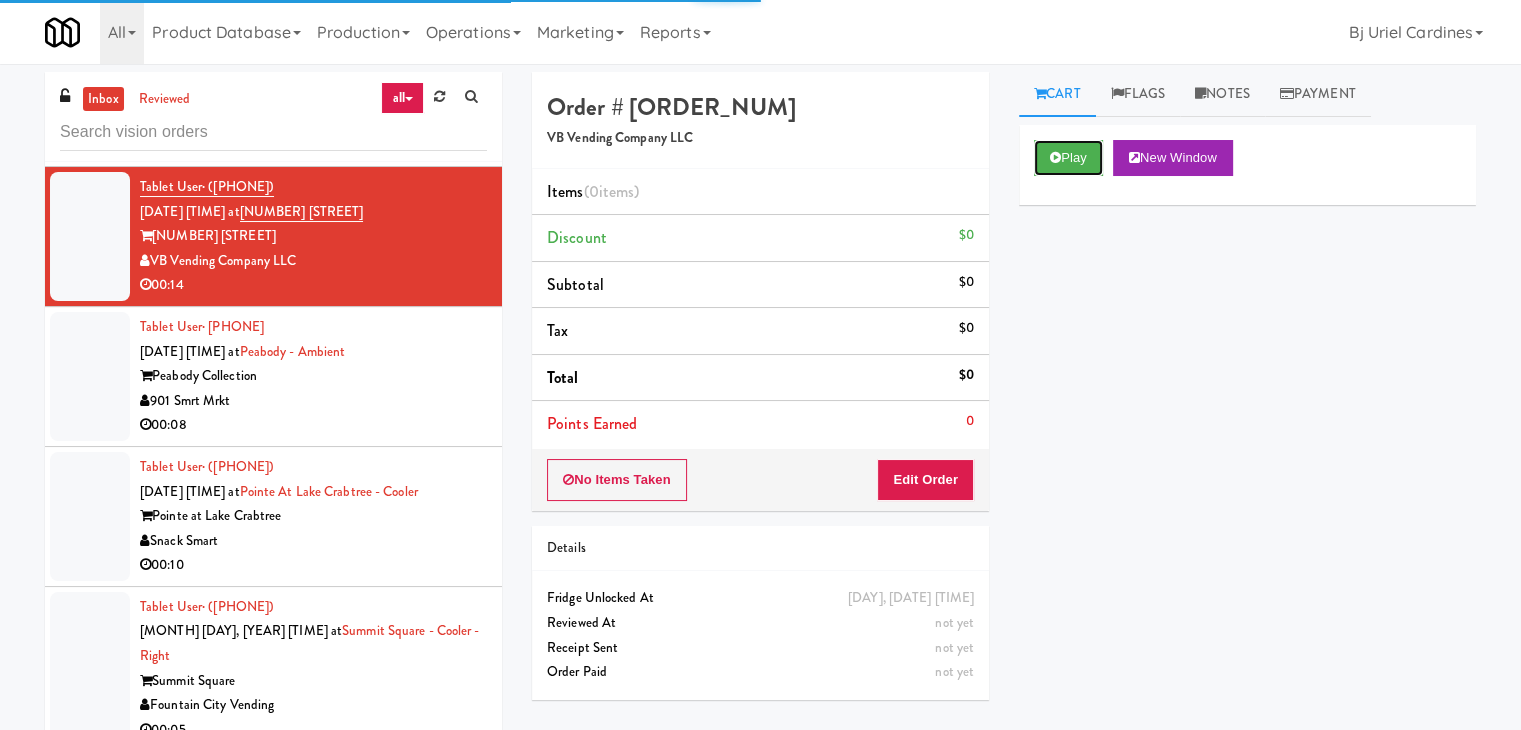 drag, startPoint x: 1080, startPoint y: 162, endPoint x: 1048, endPoint y: 223, distance: 68.88396 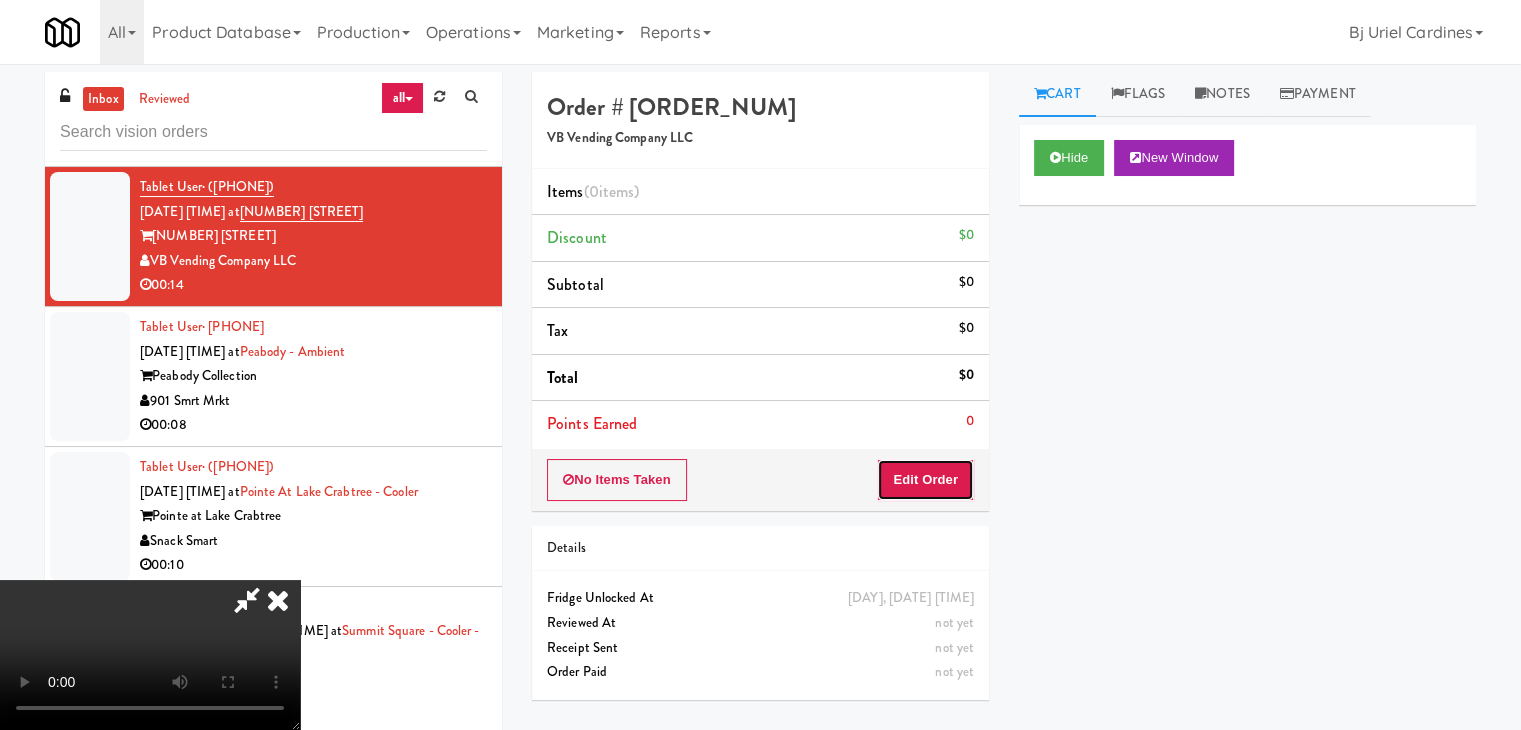 click on "Edit Order" at bounding box center (925, 480) 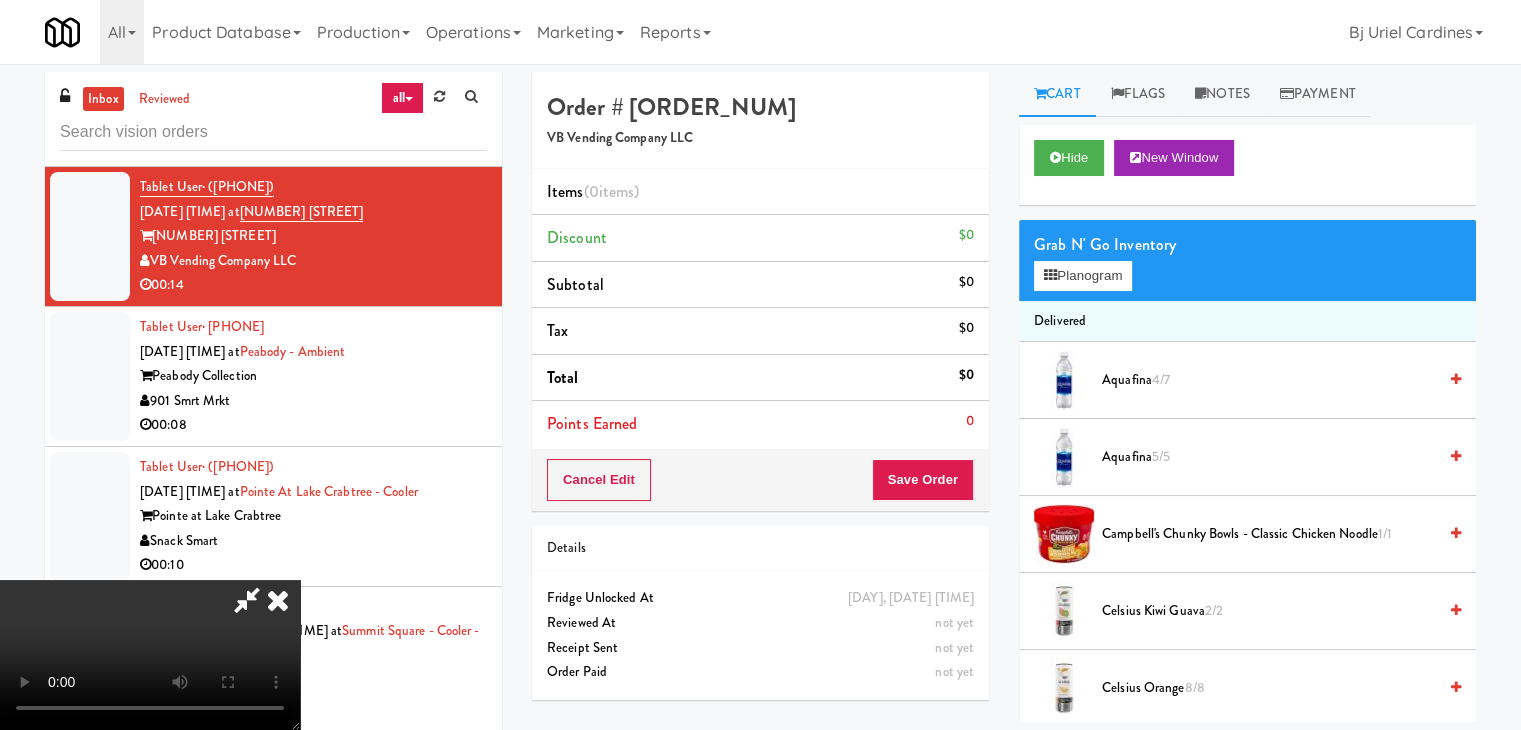type 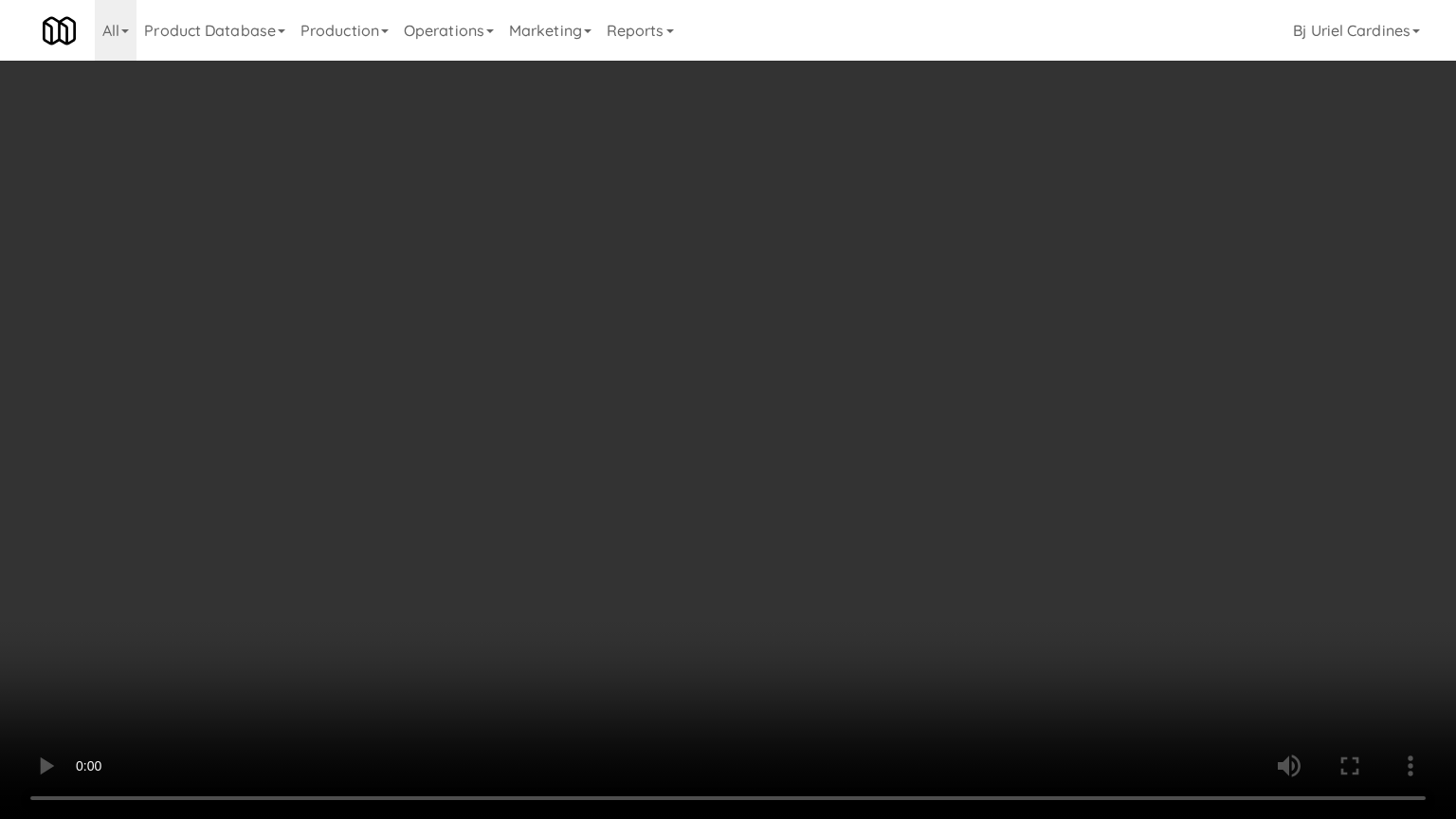 click at bounding box center [728, 410] 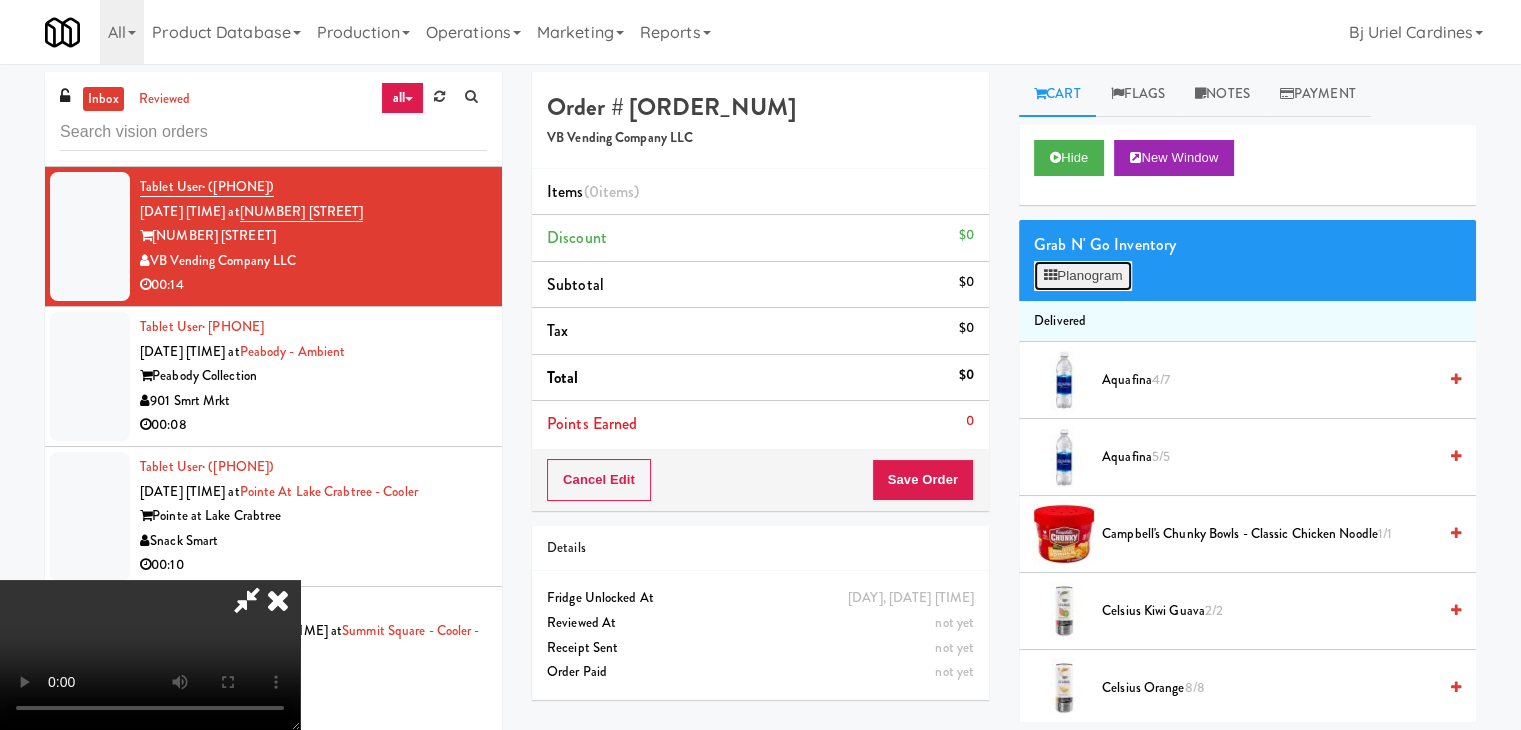 click on "Planogram" at bounding box center [1083, 276] 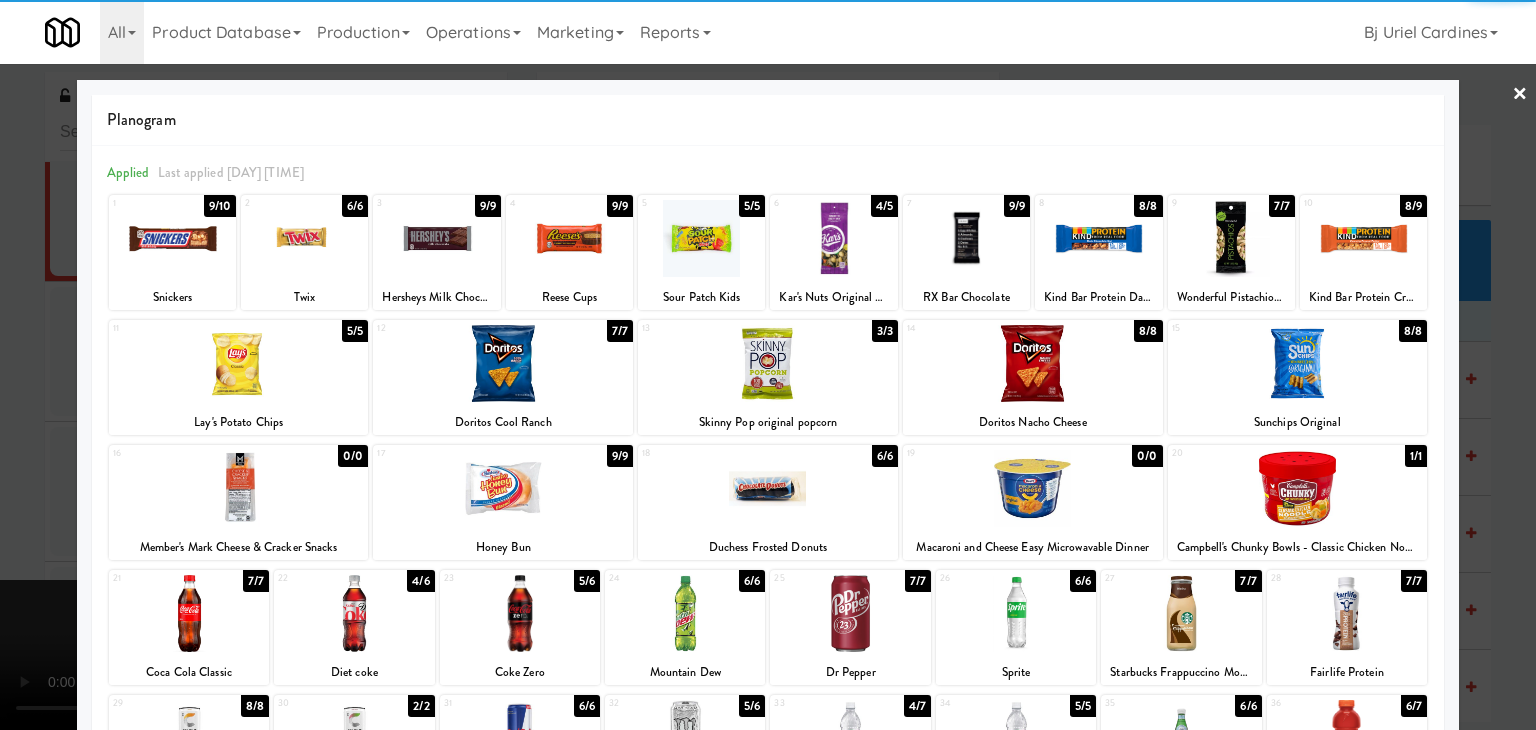 click at bounding box center (304, 238) 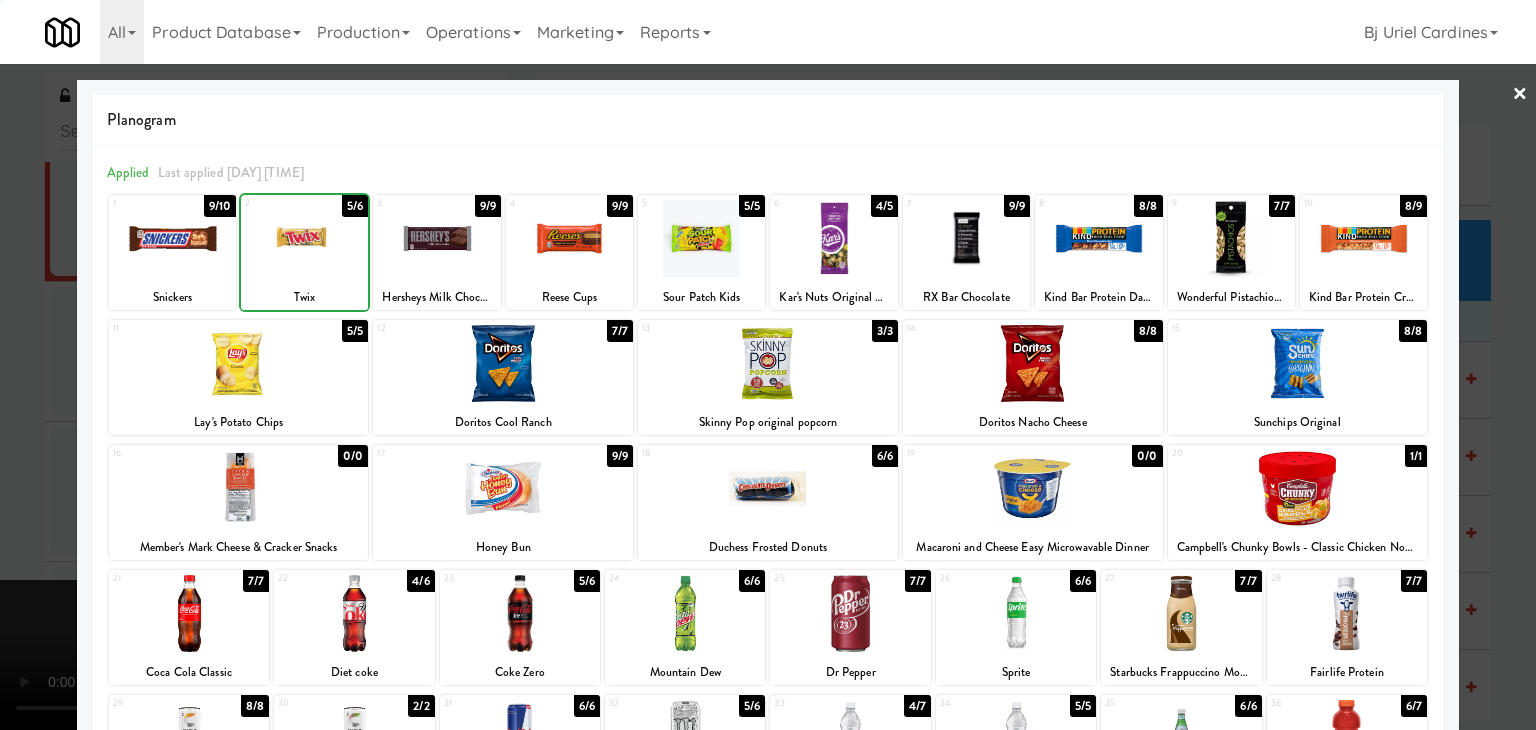 drag, startPoint x: 169, startPoint y: 243, endPoint x: 0, endPoint y: 326, distance: 188.28171 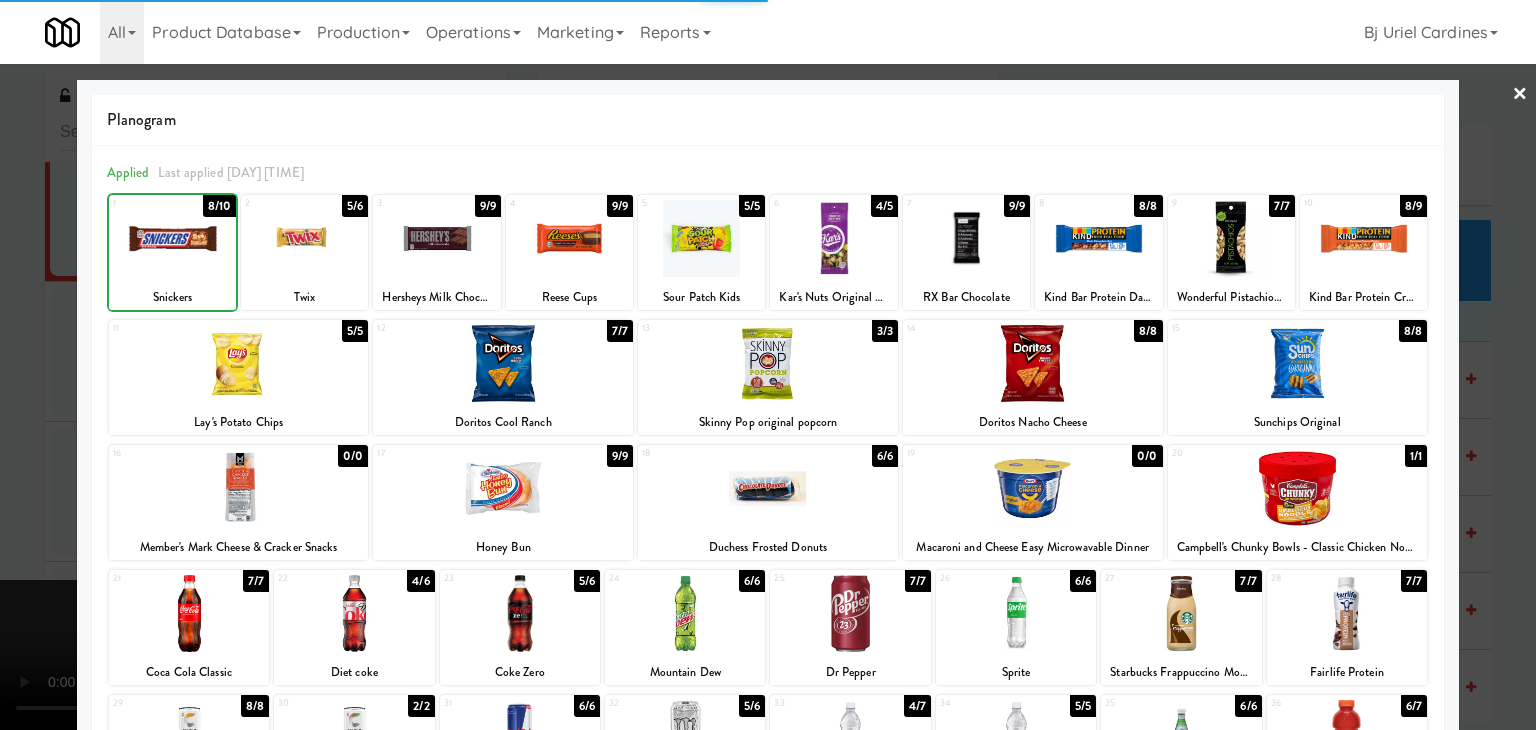 drag, startPoint x: 0, startPoint y: 337, endPoint x: 463, endPoint y: 396, distance: 466.74405 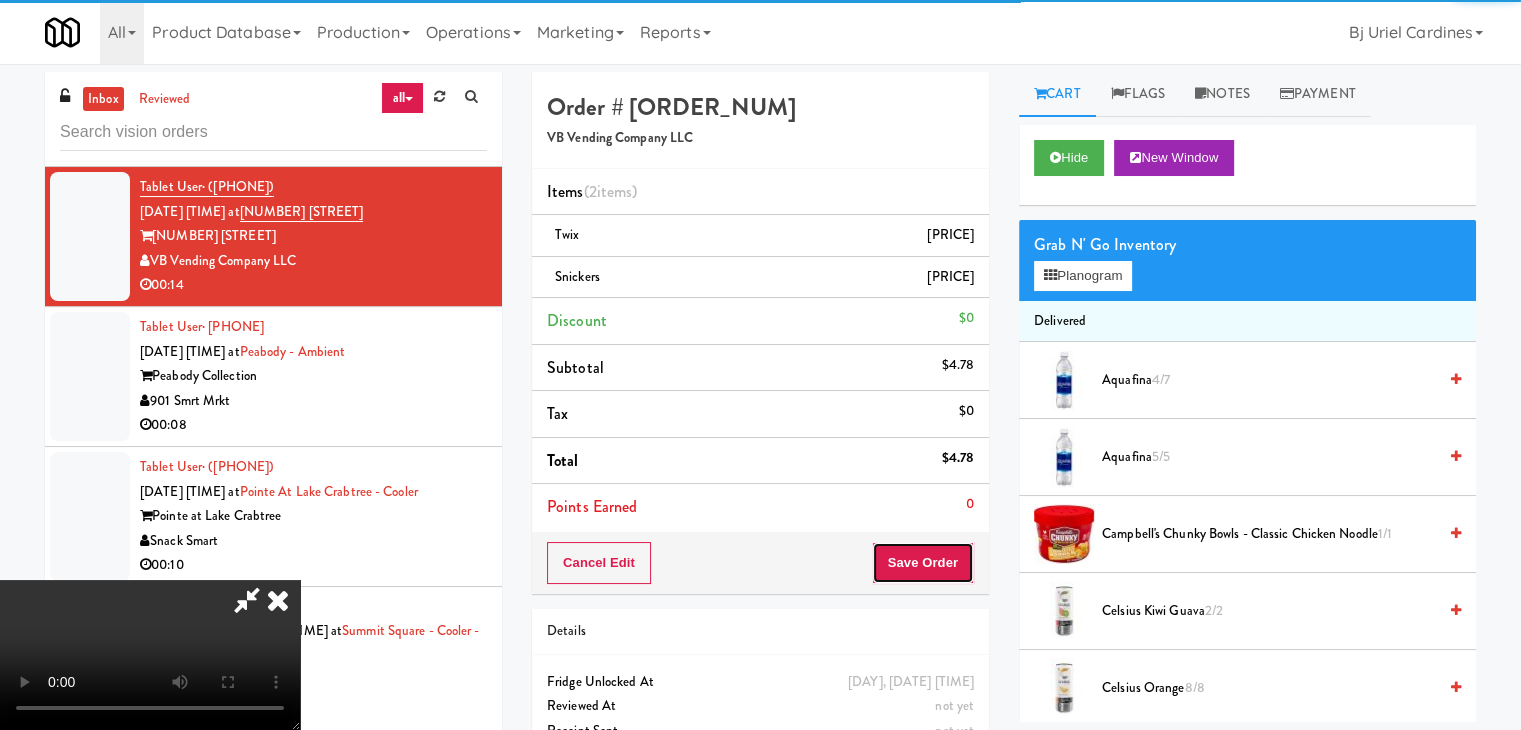 click on "Save Order" at bounding box center [923, 563] 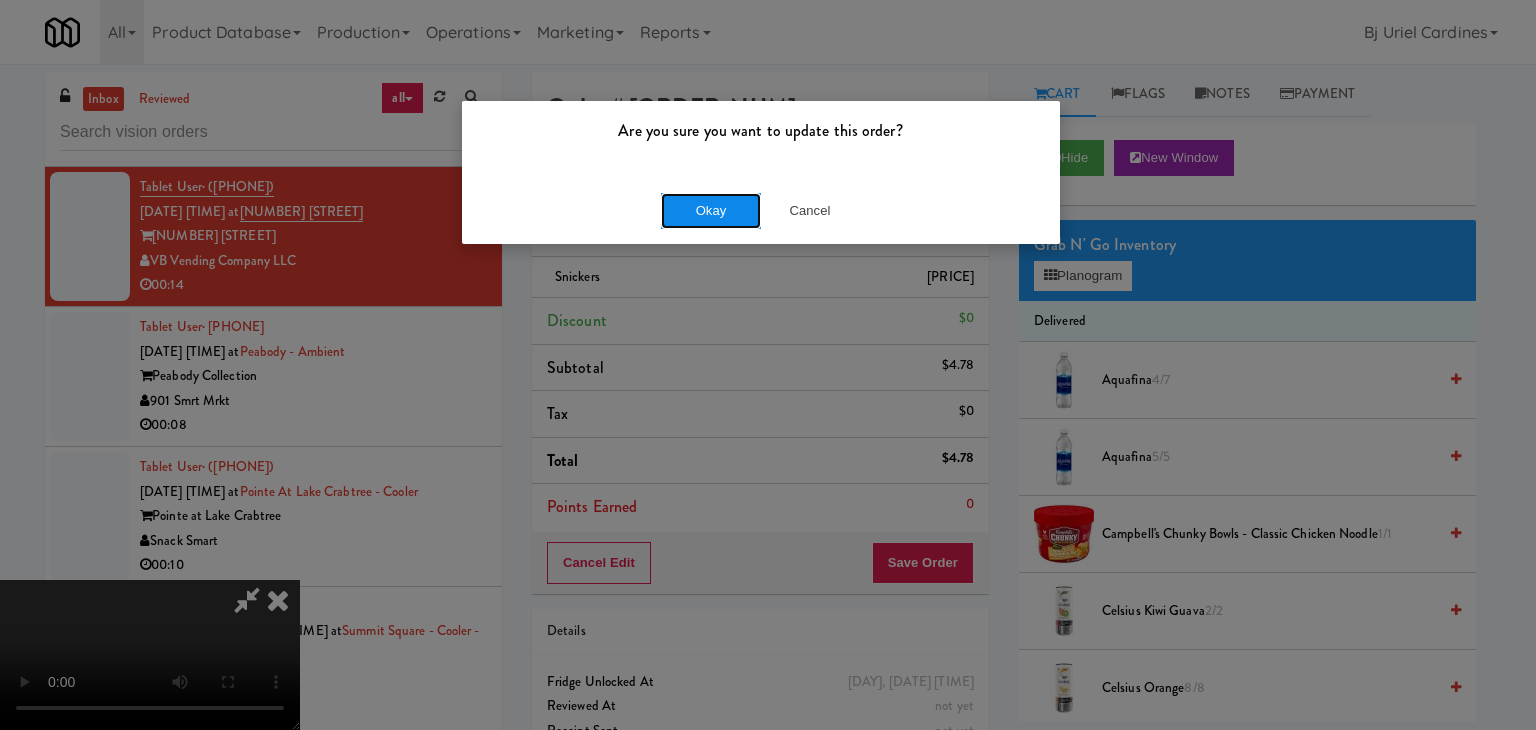 click on "Okay" at bounding box center (711, 211) 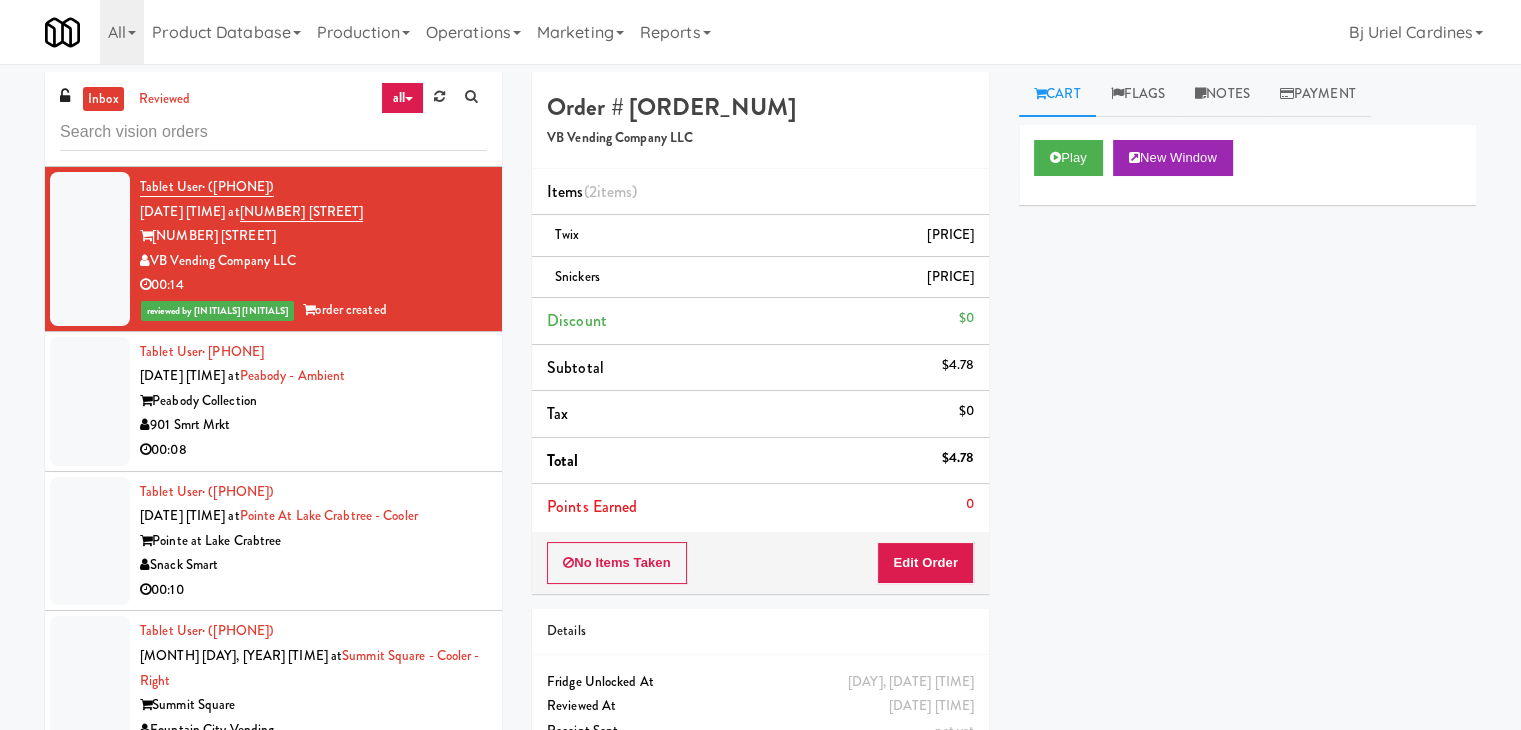 click on "901 Smrt Mrkt" at bounding box center (313, 425) 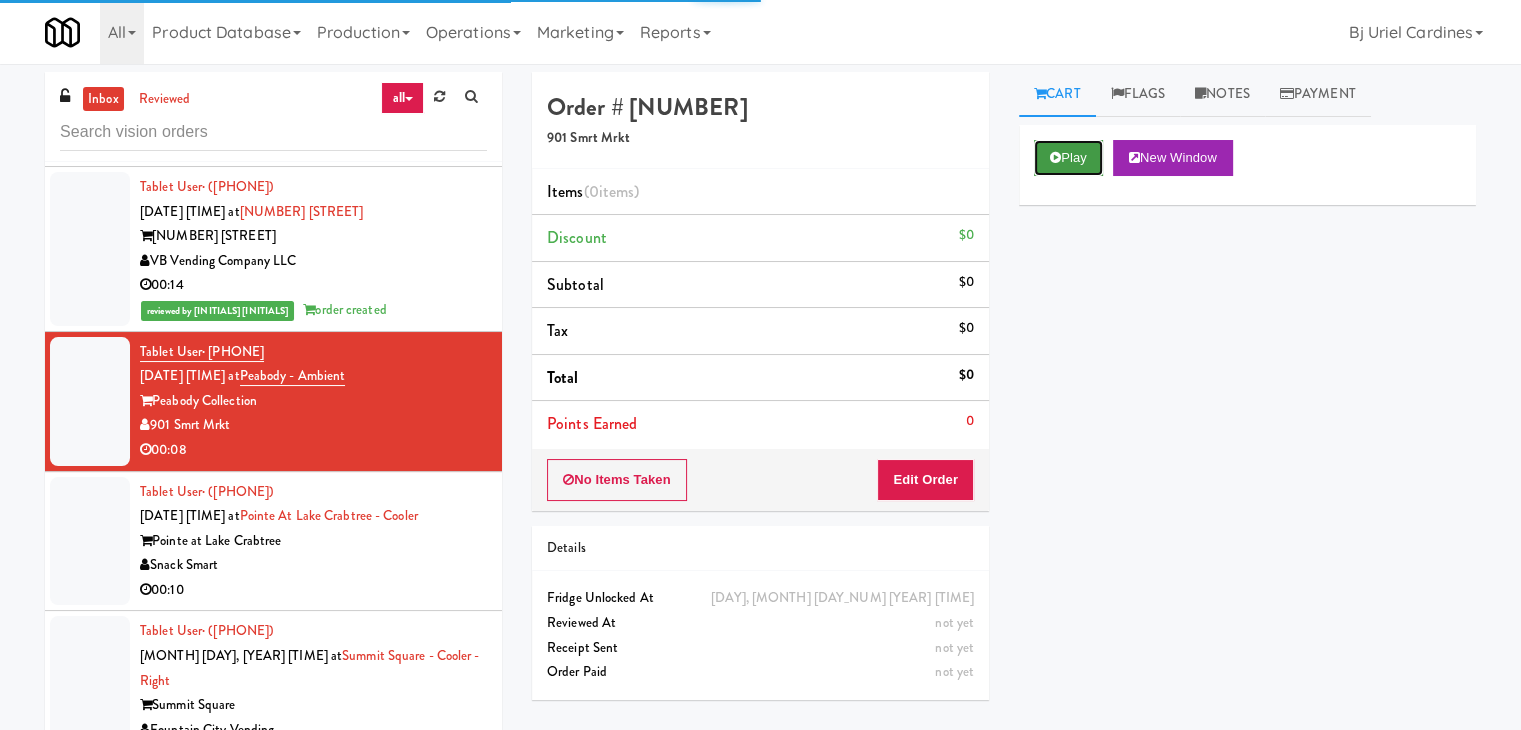 click on "Play" at bounding box center [1068, 158] 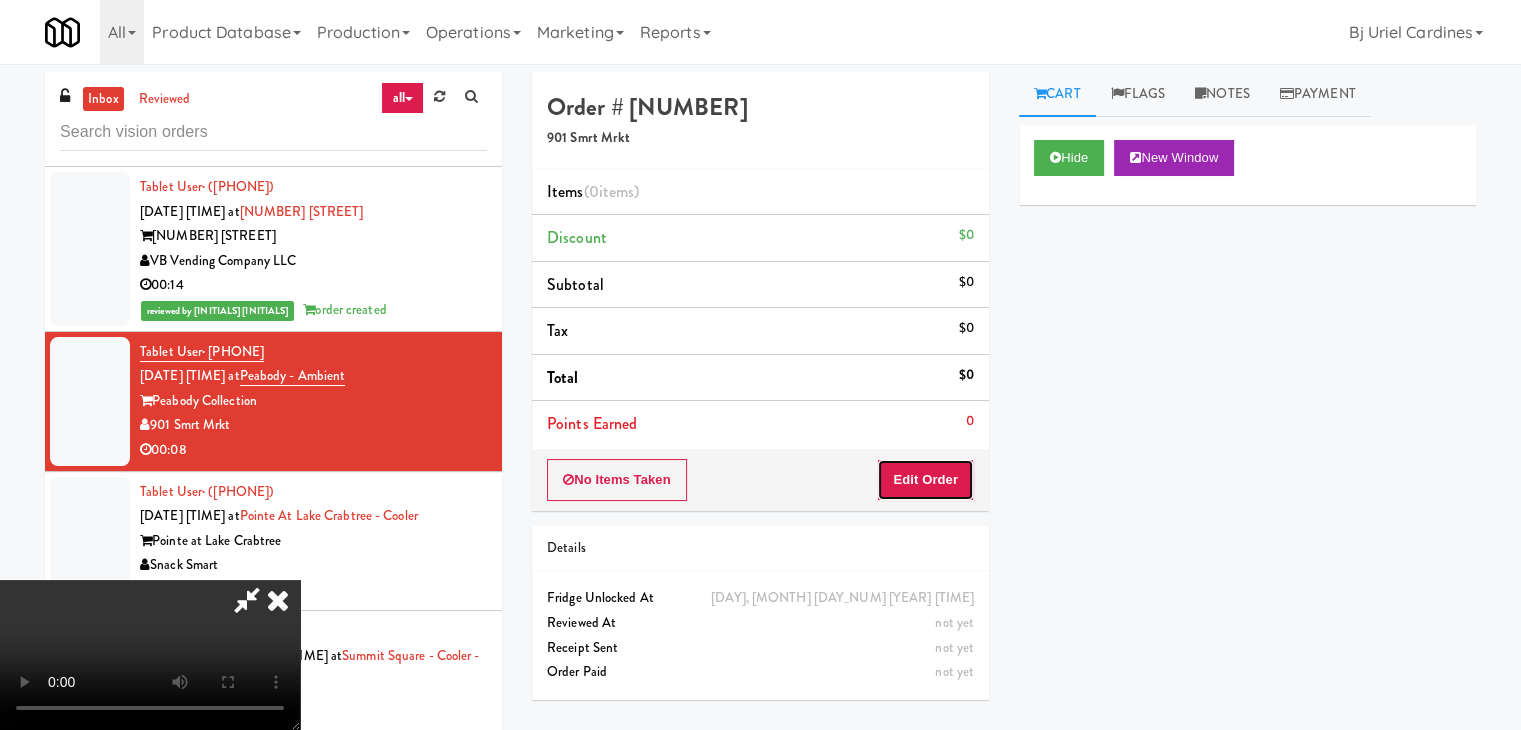 click on "Edit Order" at bounding box center [925, 480] 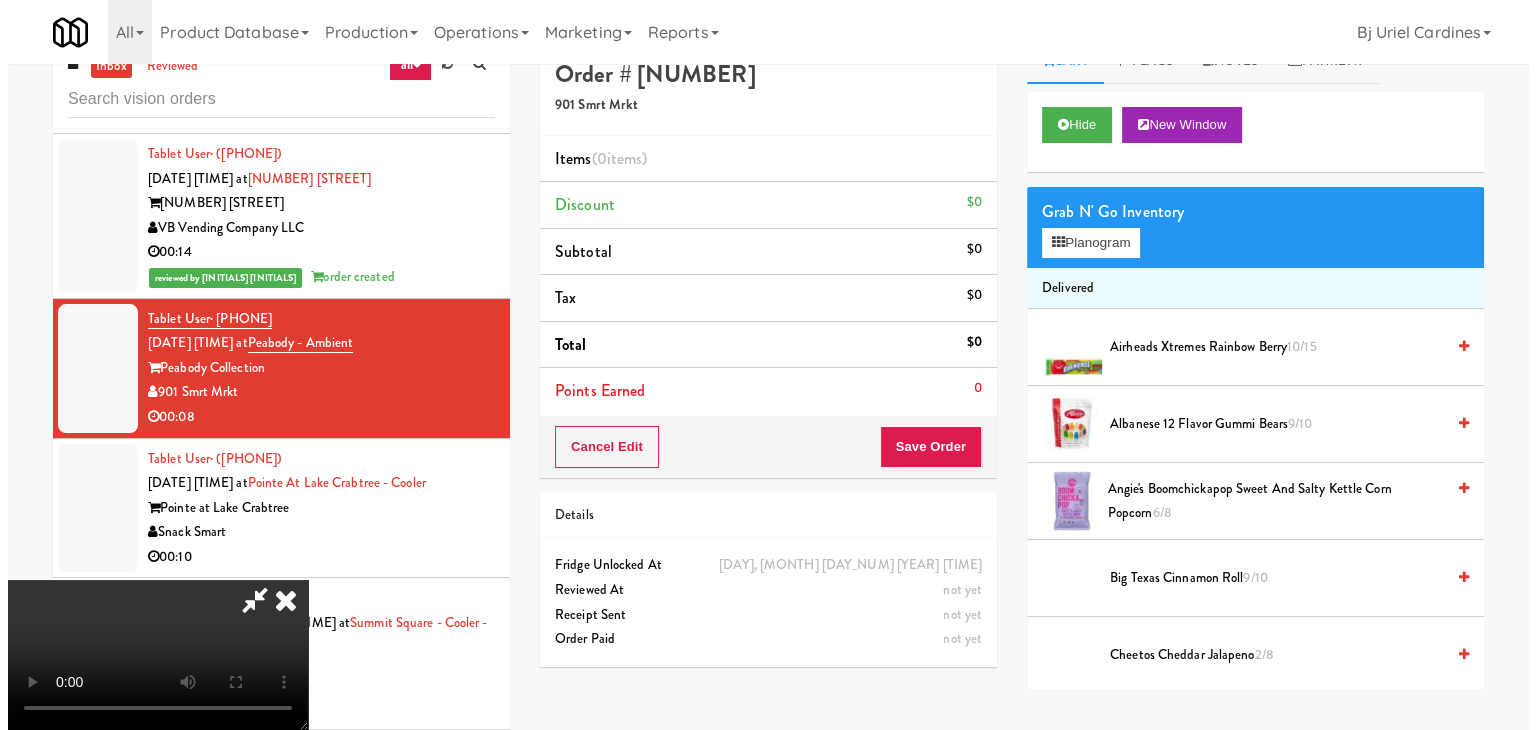 scroll, scrollTop: 64, scrollLeft: 0, axis: vertical 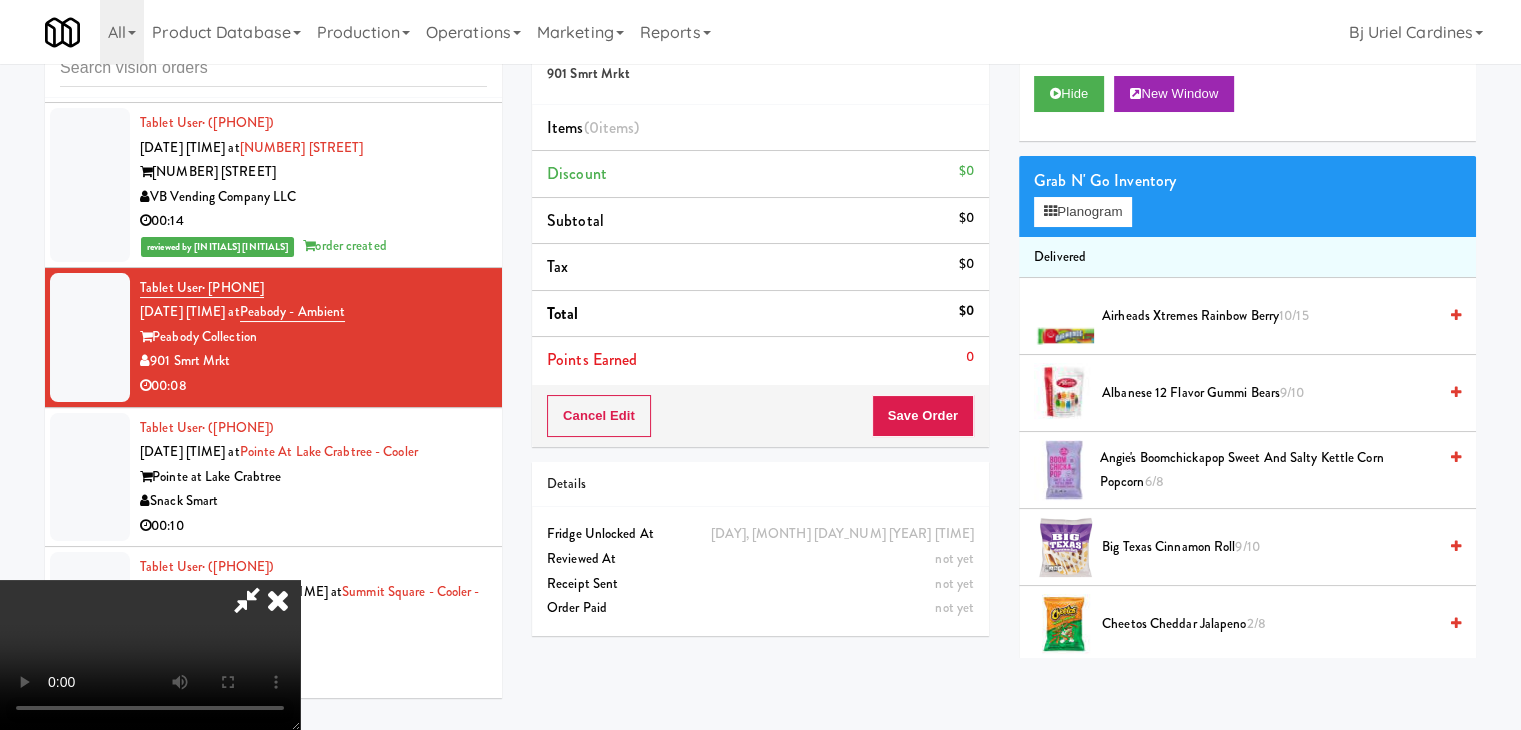 type 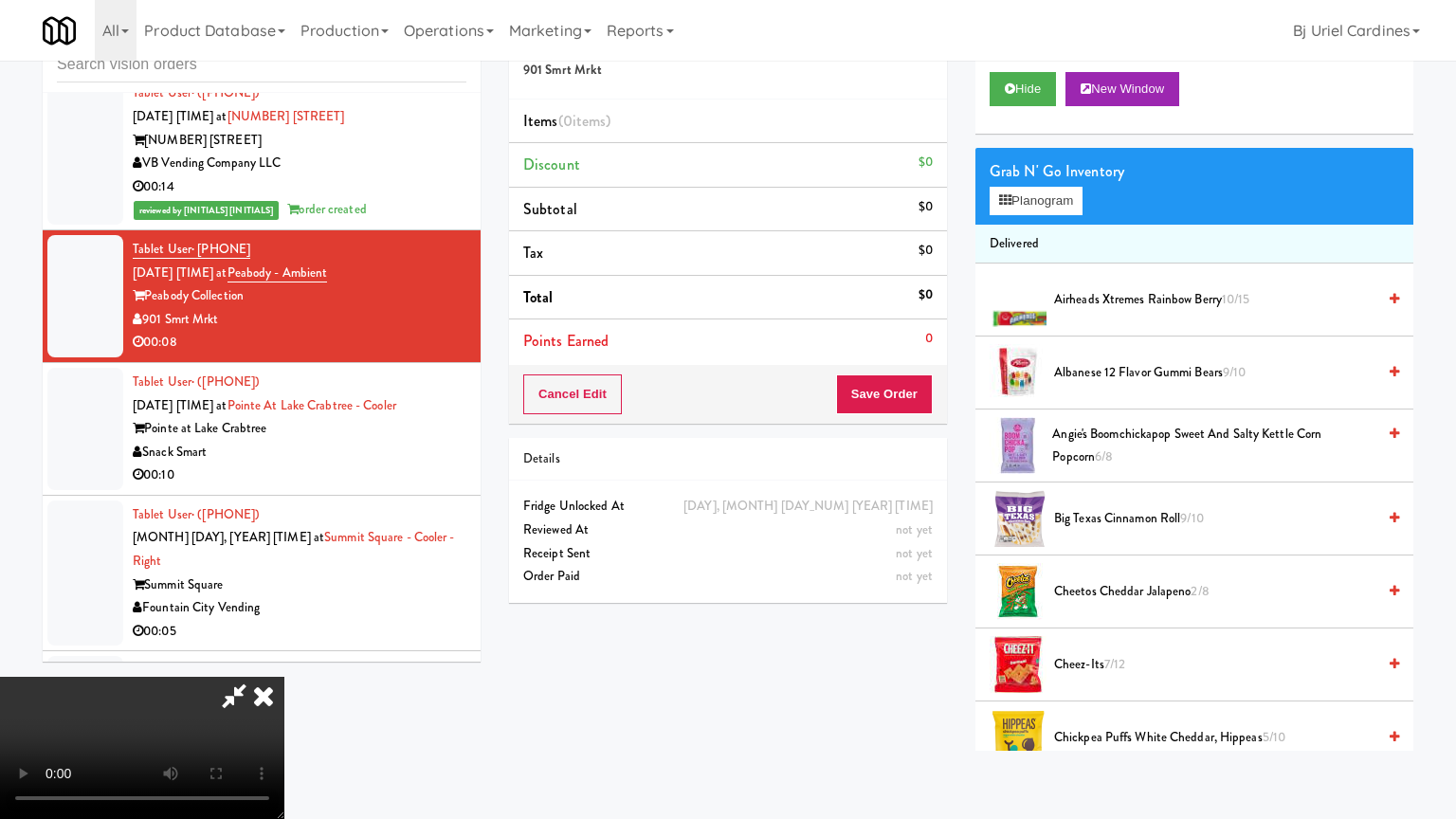 click at bounding box center [142, 748] 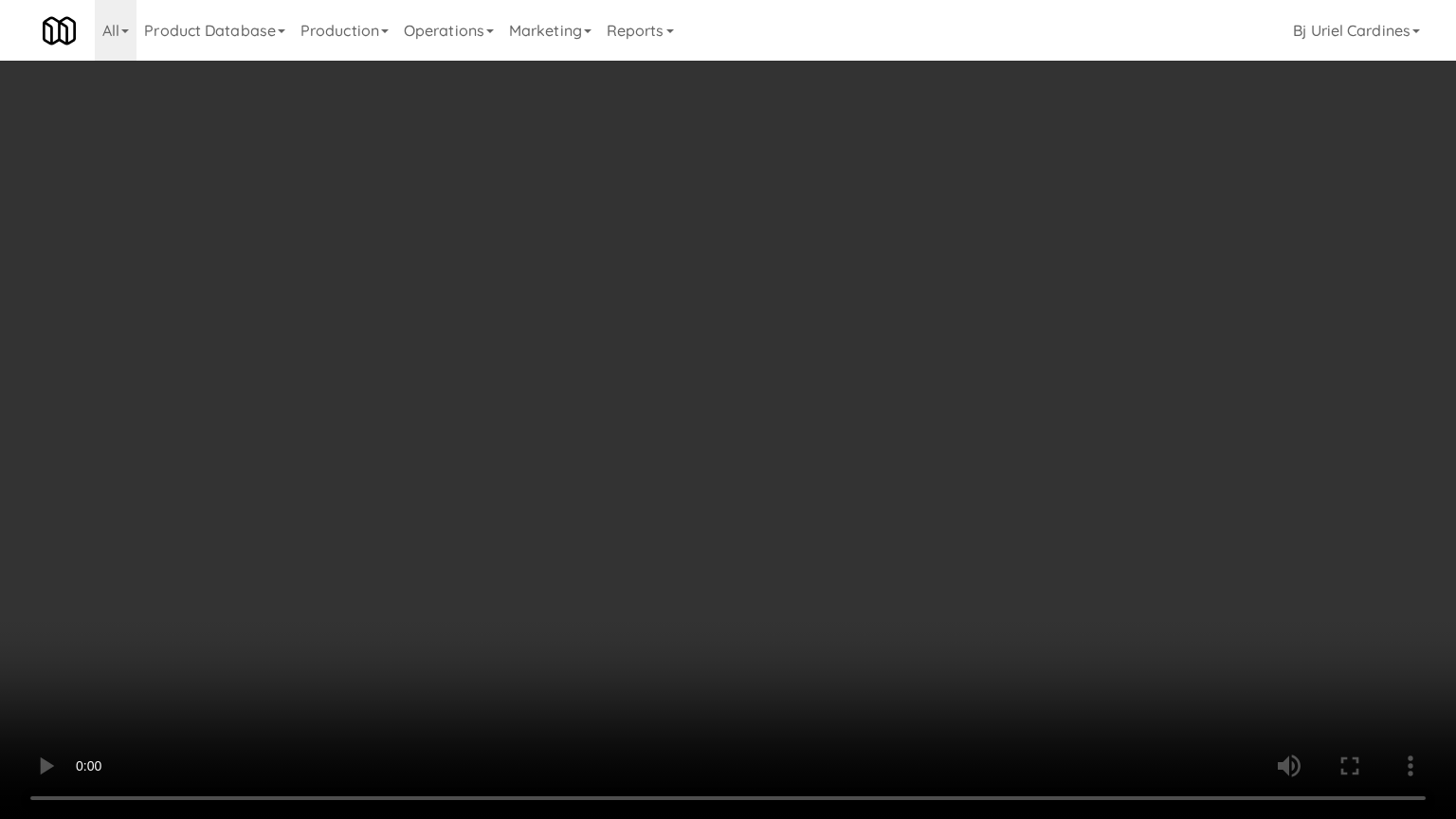 click at bounding box center (728, 410) 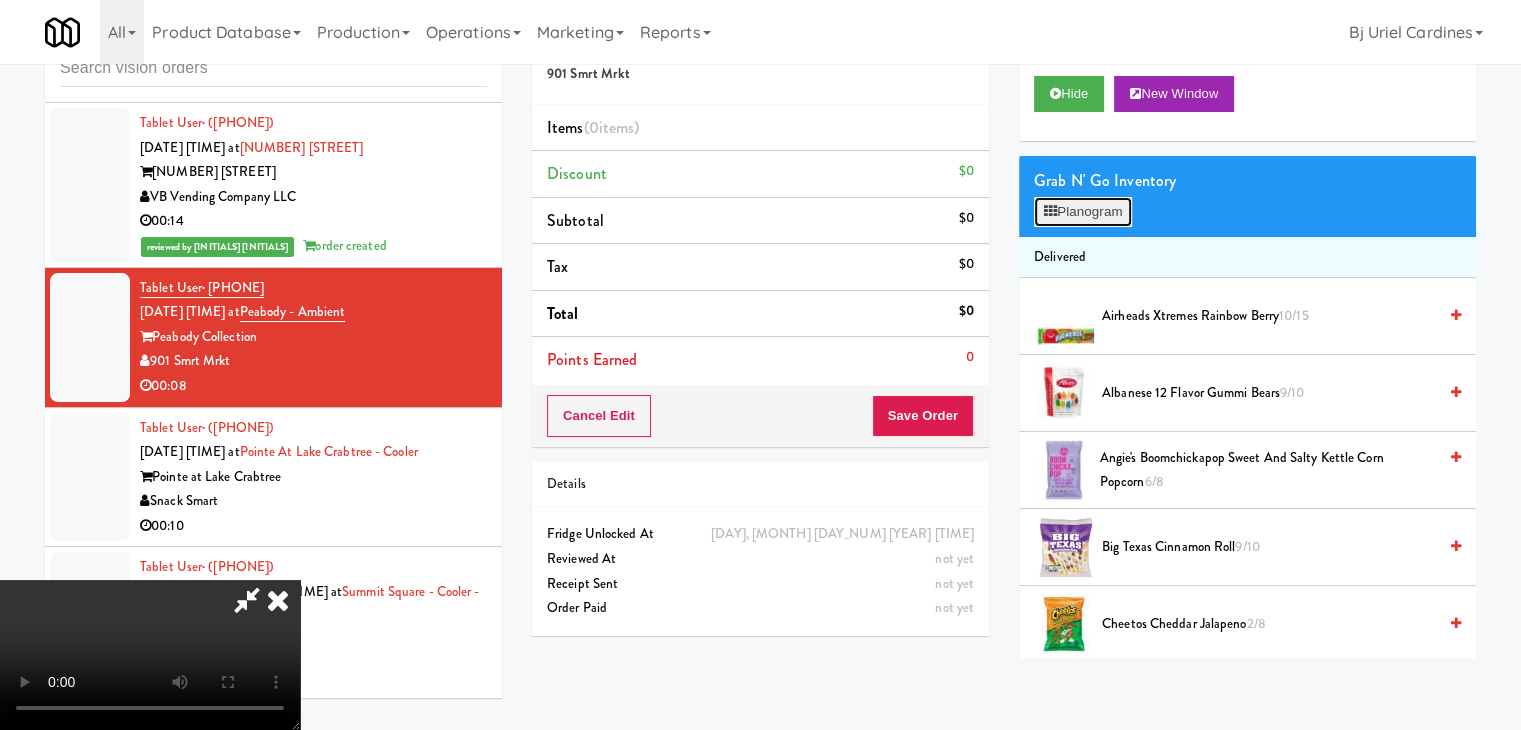 click on "Planogram" at bounding box center [1083, 212] 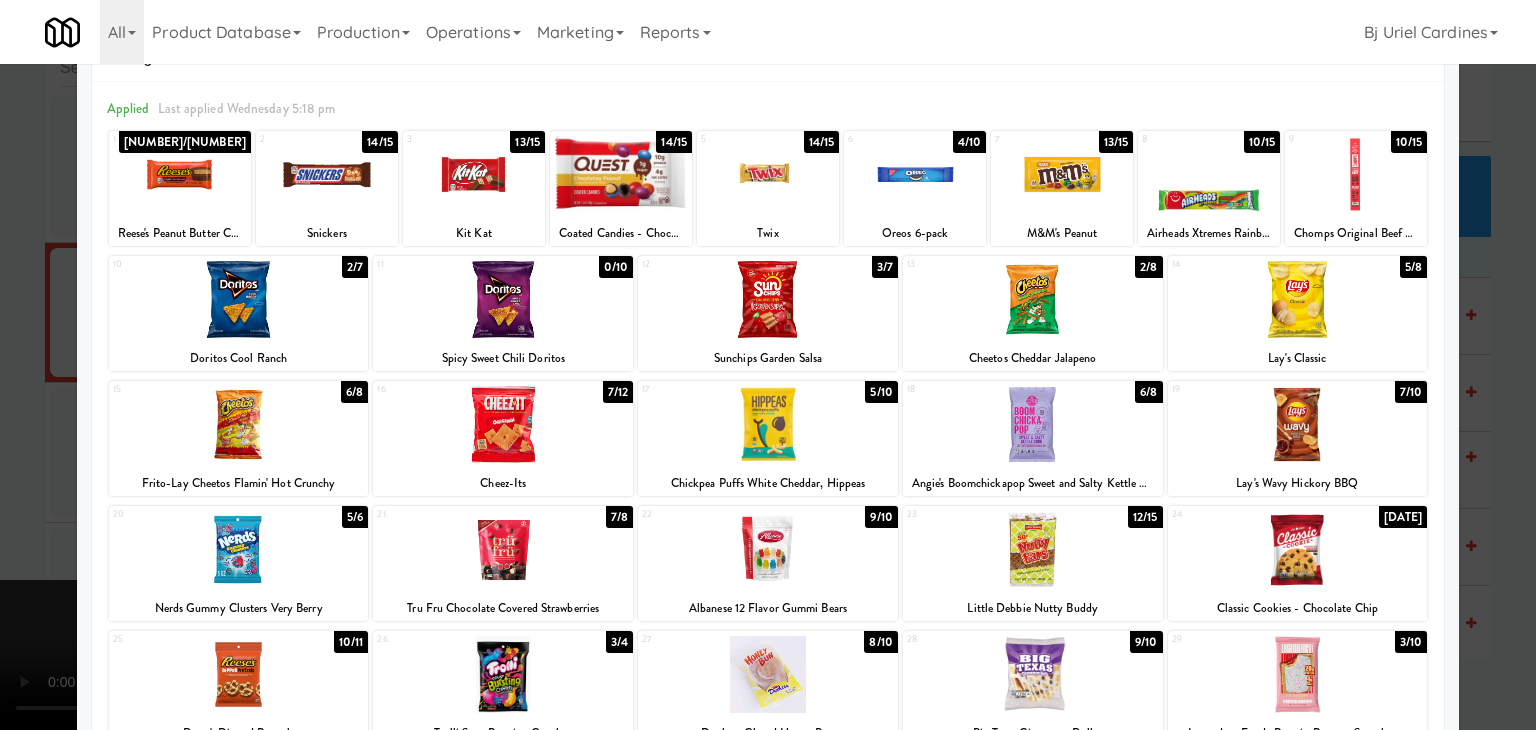 scroll, scrollTop: 100, scrollLeft: 0, axis: vertical 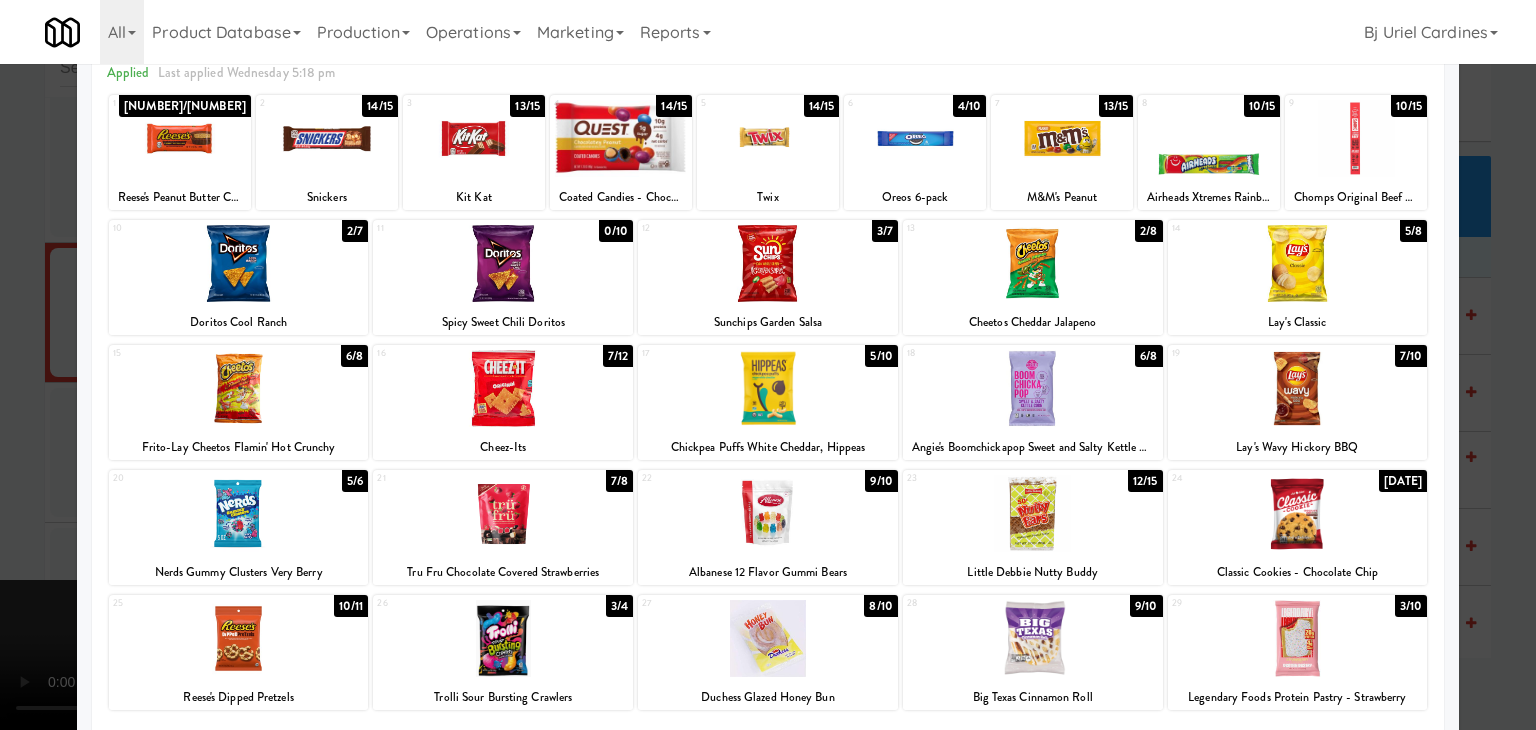 click at bounding box center (768, 388) 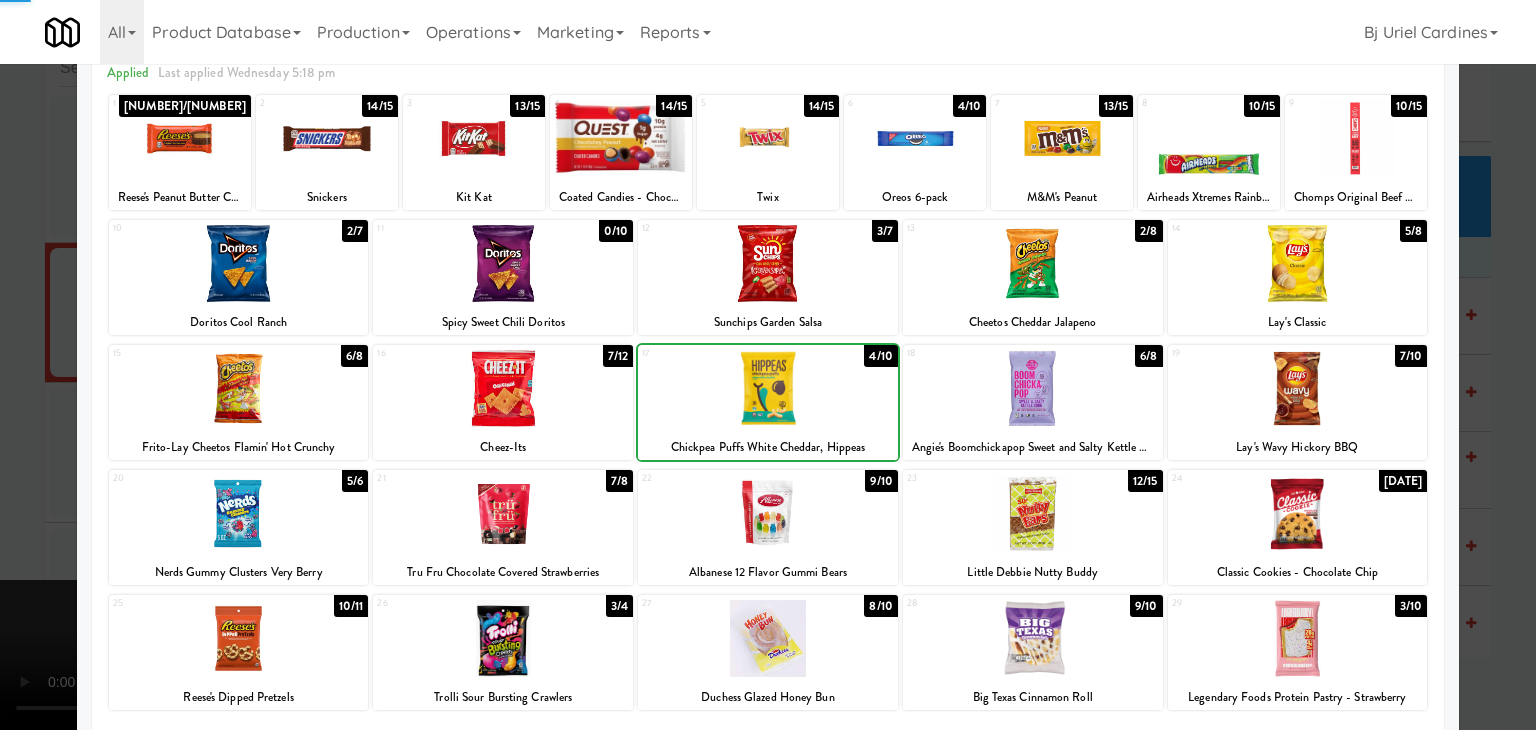 drag, startPoint x: 0, startPoint y: 531, endPoint x: 192, endPoint y: 521, distance: 192.26024 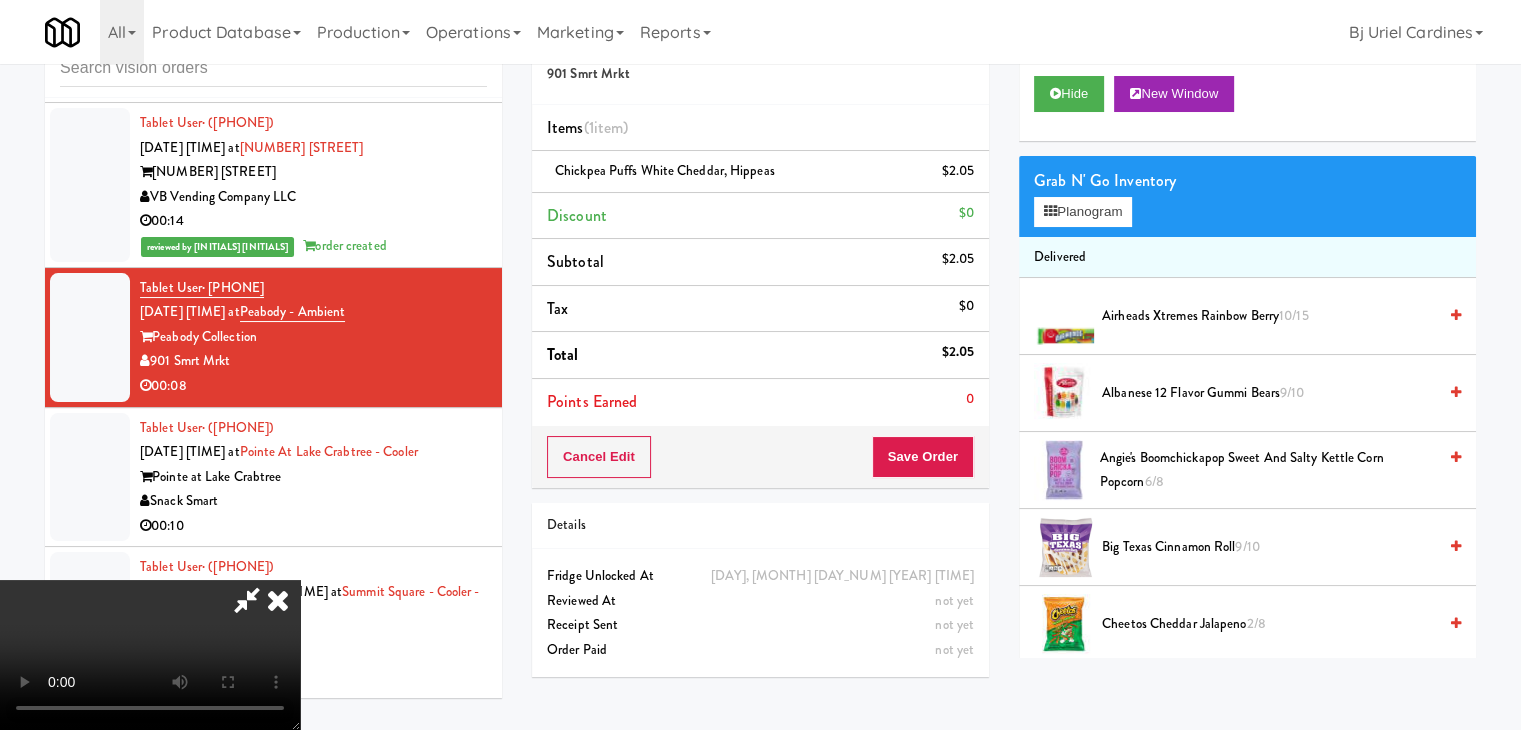 click at bounding box center [150, 655] 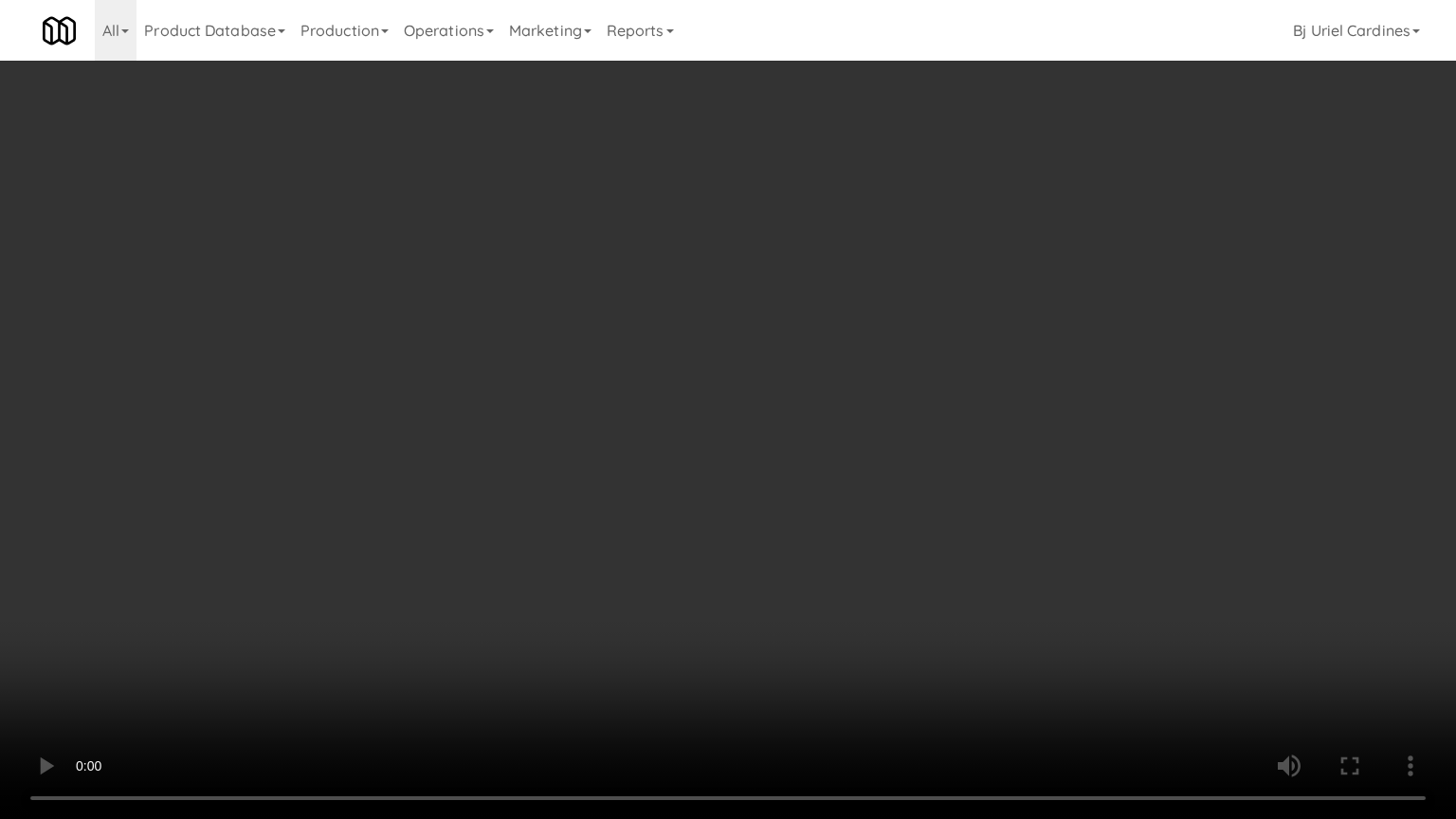 click at bounding box center (728, 410) 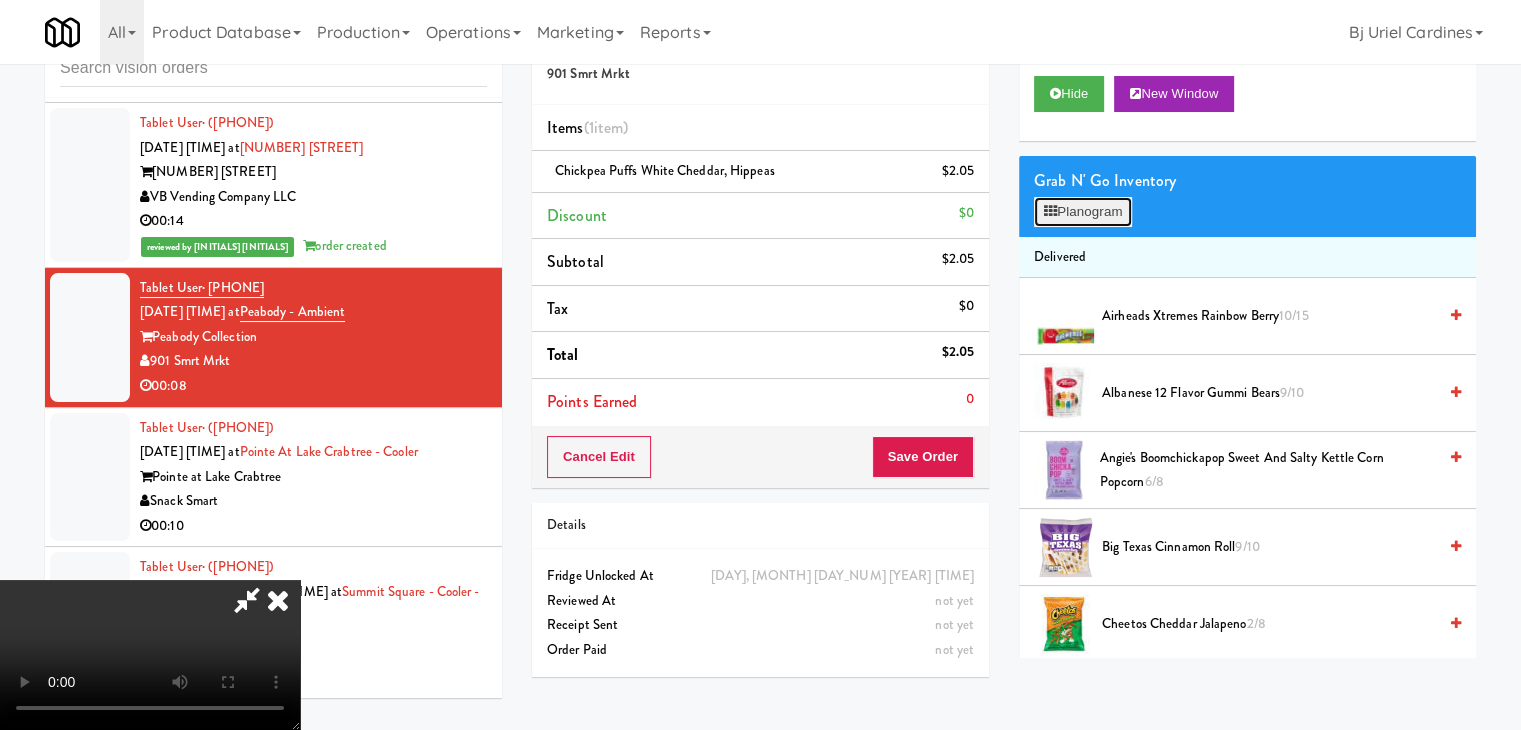 click on "Planogram" at bounding box center [1083, 212] 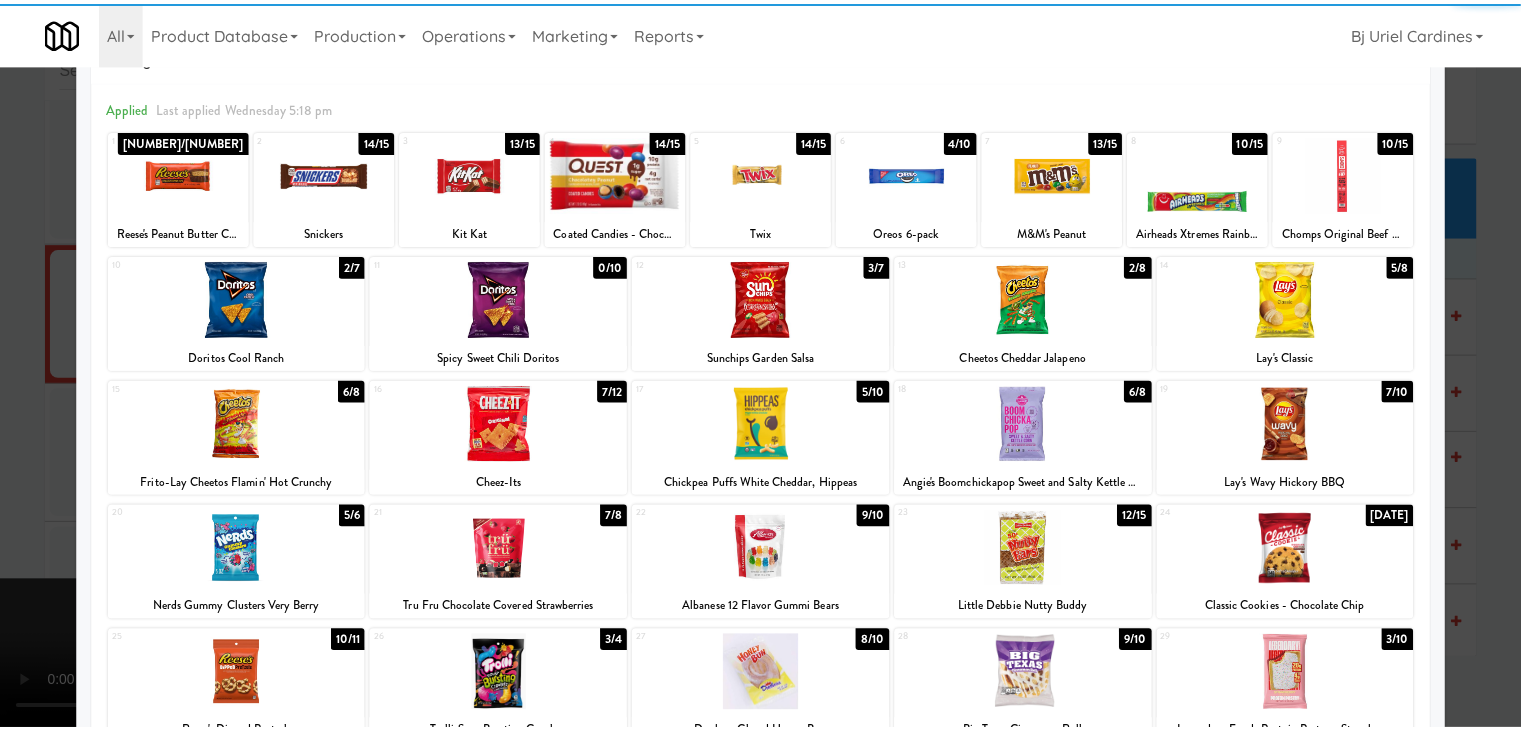 scroll, scrollTop: 100, scrollLeft: 0, axis: vertical 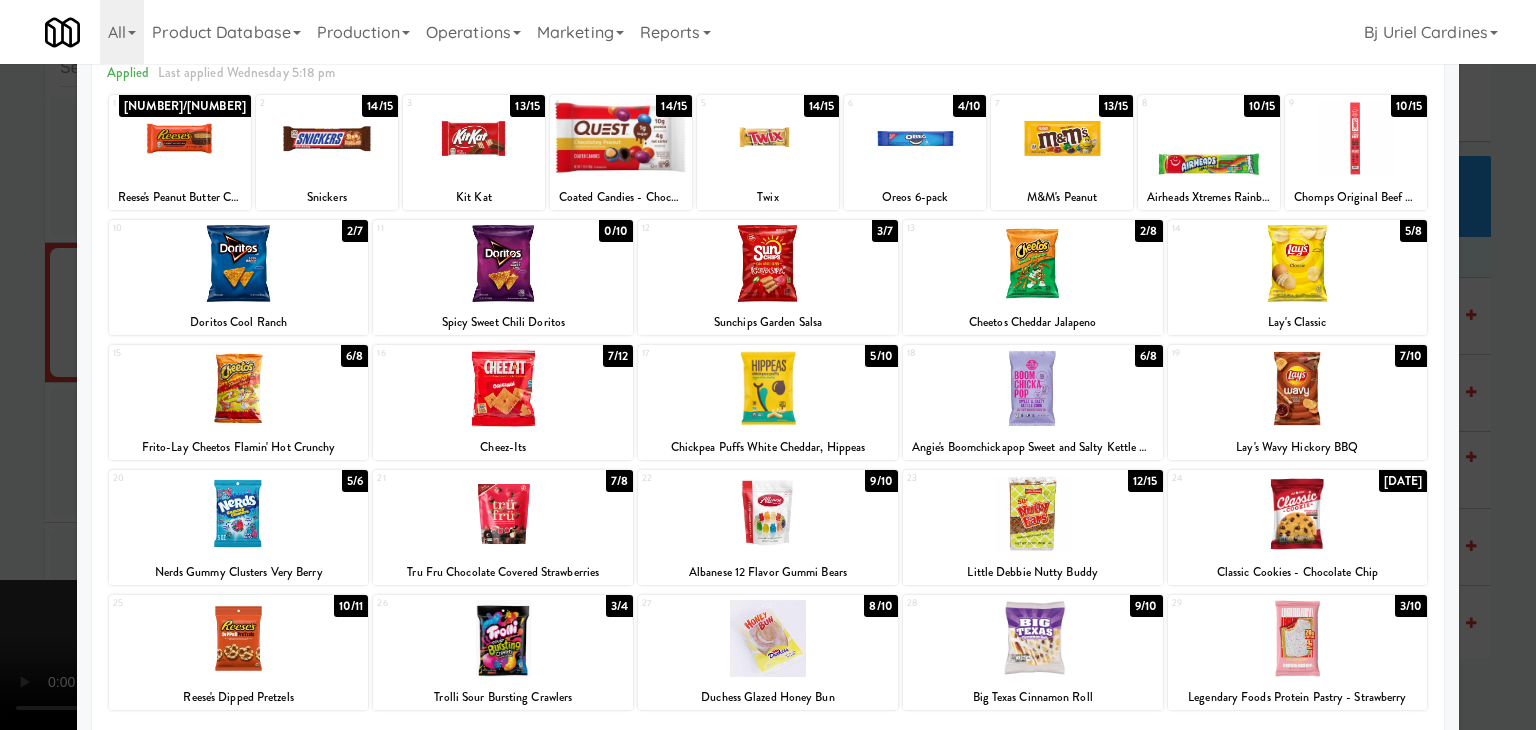 click at bounding box center [503, 388] 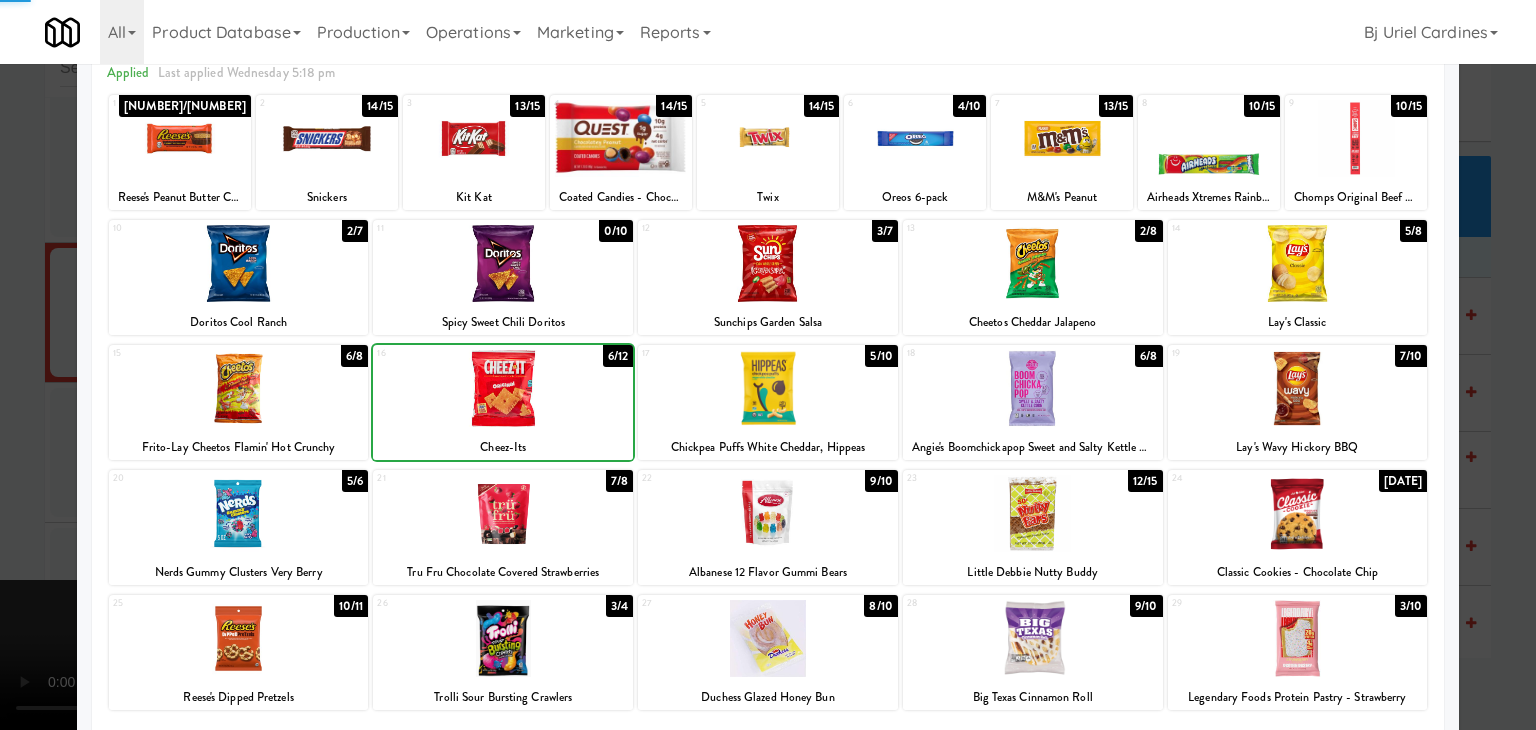 click at bounding box center (768, 365) 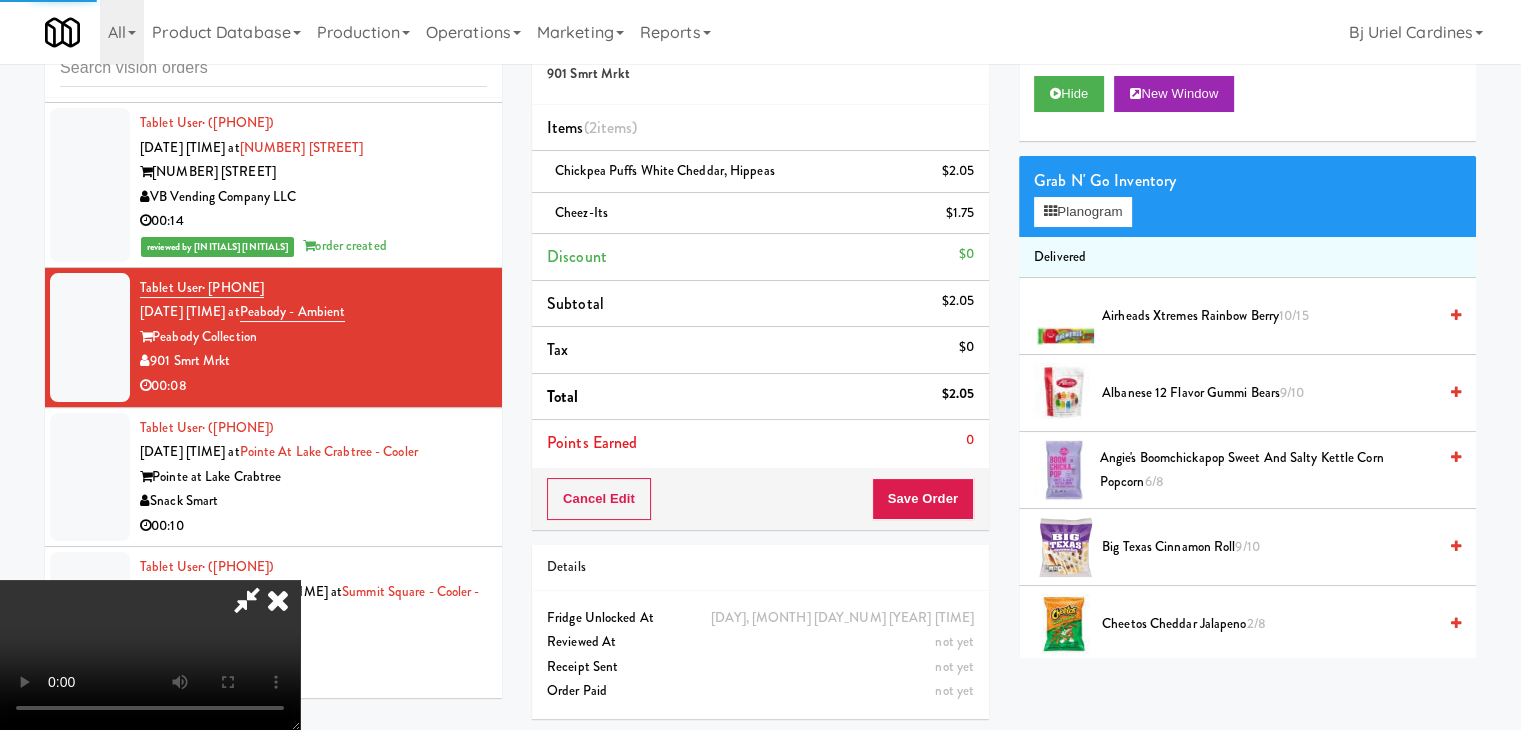 click at bounding box center (150, 655) 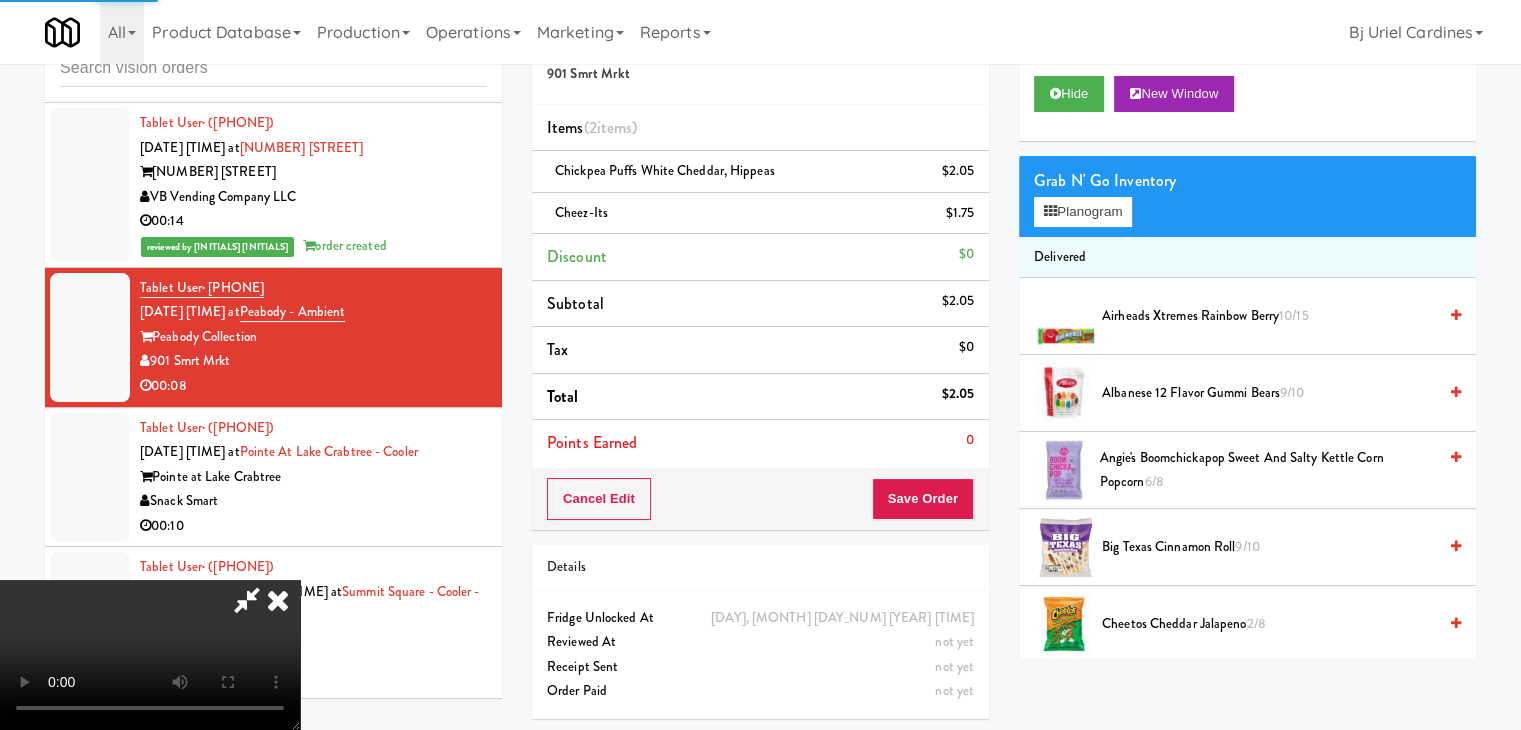 click at bounding box center (150, 655) 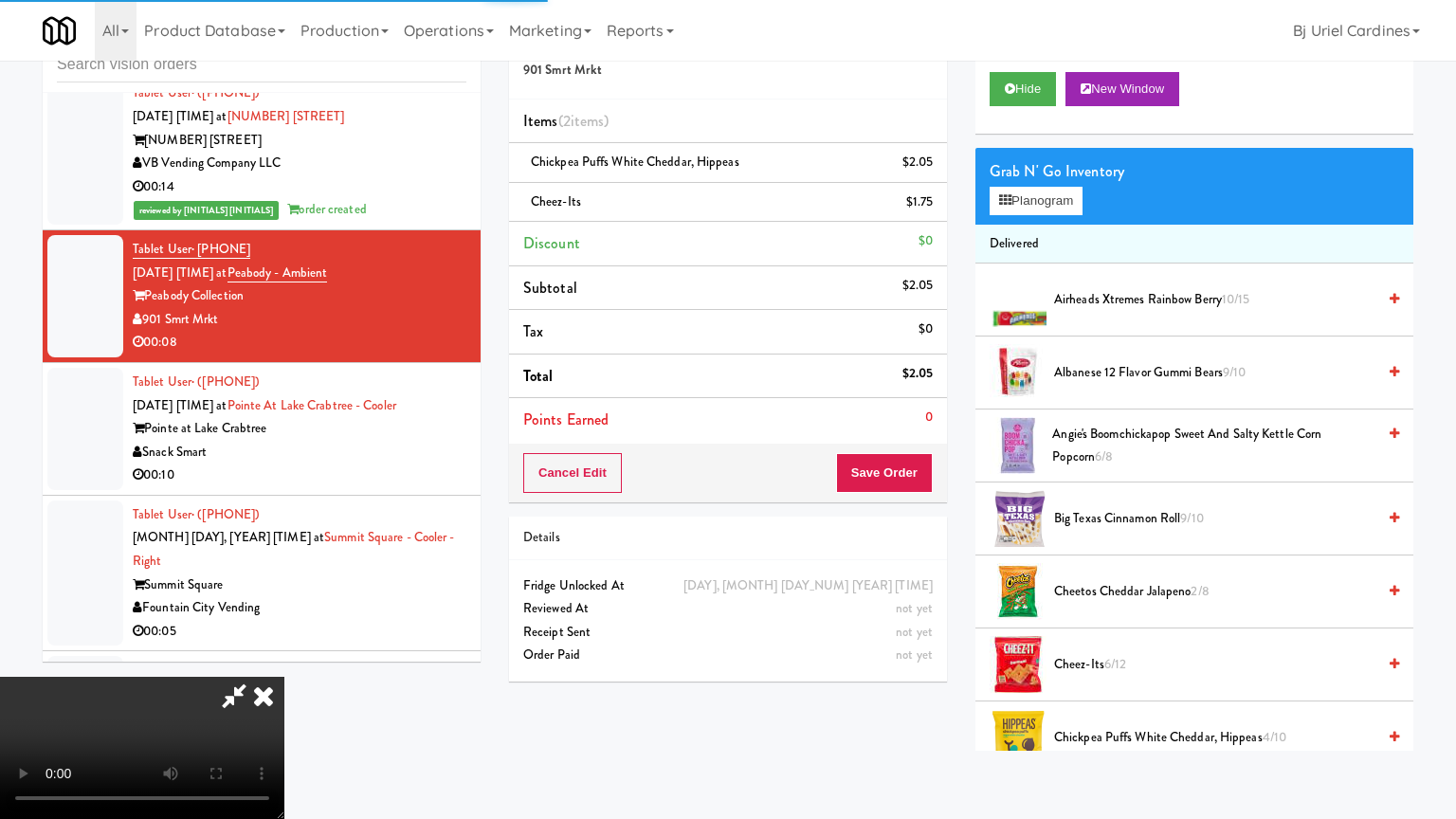 click at bounding box center [142, 748] 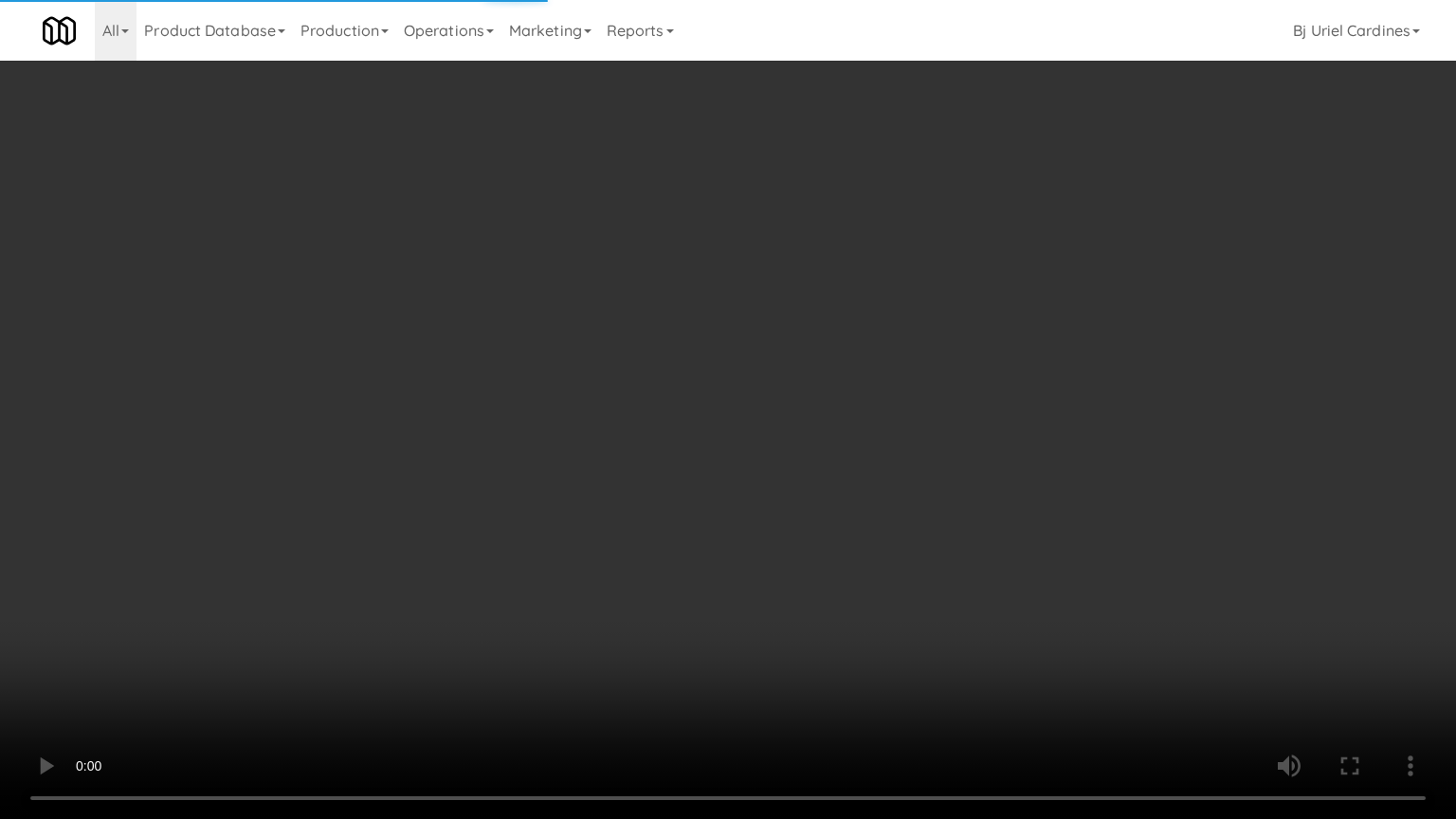 drag, startPoint x: 676, startPoint y: 543, endPoint x: 672, endPoint y: 461, distance: 82.0975 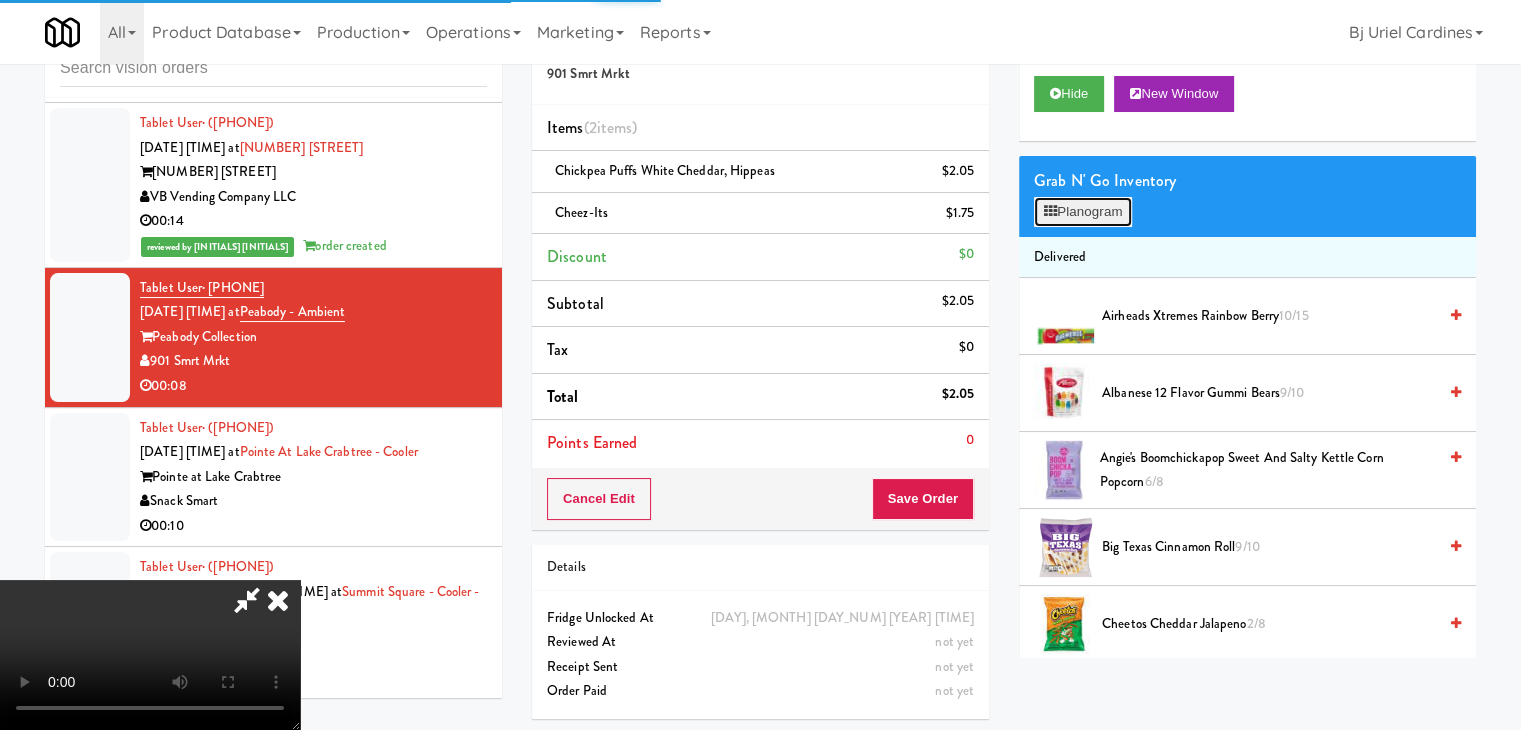click on "Planogram" at bounding box center (1083, 212) 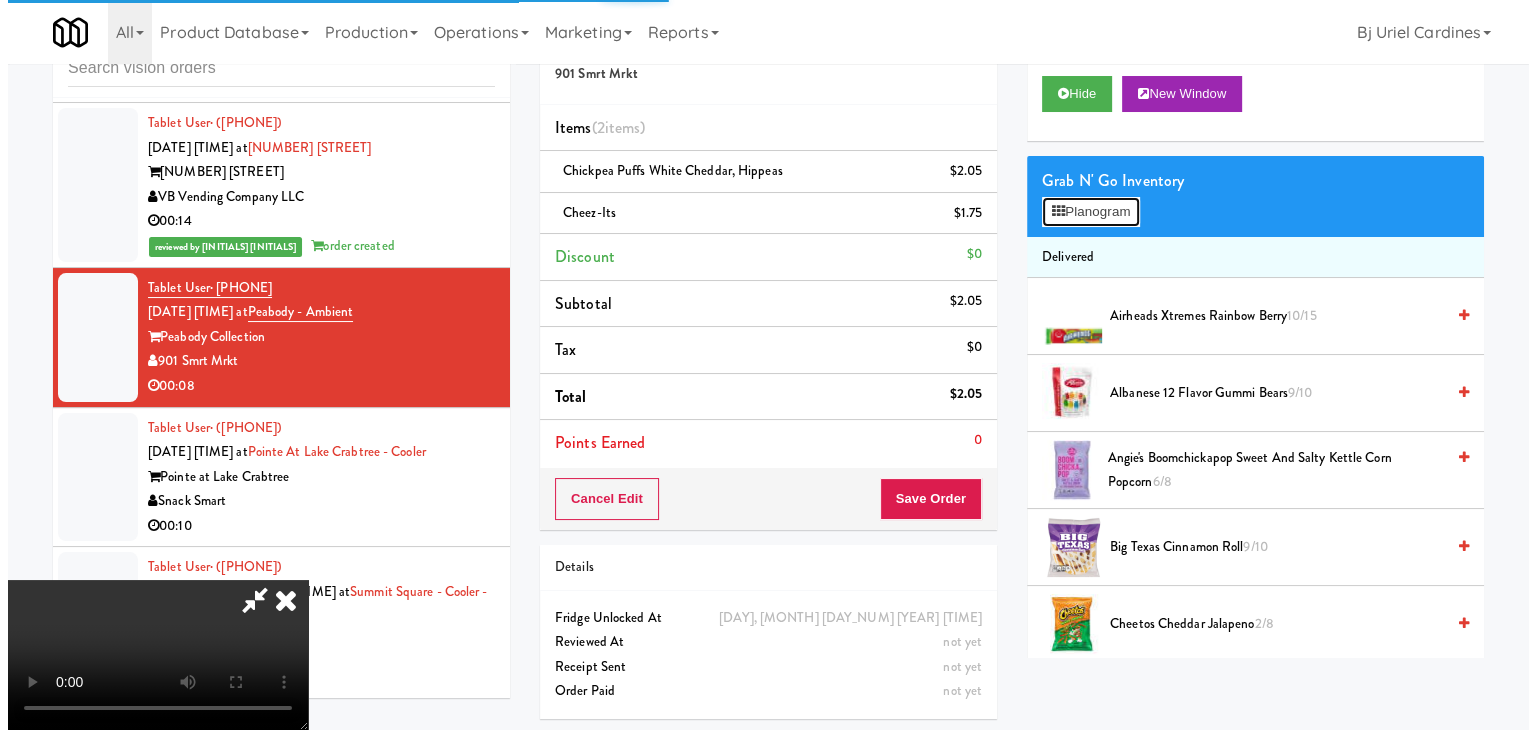 scroll, scrollTop: 0, scrollLeft: 0, axis: both 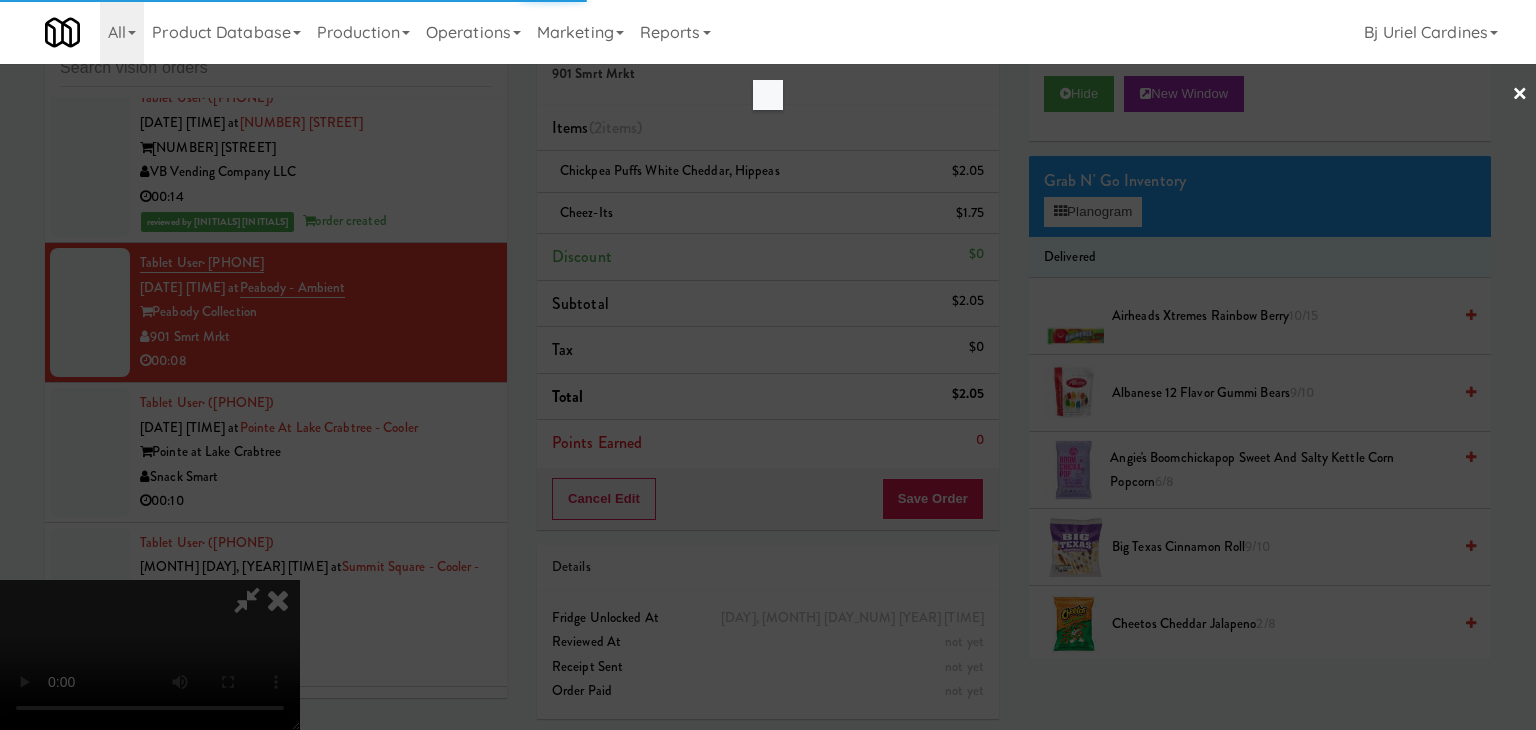 click at bounding box center [768, 365] 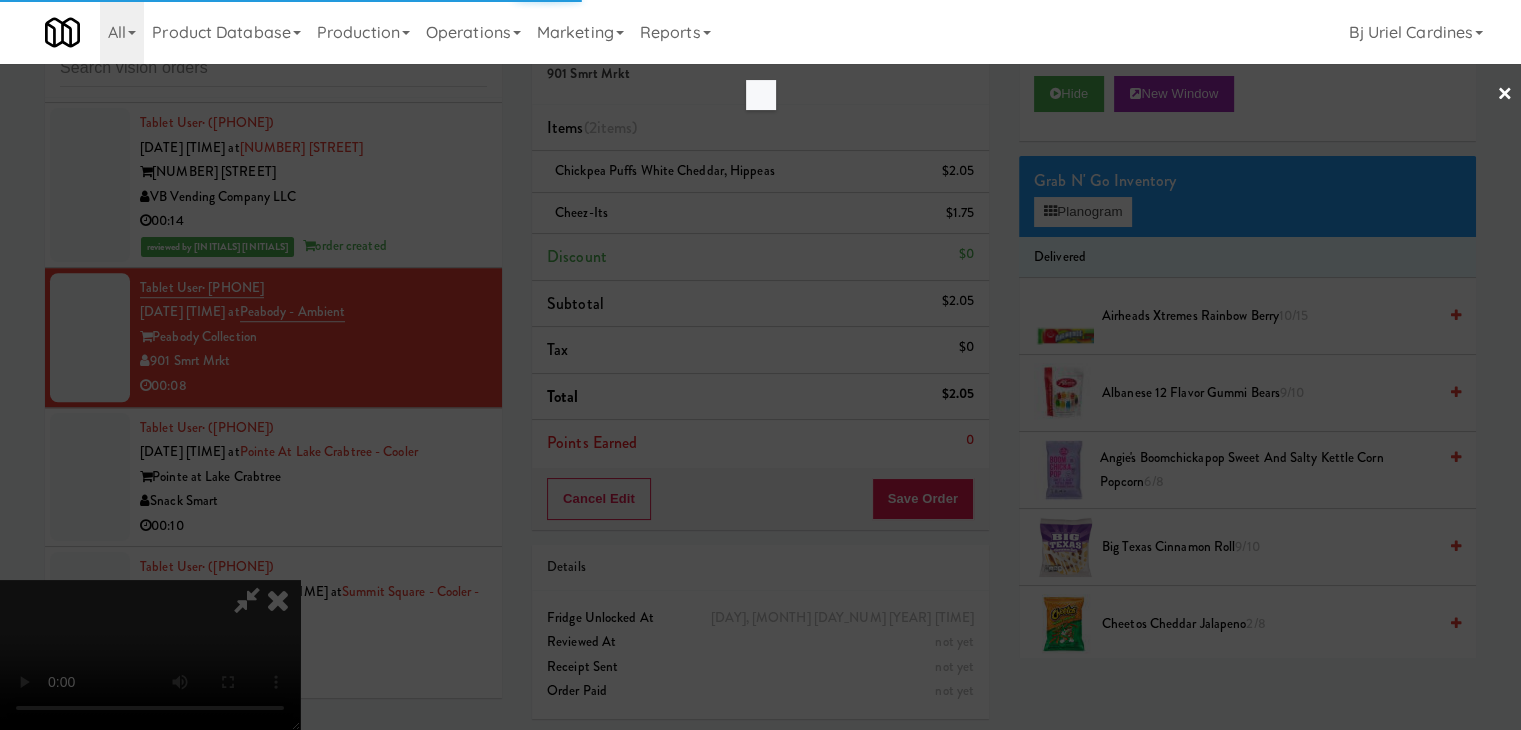 click at bounding box center [278, 600] 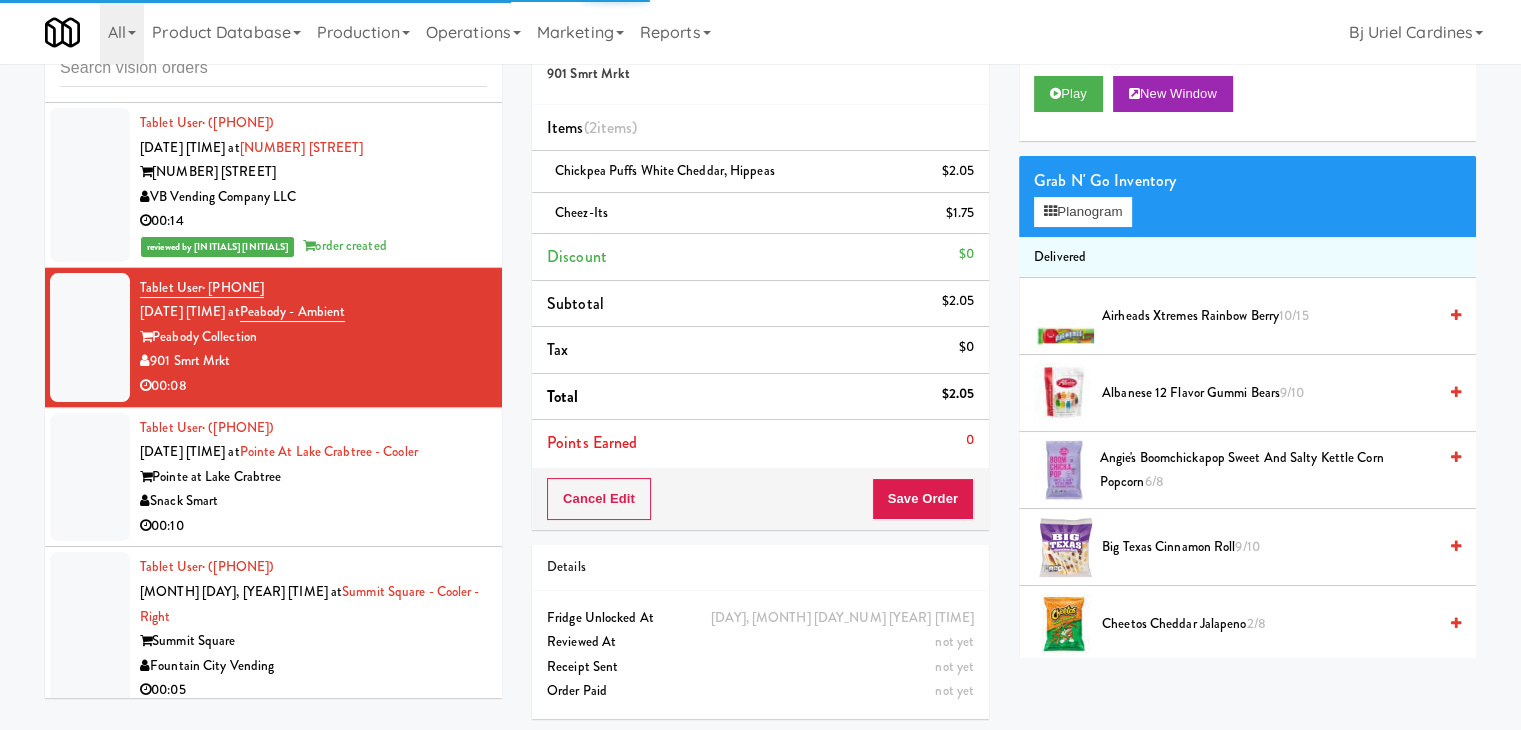 click on "Grab N' Go Inventory" at bounding box center (1247, 181) 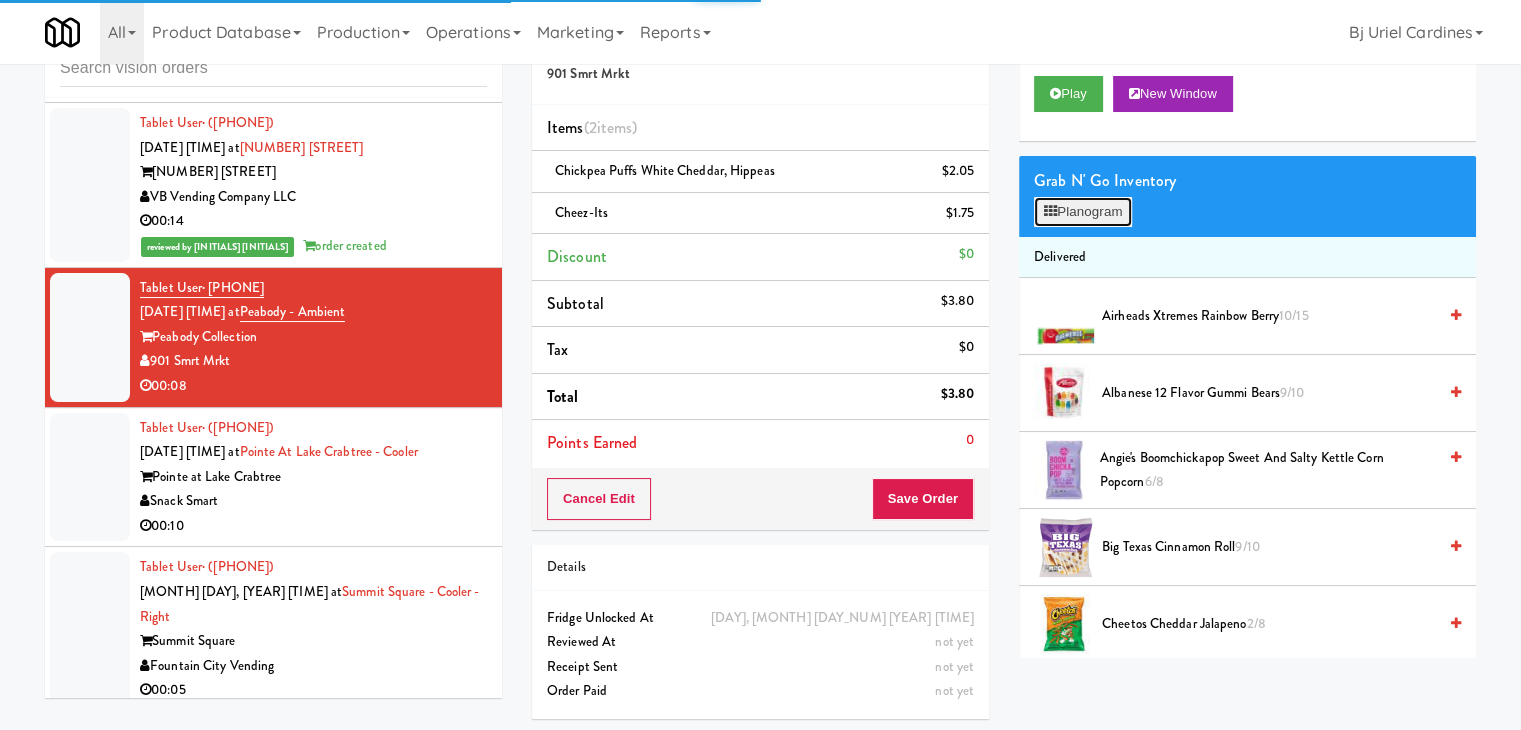 click on "Planogram" at bounding box center [1083, 212] 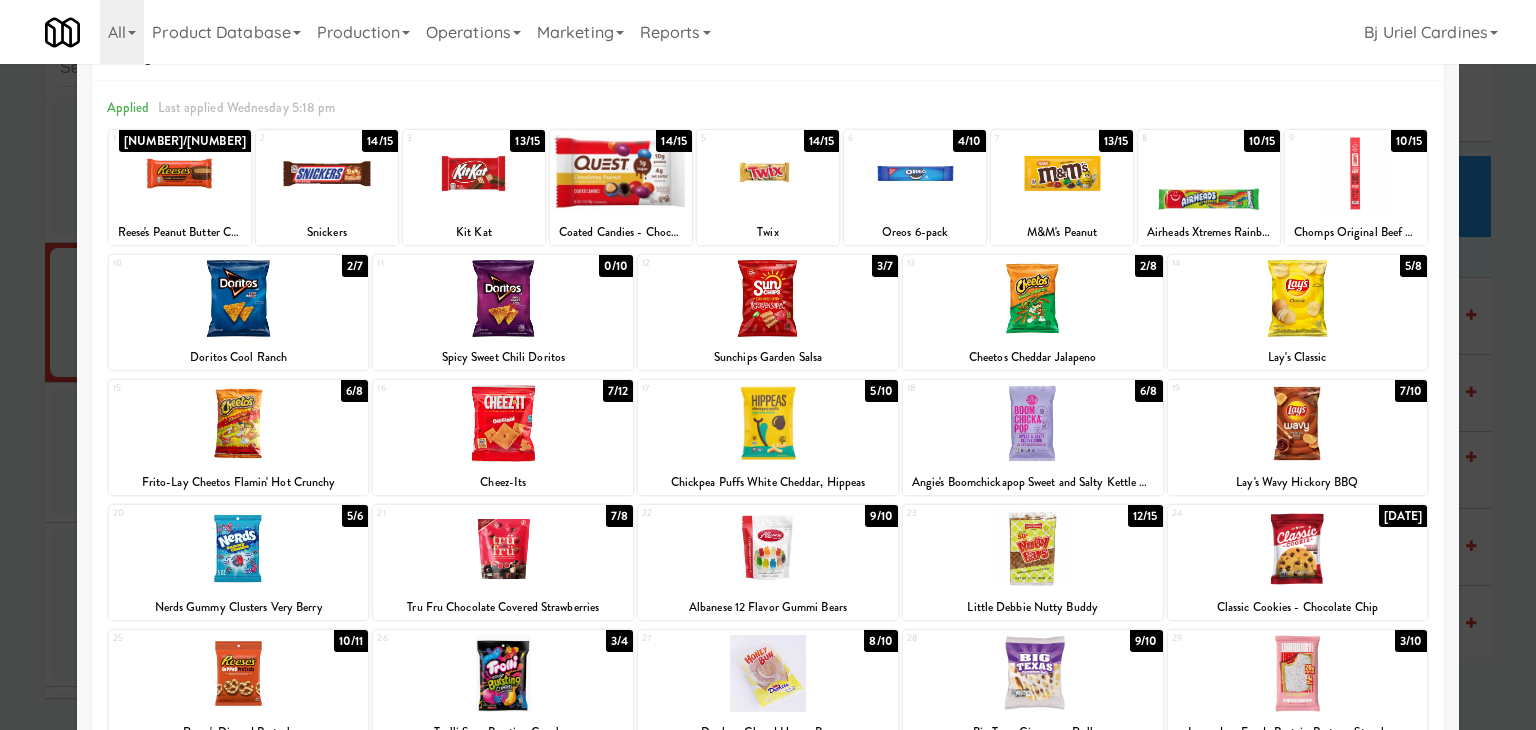 scroll, scrollTop: 100, scrollLeft: 0, axis: vertical 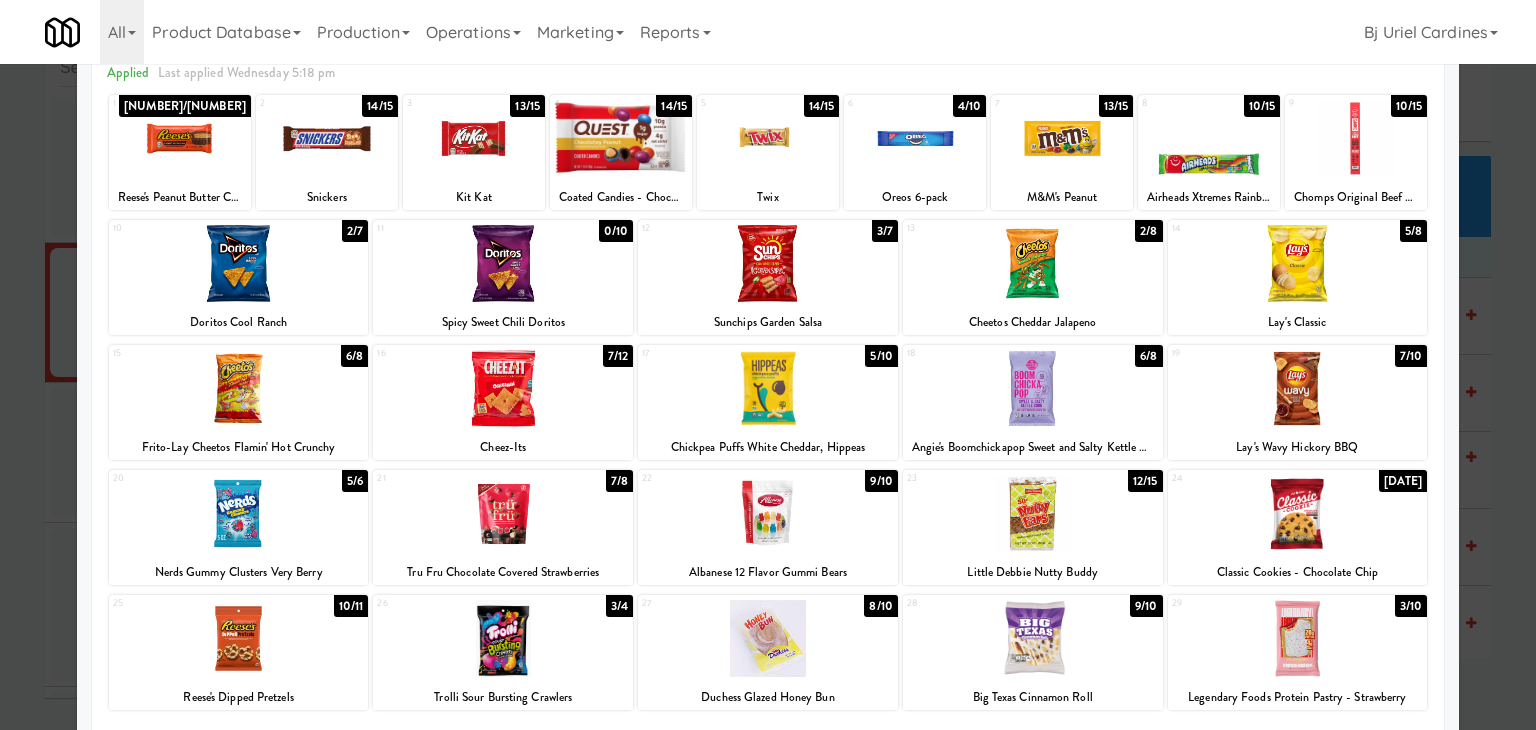 click at bounding box center [503, 513] 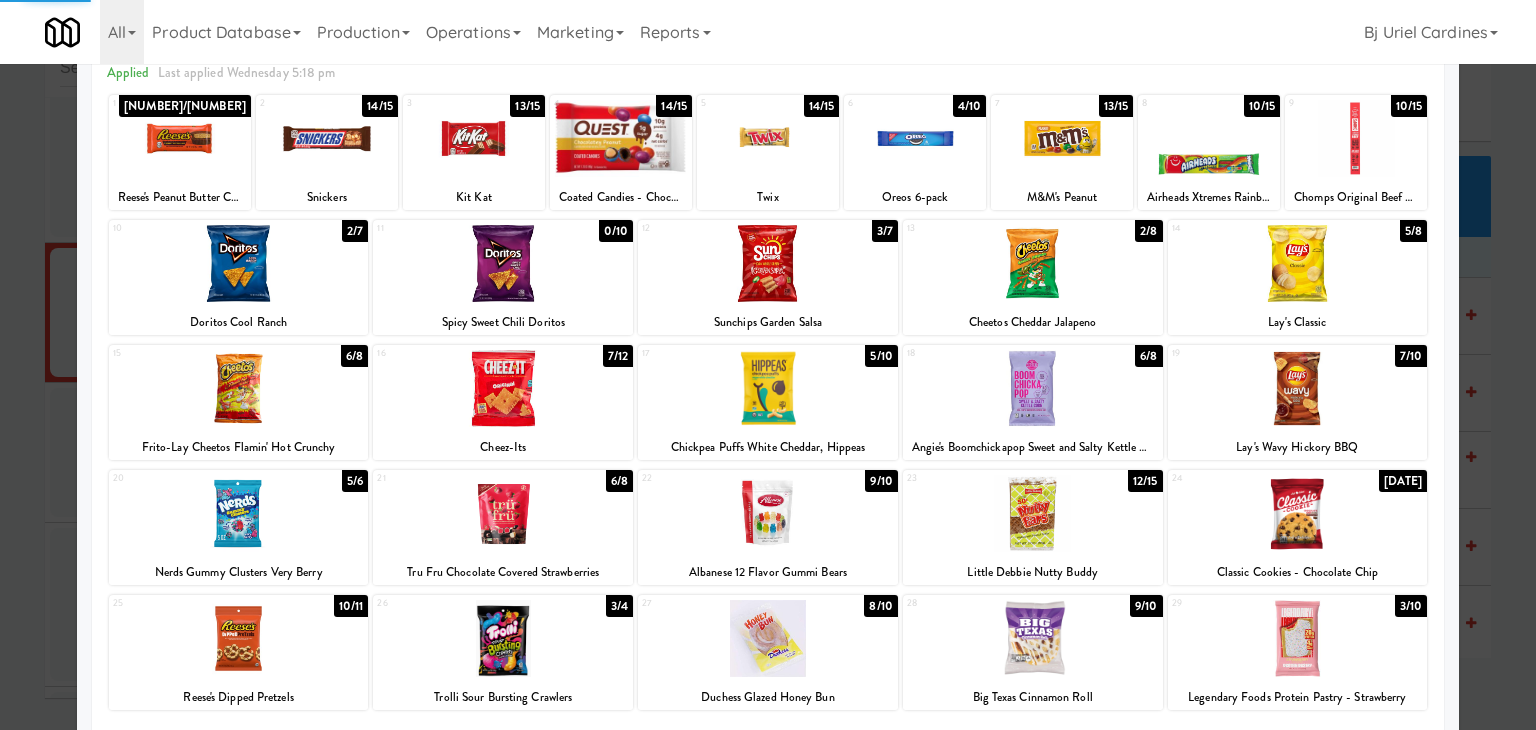 drag, startPoint x: 32, startPoint y: 493, endPoint x: 96, endPoint y: 481, distance: 65.11528 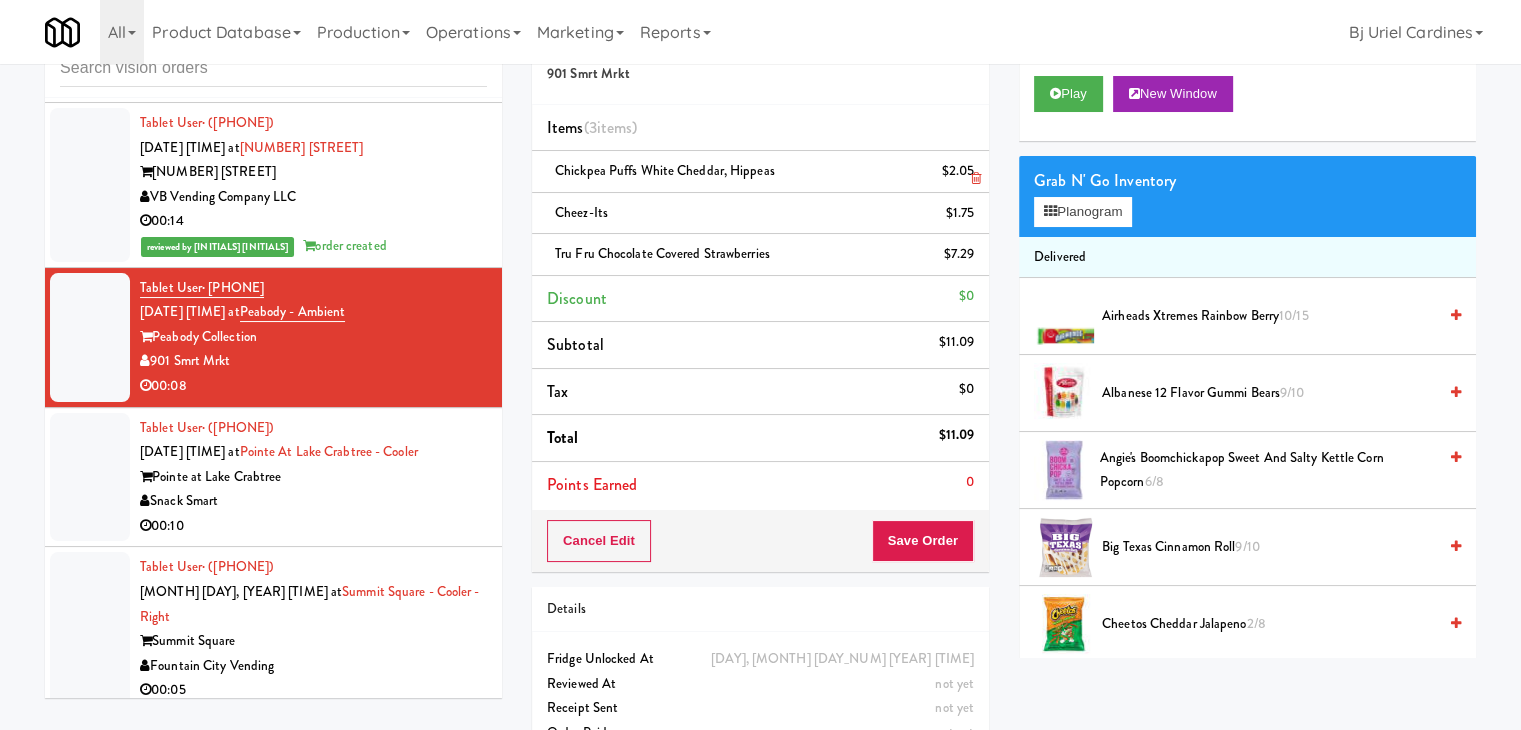 click at bounding box center [976, 178] 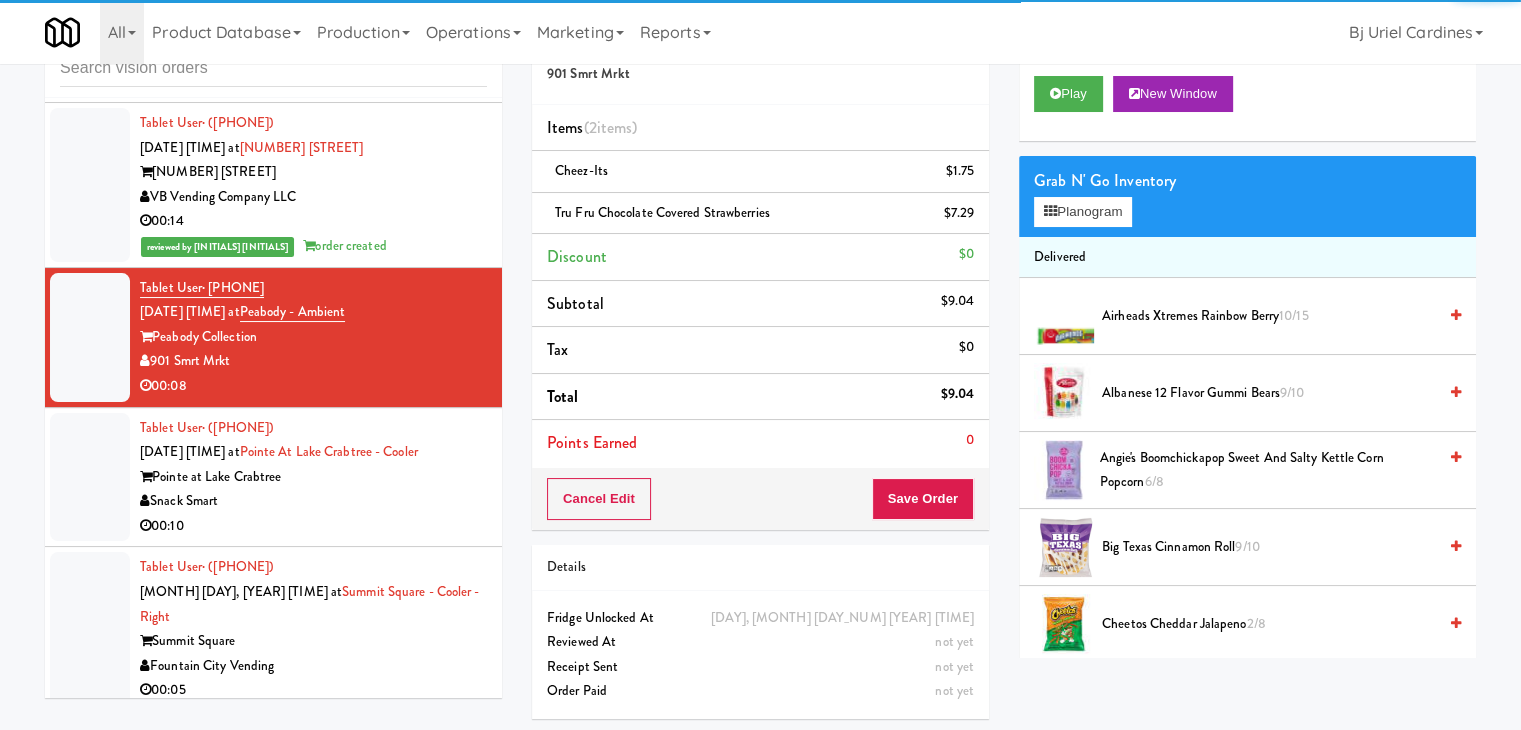 click at bounding box center (976, 178) 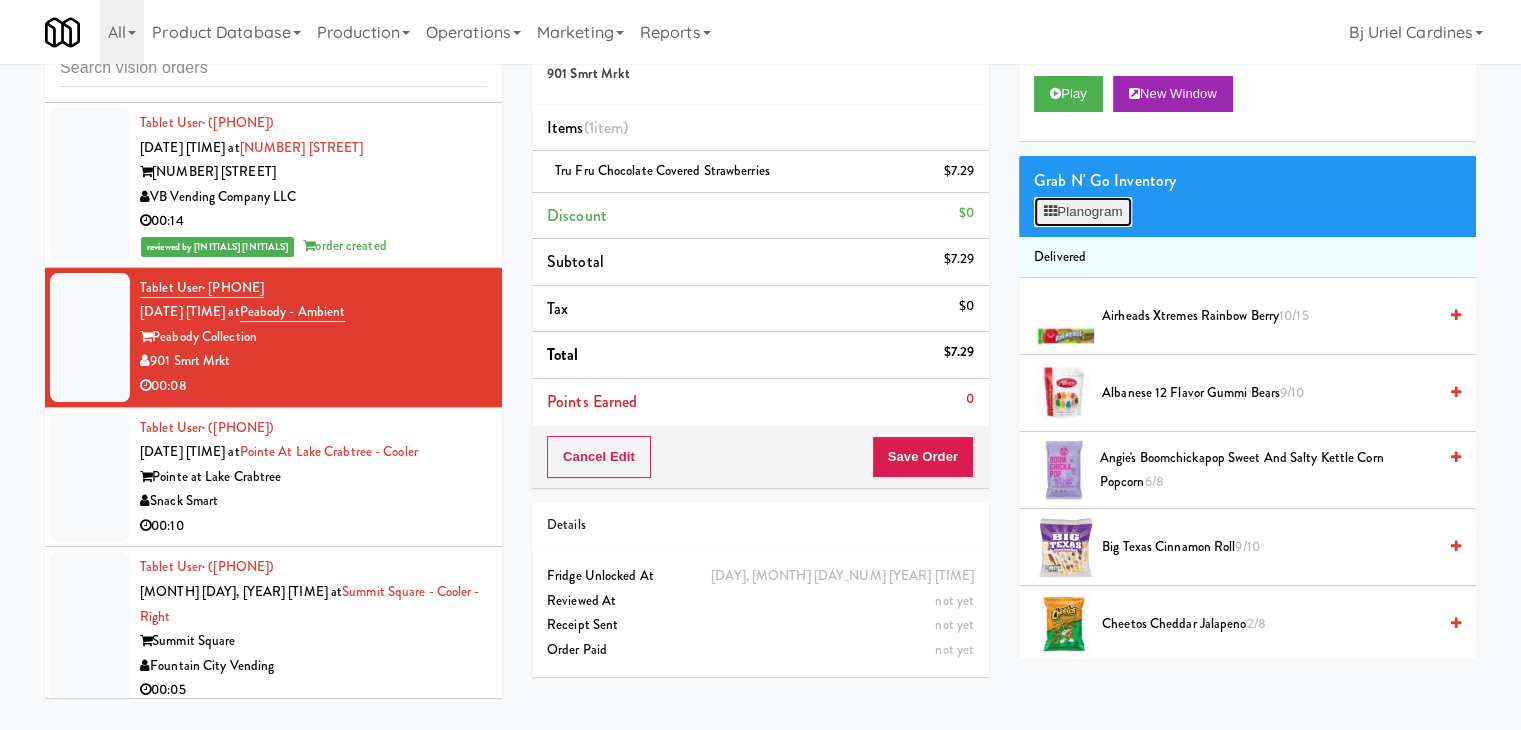 click on "Planogram" at bounding box center [1083, 212] 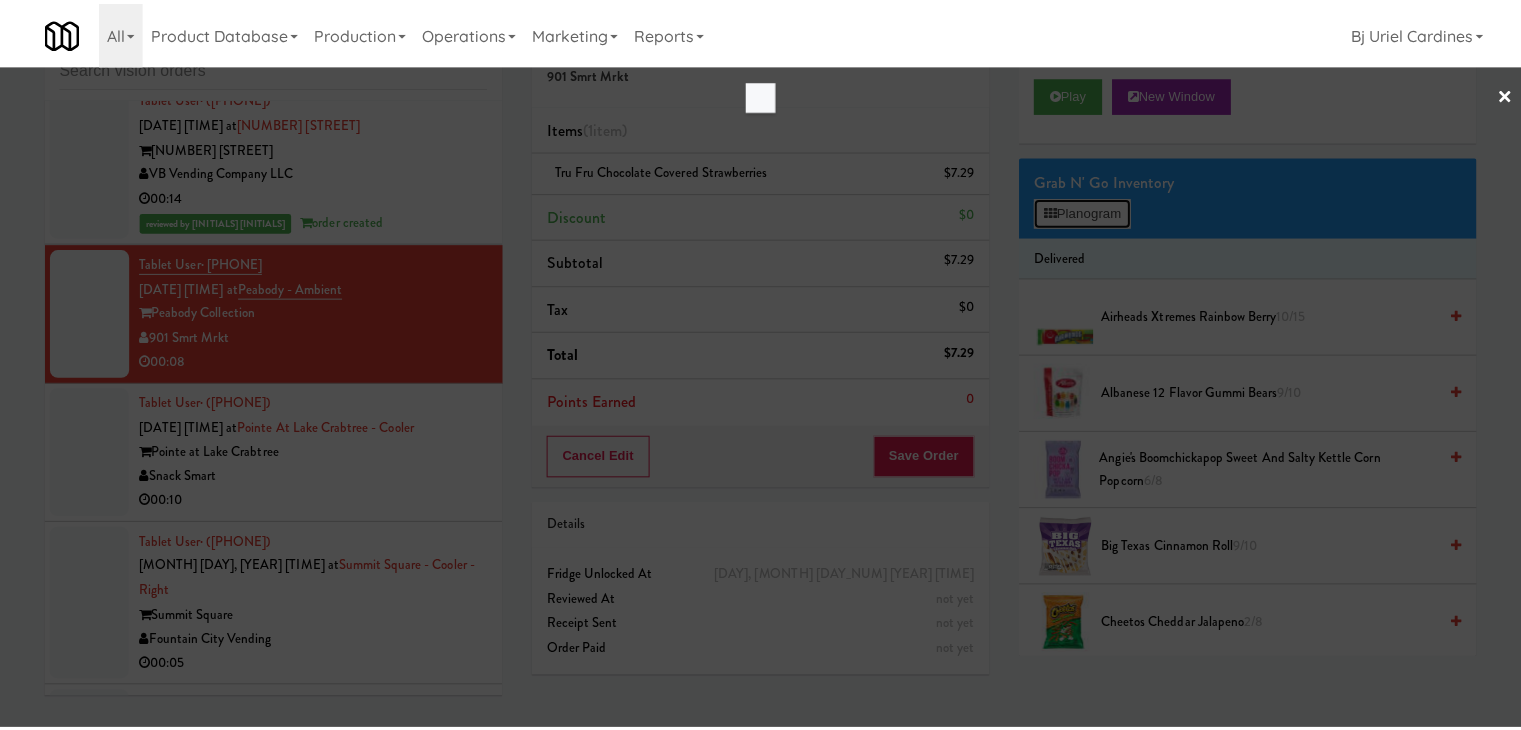 scroll, scrollTop: 0, scrollLeft: 0, axis: both 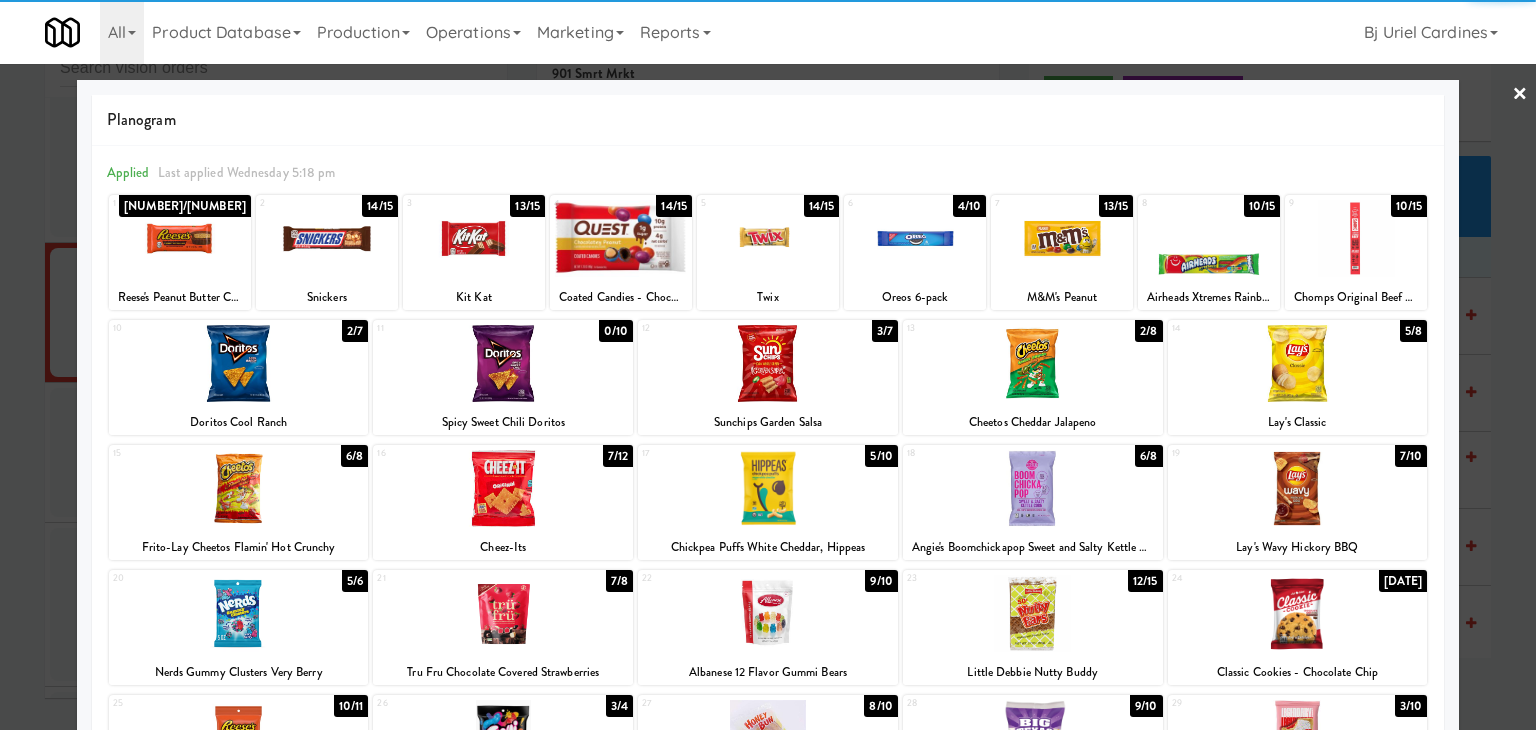 click at bounding box center [768, 488] 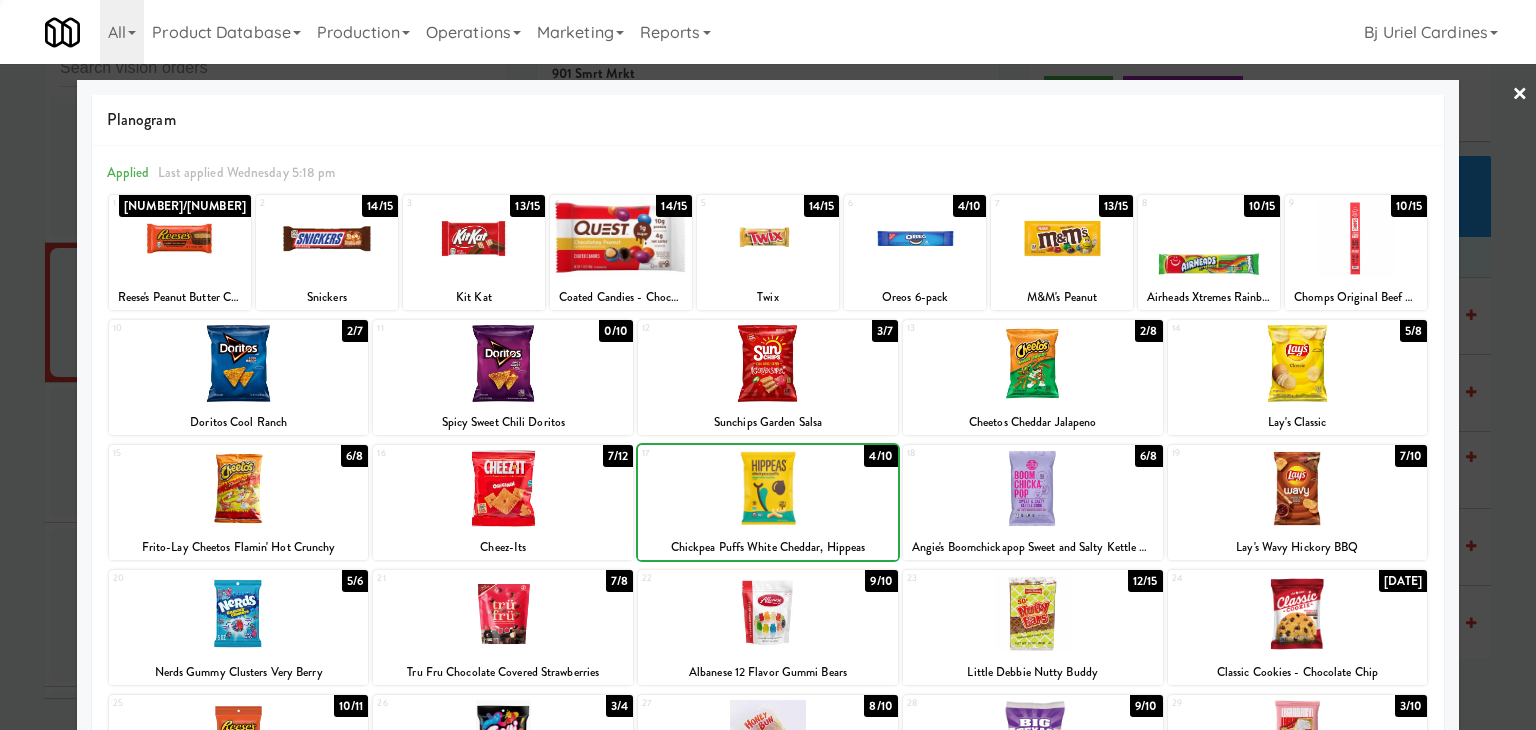 drag, startPoint x: 0, startPoint y: 551, endPoint x: 206, endPoint y: 529, distance: 207.17143 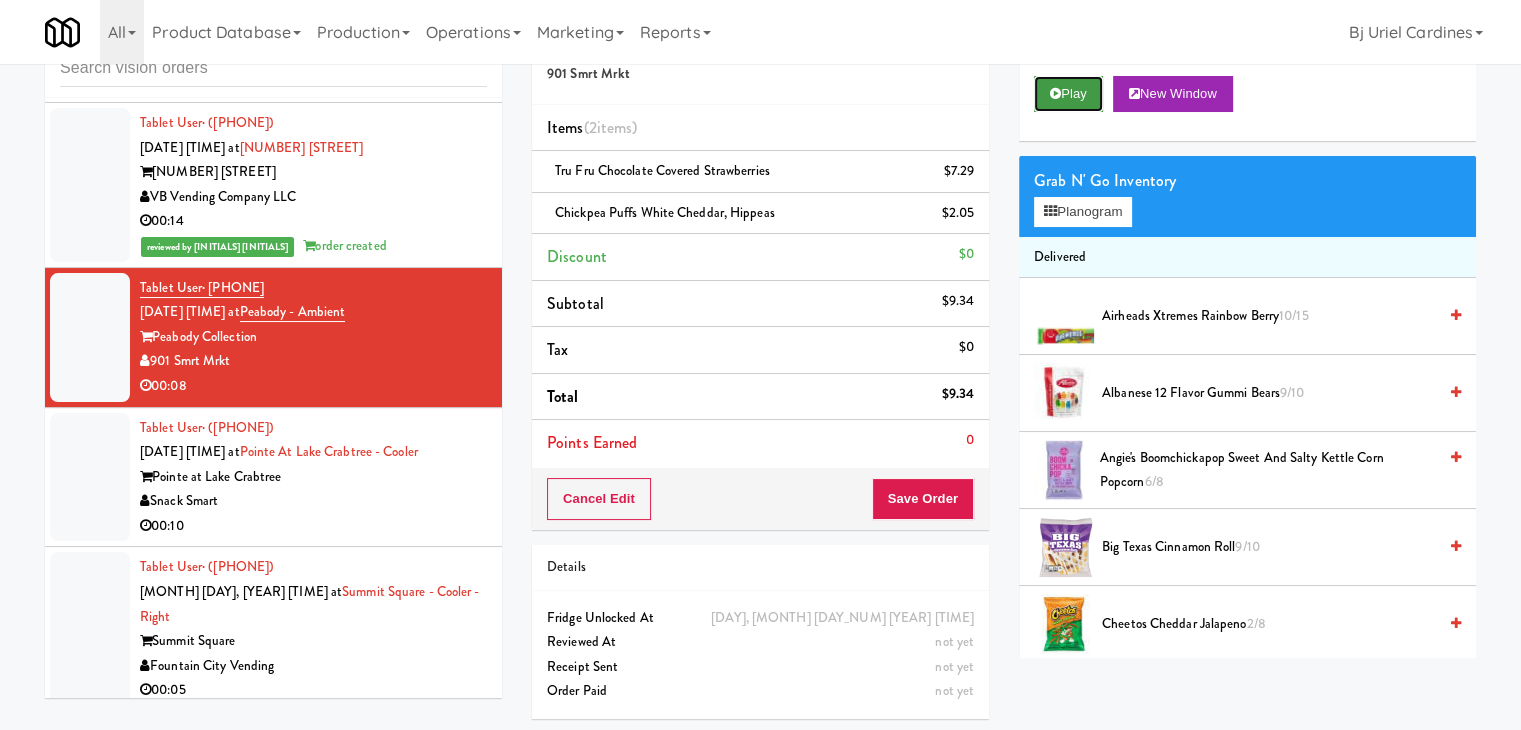 click on "Play" at bounding box center (1068, 94) 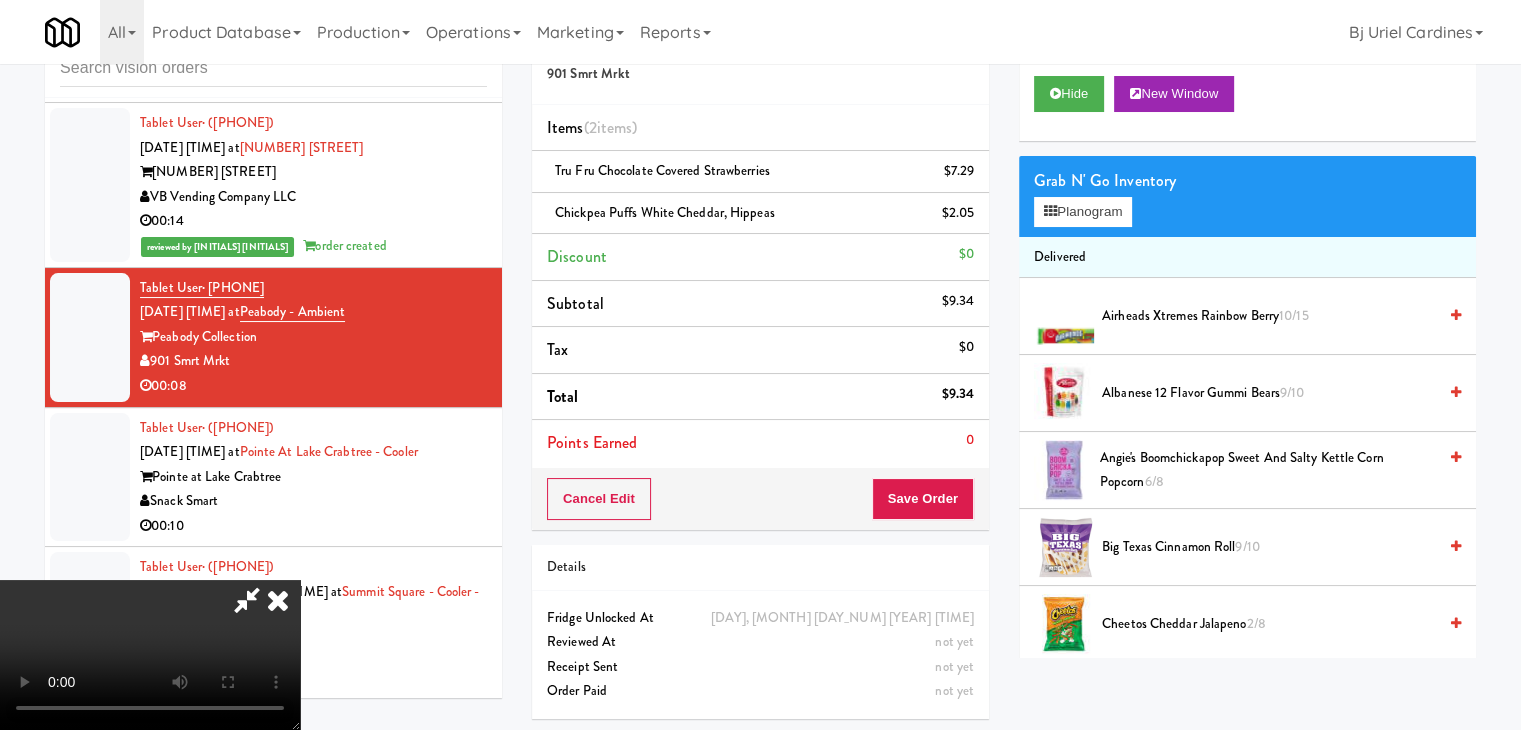 click at bounding box center (150, 655) 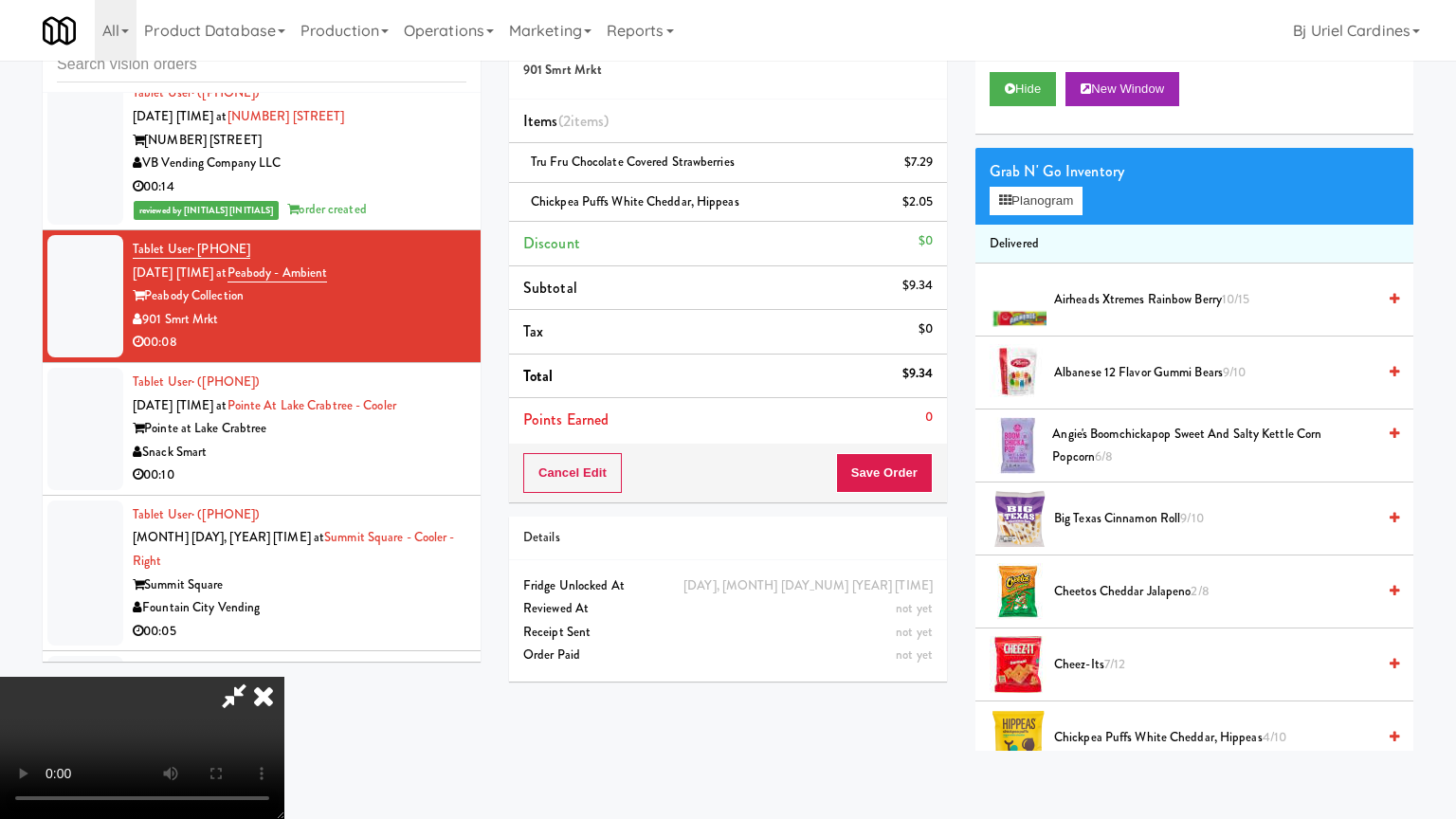 click at bounding box center [142, 748] 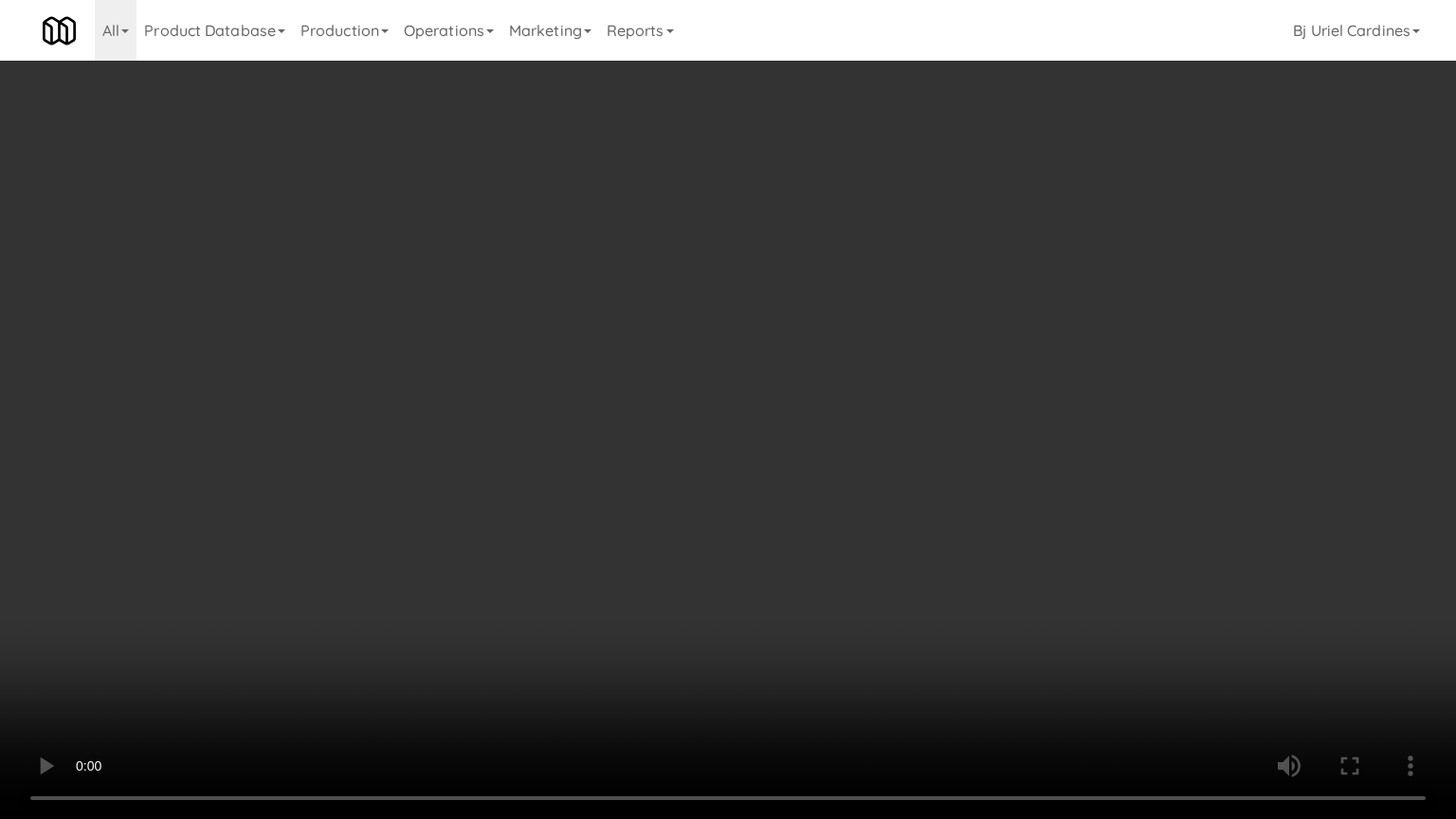 click at bounding box center (728, 410) 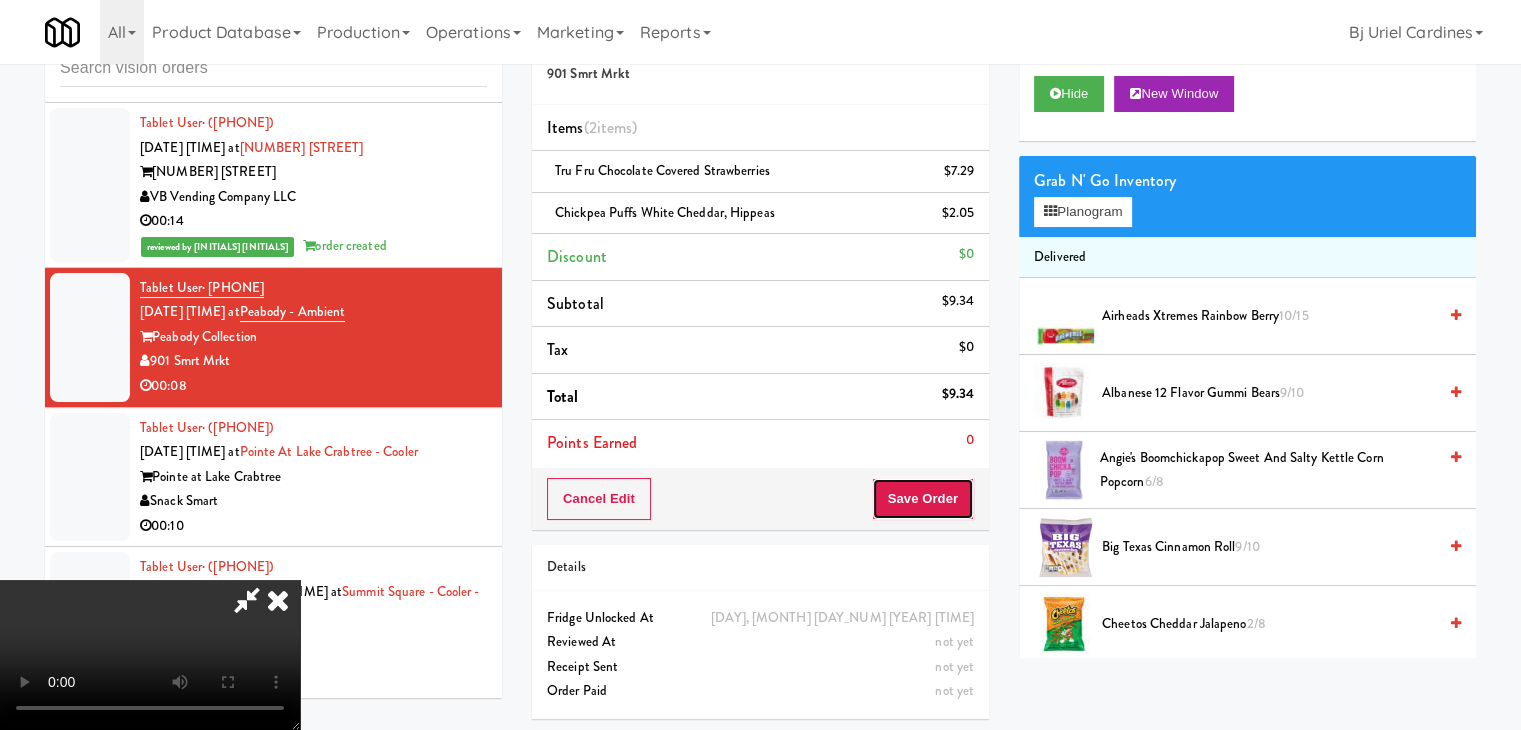 click on "Save Order" at bounding box center [923, 499] 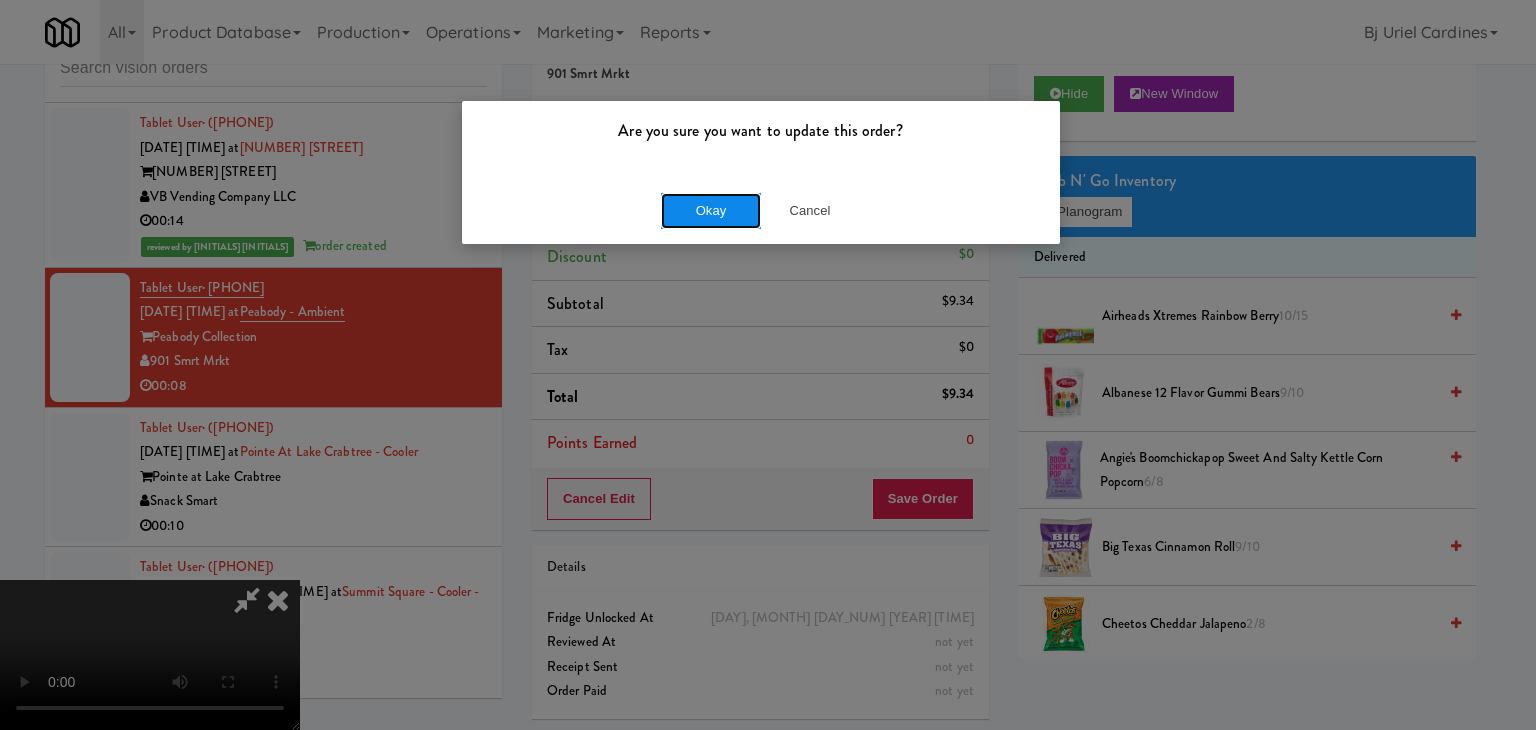 click on "Okay" at bounding box center [711, 211] 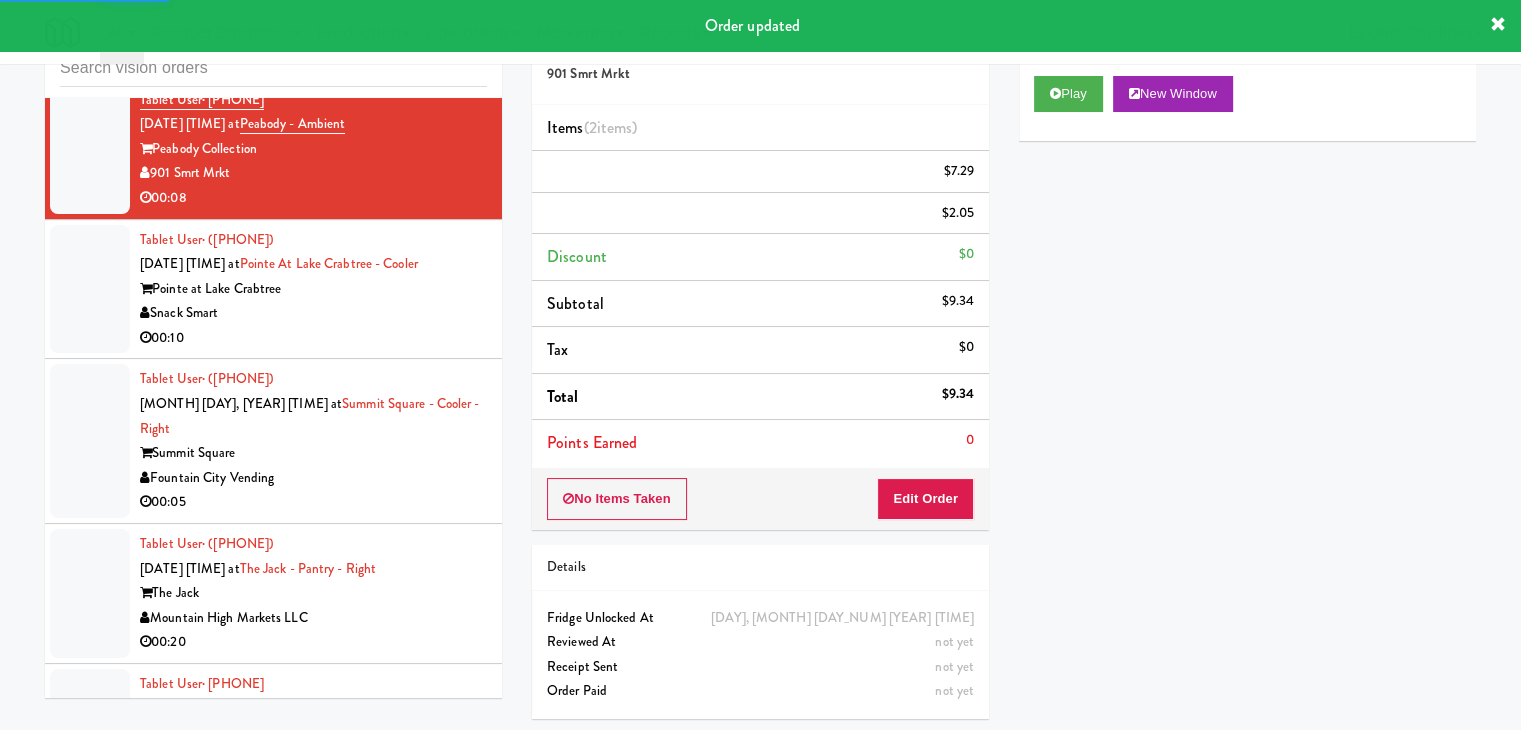 scroll, scrollTop: 9255, scrollLeft: 0, axis: vertical 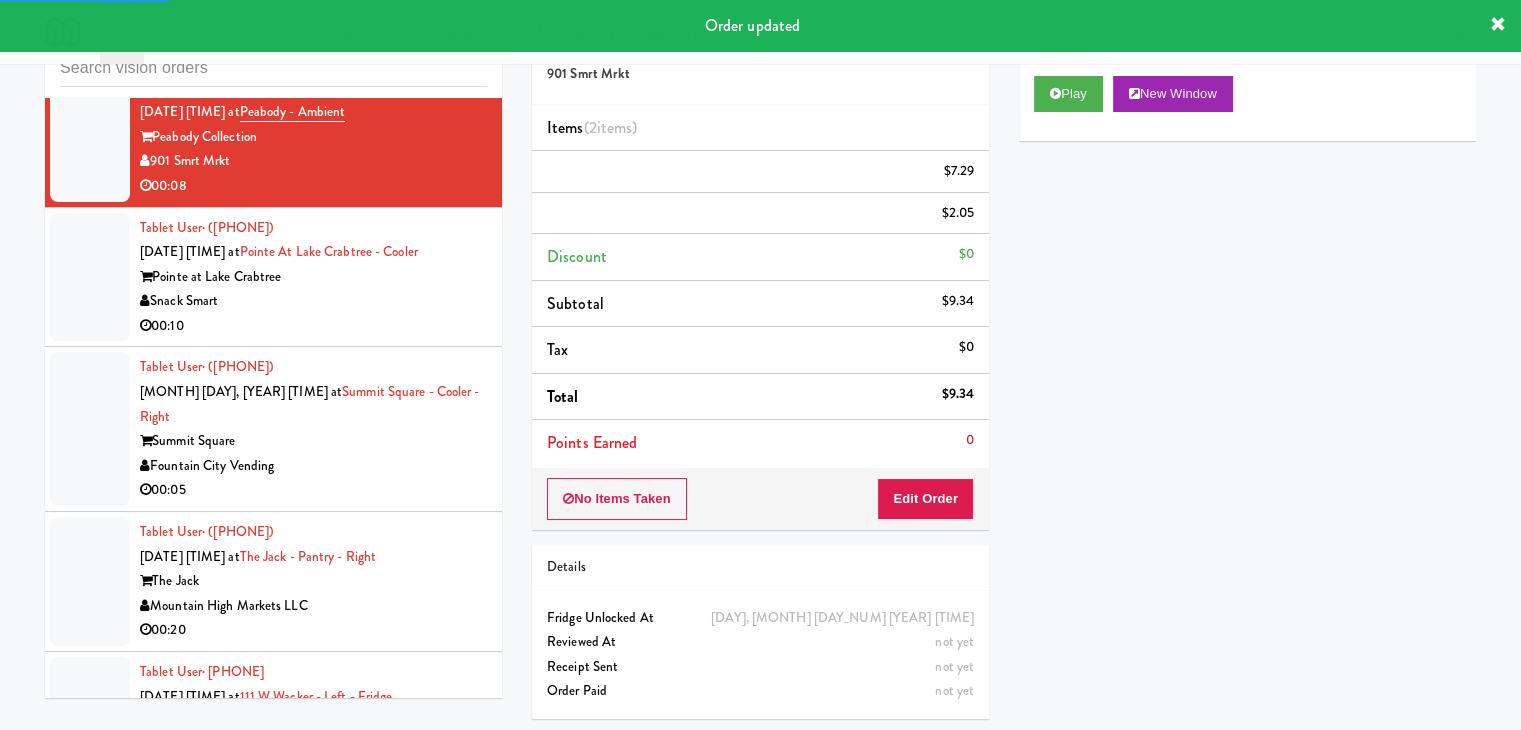 click on "00:10" at bounding box center [313, 326] 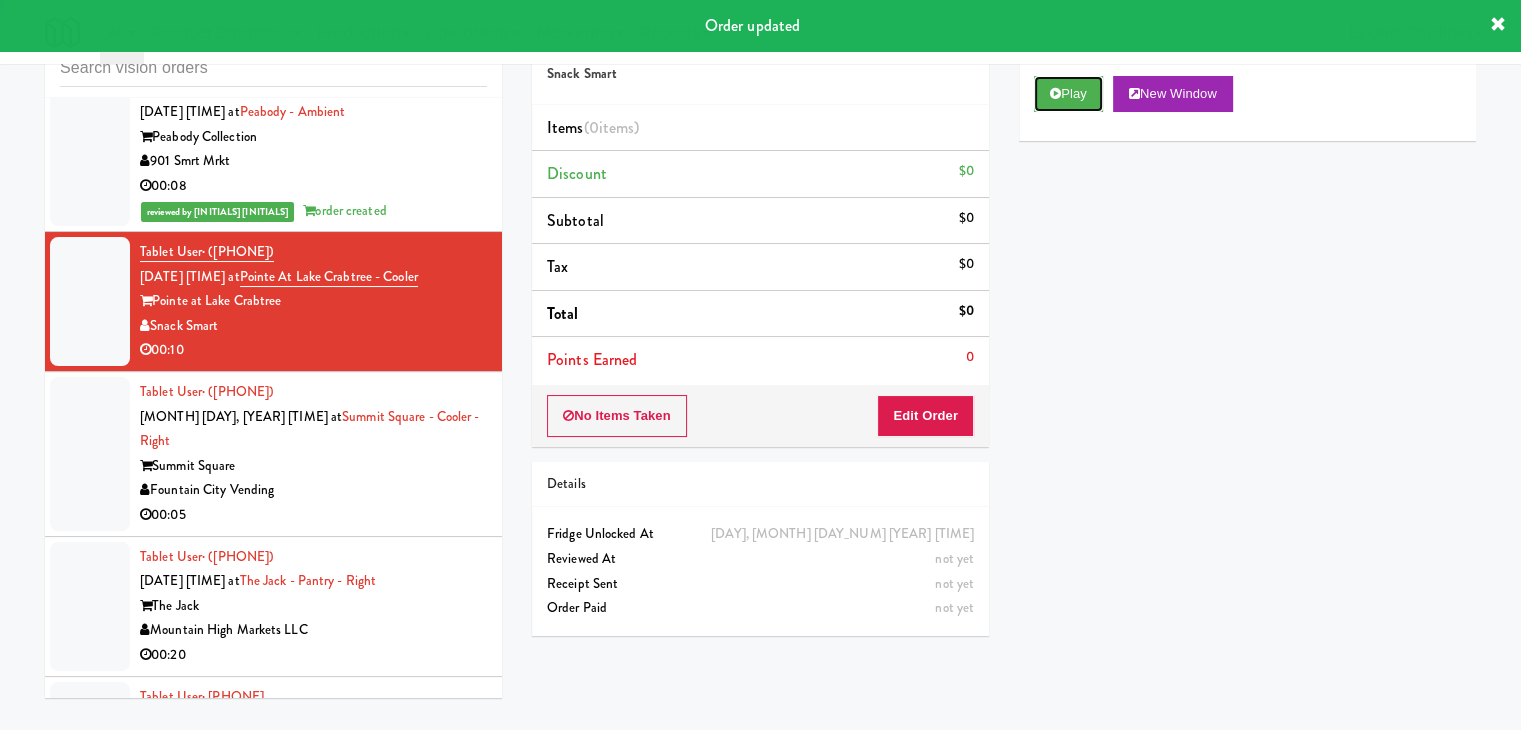 click on "Play" at bounding box center (1068, 94) 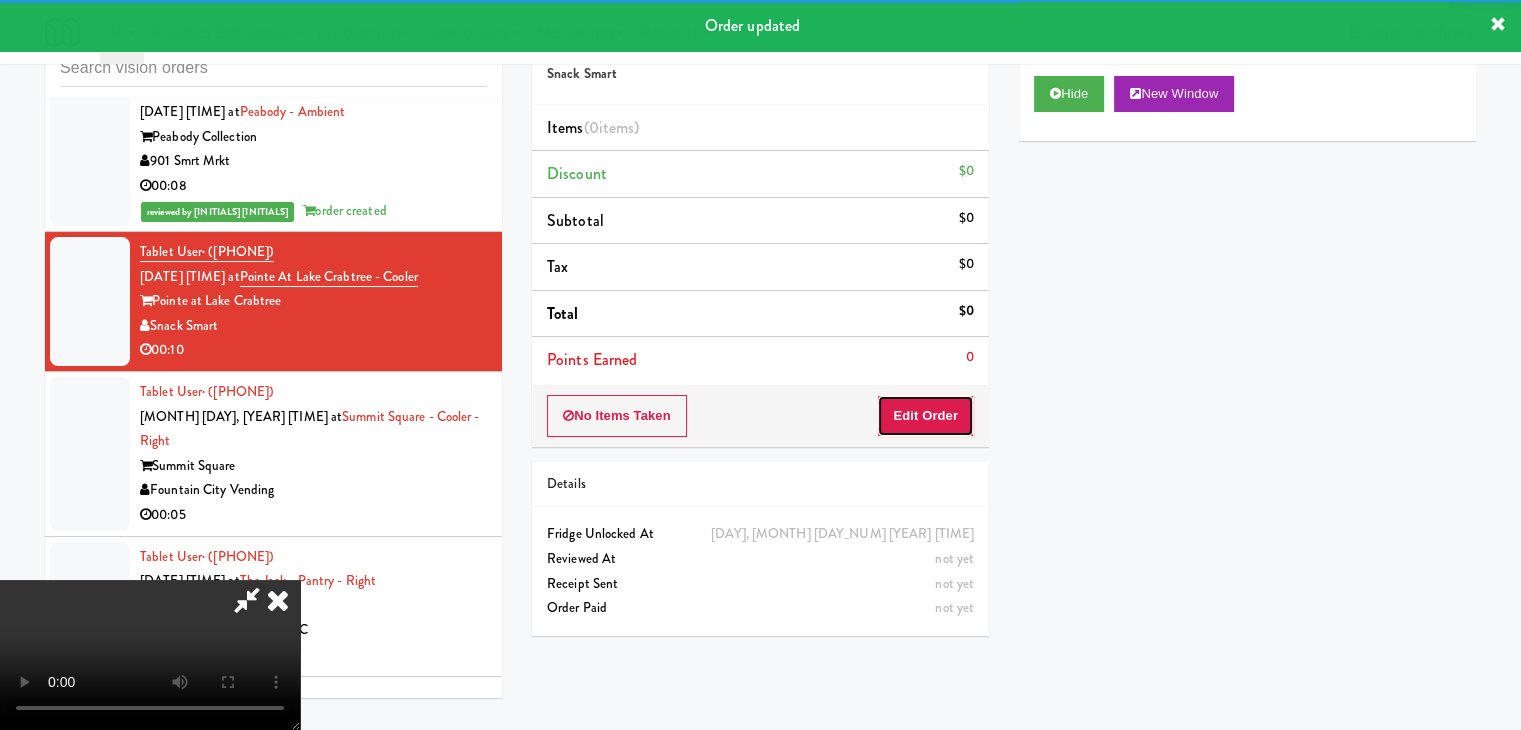 click on "Edit Order" at bounding box center (925, 416) 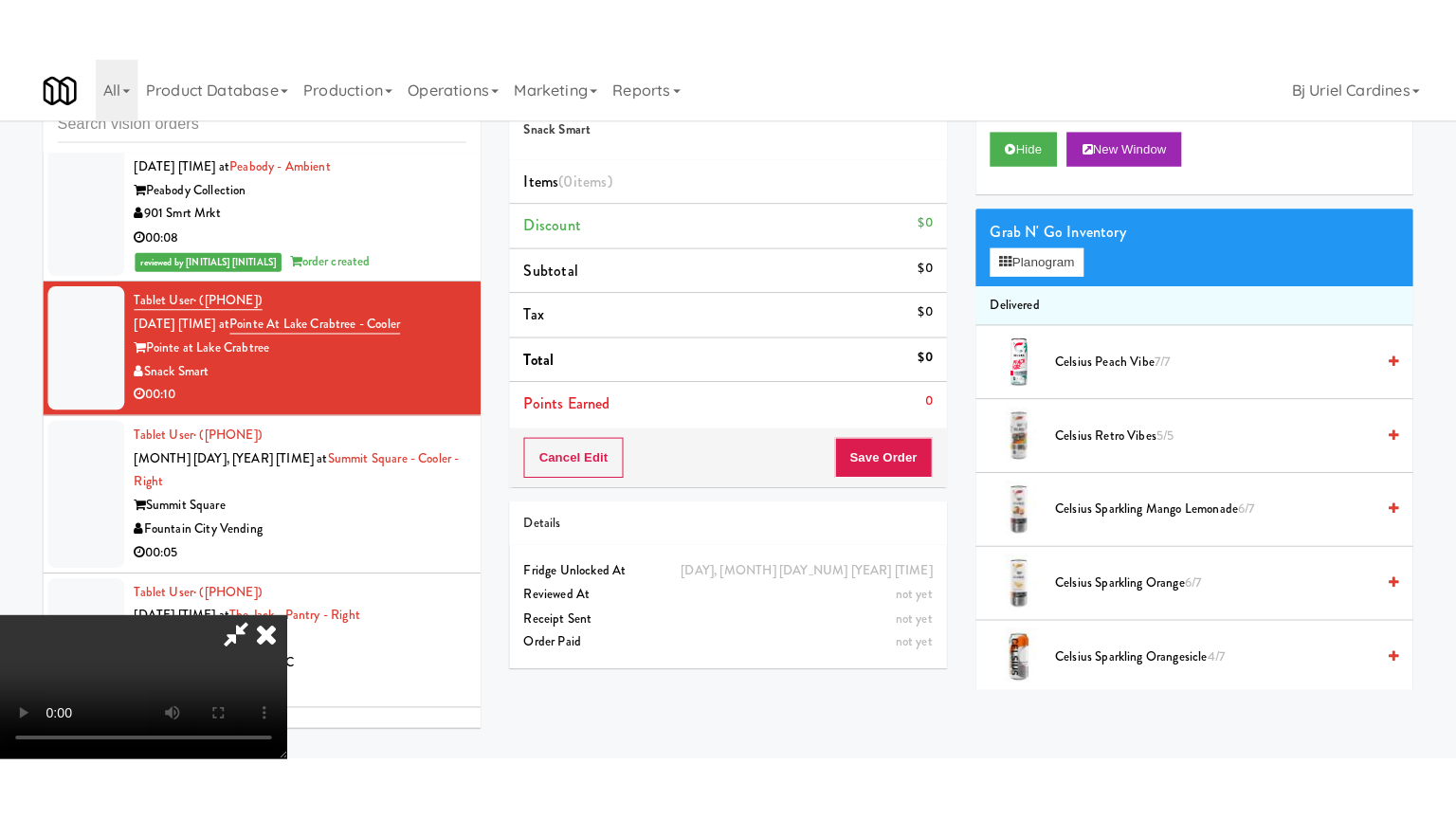 scroll, scrollTop: 266, scrollLeft: 0, axis: vertical 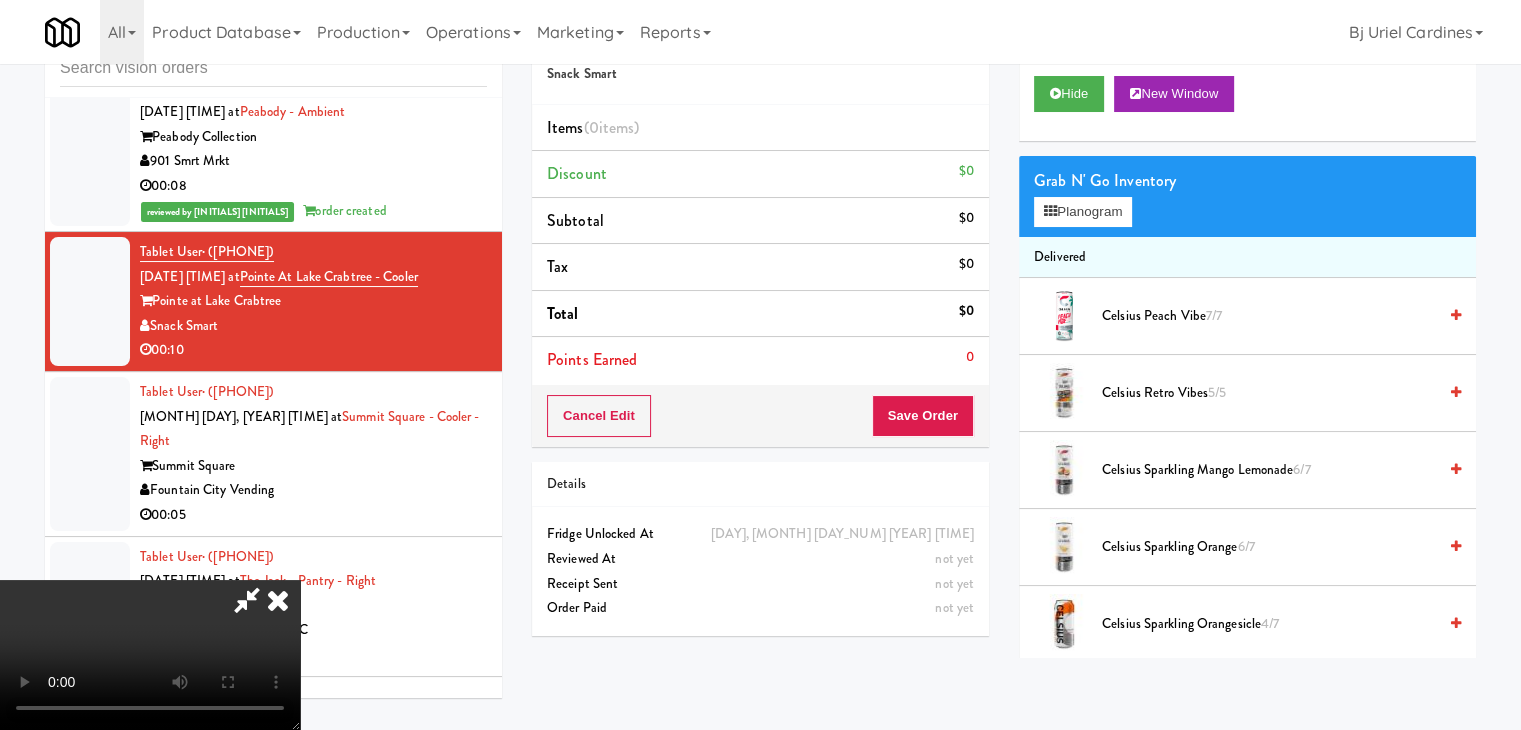 type 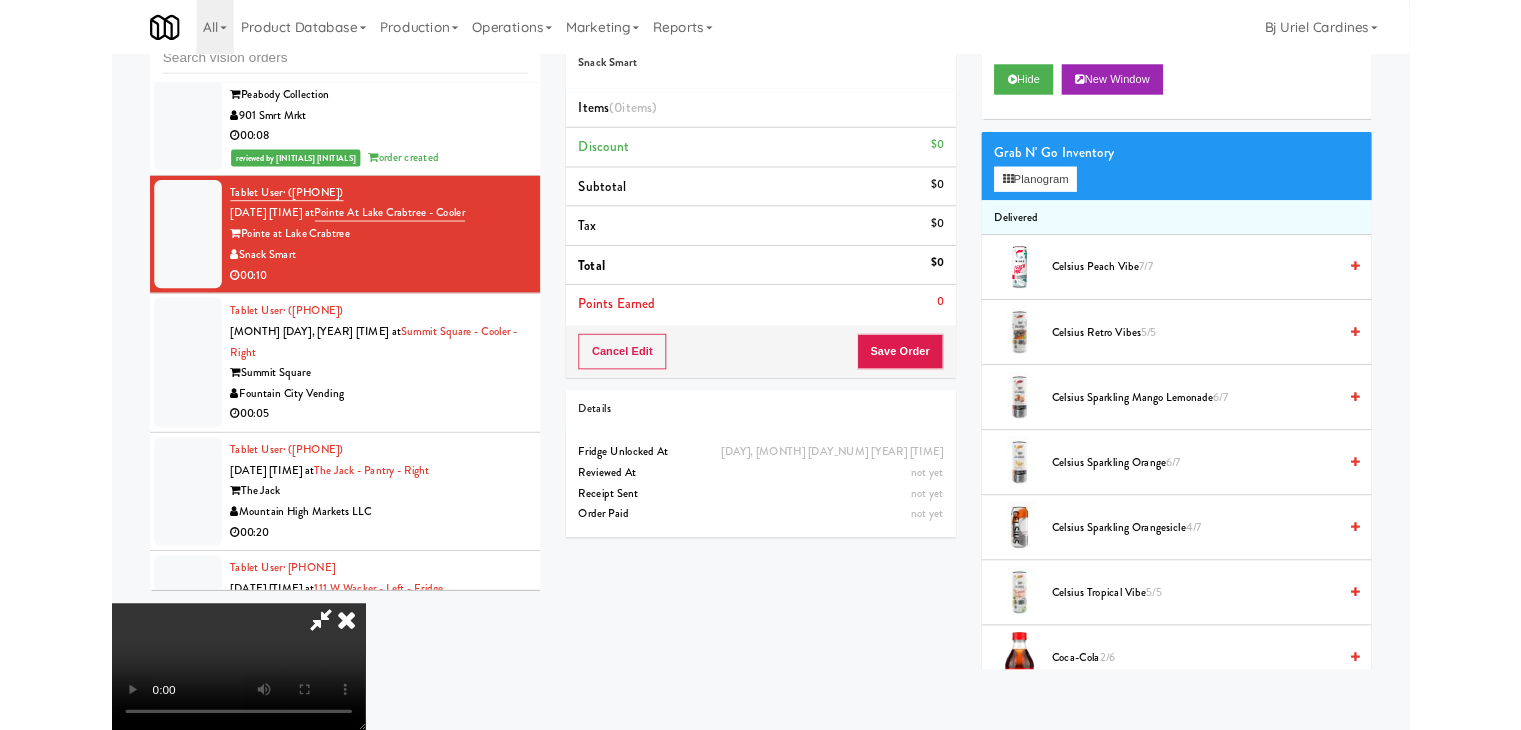 scroll, scrollTop: 0, scrollLeft: 0, axis: both 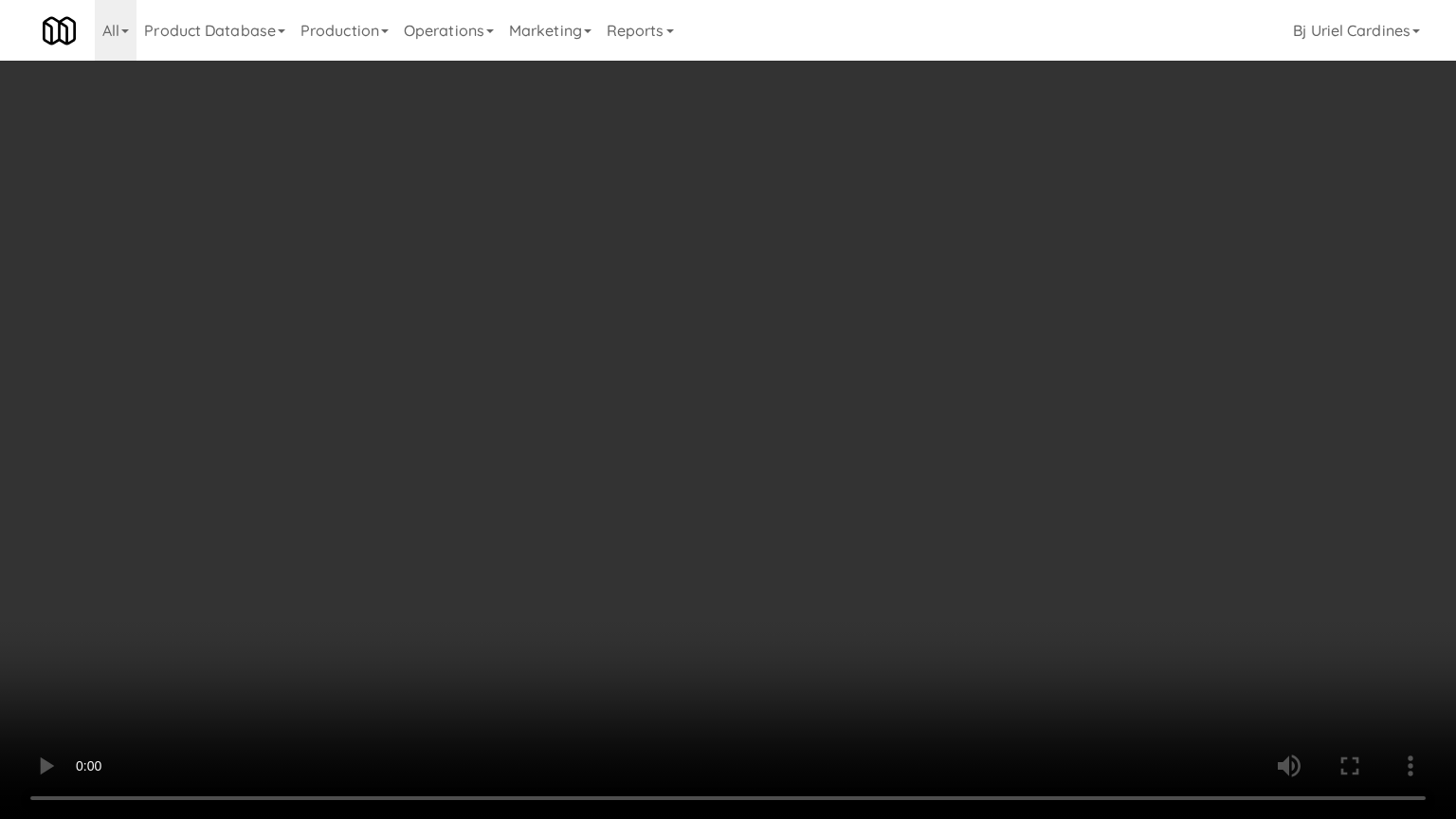 click at bounding box center [728, 410] 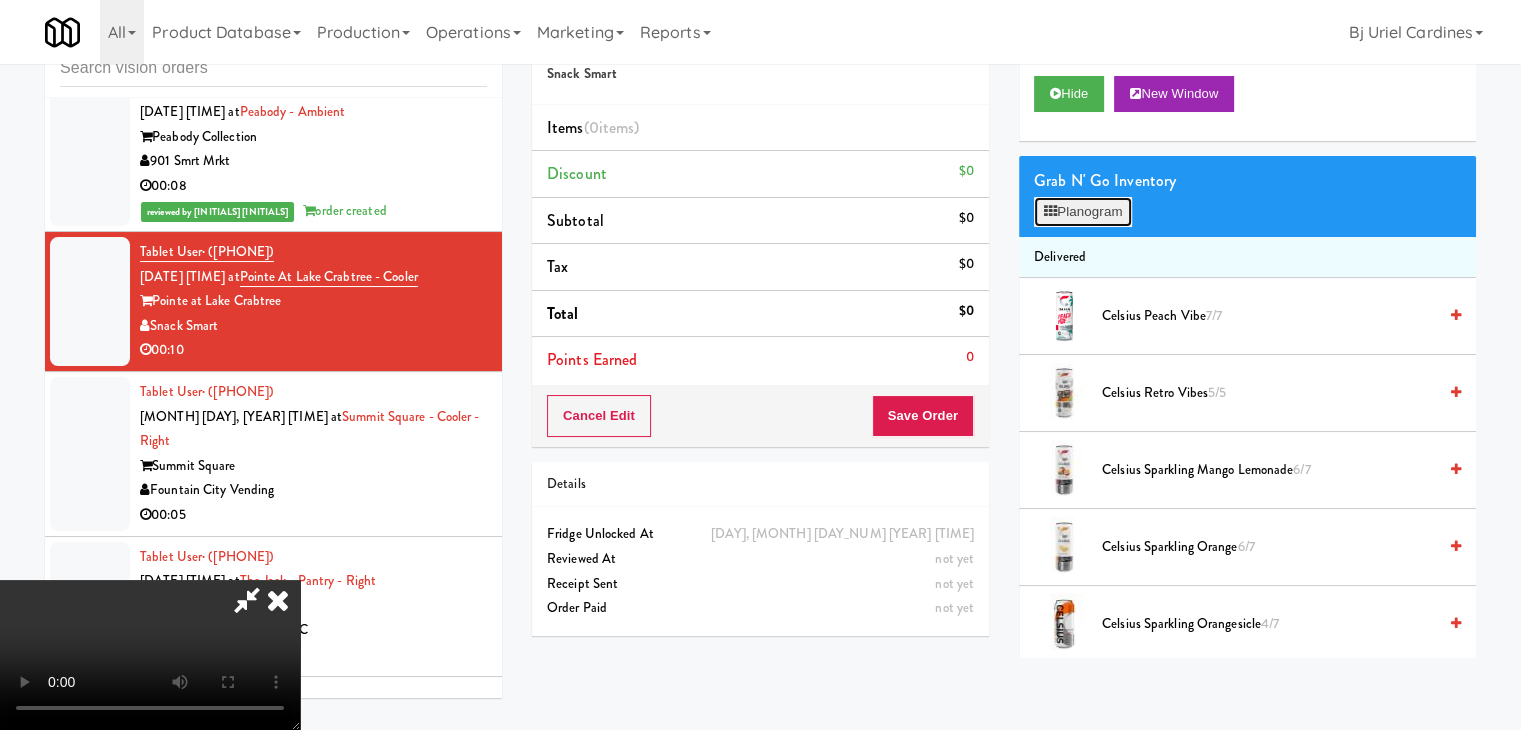 click on "Planogram" at bounding box center [1083, 212] 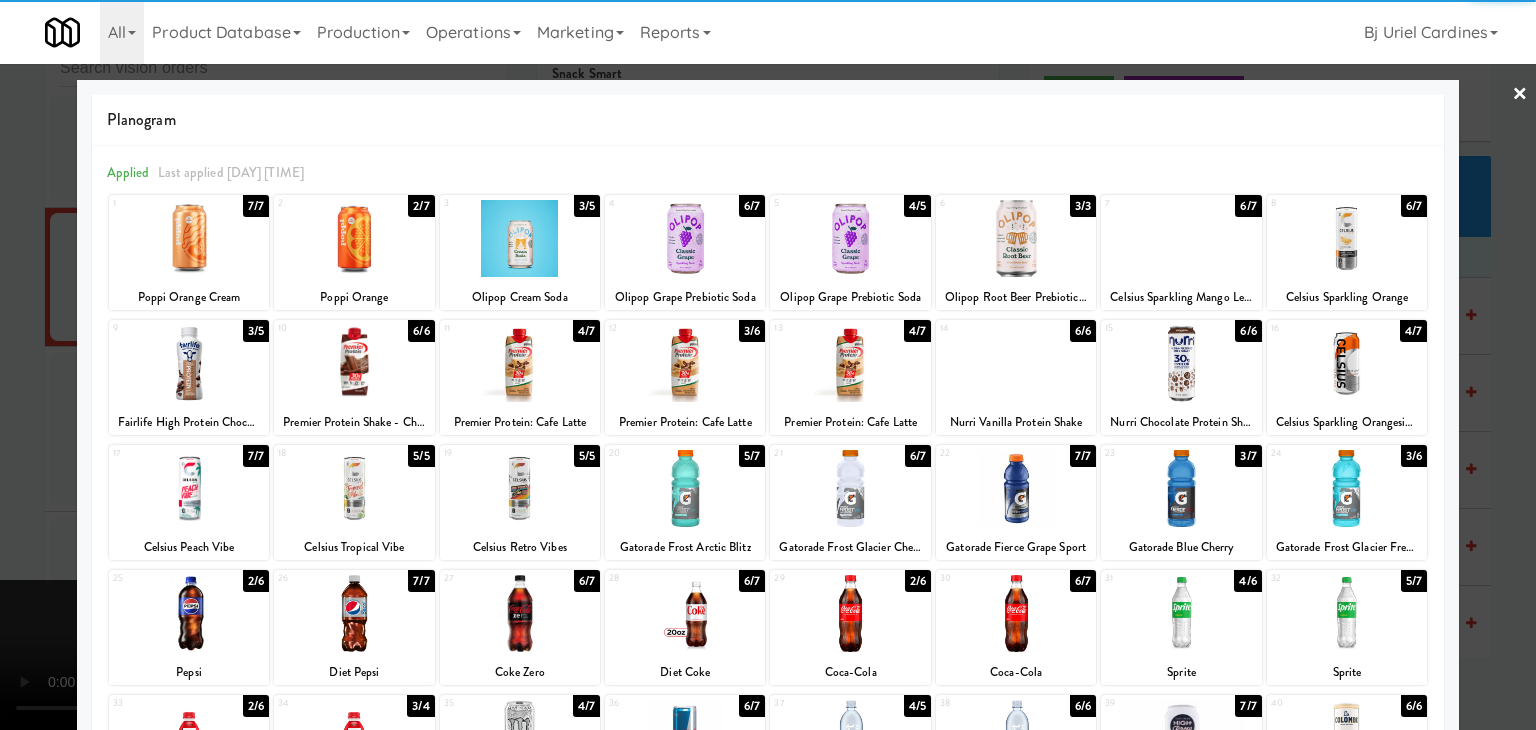 click at bounding box center [1016, 613] 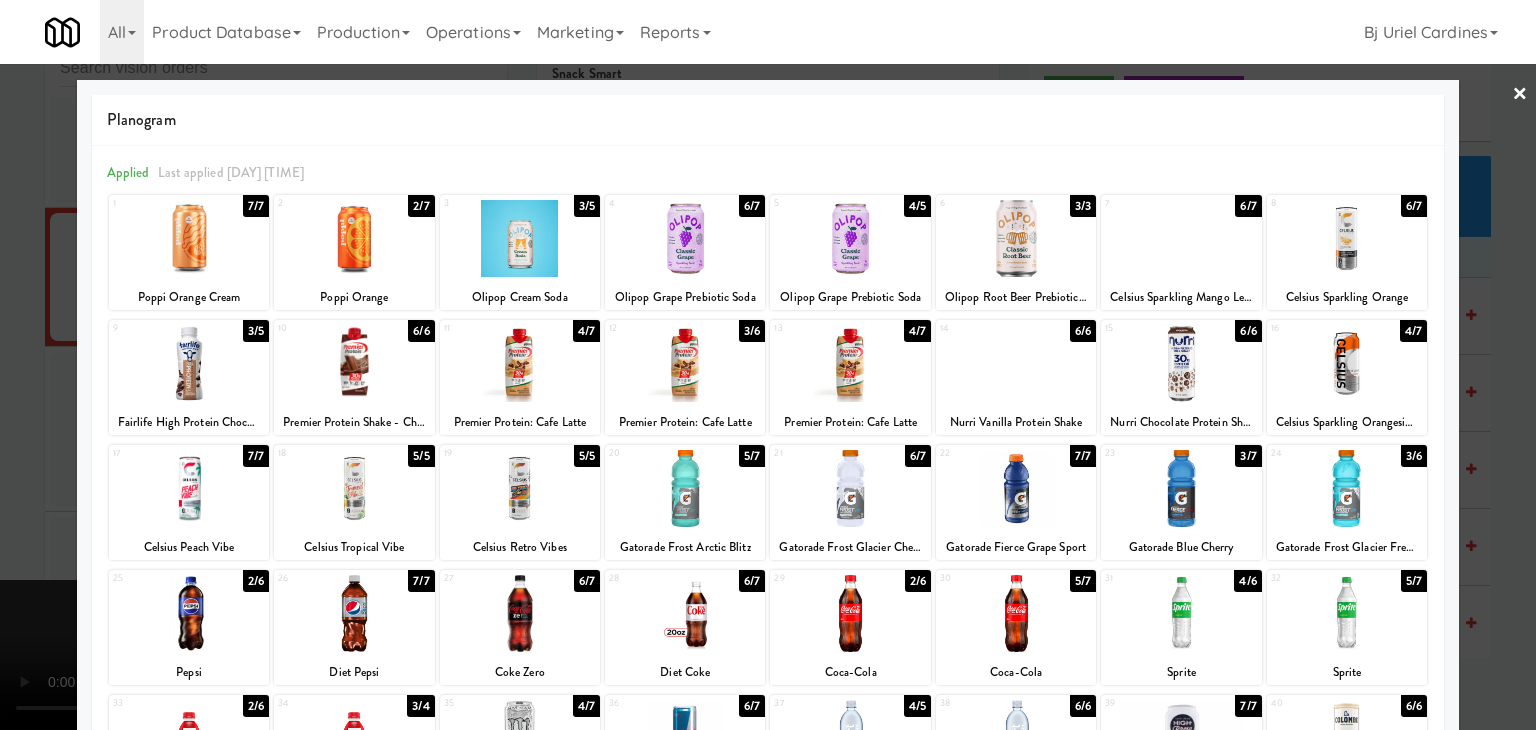 click at bounding box center [685, 488] 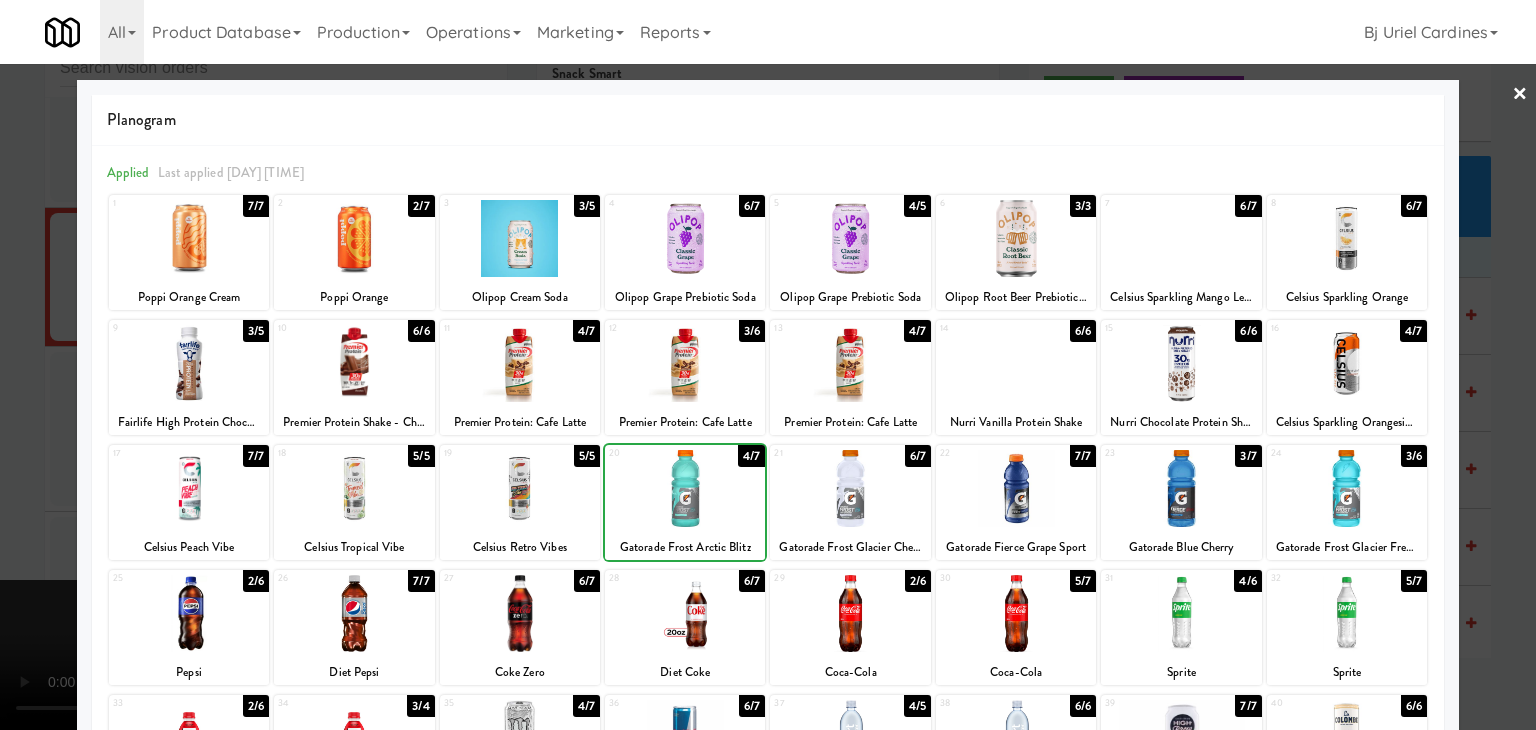 click at bounding box center [768, 365] 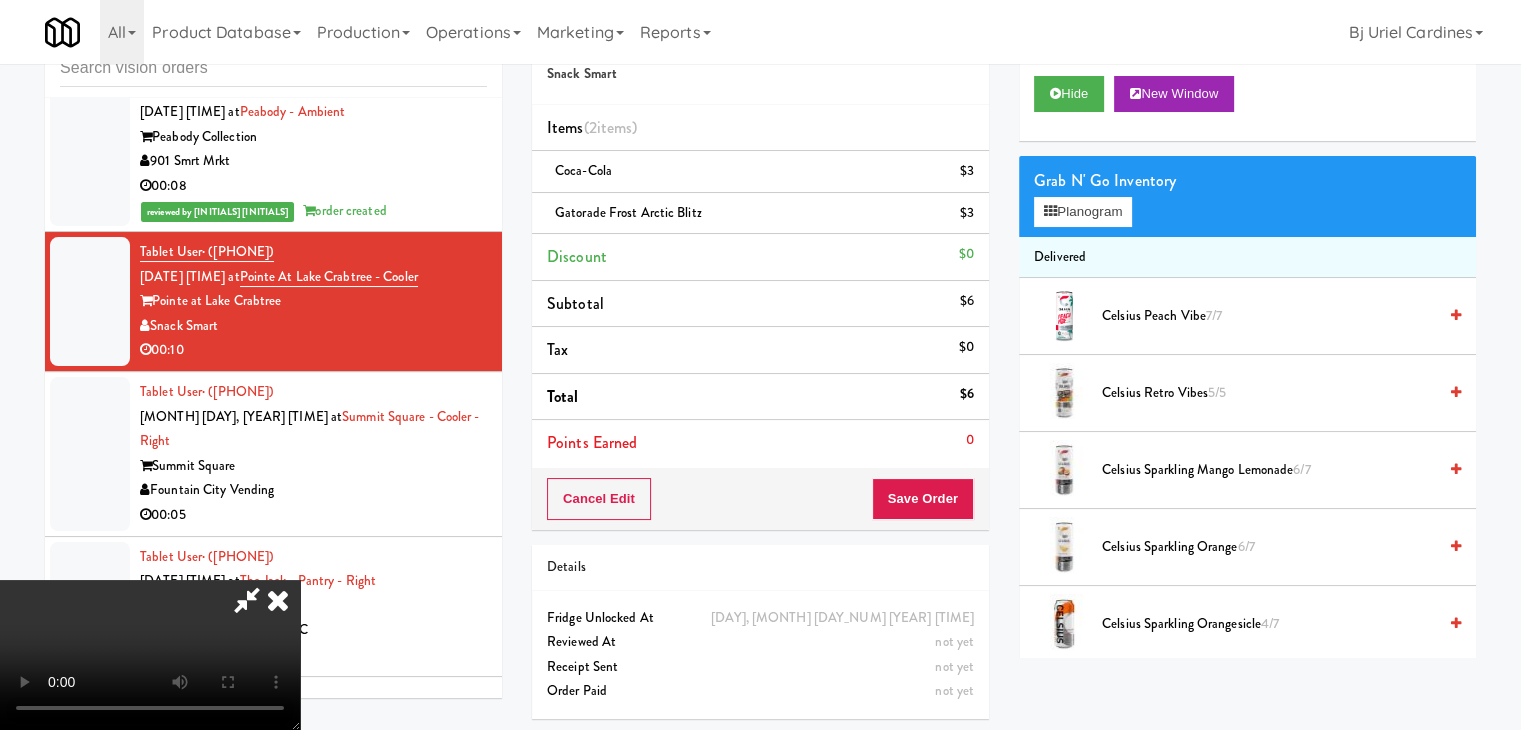 scroll, scrollTop: 200, scrollLeft: 0, axis: vertical 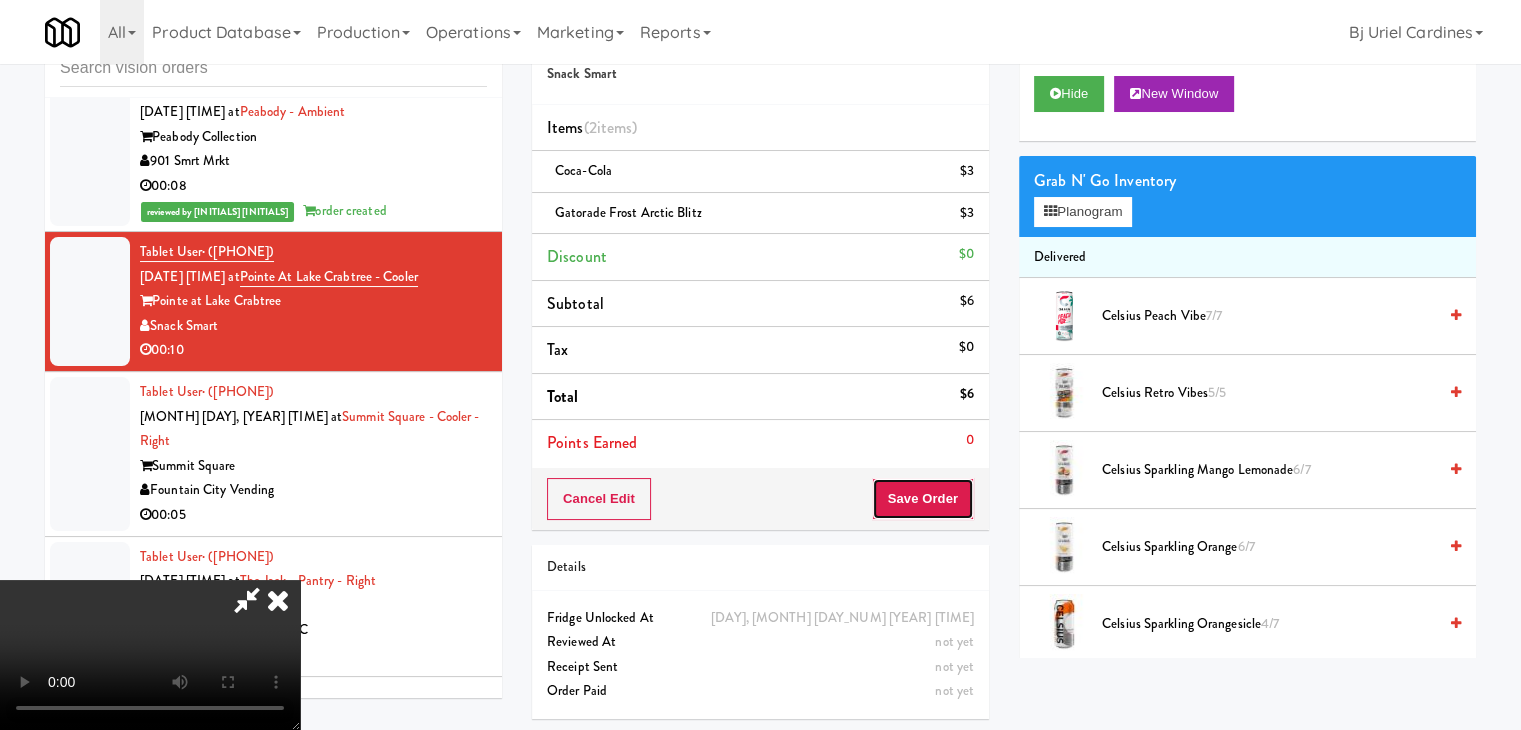 click on "Save Order" at bounding box center [923, 499] 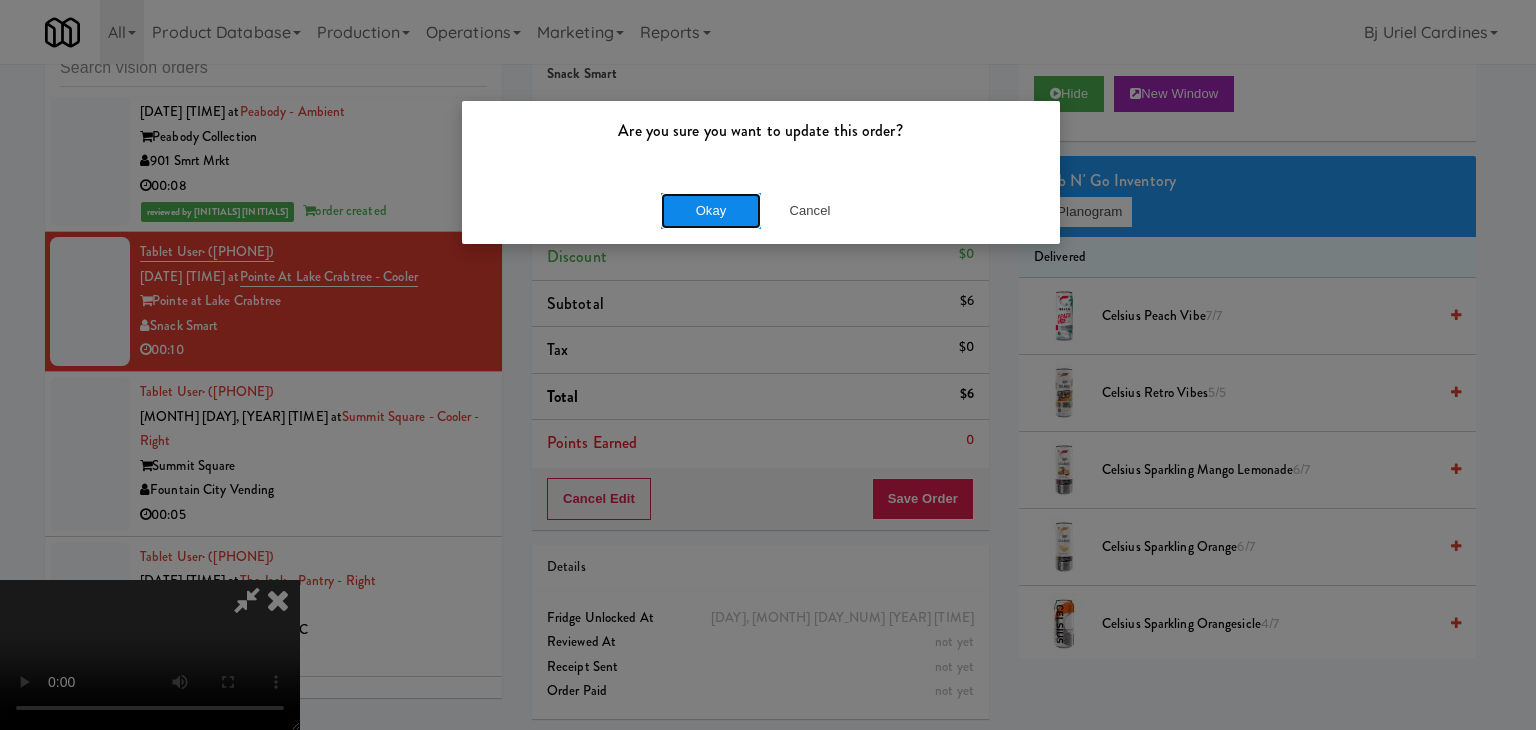 click on "Okay" at bounding box center (711, 211) 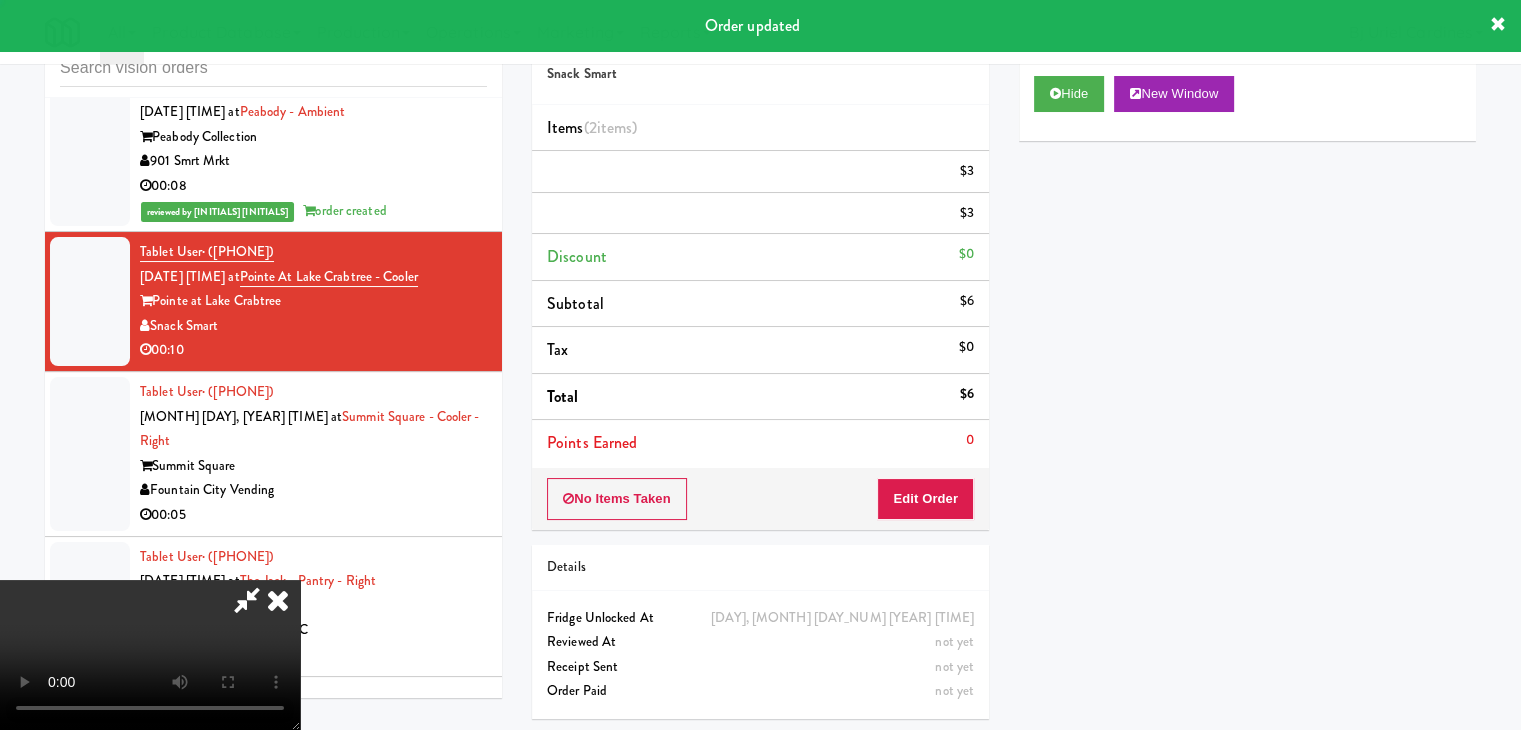 scroll, scrollTop: 0, scrollLeft: 0, axis: both 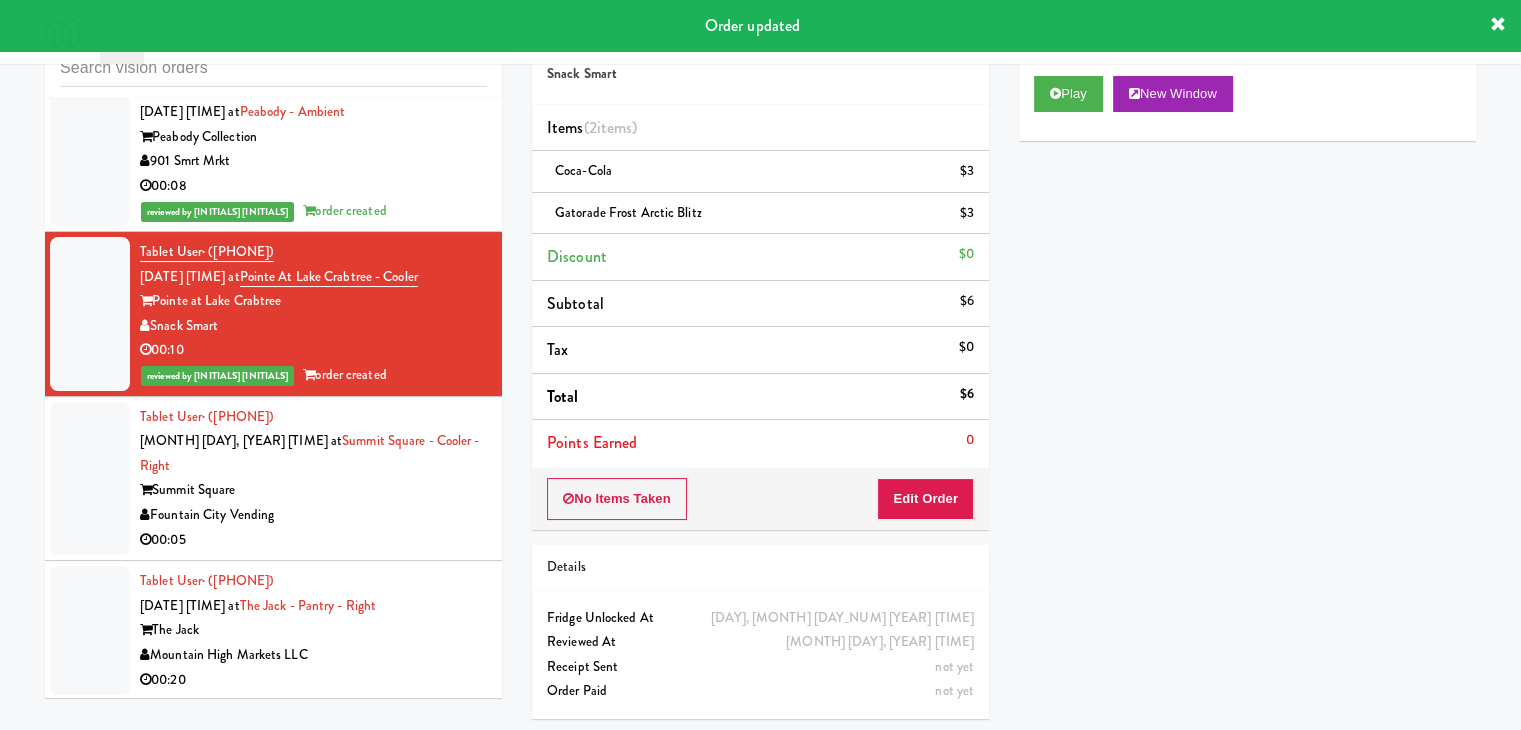 click on "Fountain City Vending" at bounding box center (313, 515) 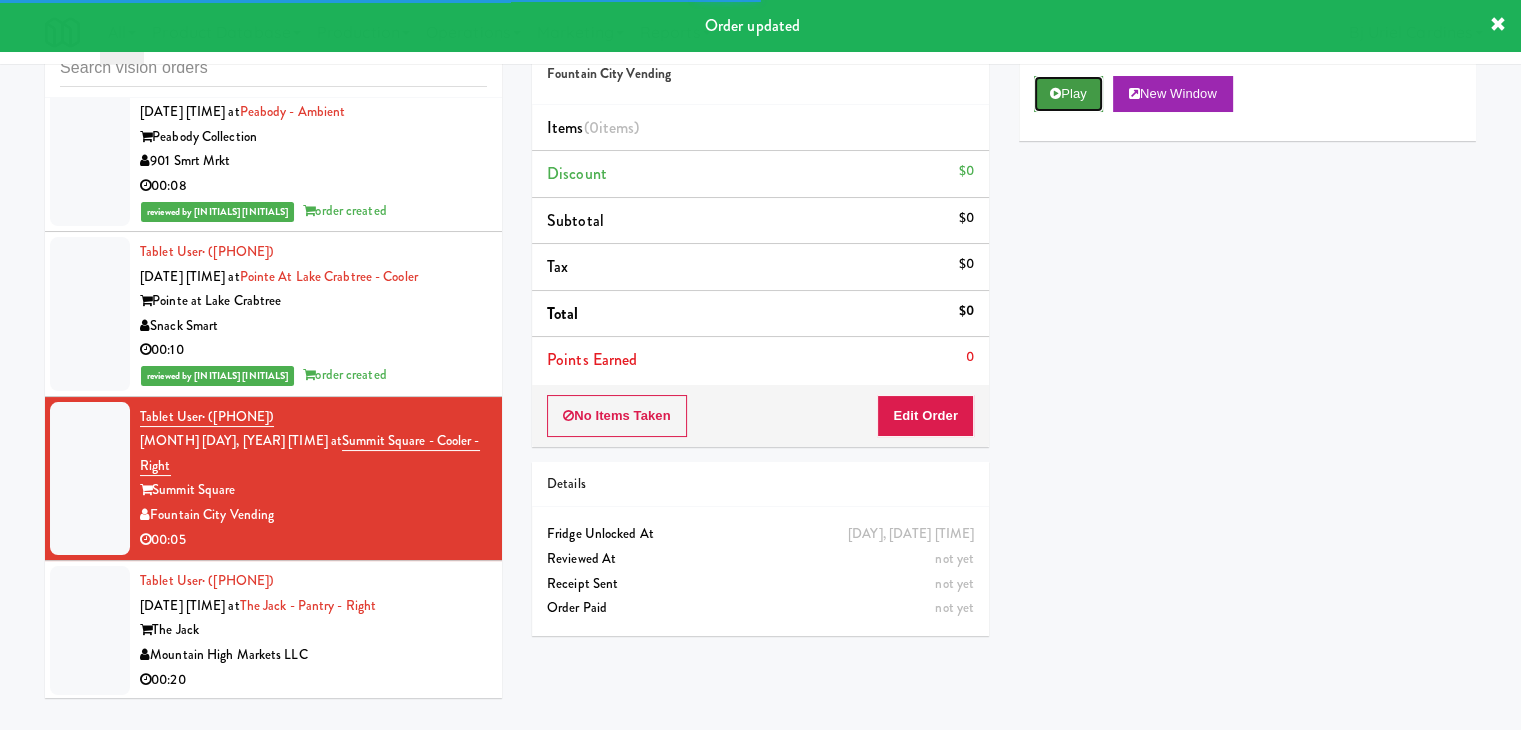 drag, startPoint x: 1052, startPoint y: 89, endPoint x: 1017, endPoint y: 288, distance: 202.05444 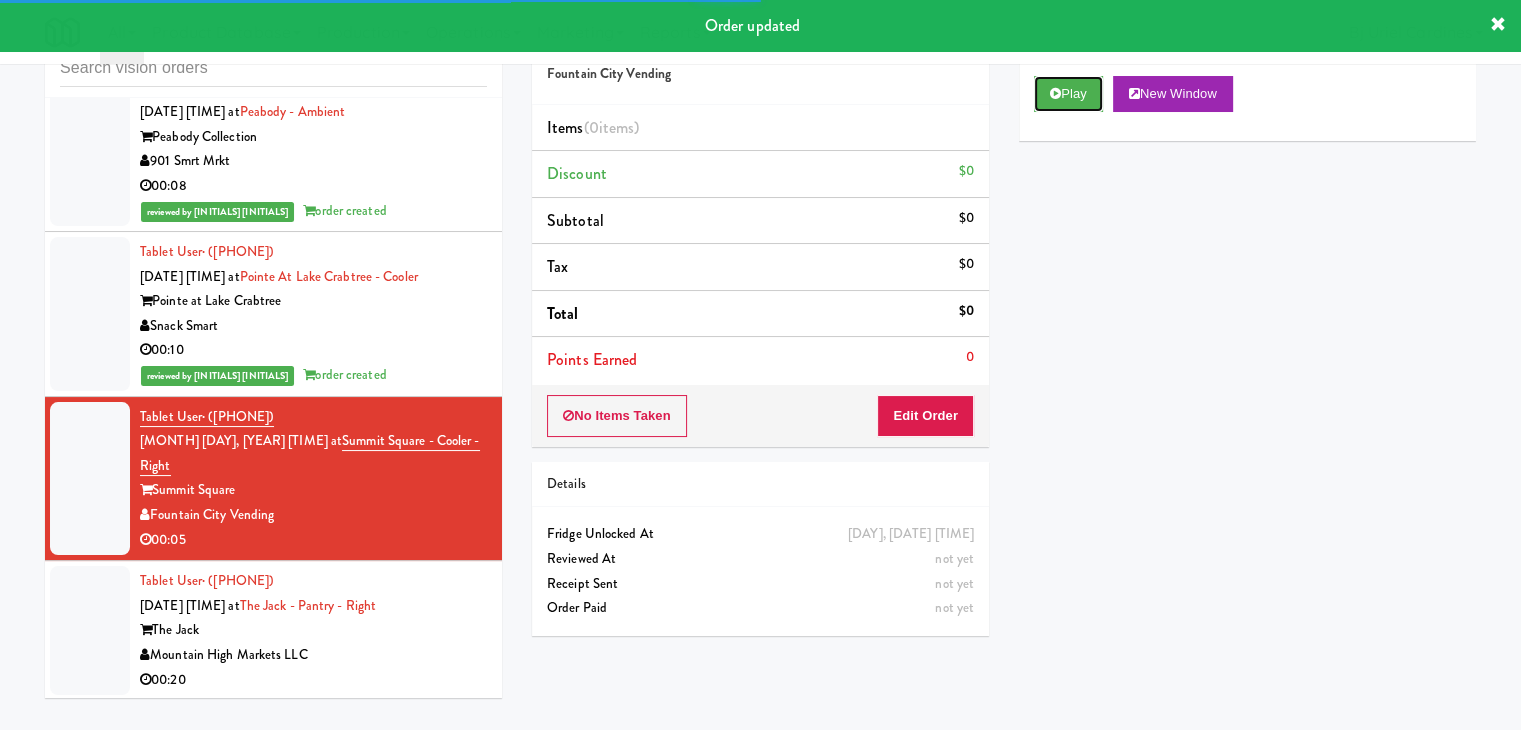 click at bounding box center (1055, 93) 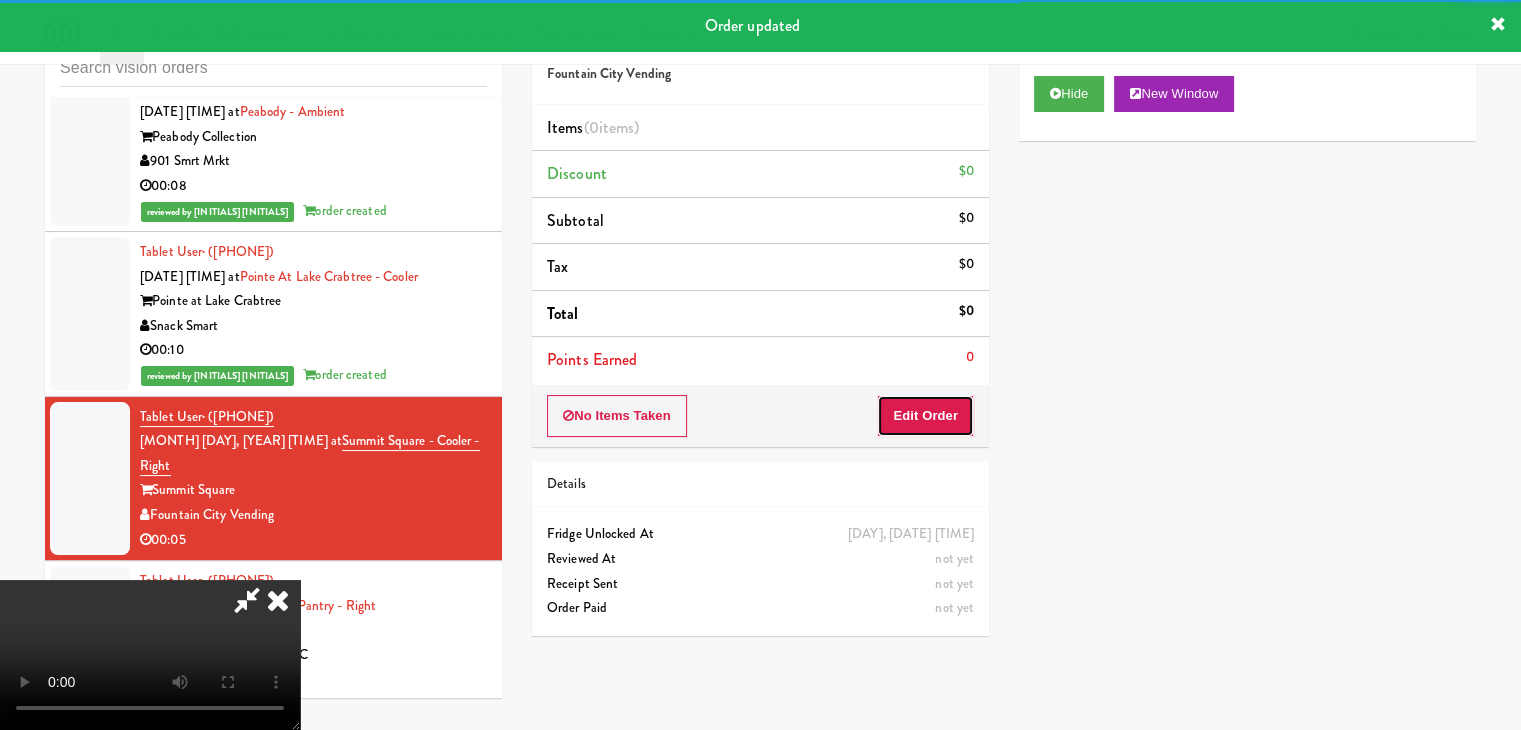 click on "Edit Order" at bounding box center (925, 416) 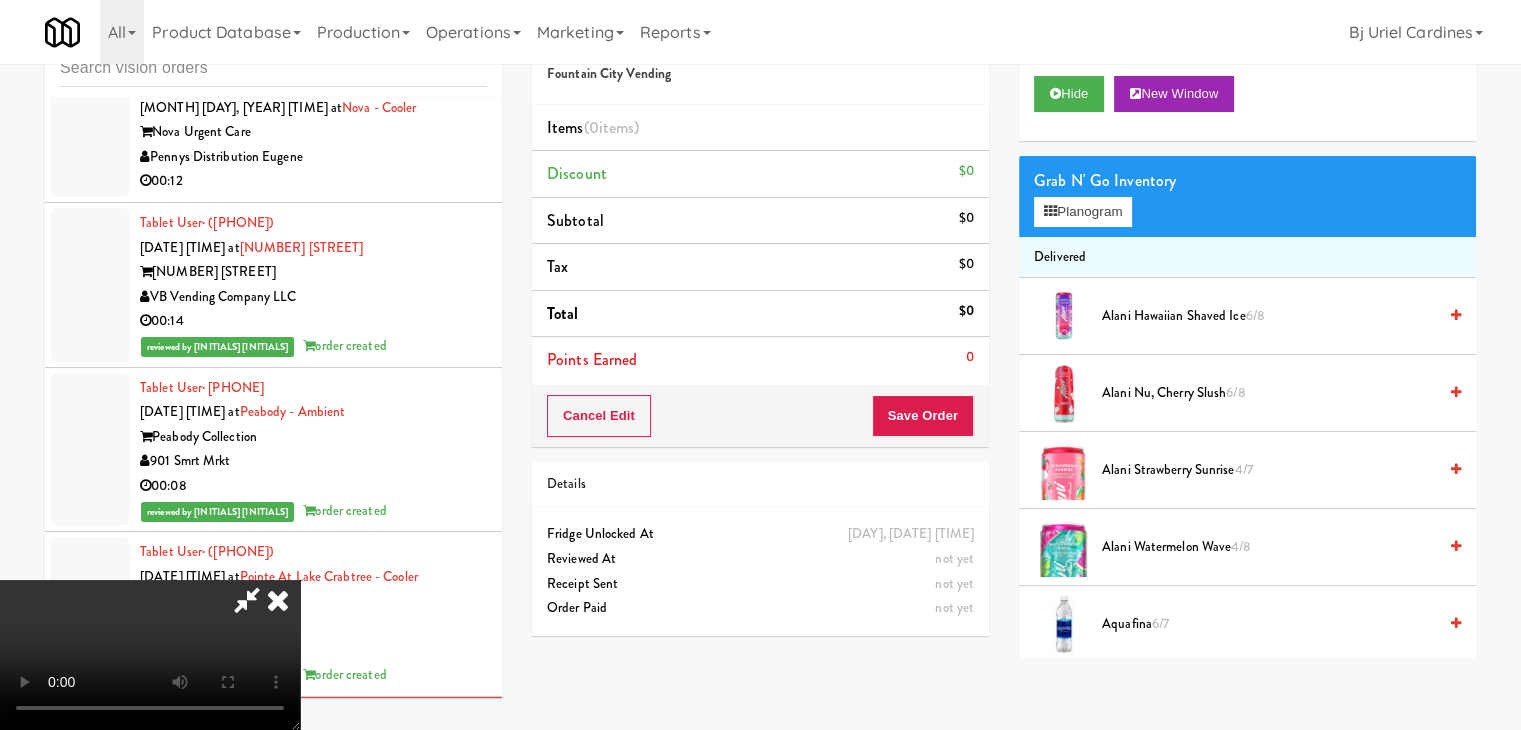 scroll, scrollTop: 9355, scrollLeft: 0, axis: vertical 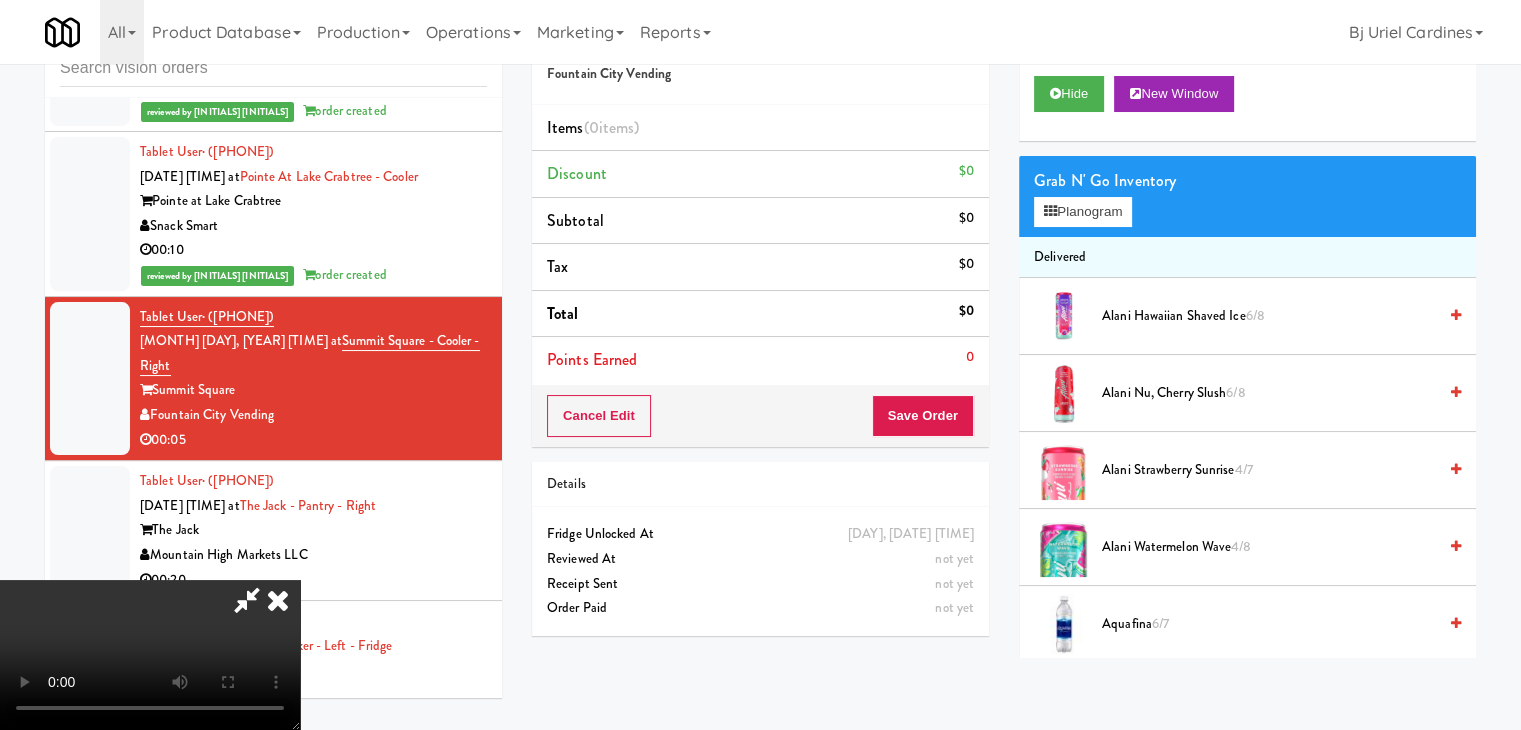 type 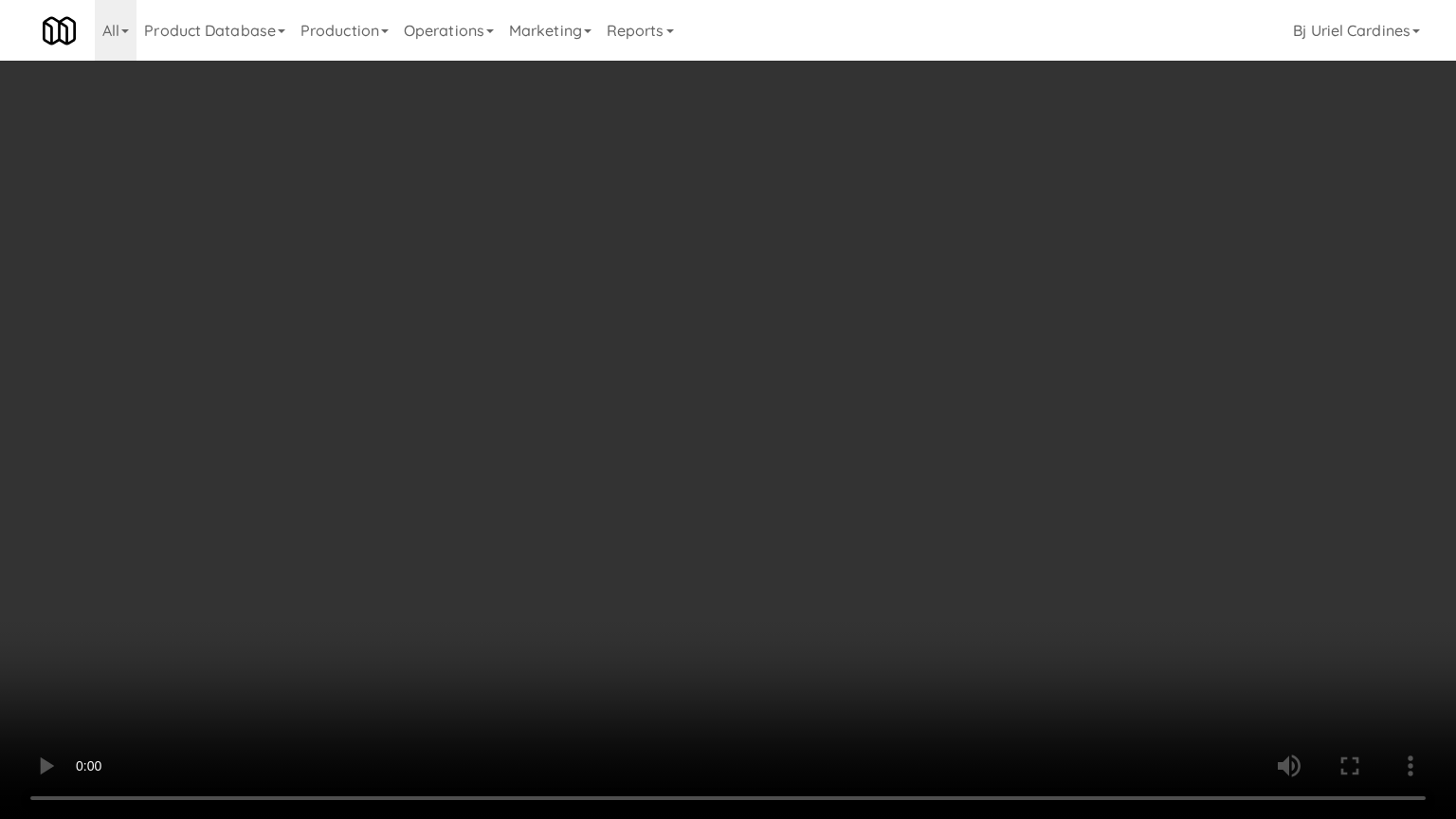 click at bounding box center (728, 410) 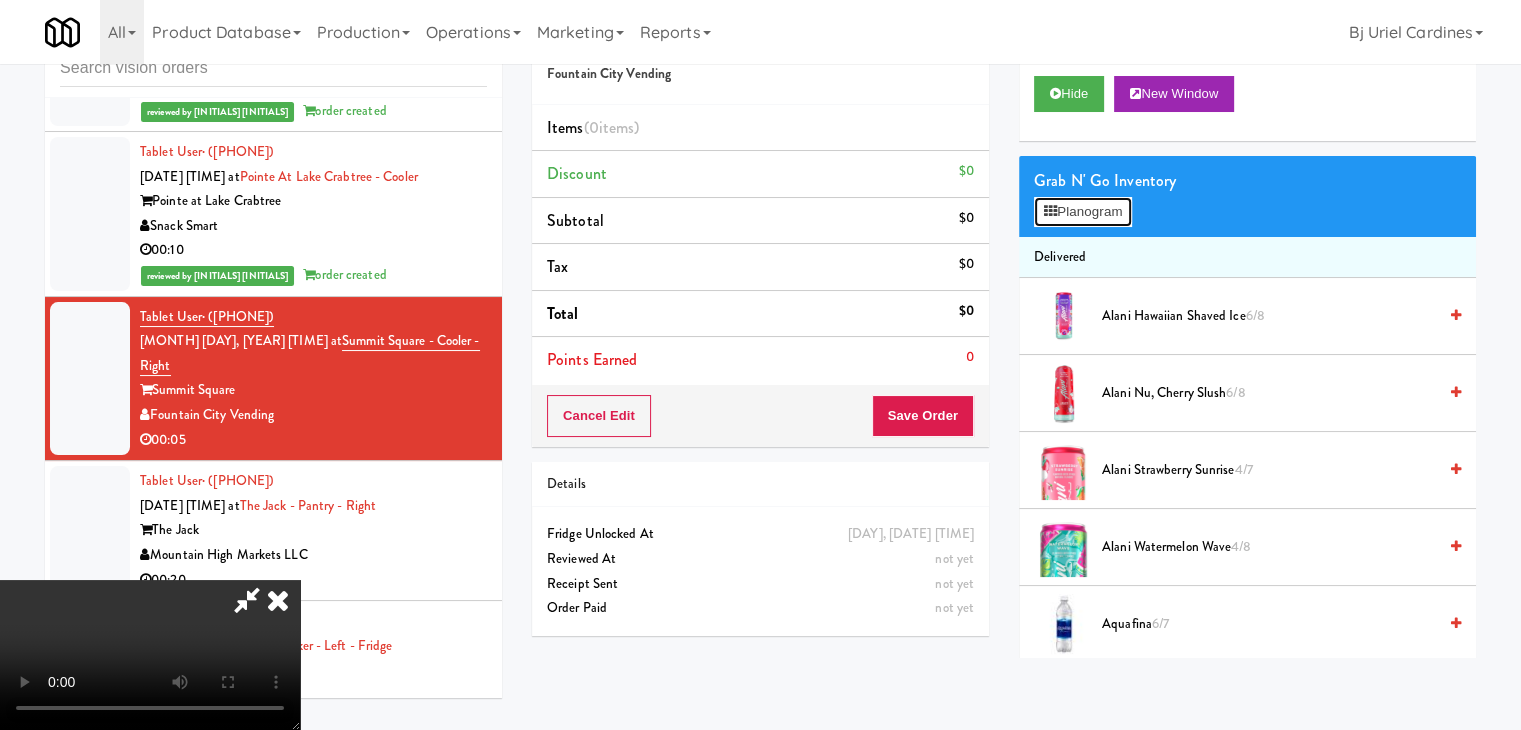 click on "Planogram" at bounding box center [1083, 212] 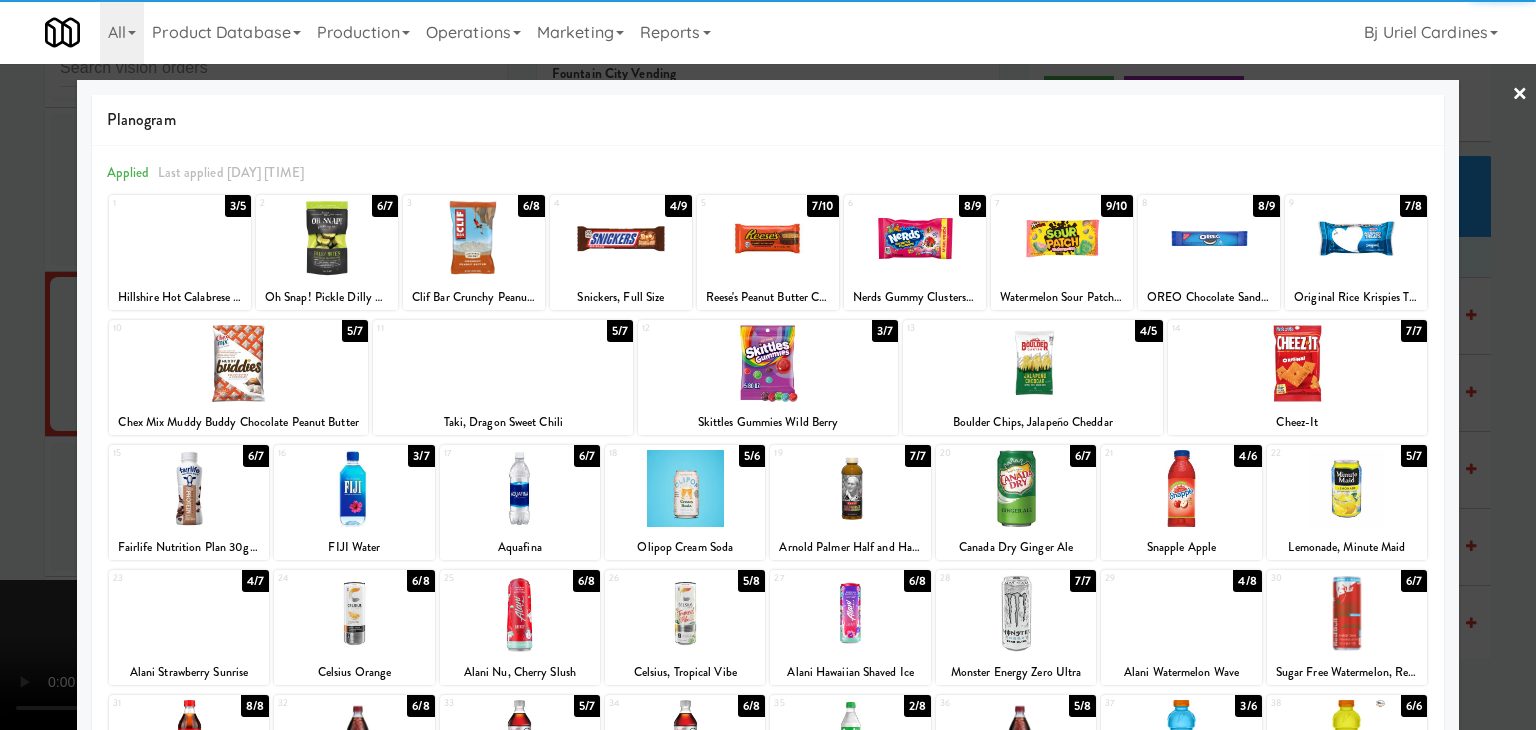 click at bounding box center [685, 488] 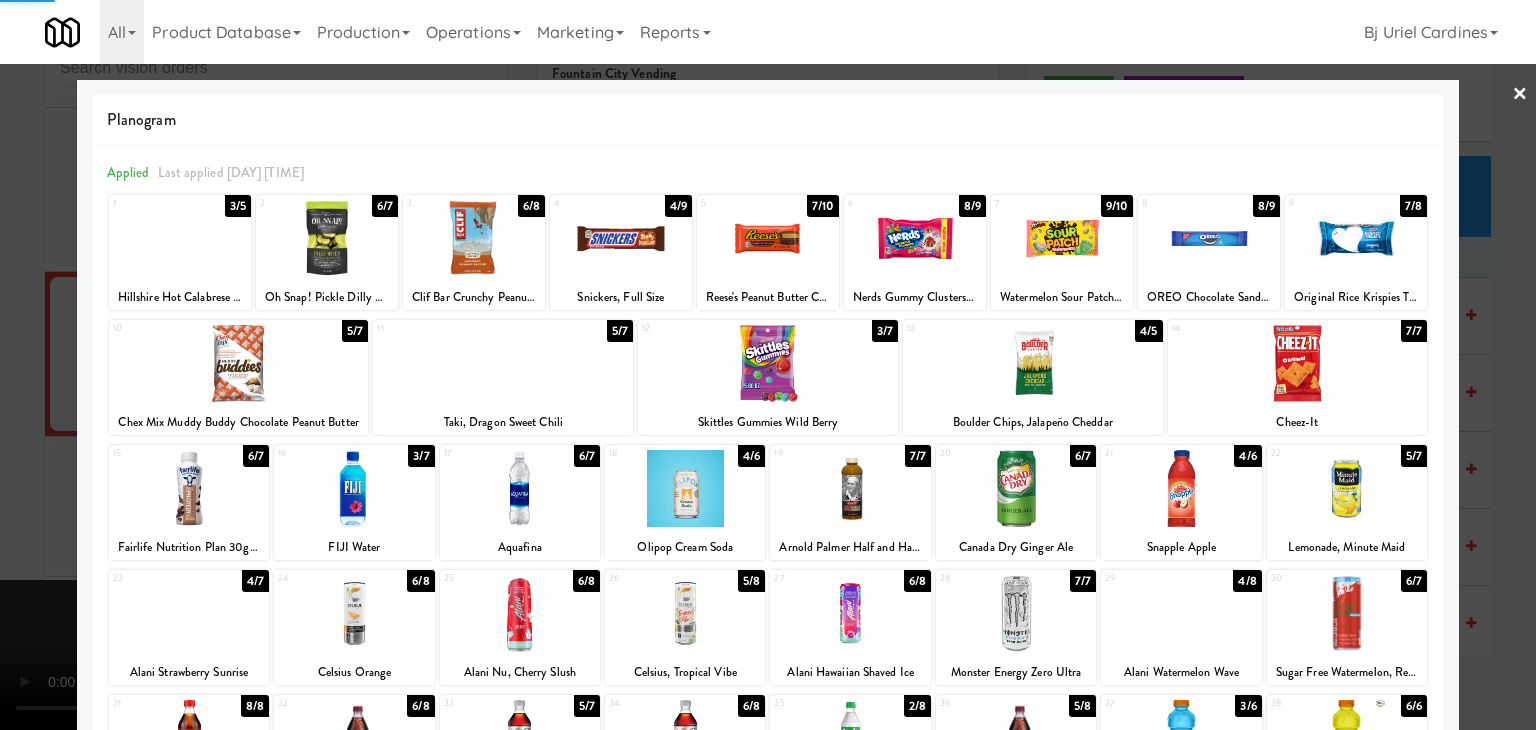drag, startPoint x: 2, startPoint y: 551, endPoint x: 459, endPoint y: 543, distance: 457.07 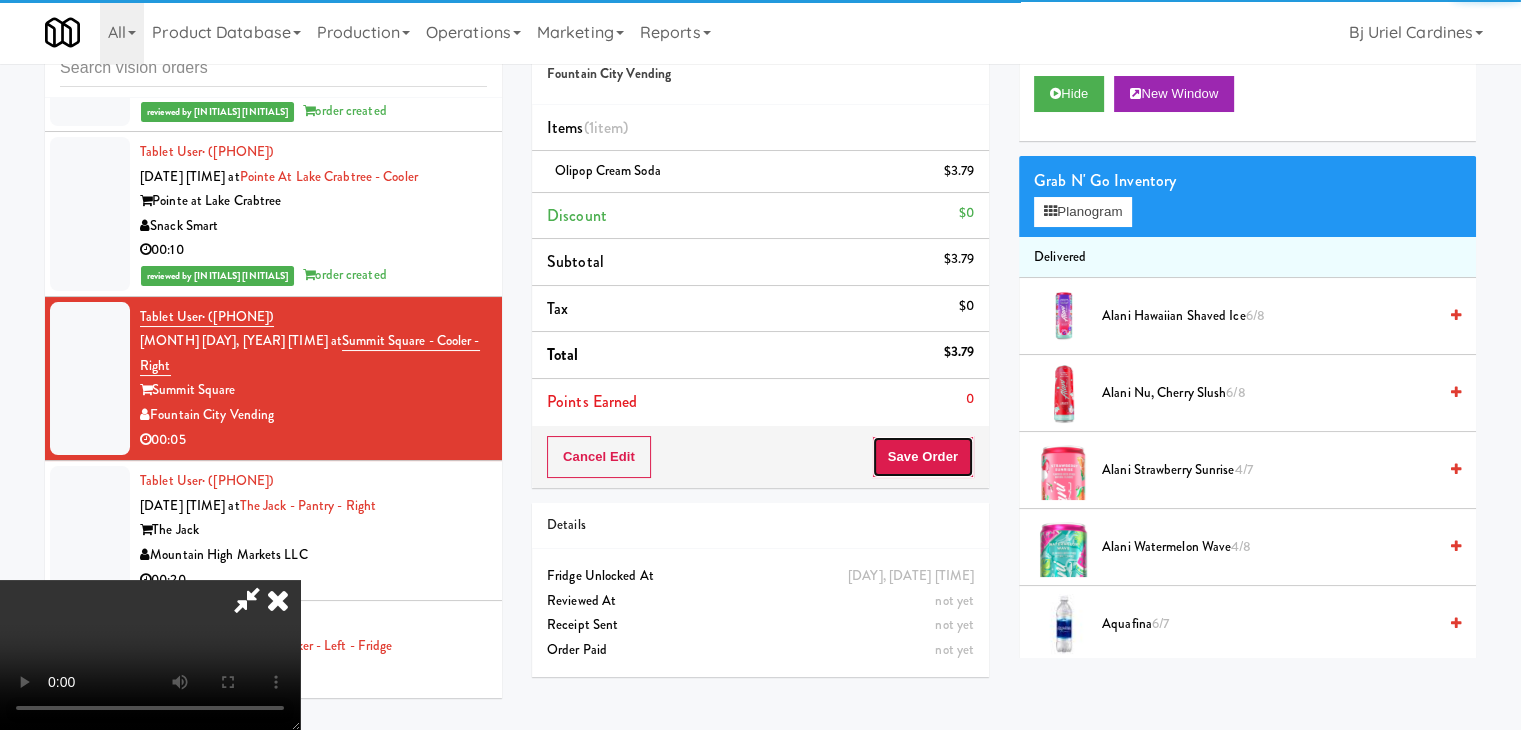click on "Save Order" at bounding box center (923, 457) 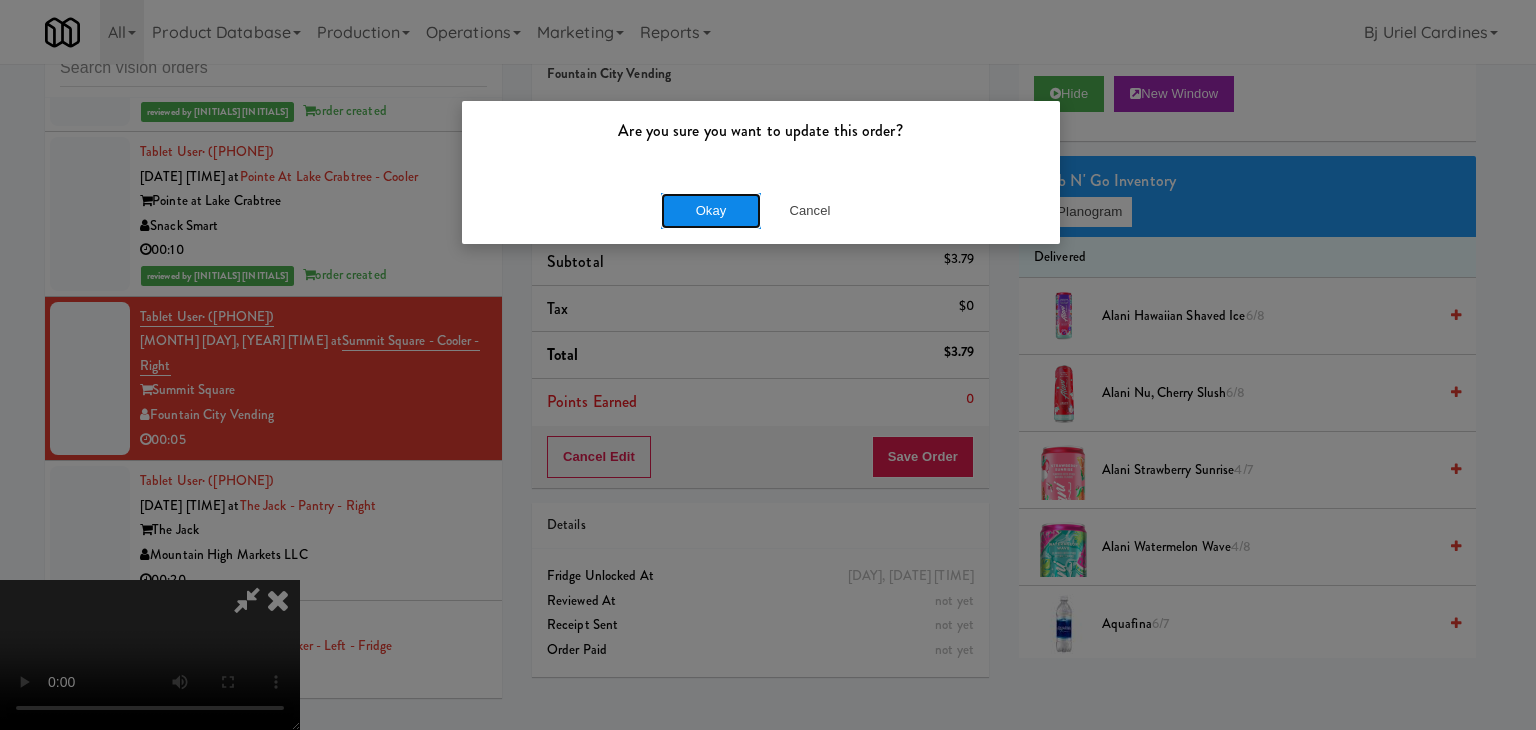 click on "Okay" at bounding box center (711, 211) 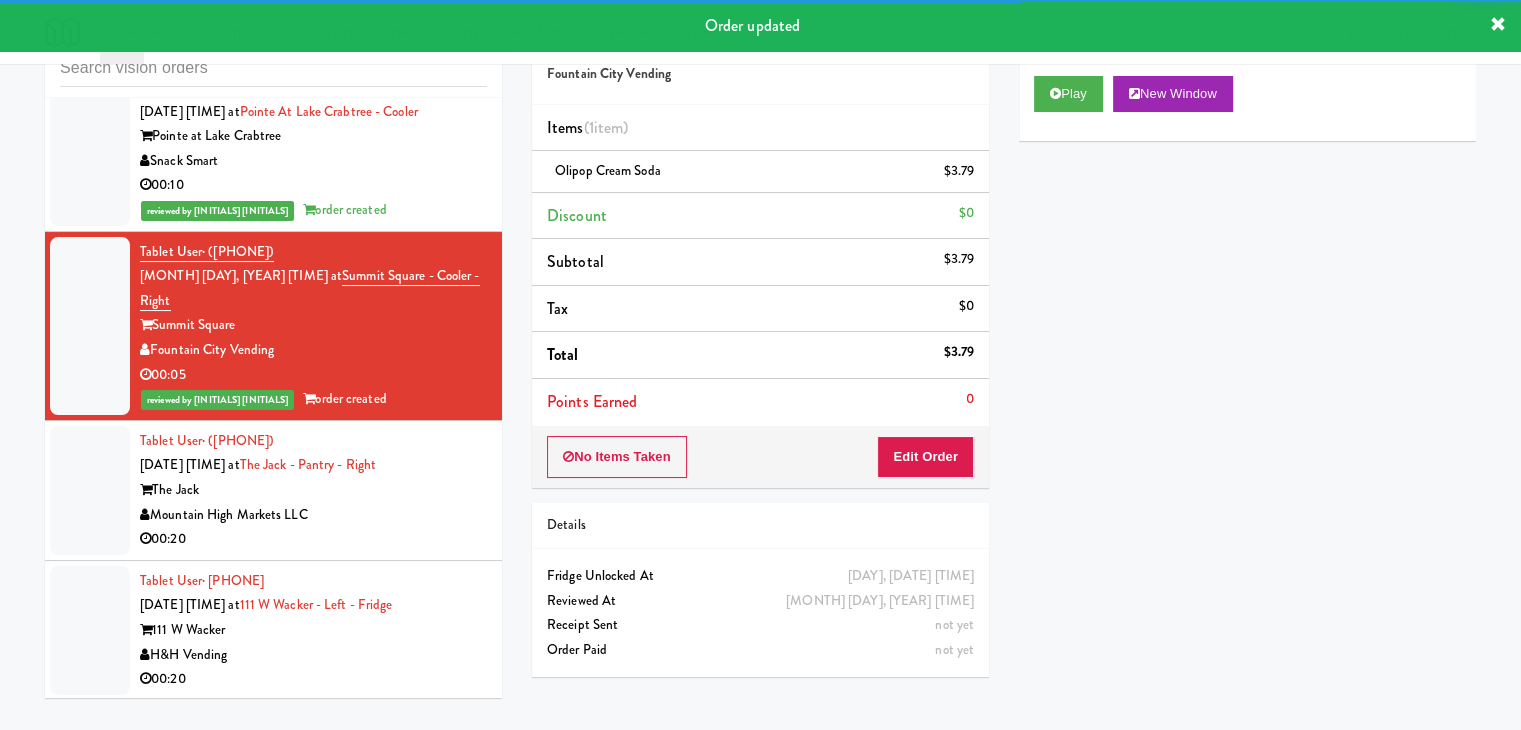 scroll, scrollTop: 9455, scrollLeft: 0, axis: vertical 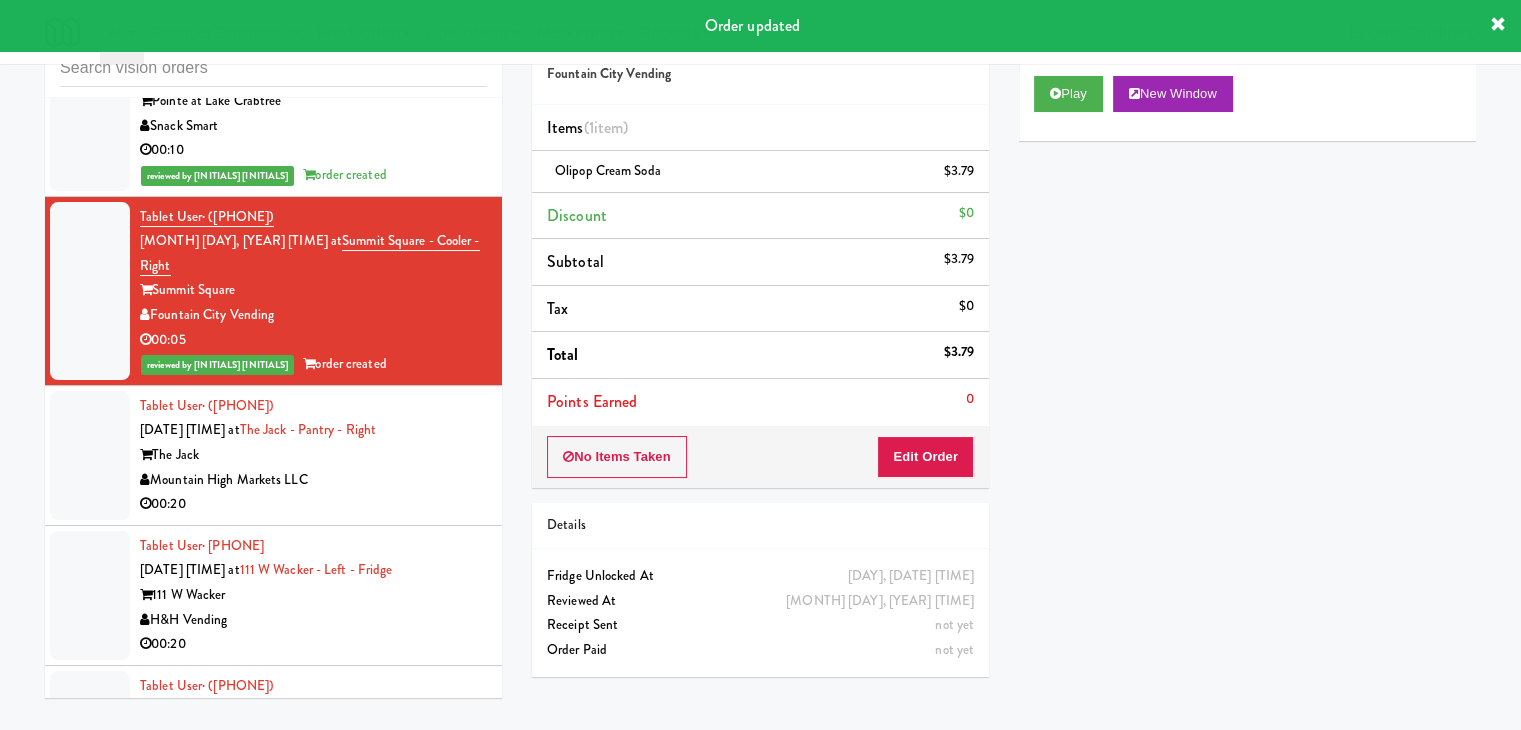 drag, startPoint x: 424, startPoint y: 422, endPoint x: 507, endPoint y: 411, distance: 83.725746 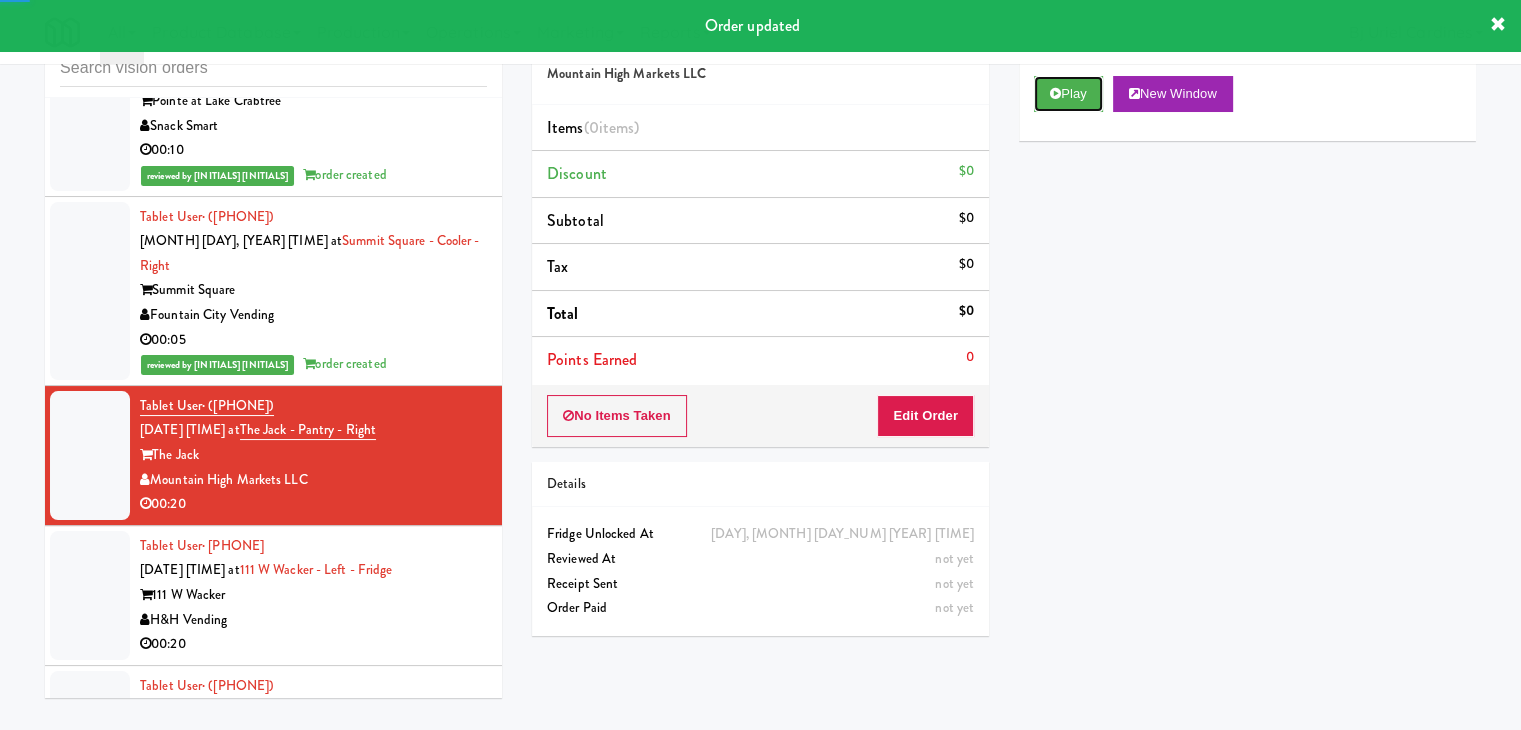 drag, startPoint x: 1051, startPoint y: 88, endPoint x: 1031, endPoint y: 150, distance: 65.14599 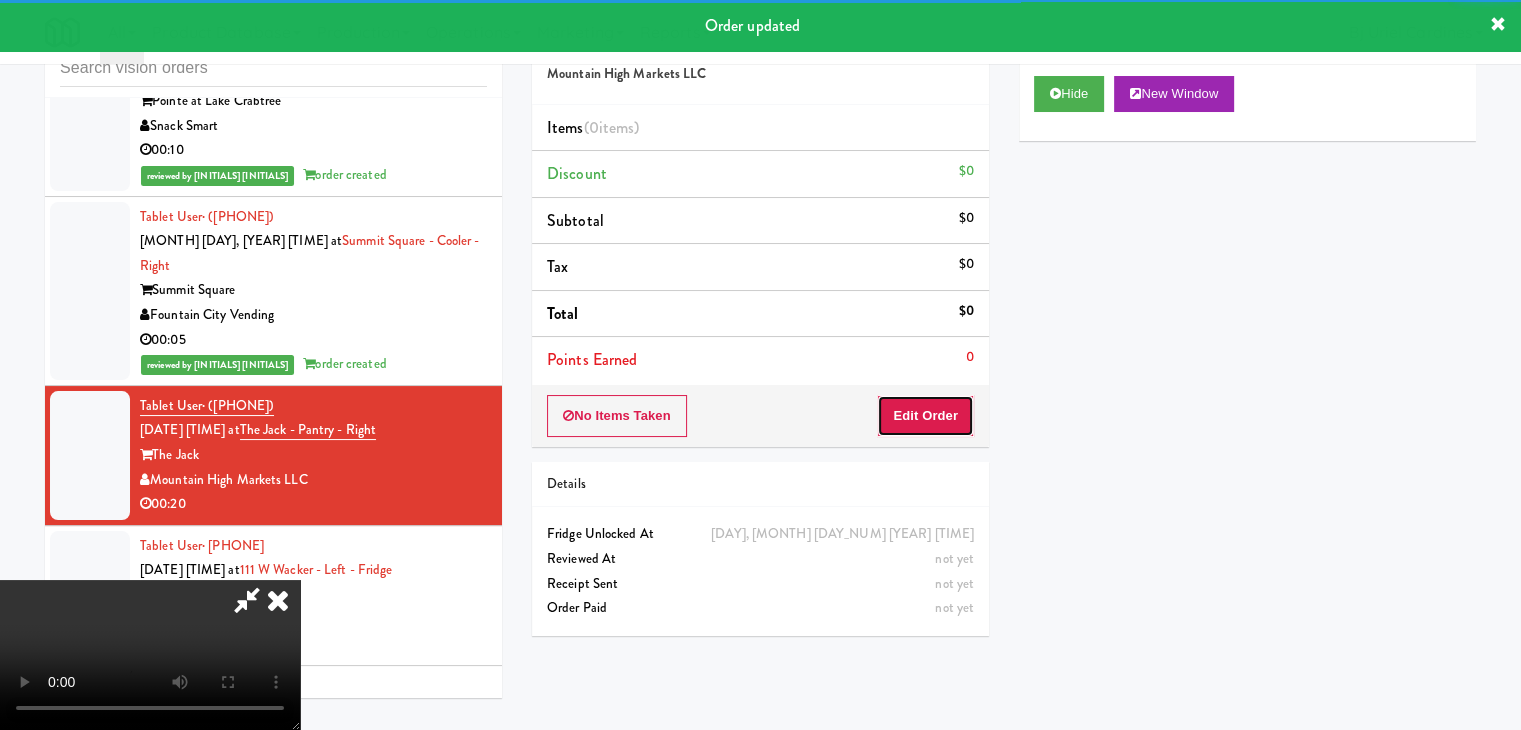 click on "Edit Order" at bounding box center (925, 416) 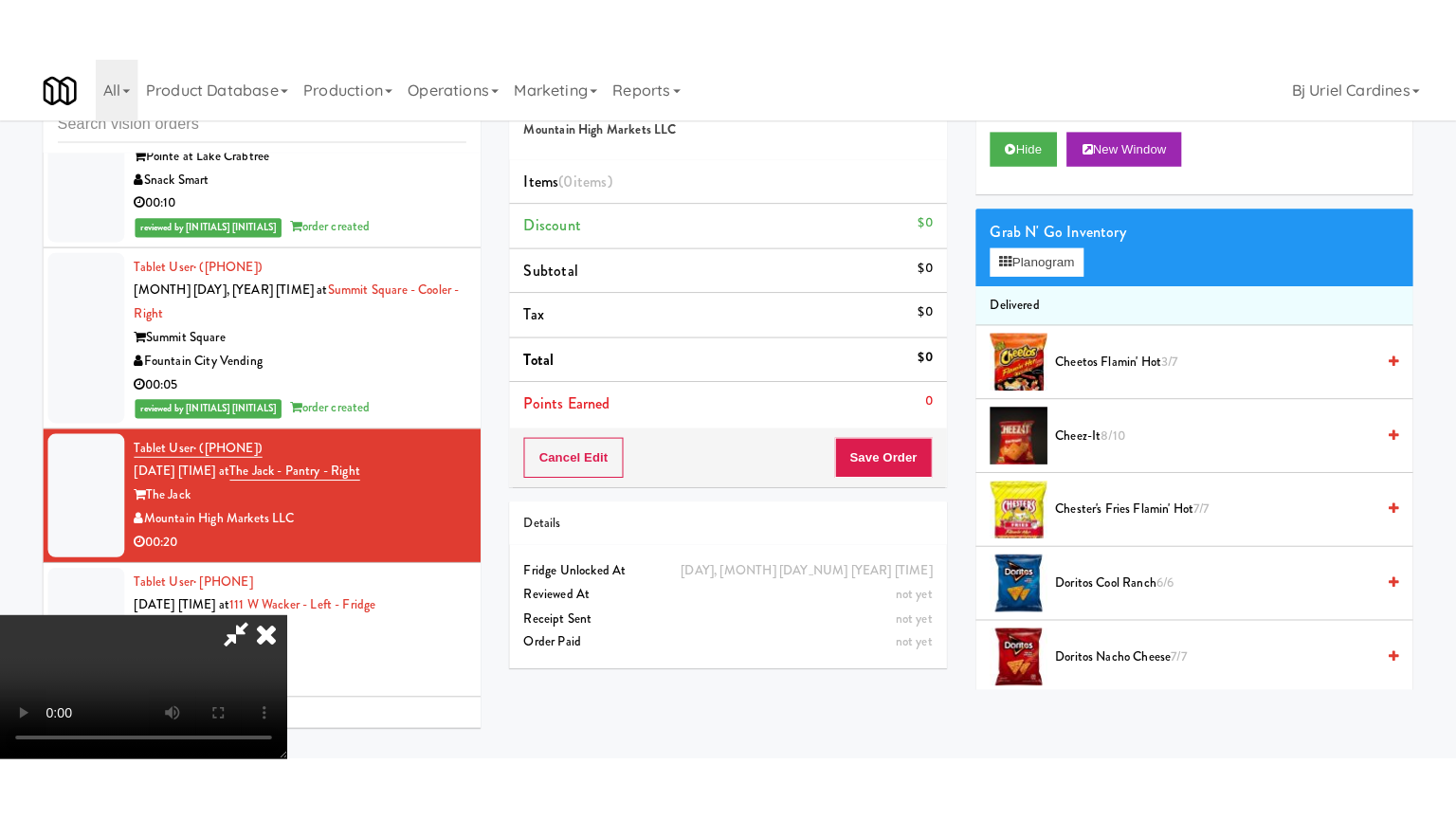 scroll, scrollTop: 266, scrollLeft: 0, axis: vertical 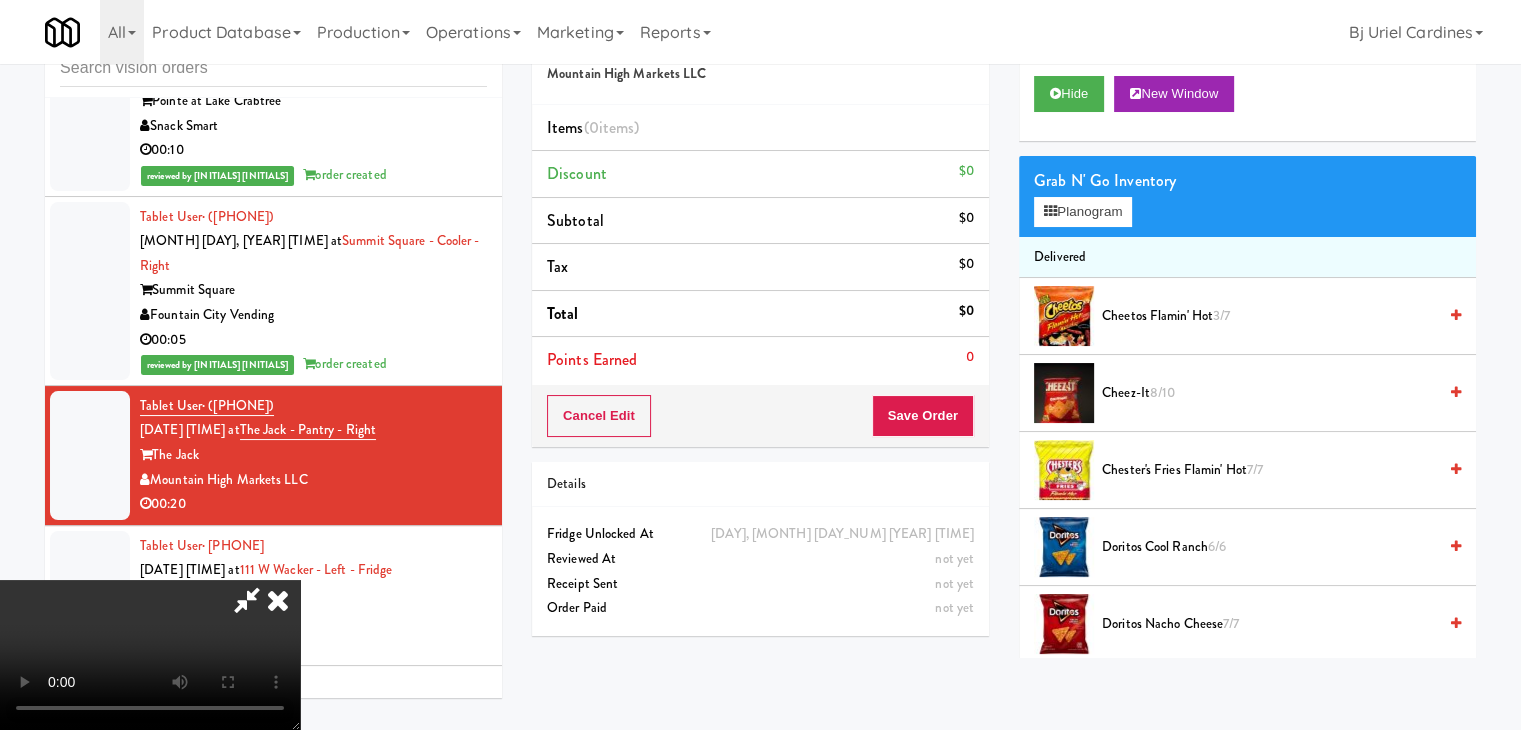 type 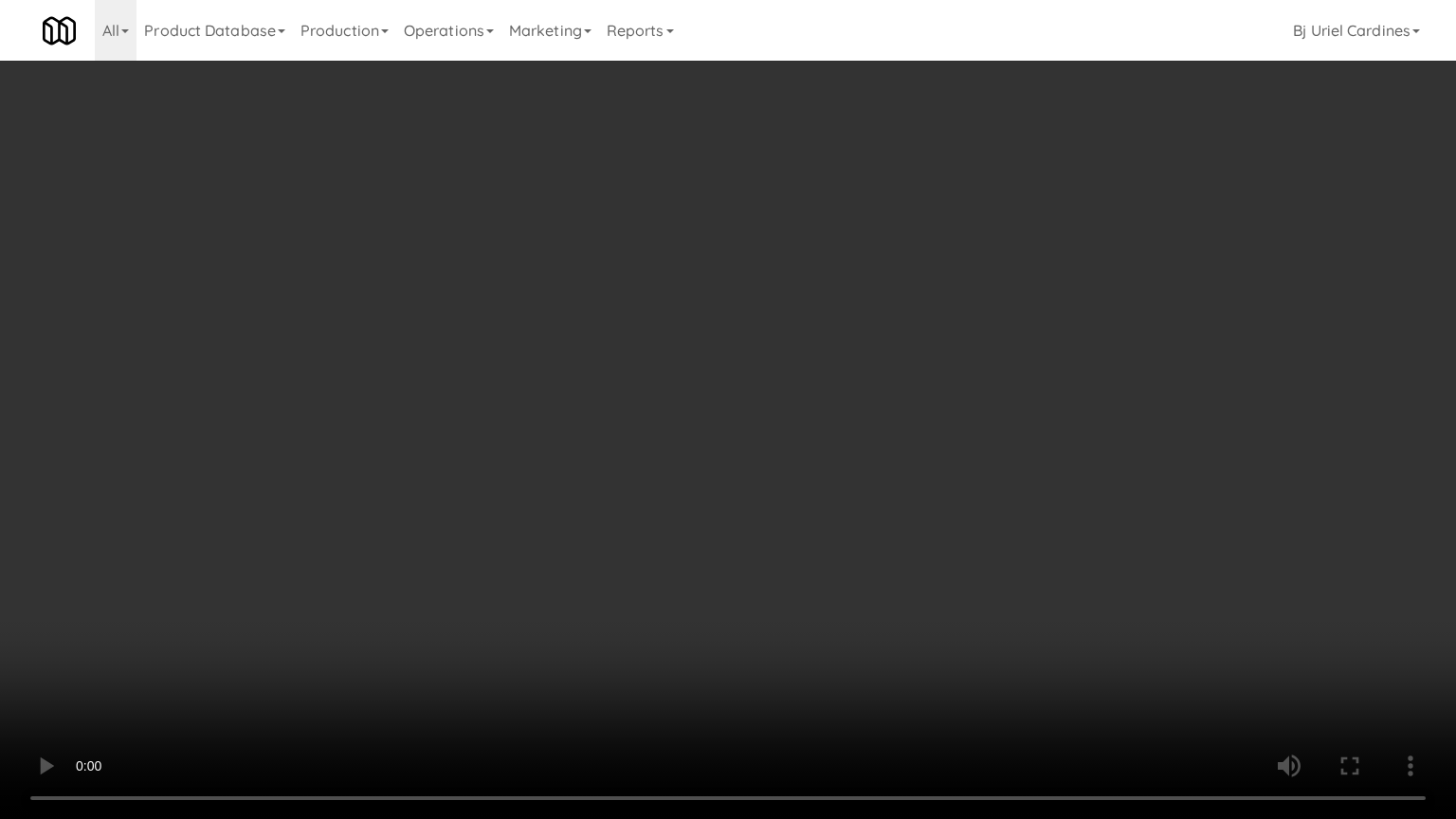 click at bounding box center [728, 410] 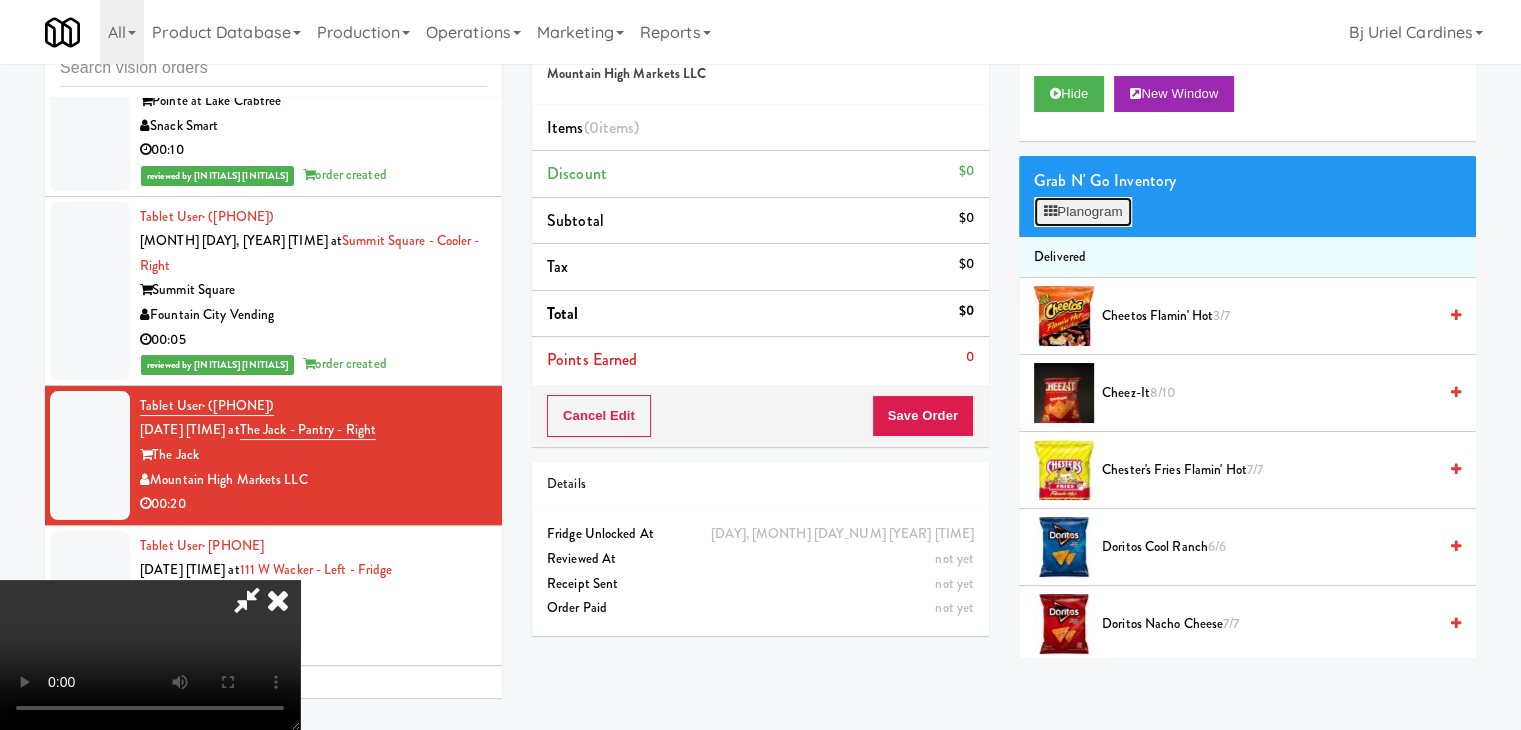 click on "Planogram" at bounding box center [1083, 212] 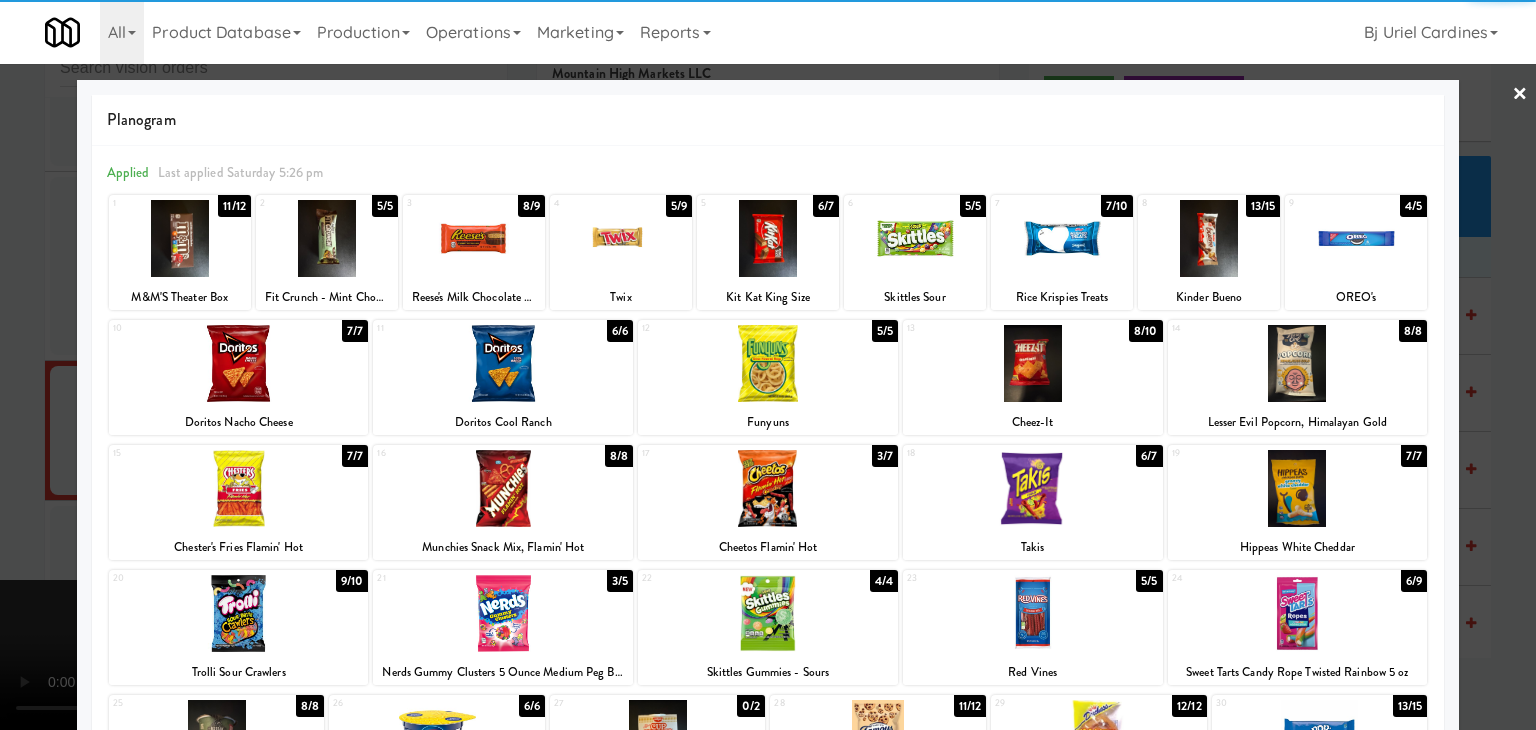 click at bounding box center (503, 488) 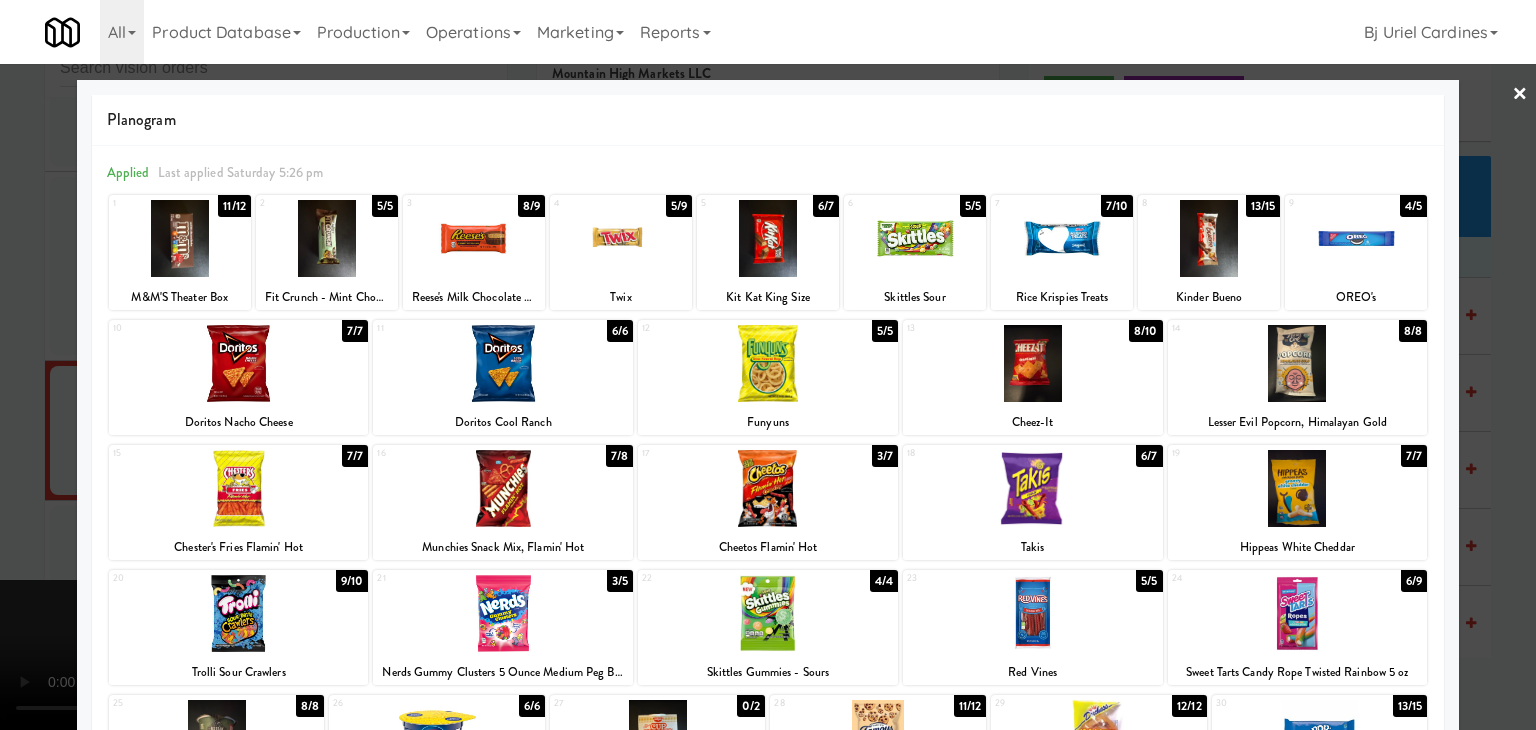 click at bounding box center [1033, 488] 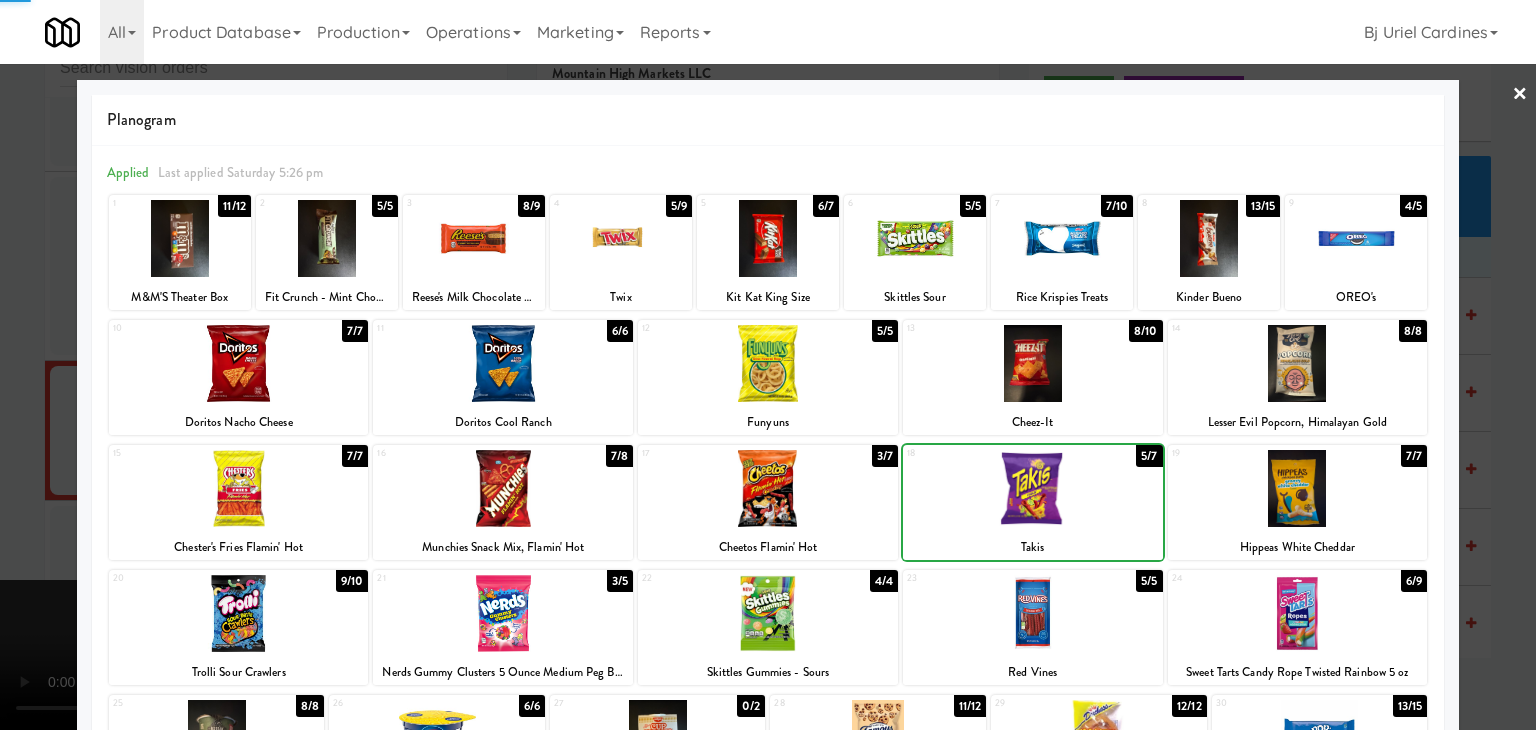drag, startPoint x: 0, startPoint y: 485, endPoint x: 177, endPoint y: 465, distance: 178.12636 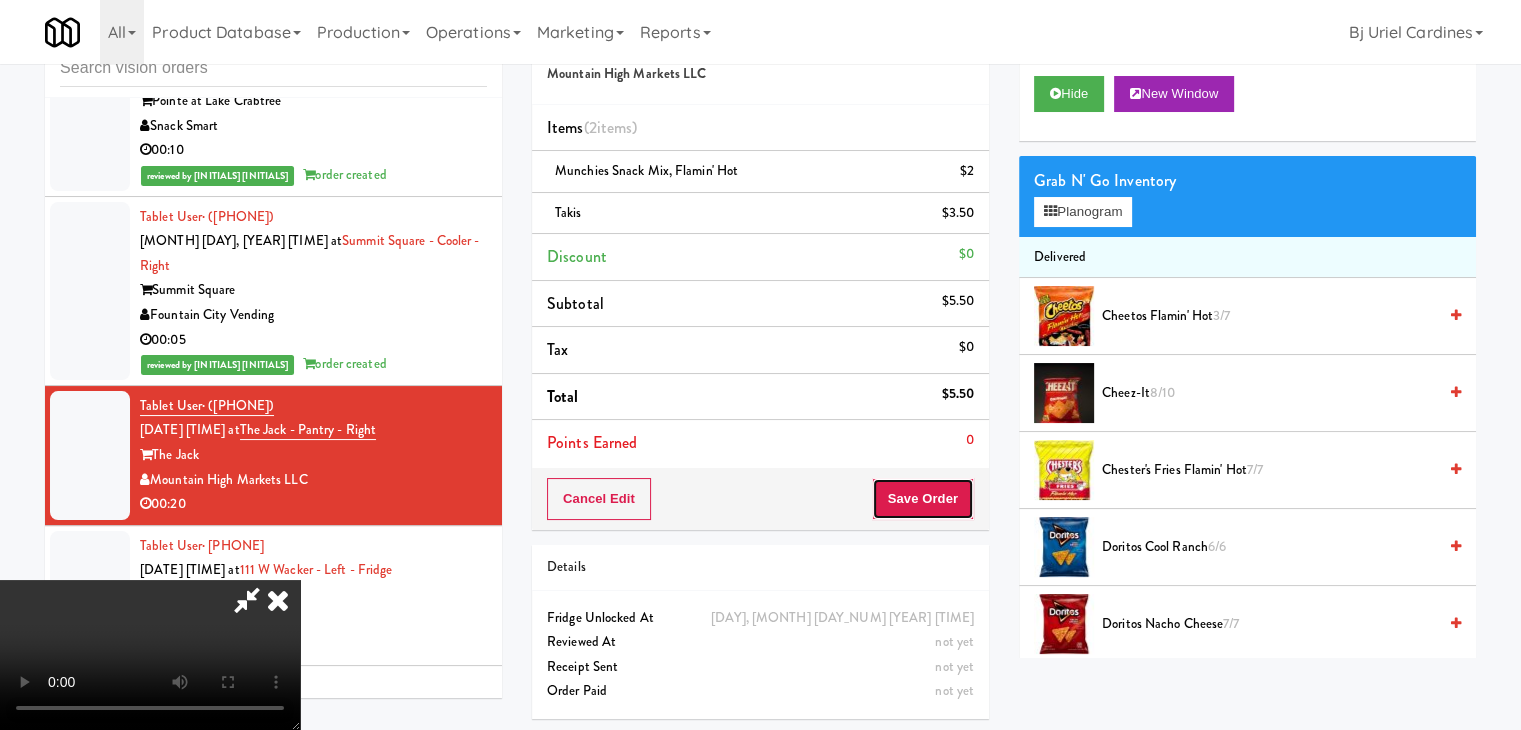 click on "Save Order" at bounding box center (923, 499) 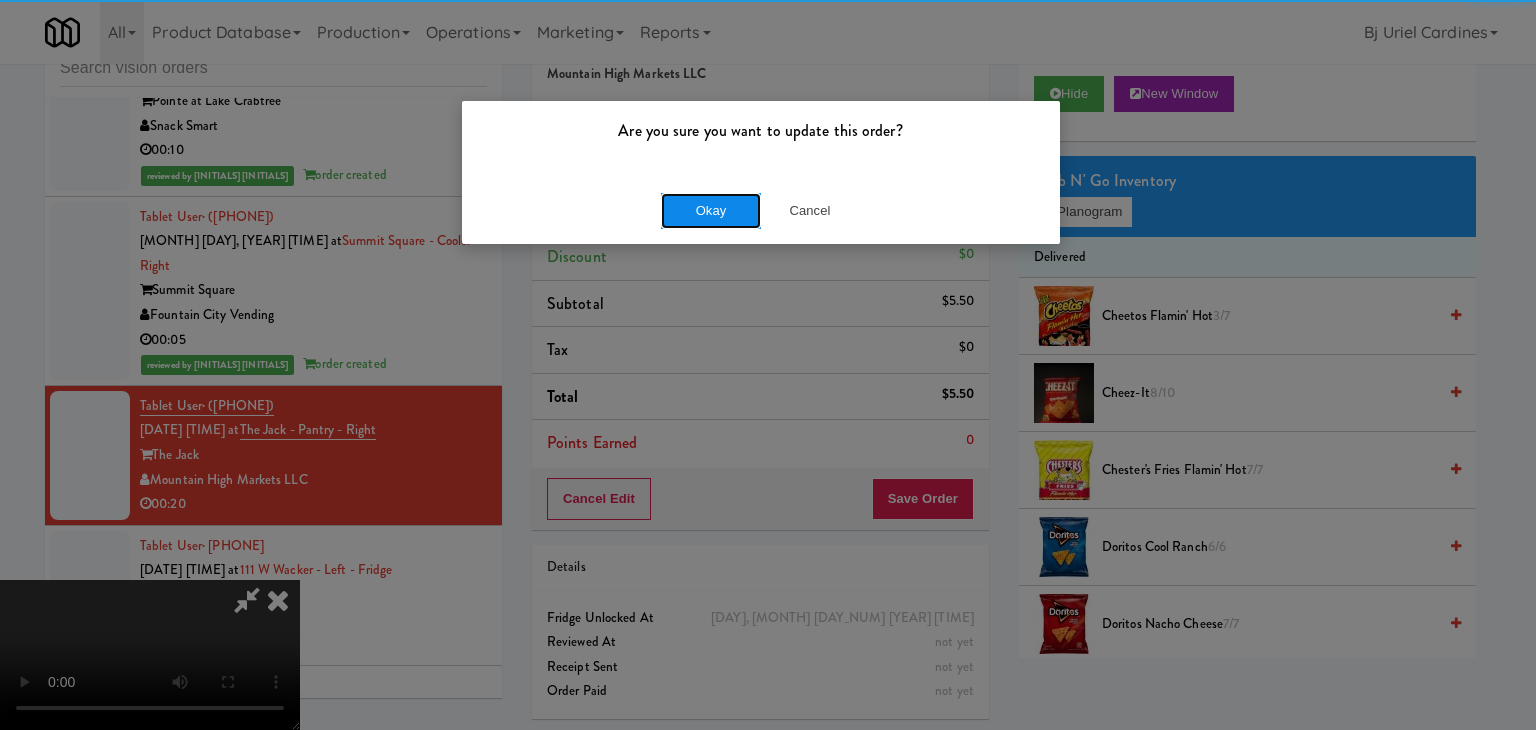 click on "Okay" at bounding box center (711, 211) 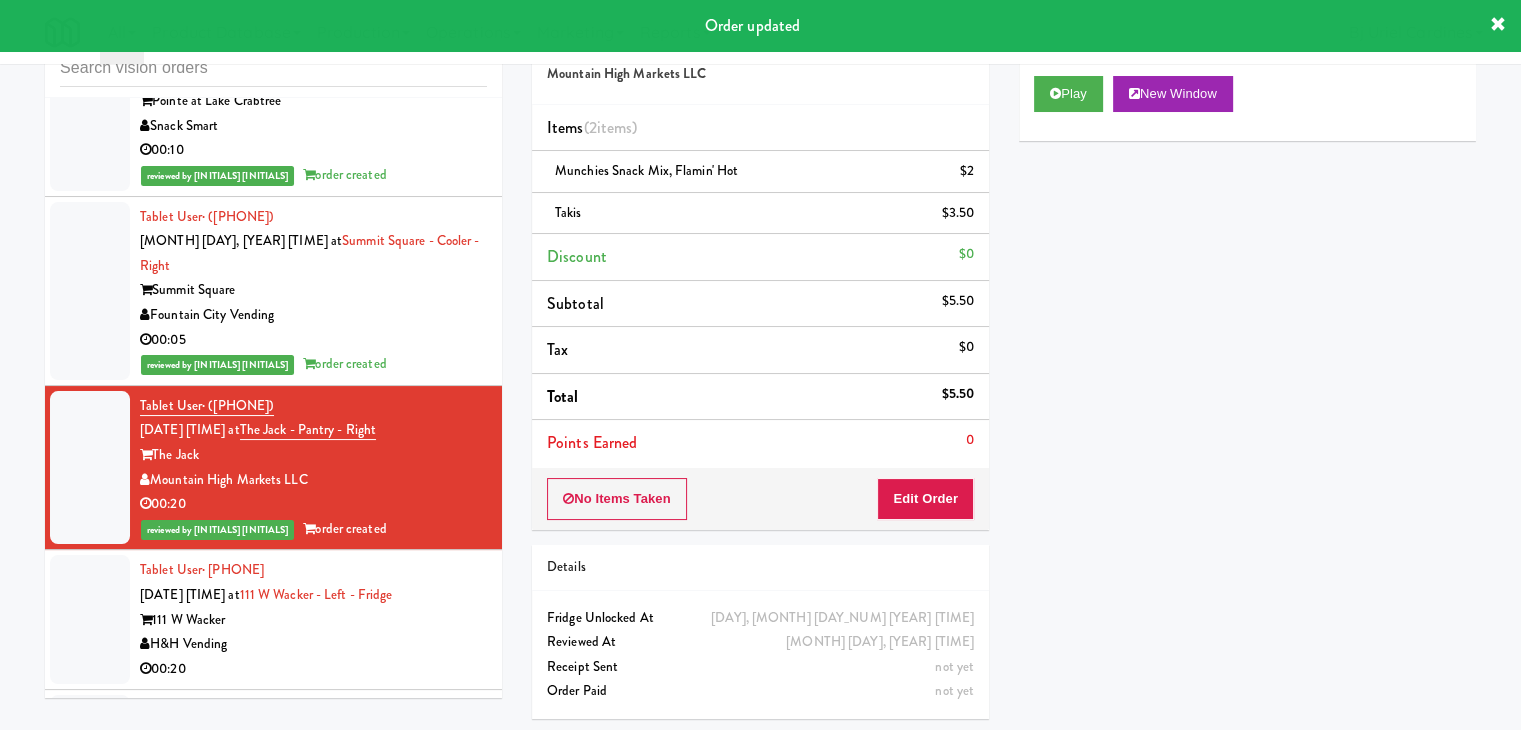 scroll, scrollTop: 66, scrollLeft: 0, axis: vertical 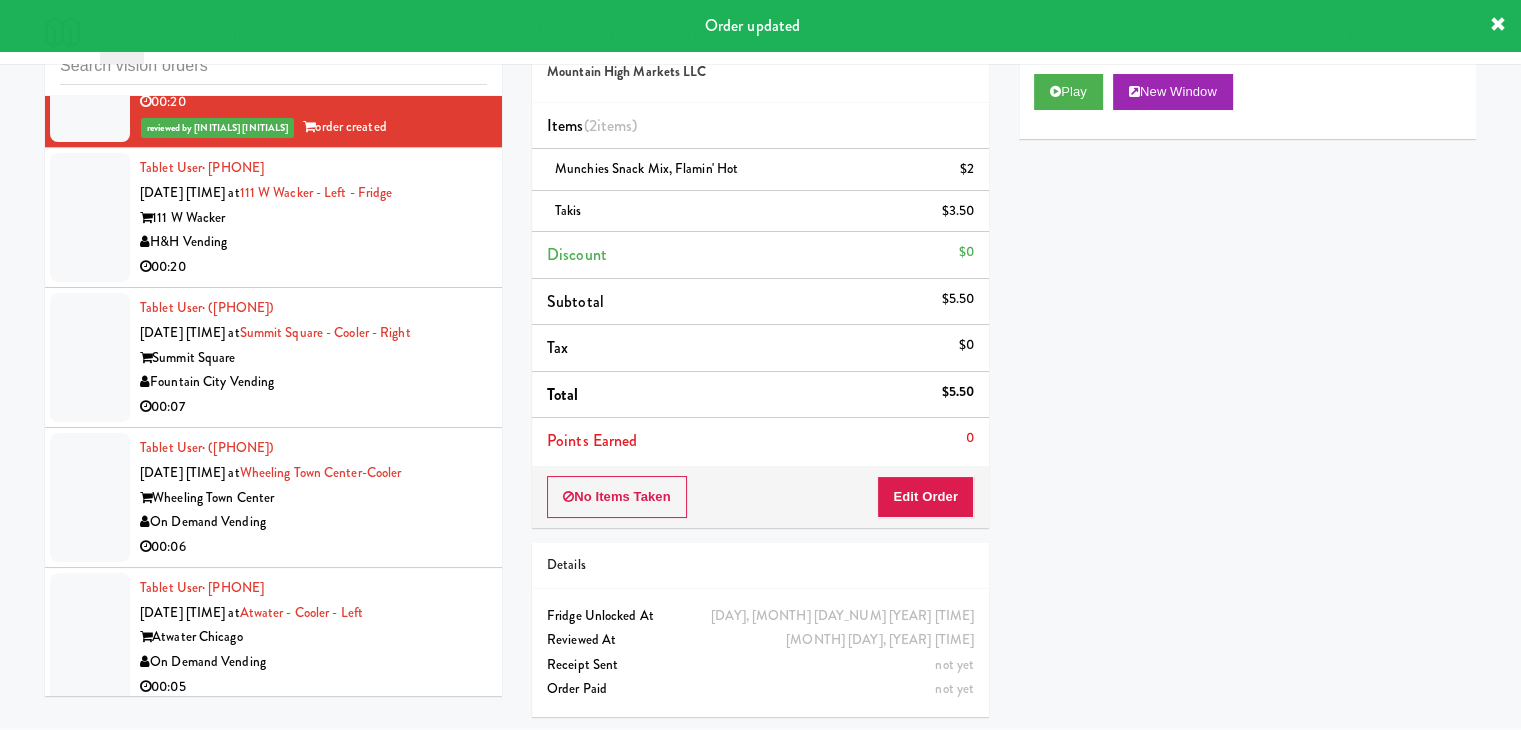 click on "00:20" at bounding box center [313, 267] 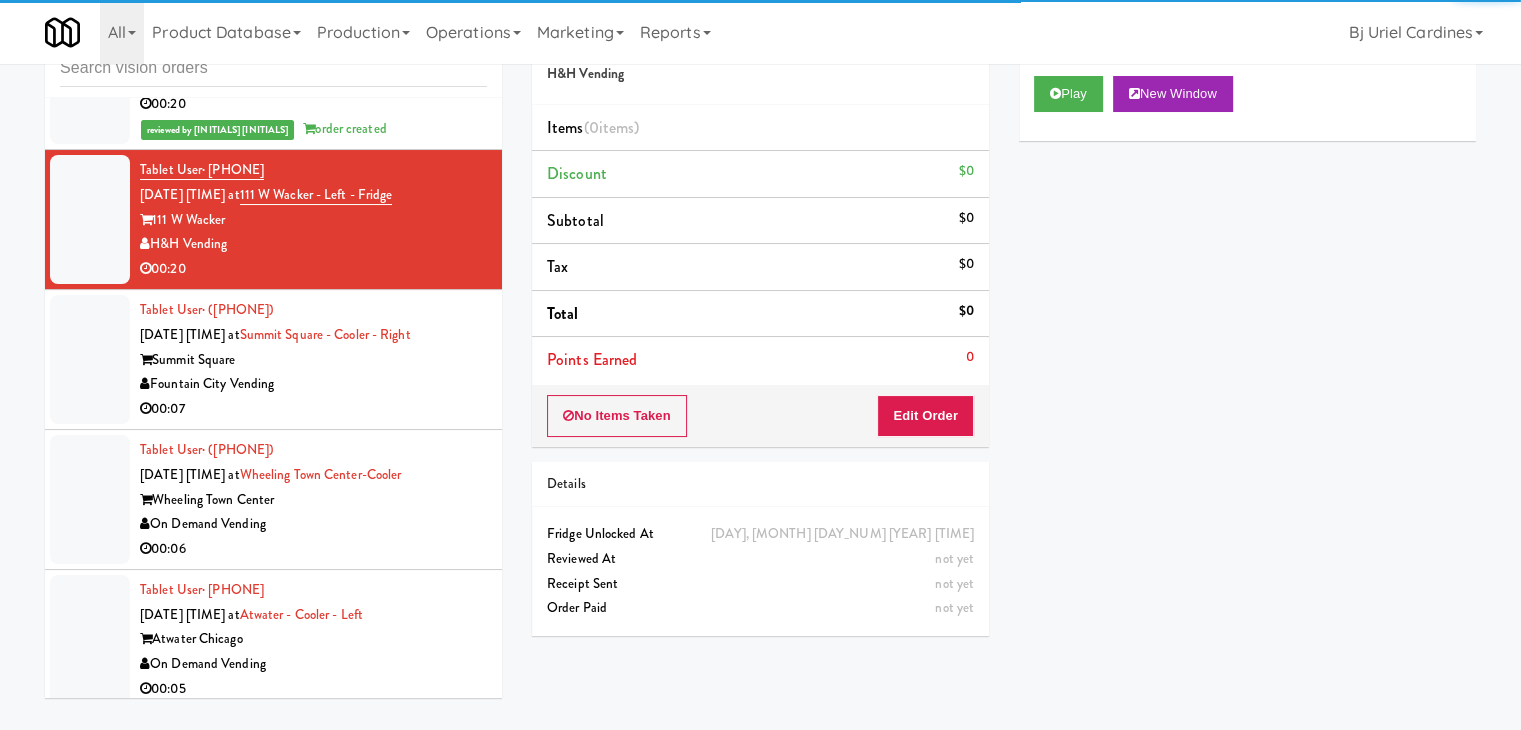 click on "Fountain City Vending" at bounding box center (313, 384) 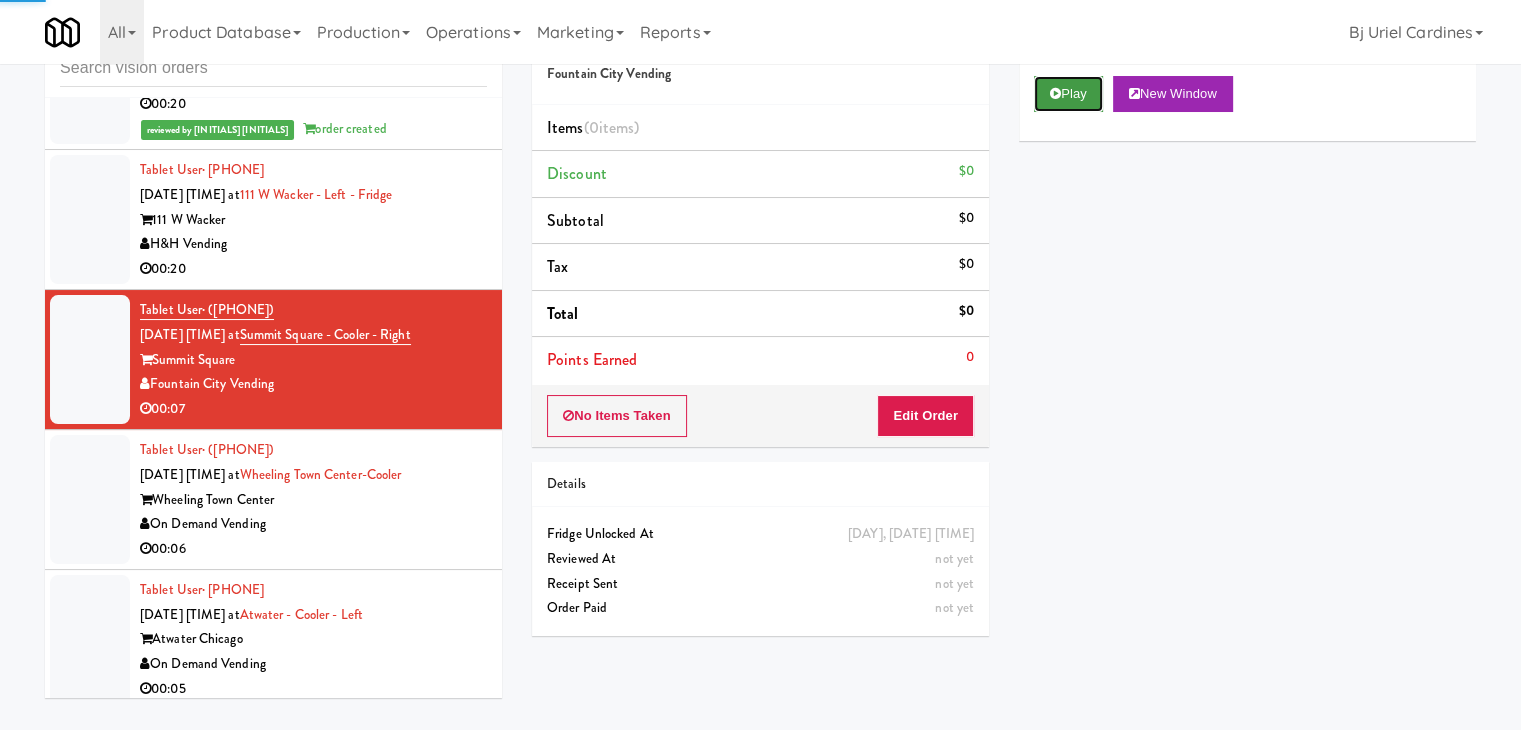 click on "Play" at bounding box center (1068, 94) 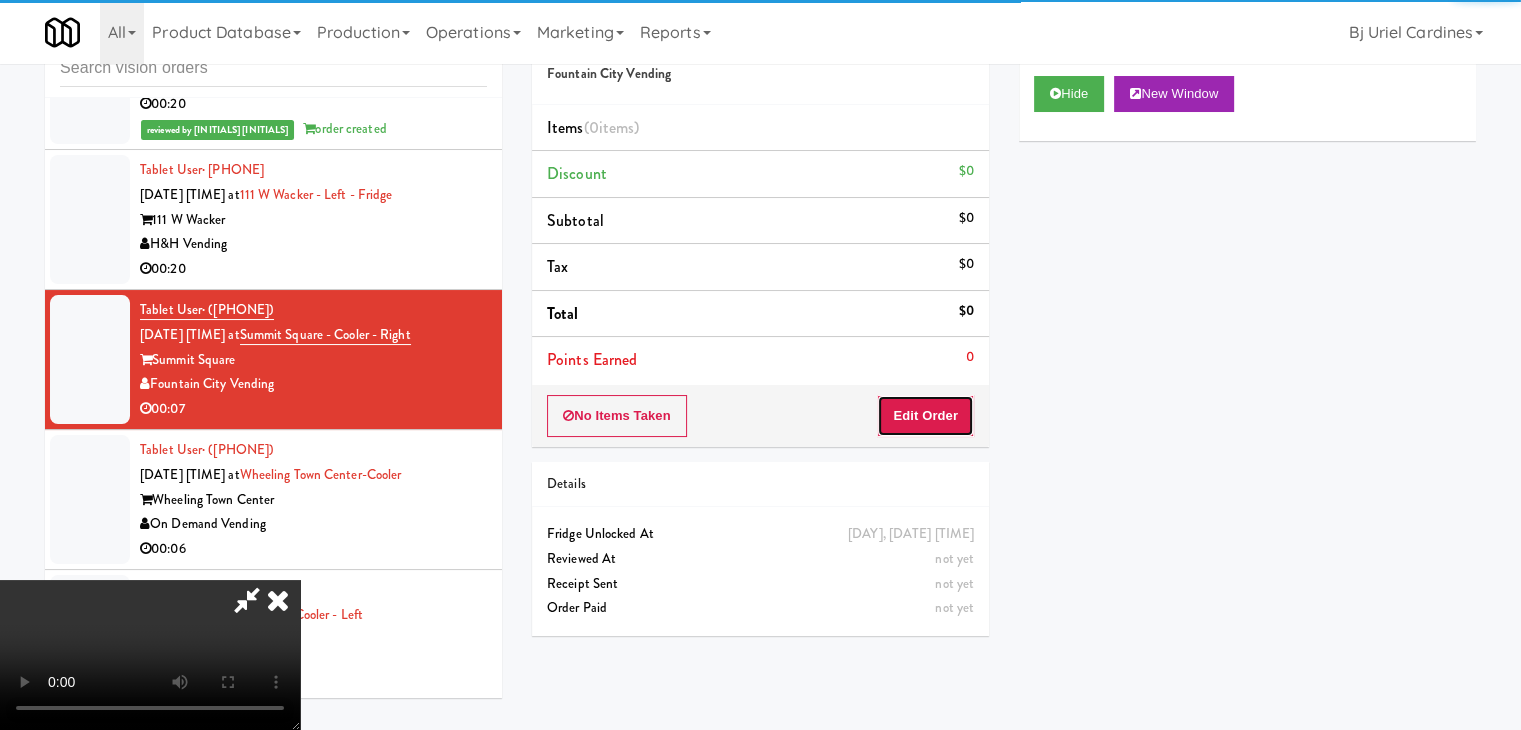 click on "Edit Order" at bounding box center [925, 416] 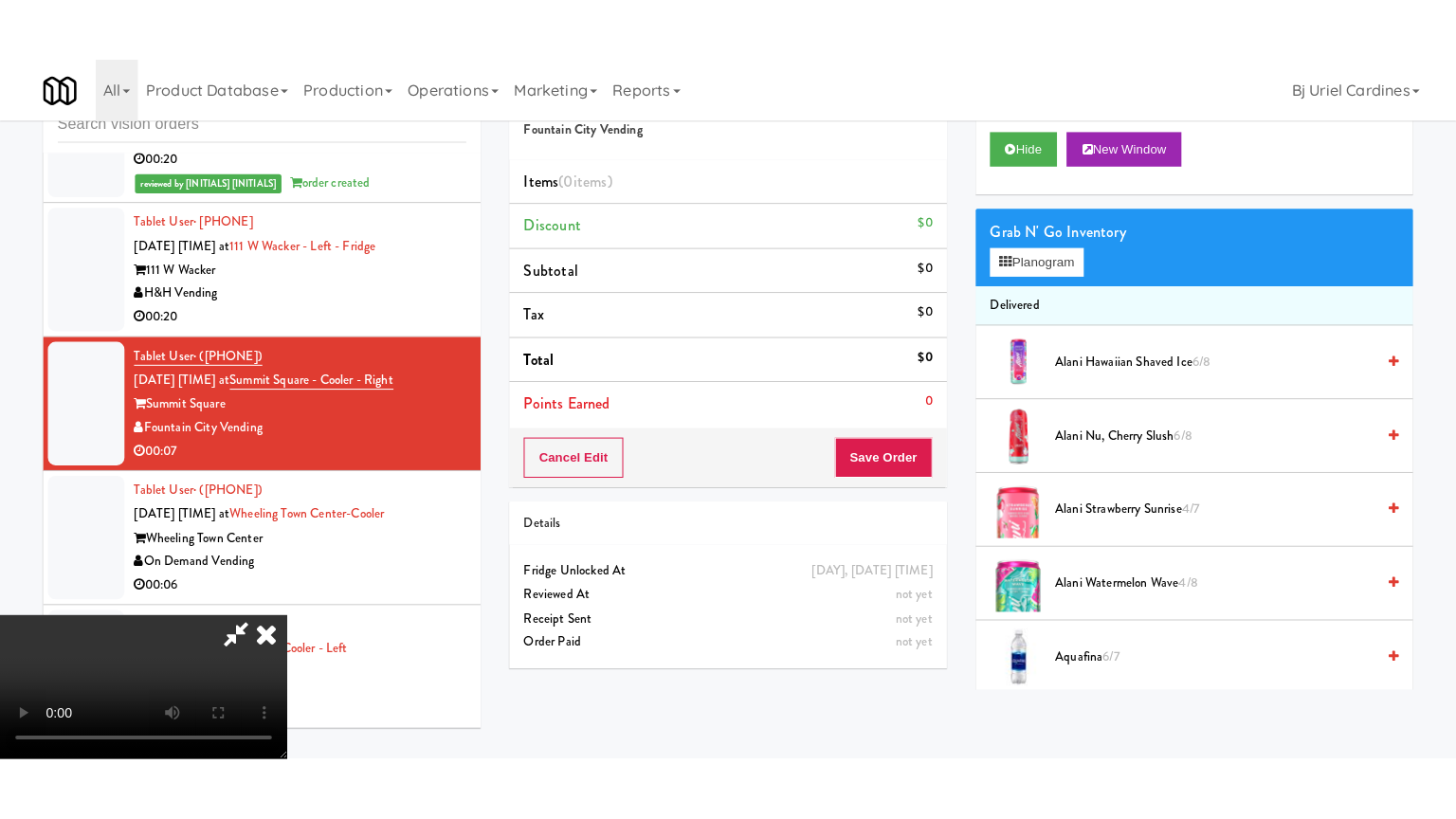 scroll, scrollTop: 266, scrollLeft: 0, axis: vertical 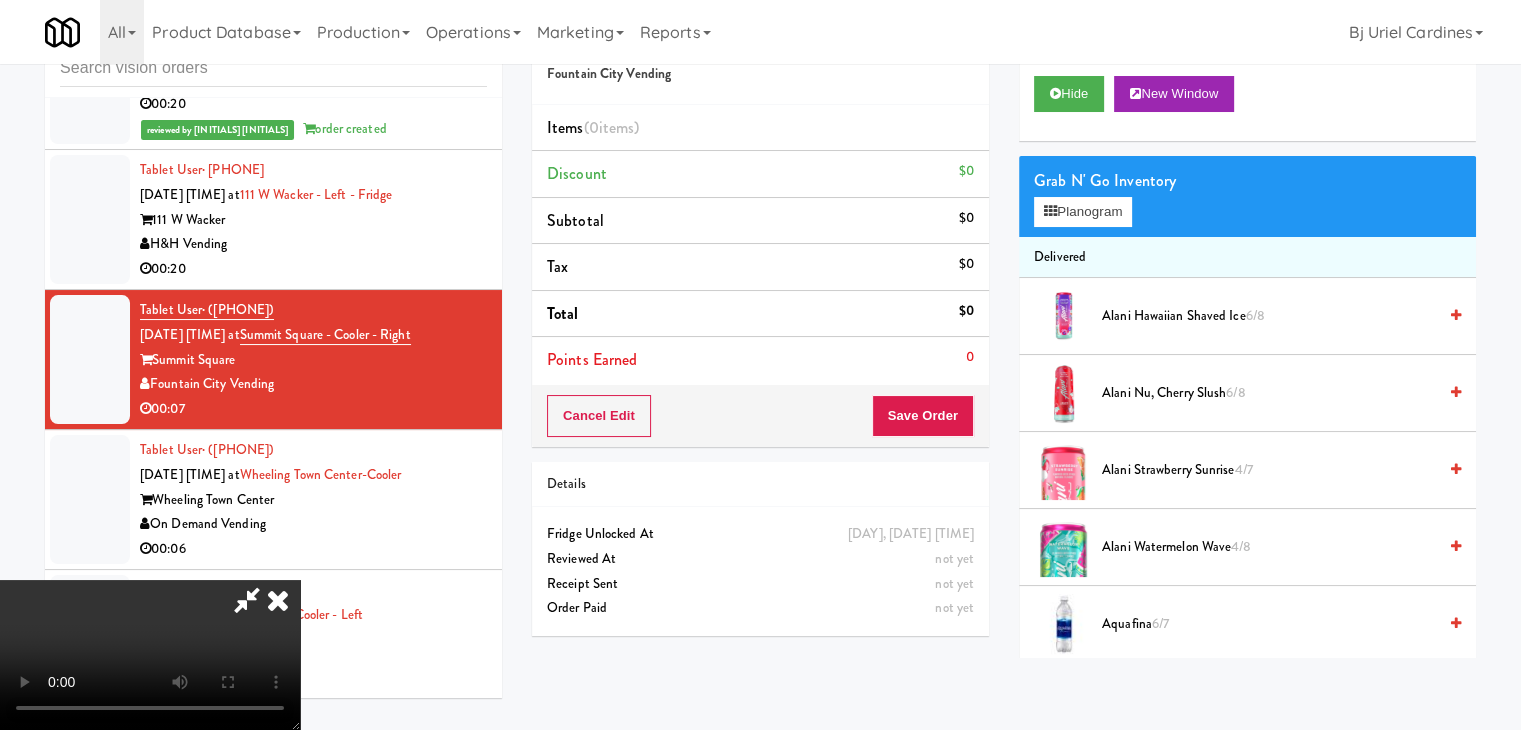 type 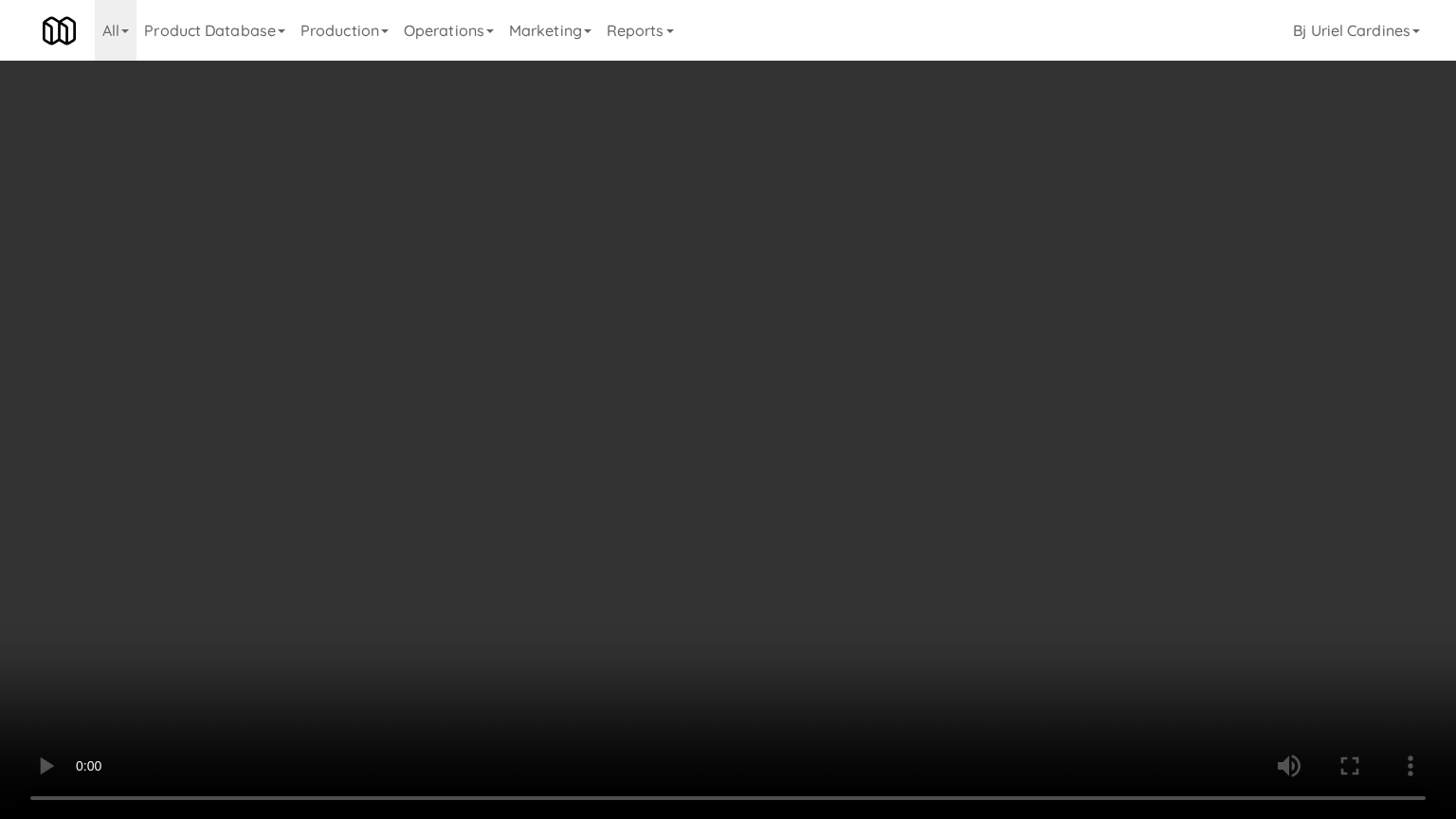 click at bounding box center (728, 410) 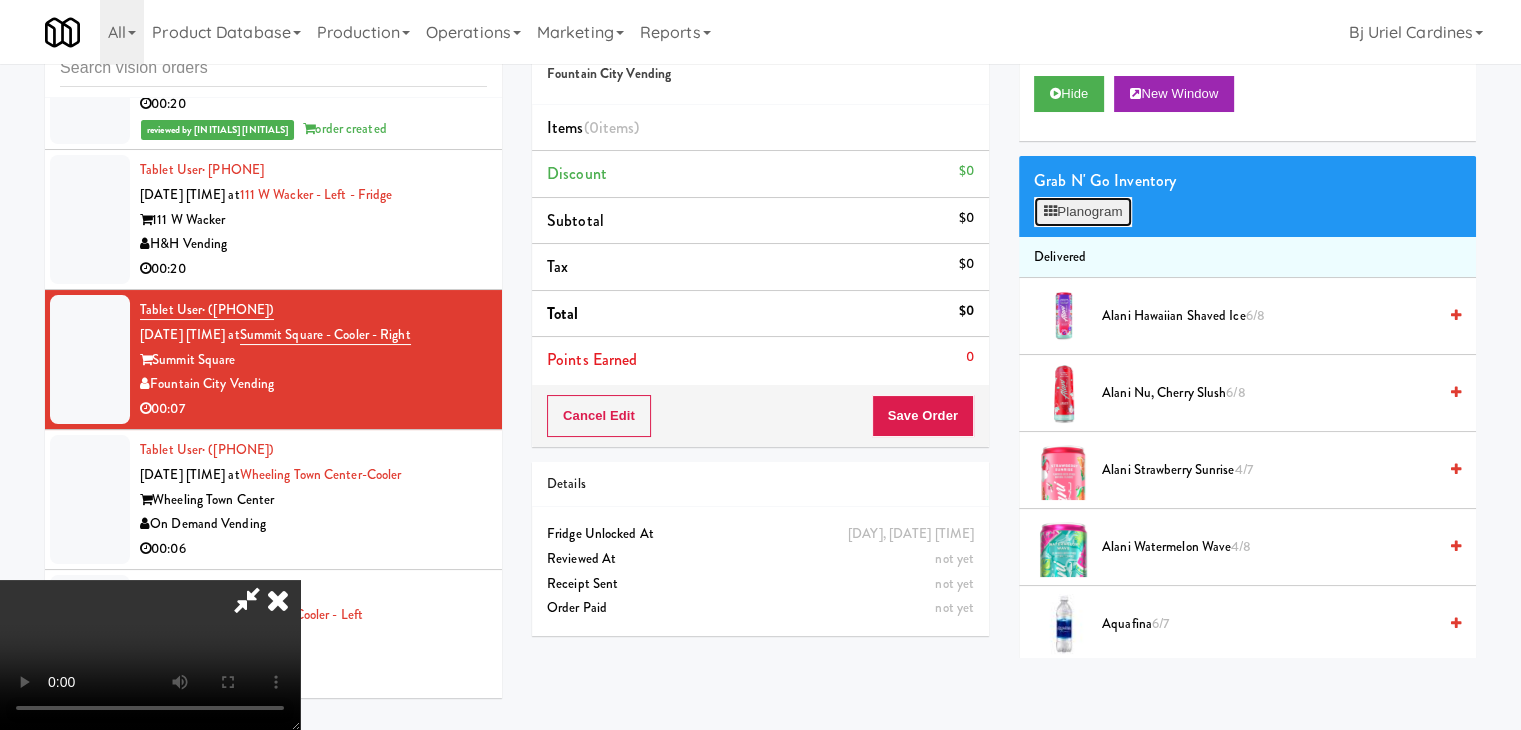 click on "Planogram" at bounding box center [1083, 212] 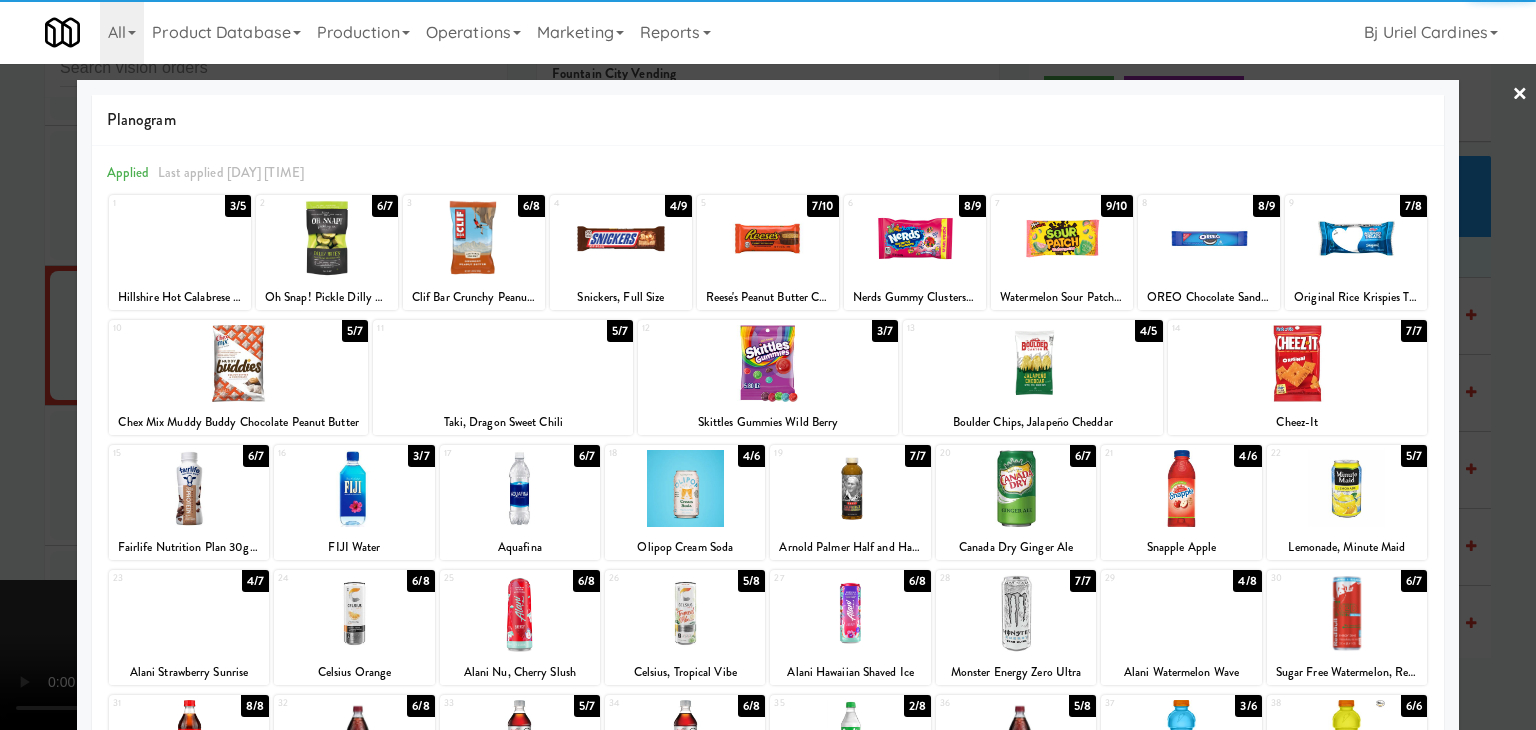 drag, startPoint x: 864, startPoint y: 488, endPoint x: 852, endPoint y: 485, distance: 12.369317 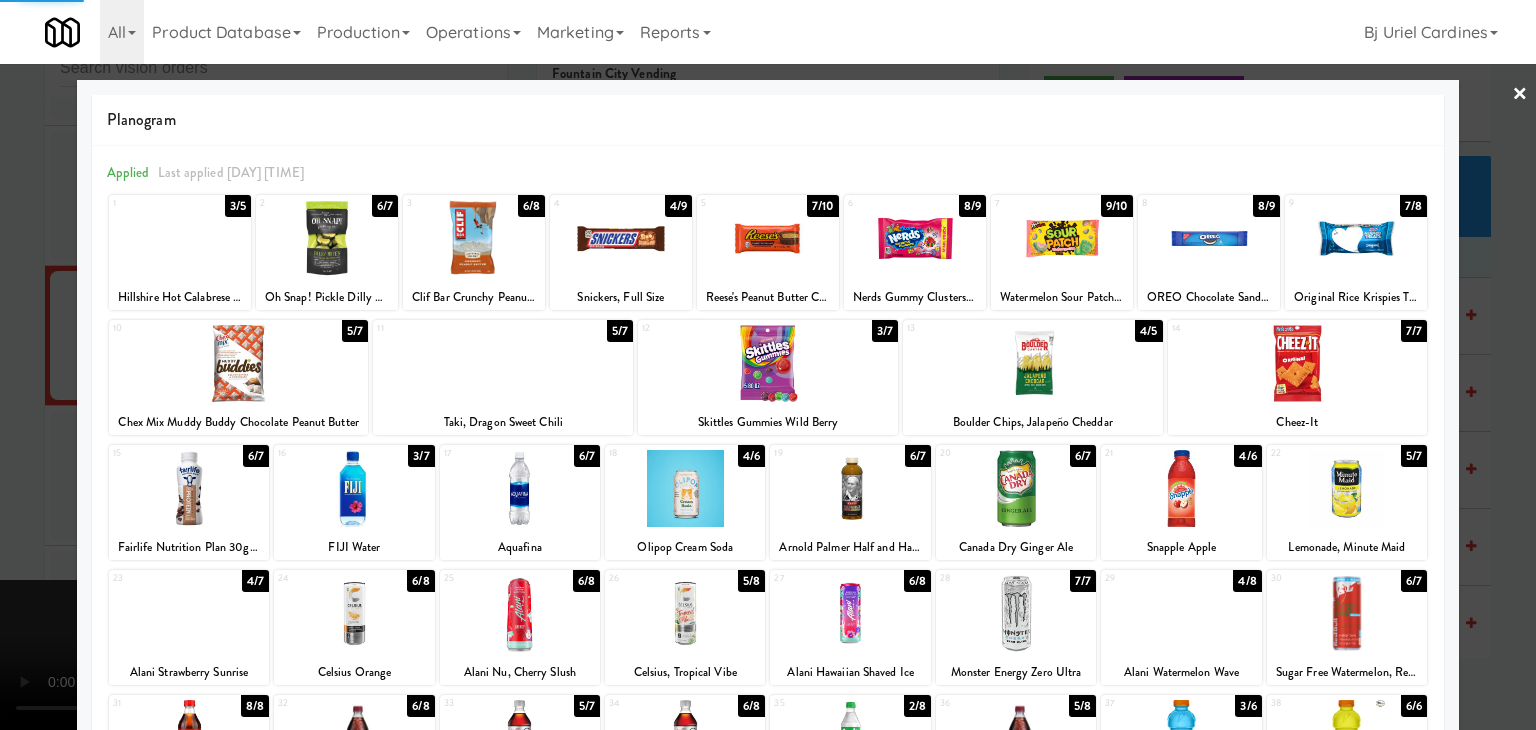 drag, startPoint x: 0, startPoint y: 515, endPoint x: 196, endPoint y: 546, distance: 198.43639 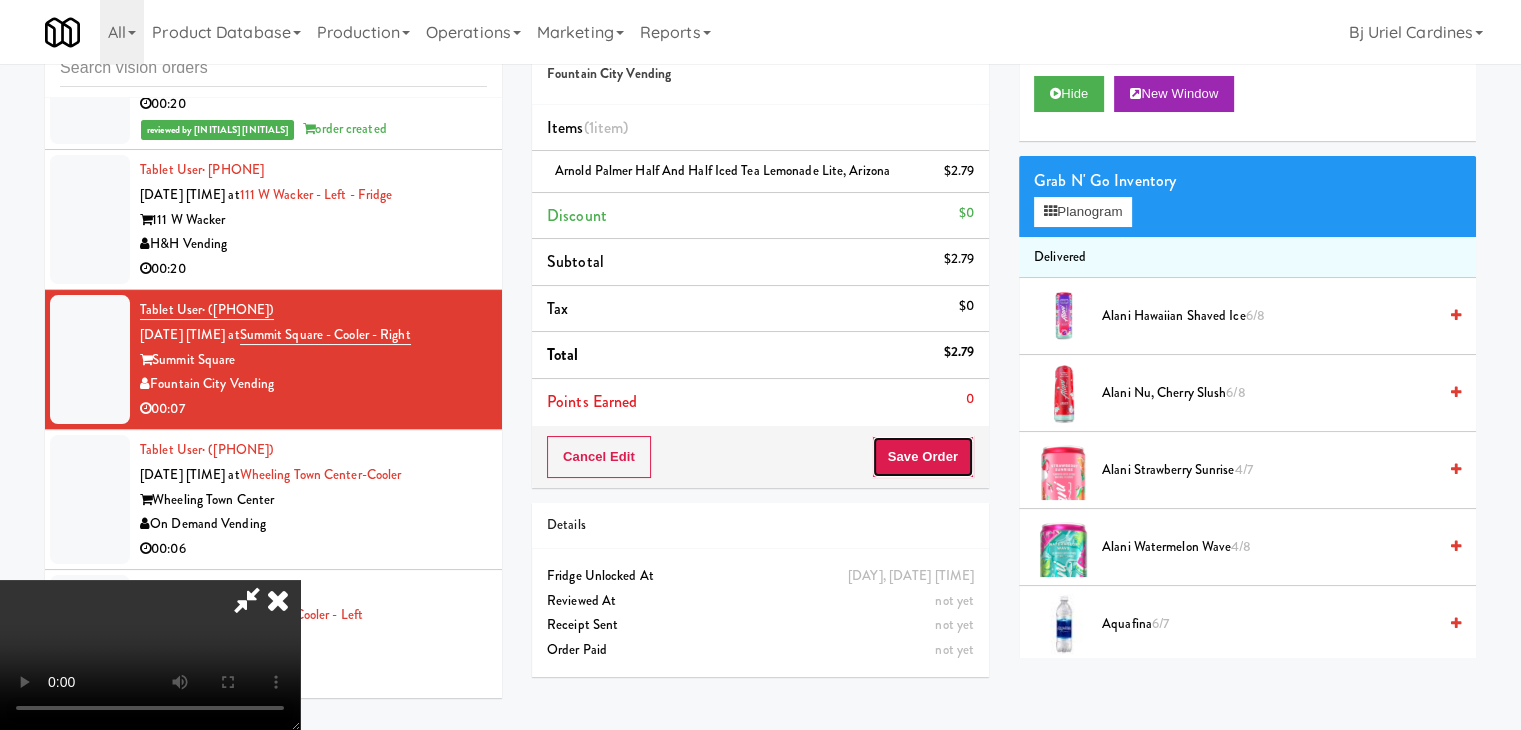 click on "Save Order" at bounding box center (923, 457) 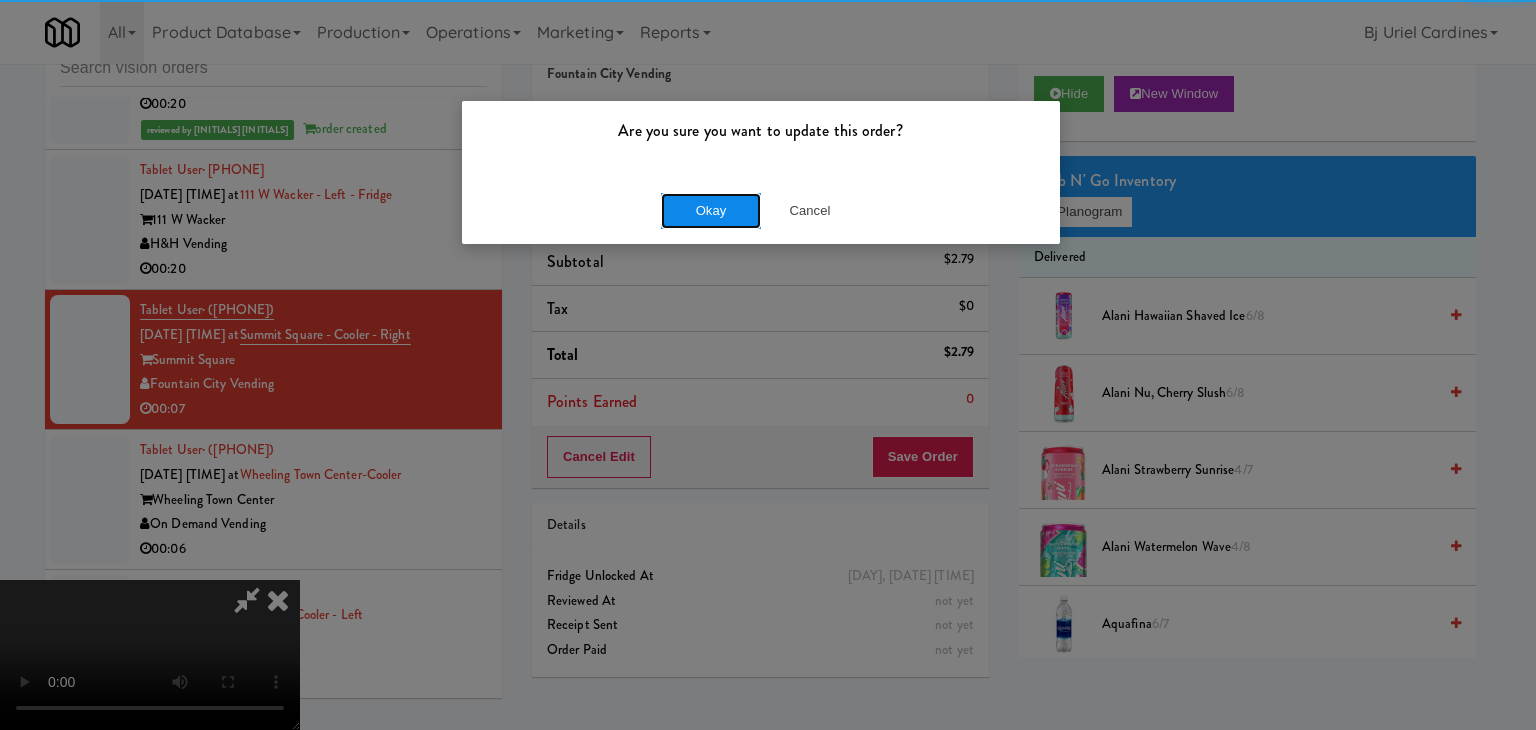 click on "Okay" at bounding box center [711, 211] 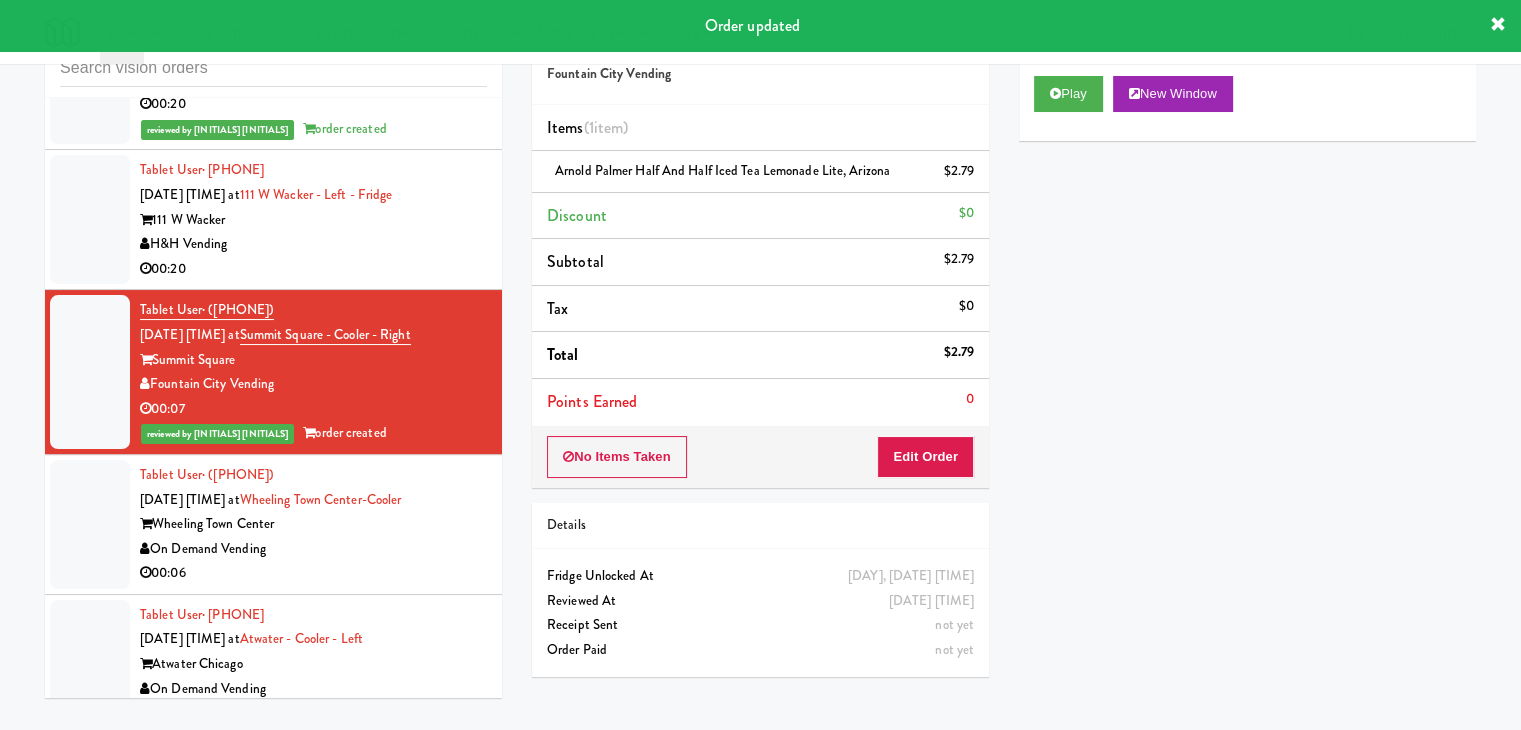 click on "Tablet User  · (312) 779-7094 Aug 5, 2025 8:39:18 PM at  Wheeling Town Center-Cooler   Wheeling Town Center   On Demand Vending  00:06" at bounding box center (273, 525) 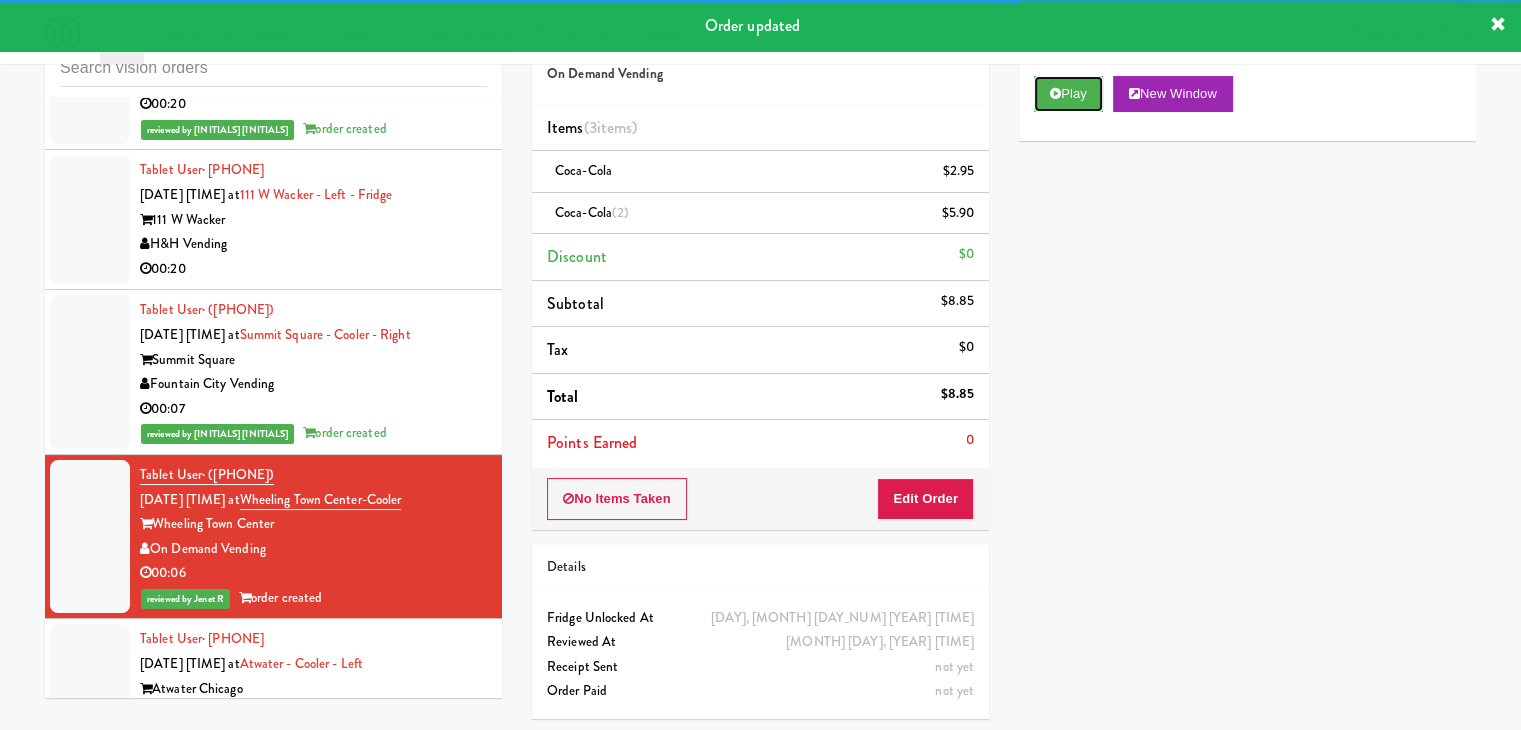 drag, startPoint x: 1061, startPoint y: 101, endPoint x: 1040, endPoint y: 303, distance: 203.08865 